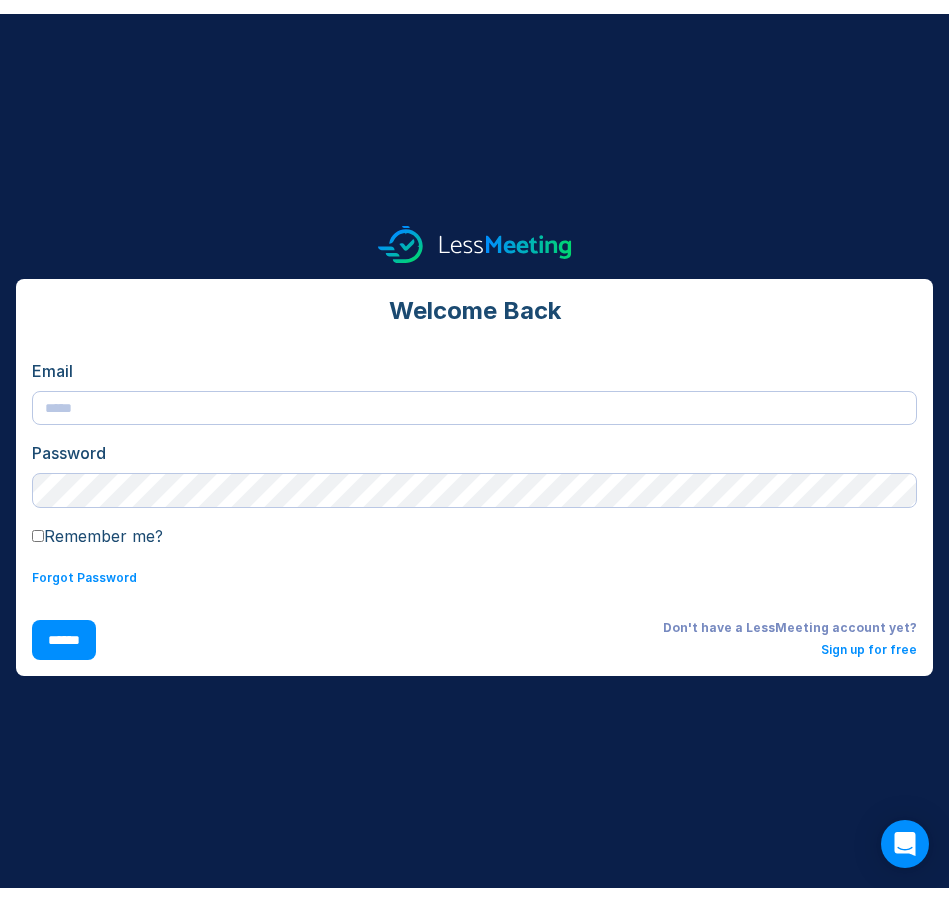 scroll, scrollTop: 0, scrollLeft: 0, axis: both 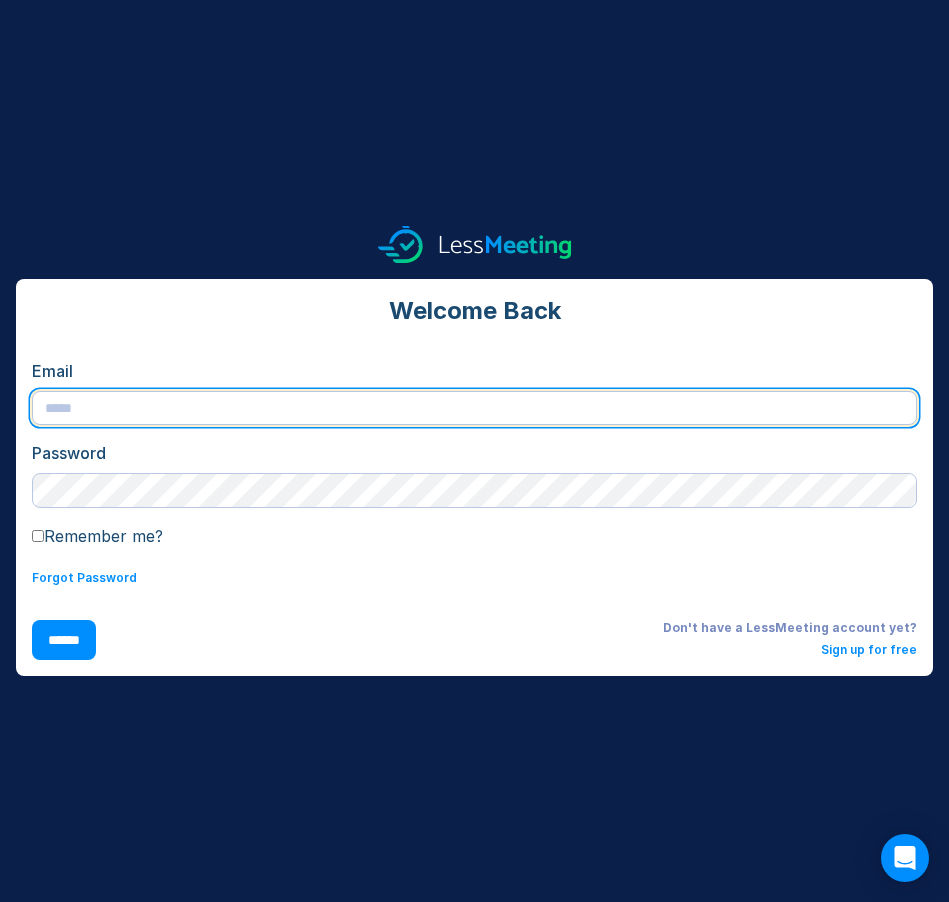 type on "**********" 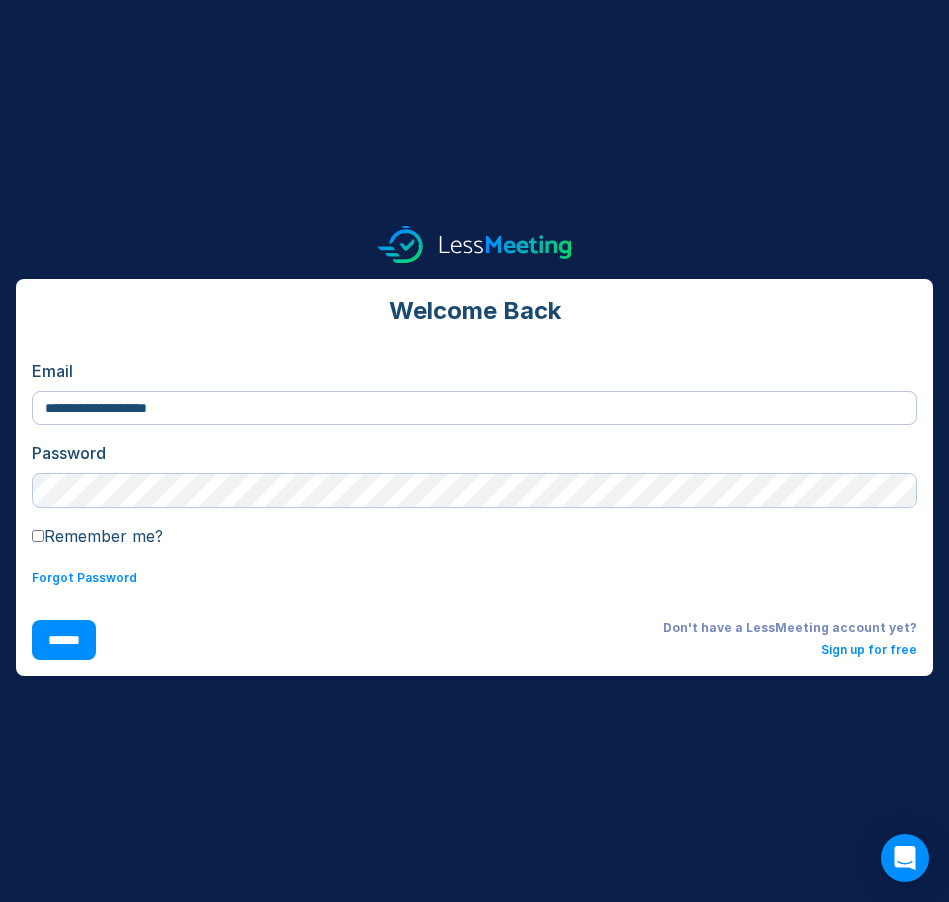 click on "******" at bounding box center (64, 640) 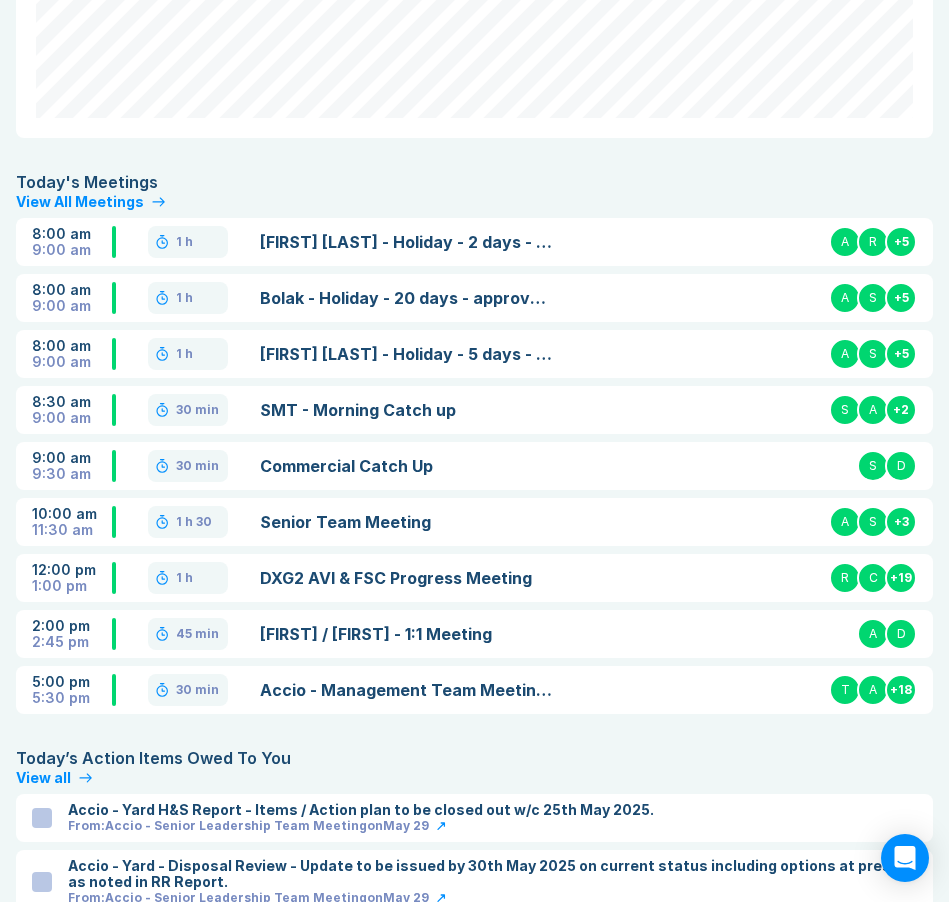 scroll, scrollTop: 540, scrollLeft: 0, axis: vertical 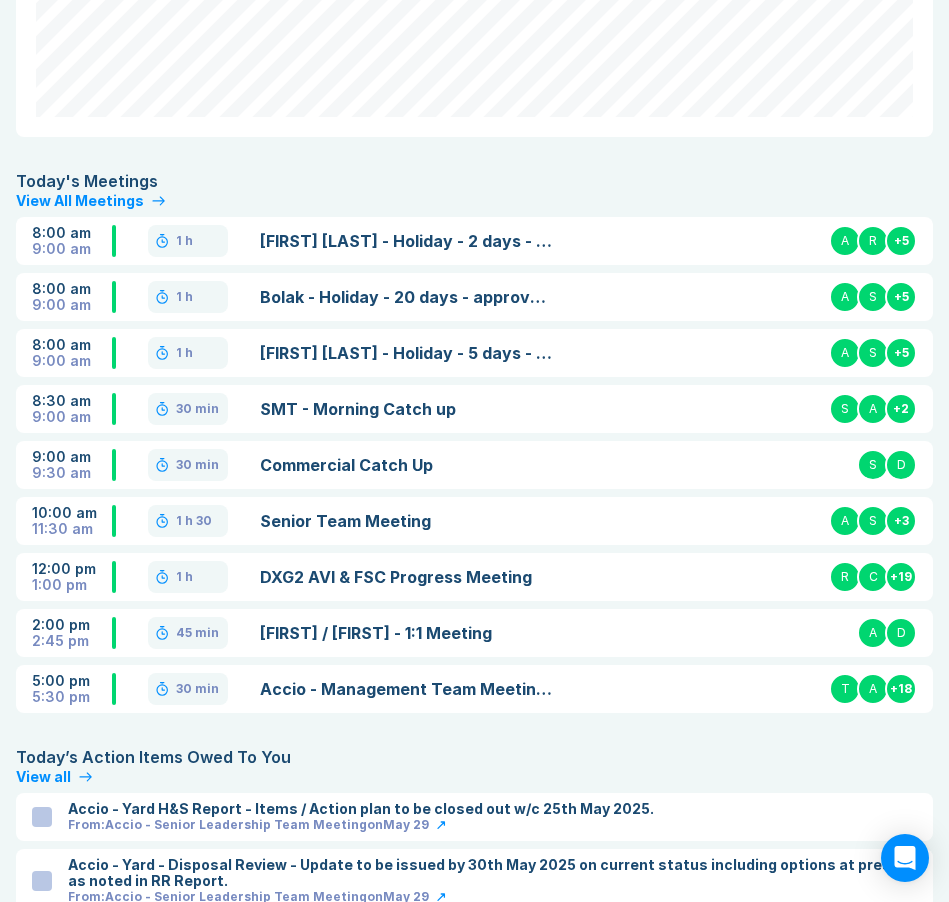 click on "Senior Team Meeting" at bounding box center (407, 521) 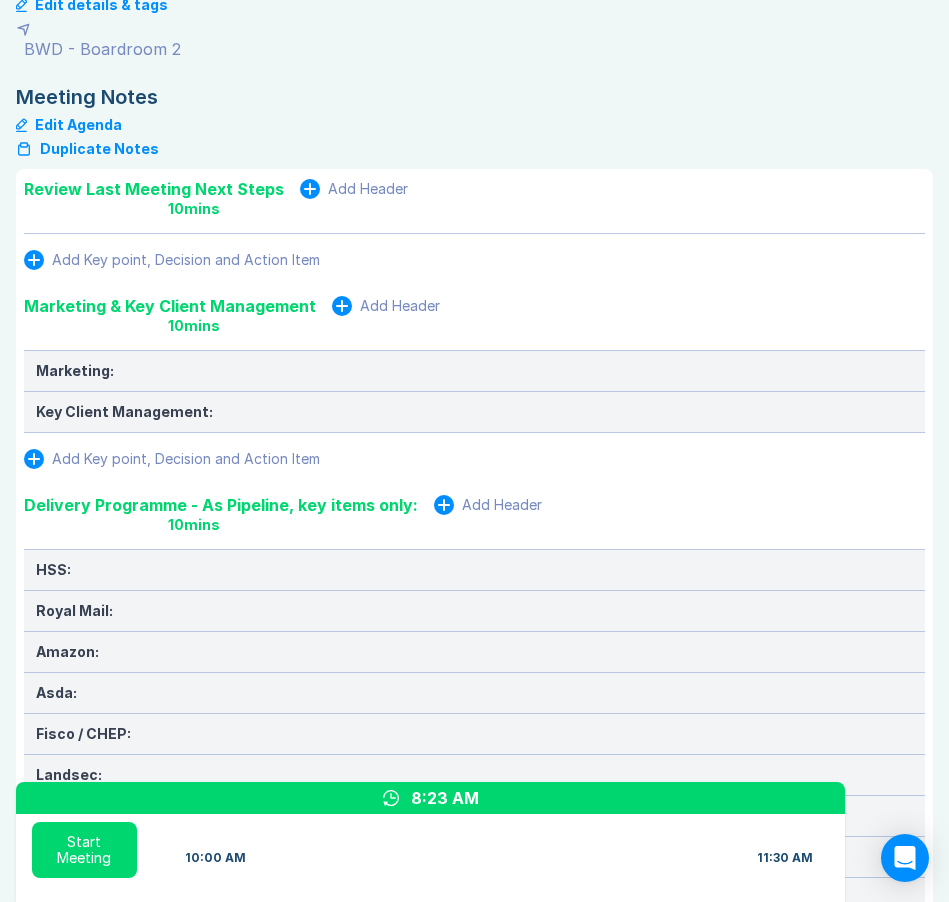 scroll, scrollTop: 195, scrollLeft: 0, axis: vertical 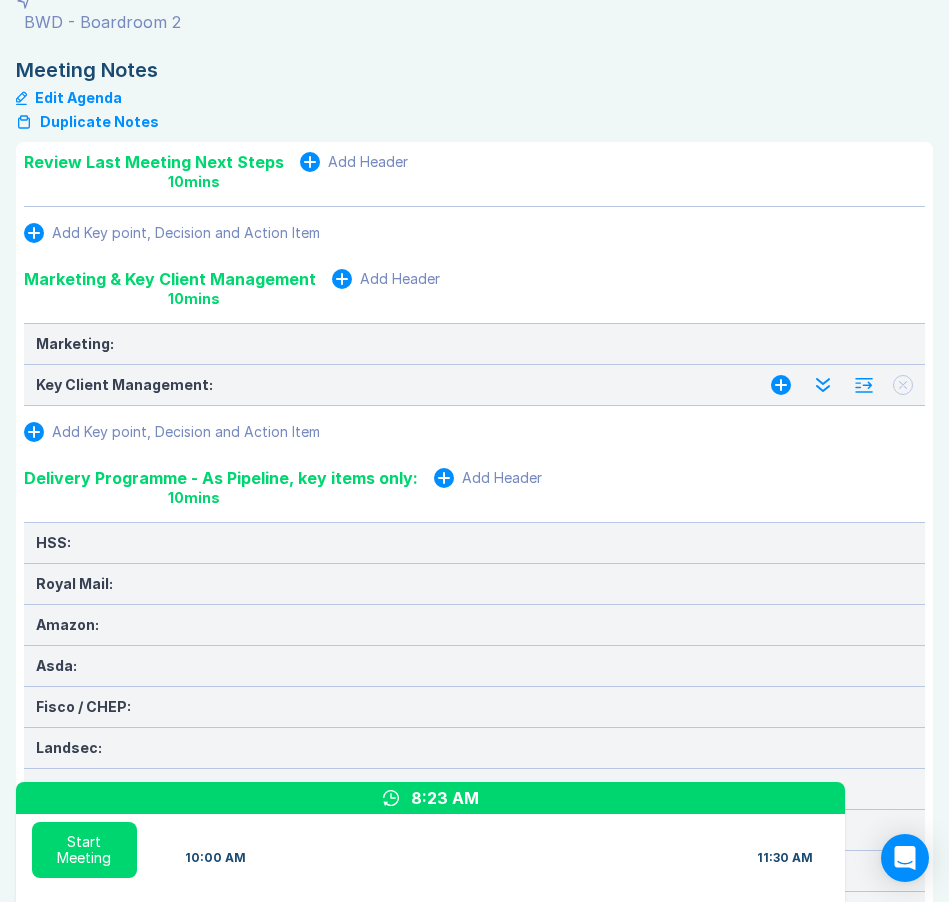 click 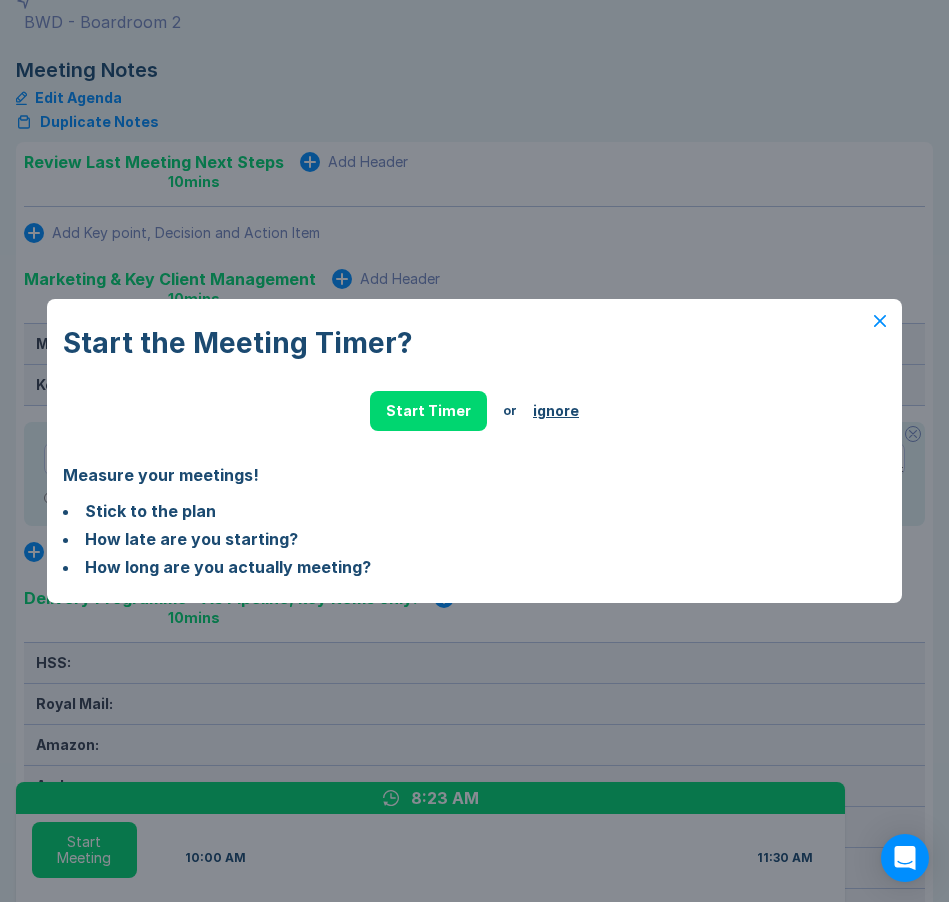 click on "ignore" at bounding box center (556, 411) 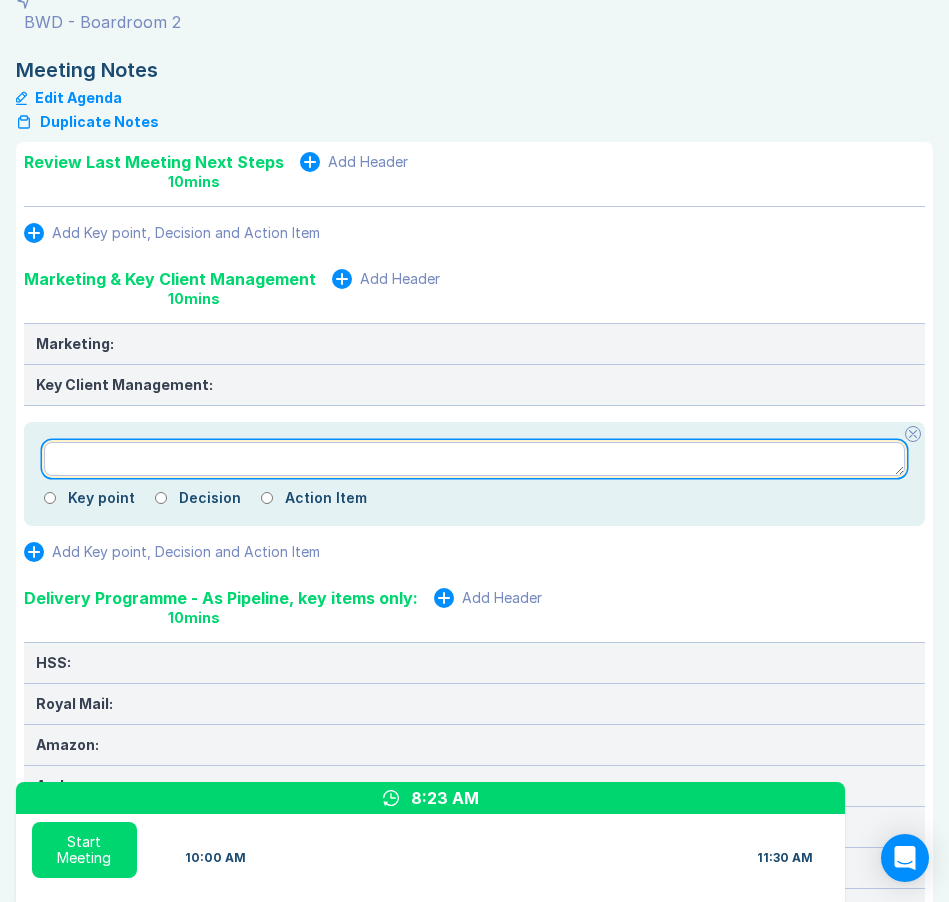 type on "*" 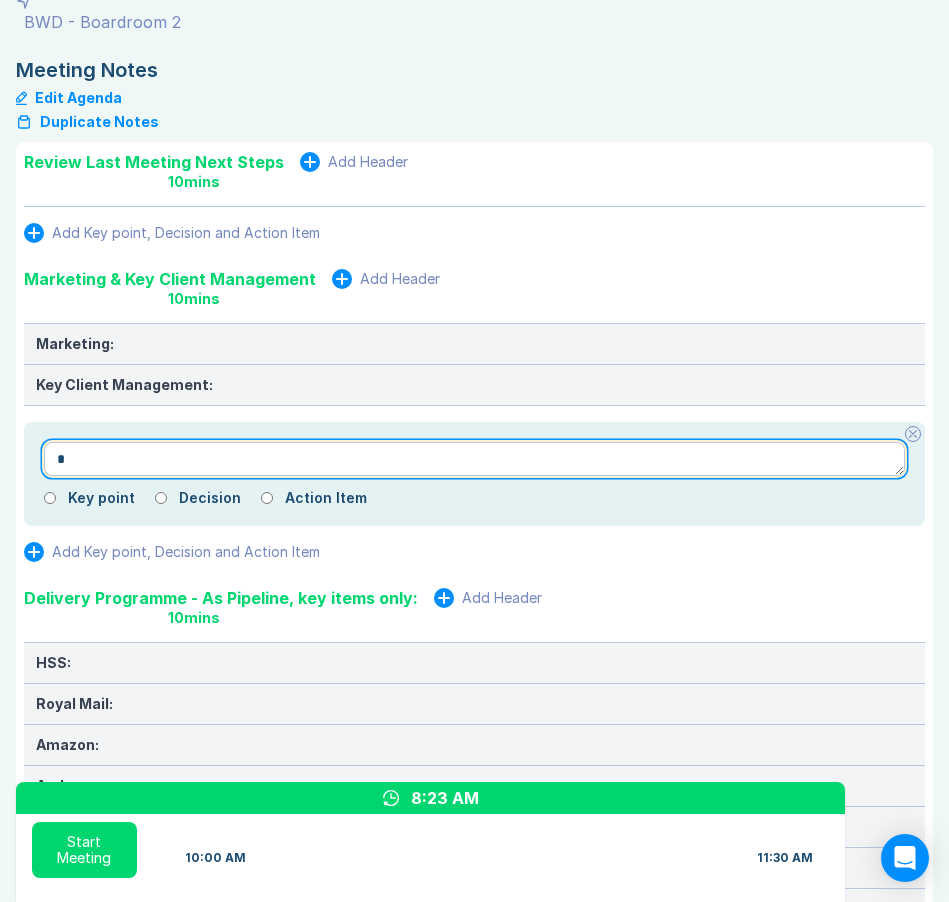type on "*" 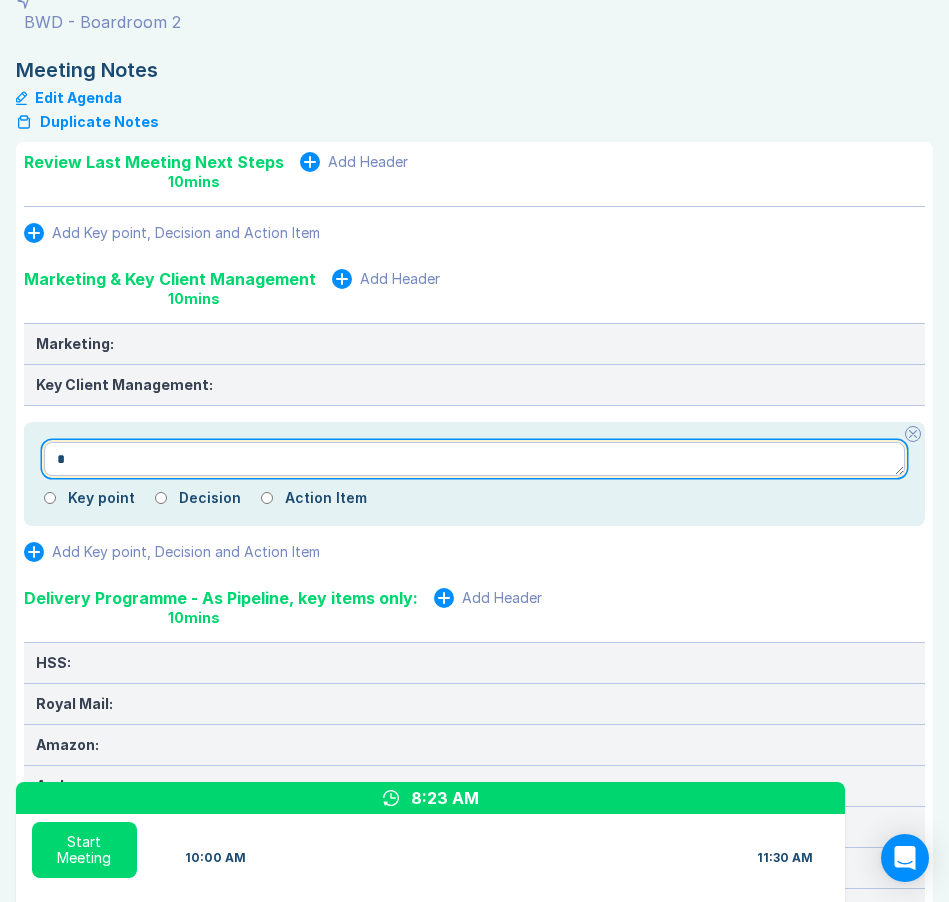 type on "**" 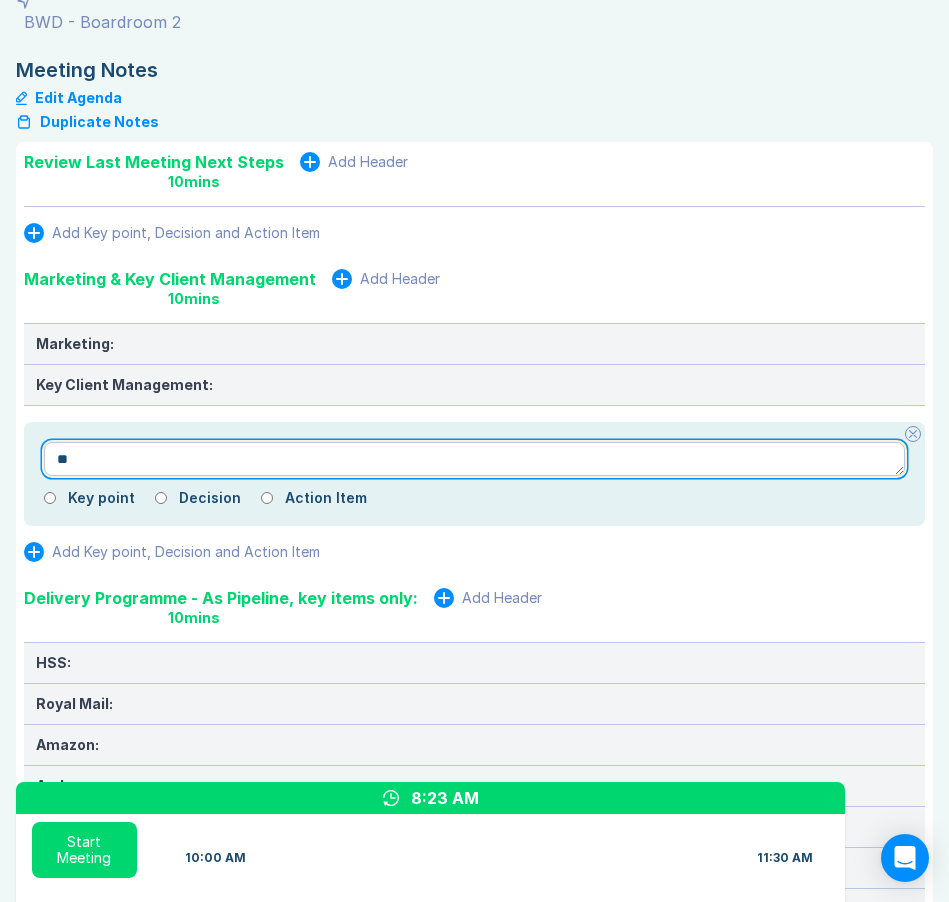 type on "*" 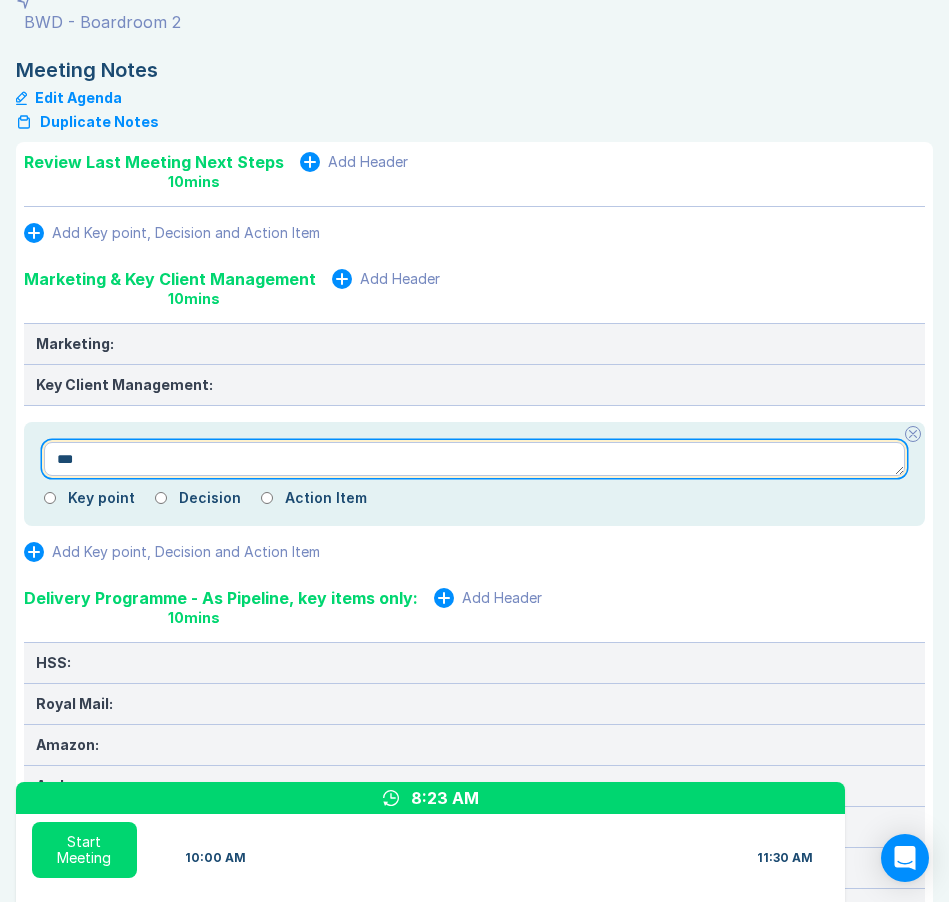 type on "*" 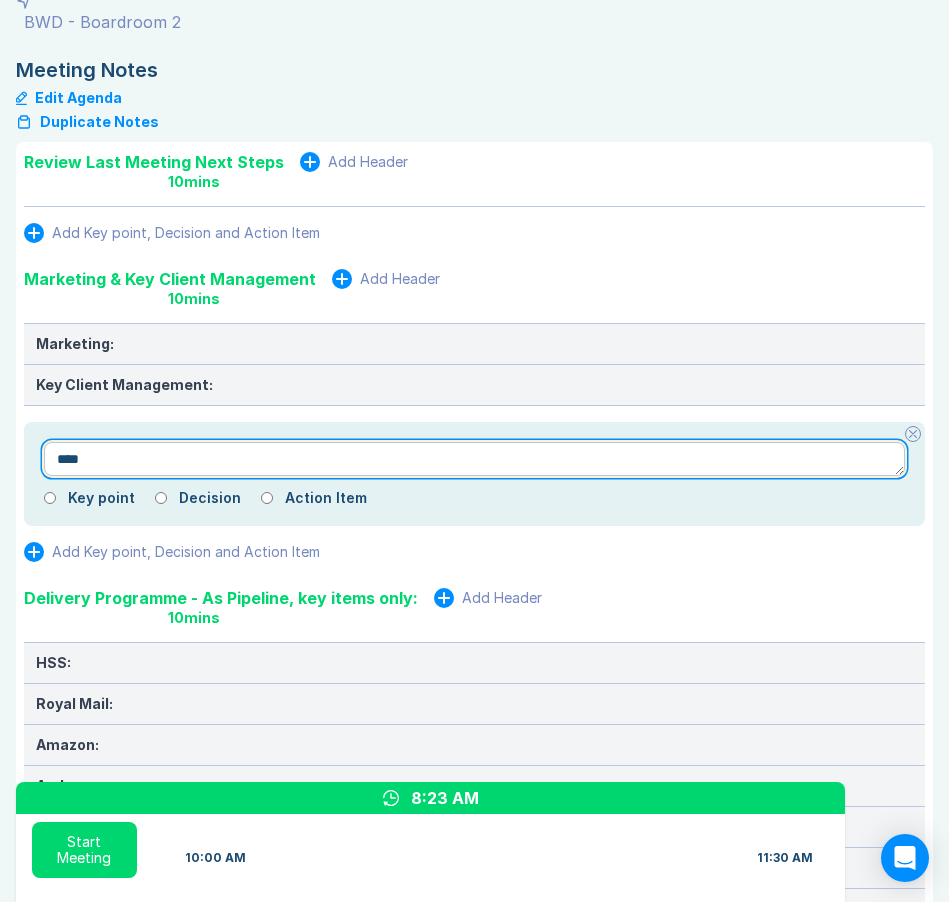 type on "*" 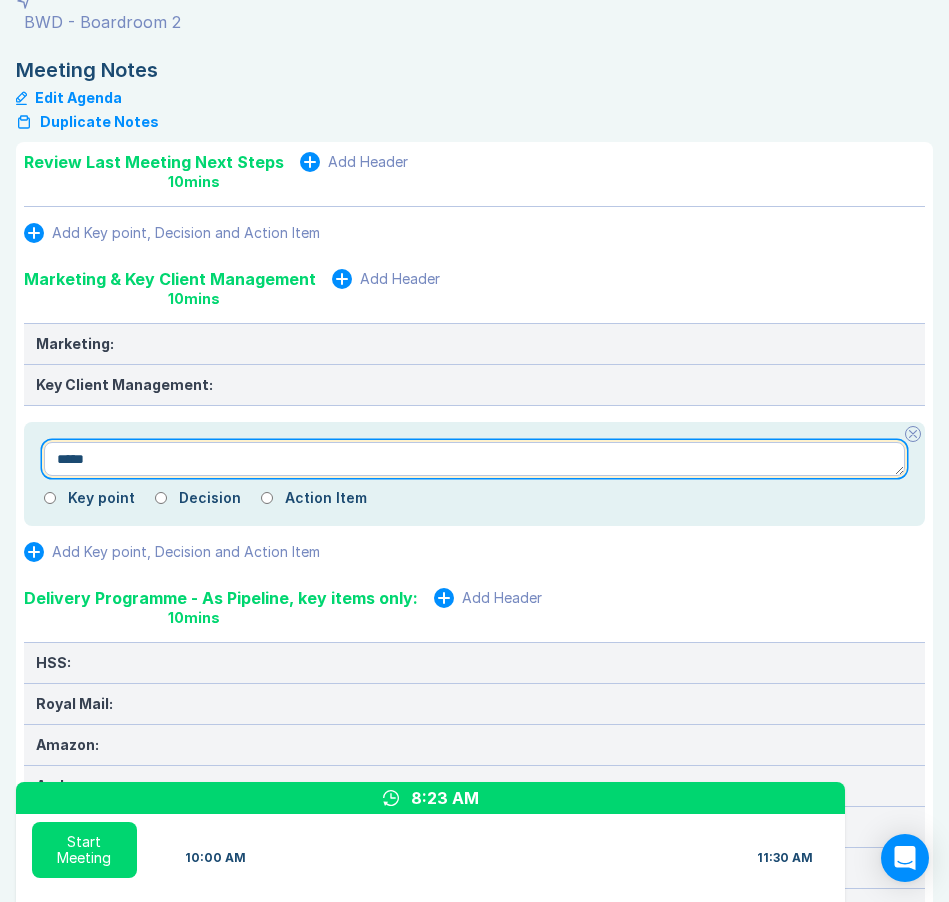 type on "*" 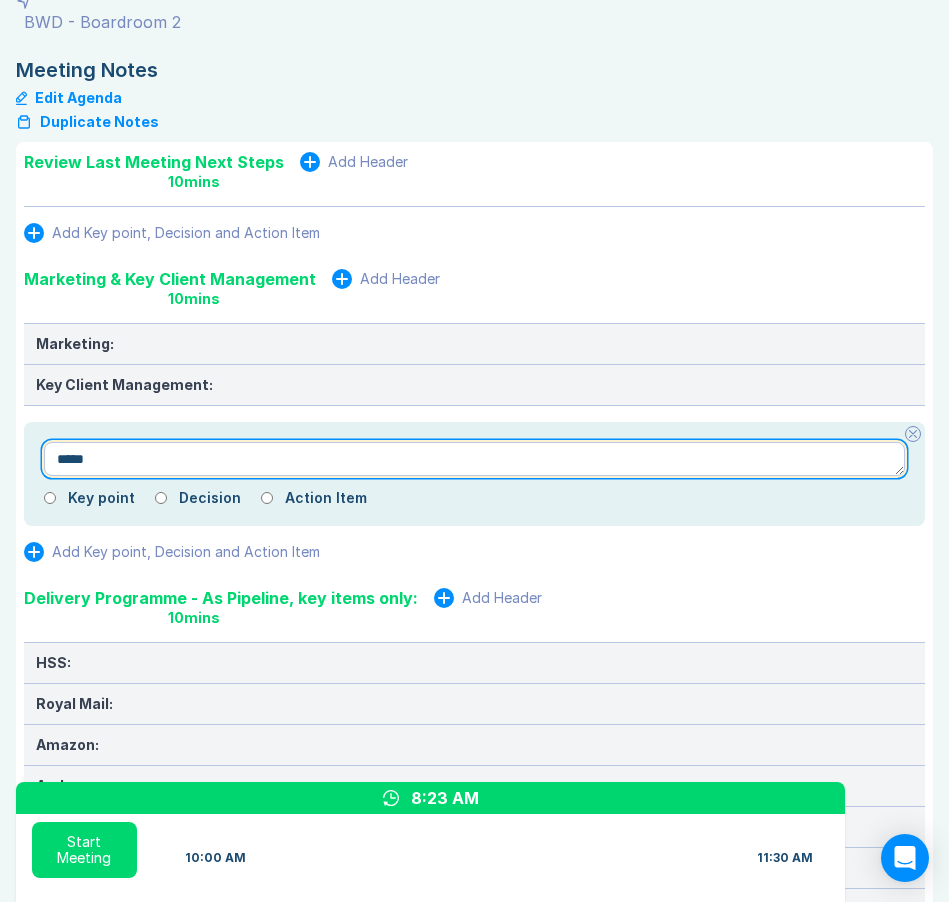 type on "*****" 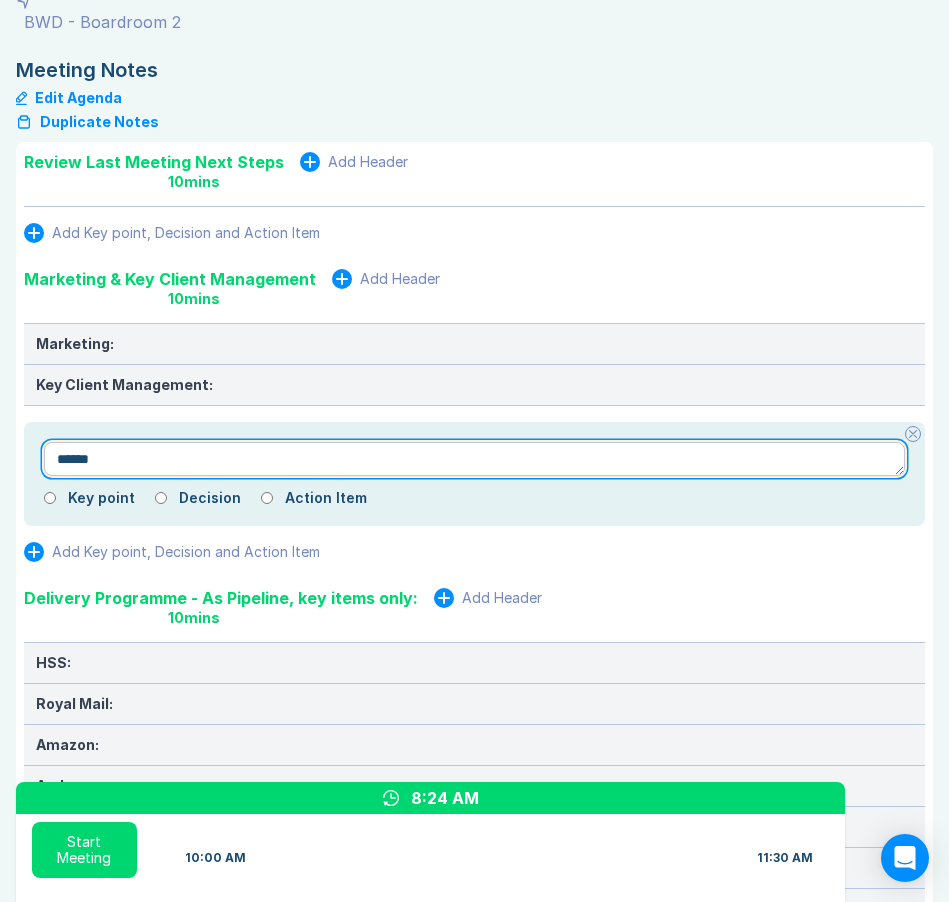 type on "*" 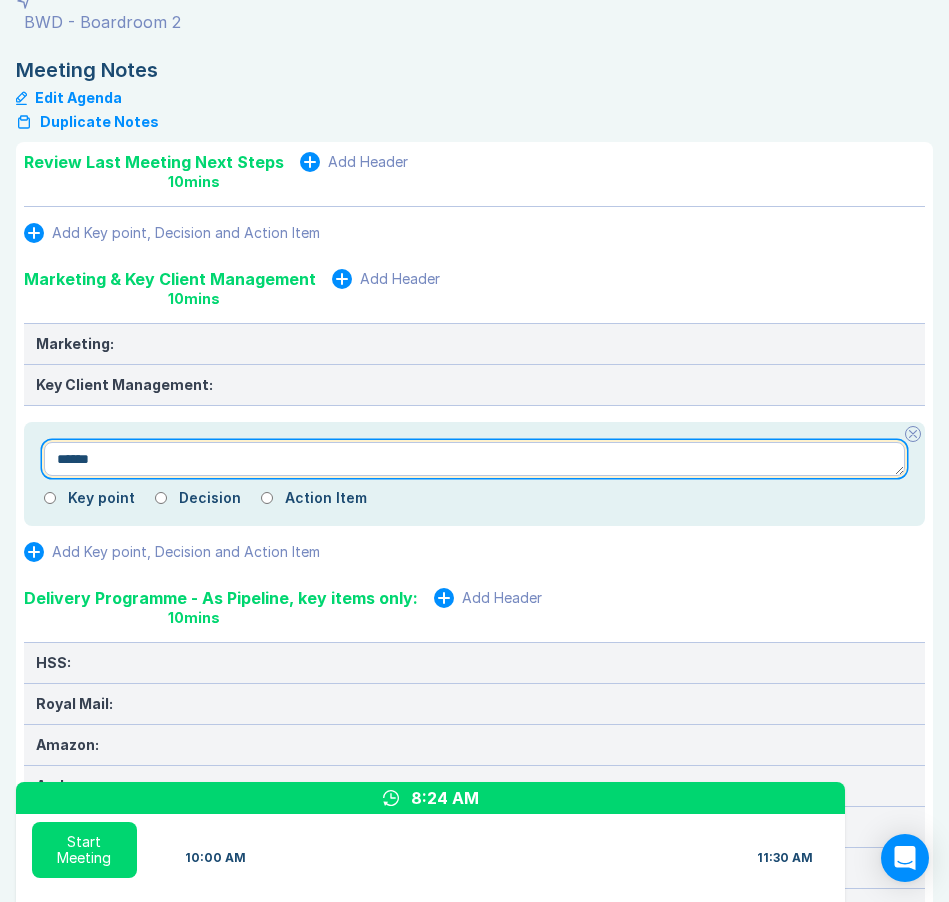 type on "*******" 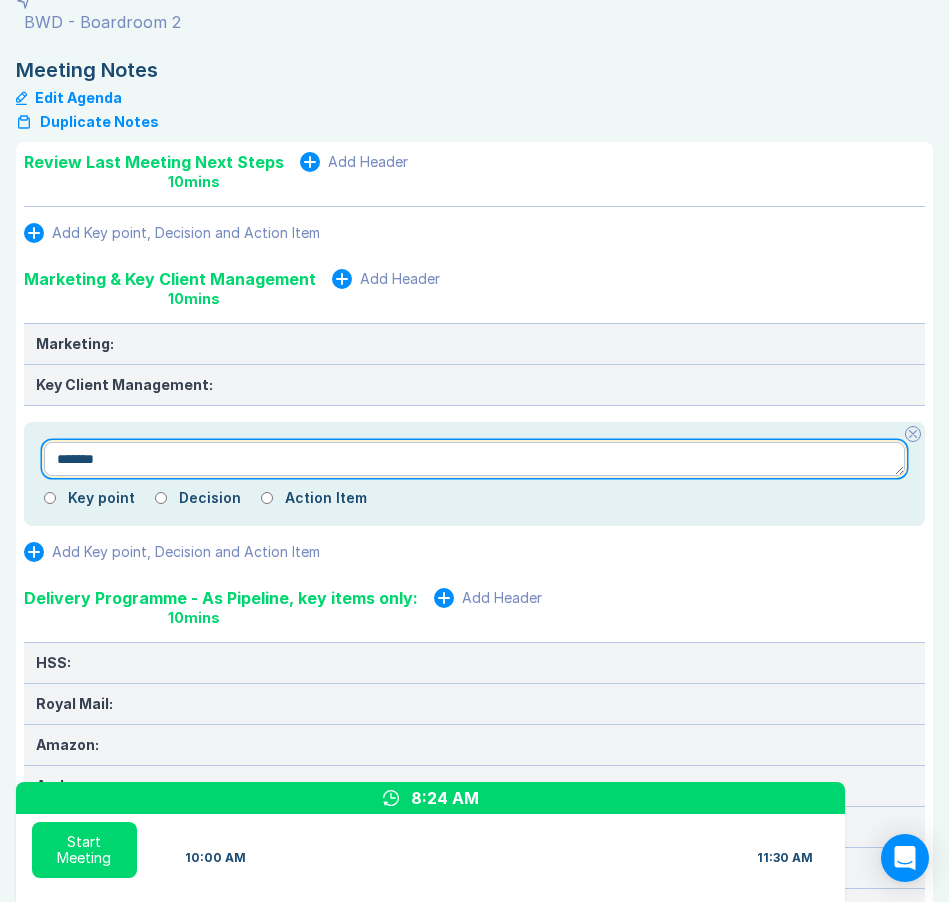 type on "*" 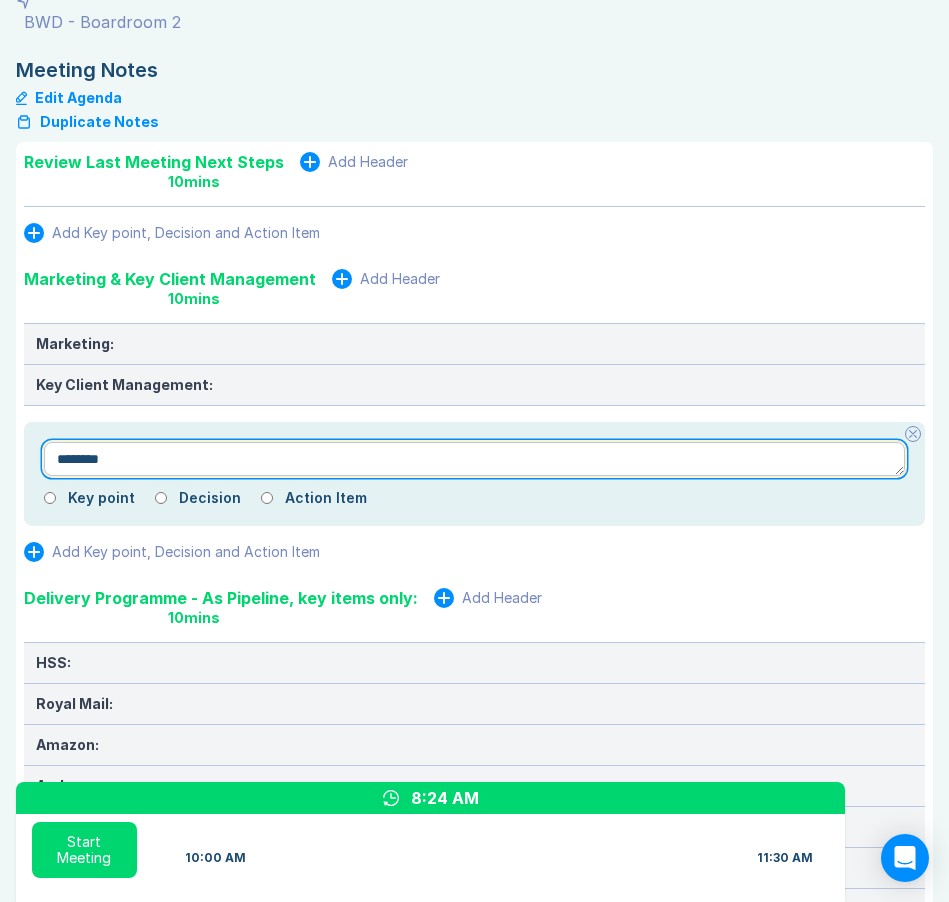 type on "*" 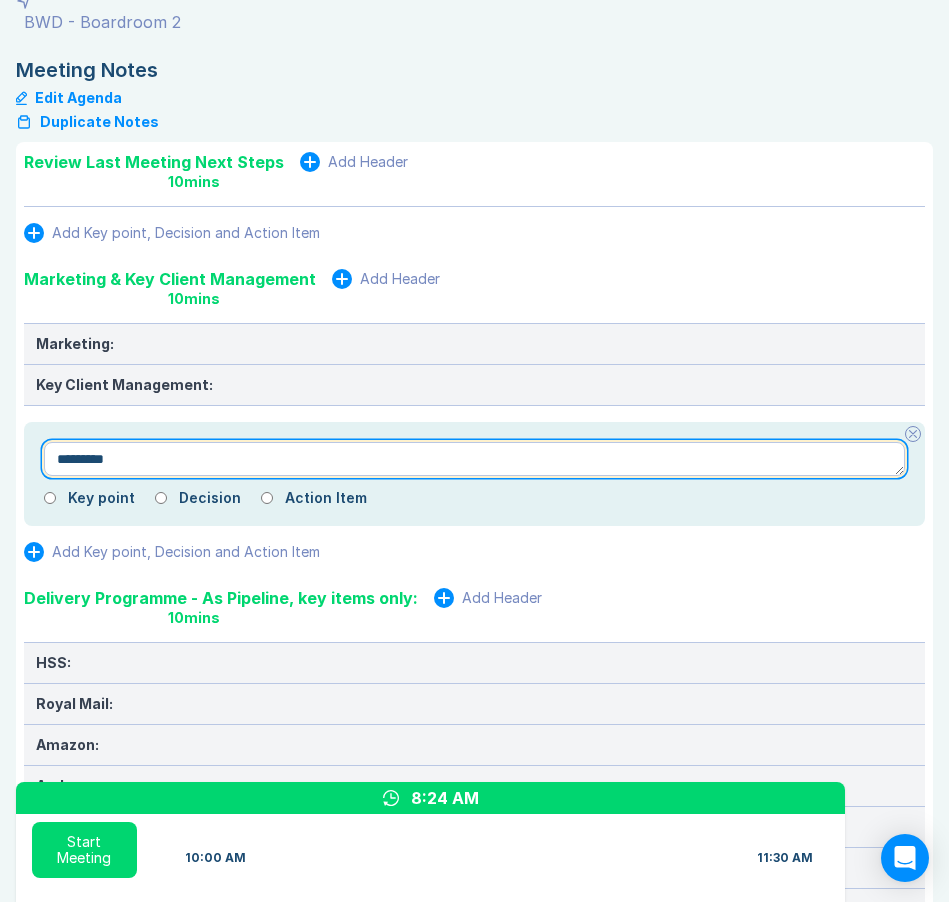 type on "*" 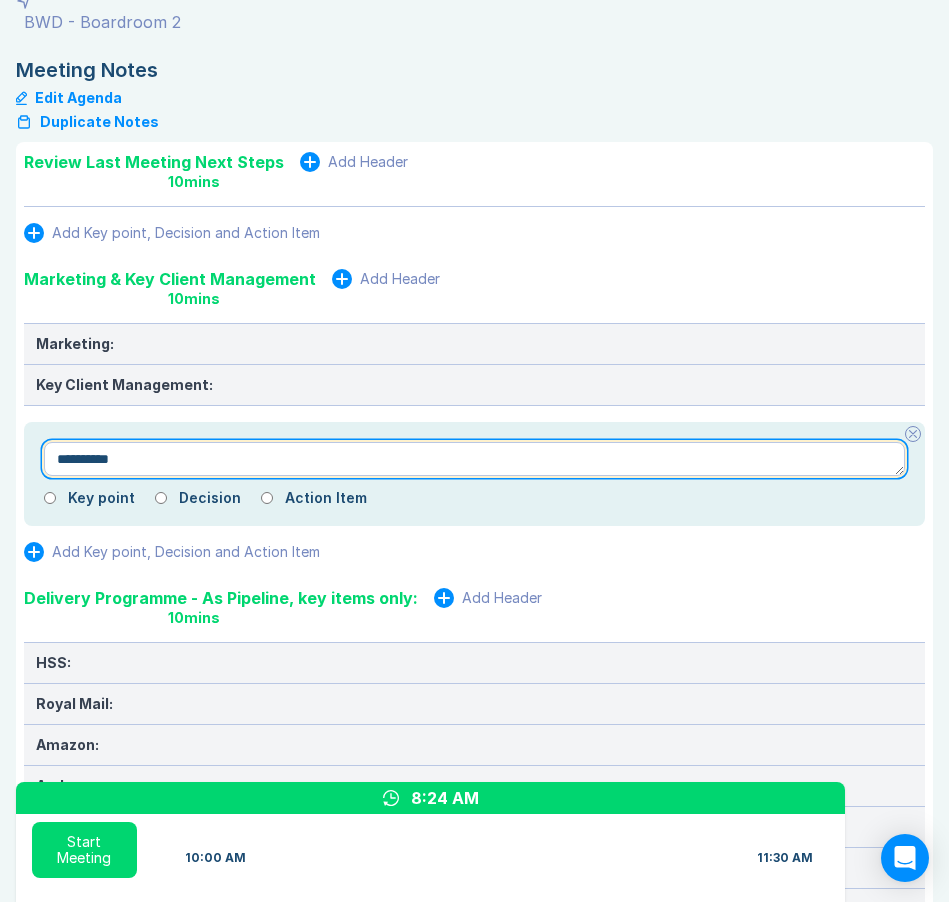 type on "*" 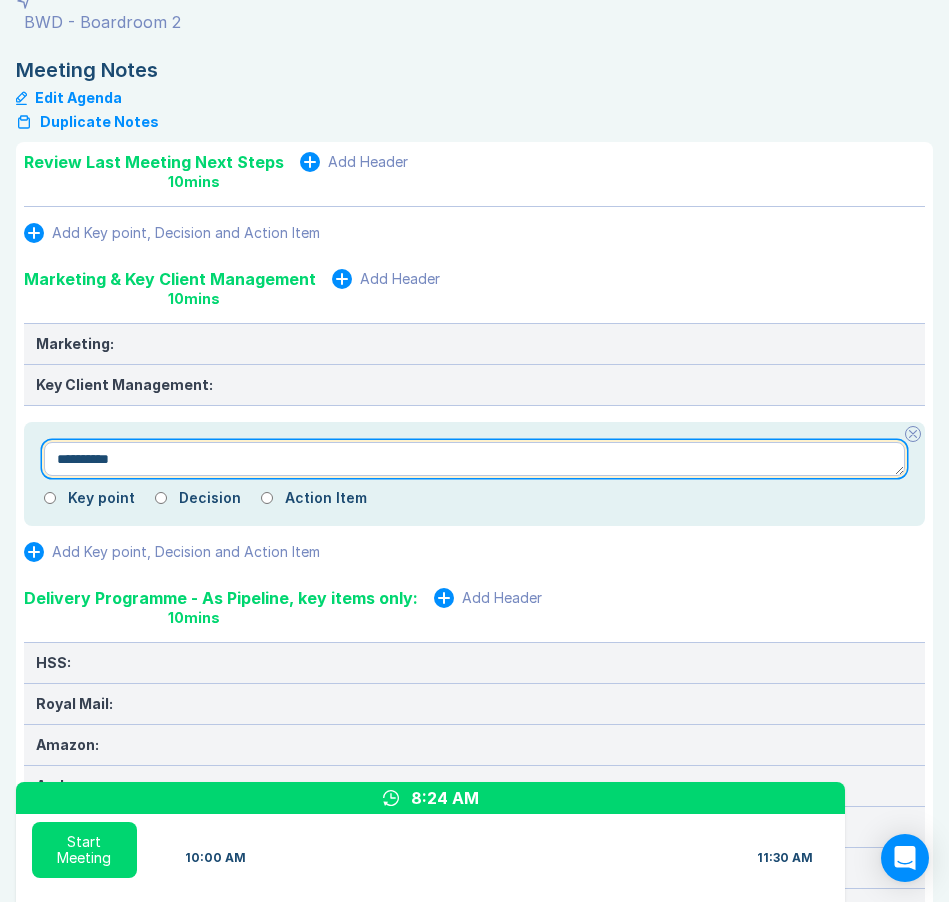 type on "**********" 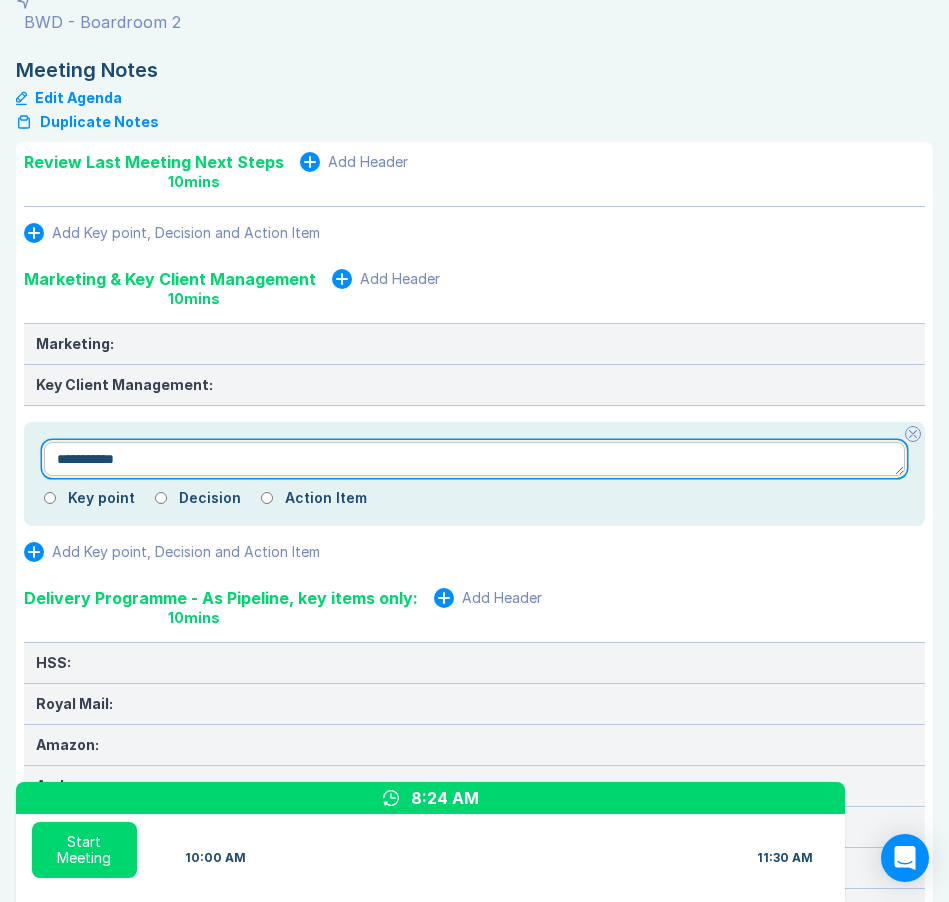 type on "*" 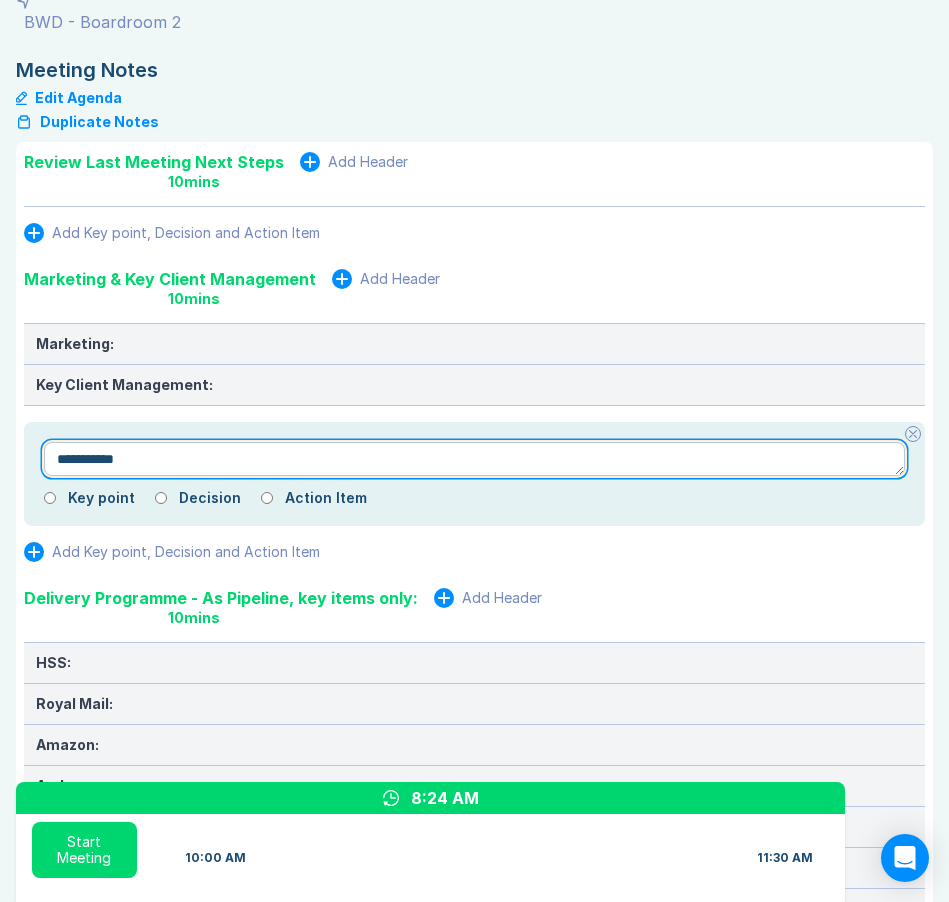 type on "**********" 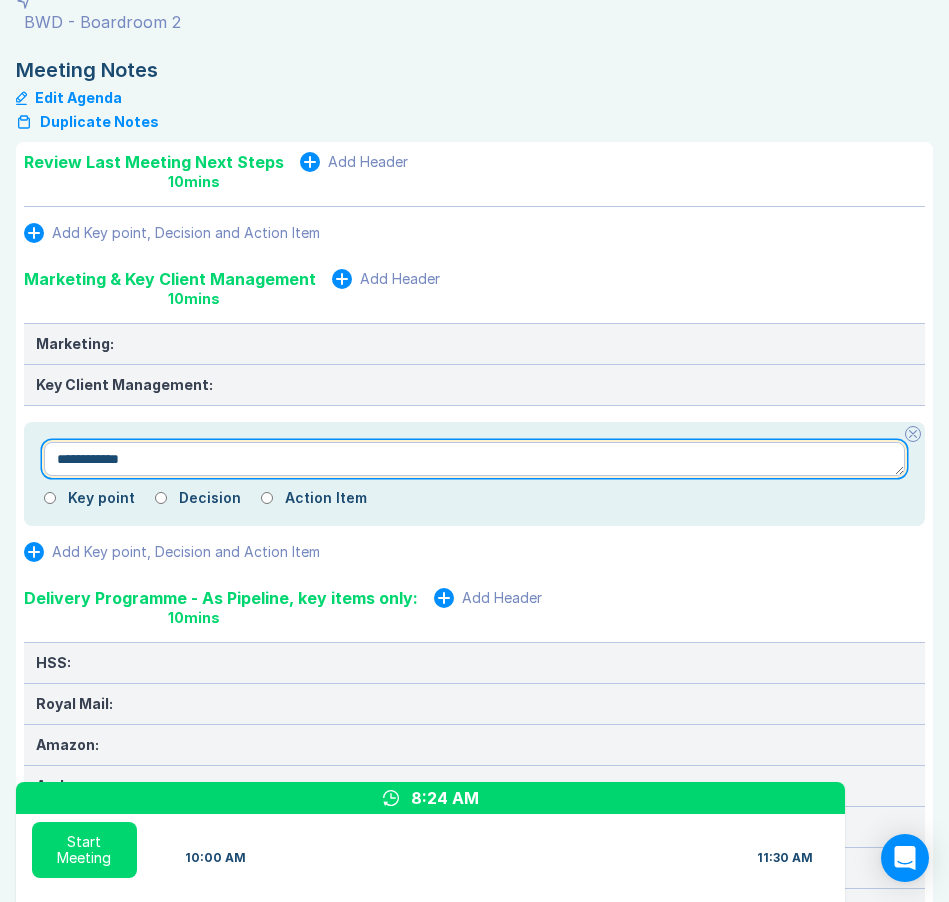 type on "*" 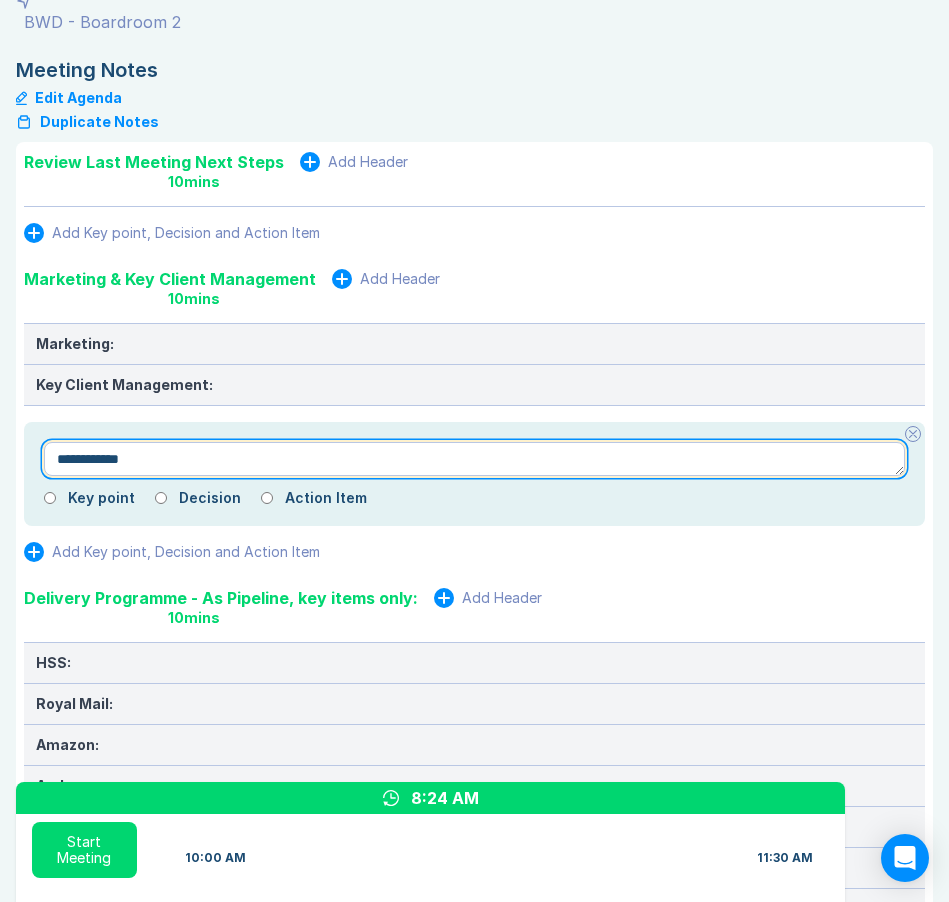 type on "**********" 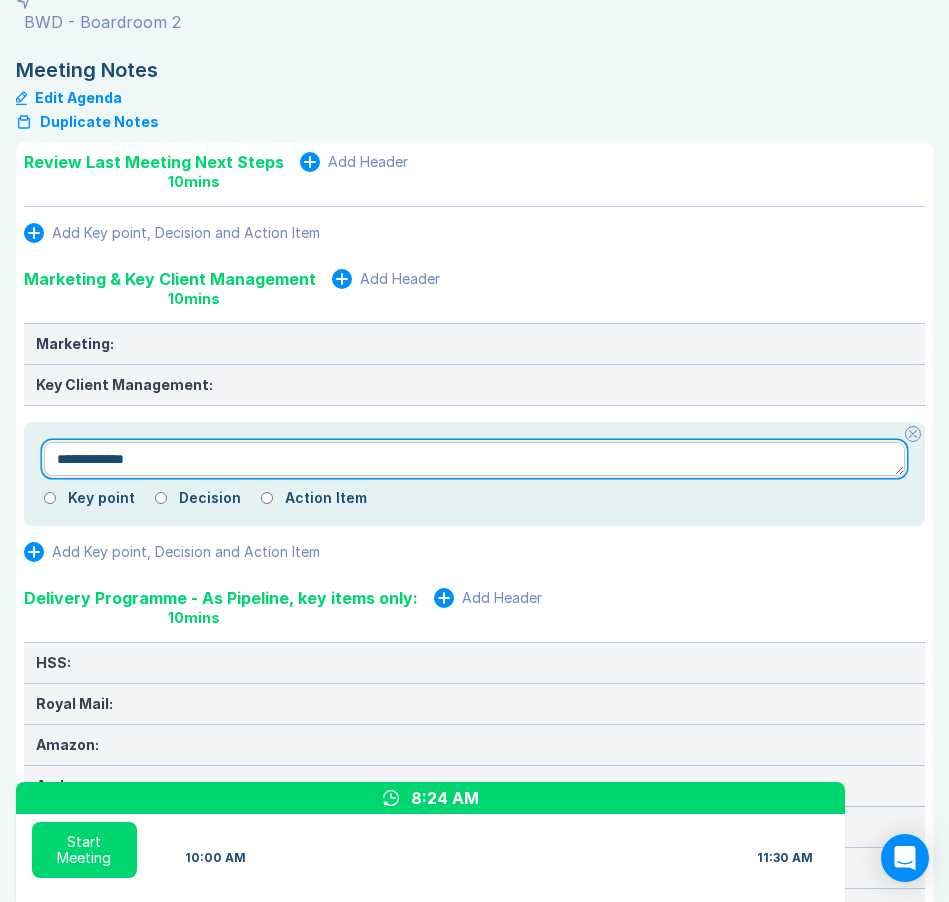 type on "*" 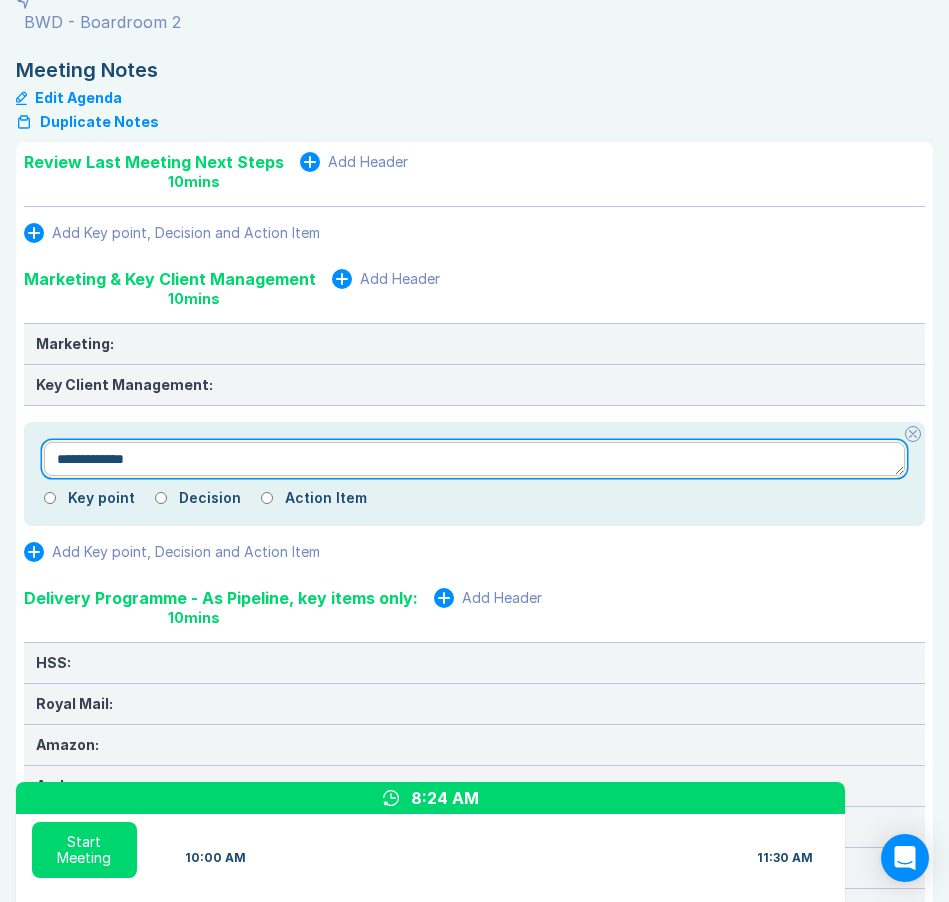 type on "**********" 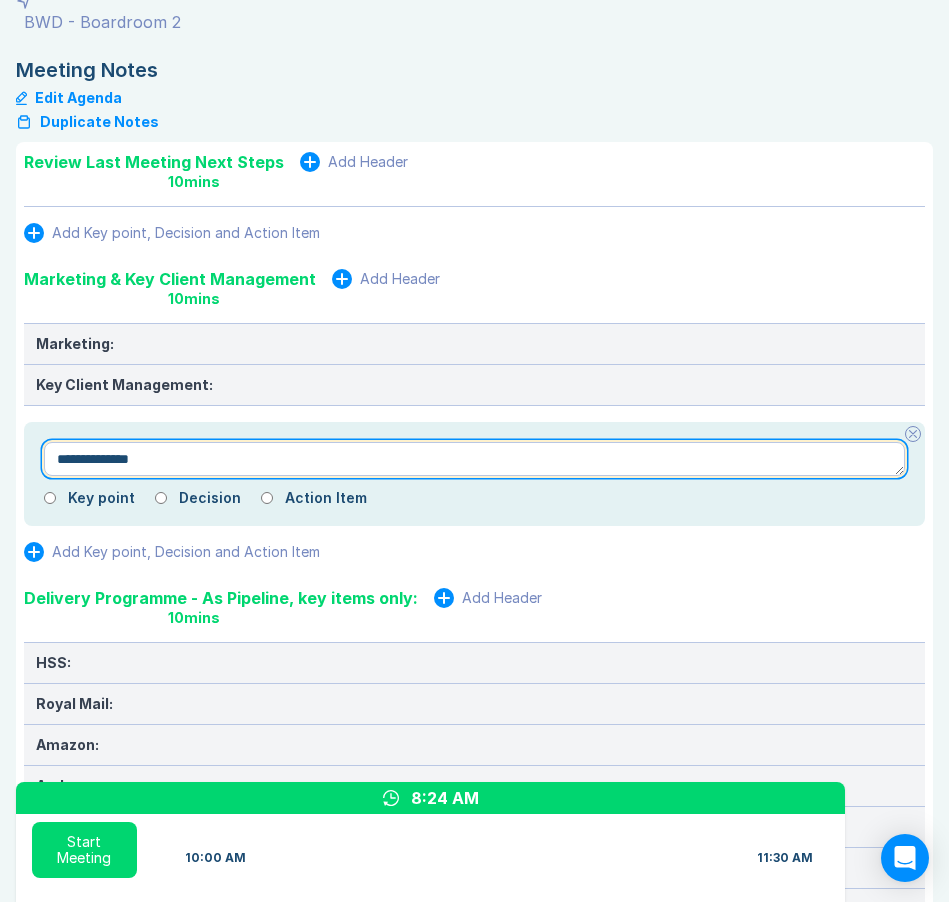 type on "*" 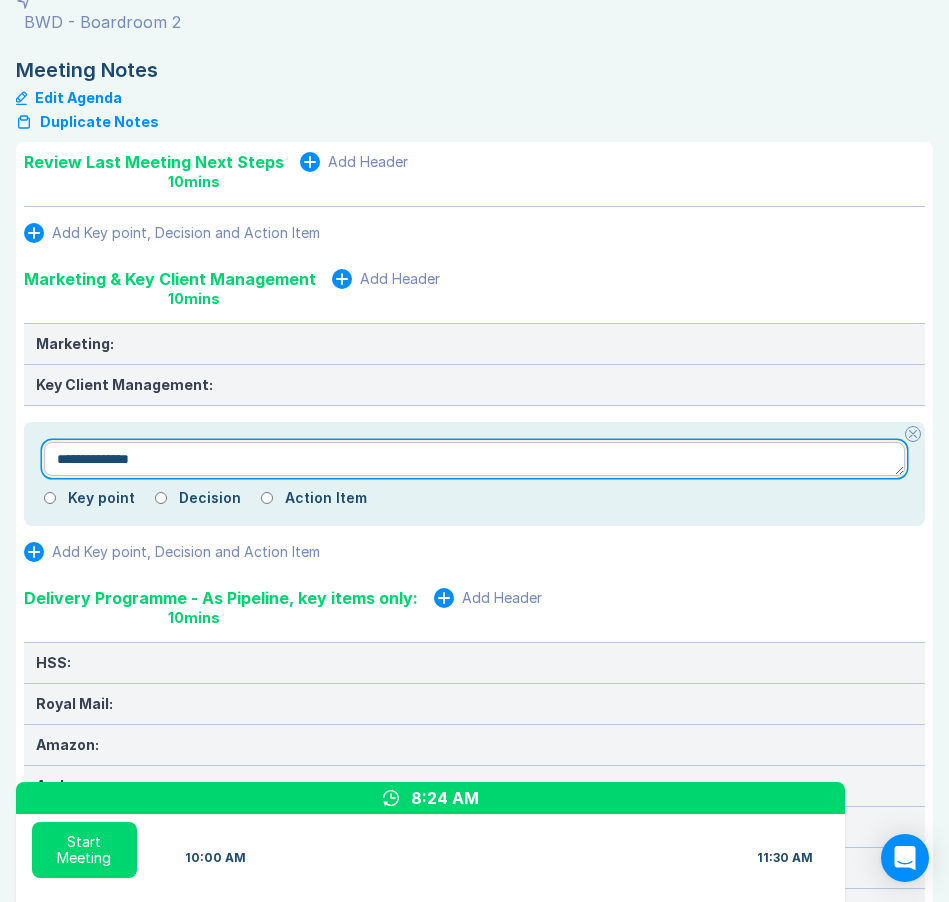 type on "**********" 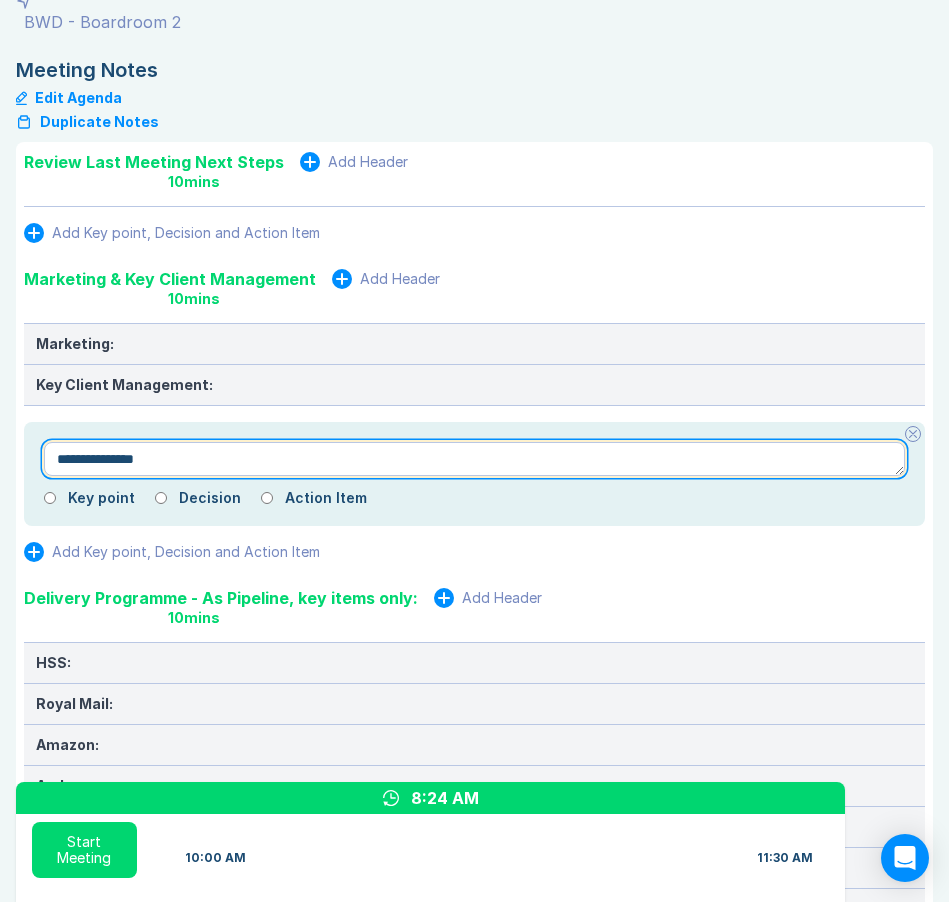 type on "*" 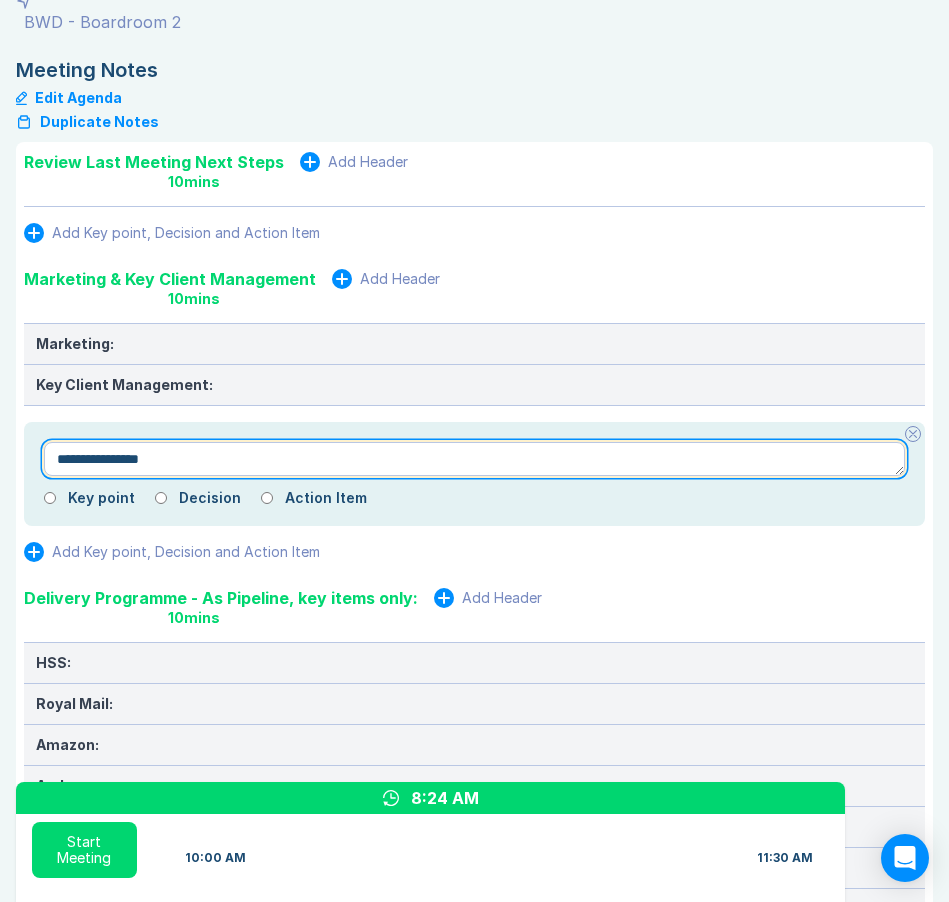 type on "*" 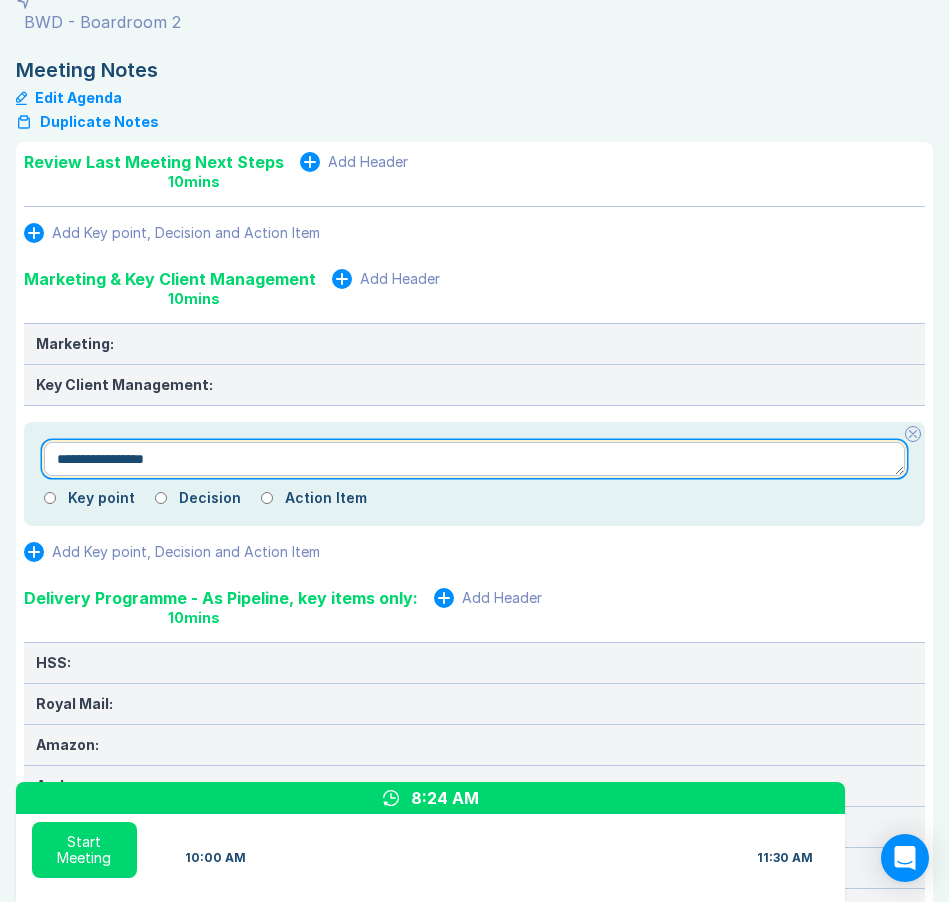 type on "*" 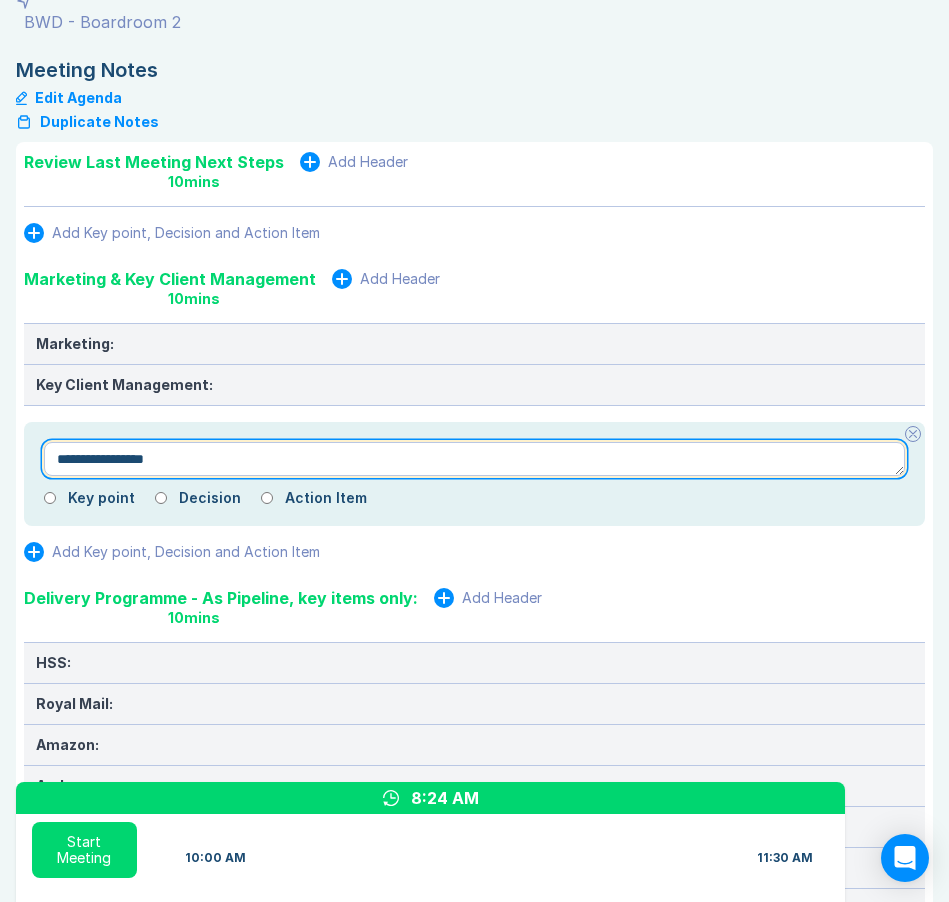 type on "**********" 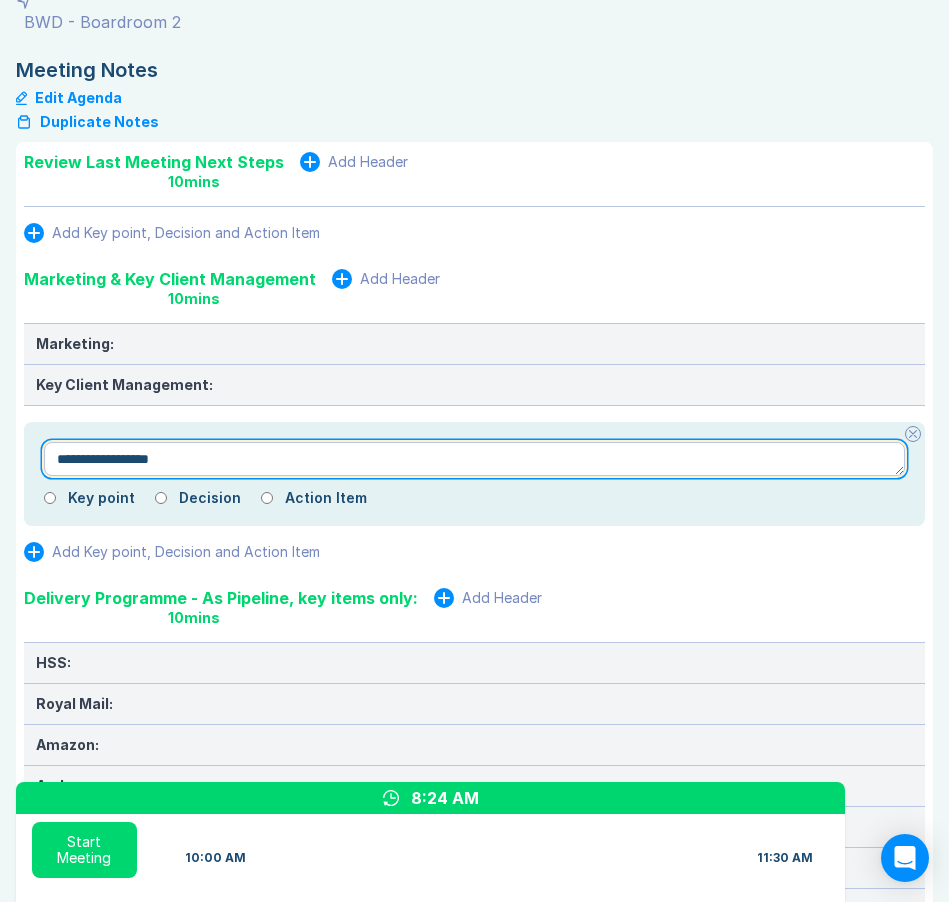 type on "*" 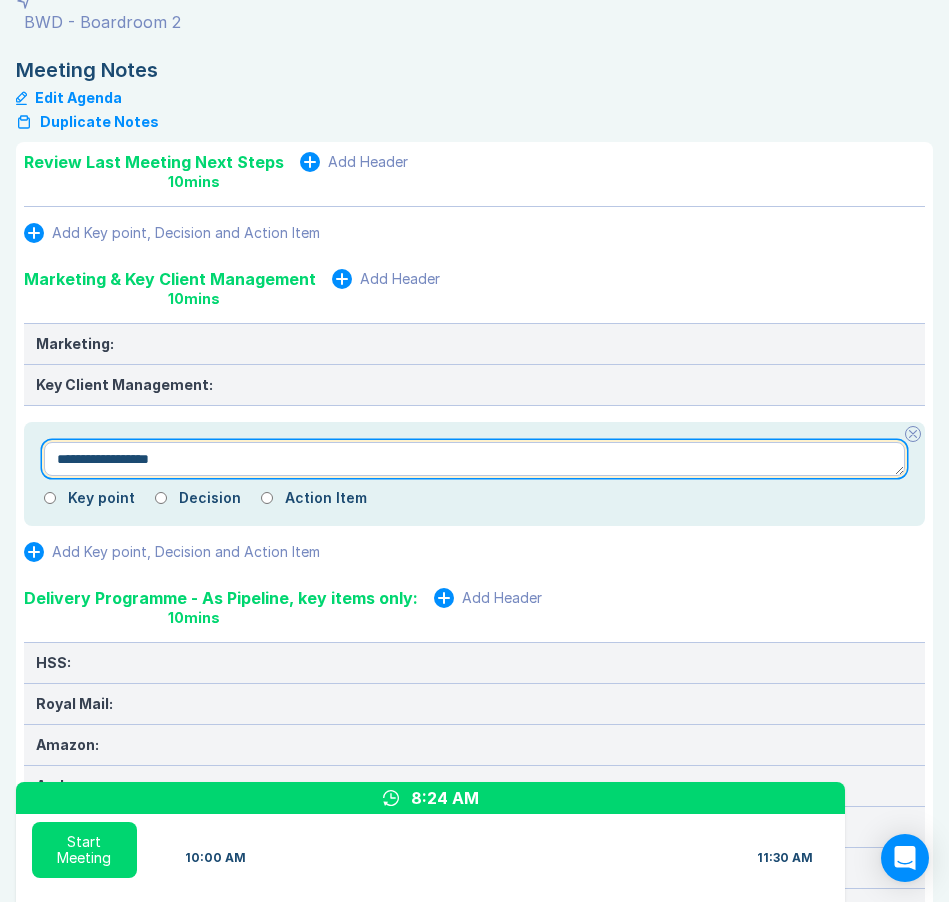 type on "**********" 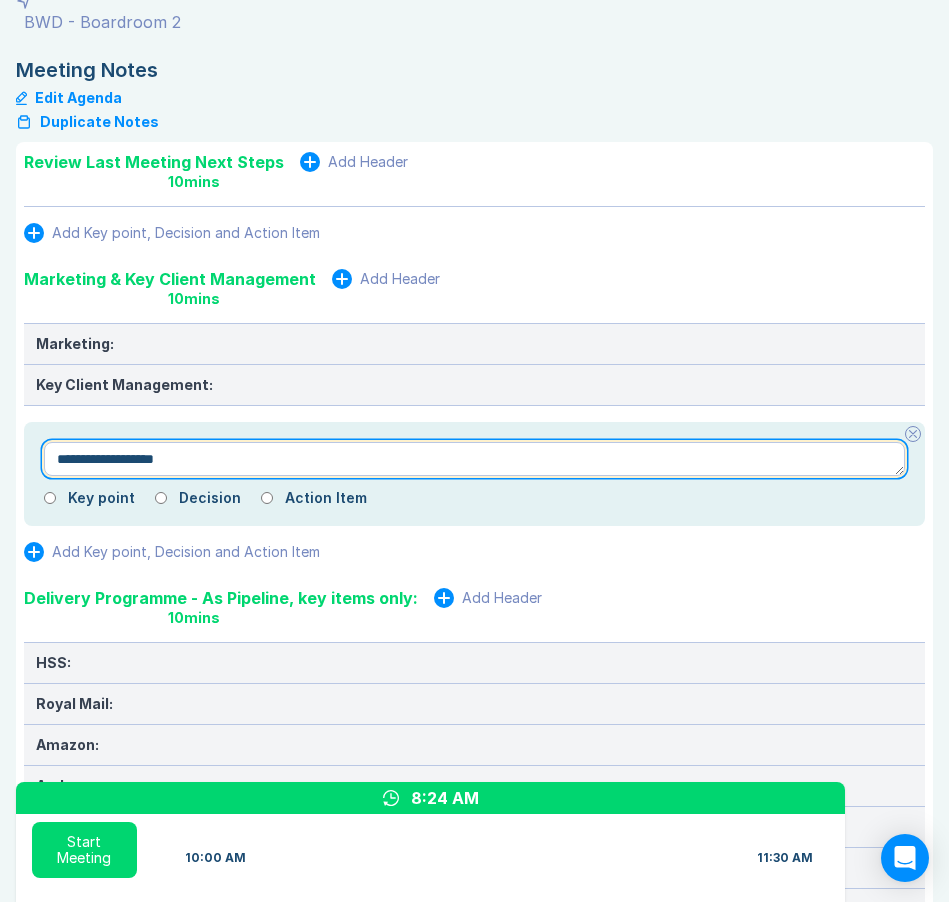 type on "*" 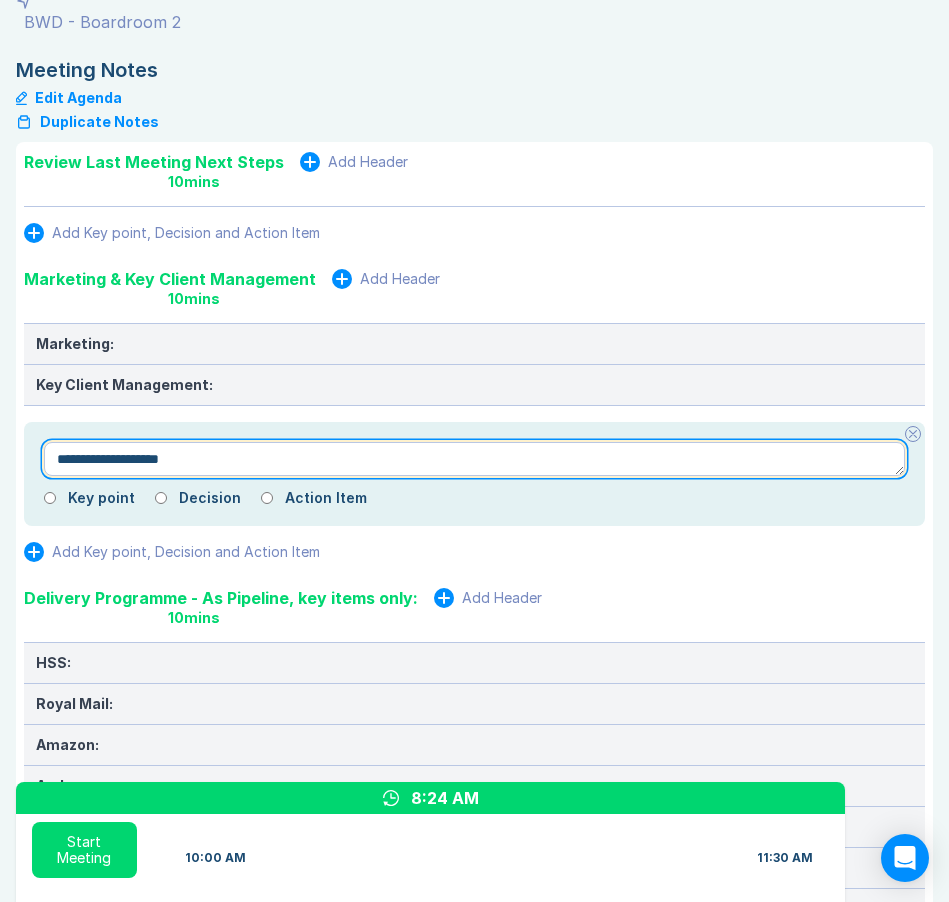 type on "*" 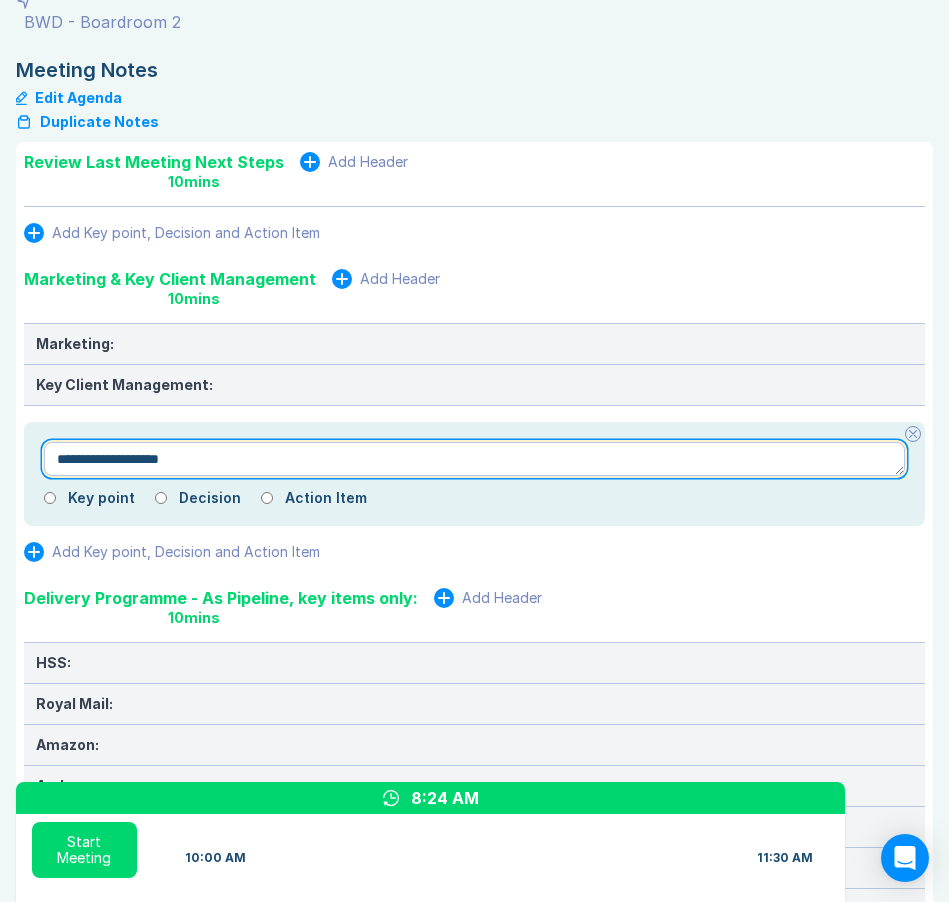 type on "**********" 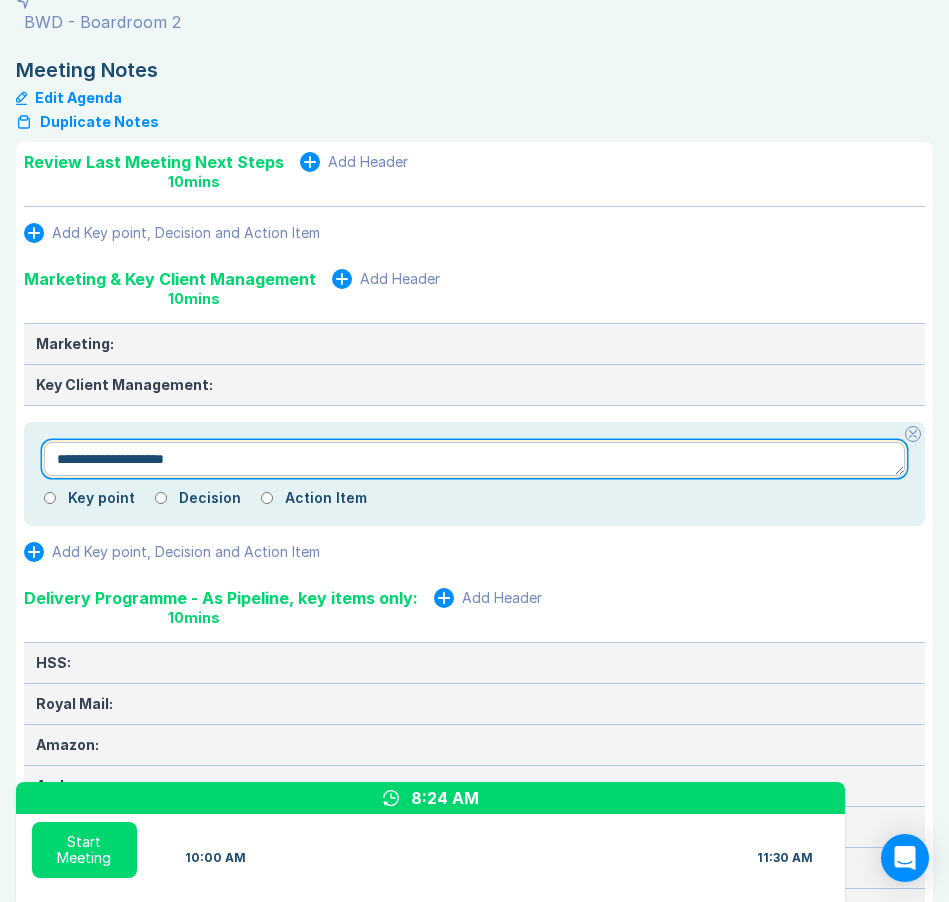 type on "*" 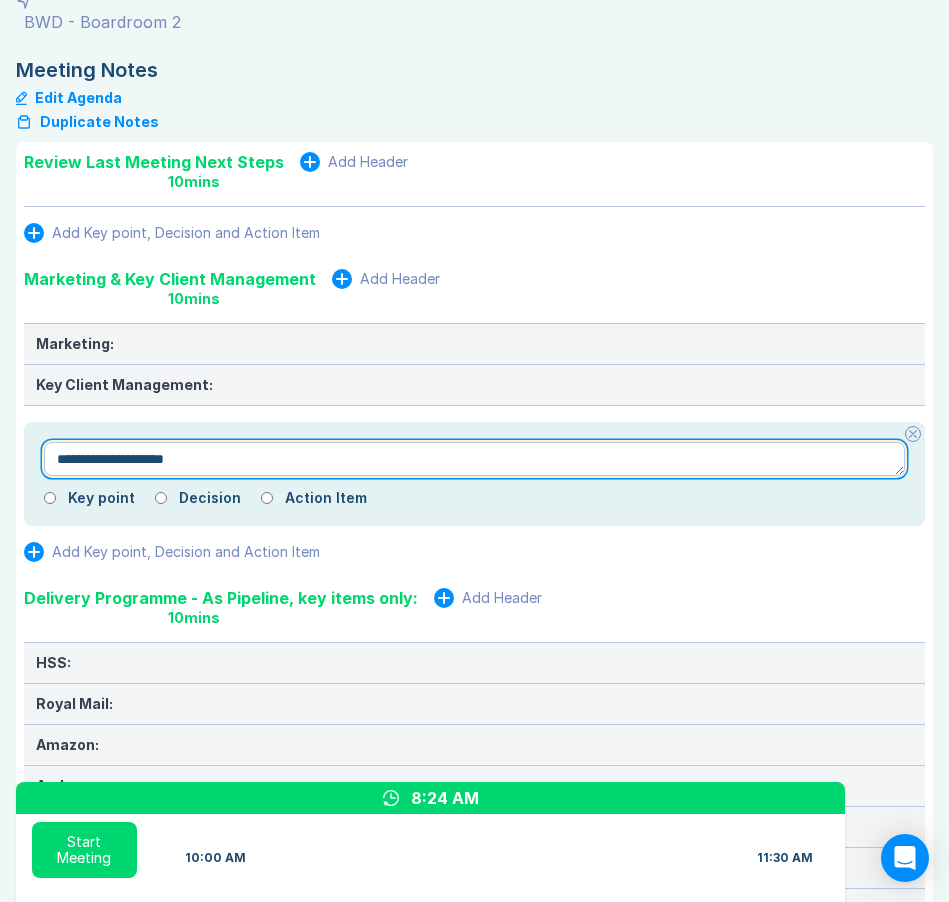 type on "**********" 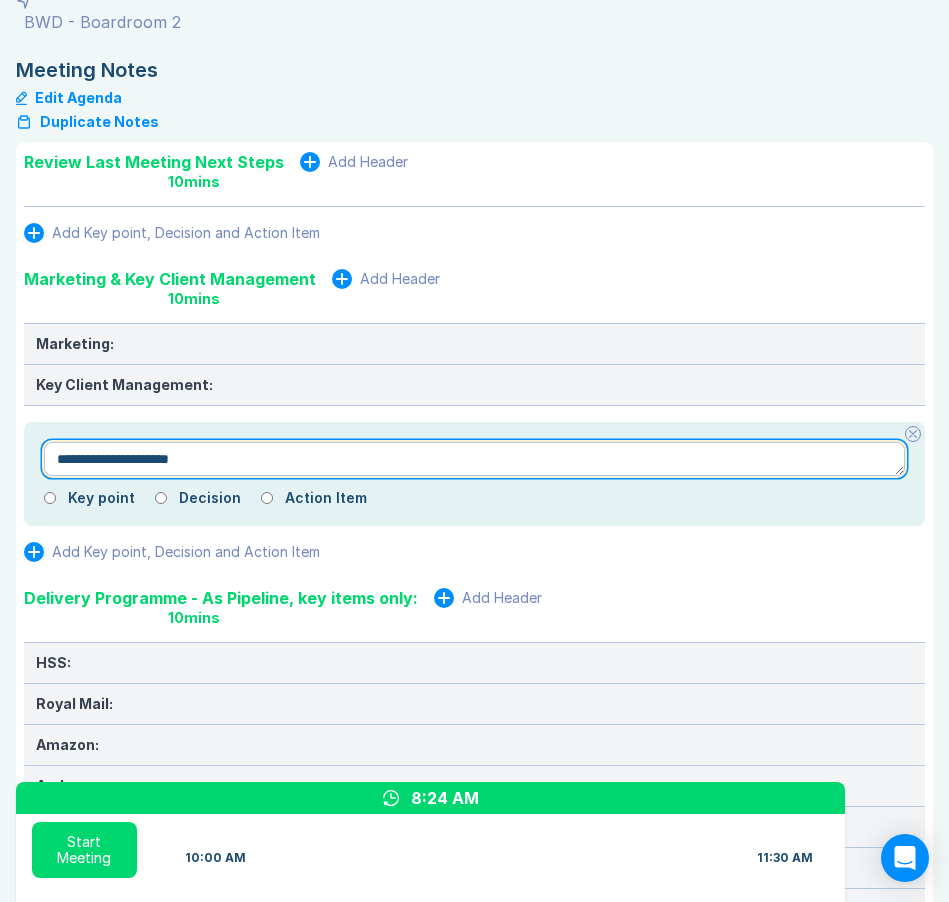 type on "*" 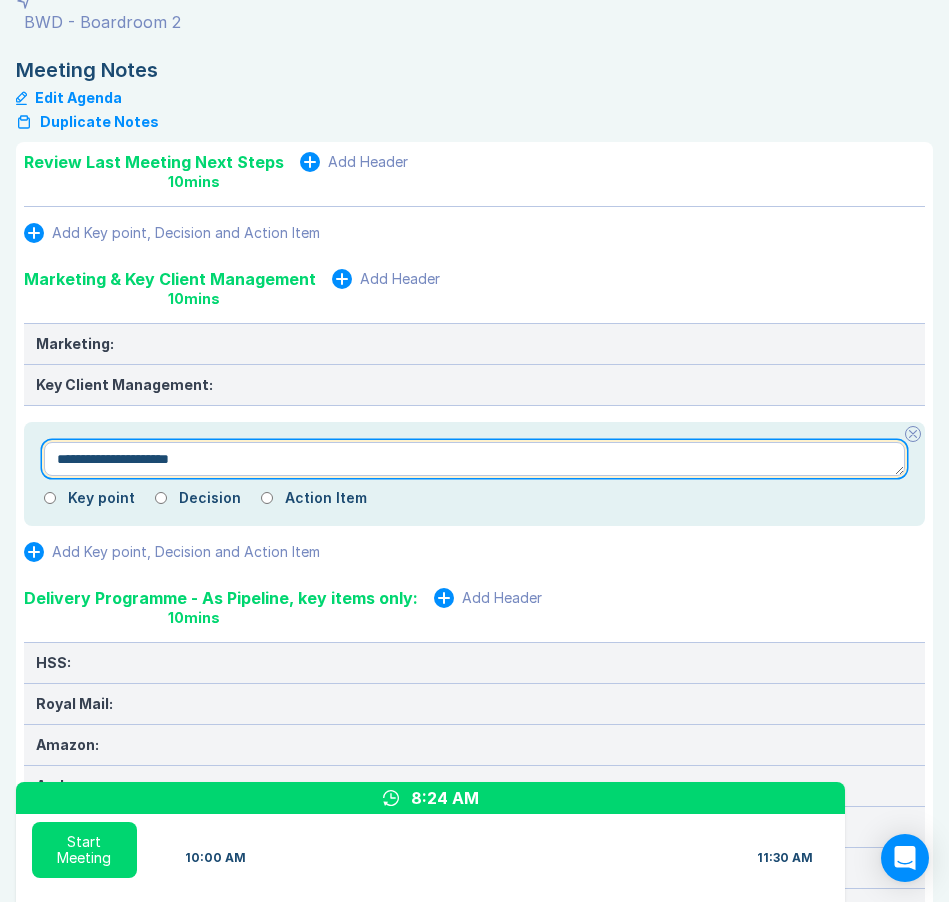 type on "**********" 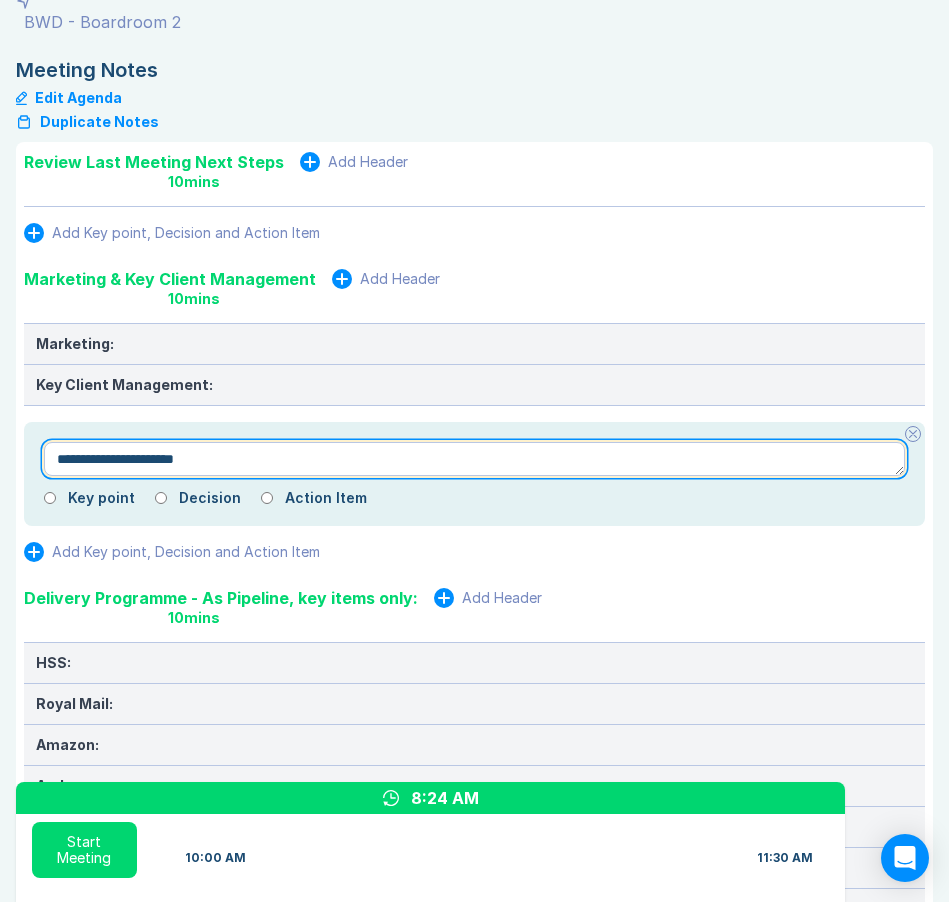 type on "*" 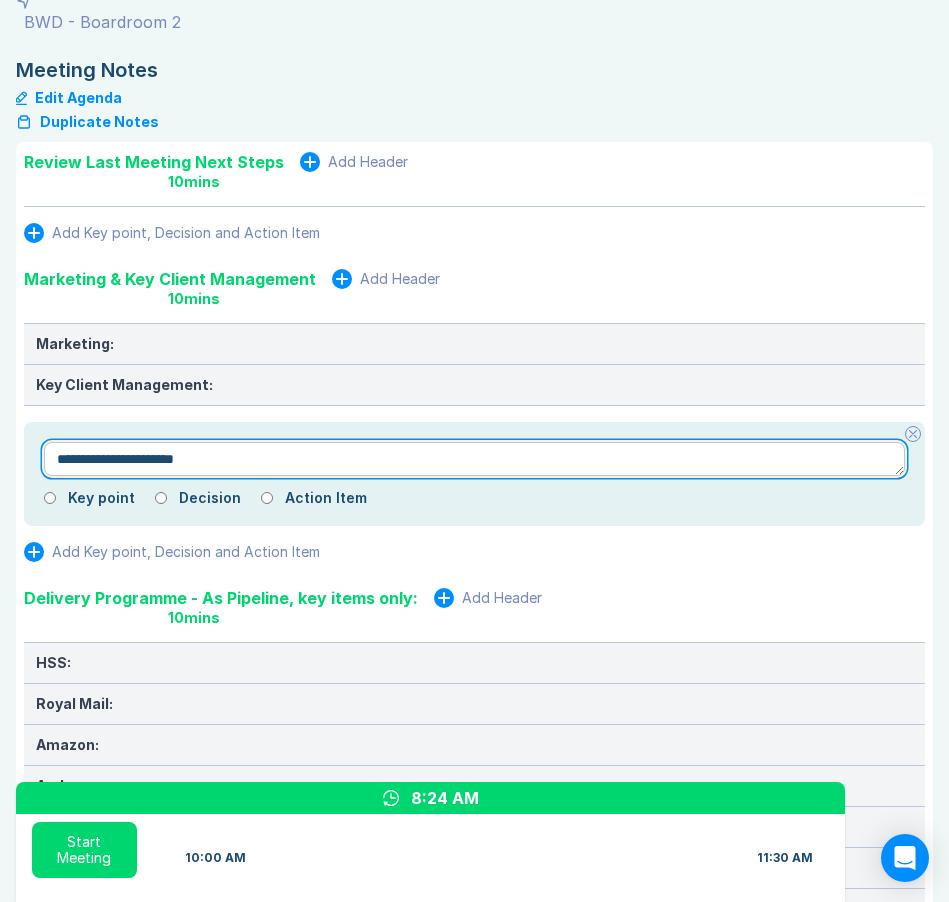 type on "**********" 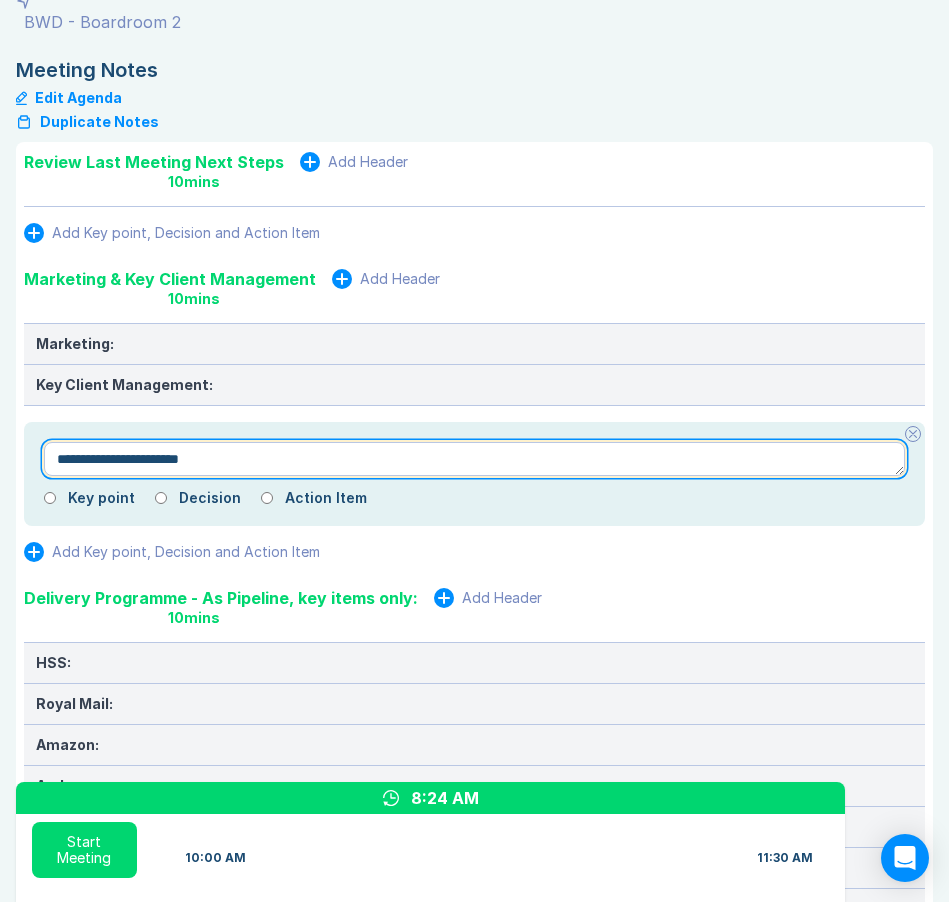 type on "*" 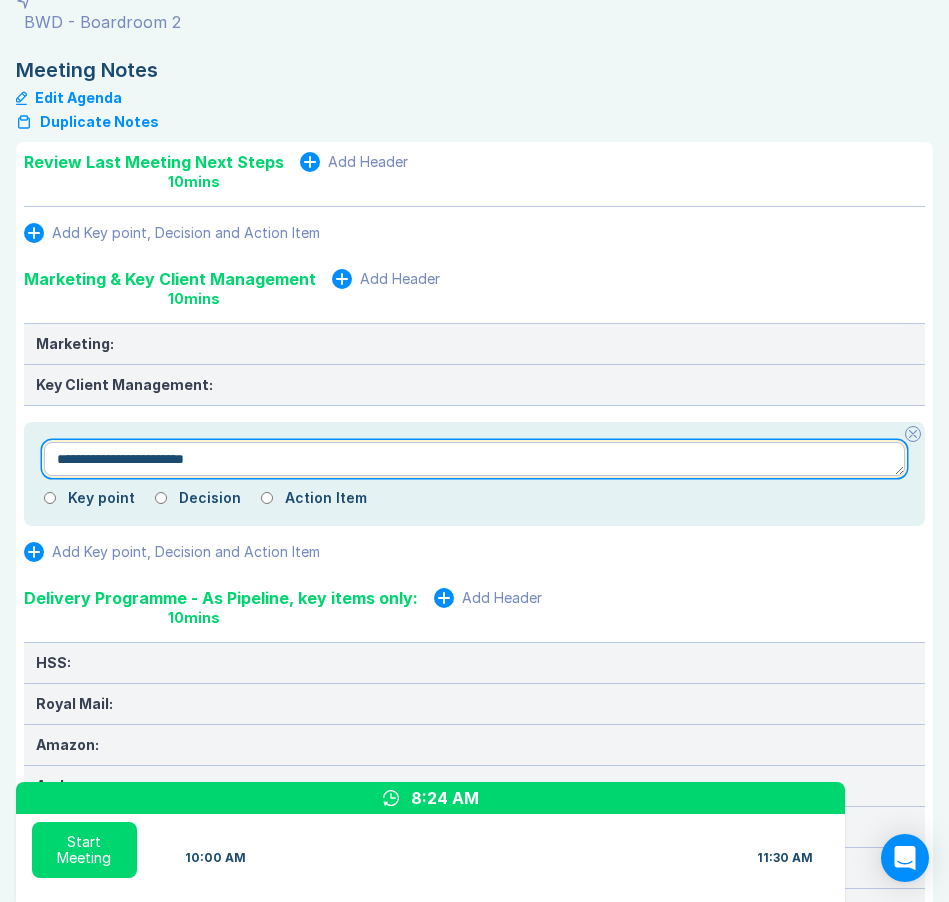 type on "*" 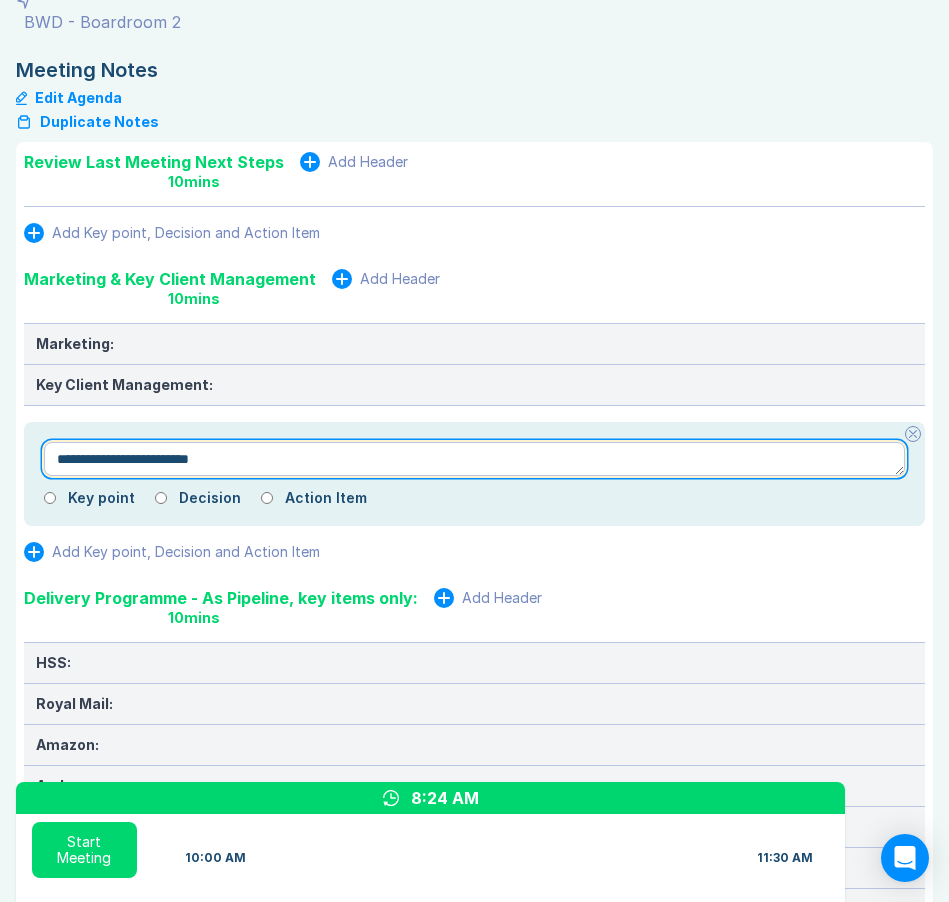 type on "*" 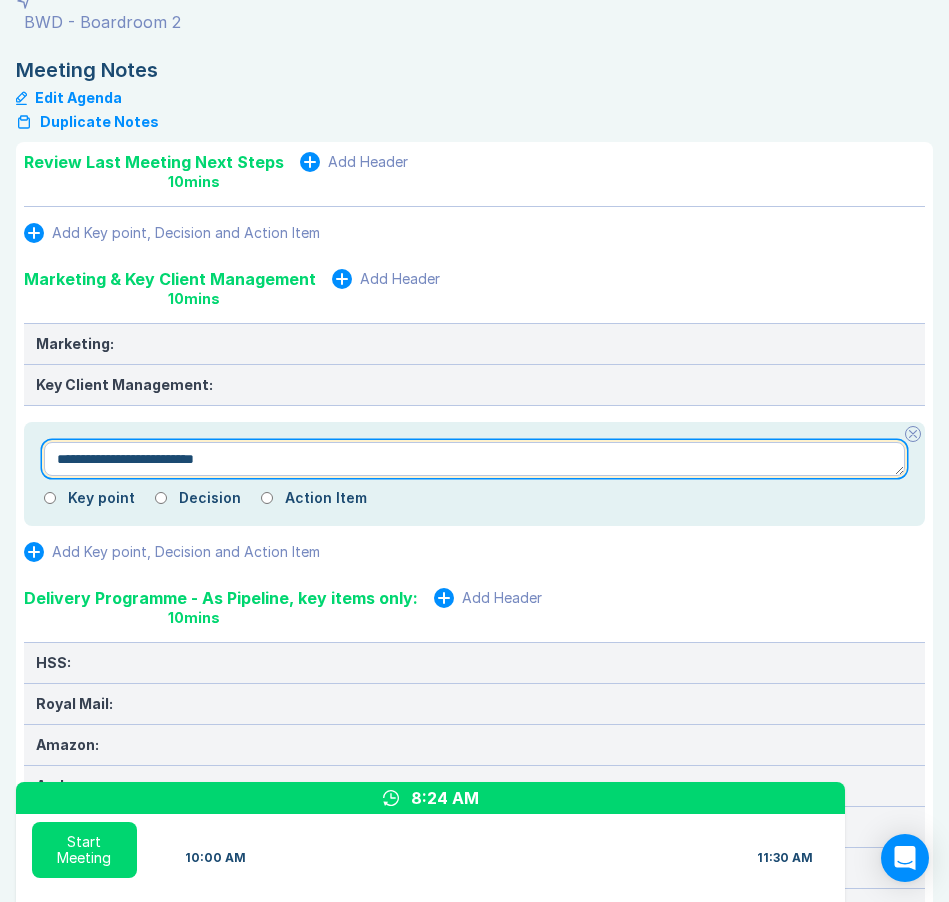 type on "*" 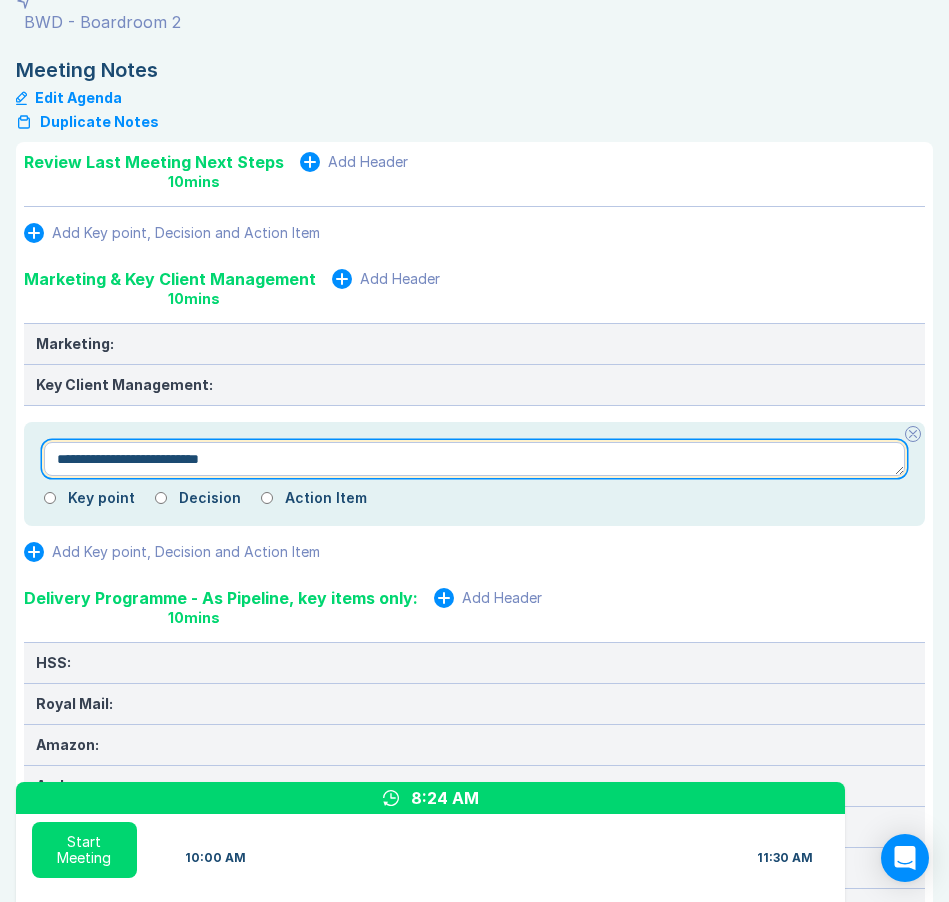 type on "*" 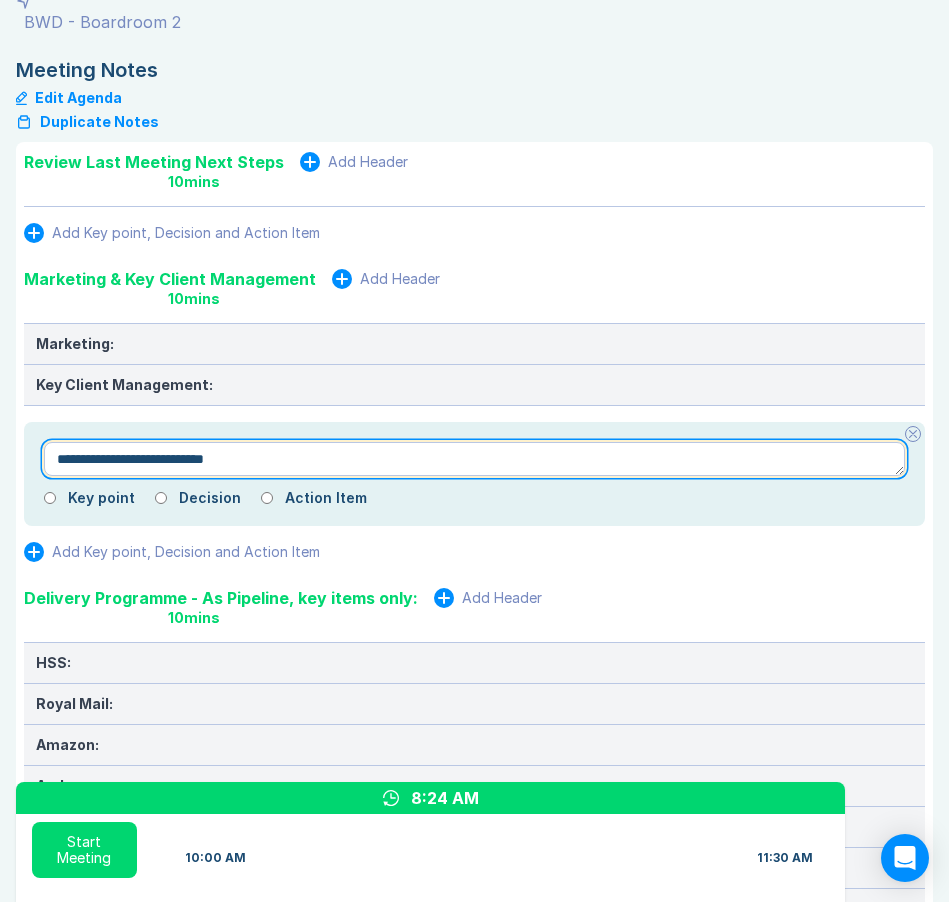 type on "*" 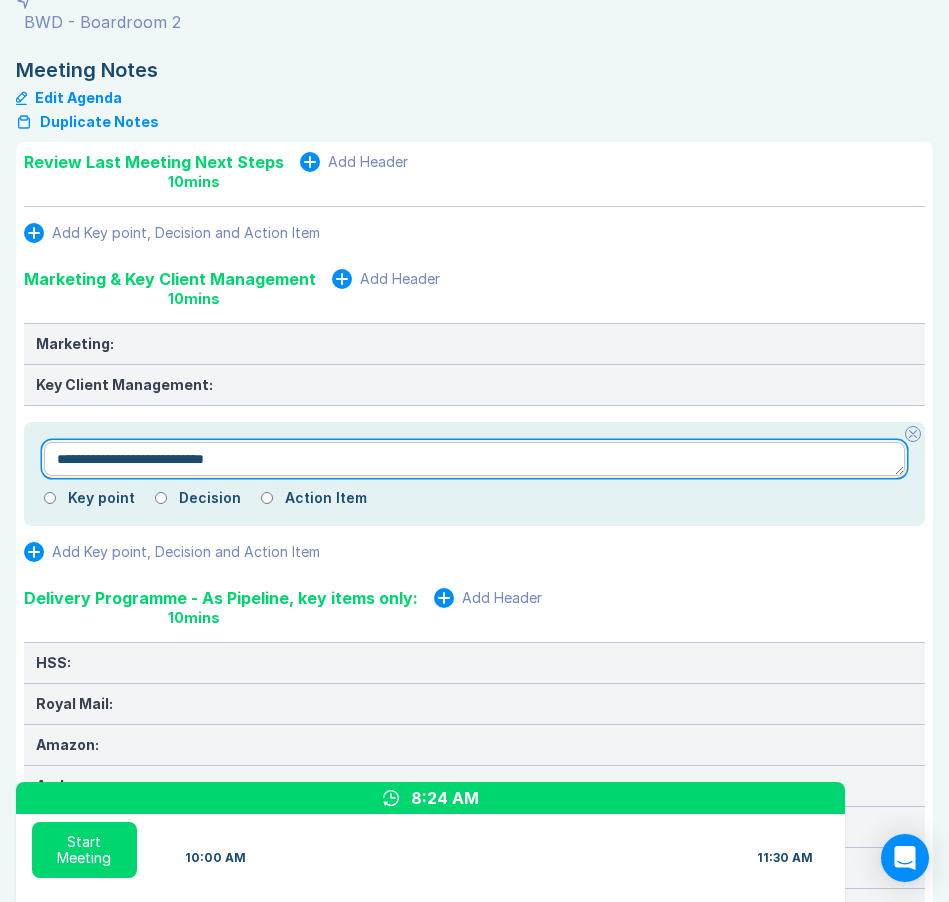 type on "**********" 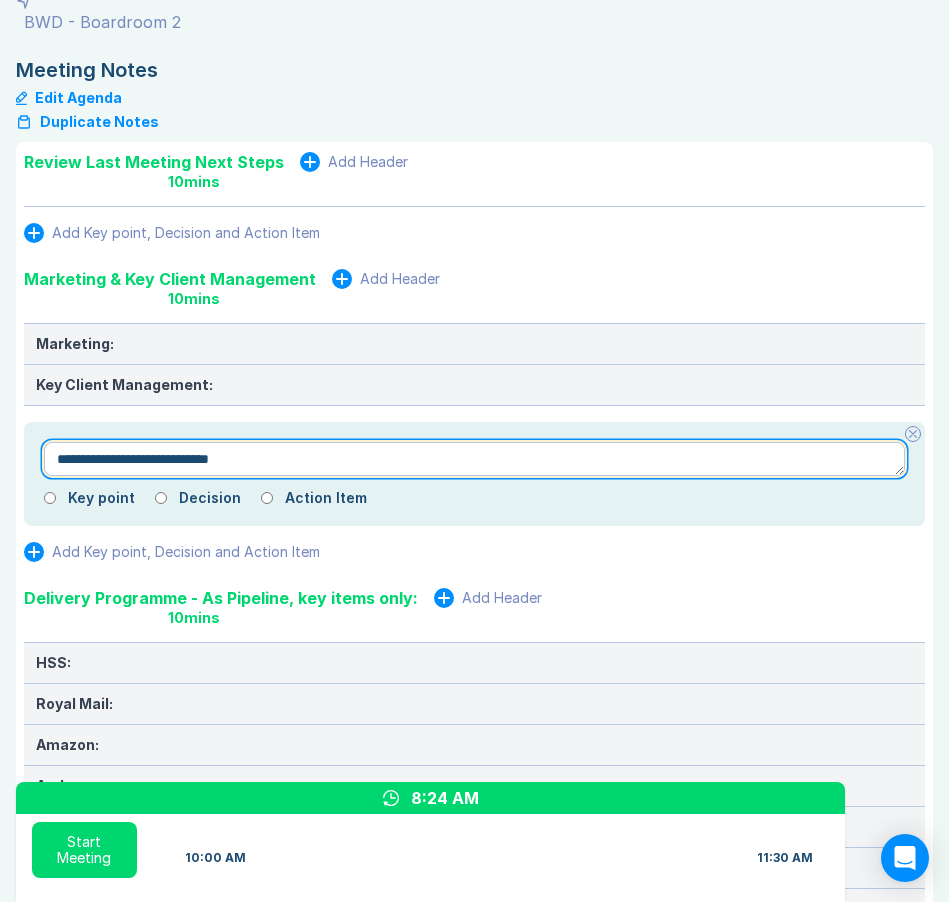 type on "*" 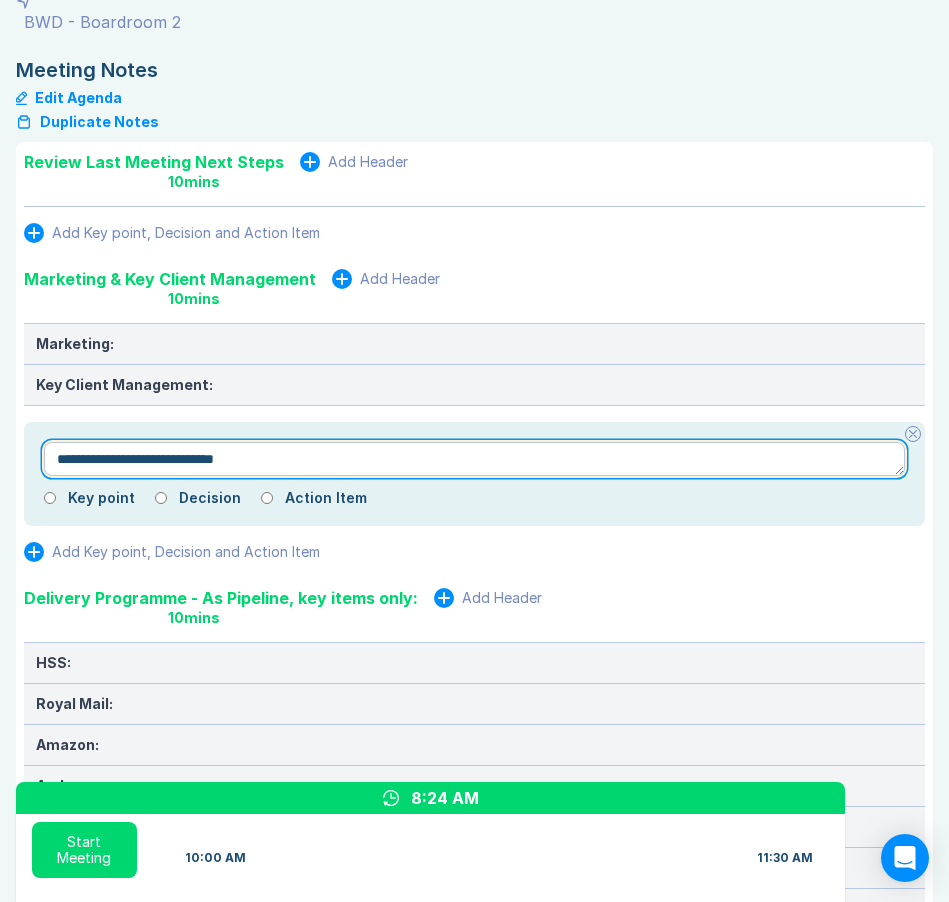 type on "*" 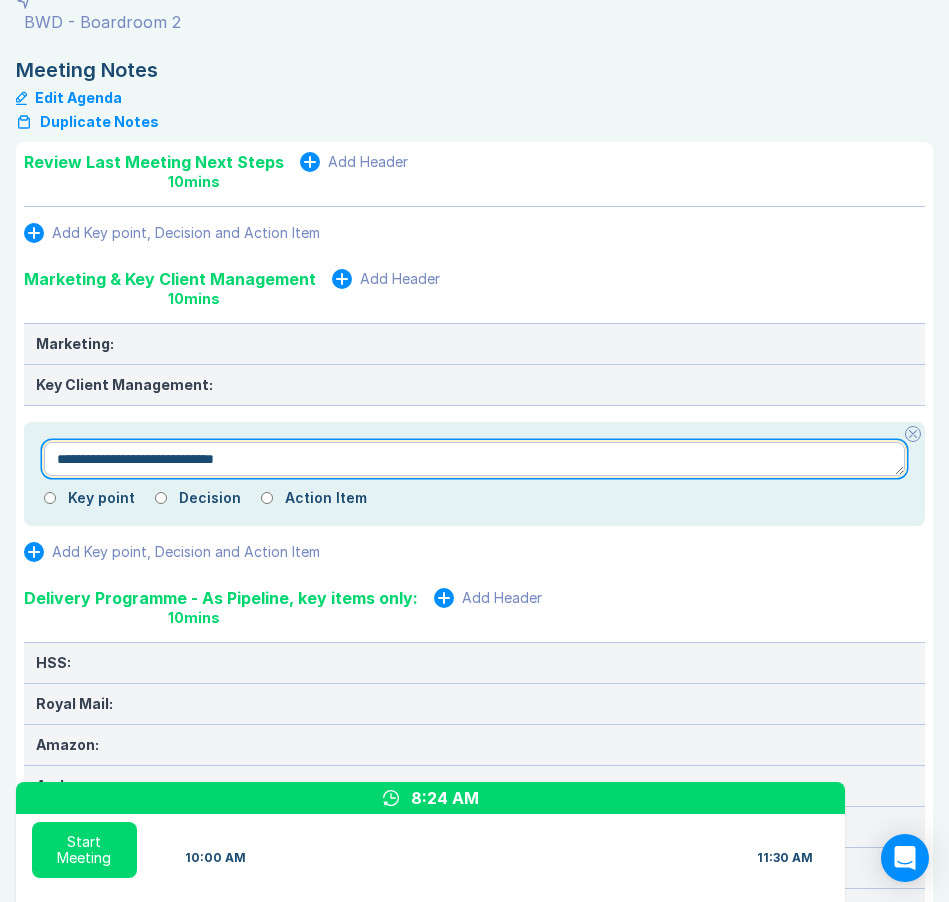 type on "**********" 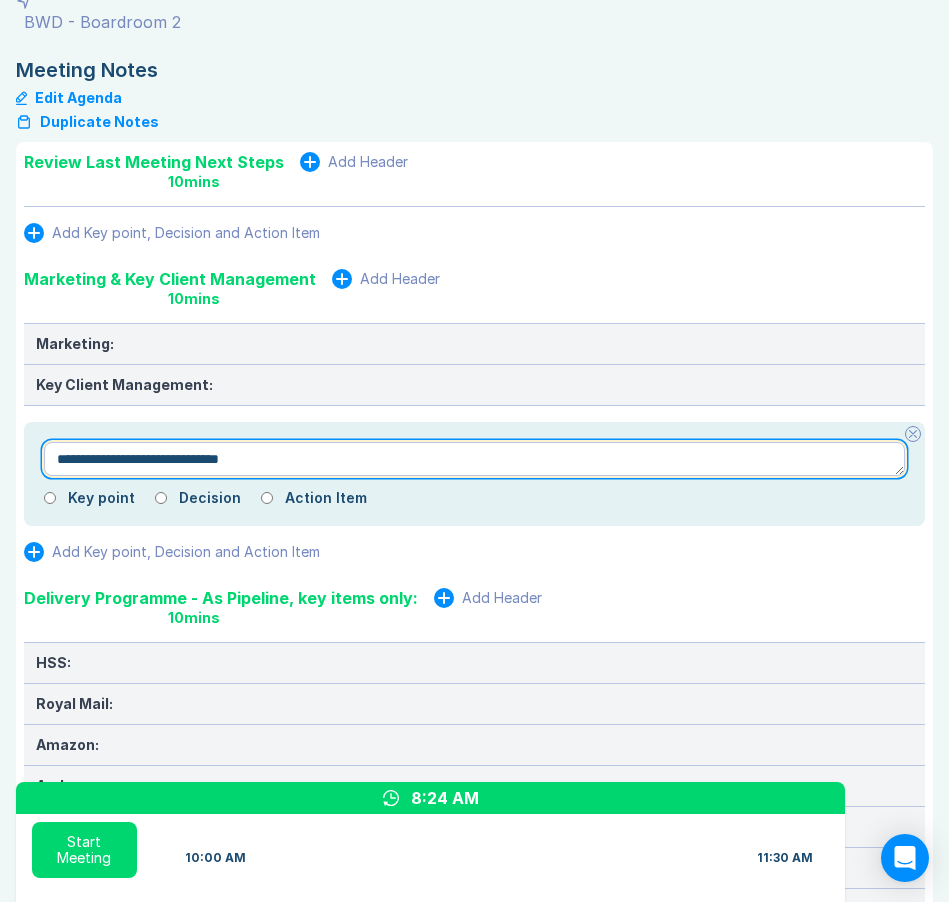 type on "*" 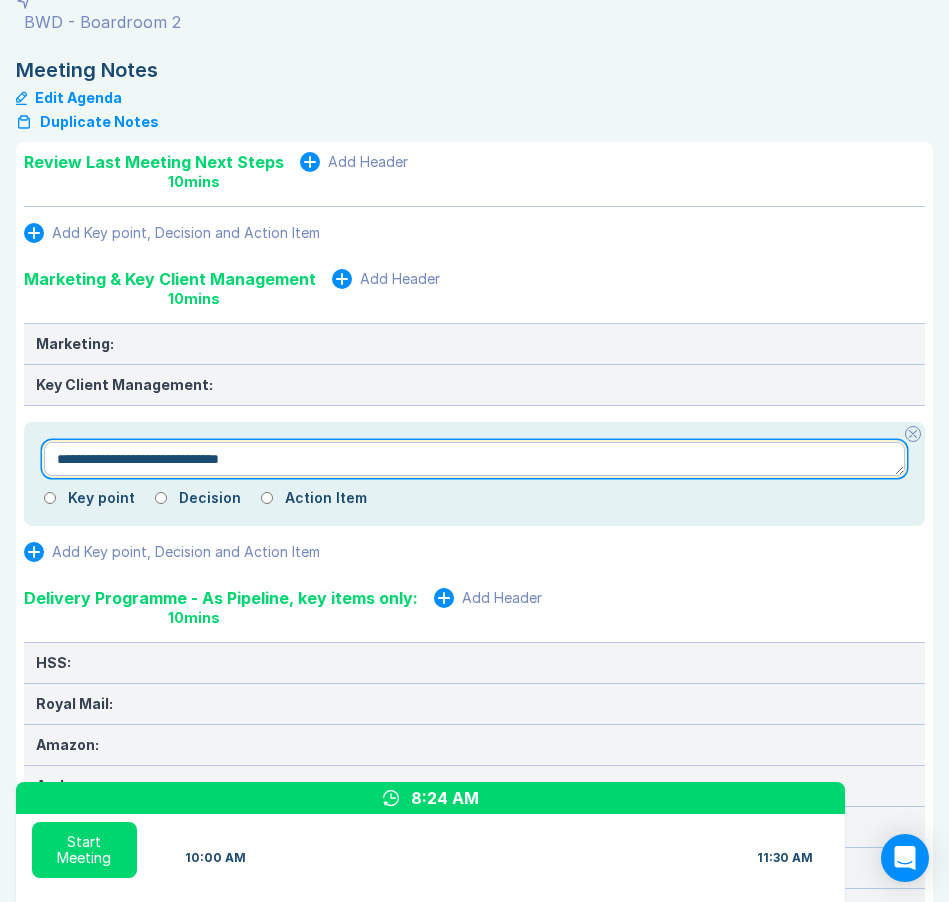 type on "**********" 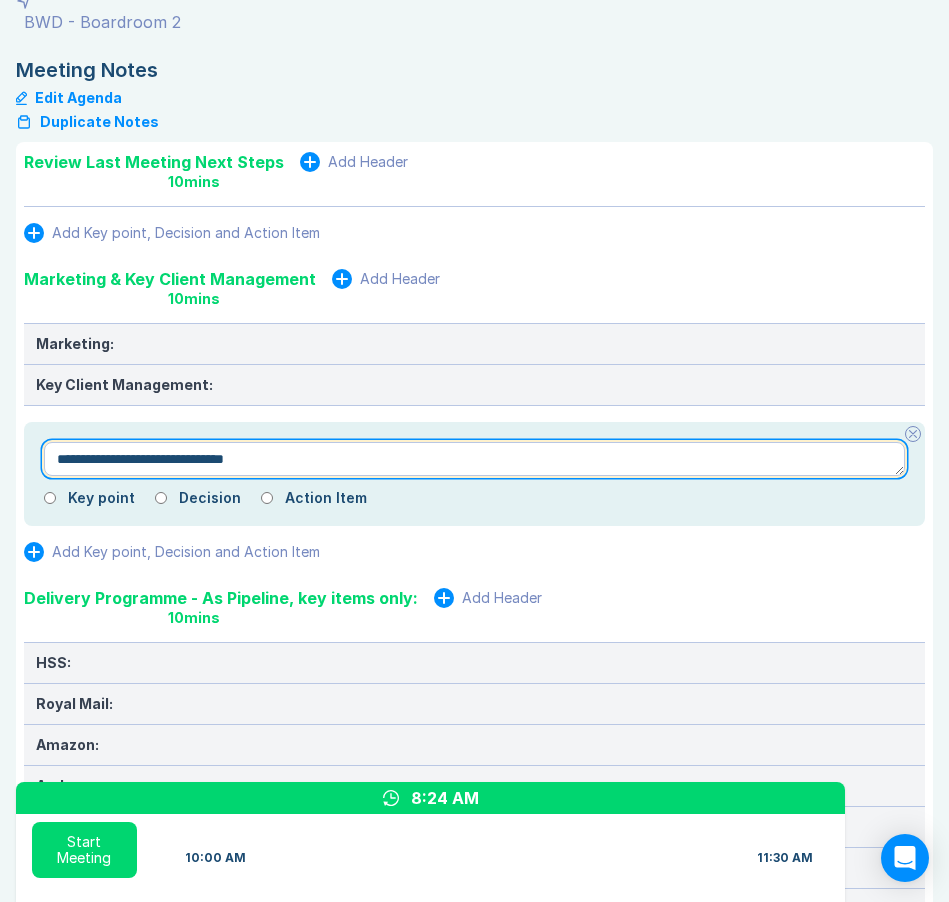 type on "*" 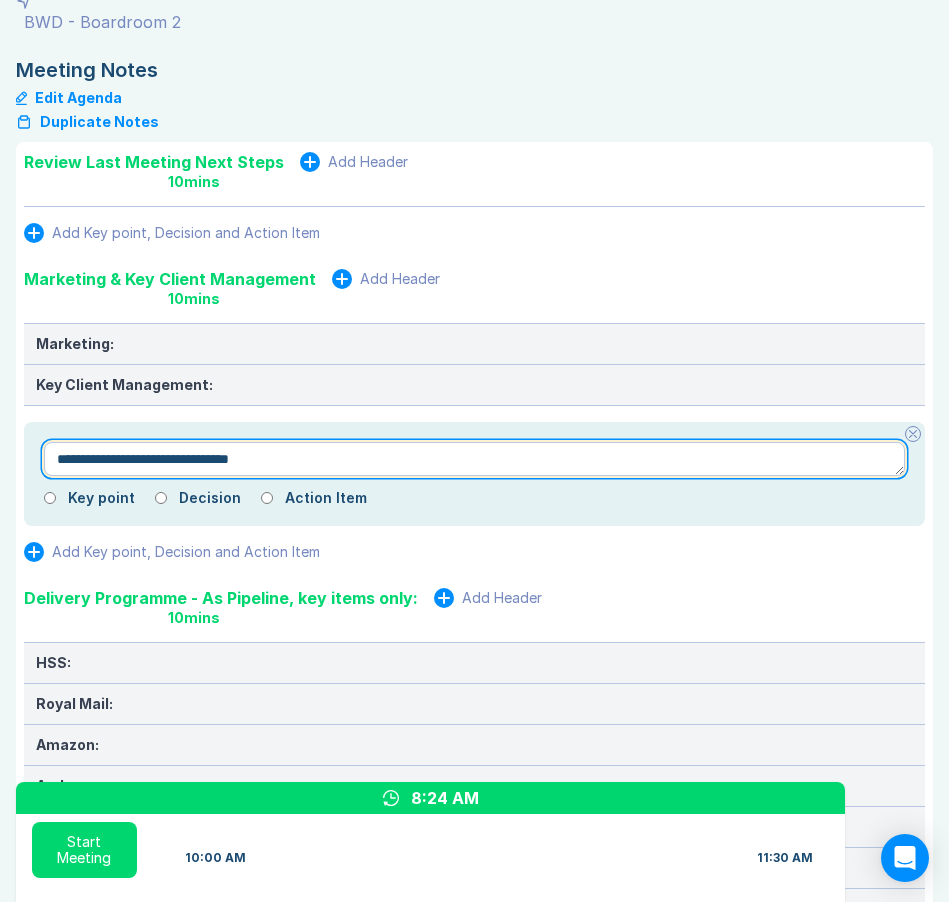 type on "*" 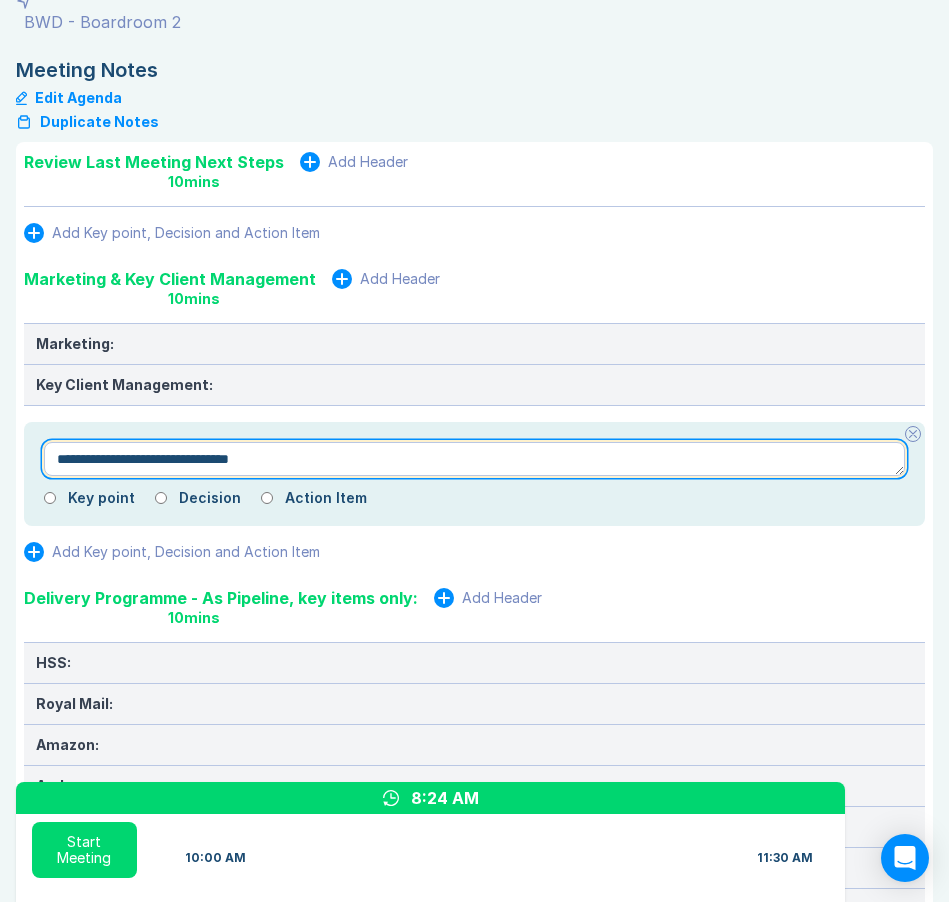 type on "**********" 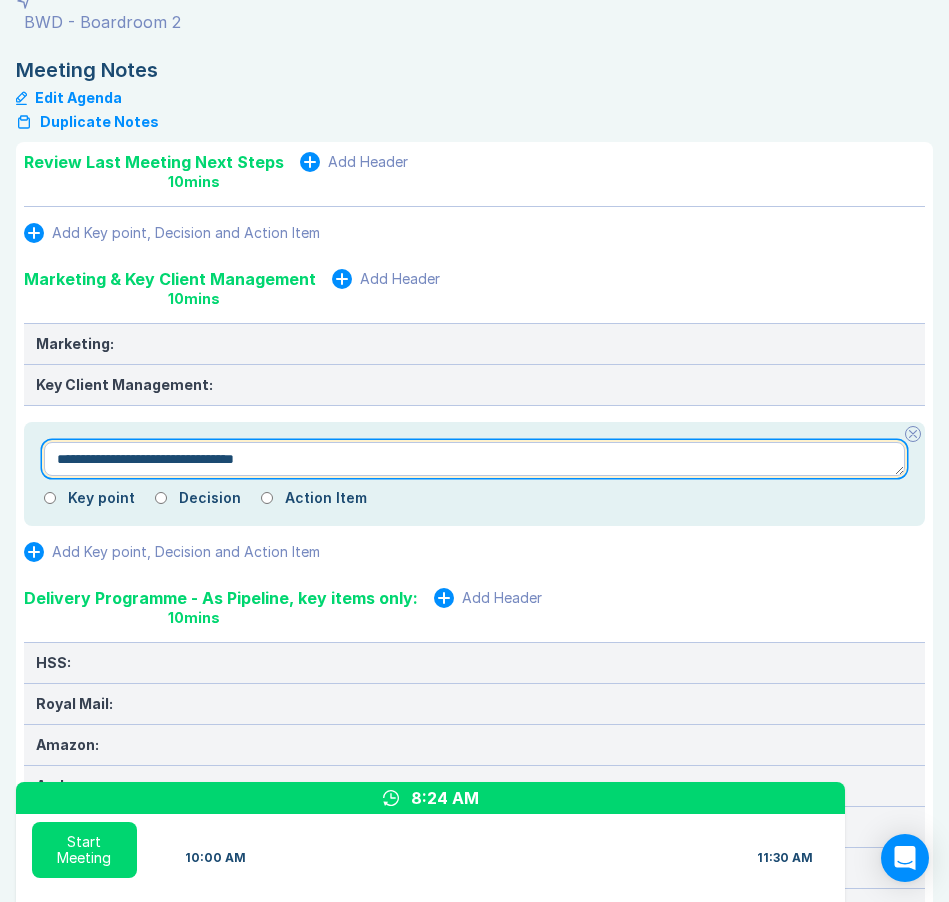 type on "*" 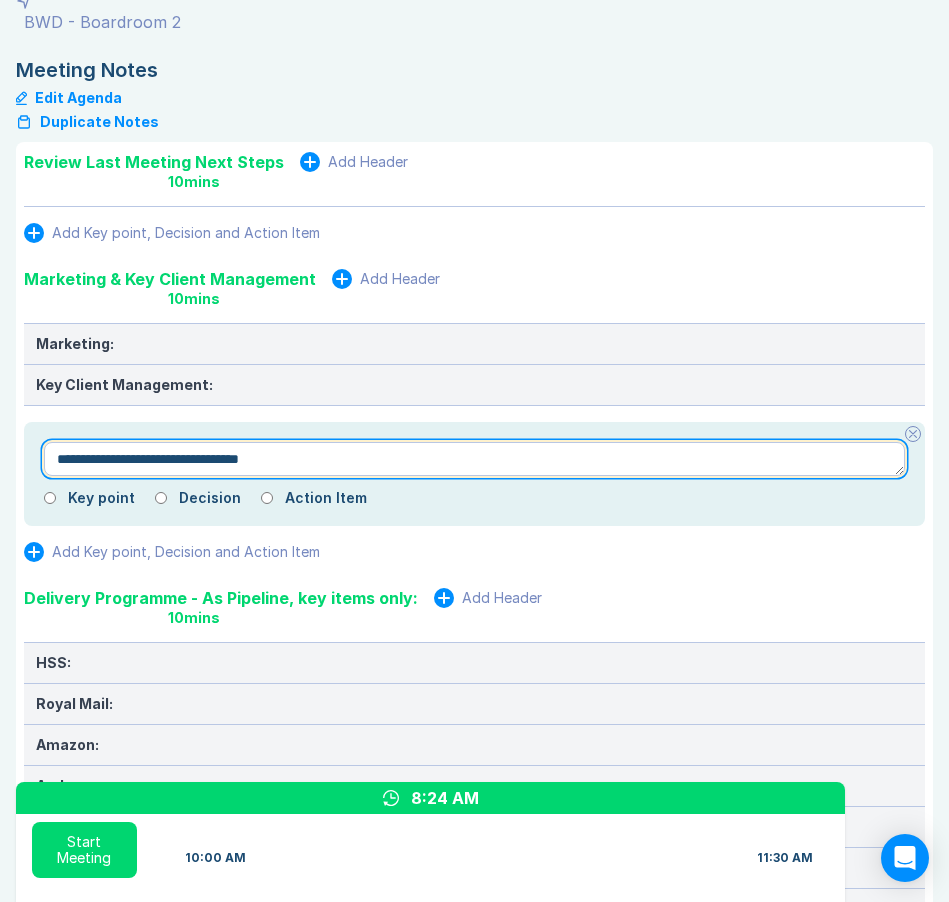 type on "*" 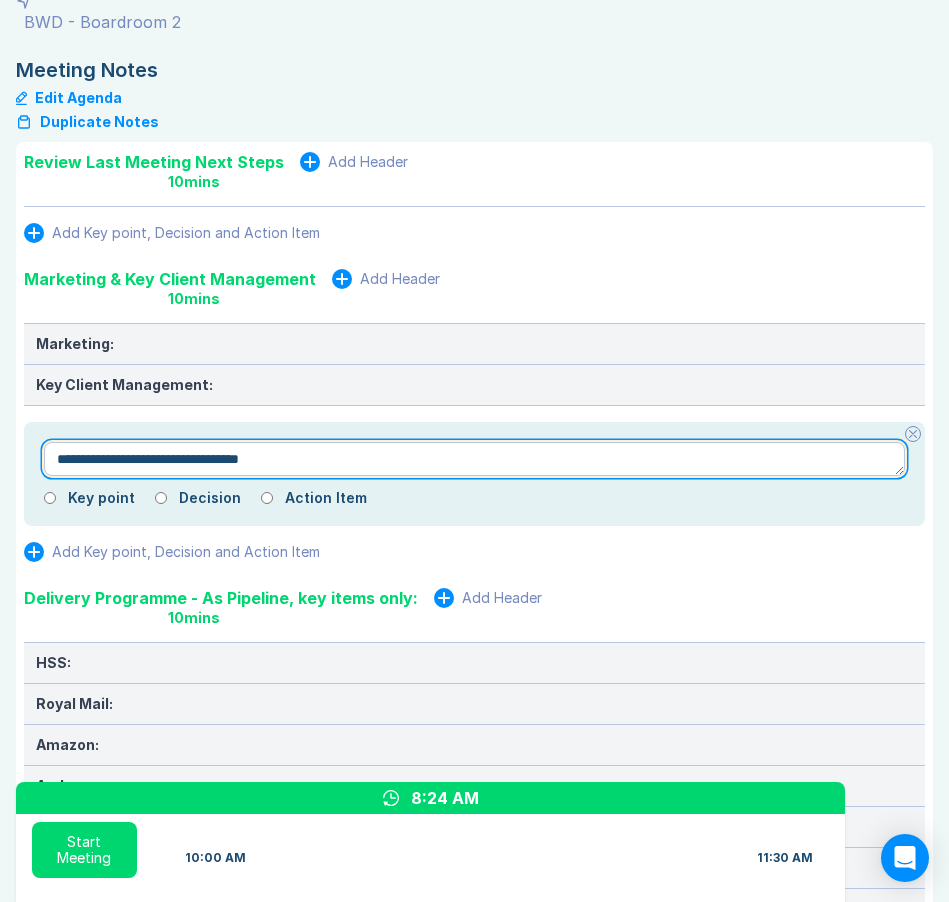 type on "**********" 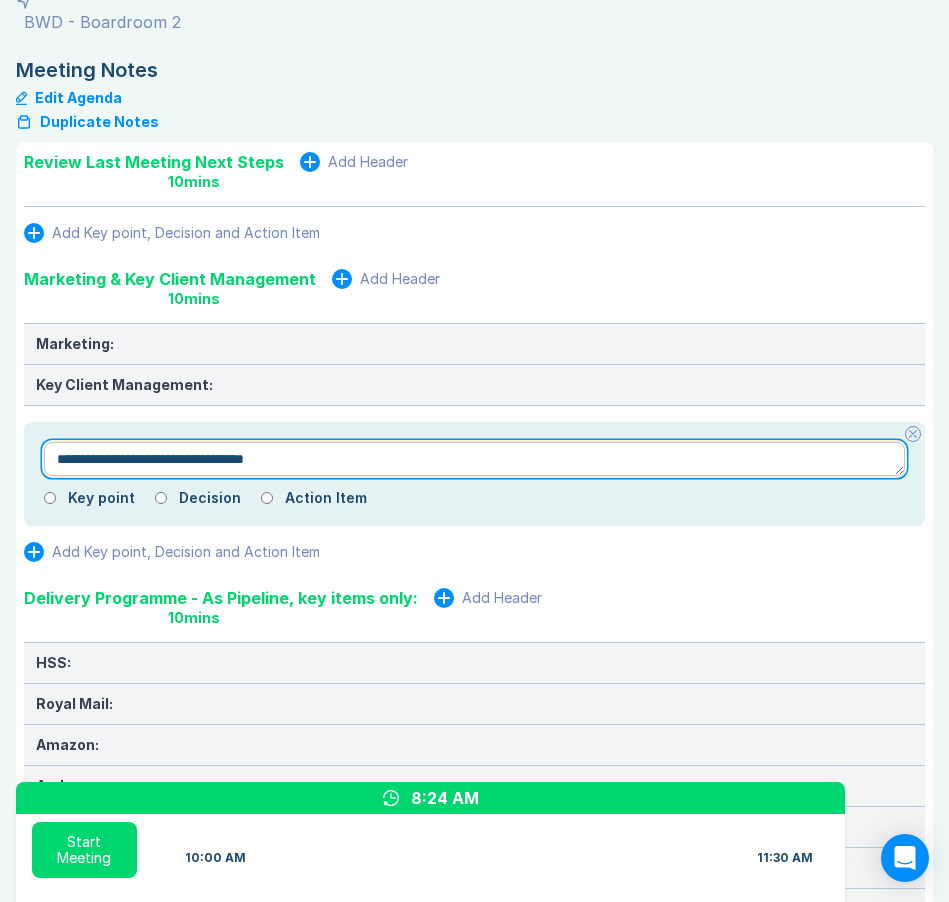 type on "*" 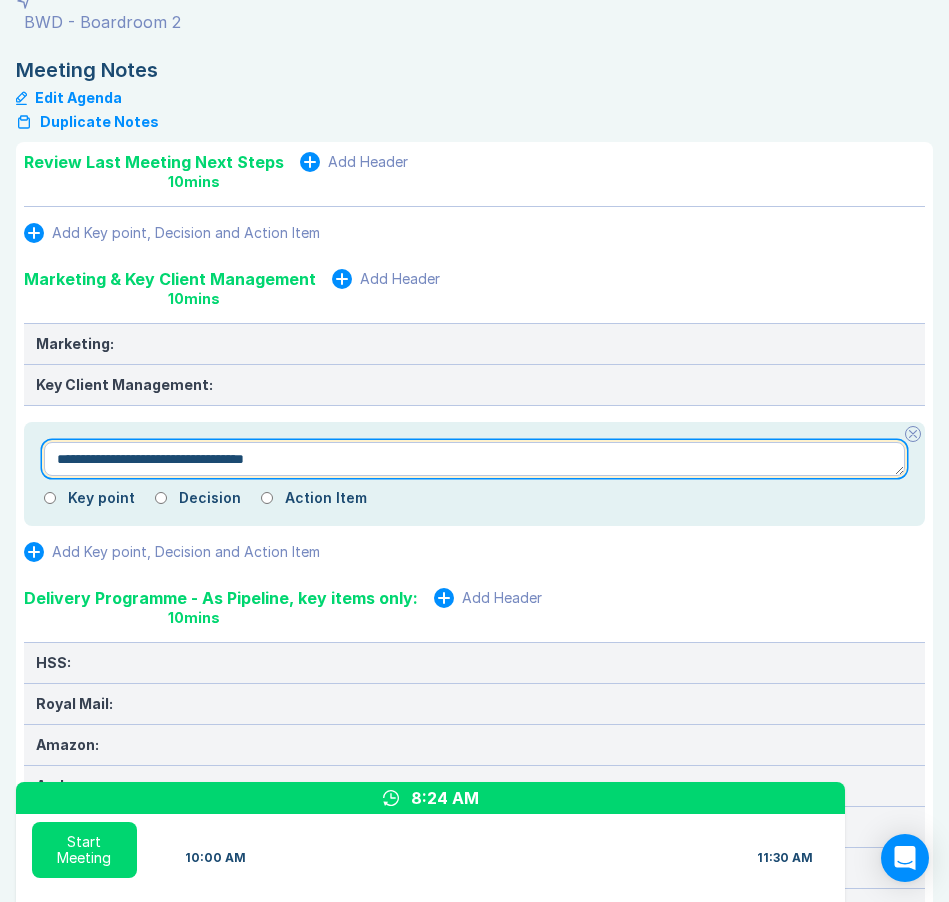 type on "**********" 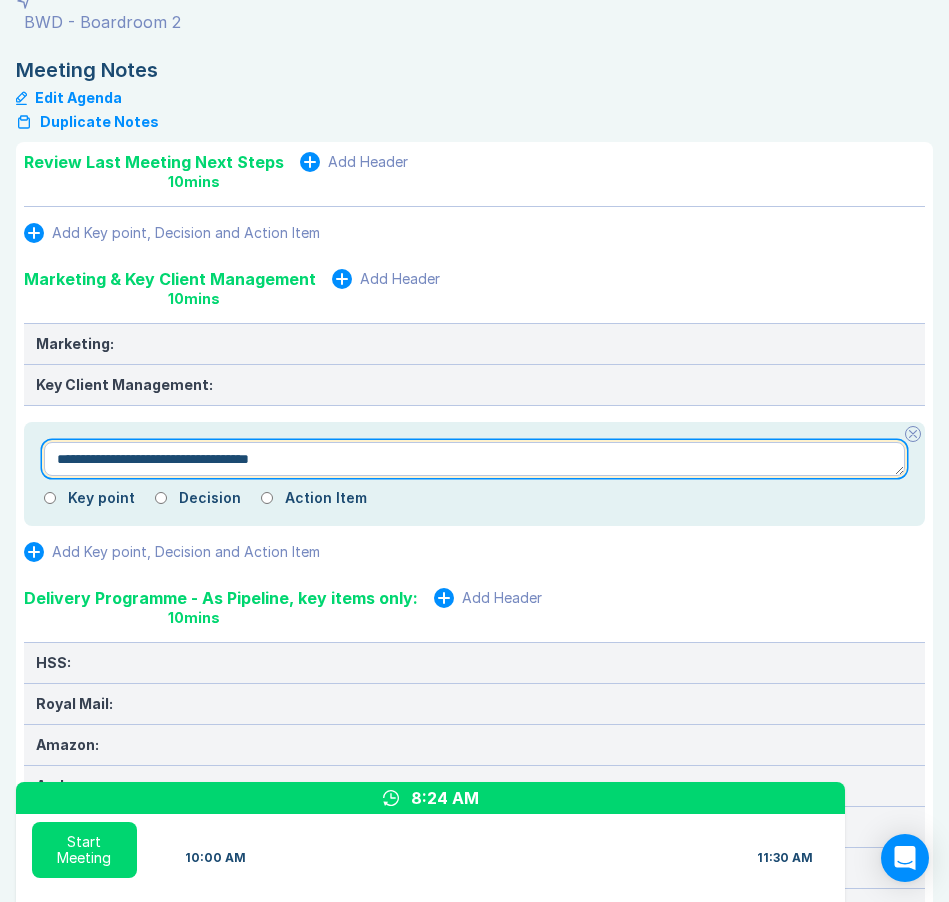 type on "*" 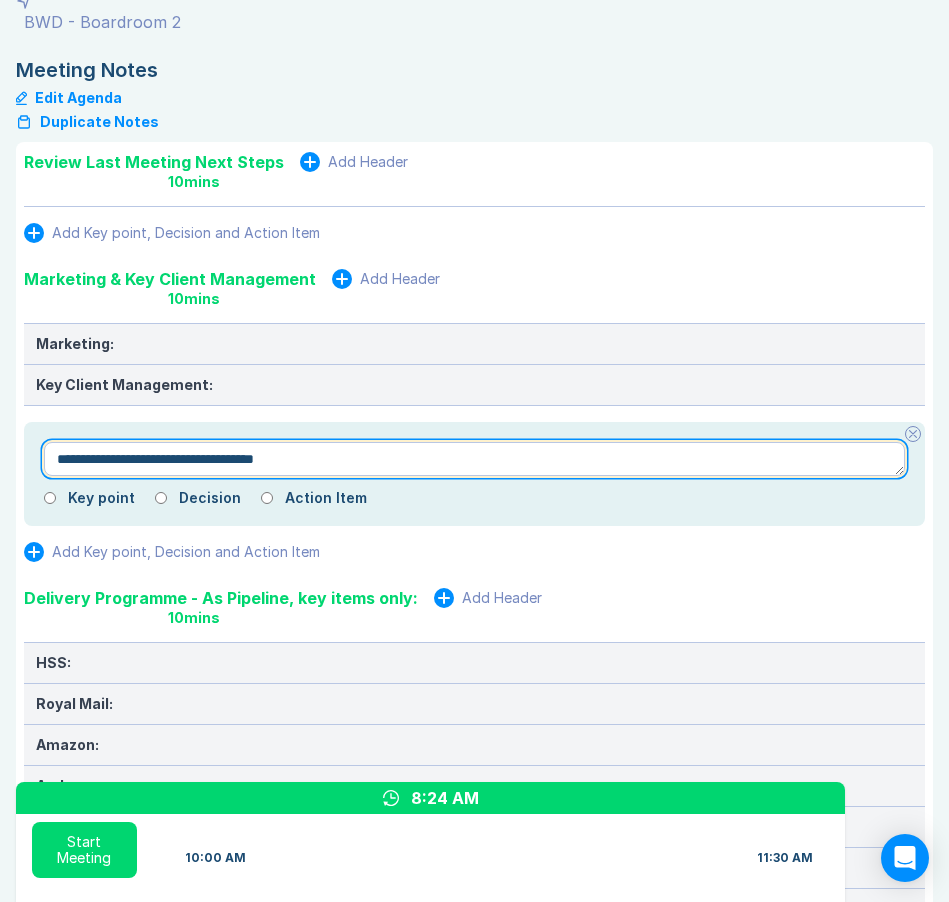 type on "*" 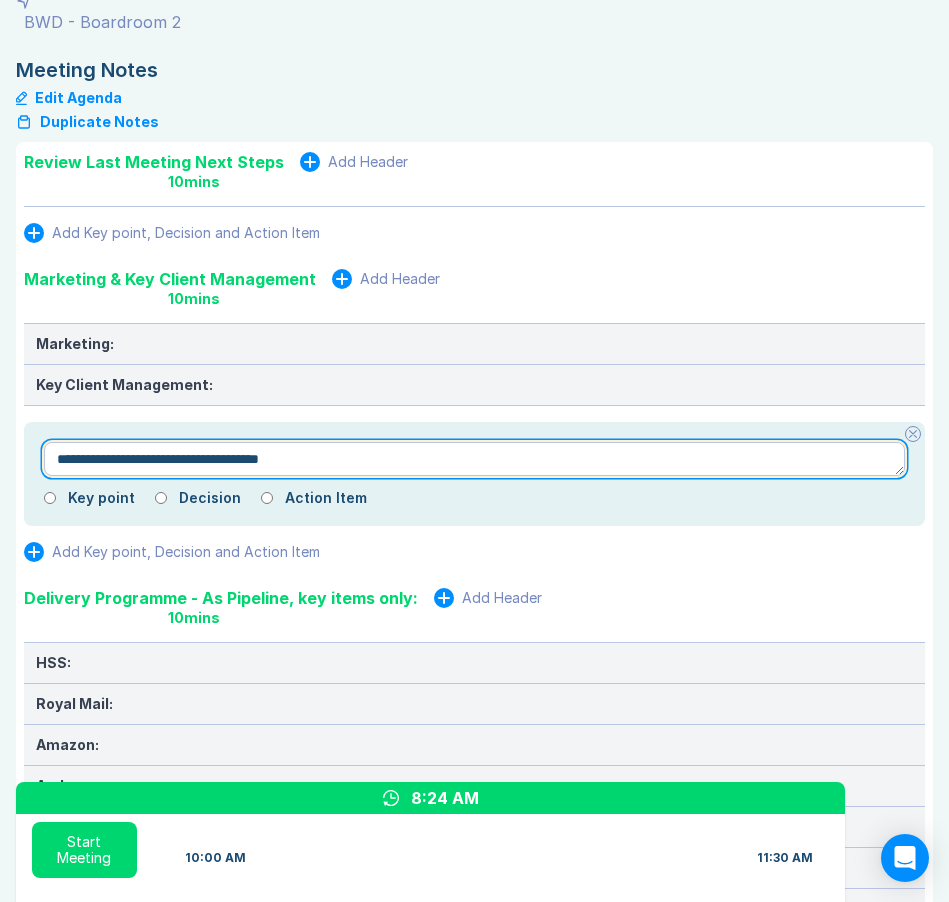 type on "*" 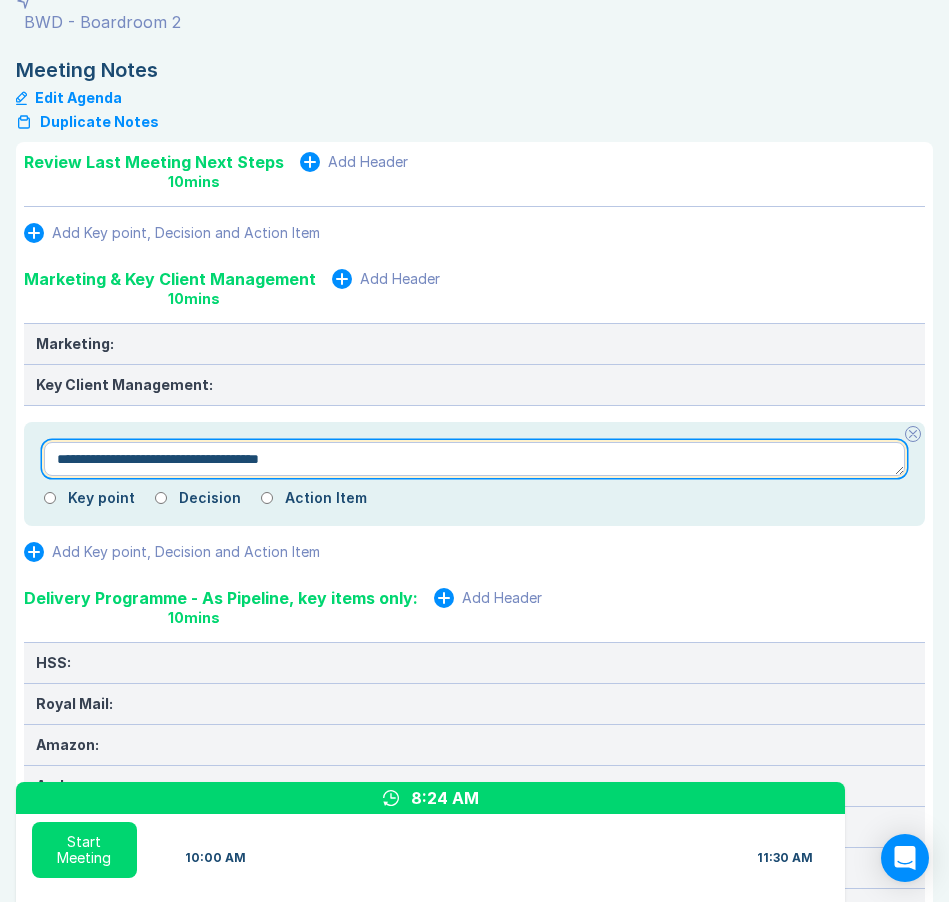 type on "**********" 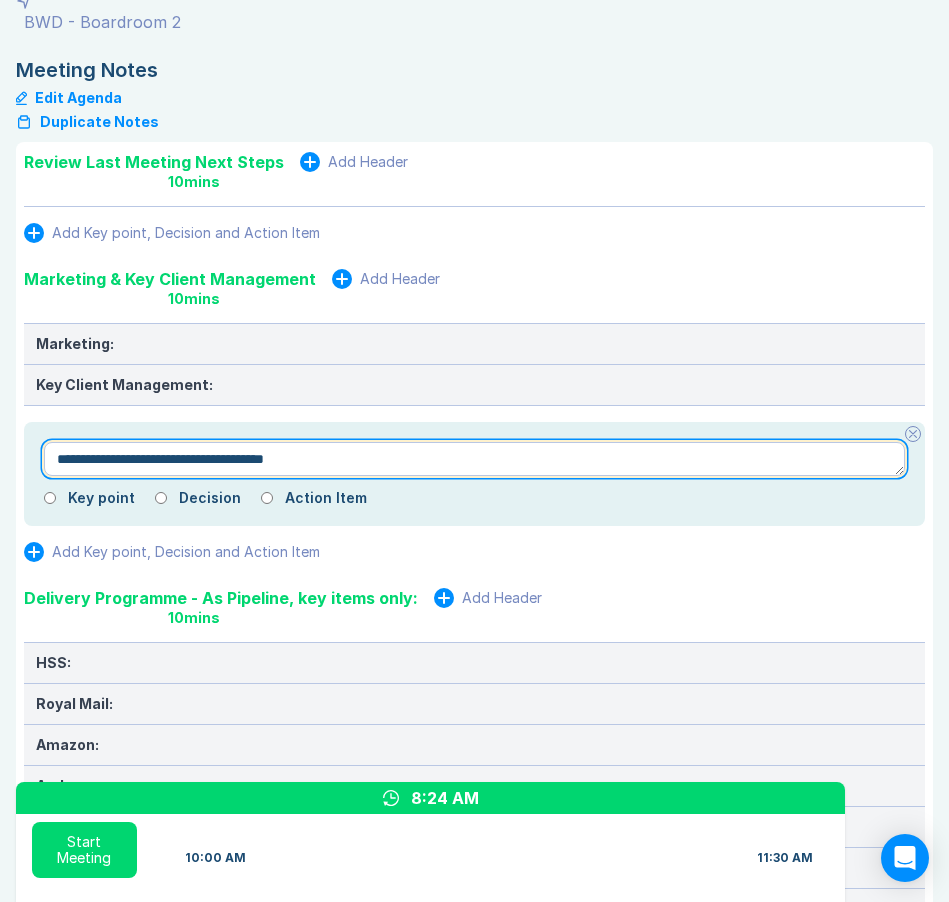 type on "*" 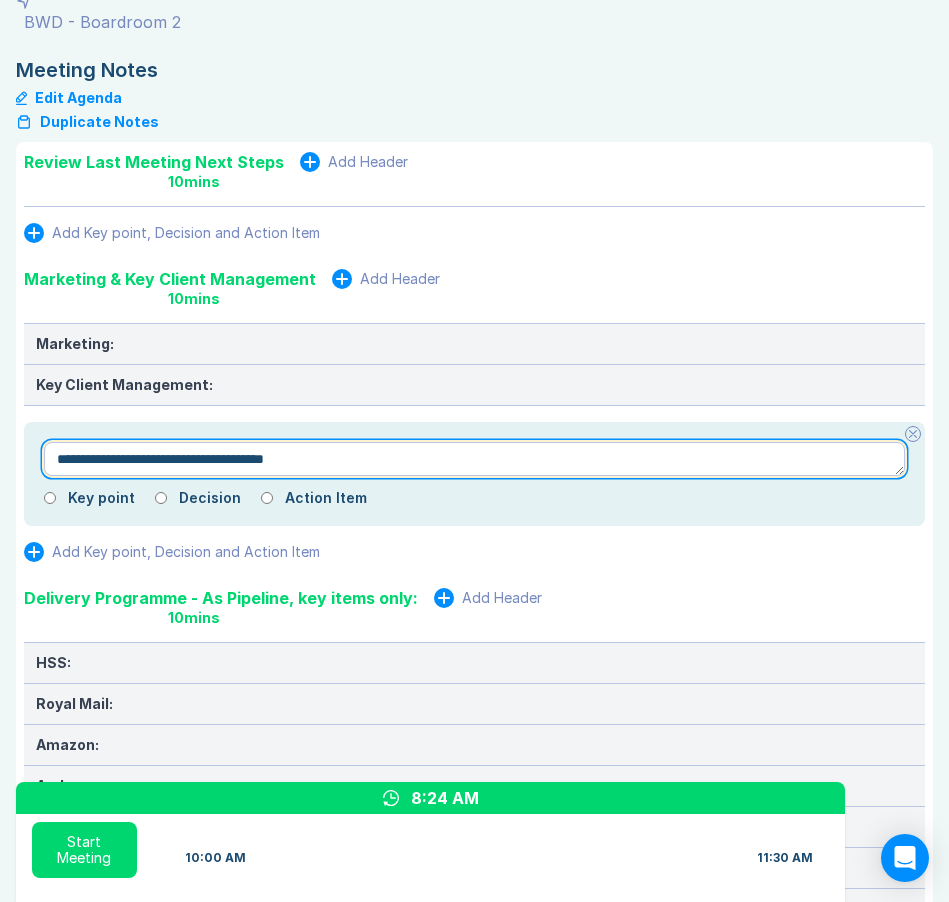 type on "**********" 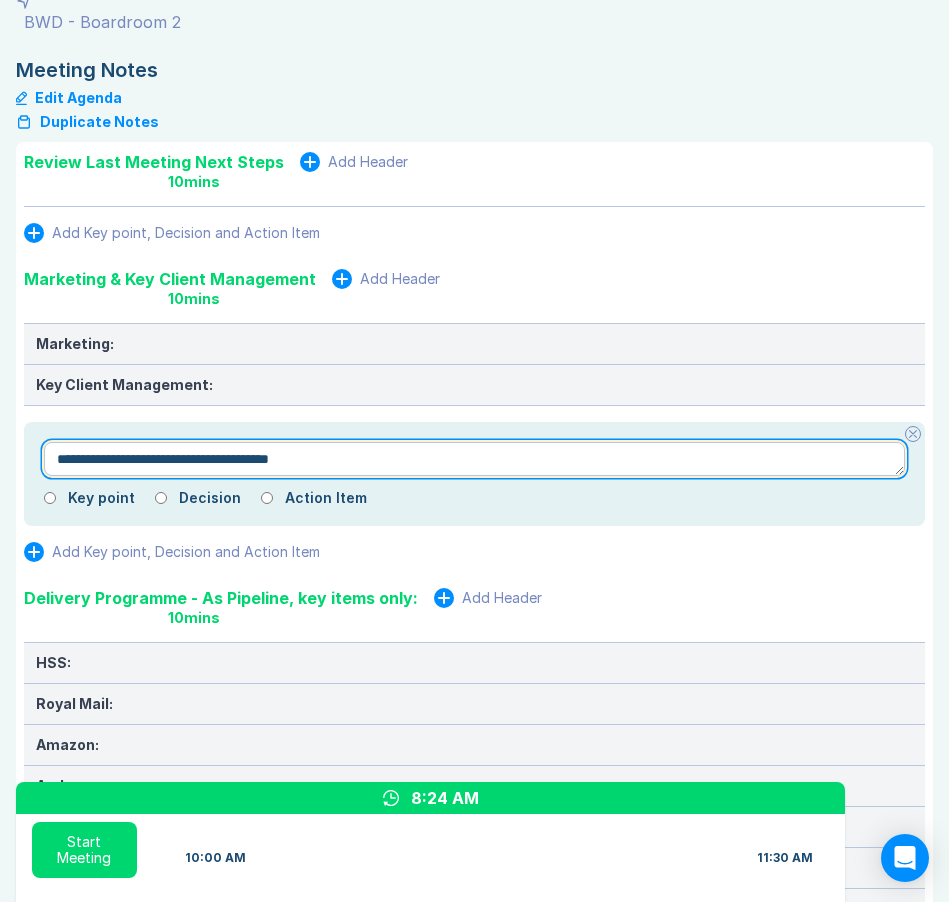 type on "*" 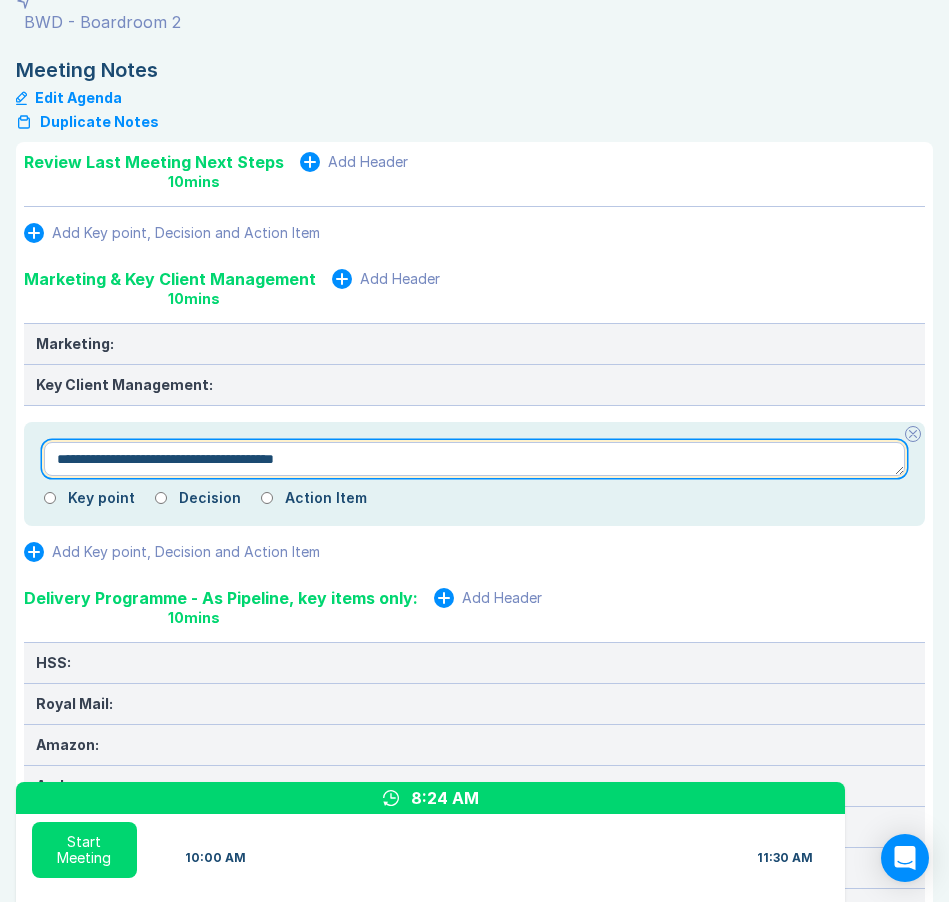 type on "*" 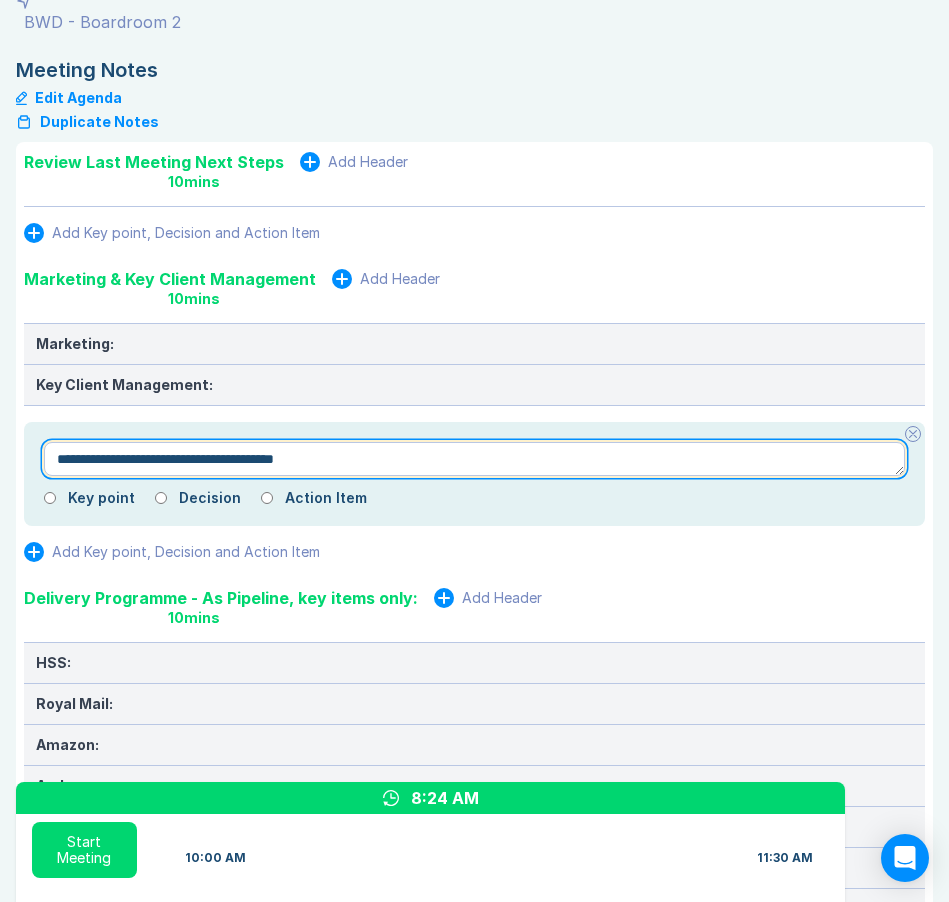 type on "**********" 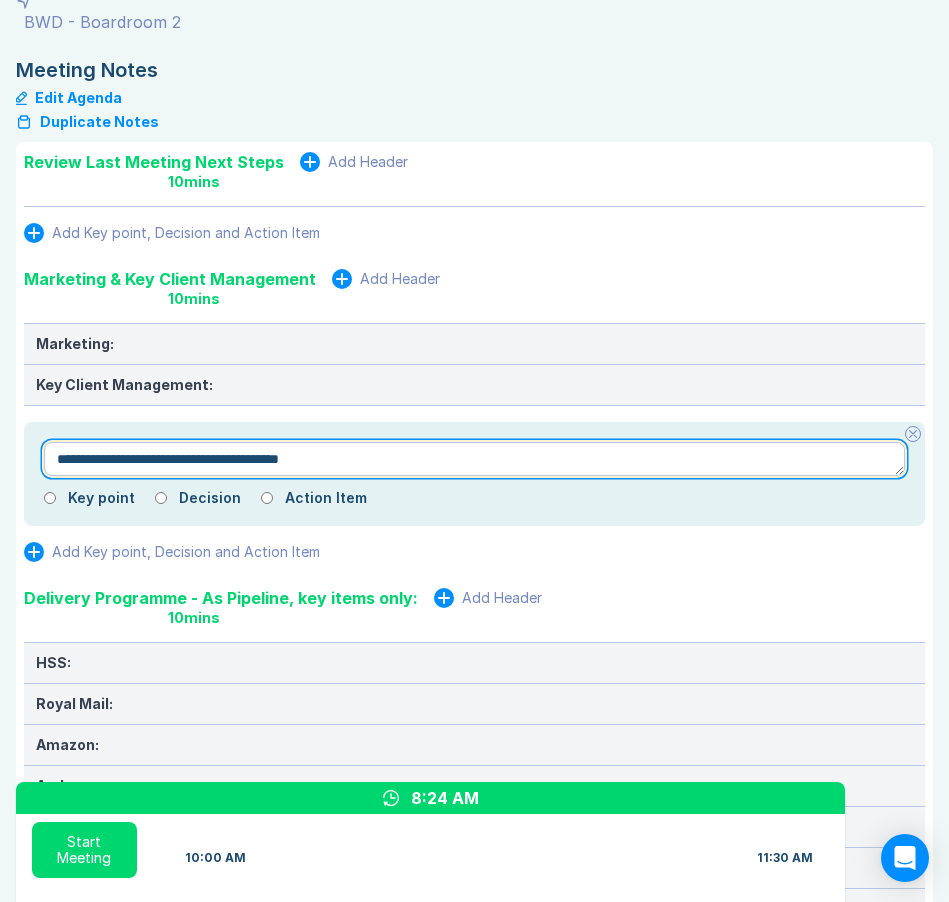 type on "*" 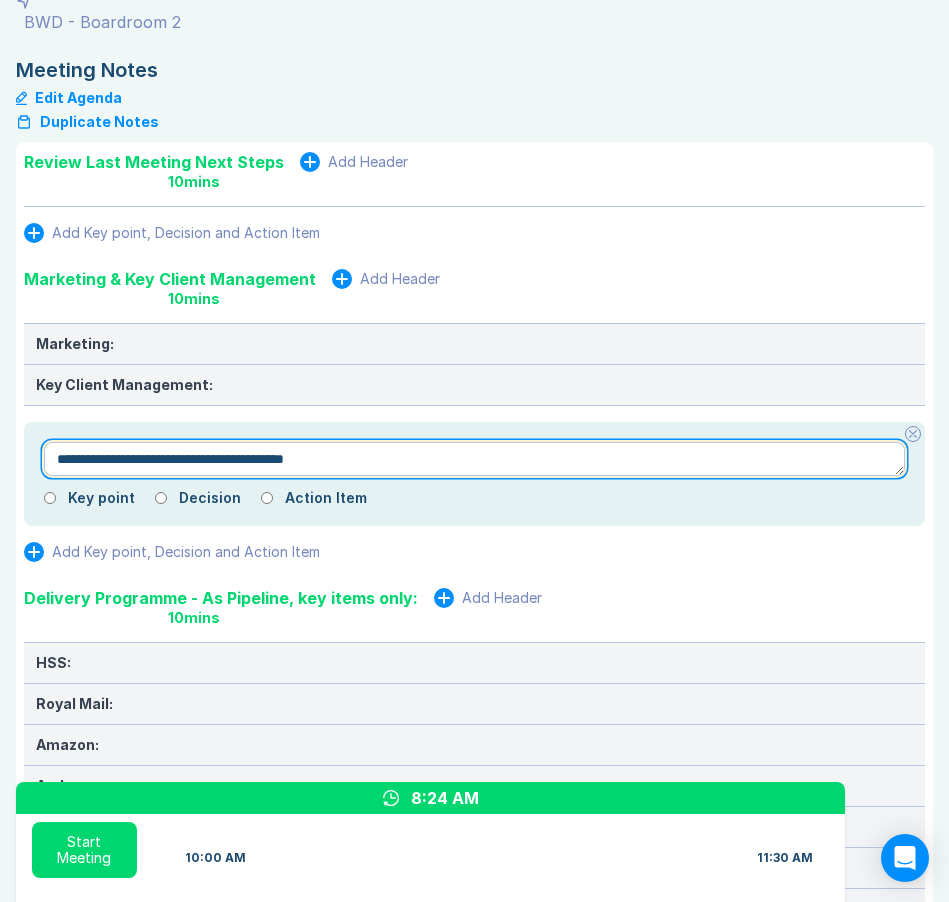 type on "*" 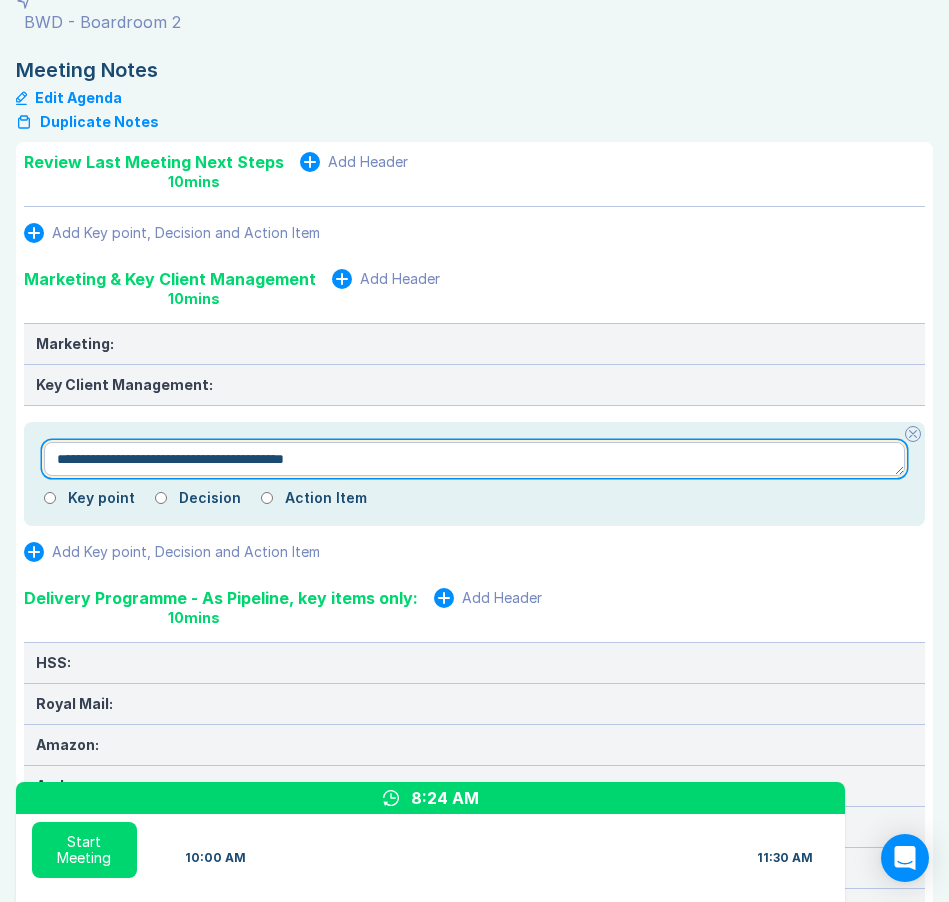 type on "**********" 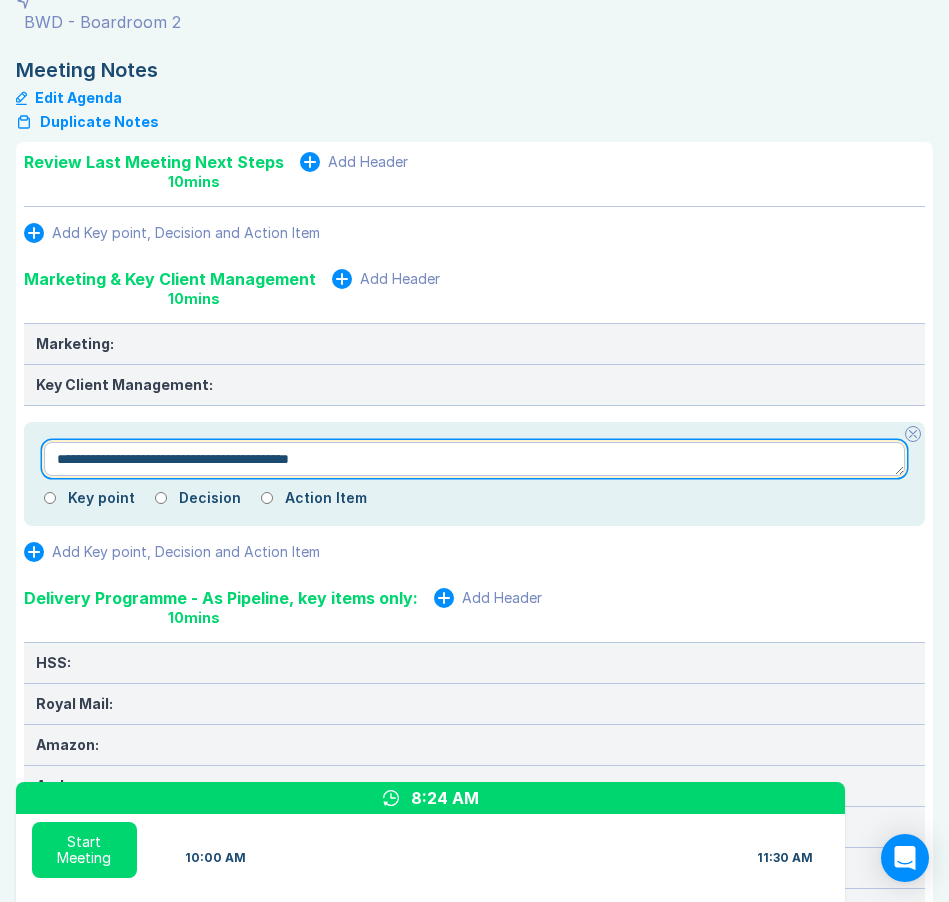type on "*" 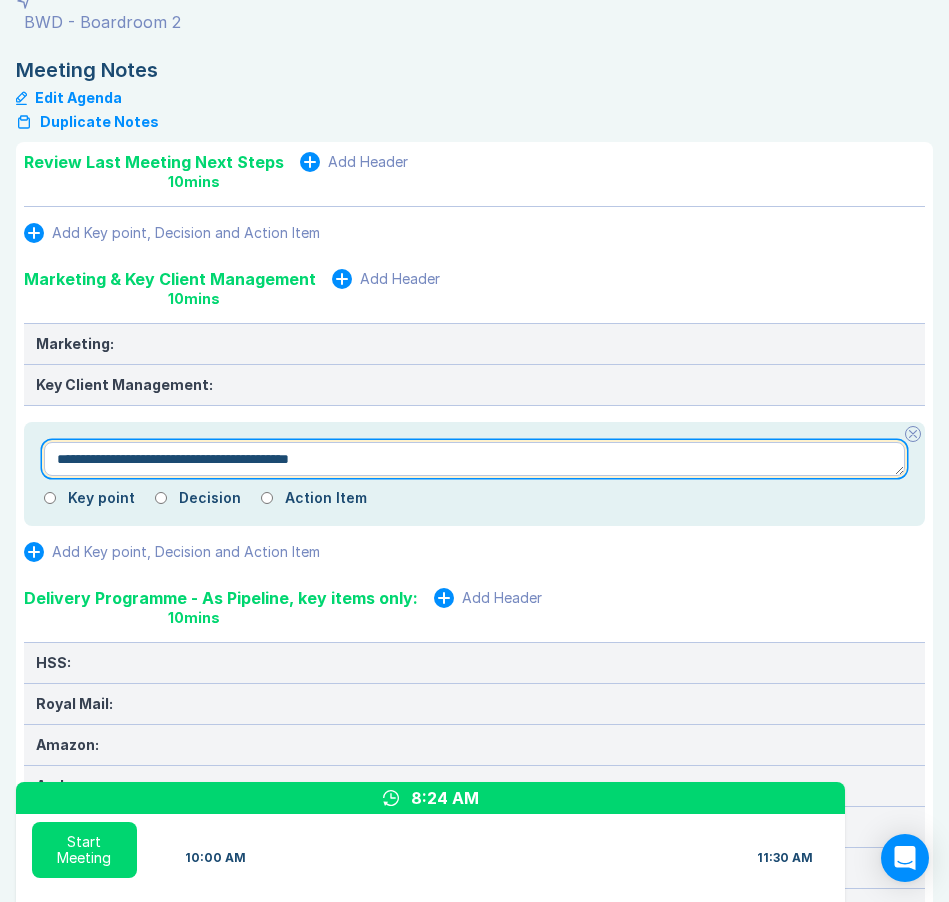 type on "**********" 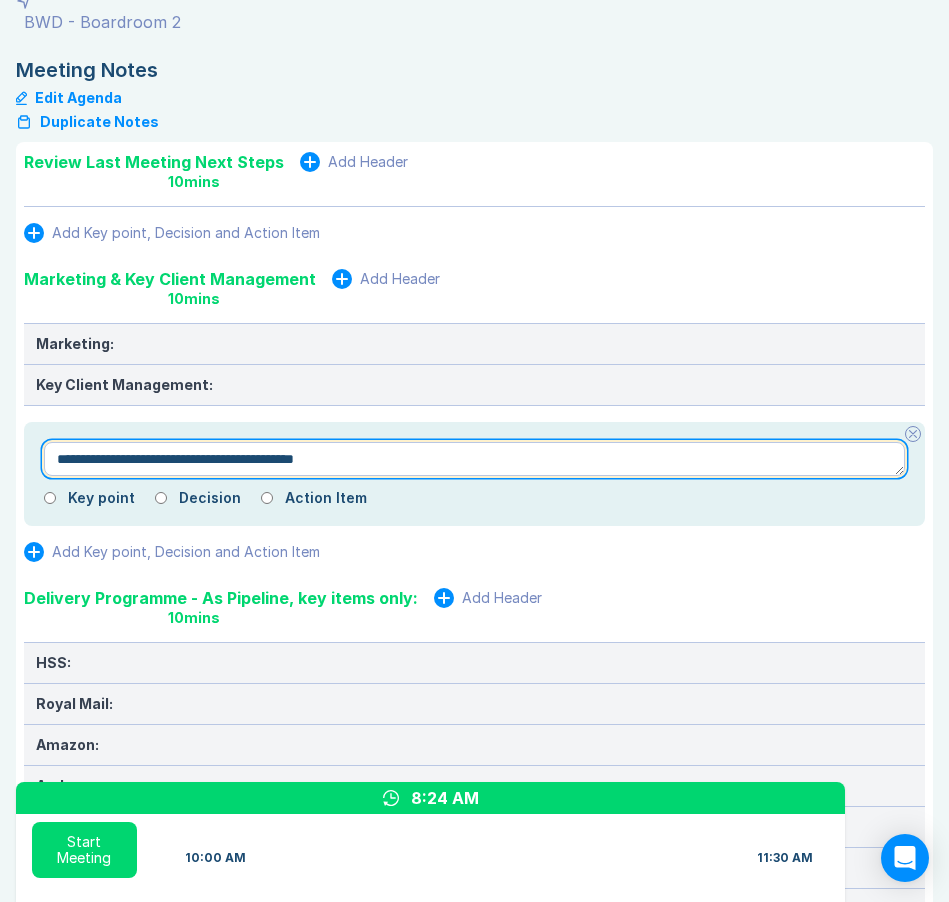 type on "*" 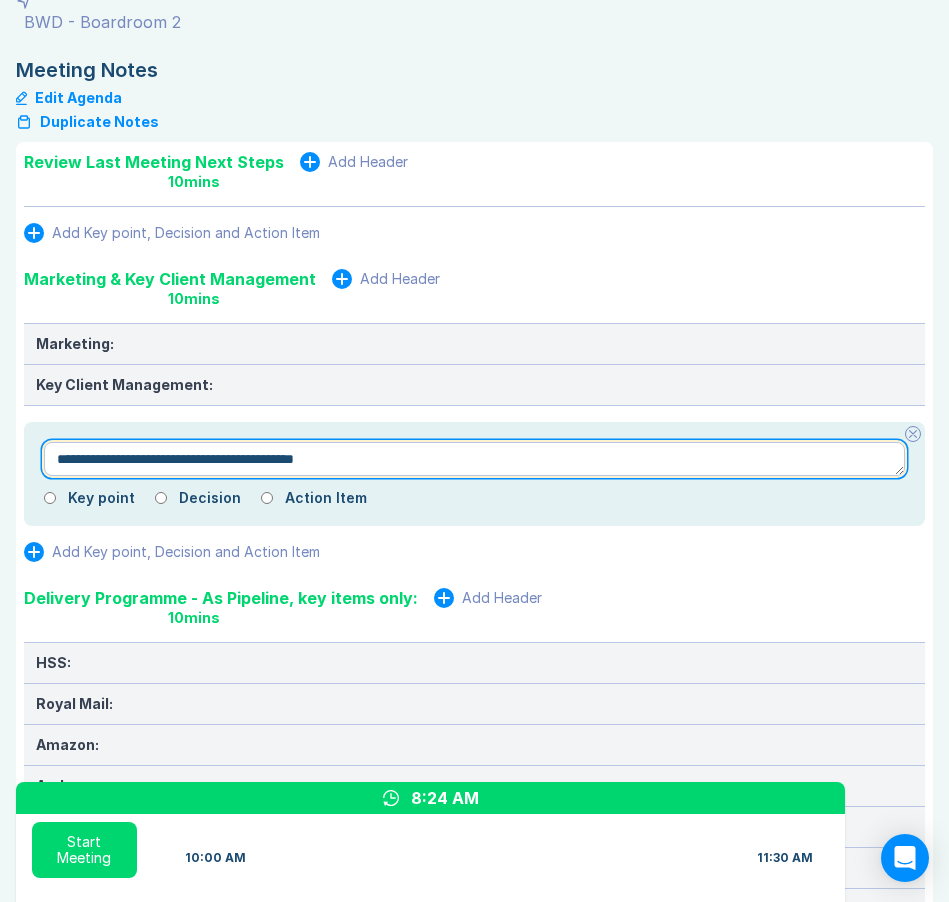 type on "**********" 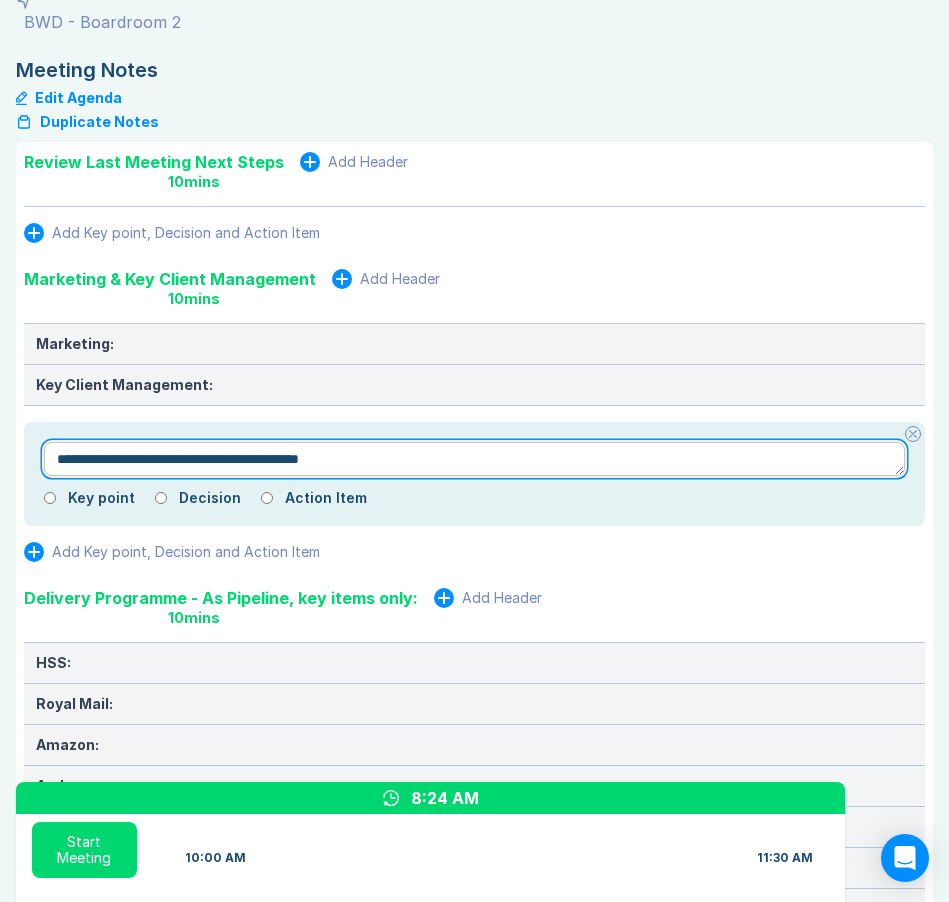 type on "*" 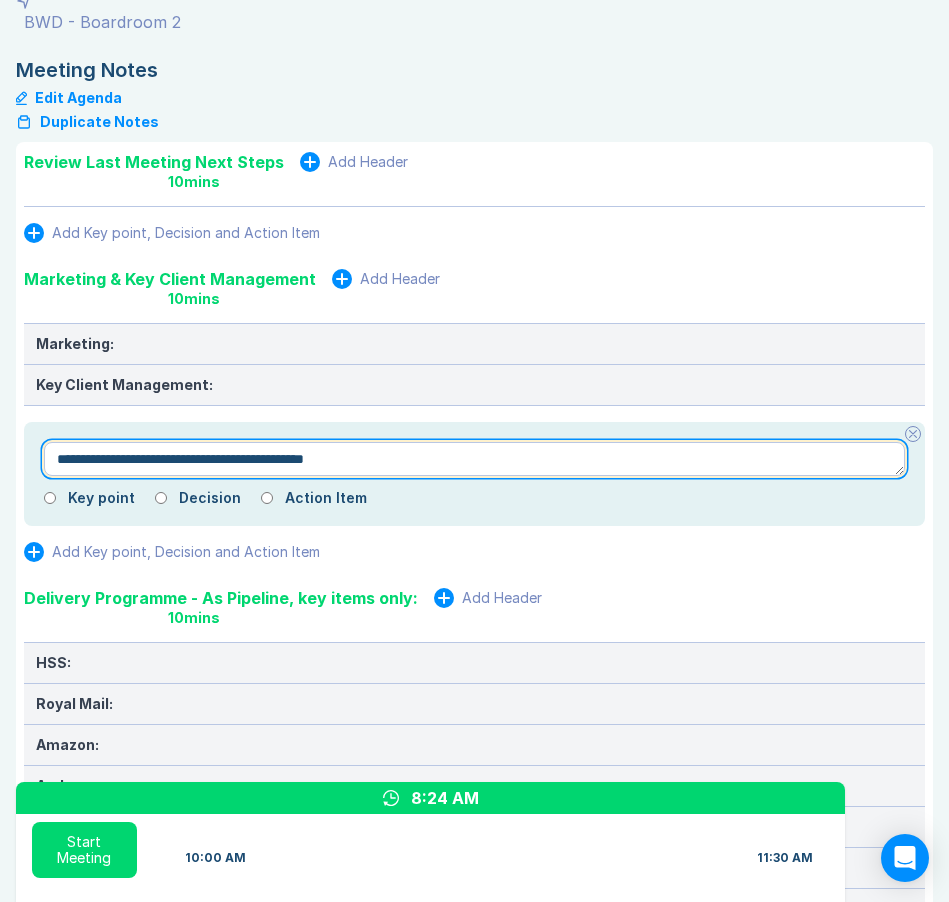 type on "*" 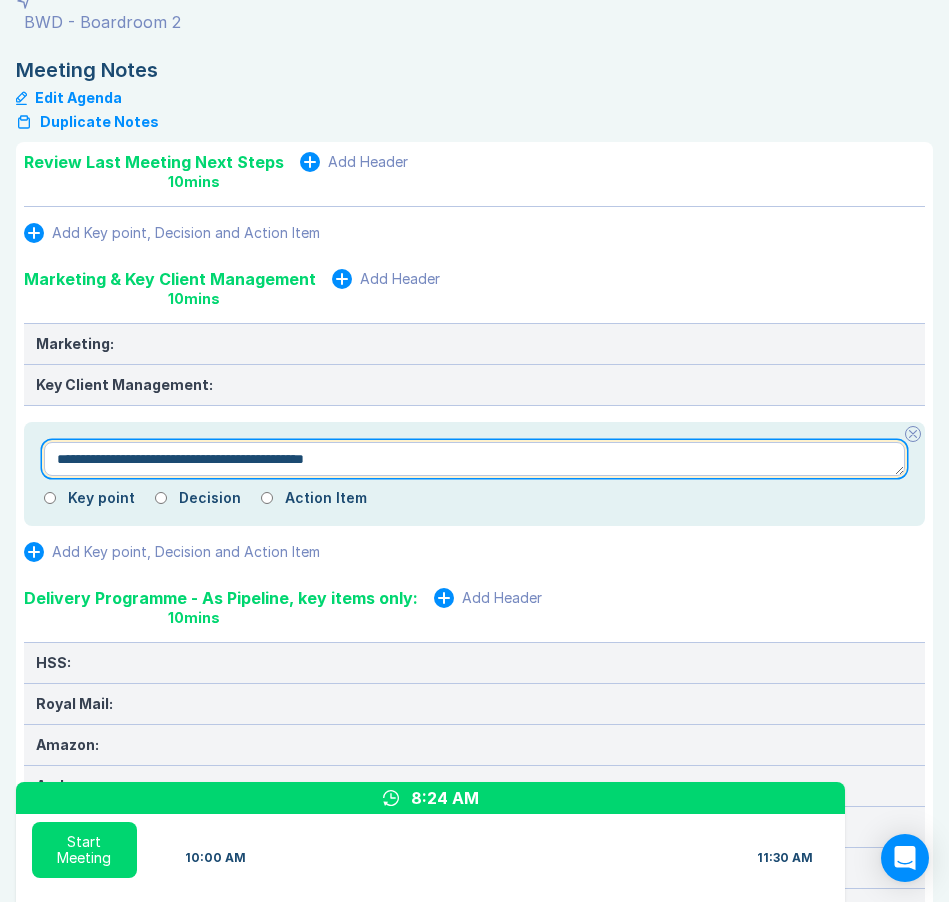 type on "**********" 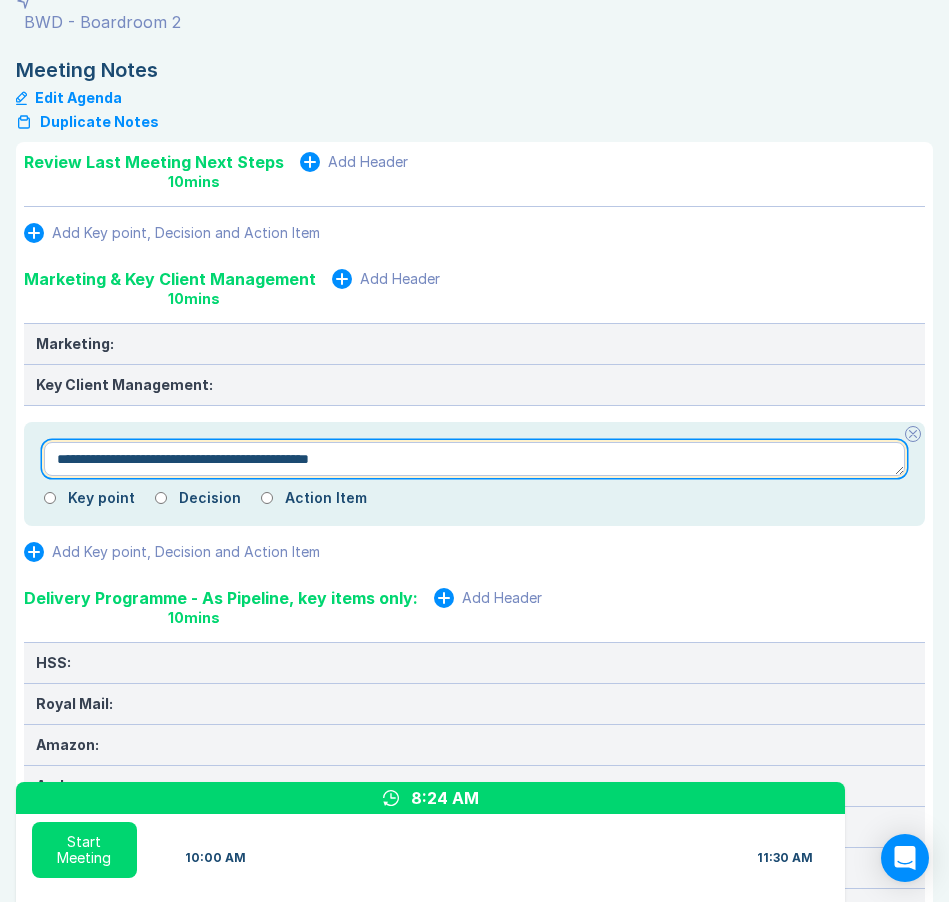 type on "*" 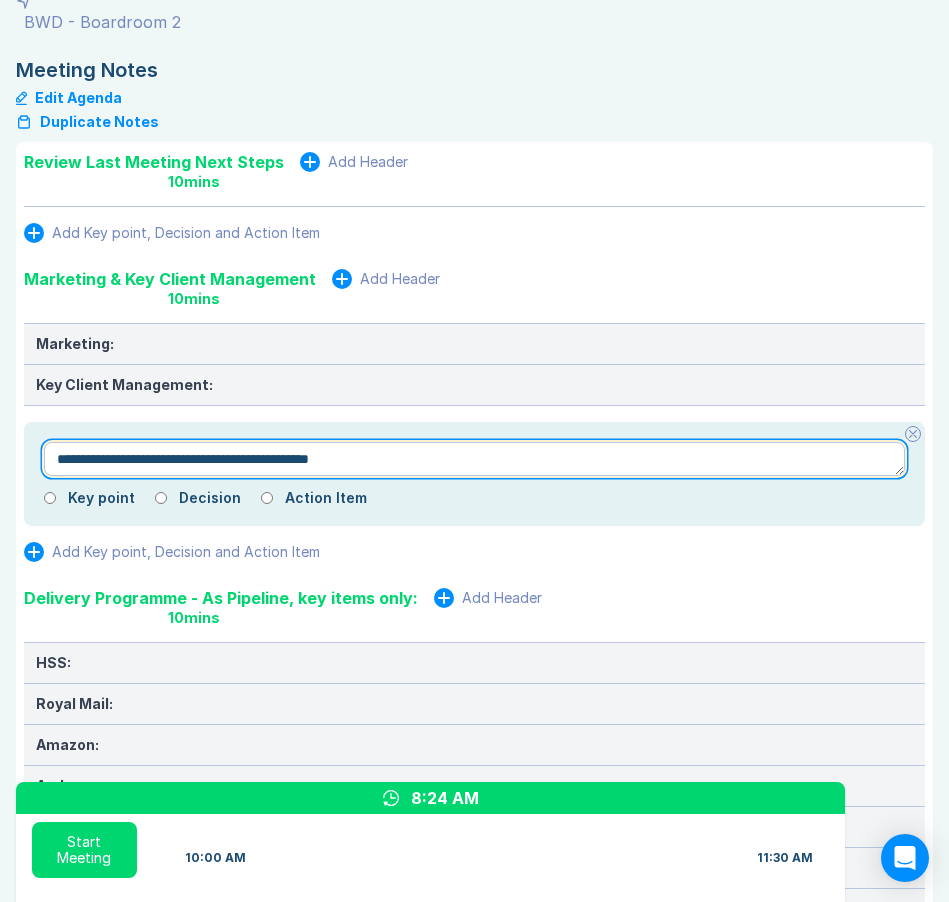 type on "**********" 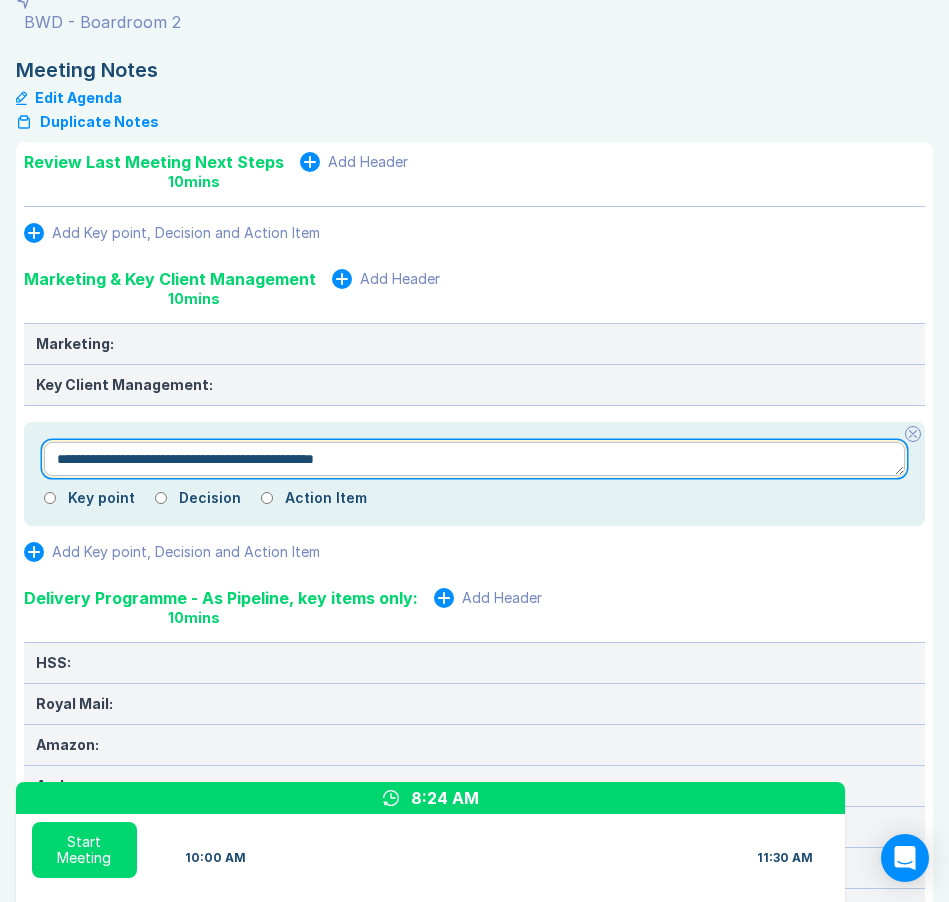 type on "*" 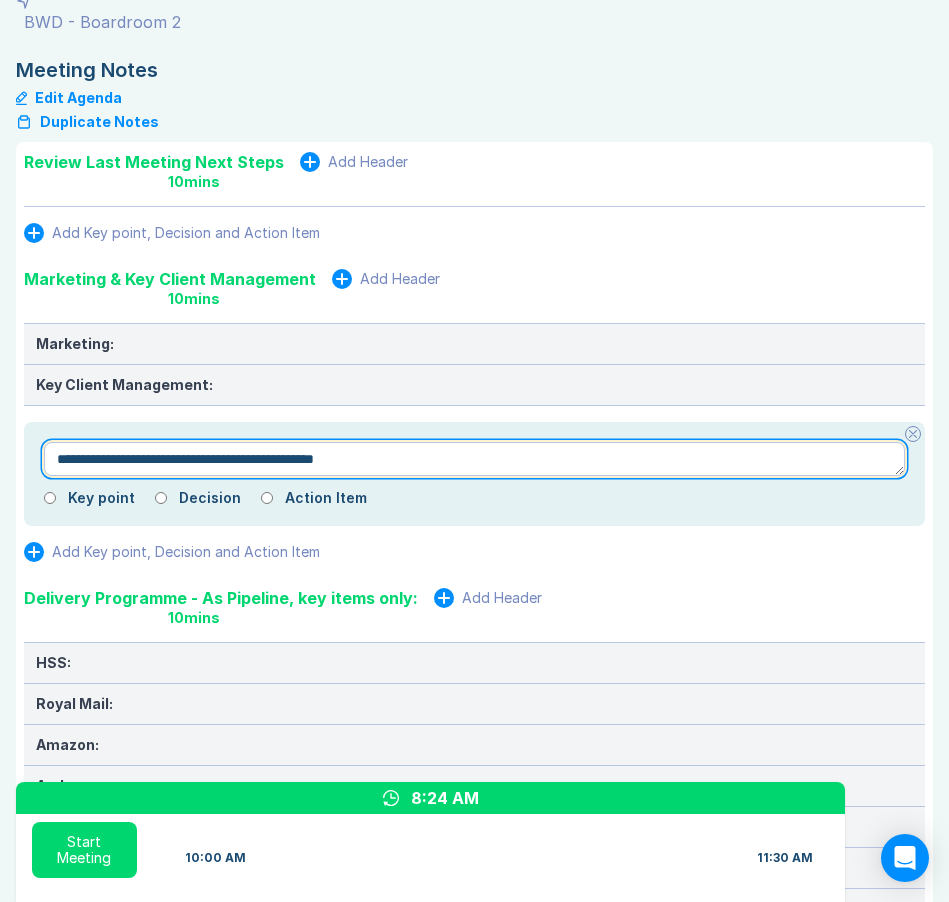 type on "**********" 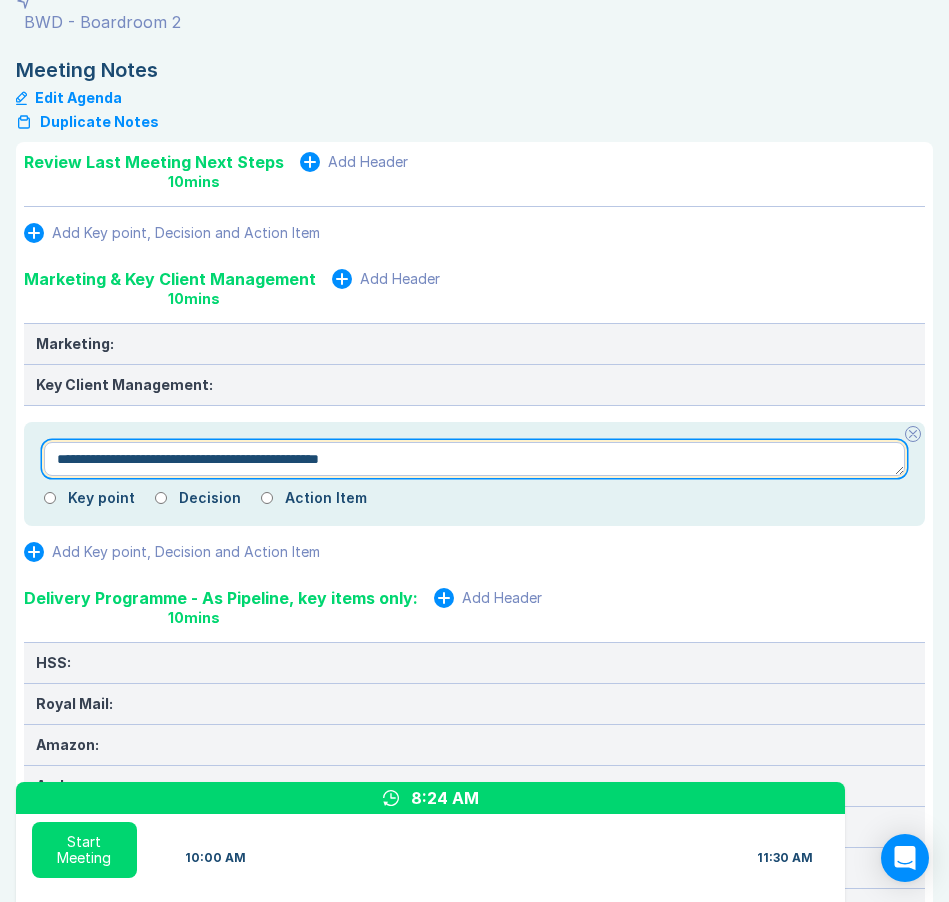 type on "*" 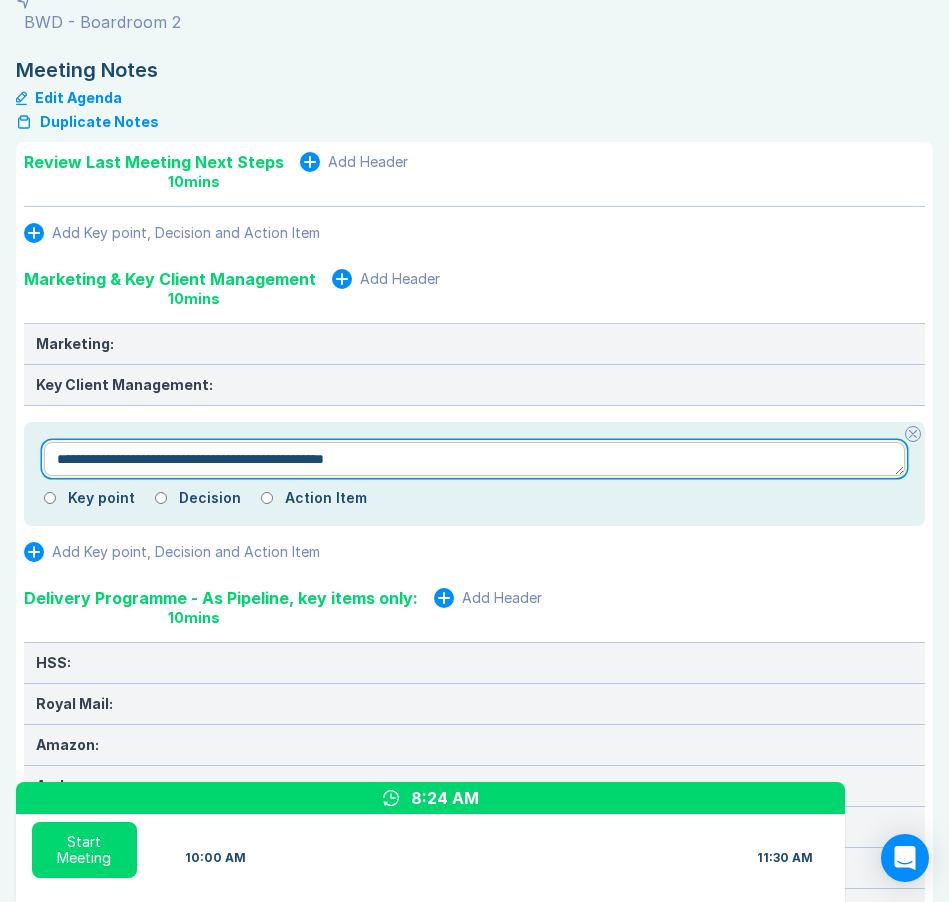 type on "*" 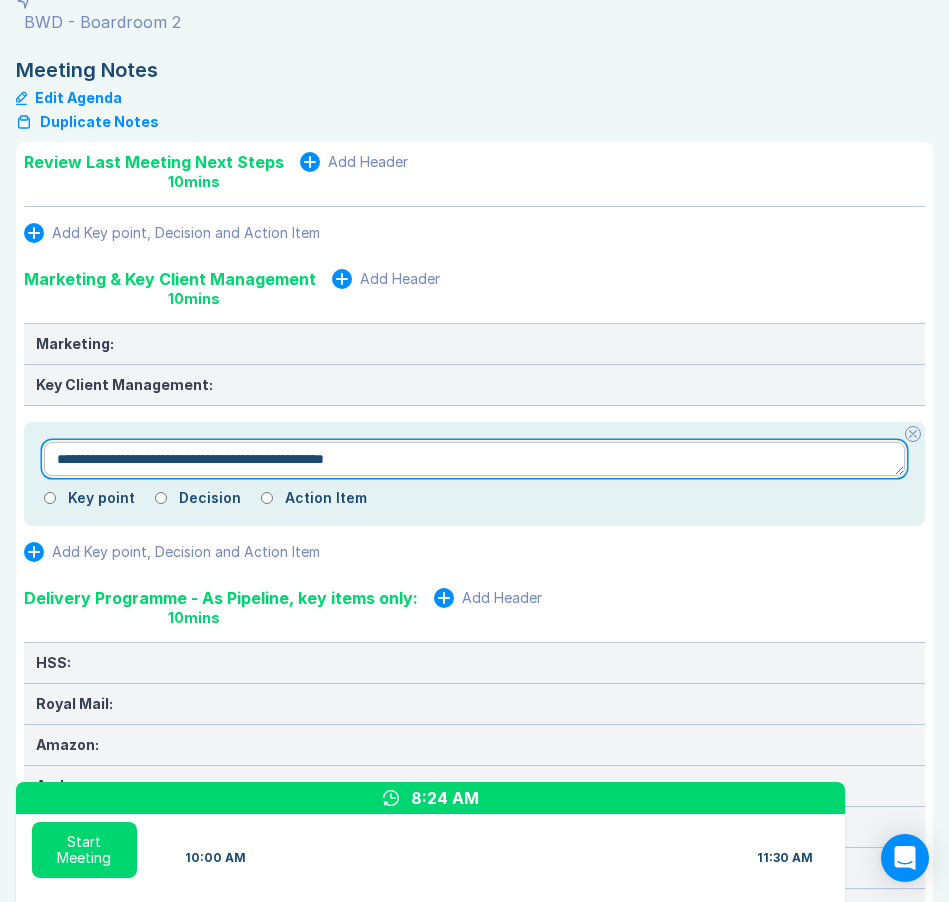 type on "**********" 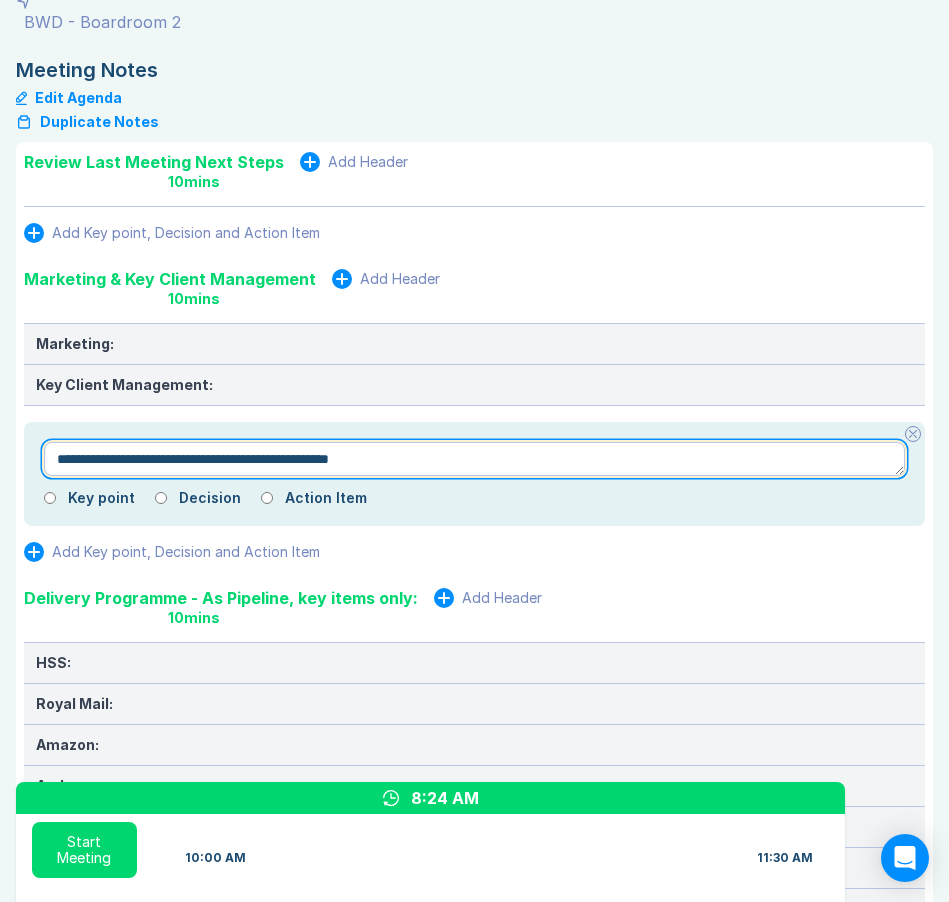 type on "*" 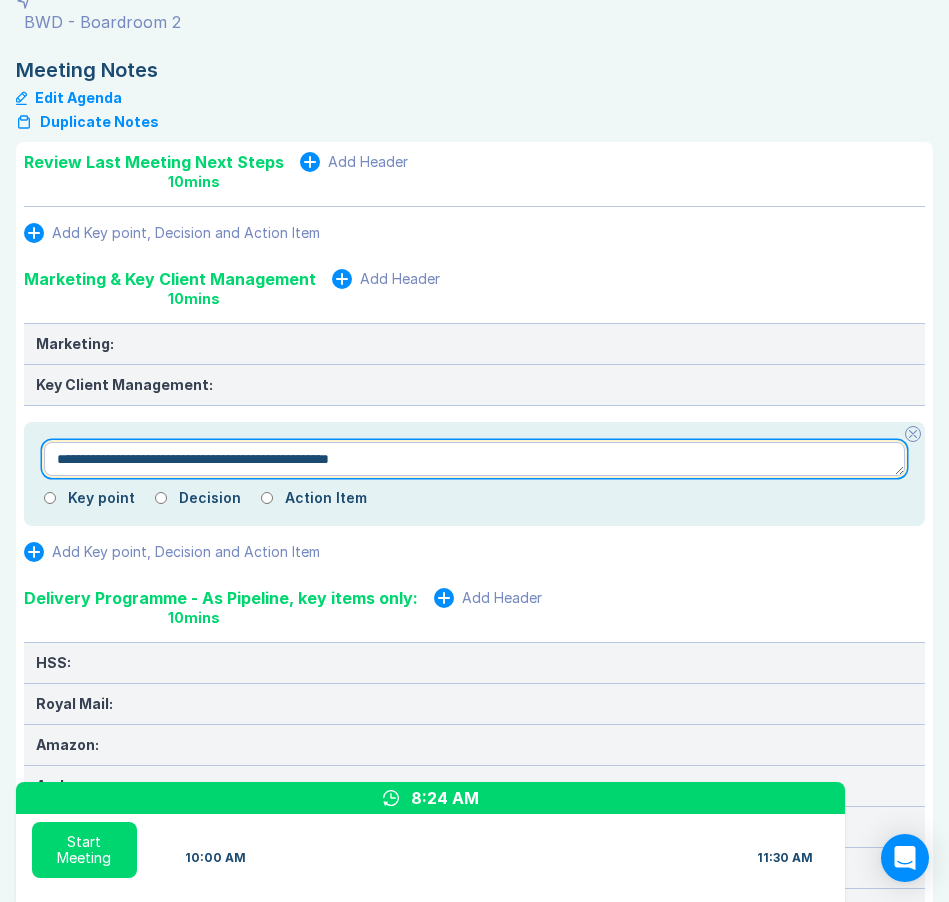 type on "**********" 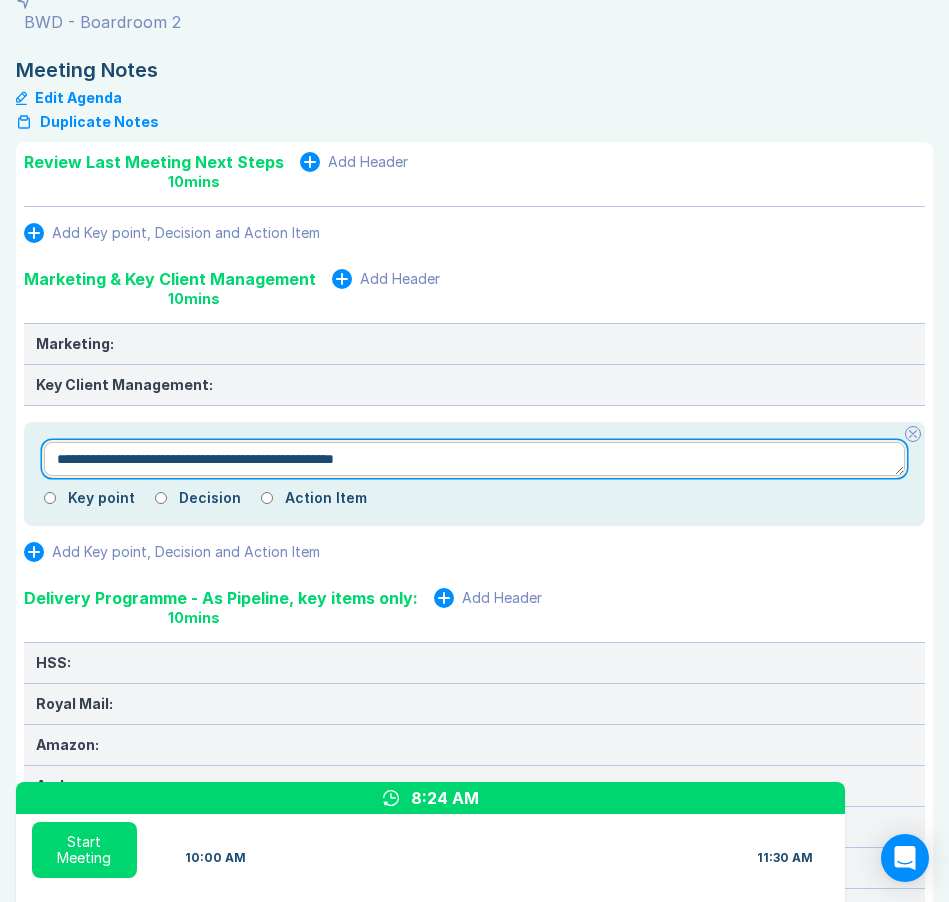 type on "*" 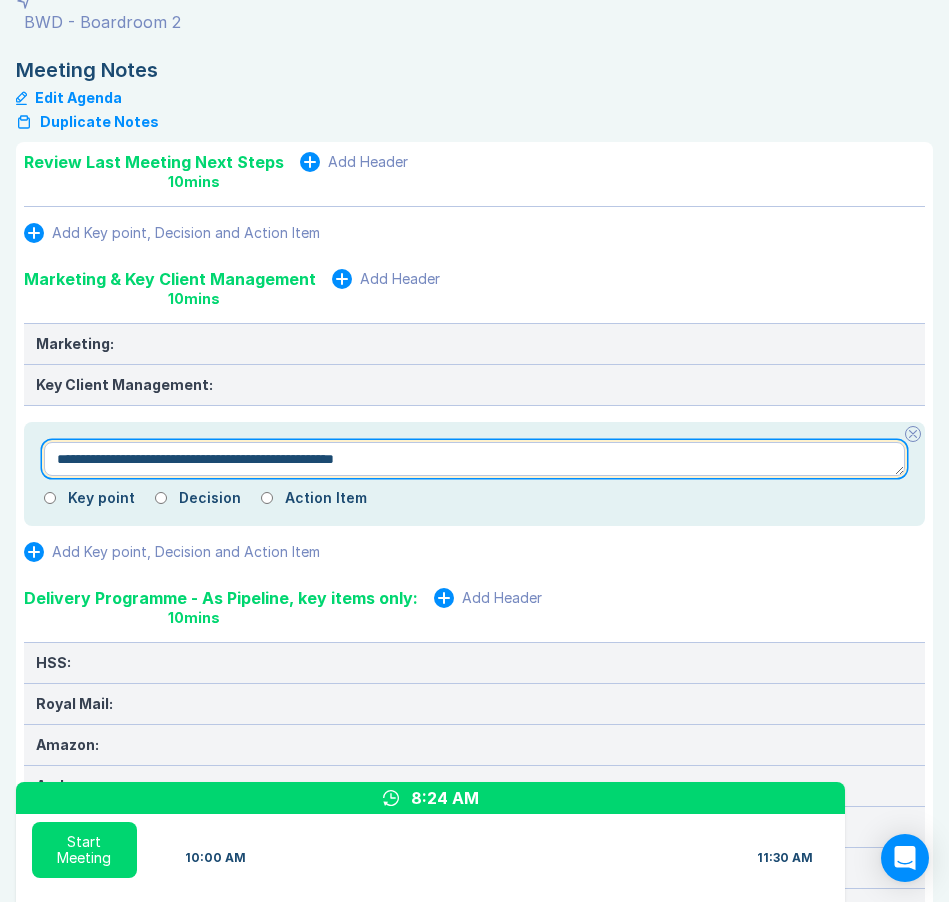 type on "**********" 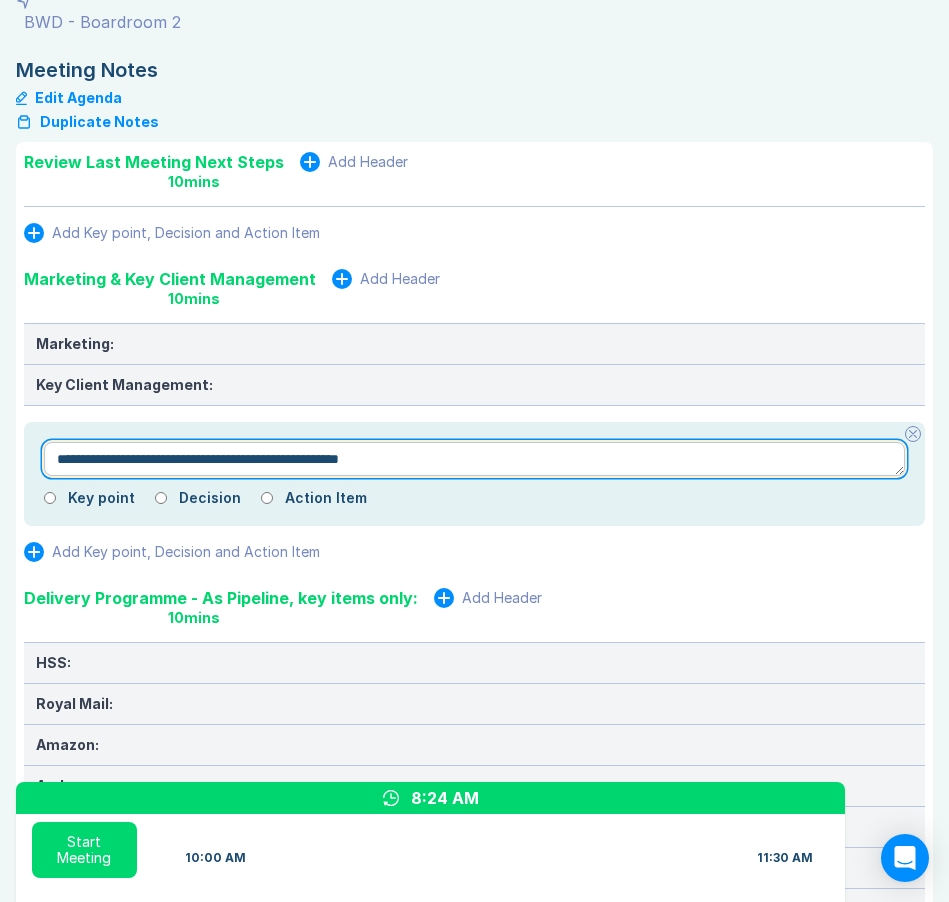 type on "*" 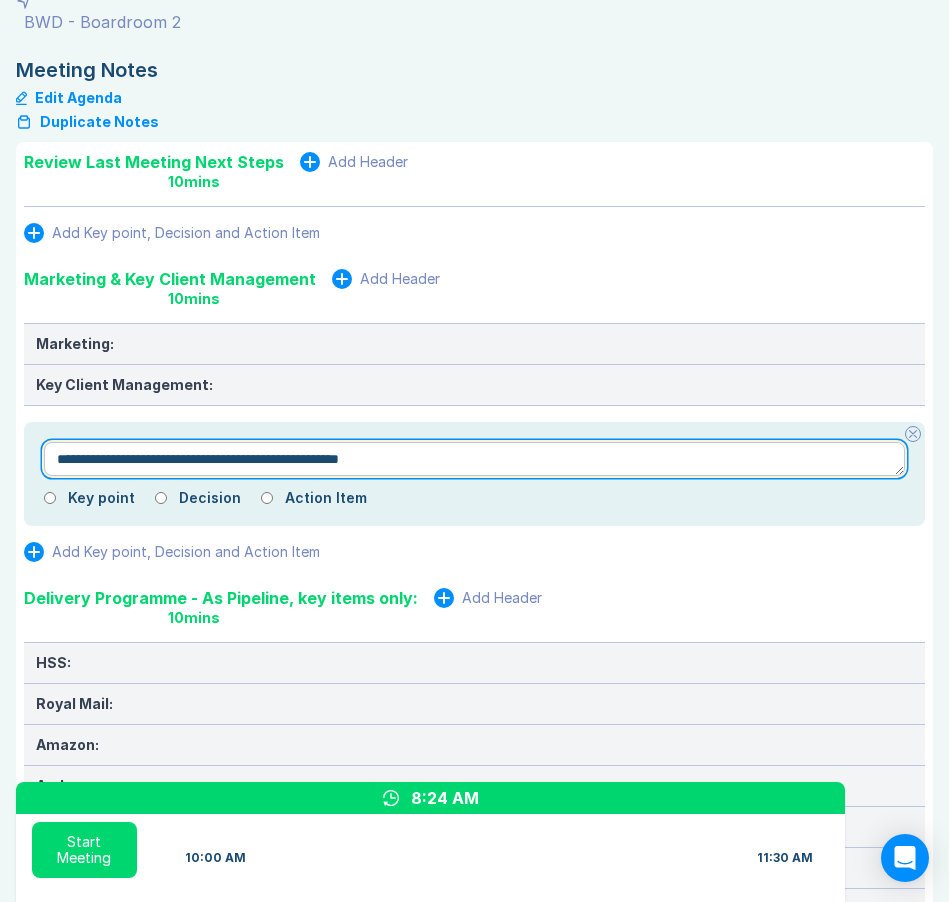 type on "**********" 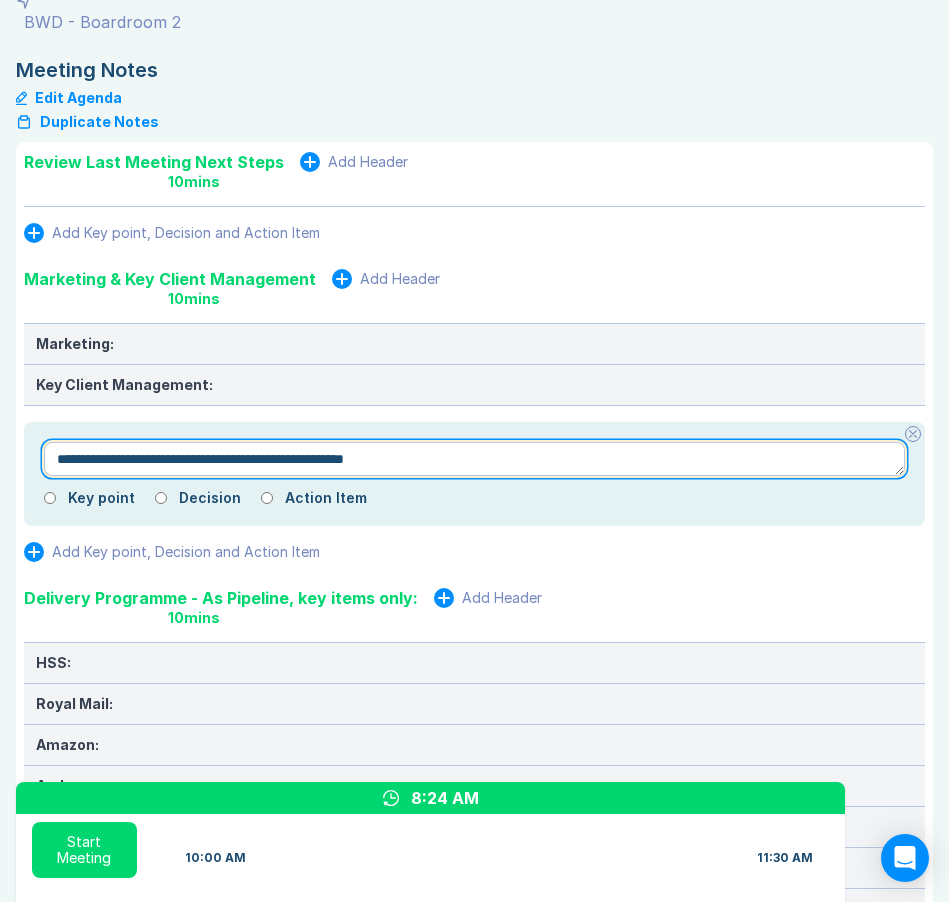 type on "*" 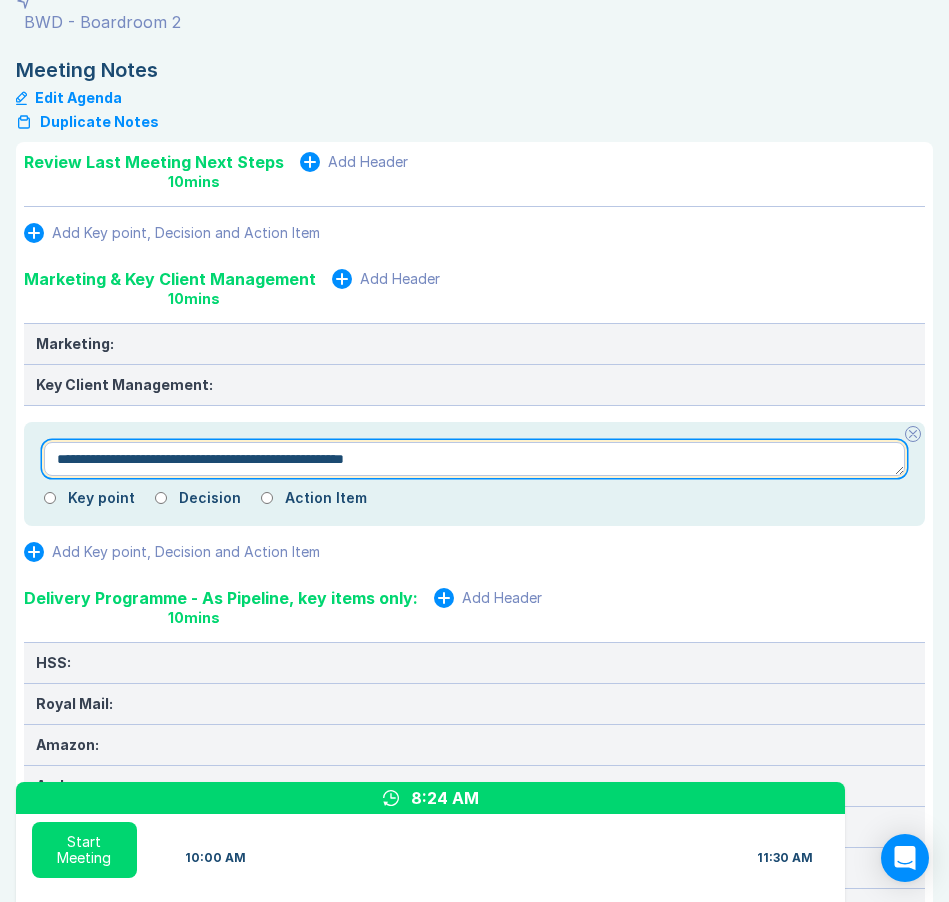 type on "**********" 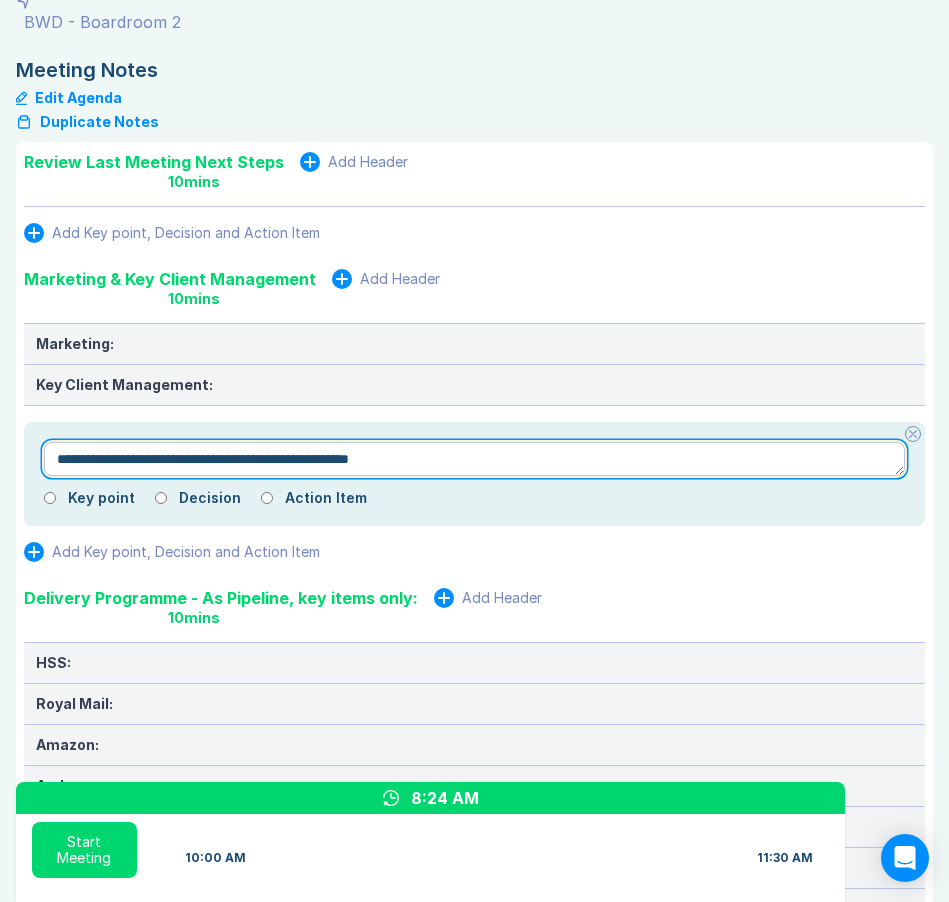 type on "*" 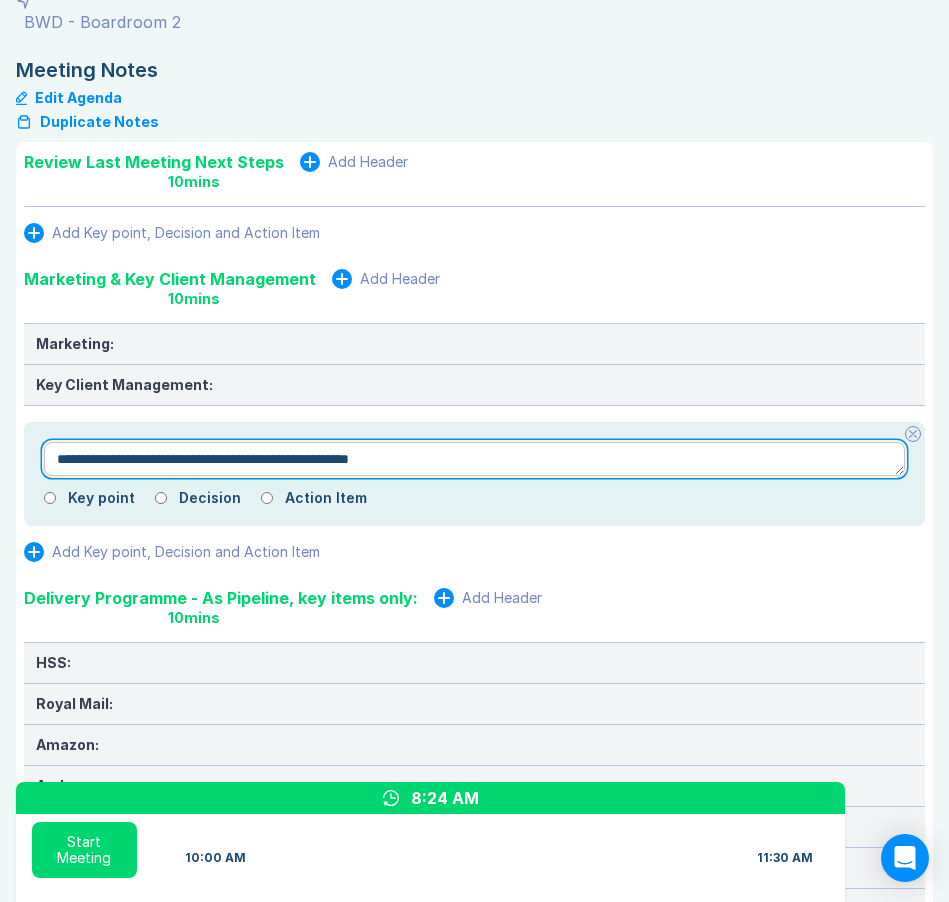 type on "**********" 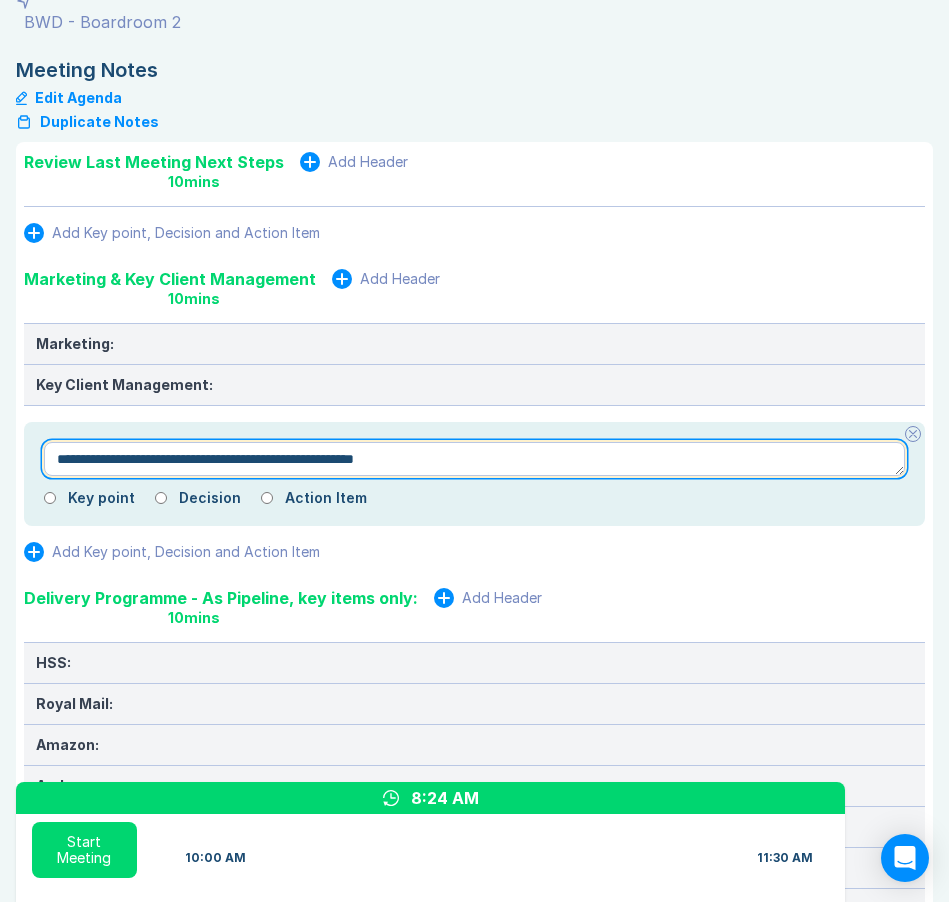 type on "*" 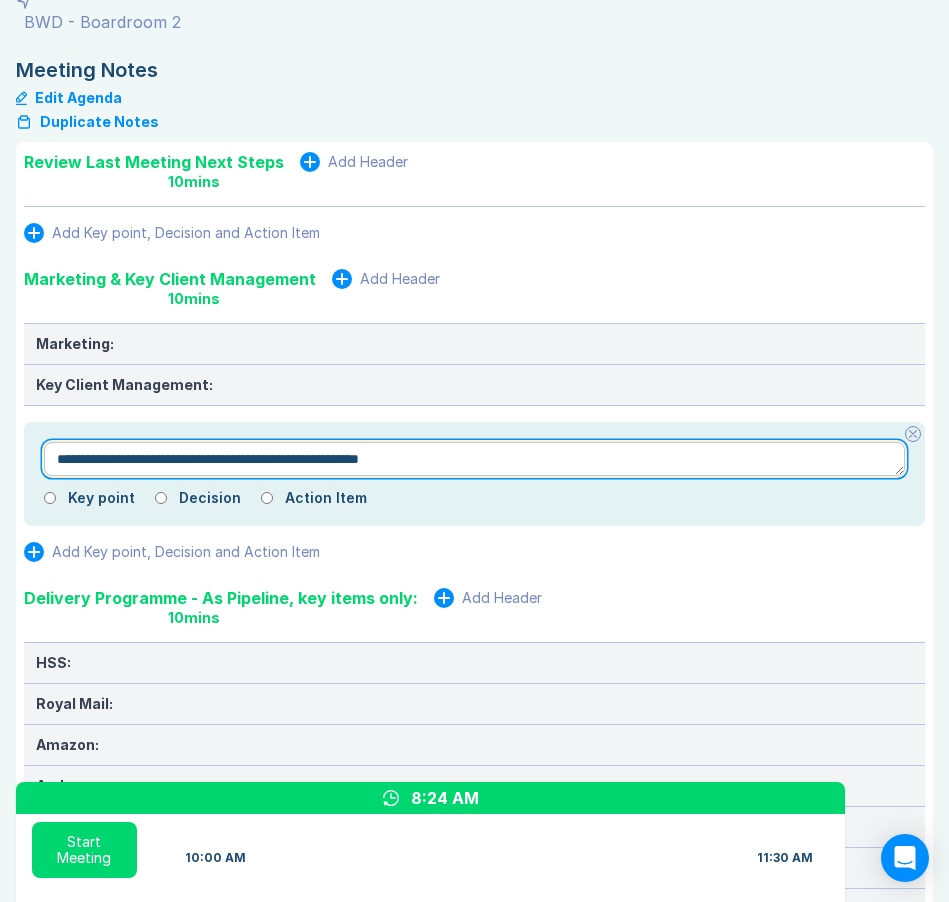 type on "*" 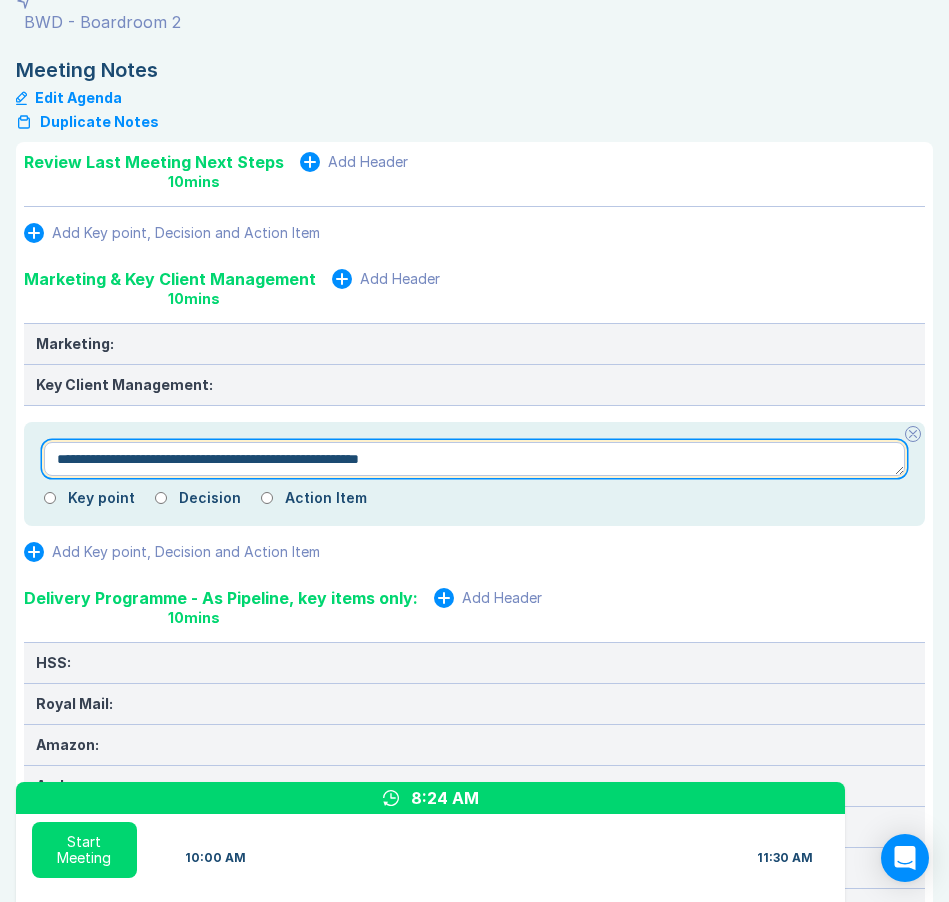 type on "**********" 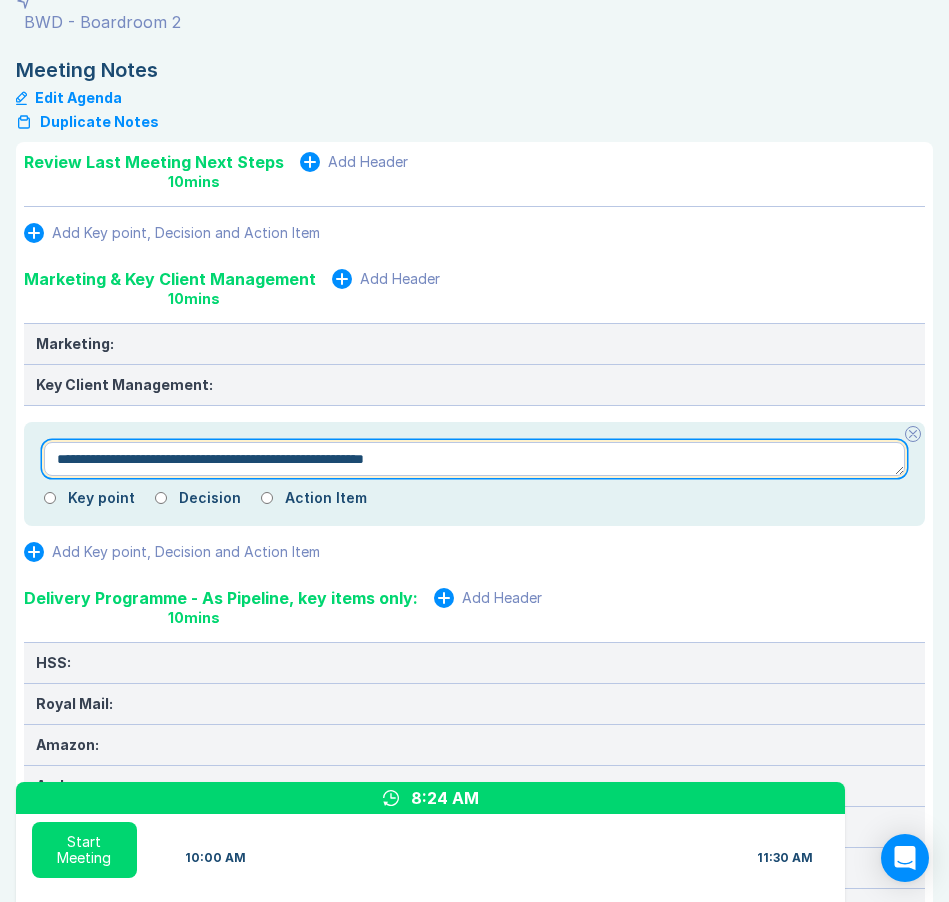 type on "*" 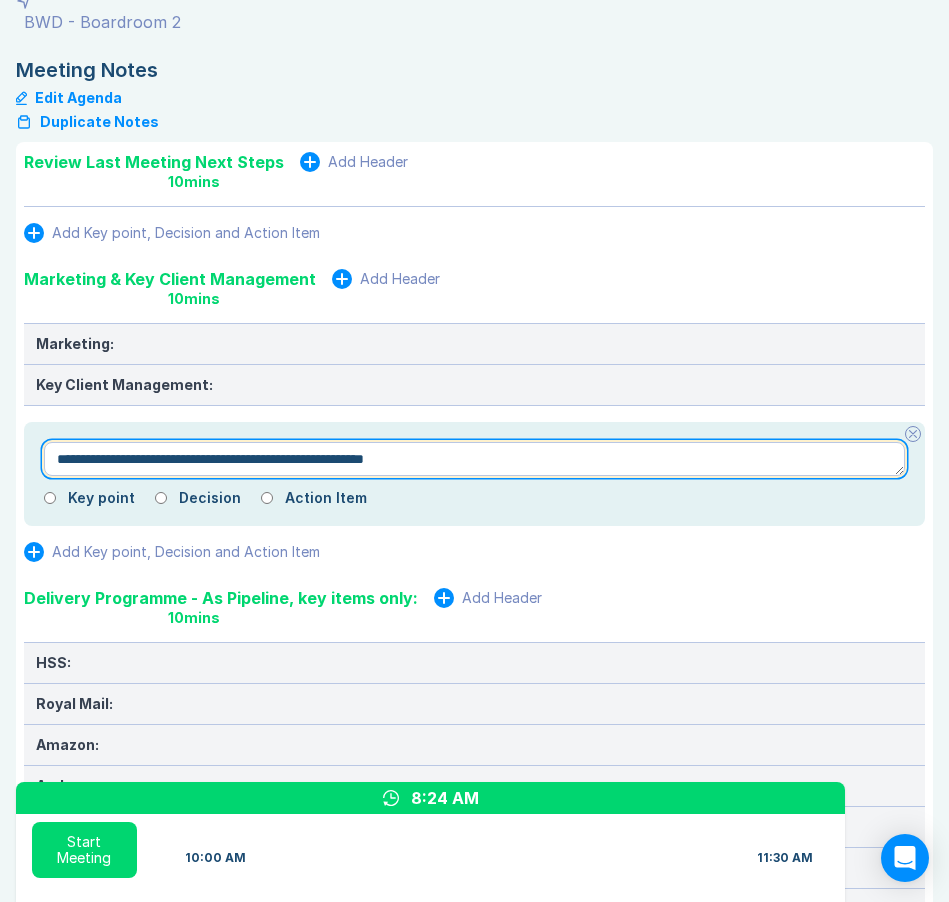 type on "**********" 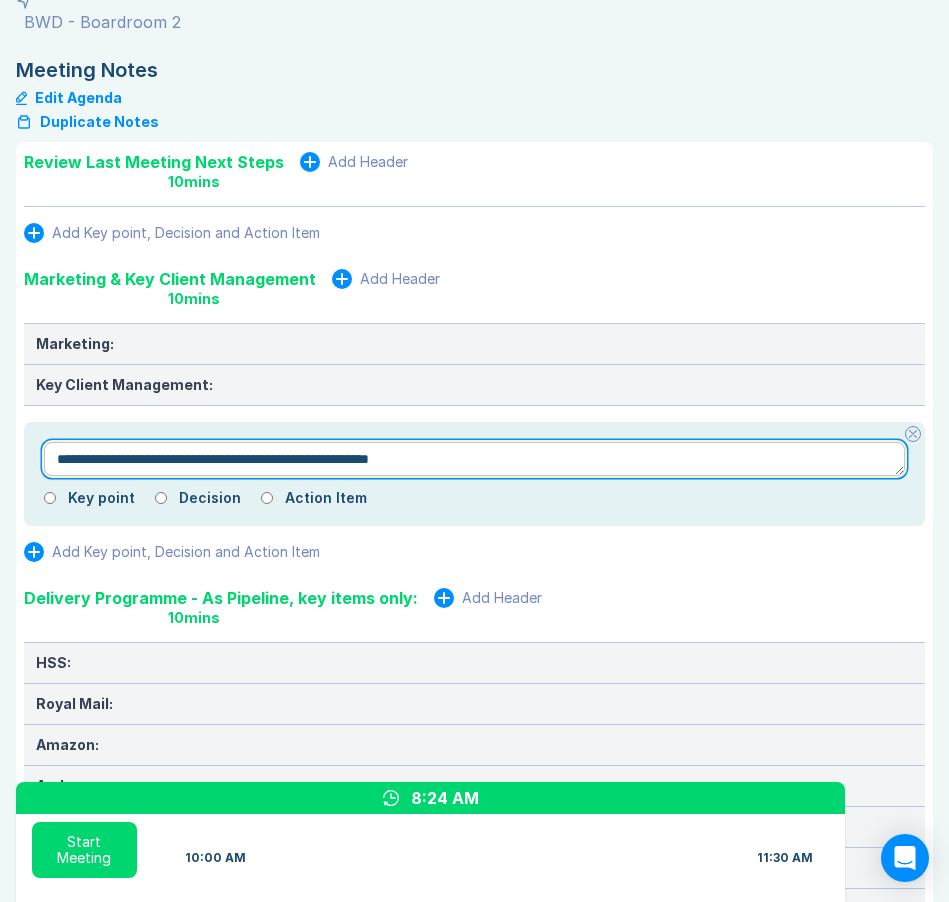 type on "*" 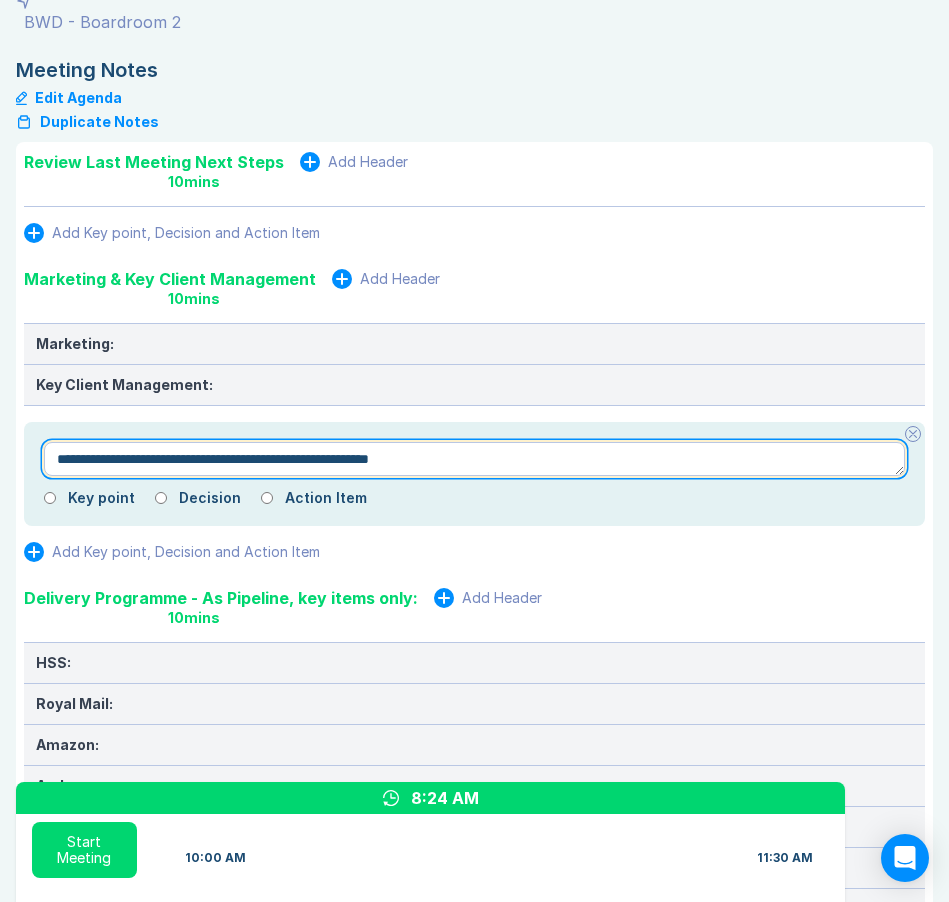 type on "**********" 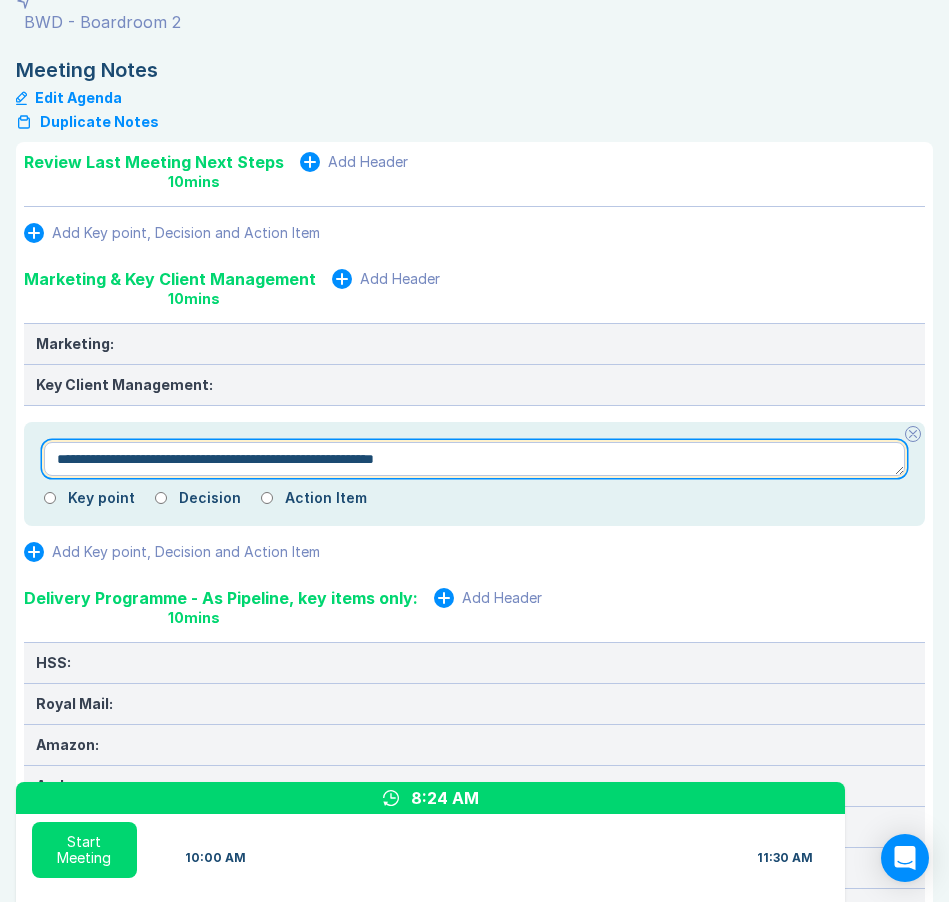 type on "*" 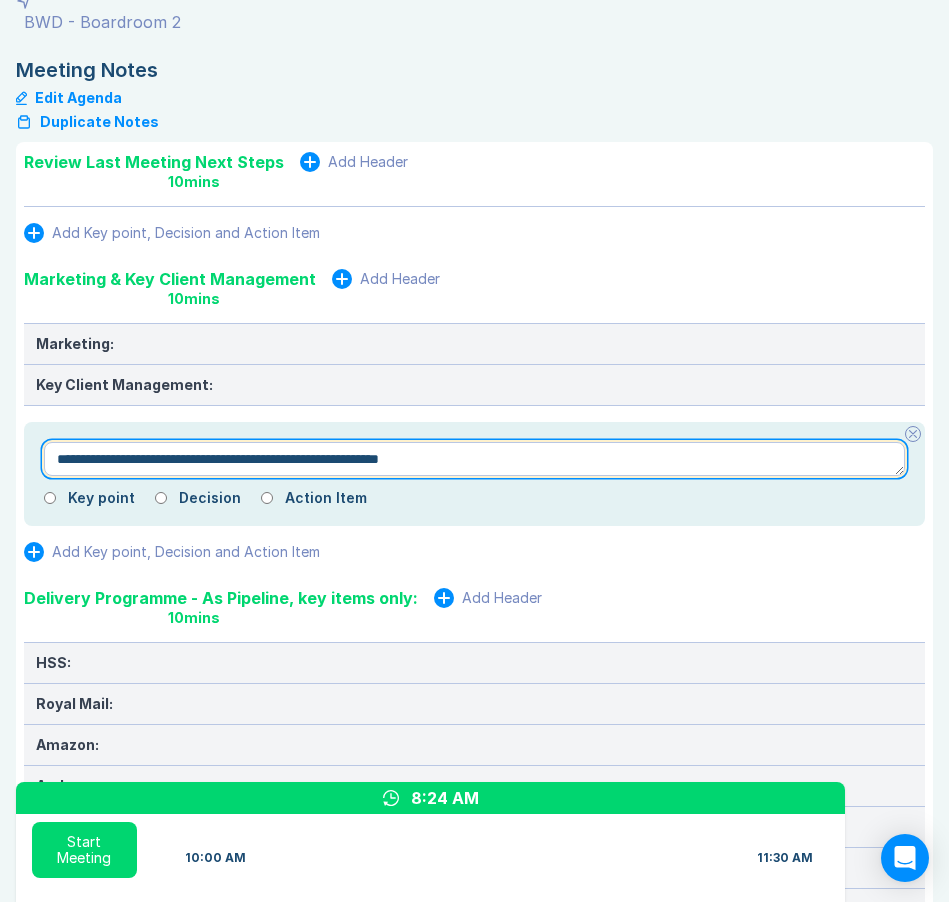 type on "*" 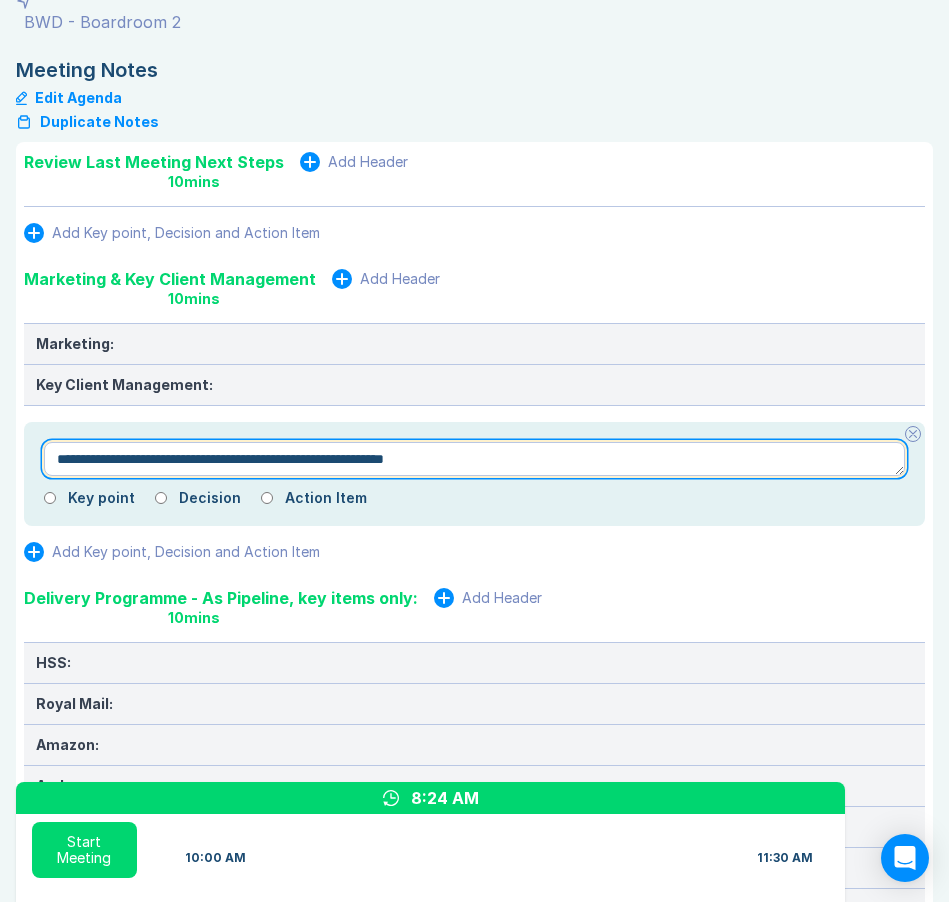 type on "*" 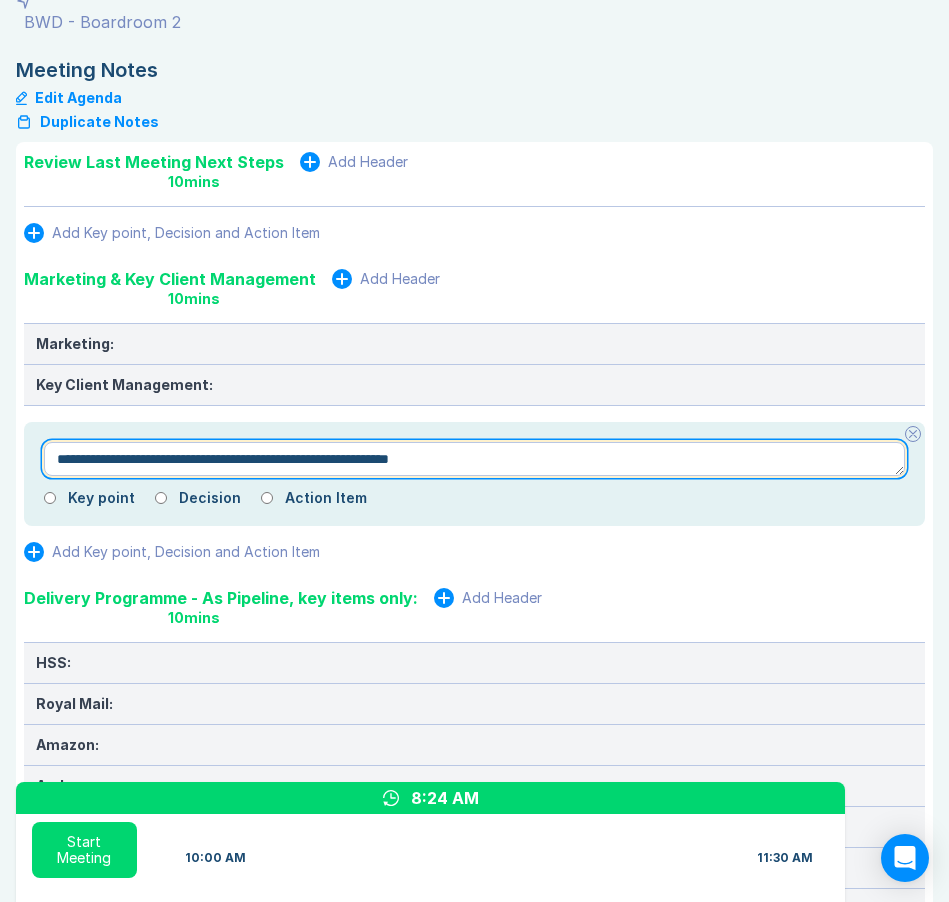 type on "*" 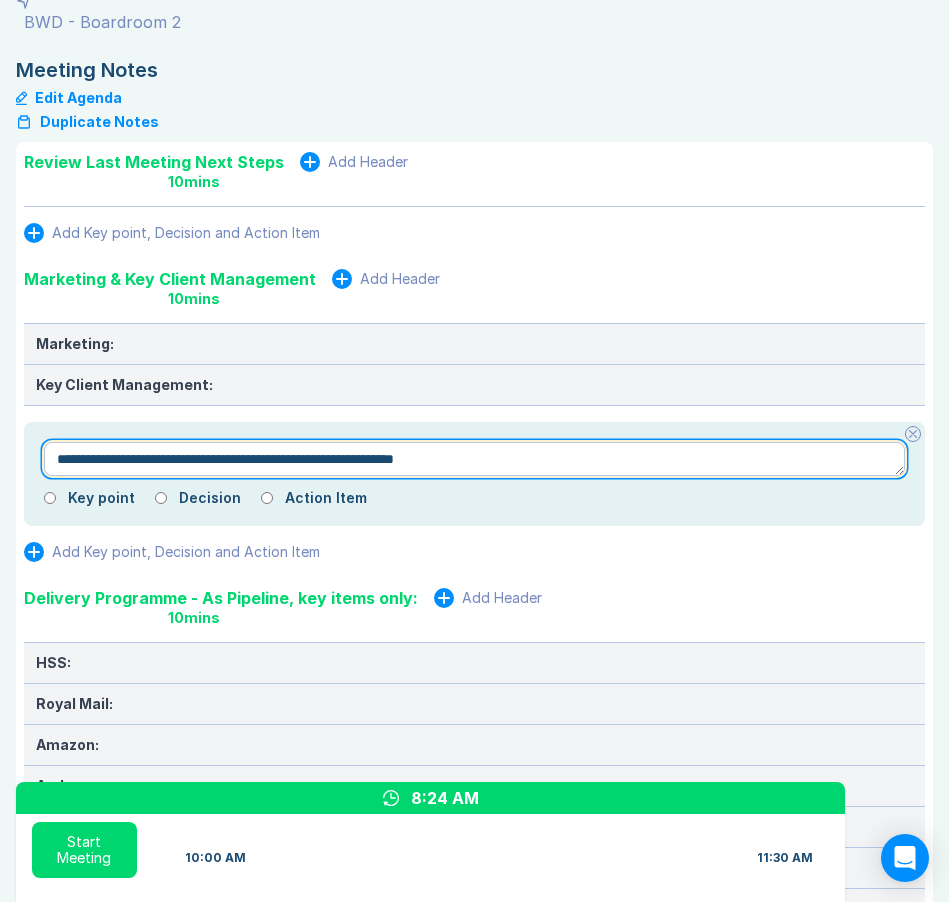 type on "*" 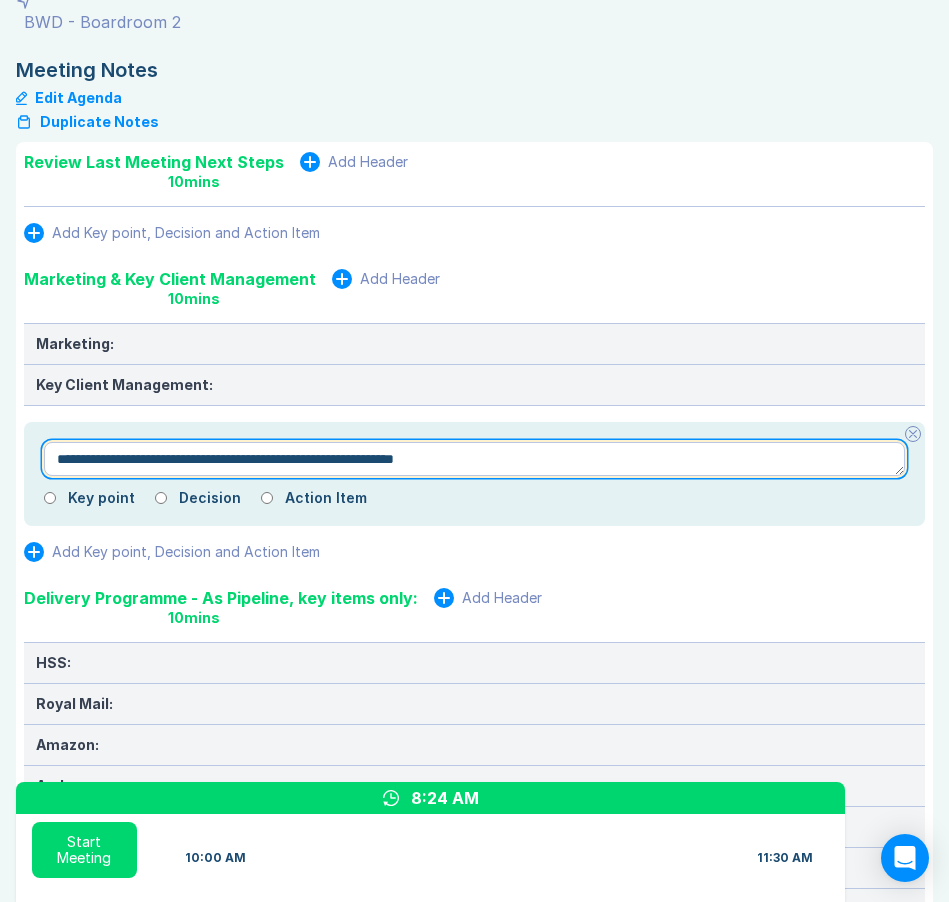 type on "**********" 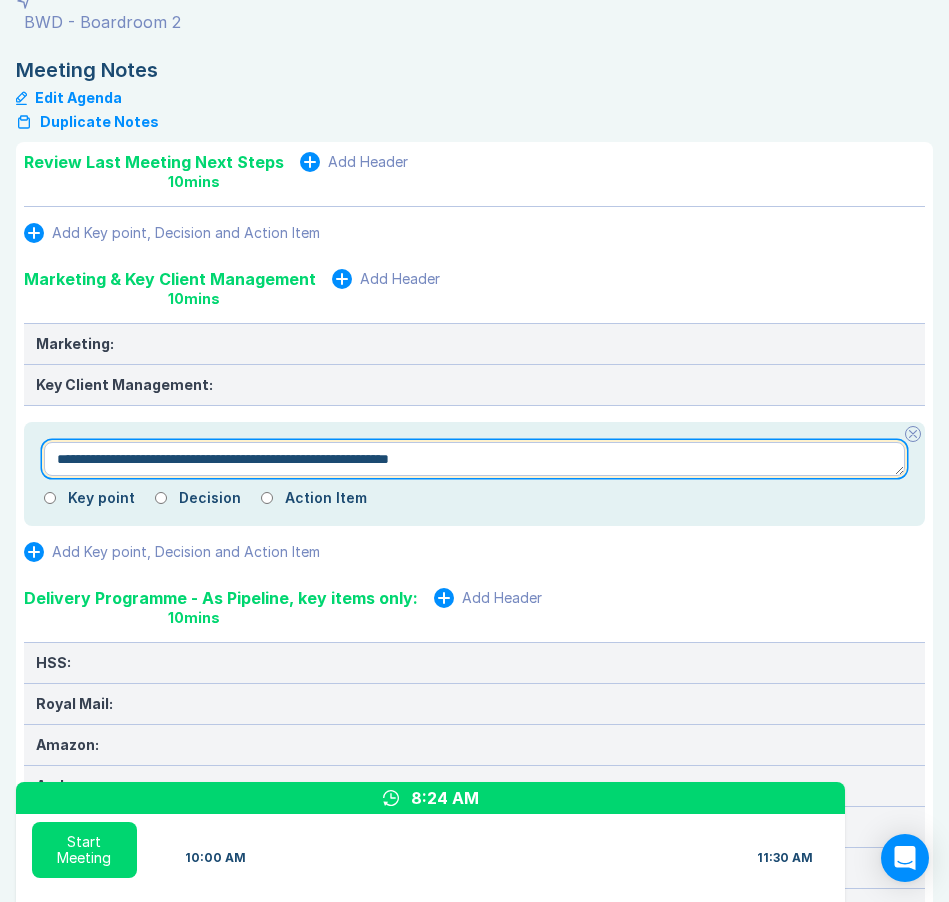 type on "*" 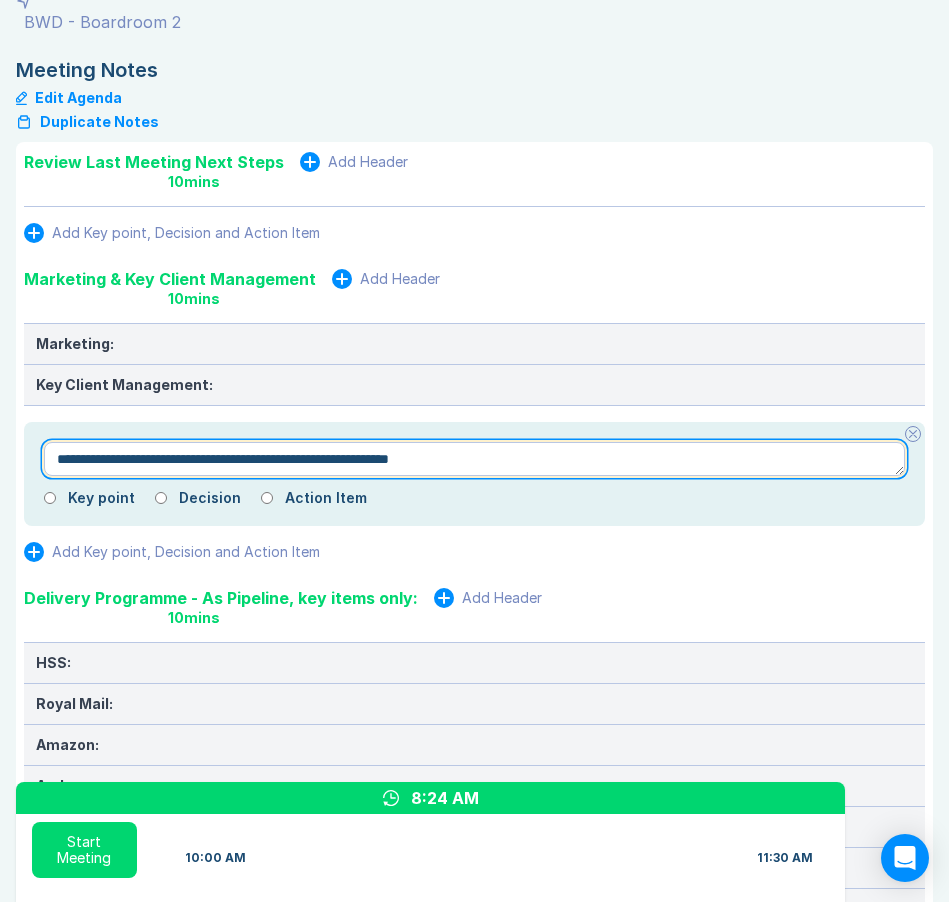 type on "**********" 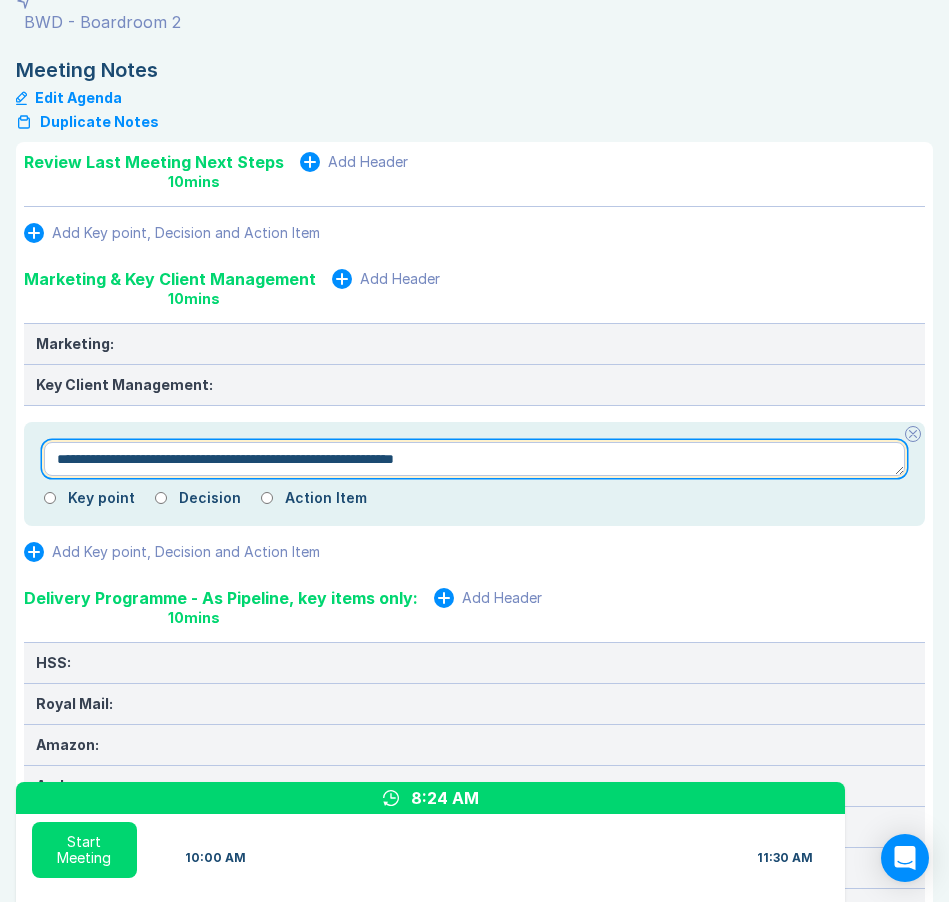 type on "*" 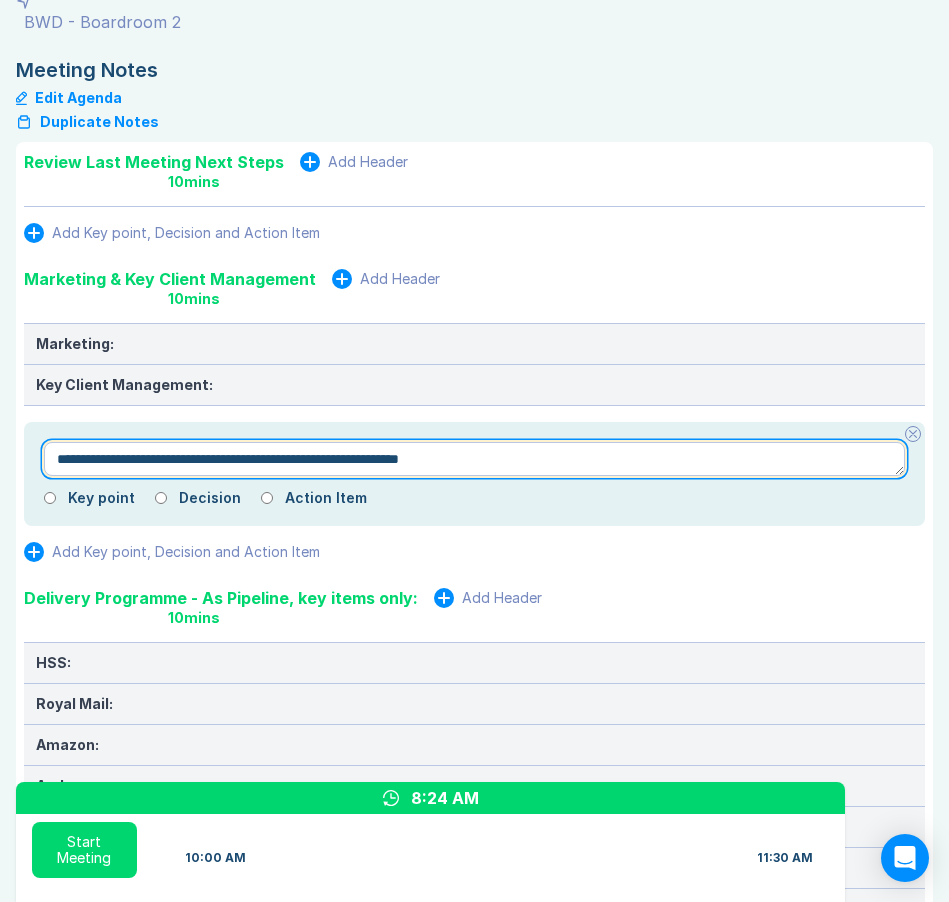 type on "*" 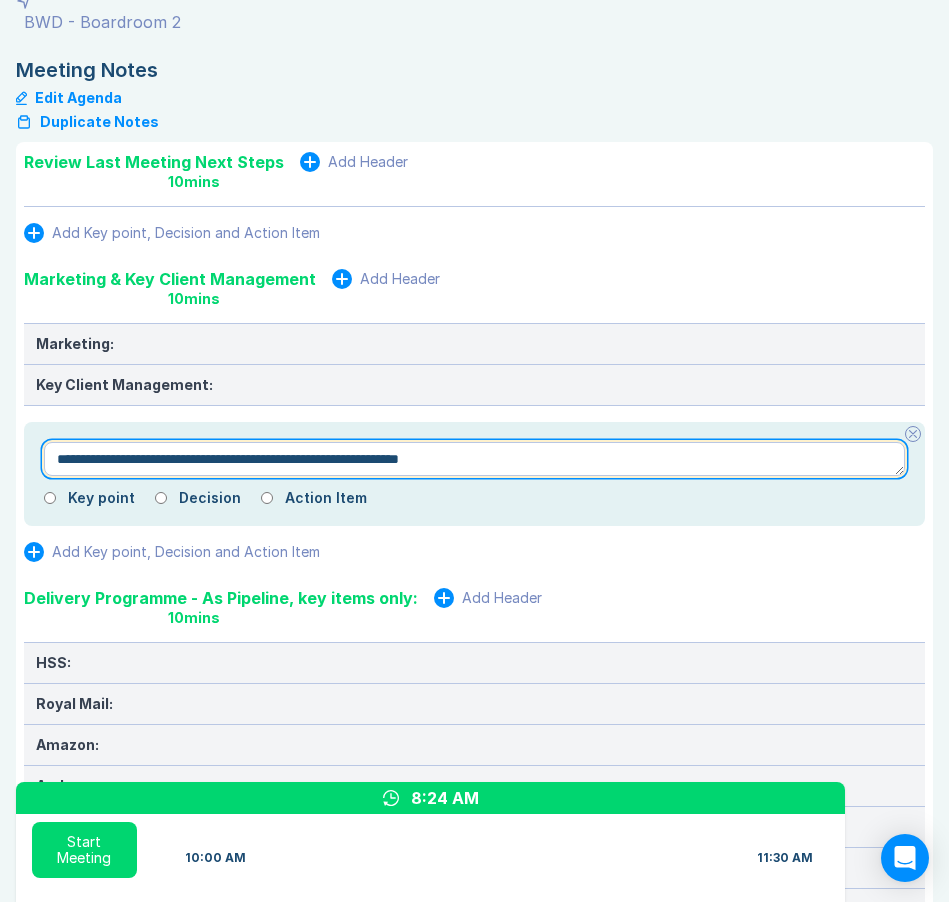 type on "**********" 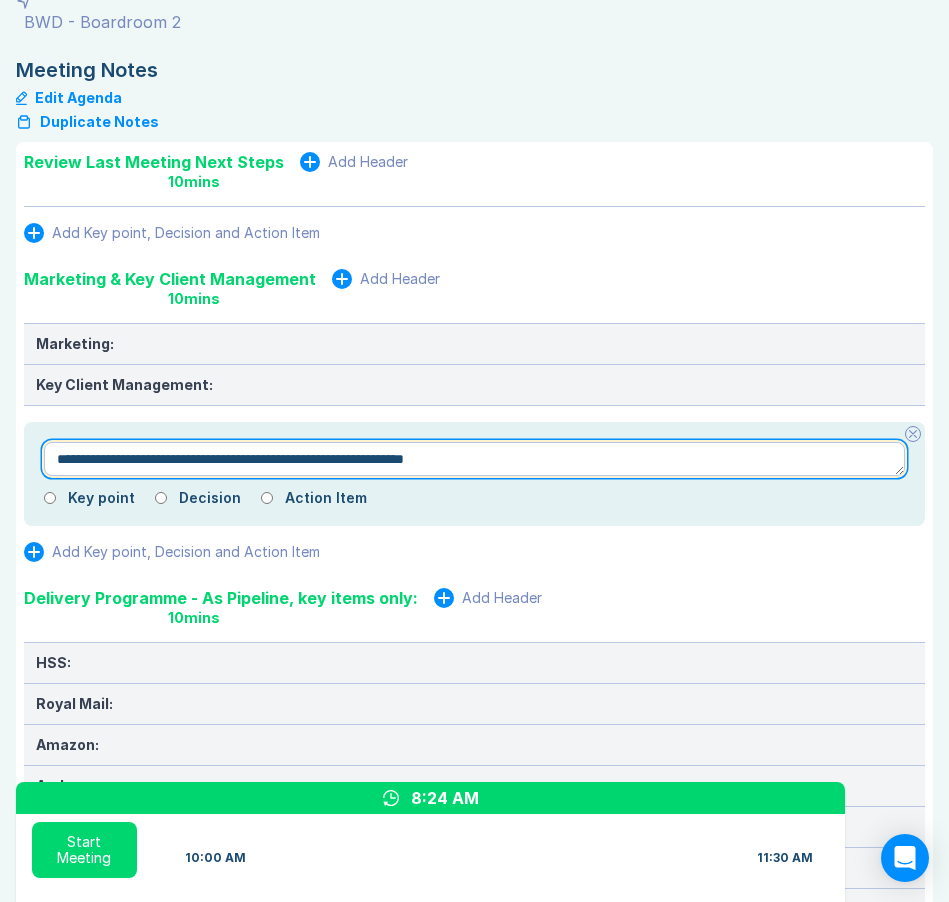 type on "*" 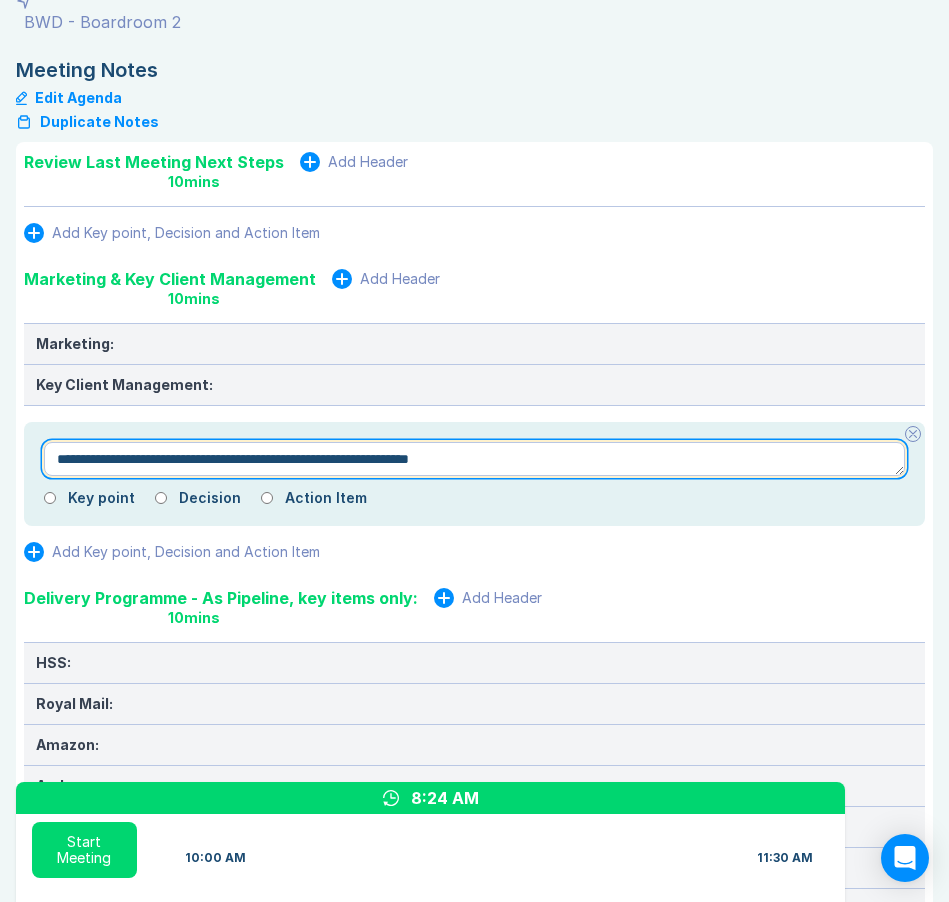 type on "*" 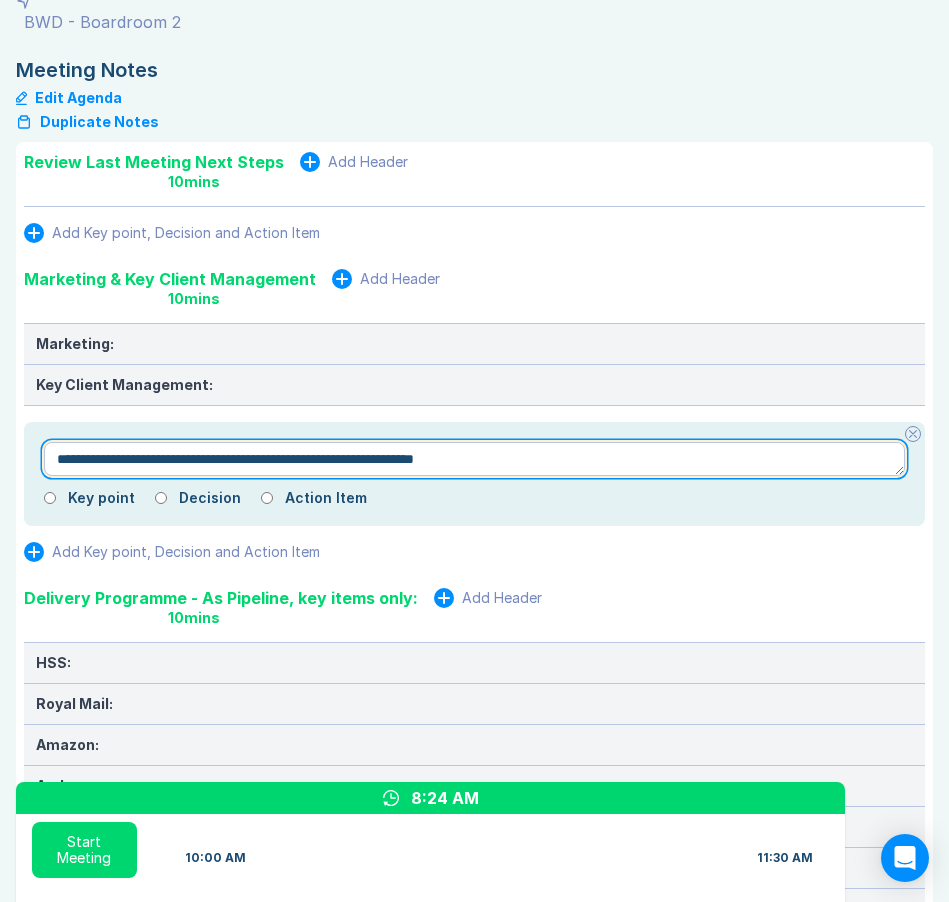 type on "*" 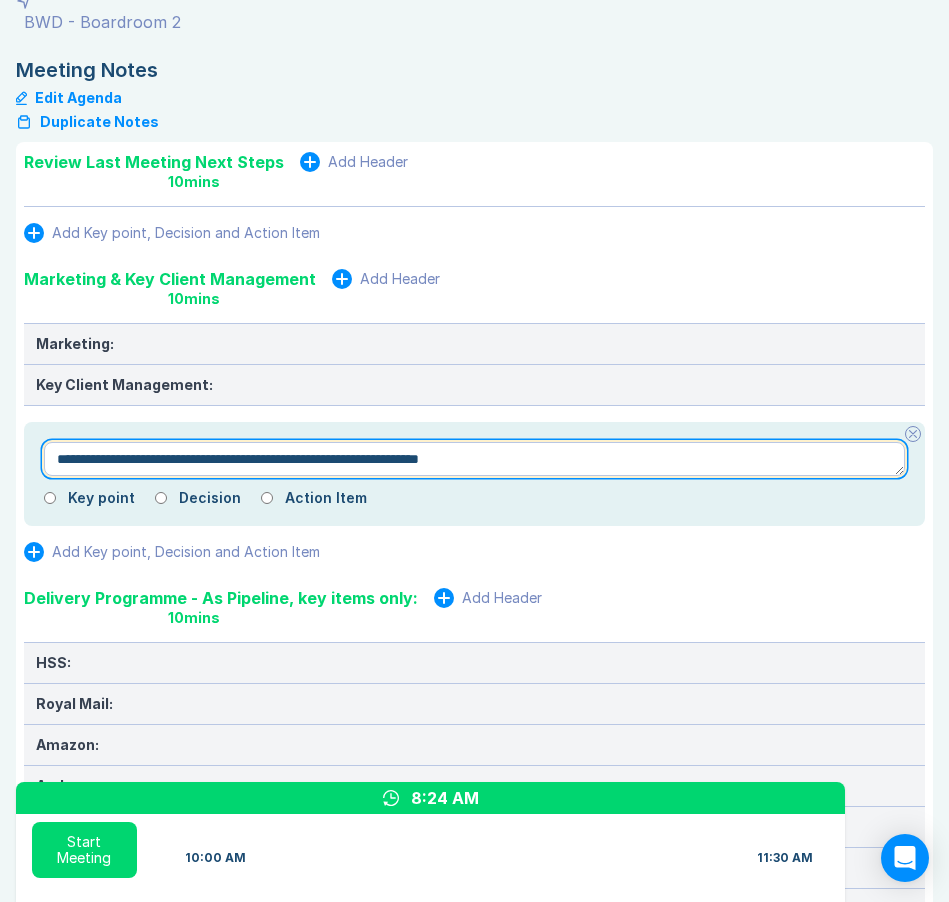 type on "*" 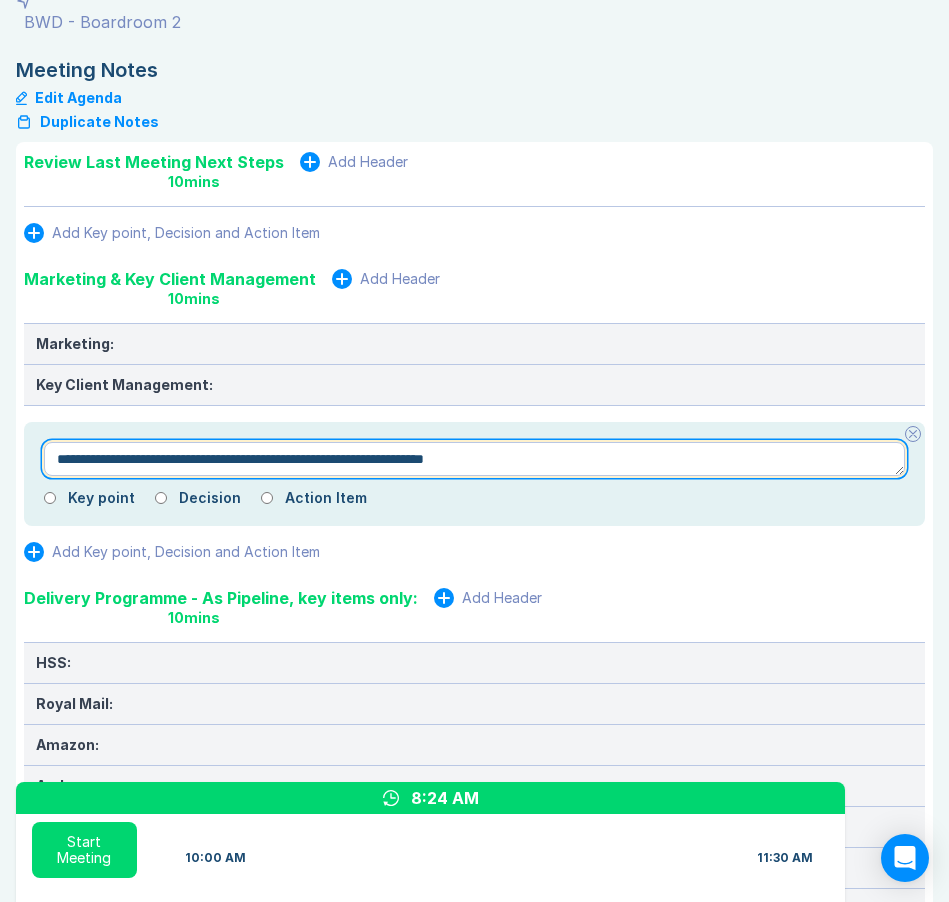 type on "*" 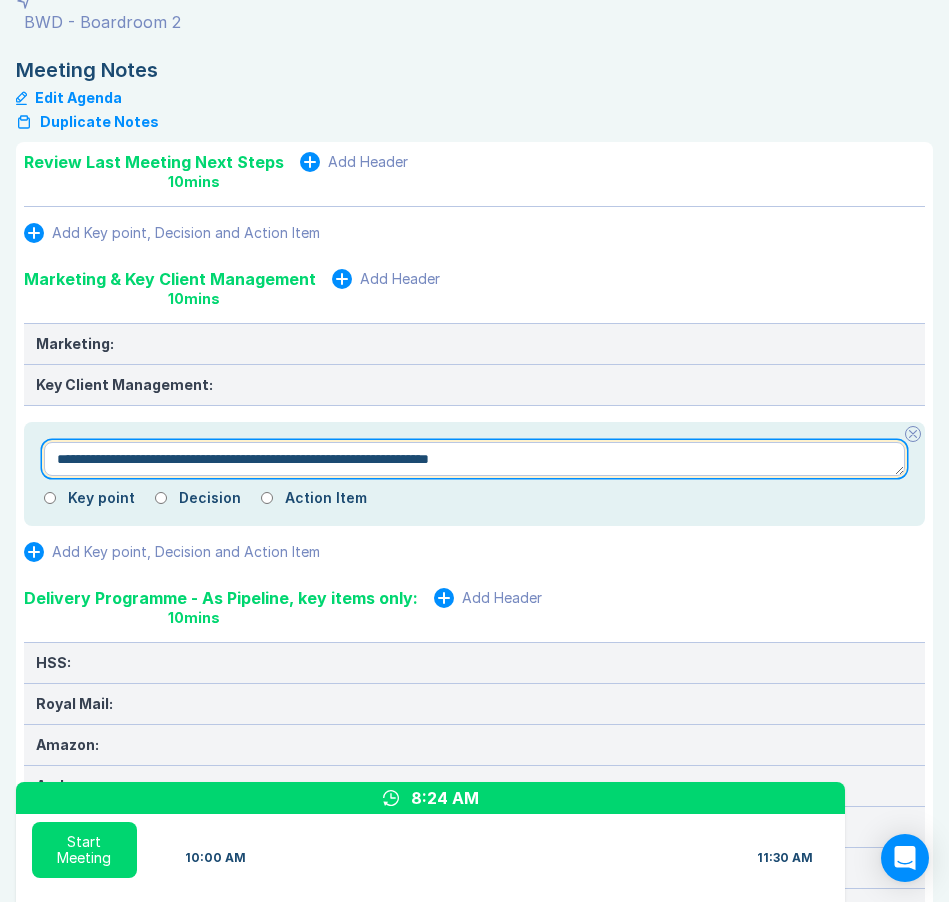 type on "*" 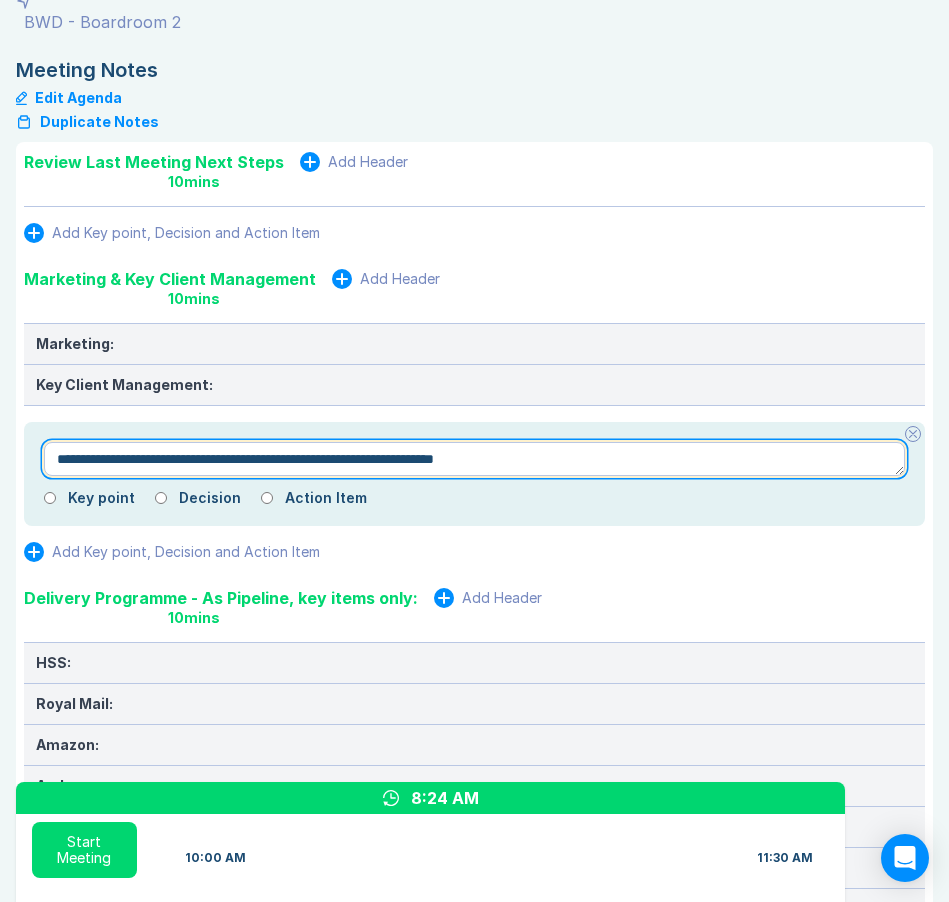type on "*" 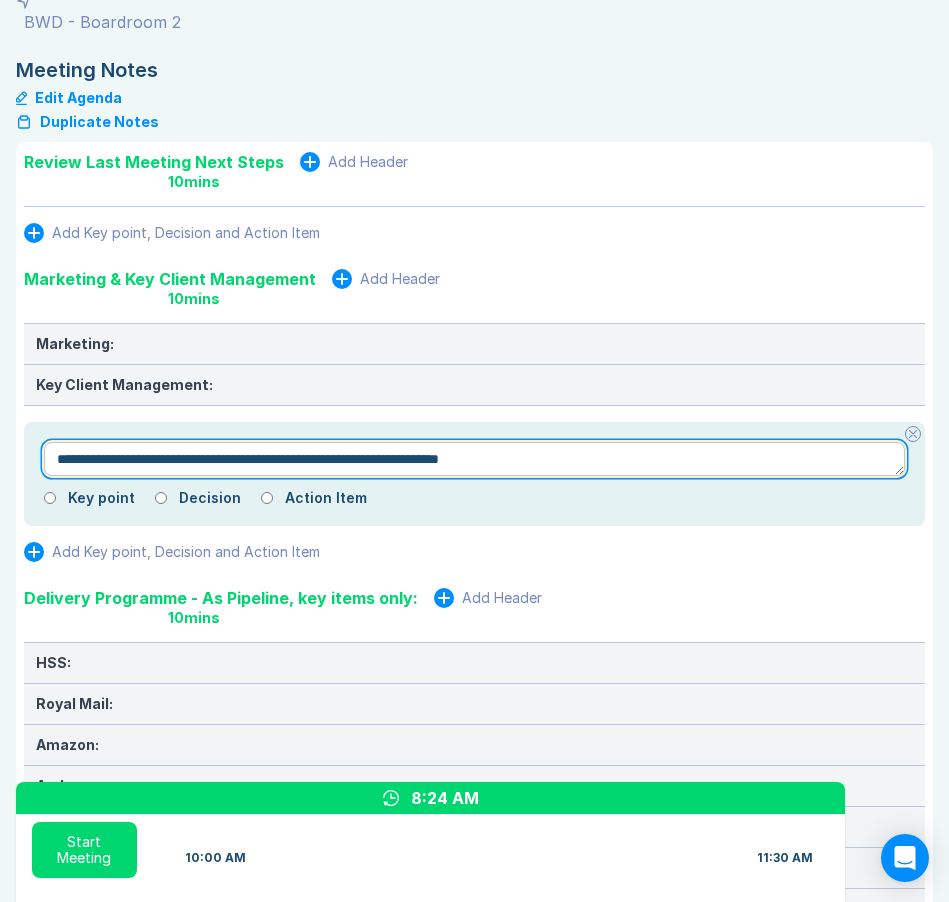 type on "*" 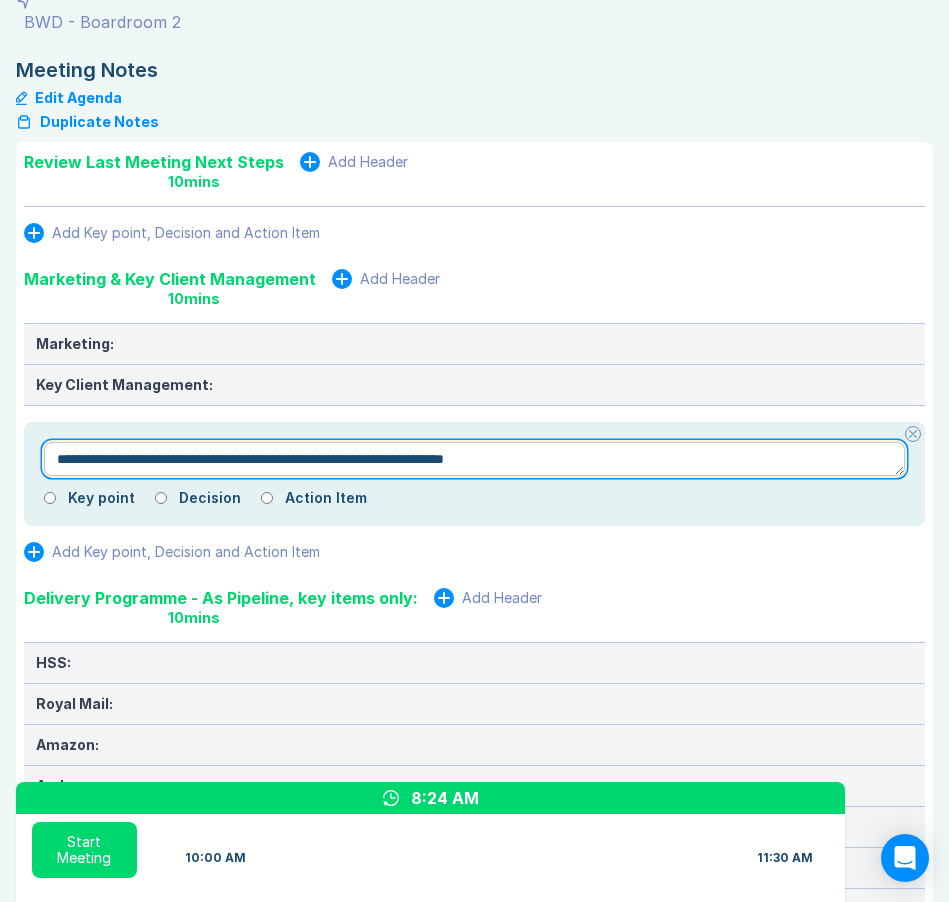 type on "*" 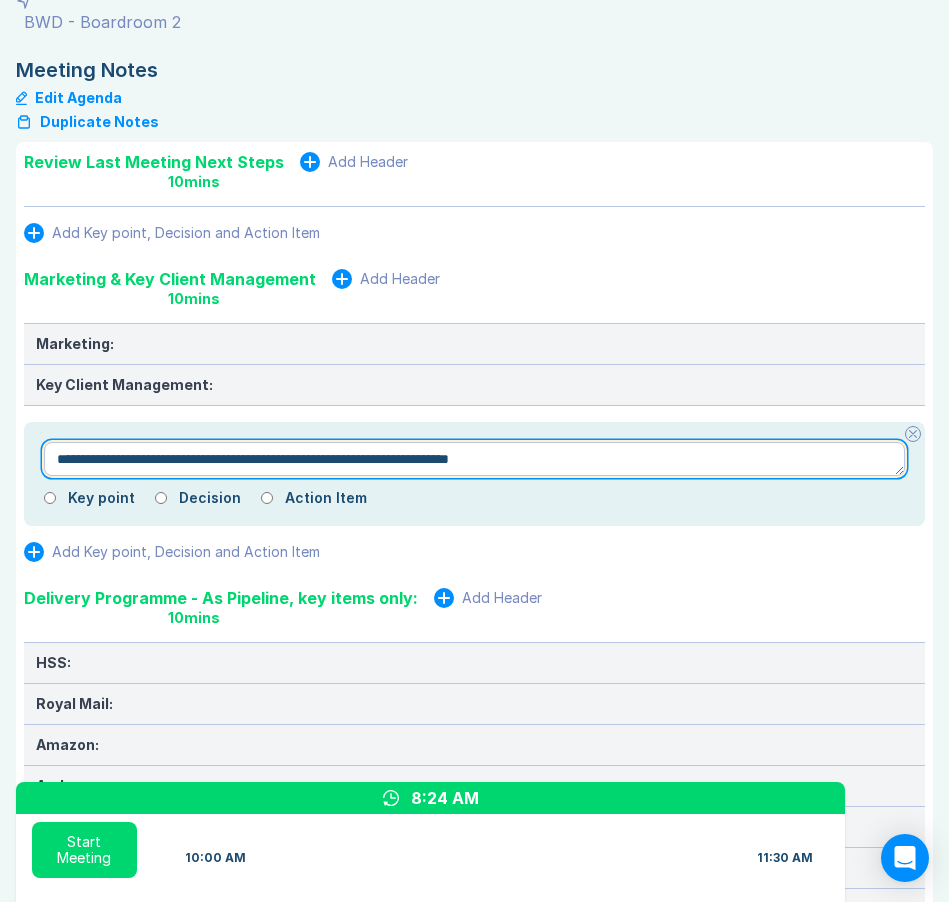 type on "*" 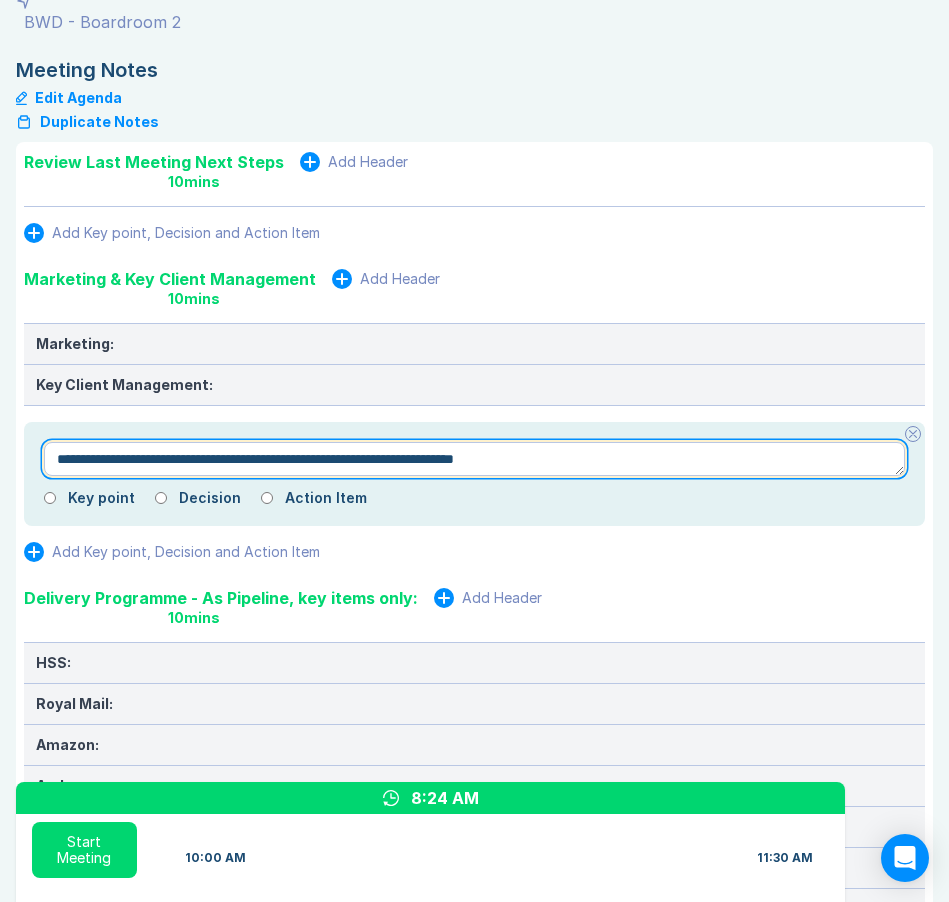 type on "*" 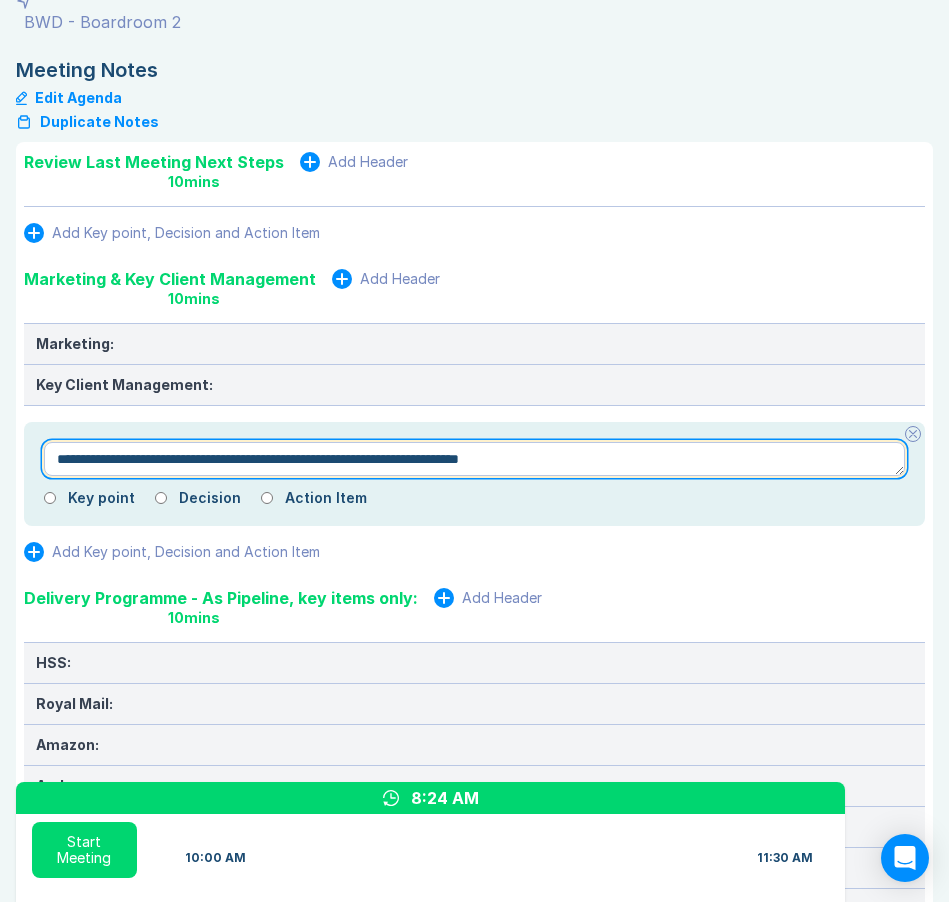type on "*" 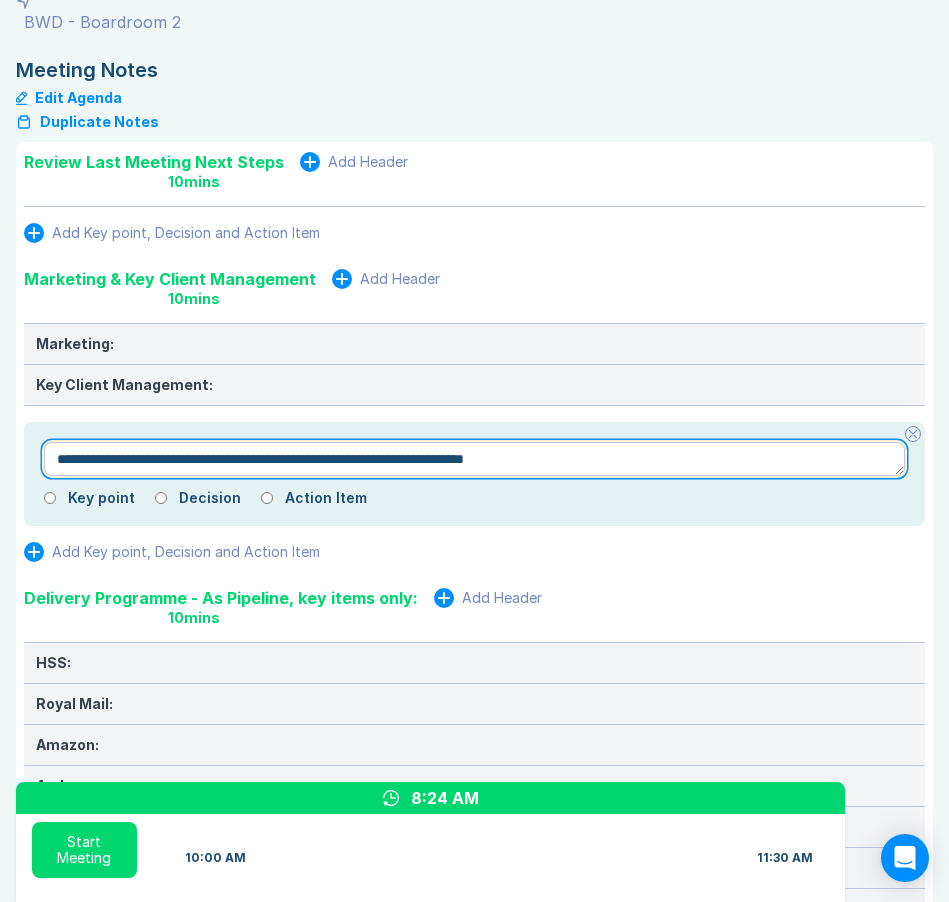 type on "*" 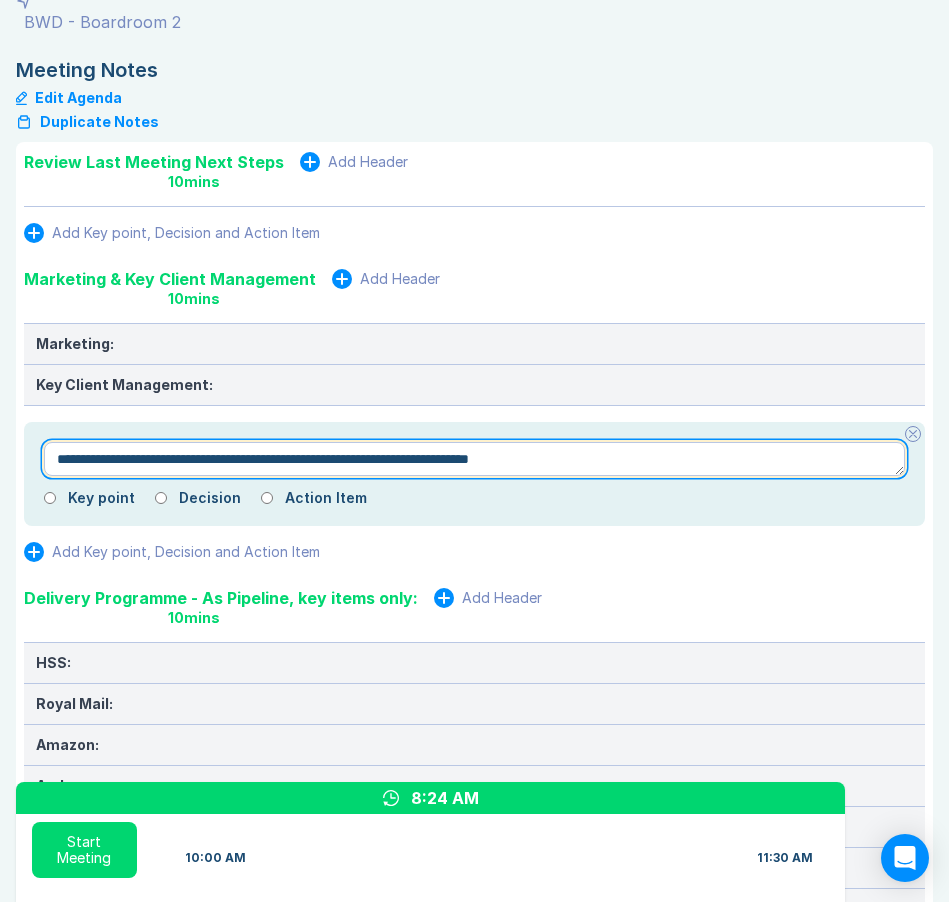 type on "*" 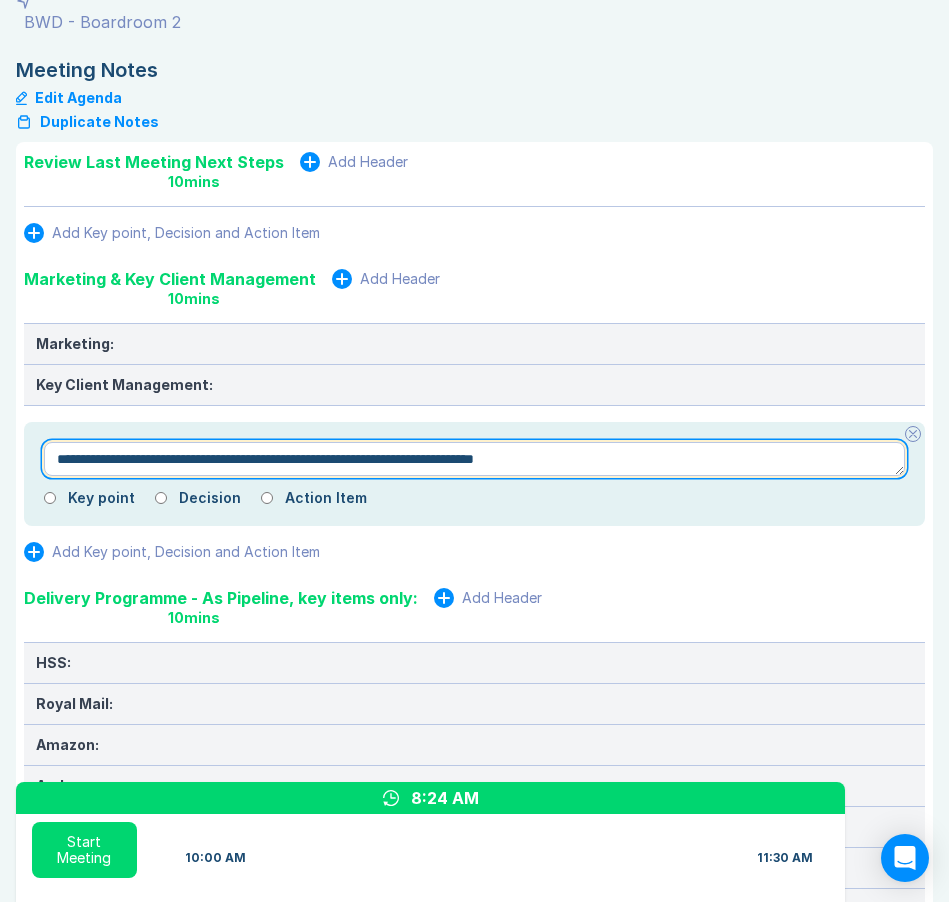 type on "*" 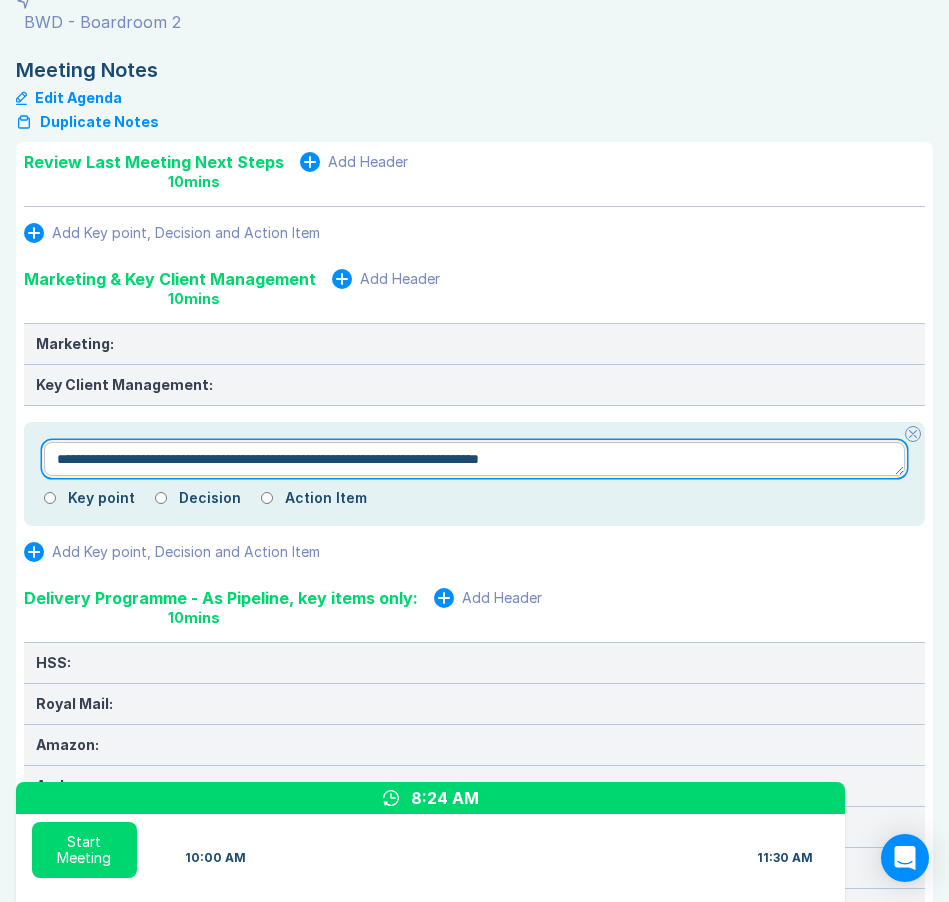 type on "*" 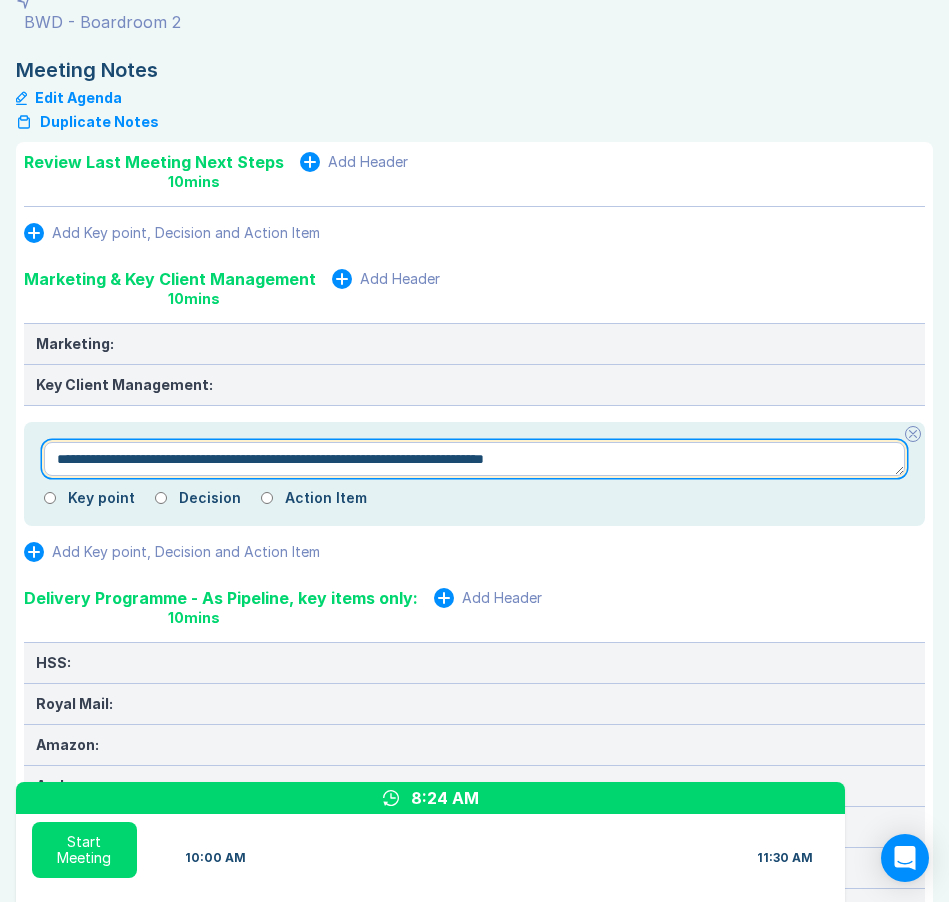type on "*" 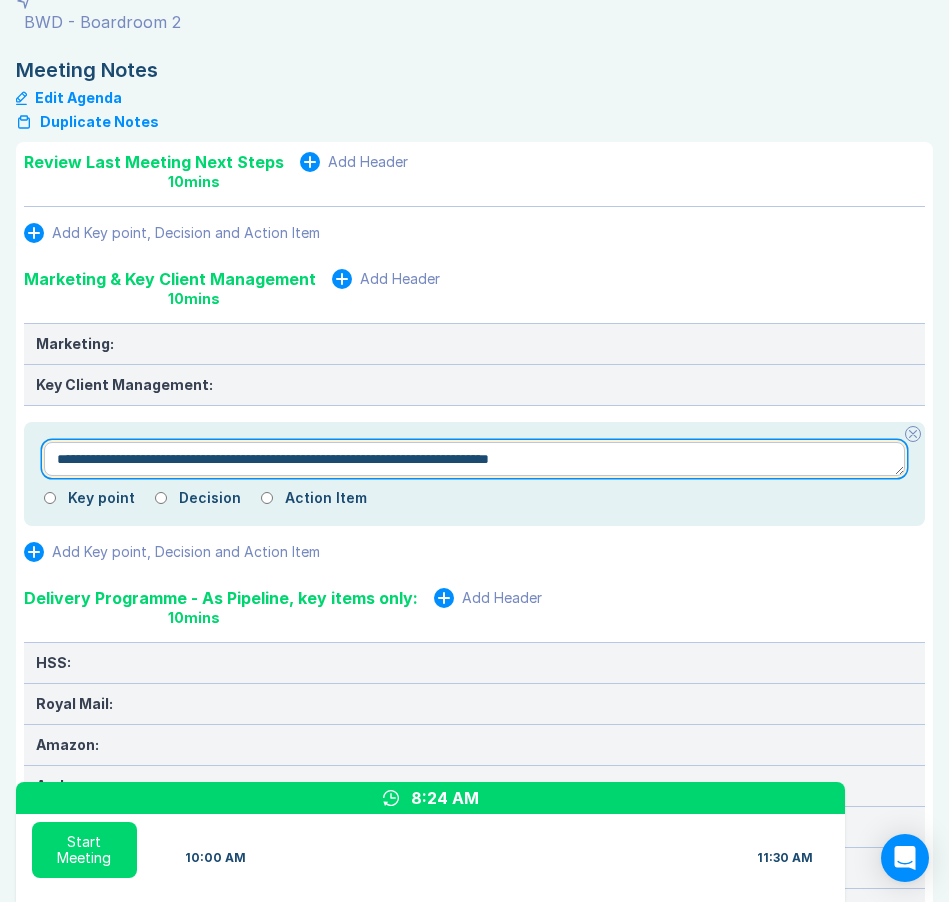 type on "*" 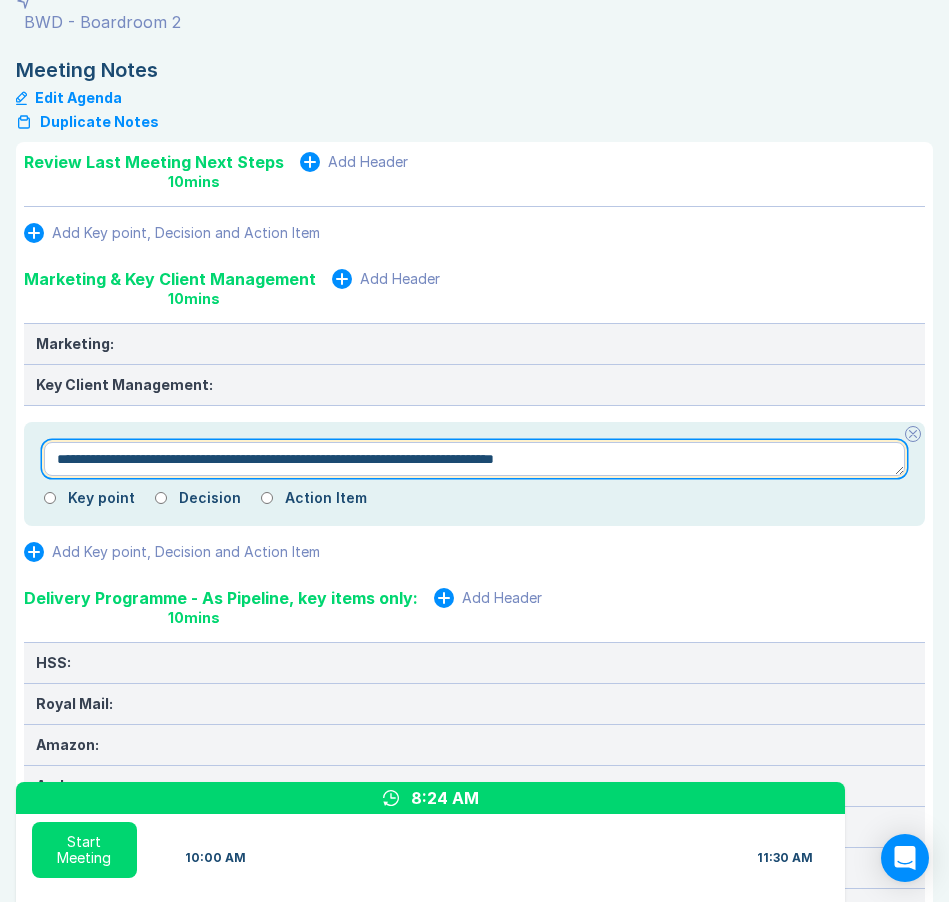type on "*" 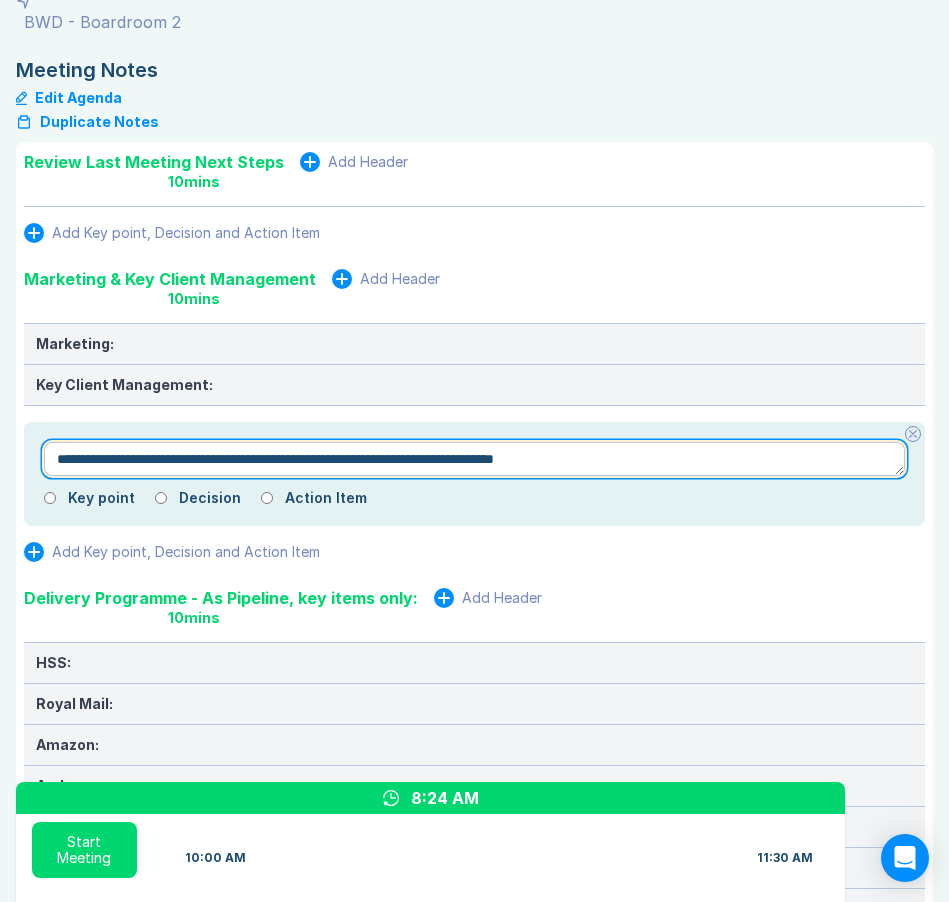 type on "**********" 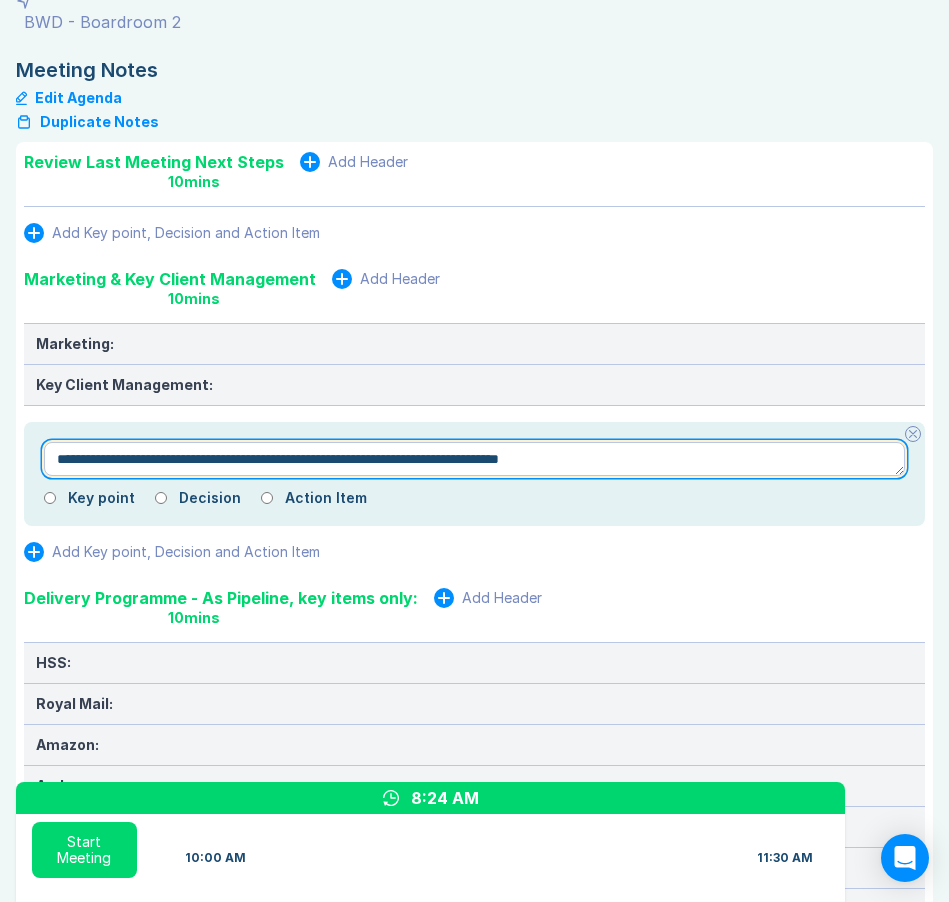 type on "*" 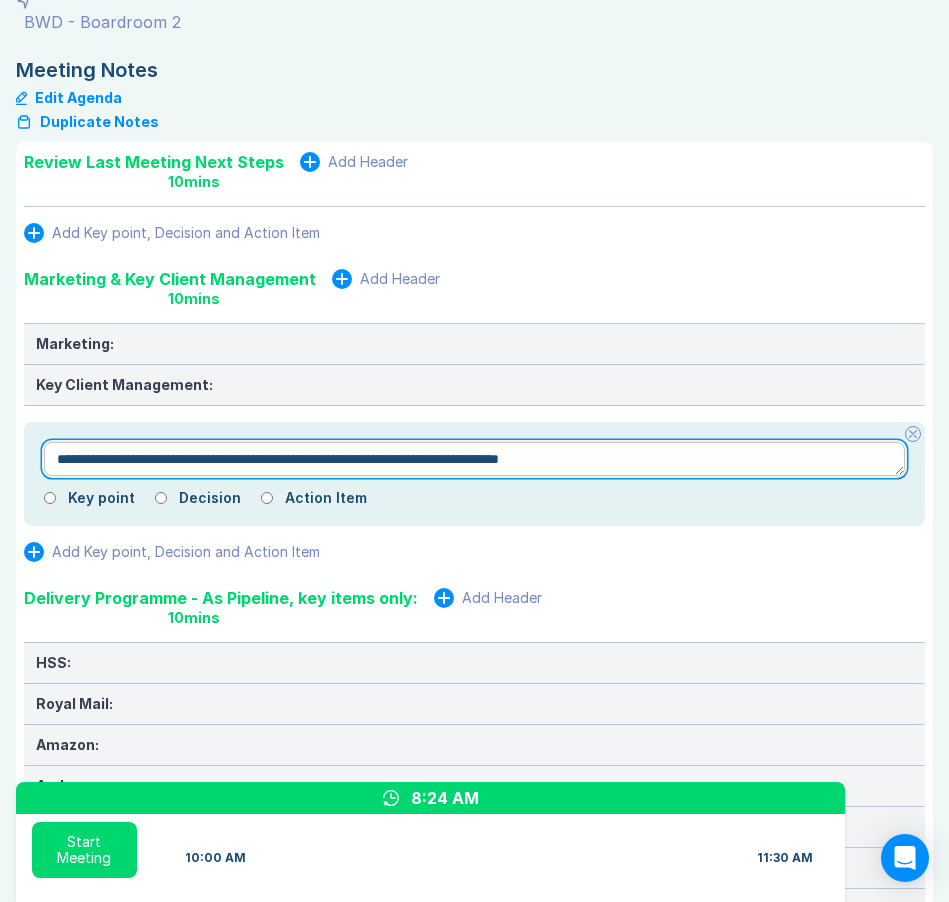 type on "**********" 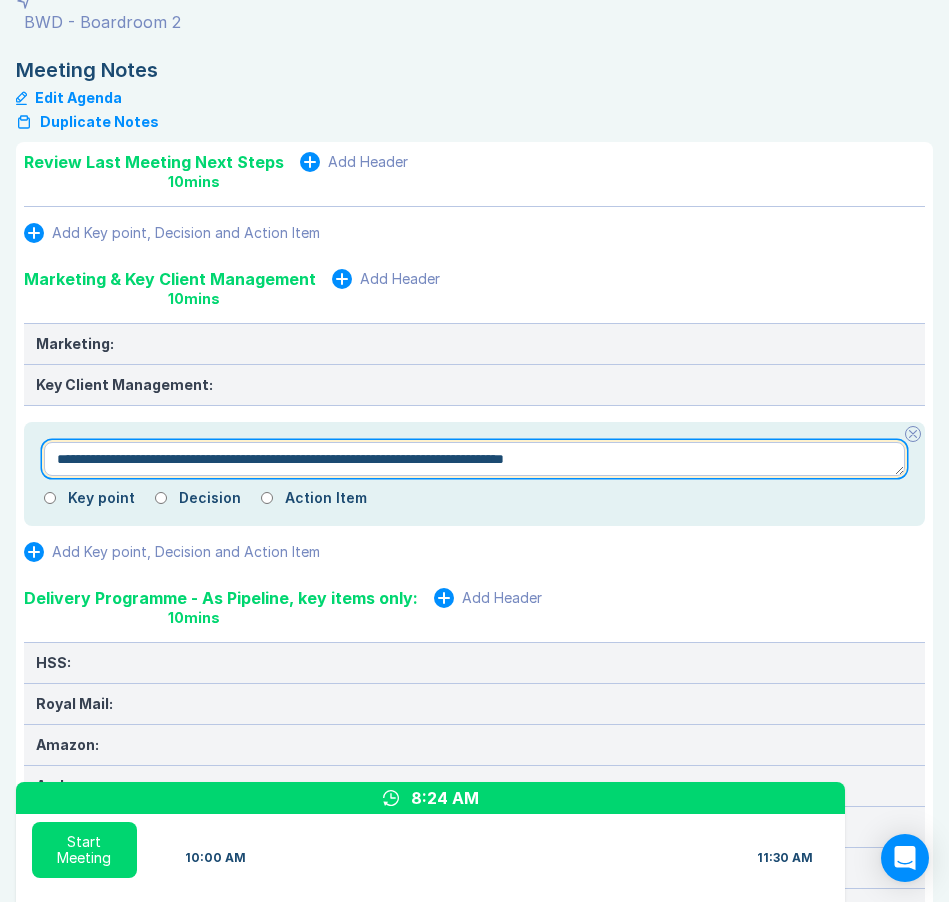 type on "*" 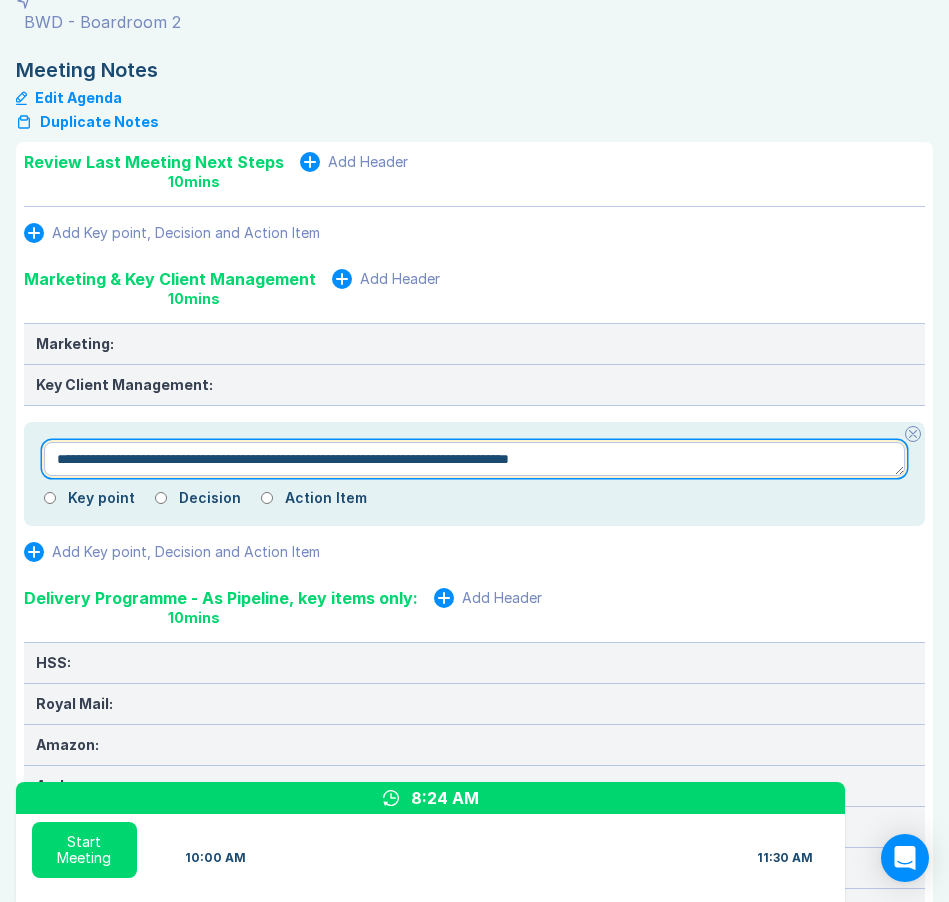 type on "*" 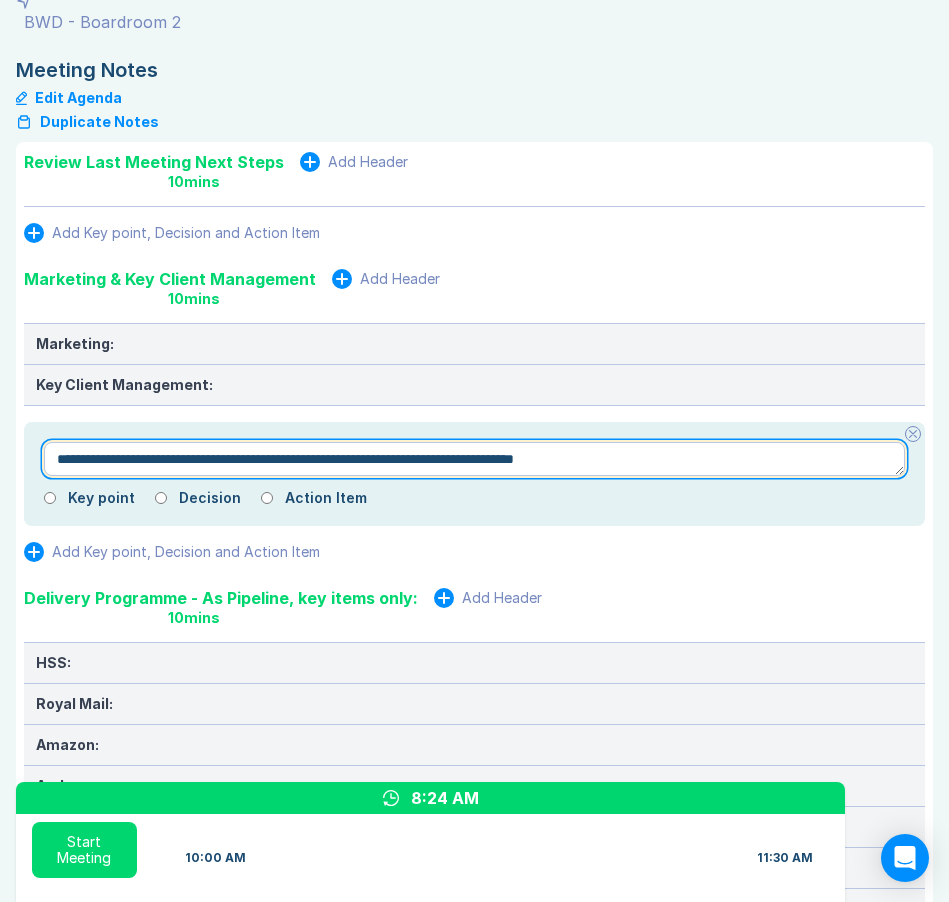 type on "*" 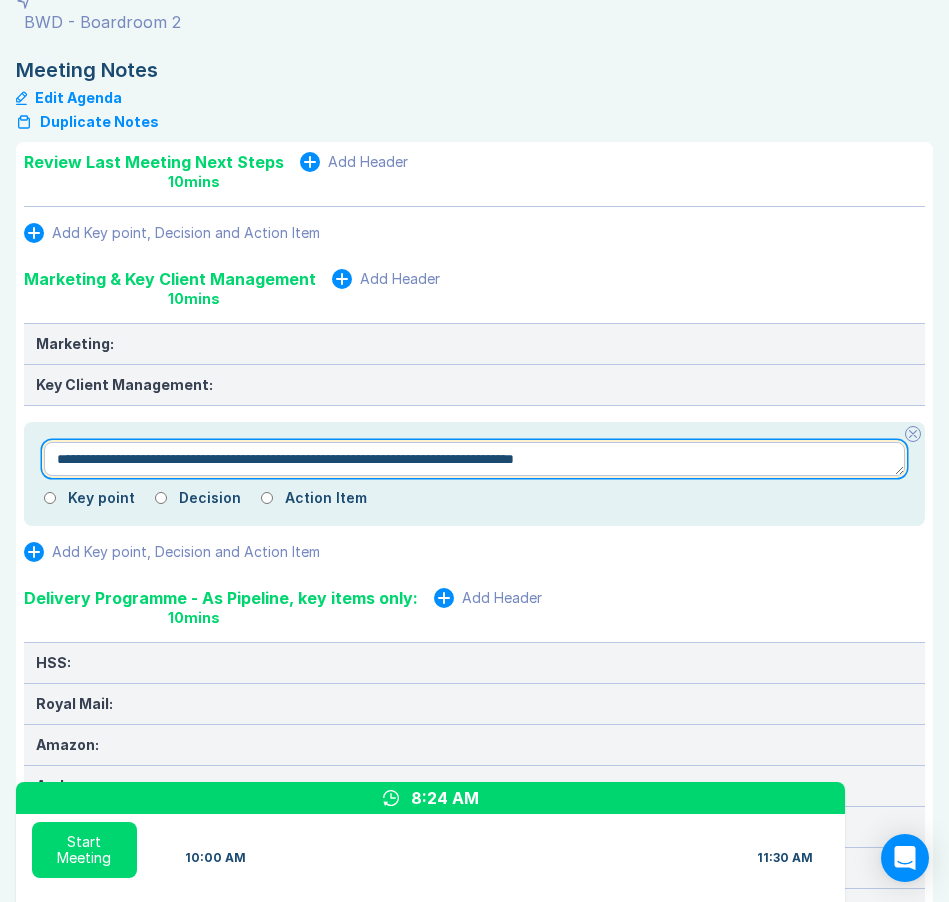 type on "**********" 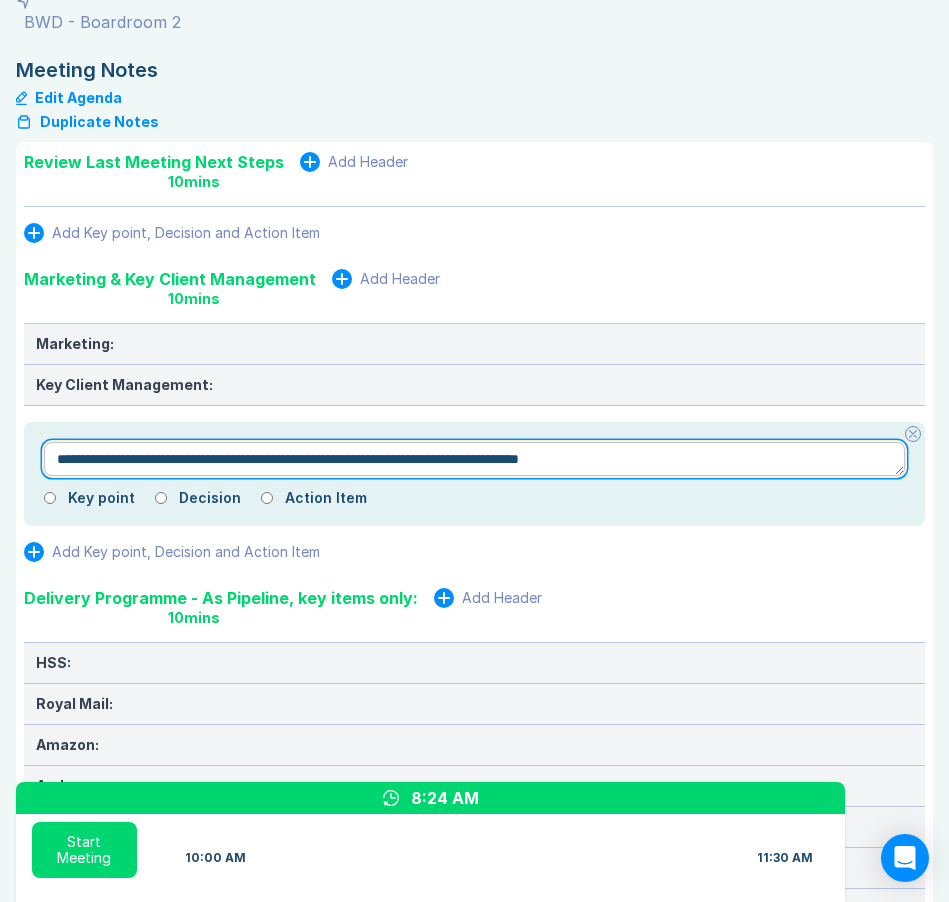 type on "*" 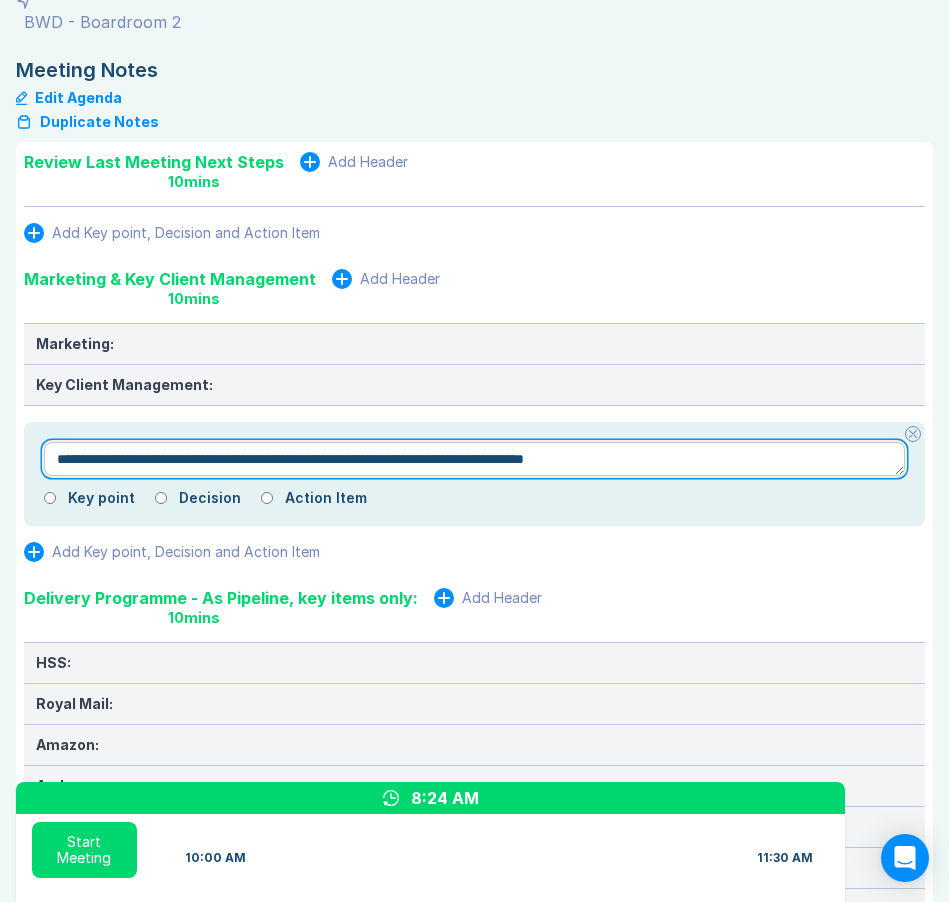 type on "*" 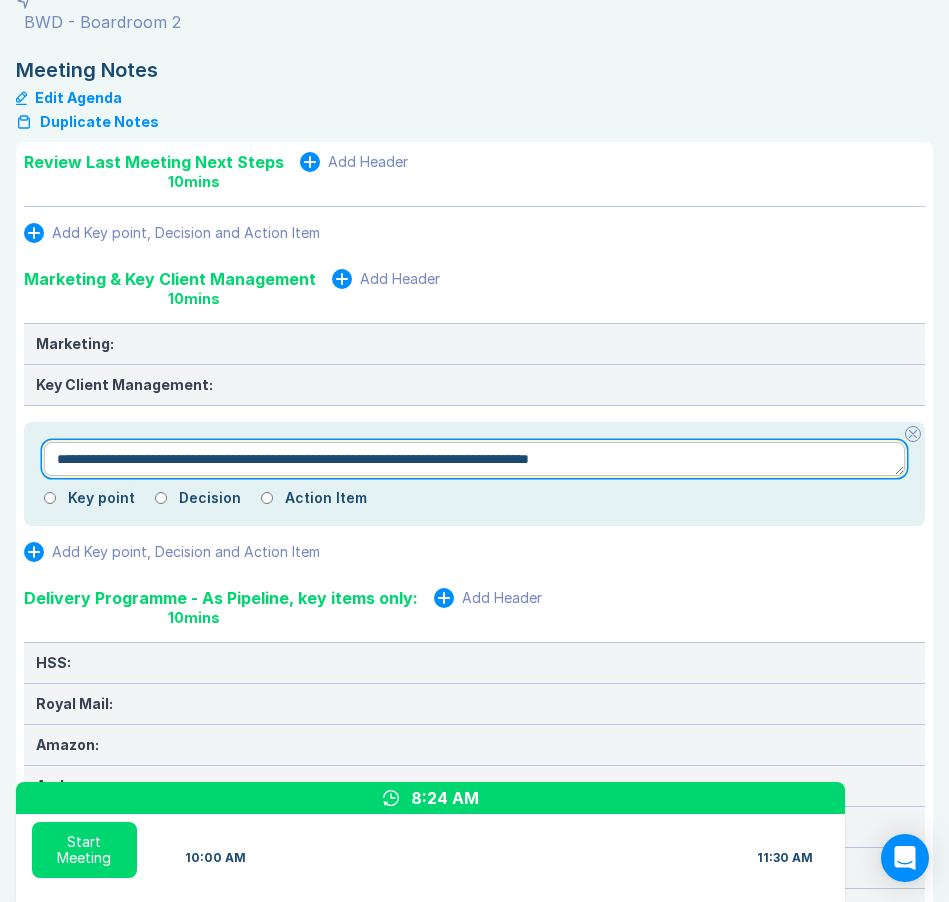 type on "*" 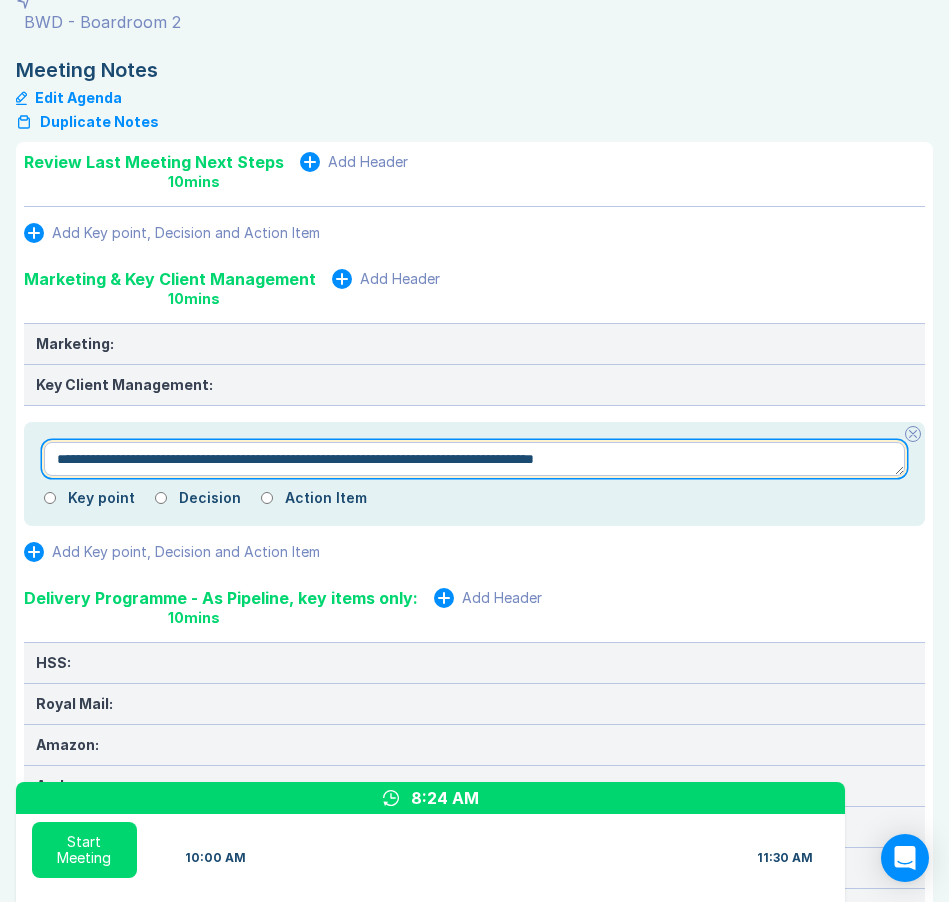 type on "*" 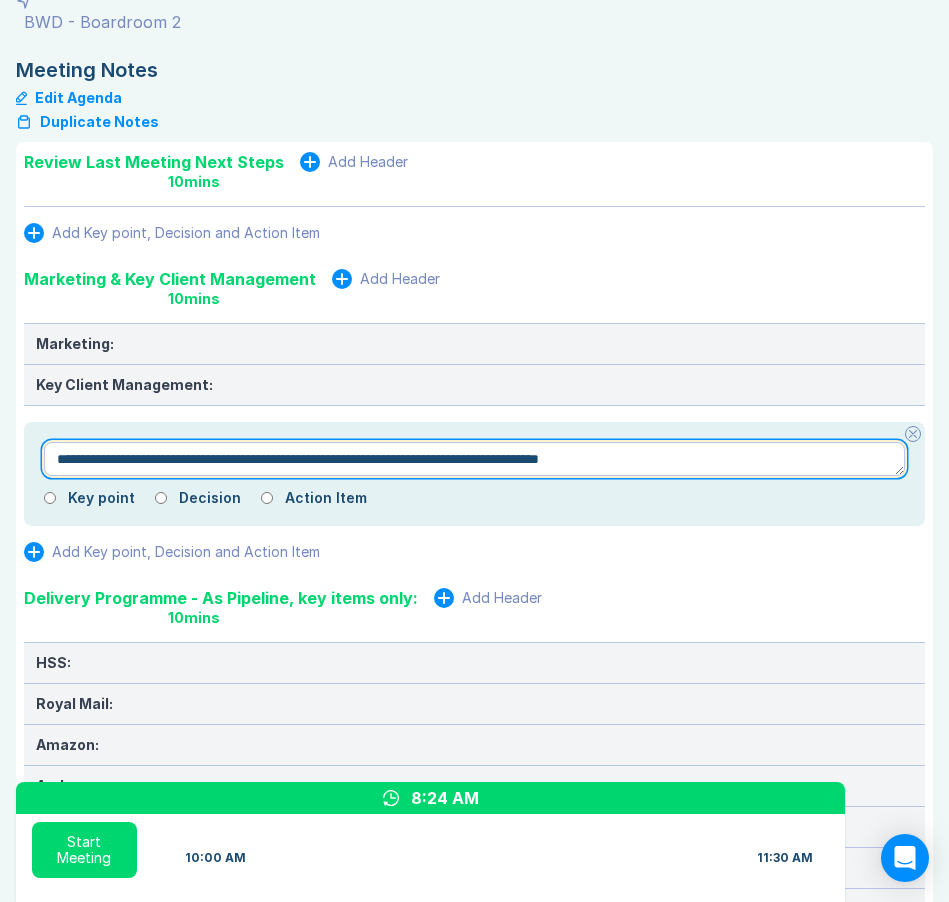 type on "*" 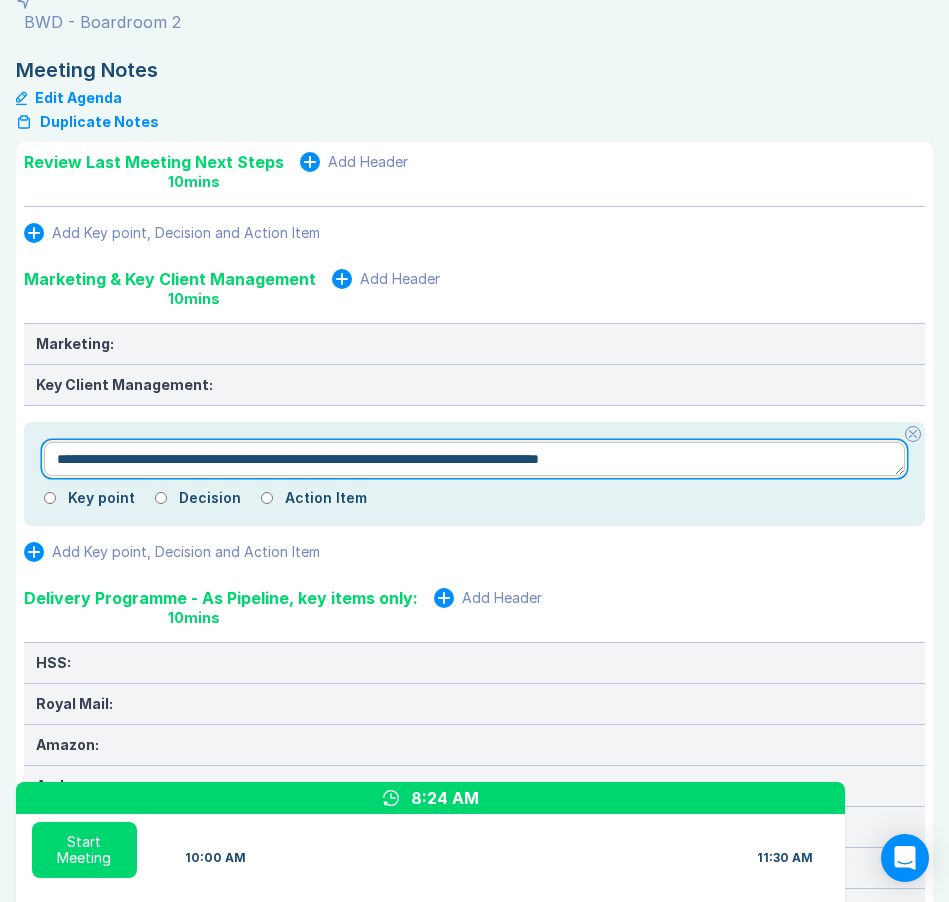 type on "**********" 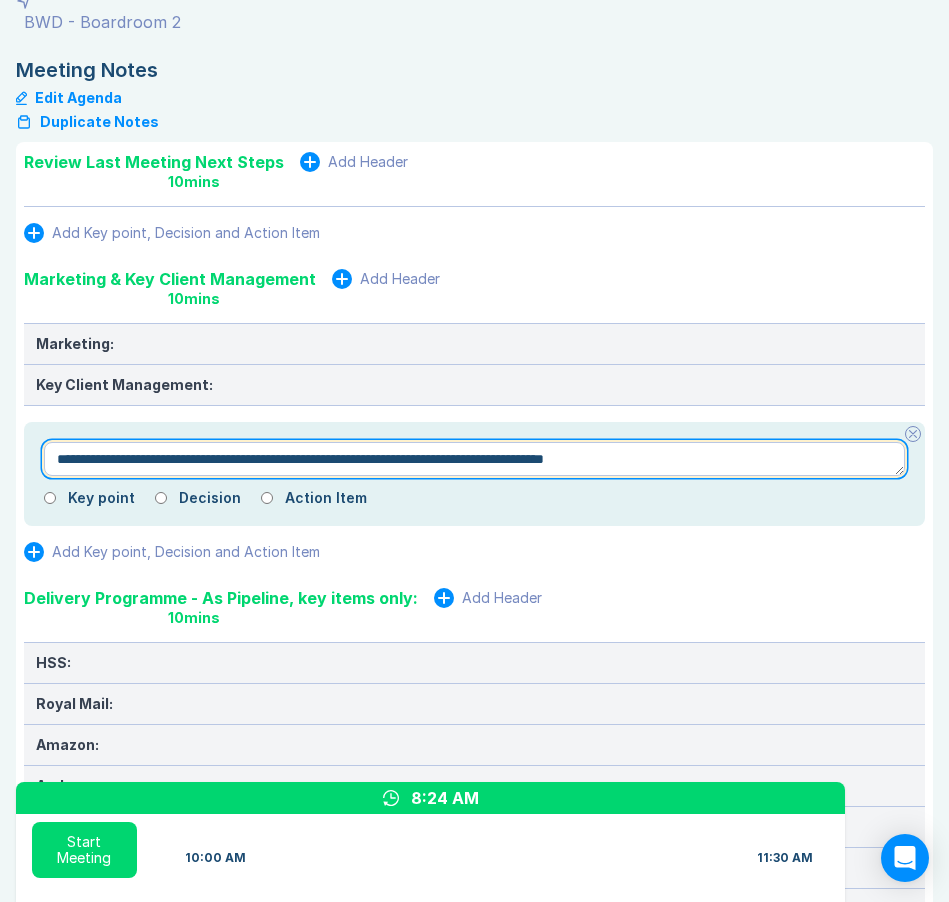 type on "*" 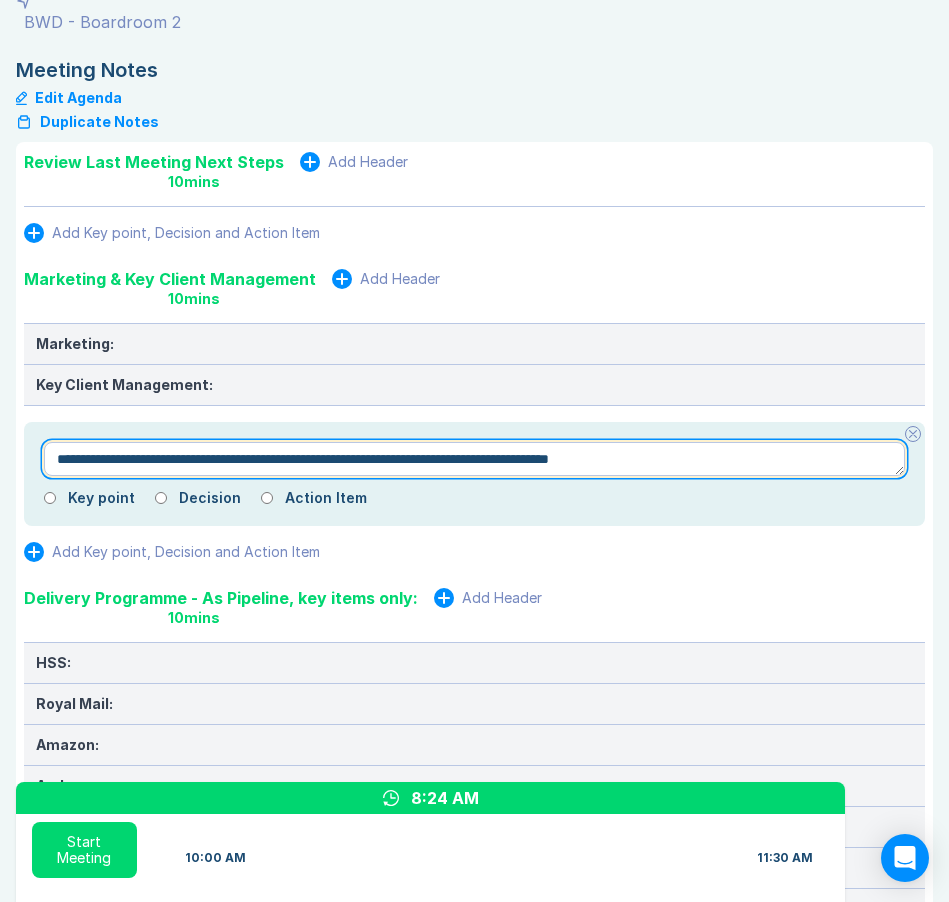 type 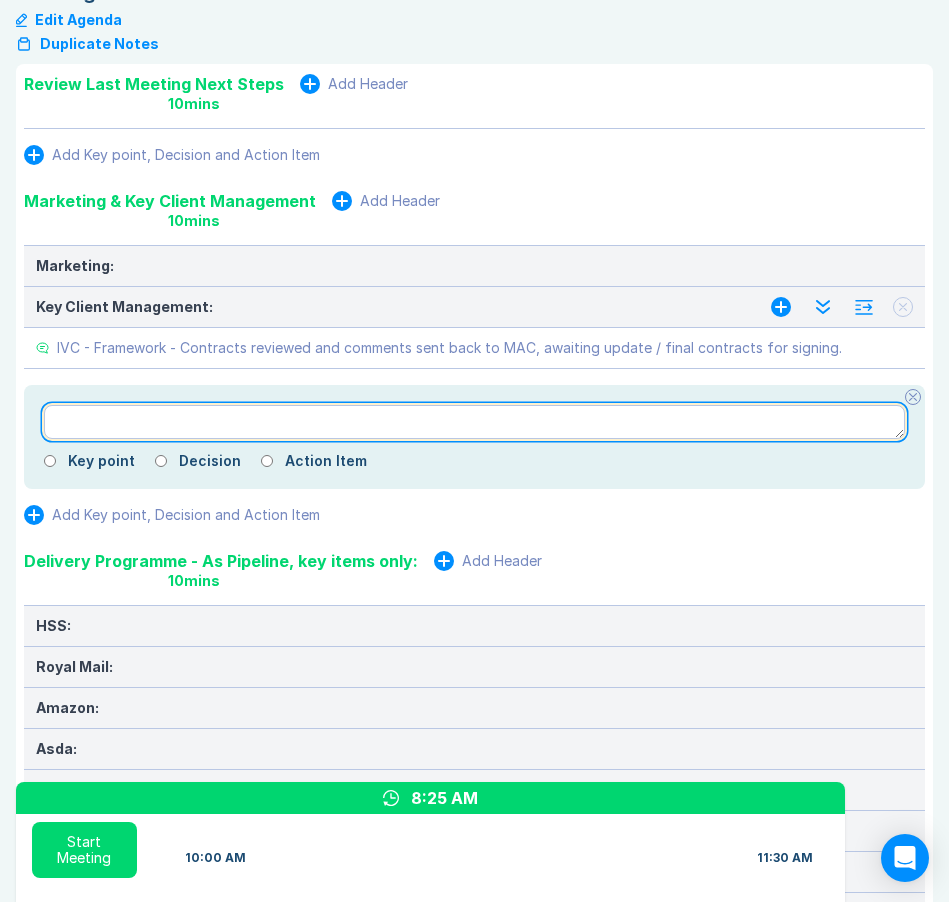 scroll, scrollTop: 335, scrollLeft: 0, axis: vertical 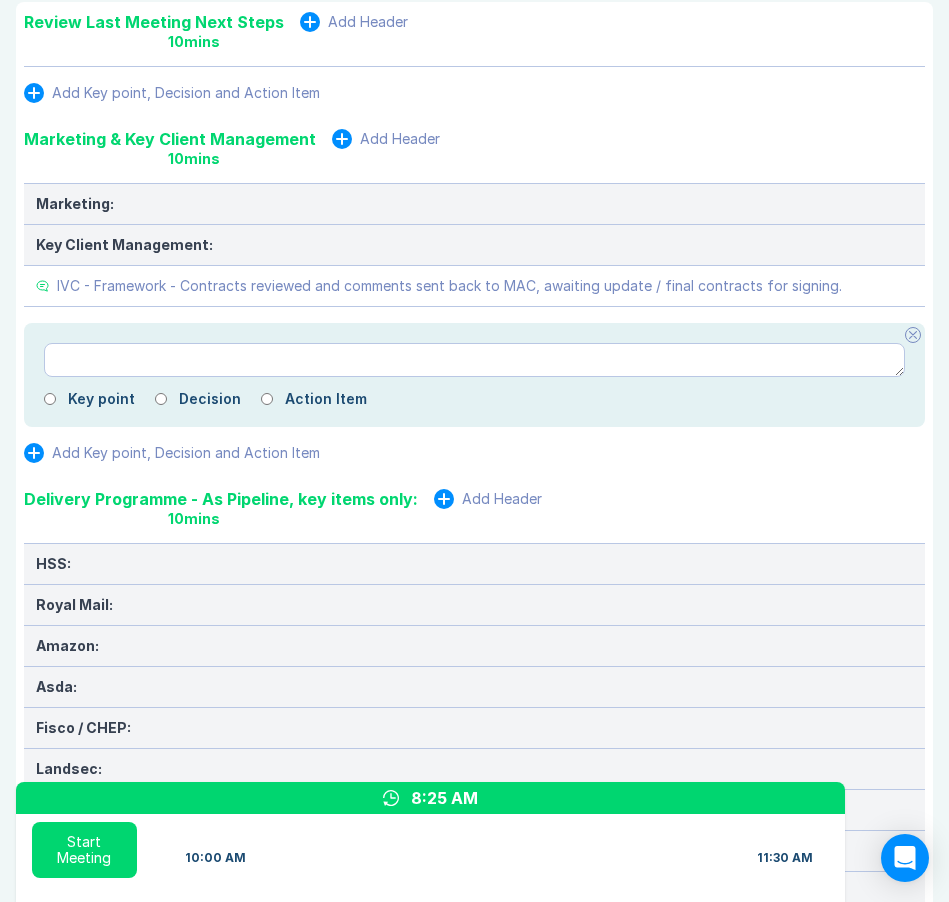 click at bounding box center (913, 335) 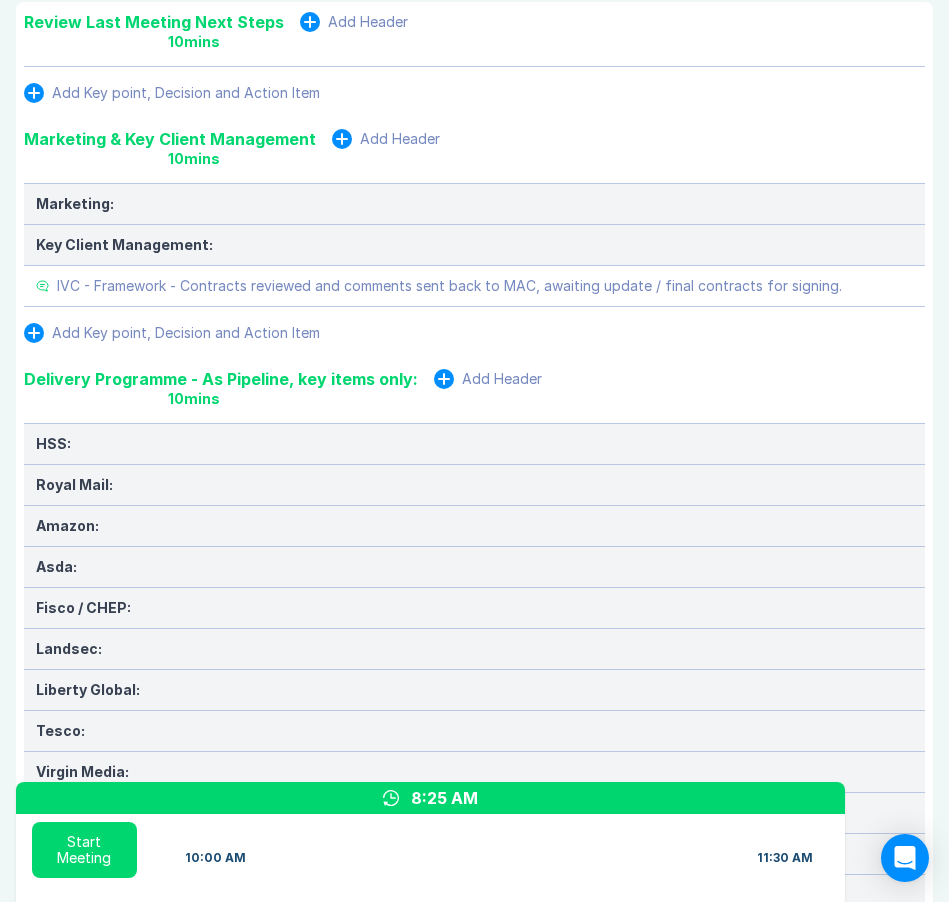 click on "10  mins" at bounding box center (474, 399) 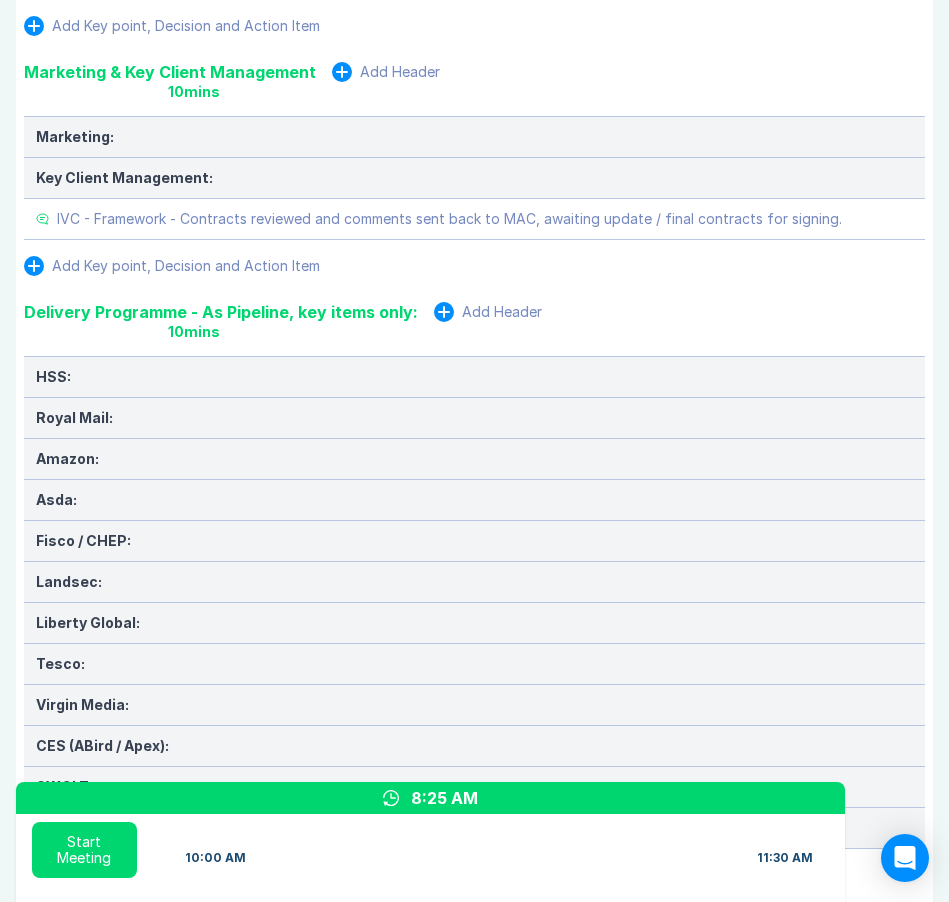 scroll, scrollTop: 404, scrollLeft: 0, axis: vertical 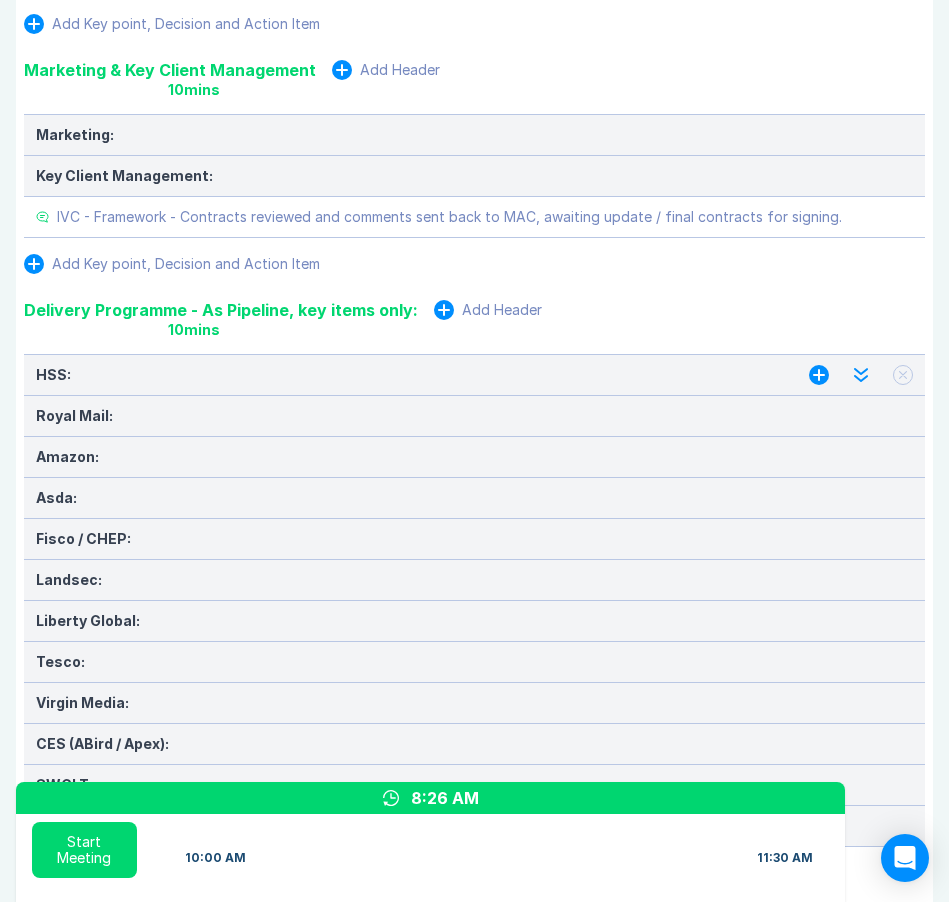 click 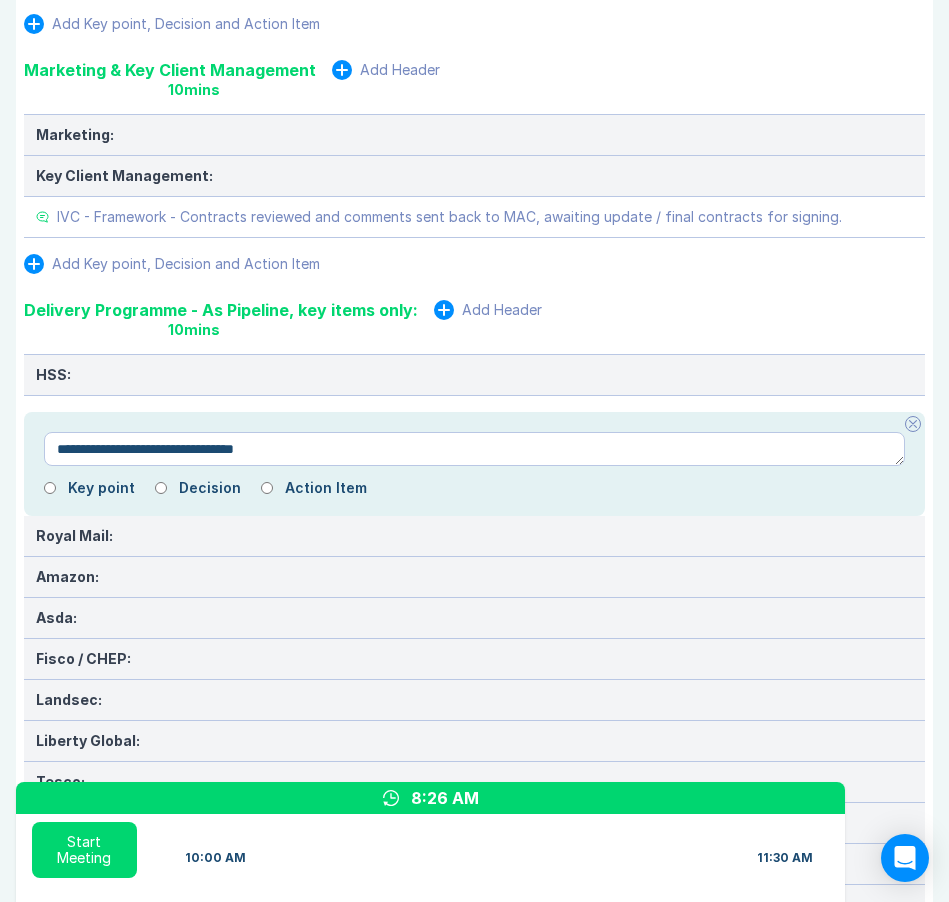 click on "**********" at bounding box center (474, 449) 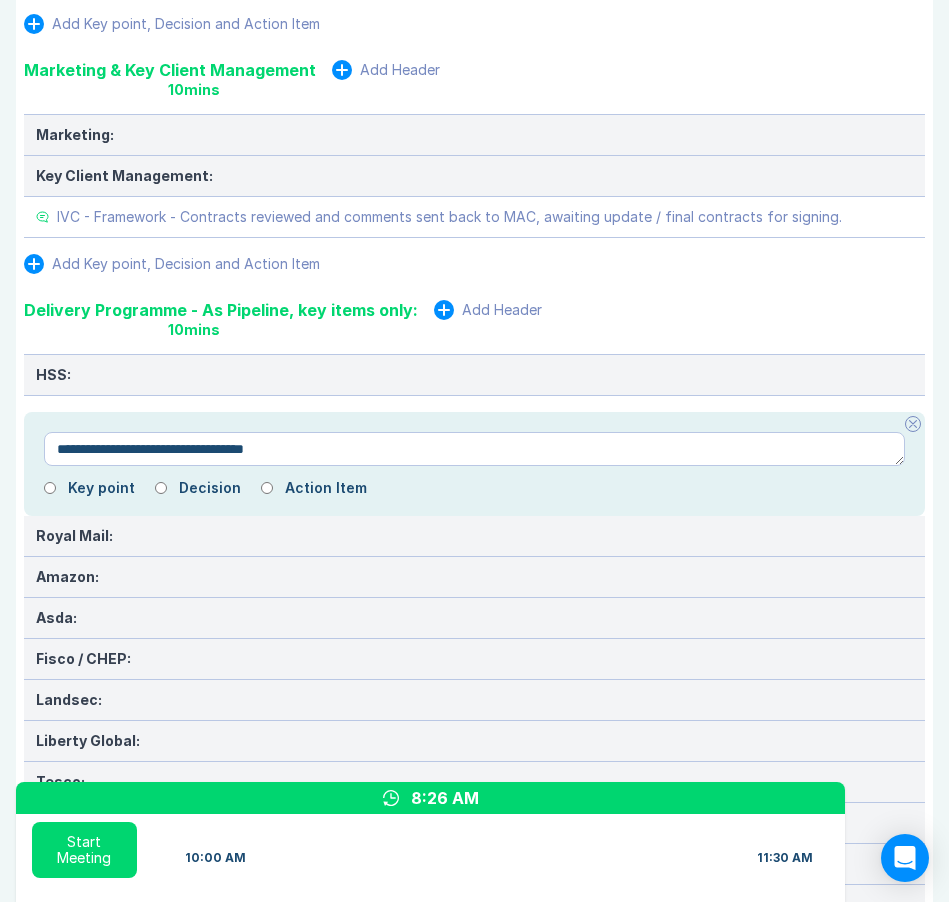 click on "**********" at bounding box center [474, 449] 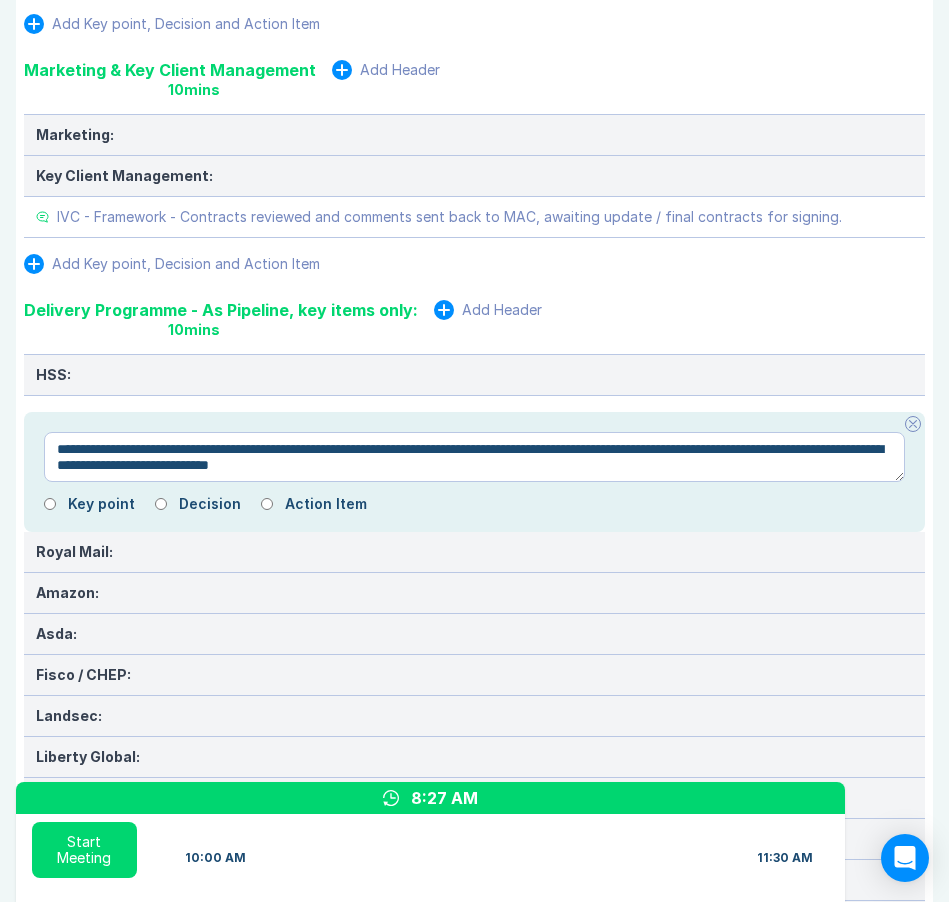 click on "**********" at bounding box center [474, 457] 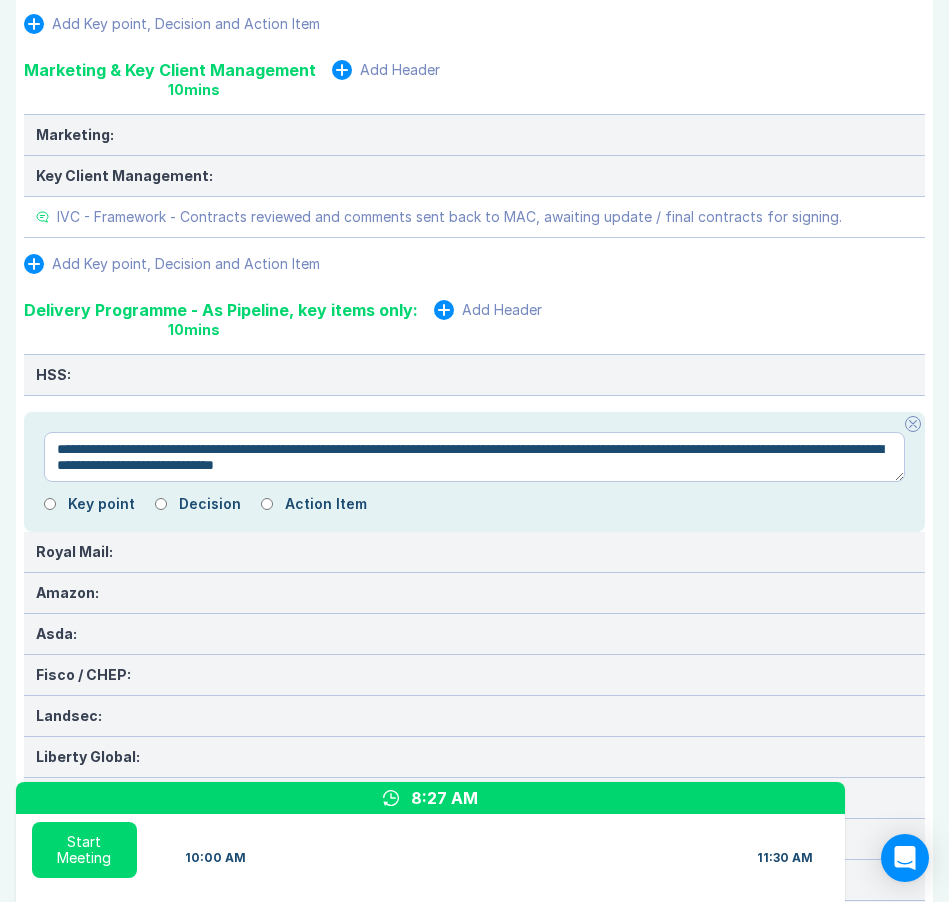 click on "**********" at bounding box center (474, 457) 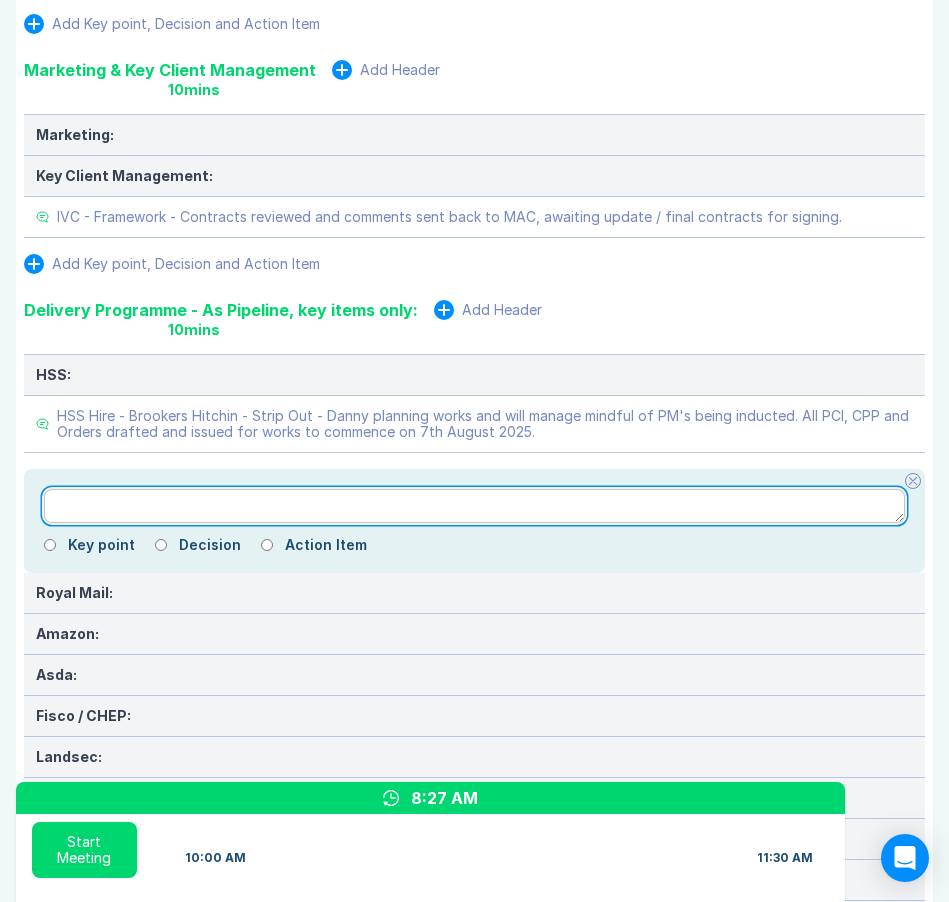 paste on "**********" 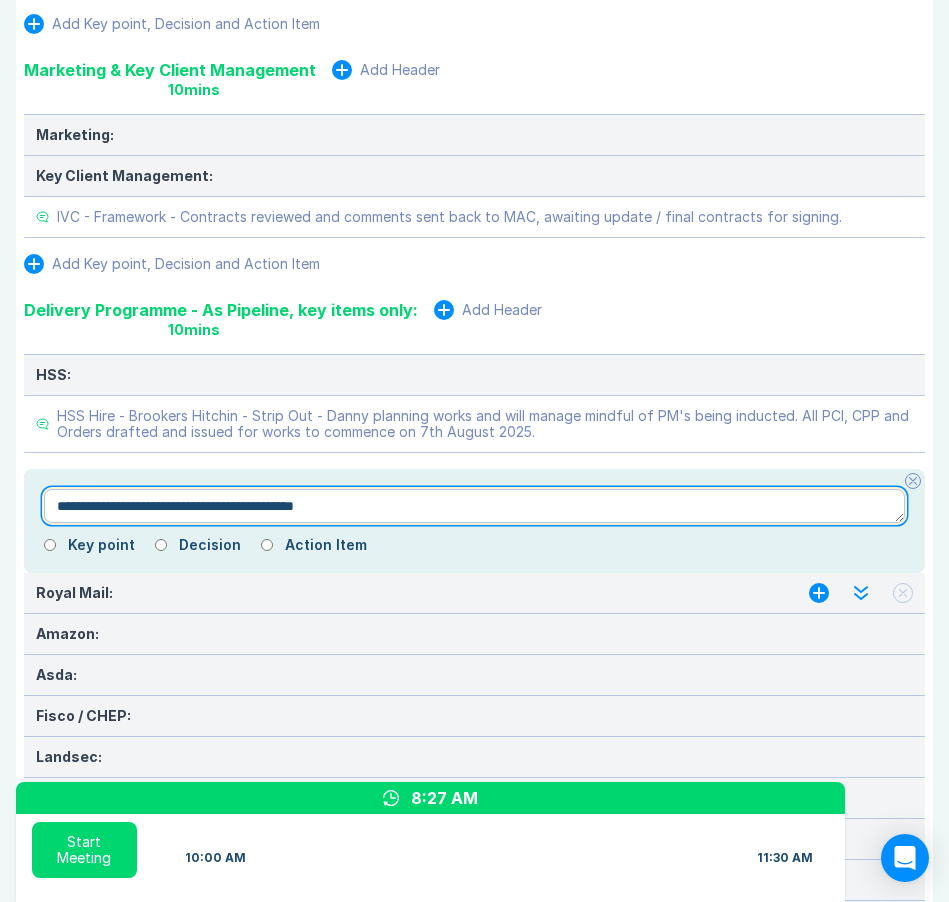 drag, startPoint x: 124, startPoint y: 505, endPoint x: 124, endPoint y: 600, distance: 95 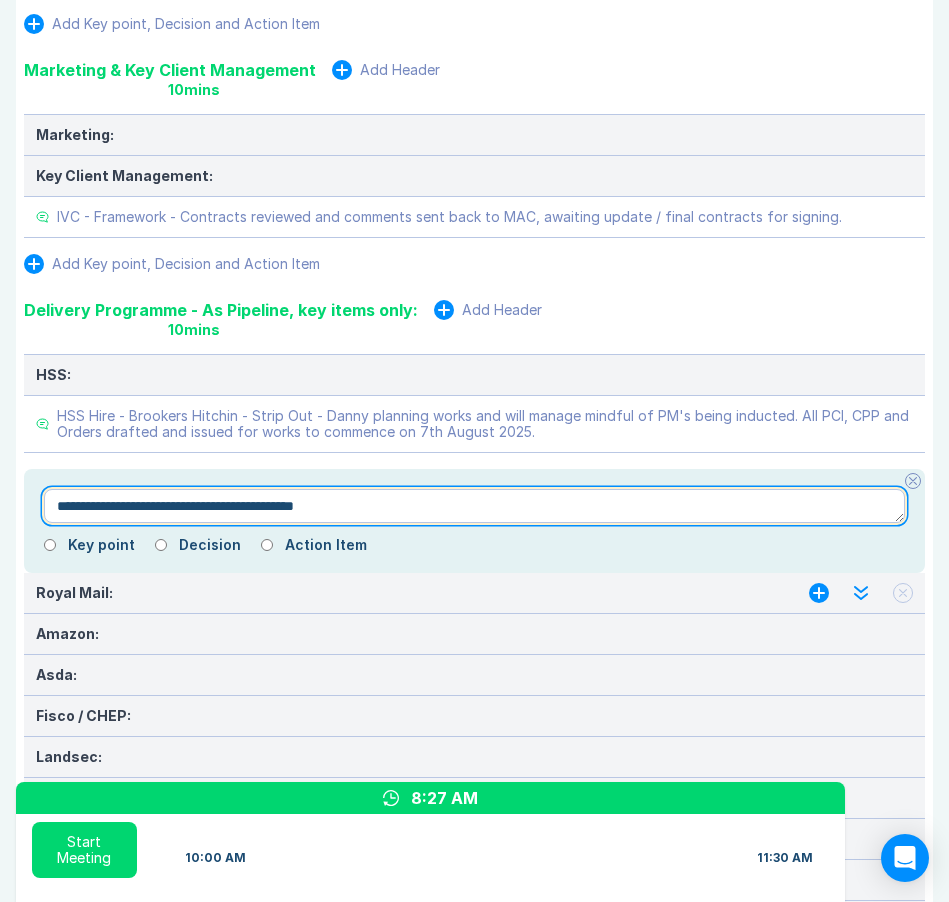 click on "**********" at bounding box center [474, 506] 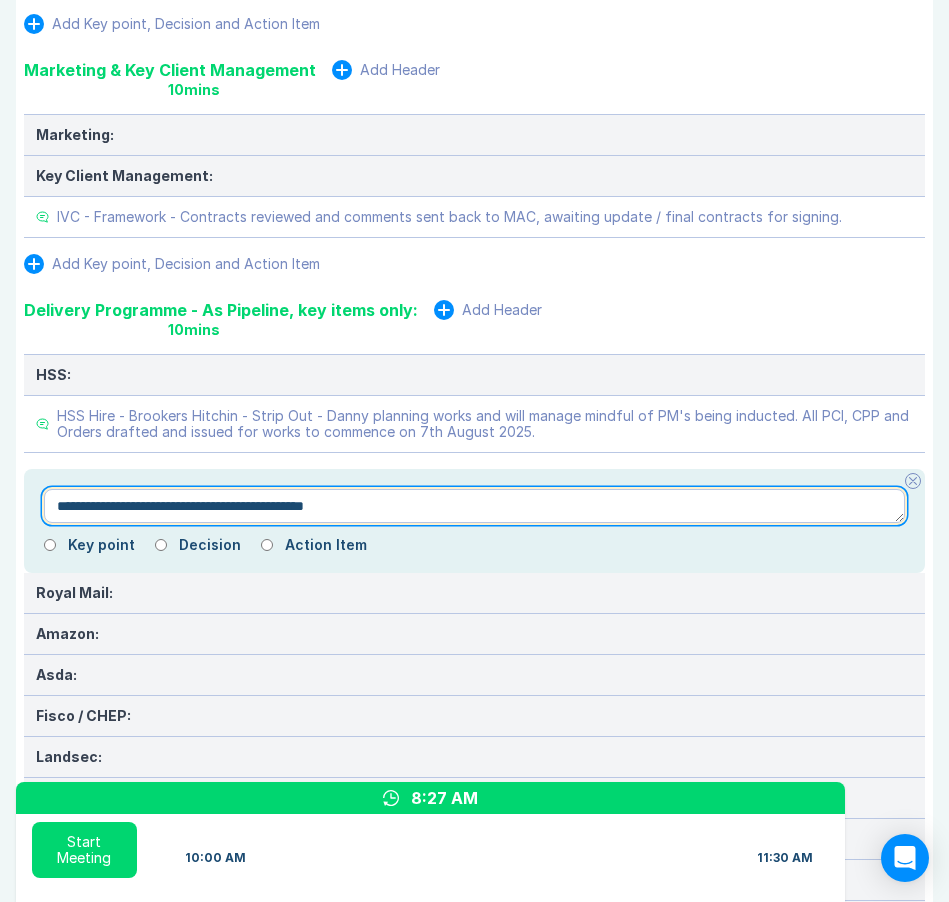 click on "**********" at bounding box center (474, 506) 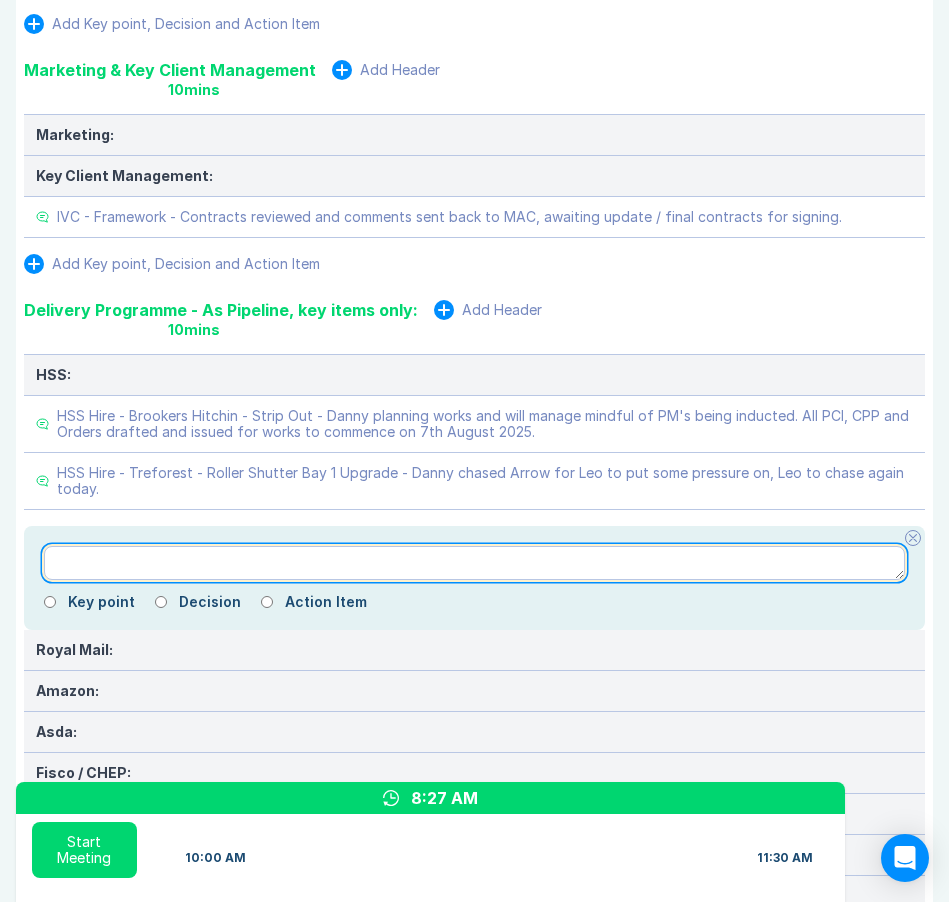 paste on "**********" 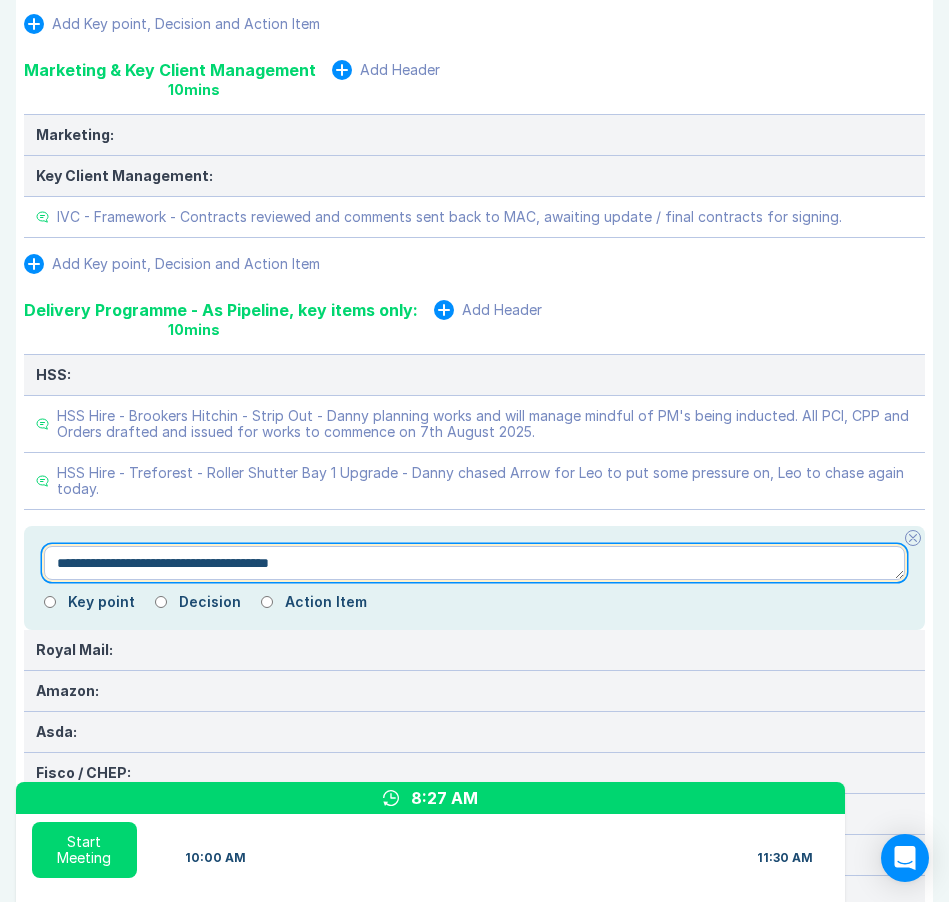 click on "**********" at bounding box center [474, 563] 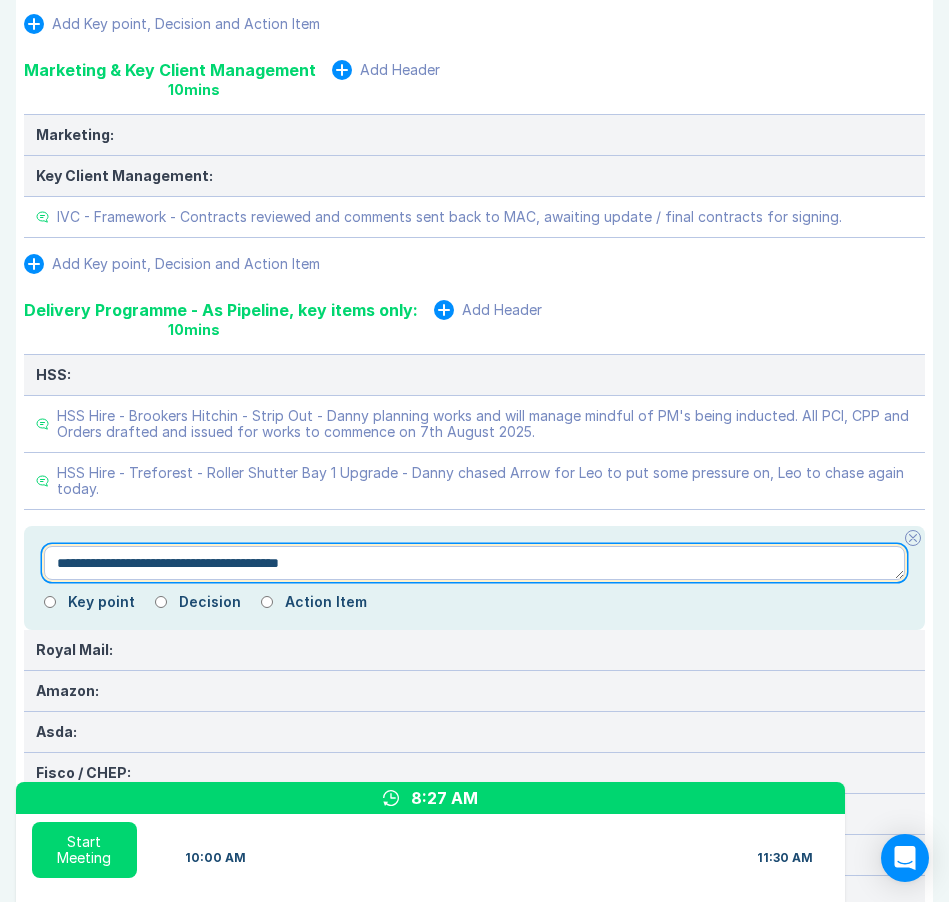 click on "**********" at bounding box center [474, 563] 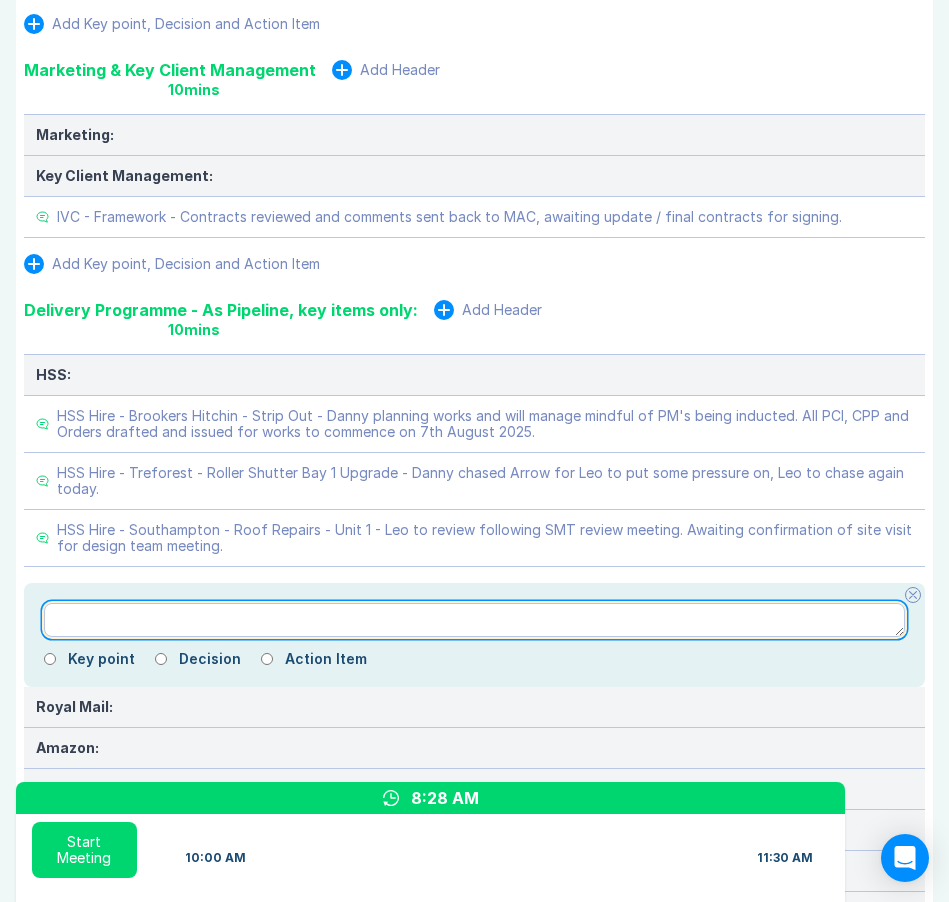 click at bounding box center (474, 620) 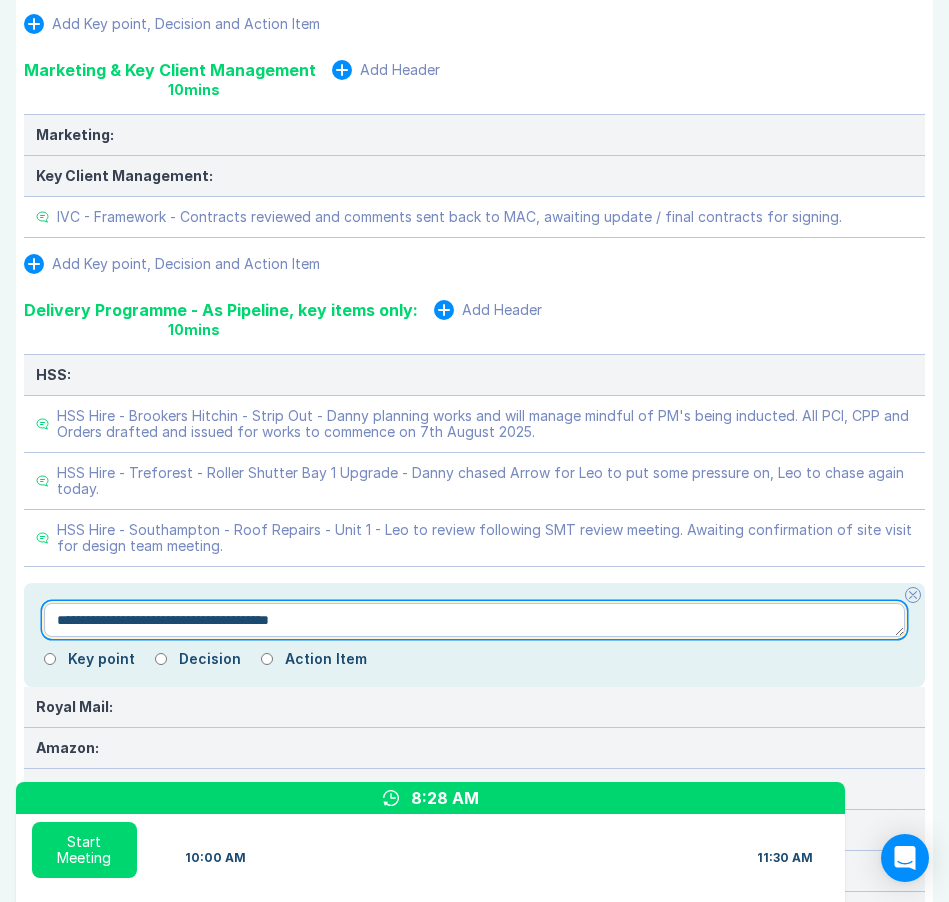 click on "**********" at bounding box center [474, 620] 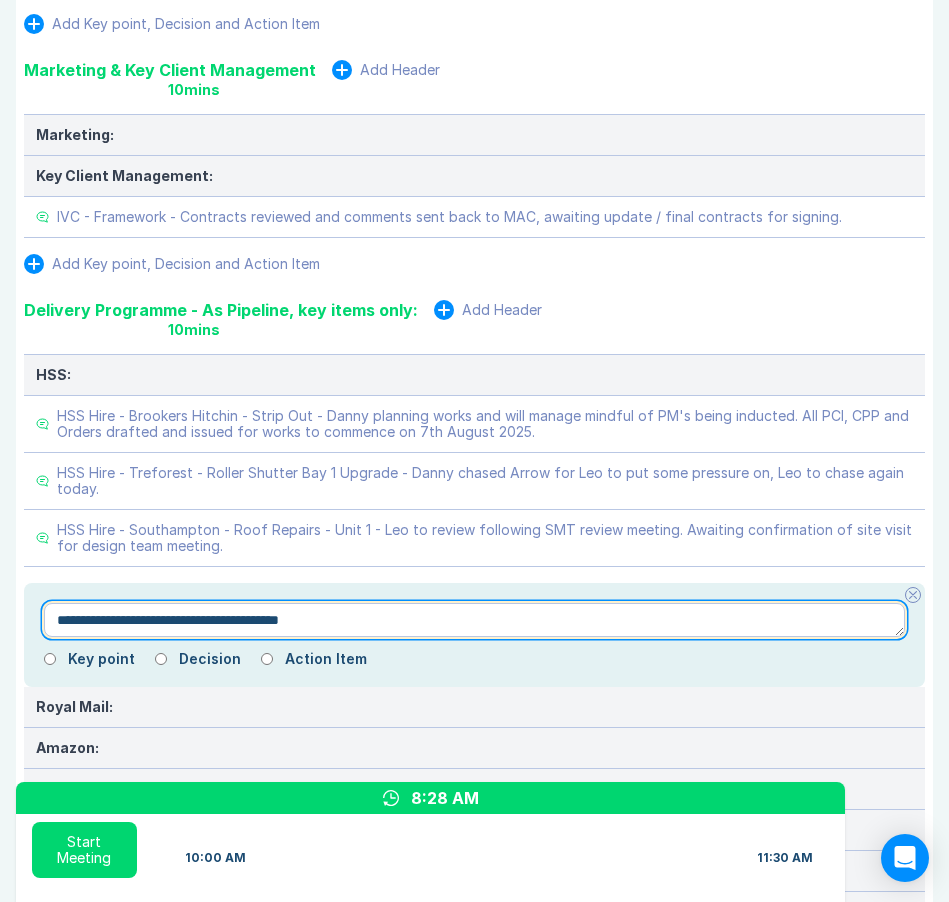 click on "**********" at bounding box center [474, 620] 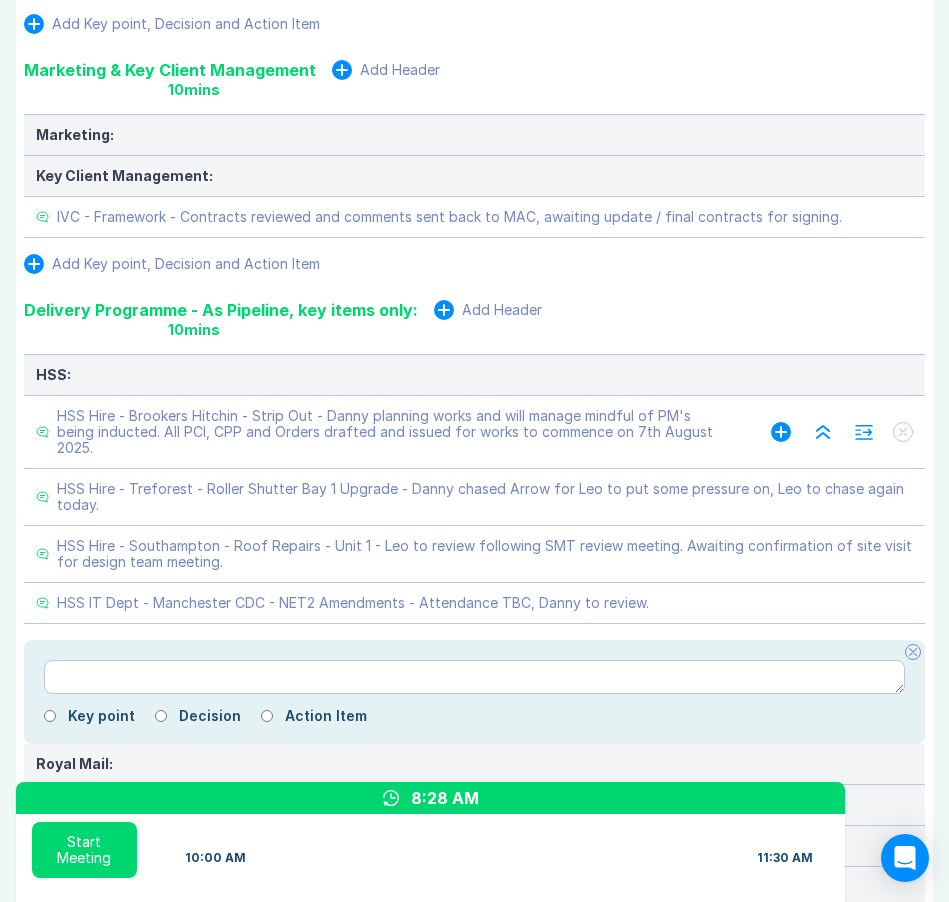 scroll, scrollTop: 735, scrollLeft: 0, axis: vertical 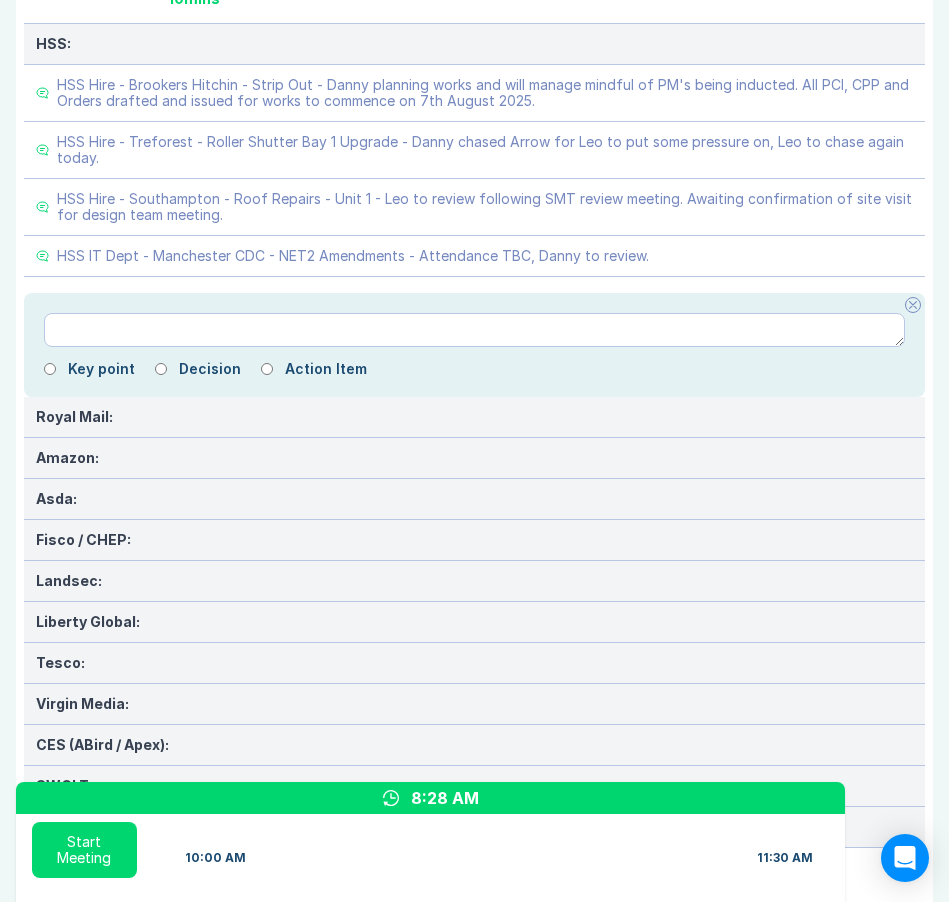 click 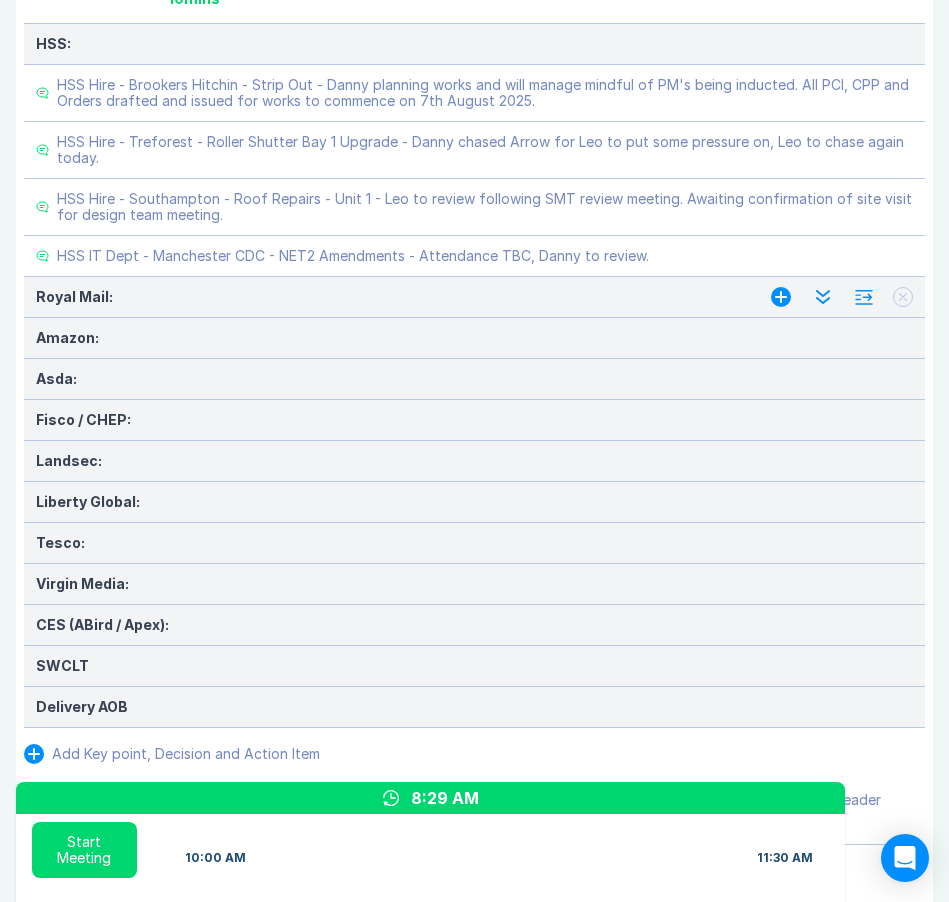 click 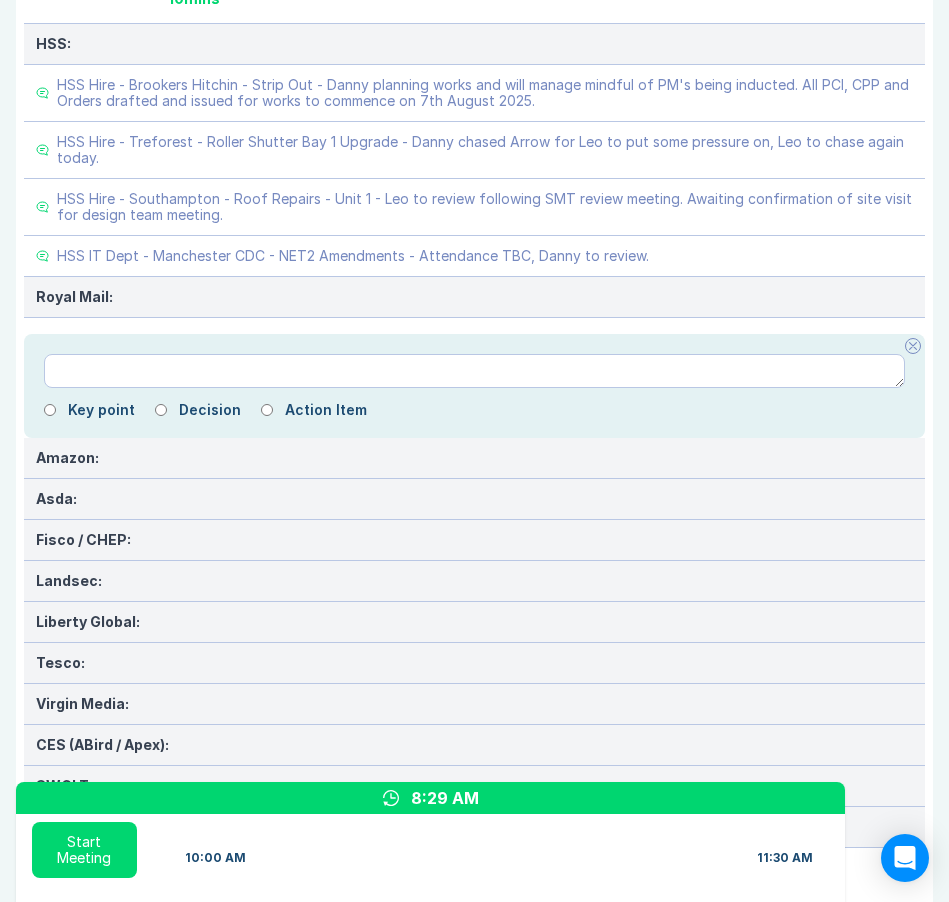click at bounding box center [474, 371] 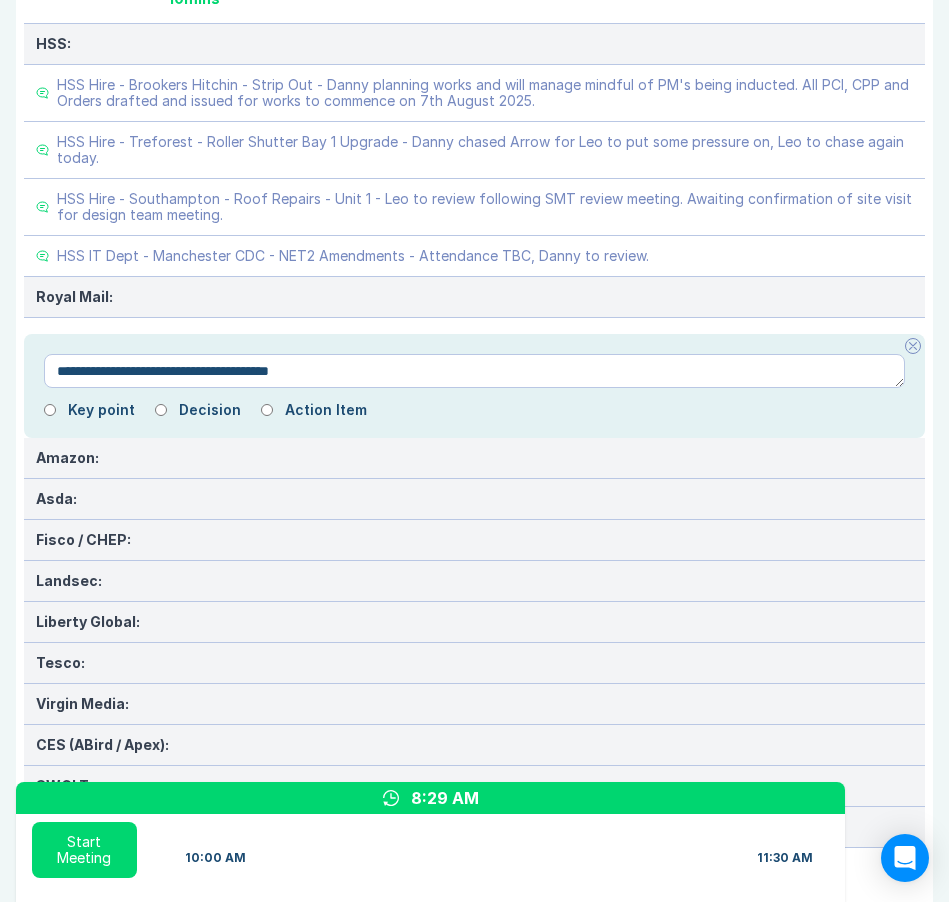click on "**********" at bounding box center (474, 371) 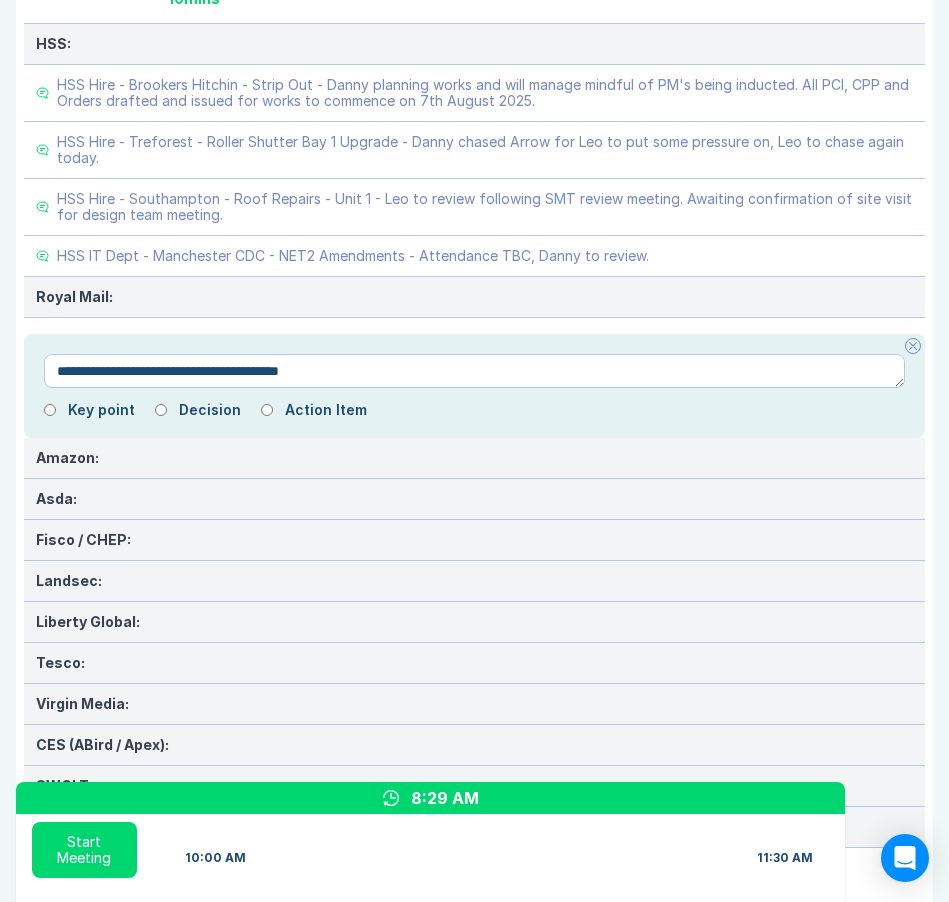 click on "**********" at bounding box center [474, 371] 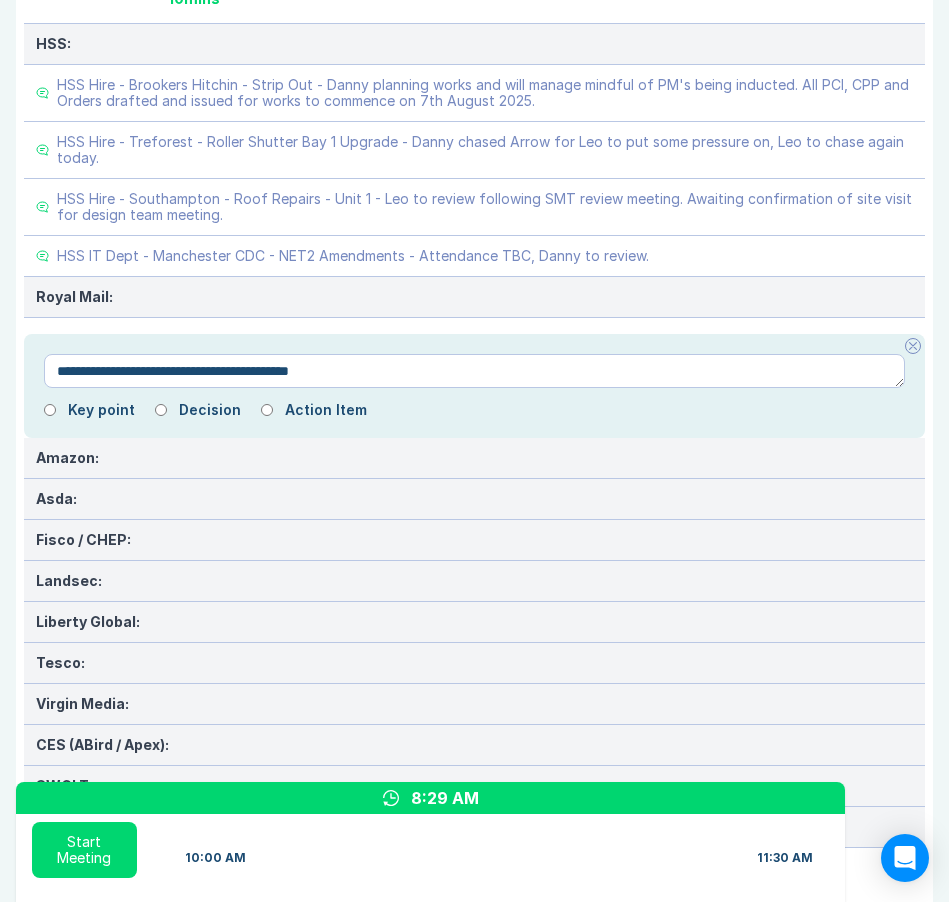 click on "**********" at bounding box center [474, 371] 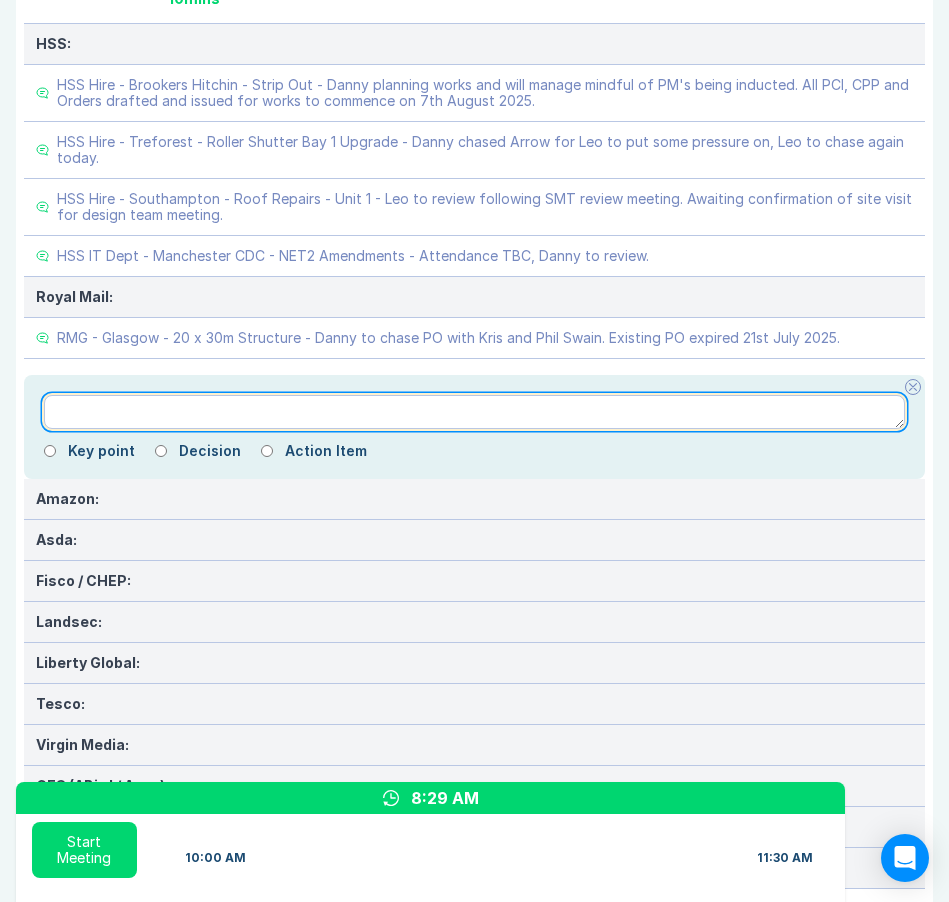 click at bounding box center (474, 412) 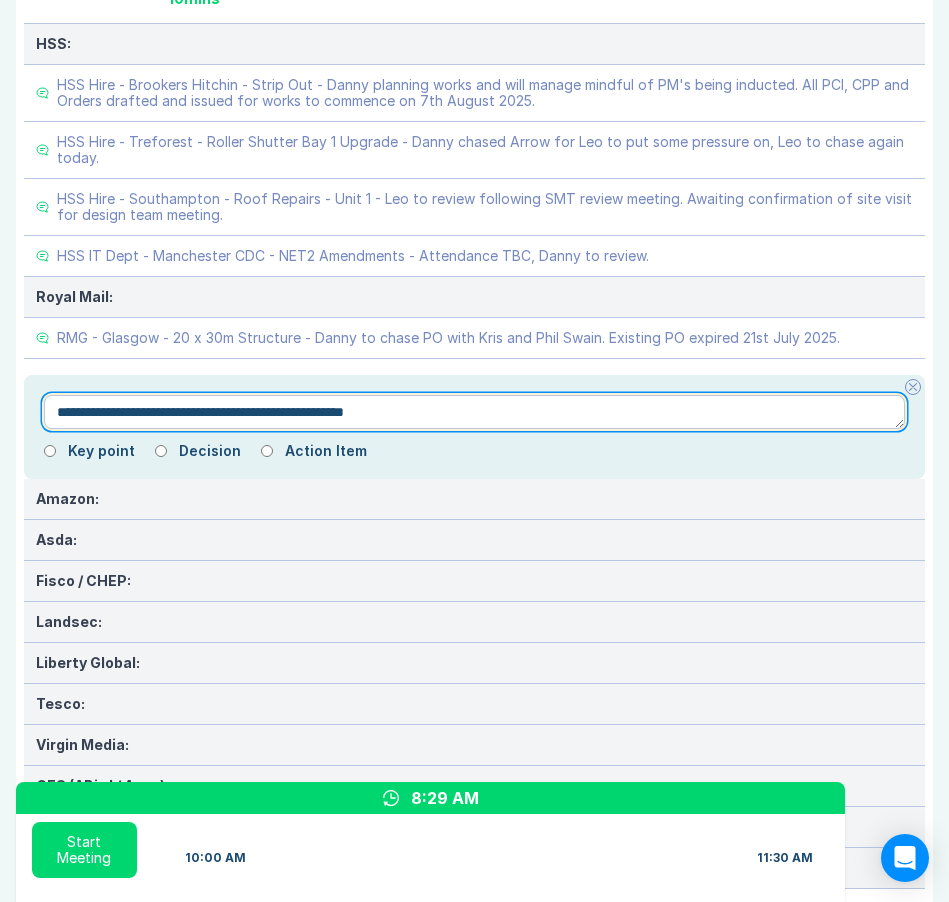 click on "**********" at bounding box center [474, 412] 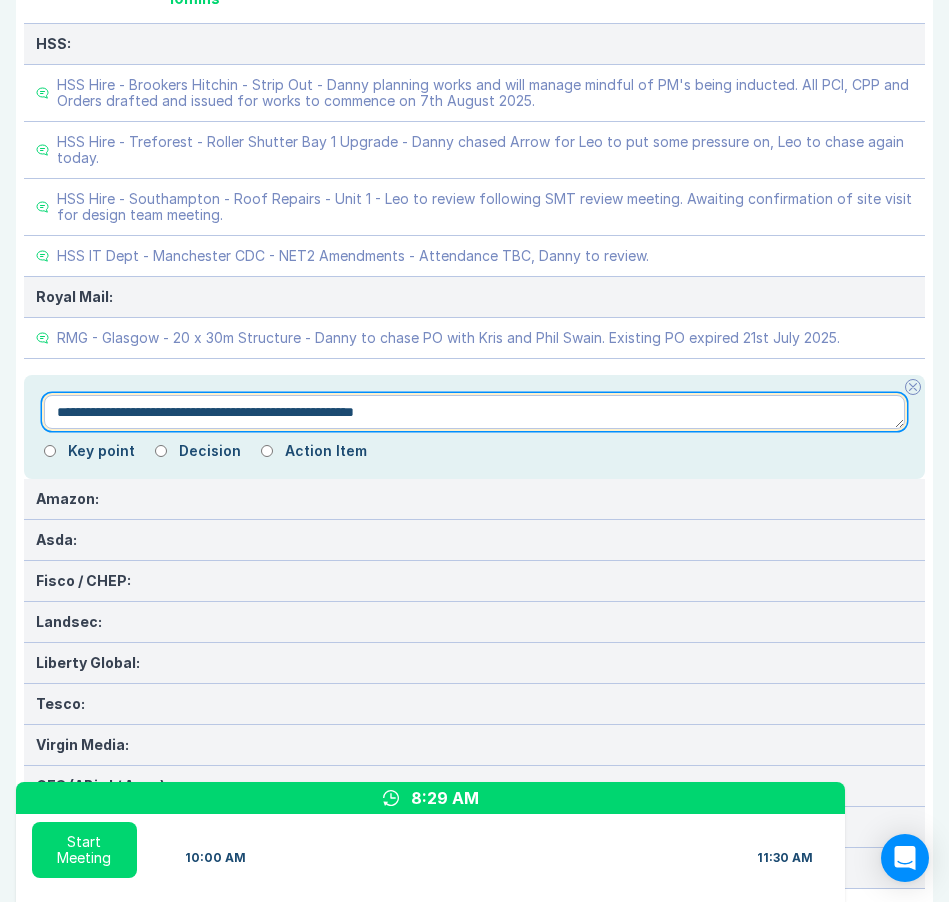 click on "**********" at bounding box center [474, 412] 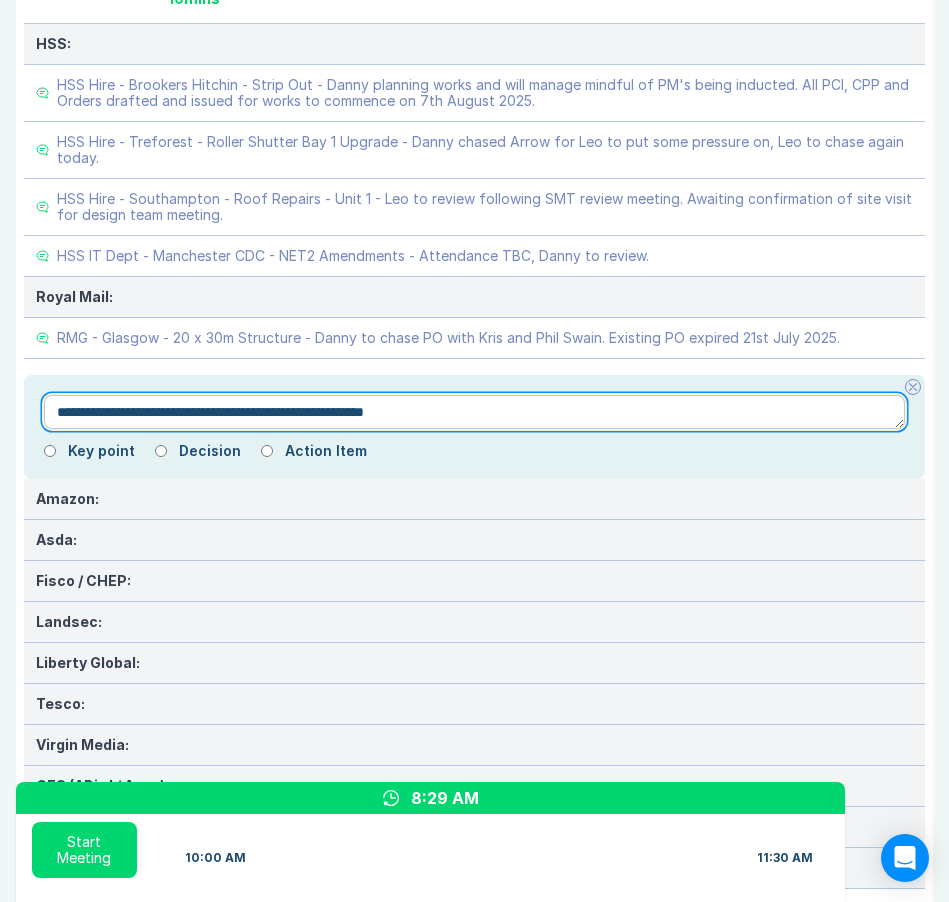 click on "**********" at bounding box center (474, 412) 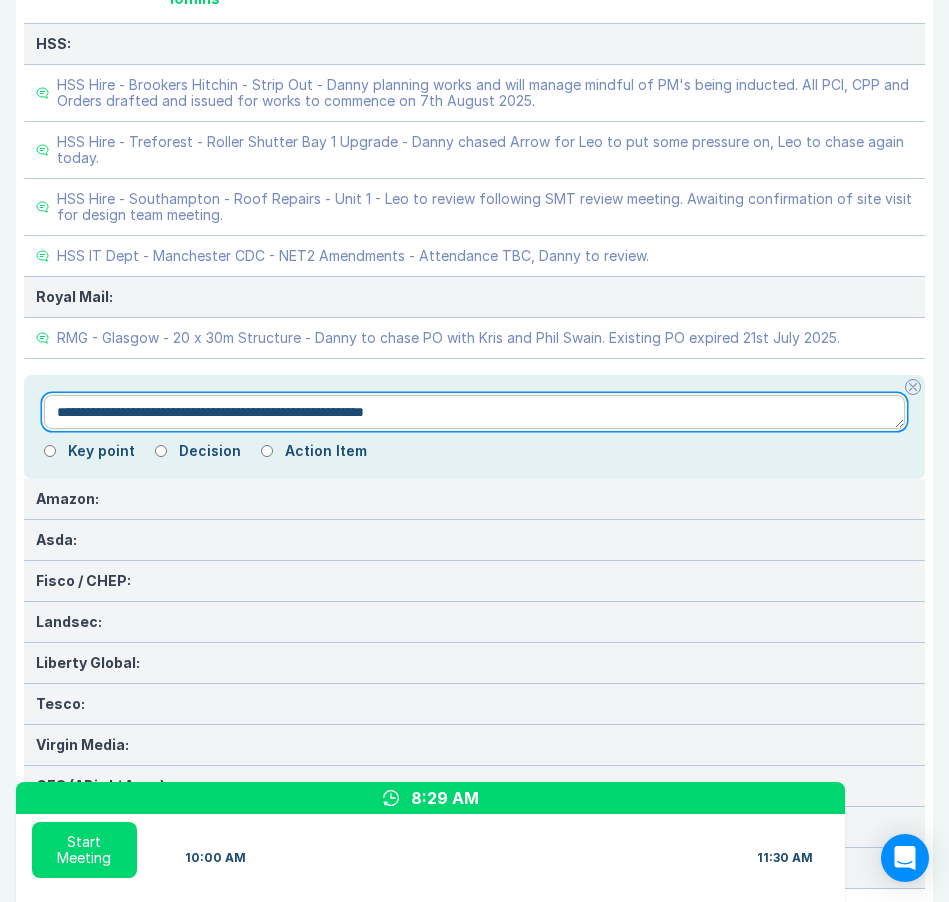 drag, startPoint x: 192, startPoint y: 416, endPoint x: 378, endPoint y: 415, distance: 186.00269 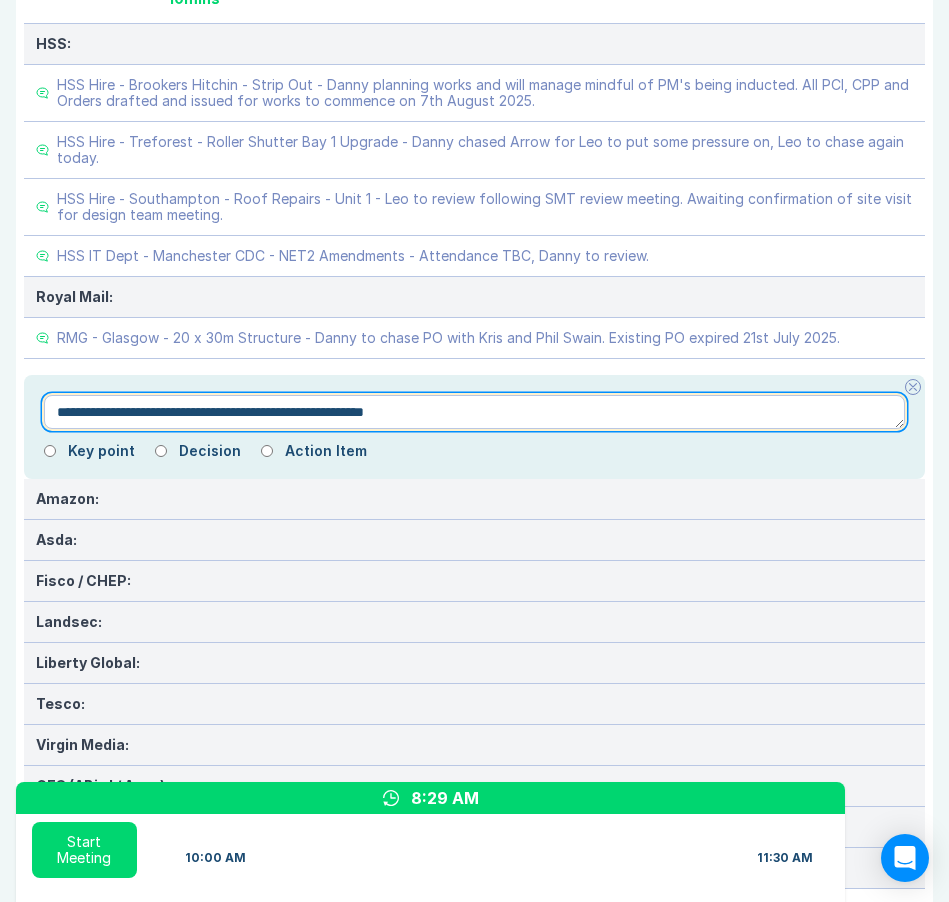 click on "**********" at bounding box center [474, 412] 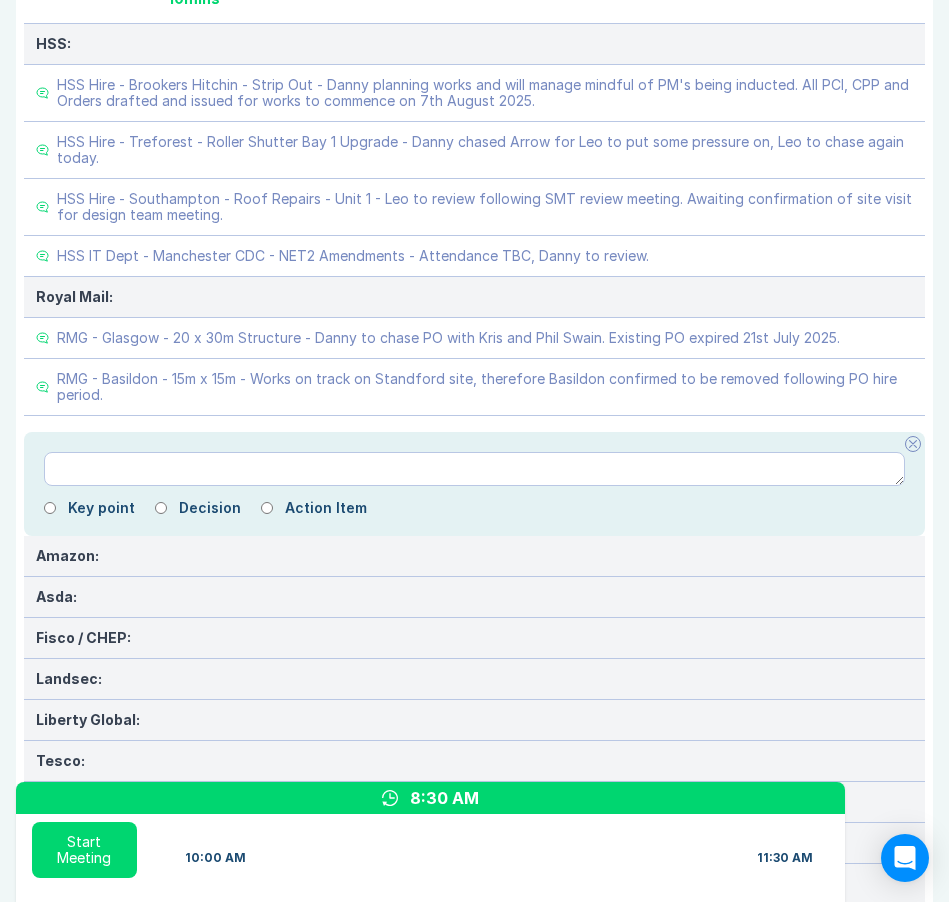 click 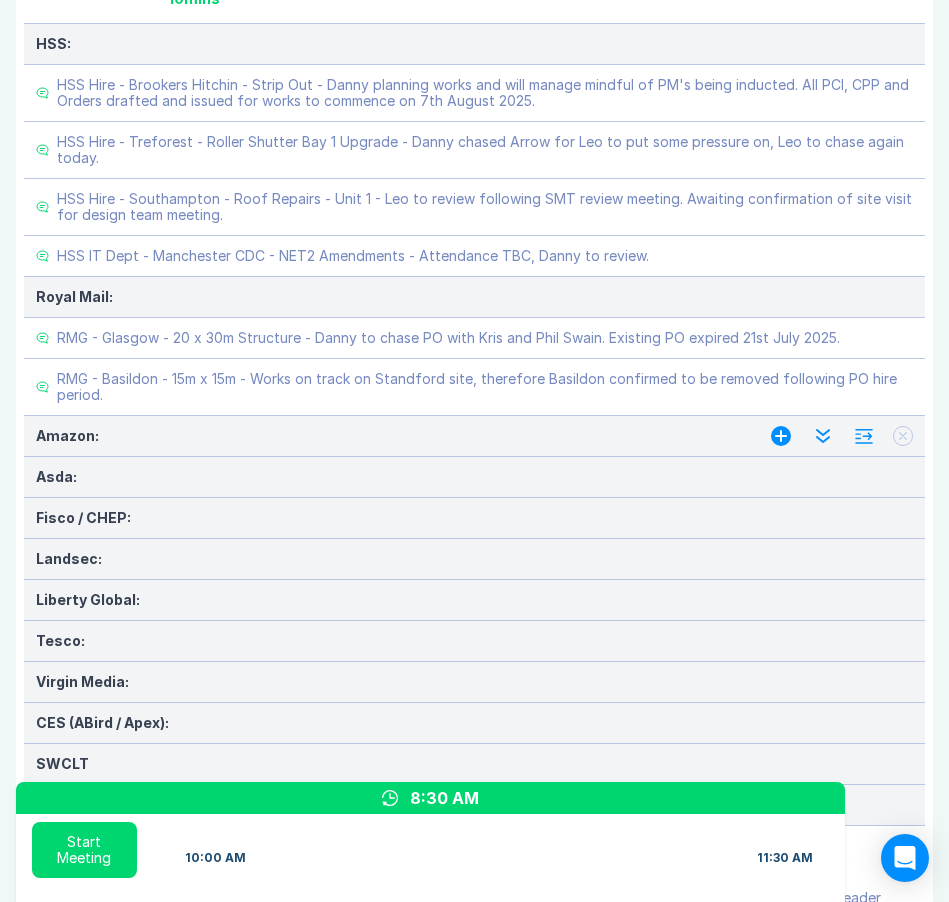 click 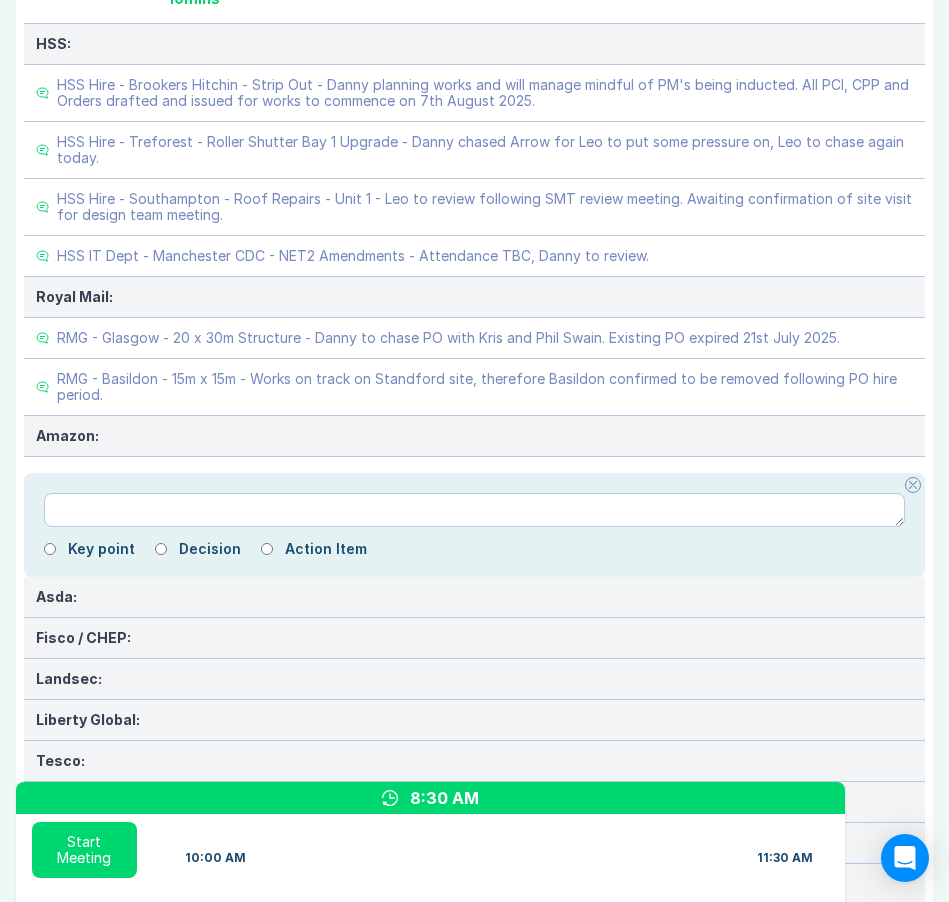 click at bounding box center (474, 510) 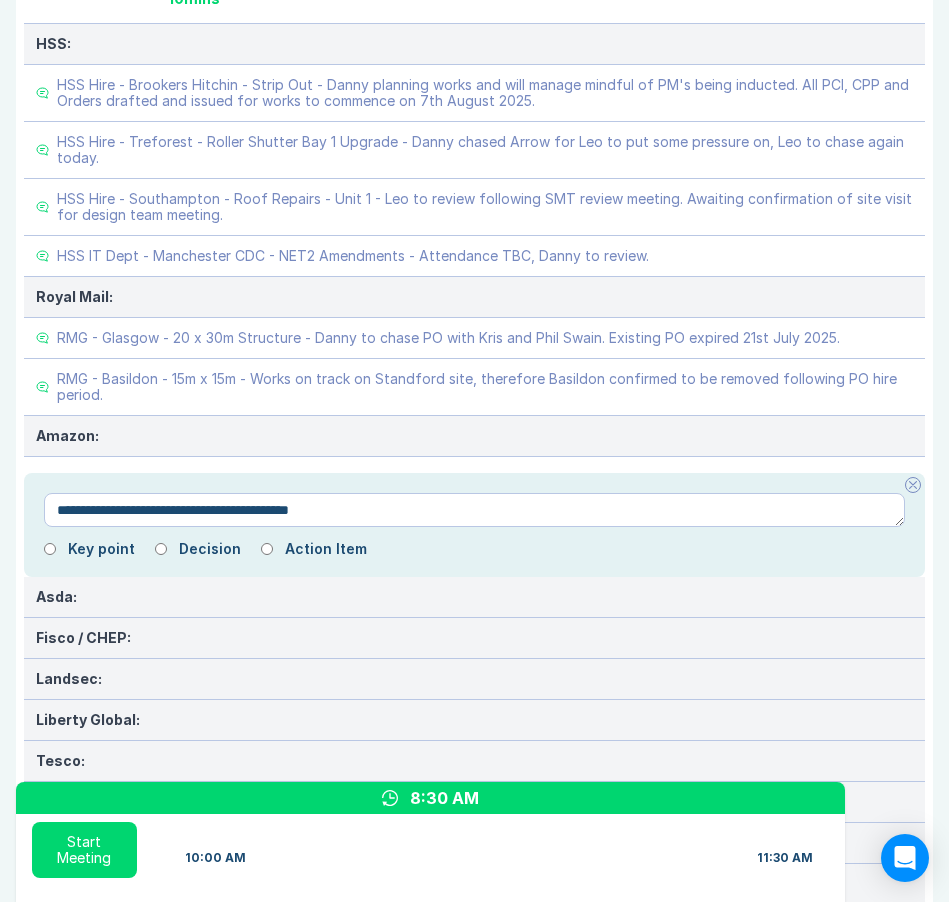 click on "**********" at bounding box center [474, 510] 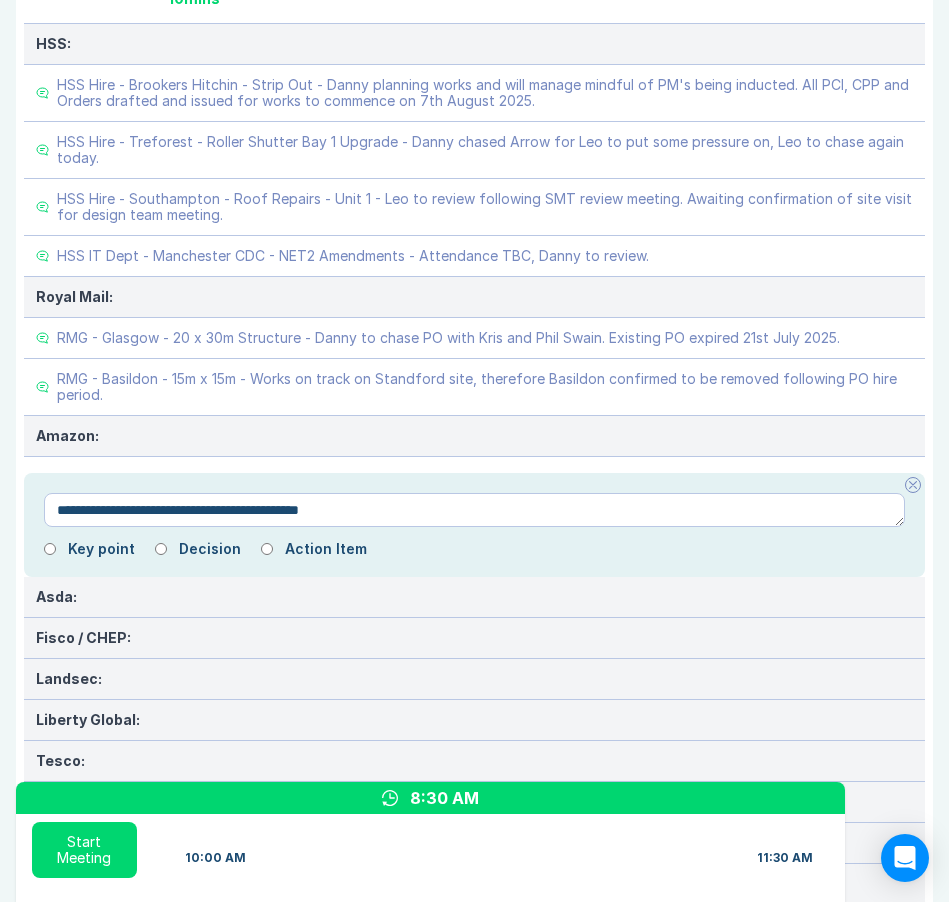click on "**********" at bounding box center (474, 510) 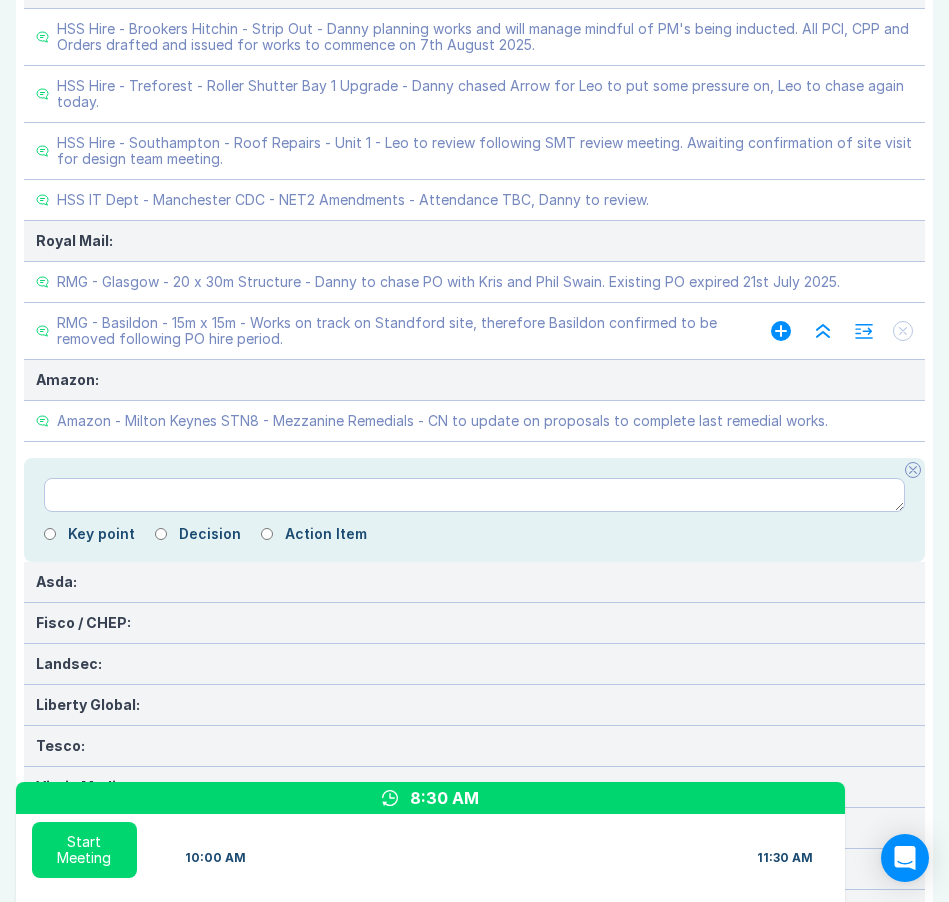 scroll, scrollTop: 917, scrollLeft: 0, axis: vertical 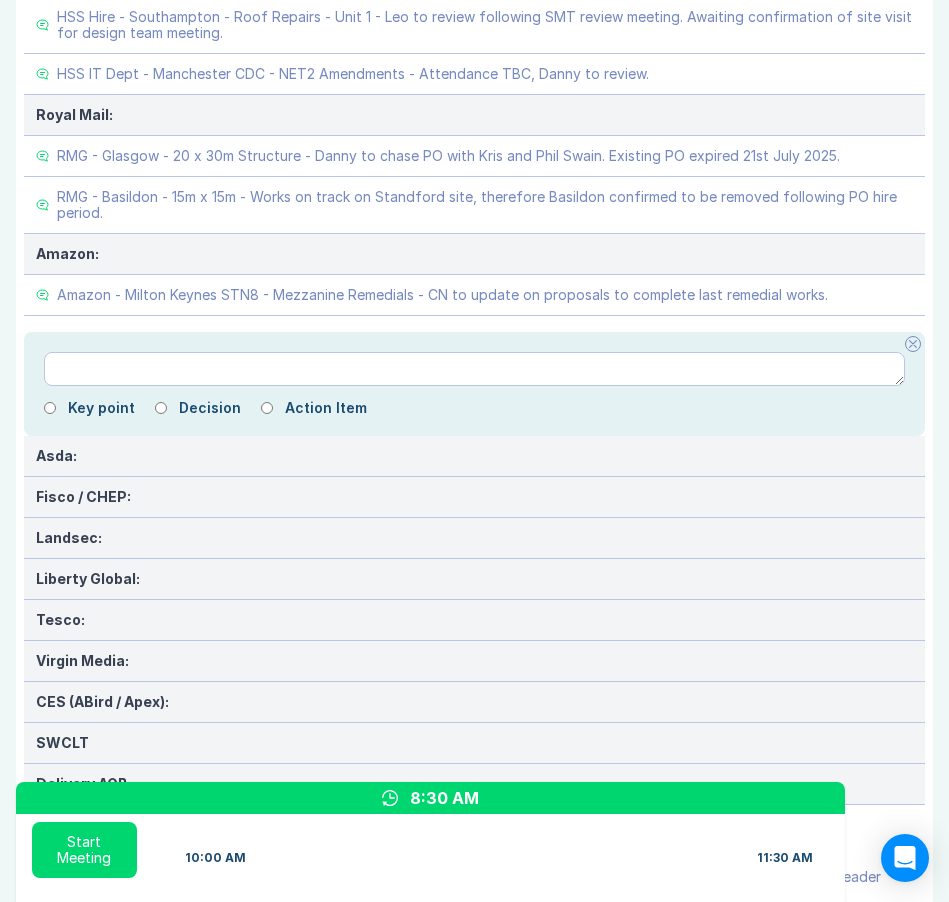 click at bounding box center [913, 344] 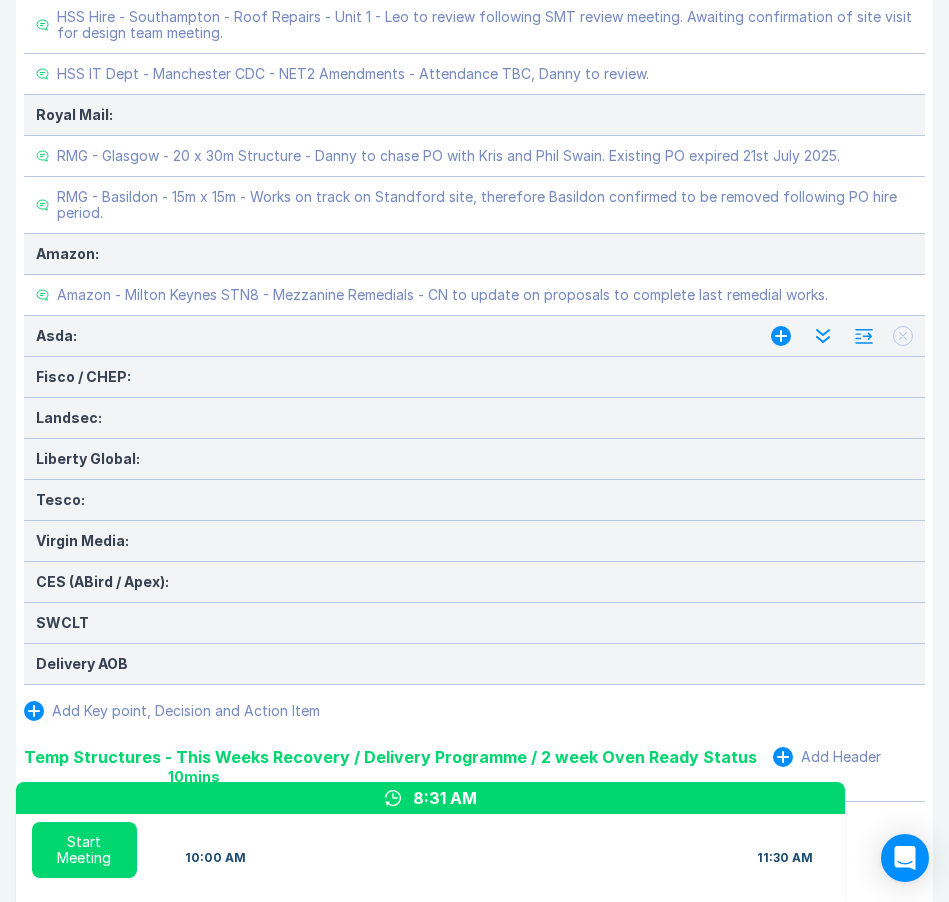 click 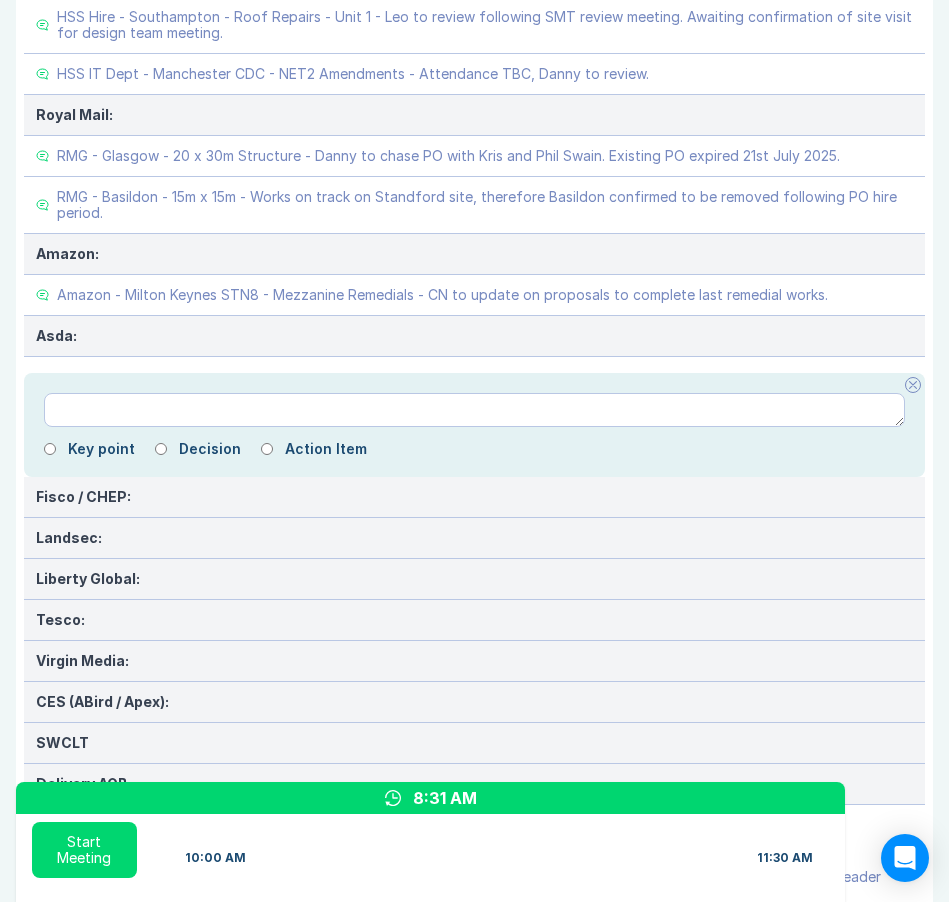 click at bounding box center [474, 410] 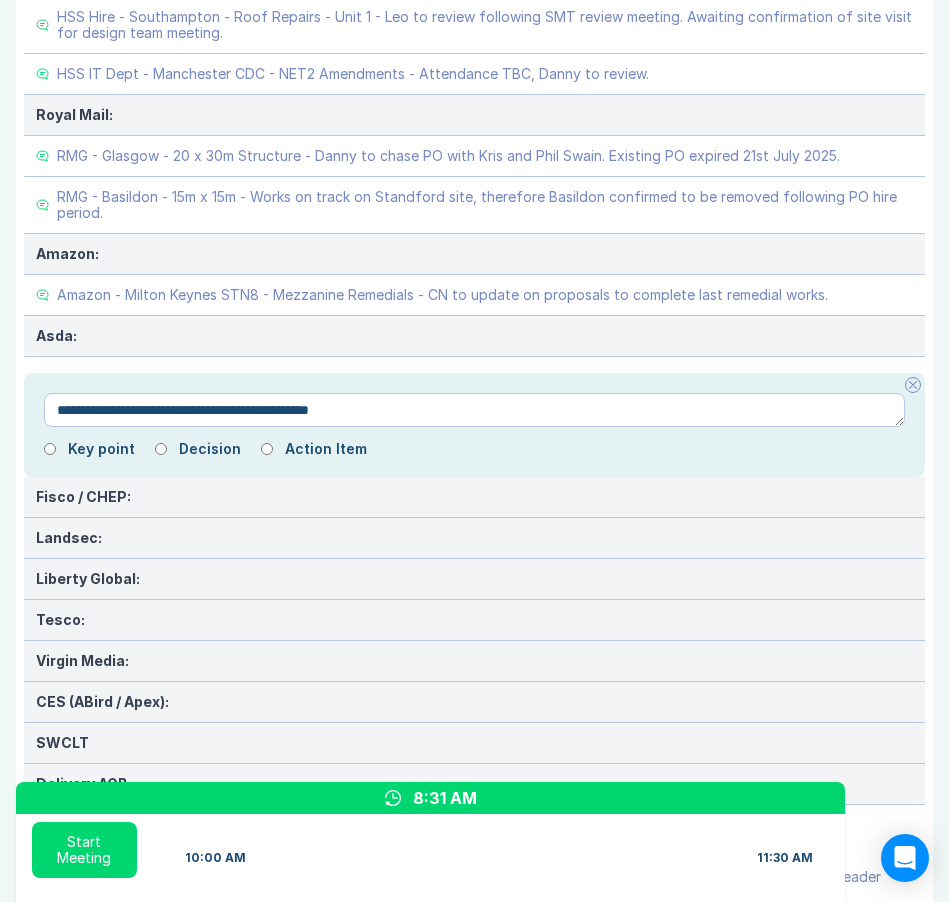 click on "**********" at bounding box center [474, 410] 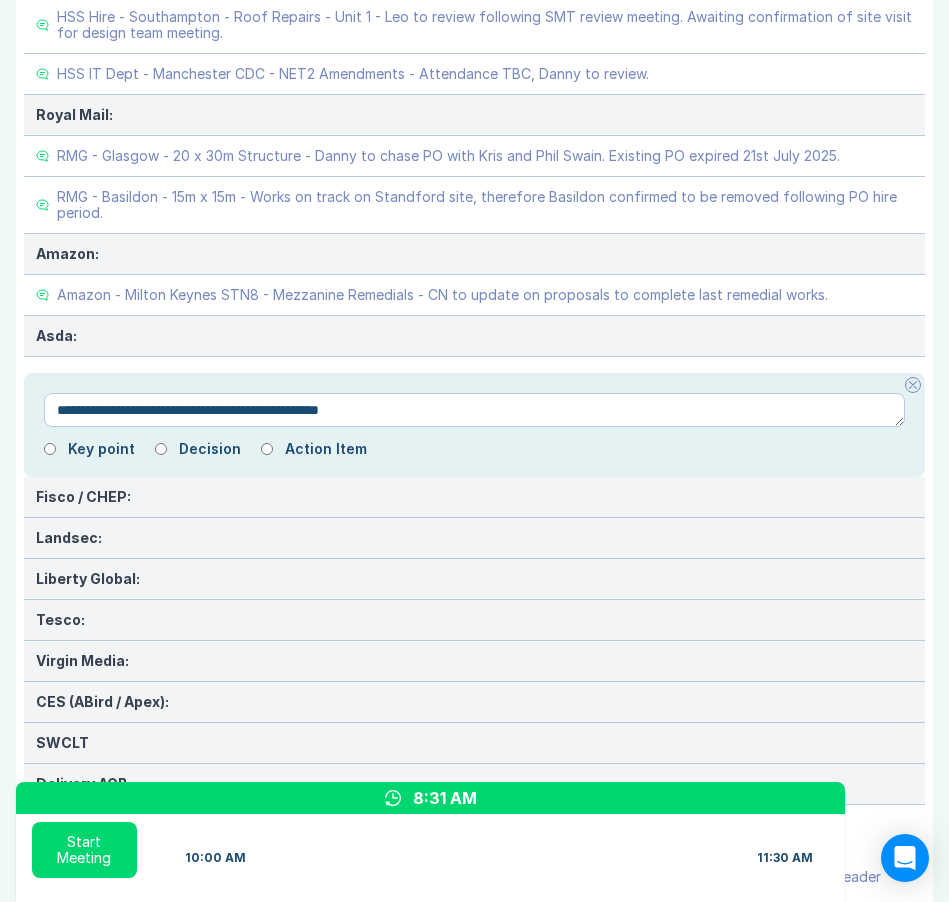 click on "**********" at bounding box center (474, 410) 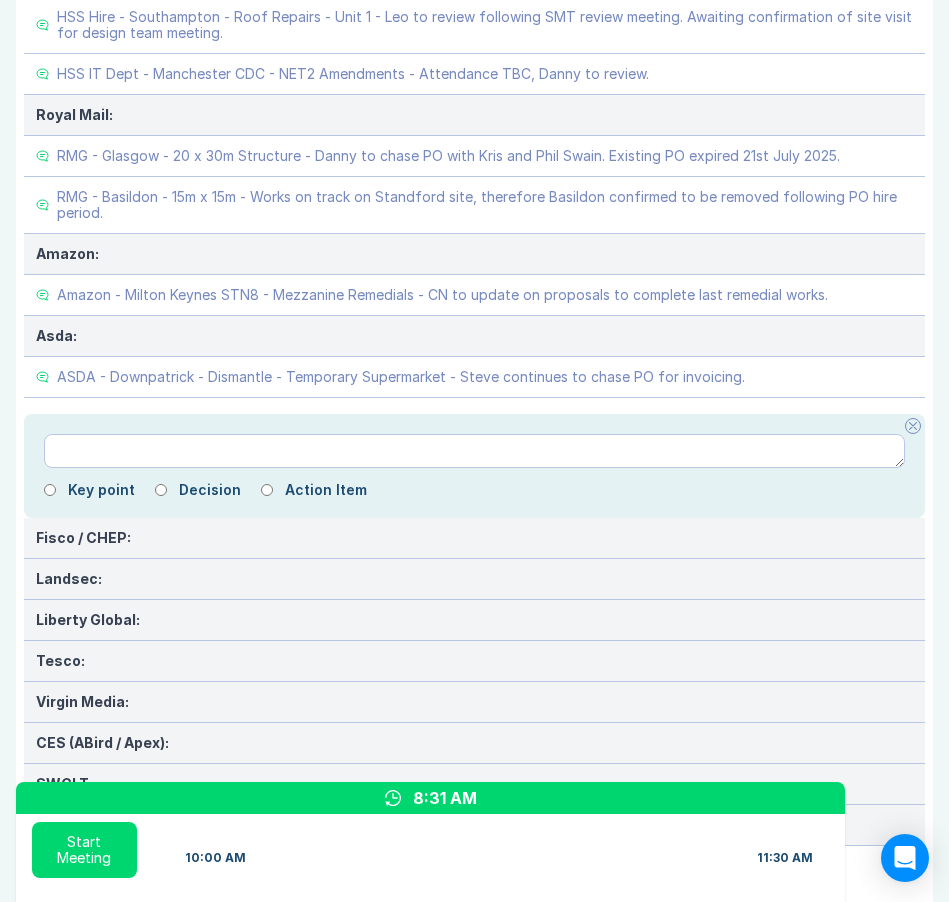 click 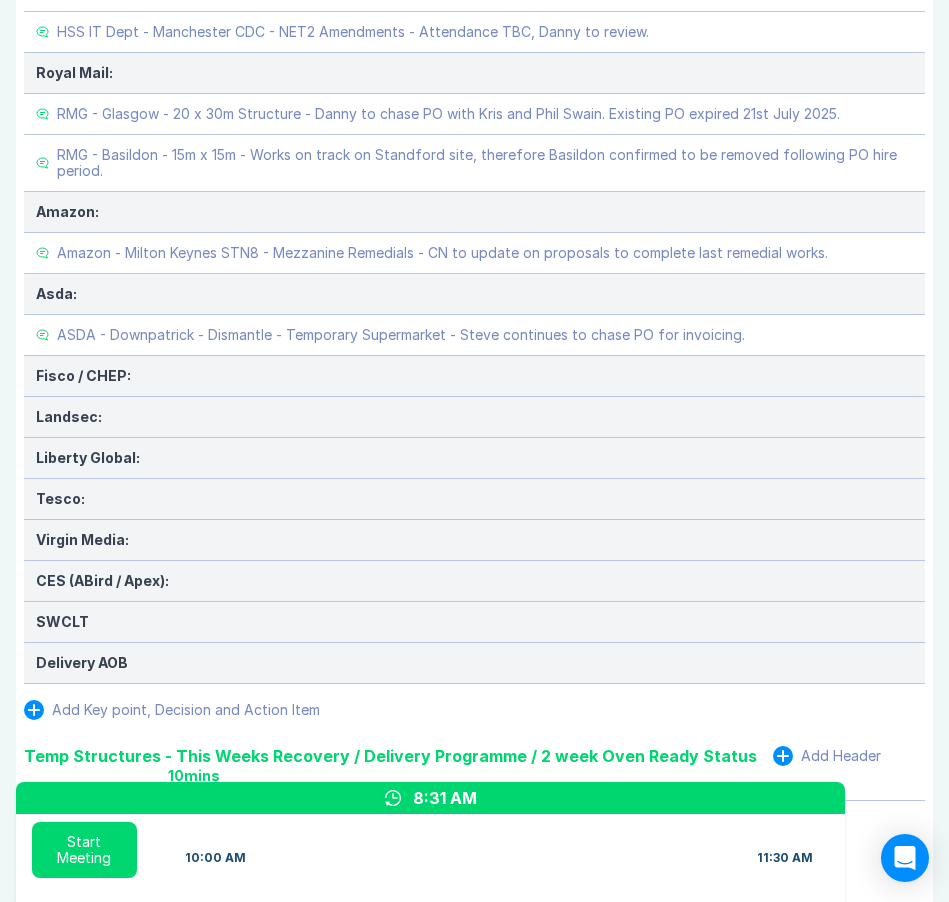 scroll, scrollTop: 1046, scrollLeft: 0, axis: vertical 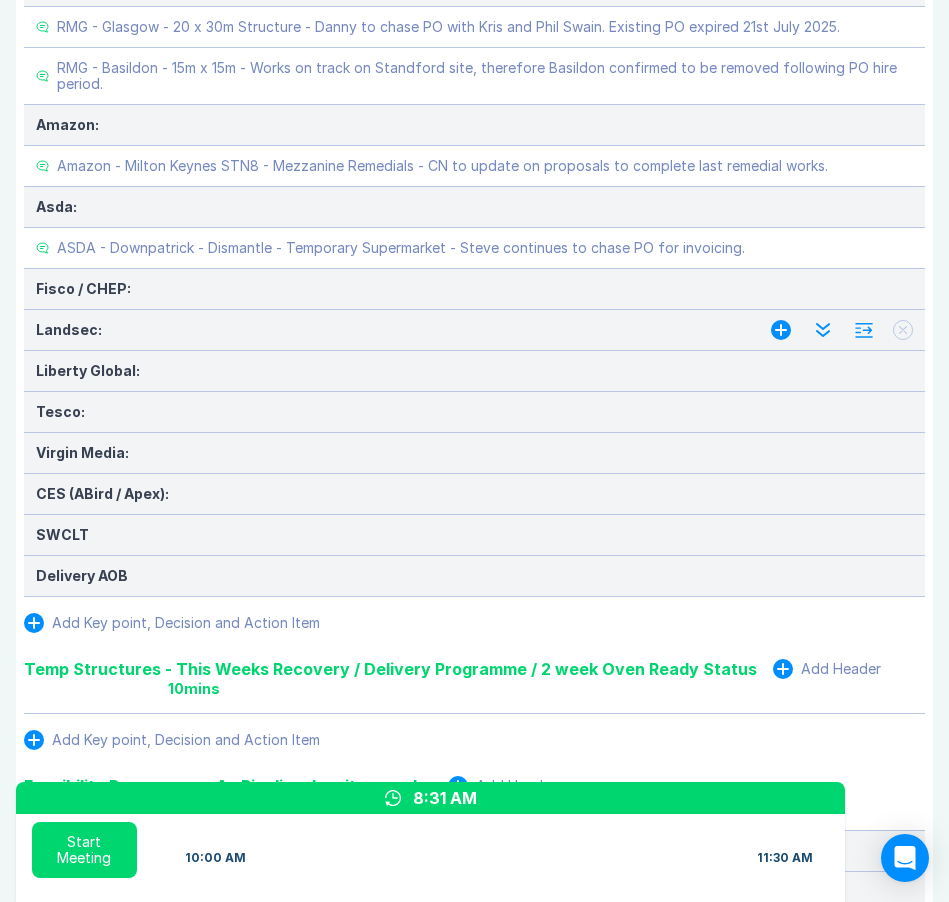 click 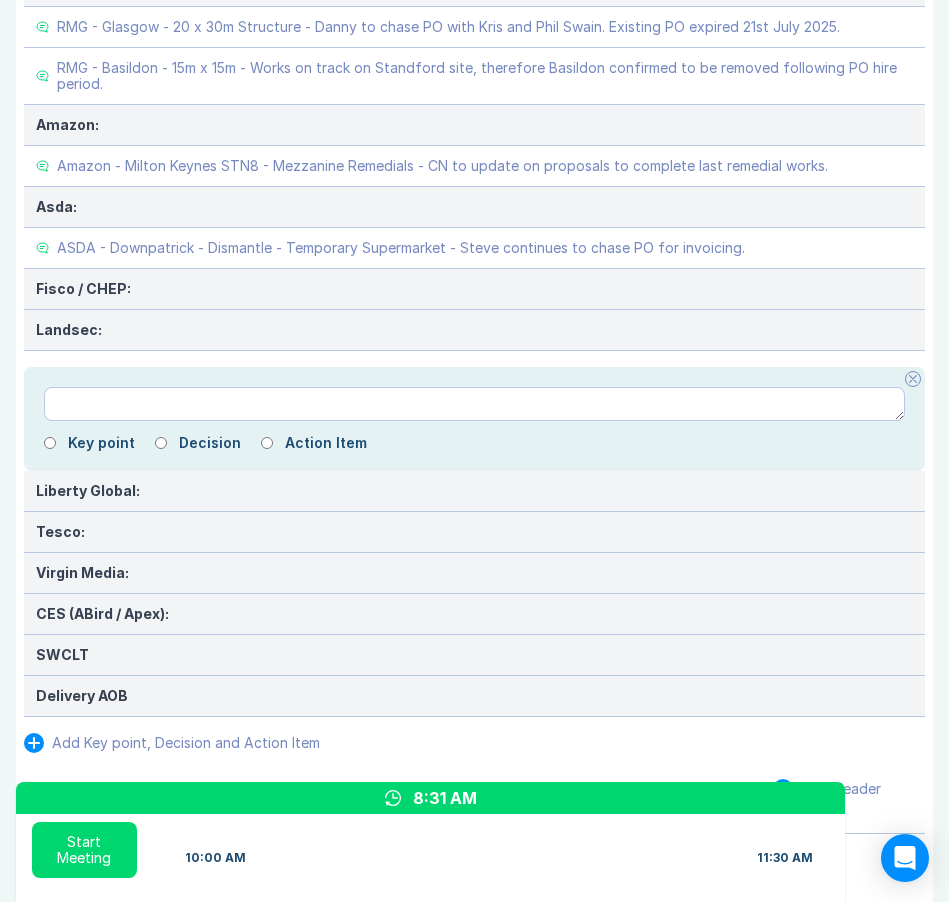 click at bounding box center [474, 404] 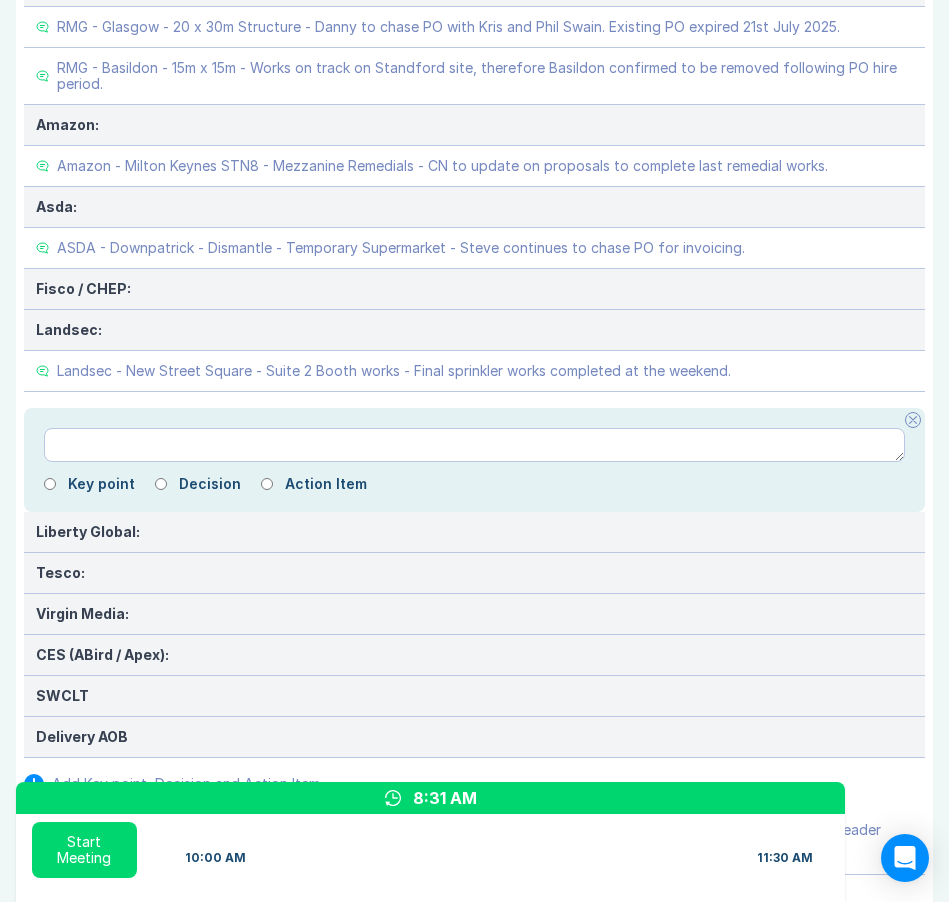 click 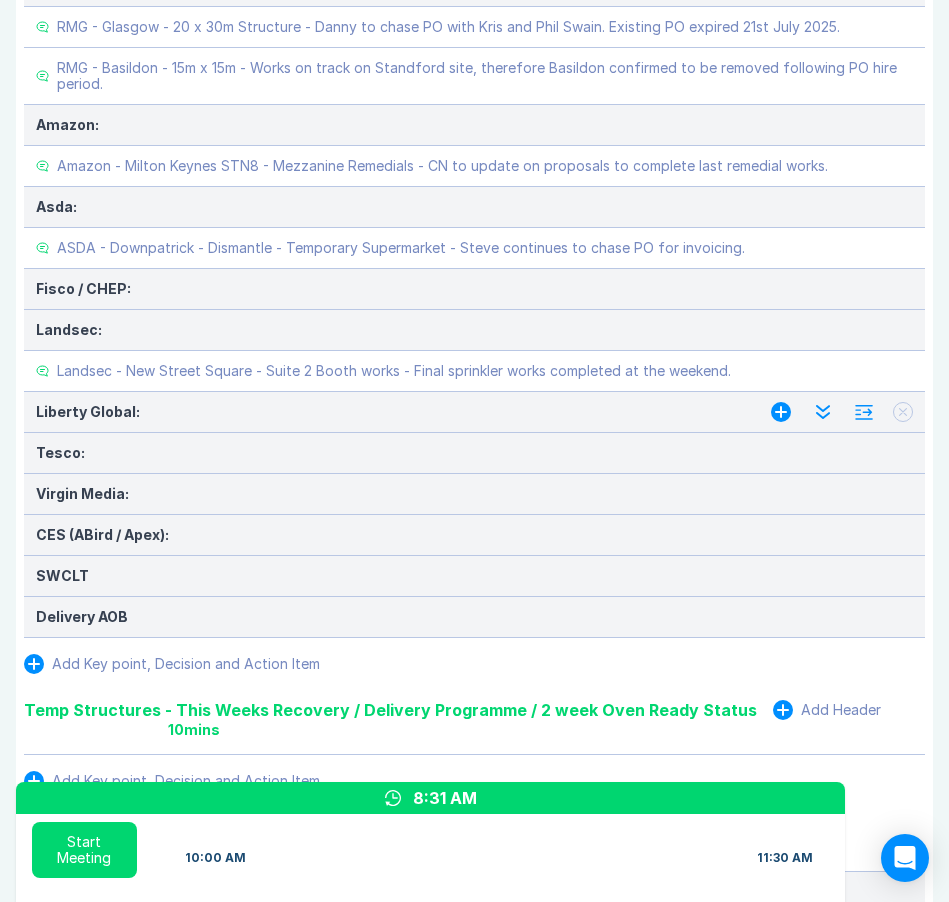 click 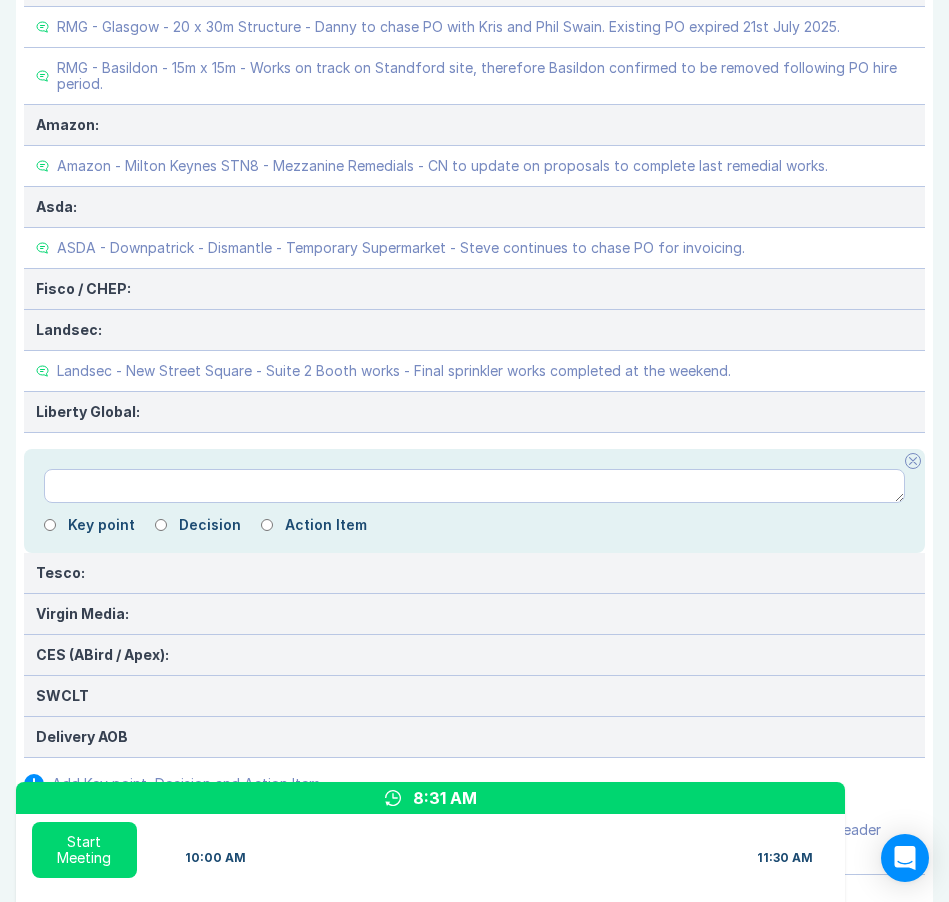 click at bounding box center [474, 486] 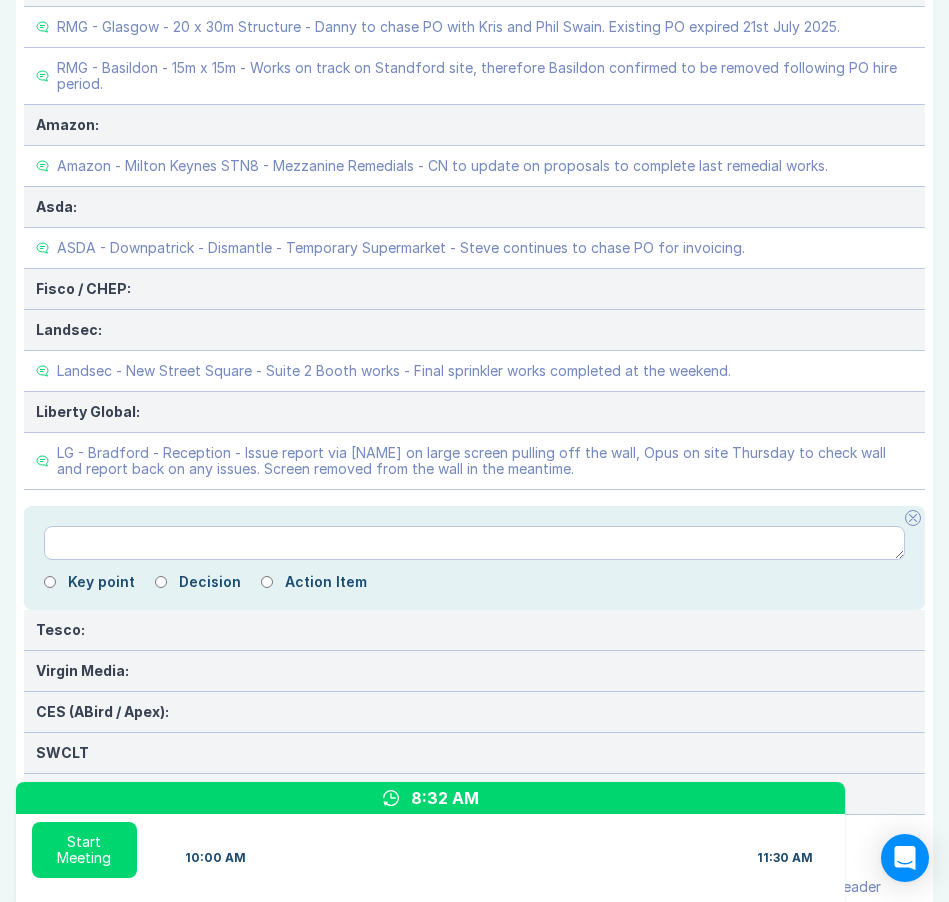 click at bounding box center [913, 518] 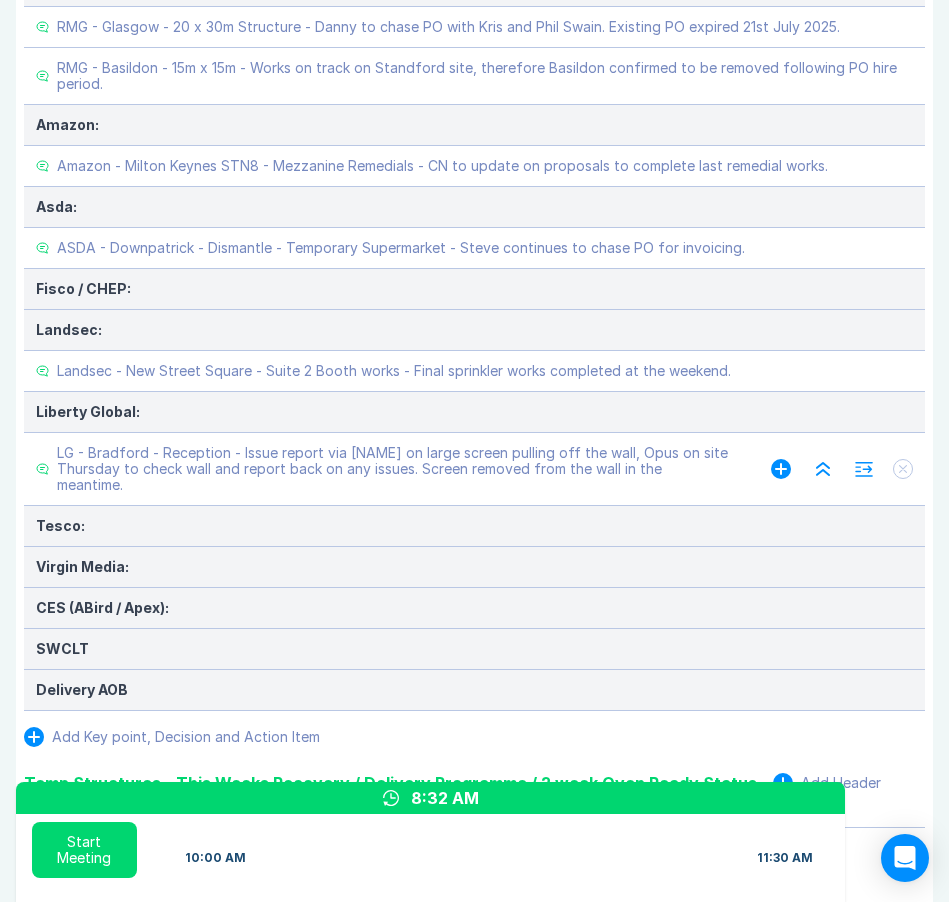 click on "LG - Bradford - Reception - Issue report via Louise on large screen pulling off the wall, Opus on site Thursday to check wall and report back on any issues. Screen removed from the wall in the meantime." at bounding box center [394, 469] 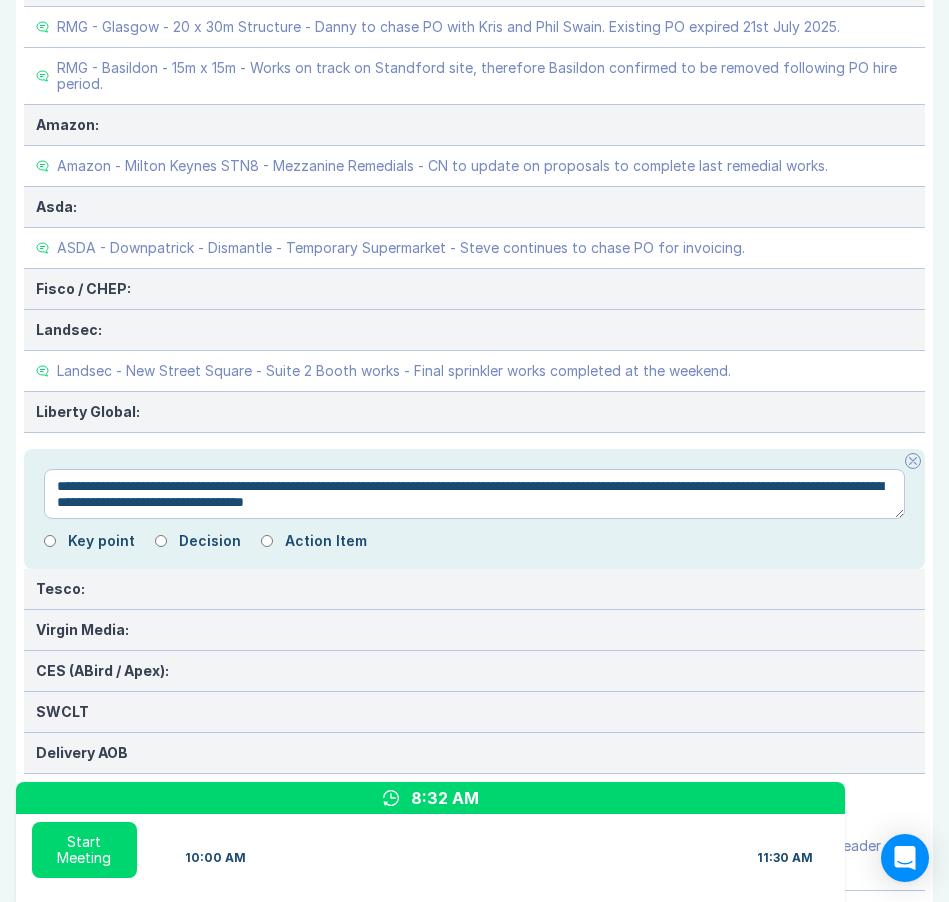 click on "**********" at bounding box center [474, 494] 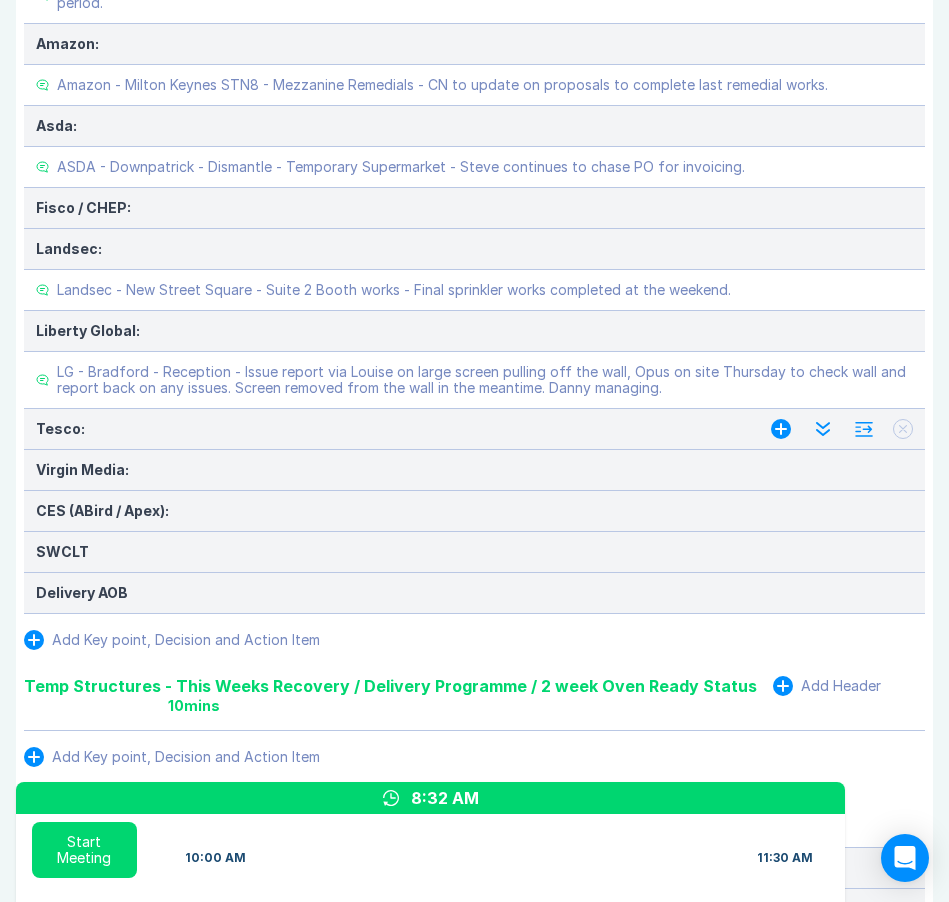 scroll, scrollTop: 1171, scrollLeft: 0, axis: vertical 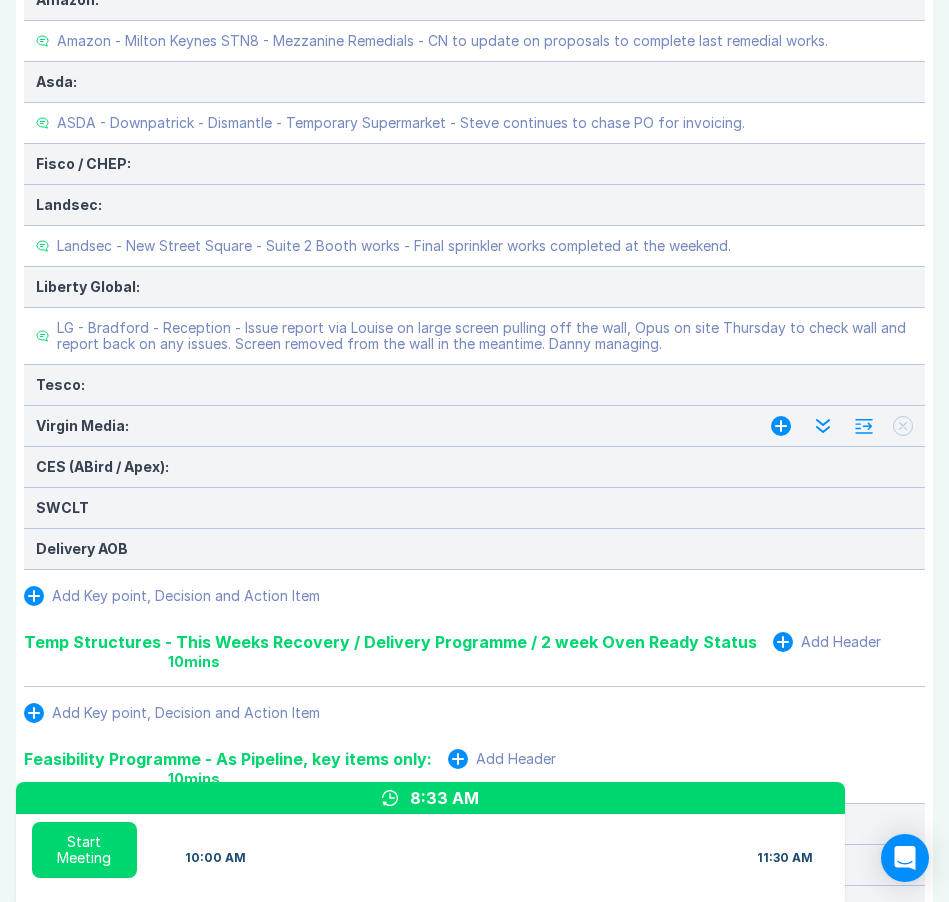 click 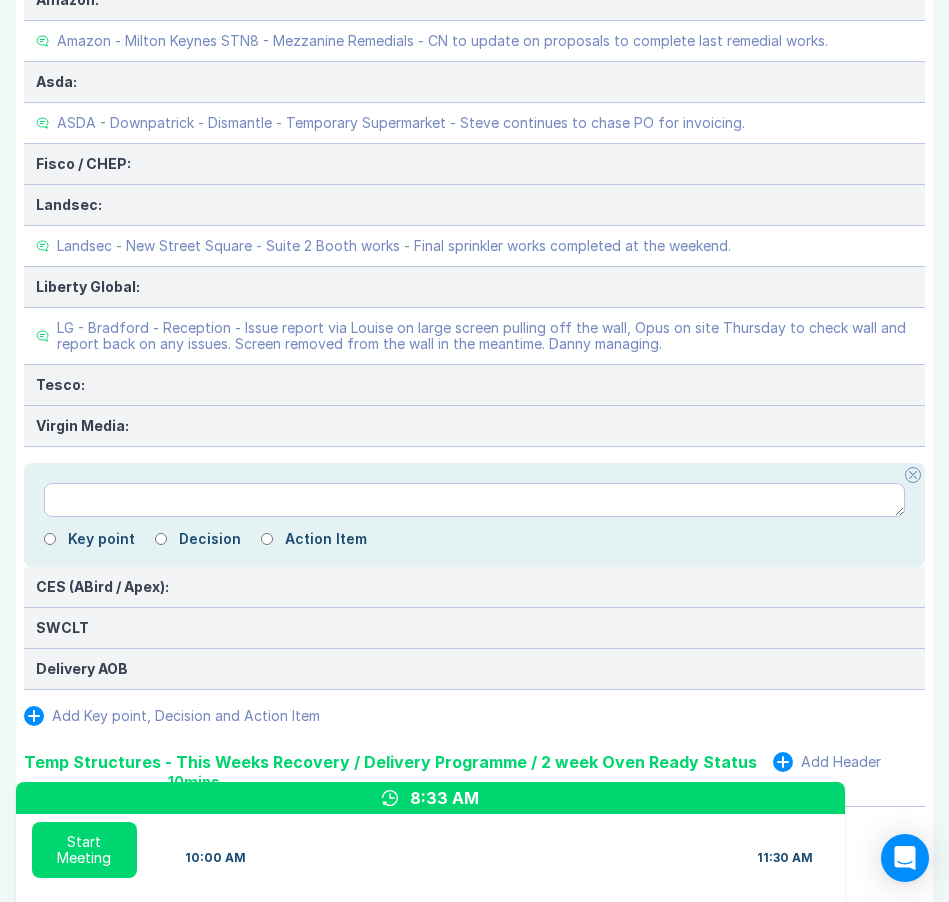click at bounding box center (474, 500) 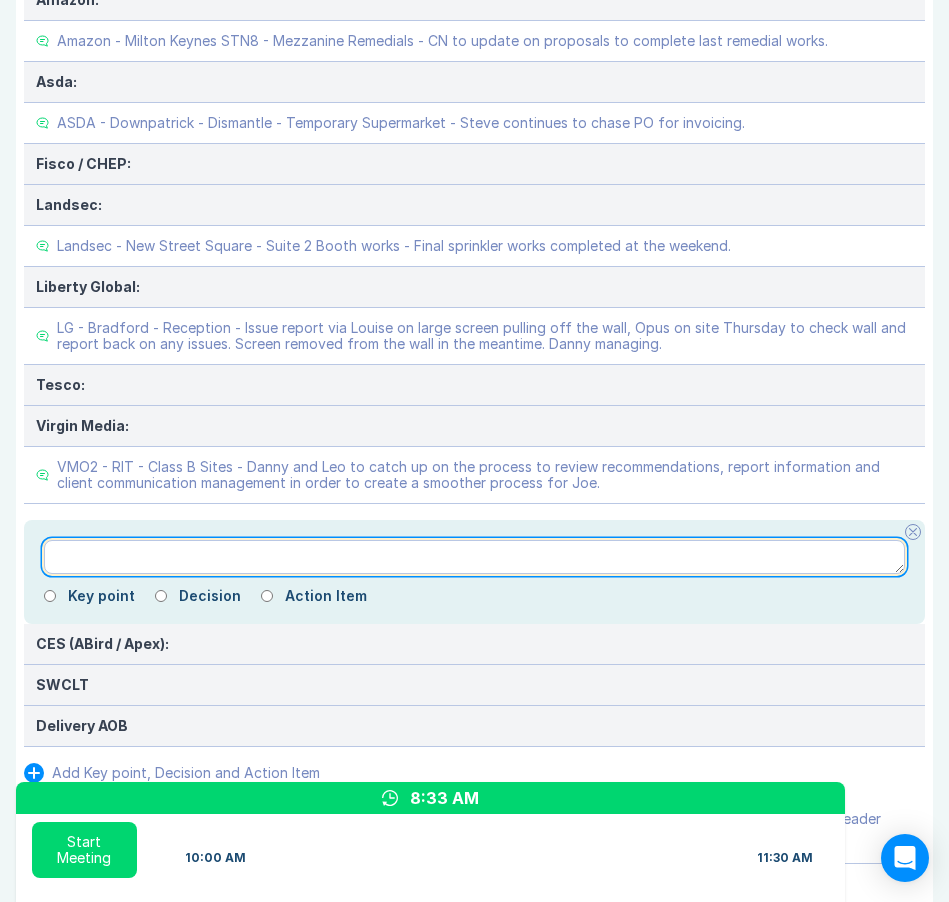 paste on "**********" 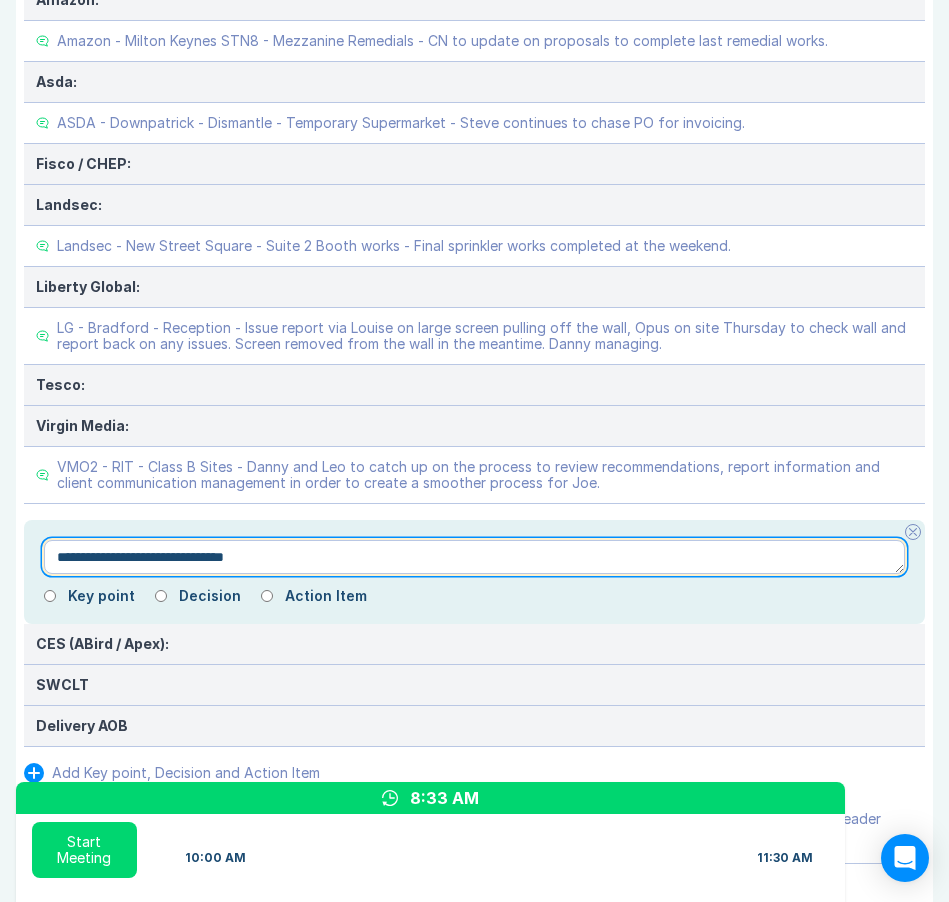 click on "**********" at bounding box center (474, 557) 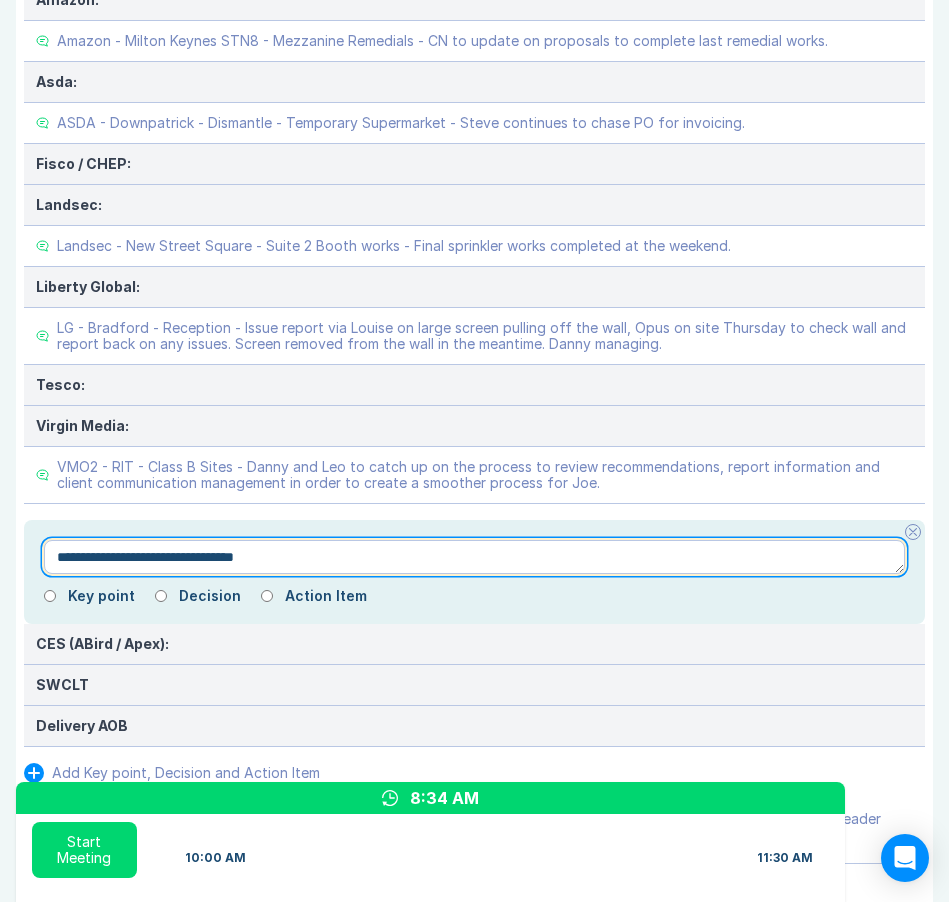 click on "**********" at bounding box center (474, 557) 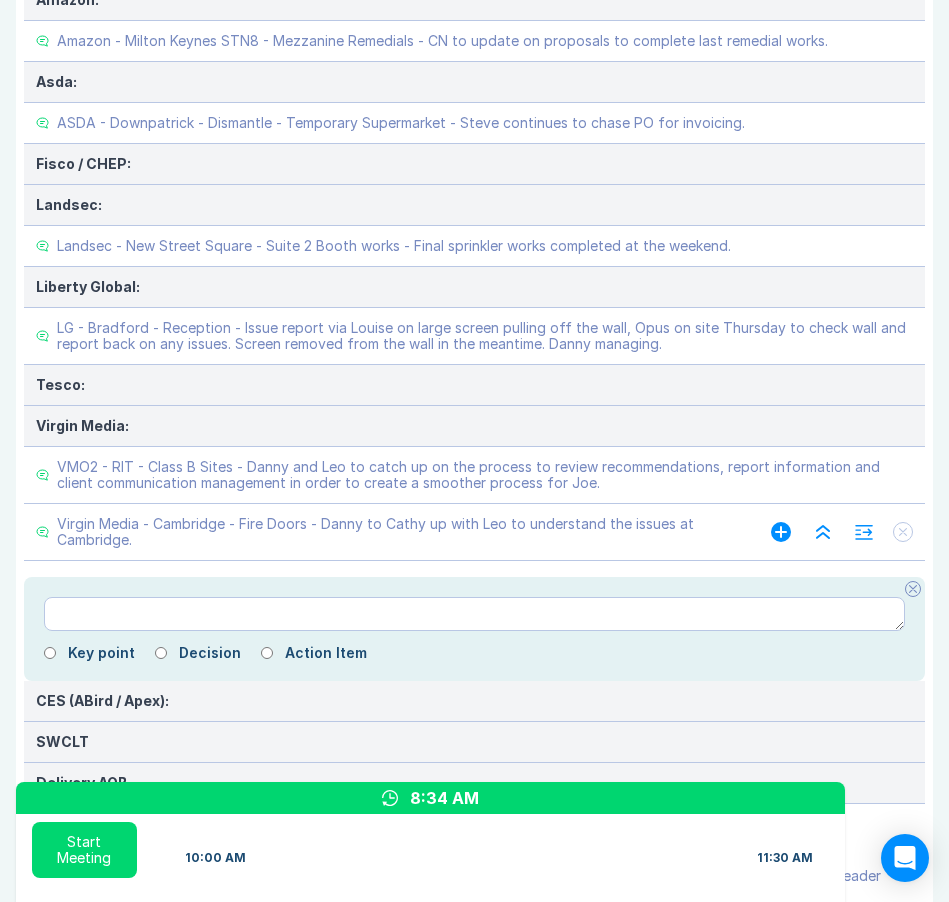 click on "Virgin Media - Cambridge - Fire Doors - Danny to Cathy up with Leo to understand the issues at Cambridge." at bounding box center [394, 532] 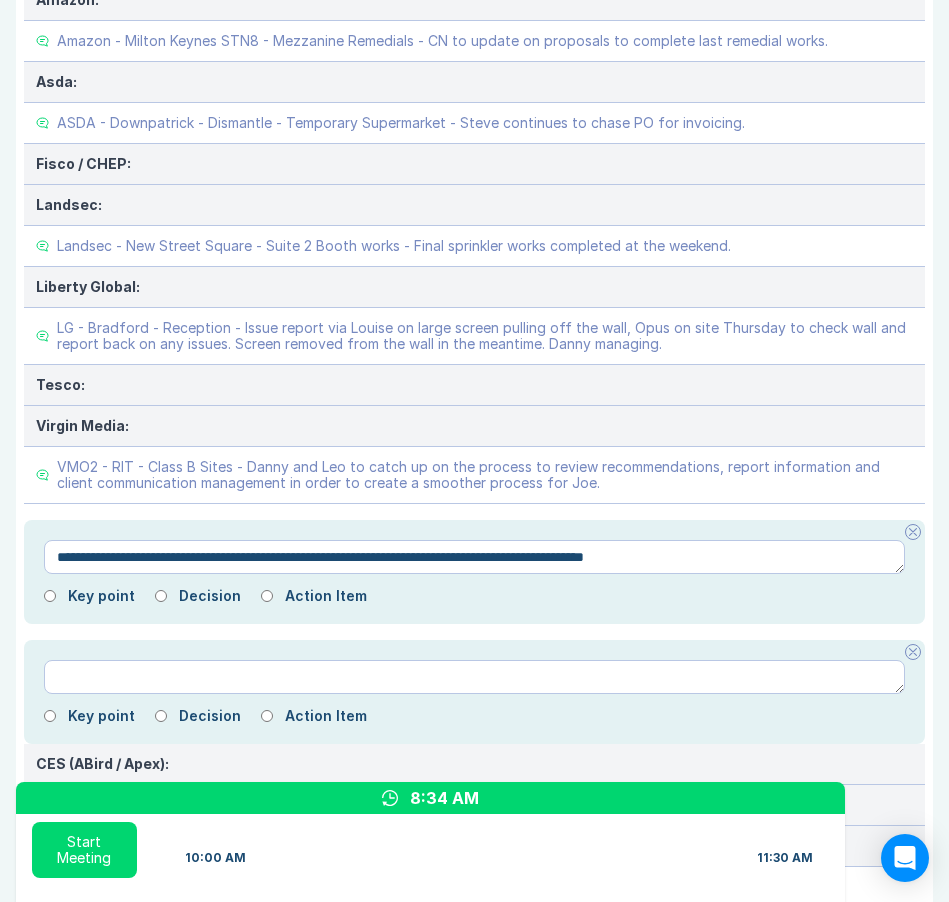 click on "**********" at bounding box center [474, 557] 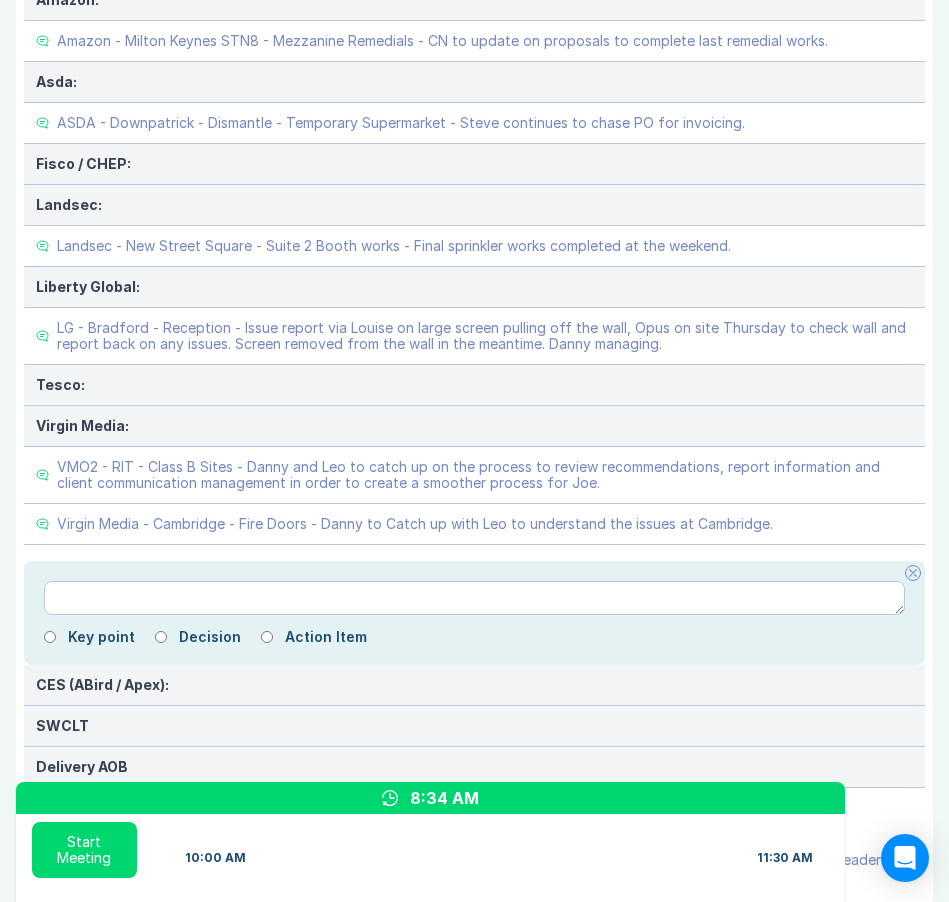 click on "Key point Decision Action Item" at bounding box center (474, 613) 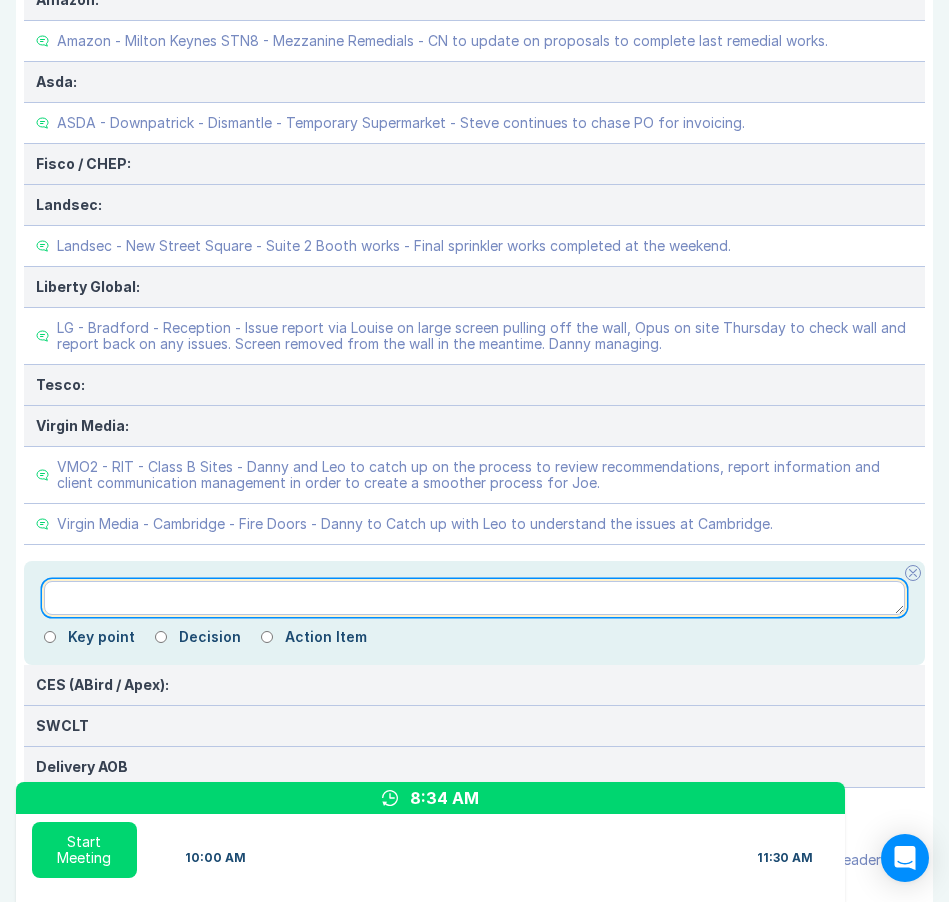 click at bounding box center (474, 598) 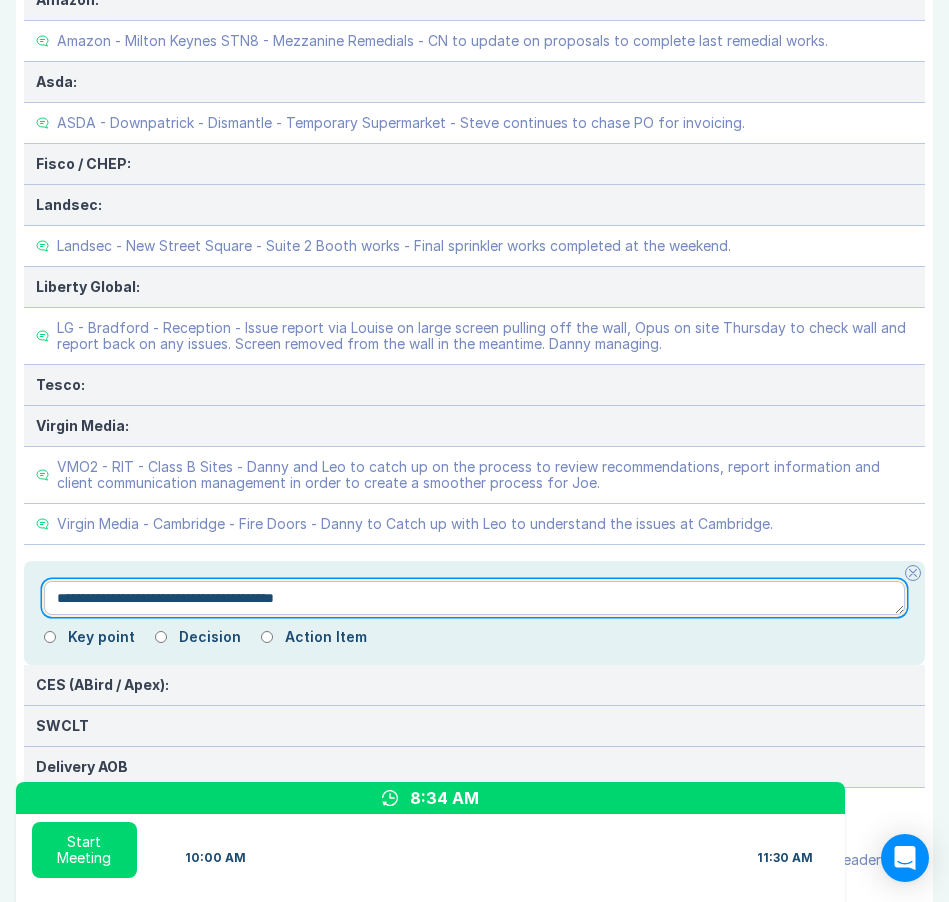 click on "**********" at bounding box center [474, 598] 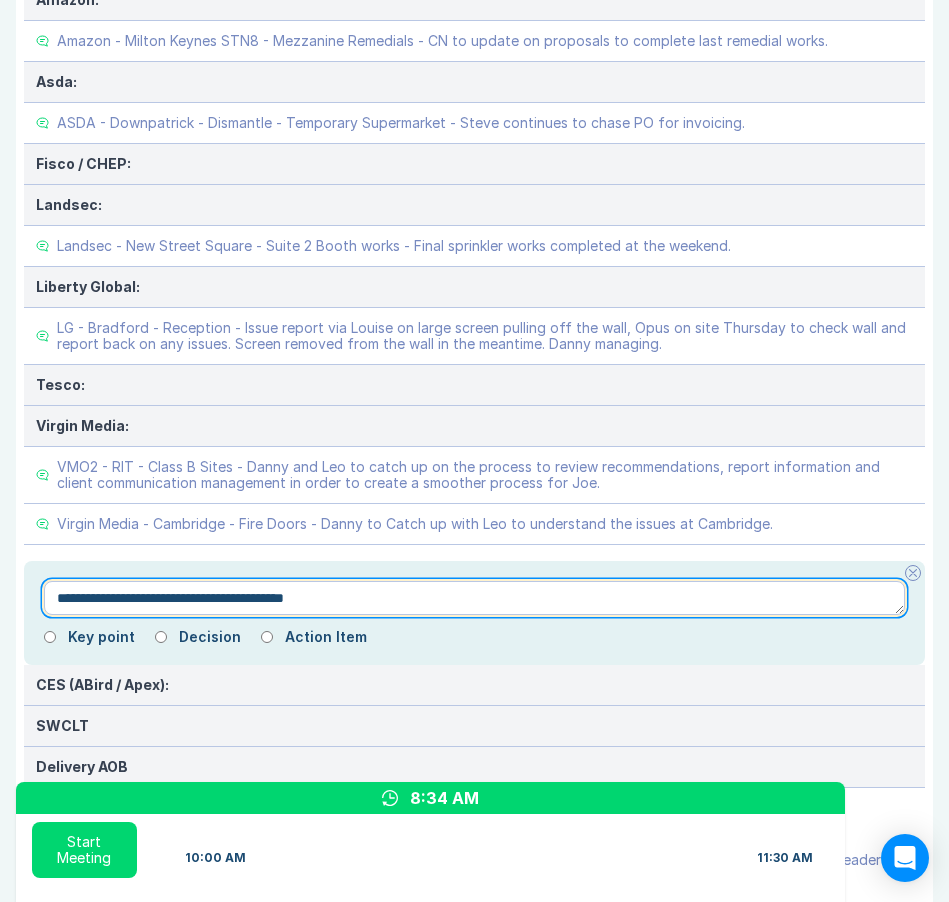 click on "**********" at bounding box center [474, 598] 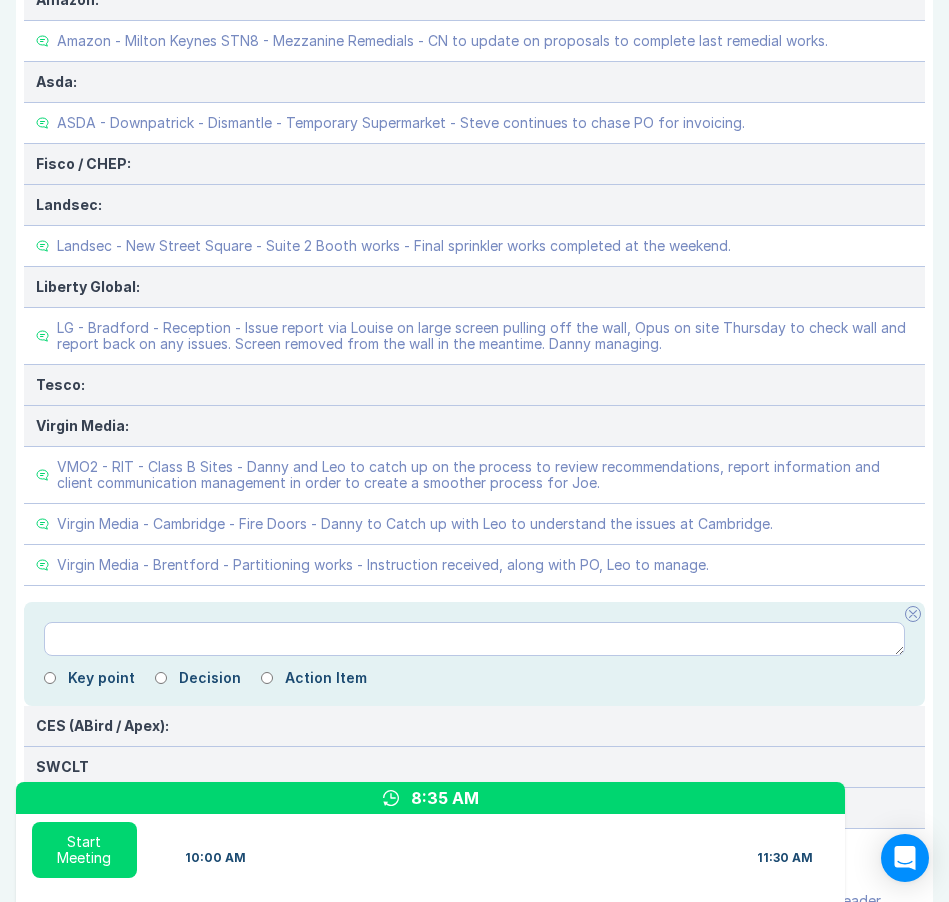 click 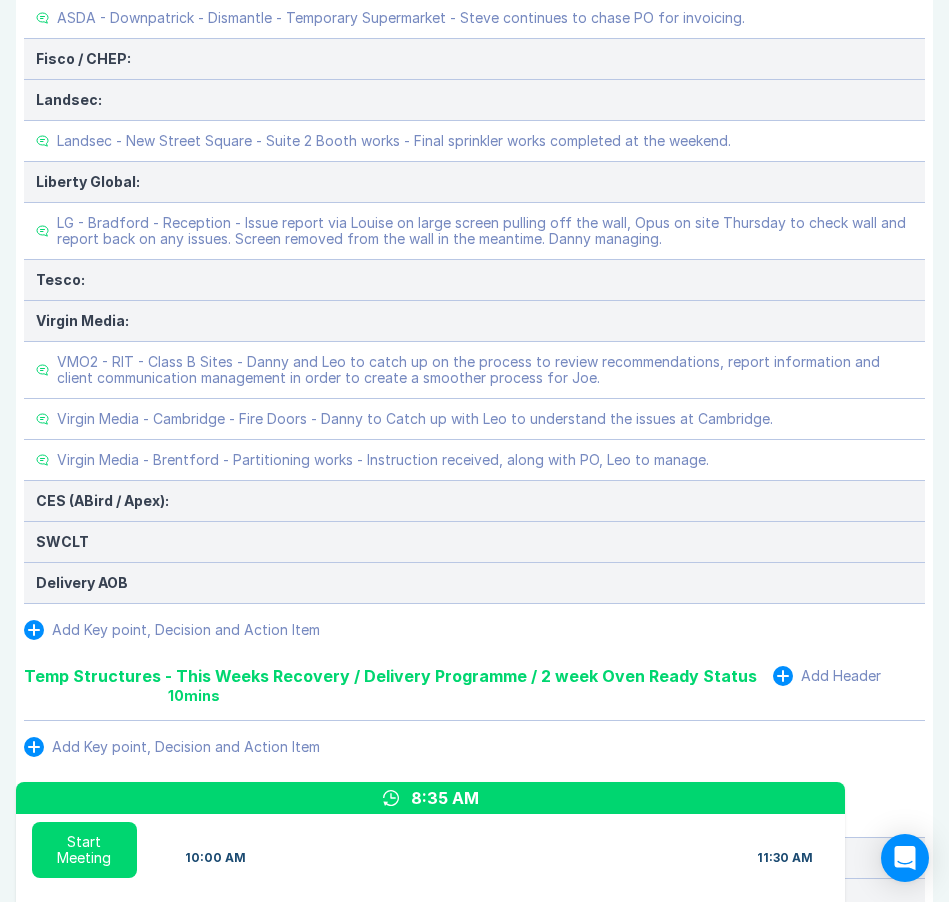 scroll, scrollTop: 1489, scrollLeft: 0, axis: vertical 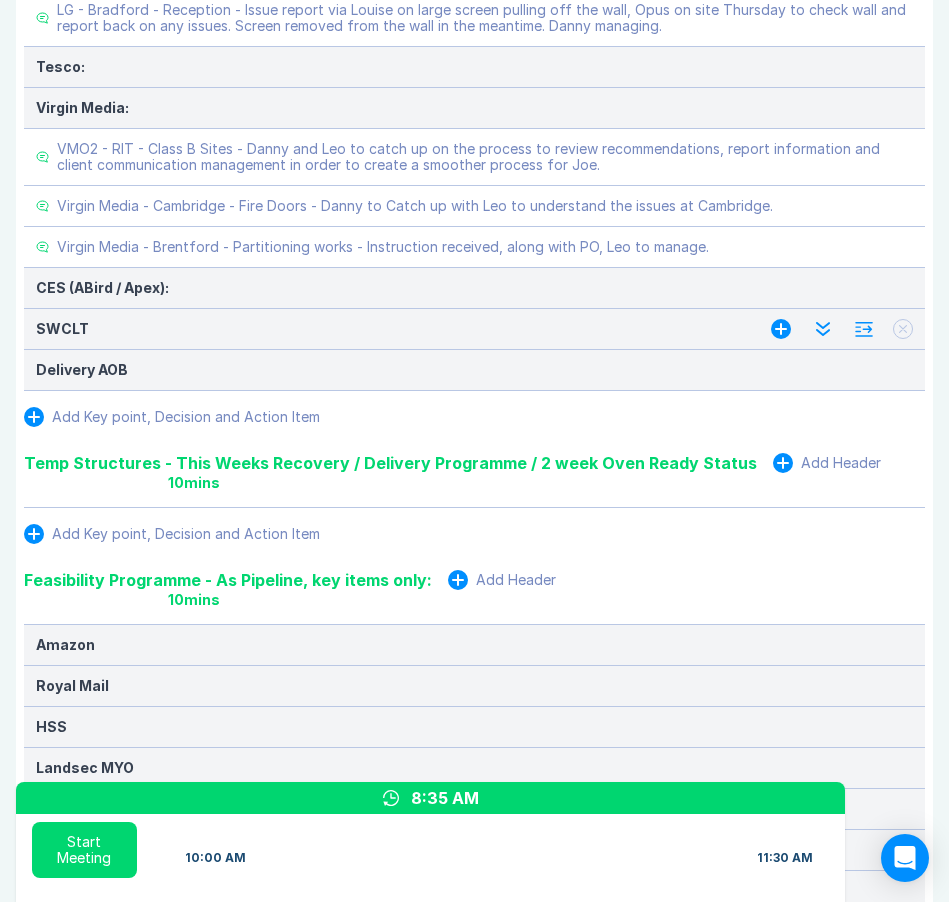 click 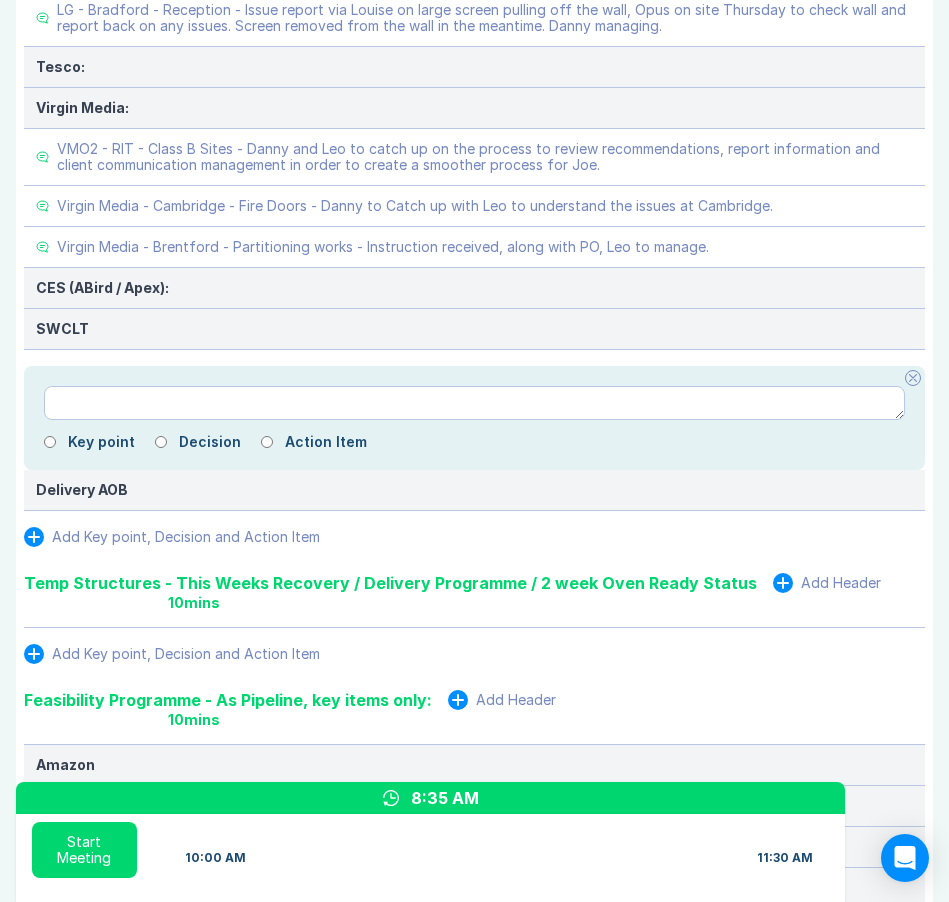 click at bounding box center (474, 403) 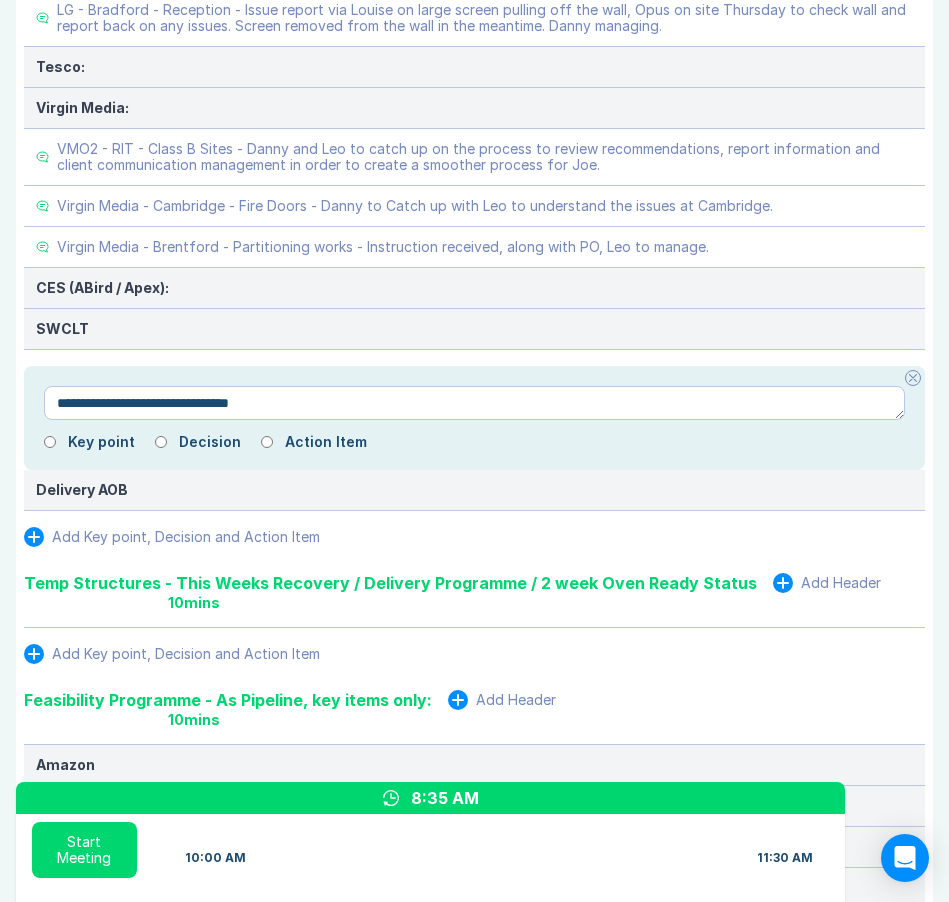 click on "**********" at bounding box center (474, 403) 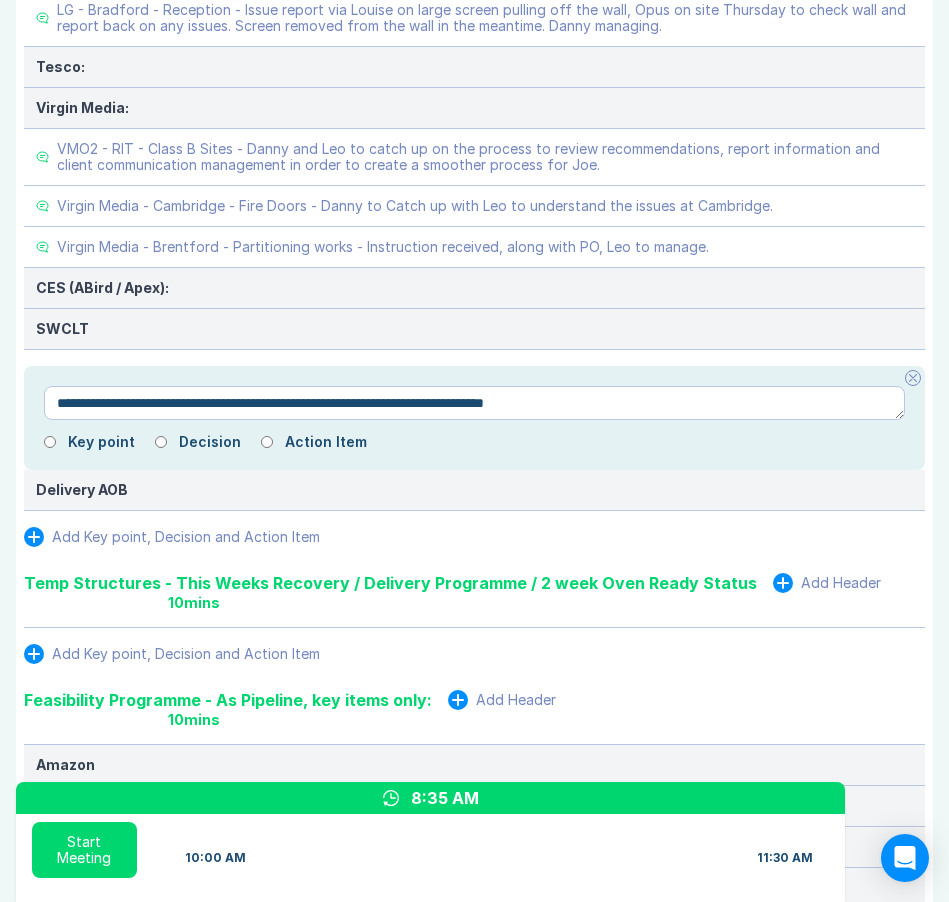 click on "**********" at bounding box center [474, 403] 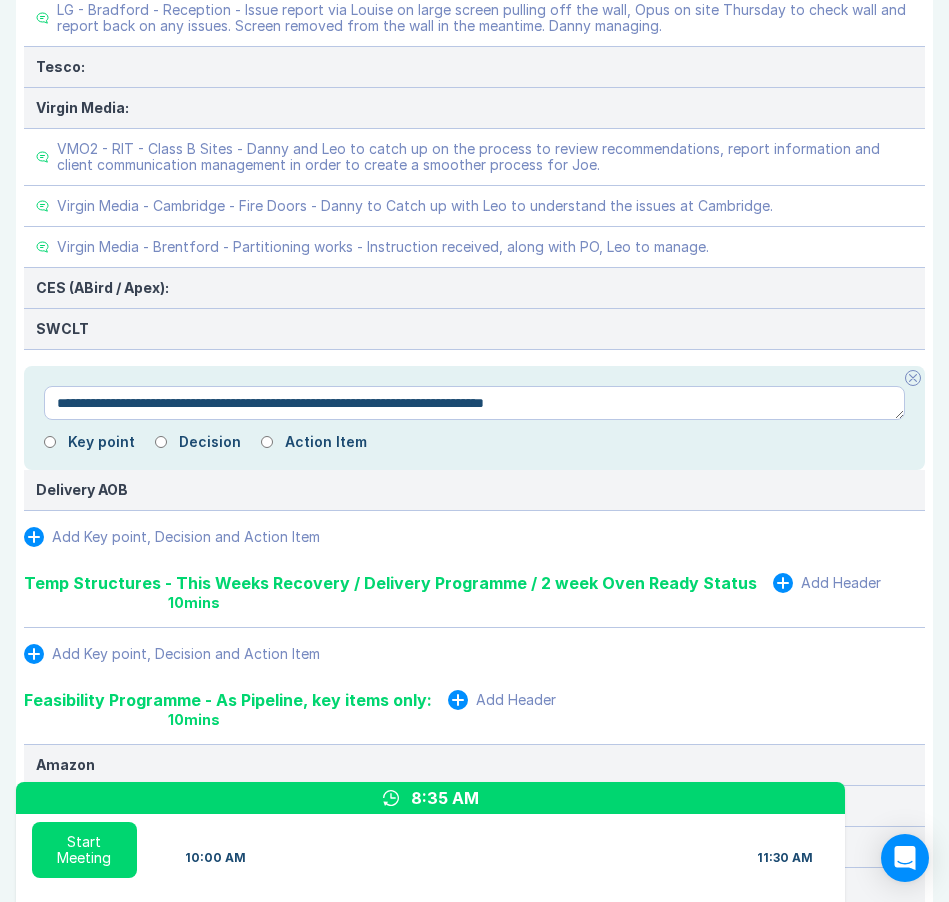 click on "**********" at bounding box center (474, 403) 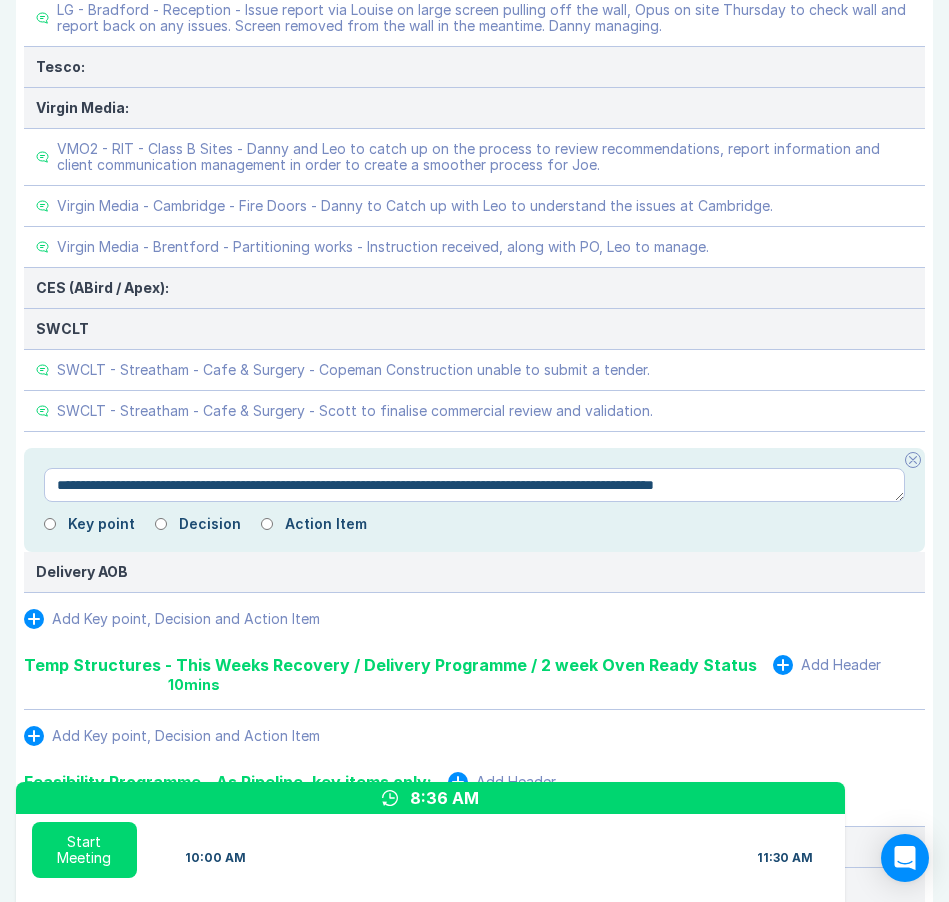 scroll, scrollTop: 0, scrollLeft: 0, axis: both 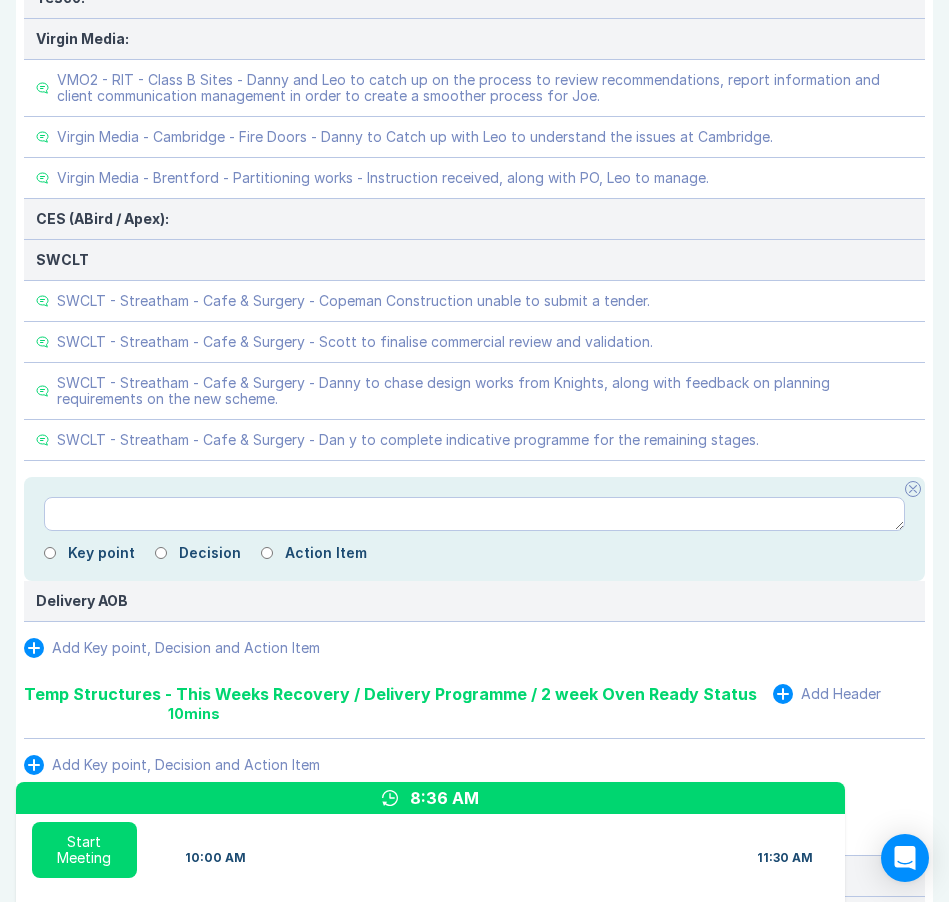 click 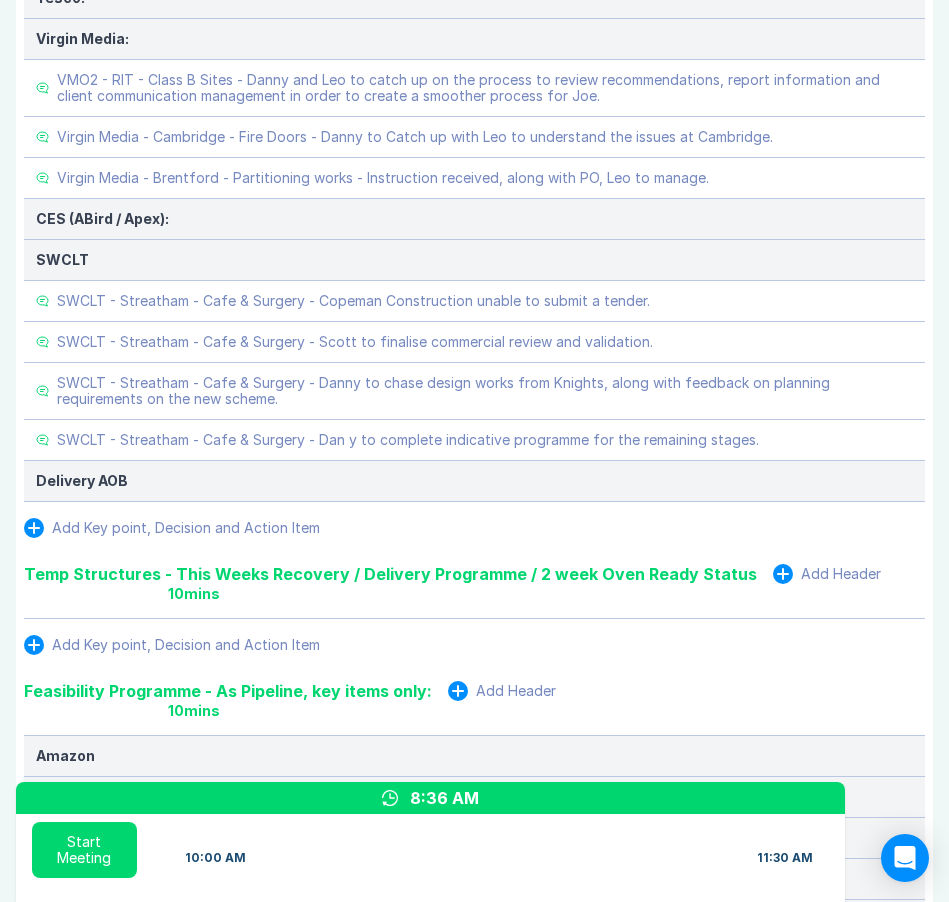 click on "Back Senior Team Meeting  8/5/25 10:00AM - 11:30AM Edit details & tags BWD - Boardroom 2 Meeting Notes Edit Agenda Duplicate Notes Review Last Meeting Next Steps Add Header 10  mins Add Key point, Decision and Action Item Marketing & Key Client Management Add Header 10  mins Marketing: Key Client Management: IVC - Framework - Contracts reviewed and comments sent back to MAC, awaiting update / final contracts for signing. Add Key point, Decision and Action Item Delivery Programme - As Pipeline, key items only: Add Header 10  mins HSS: HSS Hire - Brookers Hitchin - Strip Out - Danny planning works and will manage mindful of PM's being inducted. All PCI, CPP and Orders drafted and issued for works to commence on 7th August 2025. HSS Hire - Treforest - Roller Shutter Bay 1 Upgrade - Danny chased Arrow for Leo to put some pressure on, Leo to chase again today. HSS IT Dept - Manchester CDC - NET2 Amendments - Attendance TBC, Danny to review. Royal Mail: Amazon: Asda: Fisco / CHEP: Landsec: Tesco: SWCLT" at bounding box center [474, 35584] 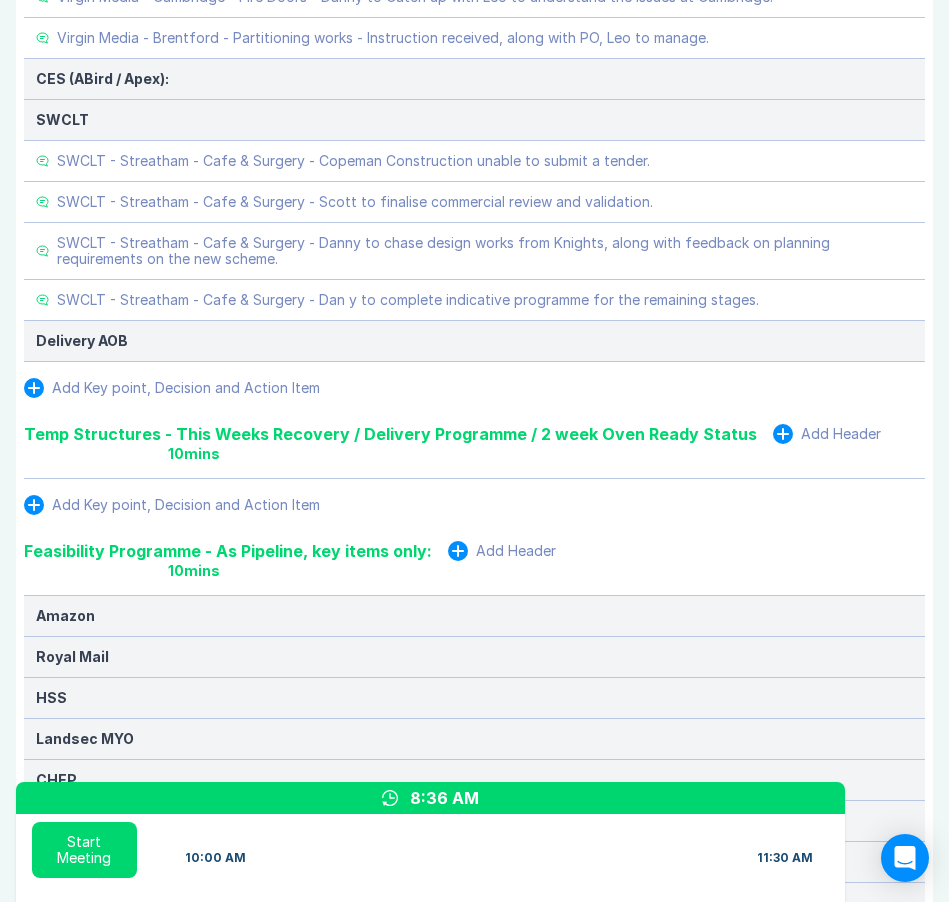 scroll, scrollTop: 1703, scrollLeft: 0, axis: vertical 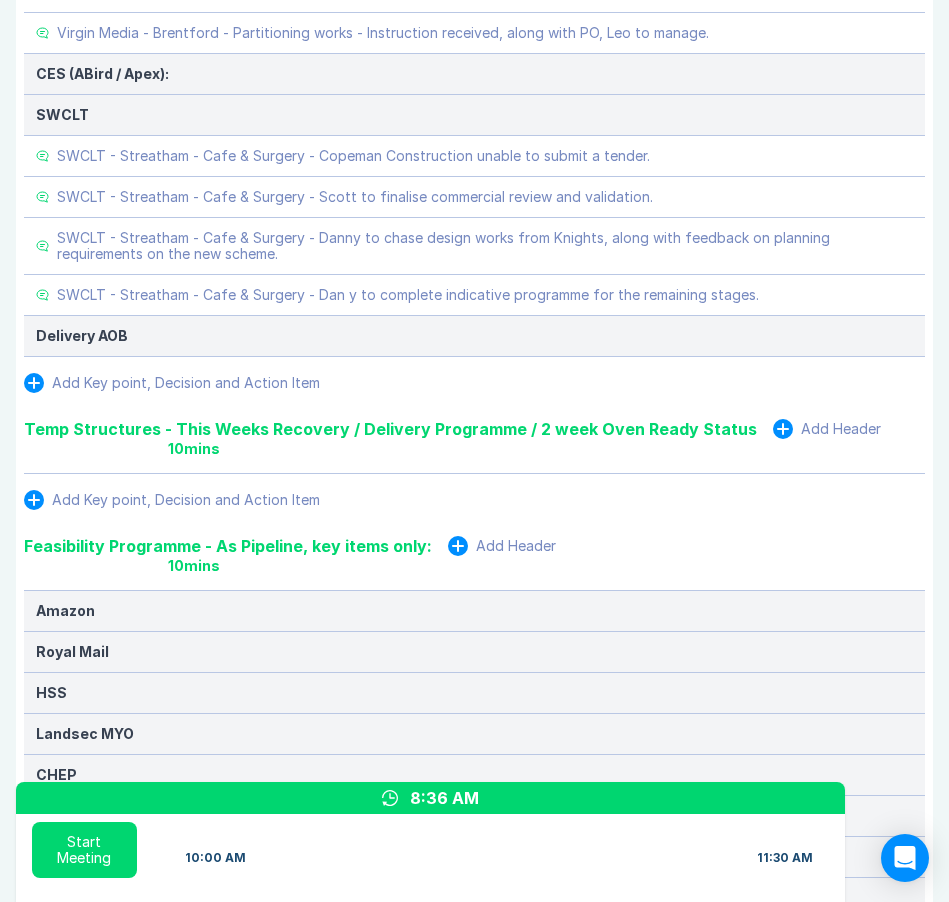 click on "Add Key point, Decision and Action Item" at bounding box center [186, 500] 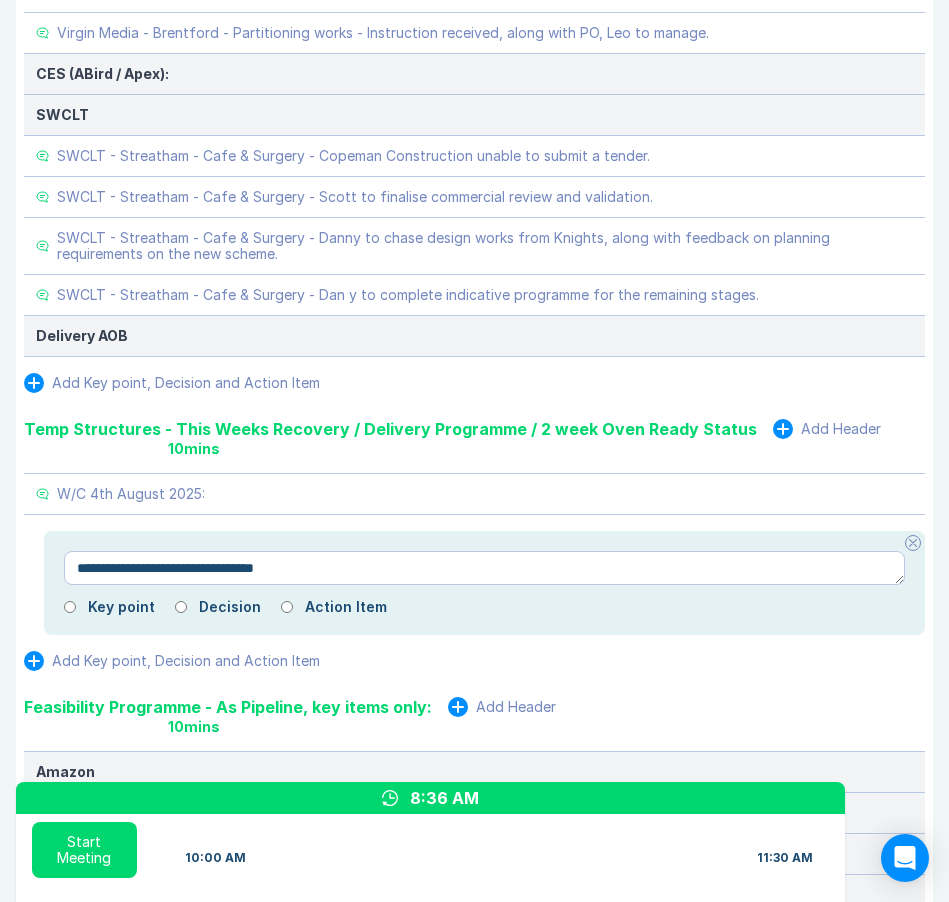 click on "**********" at bounding box center (484, 568) 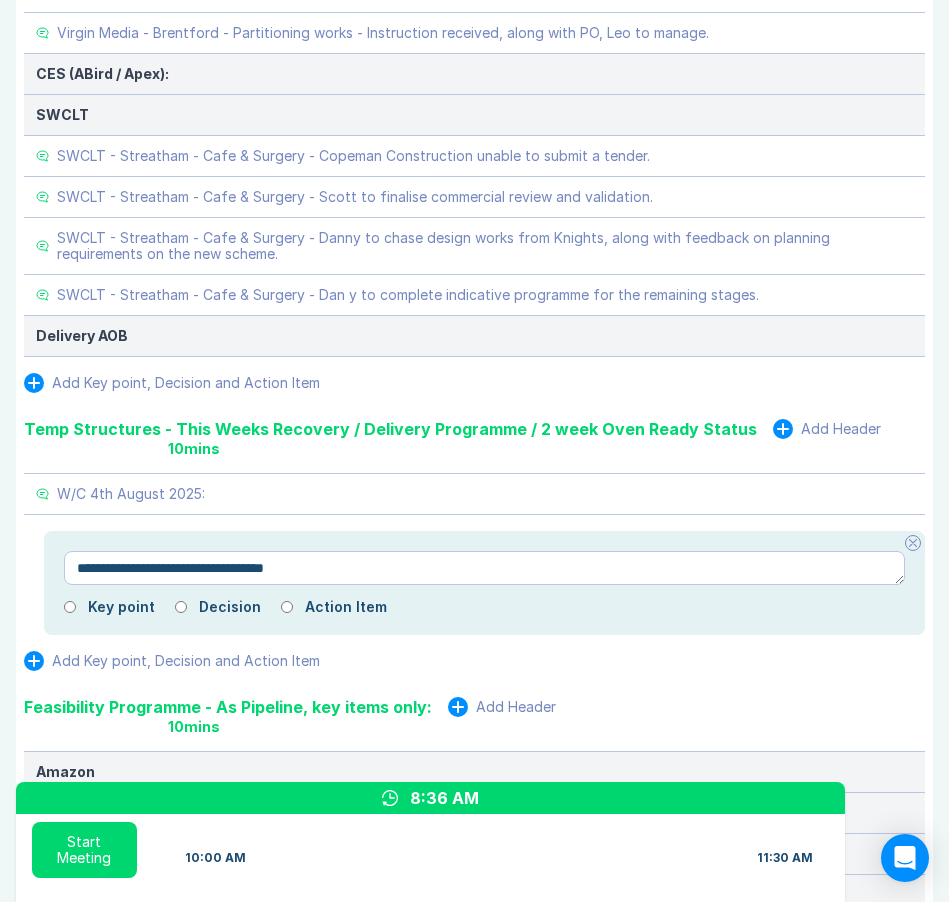 click on "**********" at bounding box center (484, 568) 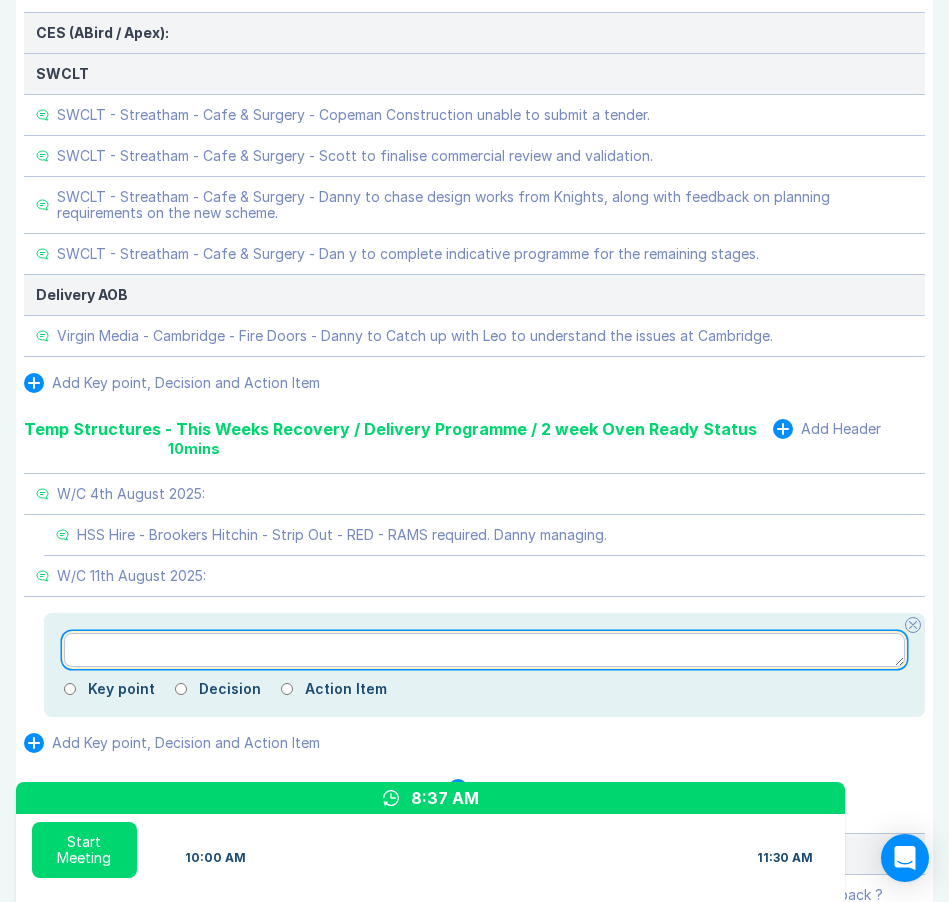 click at bounding box center [484, 650] 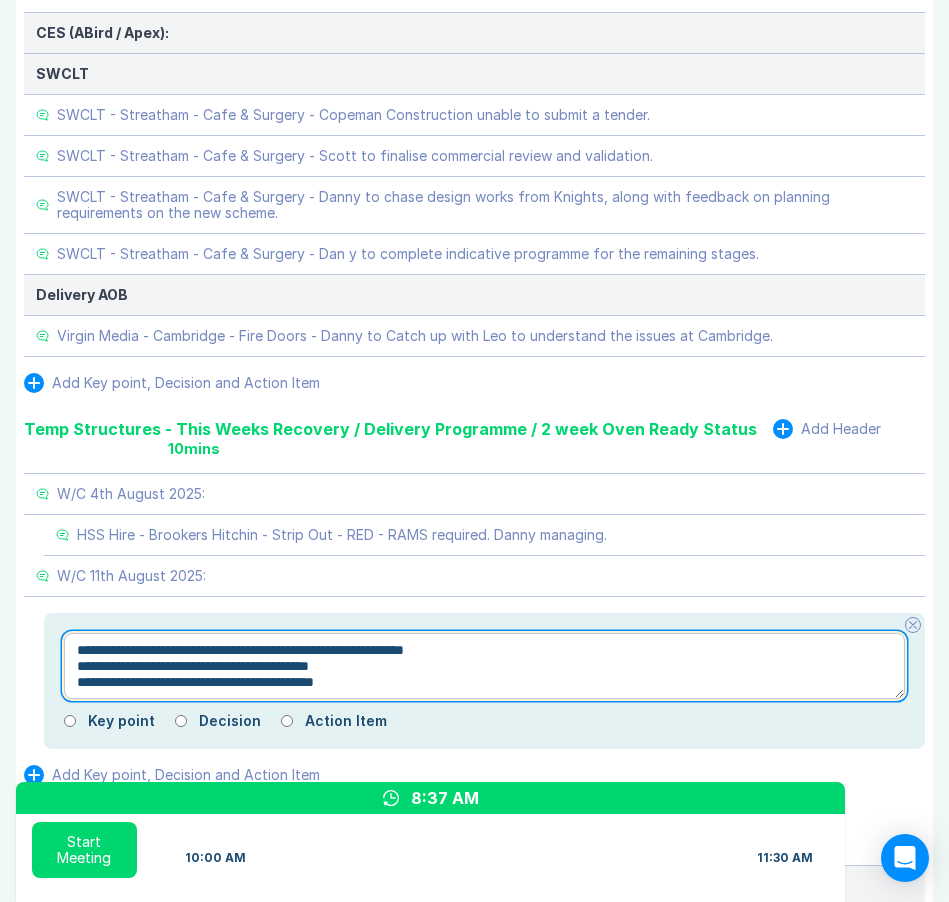 click on "**********" at bounding box center (484, 666) 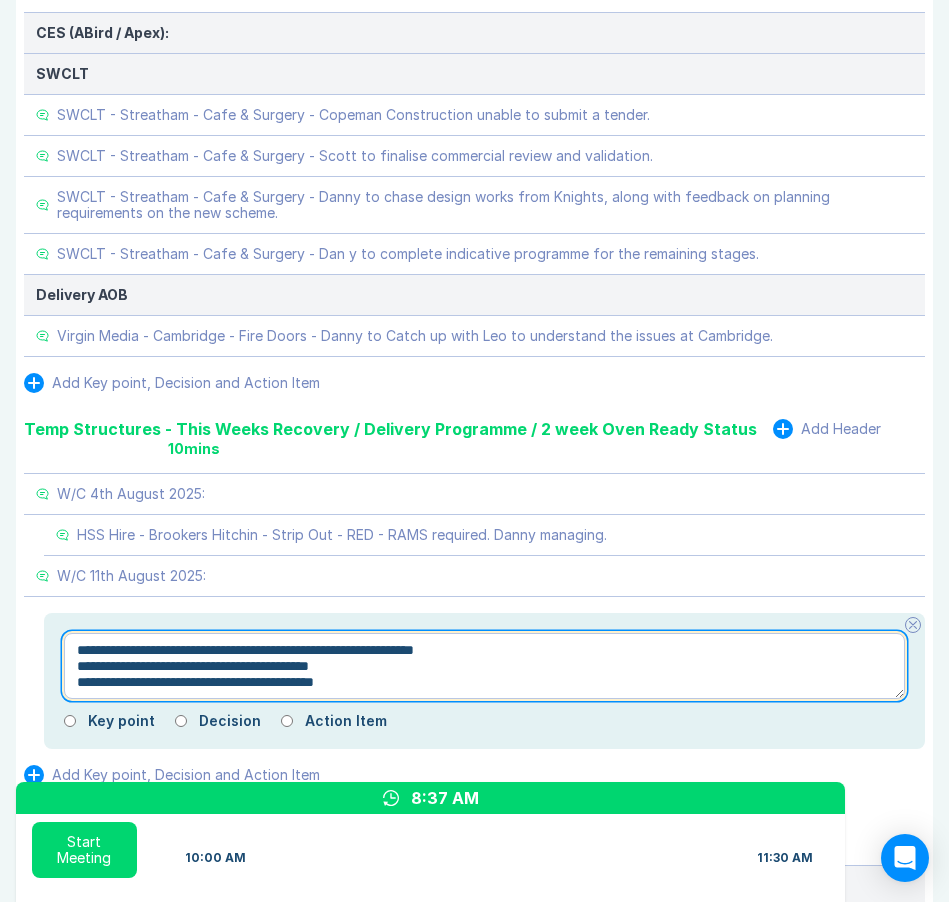 click on "**********" at bounding box center [484, 666] 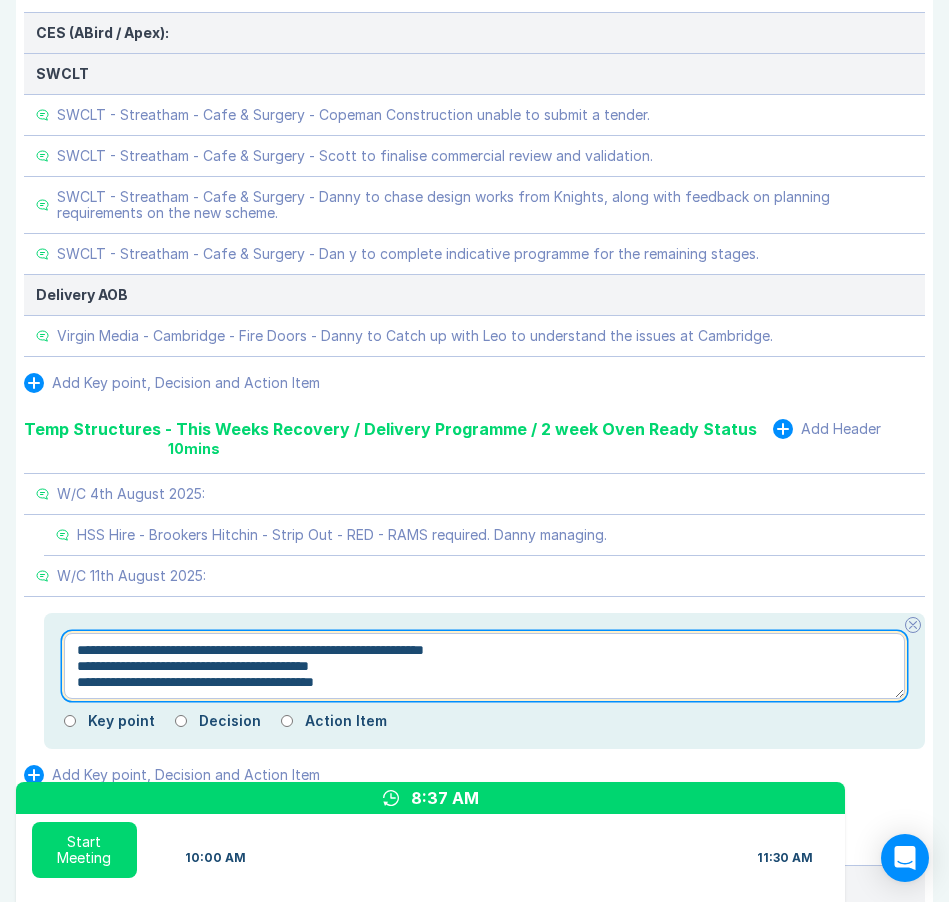 click on "**********" at bounding box center [484, 666] 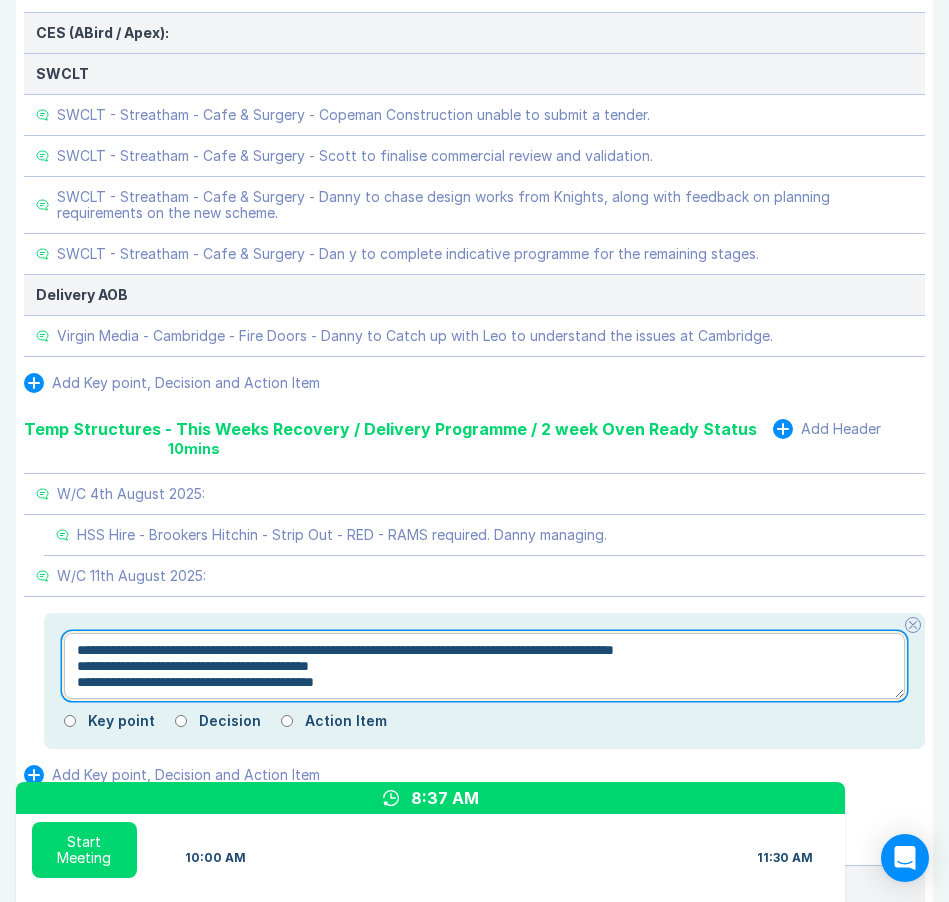click on "**********" at bounding box center (484, 666) 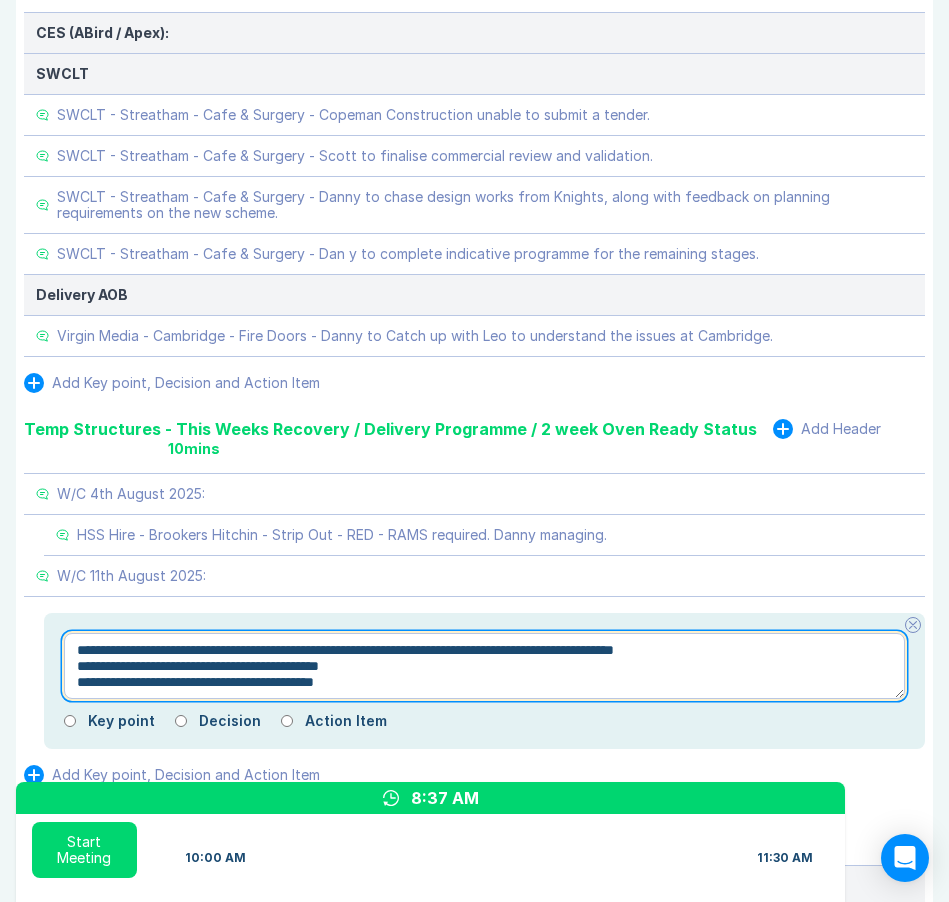 click on "**********" at bounding box center [484, 666] 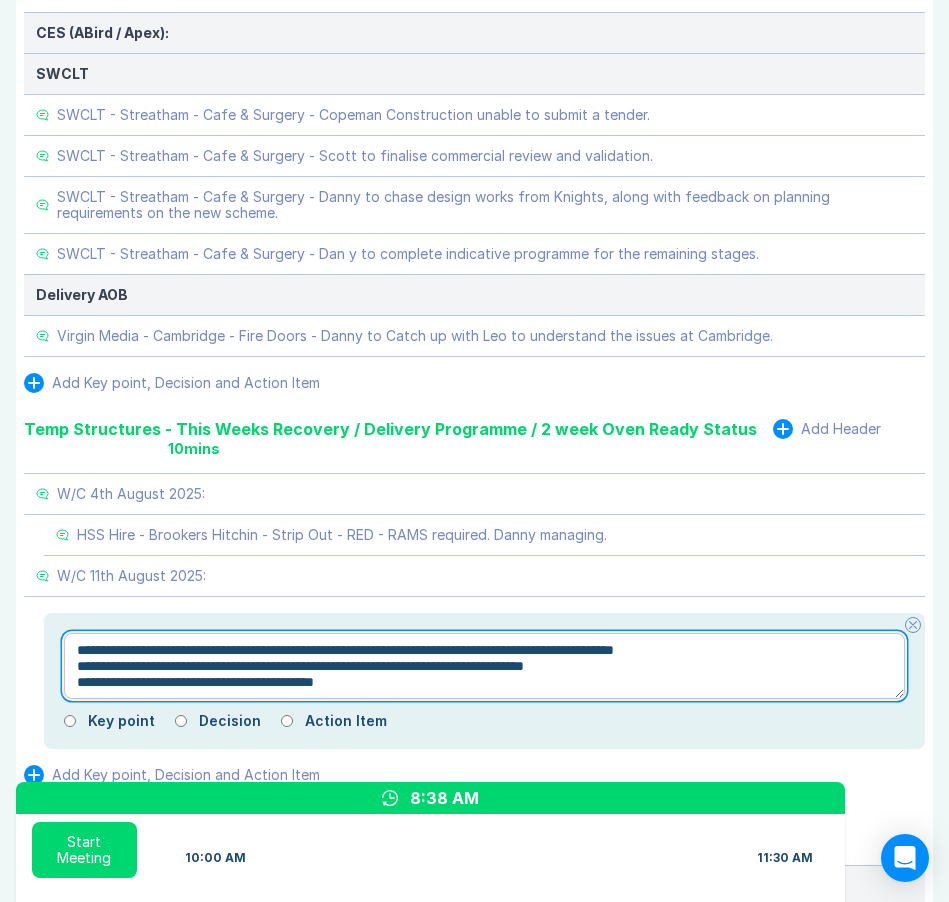 click on "**********" at bounding box center (484, 666) 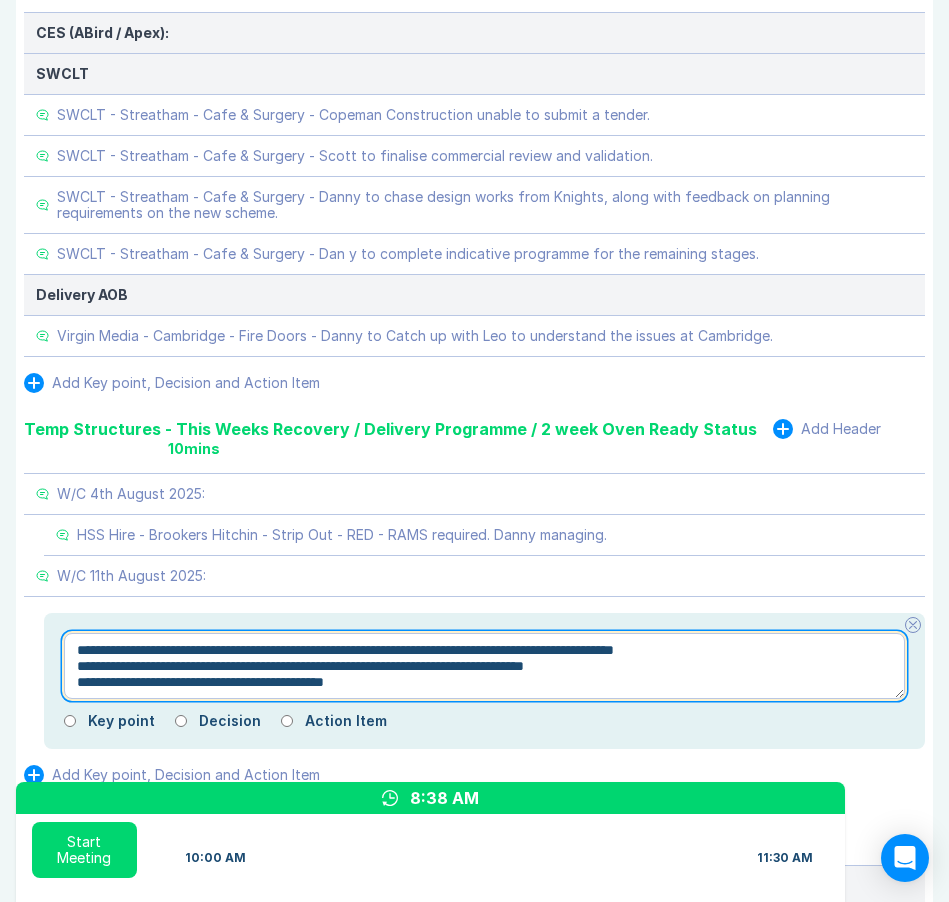 click on "**********" at bounding box center (484, 666) 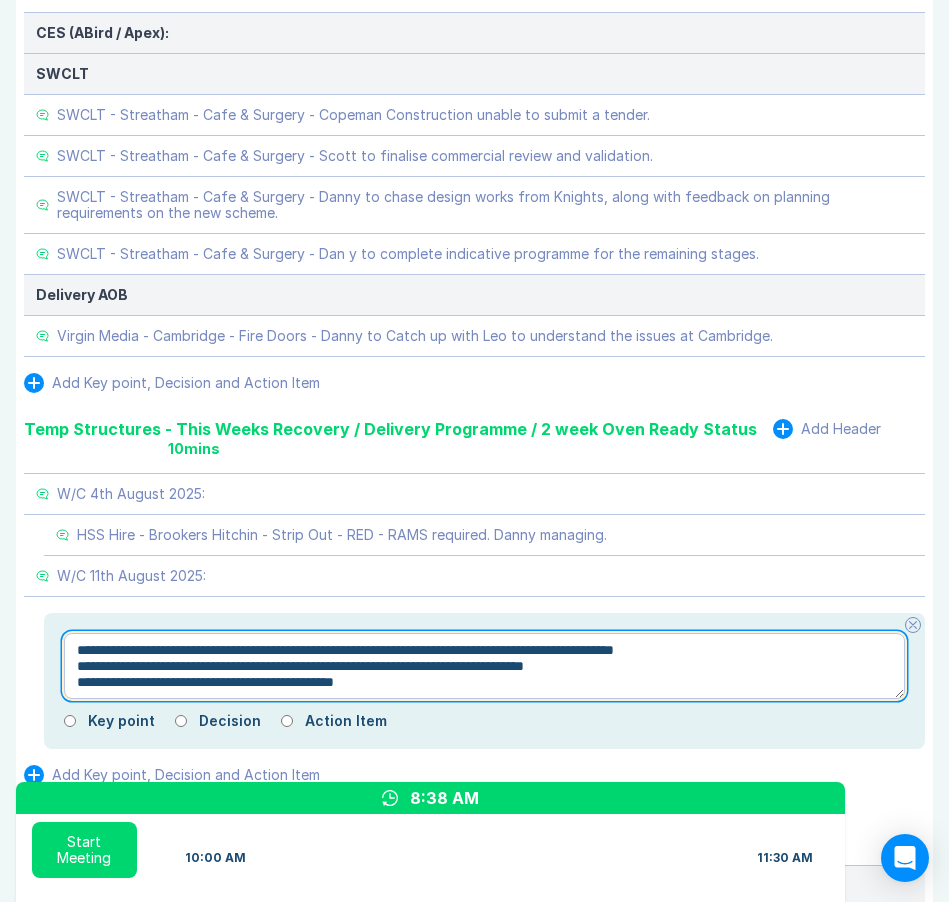 click on "**********" at bounding box center (484, 666) 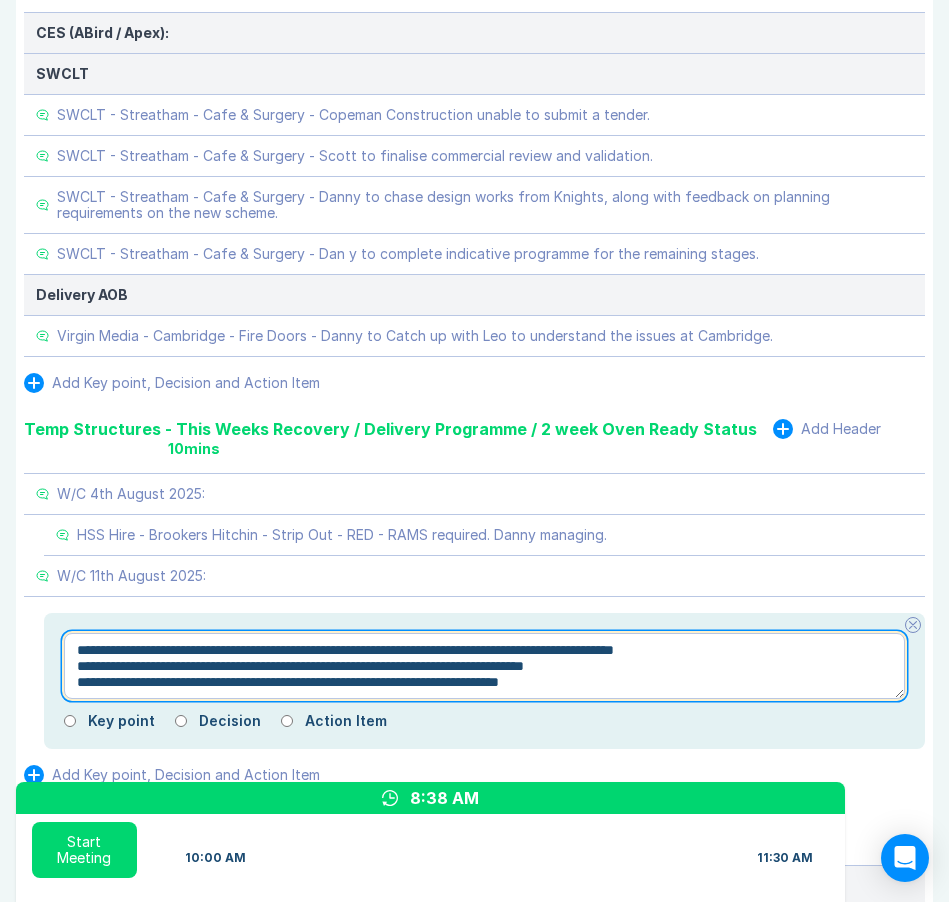 click on "**********" at bounding box center (484, 666) 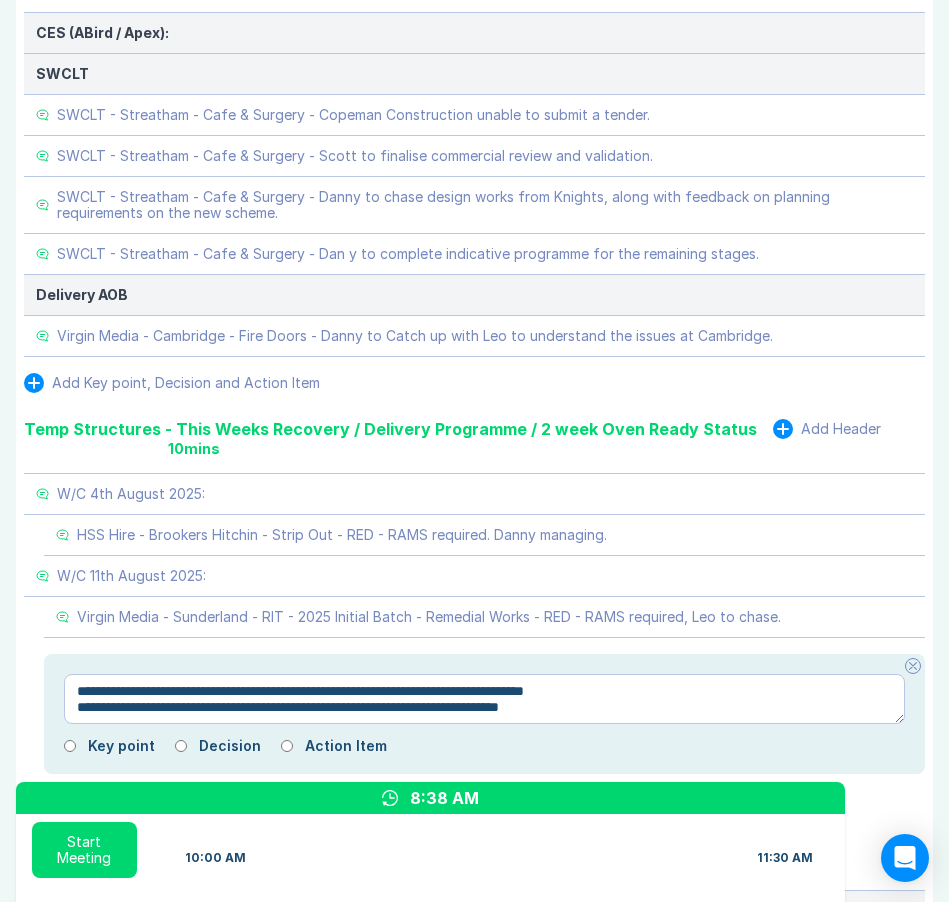 click on "**********" at bounding box center (484, 699) 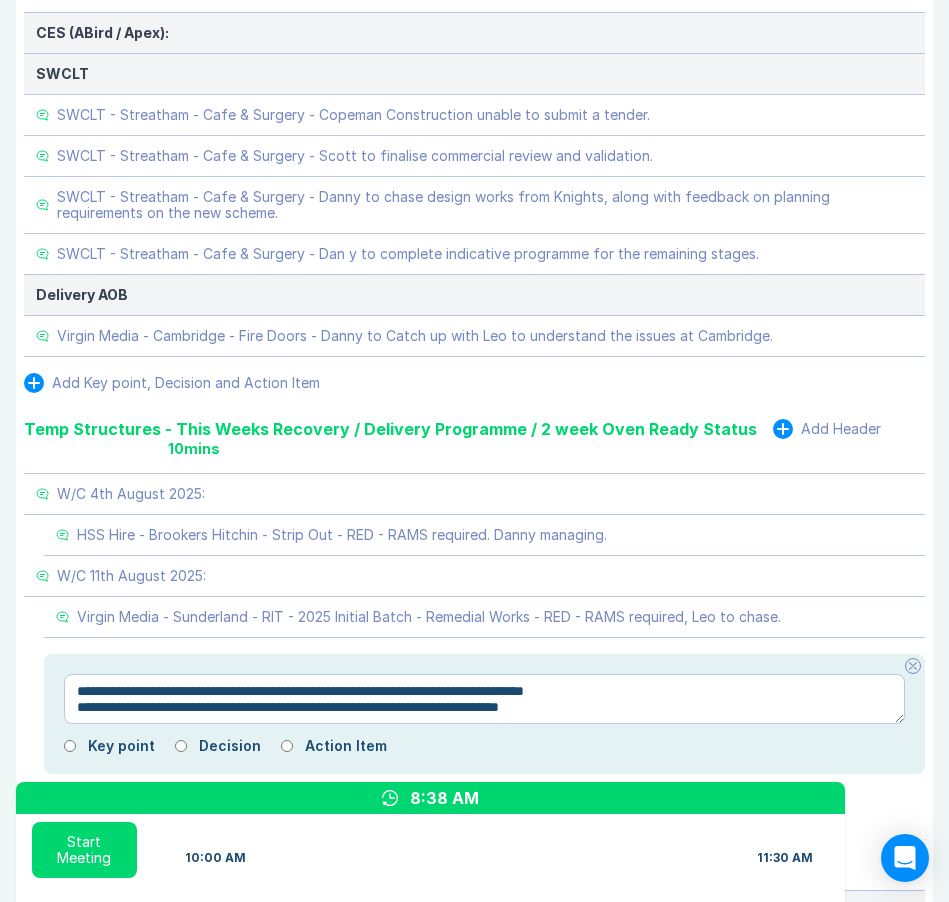 drag, startPoint x: 87, startPoint y: 707, endPoint x: 706, endPoint y: 700, distance: 619.03955 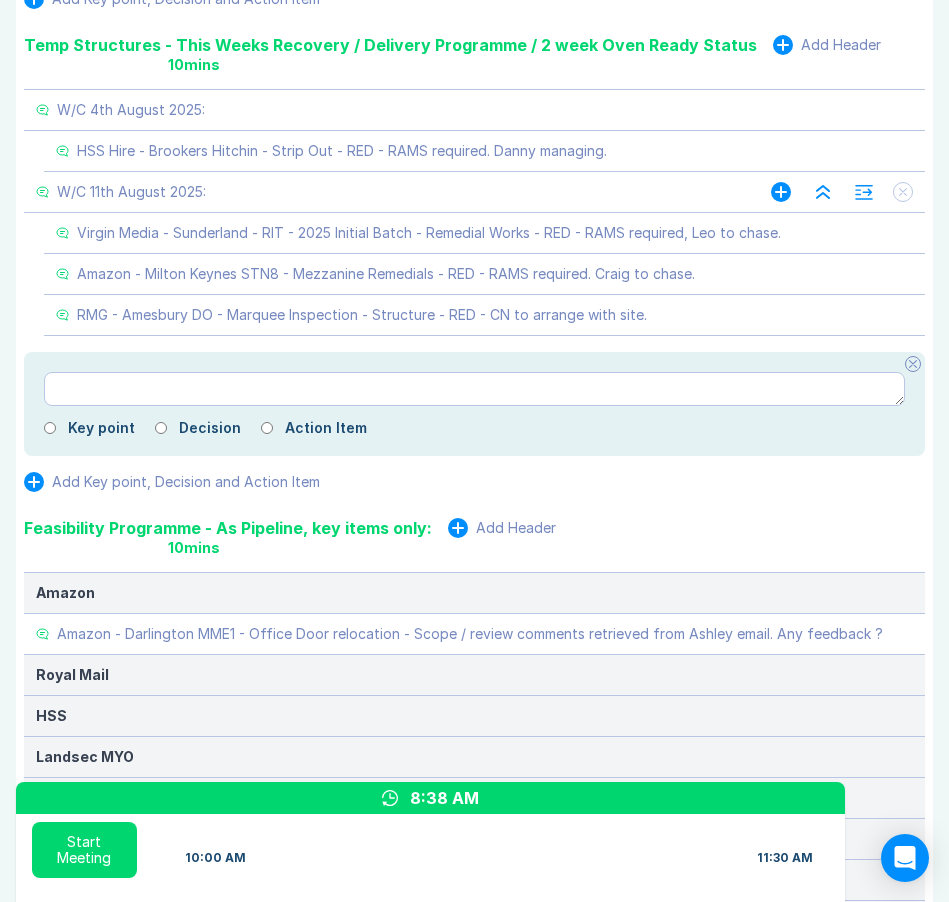 scroll, scrollTop: 2144, scrollLeft: 0, axis: vertical 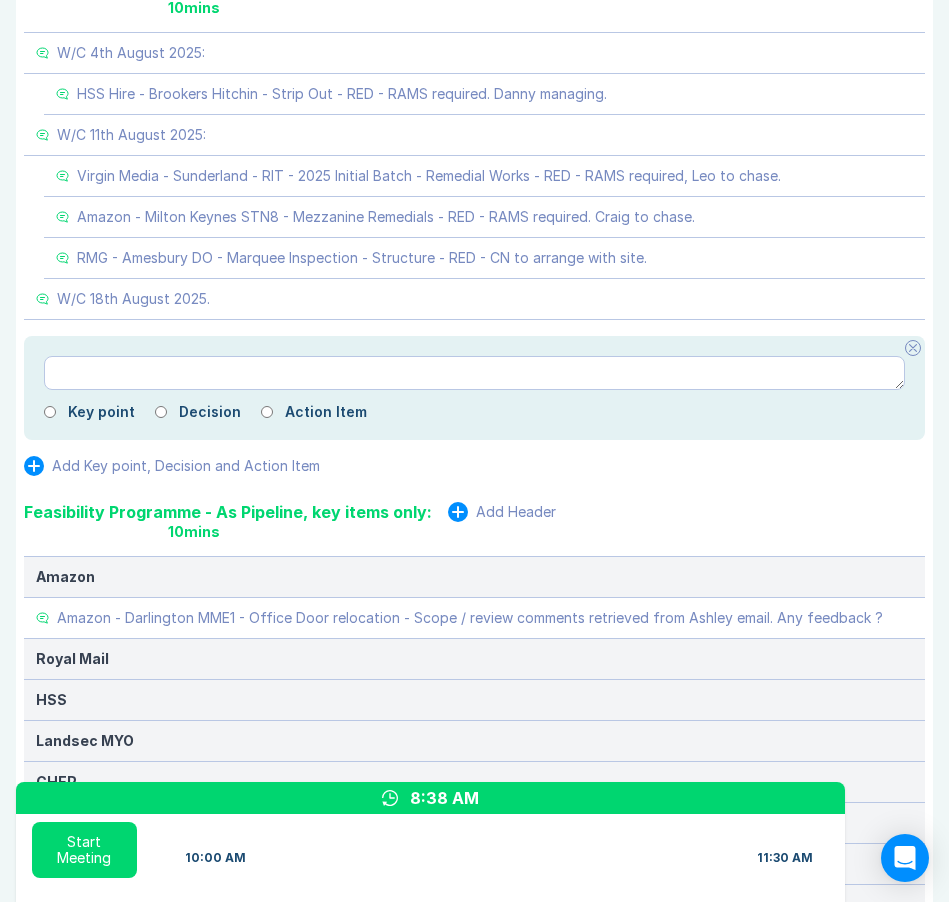 click at bounding box center [474, 373] 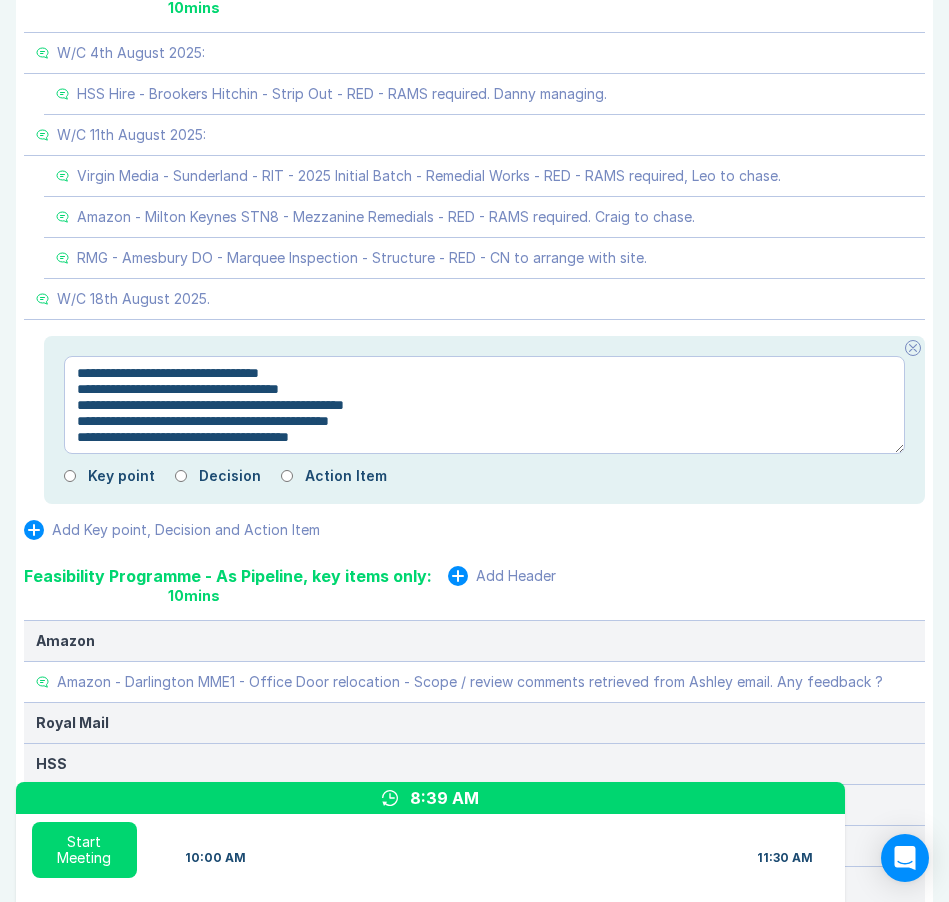 drag, startPoint x: 128, startPoint y: 372, endPoint x: 128, endPoint y: 501, distance: 129 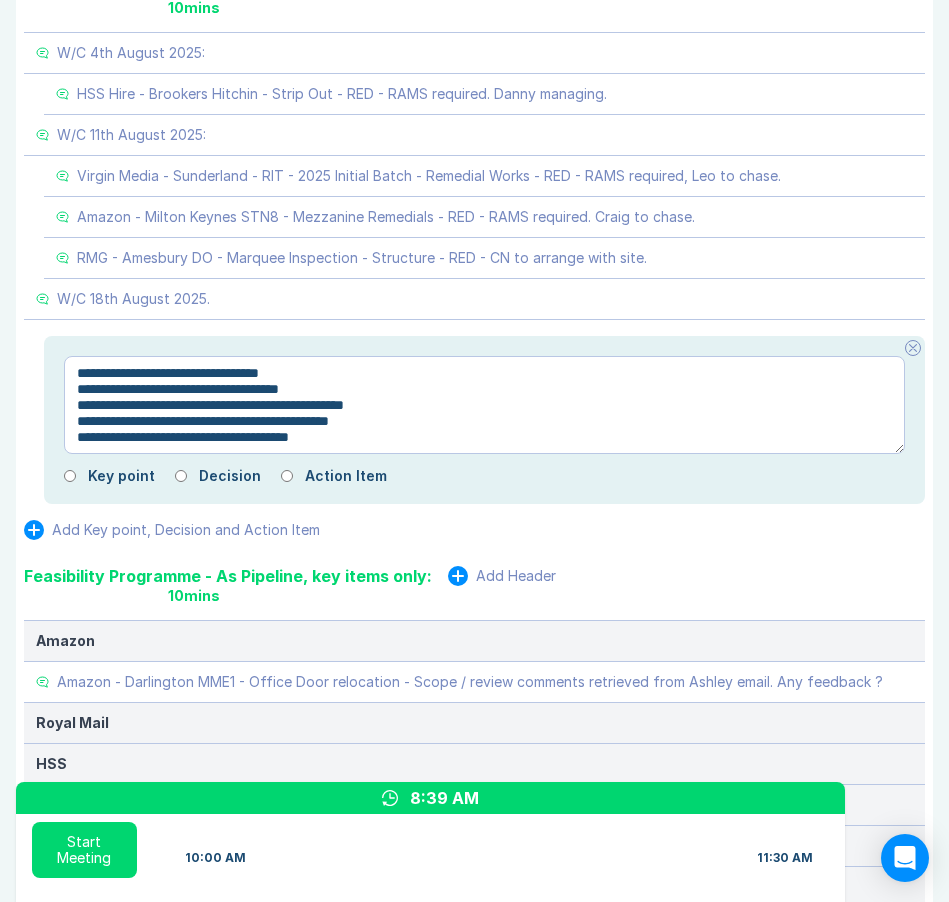click on "**********" at bounding box center (484, 405) 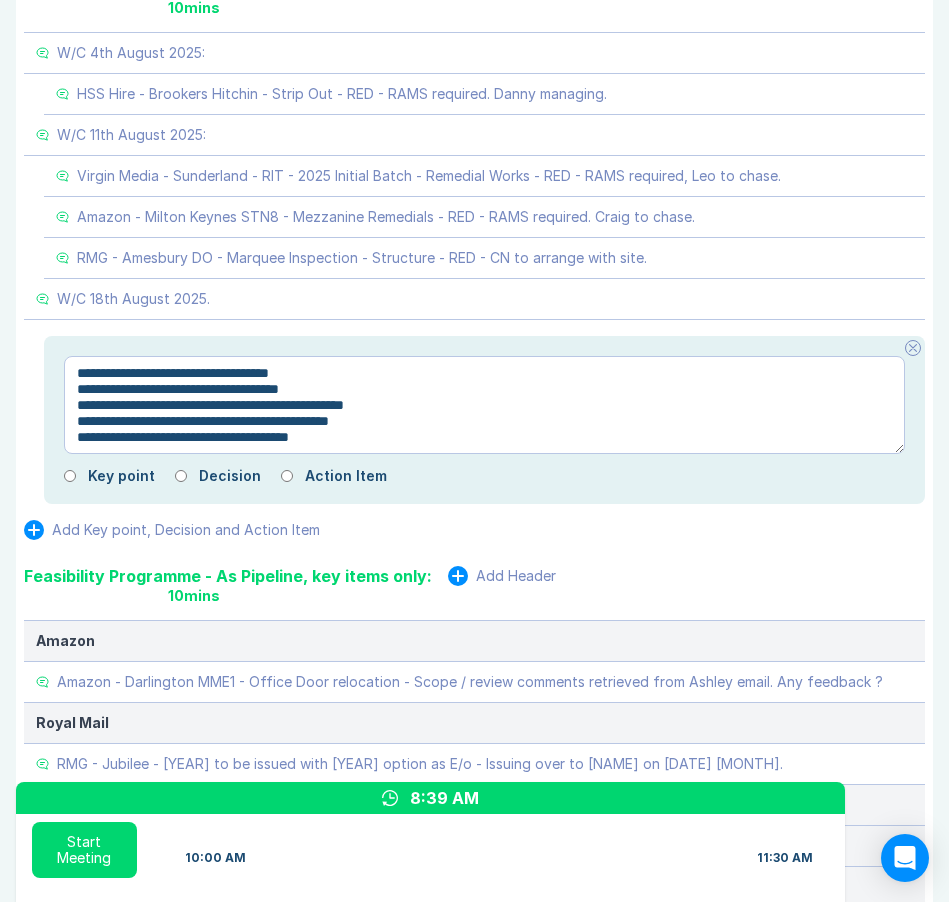 click on "**********" at bounding box center (484, 405) 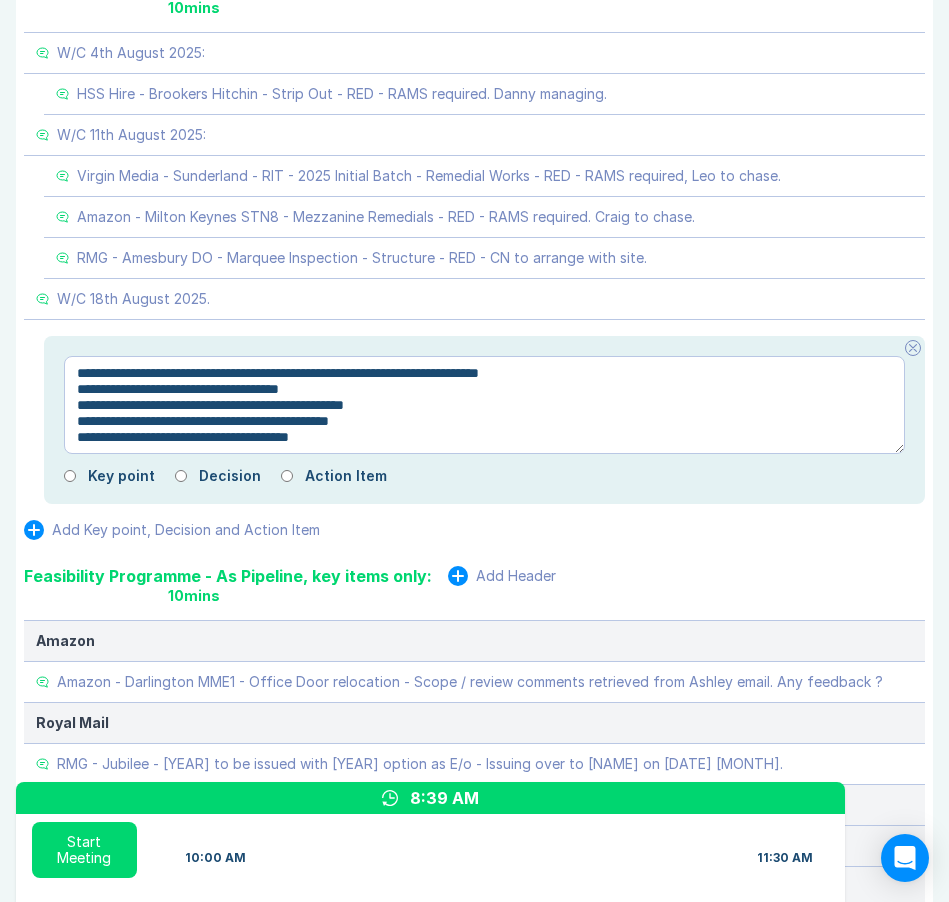 click on "**********" at bounding box center [484, 405] 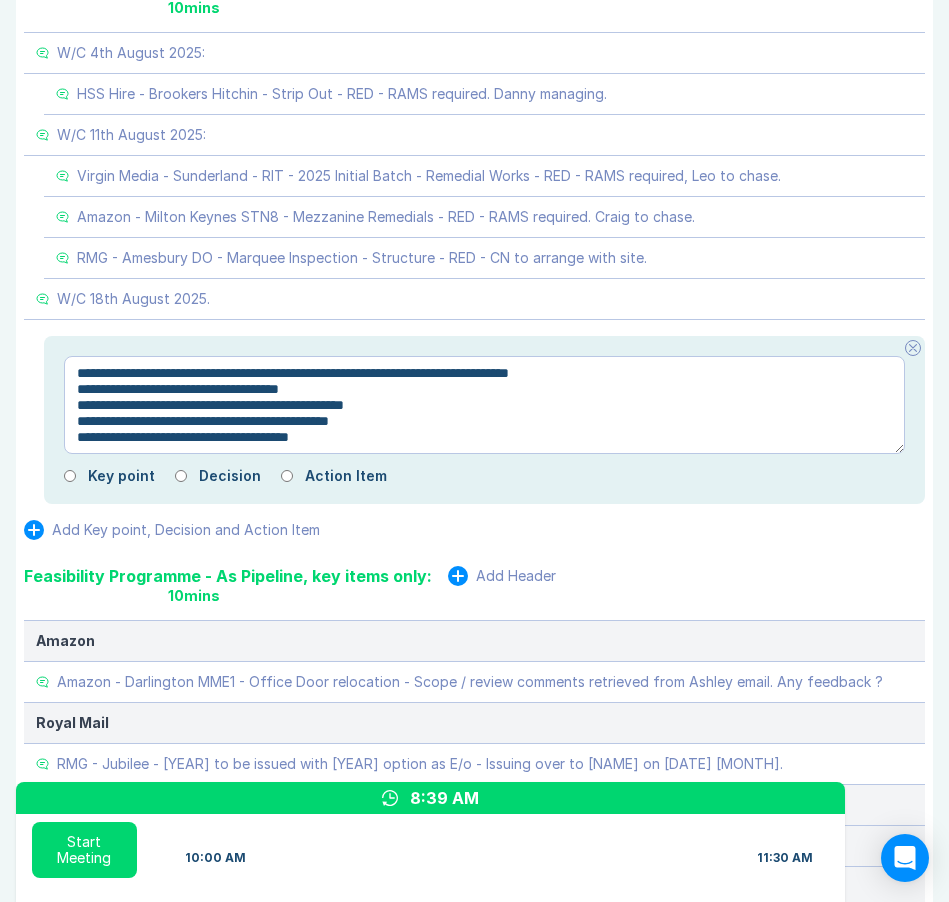click on "**********" at bounding box center [484, 405] 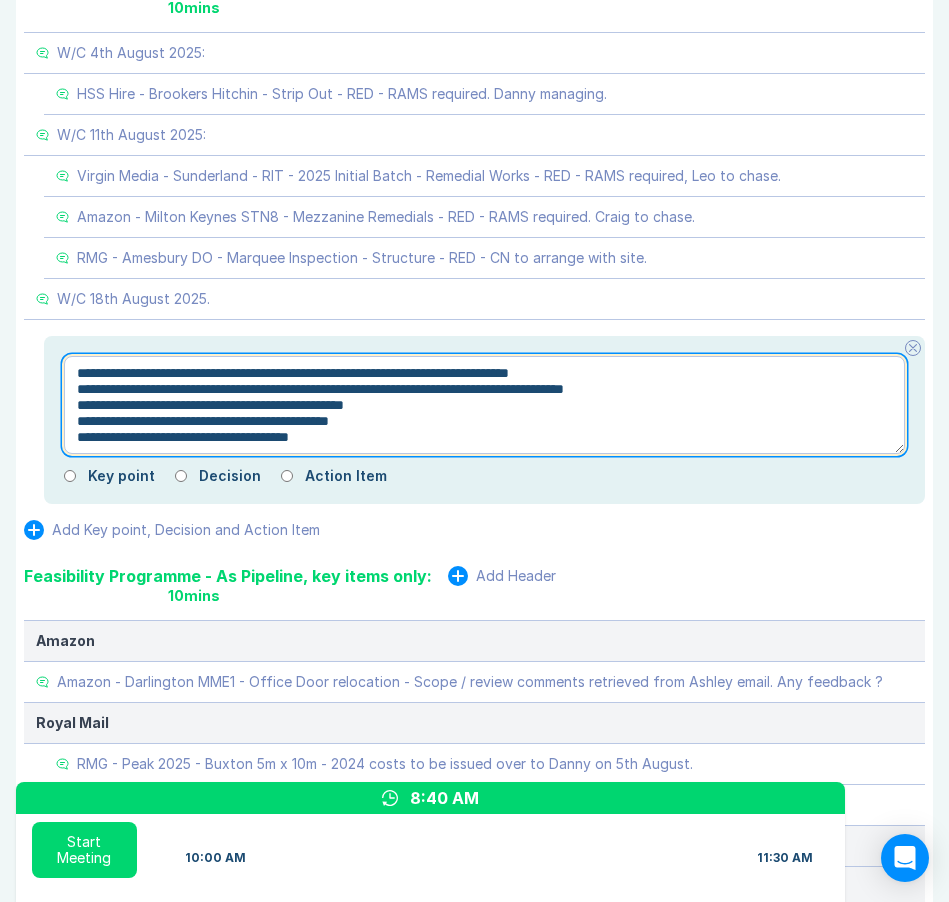 click on "**********" at bounding box center [484, 405] 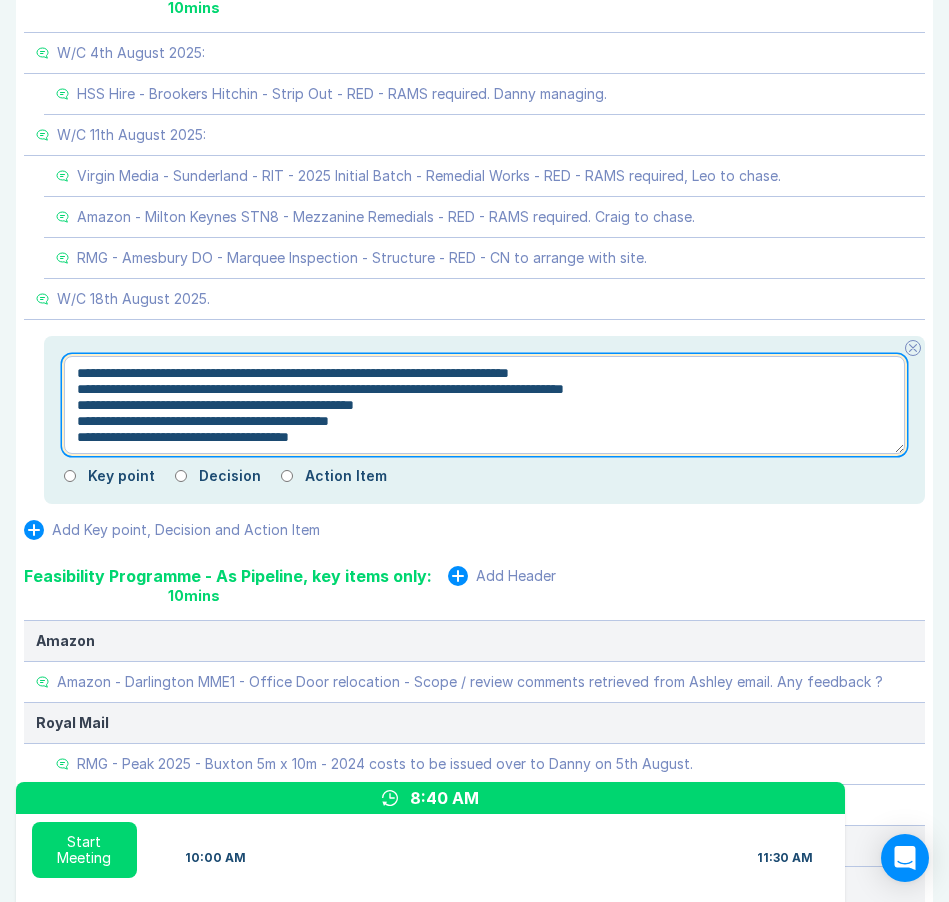 click on "**********" at bounding box center (484, 405) 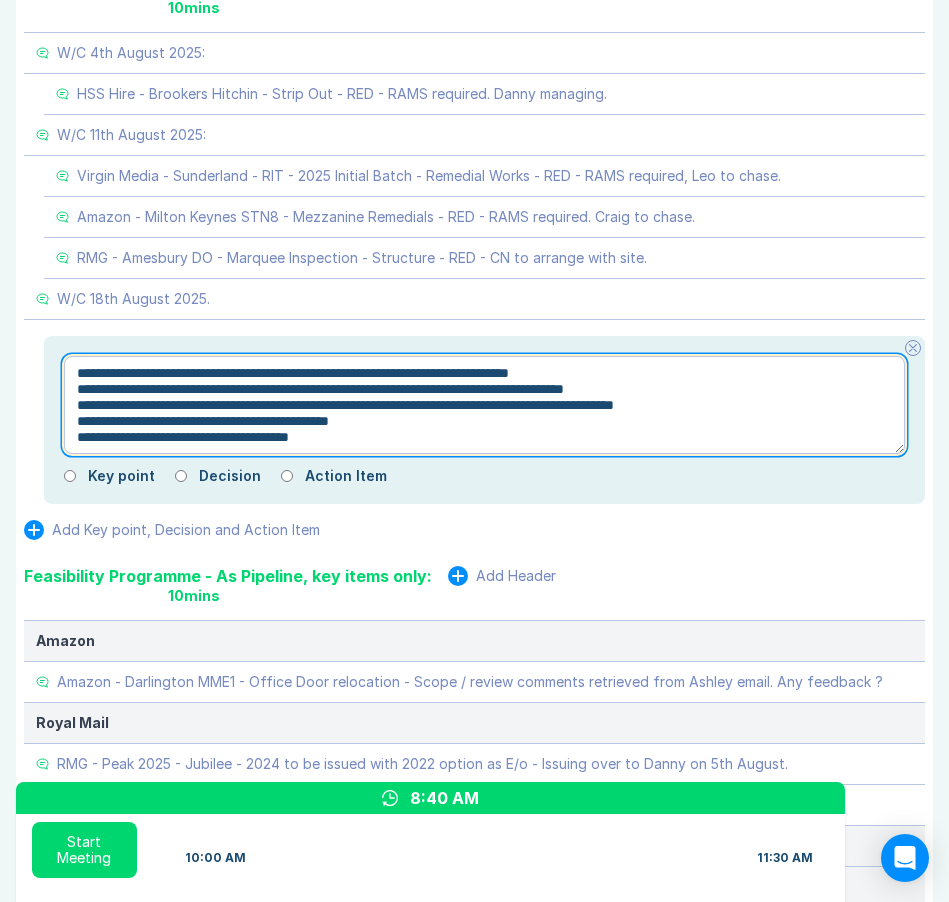 click on "**********" at bounding box center [484, 405] 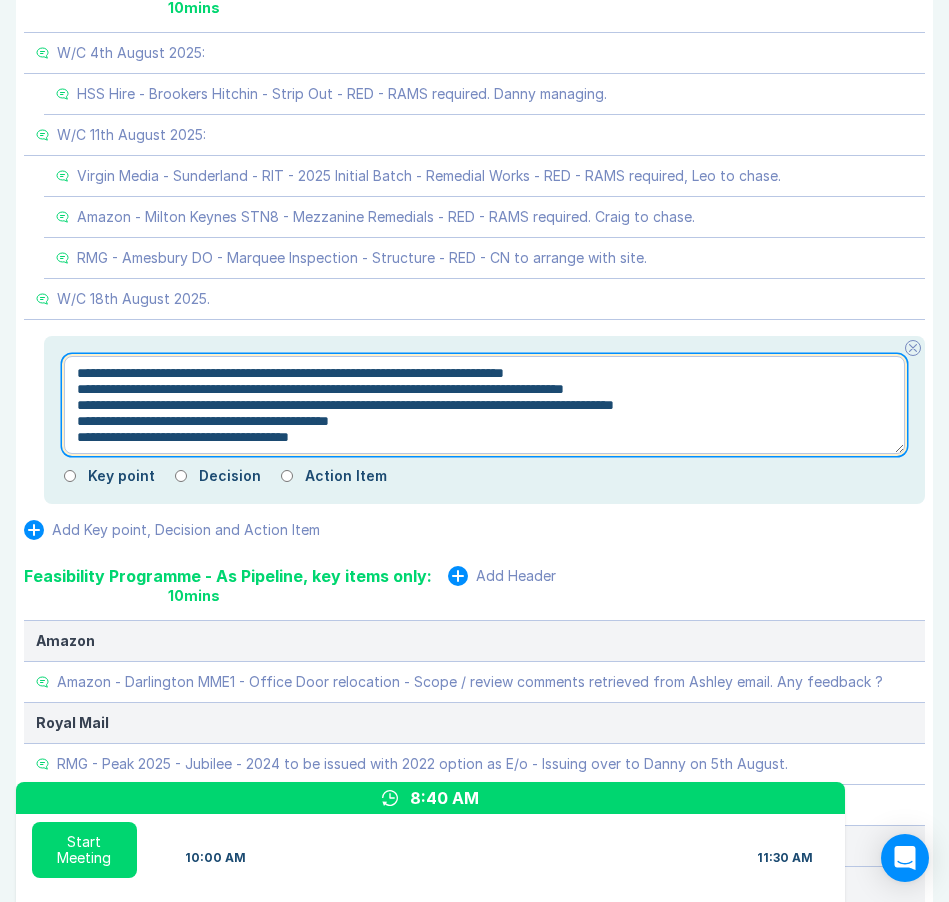 click on "**********" at bounding box center (484, 405) 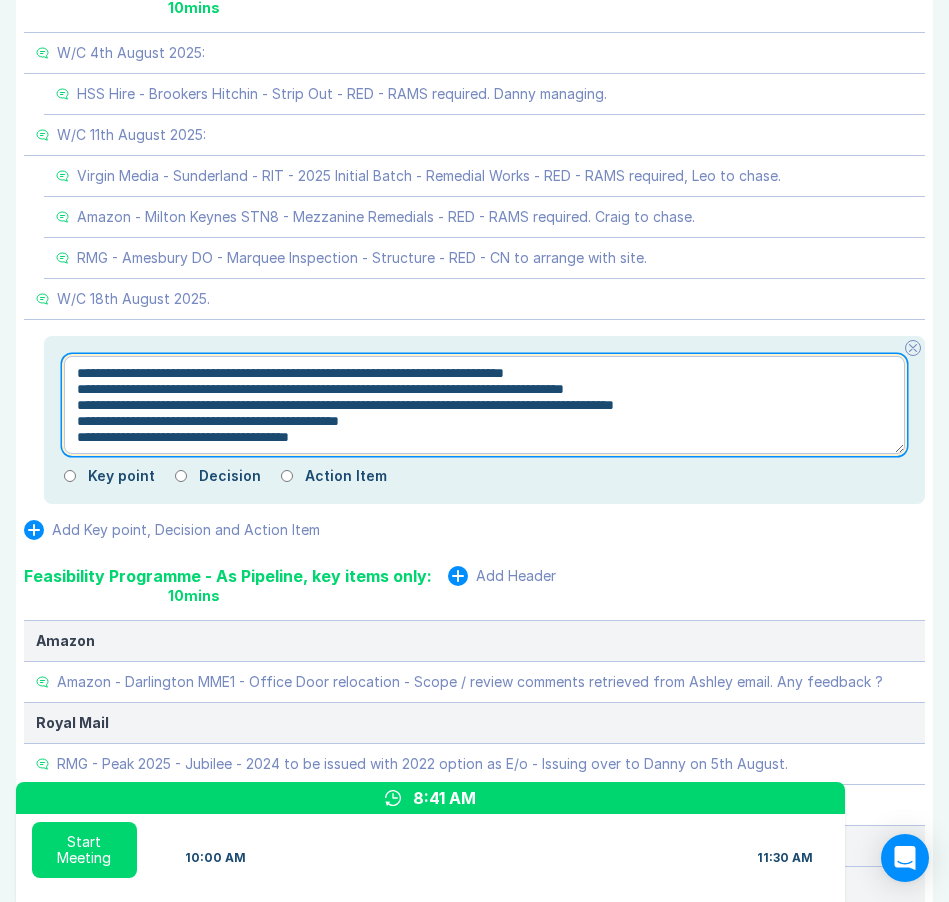 click on "**********" at bounding box center (484, 405) 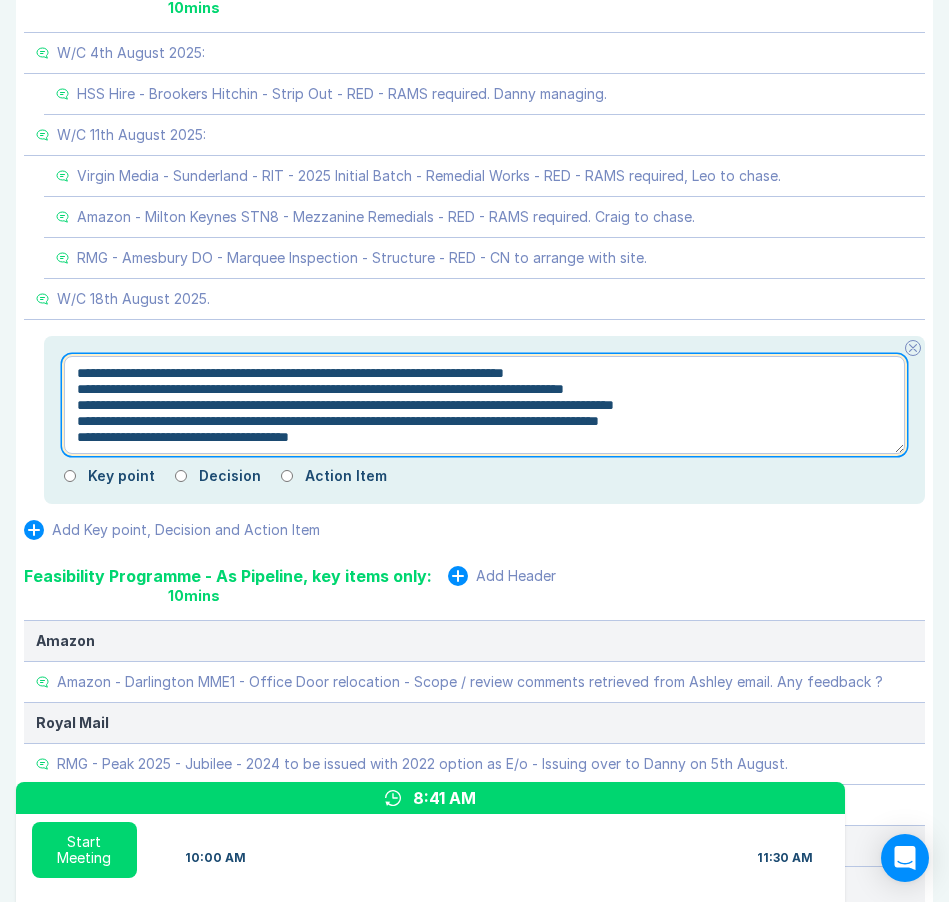 click on "**********" at bounding box center [484, 405] 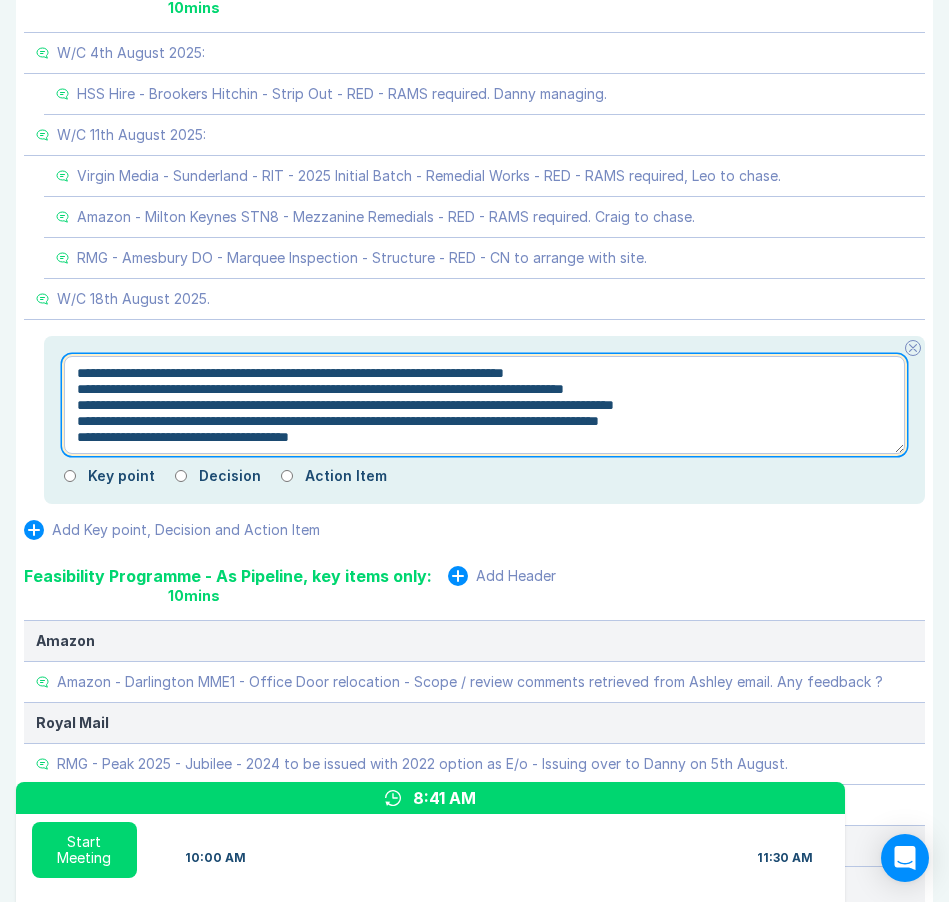 paste on "**********" 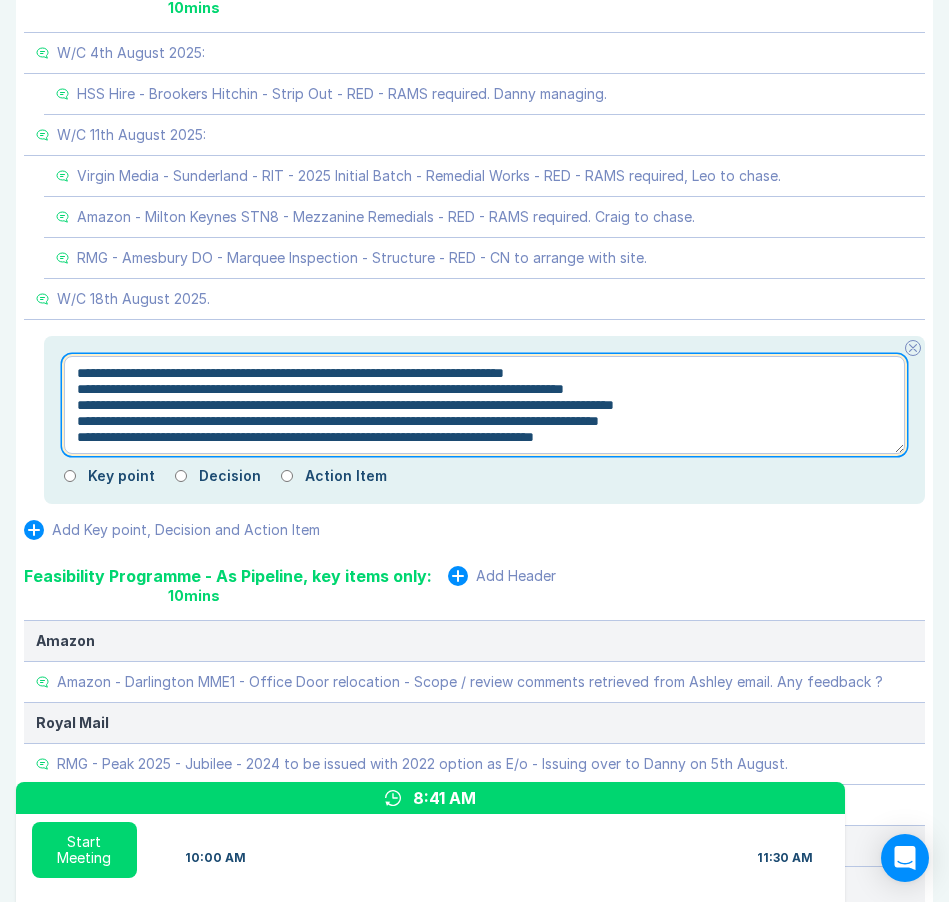 click on "**********" at bounding box center [484, 405] 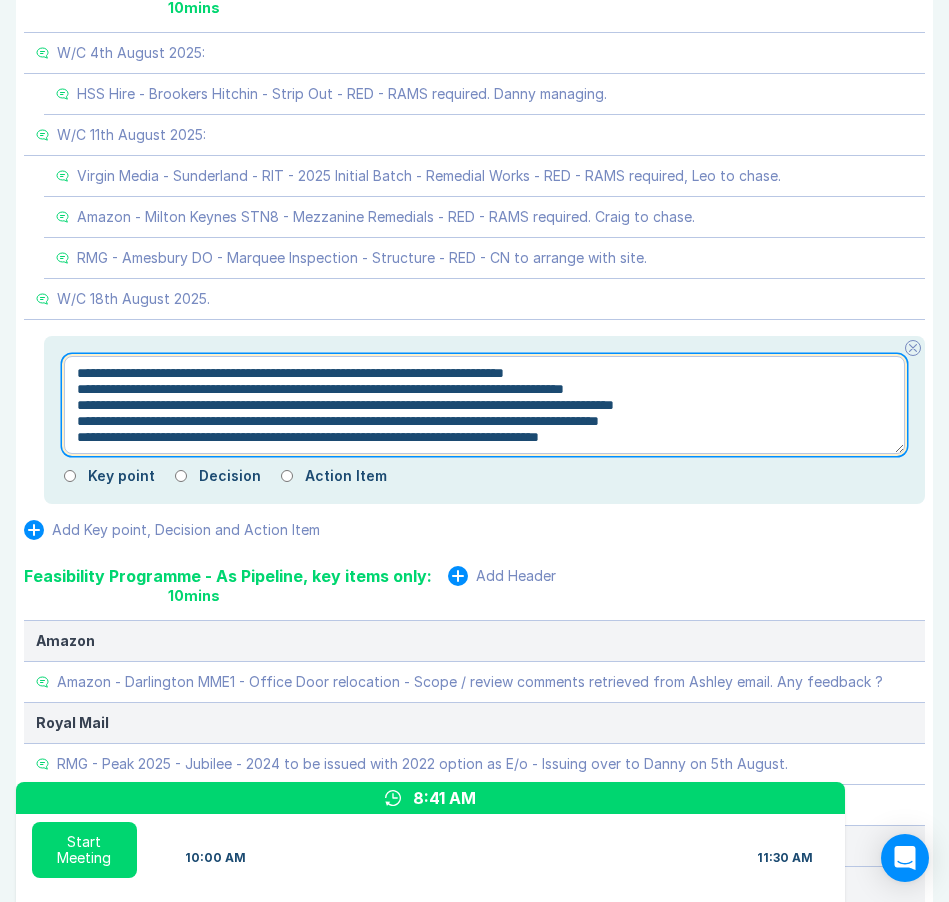 click on "**********" at bounding box center [484, 405] 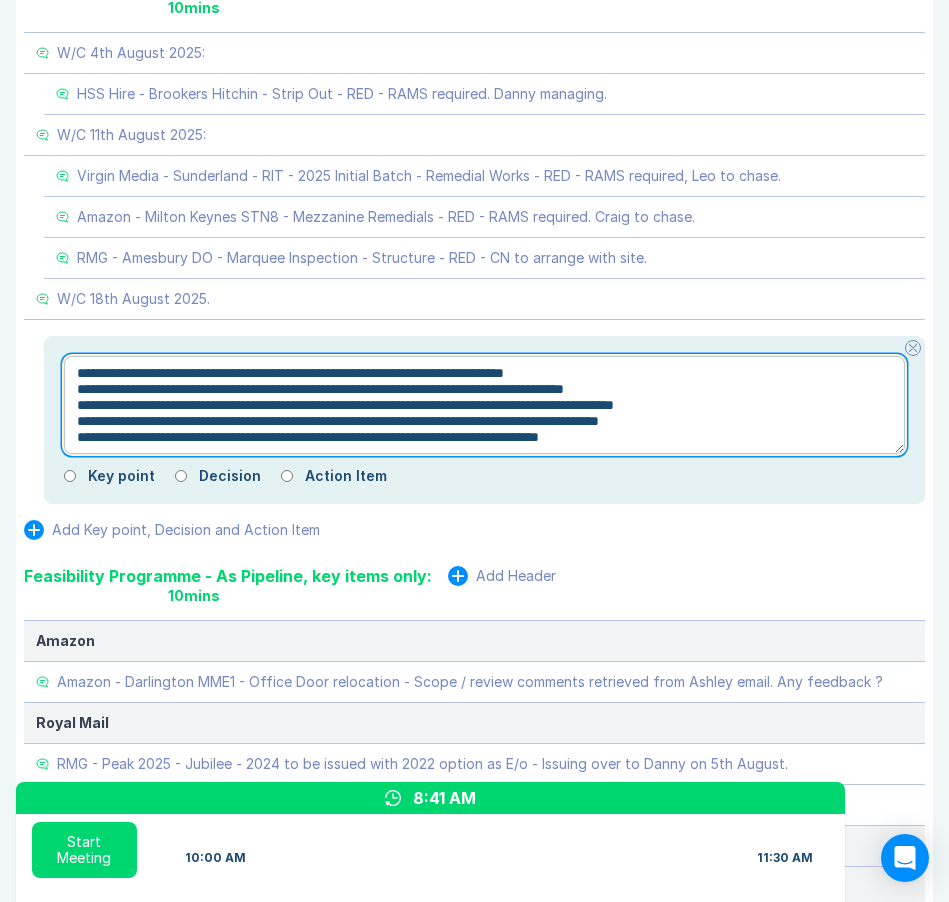 click on "**********" at bounding box center [484, 405] 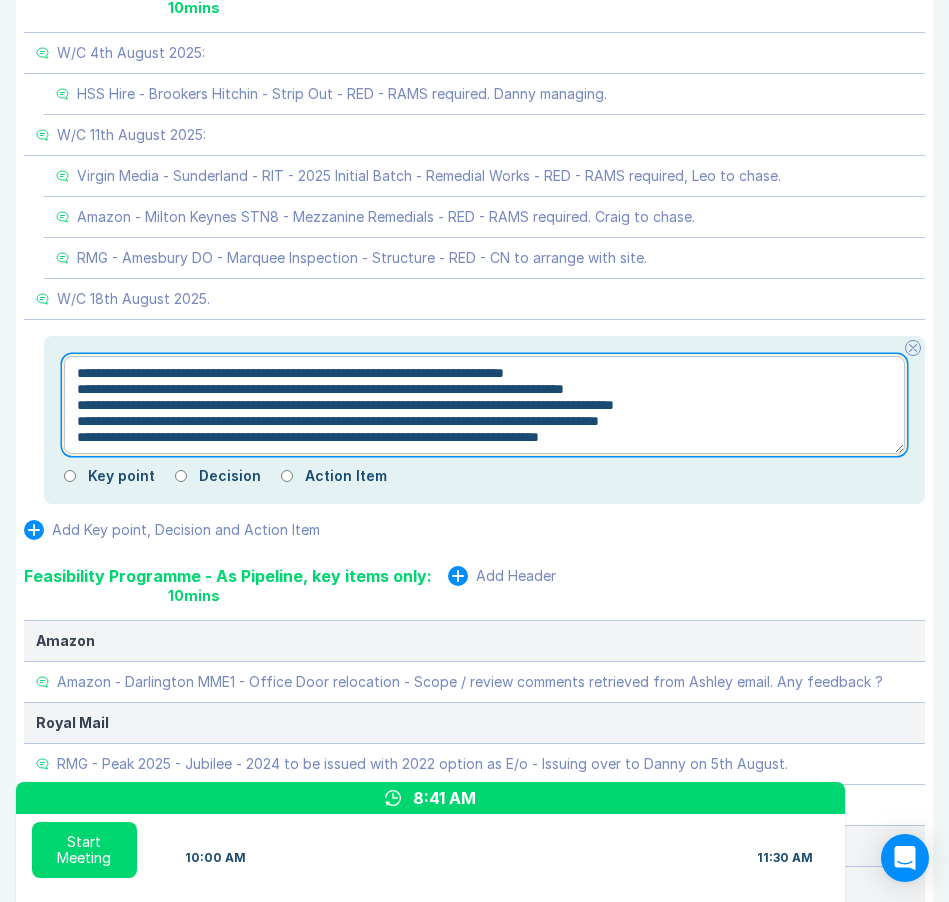 click on "**********" at bounding box center [484, 405] 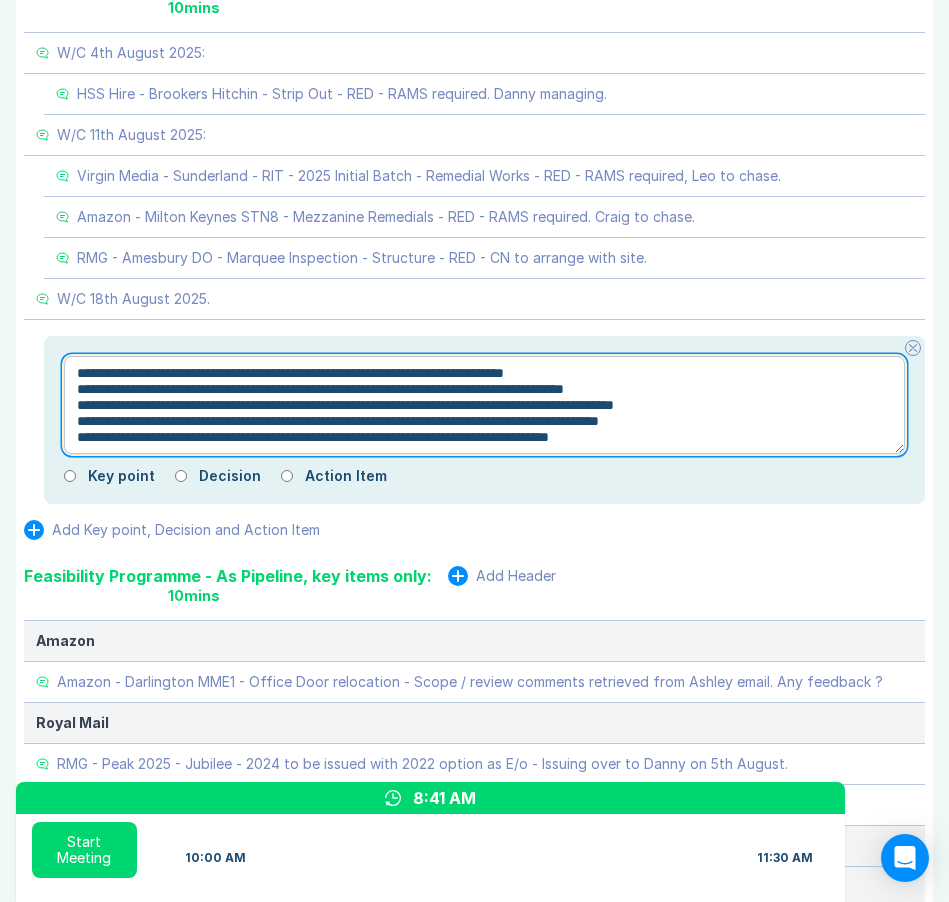 click on "**********" at bounding box center [484, 405] 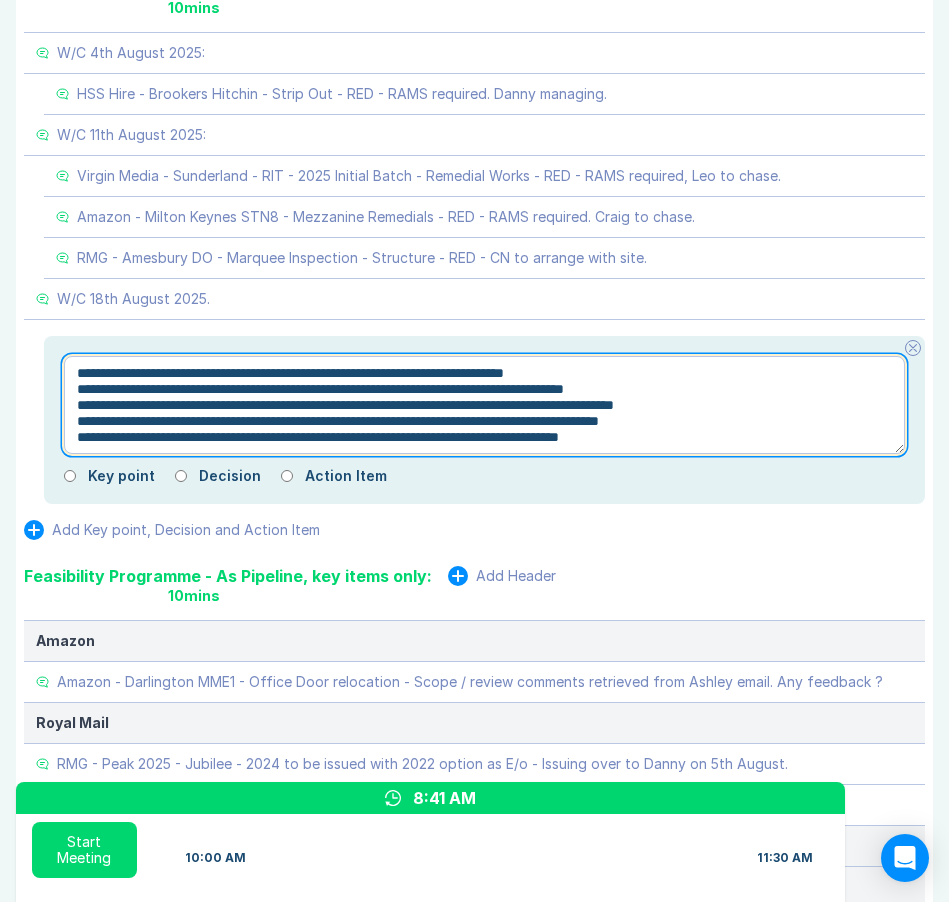 click on "**********" at bounding box center (484, 405) 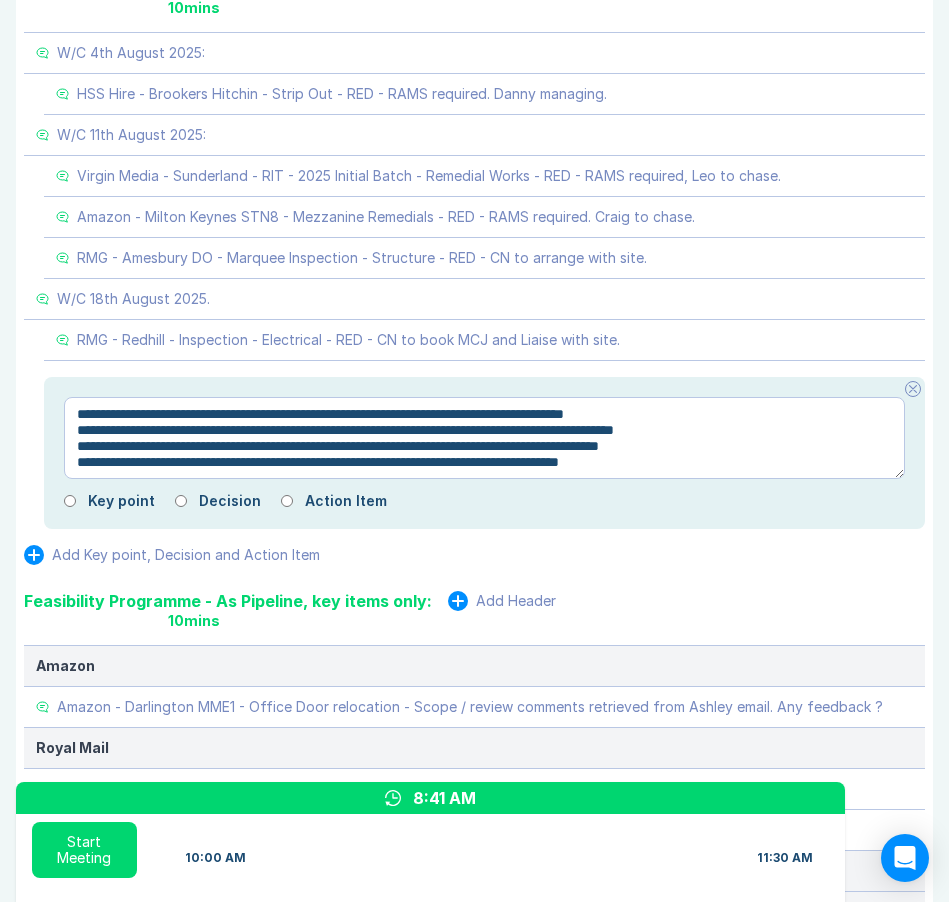 click on "**********" at bounding box center [484, 438] 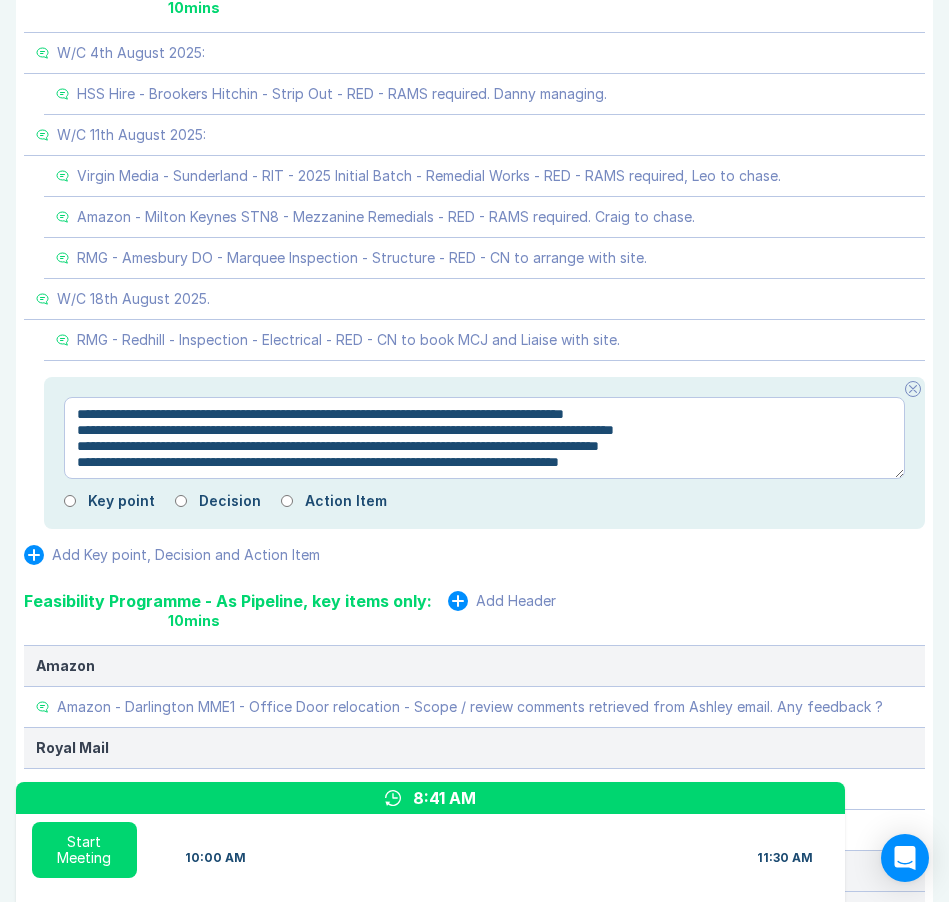 drag, startPoint x: 97, startPoint y: 434, endPoint x: 961, endPoint y: 522, distance: 868.4699 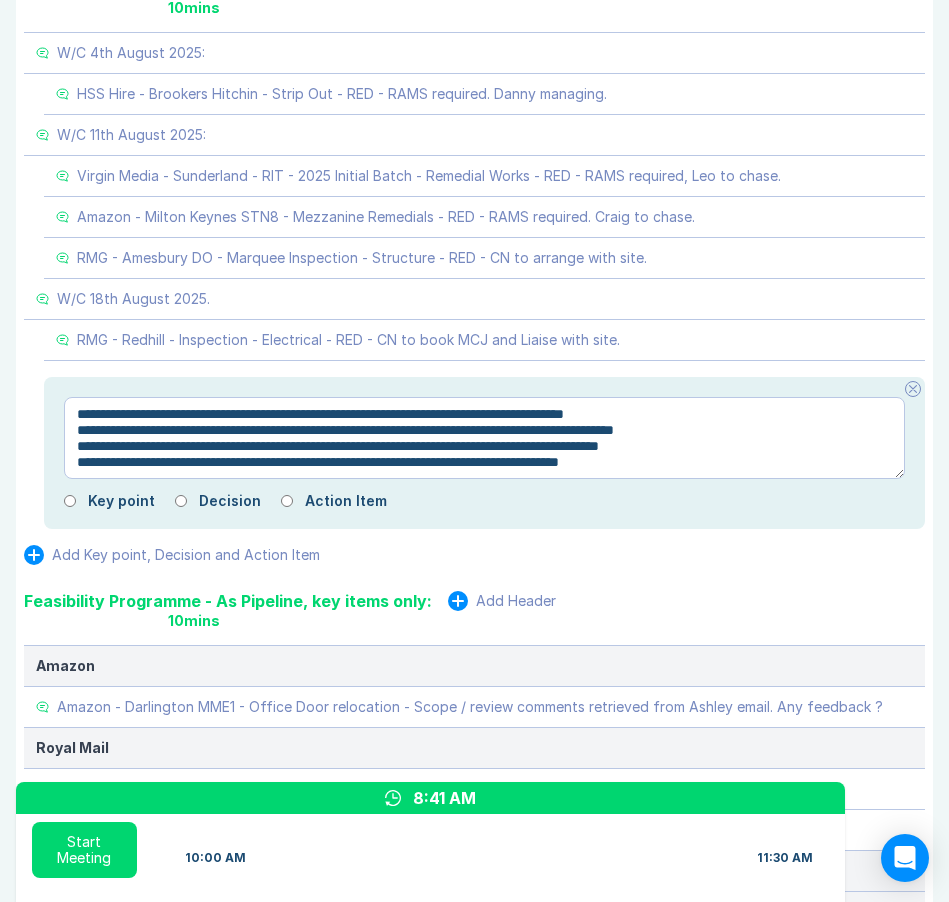 click on "Back Senior Team Meeting  8/5/25 10:00AM - 11:30AM Edit details & tags BWD - Boardroom 2 Meeting Notes Edit Agenda Duplicate Notes Review Last Meeting Next Steps Add Header 10  mins Add Key point, Decision and Action Item Marketing & Key Client Management Add Header 10  mins Marketing: Key Client Management: IVC - Framework - Contracts reviewed and comments sent back to MAC, awaiting update / final contracts for signing. Add Key point, Decision and Action Item Delivery Programme - As Pipeline, key items only: Add Header 10  mins HSS: HSS Hire - Brookers Hitchin - Strip Out - Danny planning works and will manage mindful of PM's being inducted. All PCI, CPP and Orders drafted and issued for works to commence on 7th August 2025. HSS Hire - Treforest - Roller Shutter Bay 1 Upgrade - Danny chased Arrow for Leo to put some pressure on, Leo to chase again today. HSS IT Dept - Manchester CDC - NET2 Amendments - Attendance TBC, Danny to review. Royal Mail: Amazon: Asda: Fisco / CHEP: Tesco:" at bounding box center [474, 35334] 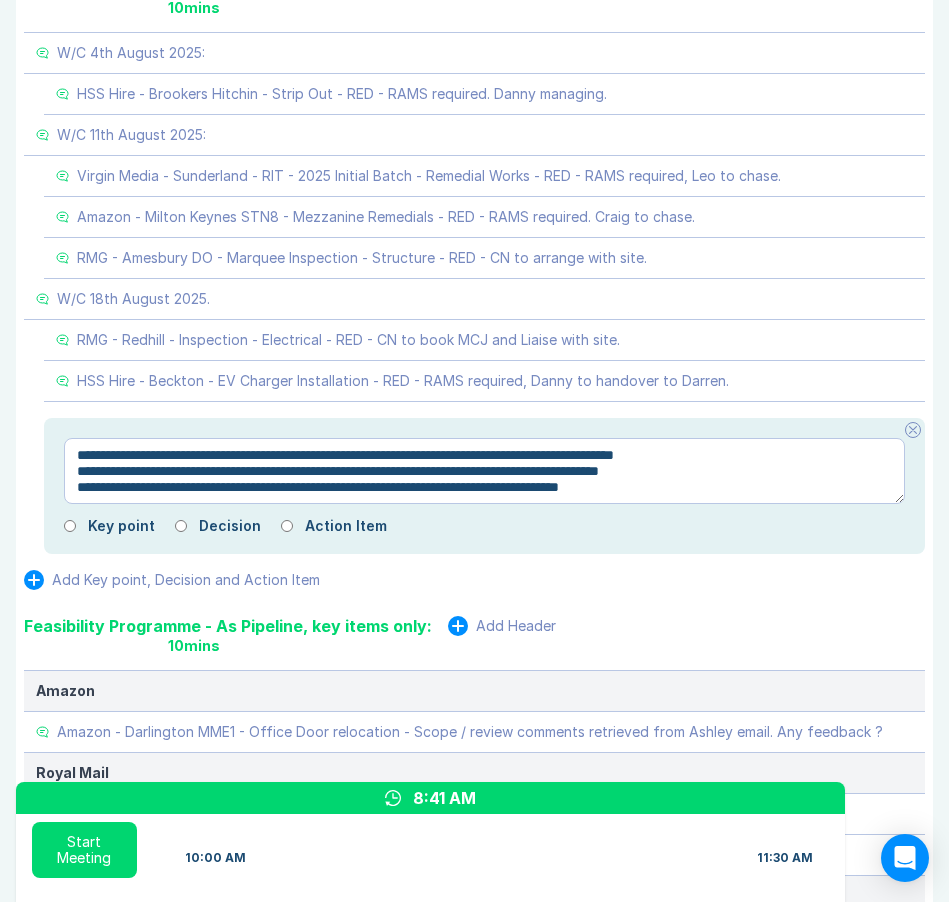 click on "**********" at bounding box center (484, 471) 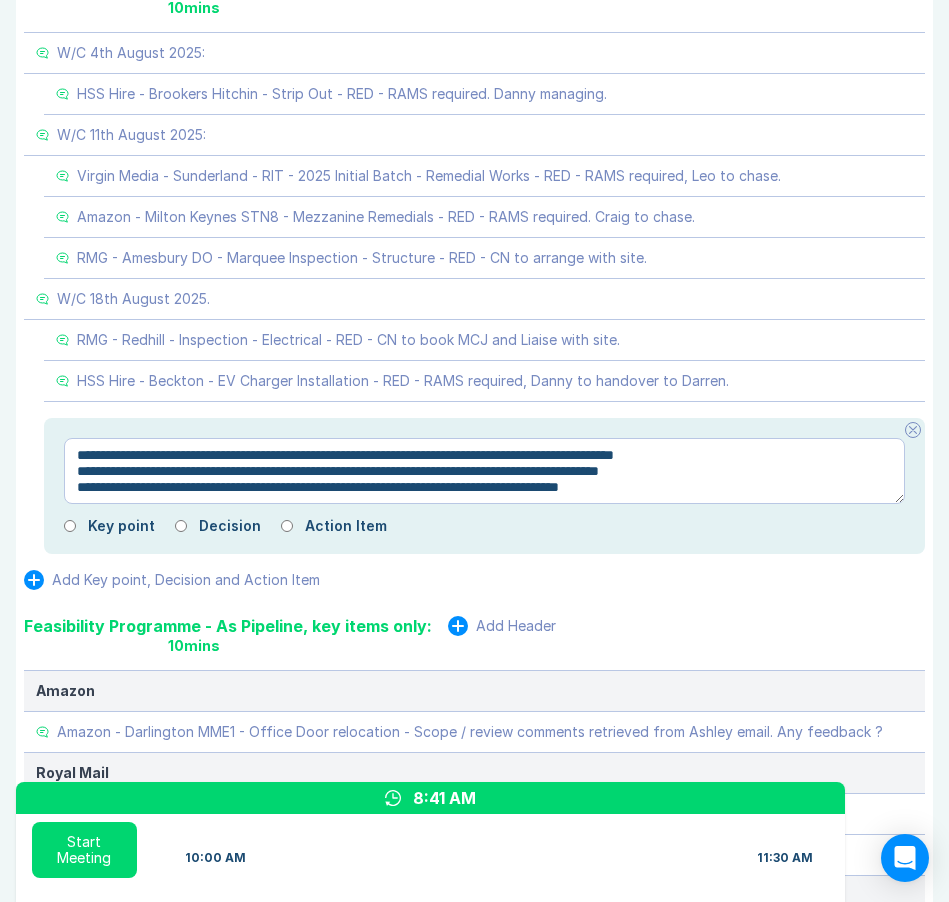 drag, startPoint x: 100, startPoint y: 465, endPoint x: 836, endPoint y: 496, distance: 736.6526 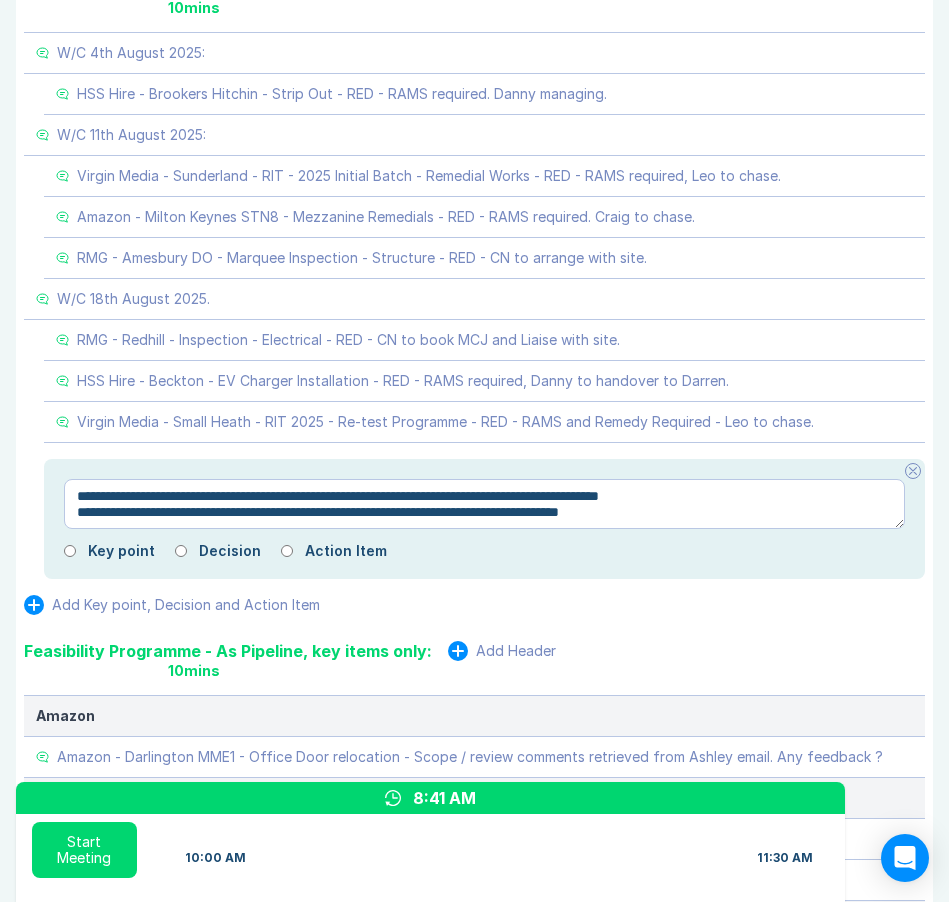 click on "**********" at bounding box center [484, 504] 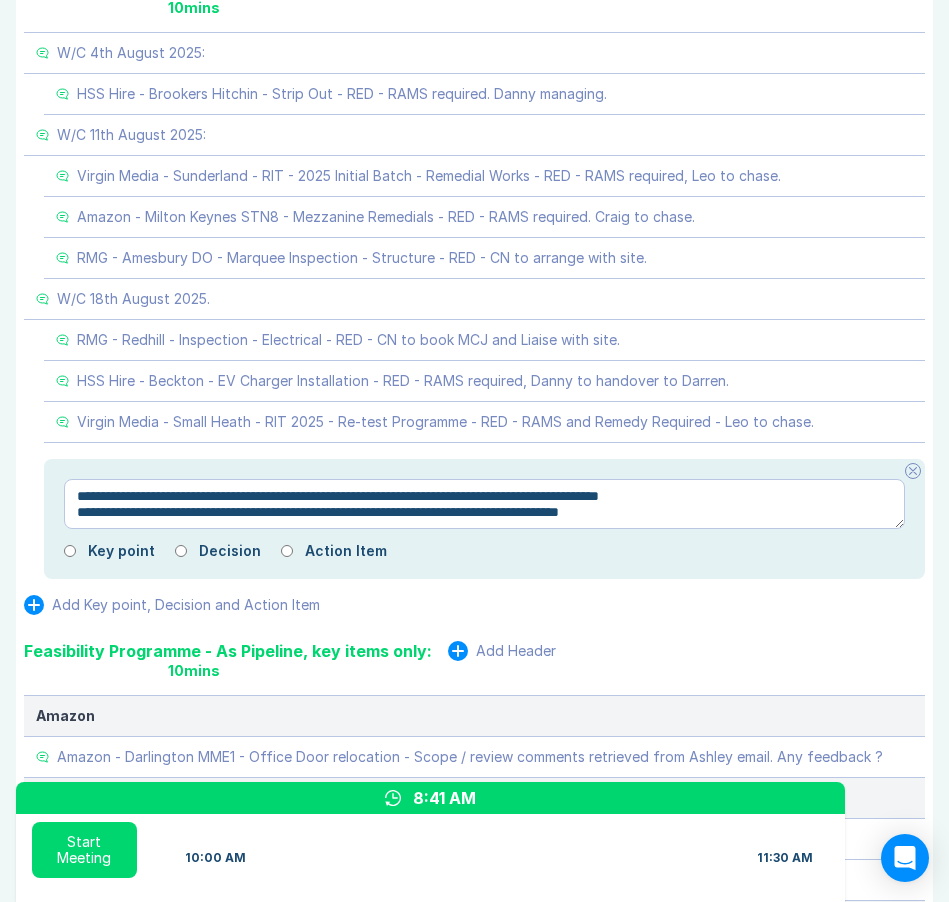 drag, startPoint x: 95, startPoint y: 509, endPoint x: 846, endPoint y: 560, distance: 752.7297 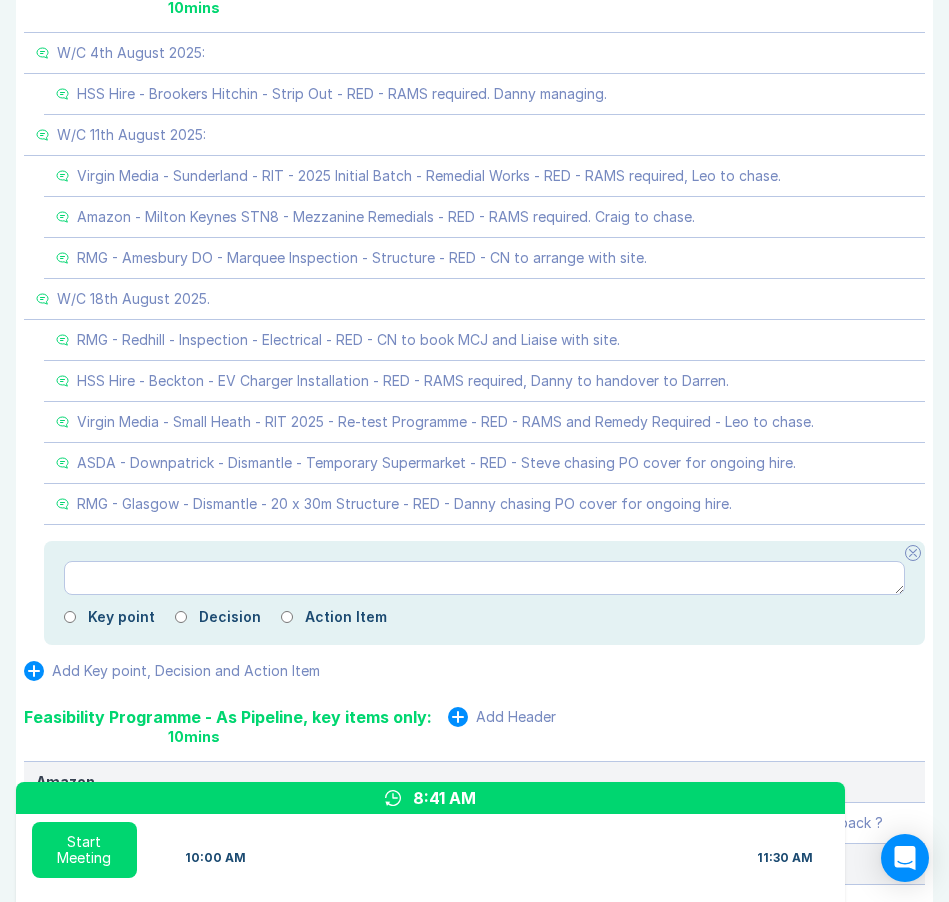 click 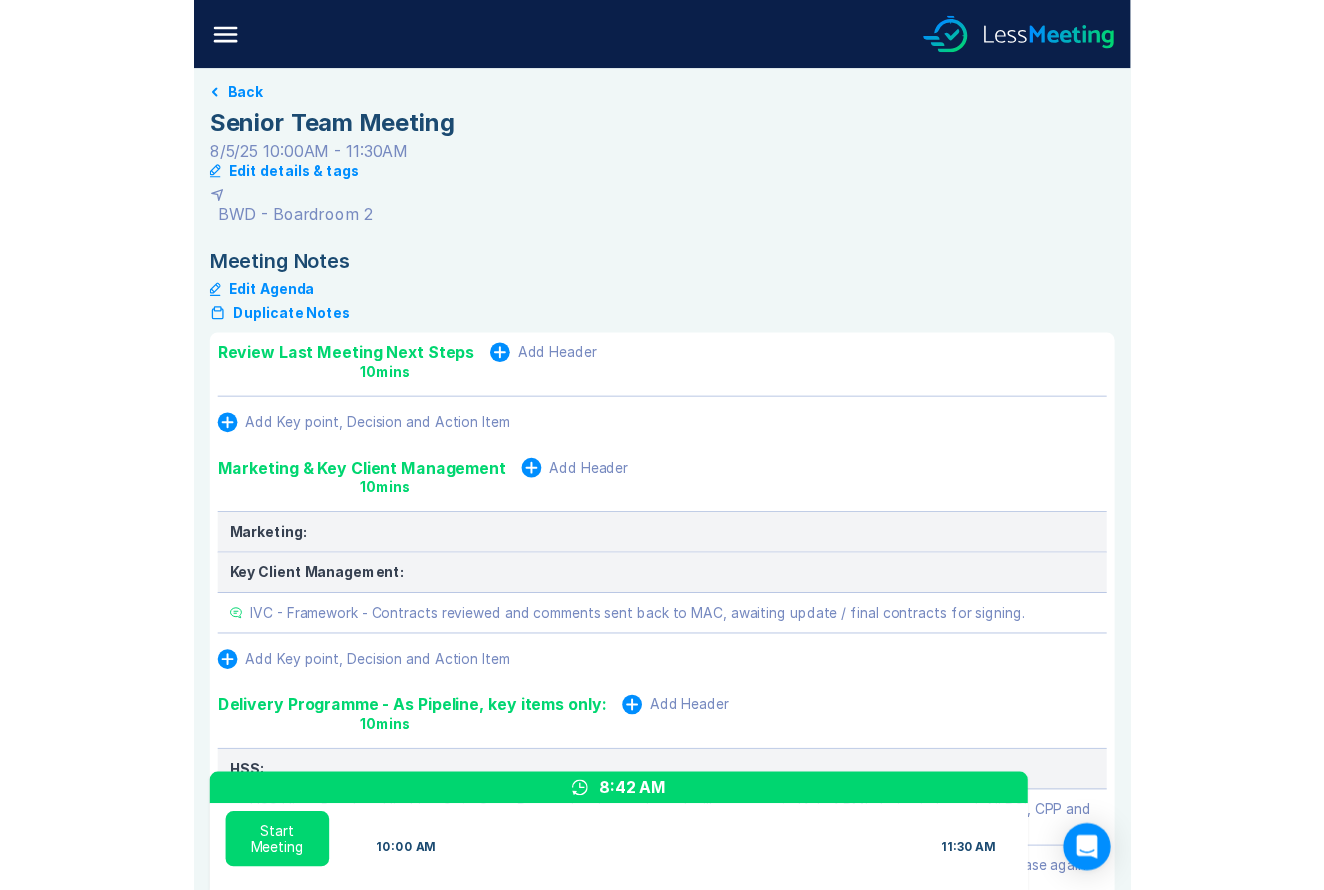 scroll, scrollTop: 0, scrollLeft: 0, axis: both 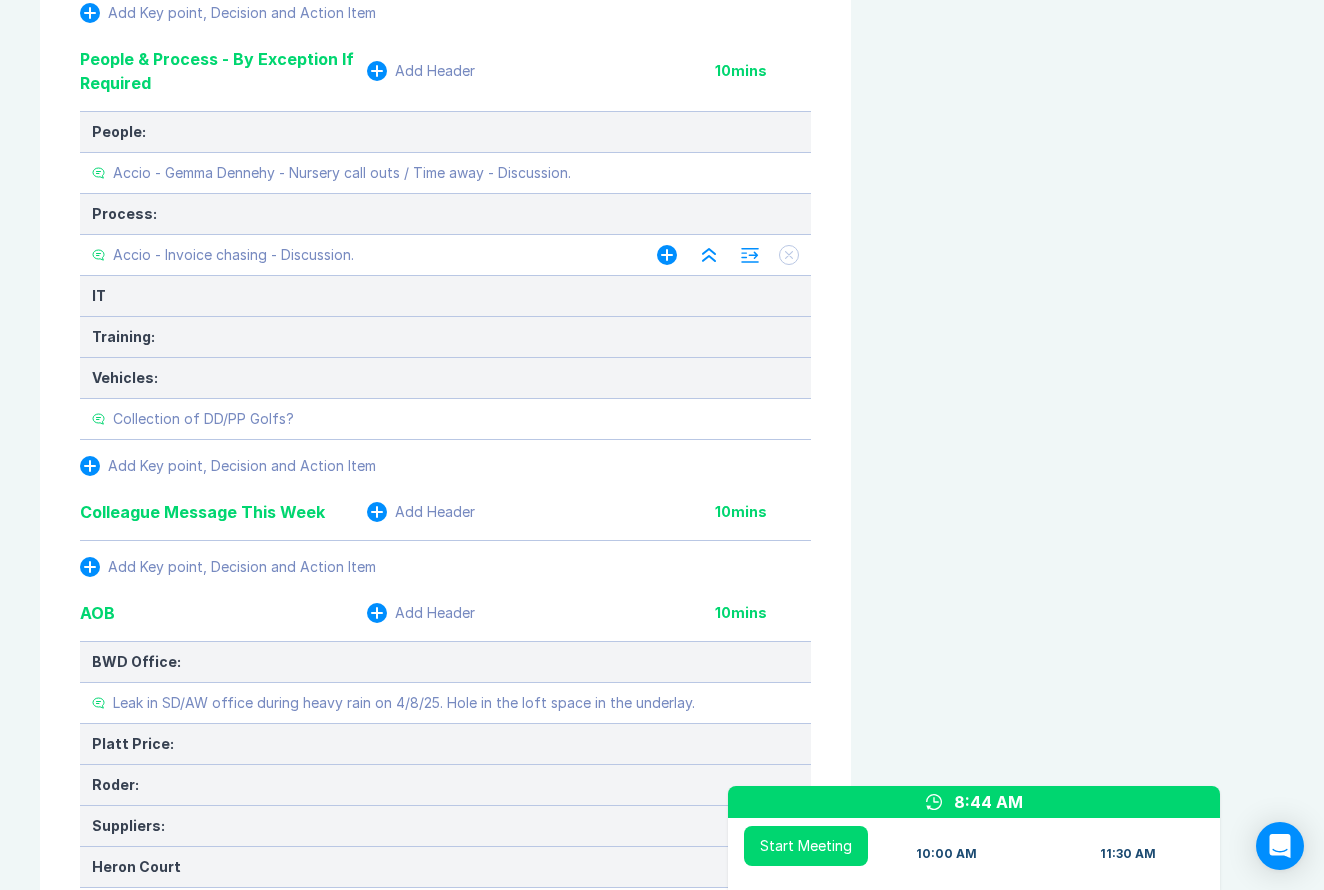 click 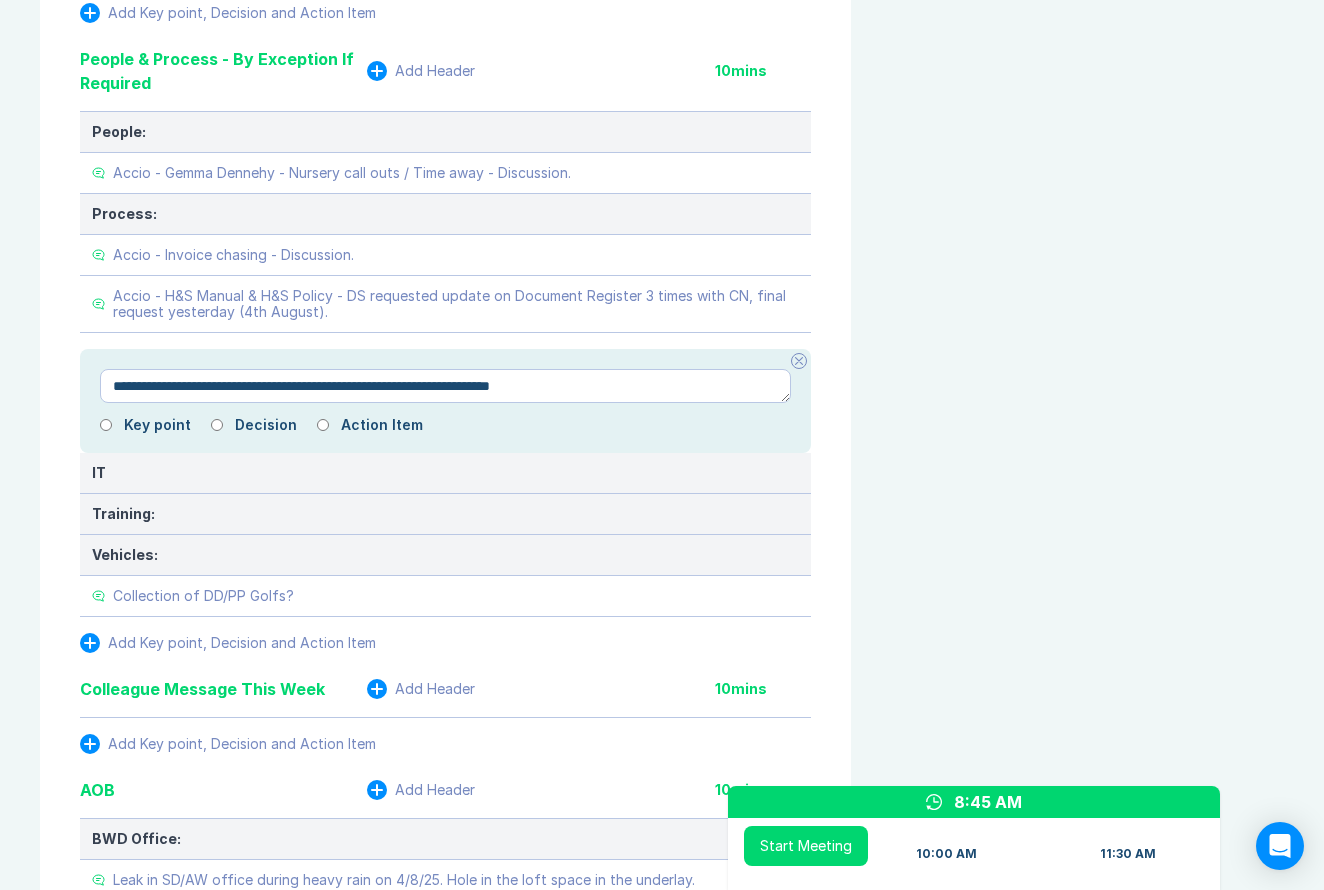 click on "**********" at bounding box center (445, 386) 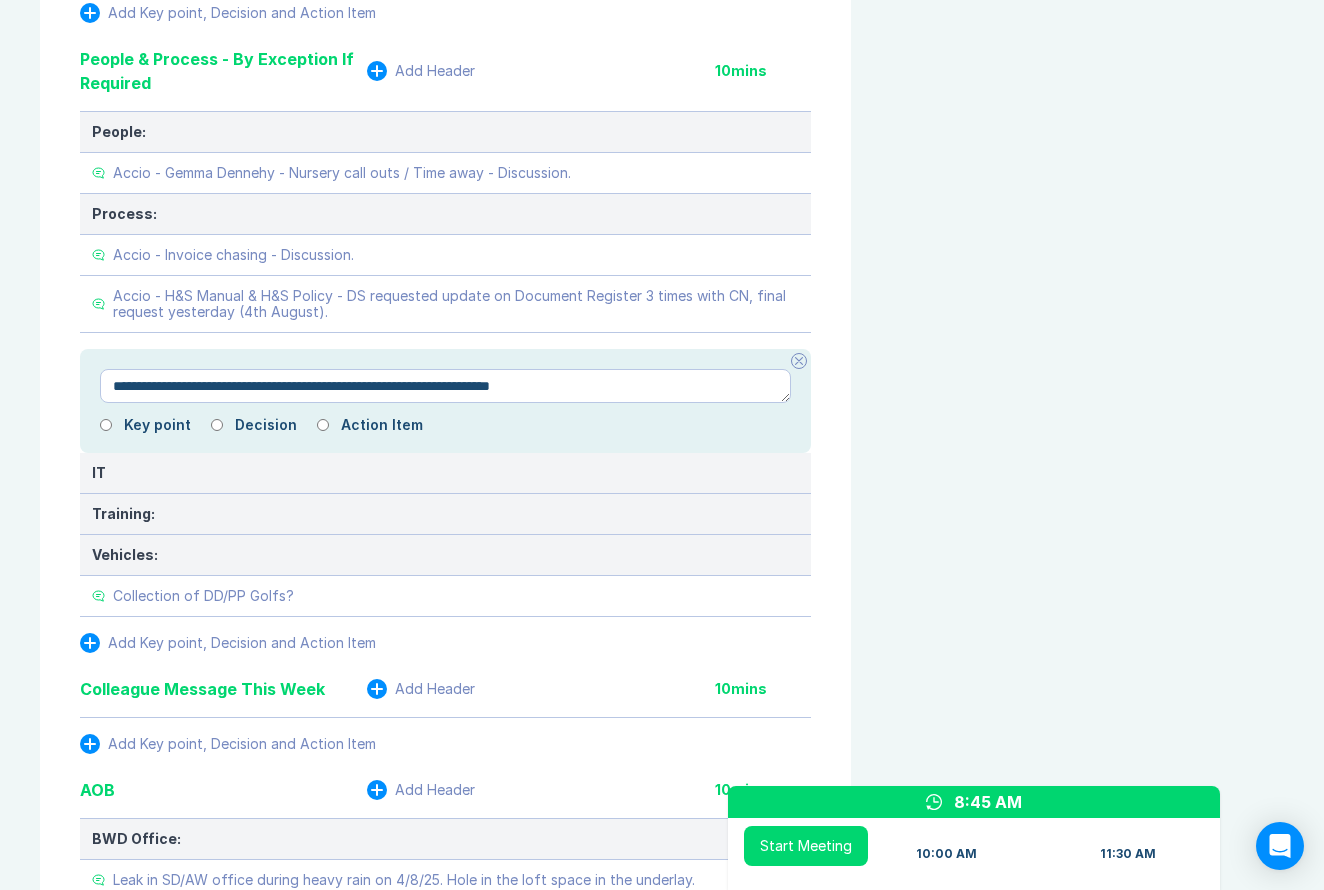 click on "**********" at bounding box center (445, 386) 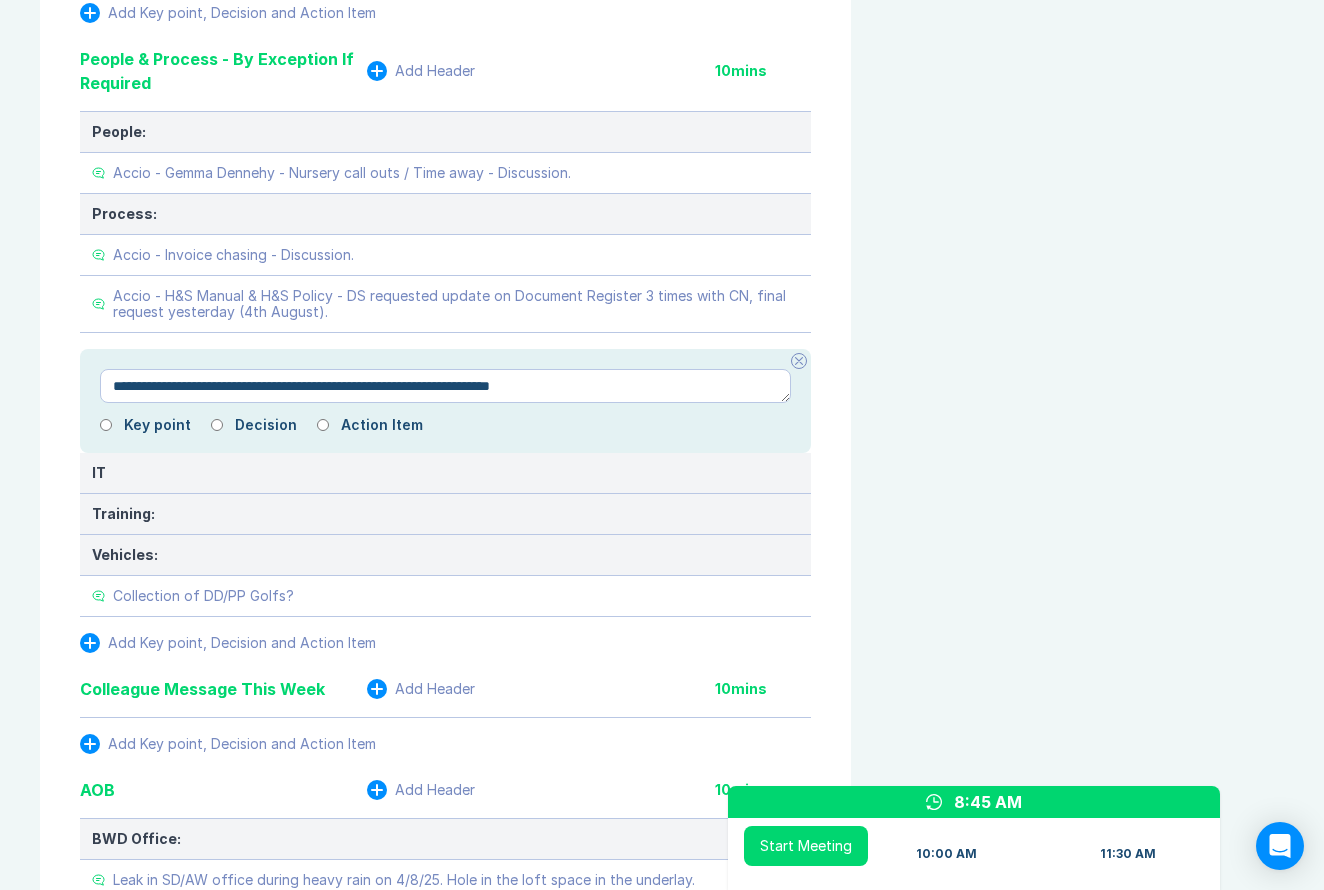 click on "**********" at bounding box center (445, 386) 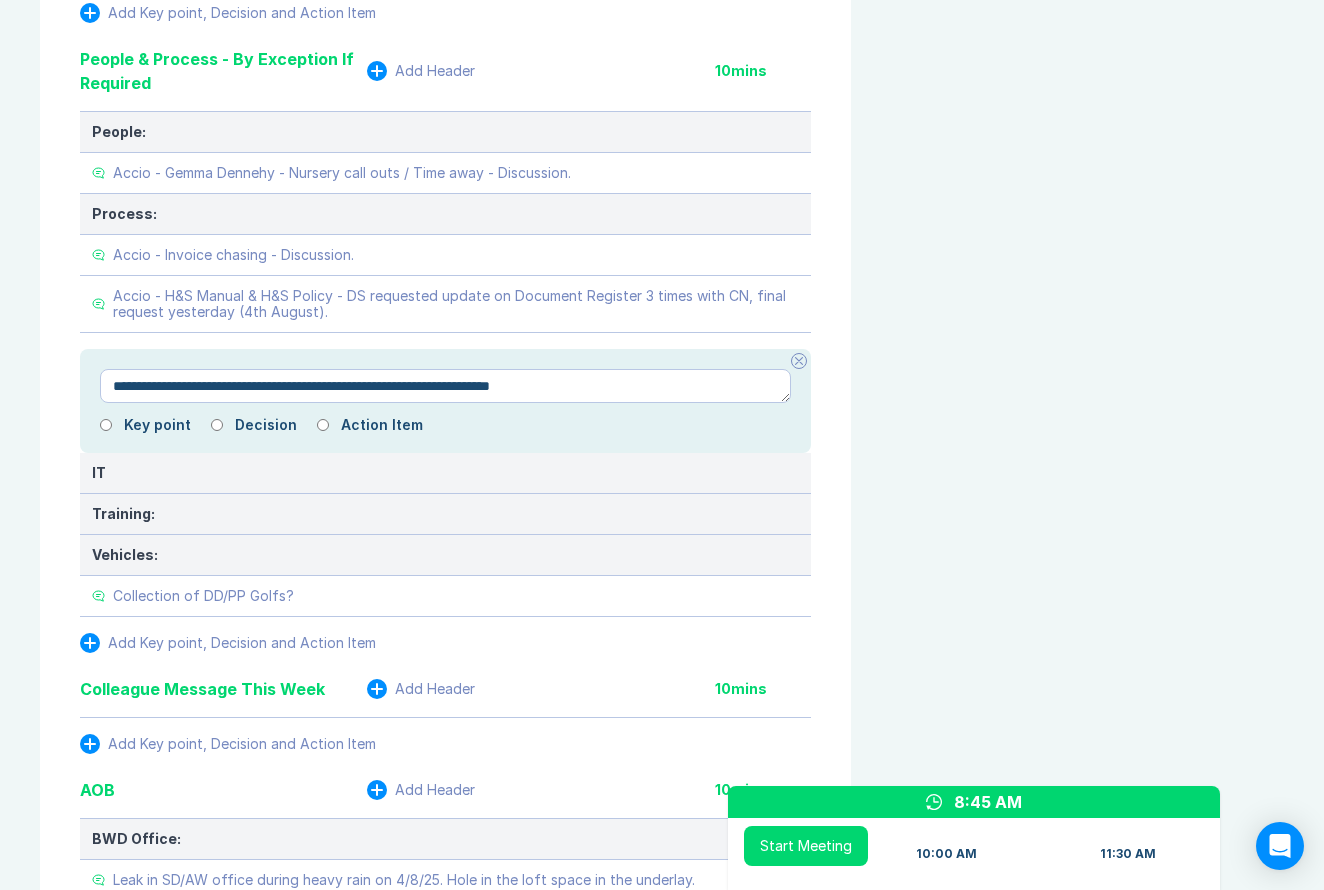 click on "**********" at bounding box center [445, 386] 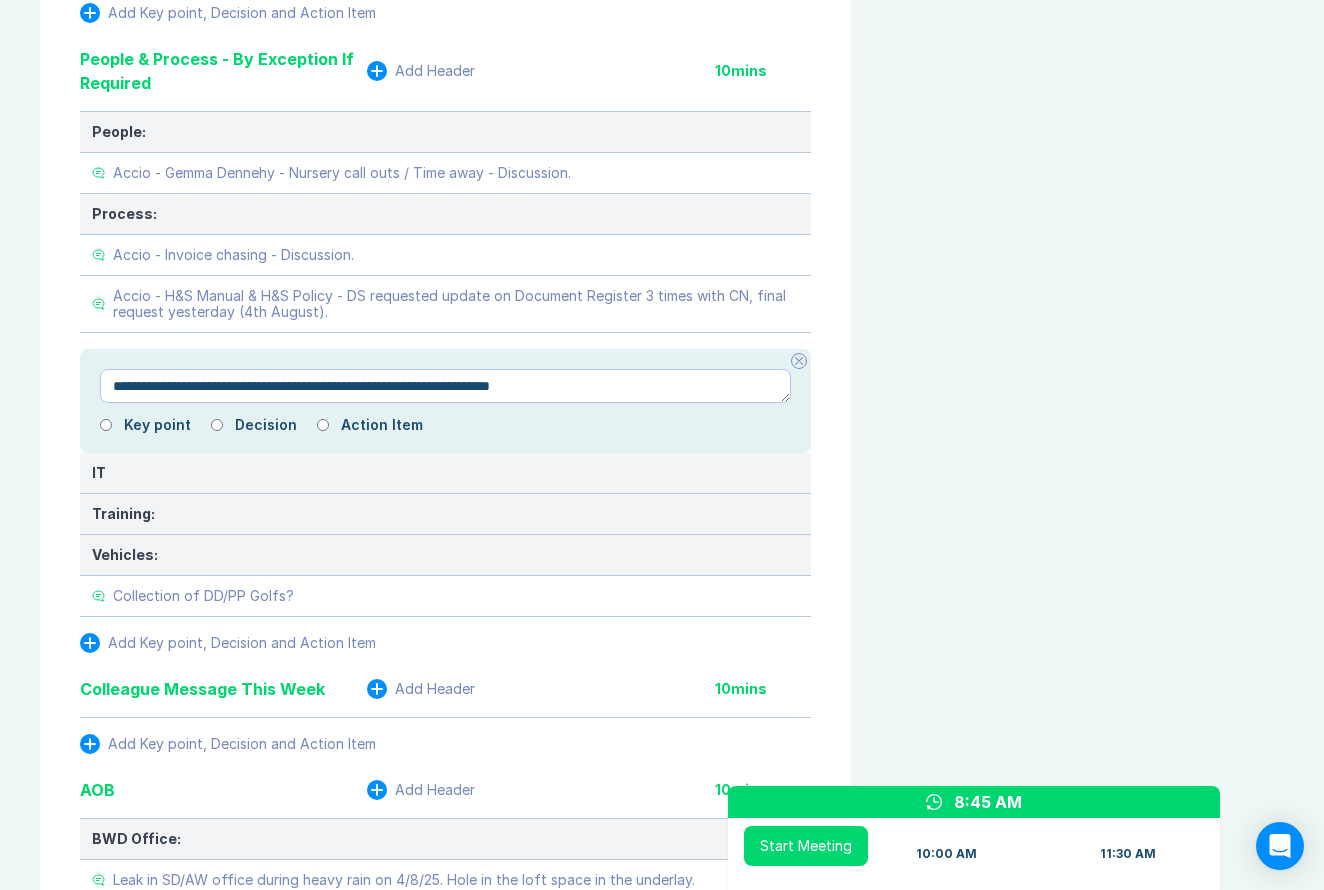 click on "**********" at bounding box center (445, 386) 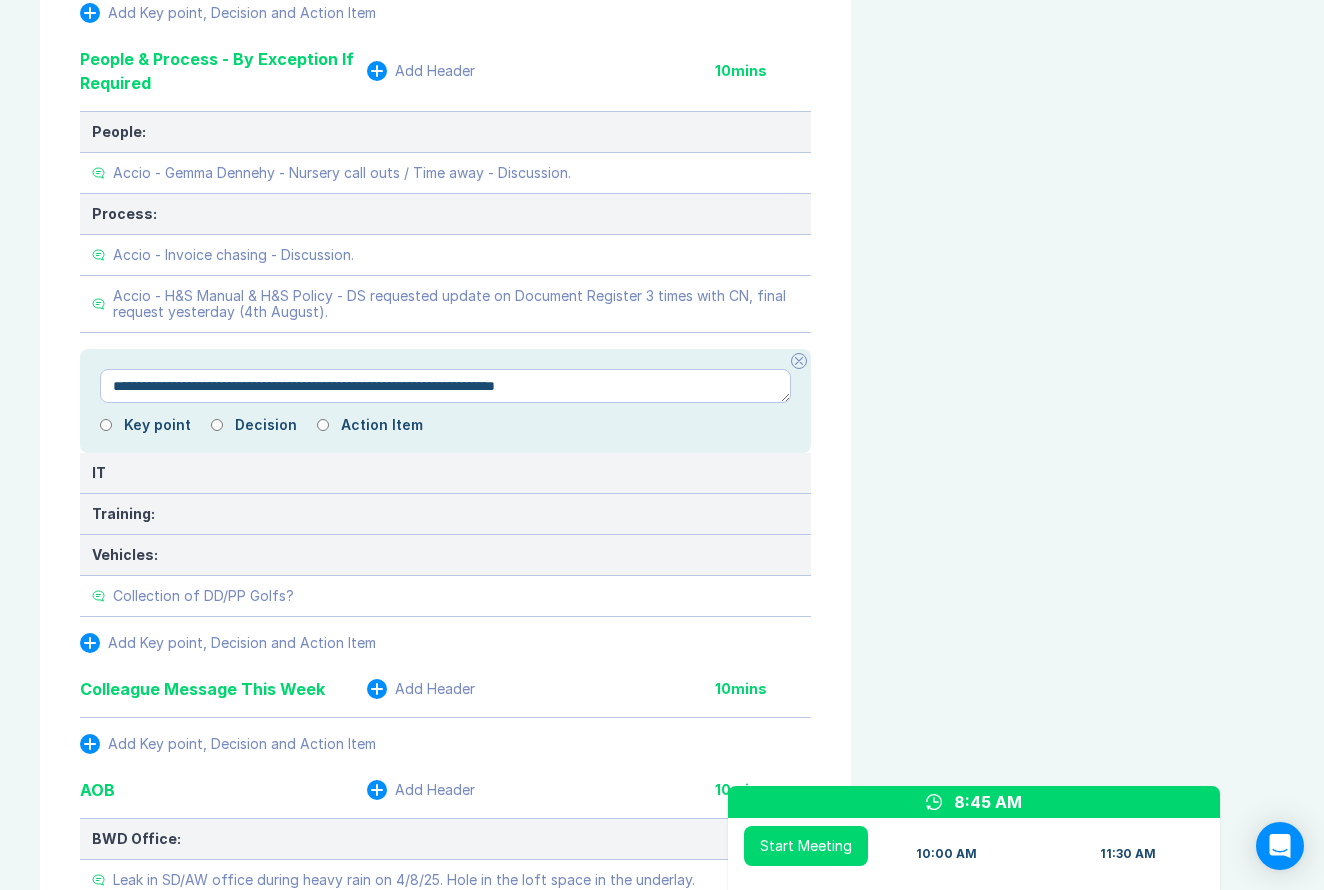 click on "**********" at bounding box center [445, 386] 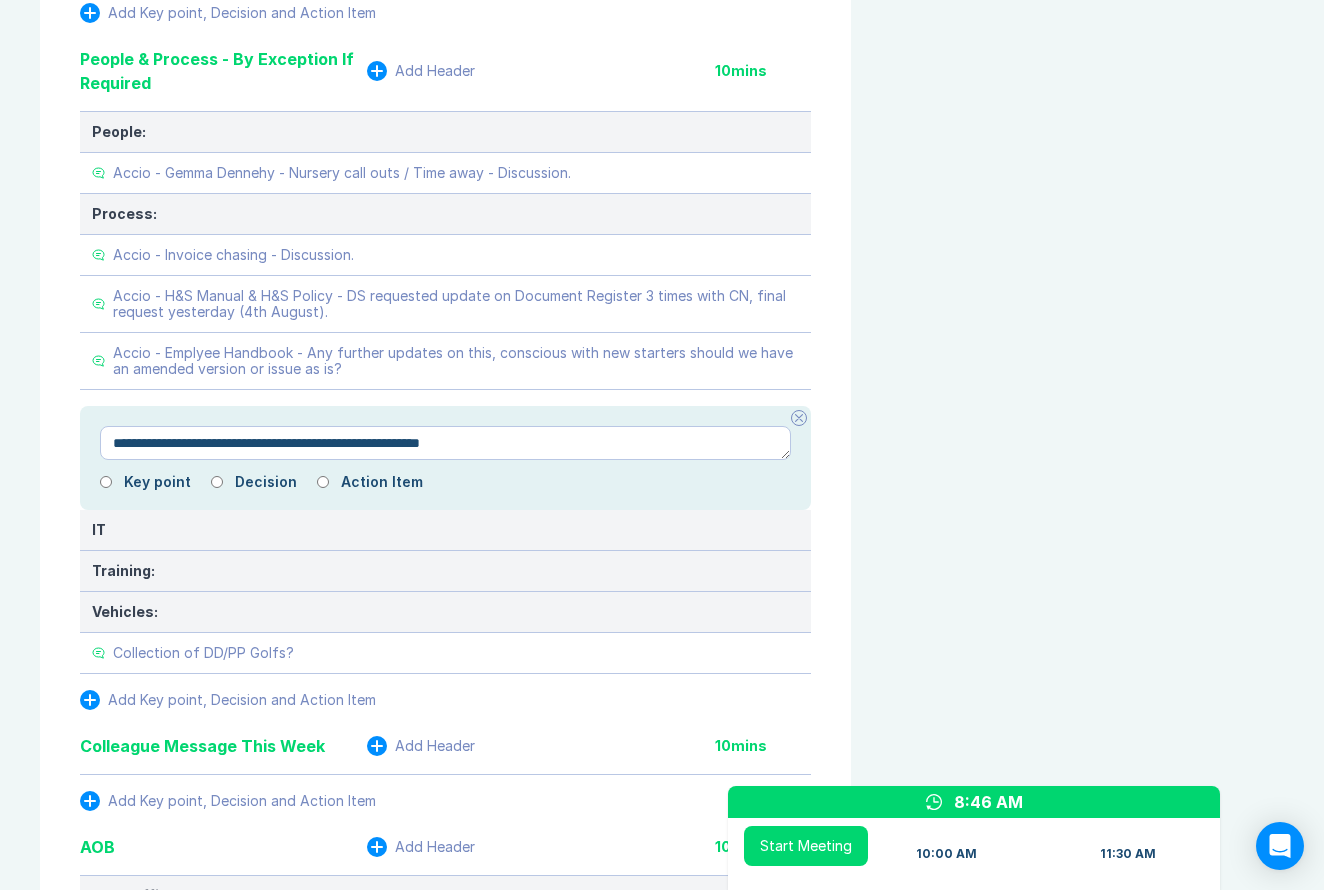 click on "**********" at bounding box center [445, 443] 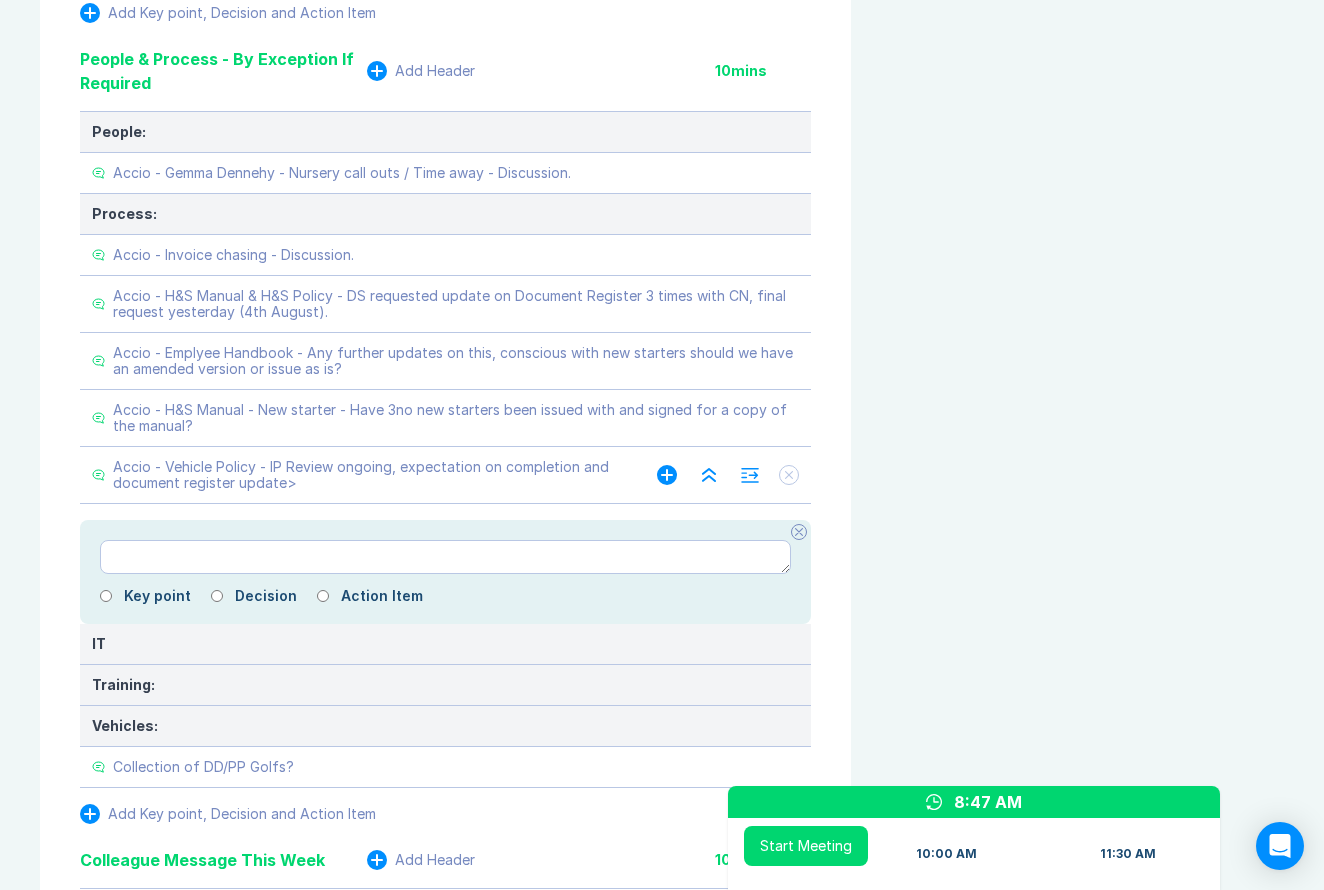 click on "Accio - Vehicle Policy - IP Review ongoing, expectation on completion and document register update>" at bounding box center (365, 475) 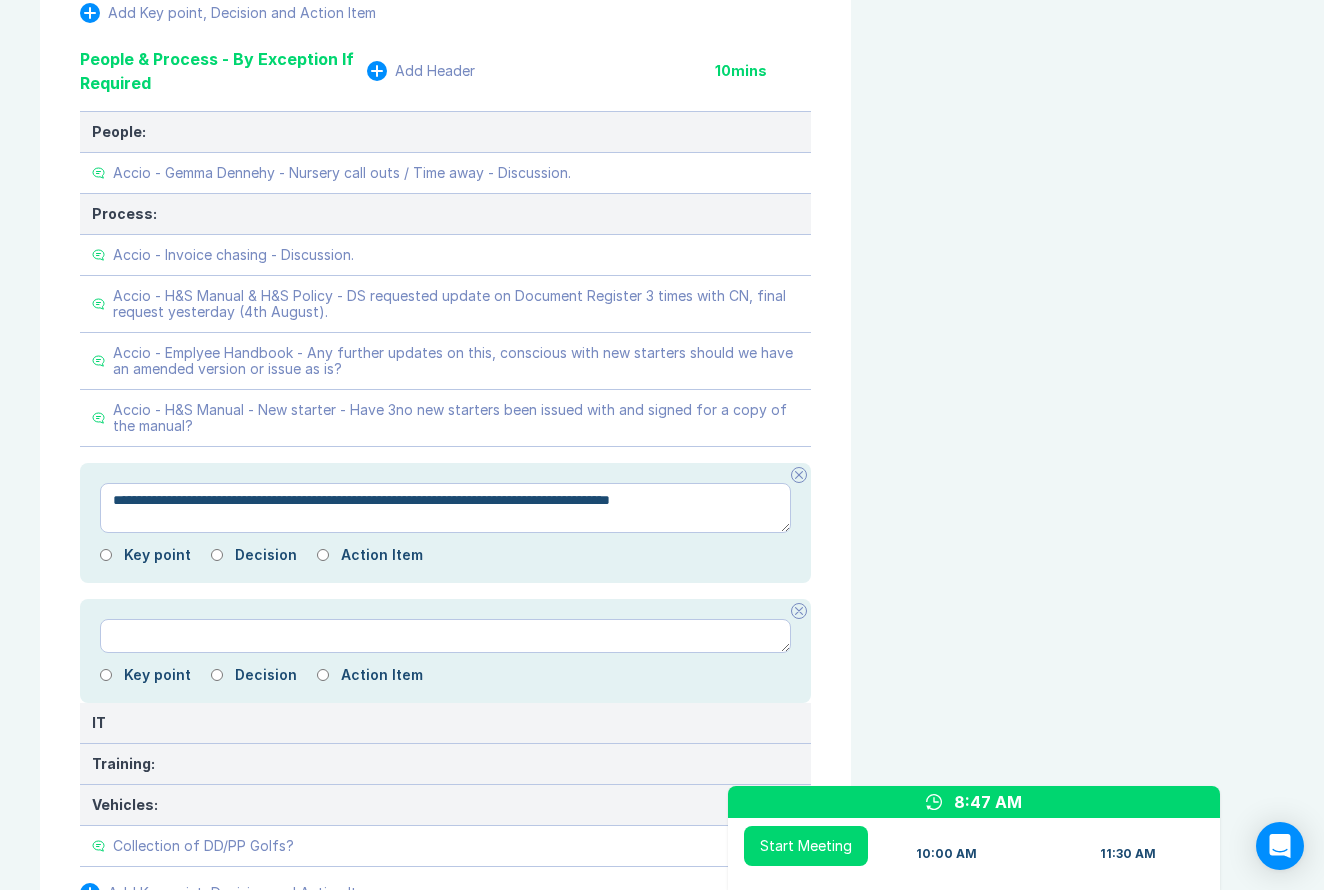 click on "**********" at bounding box center [445, 508] 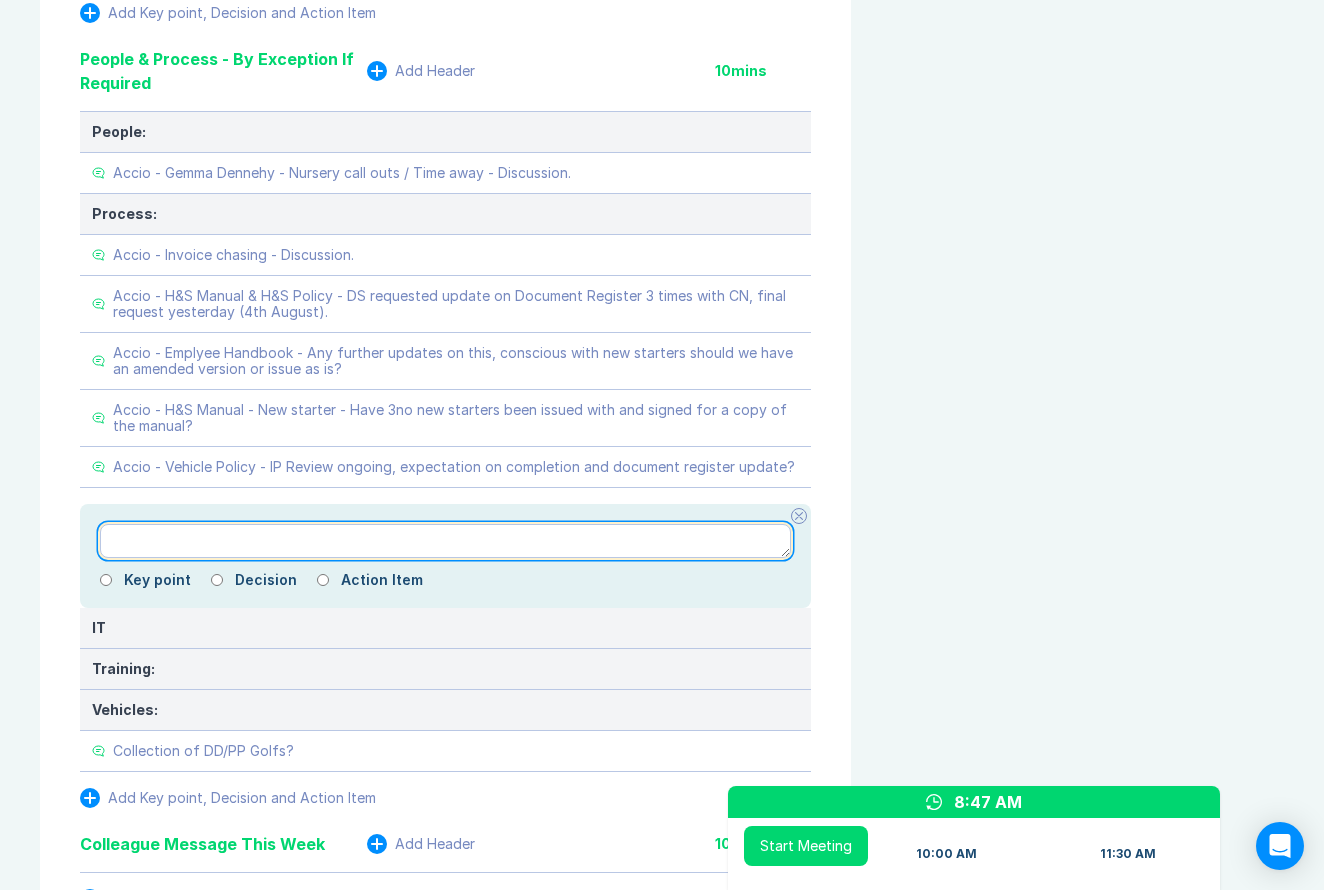 click at bounding box center [445, 541] 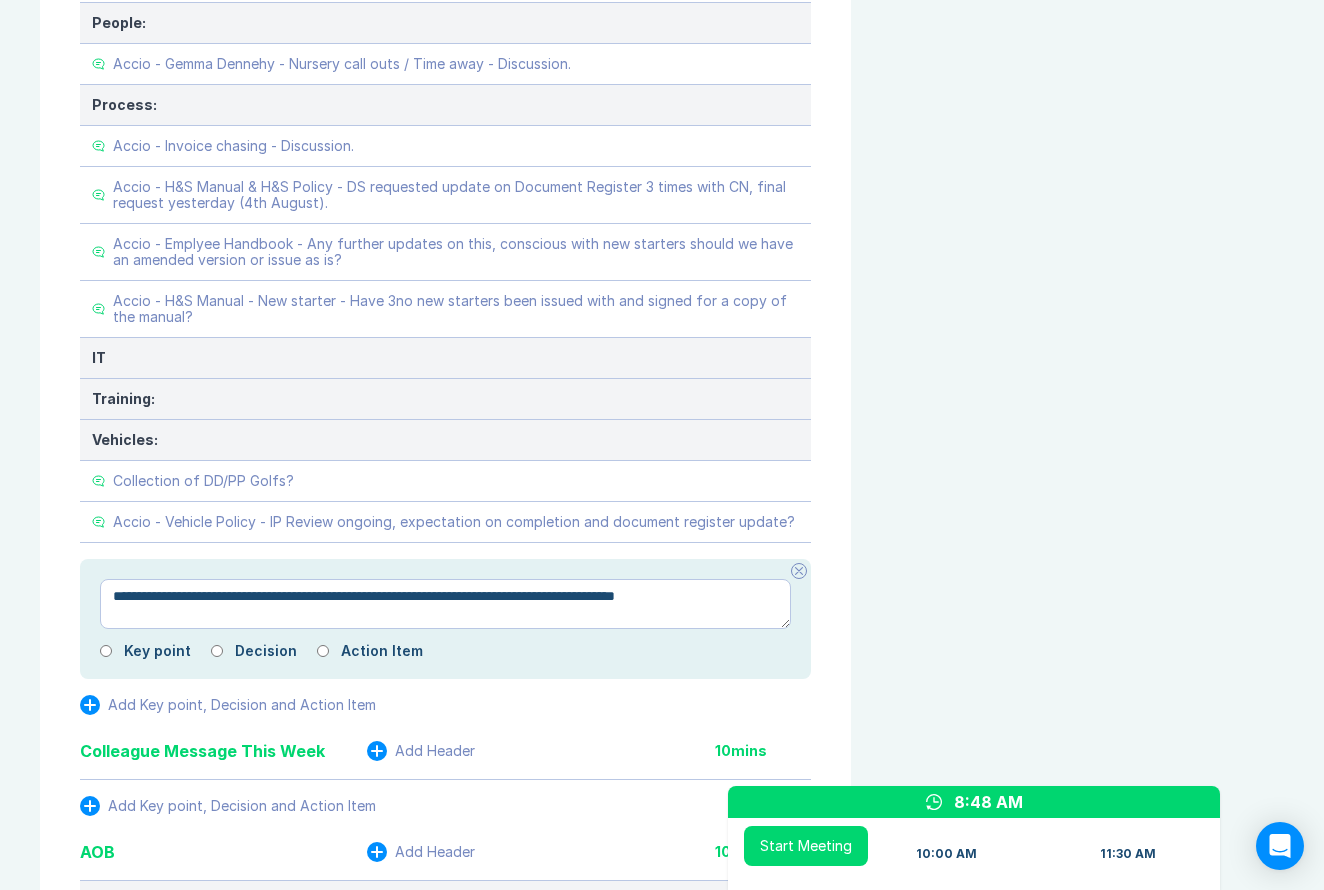 scroll, scrollTop: 3711, scrollLeft: 0, axis: vertical 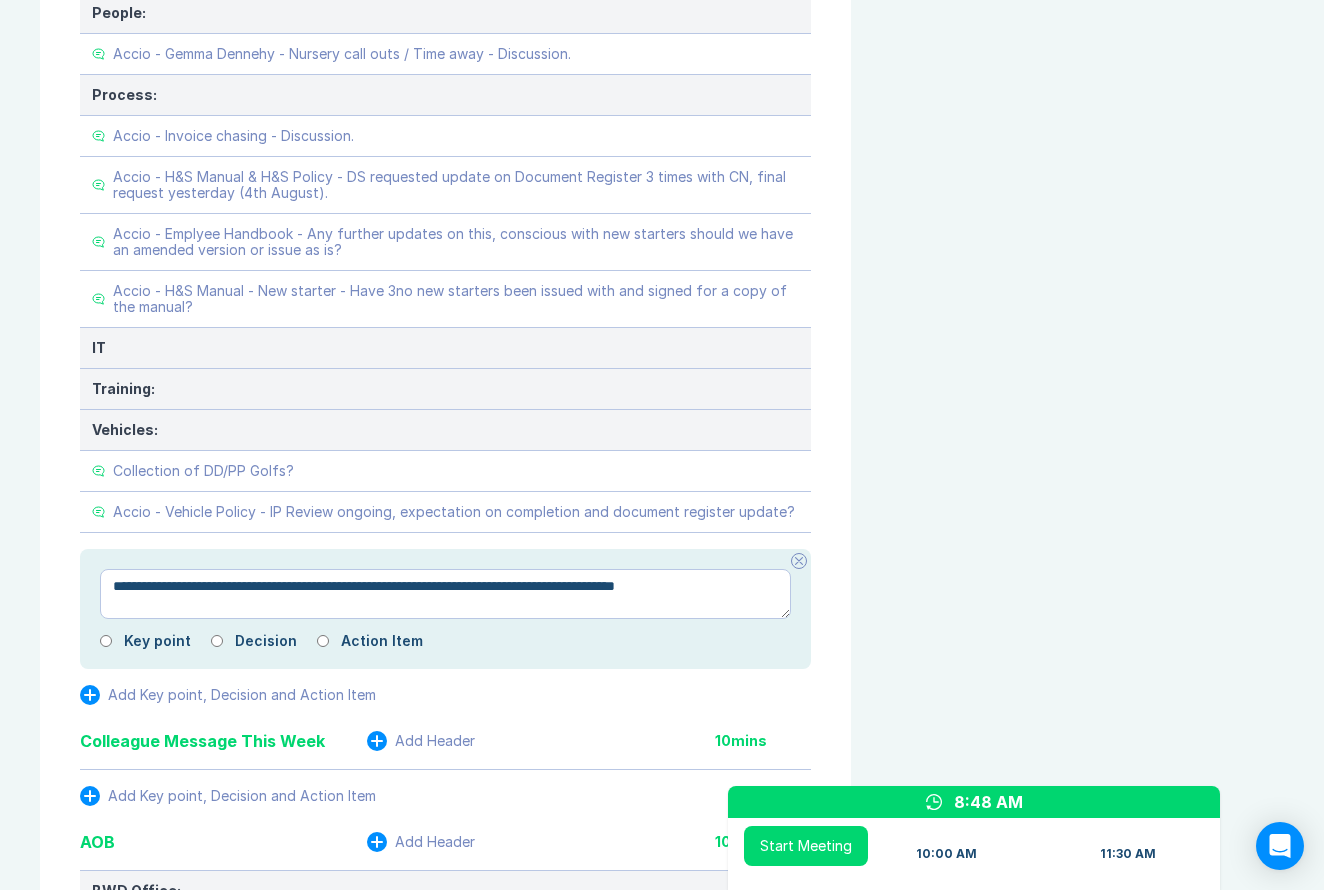 click on "**********" at bounding box center [445, 594] 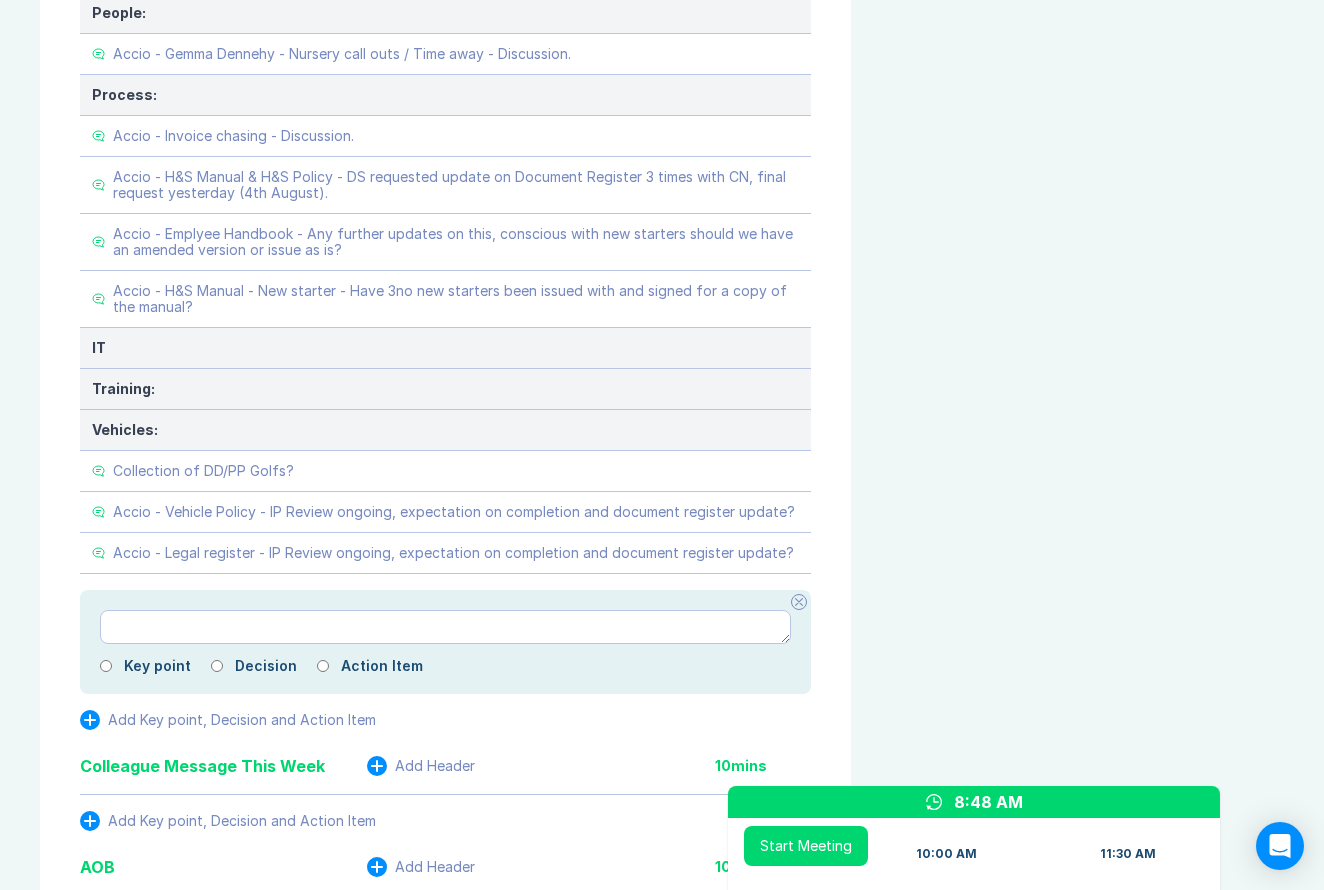 click 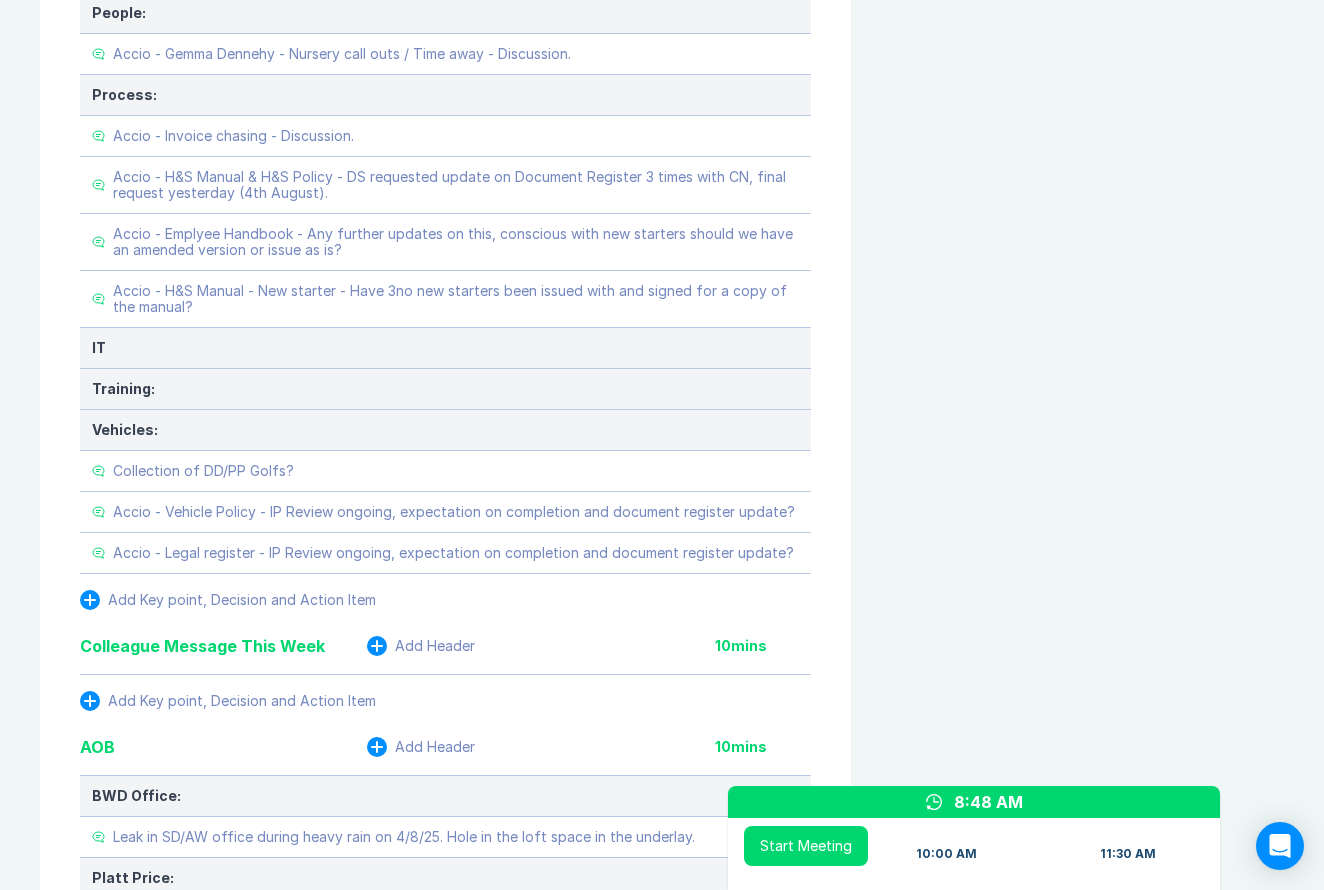 click on "Meeting Notes Edit Agenda Duplicate Notes Review Last Meeting Next Steps Add Header 10  mins Add Key point, Decision and Action Item Marketing & Key Client Management Add Header 10  mins Marketing: Key Client Management: IVC - Framework - Contracts reviewed and comments sent back to MAC, awaiting update / final contracts for signing. Add Key point, Decision and Action Item Delivery Programme - As Pipeline, key items only: Add Header 10  mins HSS: HSS Hire - Brookers Hitchin - Strip Out - Danny planning works and will manage mindful of PM's being inducted. All PCI, CPP and Orders drafted and issued for works to commence on 7th August 2025. HSS Hire - Treforest - Roller Shutter Bay 1 Upgrade - Danny chased Arrow for Leo to put some pressure on, Leo to chase again today. HSS Hire - Southampton - Roof Repairs - Unit 1 - Leo to review following SMT review meeting. Awaiting confirmation of site visit for design team meeting. HSS IT Dept - Manchester CDC - NET2 Amendments - Attendance TBC, Danny to review. Amazon: A" at bounding box center [662, 43306] 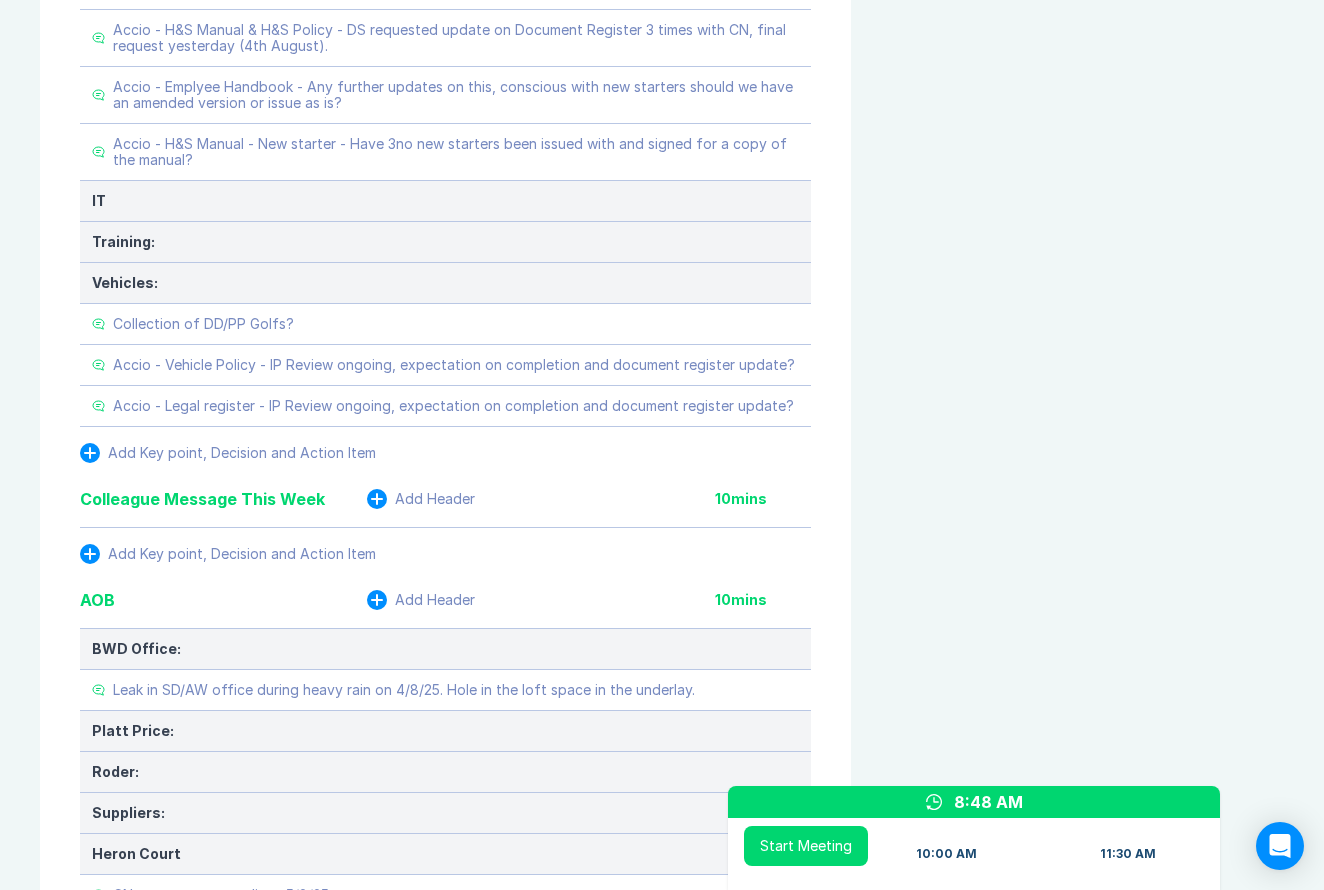 click on "Agenda View Invite Resend Agenda Meeting Goals
To pick up a draggable item, press the space bar.
While dragging, use the arrow keys to move the item.
Press space again to drop the item in its new position, or press escape to cancel.
Attendance Uncheck all Attendee email D Danny Sisson Organizer 37 / 37  ( 100 %) A Ashley Walters 36 / 36  ( 100 %) I Iain Parnell 36 / 37  ( 97 %) R Richard Rust 29 / 37  ( 78 %) S Scott Drewery 37 / 37  ( 100 %) Meeting History Link to Previous Meetings Series Average 52 ~ 0 mins late 88 mins , ~ 0 mins over Jul 29 50 90 mins Jul 22 58 90 mins Jul 15 50 90 mins Load  3  older Upcoming  Aug 12 Parking Lot Parking Lot History Nothing To Show Documents & Images  Upload File(s) 4MB max per file Drag file(s) to upload" at bounding box center [1087, 43159] 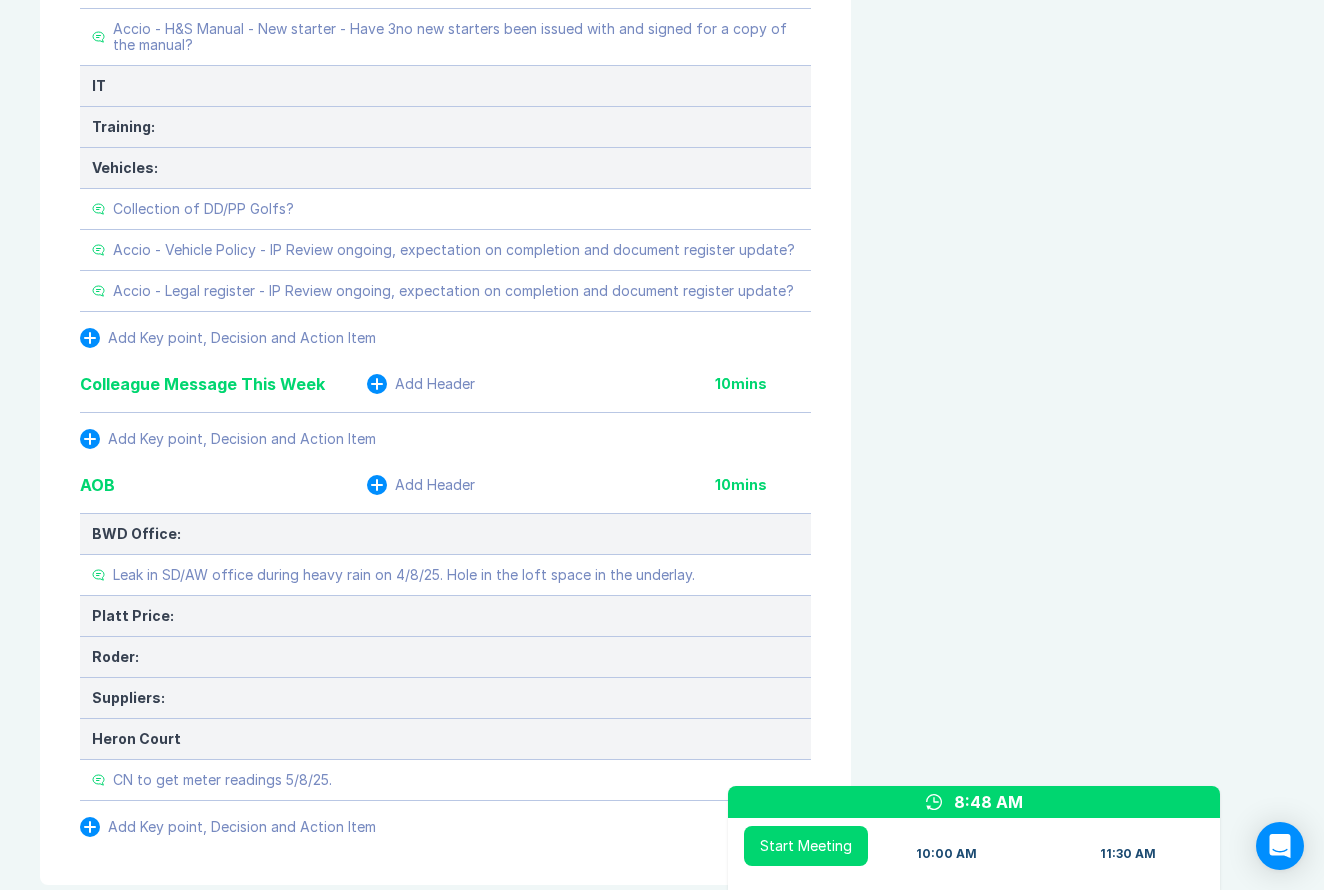 scroll, scrollTop: 4172, scrollLeft: 0, axis: vertical 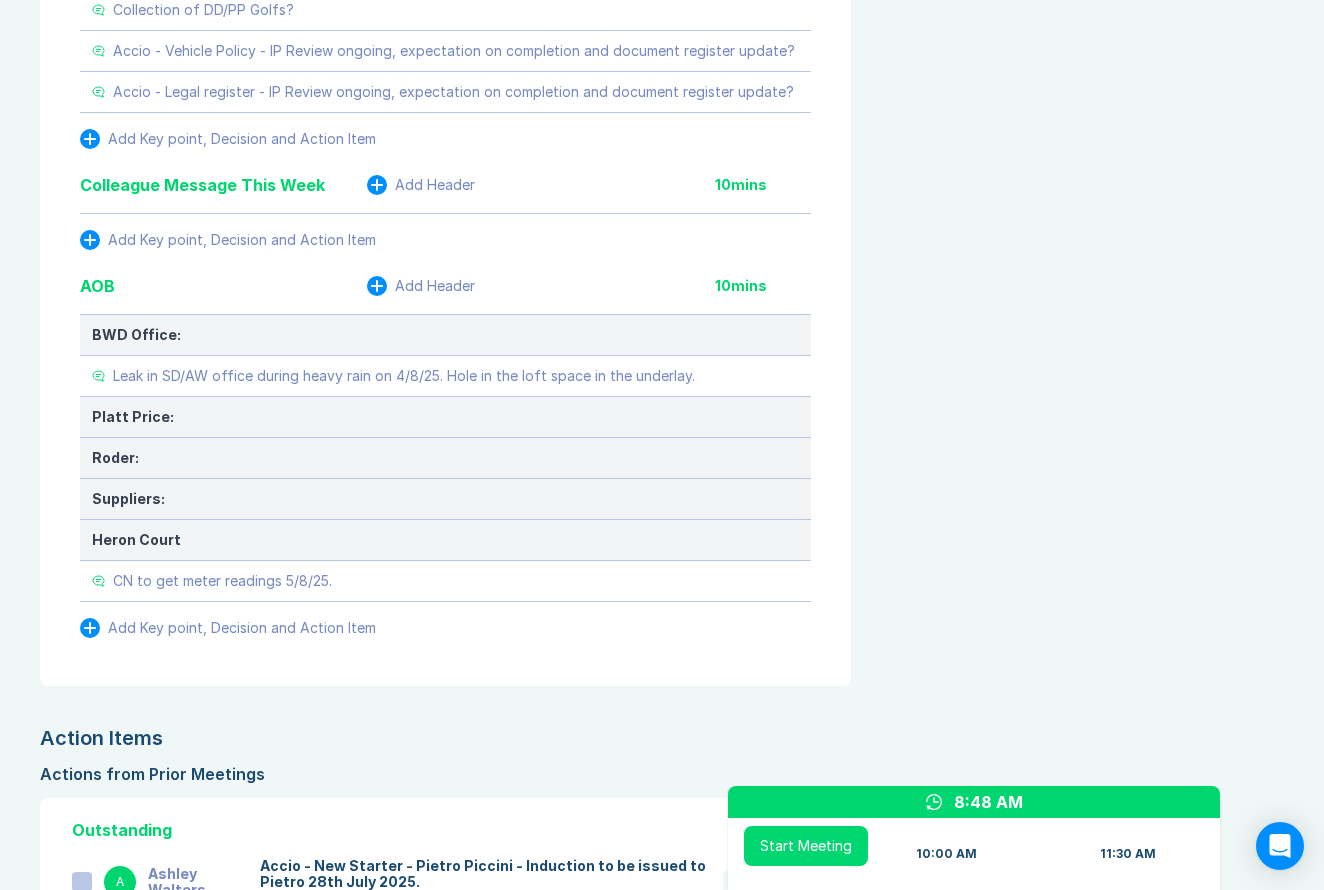 click on "Add Key point, Decision and Action Item" at bounding box center [228, 240] 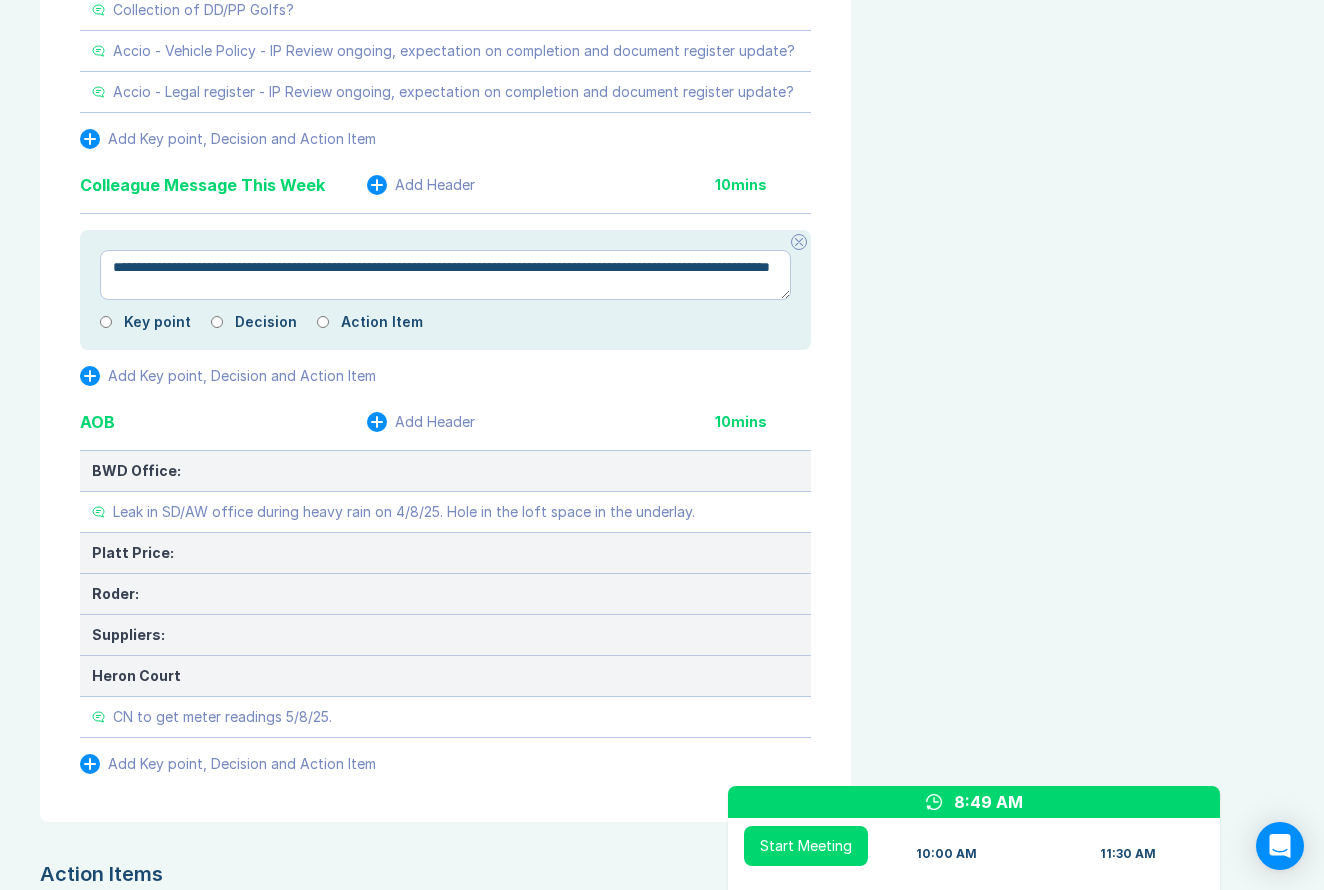 click on "**********" at bounding box center [445, 275] 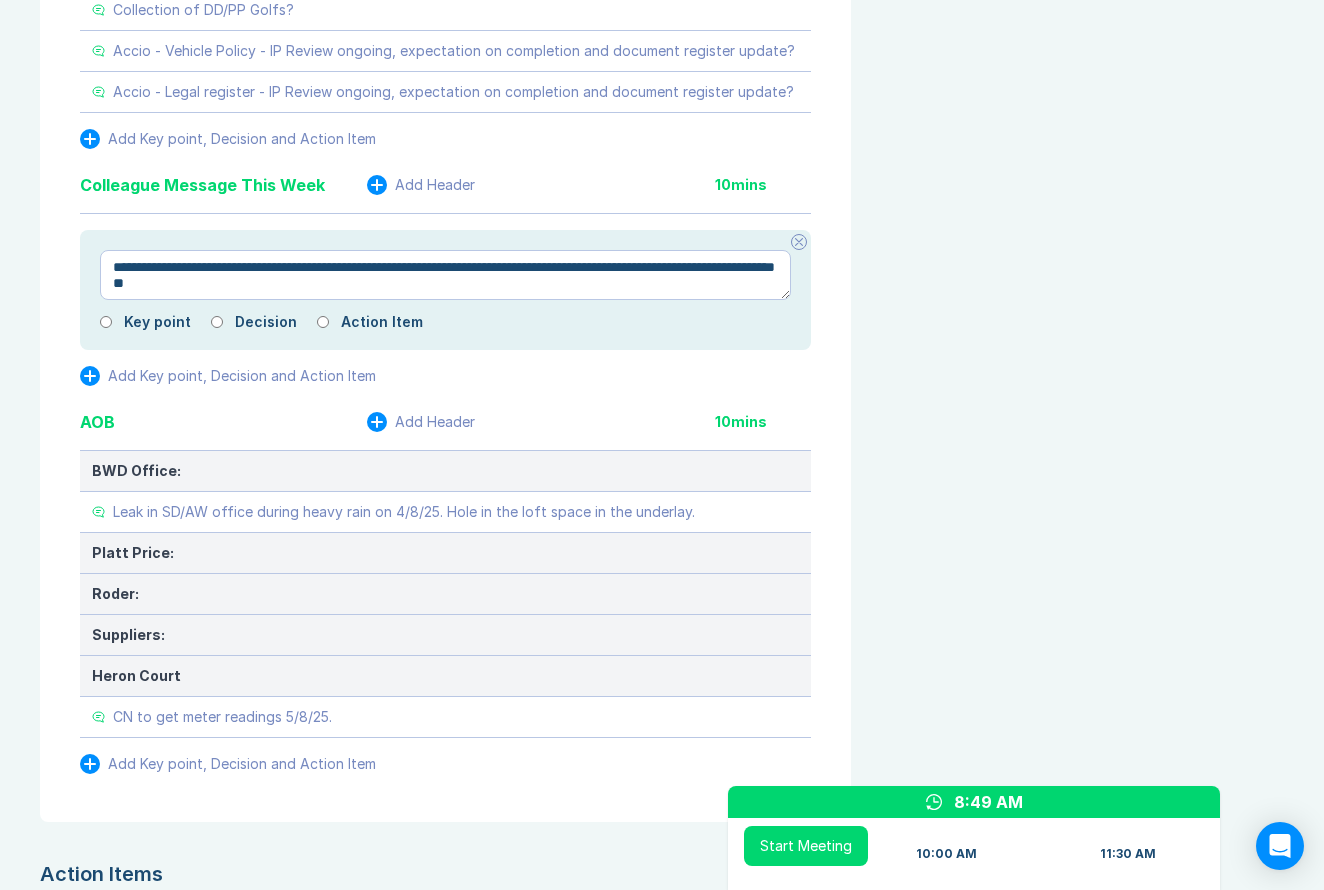 click on "**********" at bounding box center [445, 275] 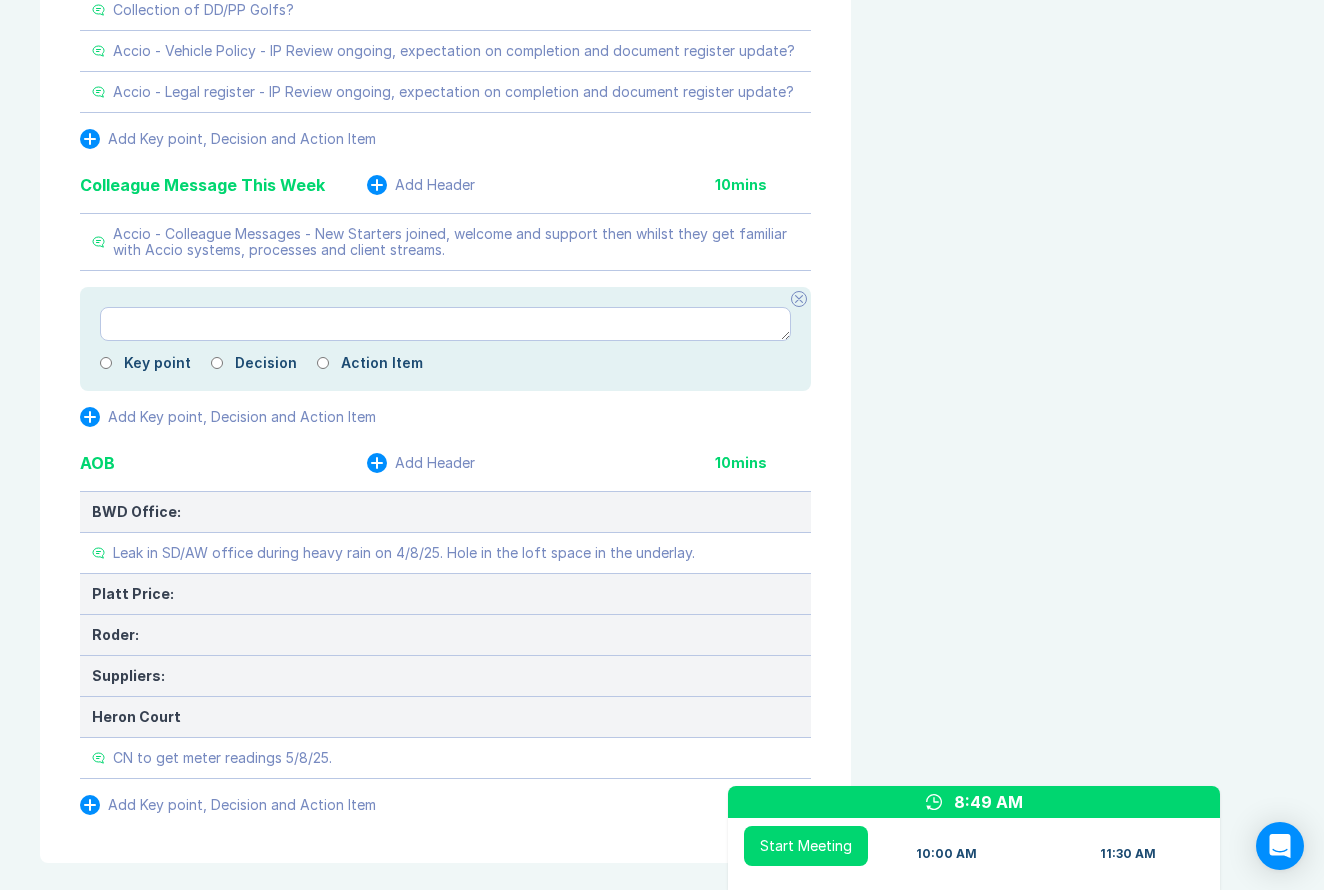 click at bounding box center (799, 299) 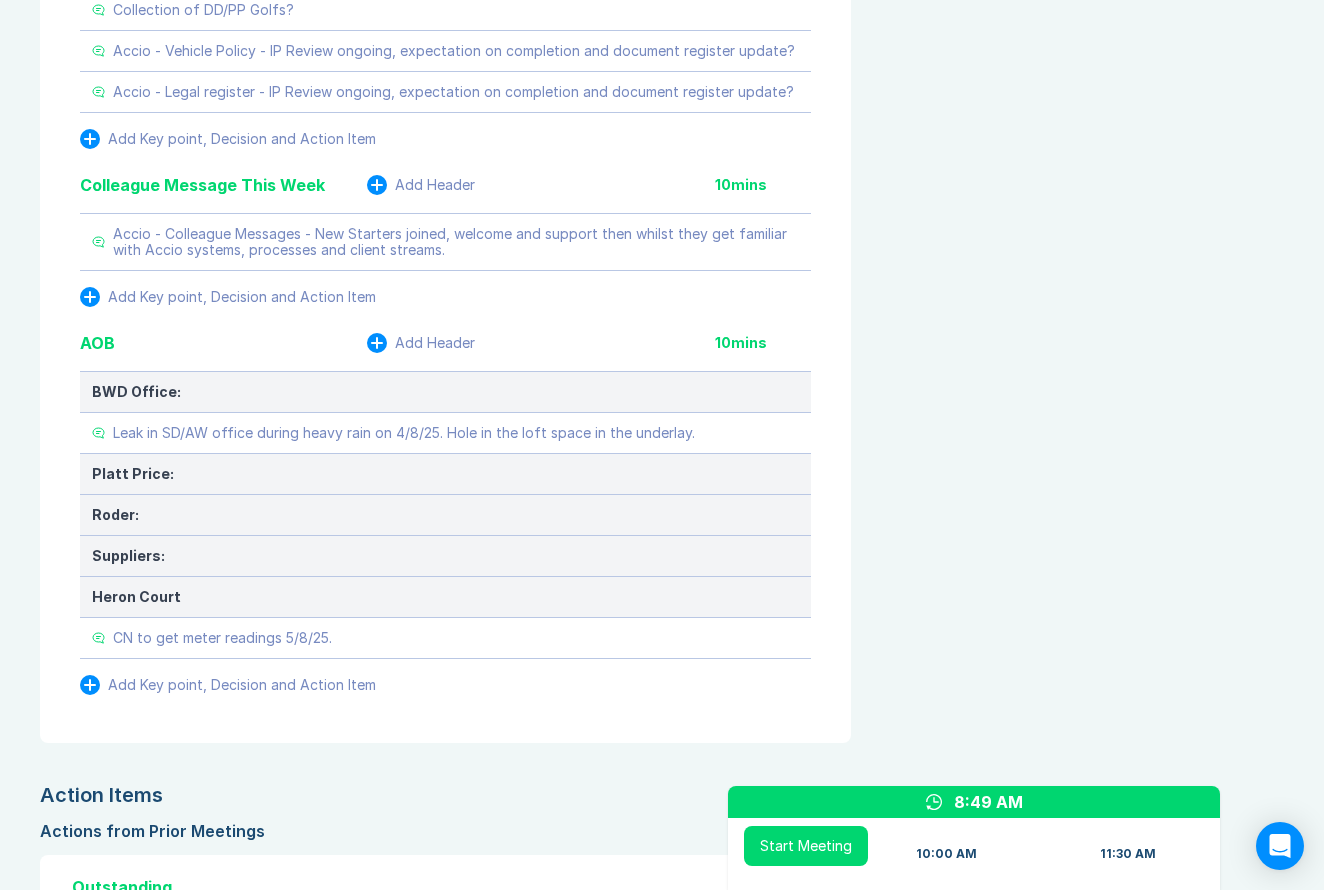 click on "Review Last Meeting Next Steps Add Header 10  mins Add Key point, Decision and Action Item Marketing & Key Client Management Add Header 10  mins Marketing: Key Client Management: IVC - Framework - Contracts reviewed and comments sent back to MAC, awaiting update / final contracts for signing. Add Key point, Decision and Action Item Delivery Programme - As Pipeline, key items only: Add Header 10  mins HSS: HSS Hire - Brookers Hitchin - Strip Out - Danny planning works and will manage mindful of PM's being inducted. All PCI, CPP and Orders drafted and issued for works to commence on 7th August 2025. HSS Hire - Treforest - Roller Shutter Bay 1 Upgrade - Danny chased Arrow for Leo to put some pressure on, Leo to chase again today. HSS Hire - Southampton - Roof Repairs - Unit 1 - Leo to review following SMT review meeting. Awaiting confirmation of site visit for design team meeting. HSS IT Dept - Manchester CDC - NET2 Amendments - Attendance TBC, Danny to review. Royal Mail: Amazon: Asda: Fisco / CHEP: Landsec: 10" at bounding box center (445, -1586) 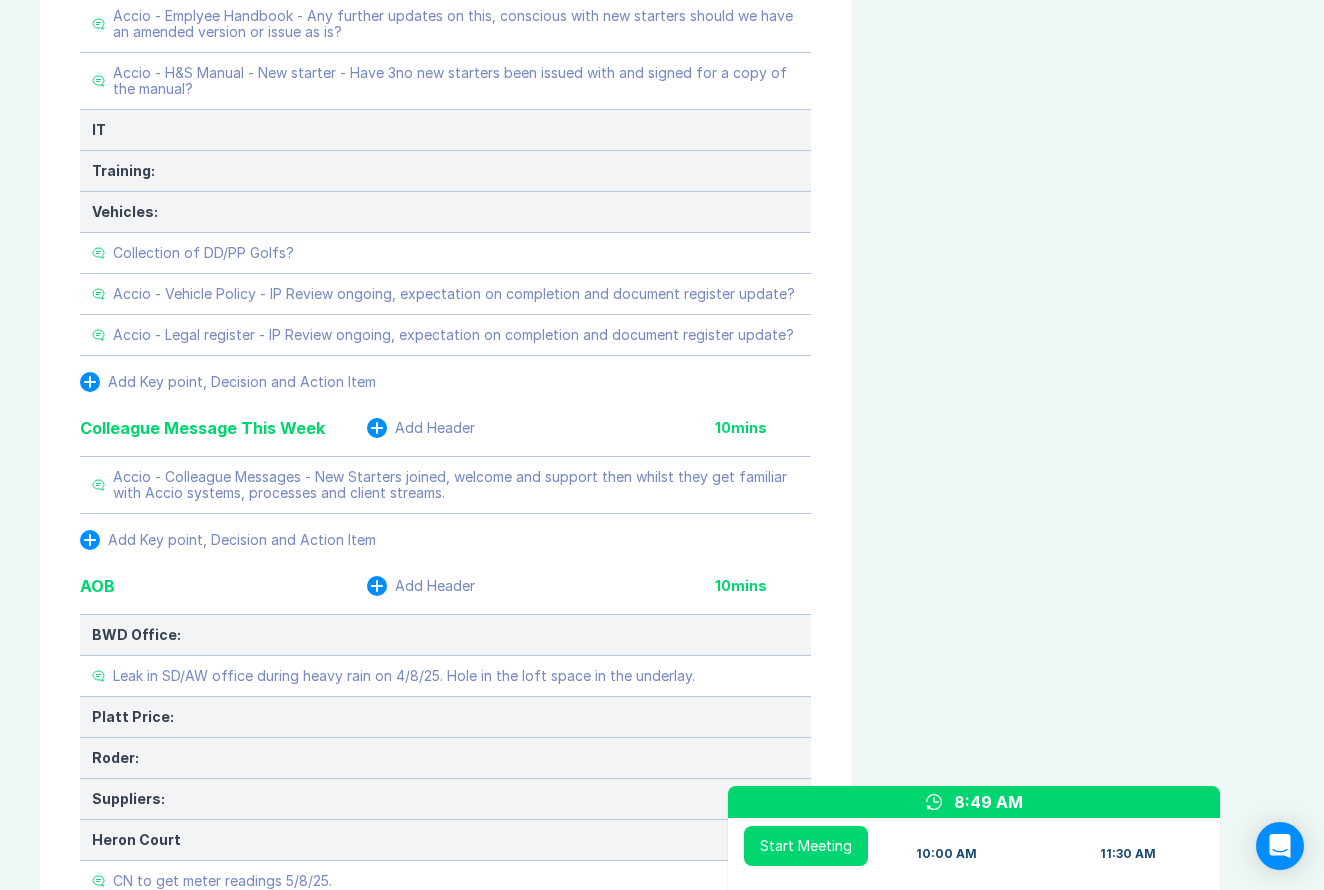 scroll, scrollTop: 3835, scrollLeft: 0, axis: vertical 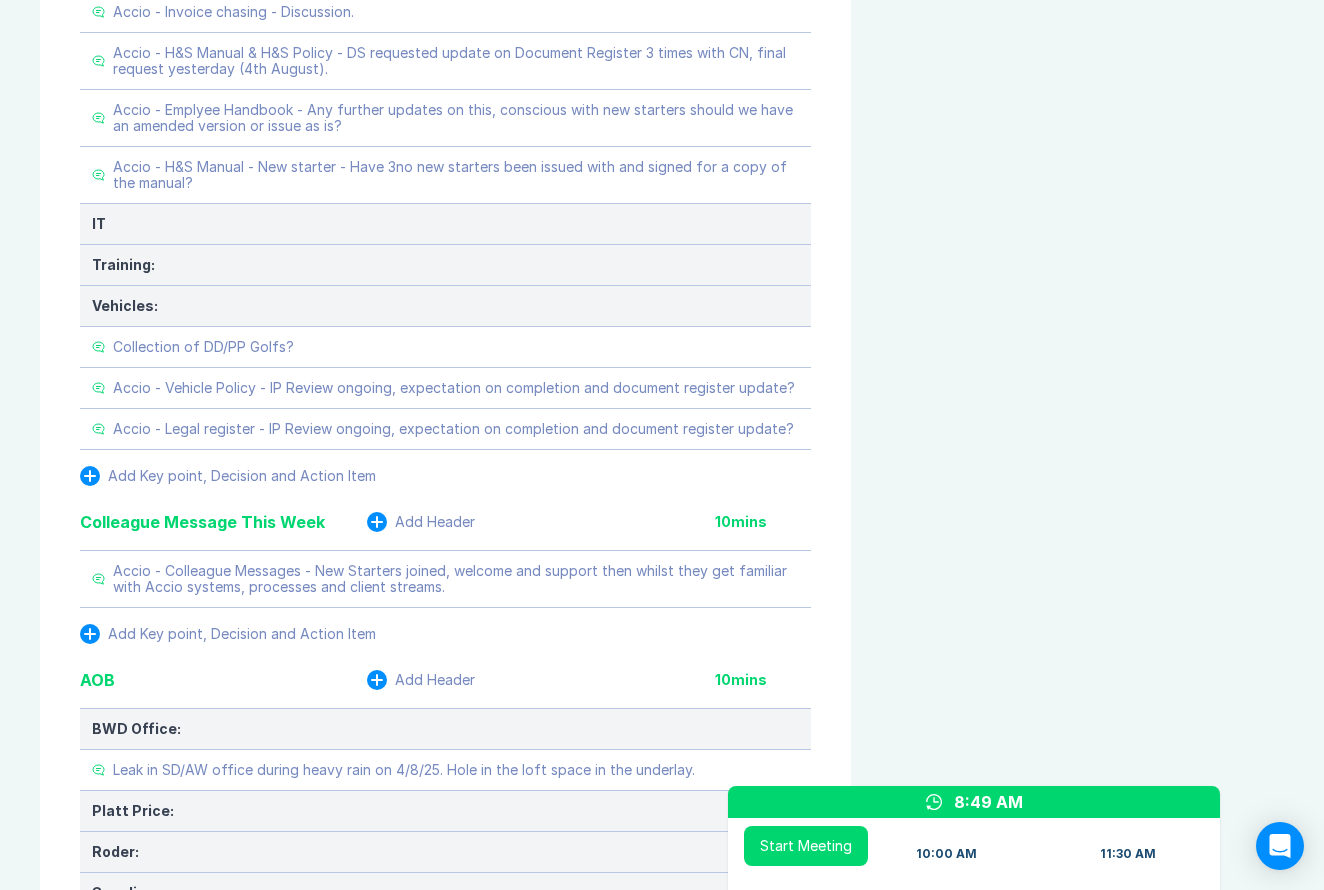 click on "Agenda View Invite Resend Agenda Meeting Goals
To pick up a draggable item, press the space bar.
While dragging, use the arrow keys to move the item.
Press space again to drop the item in its new position, or press escape to cancel.
Attendance Uncheck all Attendee email D Danny Sisson Organizer 37 / 37  ( 100 %) A Ashley Walters 36 / 36  ( 100 %) I Iain Parnell 36 / 37  ( 97 %) R Richard Rust 29 / 37  ( 78 %) S Scott Drewery 37 / 37  ( 100 %) Meeting History Link to Previous Meetings Series Average 52 ~ 0 mins late 88 mins , ~ 0 mins over Jul 29 50 90 mins Jul 22 58 90 mins Jul 15 50 90 mins Load  3  older Upcoming  Aug 12 Parking Lot Parking Lot History Nothing To Show Documents & Images  Upload File(s) 4MB max per file Drag file(s) to upload" at bounding box center [1087, 43210] 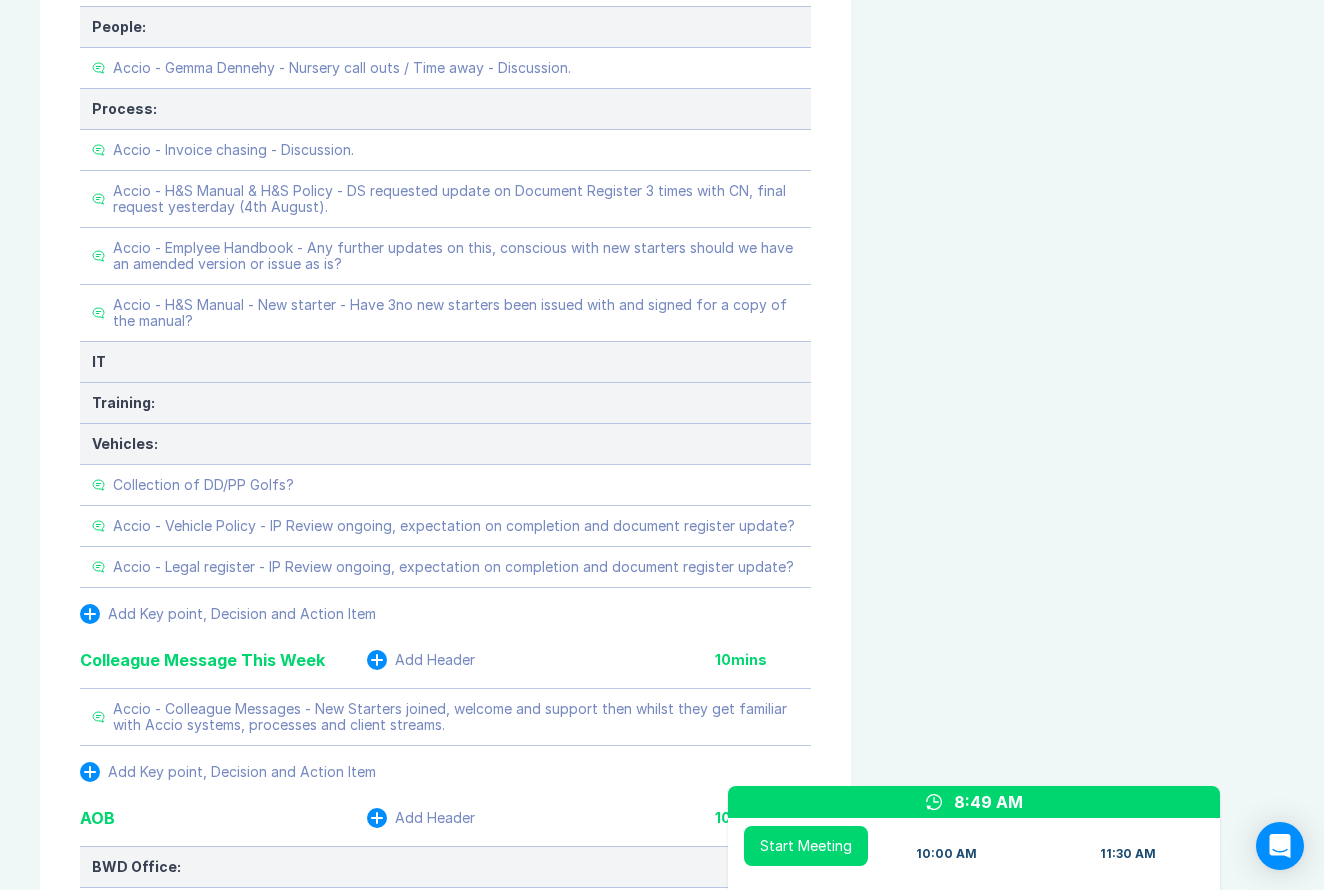 scroll, scrollTop: 3635, scrollLeft: 0, axis: vertical 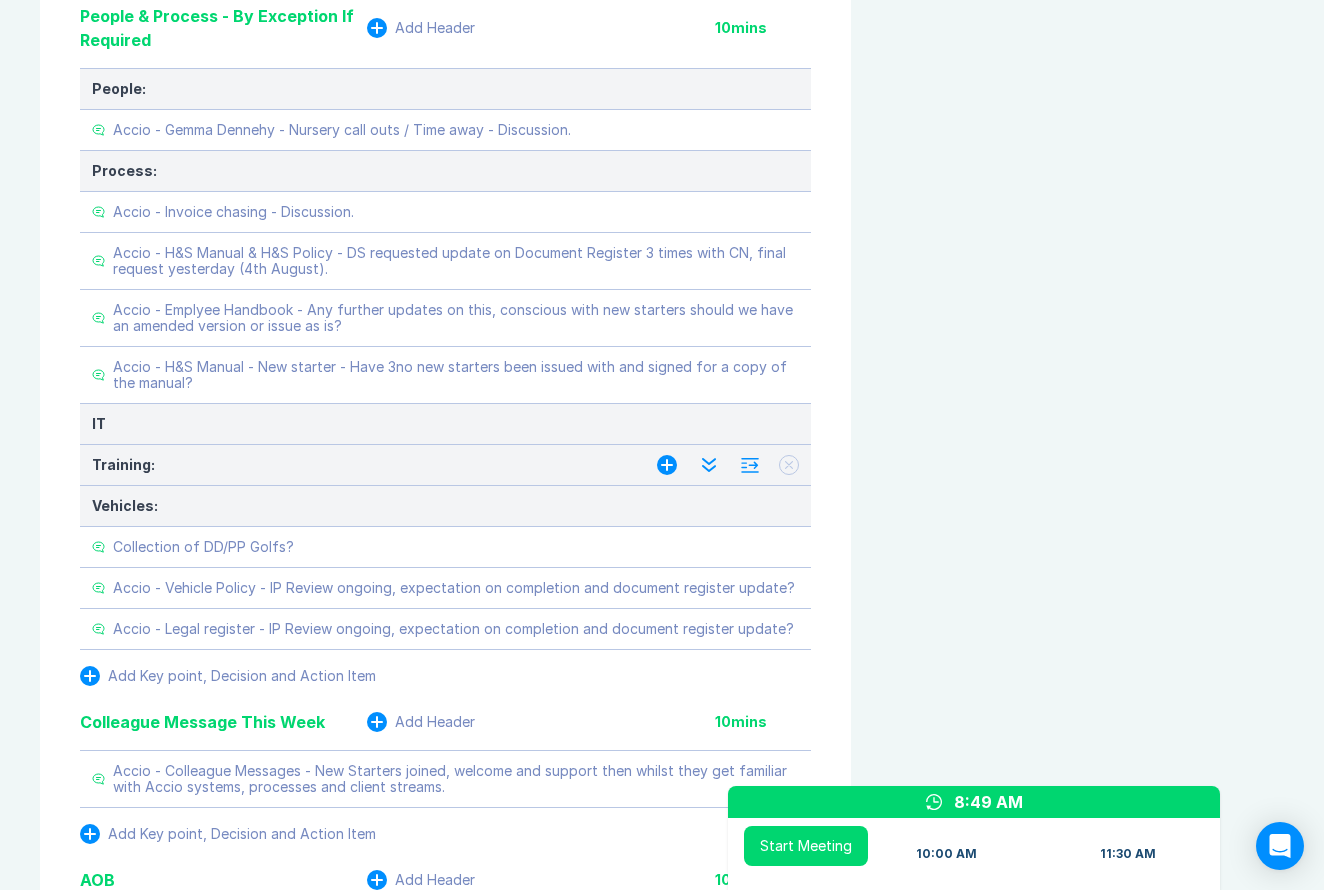 click 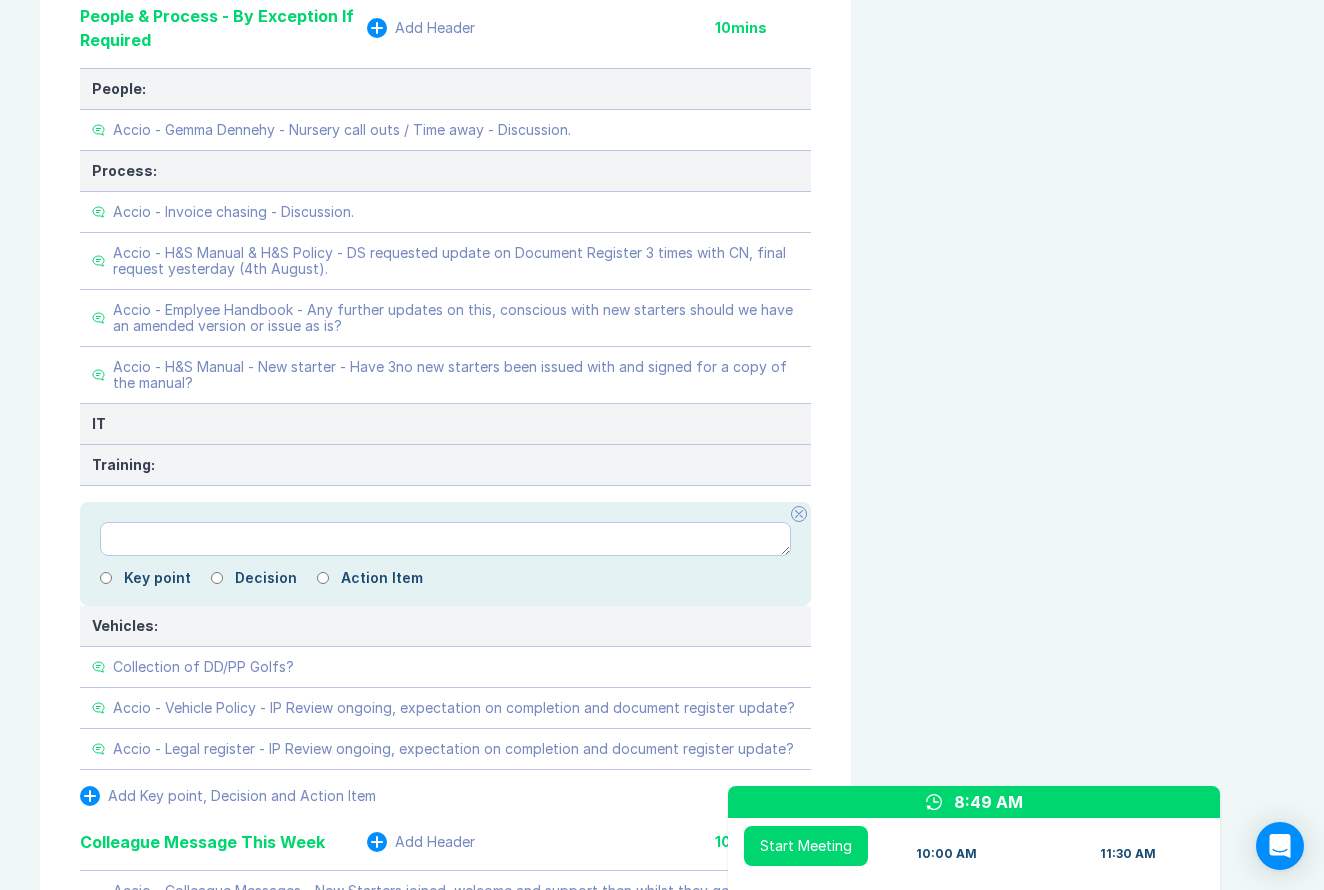 click at bounding box center [445, 539] 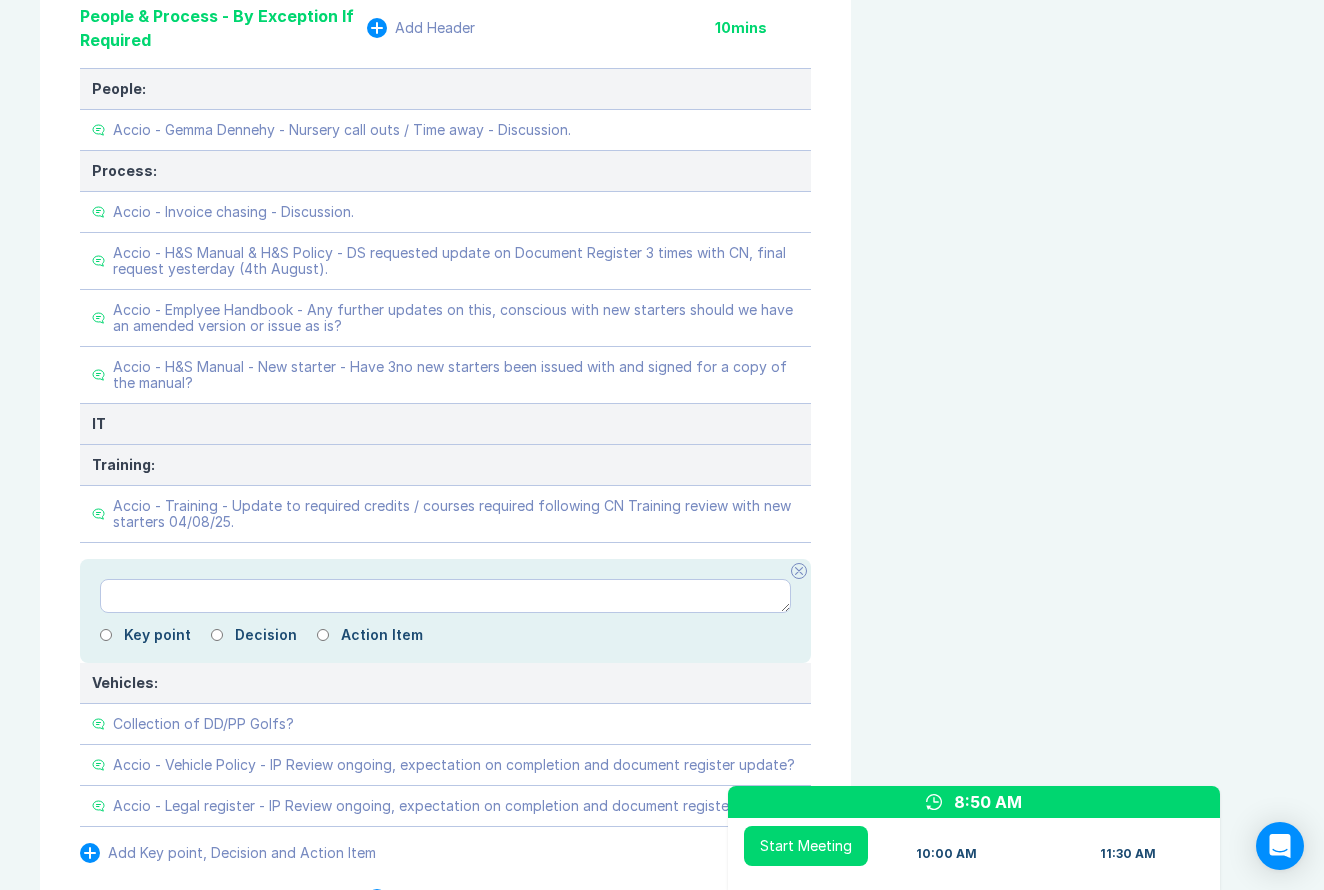 click at bounding box center [799, 571] 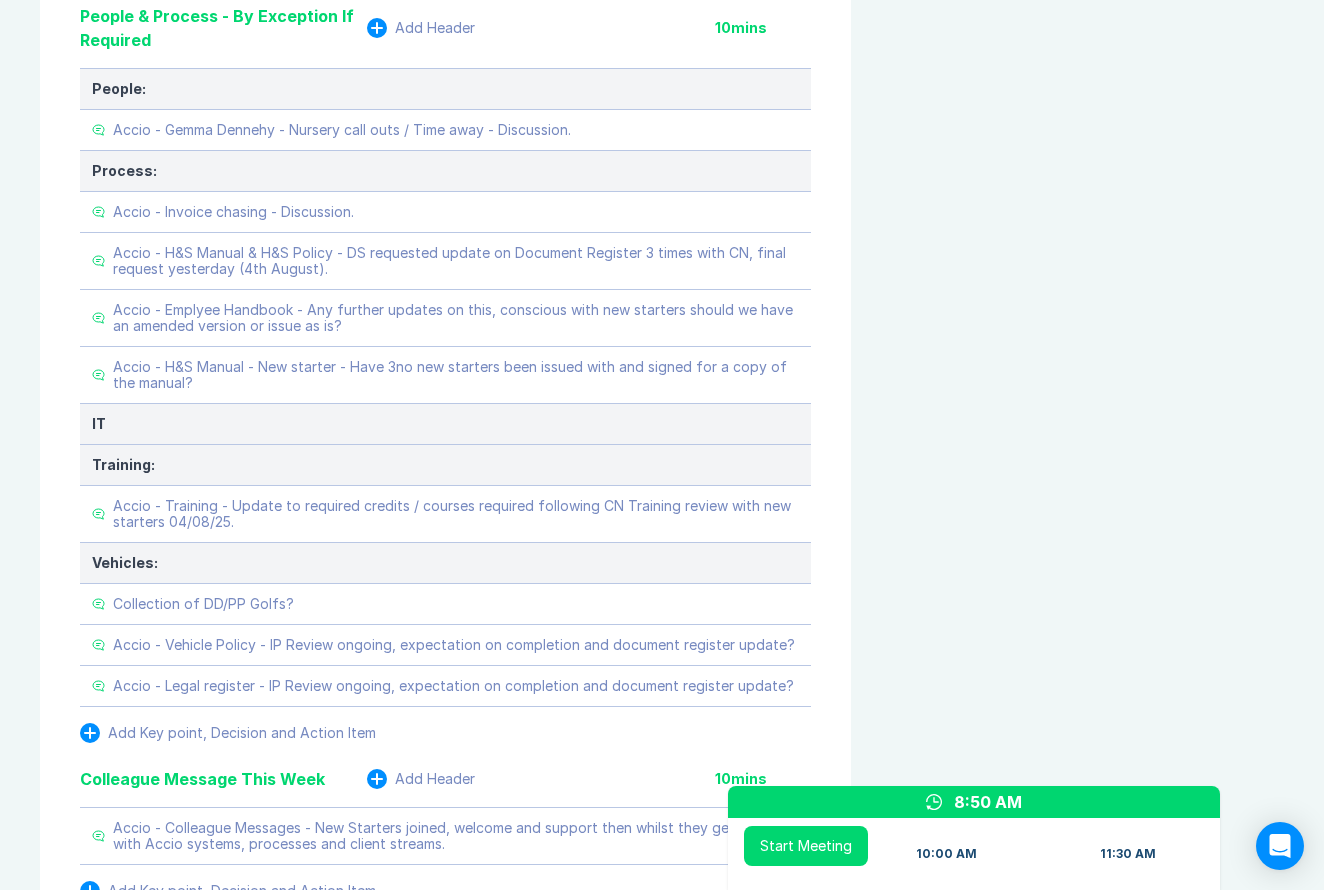 click on "Agenda View Invite Resend Agenda Meeting Goals
To pick up a draggable item, press the space bar.
While dragging, use the arrow keys to move the item.
Press space again to drop the item in its new position, or press escape to cancel.
Attendance Uncheck all Attendee email D Danny Sisson Organizer 37 / 37  ( 100 %) A Ashley Walters 36 / 36  ( 100 %) I Iain Parnell 36 / 37  ( 97 %) R Richard Rust 29 / 37  ( 78 %) S Scott Drewery 37 / 37  ( 100 %) Meeting History Link to Previous Meetings Series Average 52 ~ 0 mins late 88 mins , ~ 0 mins over Jul 29 50 90 mins Jul 22 58 90 mins Jul 15 50 90 mins Load  3  older Upcoming  Aug 12 Parking Lot Parking Lot History Nothing To Show Documents & Images  Upload File(s) 4MB max per file Drag file(s) to upload" at bounding box center (1087, 43439) 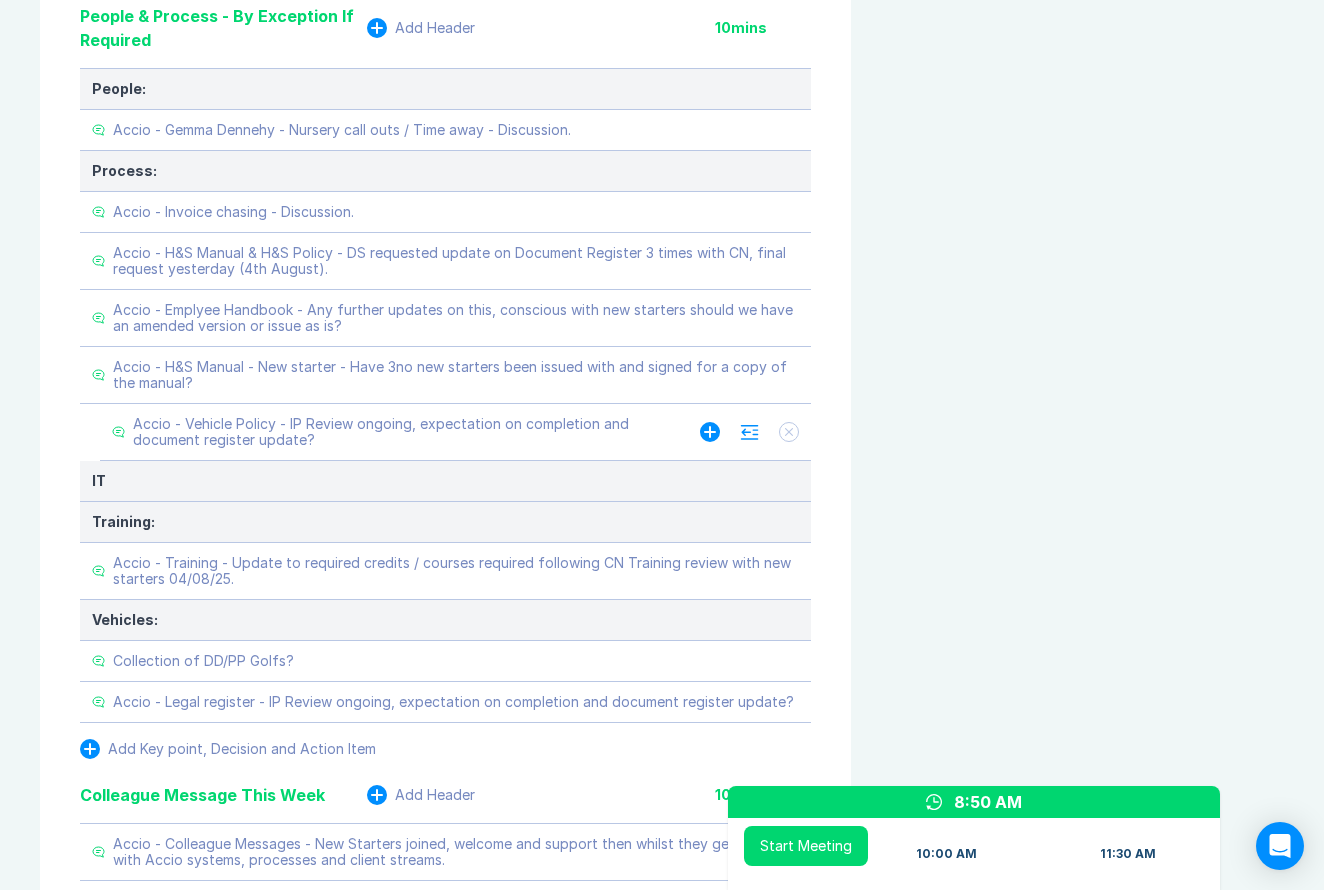 click 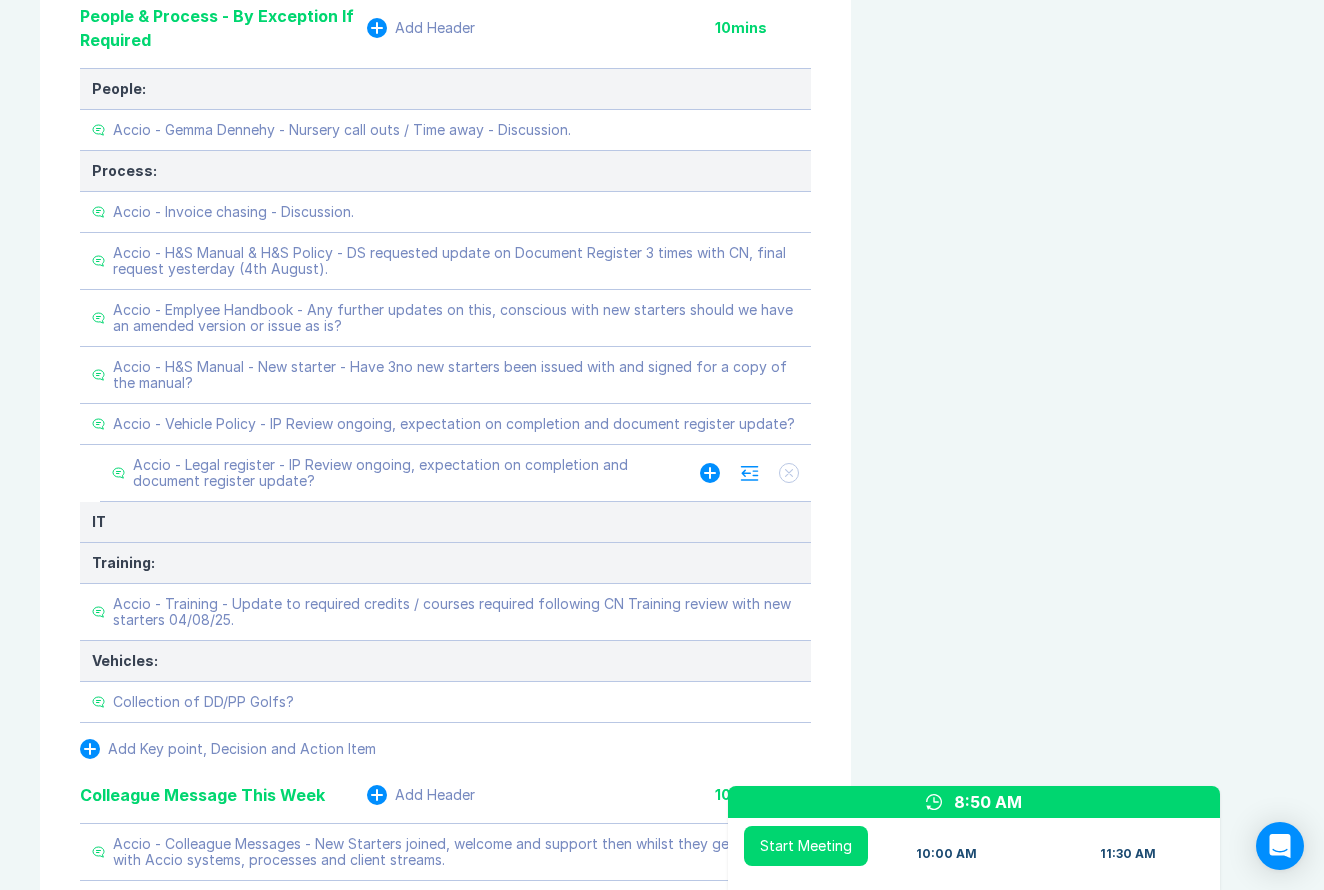 click 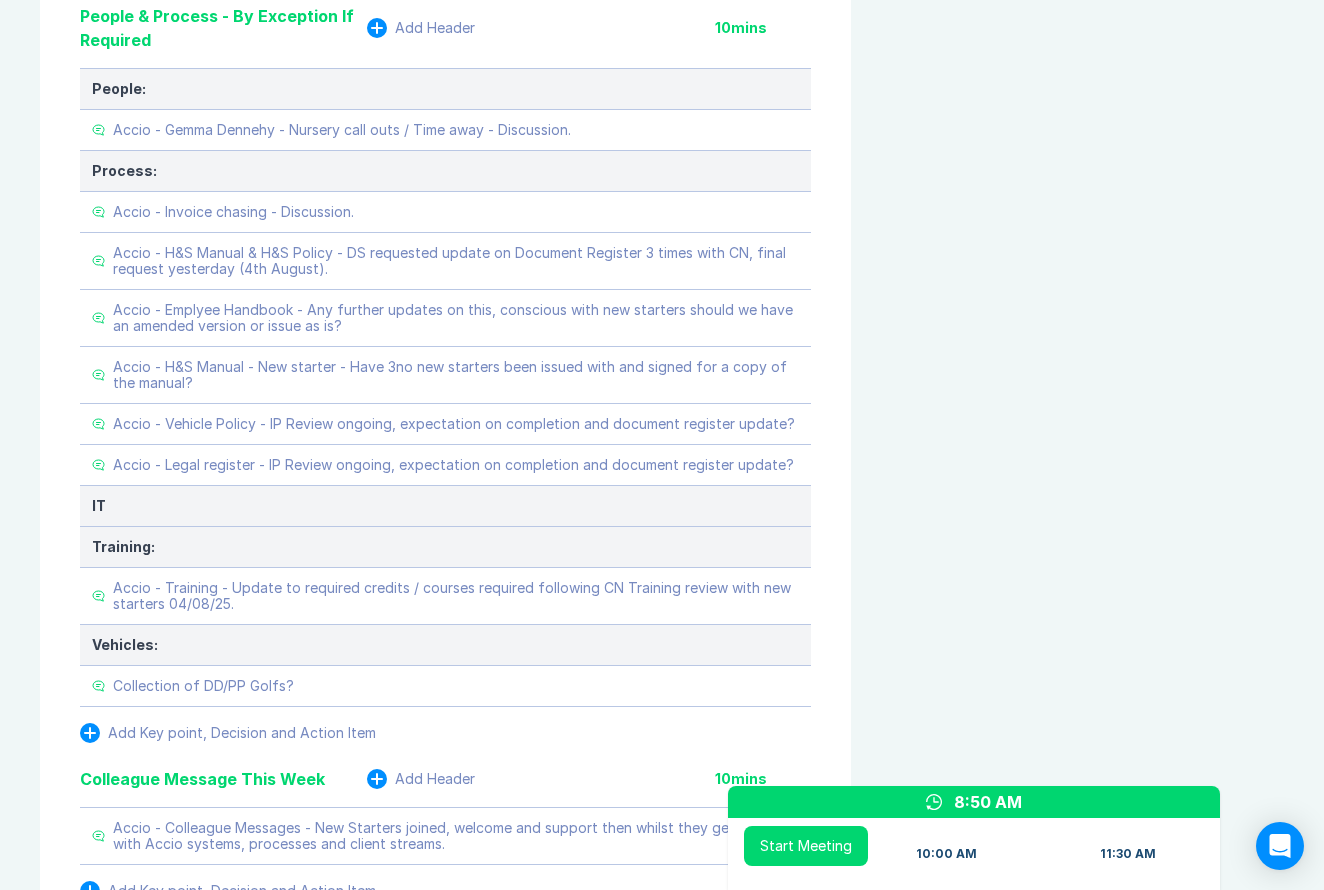 click on "Agenda View Invite Resend Agenda Meeting Goals
To pick up a draggable item, press the space bar.
While dragging, use the arrow keys to move the item.
Press space again to drop the item in its new position, or press escape to cancel.
Attendance Uncheck all Attendee email D Danny Sisson Organizer 37 / 37  ( 100 %) A Ashley Walters 36 / 36  ( 100 %) I Iain Parnell 36 / 37  ( 97 %) R Richard Rust 29 / 37  ( 78 %) S Scott Drewery 37 / 37  ( 100 %) Meeting History Link to Previous Meetings Series Average 52 ~ 0 mins late 88 mins , ~ 0 mins over Jul 29 50 90 mins Jul 22 58 90 mins Jul 15 50 90 mins Load  3  older Upcoming  Aug 12 Parking Lot Parking Lot History Nothing To Show Documents & Images  Upload File(s) 4MB max per file Drag file(s) to upload" at bounding box center (1087, 43439) 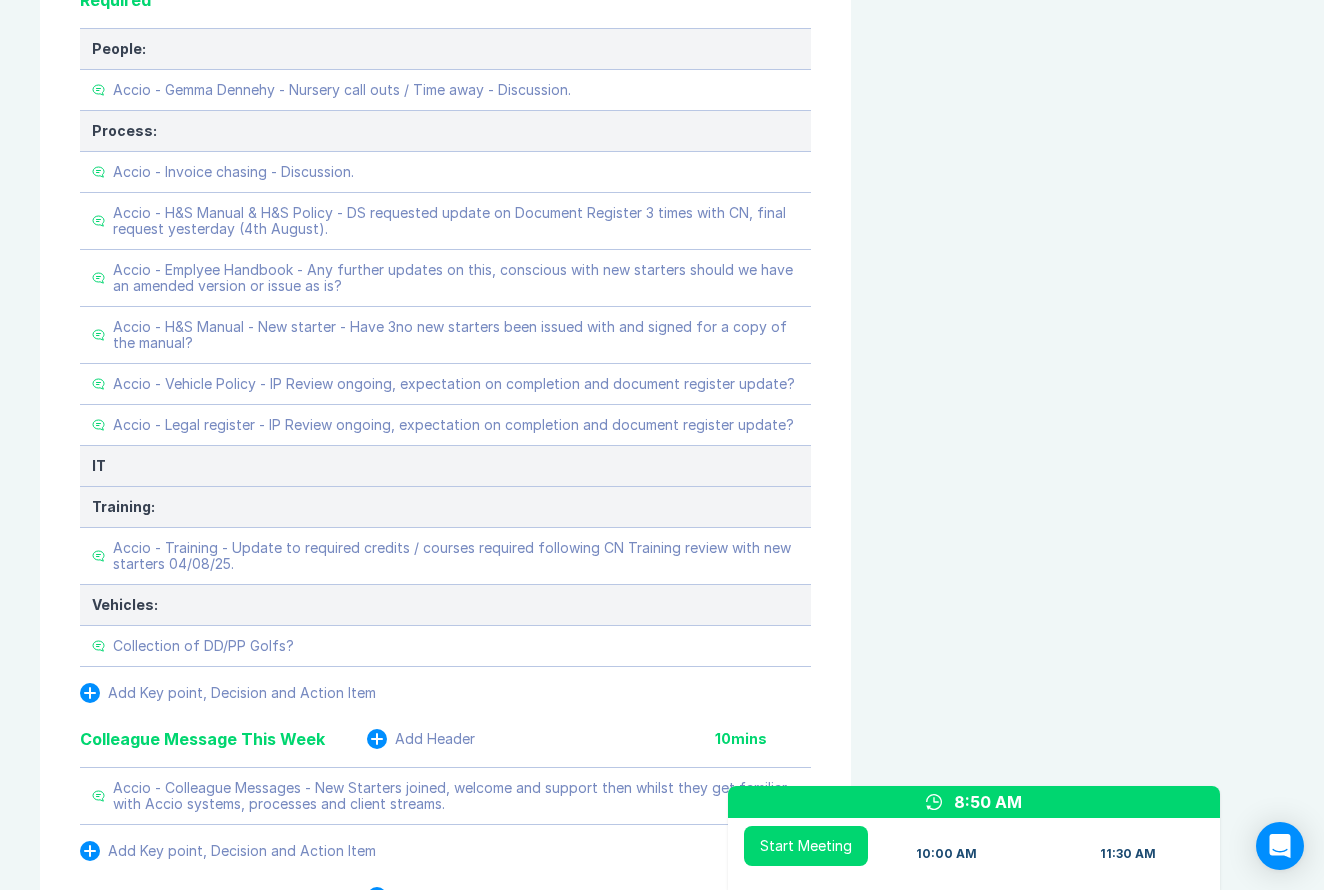 scroll, scrollTop: 3676, scrollLeft: 0, axis: vertical 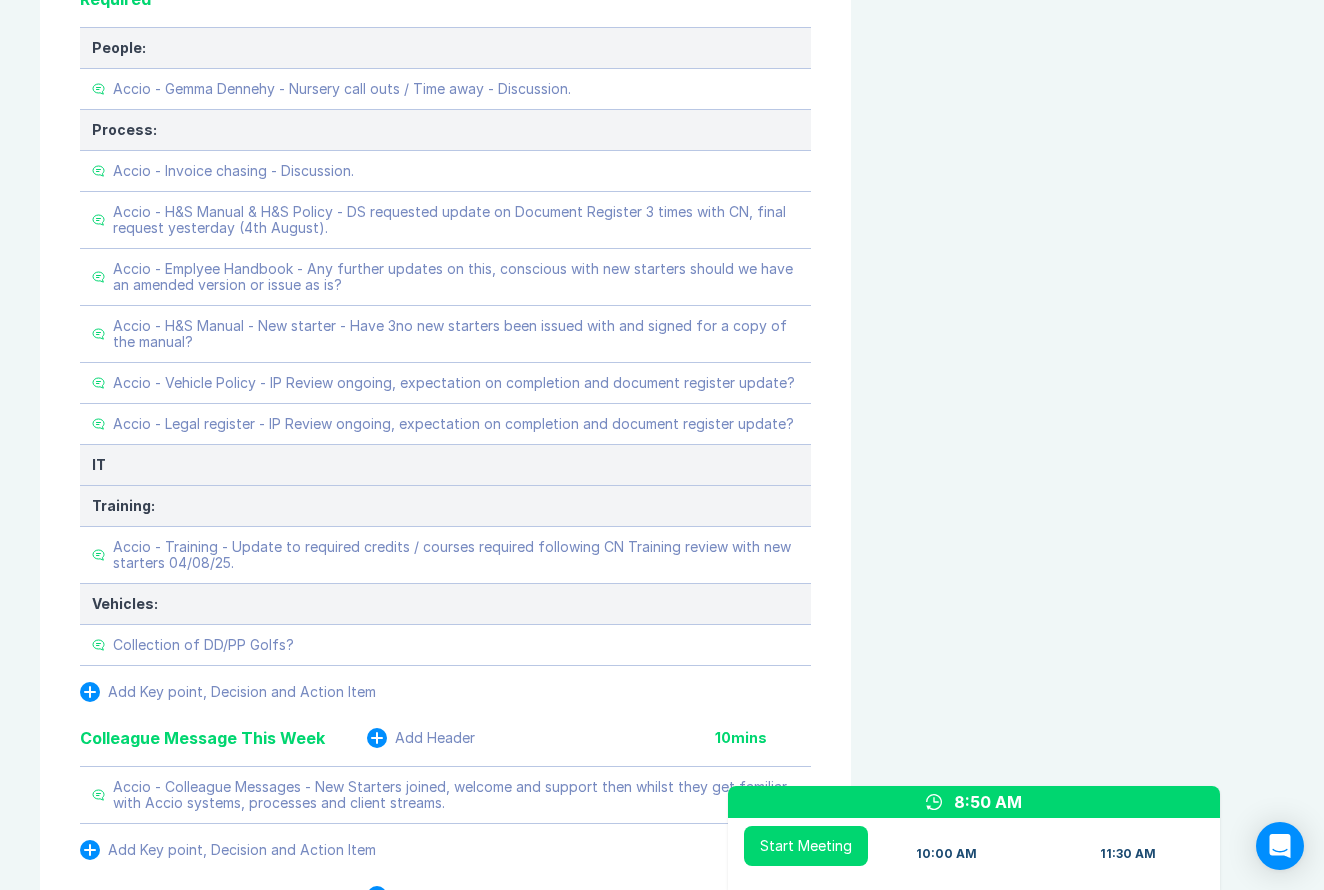 click on "Meeting Notes Edit Agenda Duplicate Notes Review Last Meeting Next Steps Add Header 10  mins Add Key point, Decision and Action Item Marketing & Key Client Management Add Header 10  mins Marketing: Key Client Management: IVC - Framework - Contracts reviewed and comments sent back to MAC, awaiting update / final contracts for signing. Add Key point, Decision and Action Item Delivery Programme - As Pipeline, key items only: Add Header 10  mins HSS: HSS Hire - Brookers Hitchin - Strip Out - Danny planning works and will manage mindful of PM's being inducted. All PCI, CPP and Orders drafted and issued for works to commence on 7th August 2025. HSS Hire - Treforest - Roller Shutter Bay 1 Upgrade - Danny chased Arrow for Leo to put some pressure on, Leo to chase again today. HSS Hire - Southampton - Roof Repairs - Unit 1 - Leo to review following SMT review meeting. Awaiting confirmation of site visit for design team meeting. HSS IT Dept - Manchester CDC - NET2 Amendments - Attendance TBC, Danny to review. Amazon: A" at bounding box center [662, 43398] 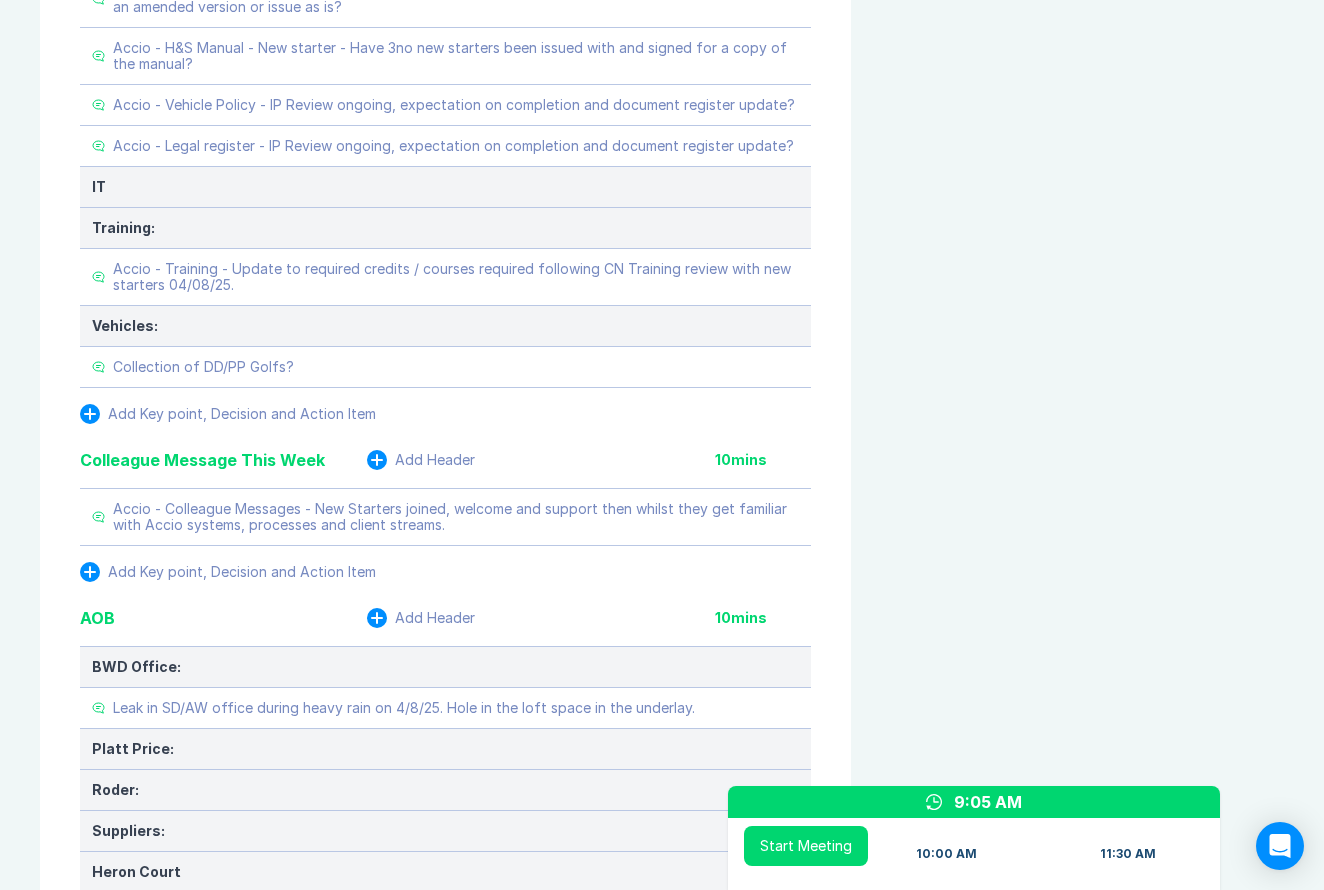 scroll, scrollTop: 3787, scrollLeft: 0, axis: vertical 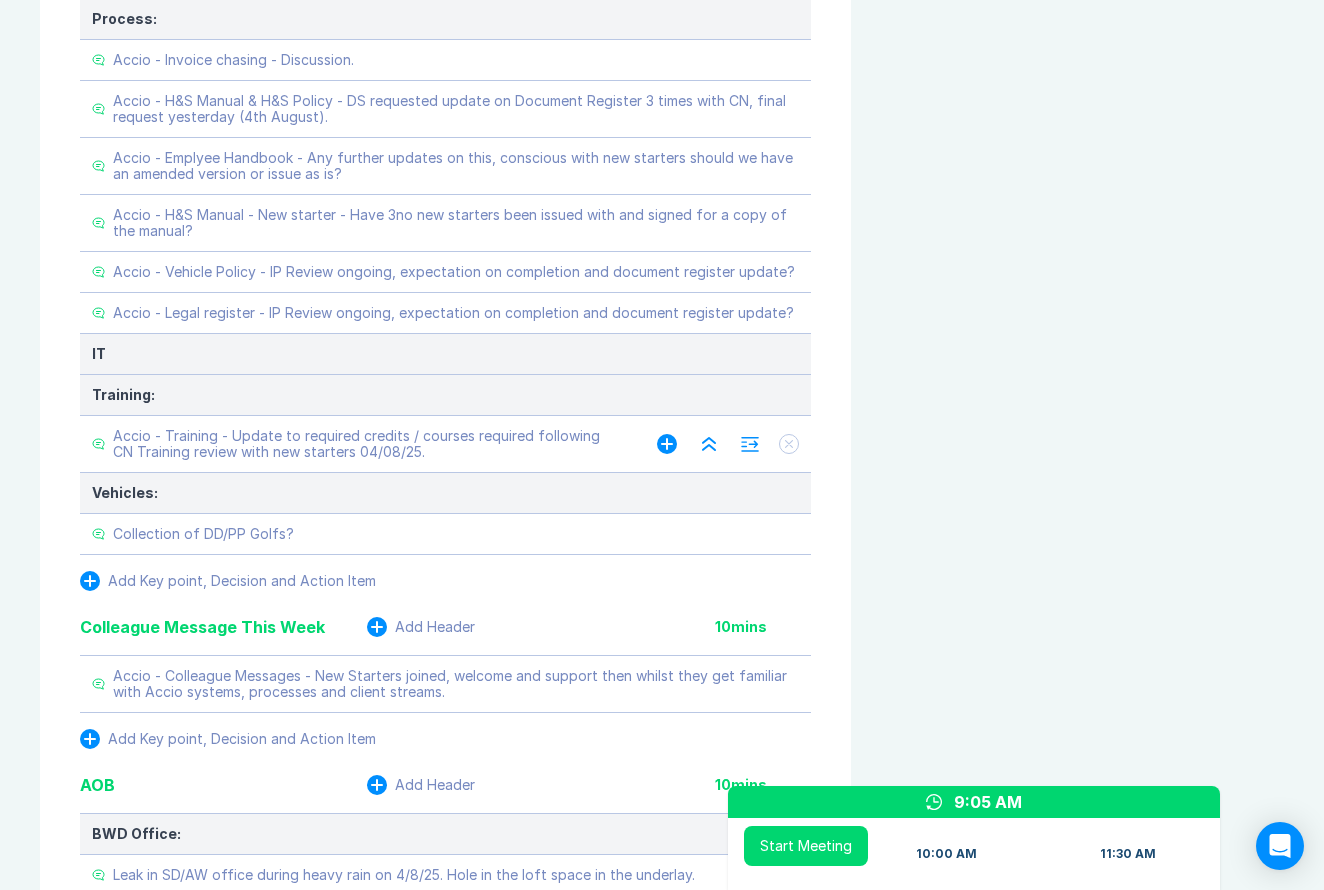 click 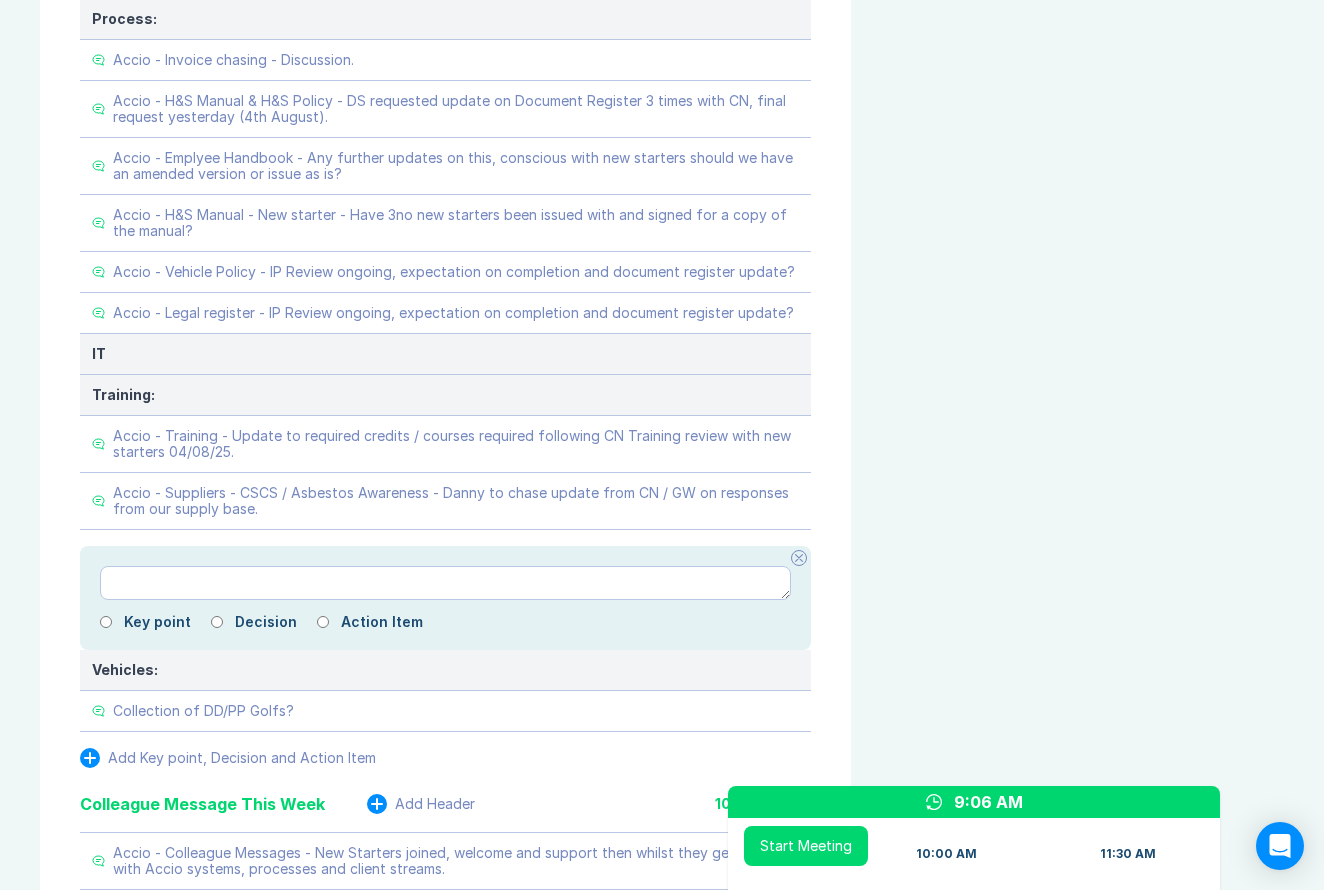 click 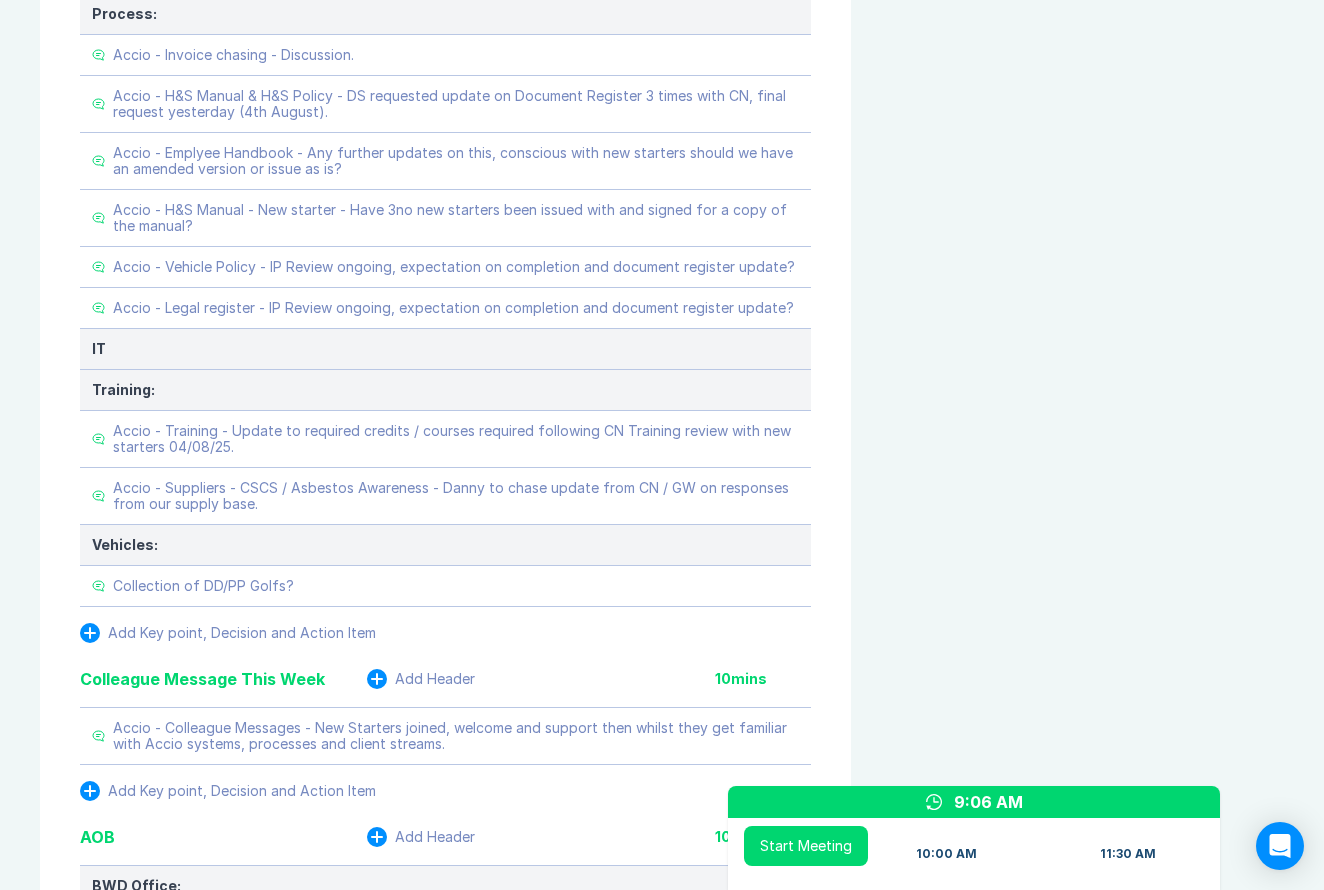 click on "Agenda View Invite Resend Agenda Meeting Goals
To pick up a draggable item, press the space bar.
While dragging, use the arrow keys to move the item.
Press space again to drop the item in its new position, or press escape to cancel.
Attendance Uncheck all Attendee email D Danny Sisson Organizer 37 / 37  ( 100 %) A Ashley Walters 36 / 36  ( 100 %) I Iain Parnell 36 / 37  ( 97 %) R Richard Rust 29 / 37  ( 78 %) S Scott Drewery 37 / 37  ( 100 %) Meeting History Link to Previous Meetings Series Average 52 ~ 0 mins late 88 mins , ~ 0 mins over Jul 29 50 90 mins Jul 22 58 90 mins Jul 15 50 90 mins Load  3  older Upcoming  Aug 12 Parking Lot Parking Lot History Nothing To Show Documents & Images  Upload File(s) 4MB max per file Drag file(s) to upload" at bounding box center (1087, 43310) 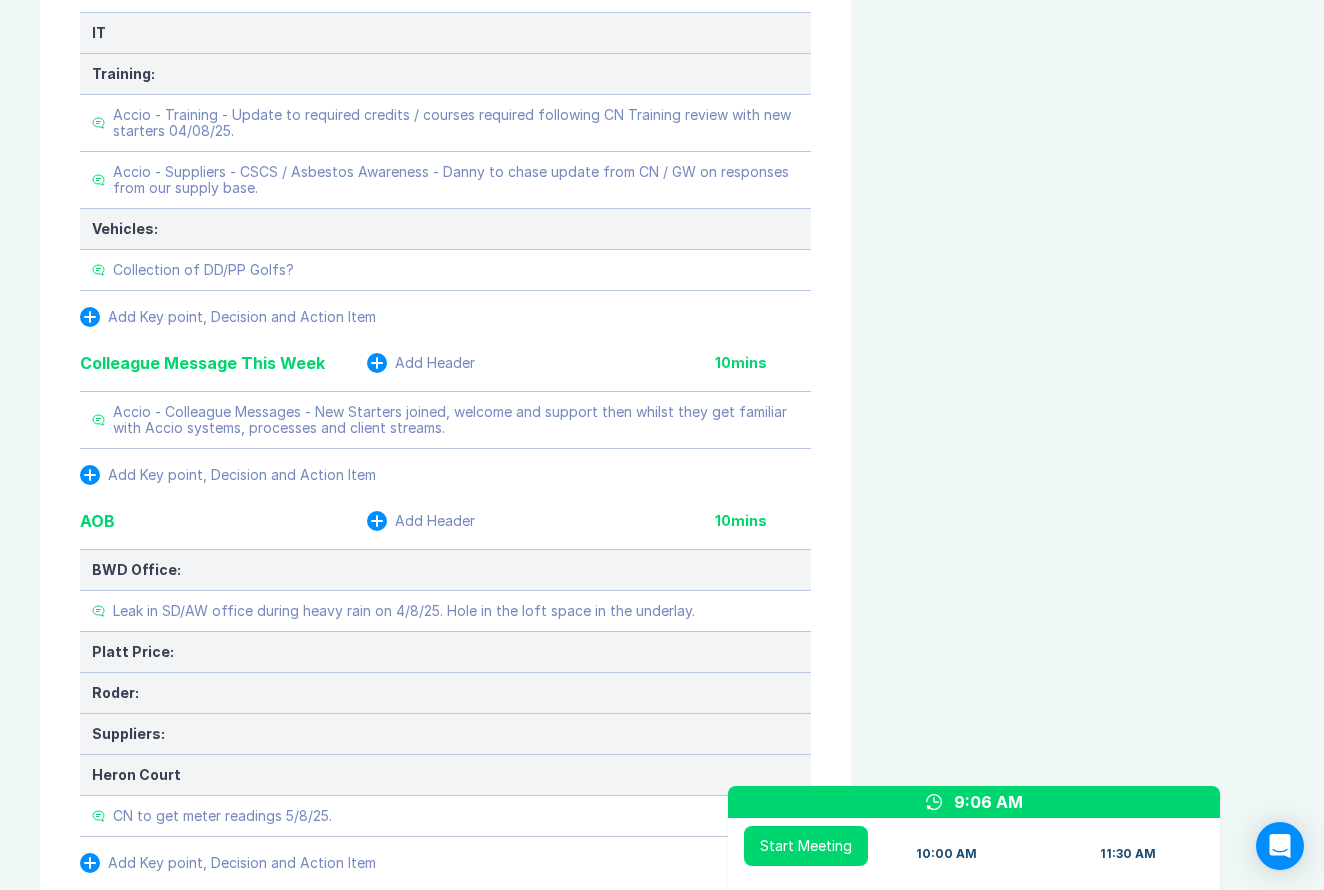 click on "Agenda View Invite Resend Agenda Meeting Goals
To pick up a draggable item, press the space bar.
While dragging, use the arrow keys to move the item.
Press space again to drop the item in its new position, or press escape to cancel.
Attendance Uncheck all Attendee email D Danny Sisson Organizer 37 / 37  ( 100 %) A Ashley Walters 36 / 36  ( 100 %) I Iain Parnell 36 / 37  ( 97 %) R Richard Rust 29 / 37  ( 78 %) S Scott Drewery 37 / 37  ( 100 %) Meeting History Link to Previous Meetings Series Average 52 ~ 0 mins late 88 mins , ~ 0 mins over Jul 29 50 90 mins Jul 22 58 90 mins Jul 15 50 90 mins Load  3  older Upcoming  Aug 12 Parking Lot Parking Lot History Nothing To Show Documents & Images  Upload File(s) 4MB max per file Drag file(s) to upload" at bounding box center [1087, 42994] 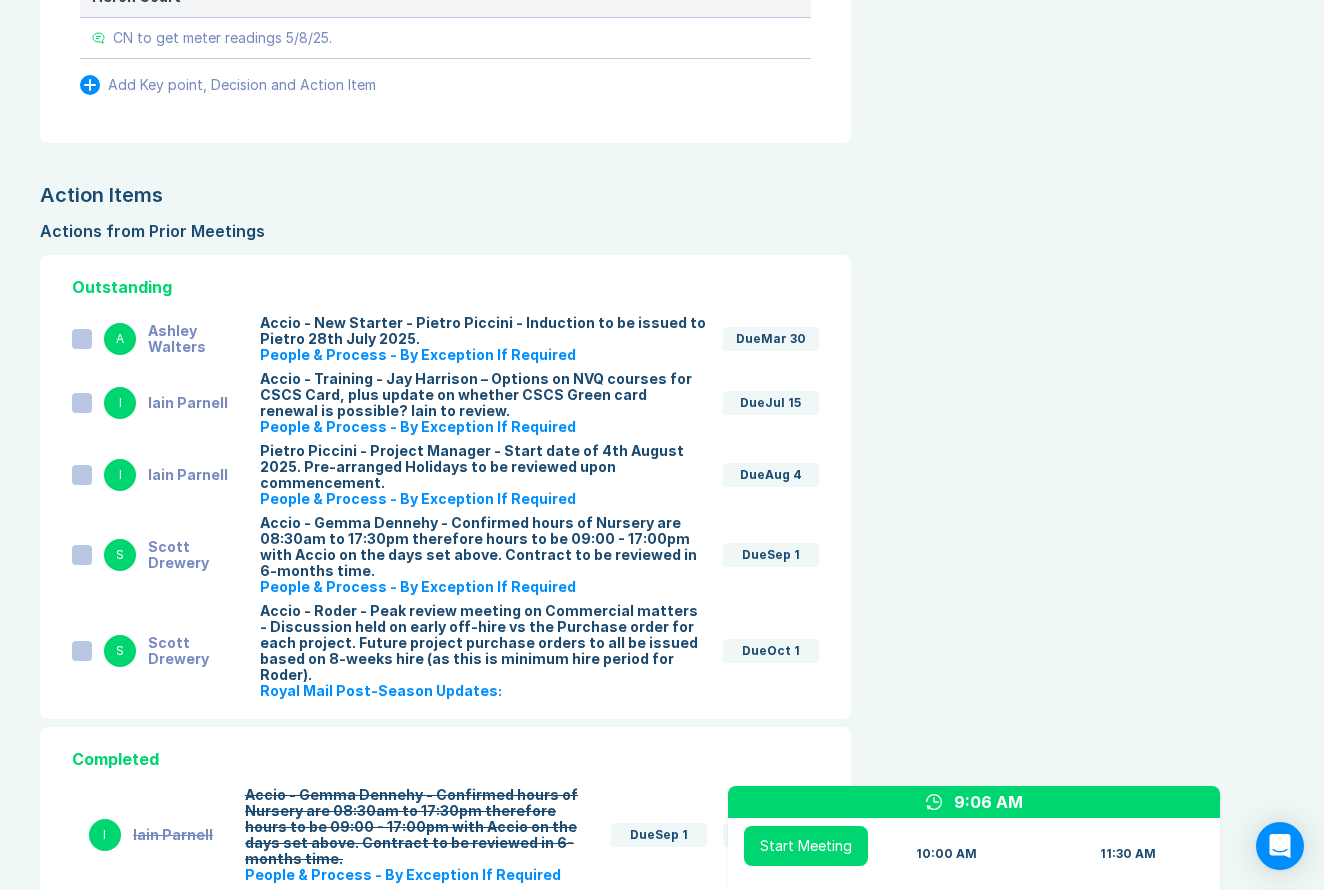 scroll, scrollTop: 4889, scrollLeft: 0, axis: vertical 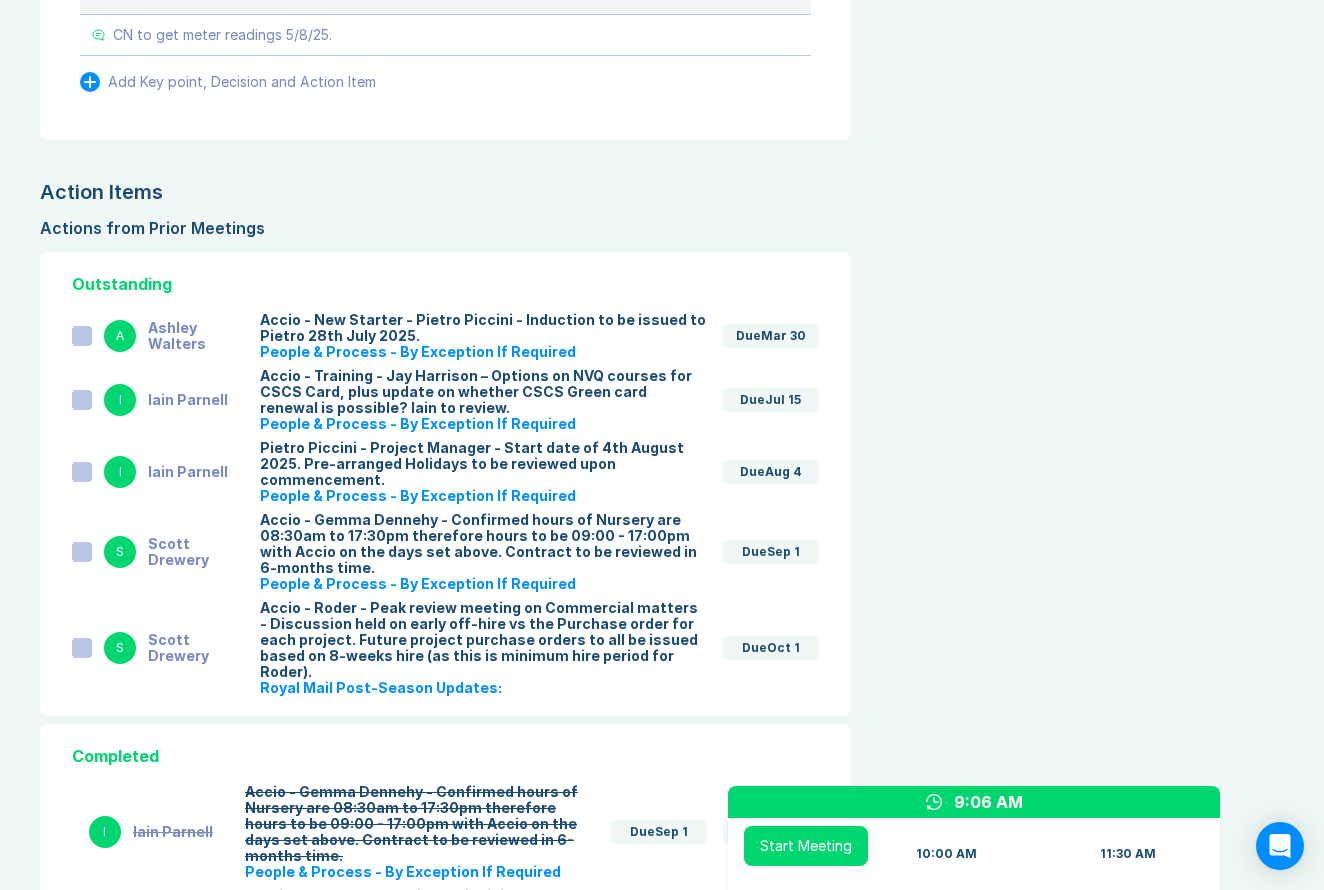 click at bounding box center [82, 336] 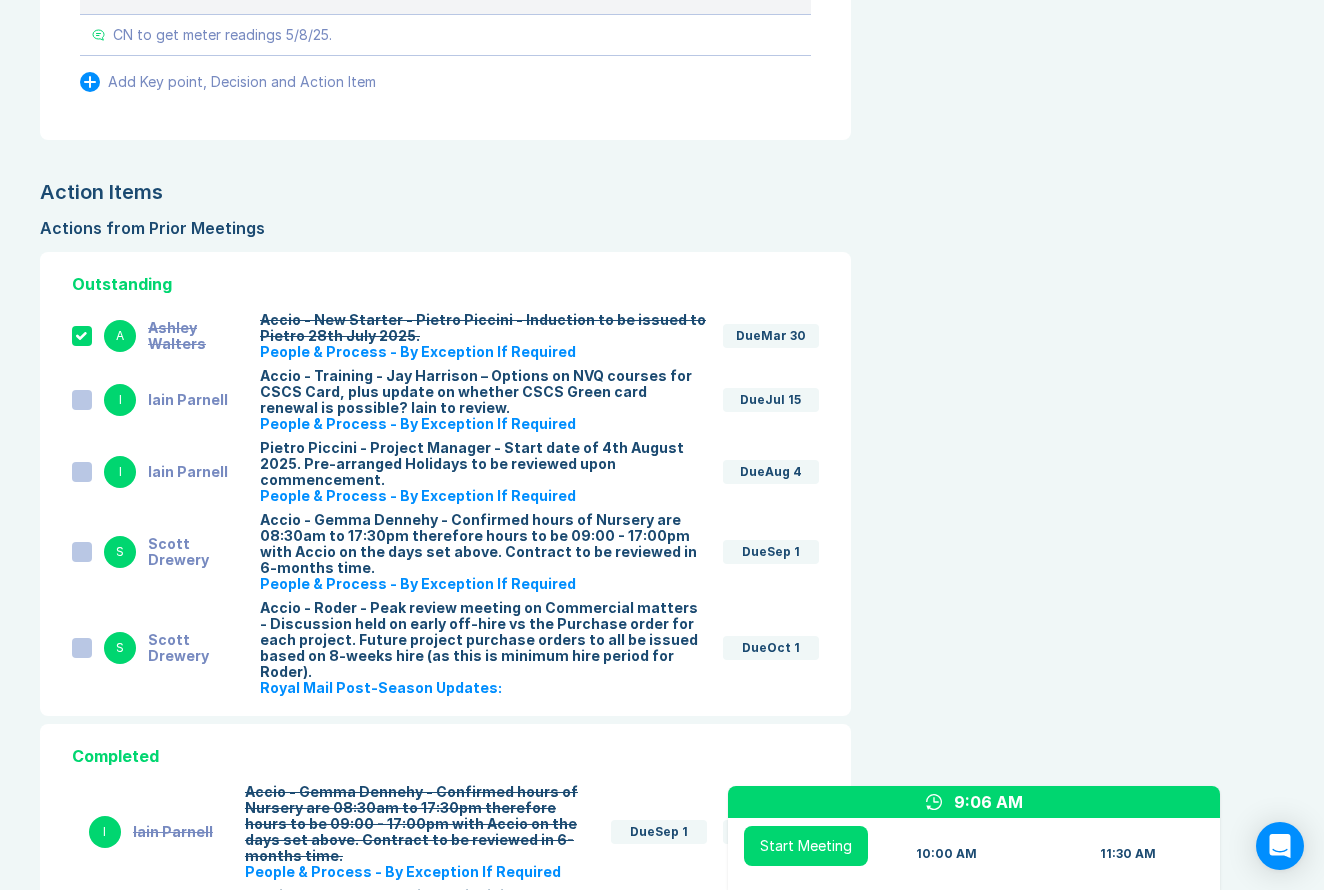click at bounding box center [82, 472] 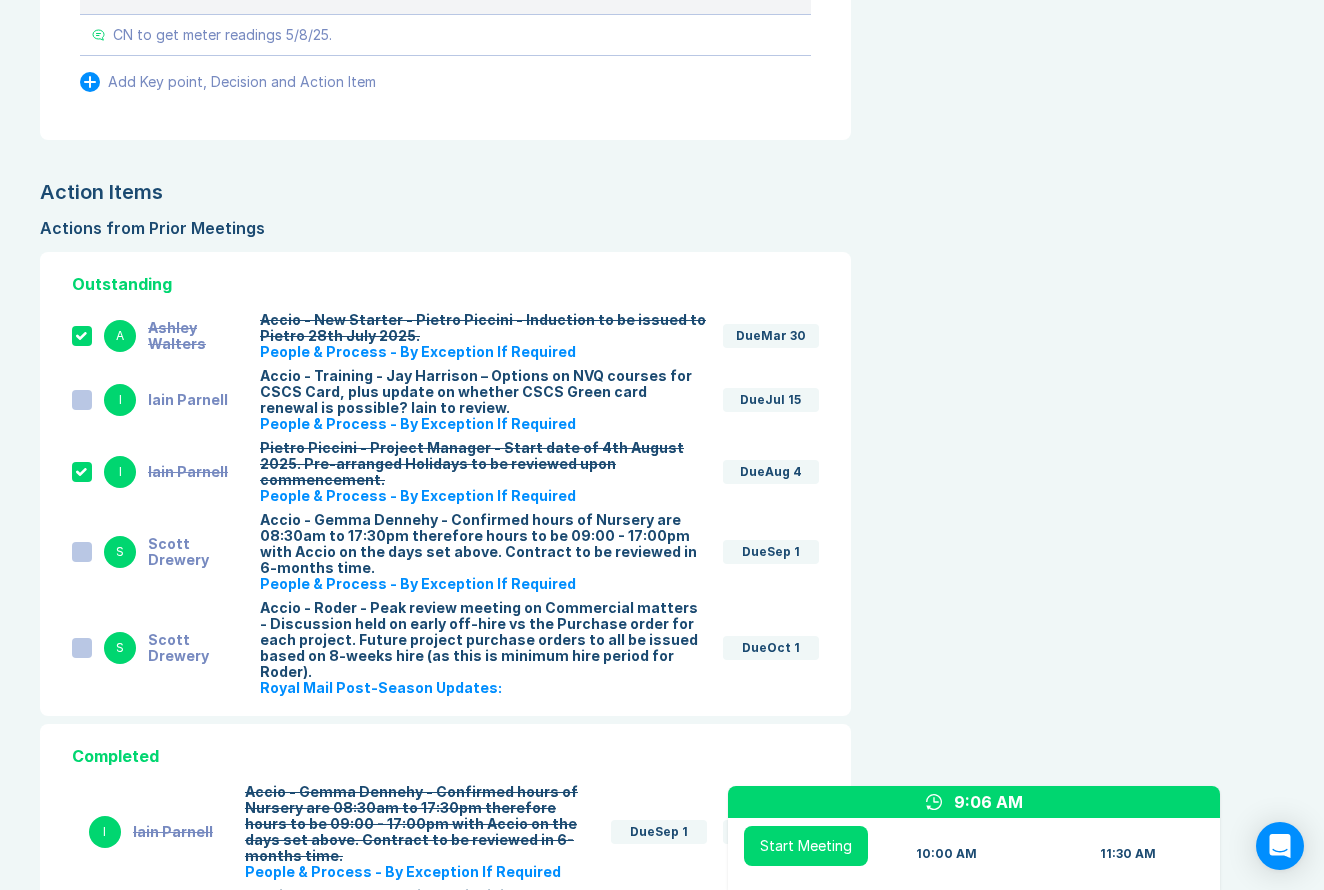 click on "Accio - Training - Jay Harrison – Options on NVQ courses for CSCS Card, plus update on whether CSCS Green card renewal is possible? Iain to review." at bounding box center (483, 392) 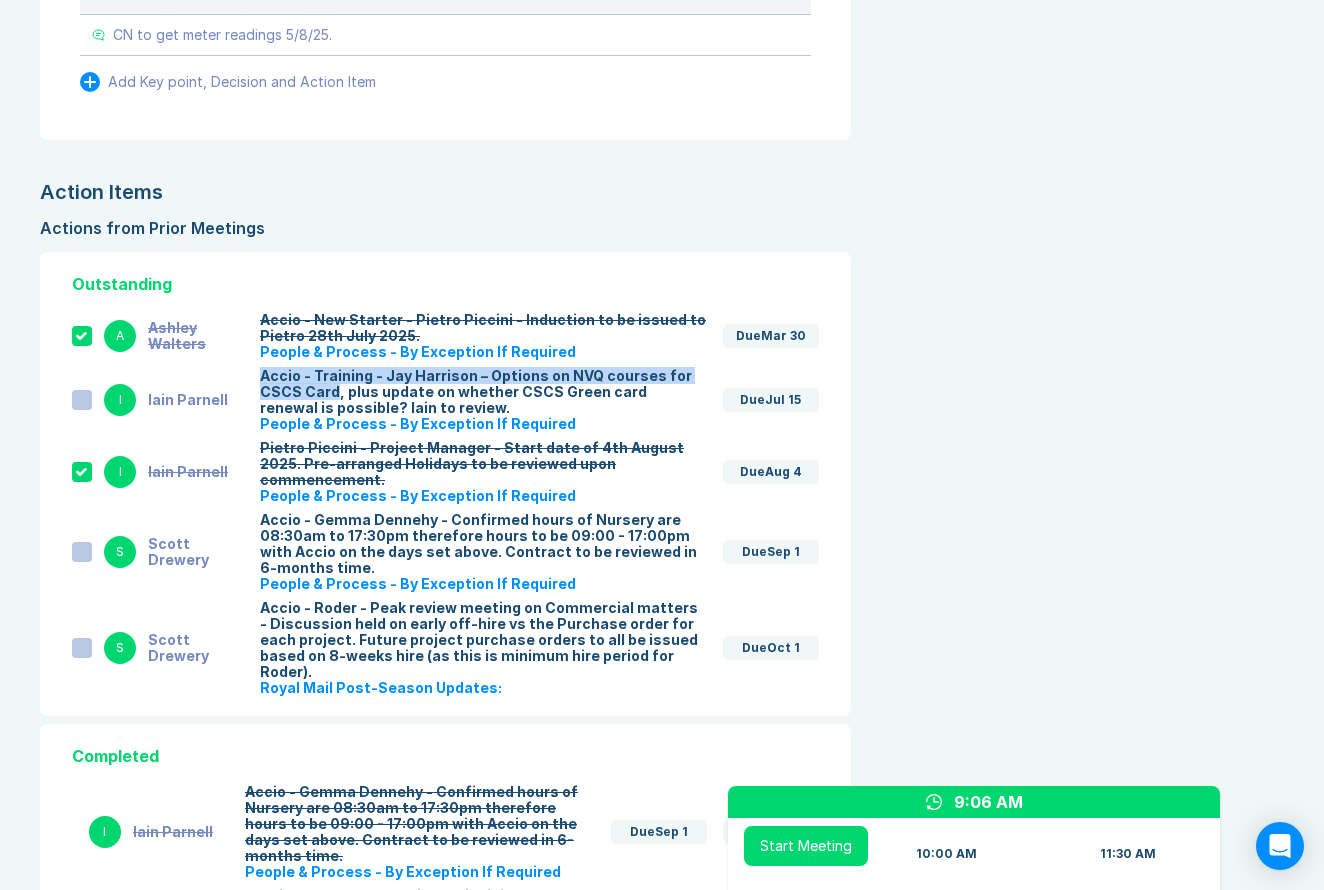 drag, startPoint x: 284, startPoint y: 335, endPoint x: 301, endPoint y: 343, distance: 18.788294 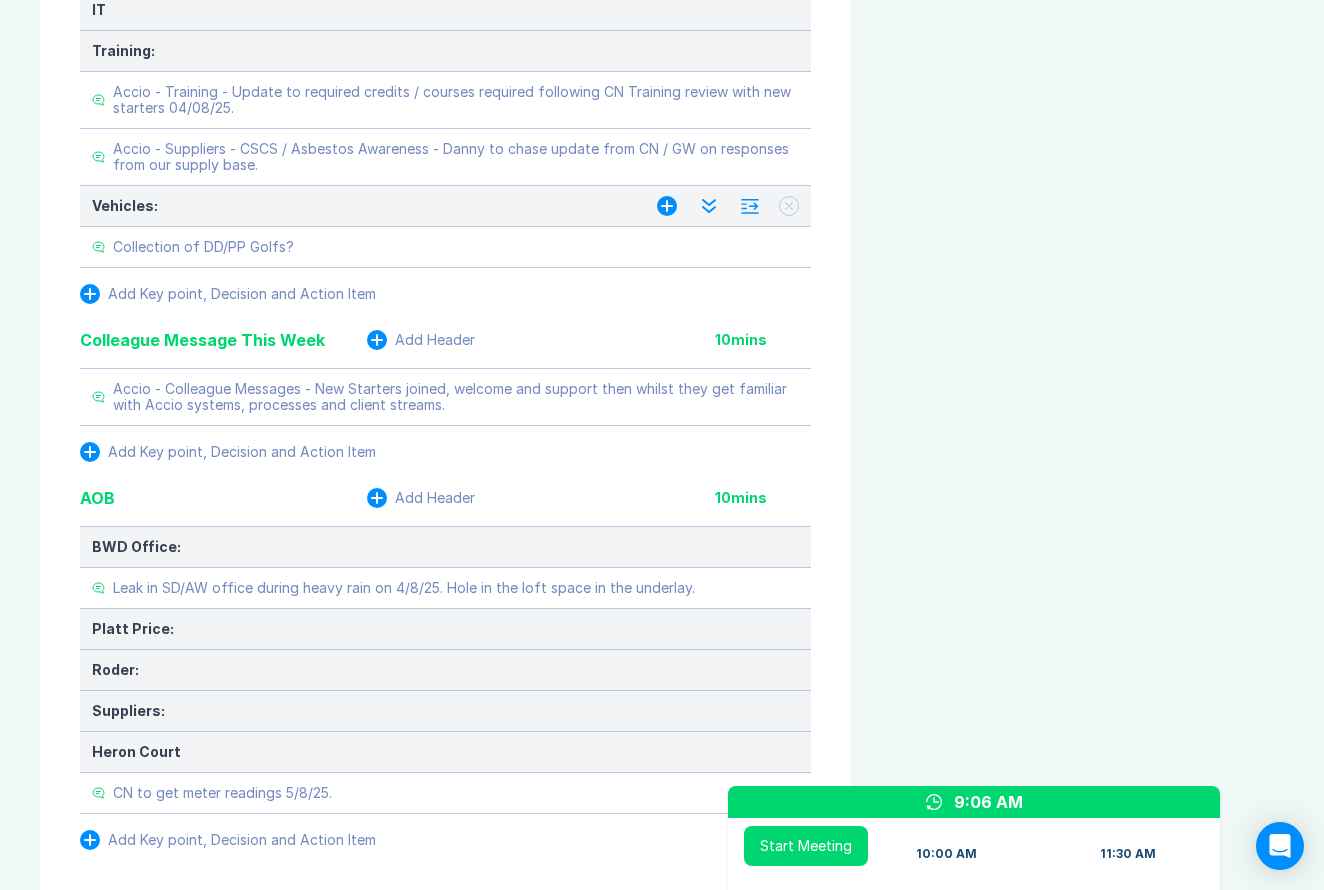 scroll, scrollTop: 3956, scrollLeft: 0, axis: vertical 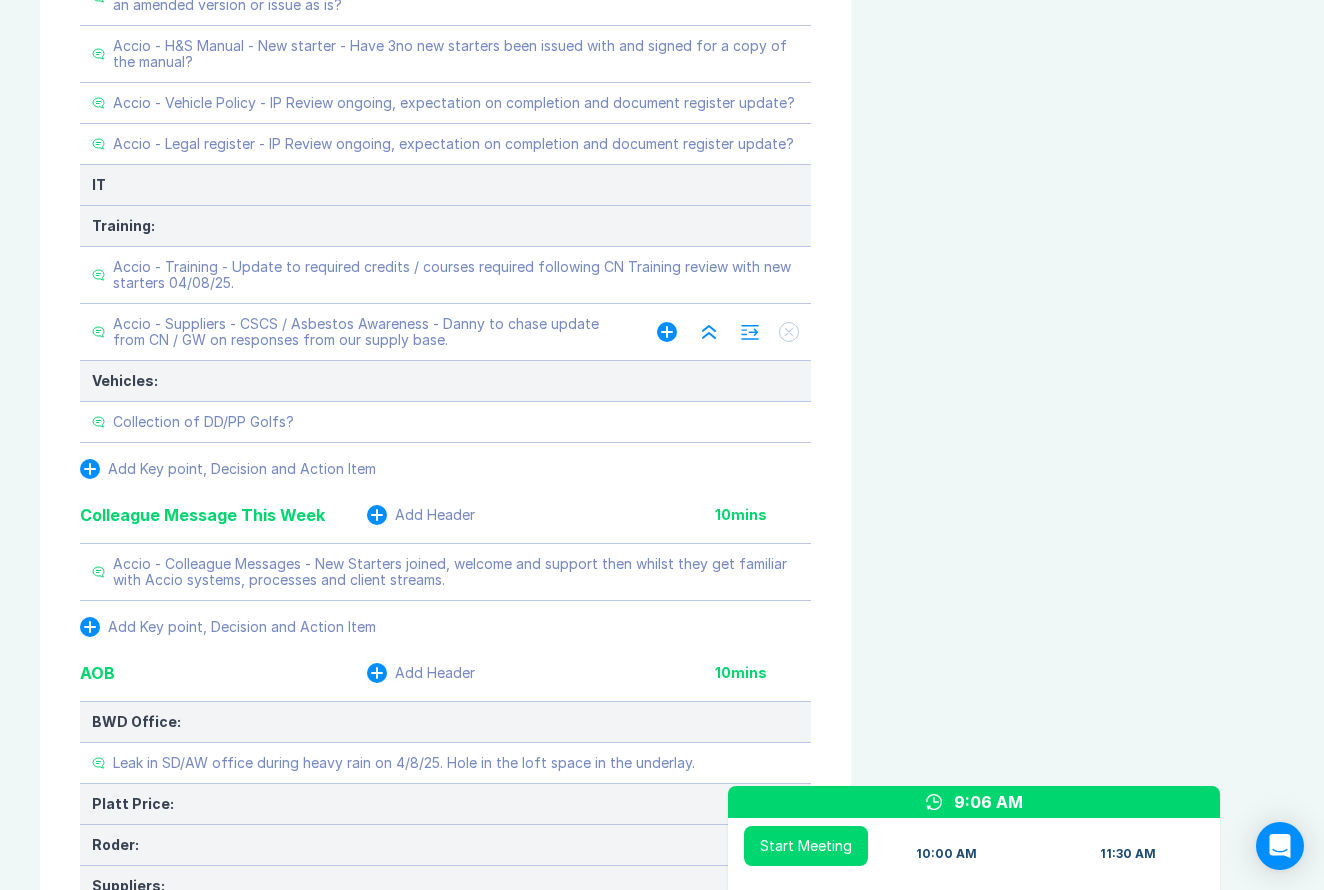 click 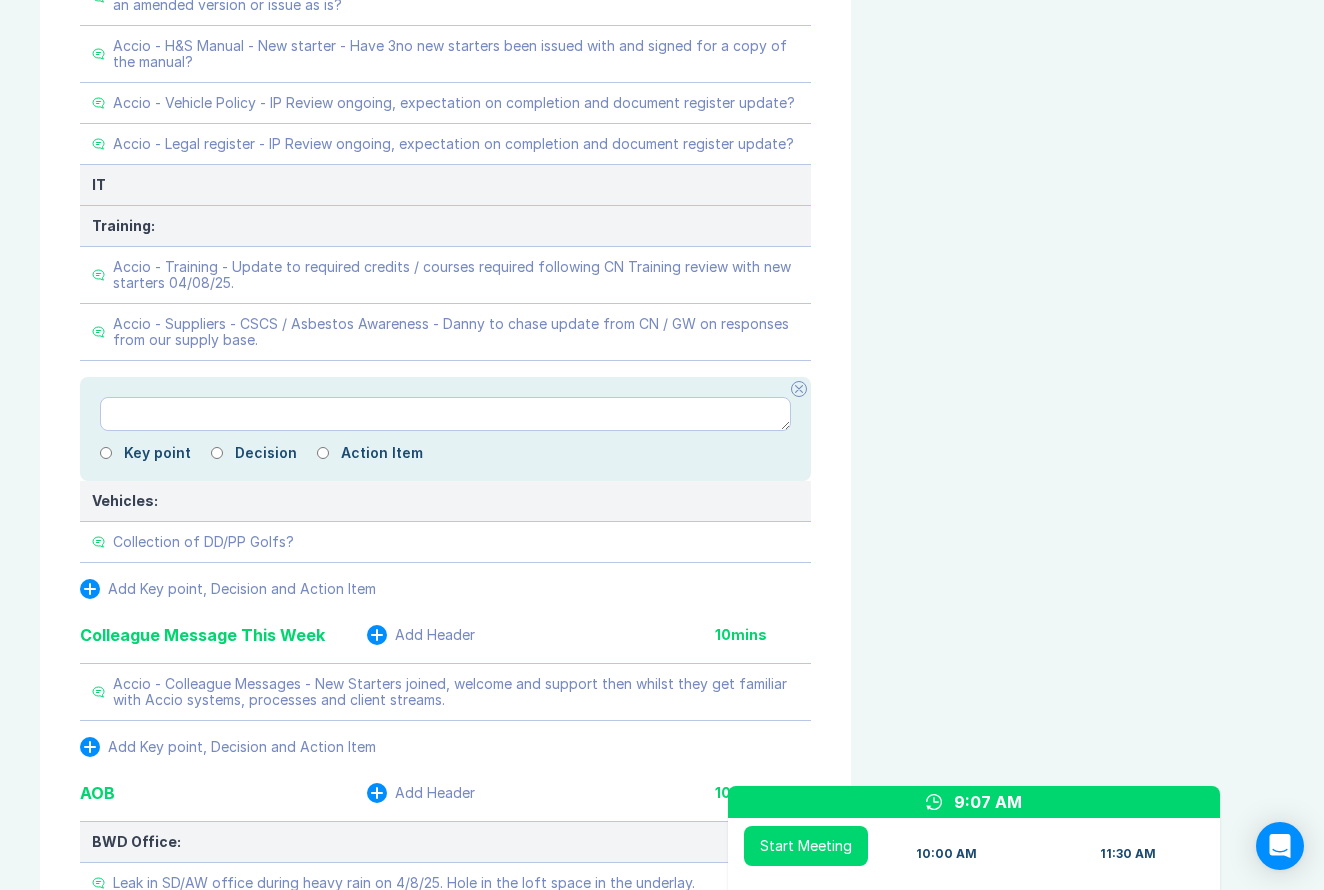 click at bounding box center (445, 414) 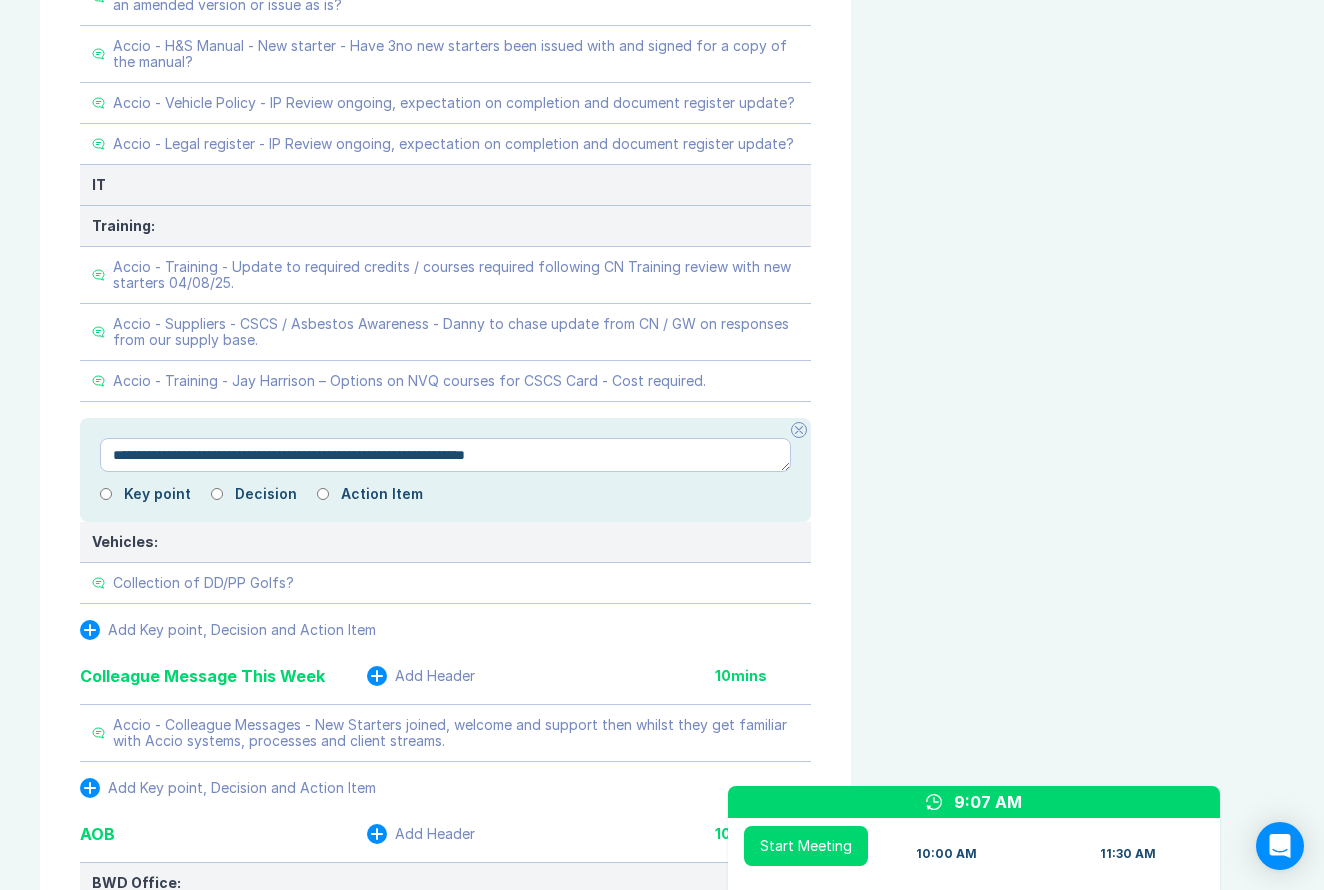 click on "**********" at bounding box center [445, 455] 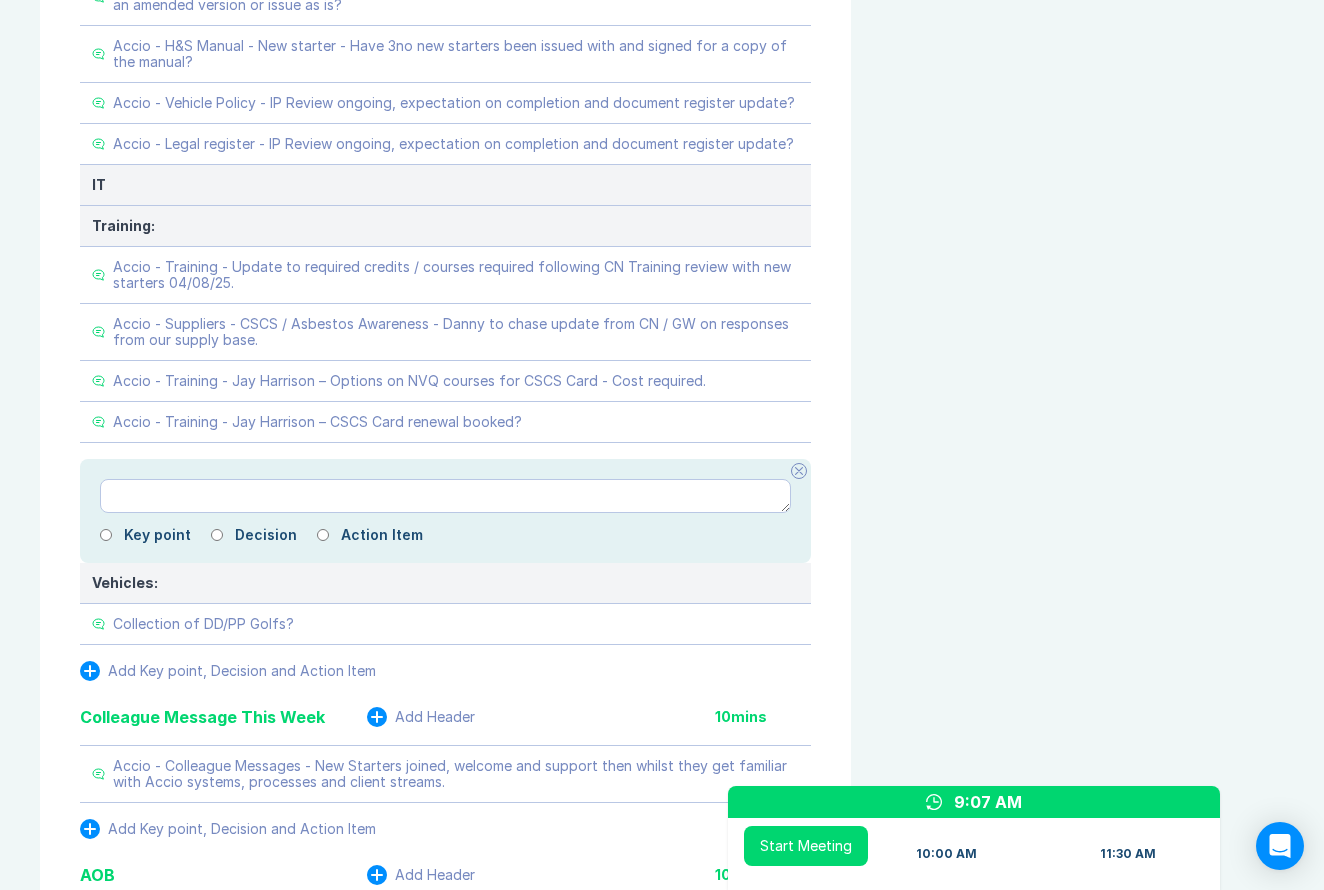 click on "Key point Decision Action Item" at bounding box center (445, 511) 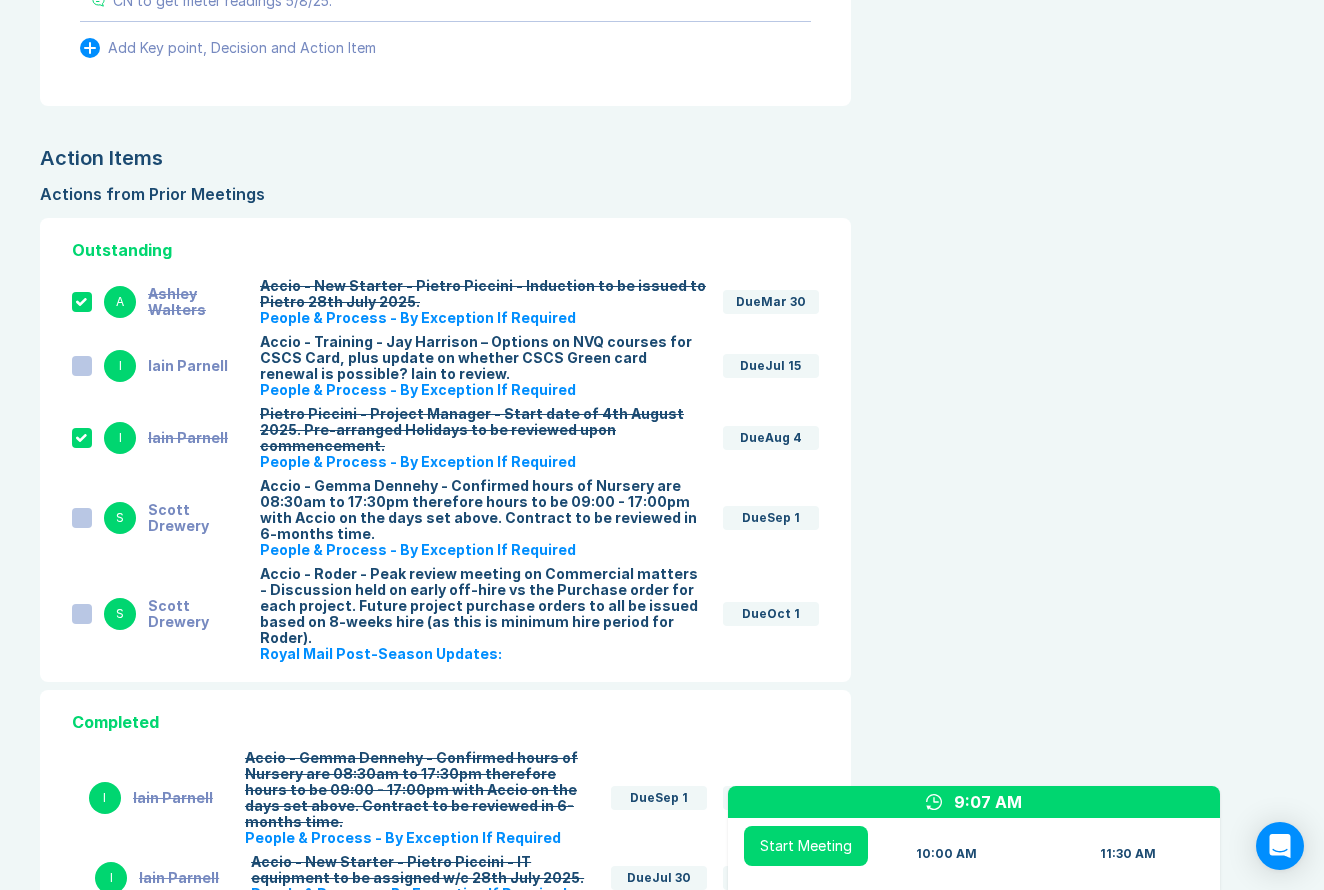 scroll, scrollTop: 5015, scrollLeft: 0, axis: vertical 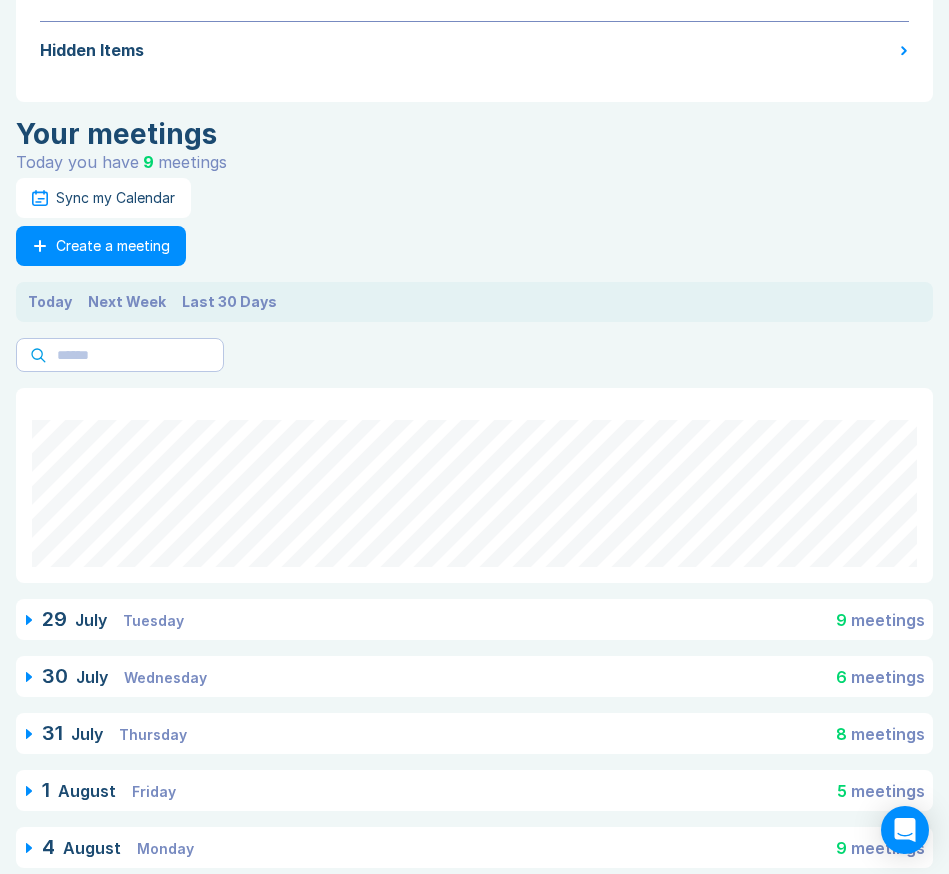 click on "Last 30 Days" at bounding box center (229, 302) 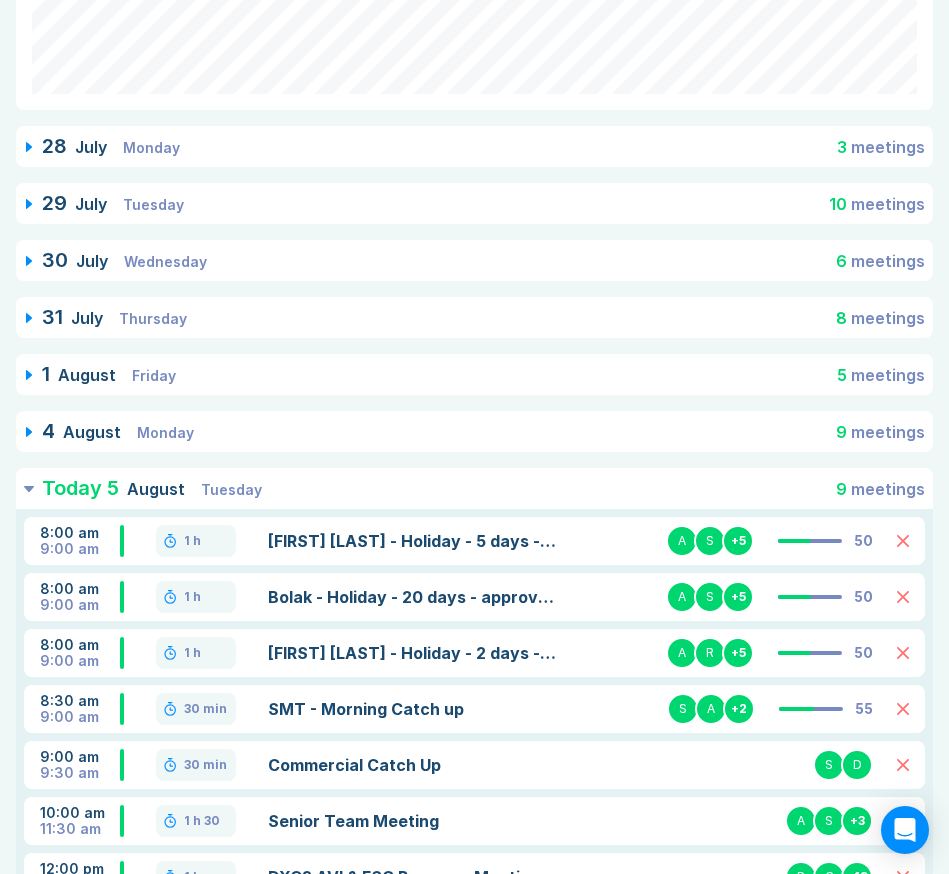scroll, scrollTop: 879, scrollLeft: 0, axis: vertical 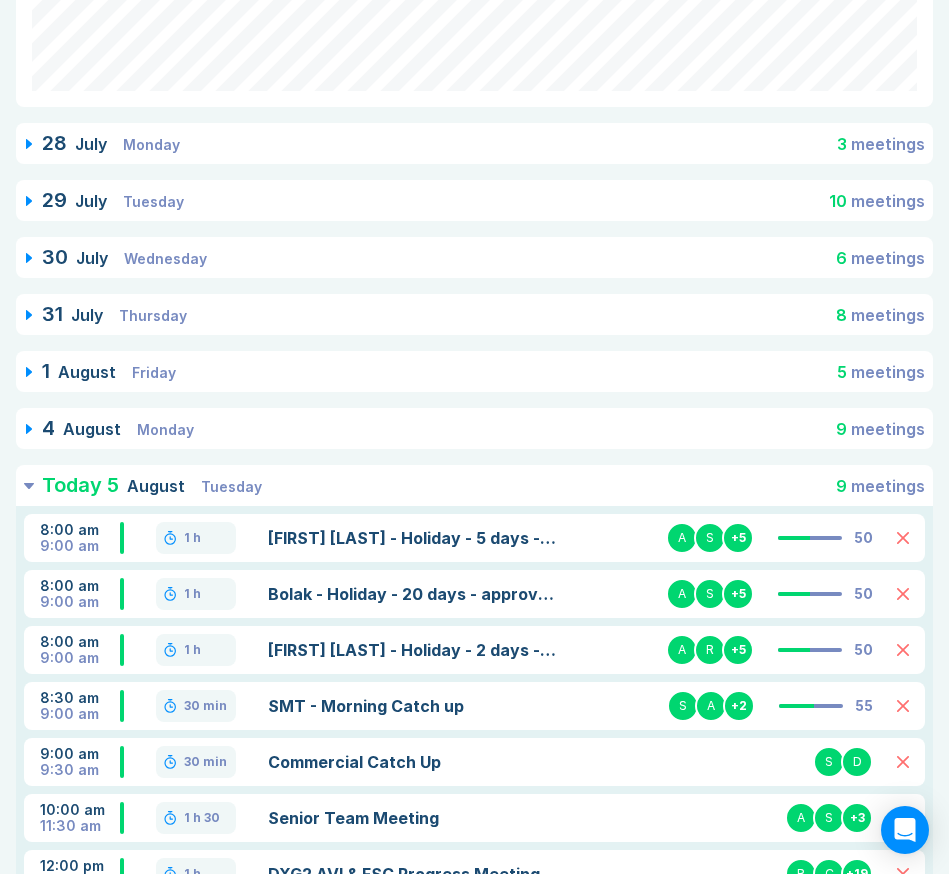 click on "29 July   Tuesday 10 meeting s" at bounding box center (474, 200) 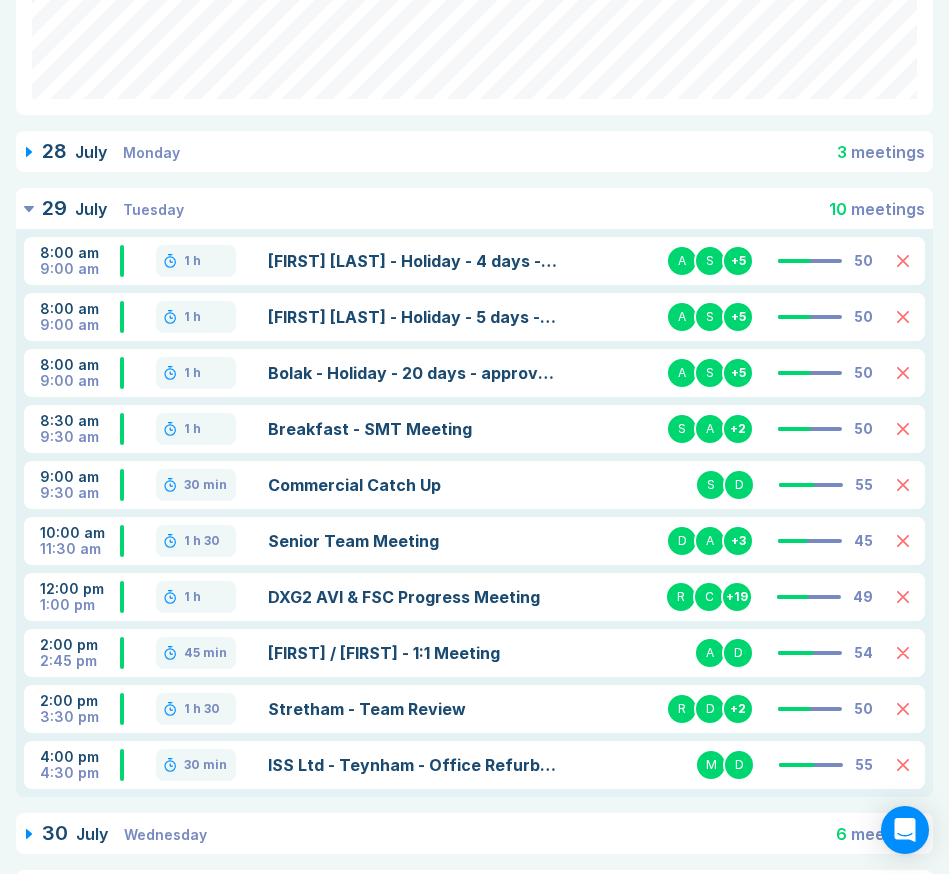 scroll, scrollTop: 872, scrollLeft: 0, axis: vertical 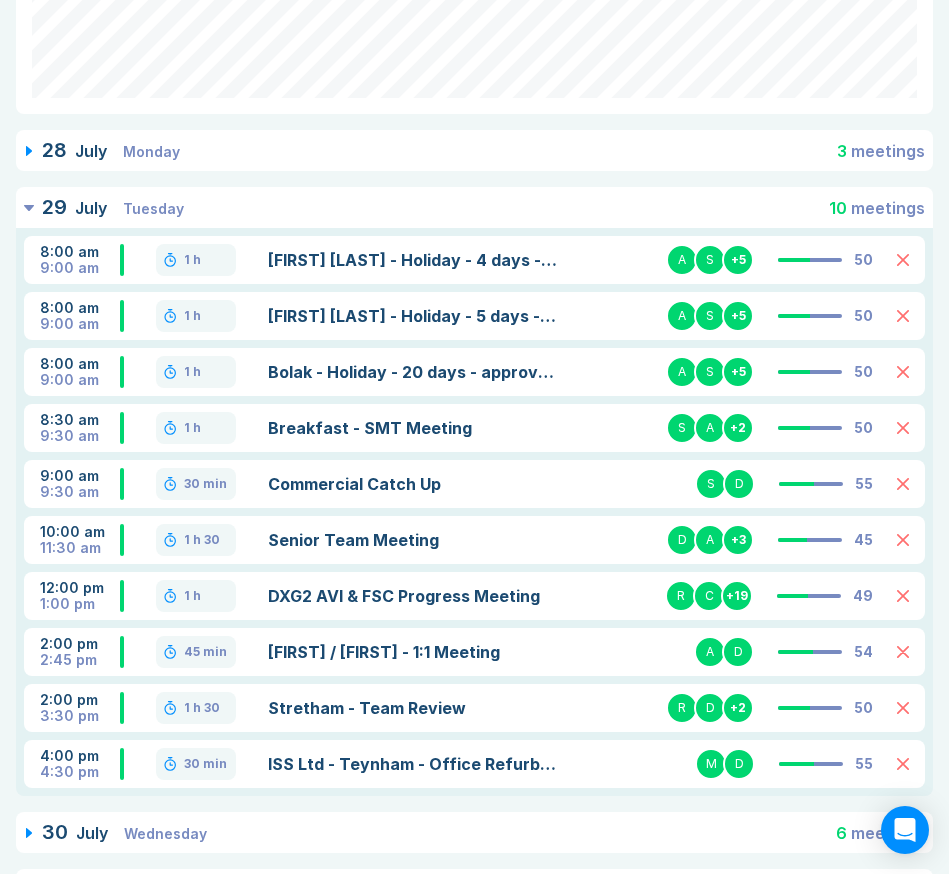 click on "29 July   Tuesday 10 meeting s" at bounding box center (474, 207) 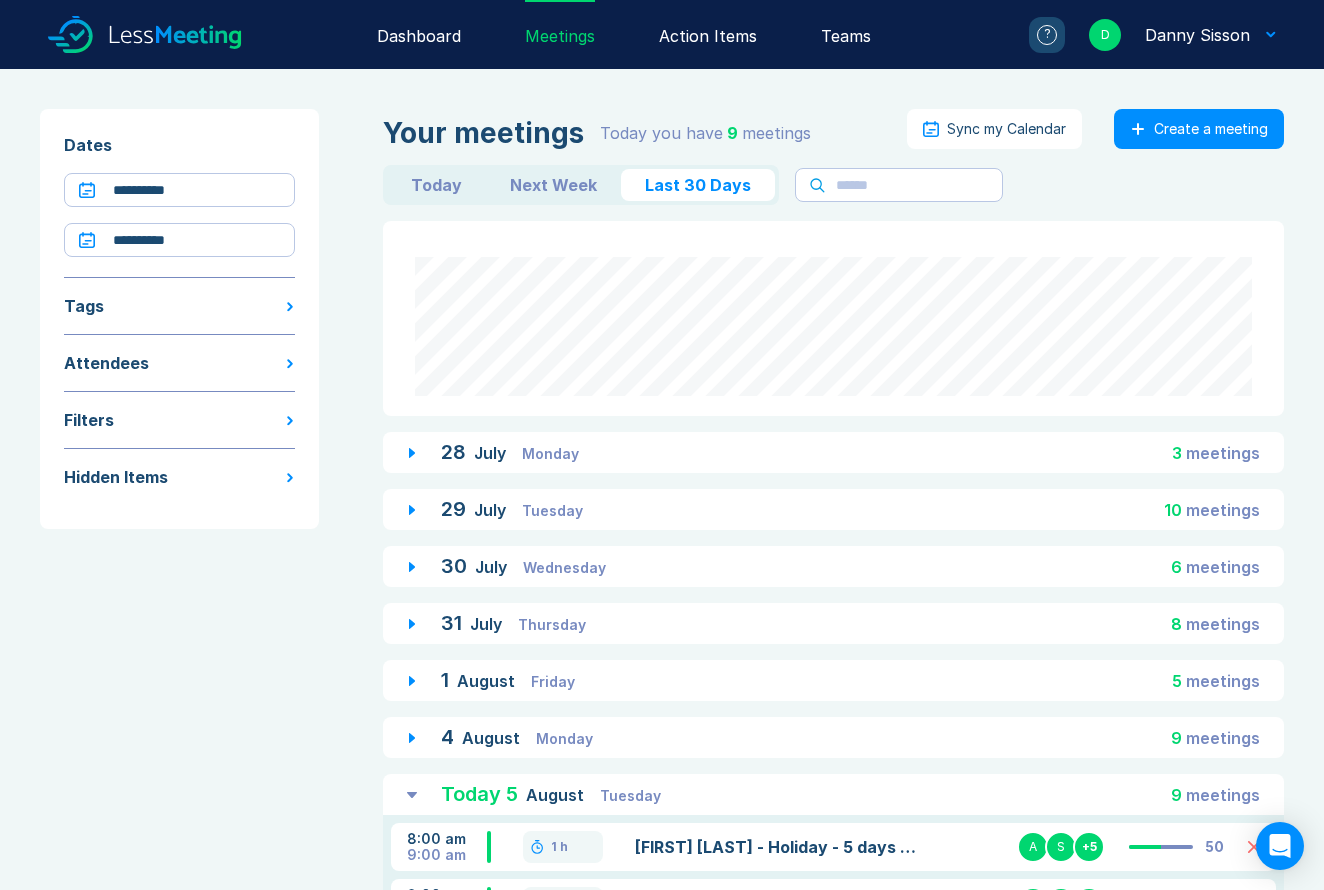 scroll, scrollTop: 0, scrollLeft: 0, axis: both 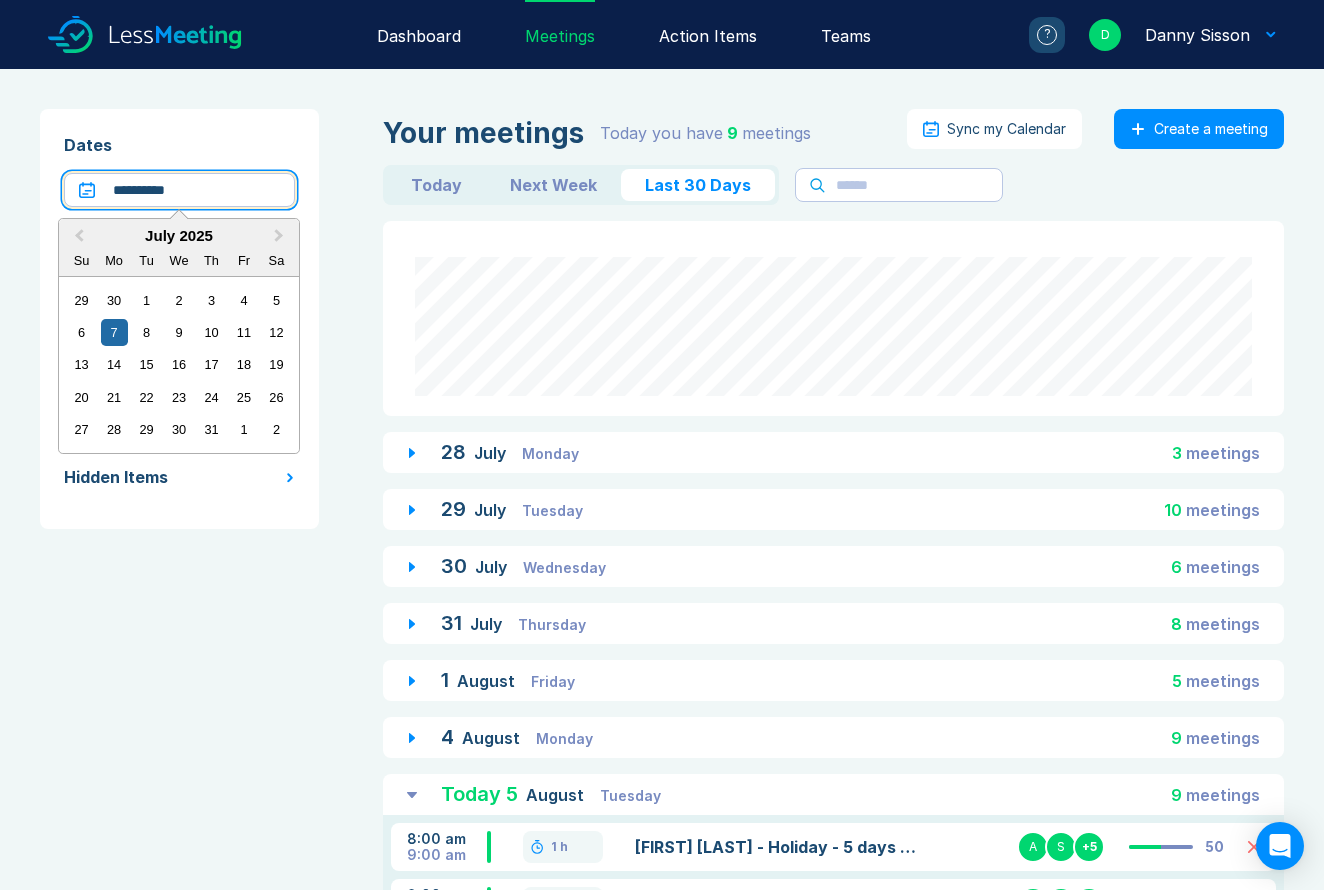 click on "**********" at bounding box center (179, 190) 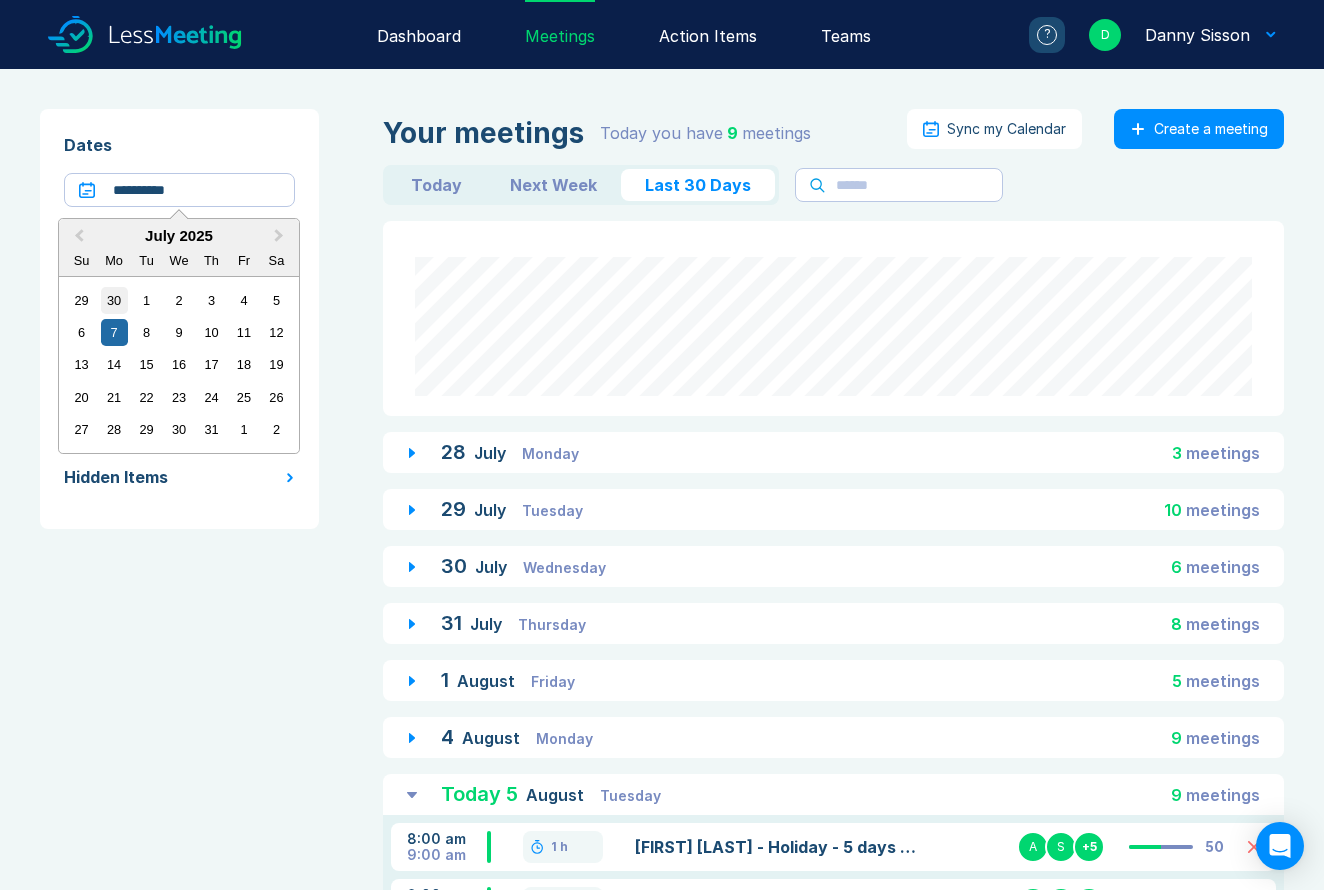 click on "30" at bounding box center [114, 300] 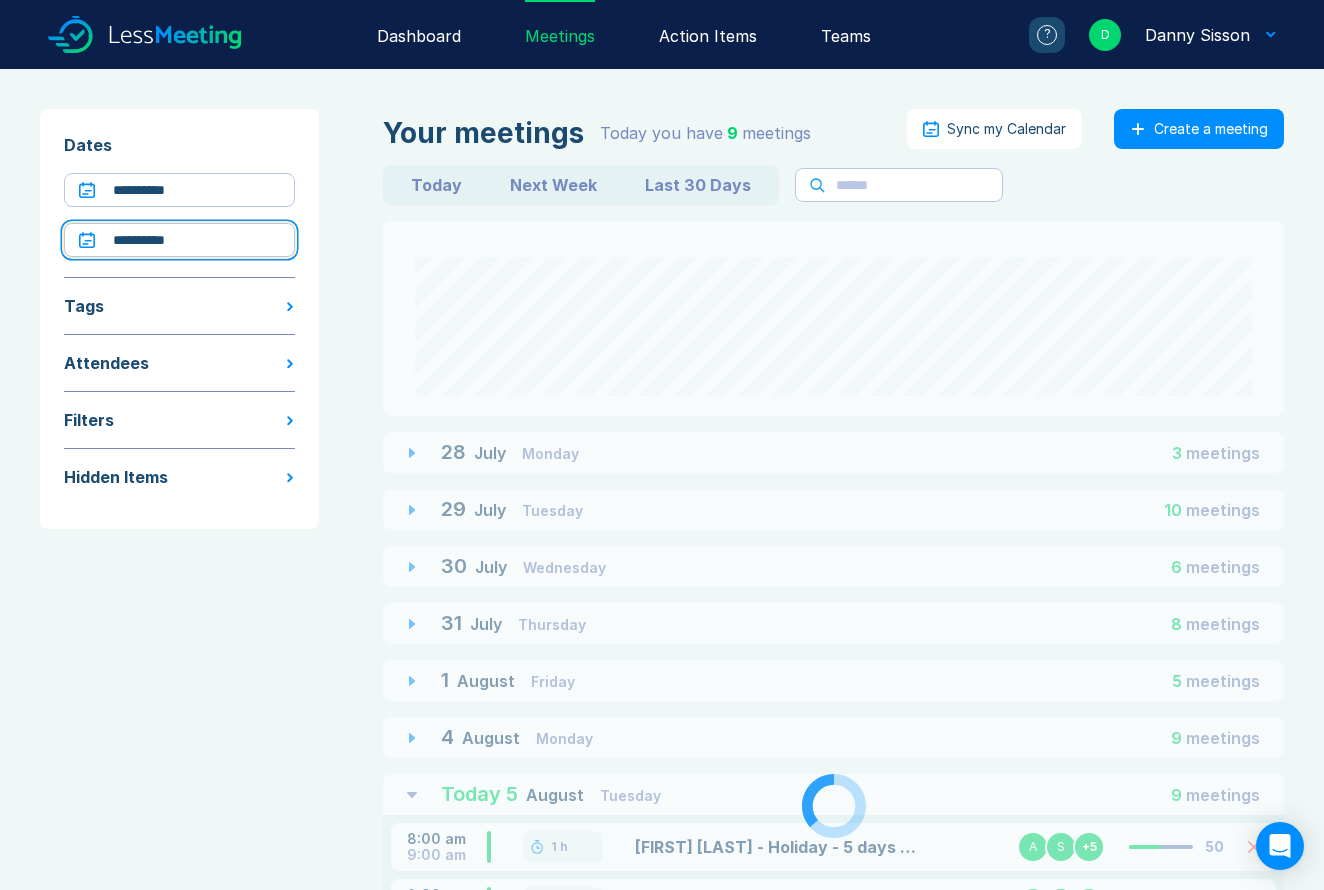 click on "**********" at bounding box center (179, 240) 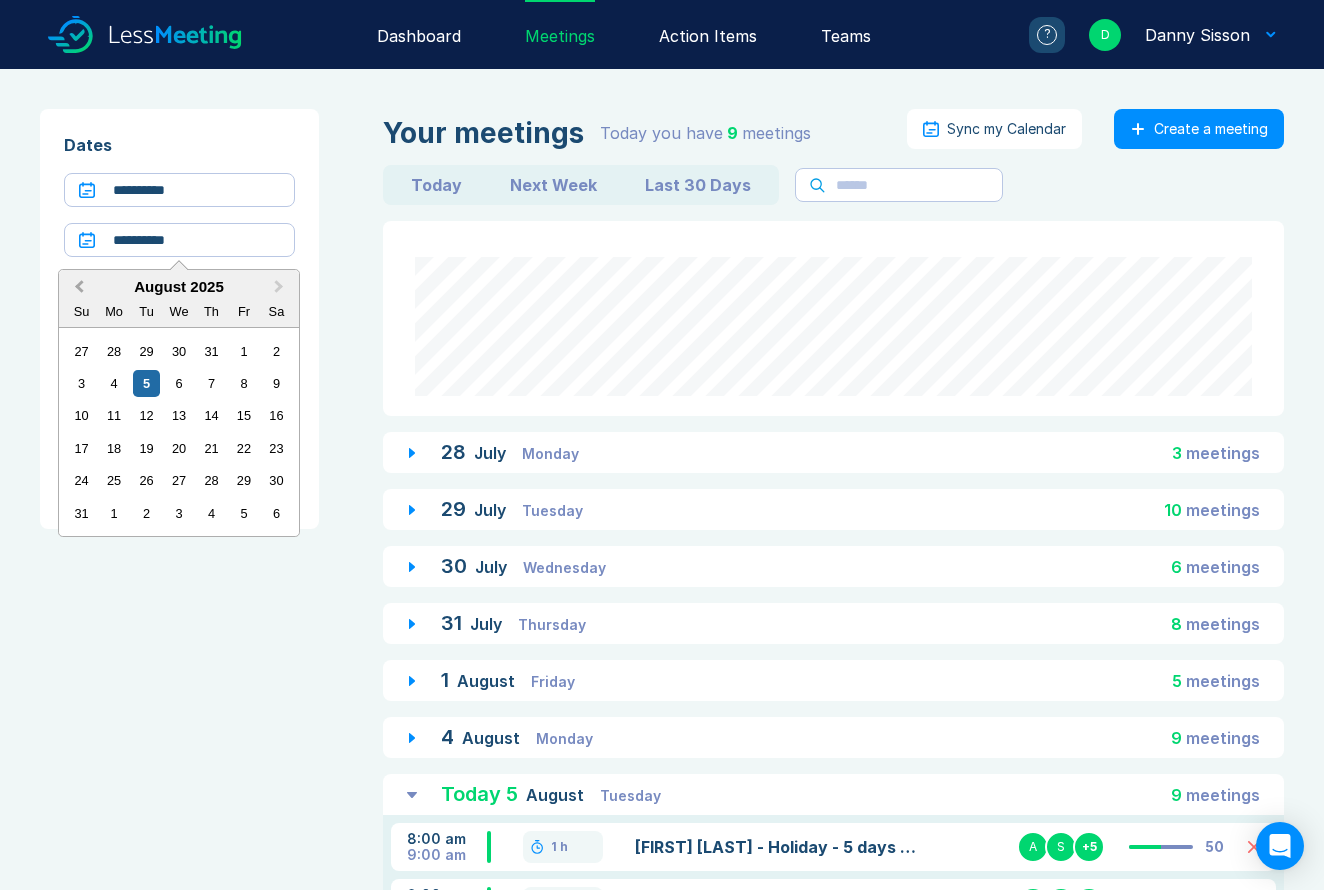 click on "Previous Month" at bounding box center [79, 287] 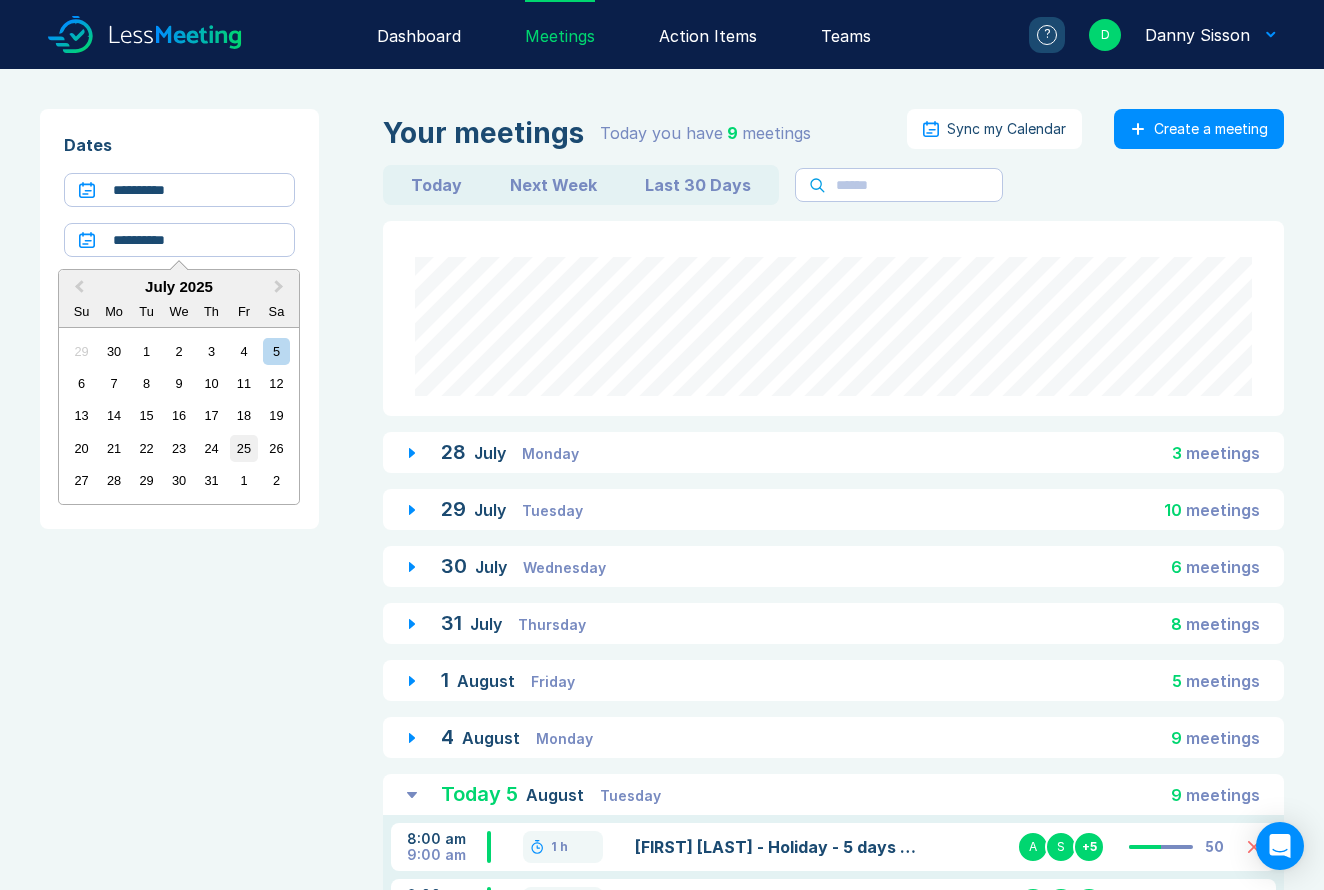 click on "25" at bounding box center (243, 448) 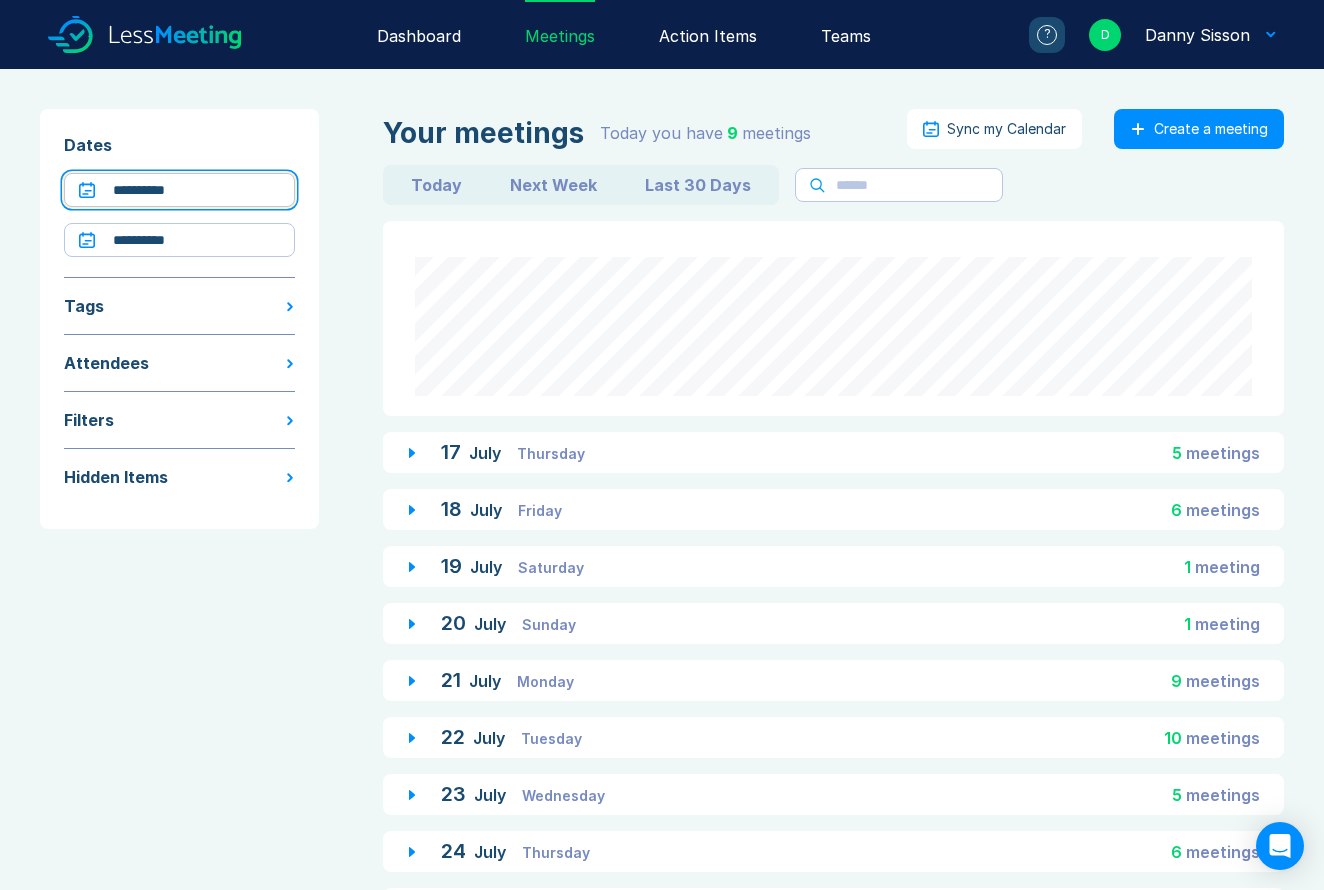 click on "**********" at bounding box center (179, 190) 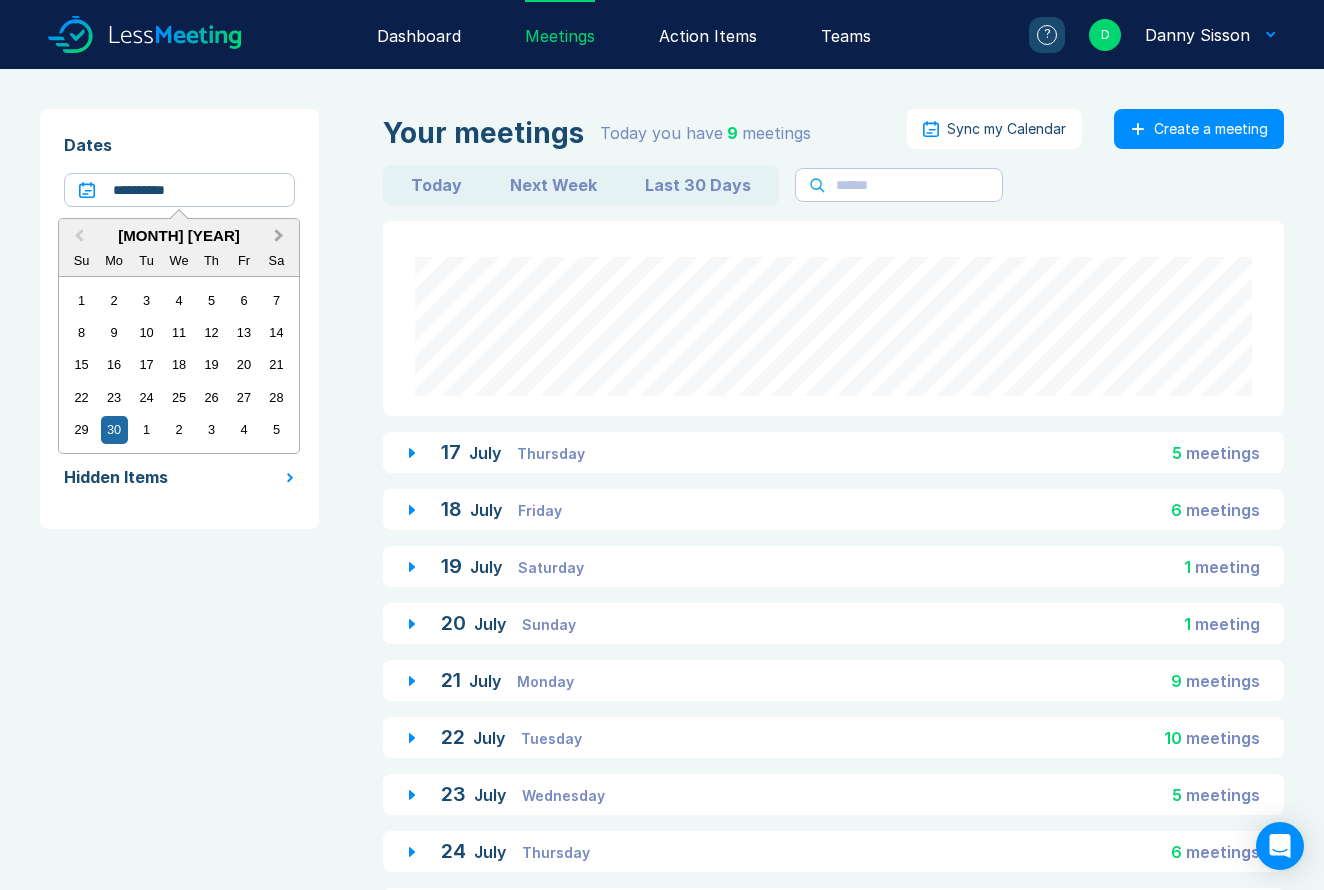 click on "Next Month" at bounding box center (281, 237) 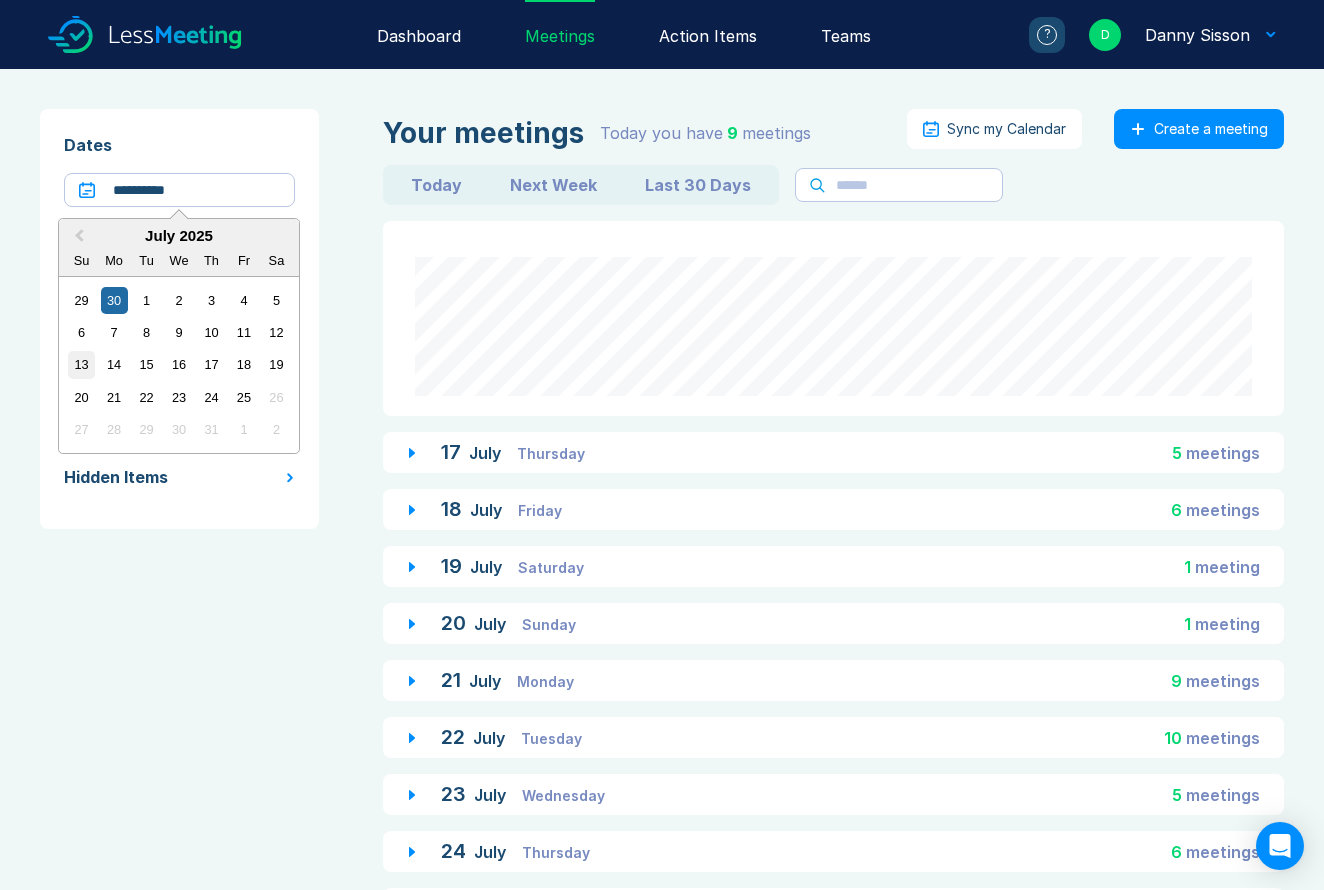 click on "13" at bounding box center (81, 364) 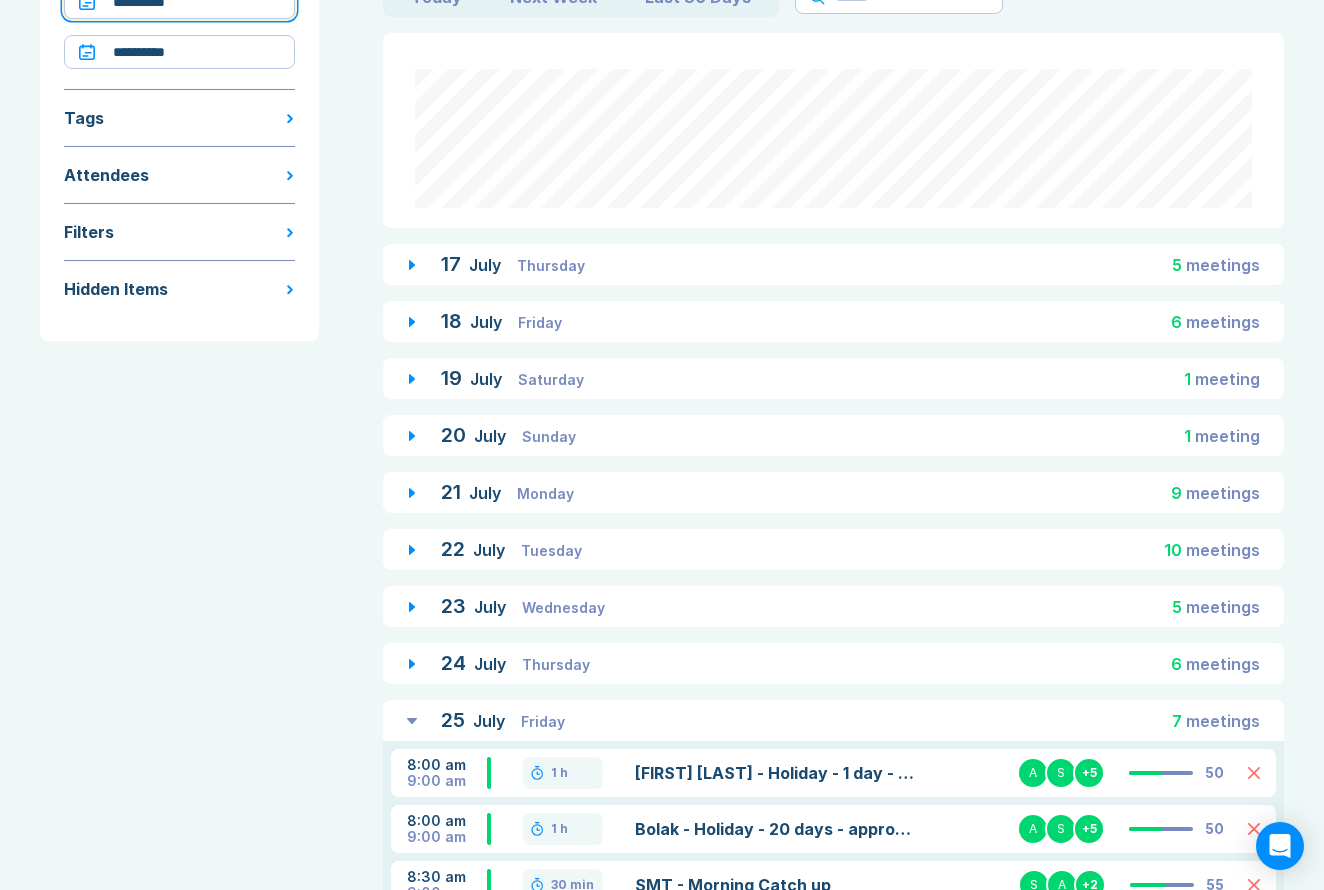 scroll, scrollTop: 190, scrollLeft: 0, axis: vertical 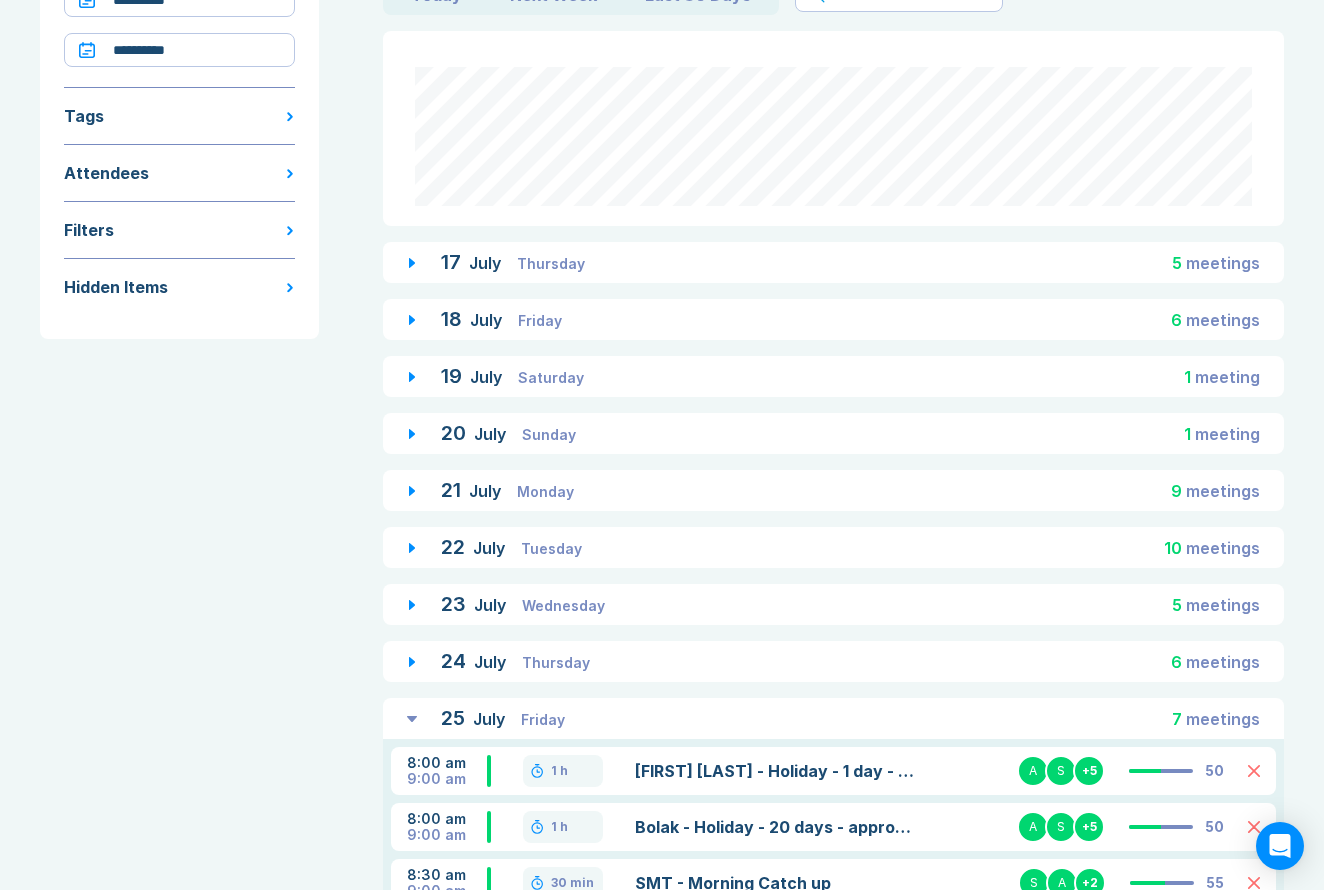 click on "22 July   Tuesday 10 meeting s" at bounding box center [833, 547] 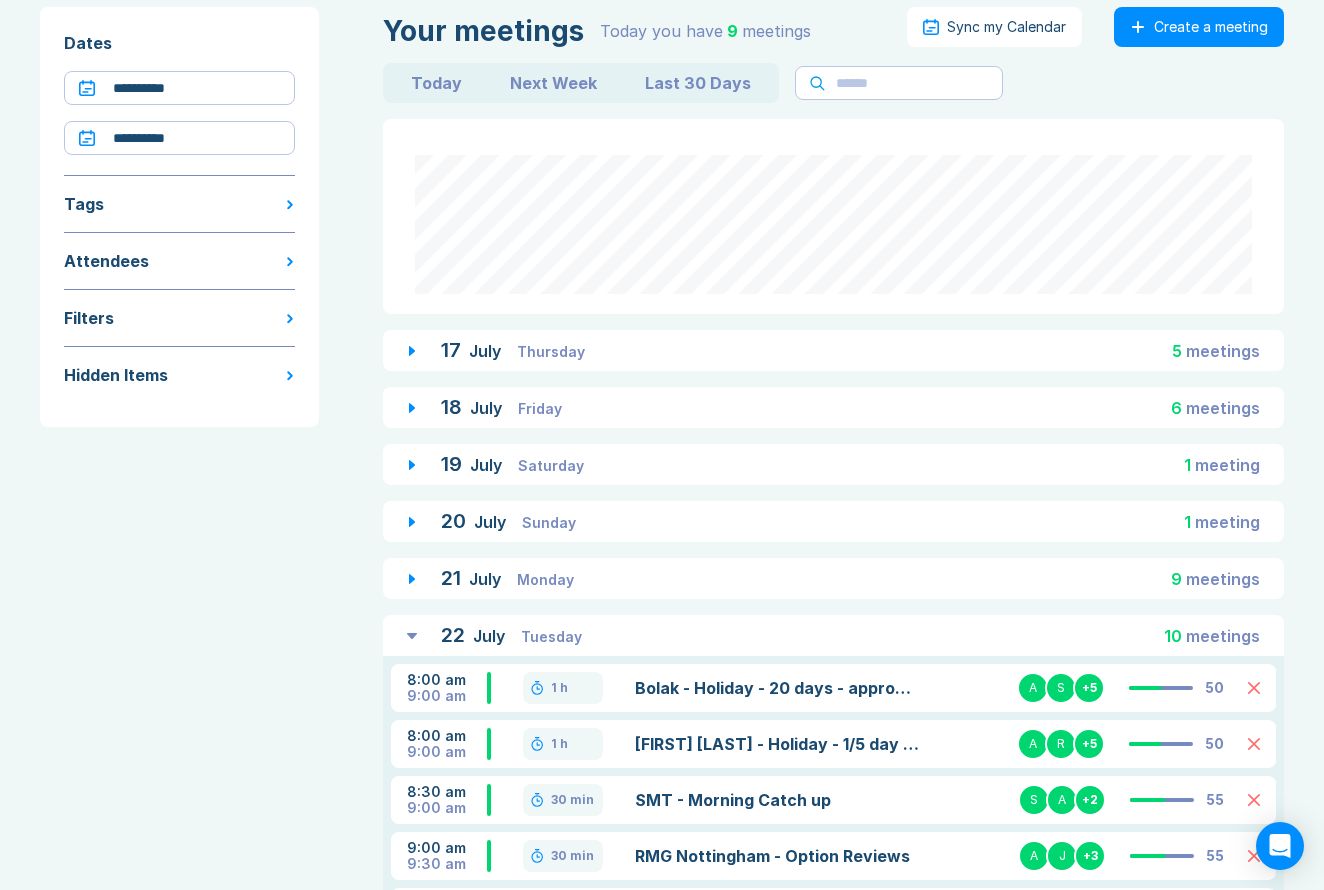 scroll, scrollTop: 0, scrollLeft: 0, axis: both 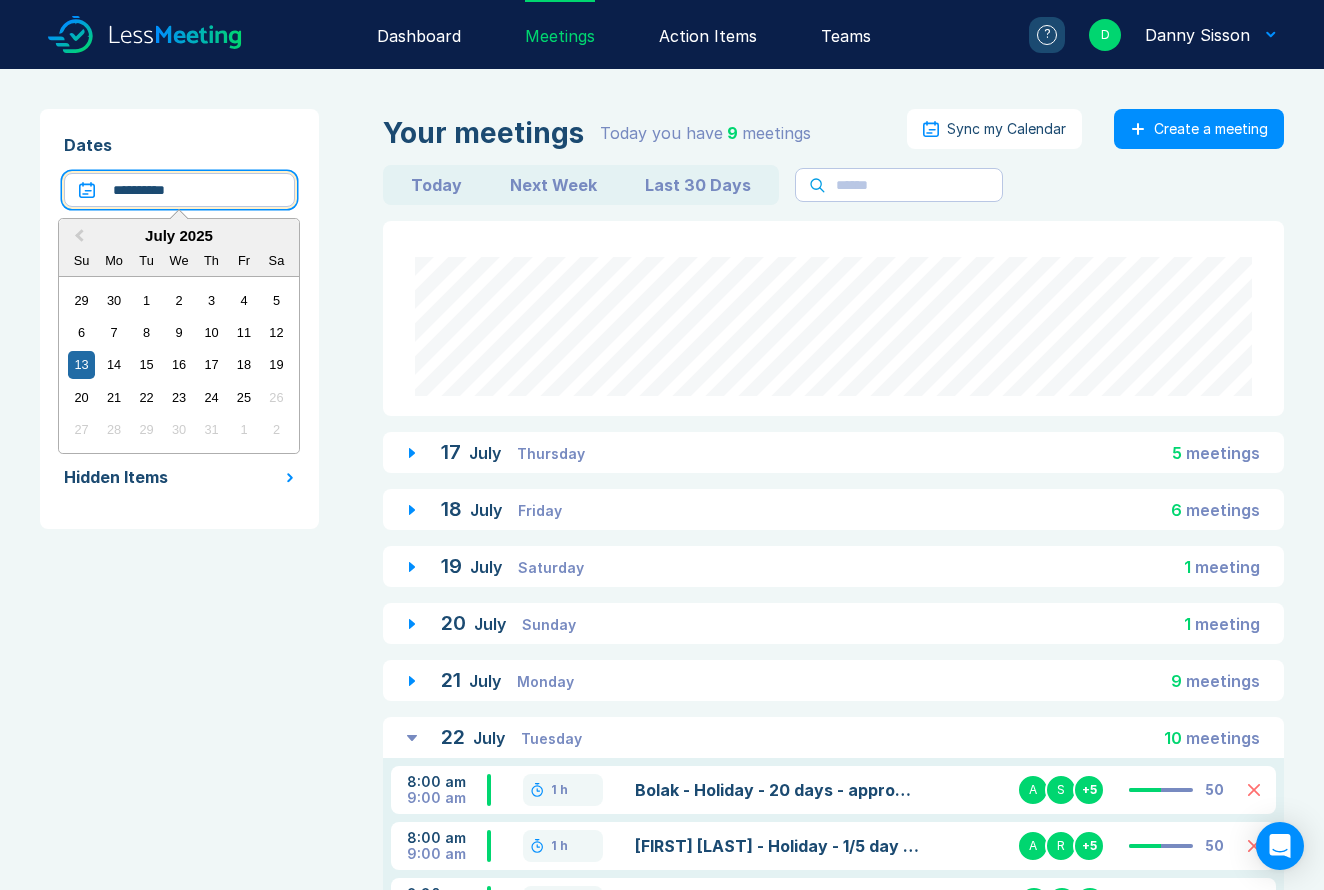 click on "**********" at bounding box center [179, 190] 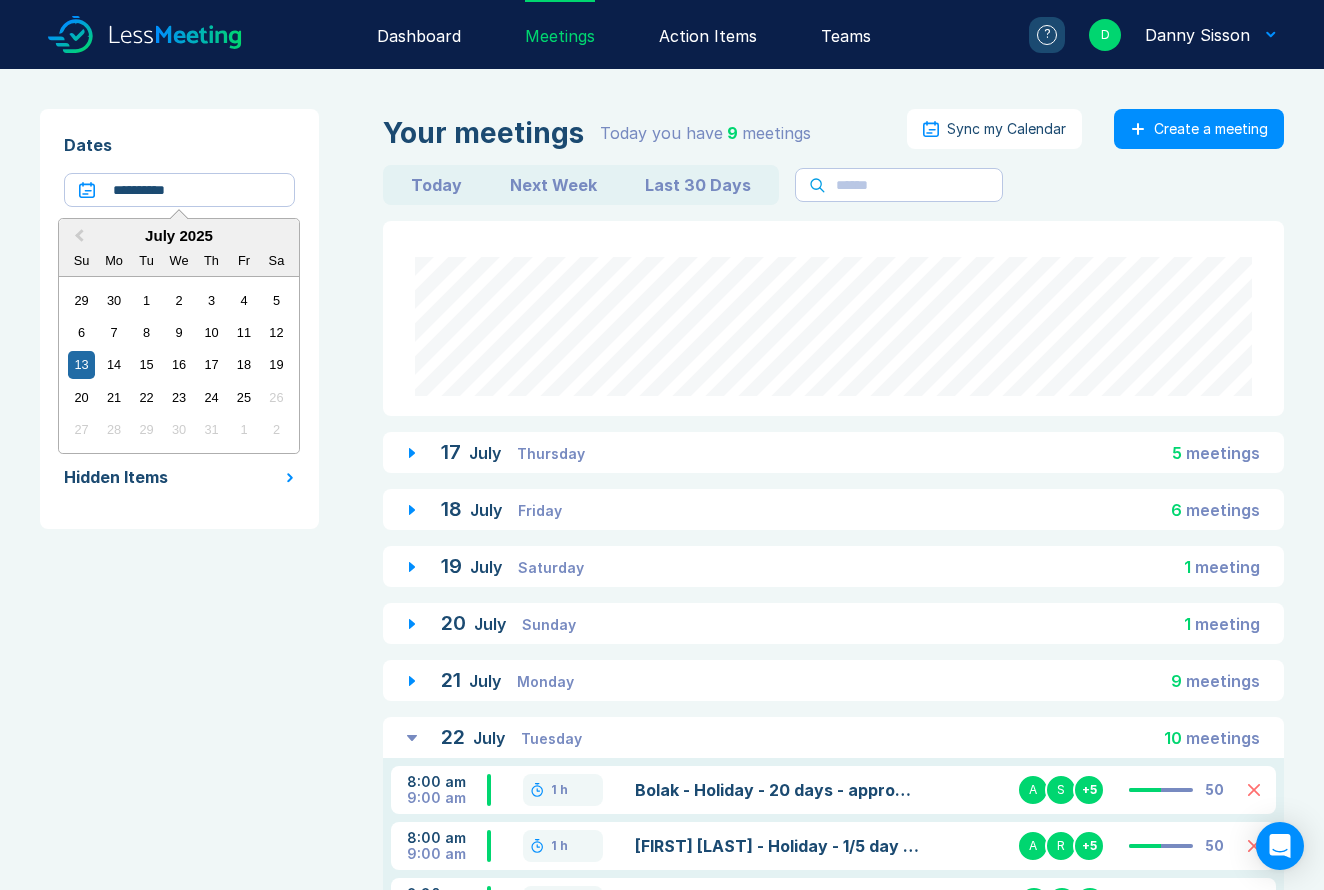 click on "**********" at bounding box center (179, 319) 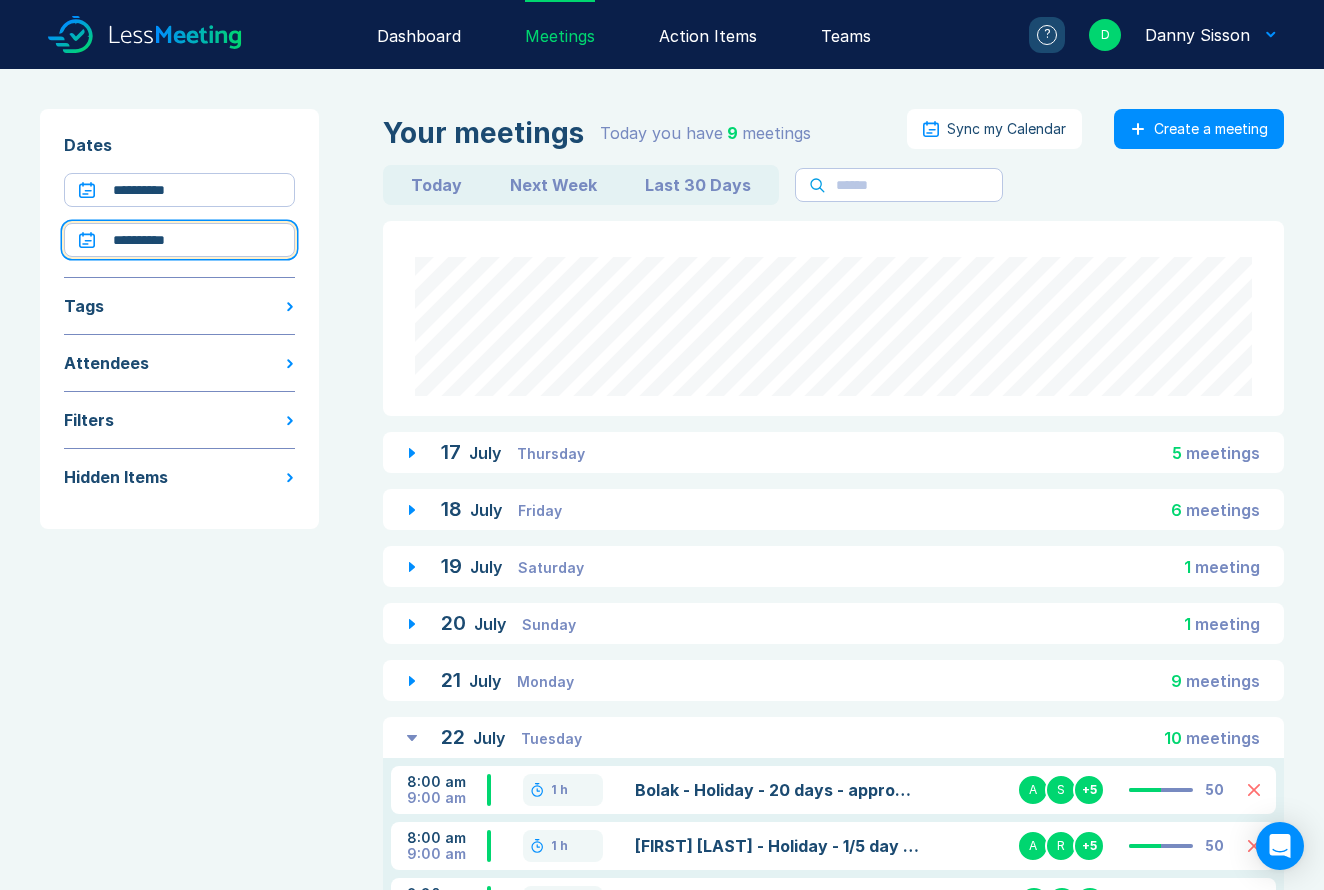 click on "**********" at bounding box center [179, 240] 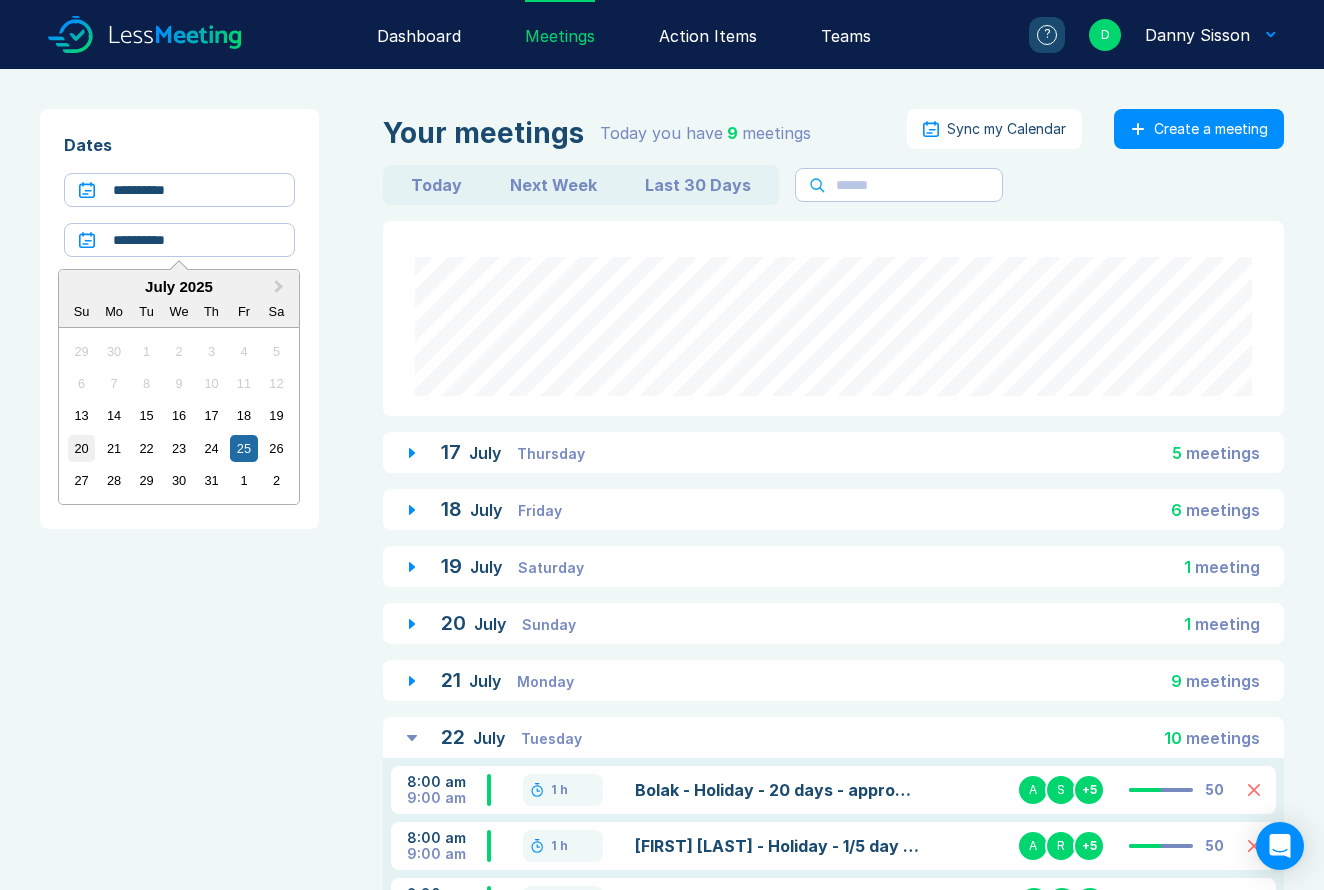 click on "20" at bounding box center [81, 448] 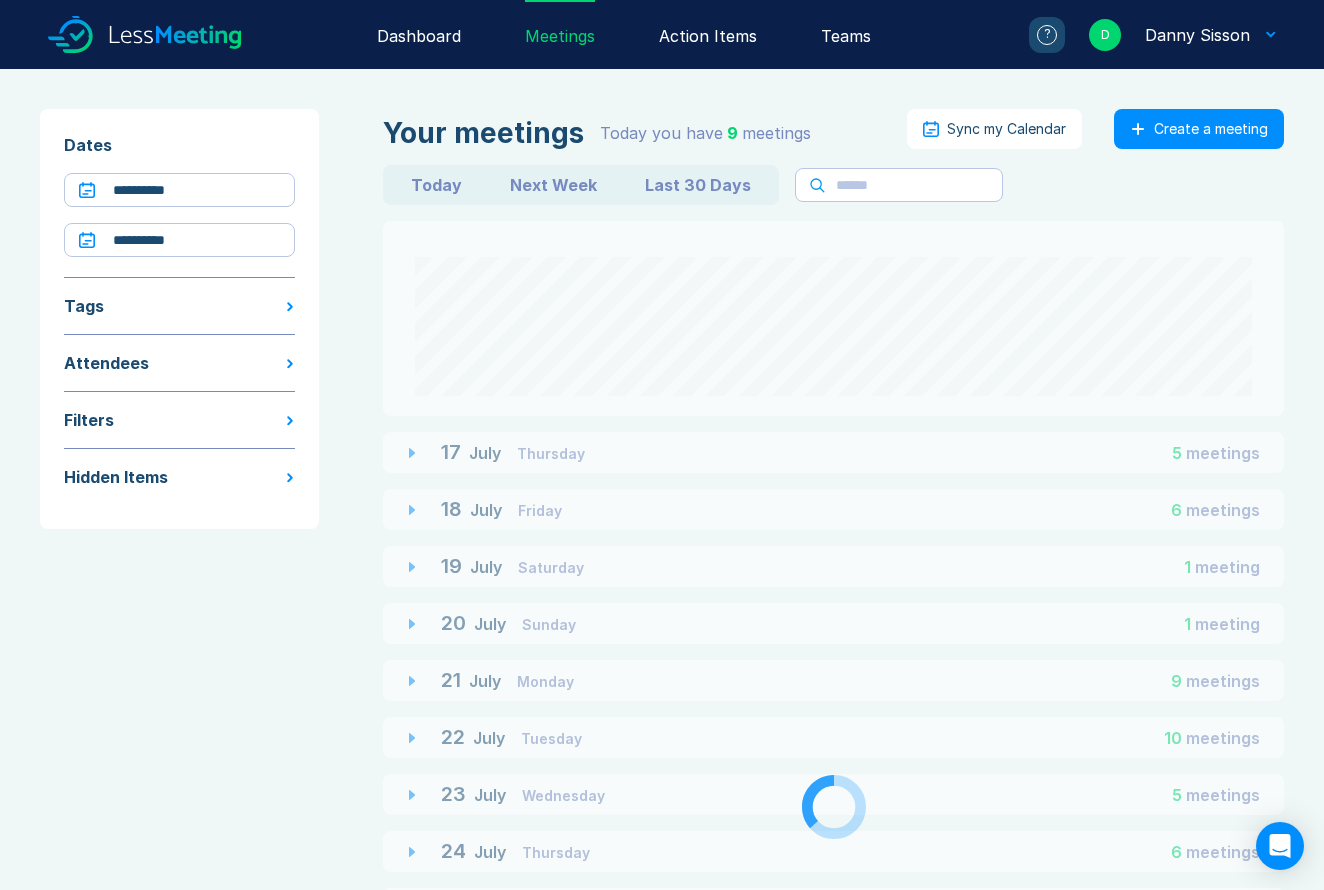 type on "**********" 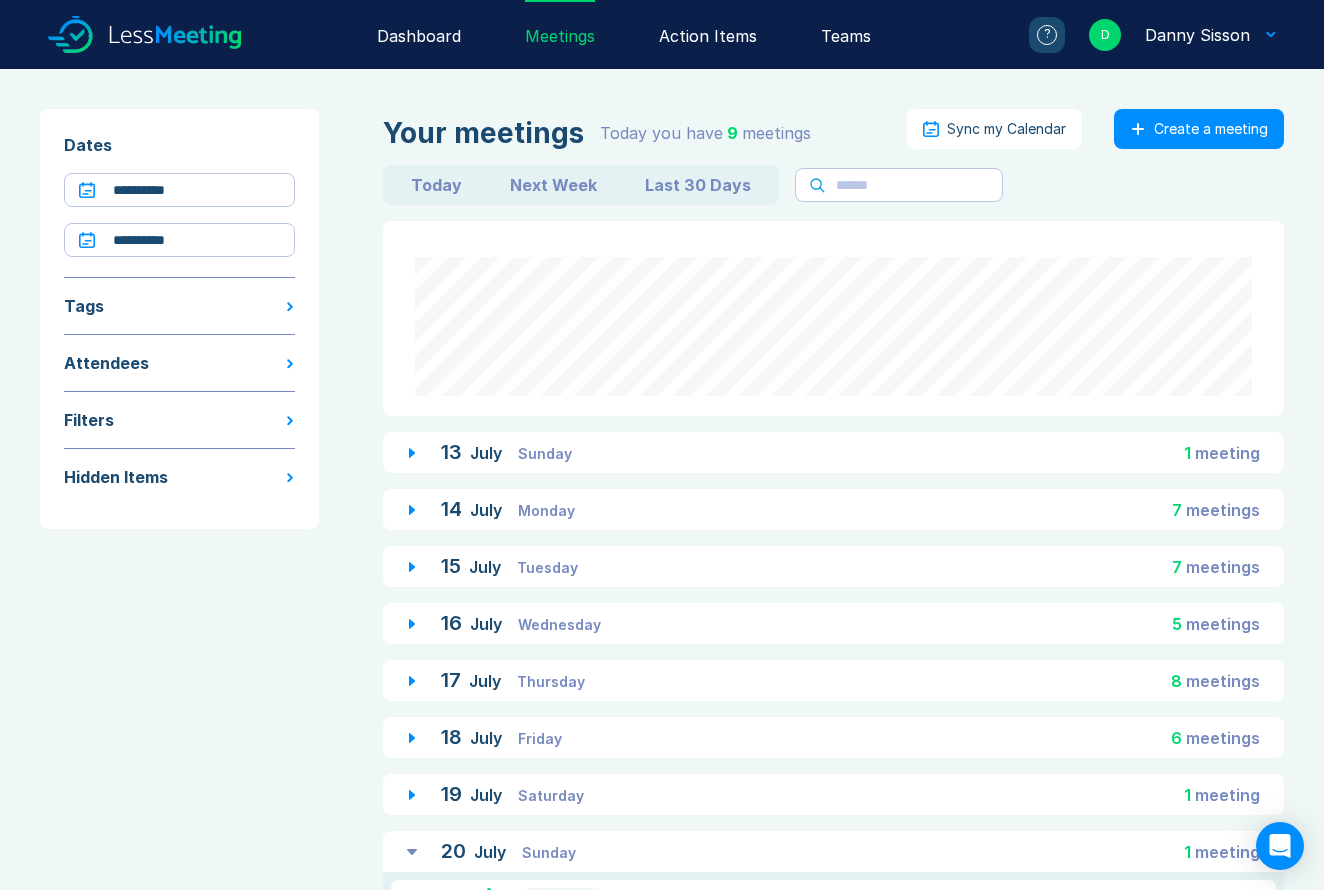 click on "15 July   Tuesday 7 meeting s" at bounding box center (833, 566) 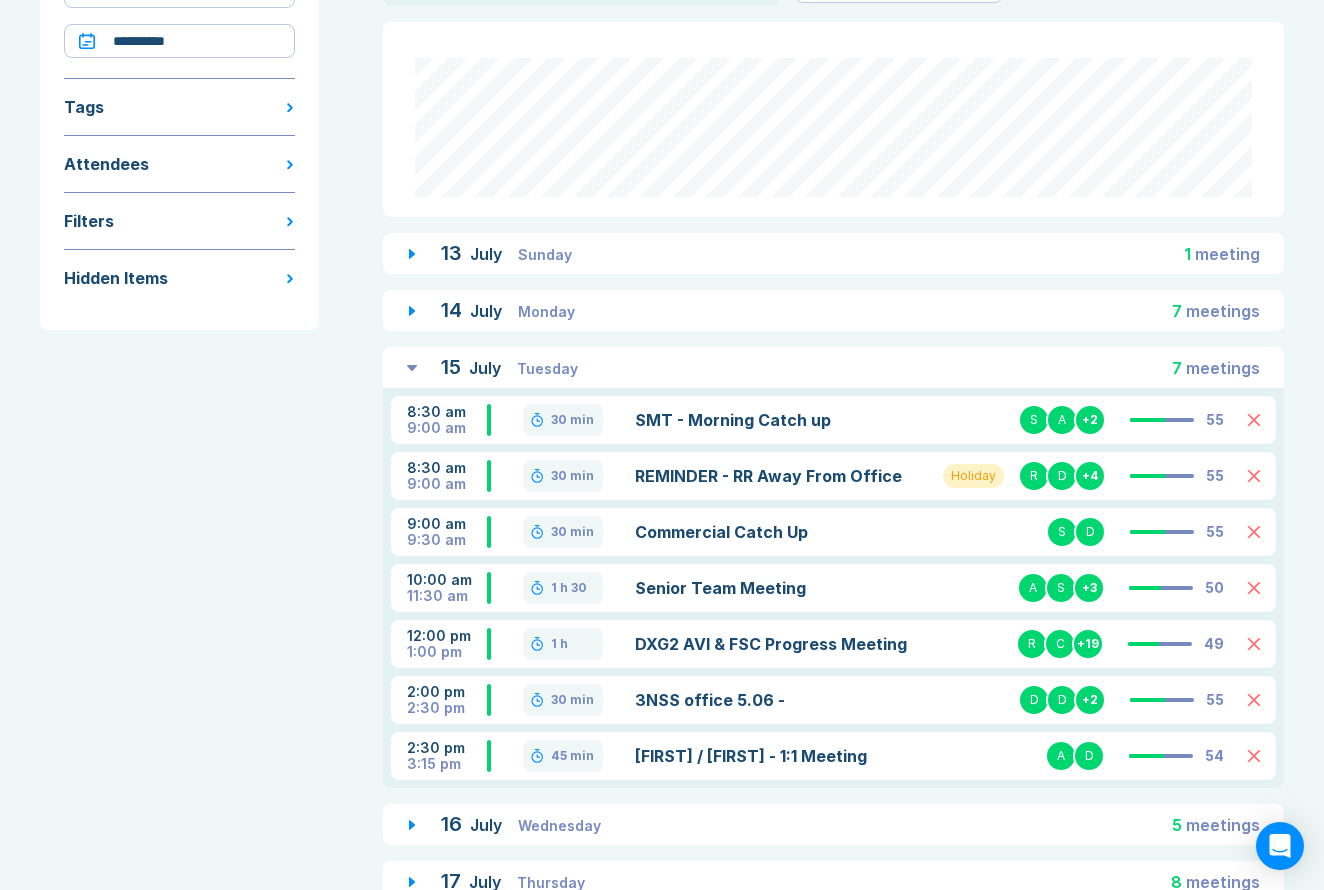 scroll, scrollTop: 203, scrollLeft: 0, axis: vertical 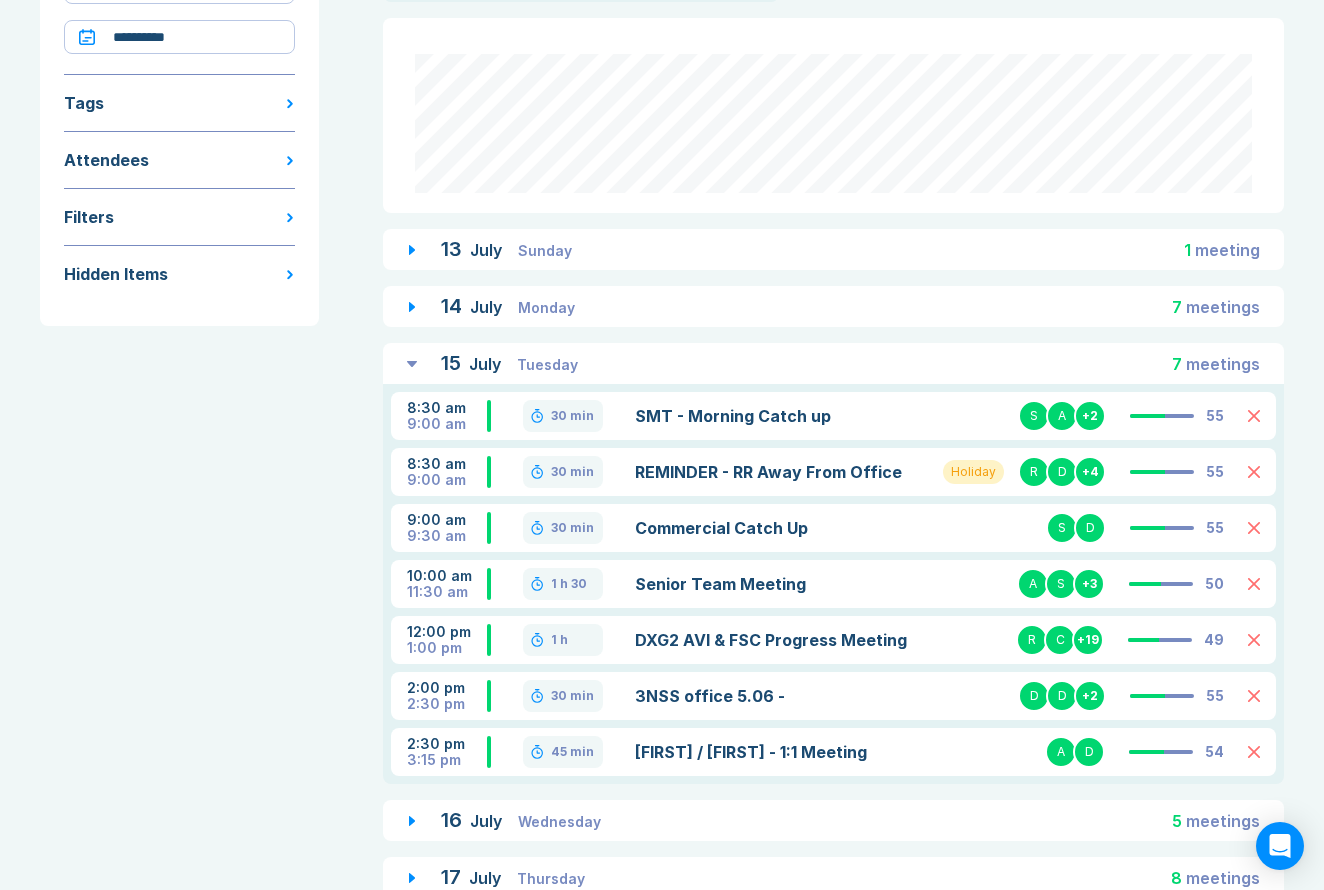 click on "Senior Team Meeting" at bounding box center (777, 584) 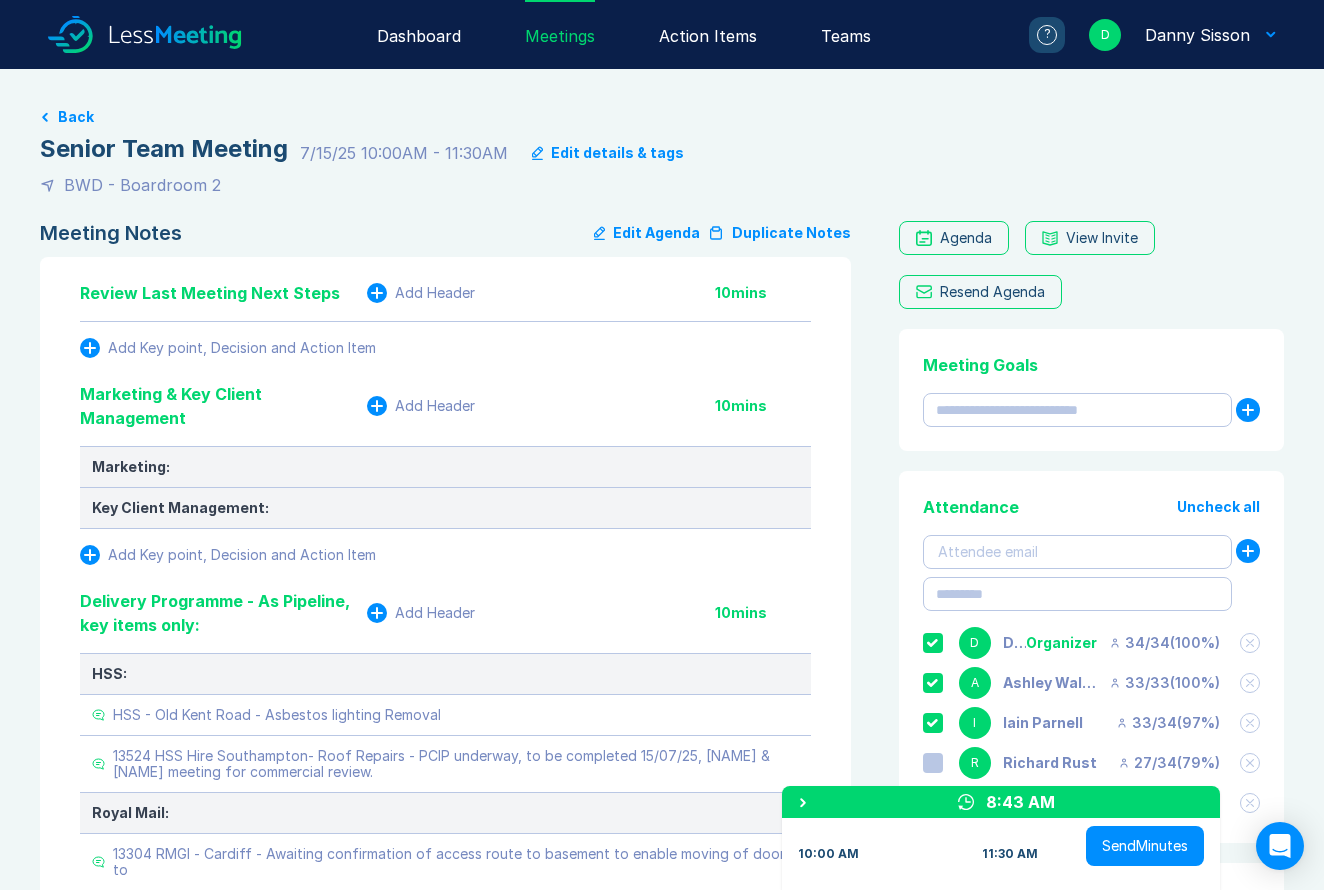 scroll, scrollTop: 0, scrollLeft: 0, axis: both 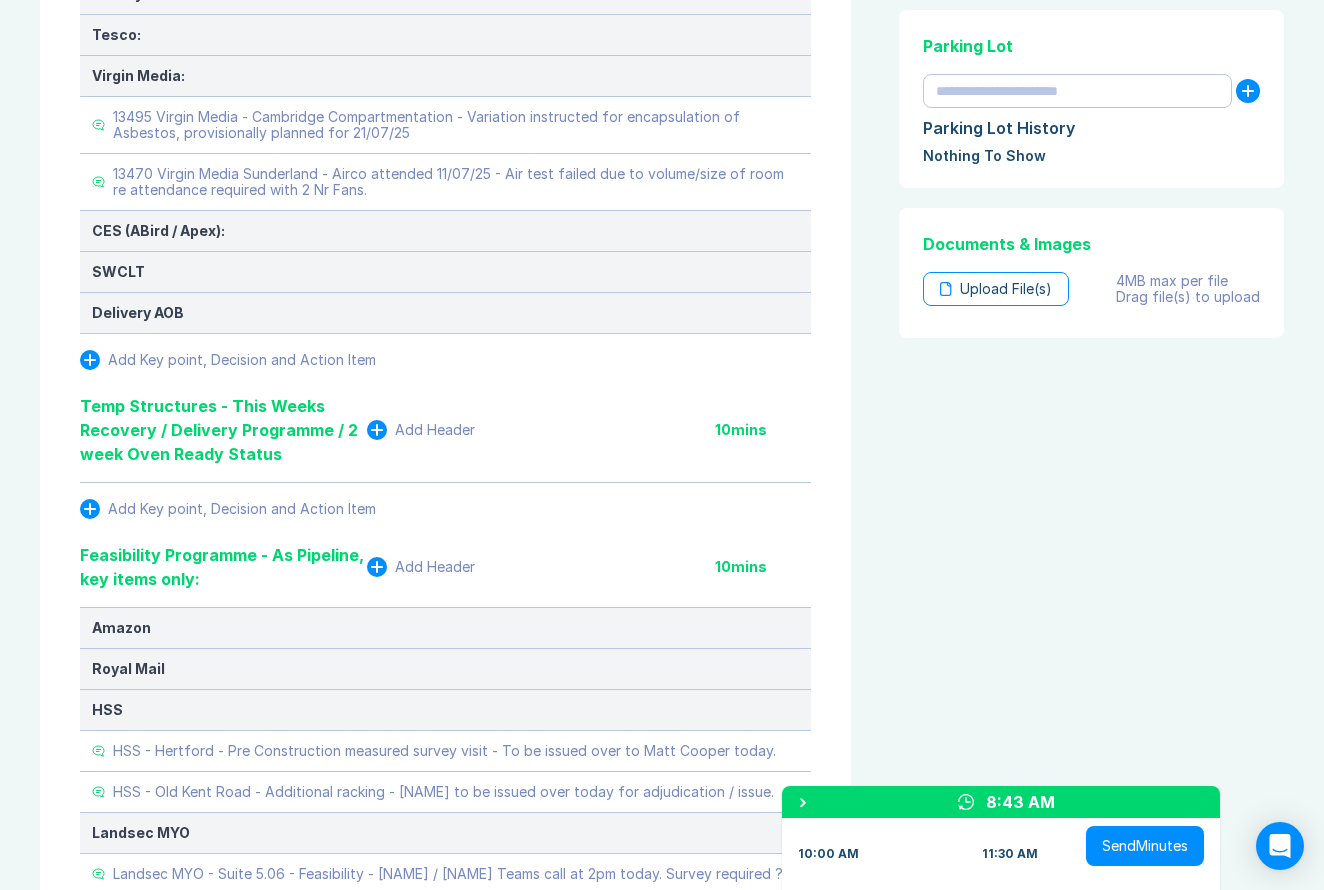 click on "Temp Structures - This Weeks Recovery / Delivery Programme / 2 week Oven Ready Status Add Header 10  mins" at bounding box center (445, 438) 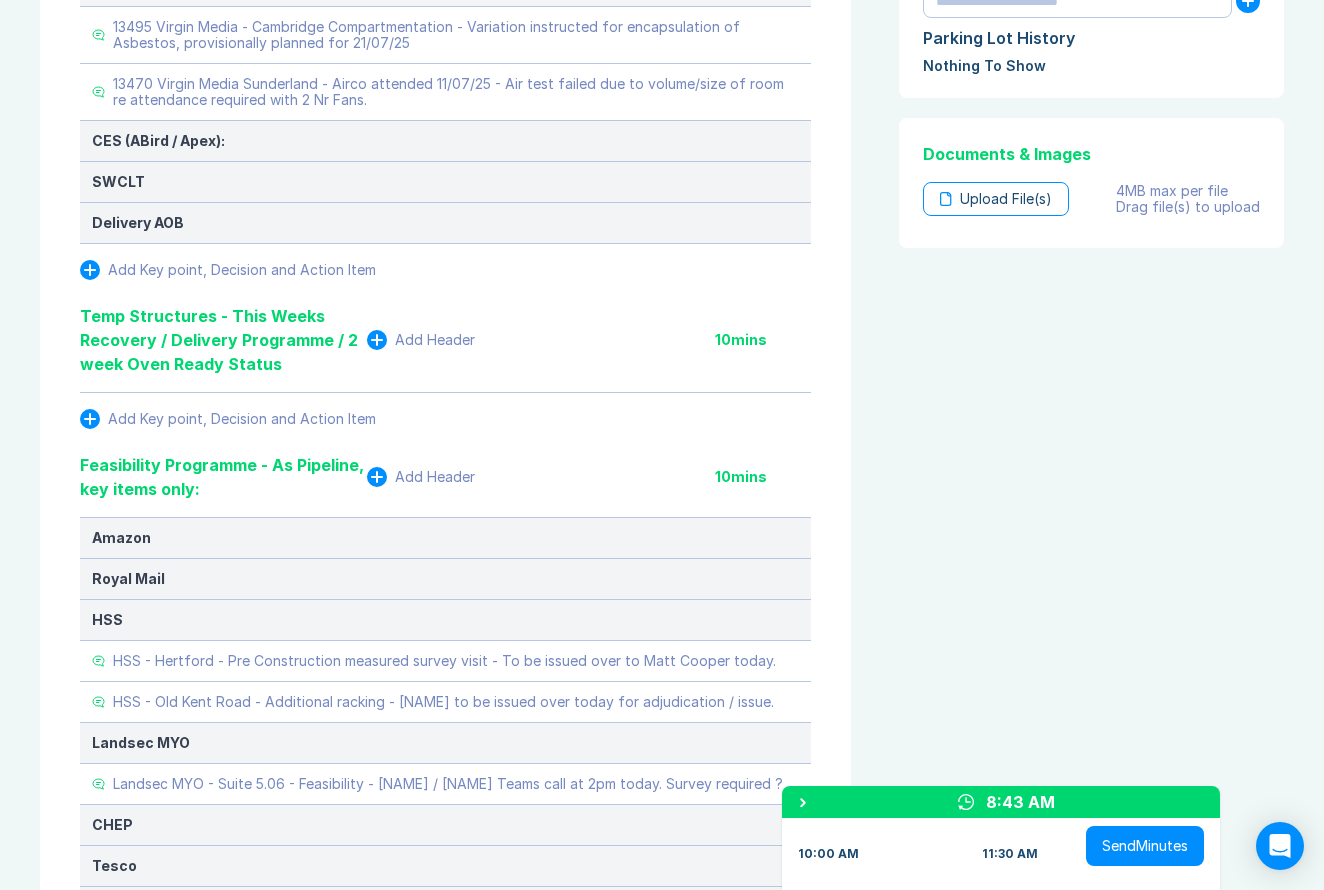 scroll, scrollTop: 1448, scrollLeft: 0, axis: vertical 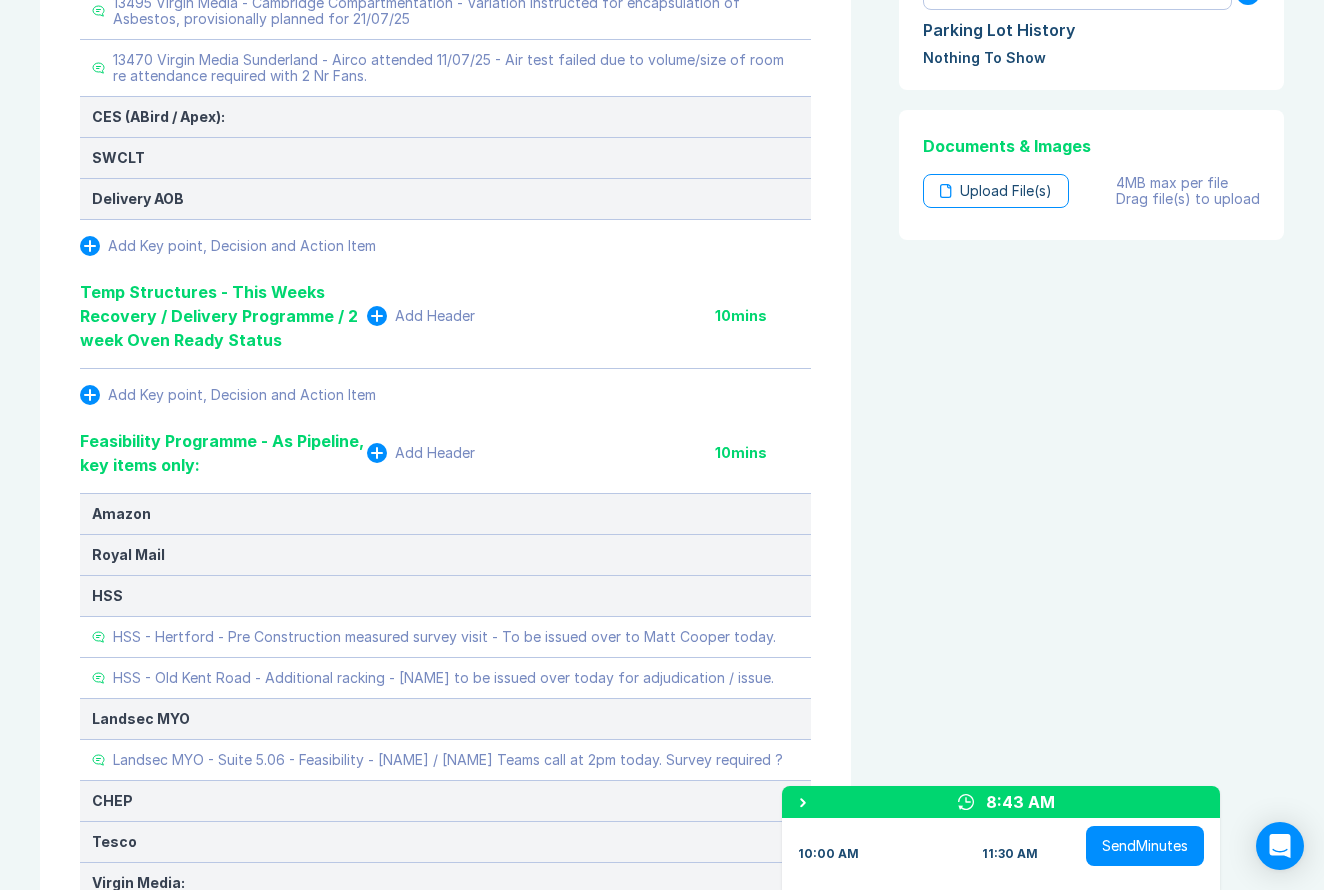 drag, startPoint x: 876, startPoint y: 301, endPoint x: 872, endPoint y: 316, distance: 15.524175 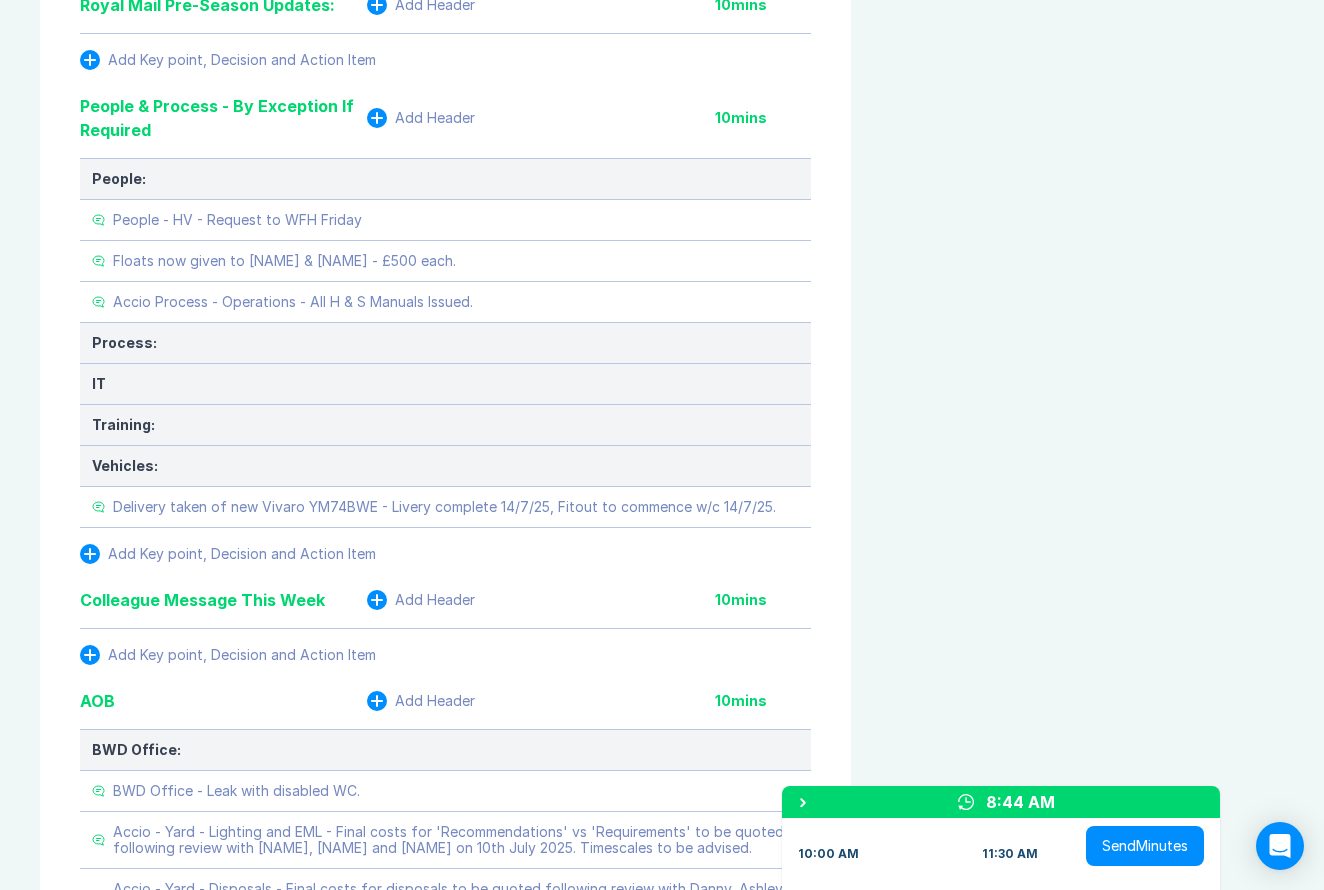 scroll, scrollTop: 2618, scrollLeft: 0, axis: vertical 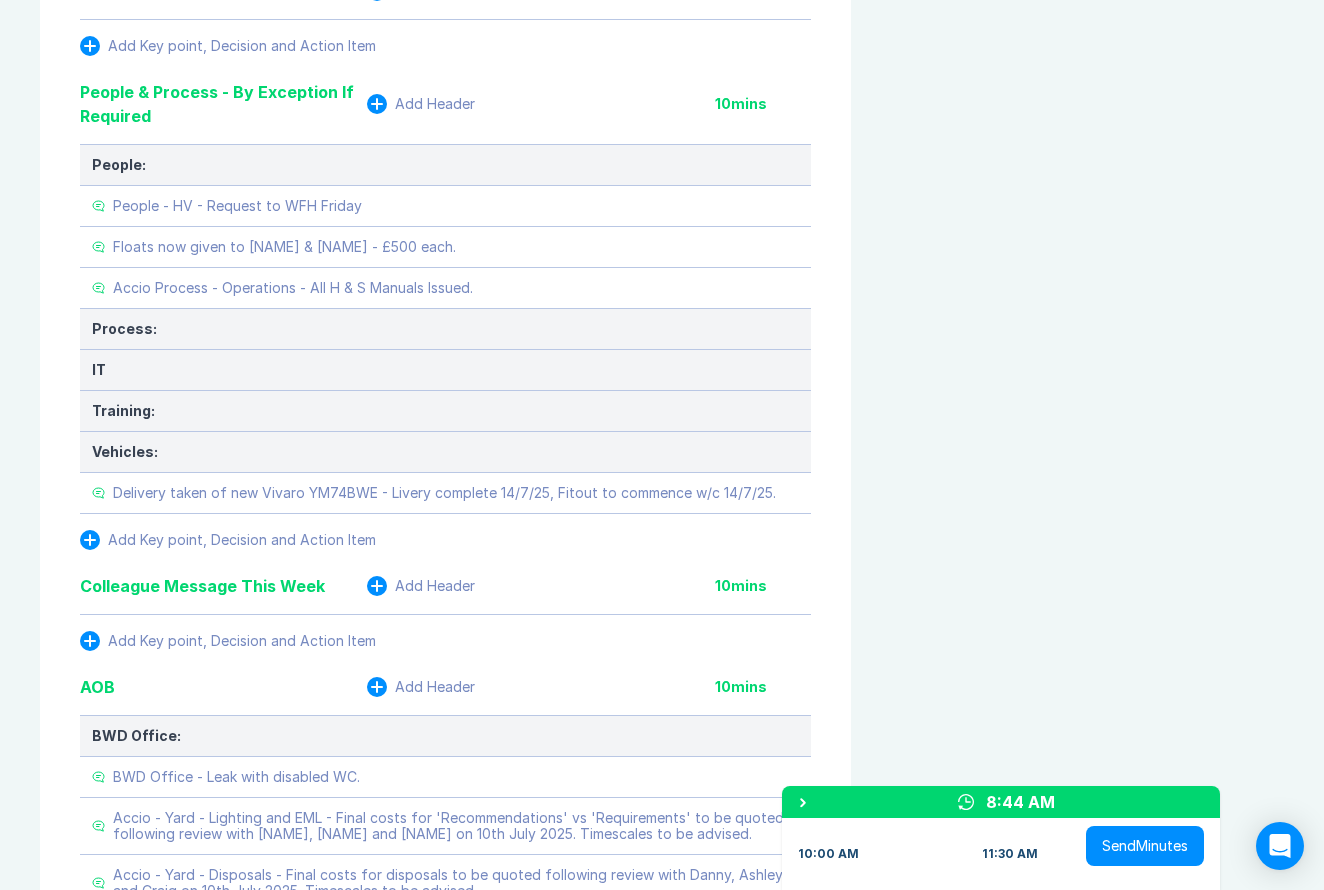 click on "Meeting Notes Edit Agenda Duplicate Notes Review Last Meeting Next Steps Add Header 10  mins Add Key point, Decision and Action Item Marketing & Key Client Management Add Header 10  mins Marketing: Key Client Management: Add Key point, Decision and Action Item Delivery Programme - As Pipeline, key items only: Add Header 10  mins HSS: HSS - Old Kent Road - Asbestos lighting Removal 13524	HSS Hire	Southampton- Roof Repairs - PCIP underway, to be completed 15/07/25, TH & LS meeting for commercial review. Royal Mail: 13304	RMGl - Cardiff - Awaiting confirmation of access route to basement to enable moving of doors to Royal Mail - Stafford - Kris Ashton requested final account summary - Scott to manage. Royal Mail - Buxton (Kobax) - Kris Ashton requested final account summary - Scott to manage. Amazon: 13520	Amazon	Milton Keynes - Avetta documentation for ARC complete, significant support from Craig required. Asda: Fisco / CHEP: Landsec: Liberty Global: Tesco: Virgin Media: CES (ABird / Apex): SWCLT Delivery AOB A" at bounding box center [662, 43934] 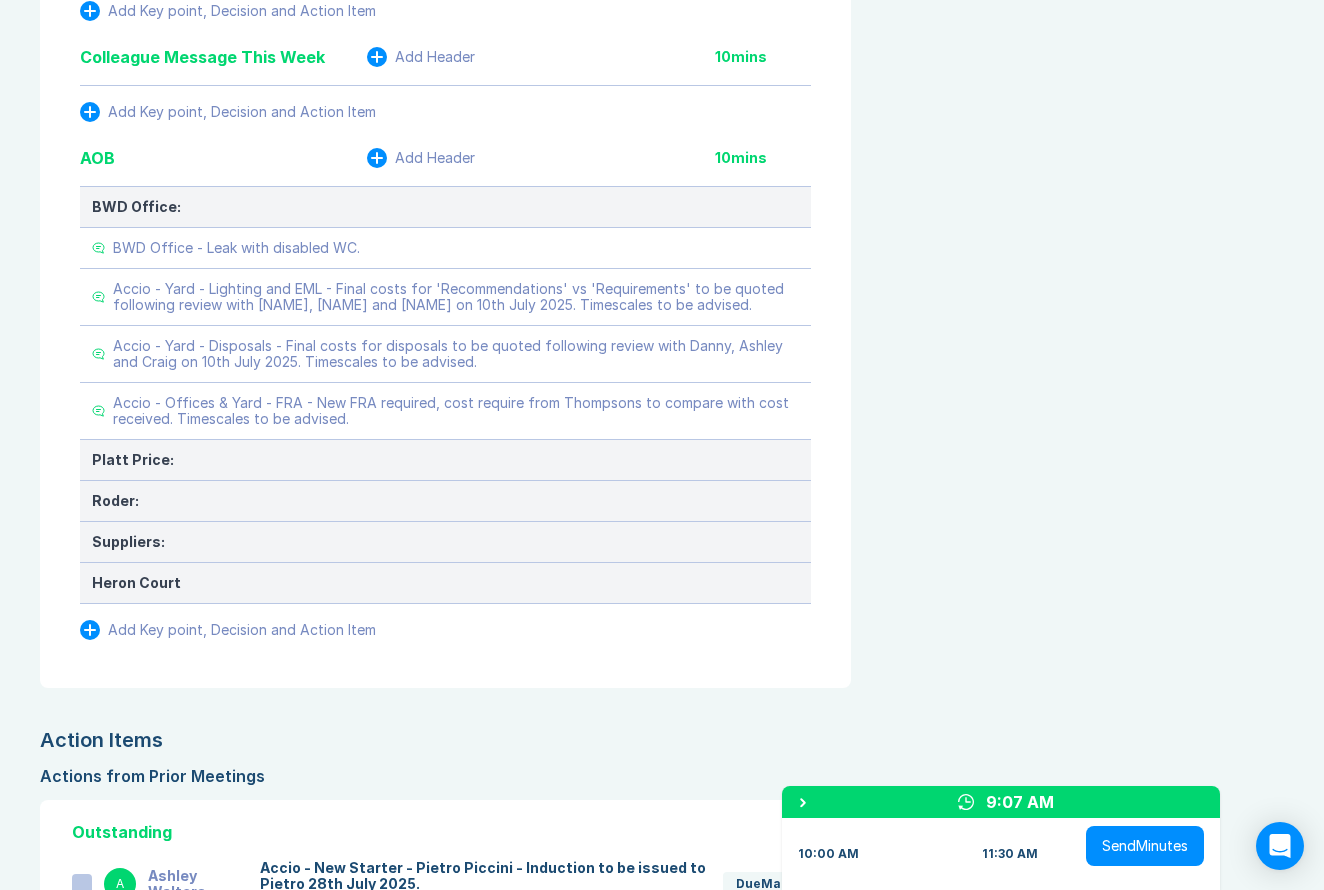 scroll, scrollTop: 3160, scrollLeft: 0, axis: vertical 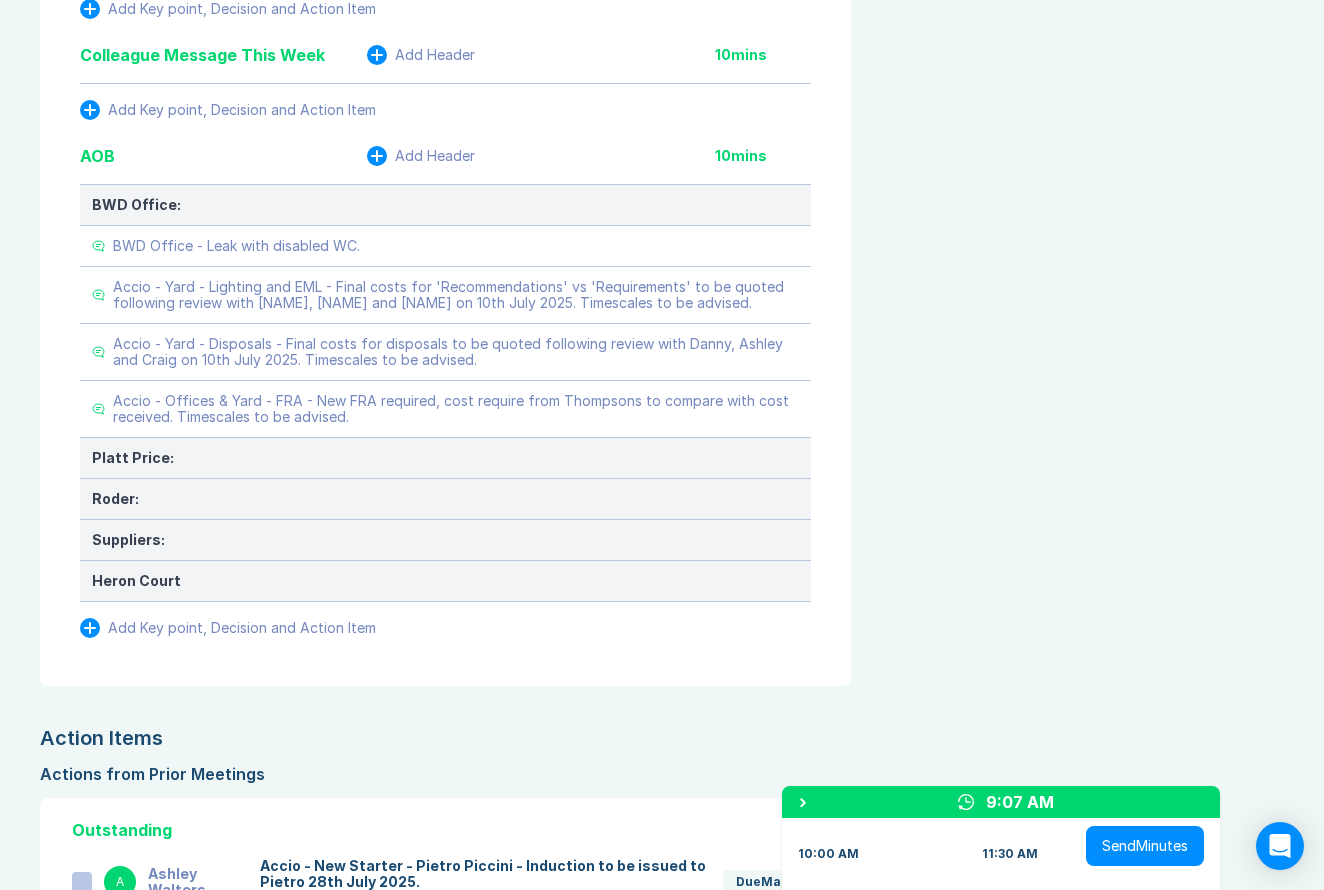 click on "Meeting Notes Edit Agenda Duplicate Notes Review Last Meeting Next Steps Add Header 10  mins Add Key point, Decision and Action Item Marketing & Key Client Management Add Header 10  mins Marketing: Key Client Management: Add Key point, Decision and Action Item Delivery Programme - As Pipeline, key items only: Add Header 10  mins HSS: HSS - Old Kent Road - Asbestos lighting Removal 13524	HSS Hire	Southampton- Roof Repairs - PCIP underway, to be completed 15/07/25, TH & LS meeting for commercial review. Royal Mail: 13304	RMGl - Cardiff - Awaiting confirmation of access route to basement to enable moving of doors to Royal Mail - Stafford - Kris Ashton requested final account summary - Scott to manage. Royal Mail - Buxton (Kobax) - Kris Ashton requested final account summary - Scott to manage. Amazon: 13520	Amazon	Milton Keynes - Avetta documentation for ARC complete, significant support from Craig required. Asda: Fisco / CHEP: Landsec: Liberty Global: Tesco: Virgin Media: CES (ABird / Apex): SWCLT Delivery AOB A" at bounding box center (662, 43403) 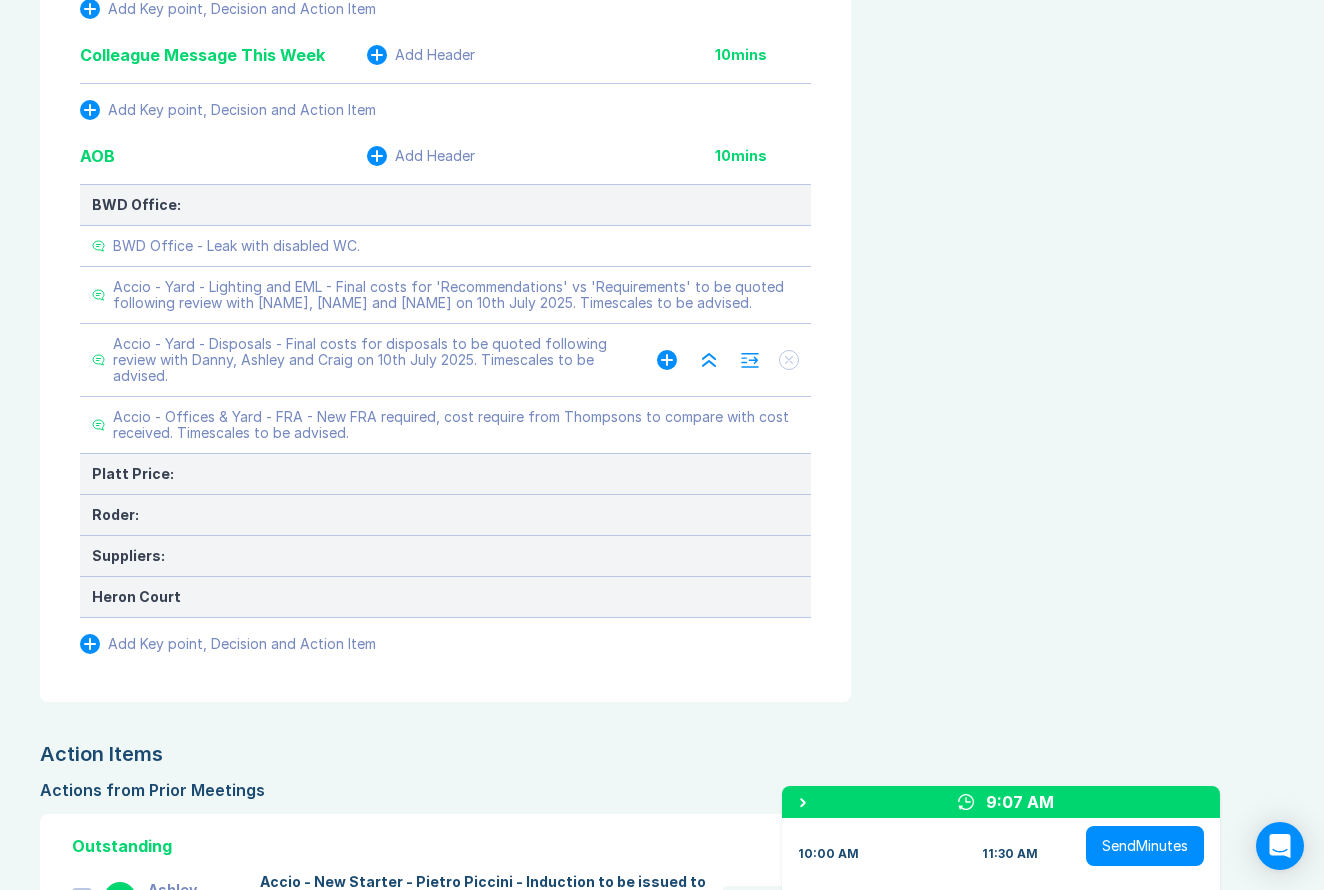 click on "Accio - Yard - Disposals - Final costs for disposals to be quoted following review with Danny, Ashley and Craig on 10th July 2025. Timescales to be advised." at bounding box center [365, 360] 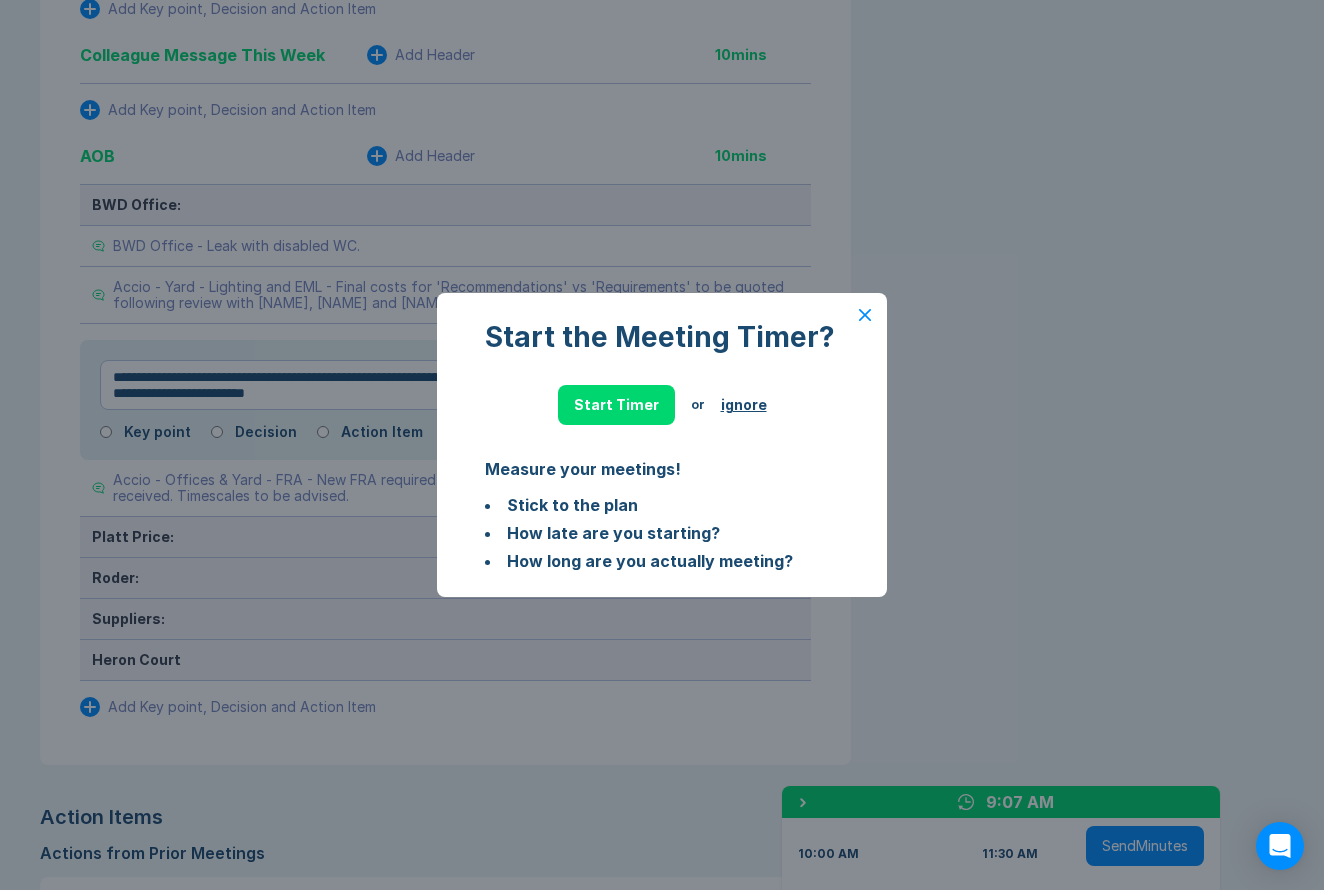 drag, startPoint x: 745, startPoint y: 400, endPoint x: 596, endPoint y: 381, distance: 150.20653 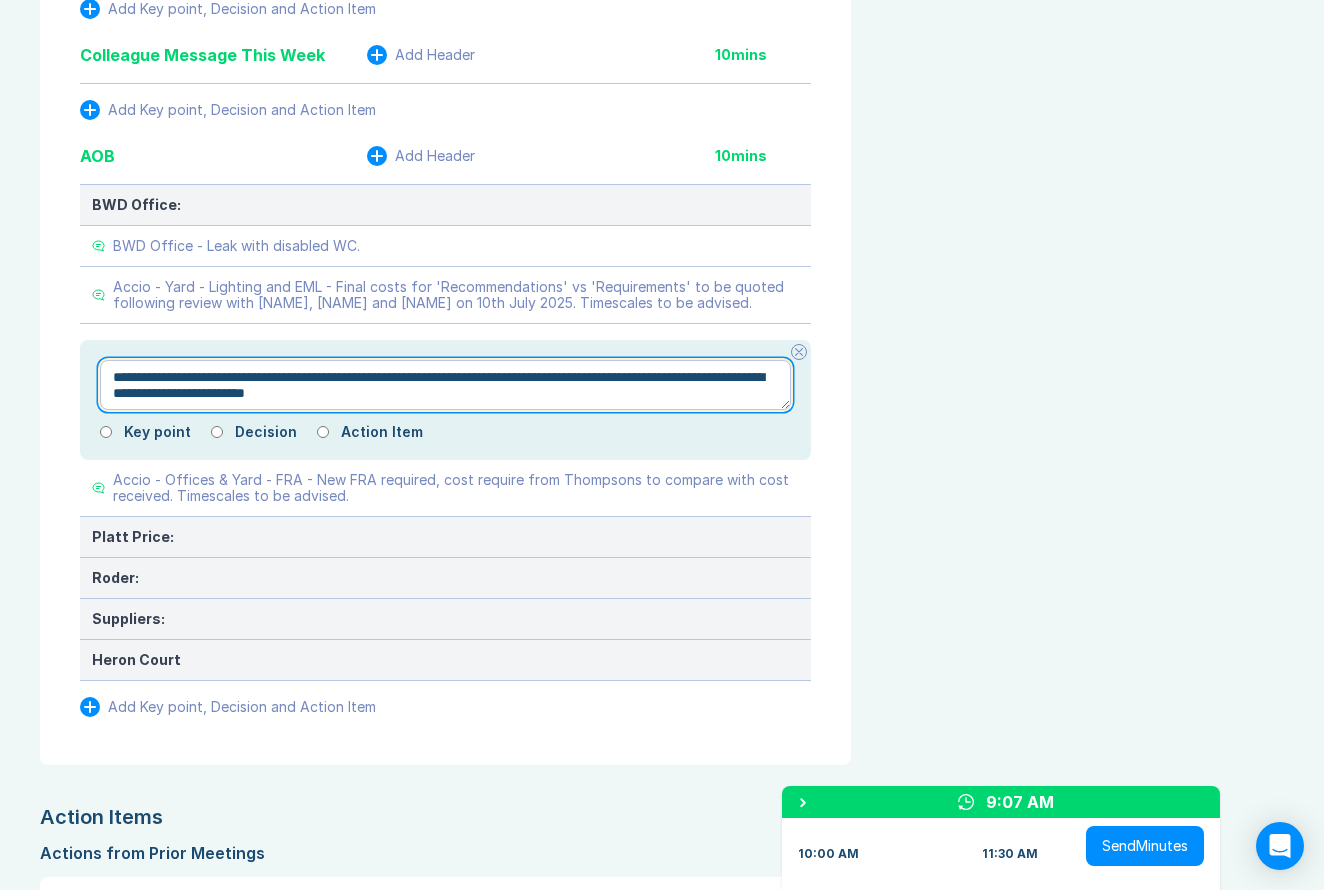 click on "**********" at bounding box center (445, 385) 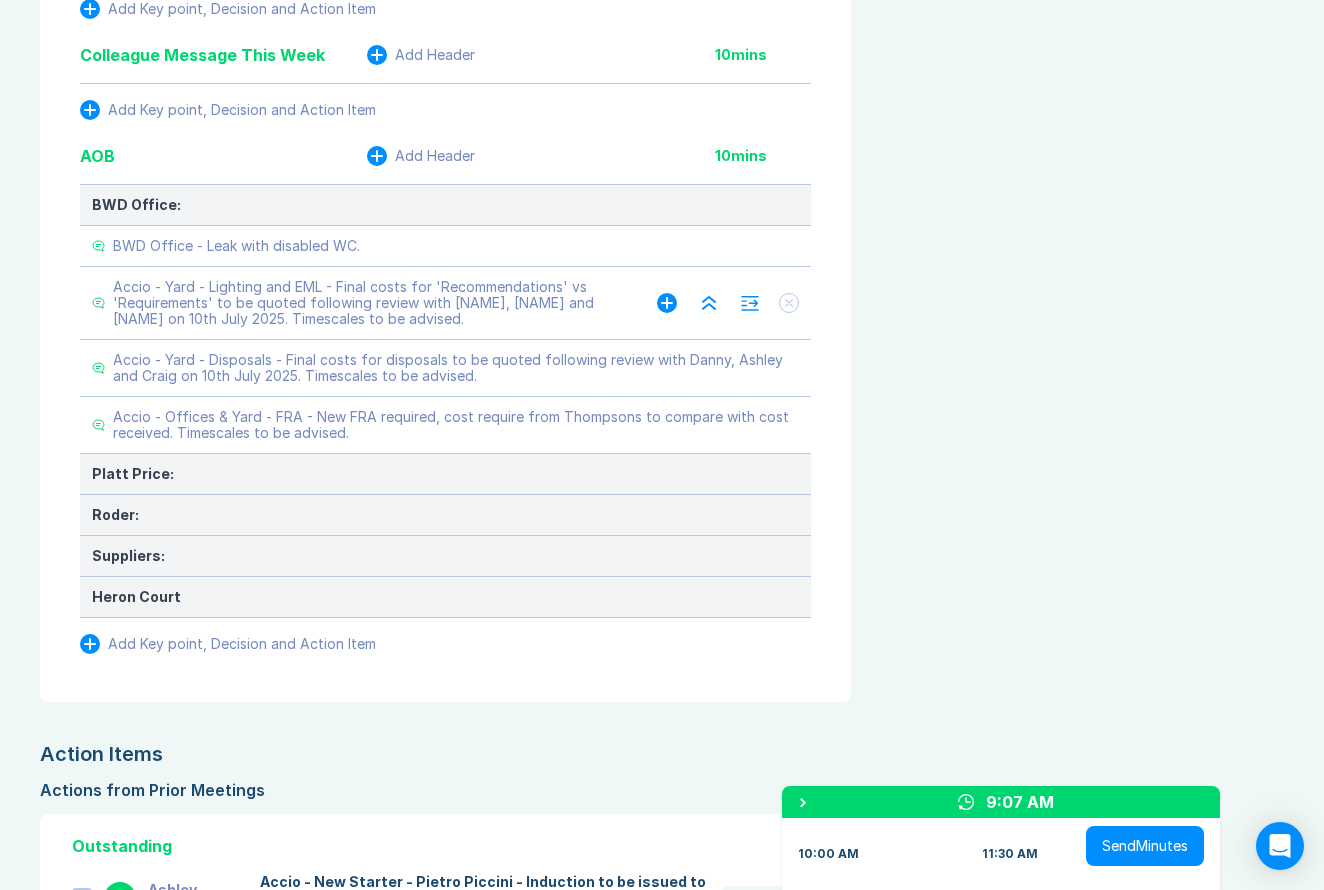 click on "Accio - Yard - Lighting and EML - Final costs for 'Recommendations' vs 'Requirements' to be quoted following review with Danny, Ashley and Craig on 10th July 2025. Timescales to be advised." at bounding box center (365, 303) 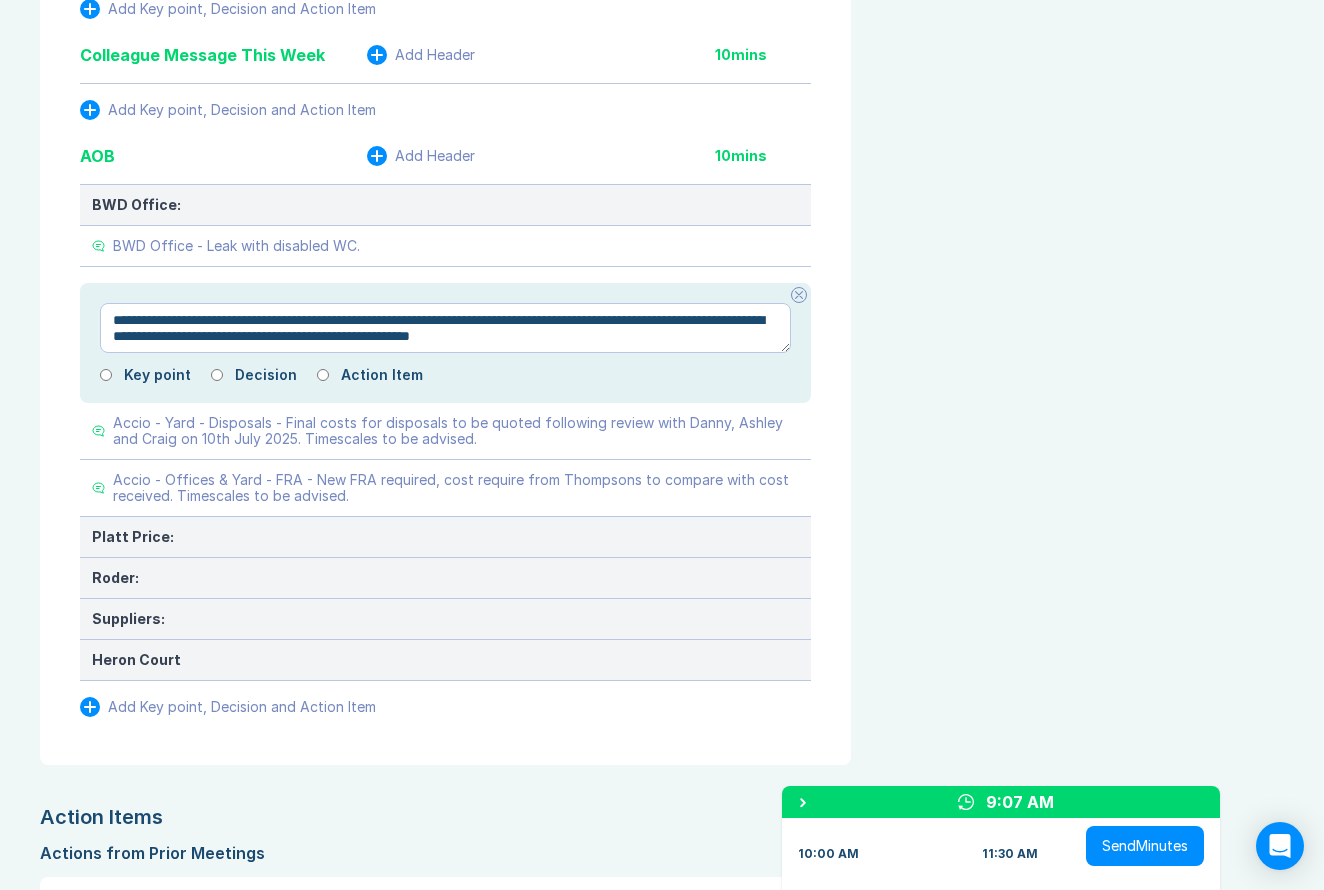click on "**********" at bounding box center (445, 328) 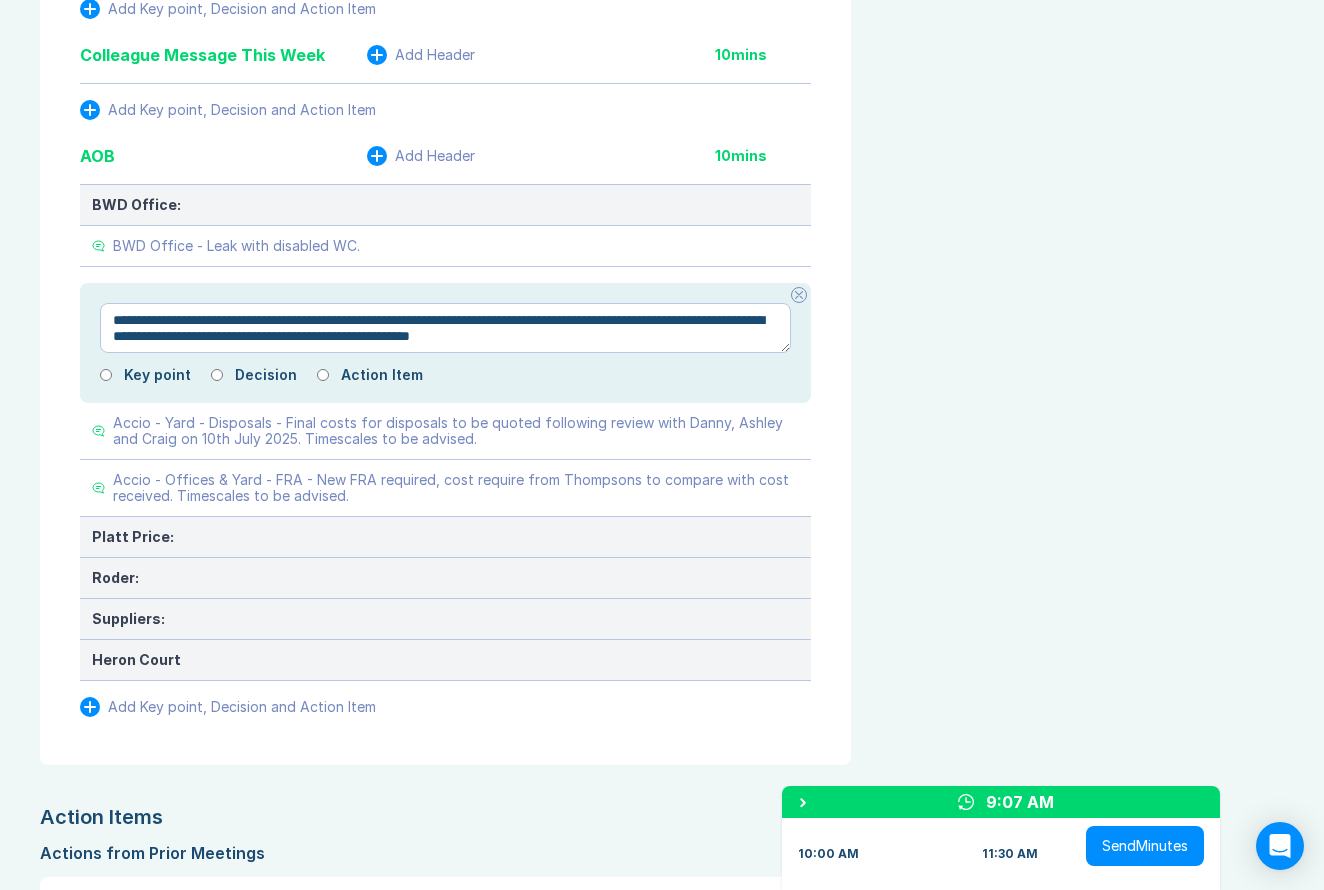 type on "*" 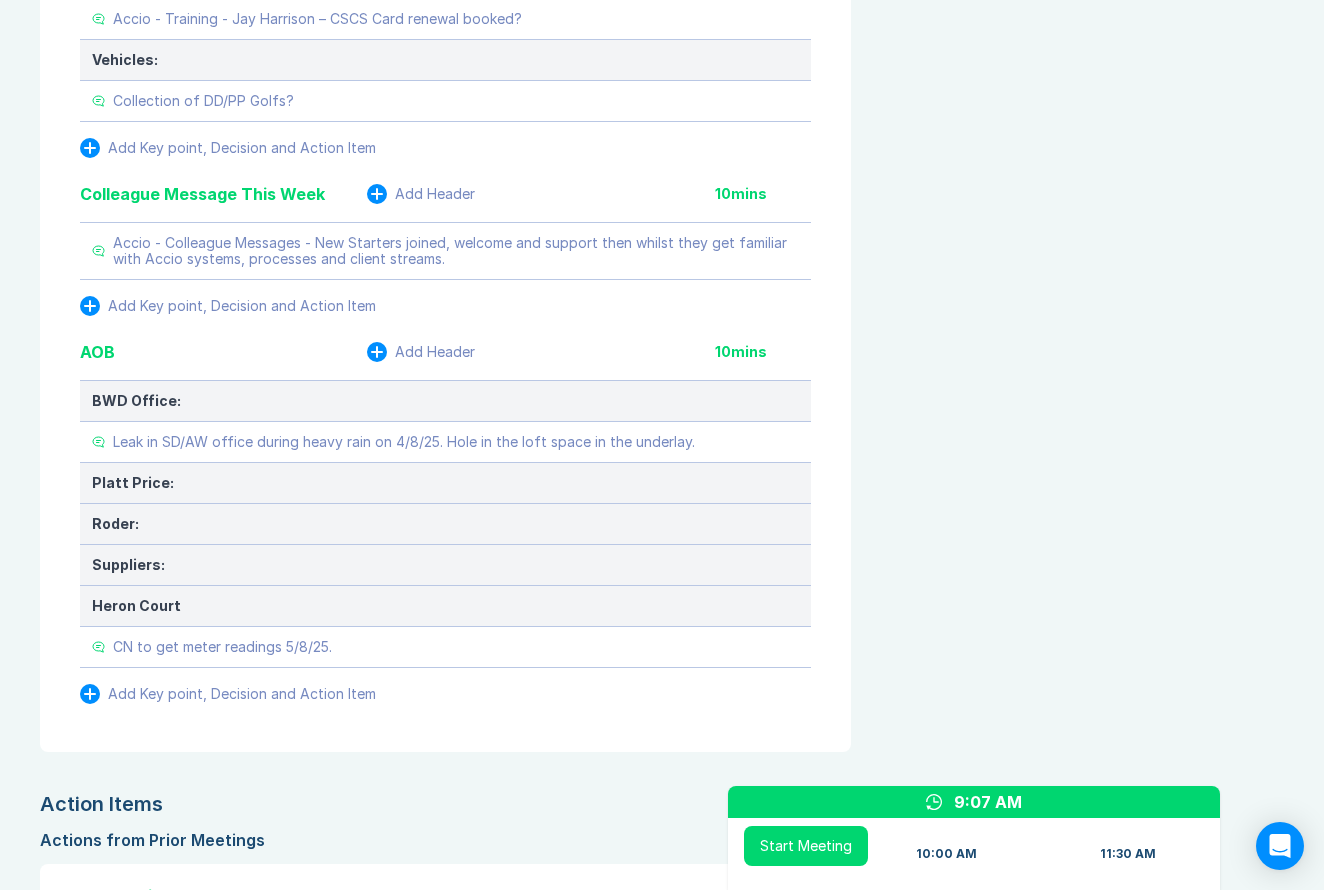 scroll, scrollTop: 4388, scrollLeft: 0, axis: vertical 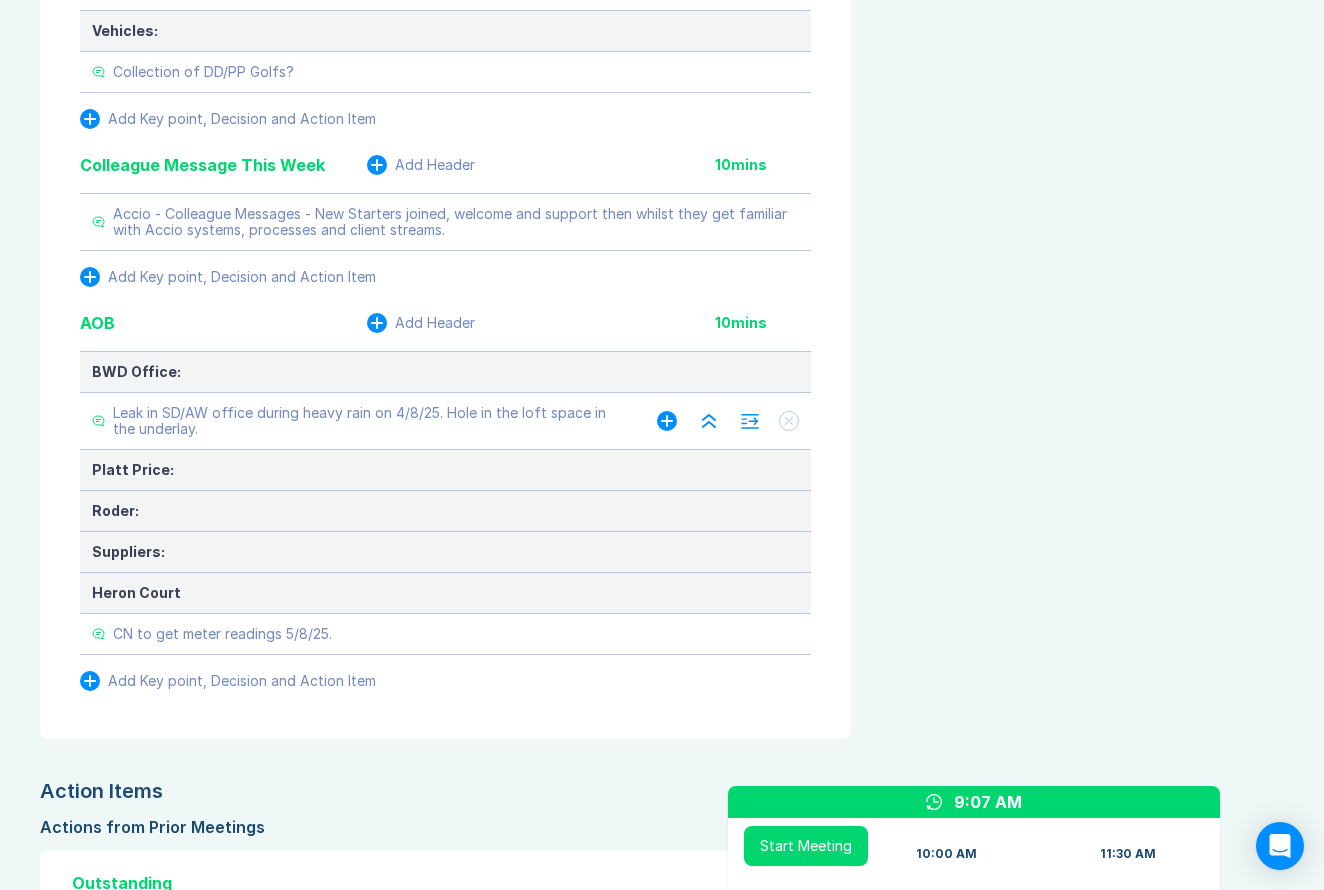 click 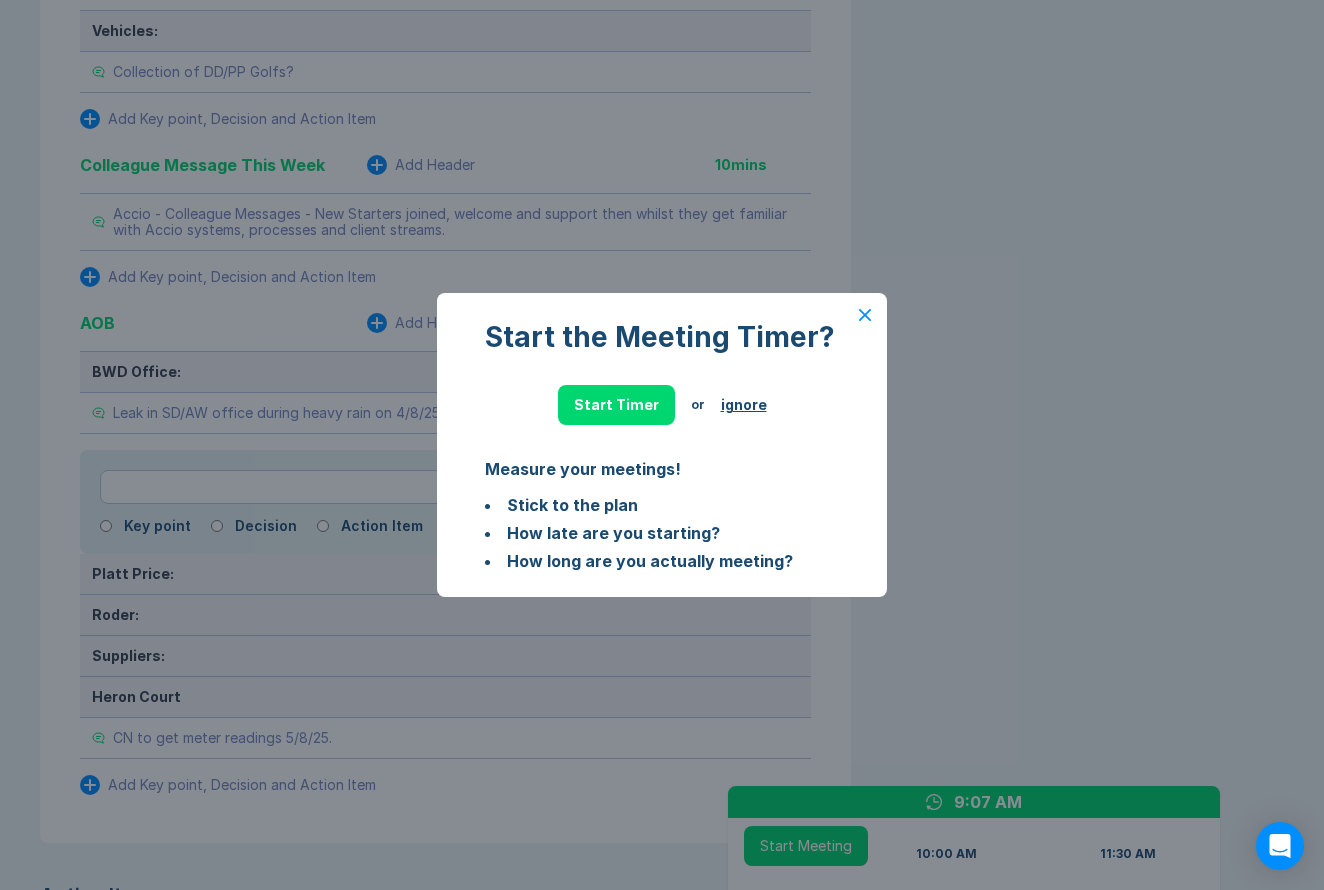 click on "ignore" at bounding box center [744, 405] 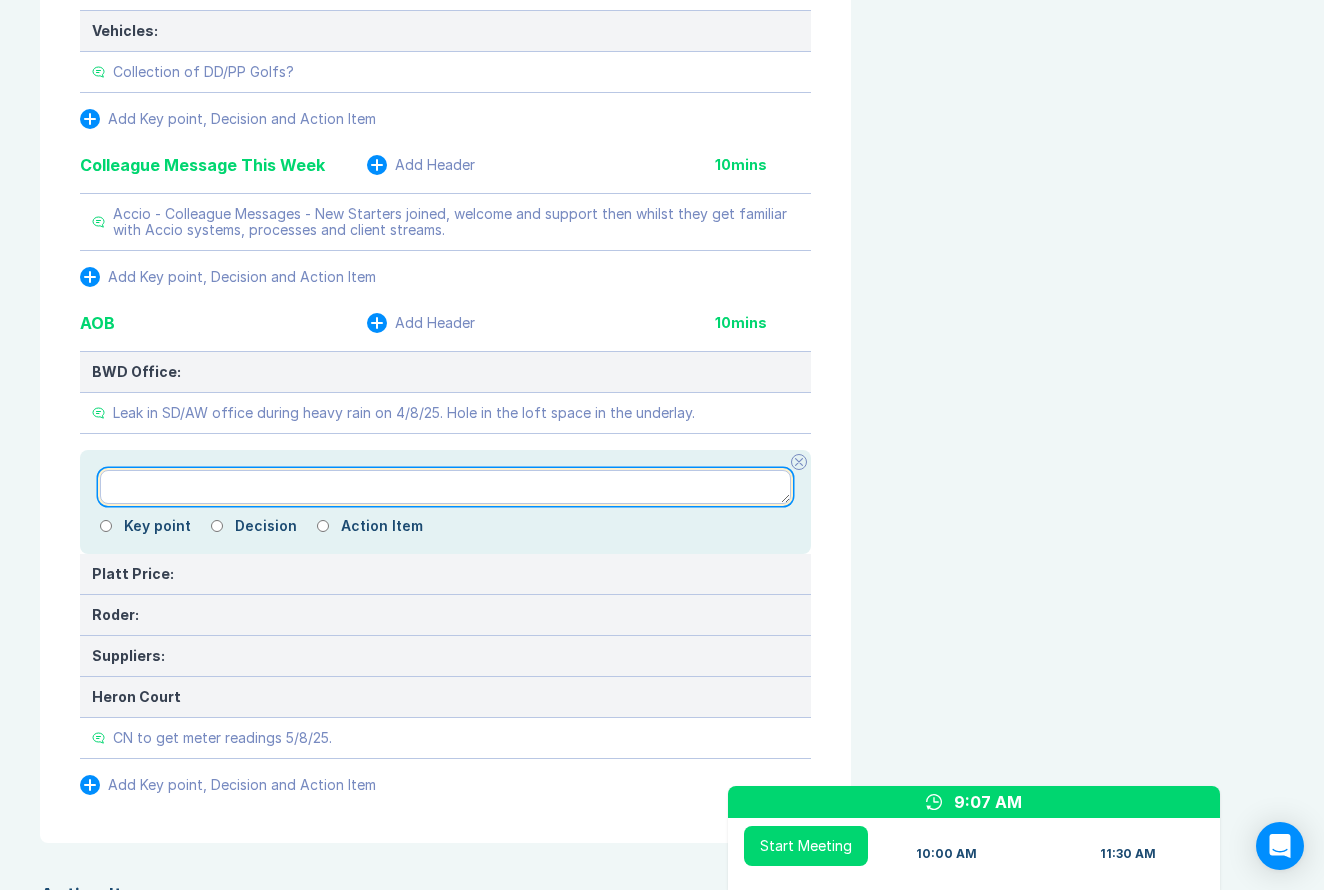 click at bounding box center (445, 487) 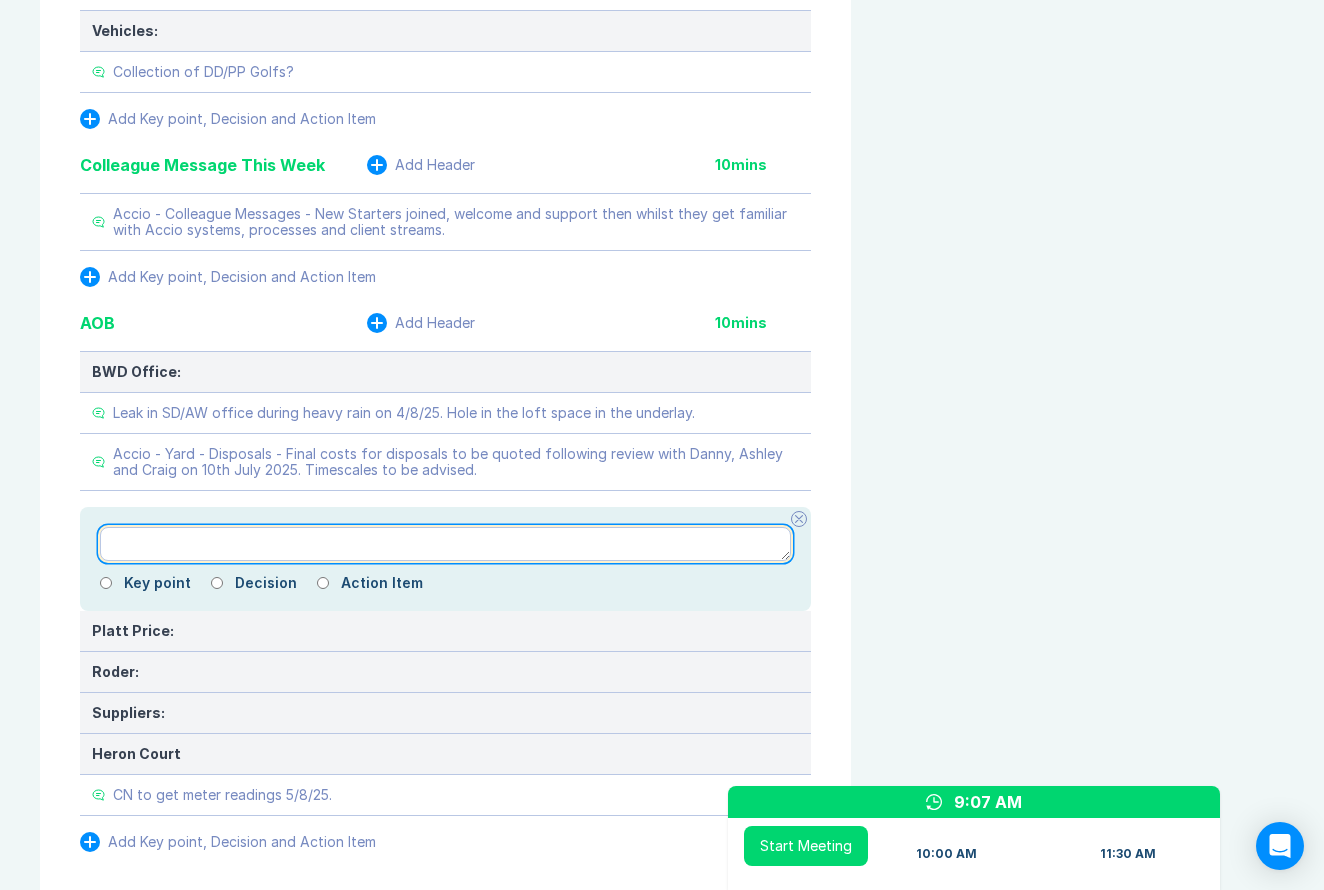 click at bounding box center (445, 544) 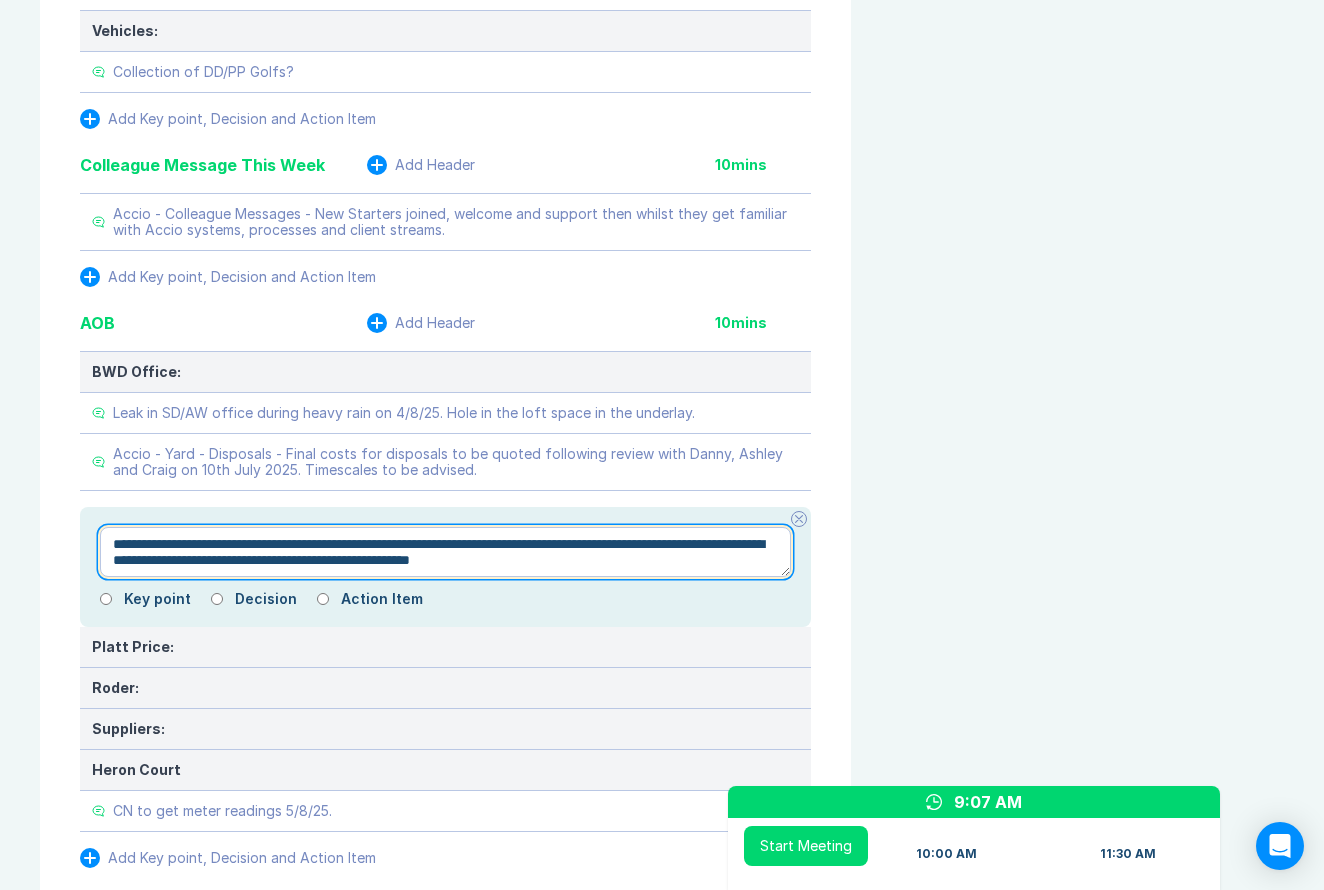 click on "**********" at bounding box center (445, 552) 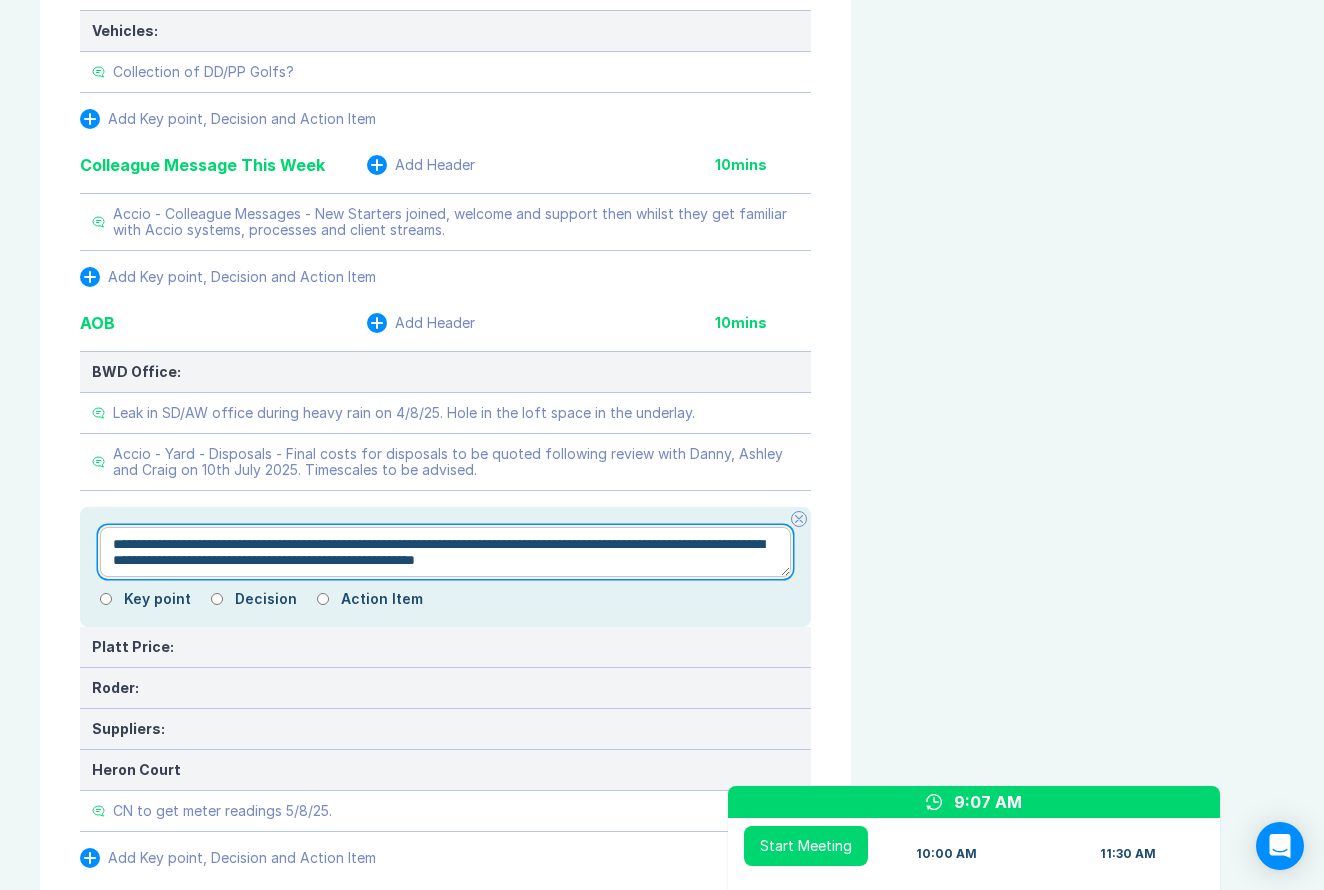 type on "*" 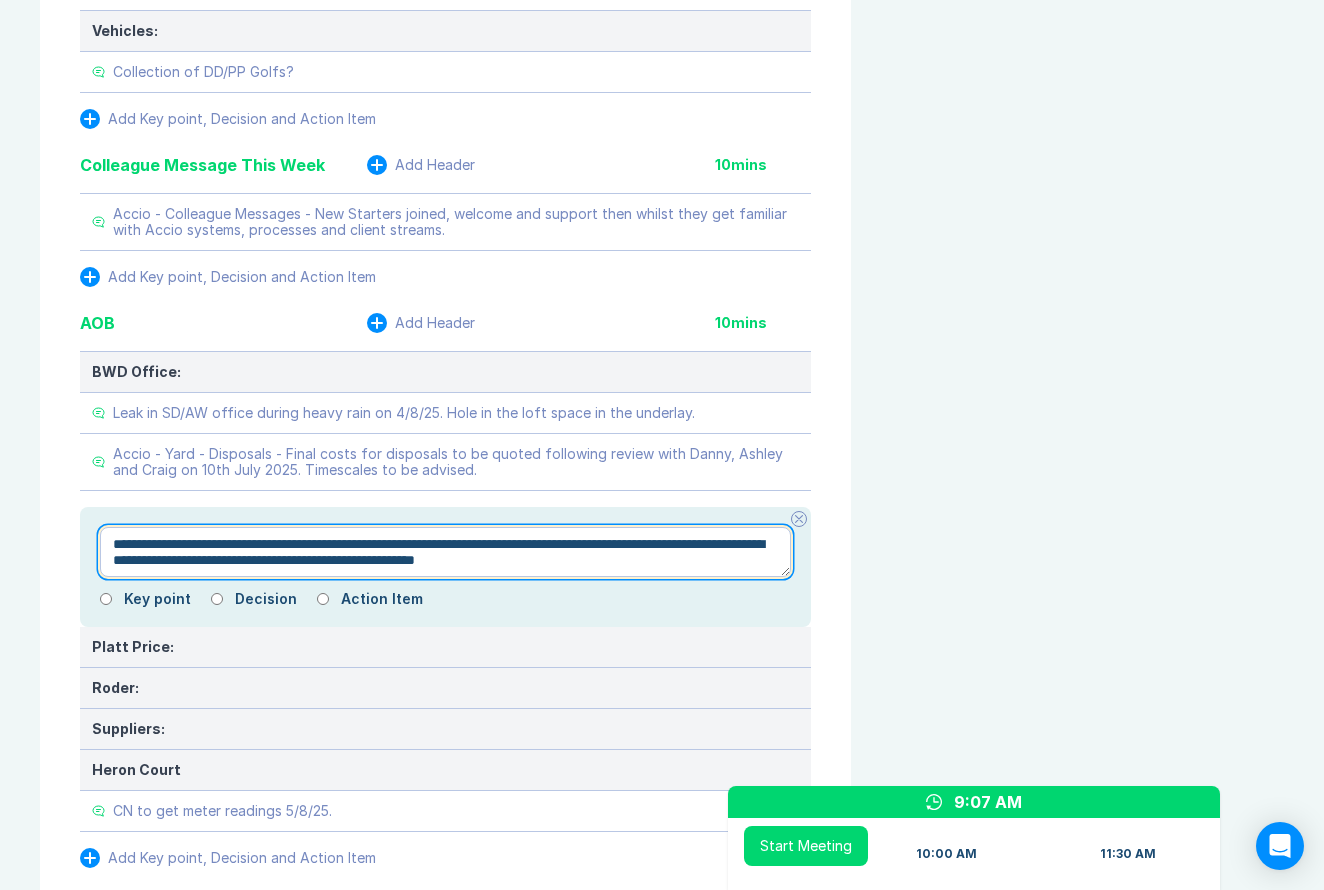 type on "**********" 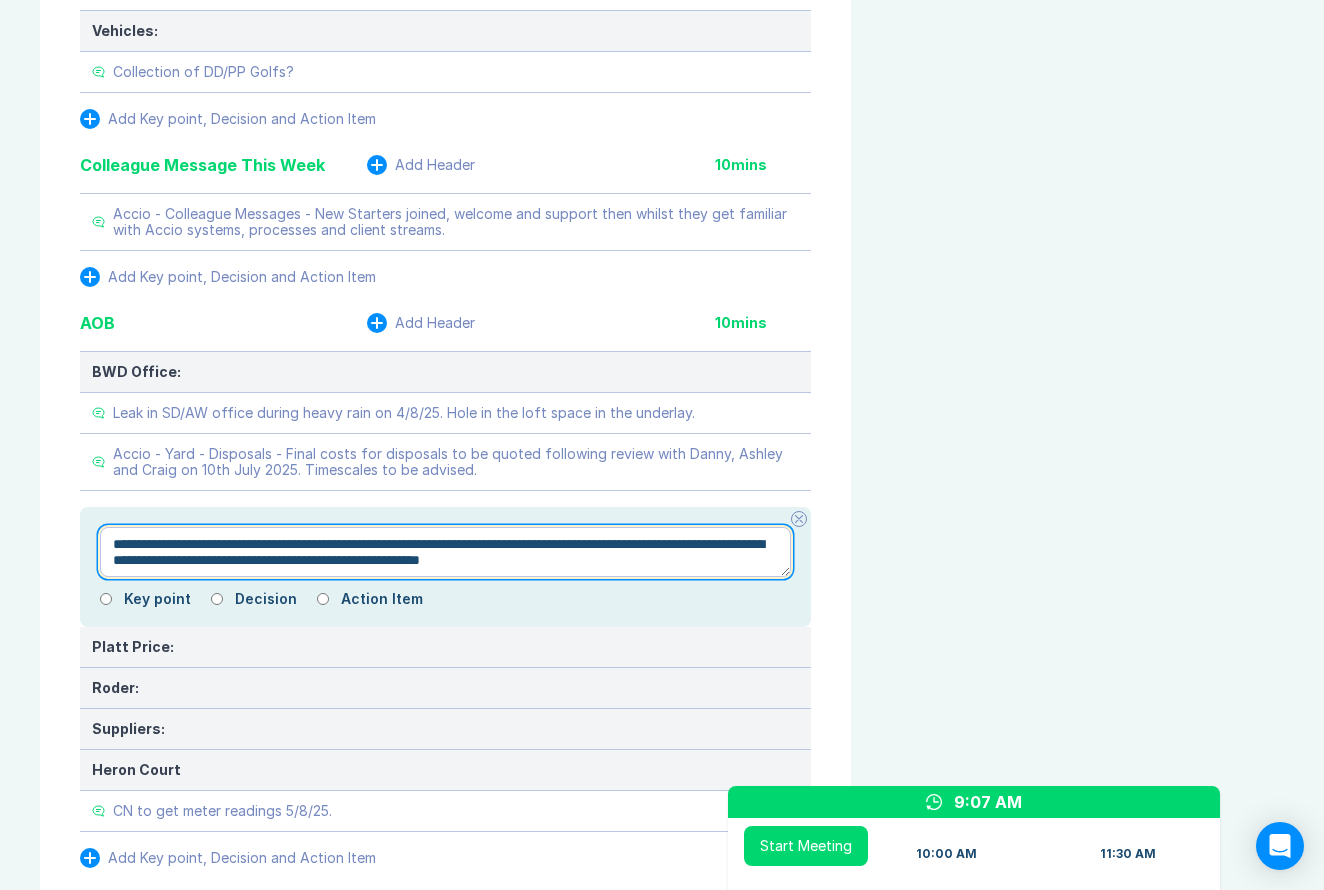 type on "*" 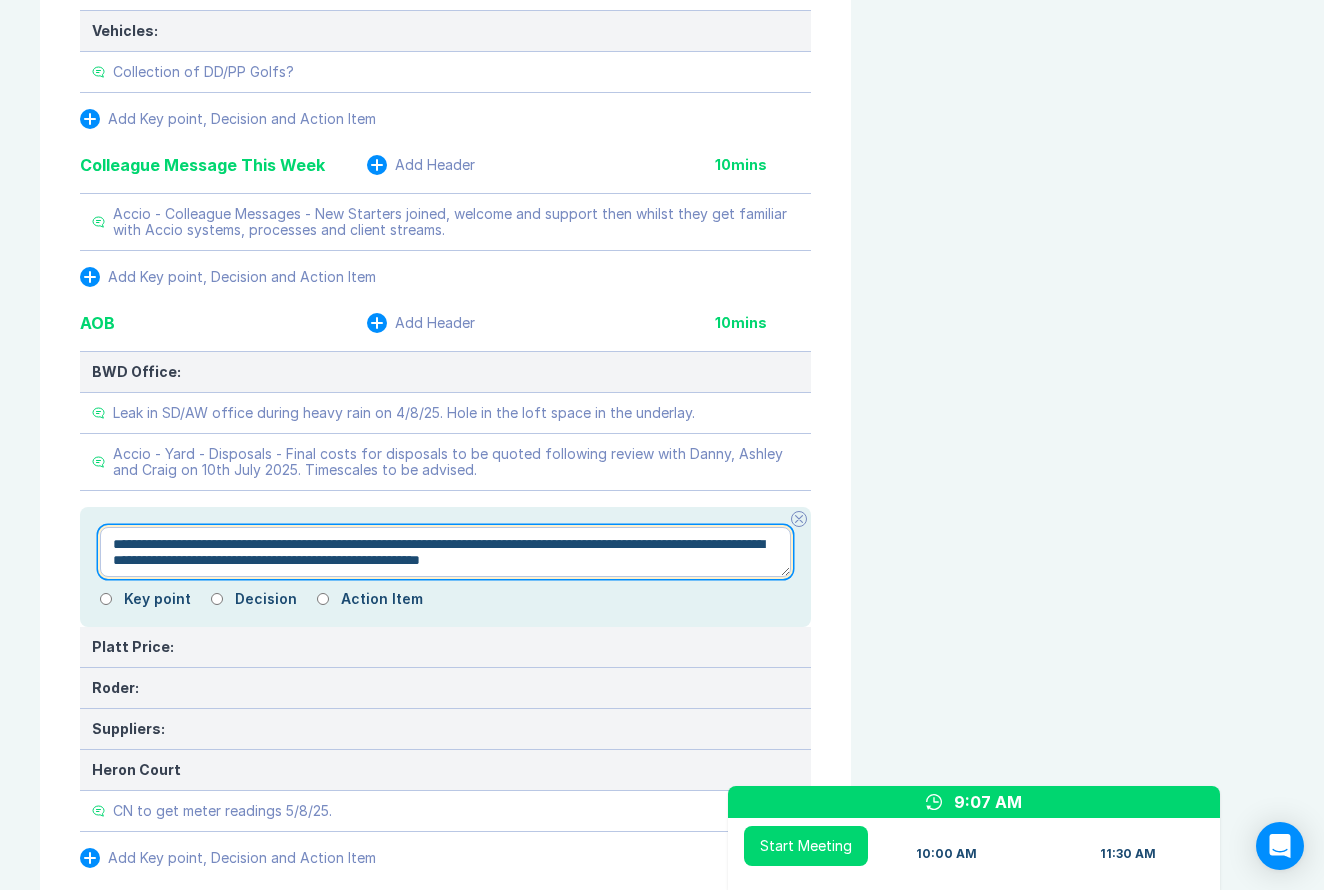 type on "**********" 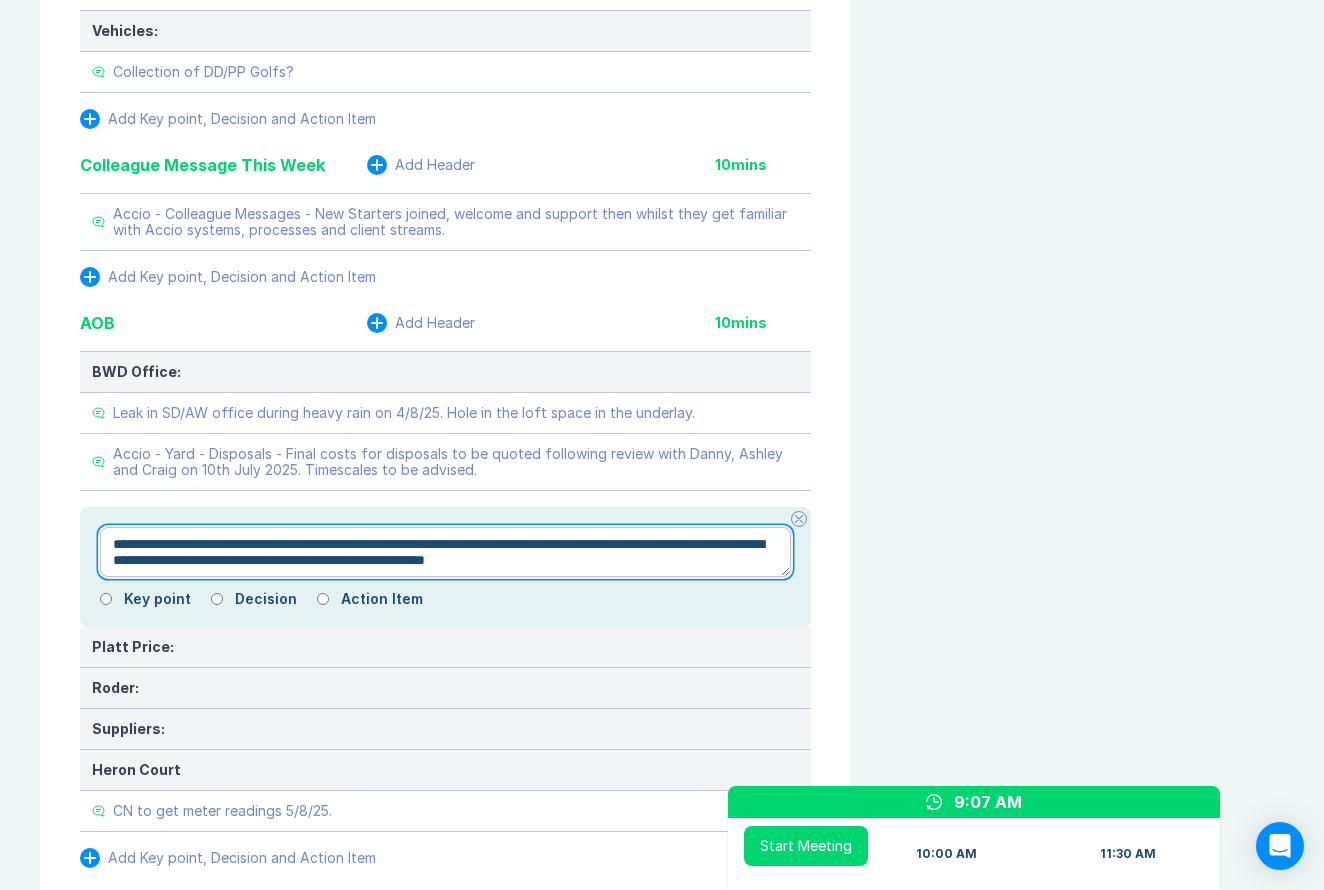 type on "*" 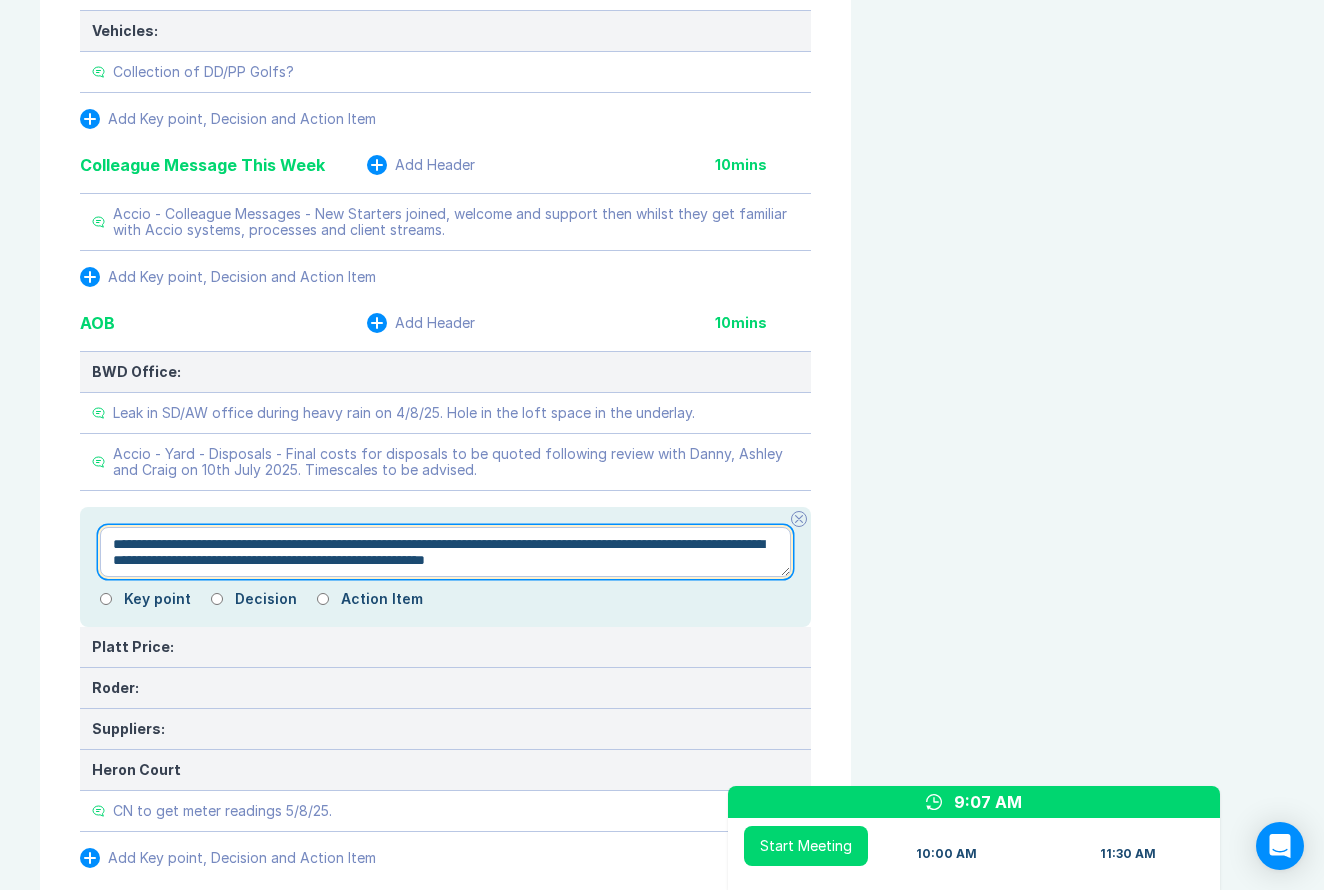 type on "**********" 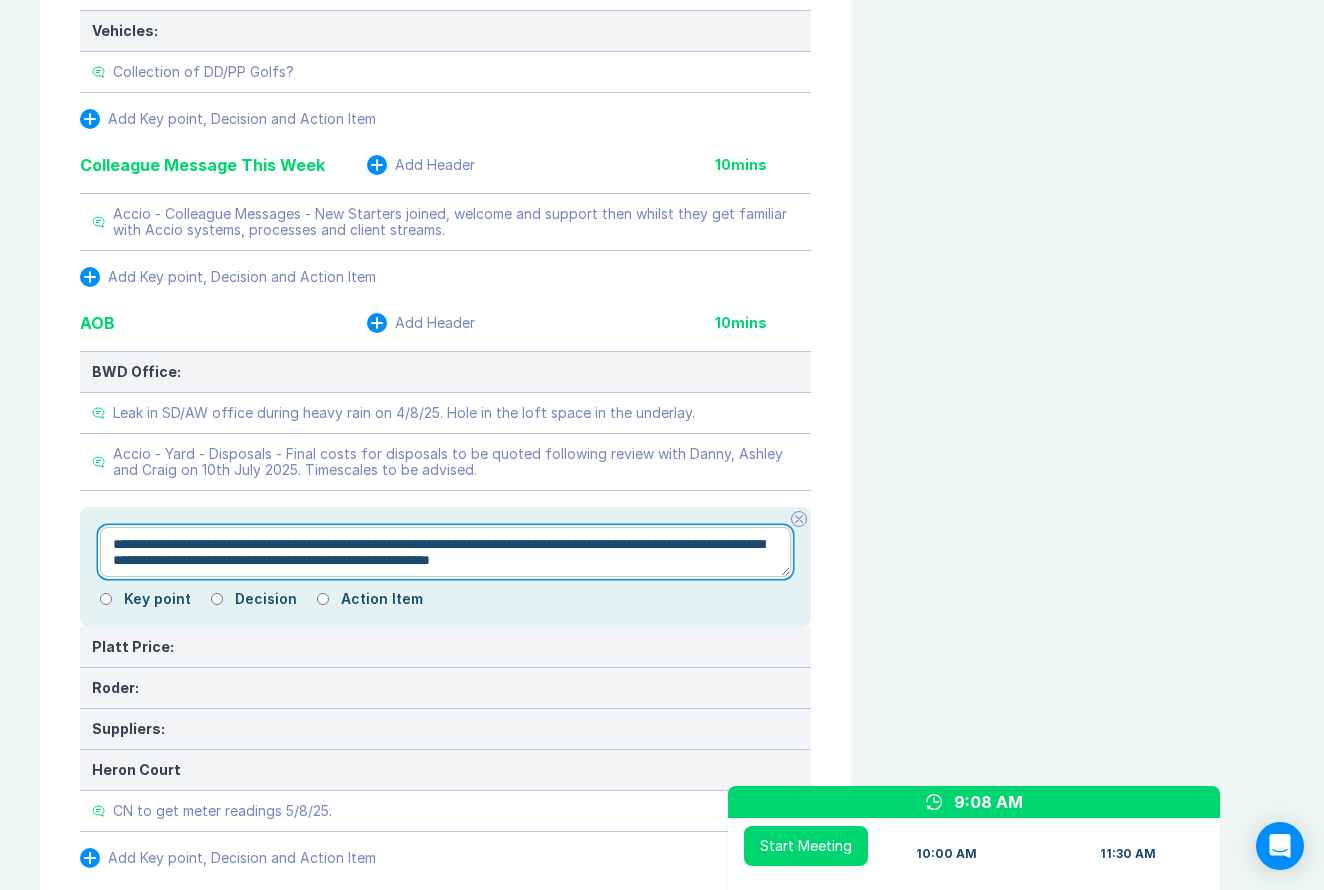 type on "*" 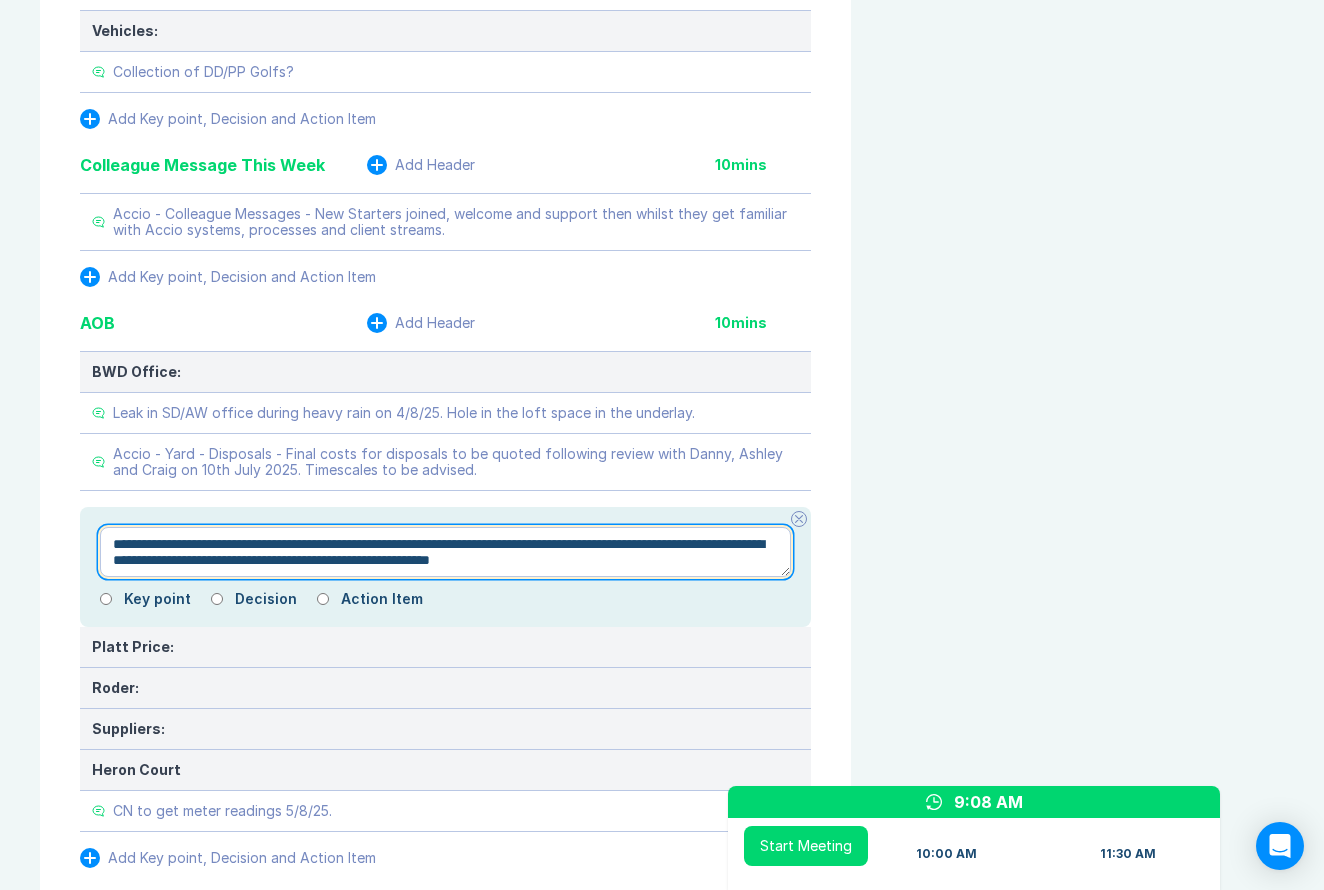 type on "**********" 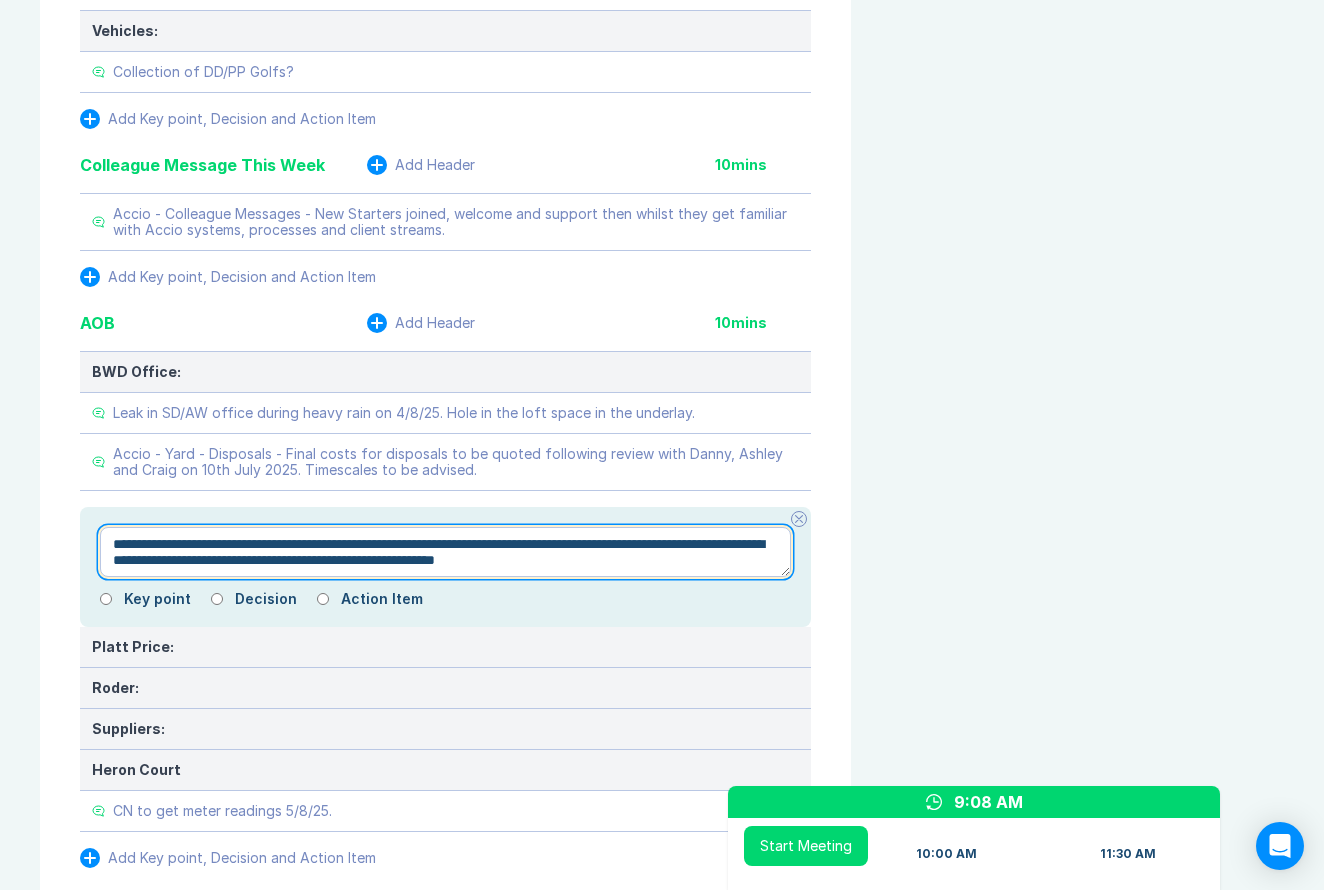 type on "*" 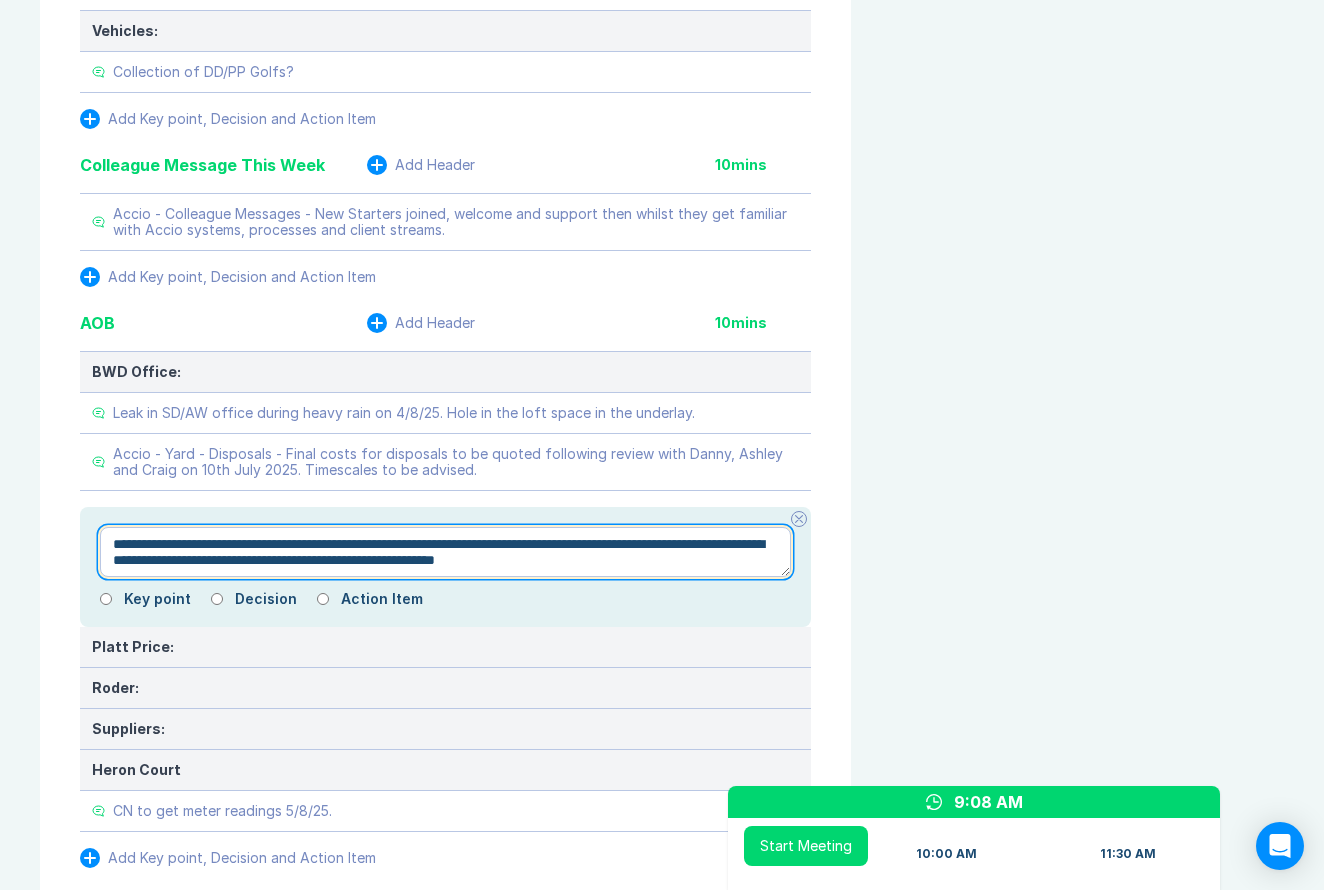type on "**********" 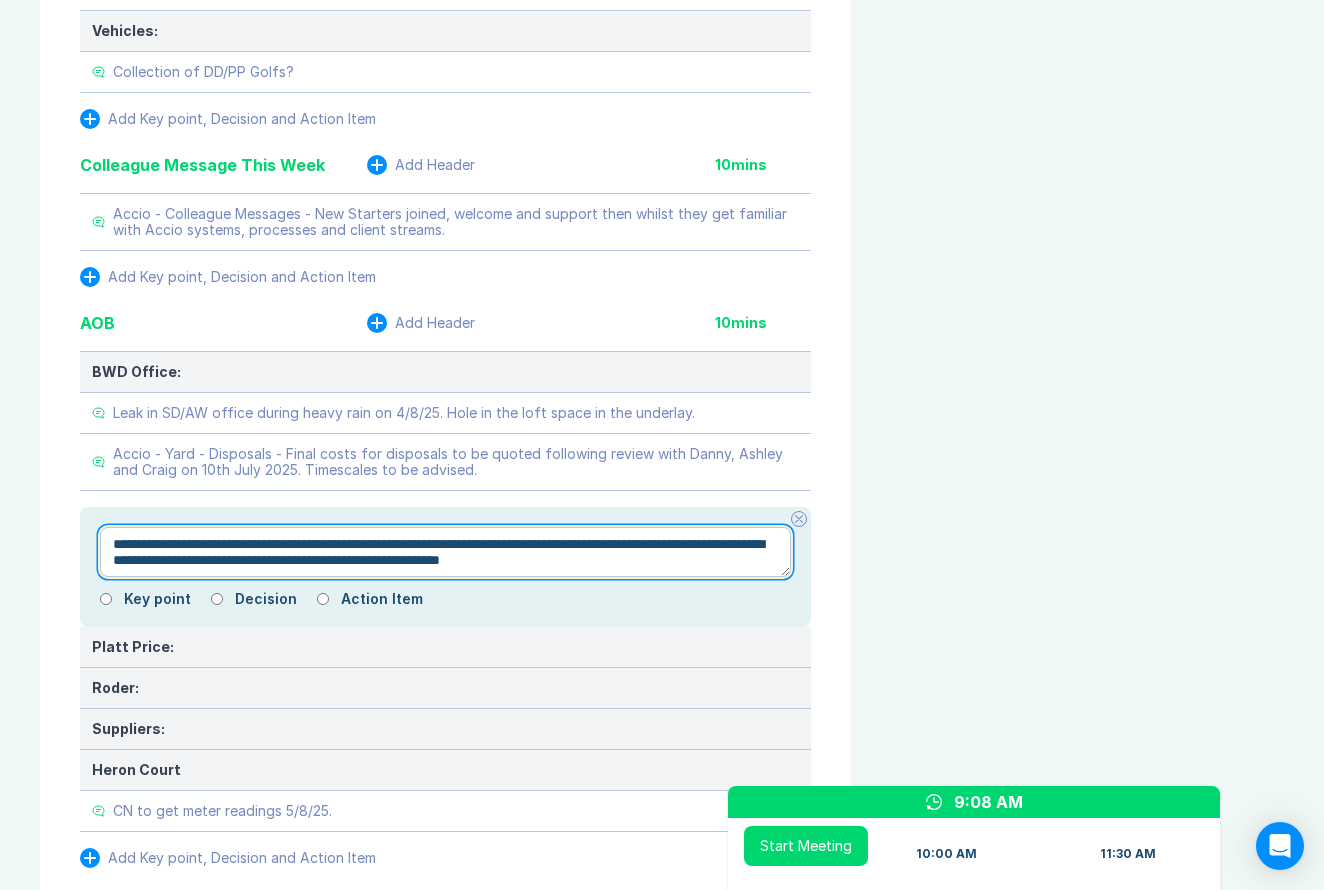 type on "*" 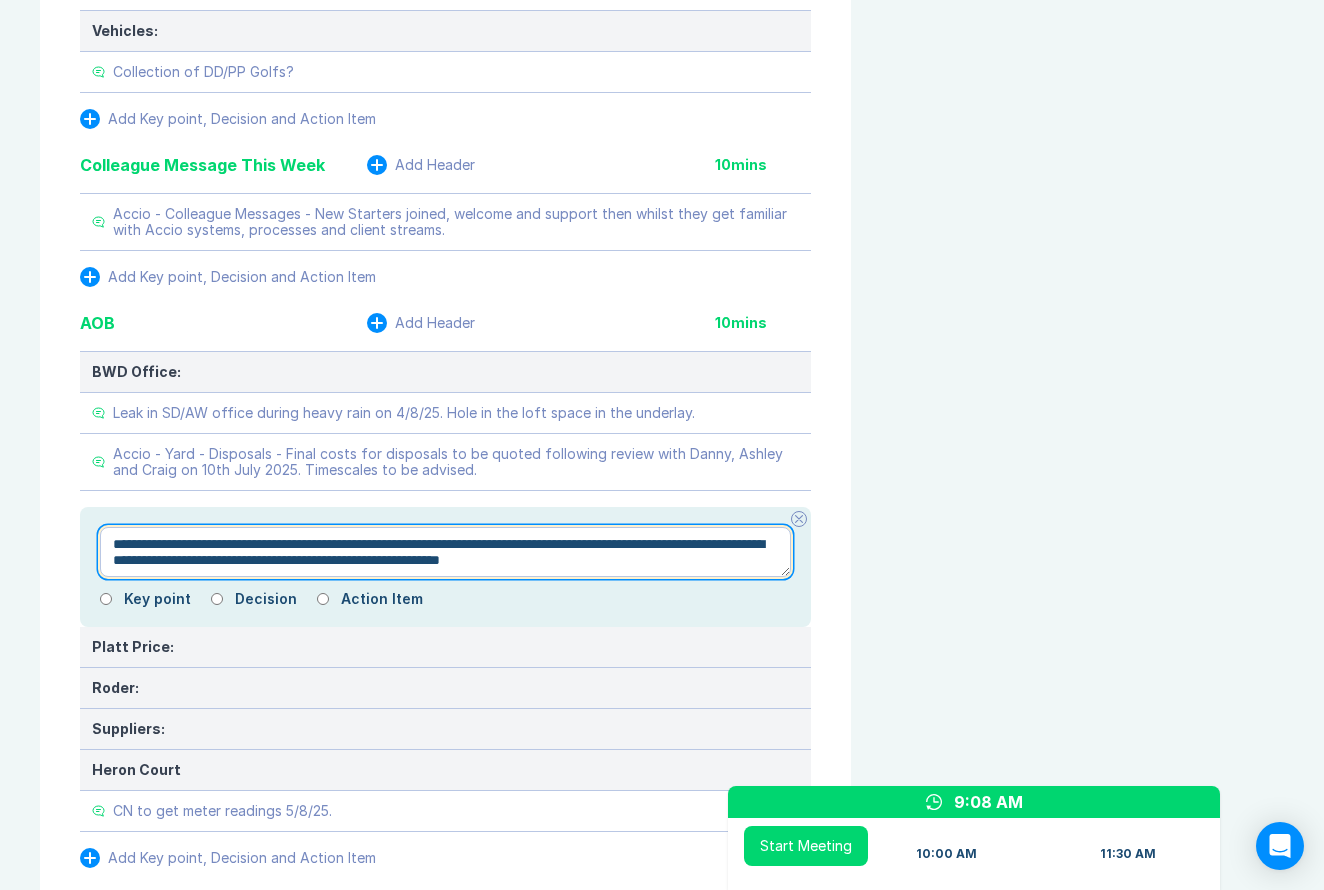 type on "**********" 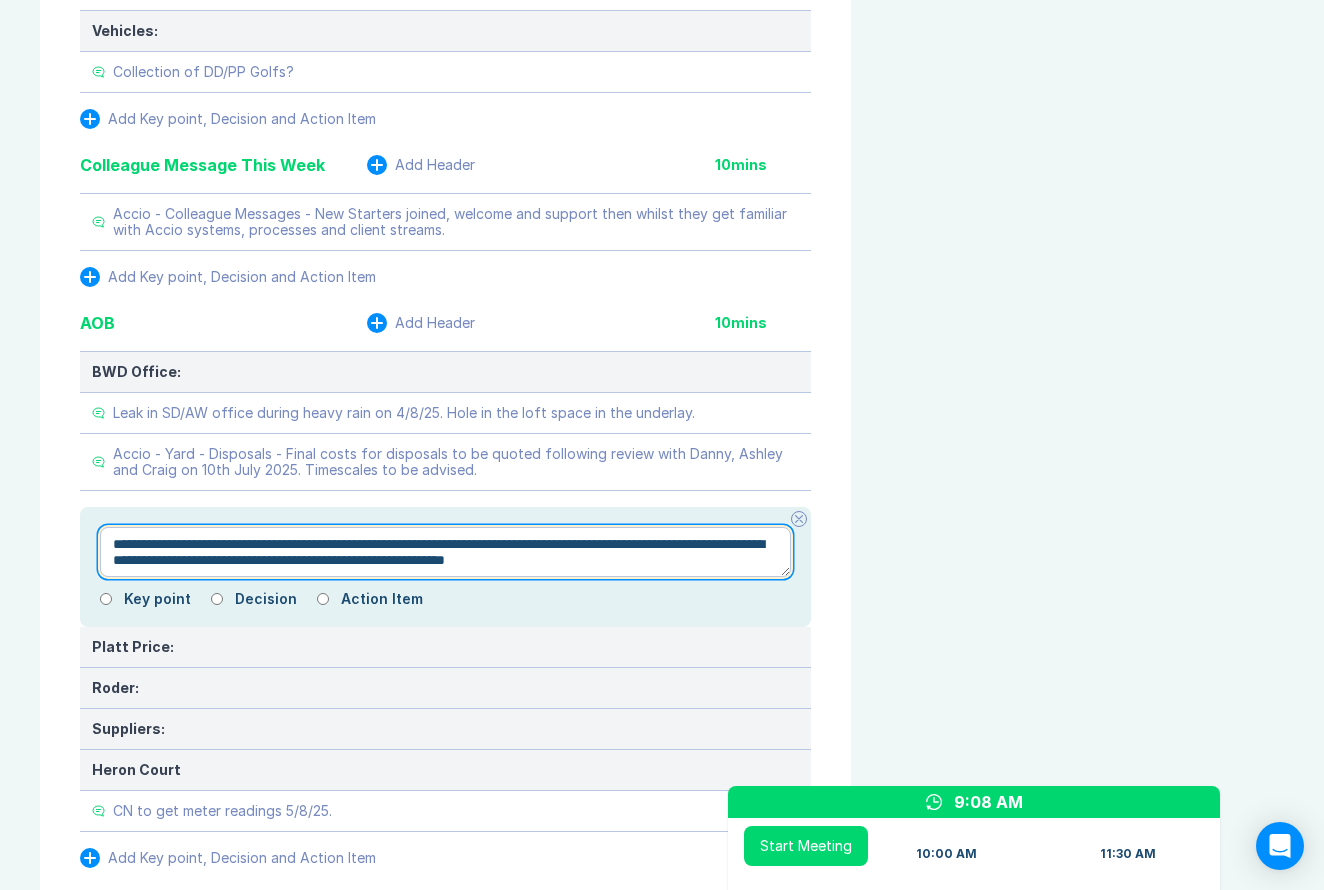 type on "*" 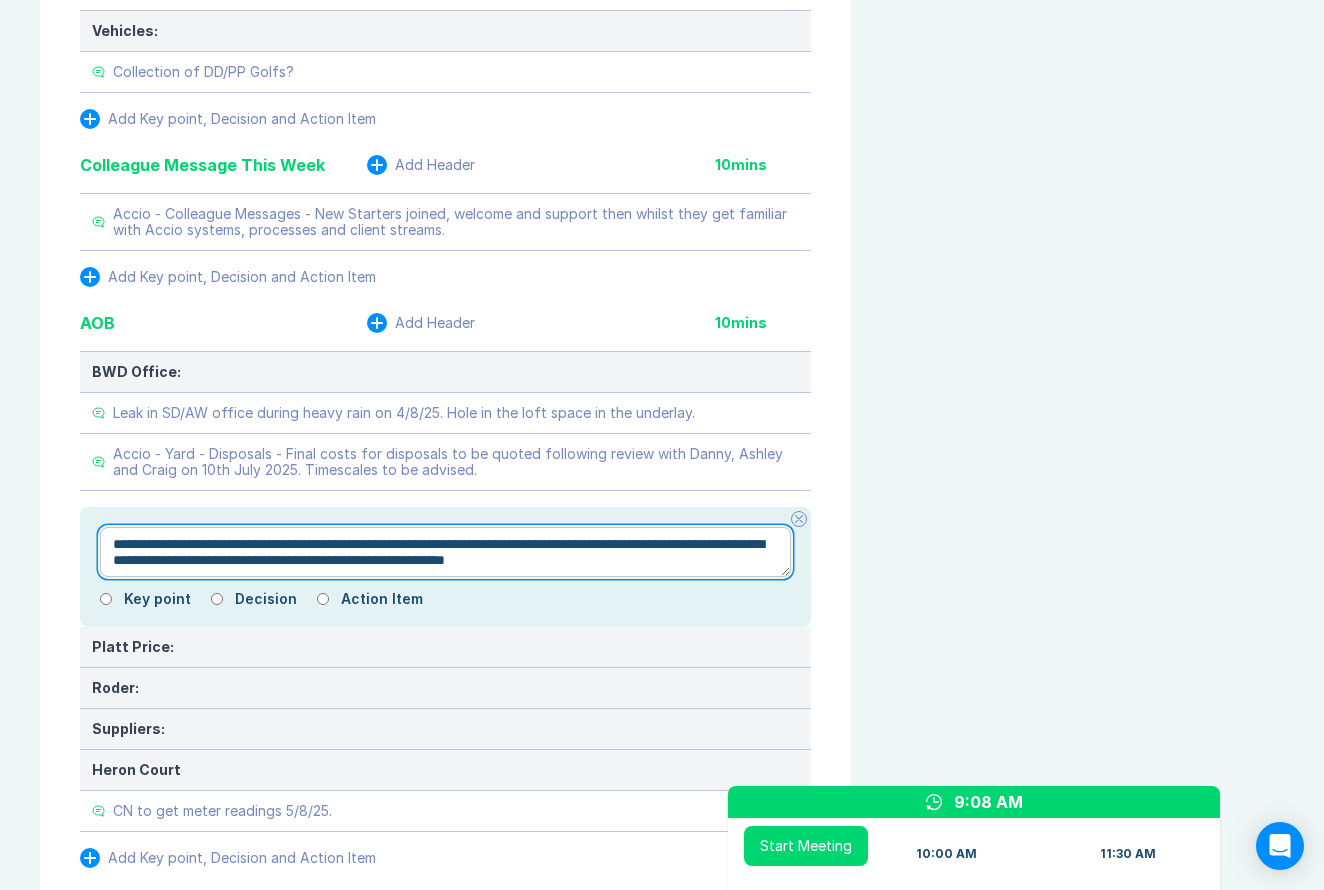 type on "**********" 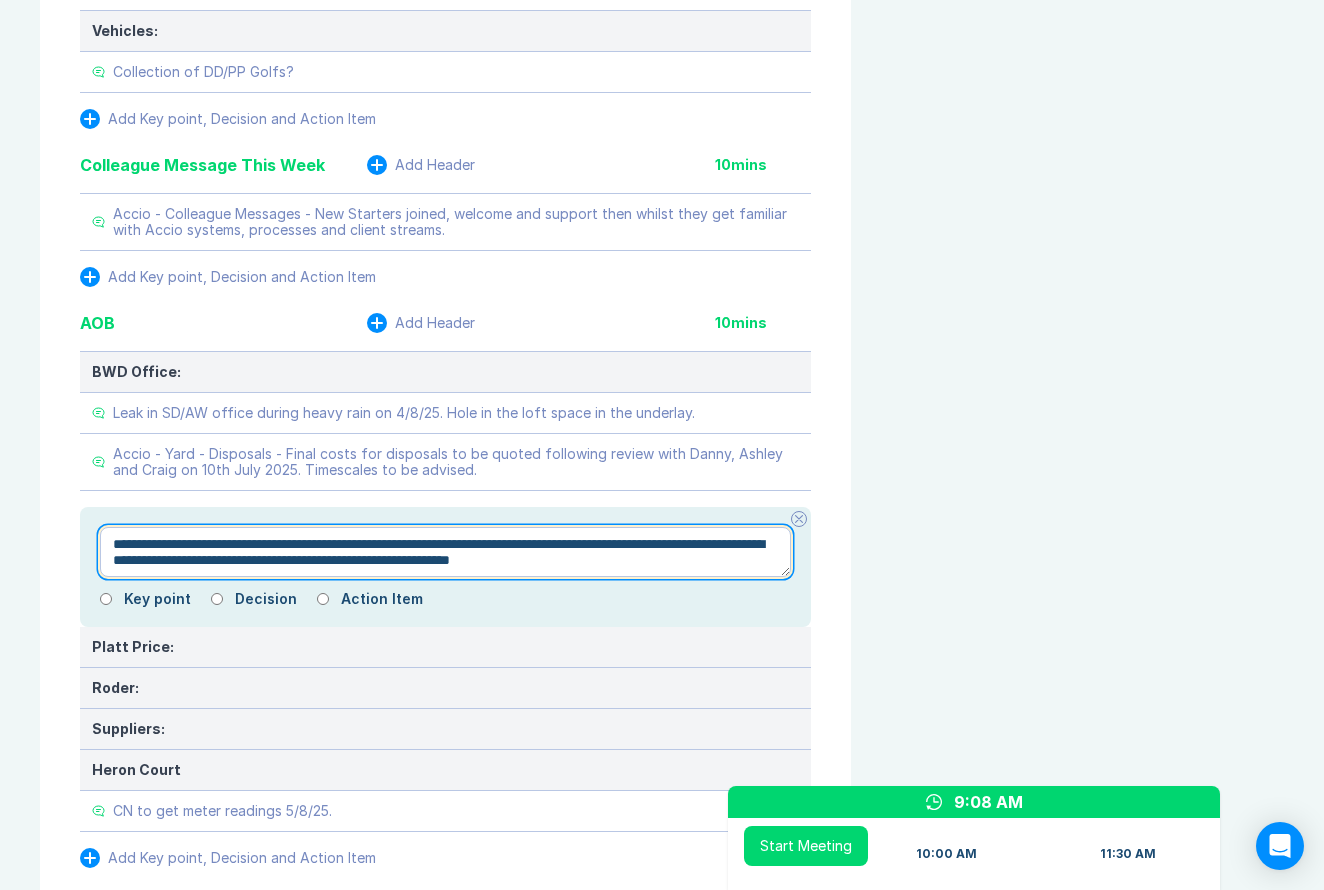 type on "*" 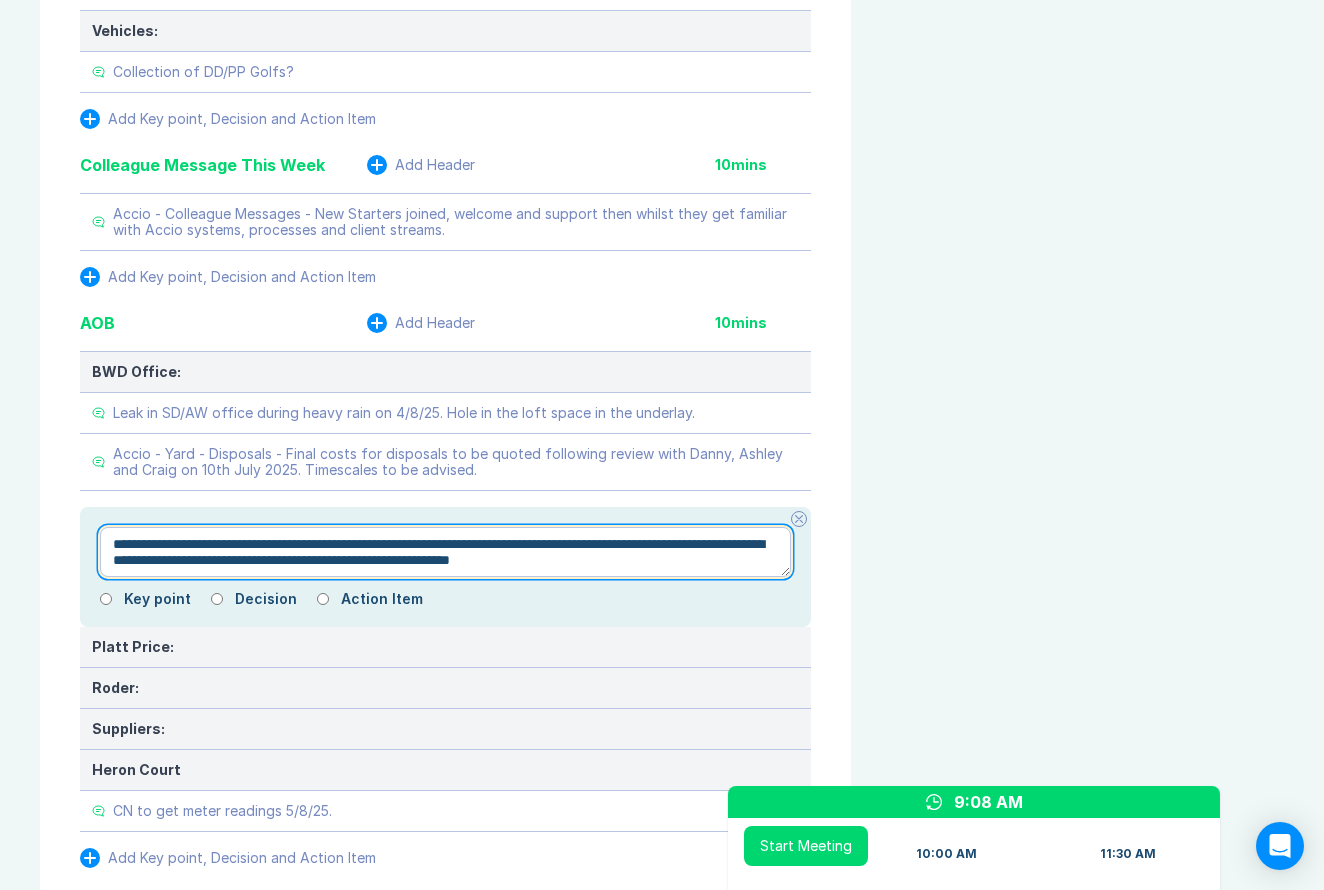 type on "**********" 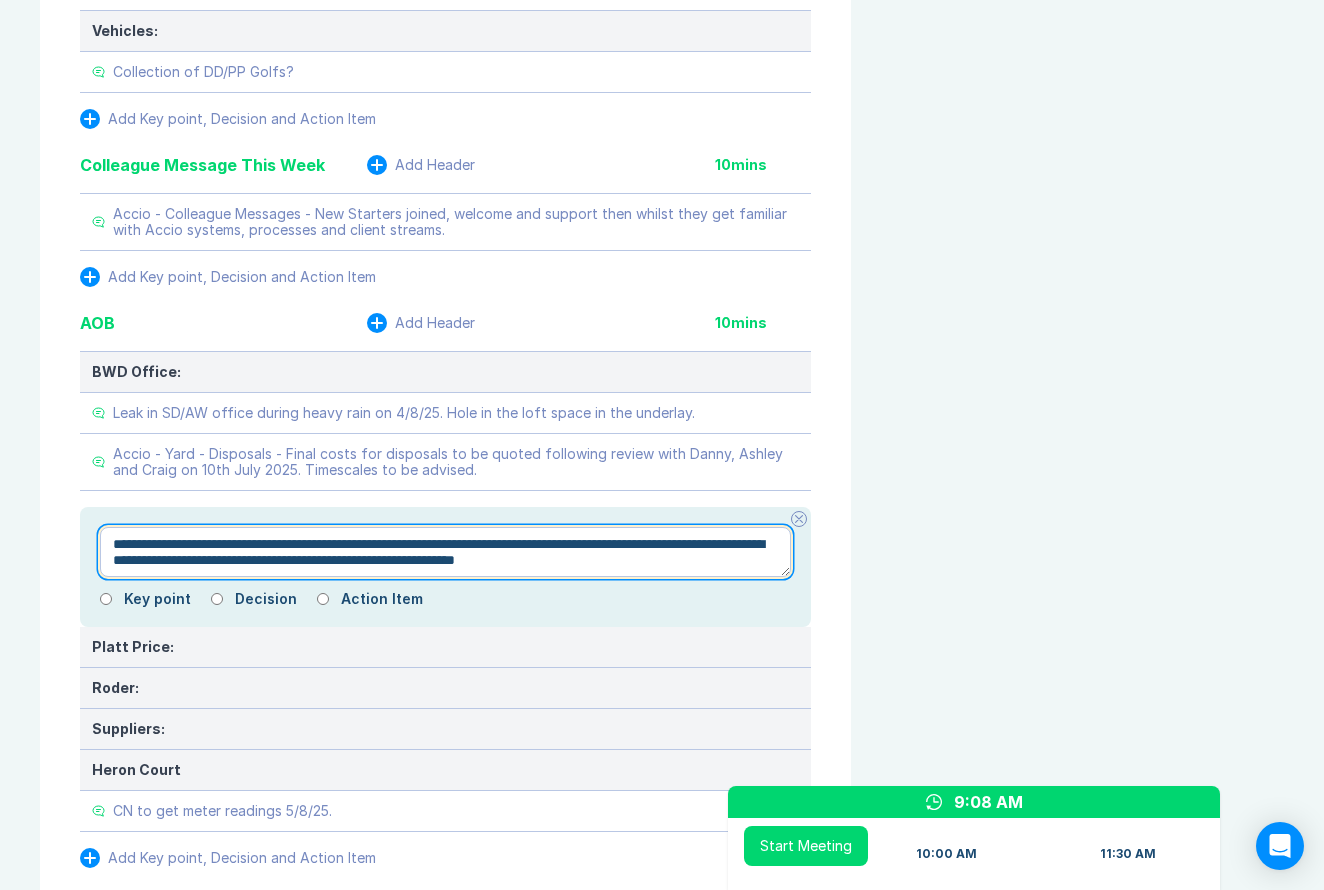 type on "*" 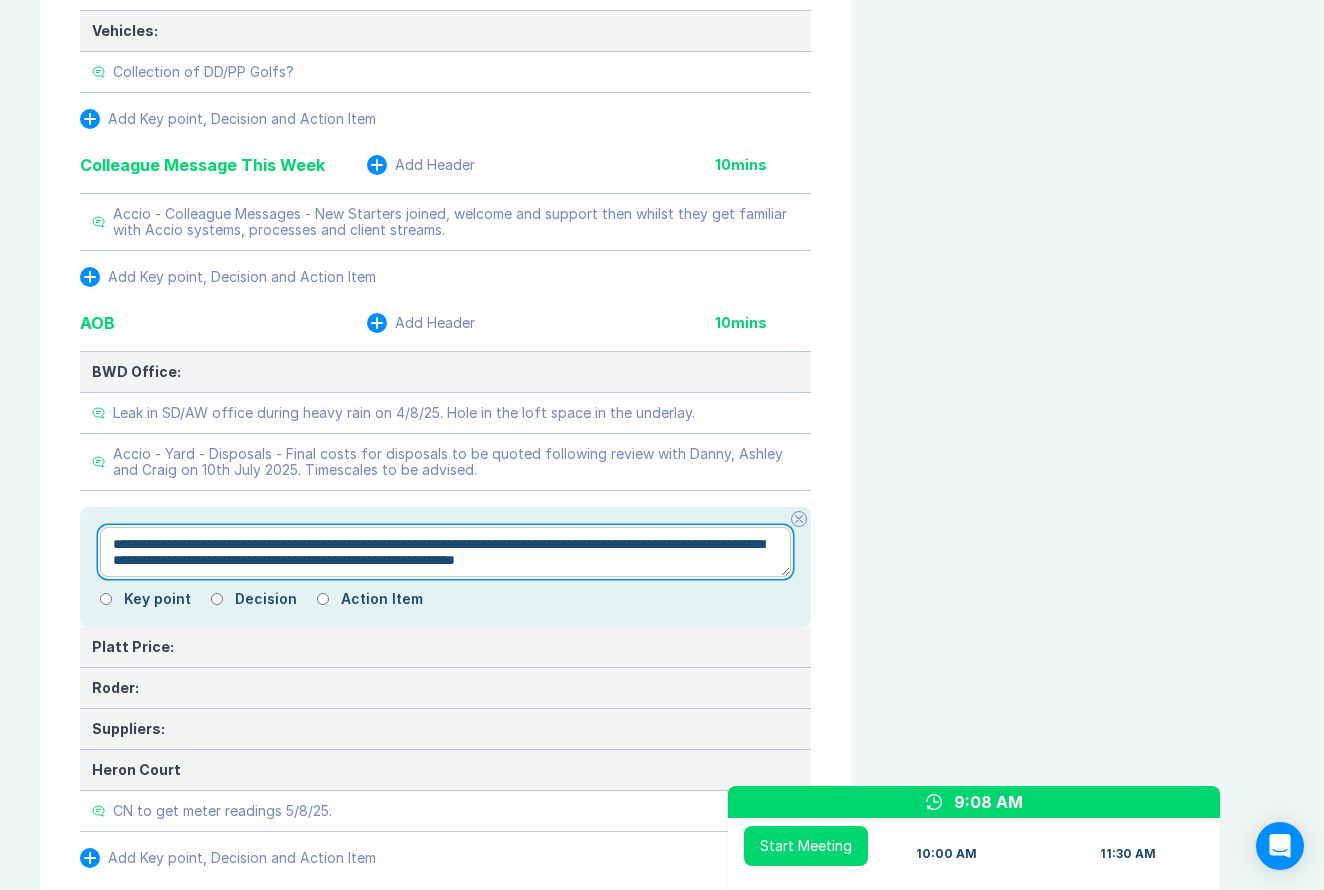 type on "**********" 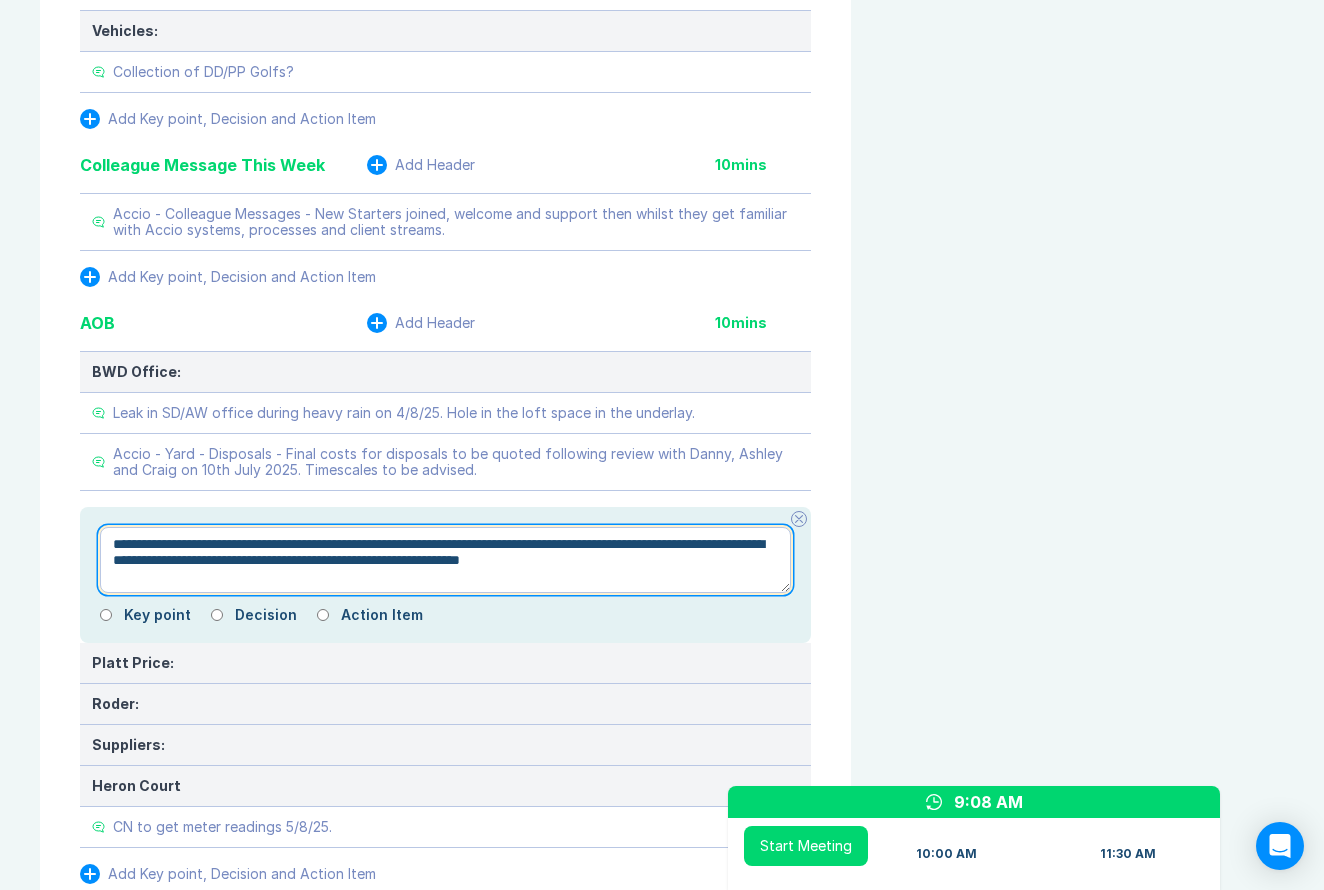 type on "*" 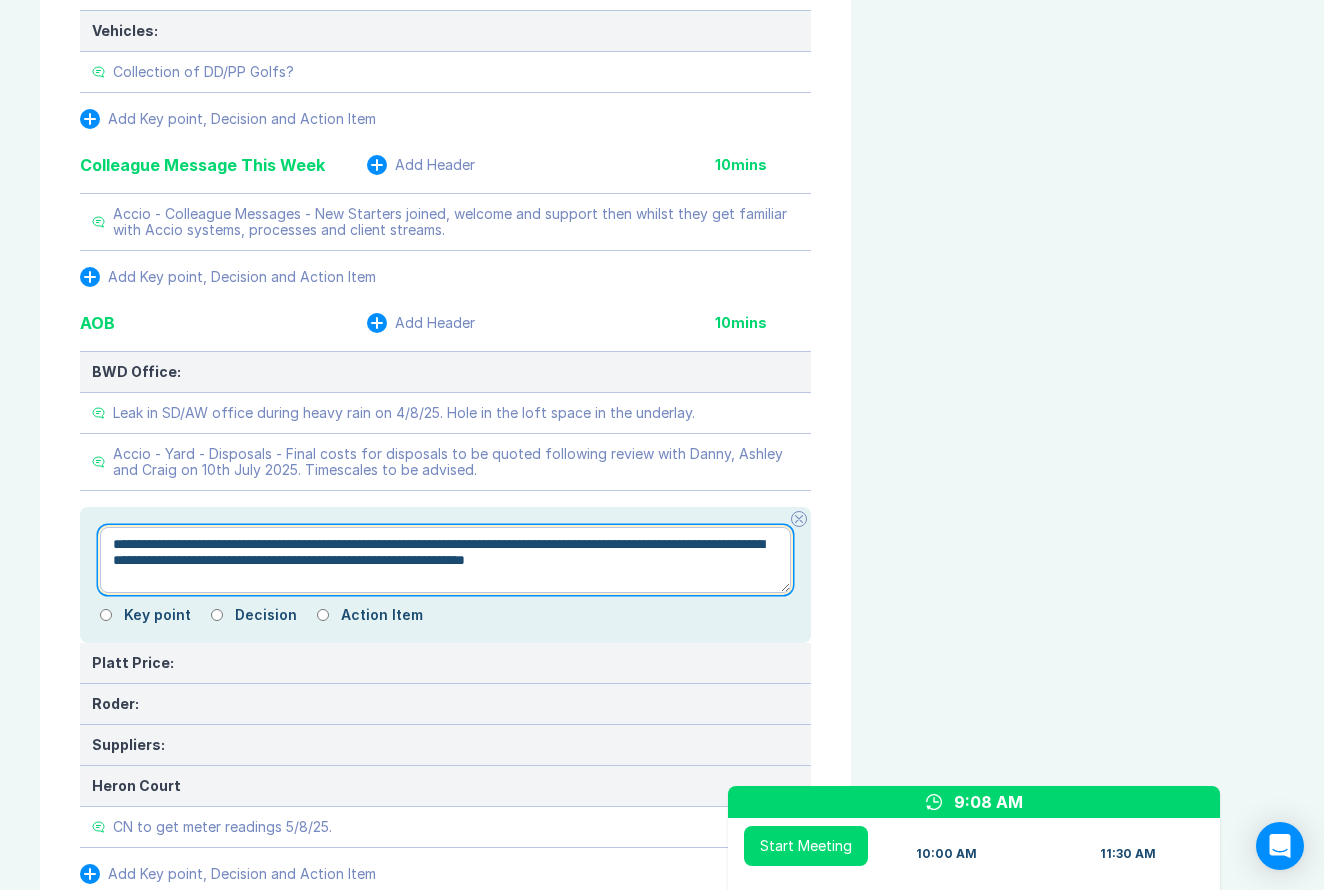 type on "*" 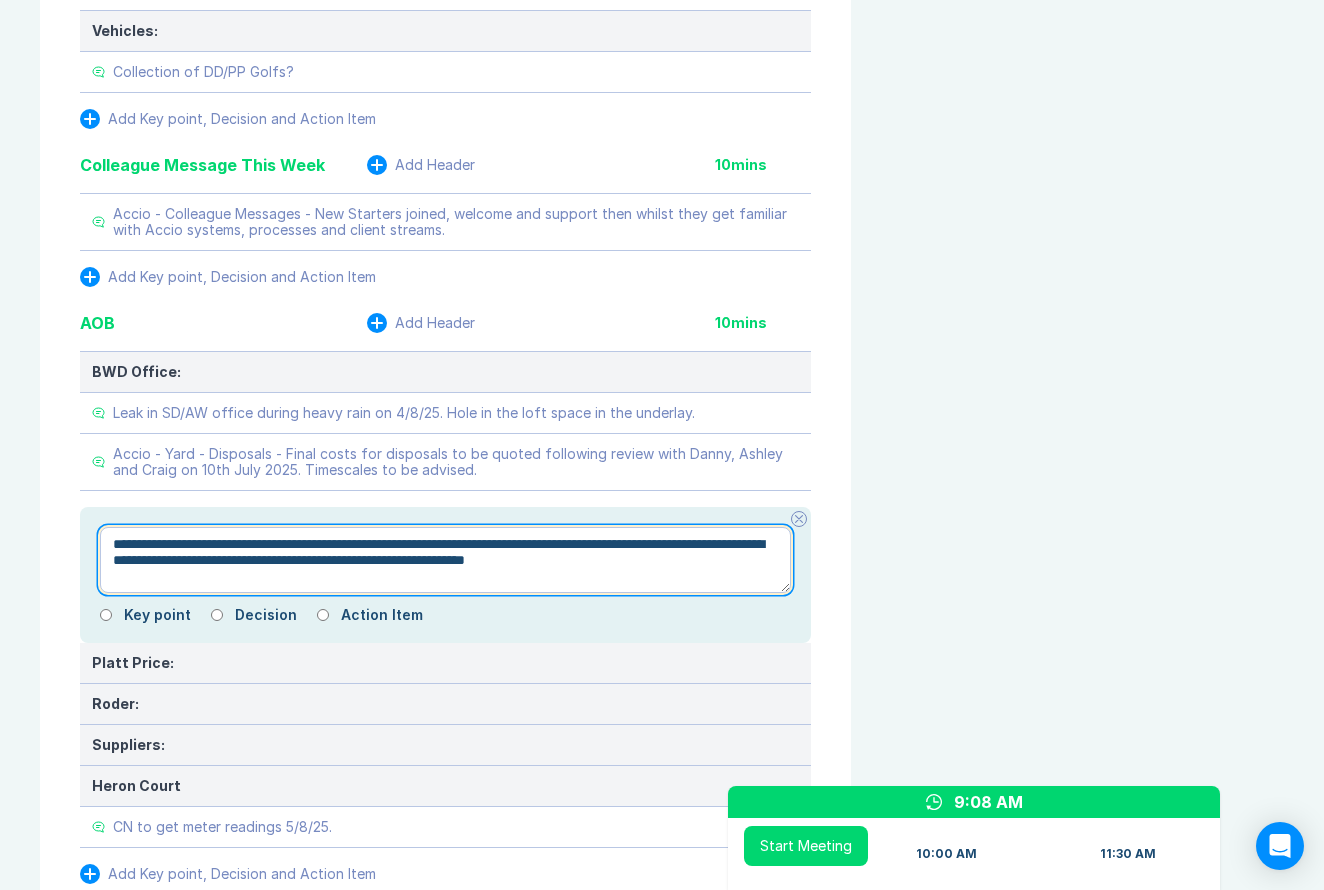 type on "**********" 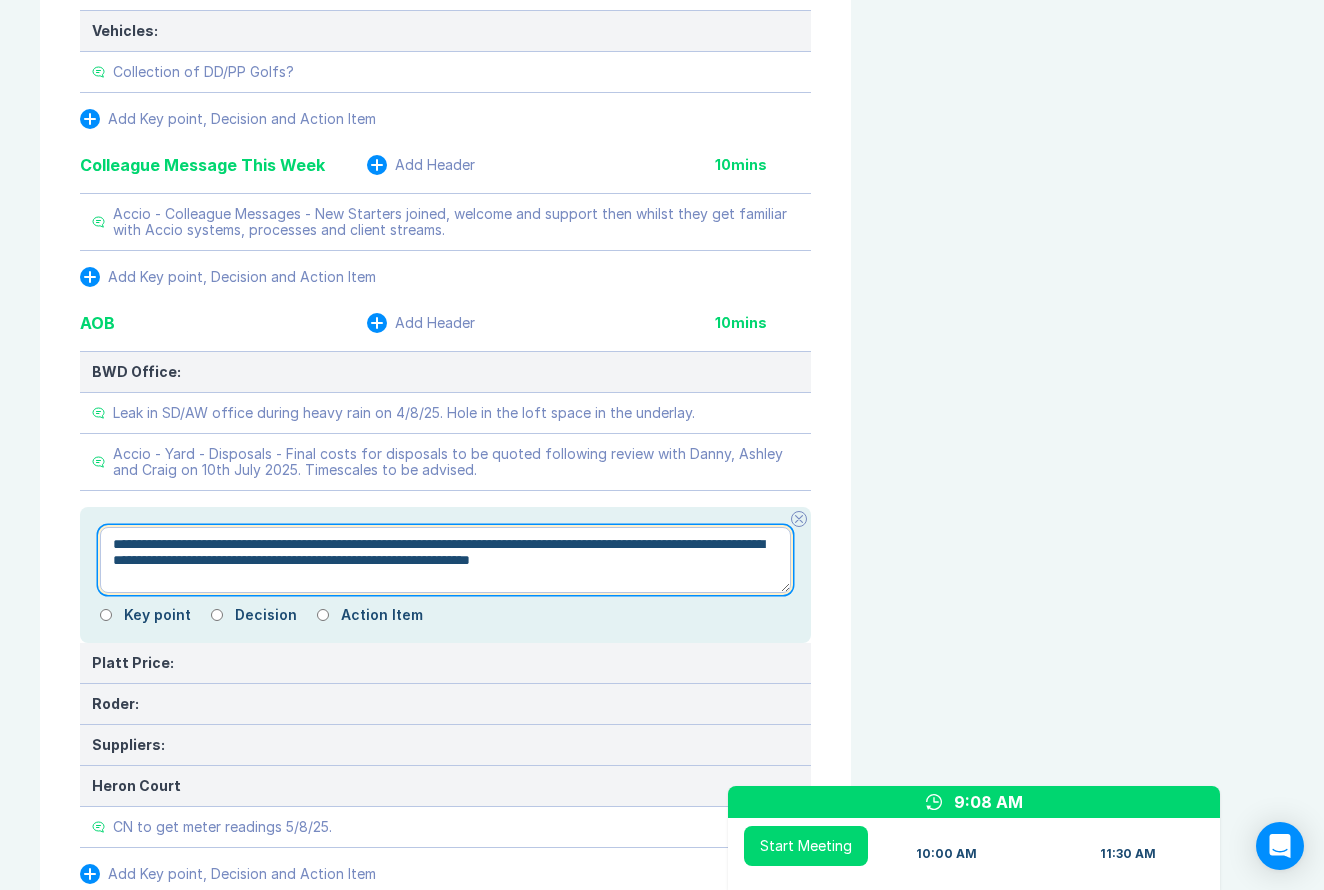 type on "*" 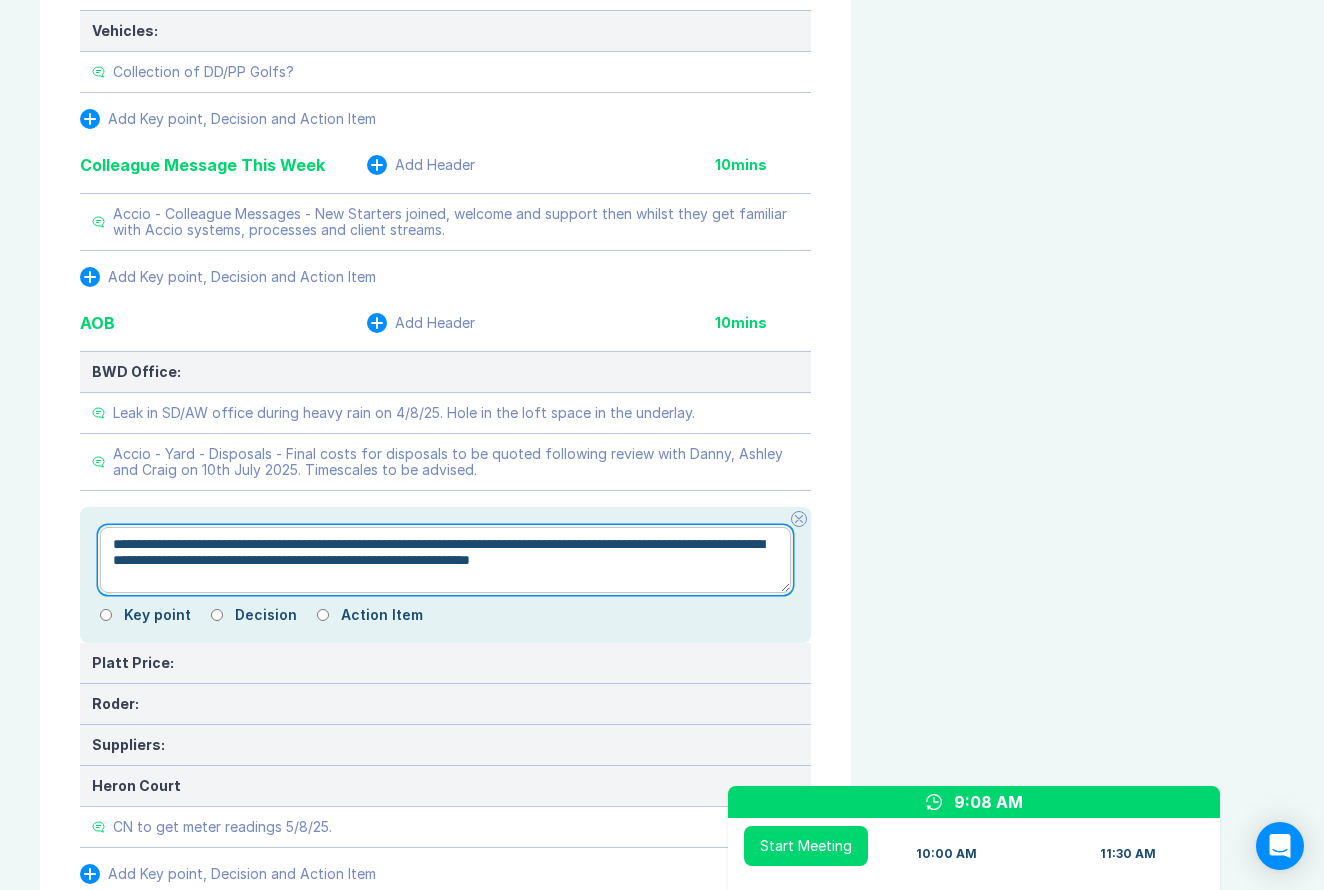 type on "**********" 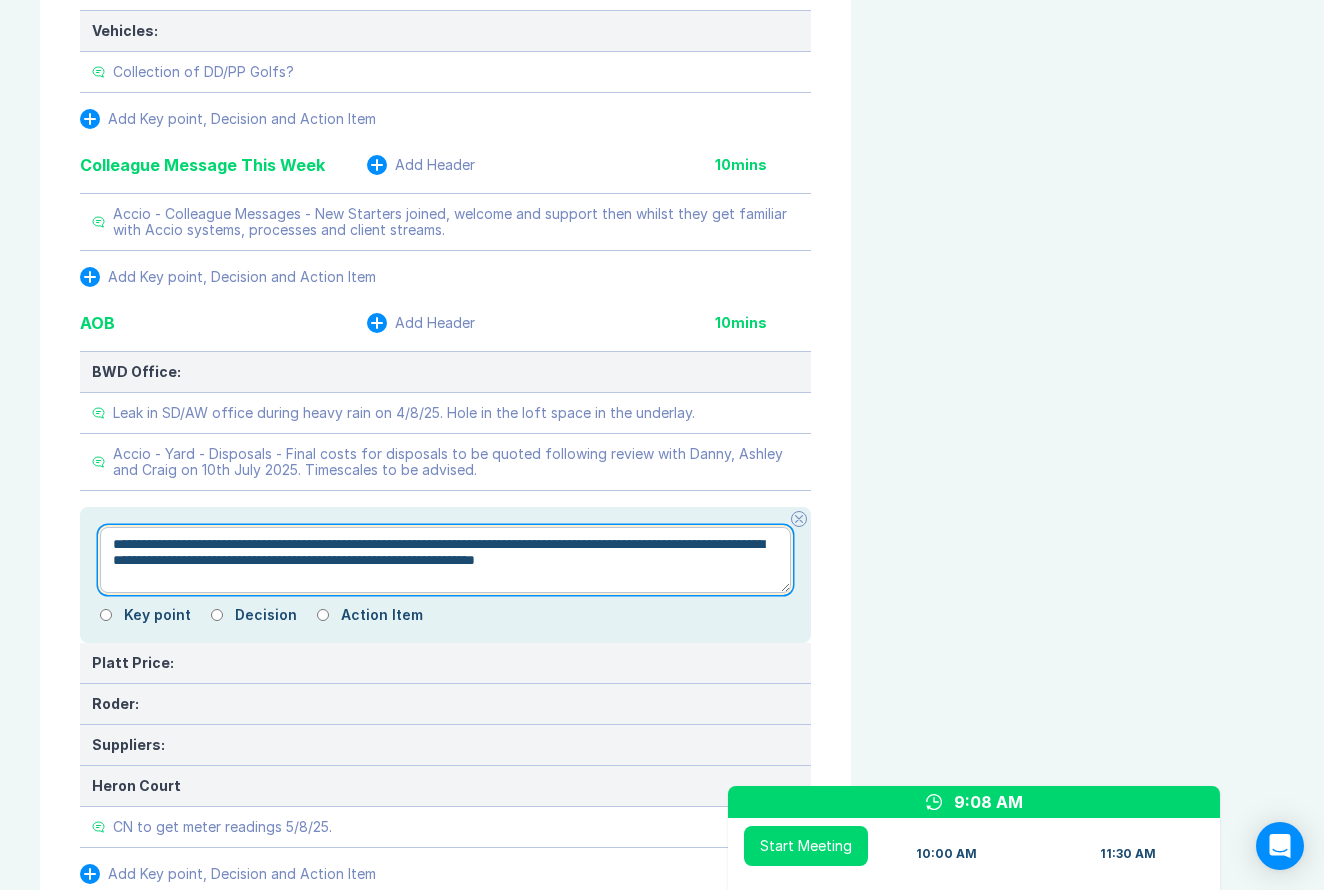 type on "*" 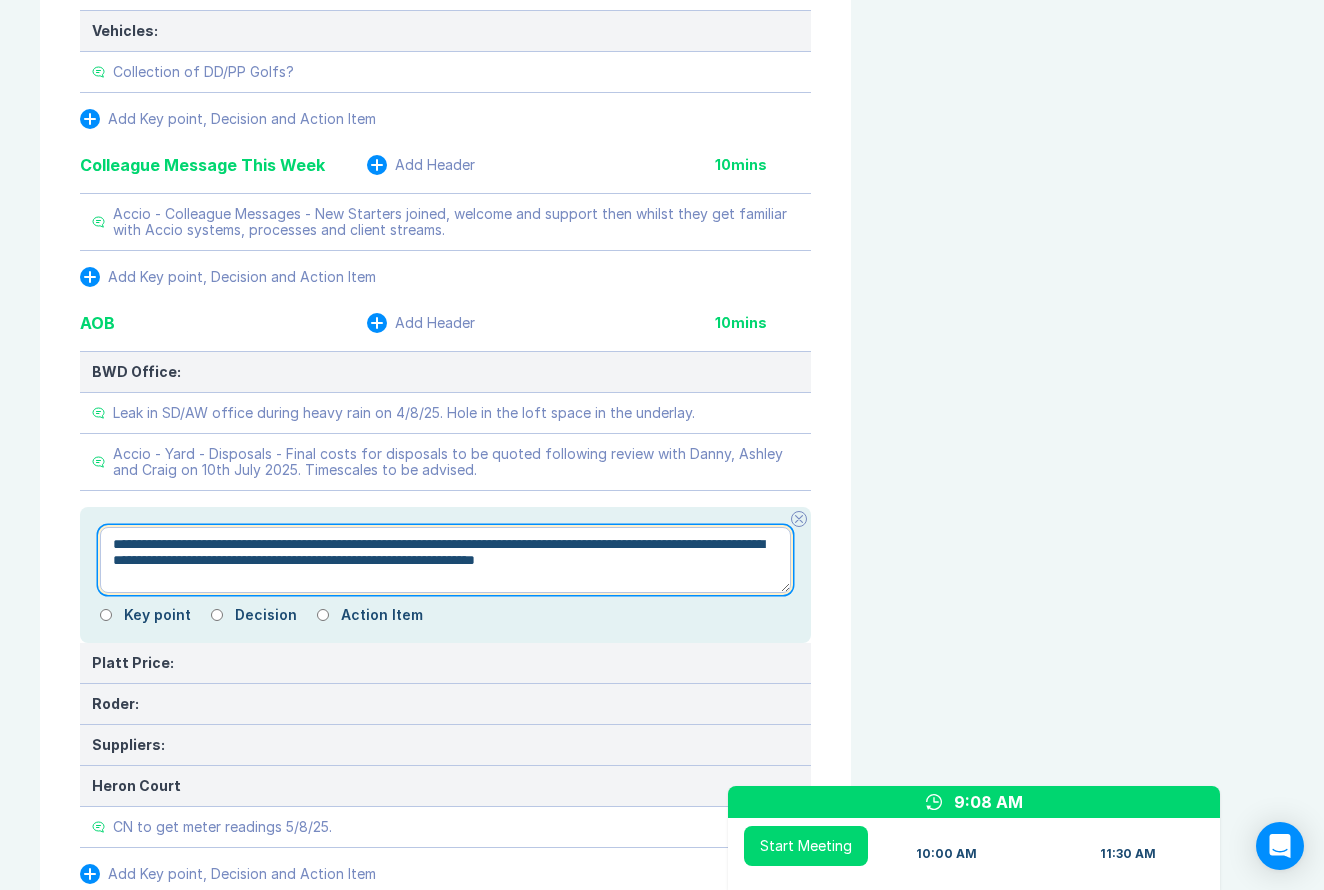 type on "**********" 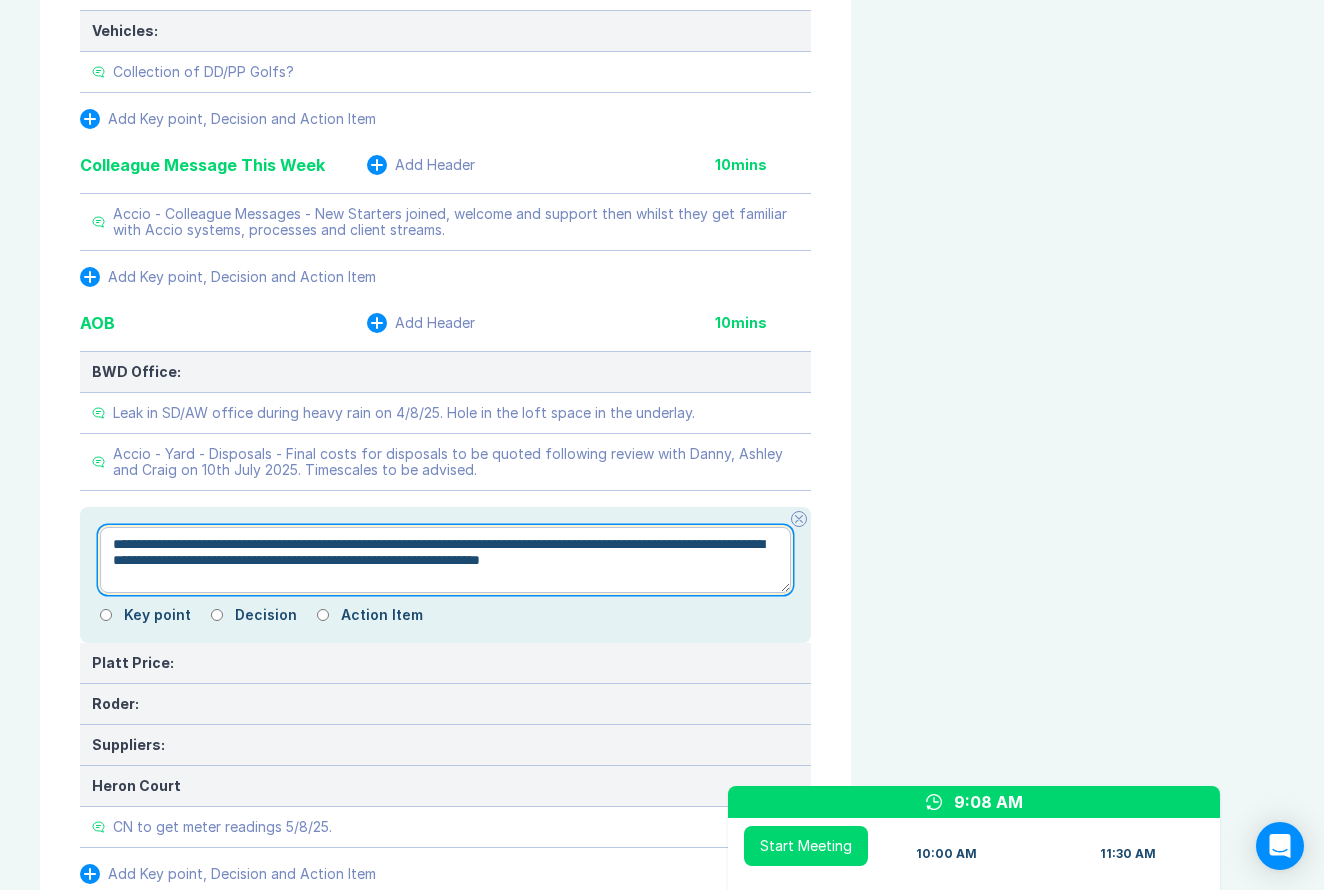 type on "*" 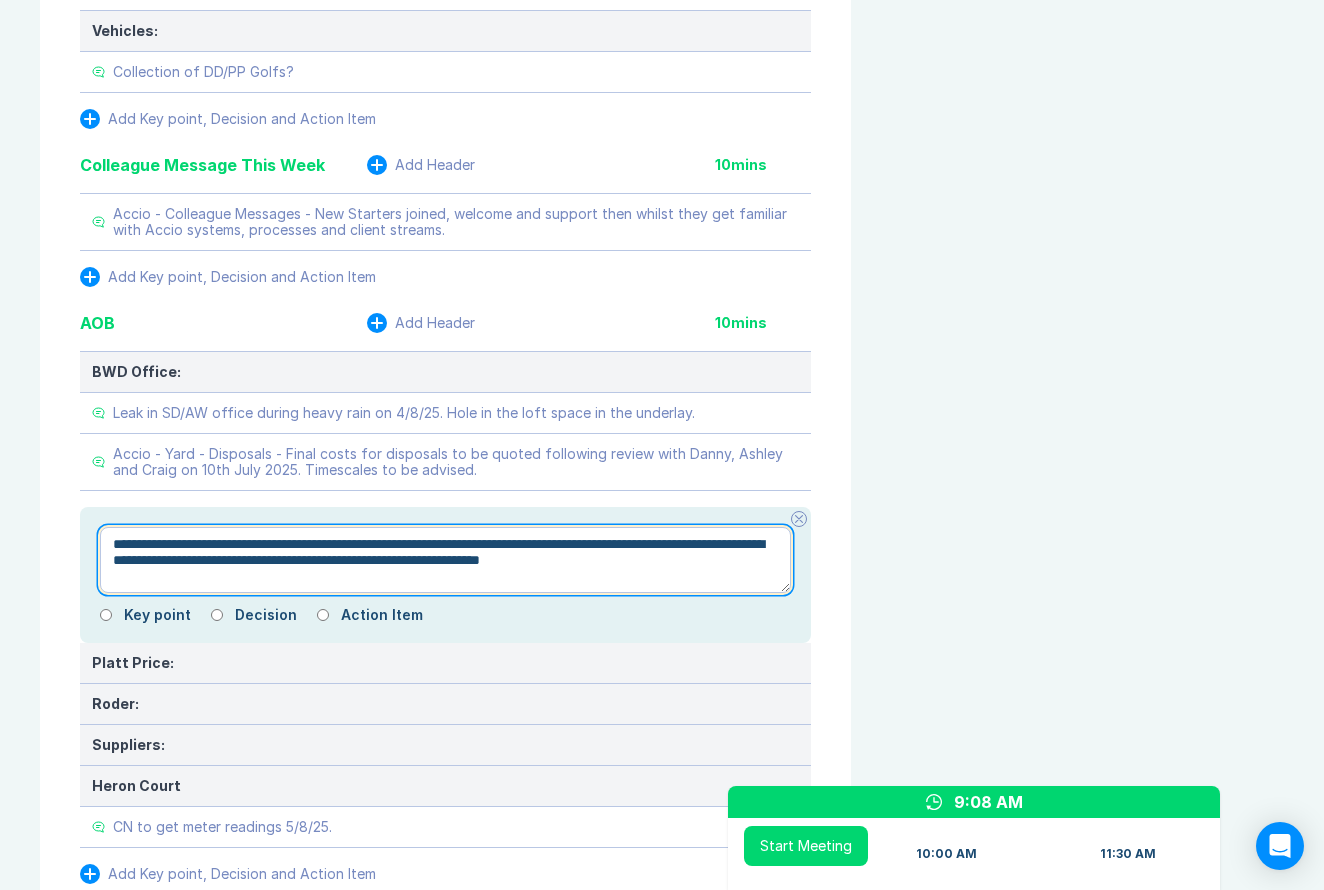 type on "**********" 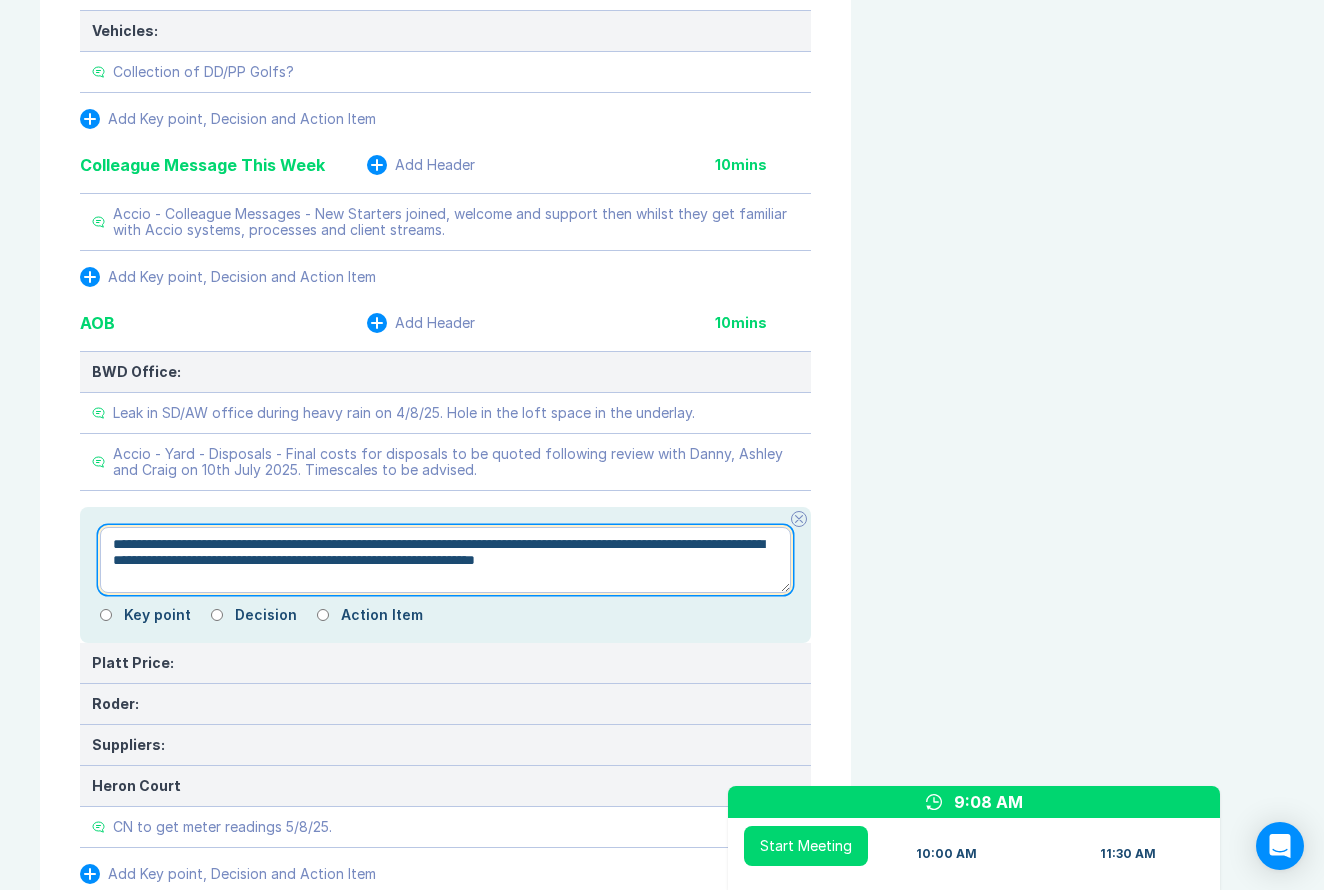 type on "*" 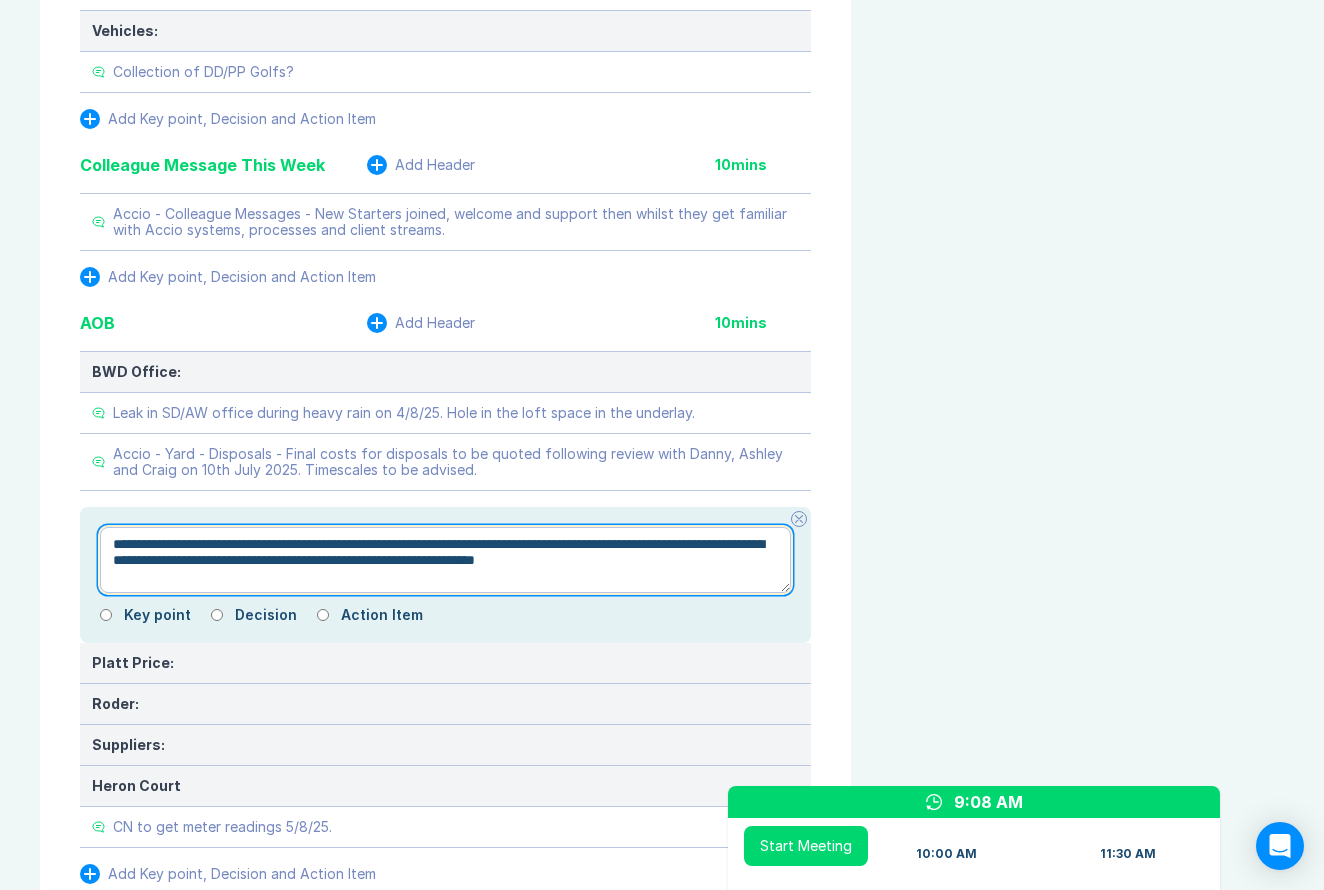 type on "**********" 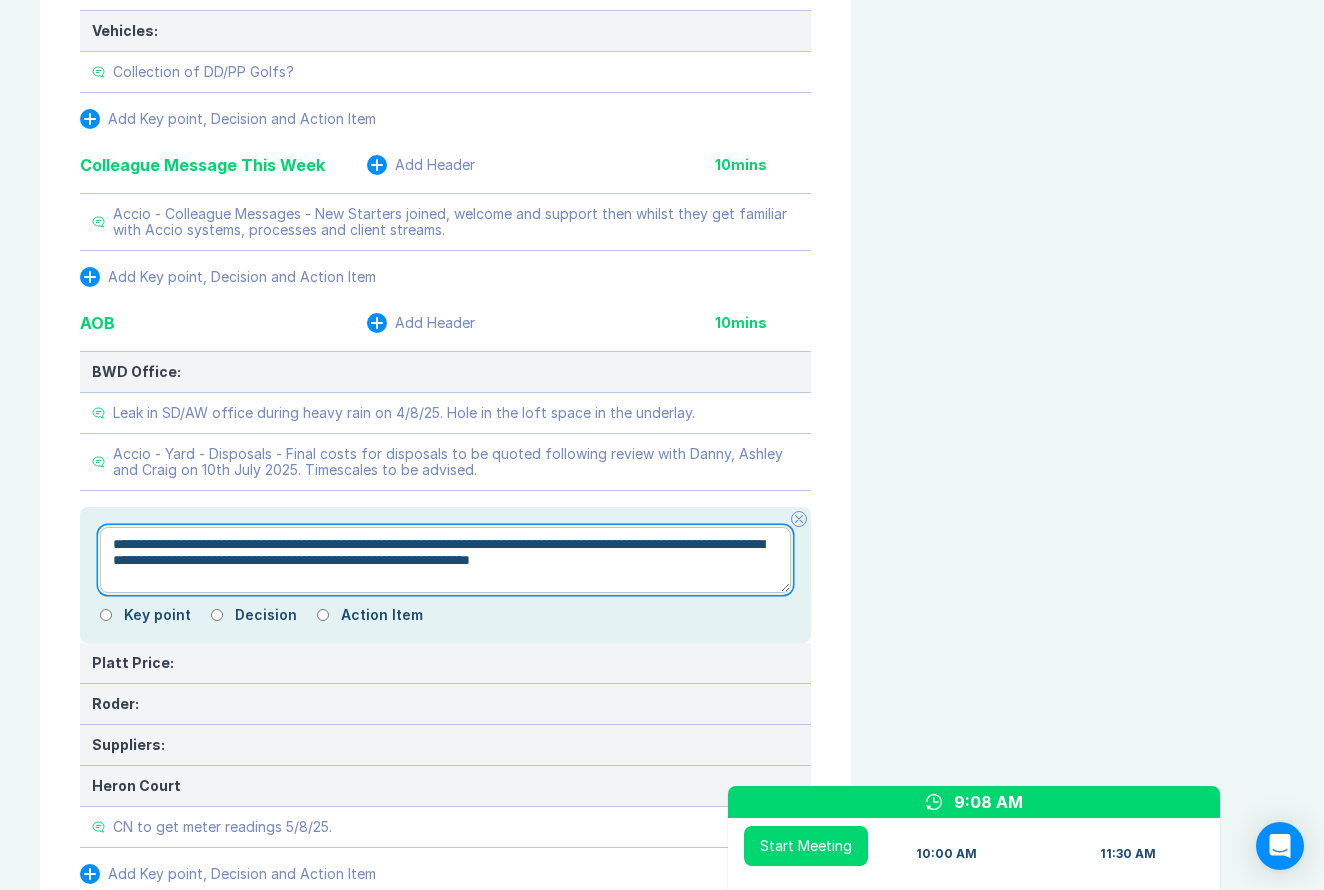 type on "*" 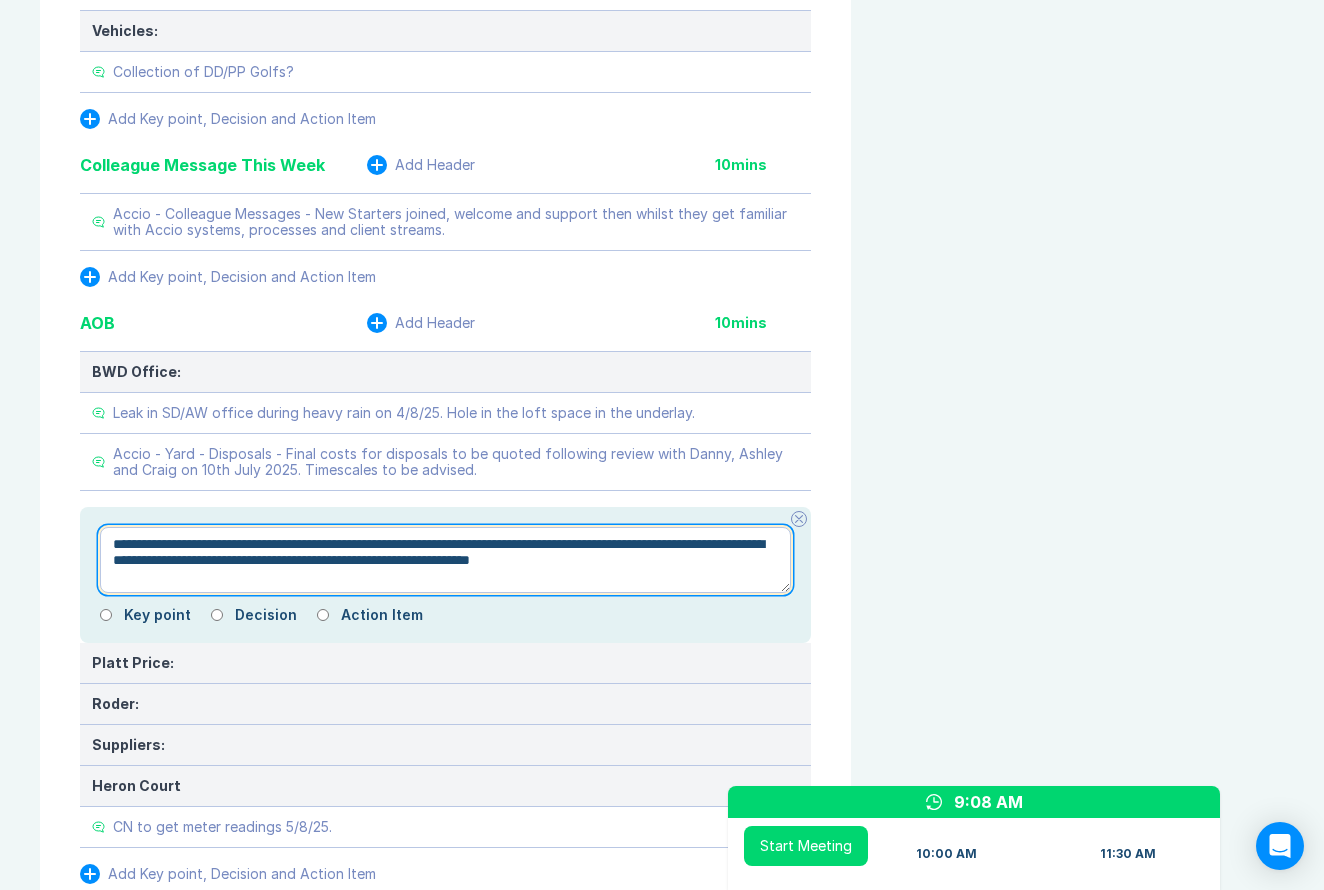 type on "**********" 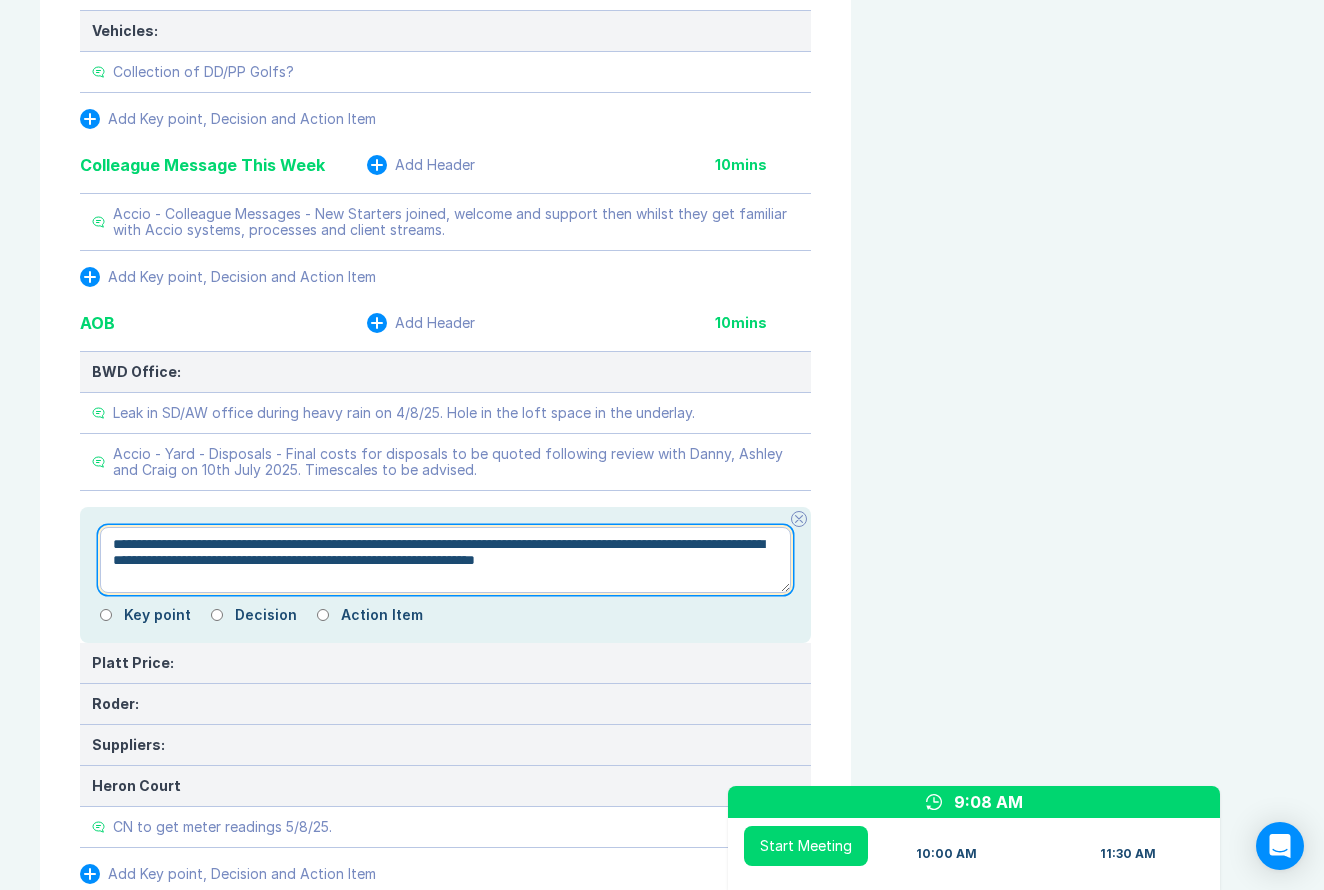 type on "*" 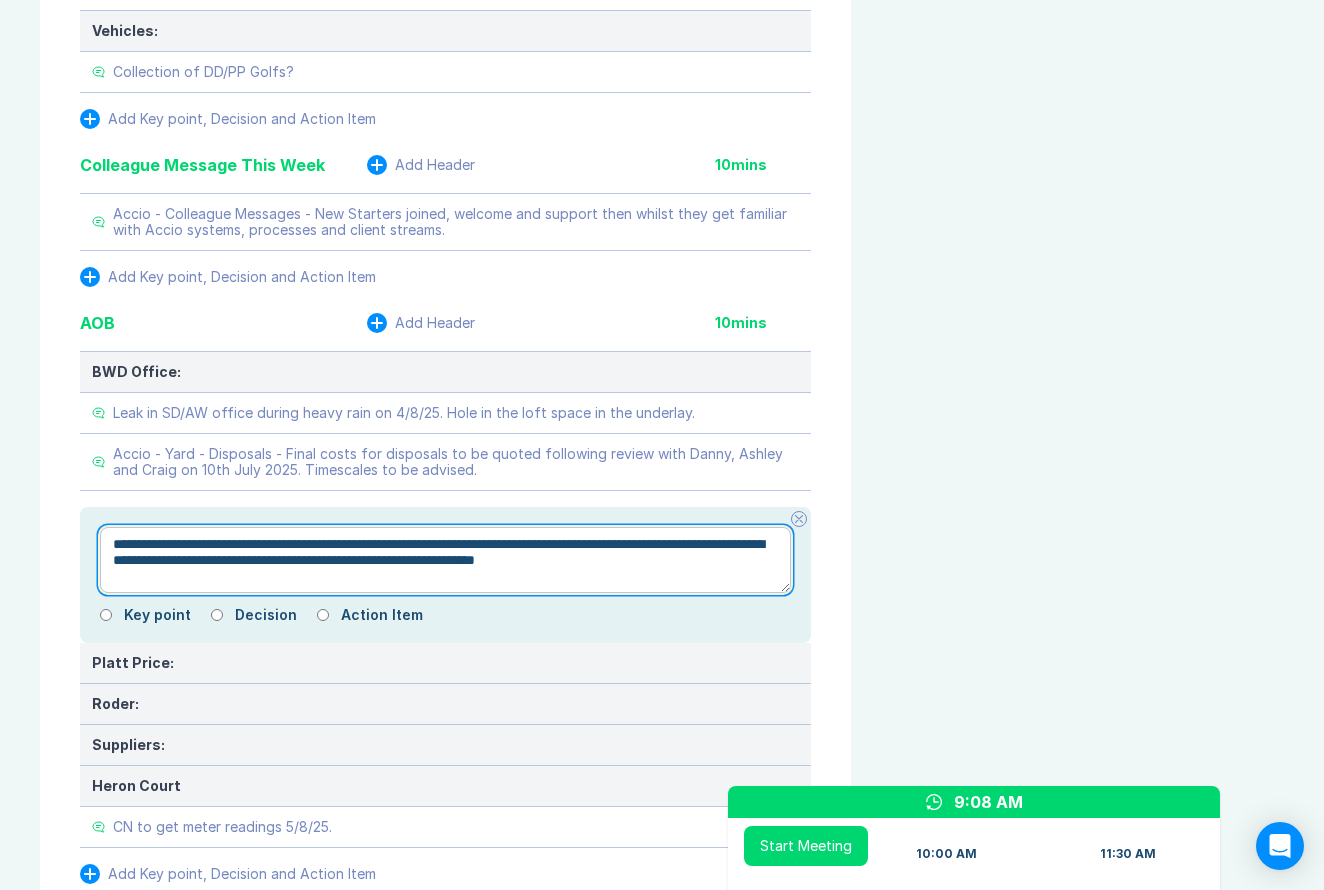 type on "**********" 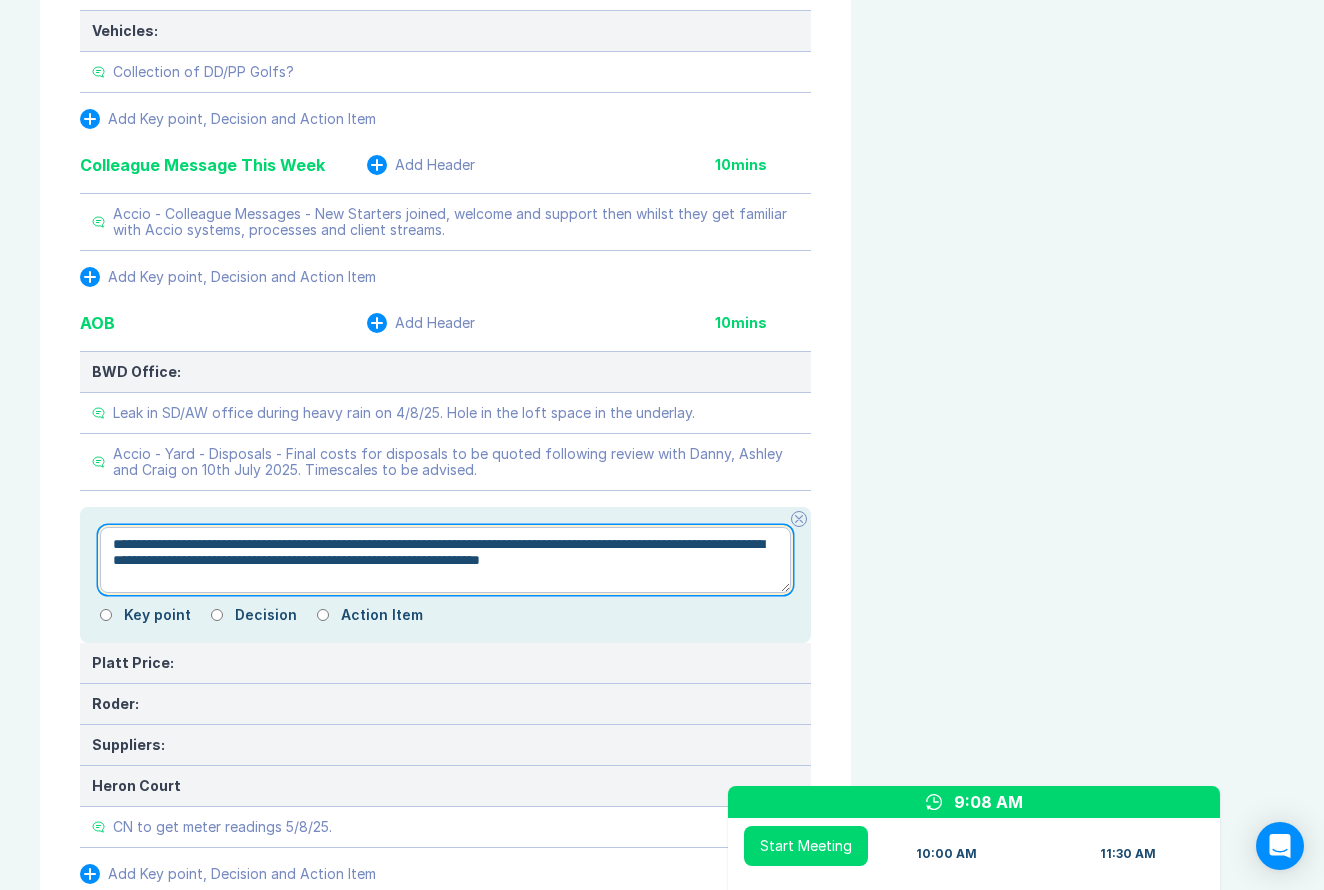 type on "*" 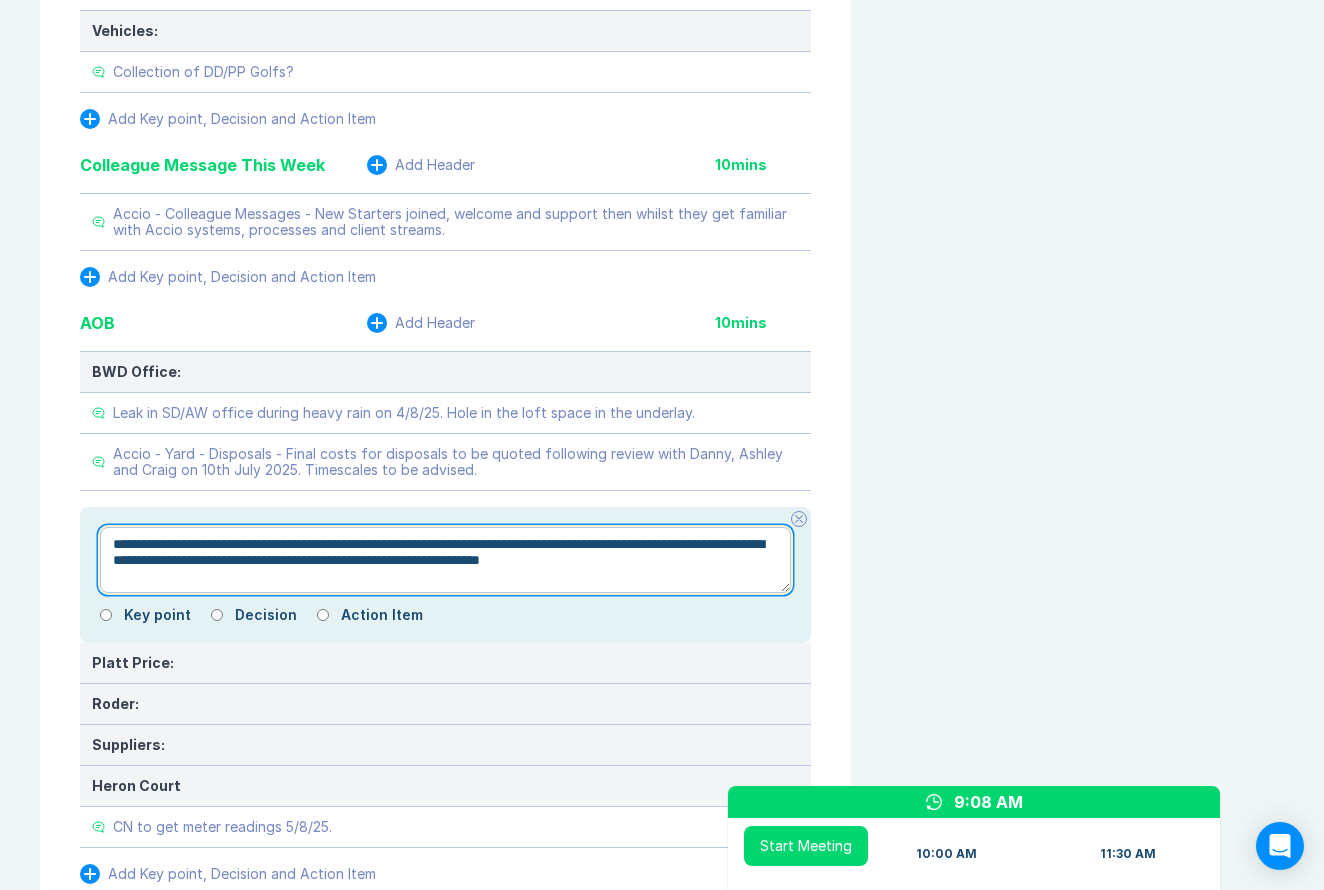type on "**********" 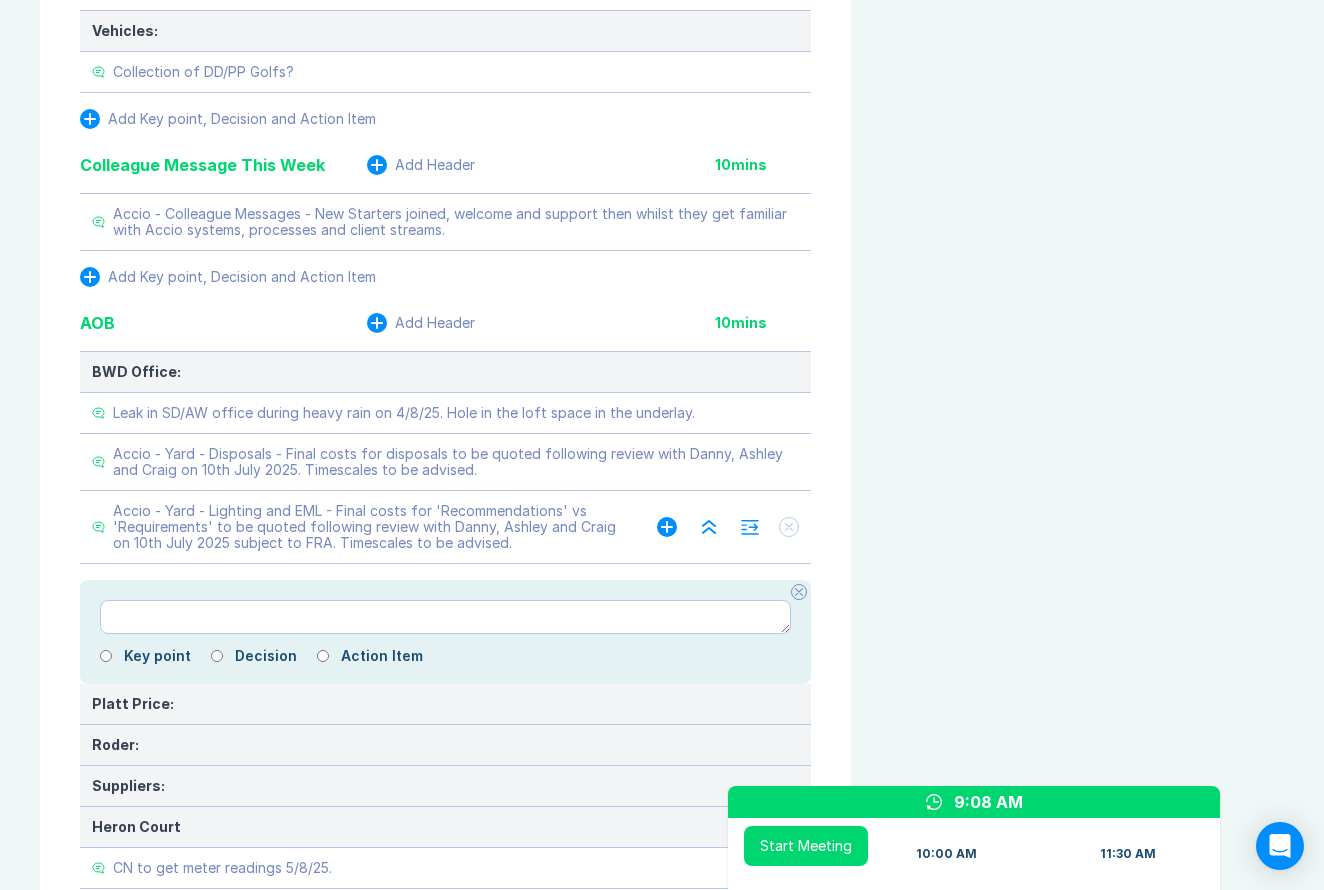 type on "*" 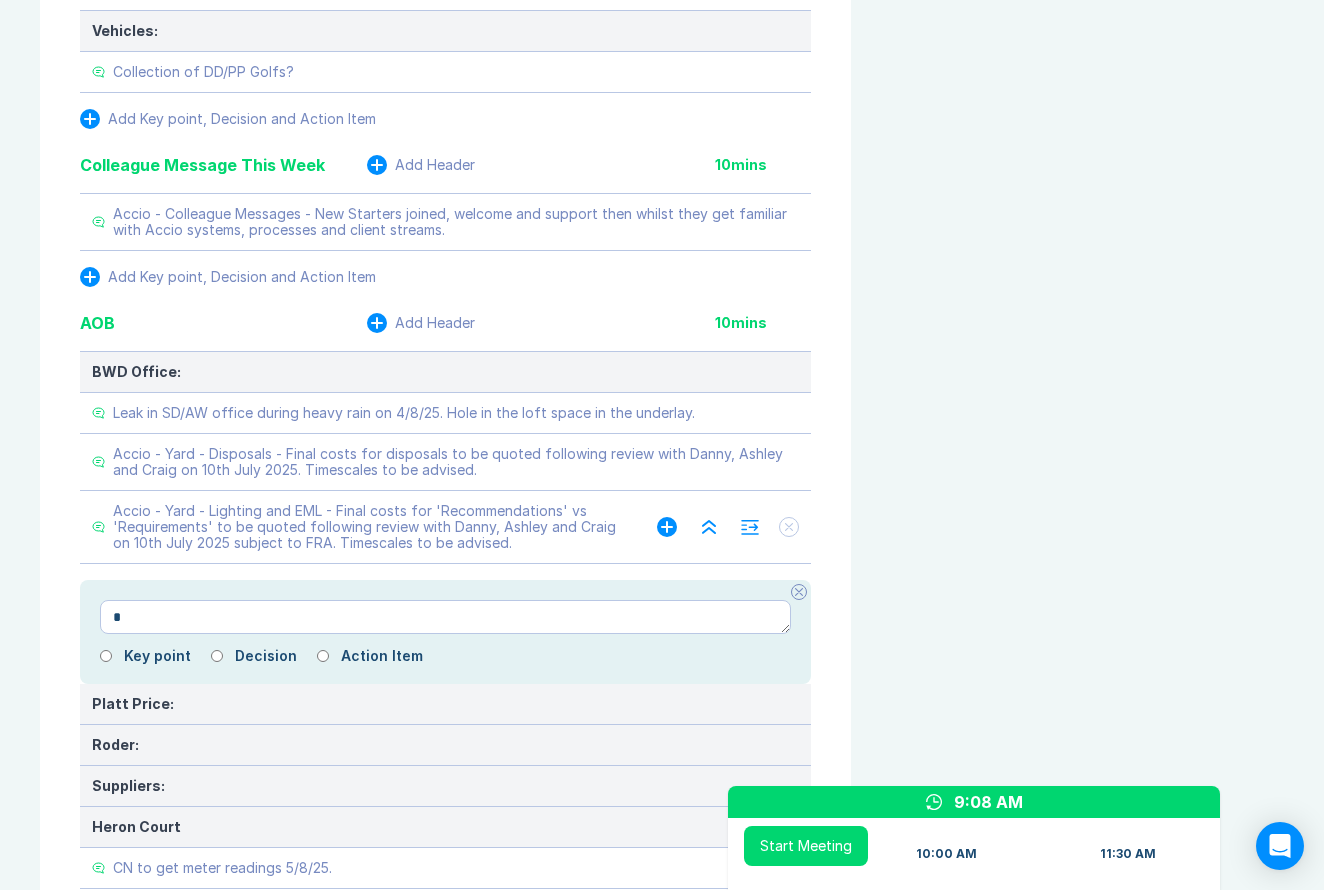 type on "*" 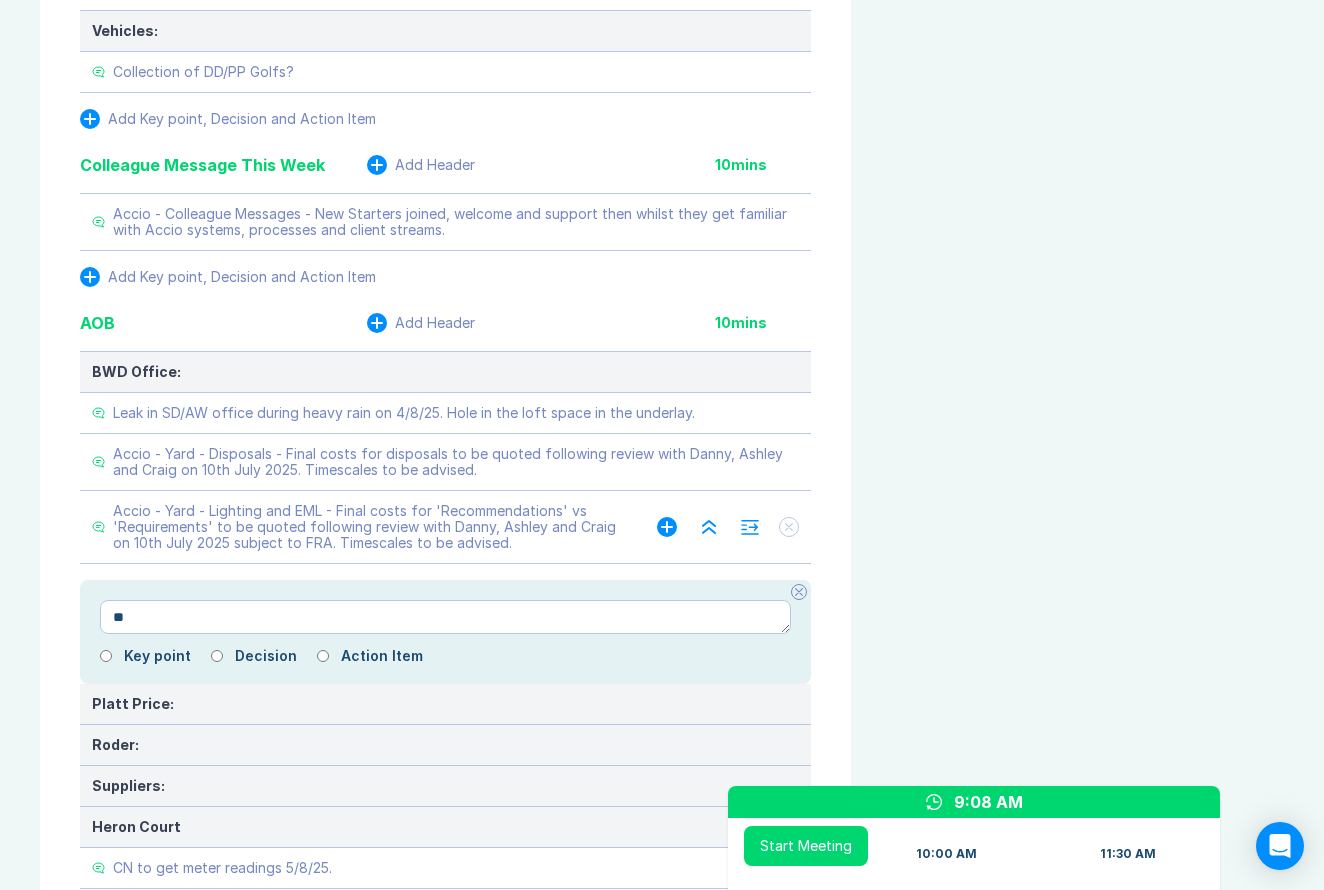 type on "*" 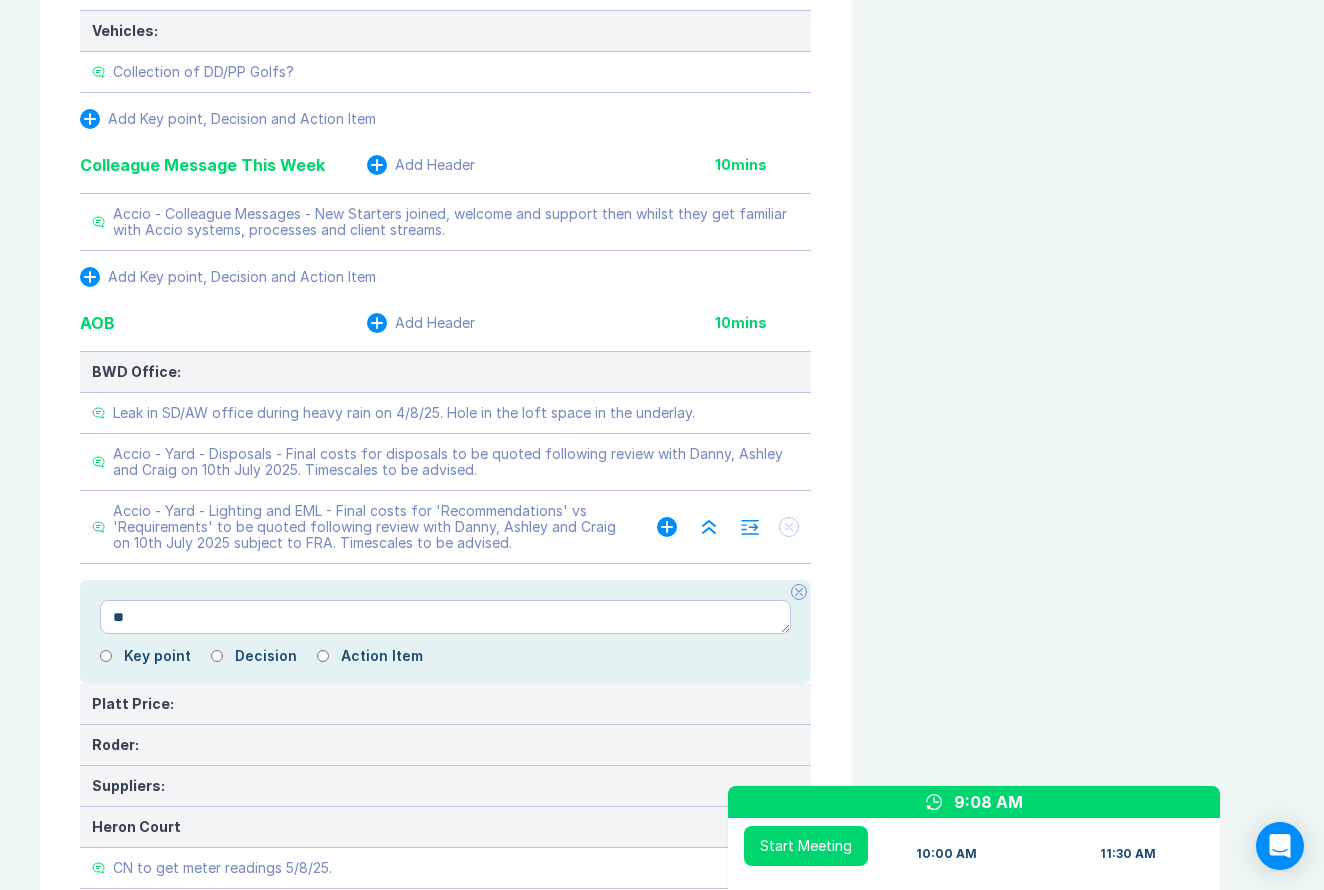 type on "***" 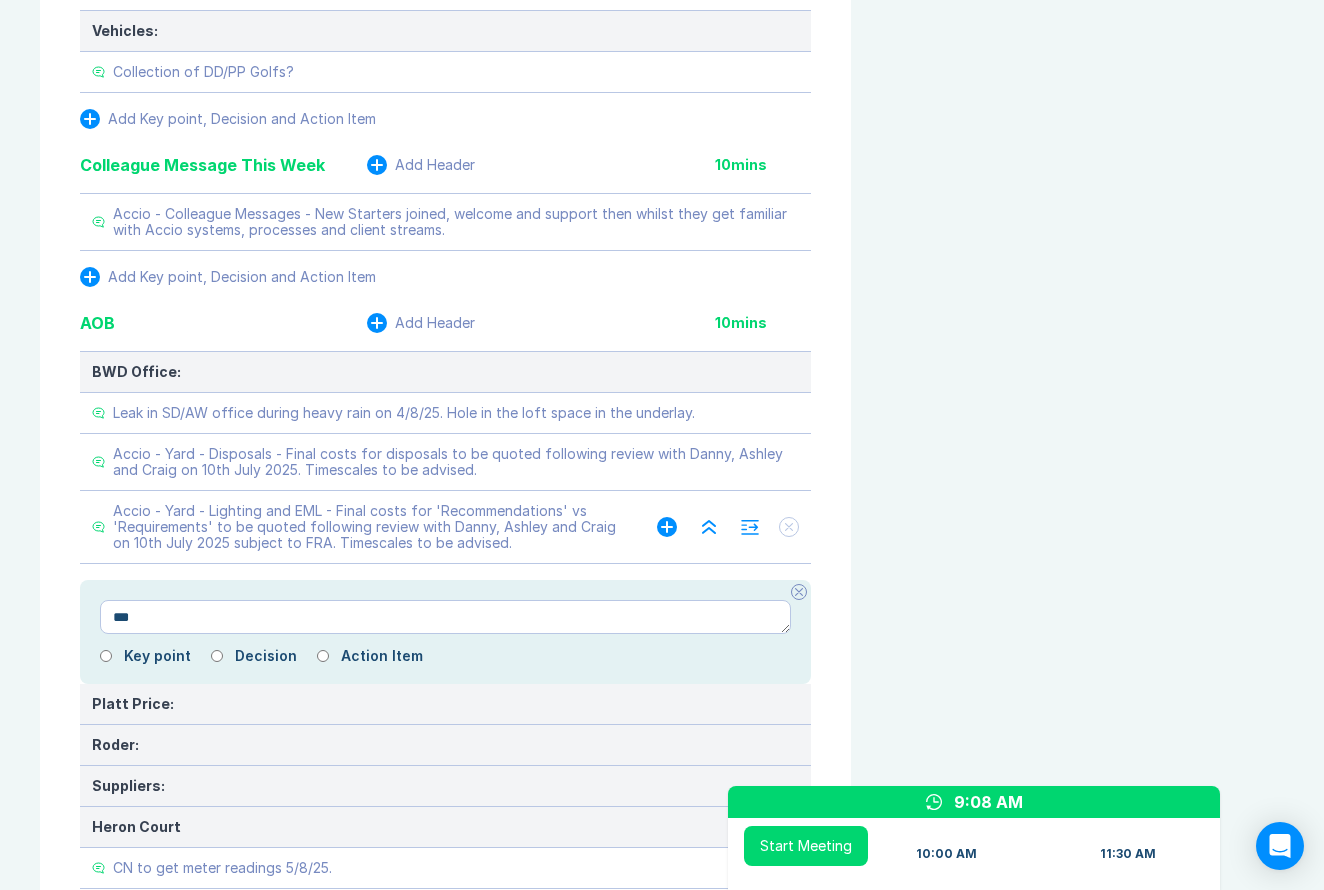 type on "*" 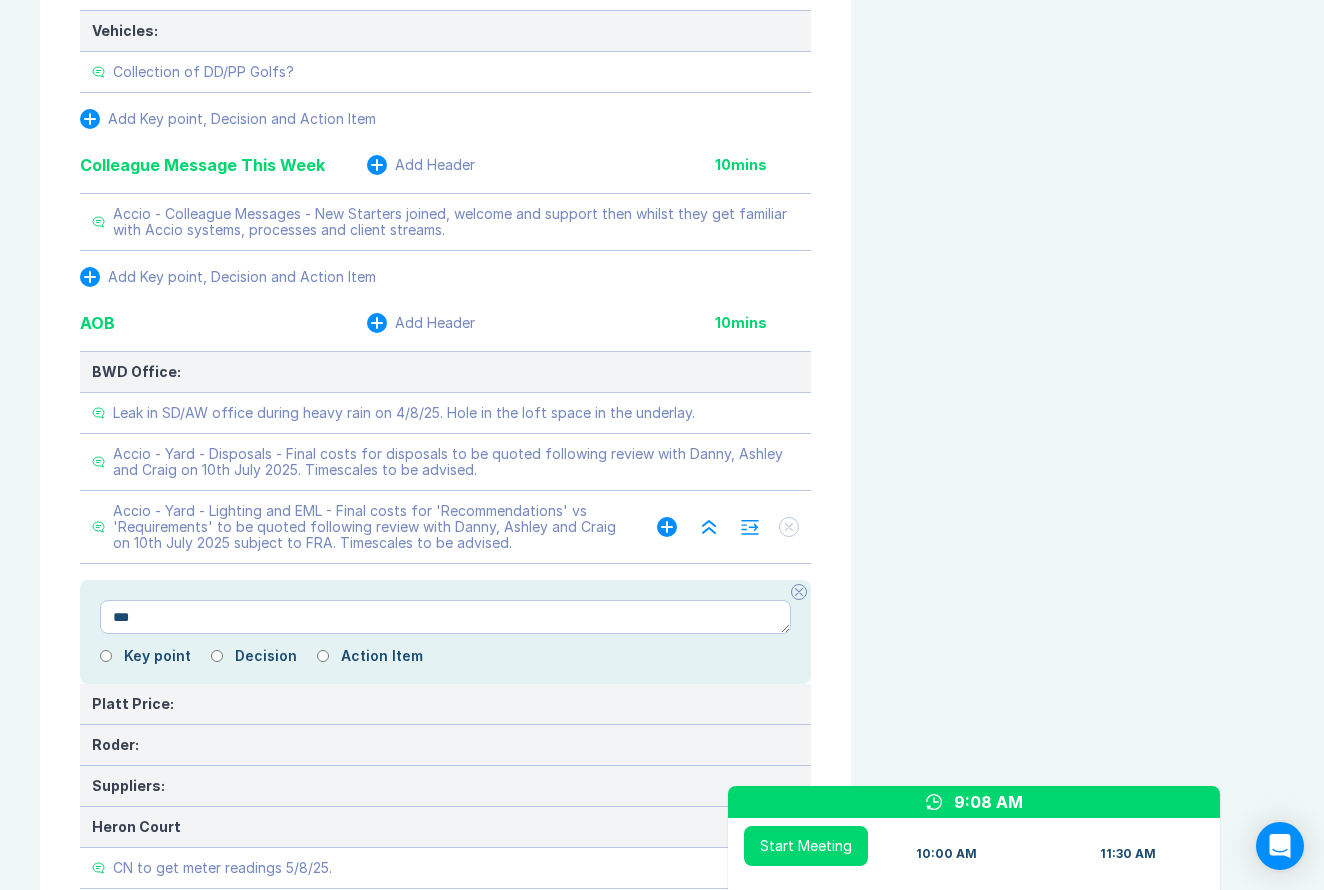 type on "****" 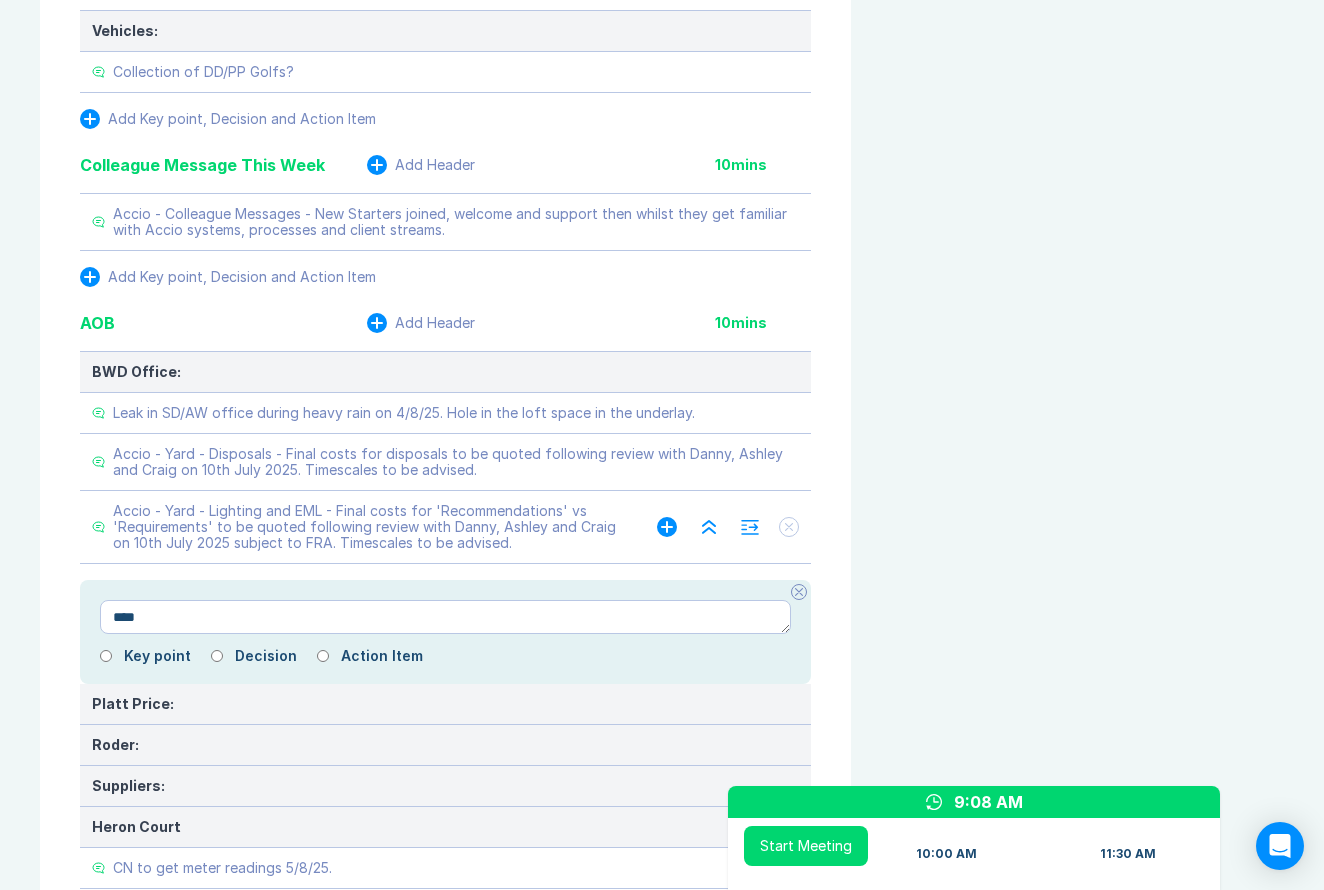 type on "*" 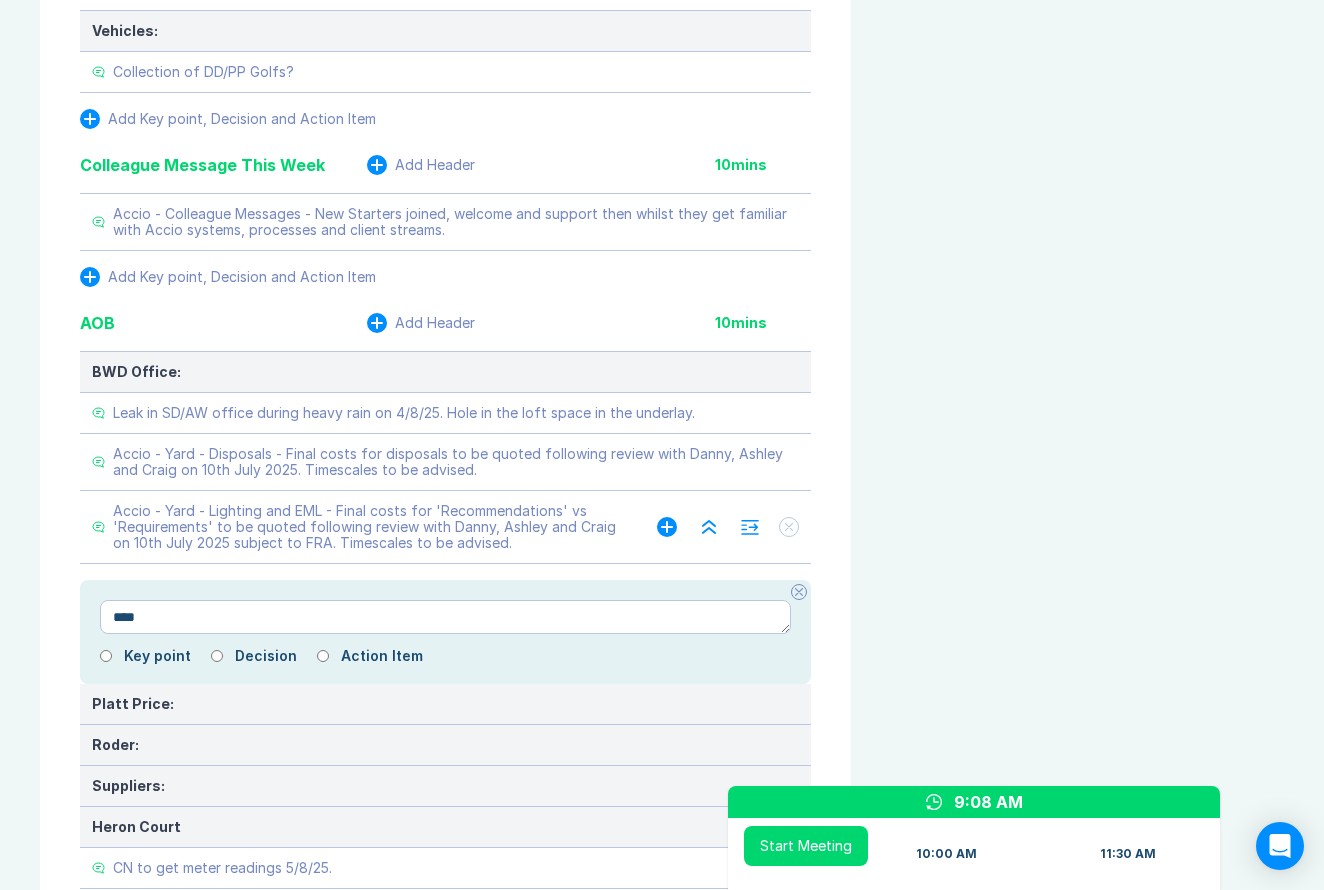 type on "*****" 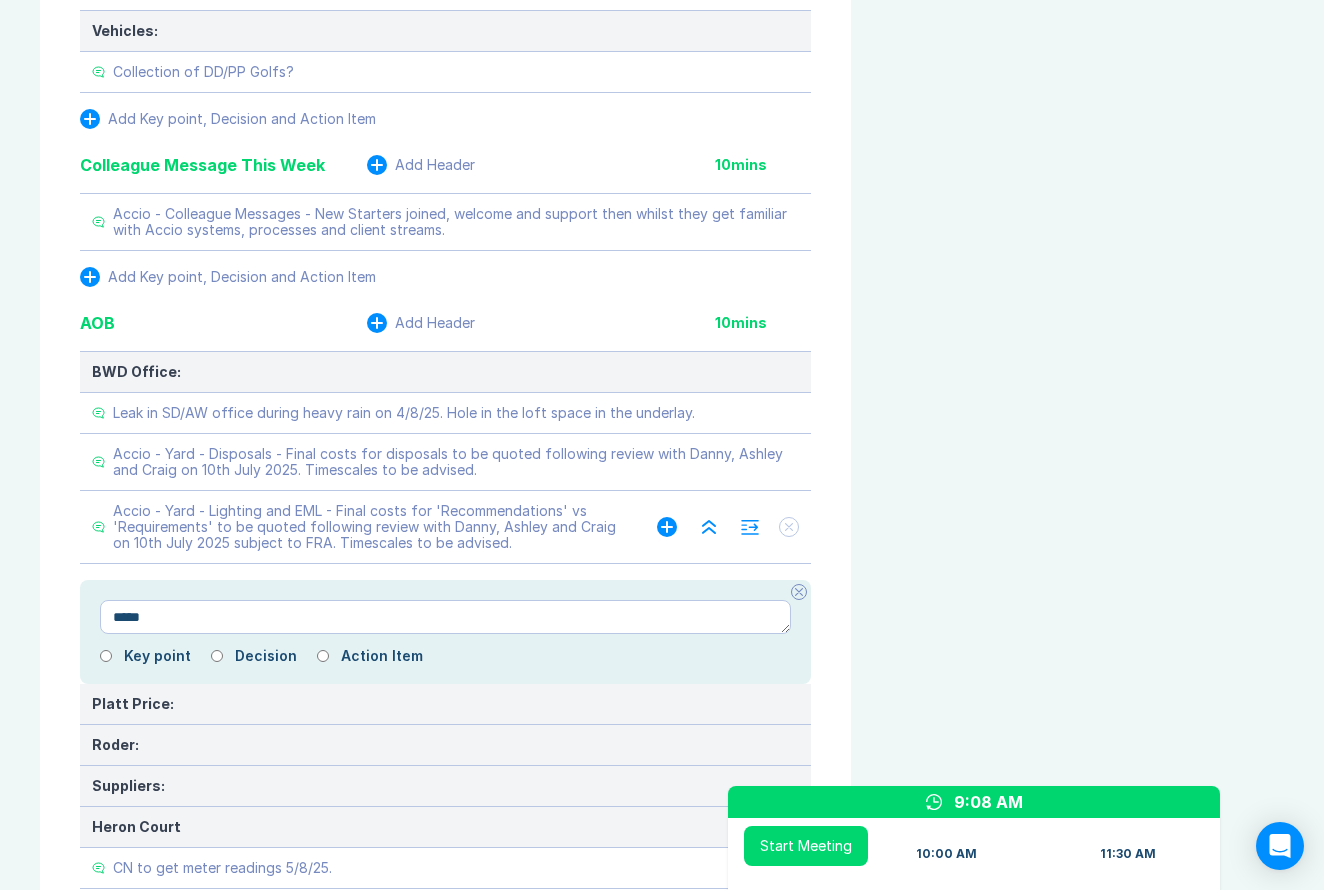 type on "*" 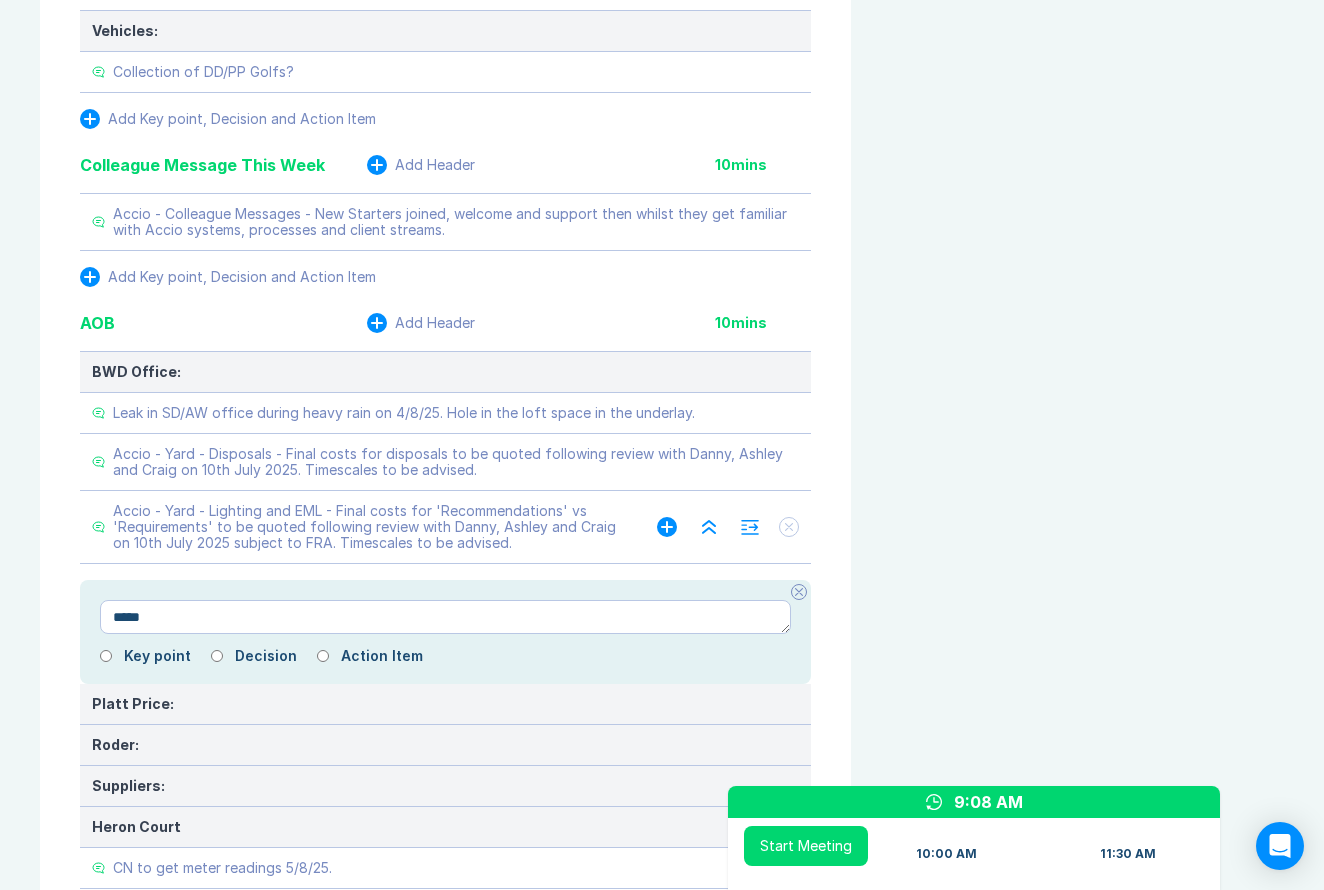 type on "*****" 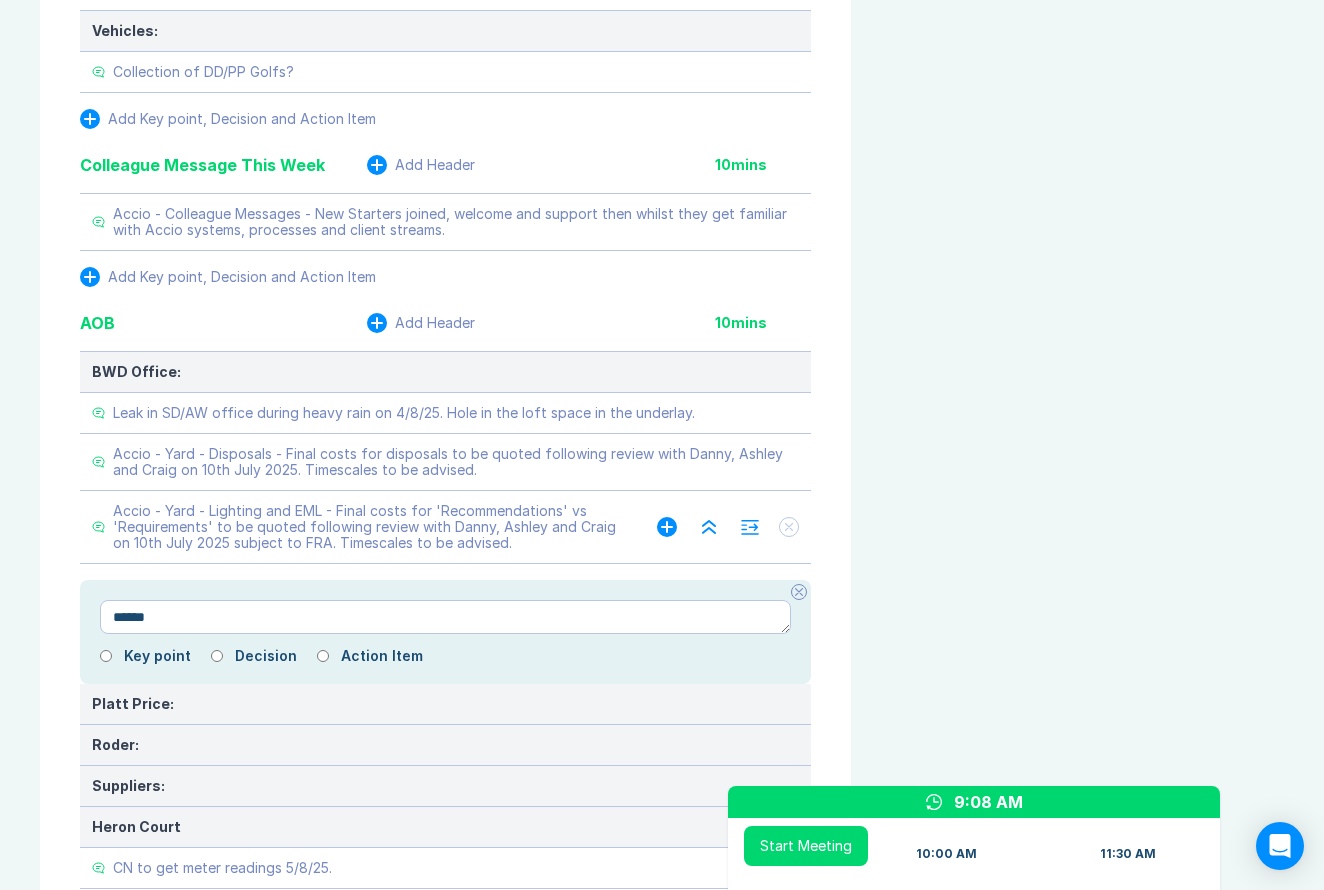 type on "*" 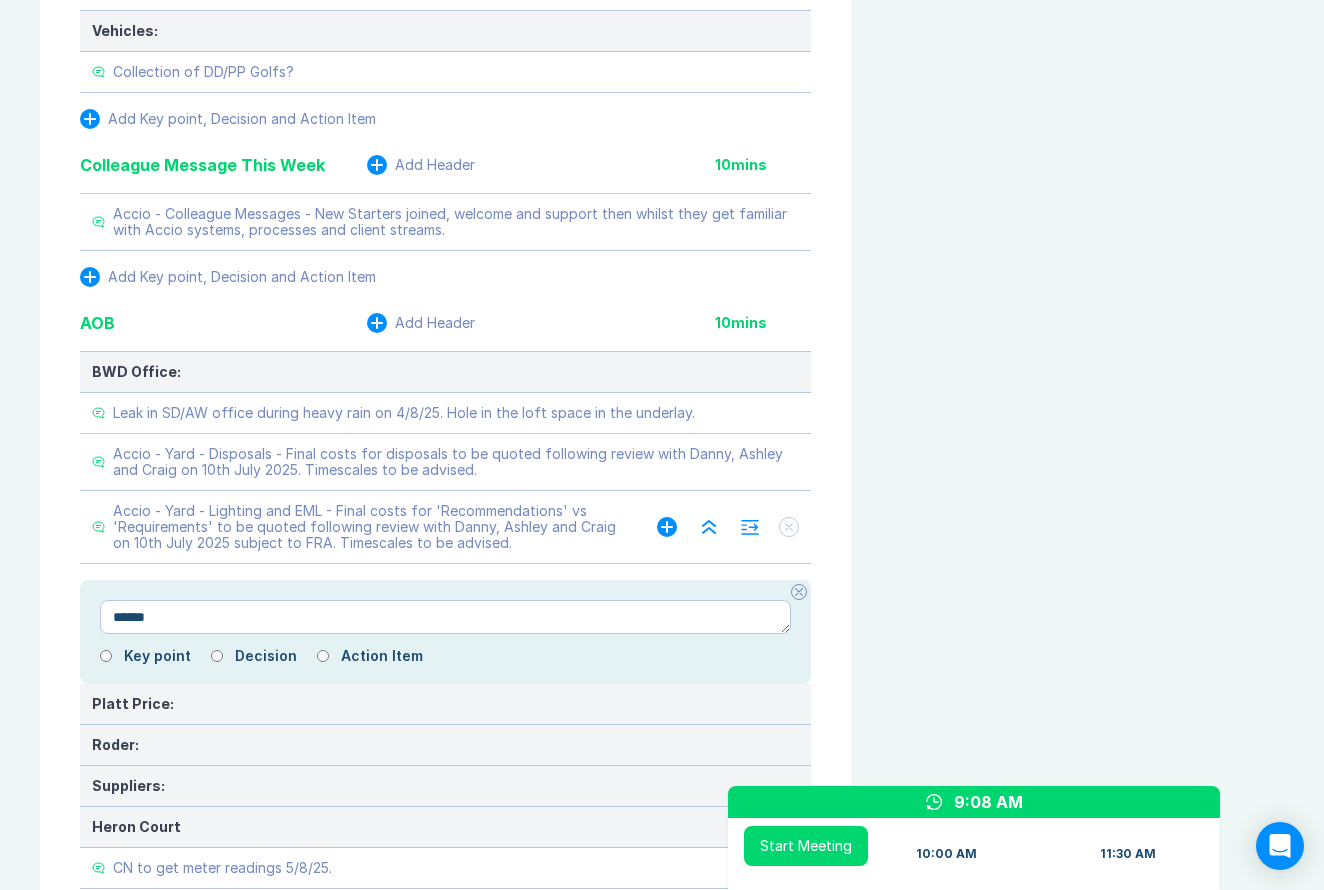 type on "*******" 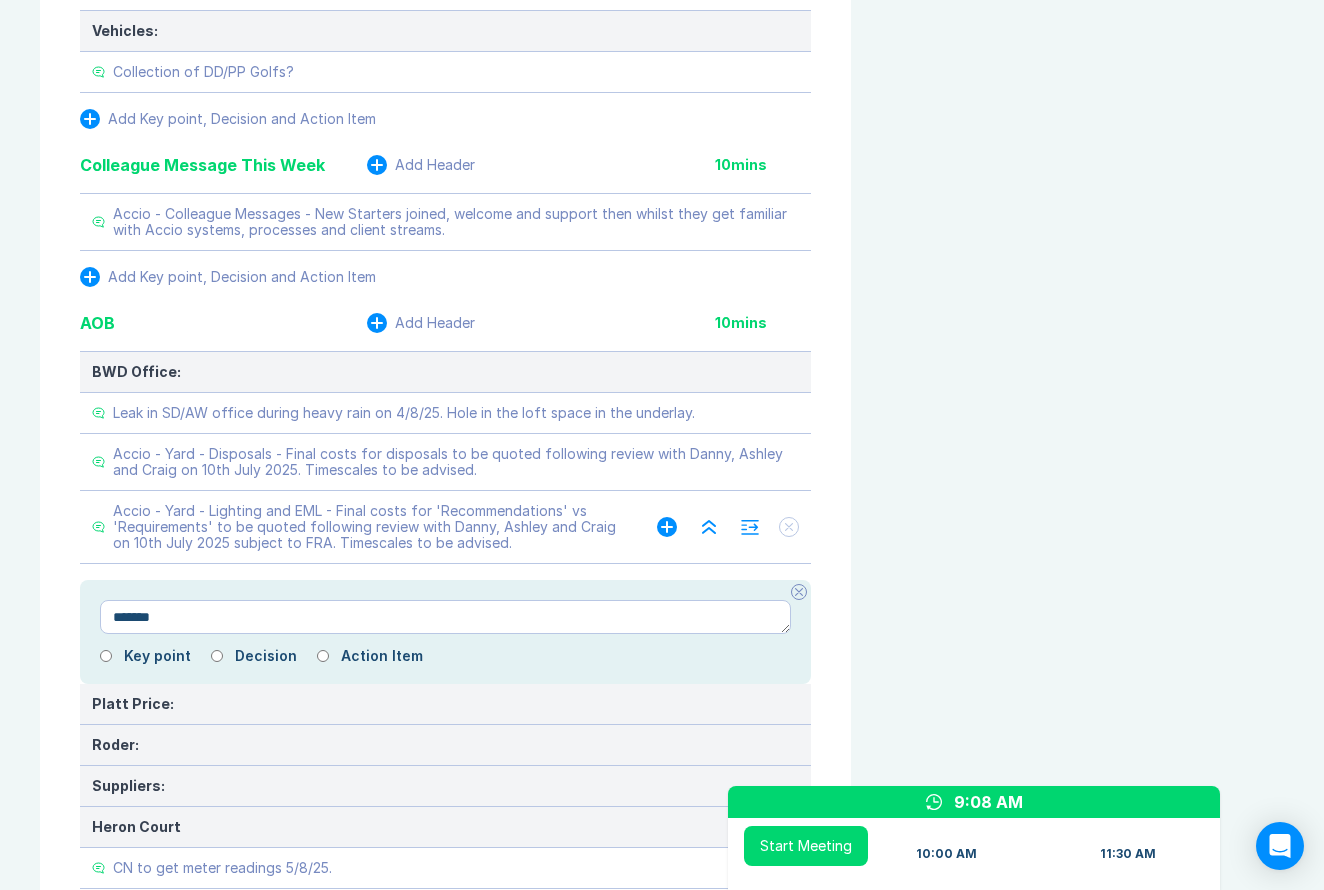 type on "*" 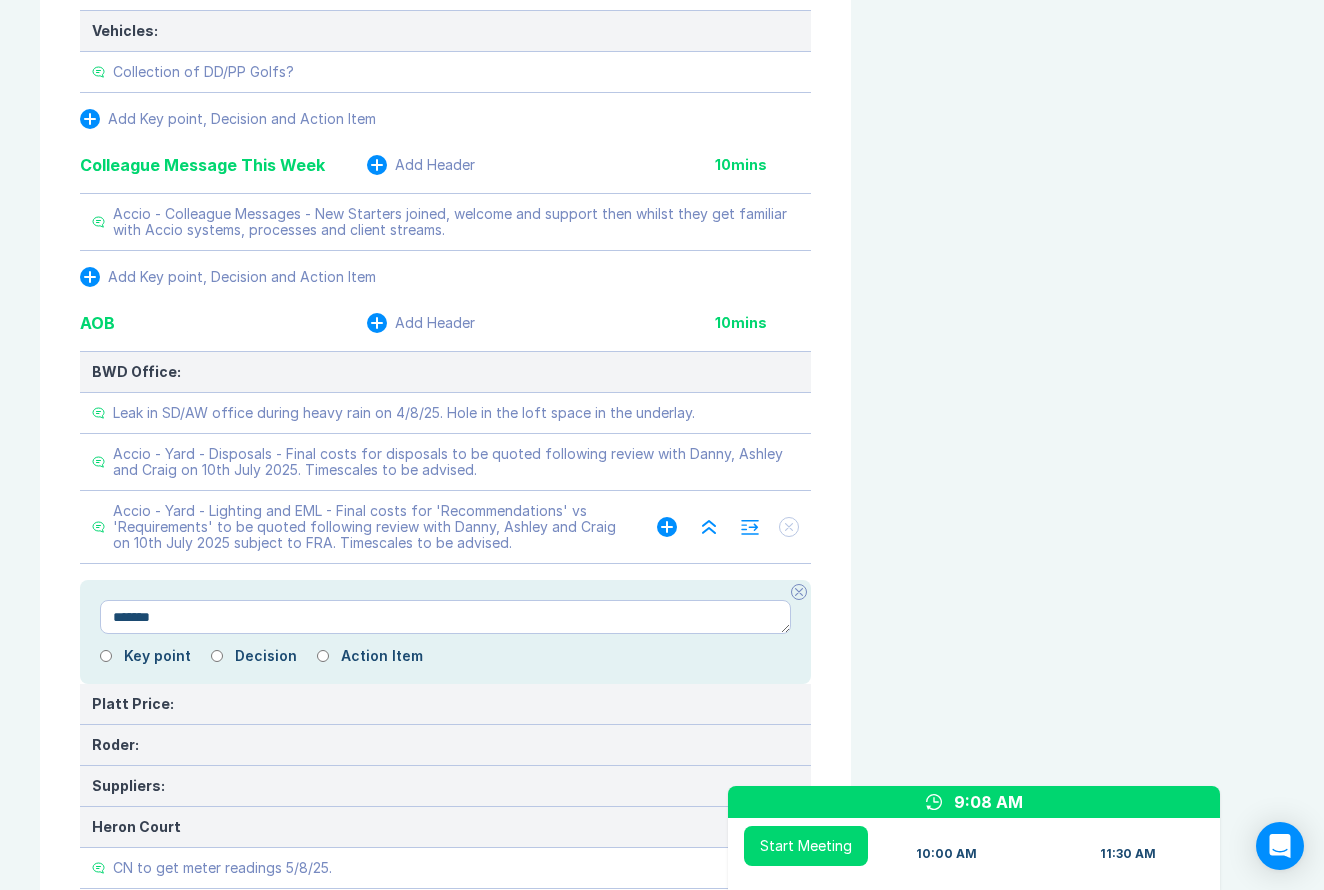 type on "*******" 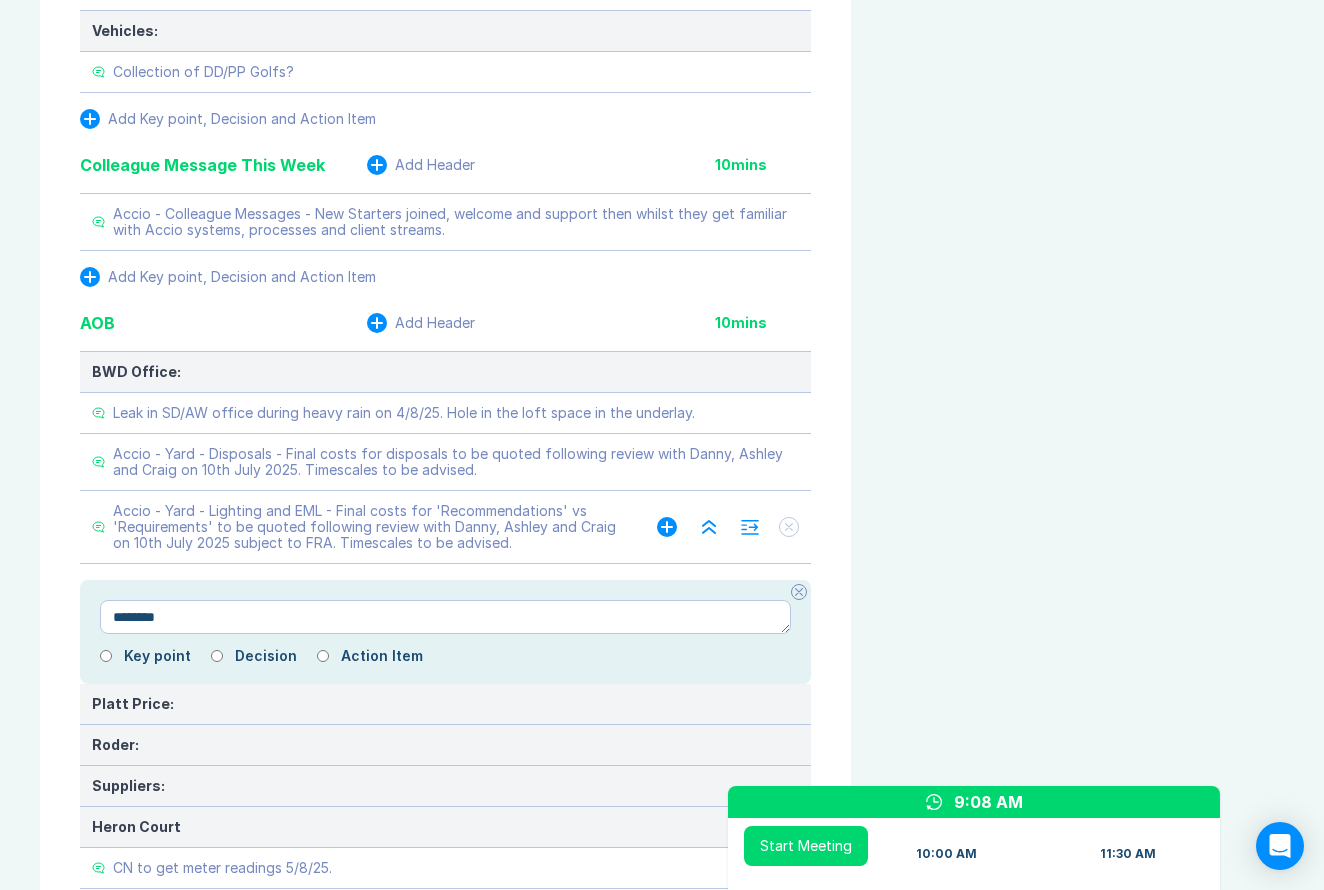 type on "*" 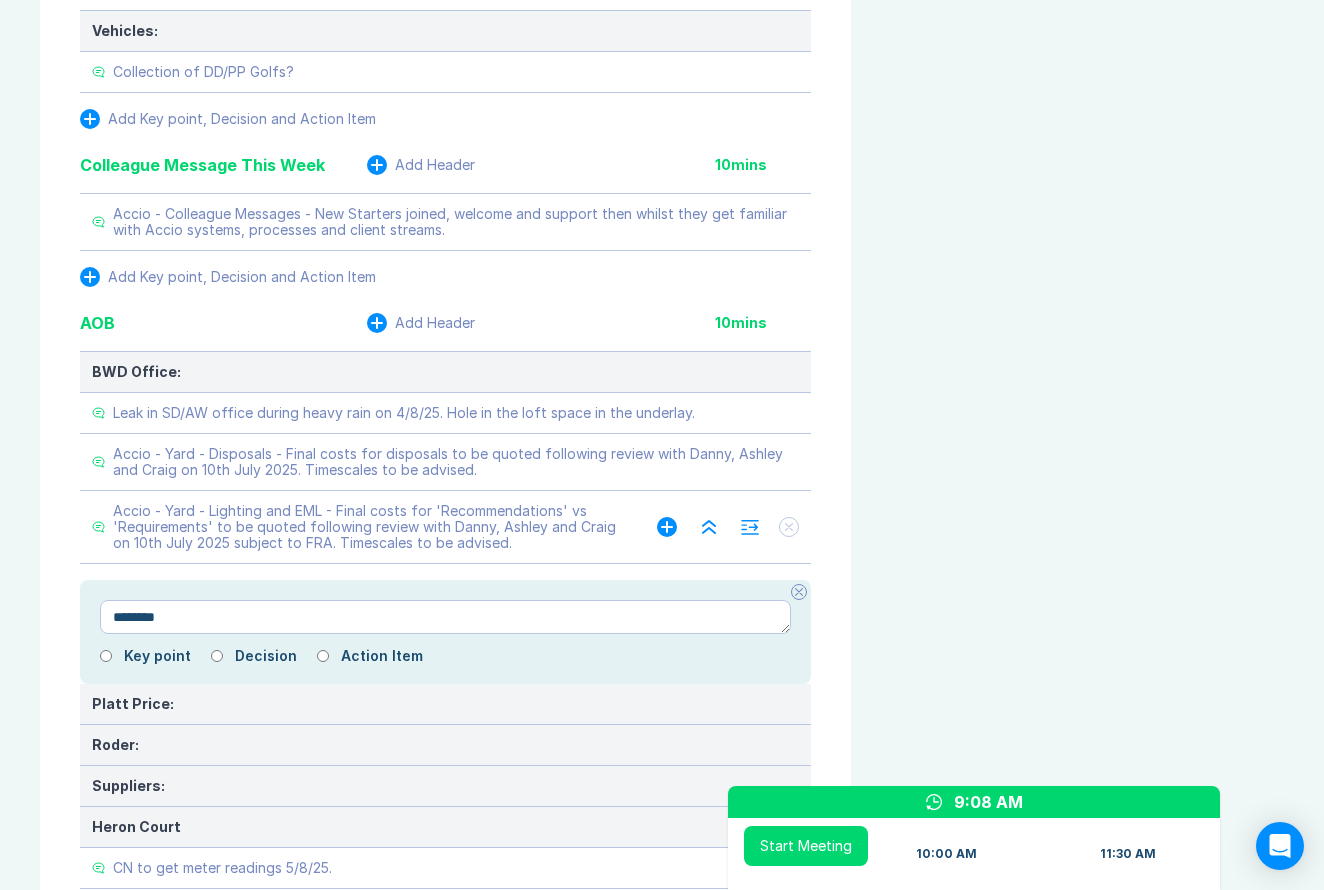 type on "*********" 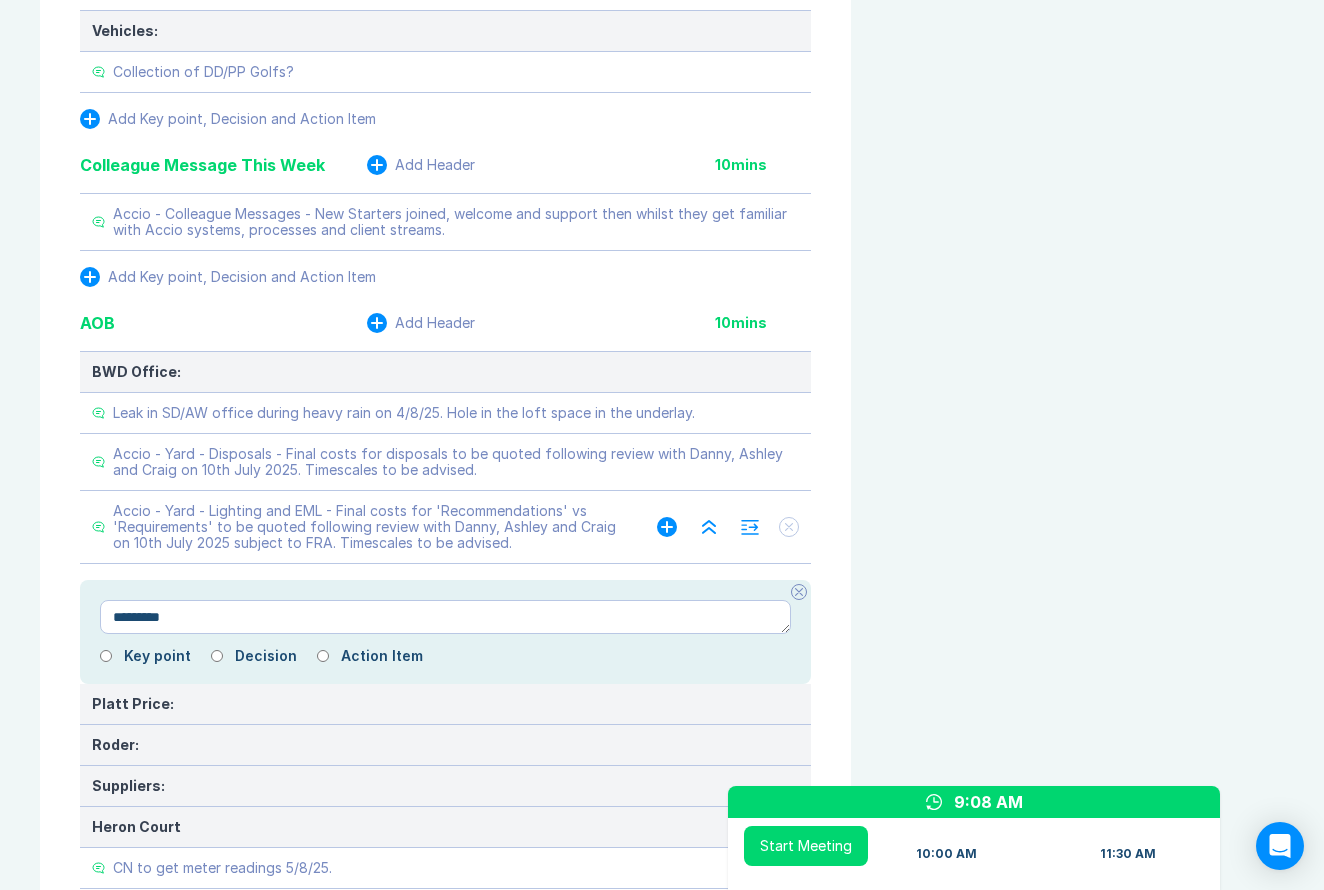 type on "*" 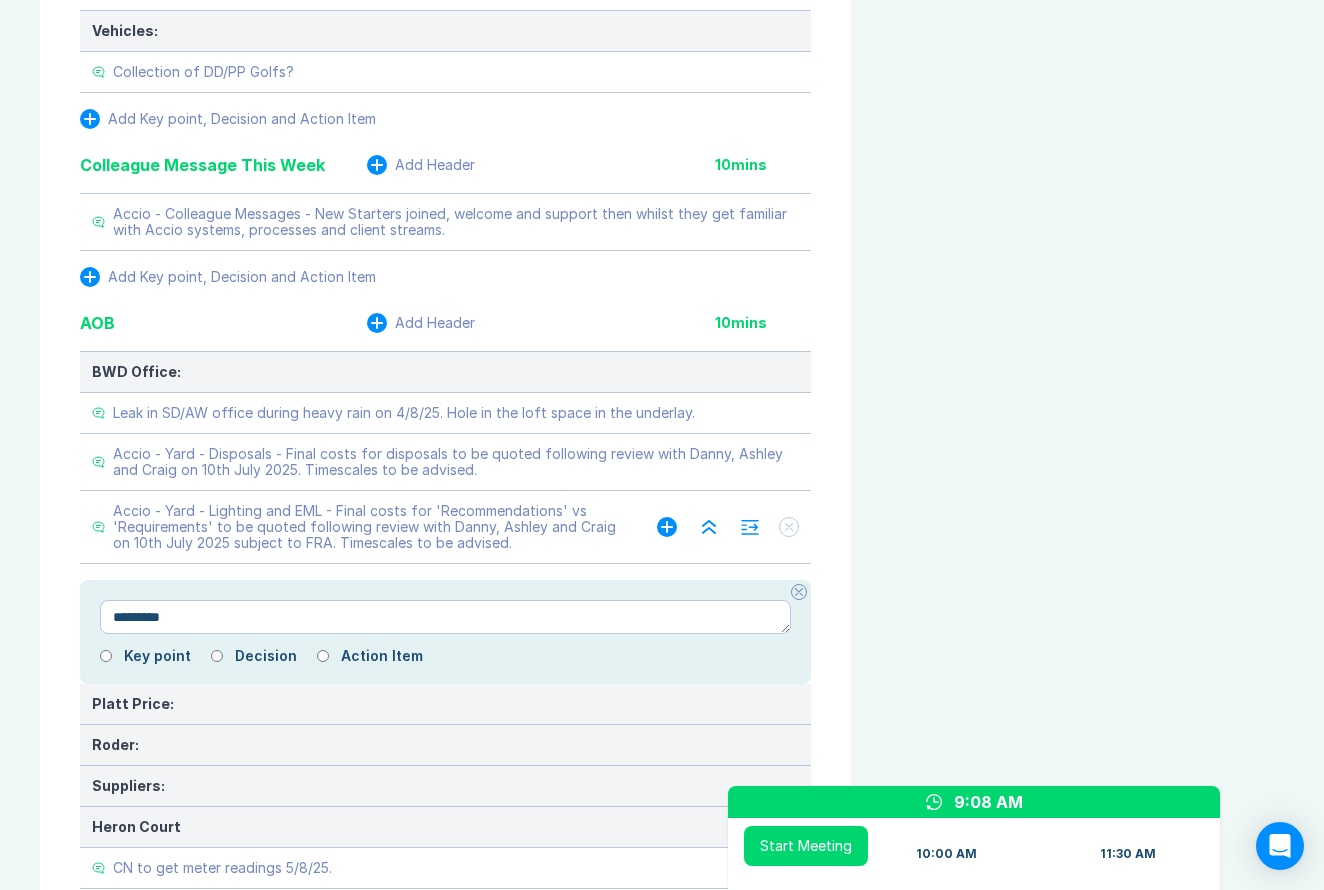type on "**********" 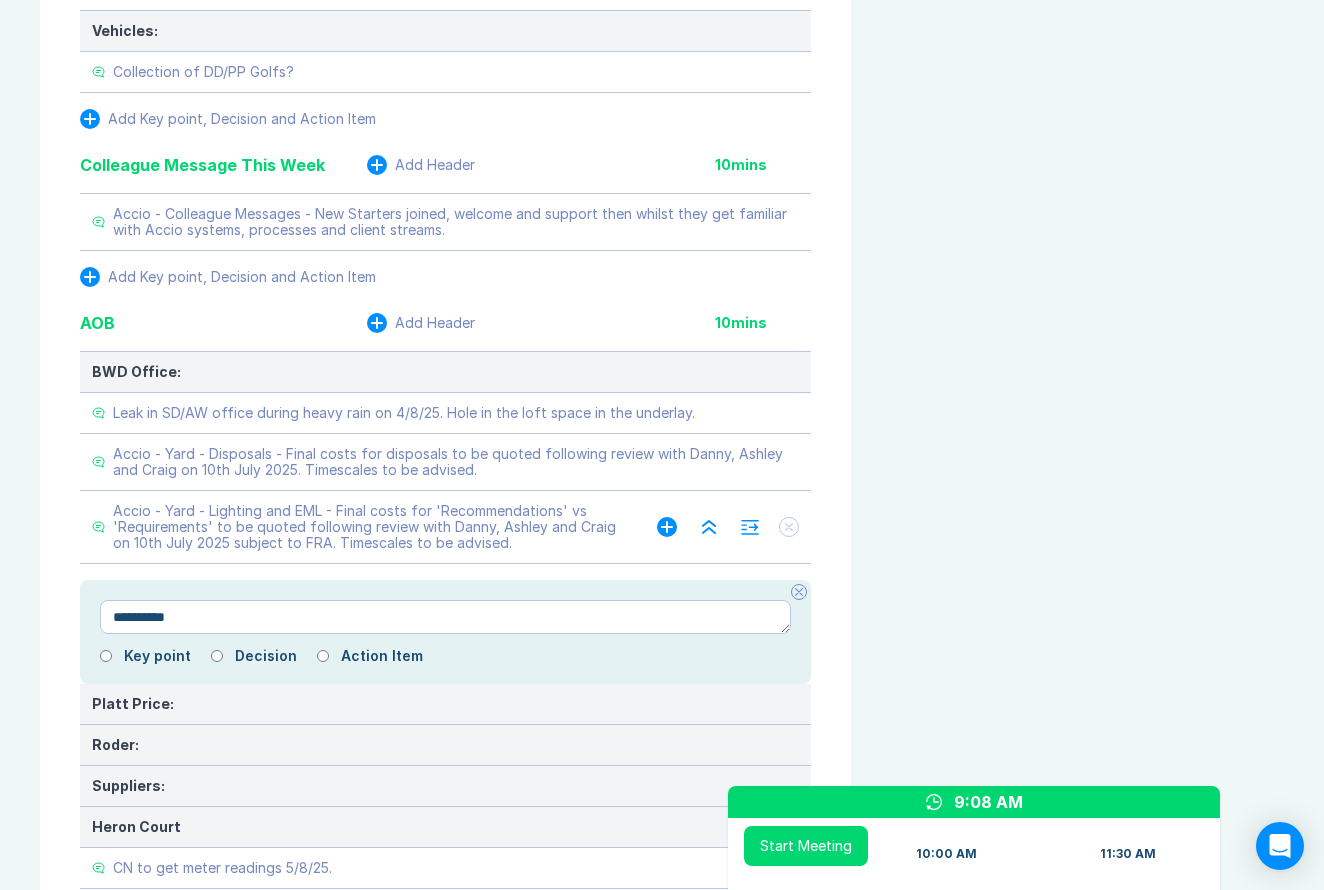 type on "*" 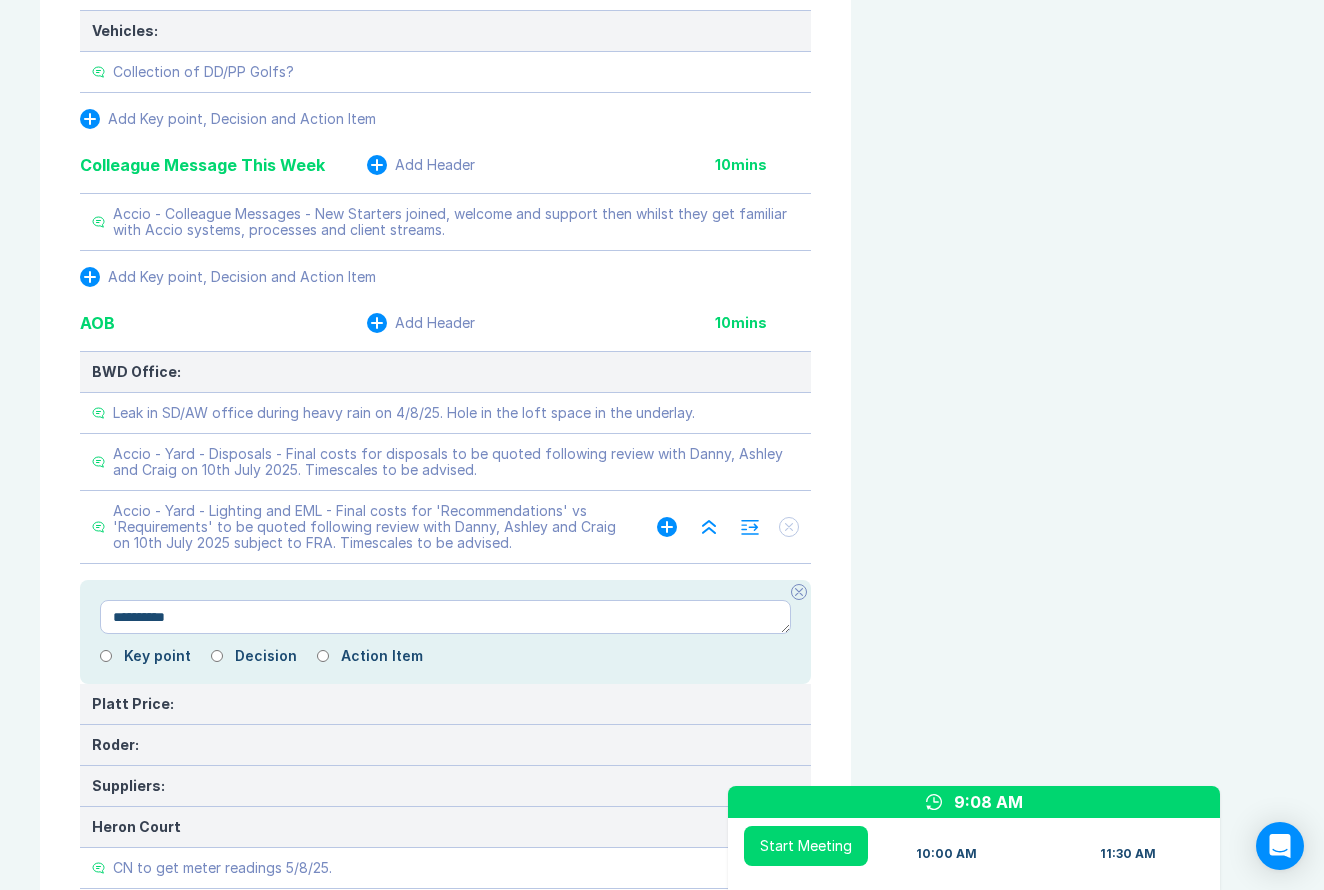 type on "**********" 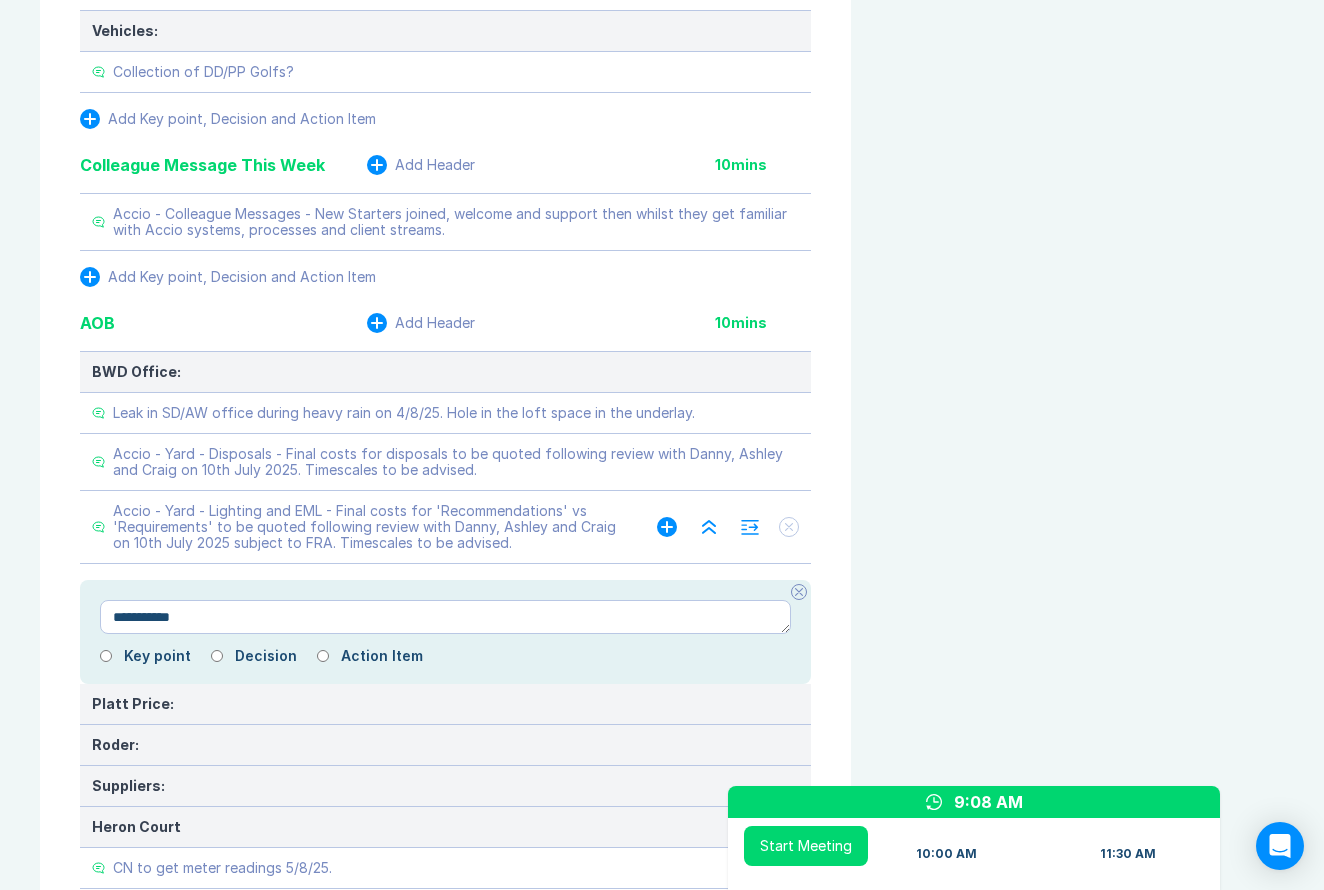 type on "*" 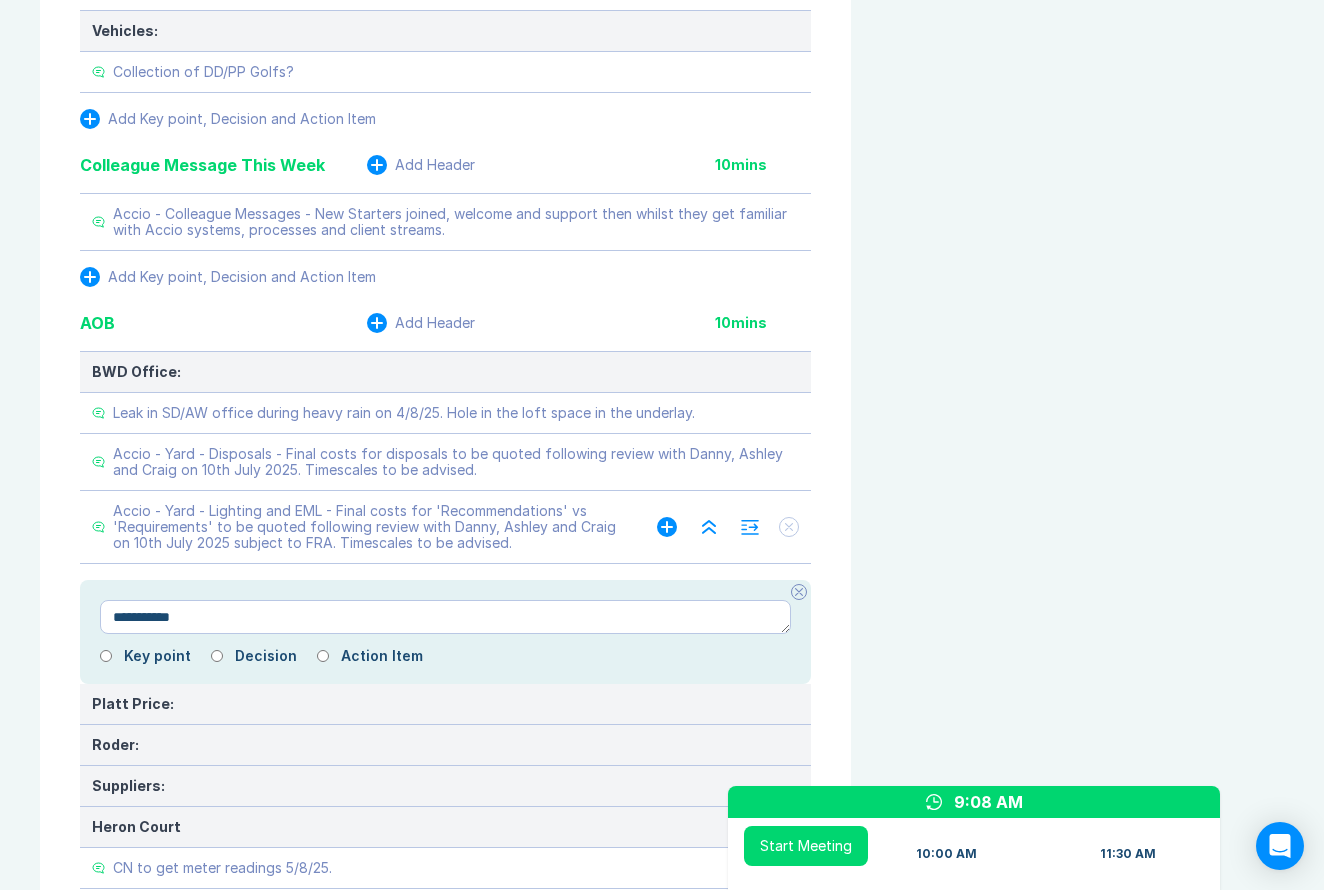 type on "**********" 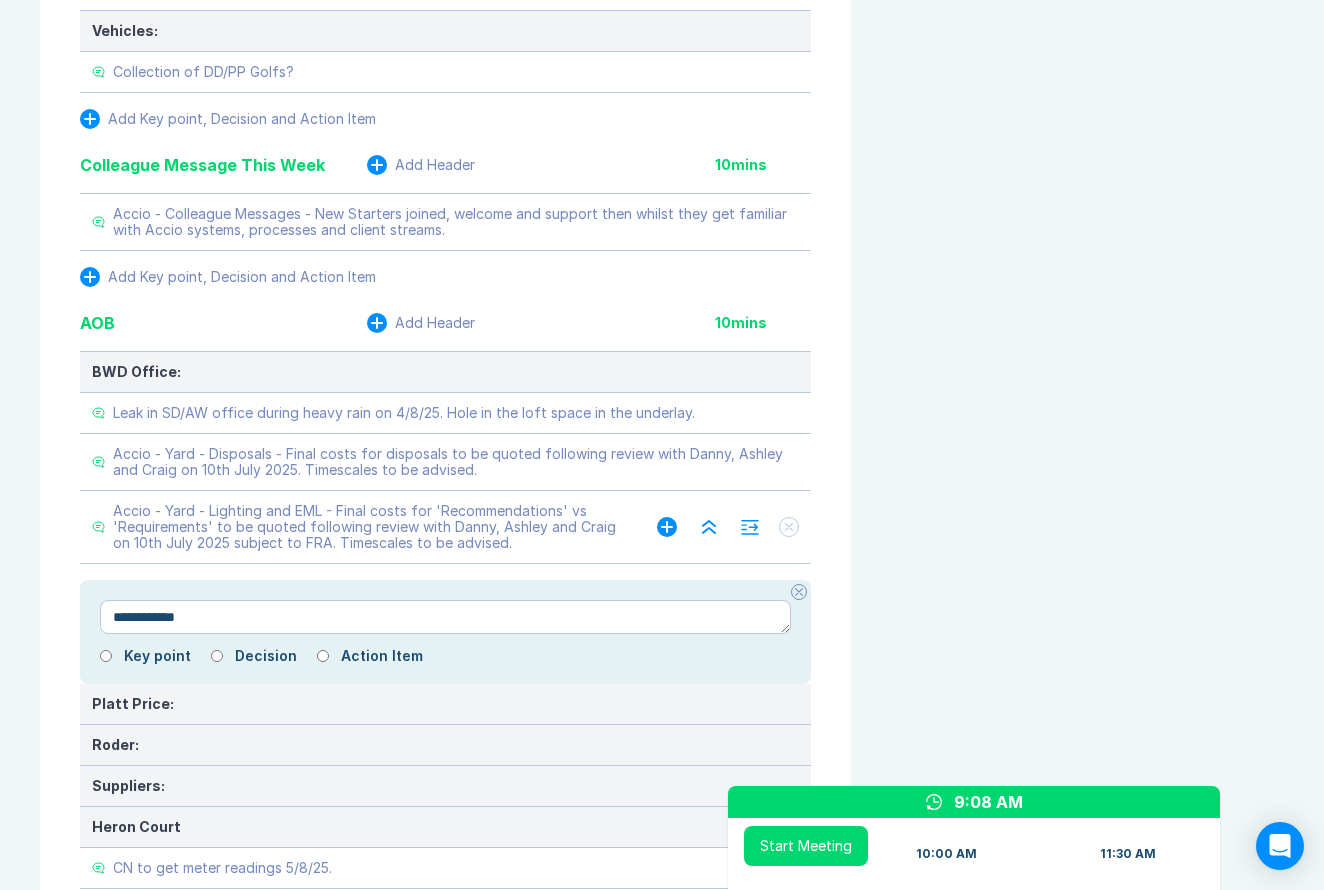 type on "*" 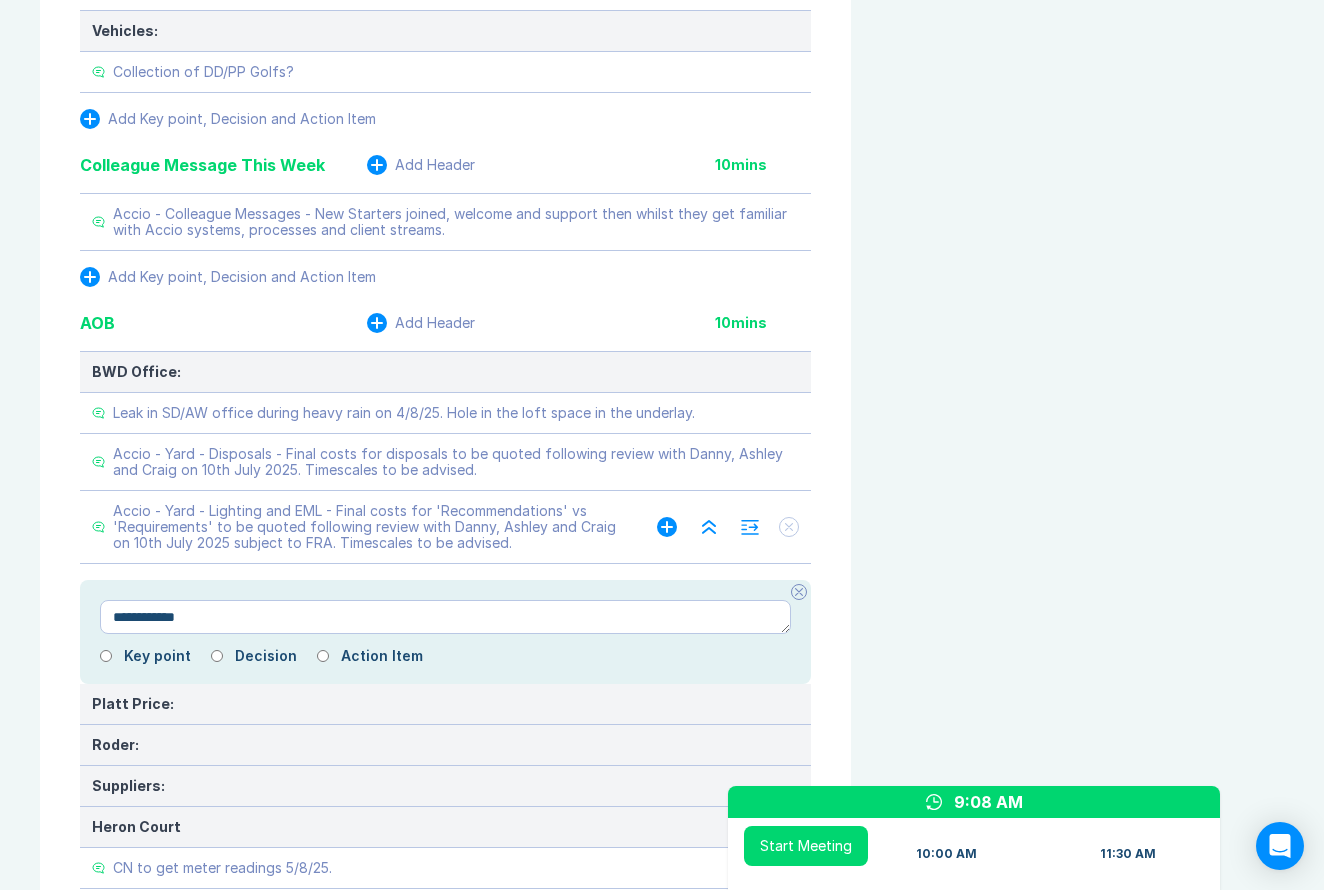 type on "**********" 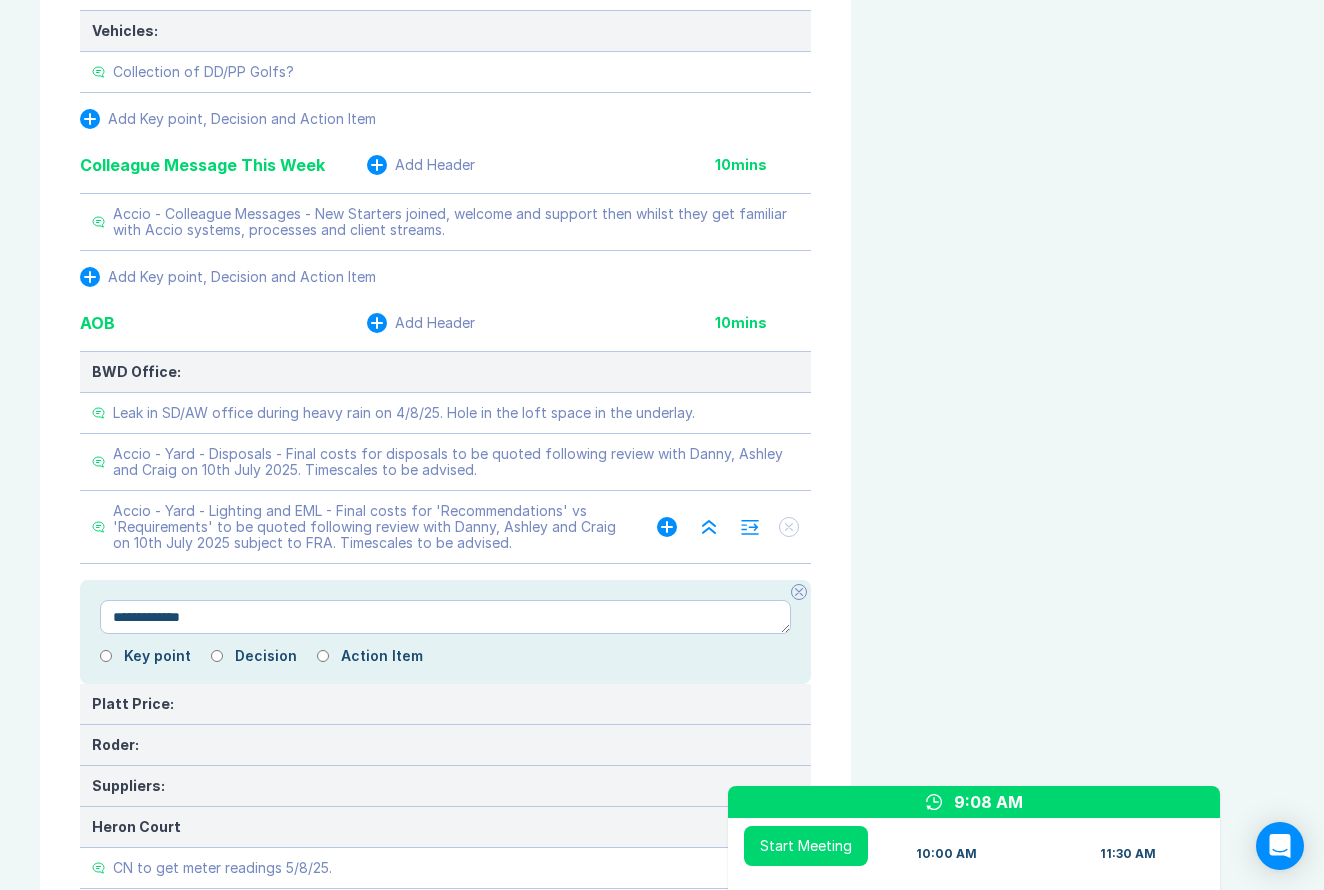 type on "*" 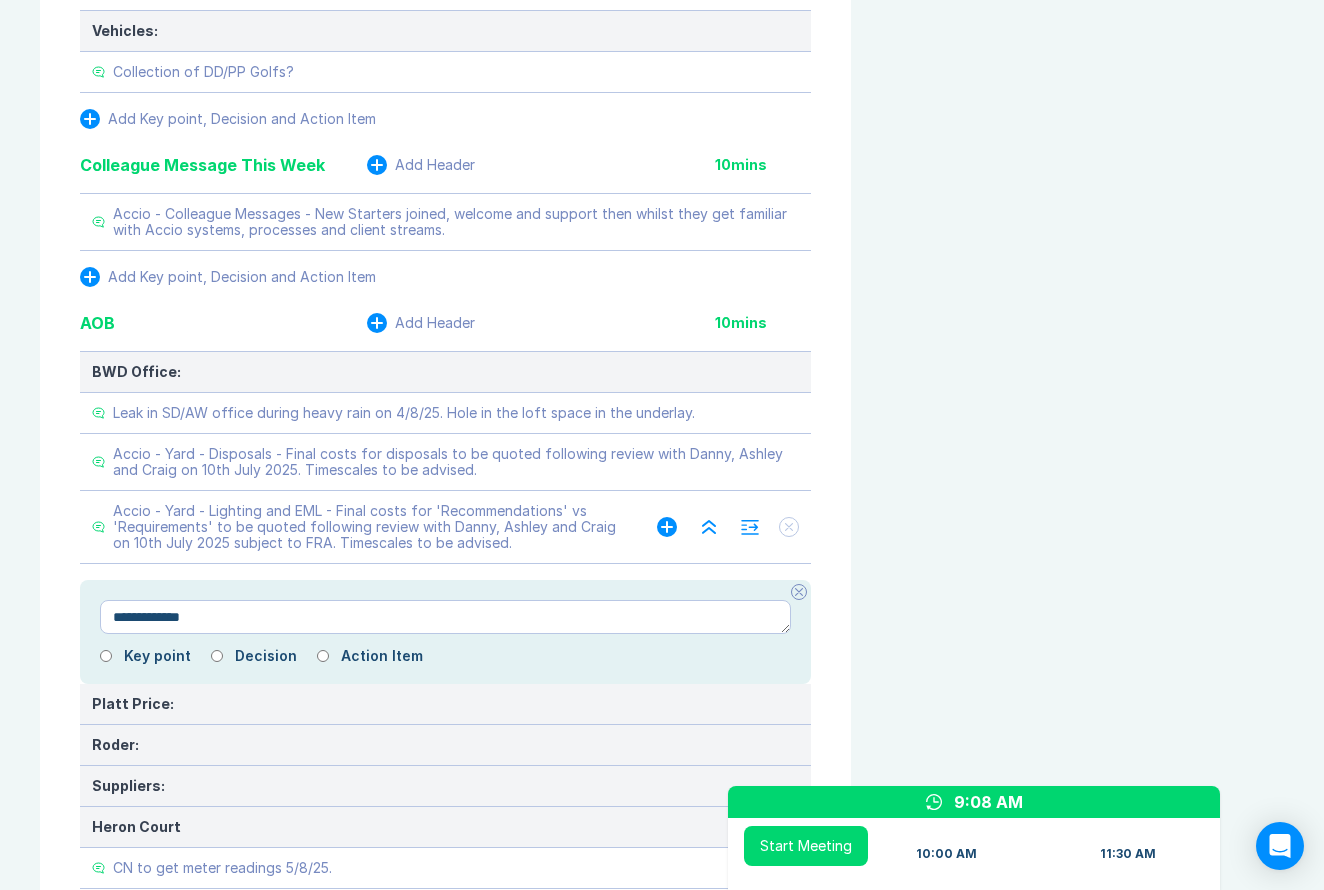 type on "**********" 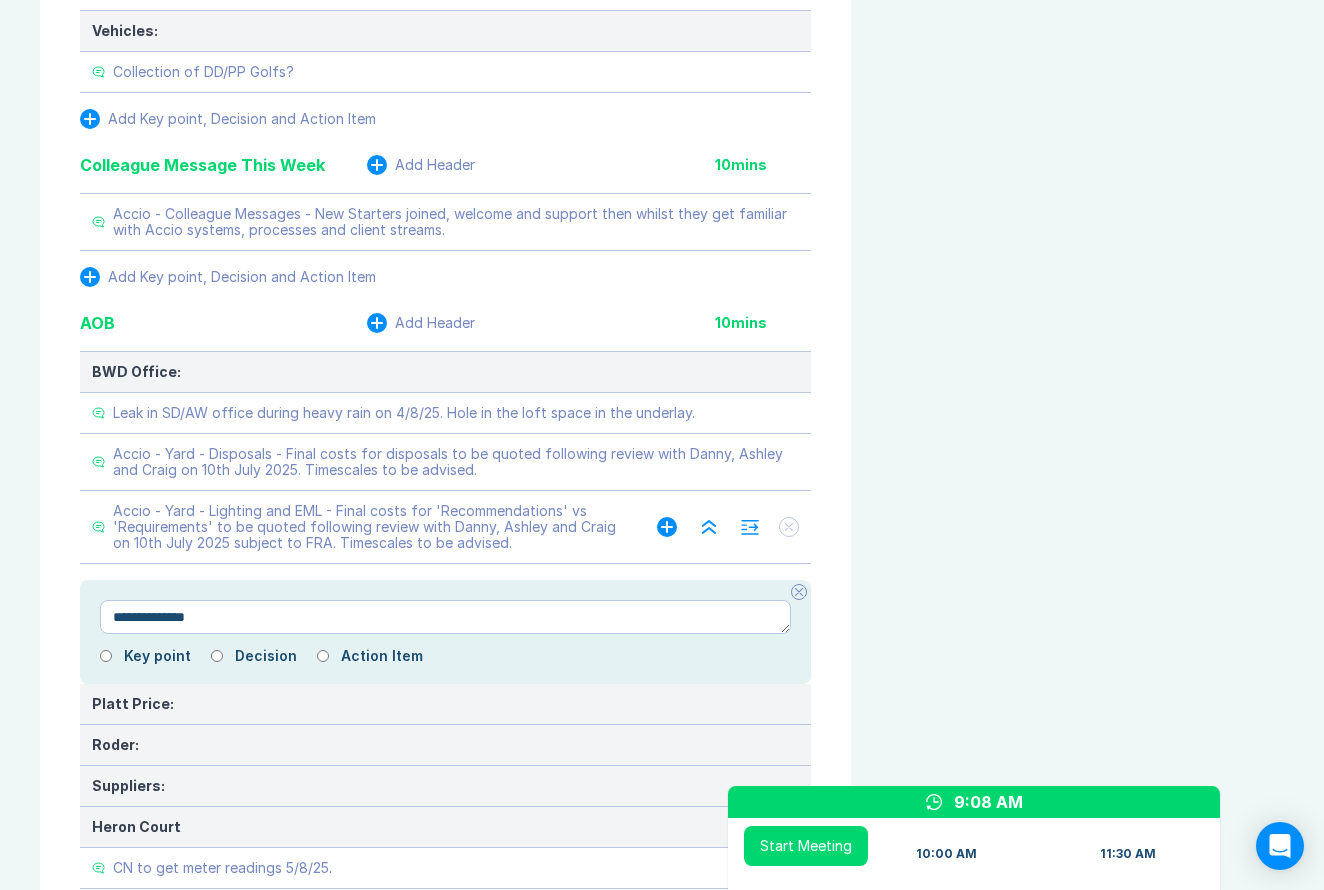 type on "*" 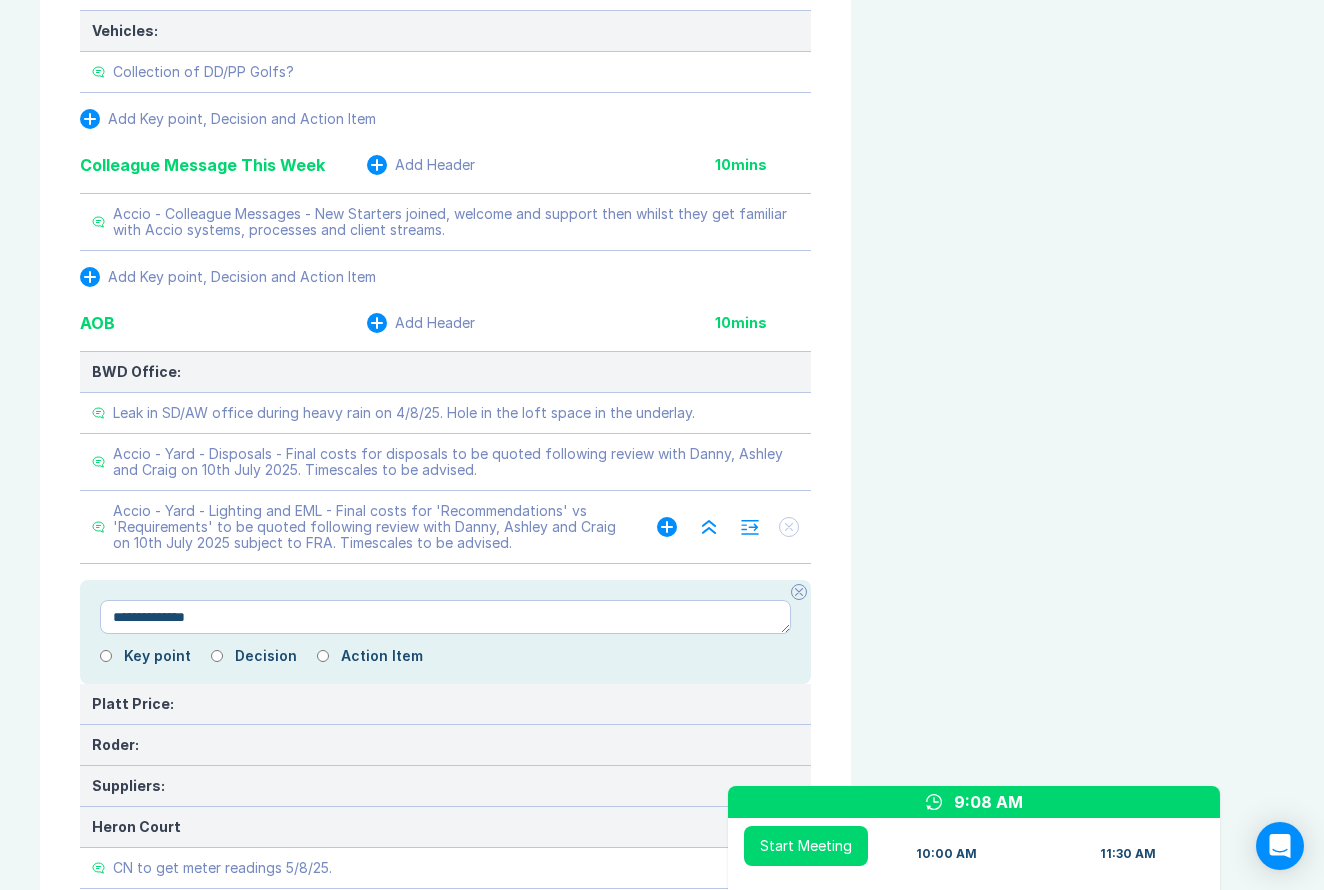 type on "**********" 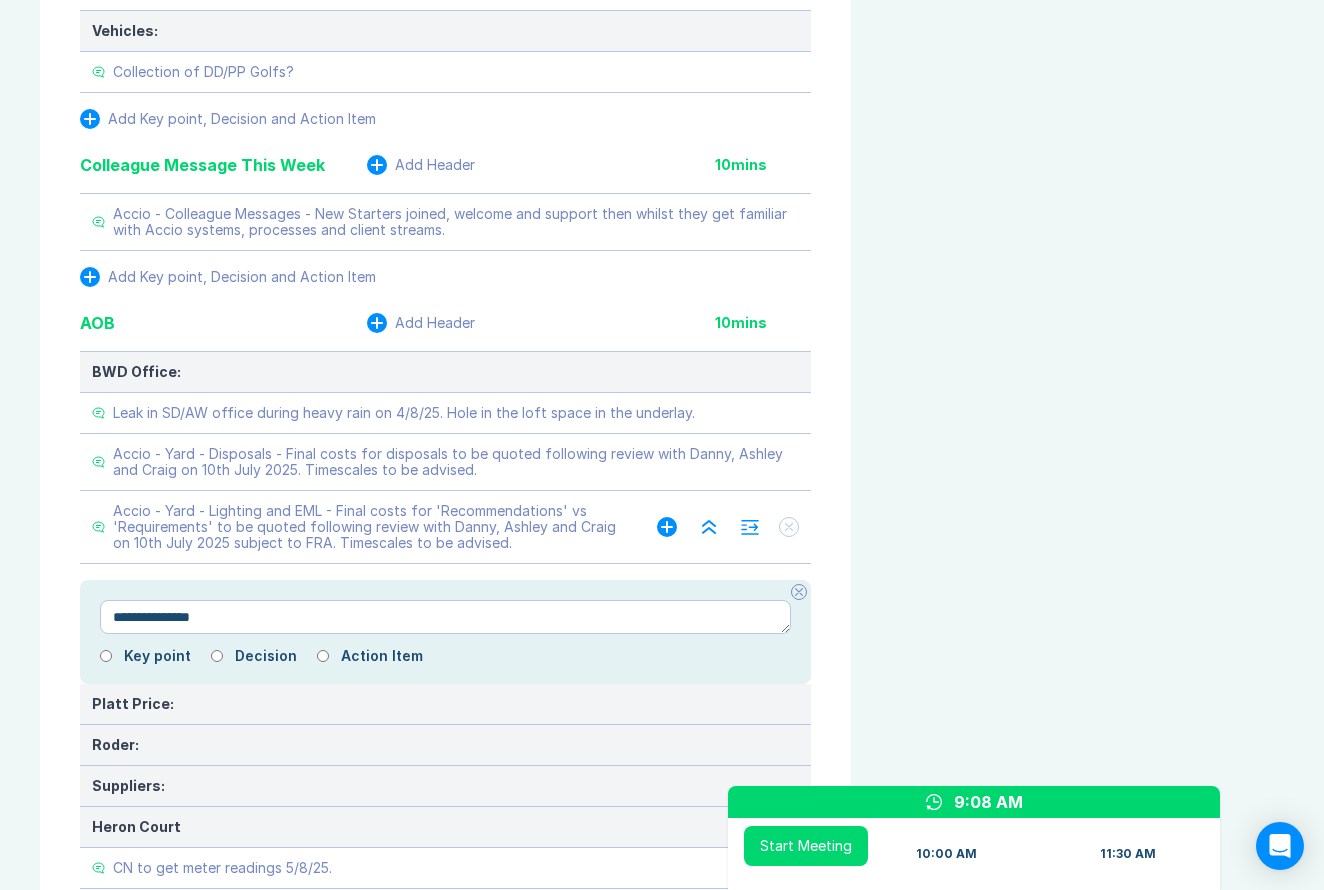 type on "*" 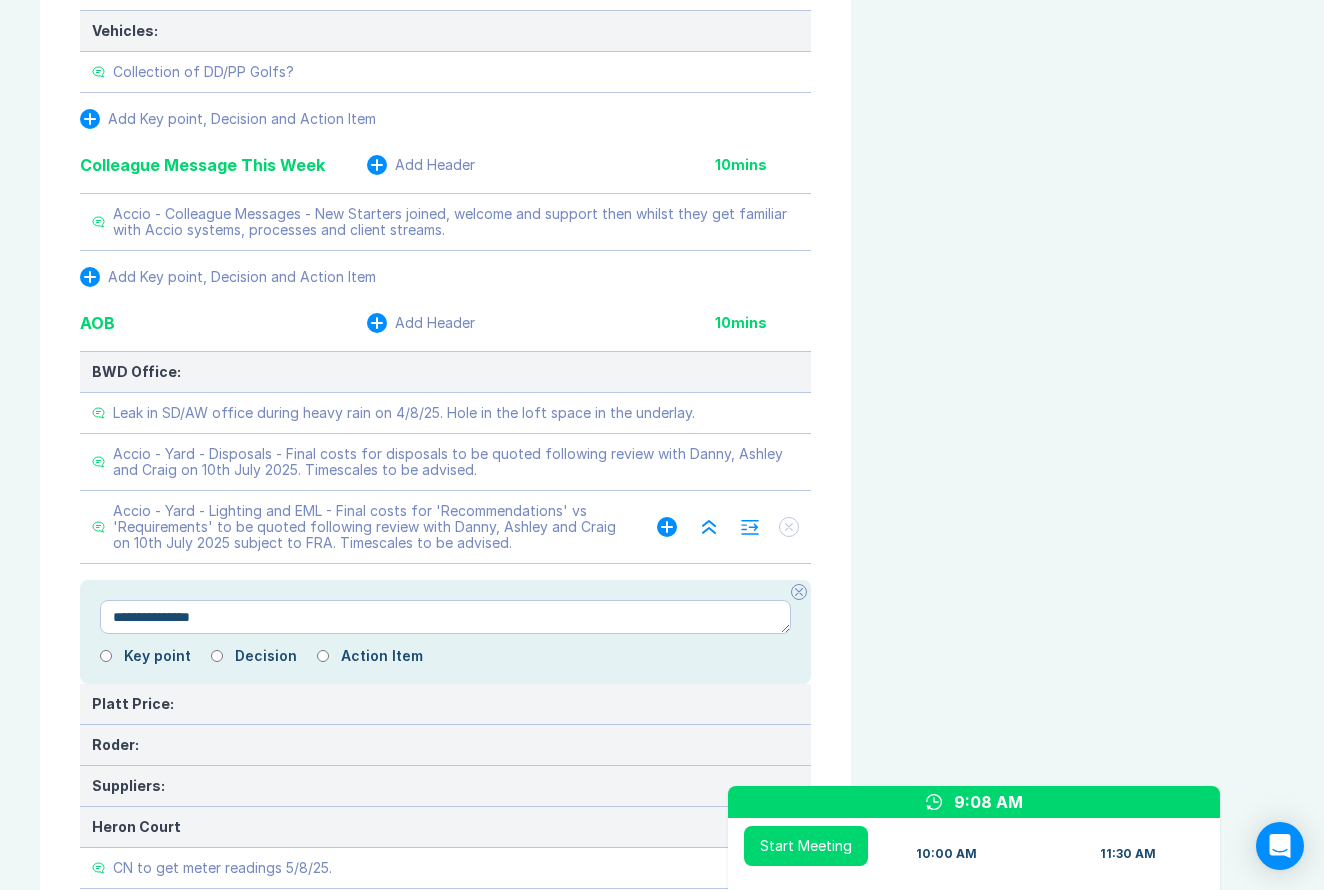type on "**********" 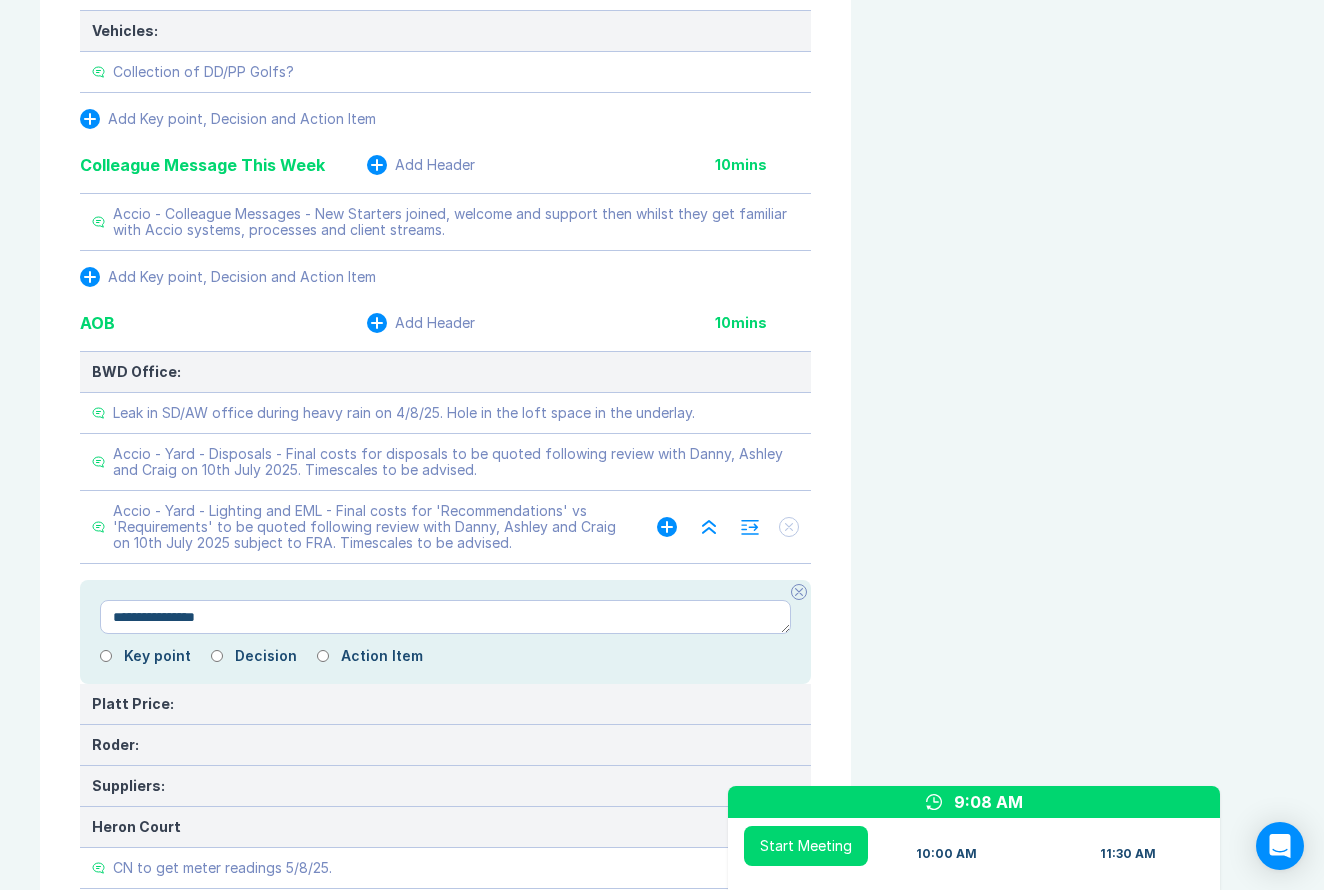 type on "*" 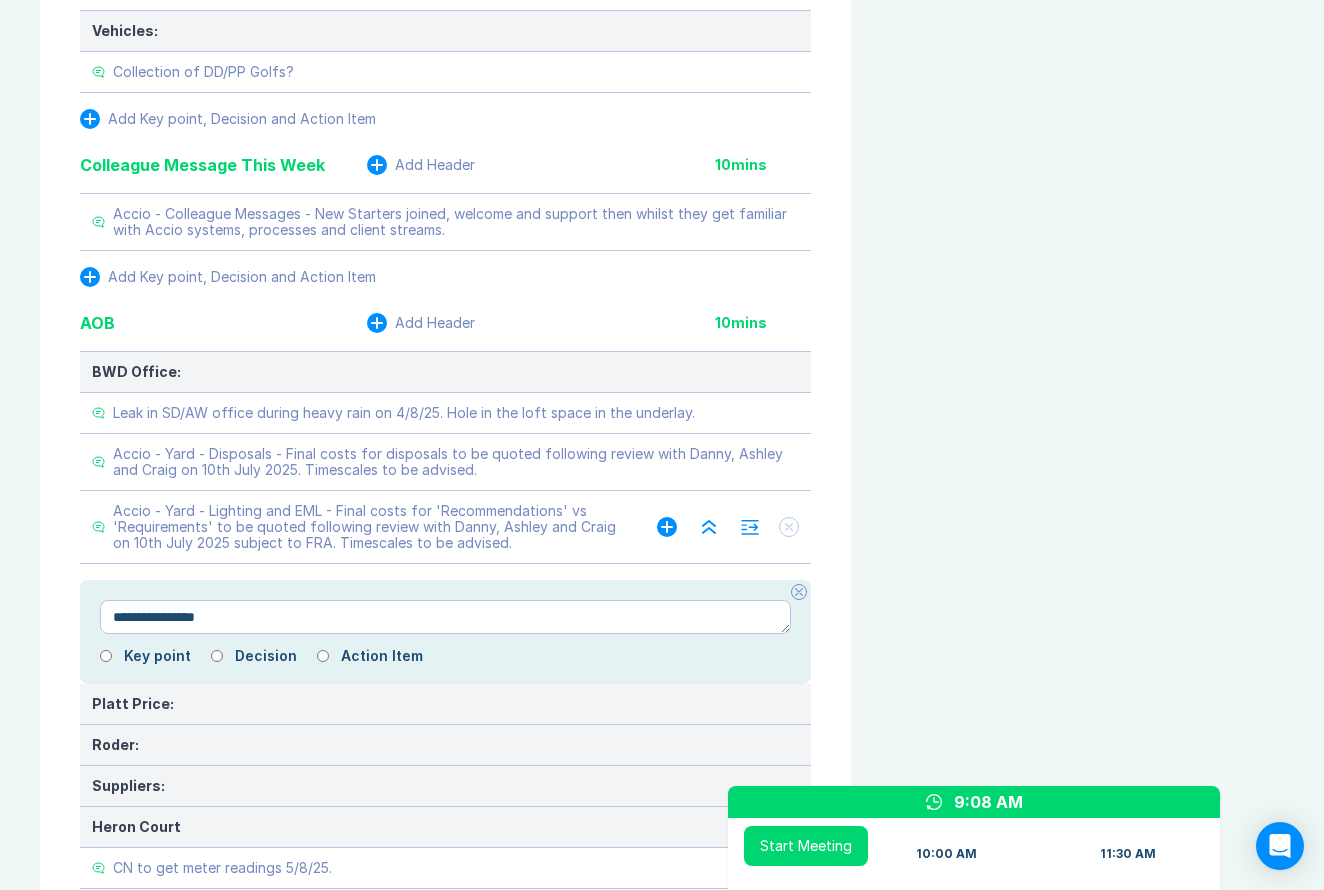 type on "**********" 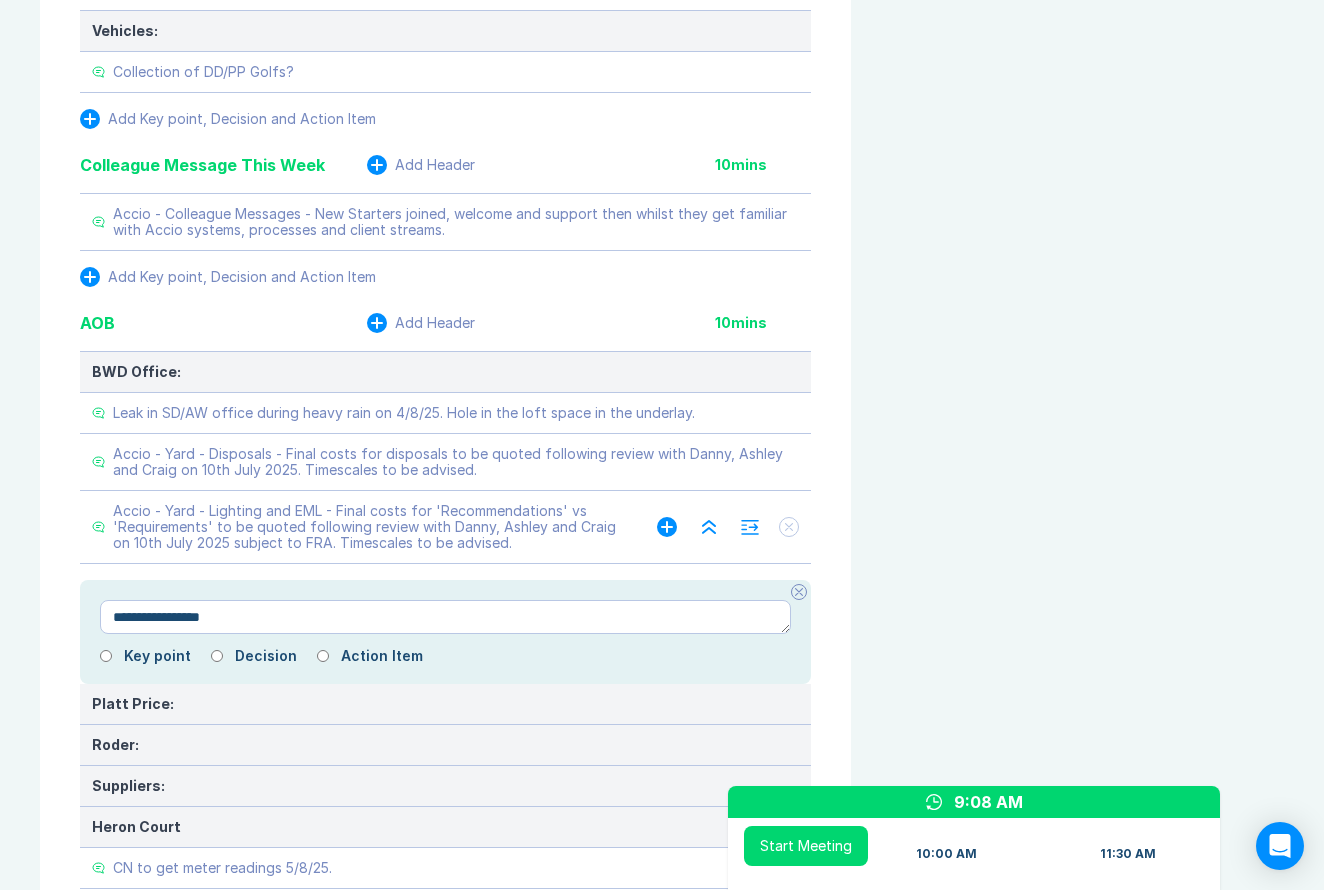 type on "*" 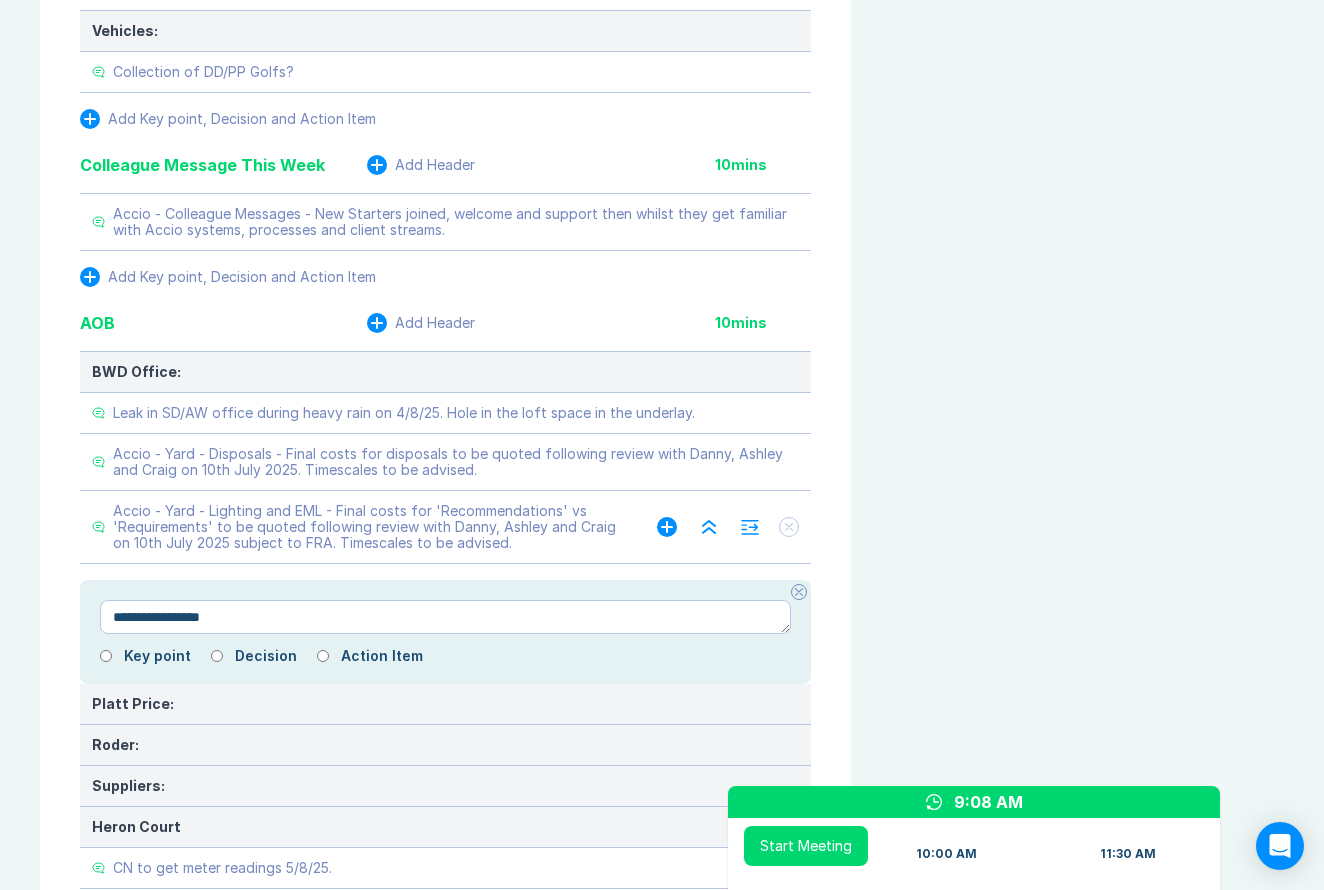 type on "**********" 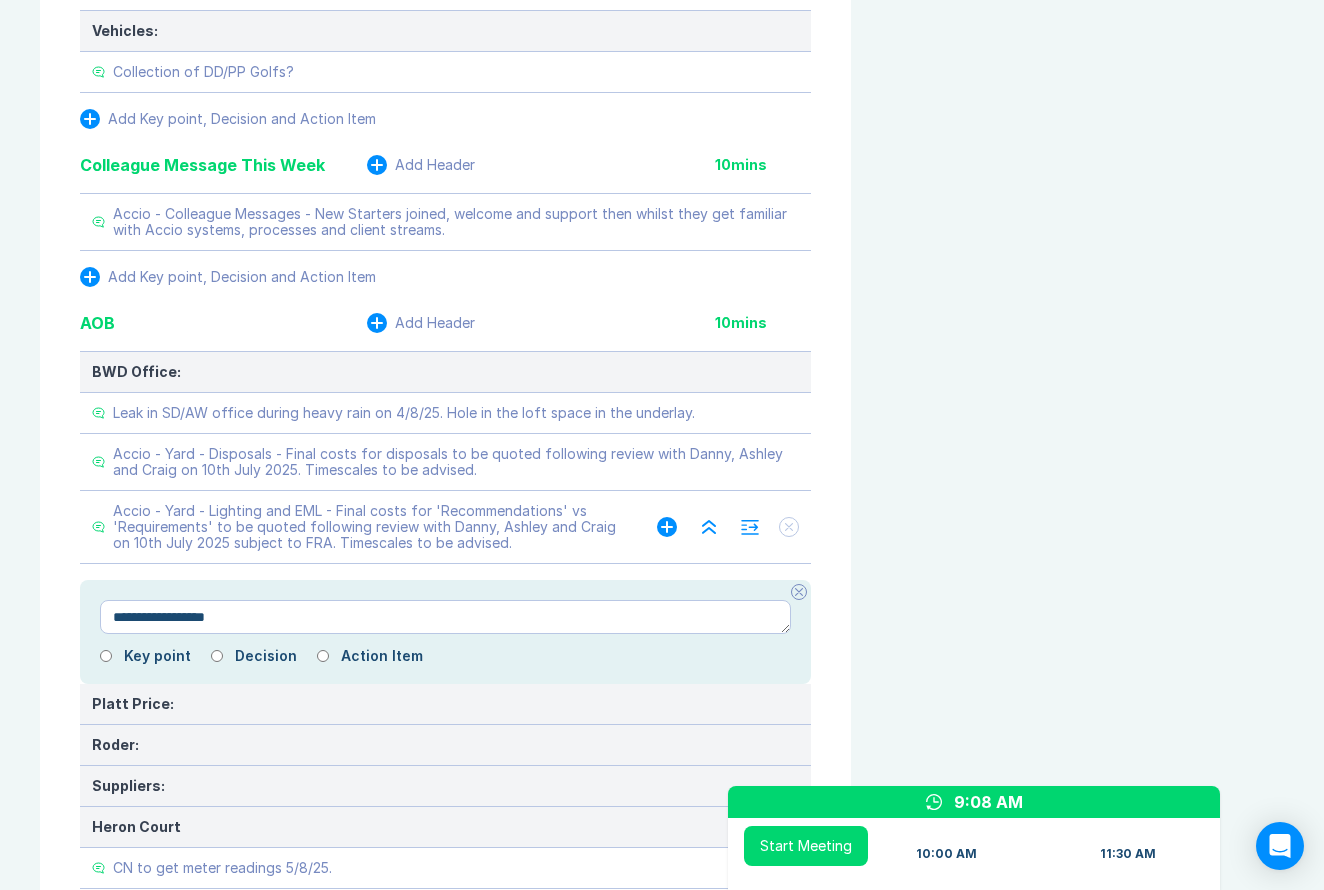 type on "*" 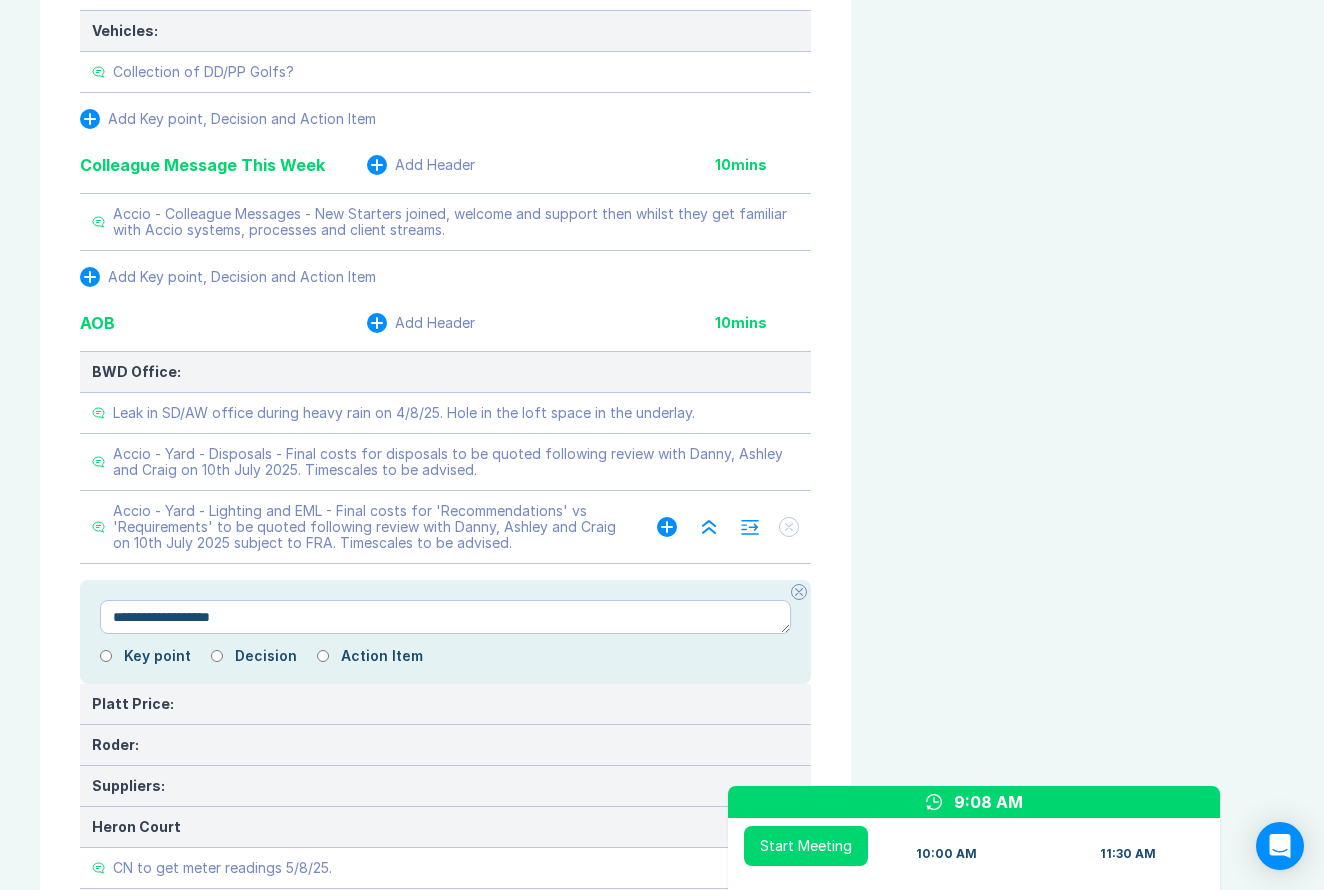 type on "*" 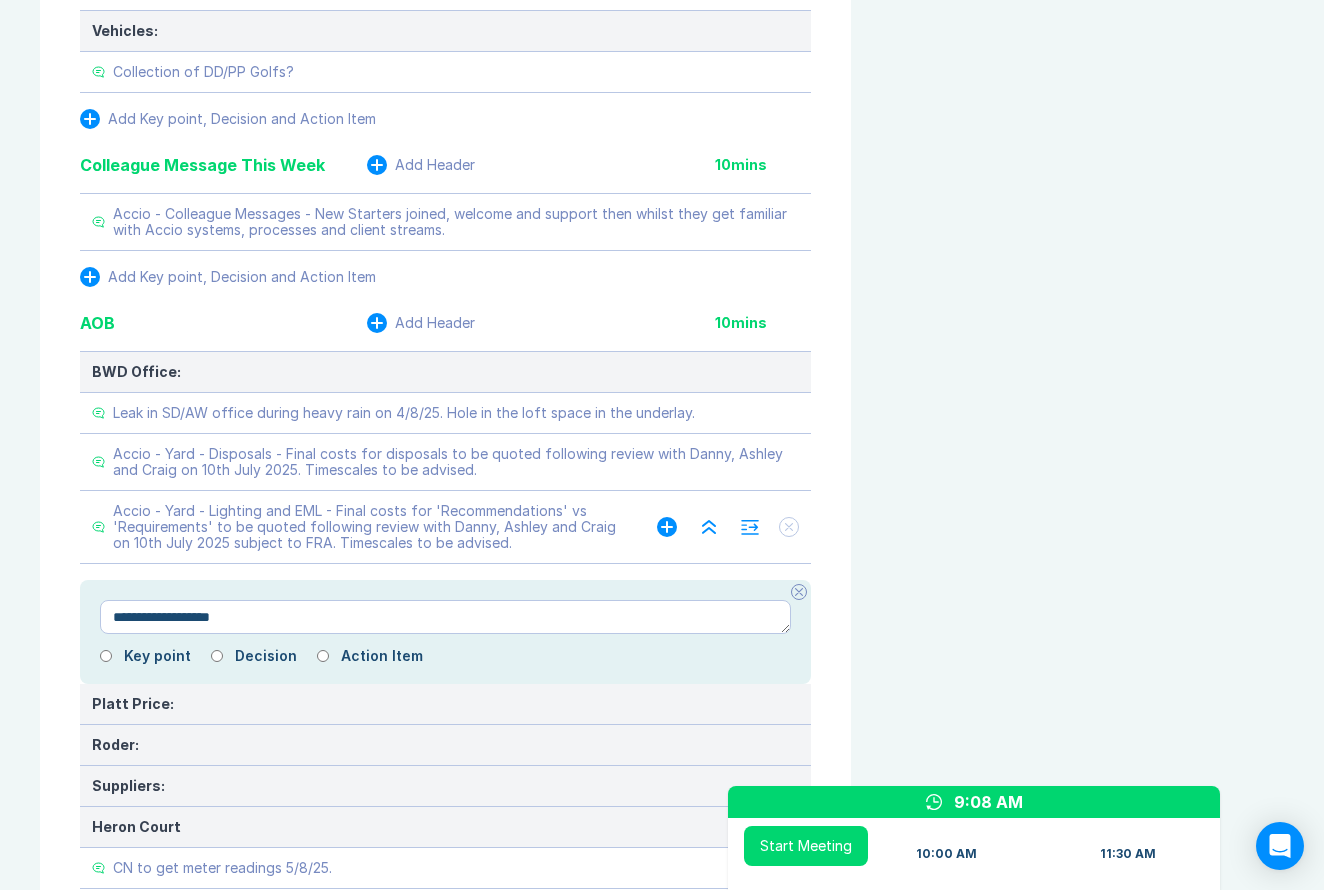 type on "**********" 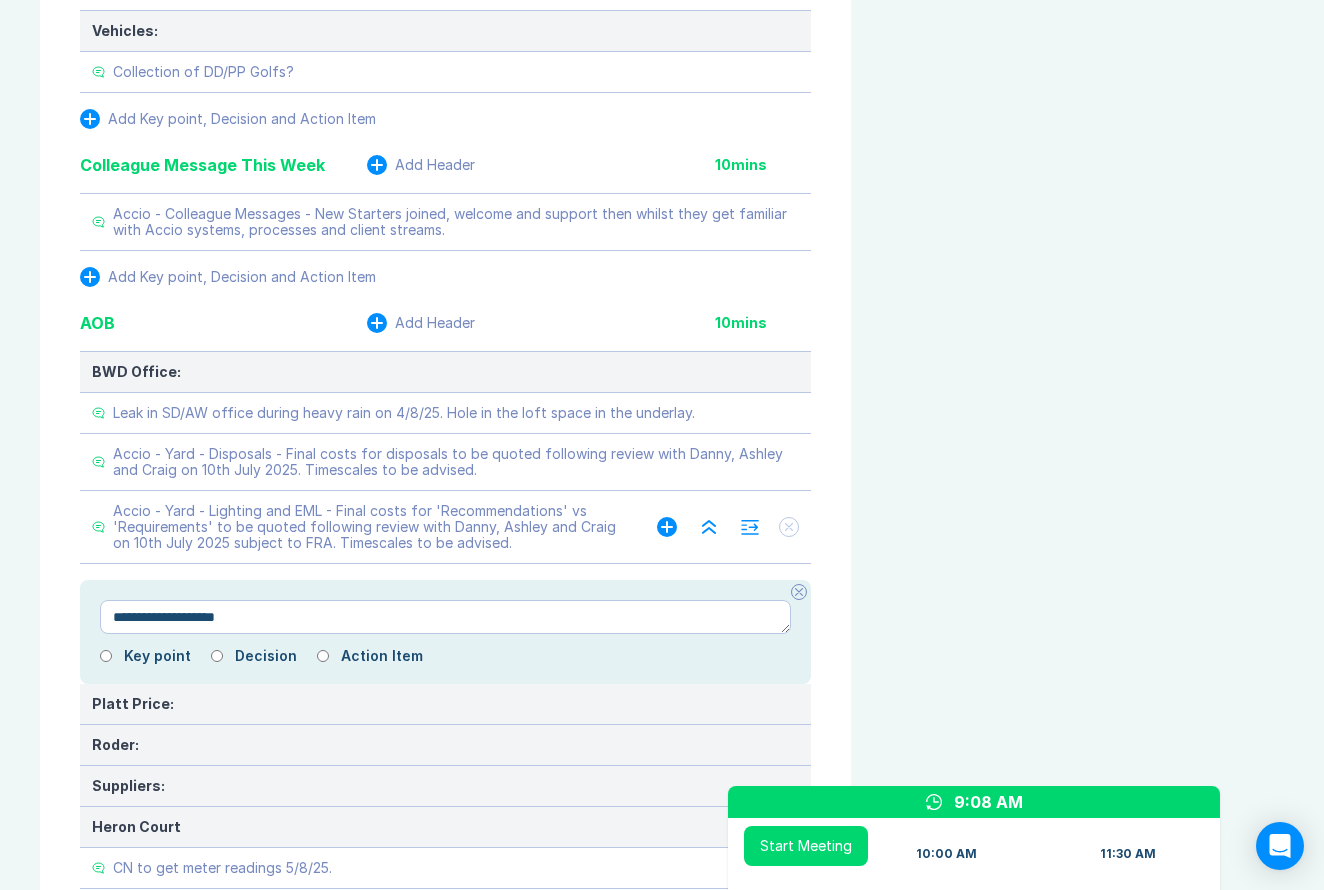 type on "*" 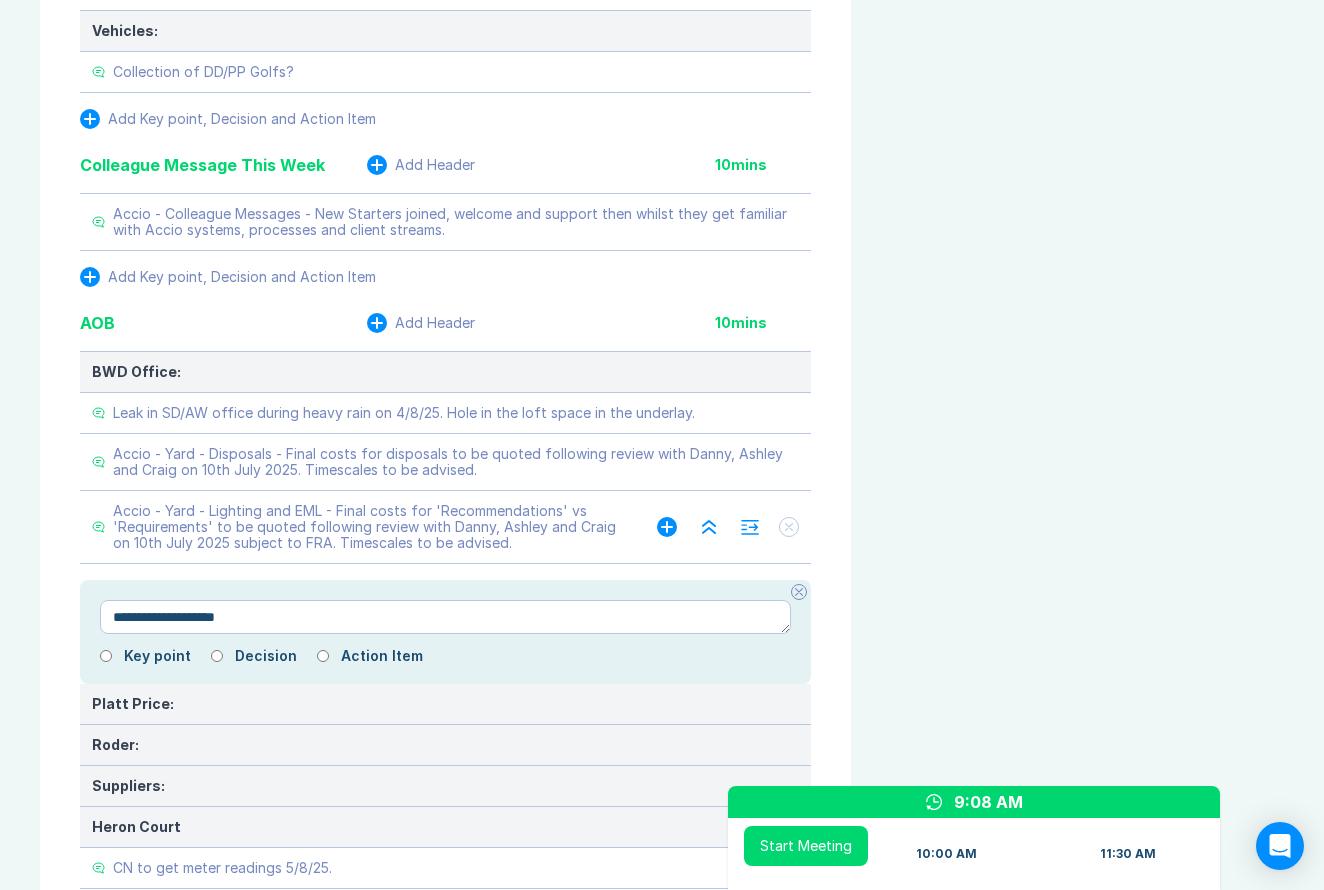 type on "**********" 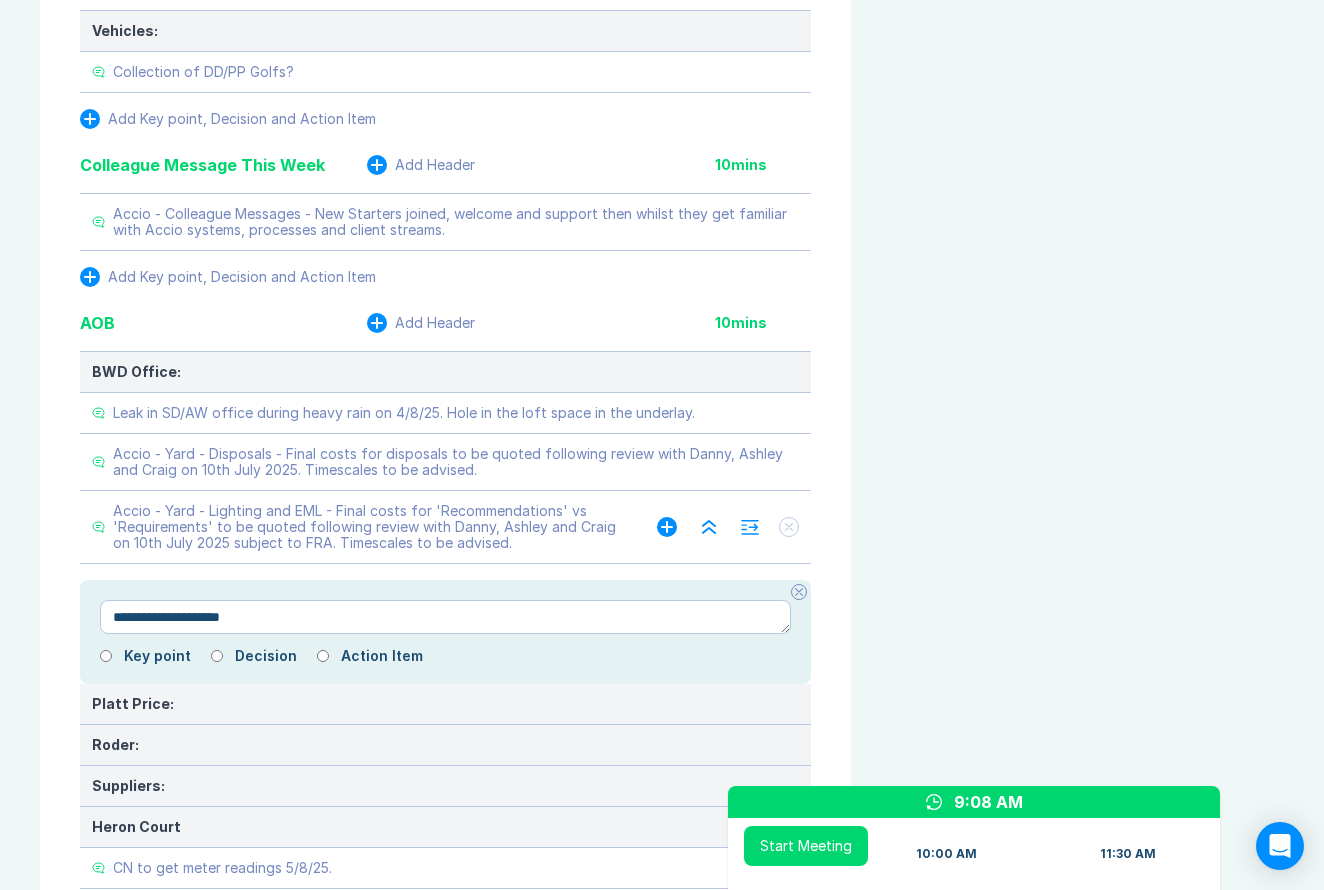 type on "*" 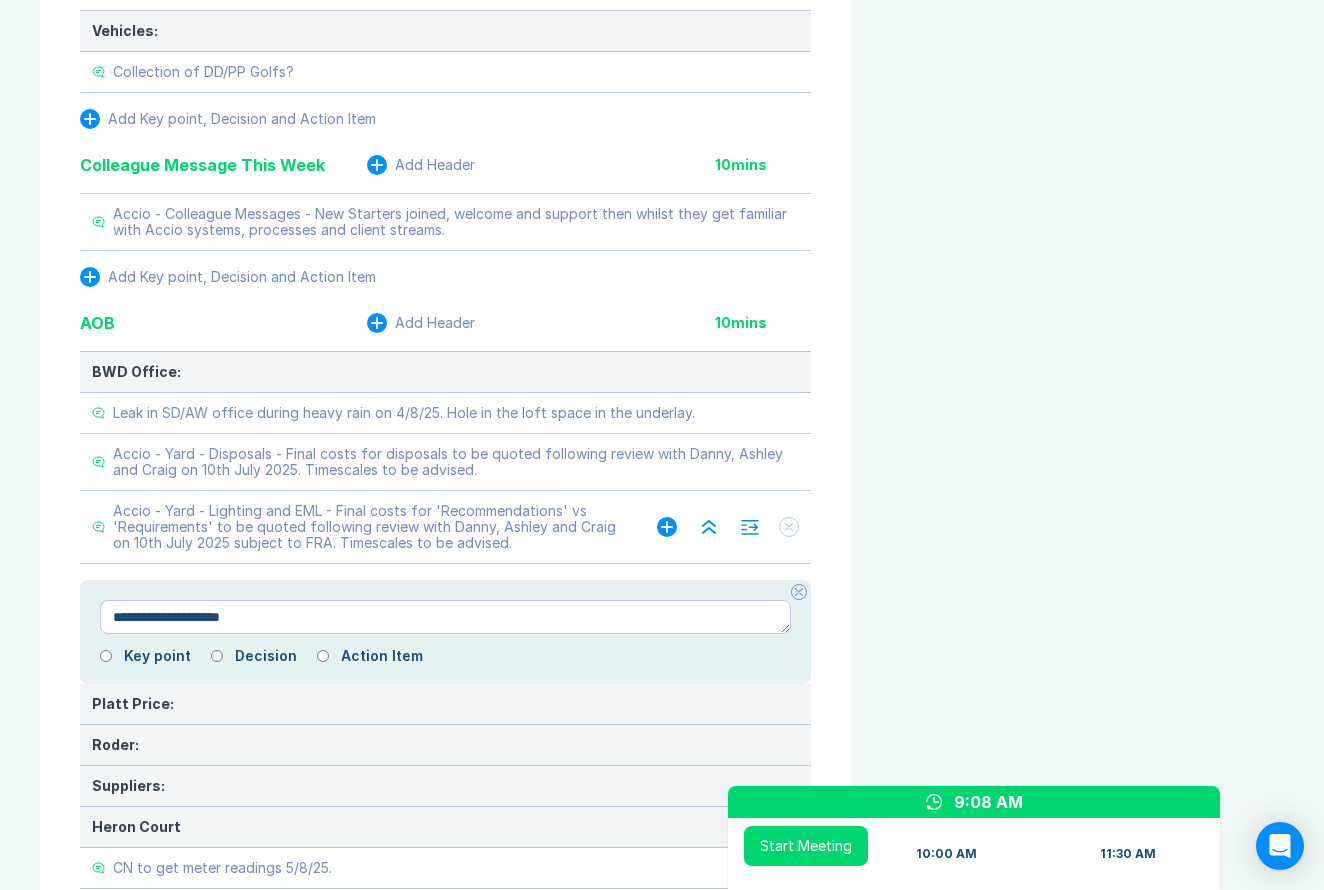 type on "**********" 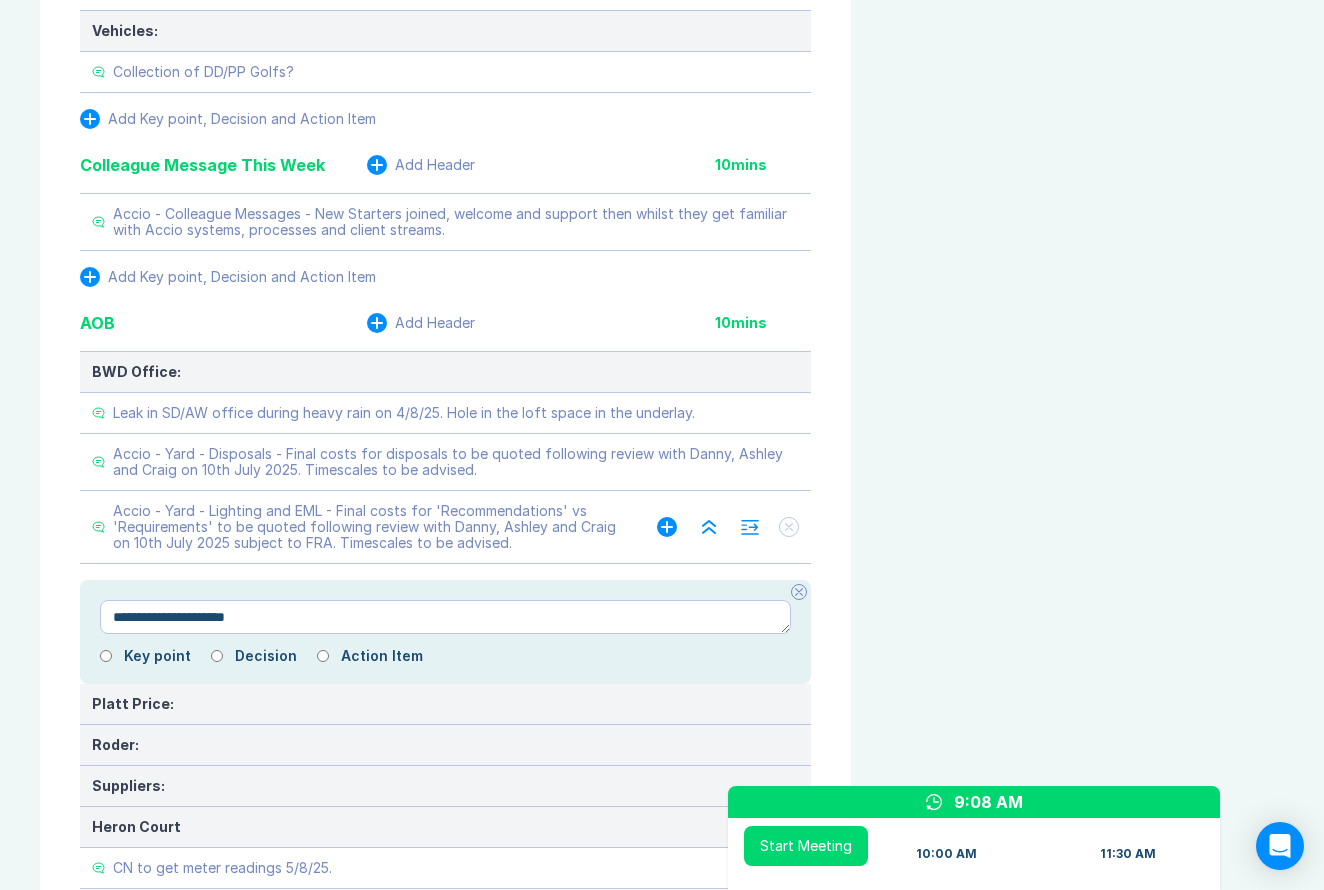 type on "*" 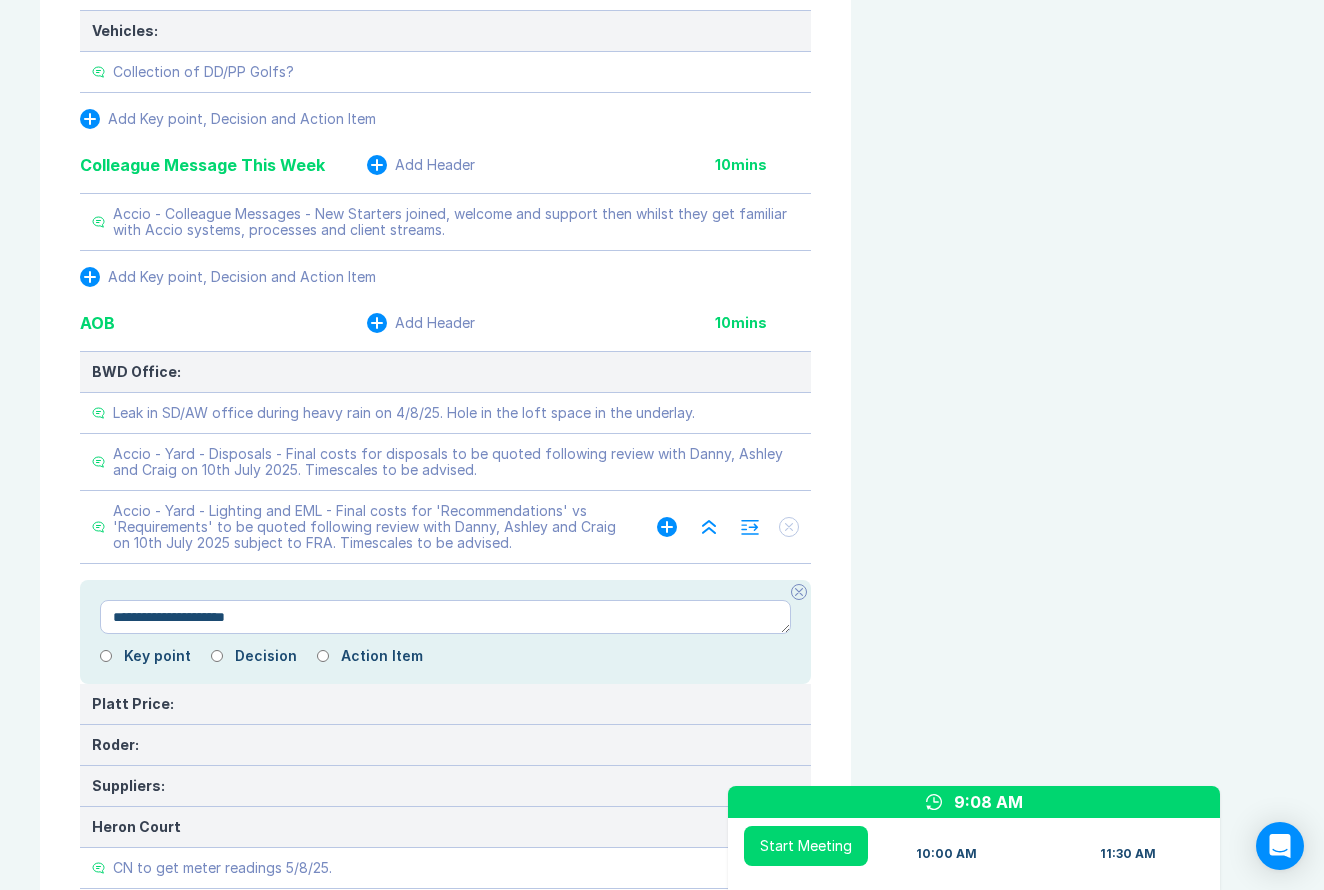 type on "**********" 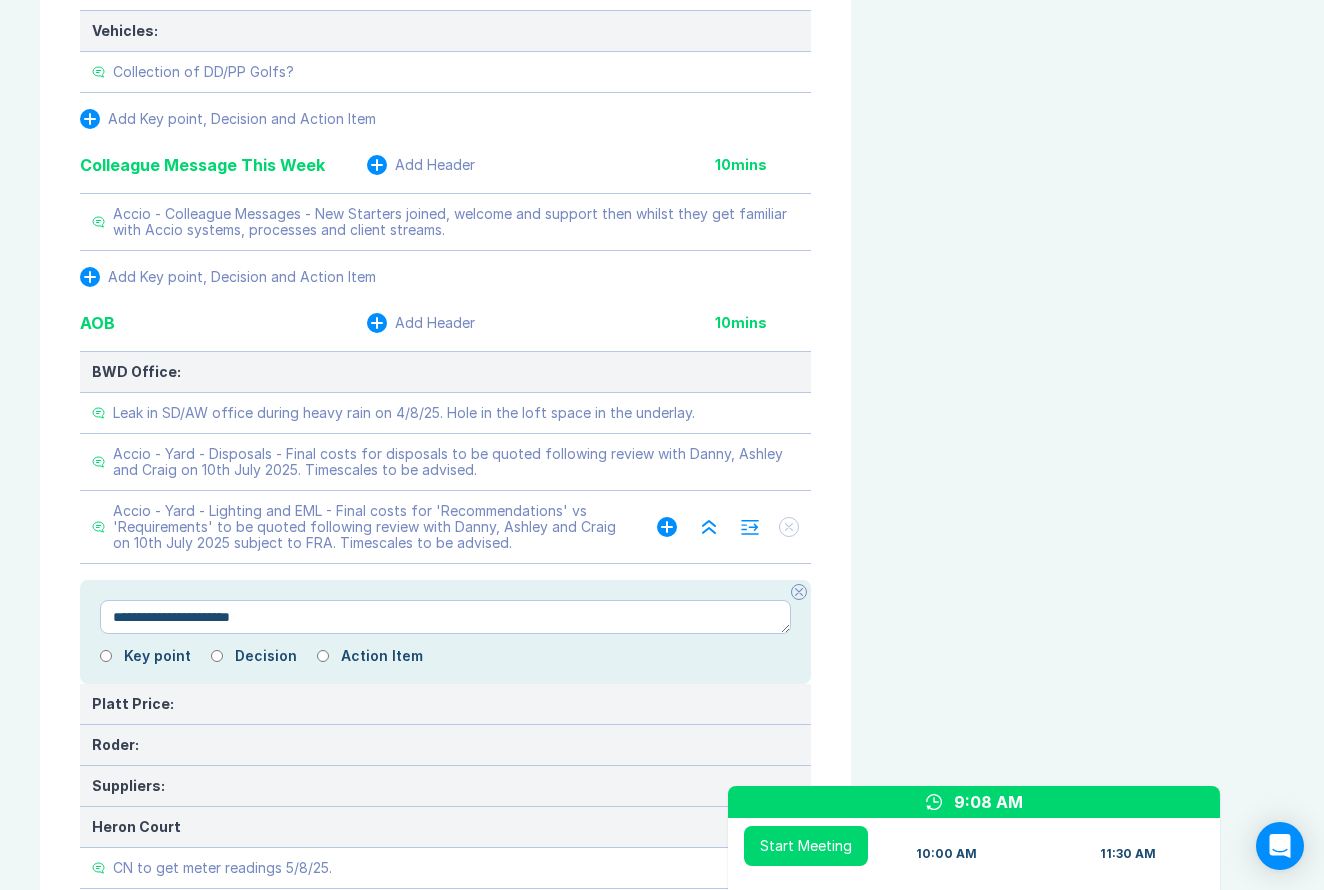 type on "*" 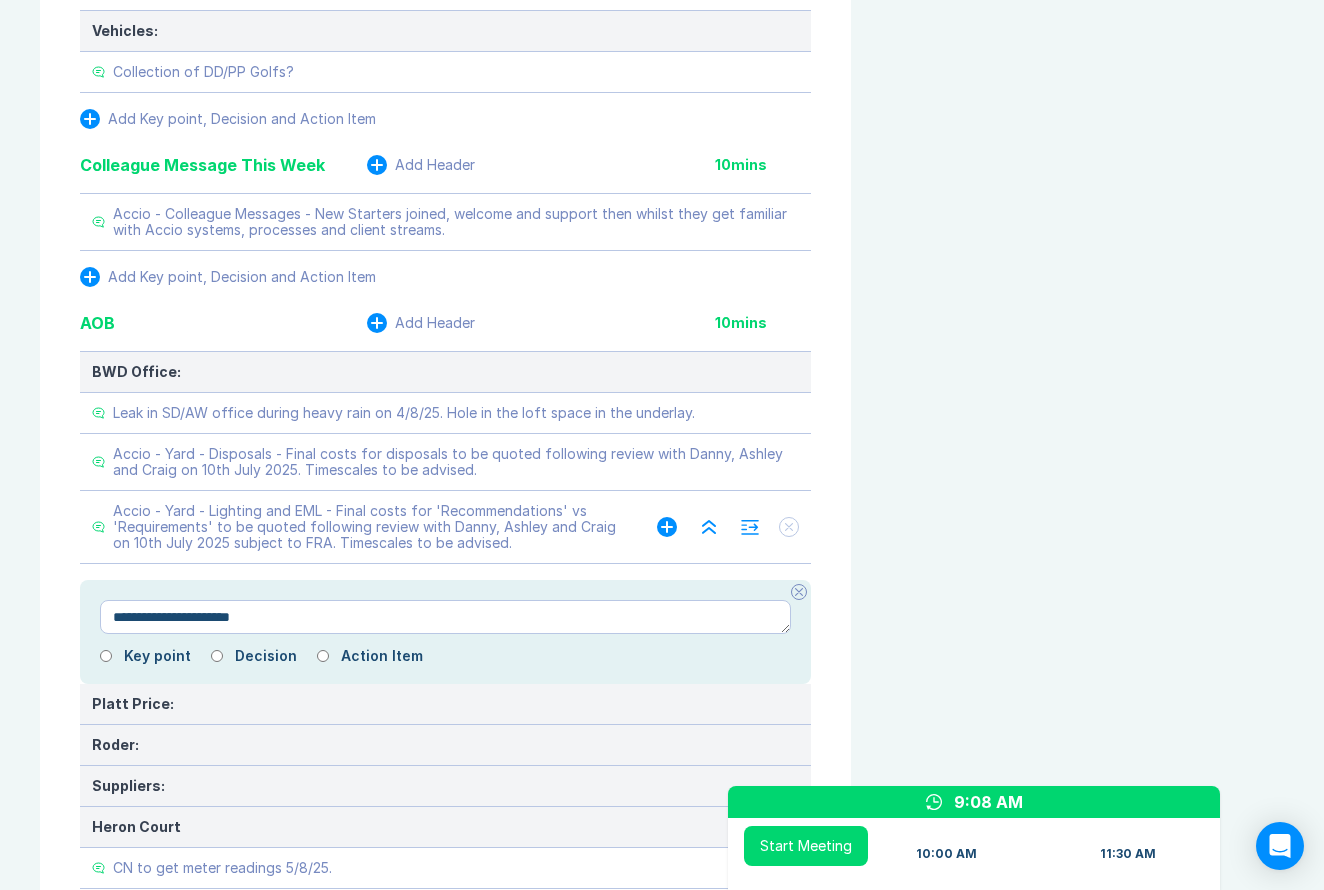 type on "**********" 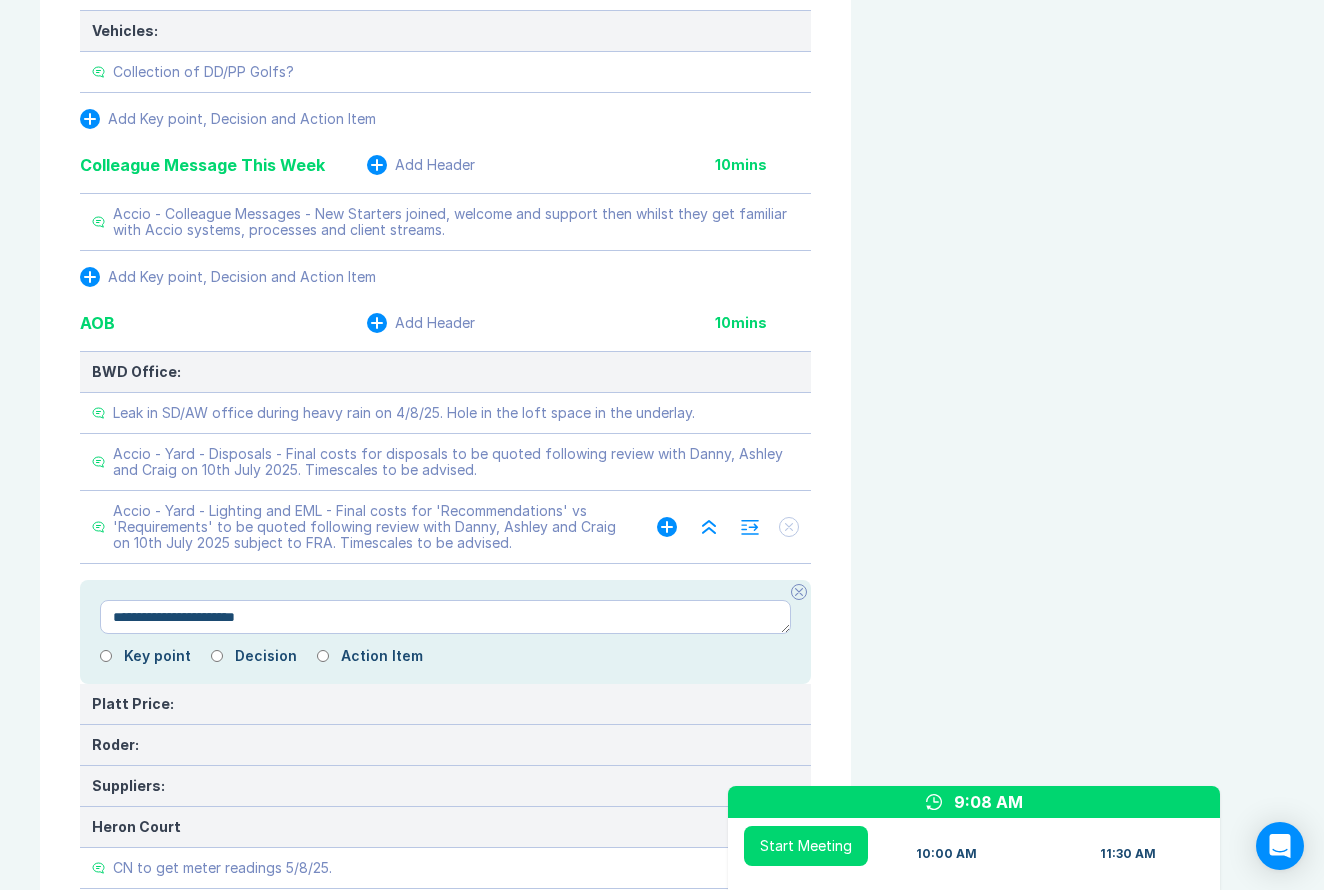 type on "*" 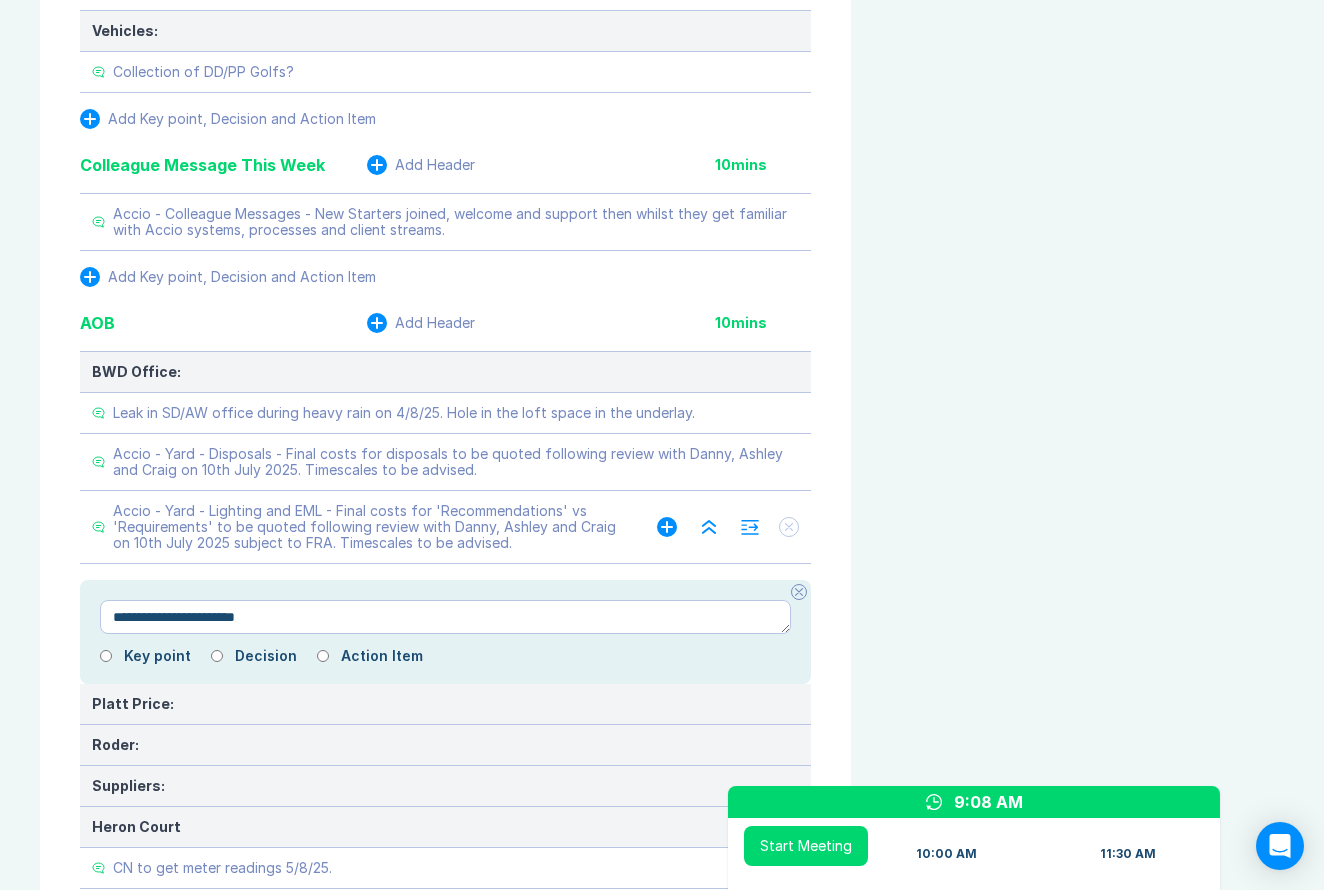 type on "**********" 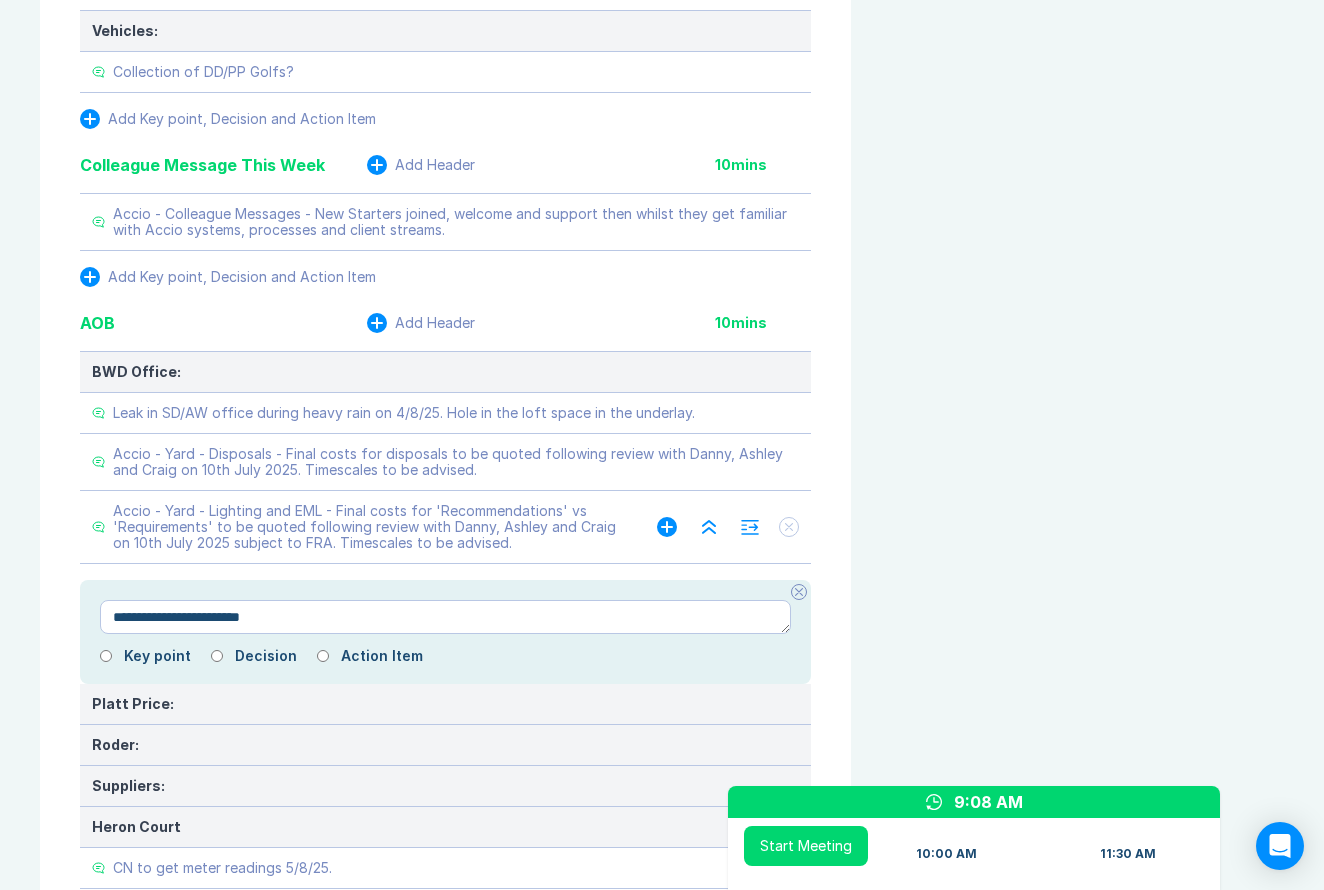 type on "*" 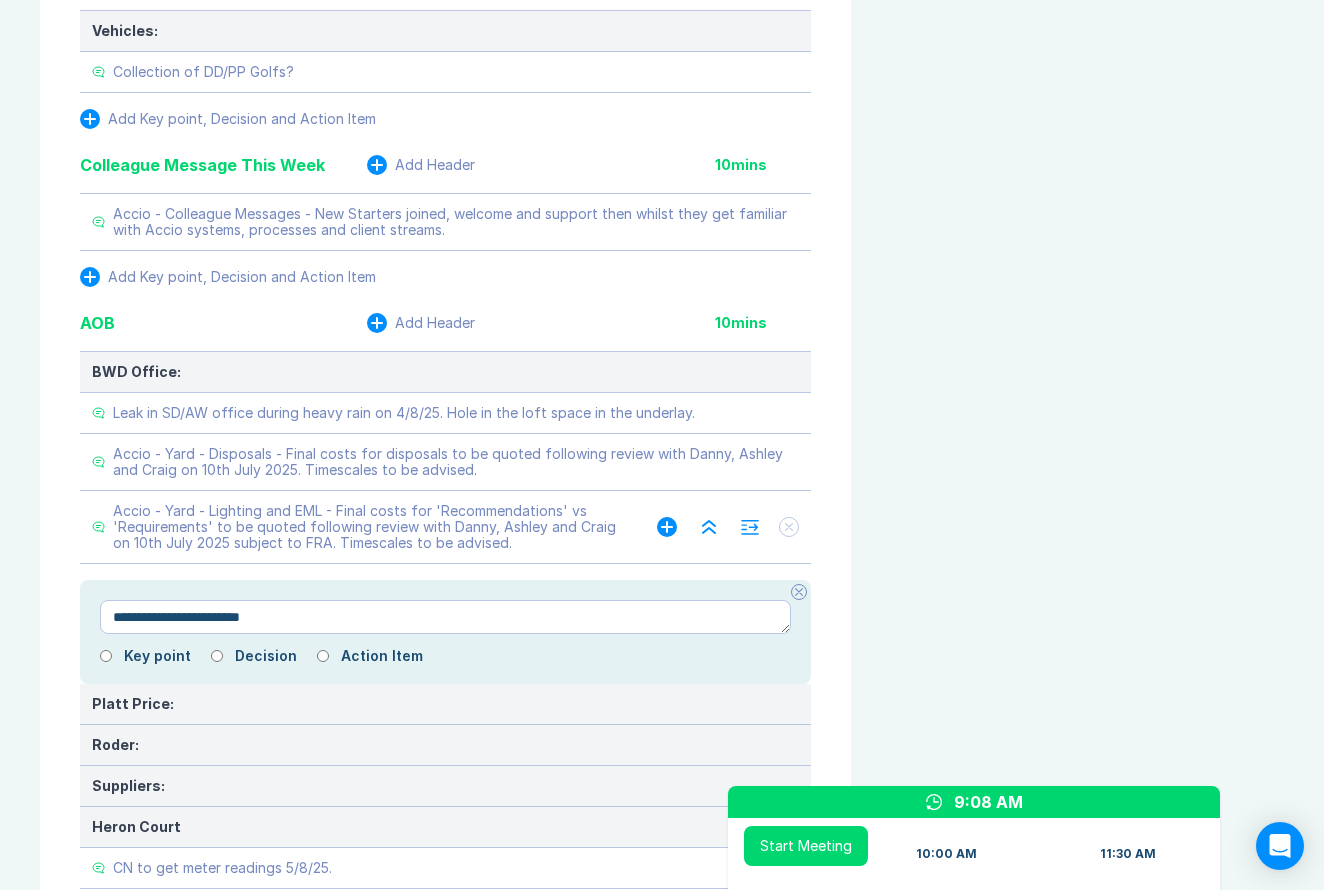type on "**********" 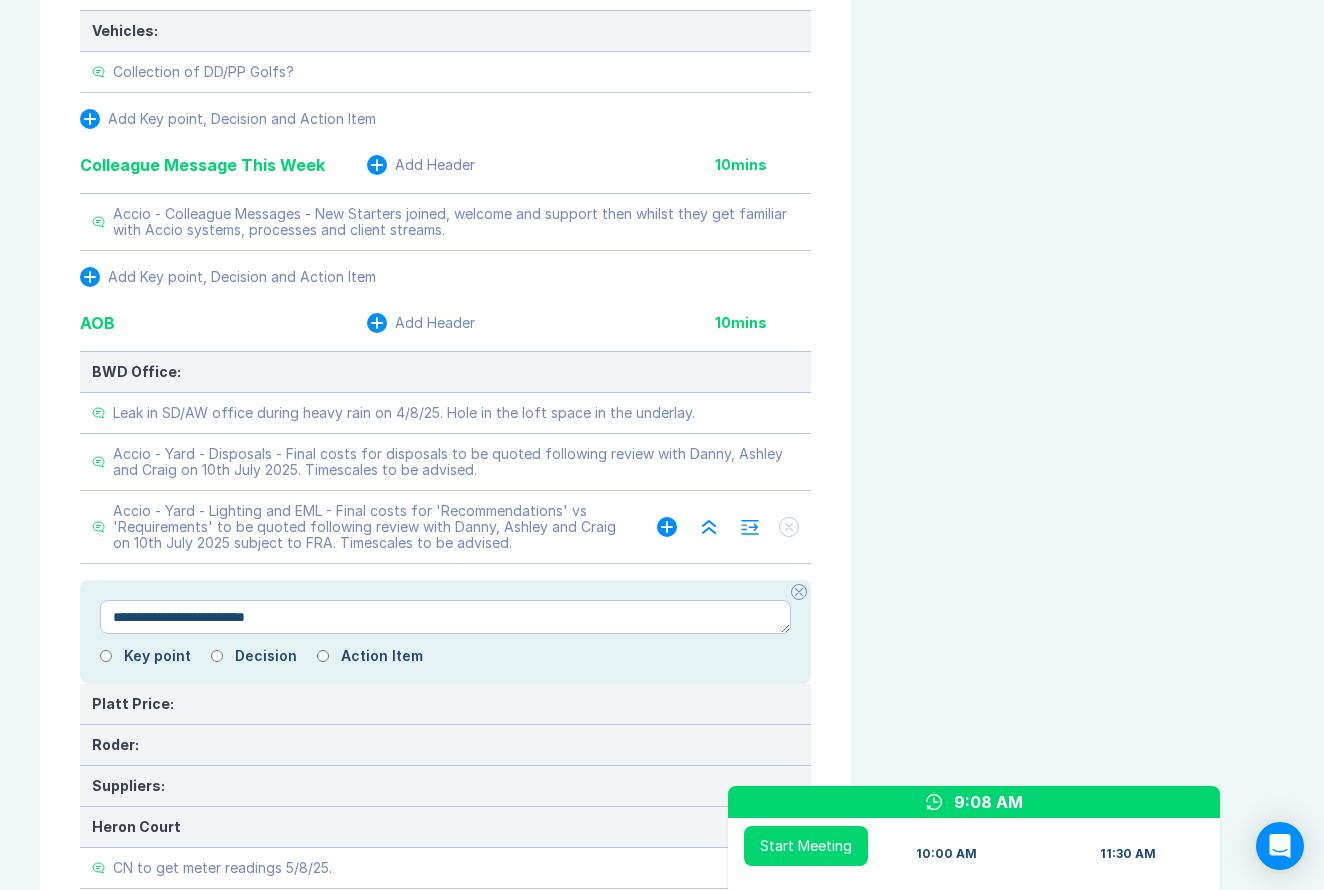 type on "*" 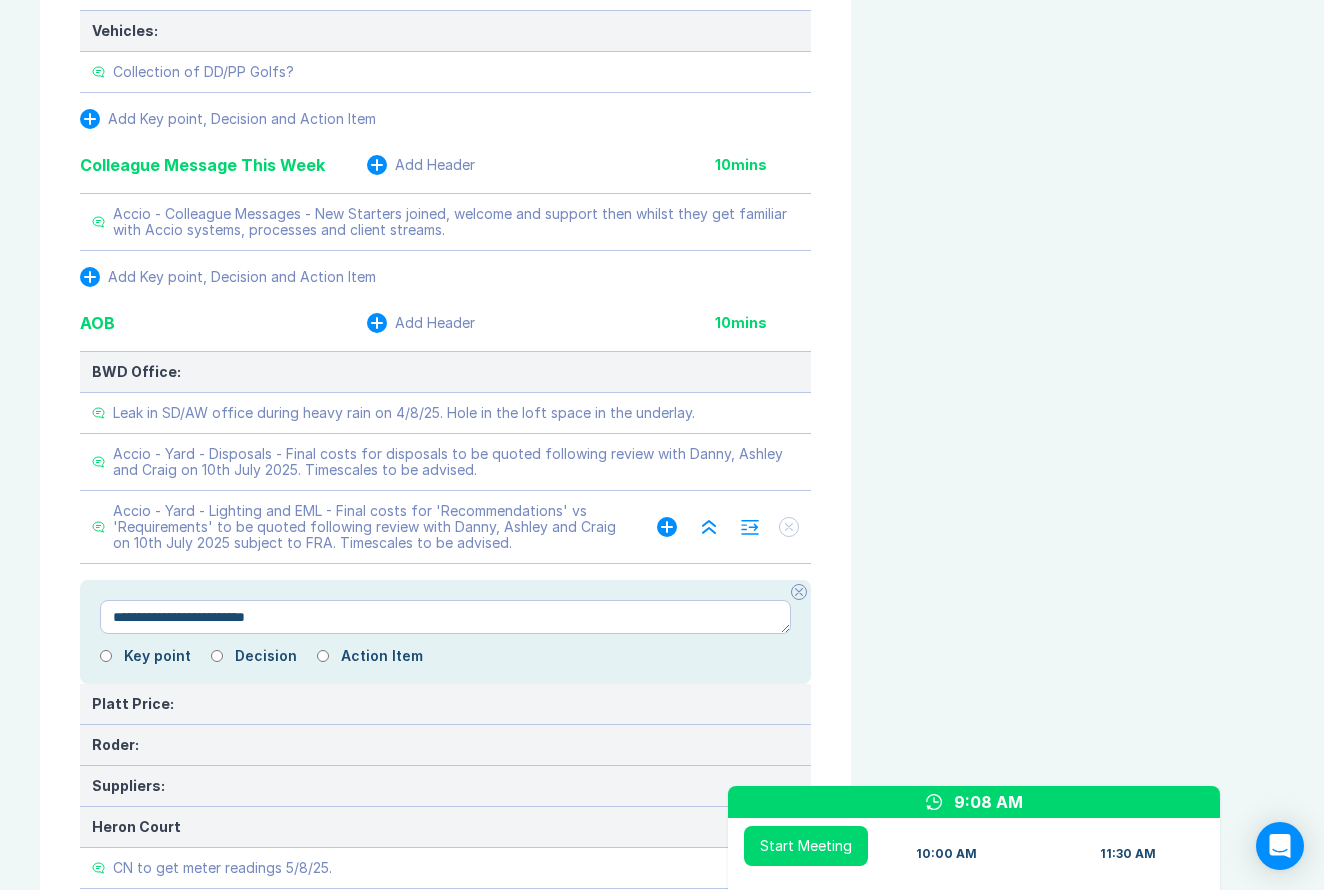 type on "**********" 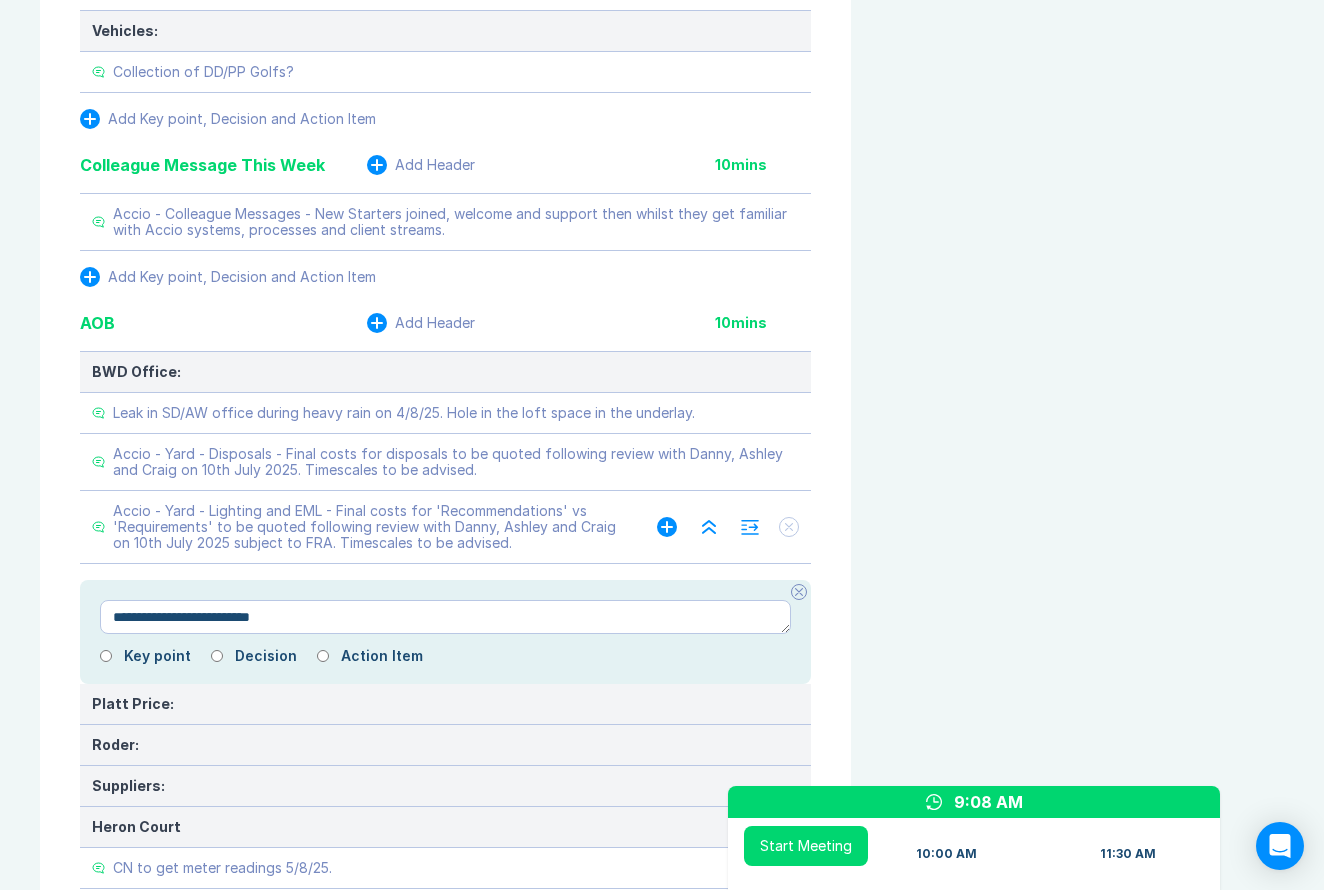 type on "*" 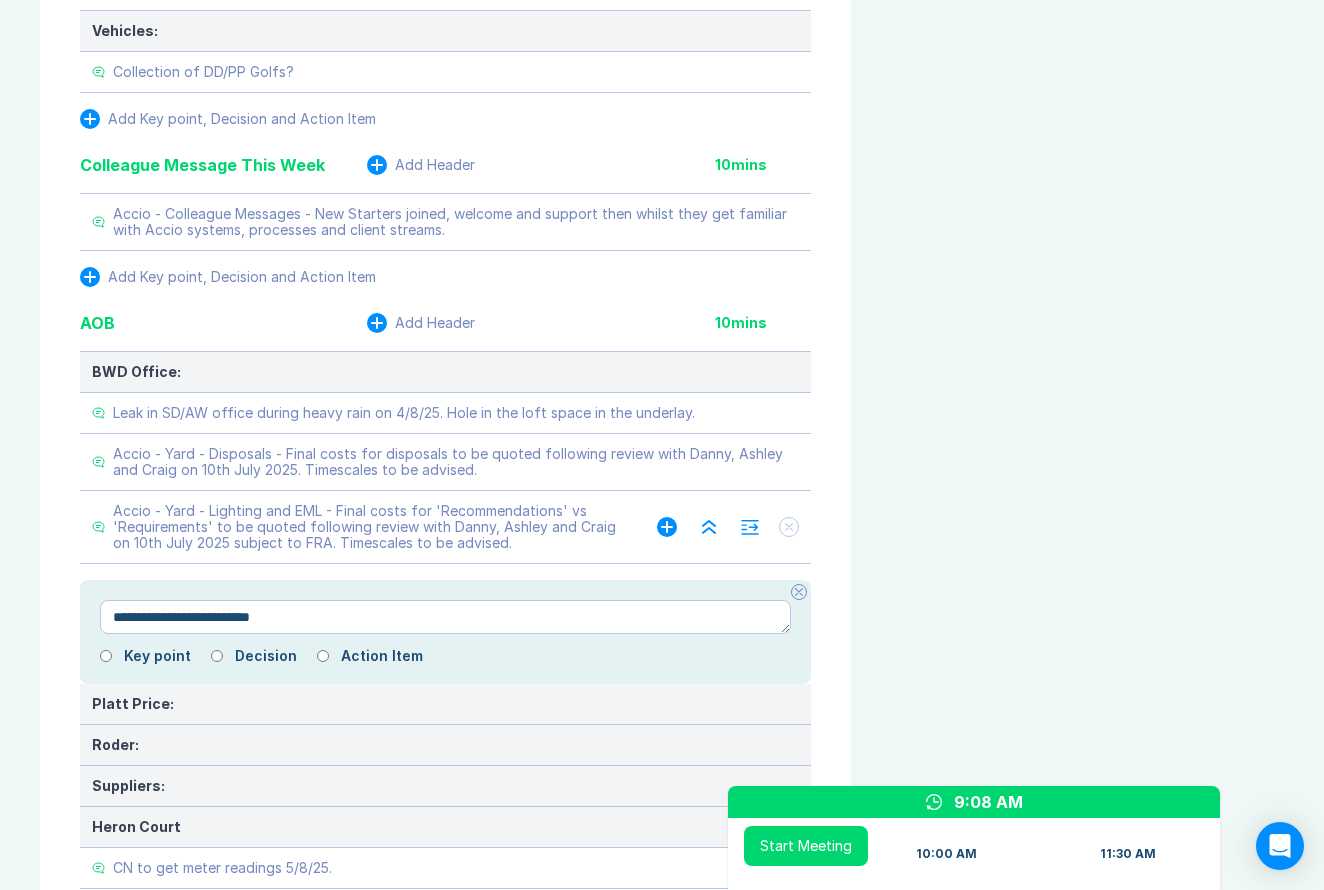type on "**********" 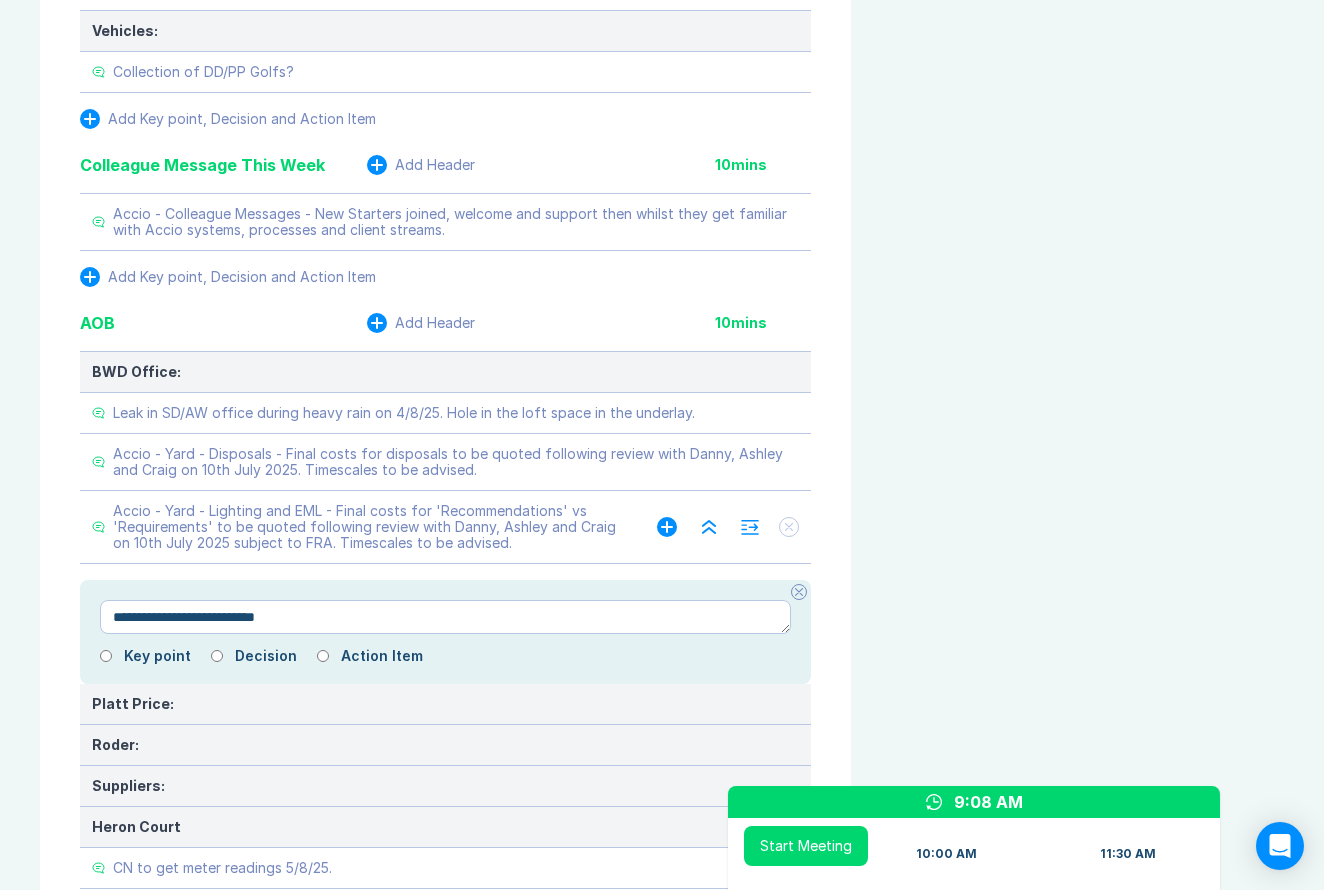 type on "*" 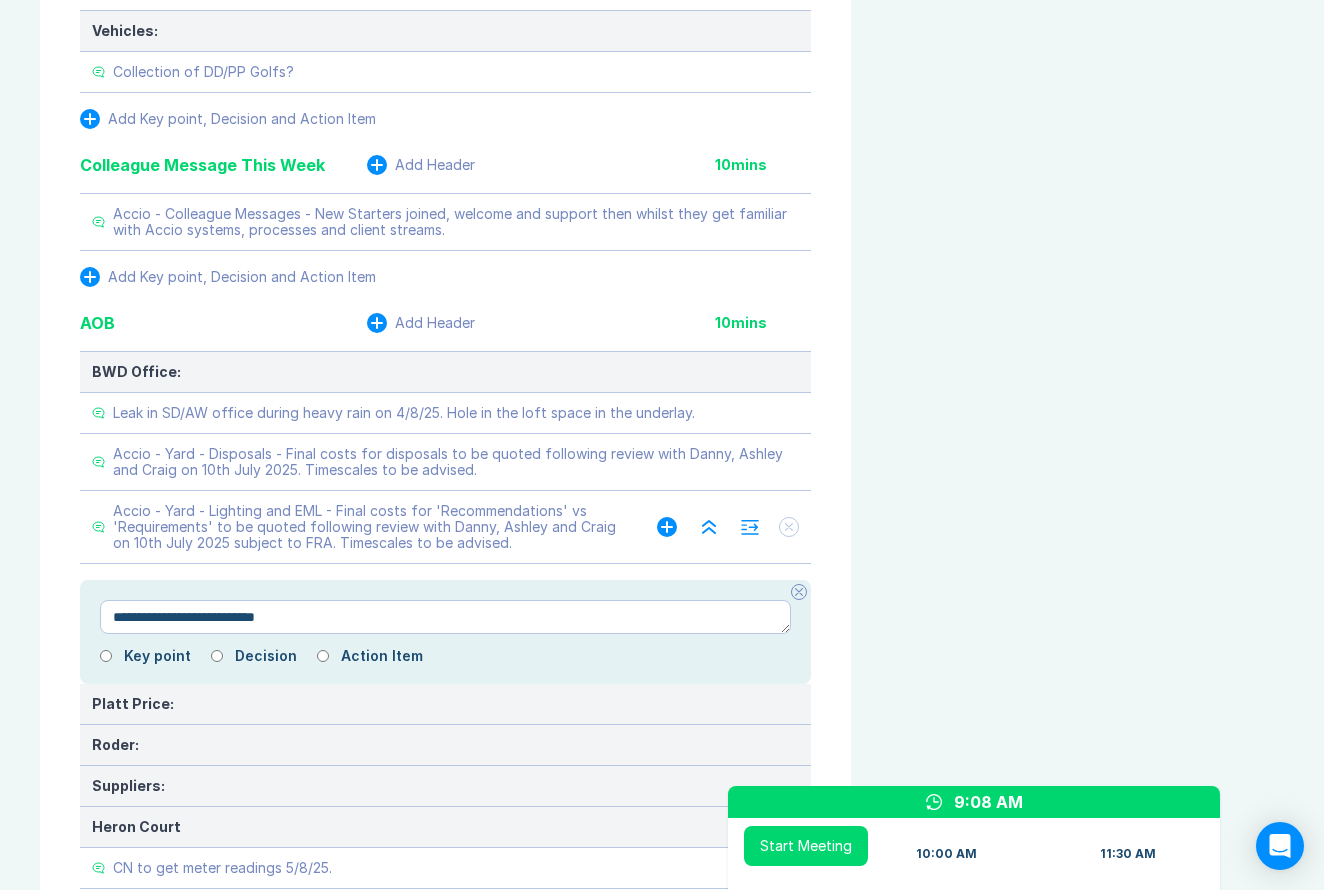 type on "**********" 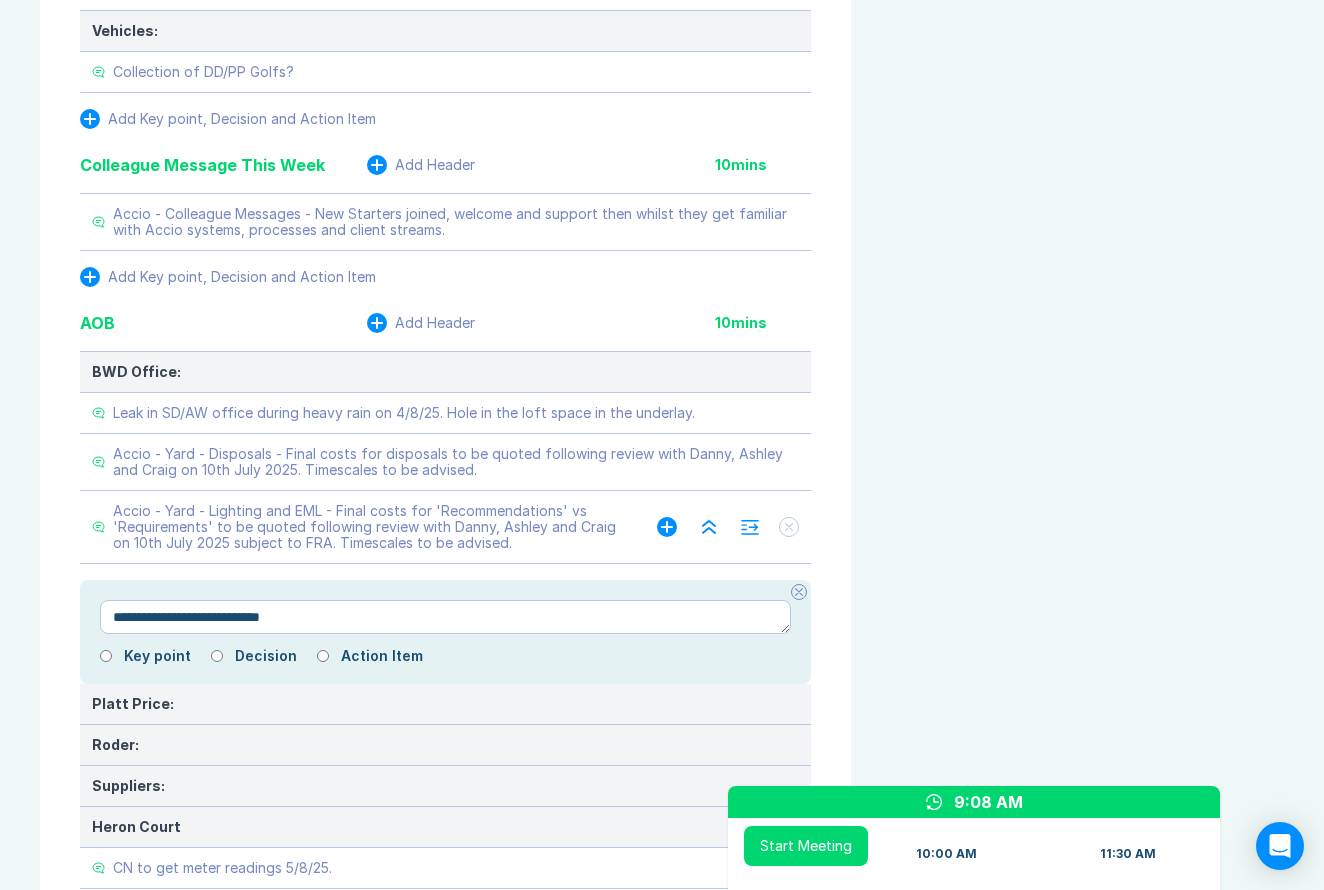 type on "*" 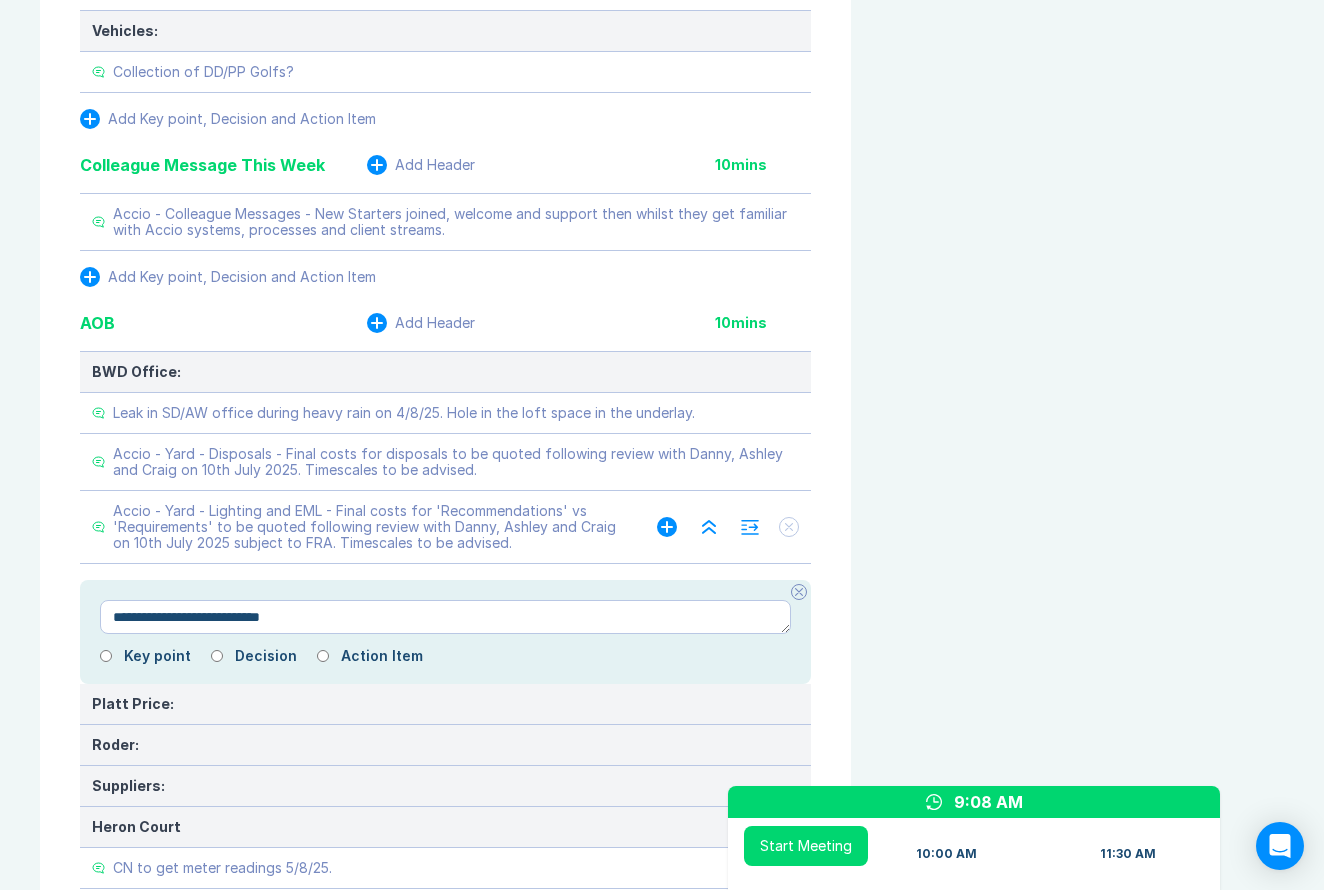 type on "**********" 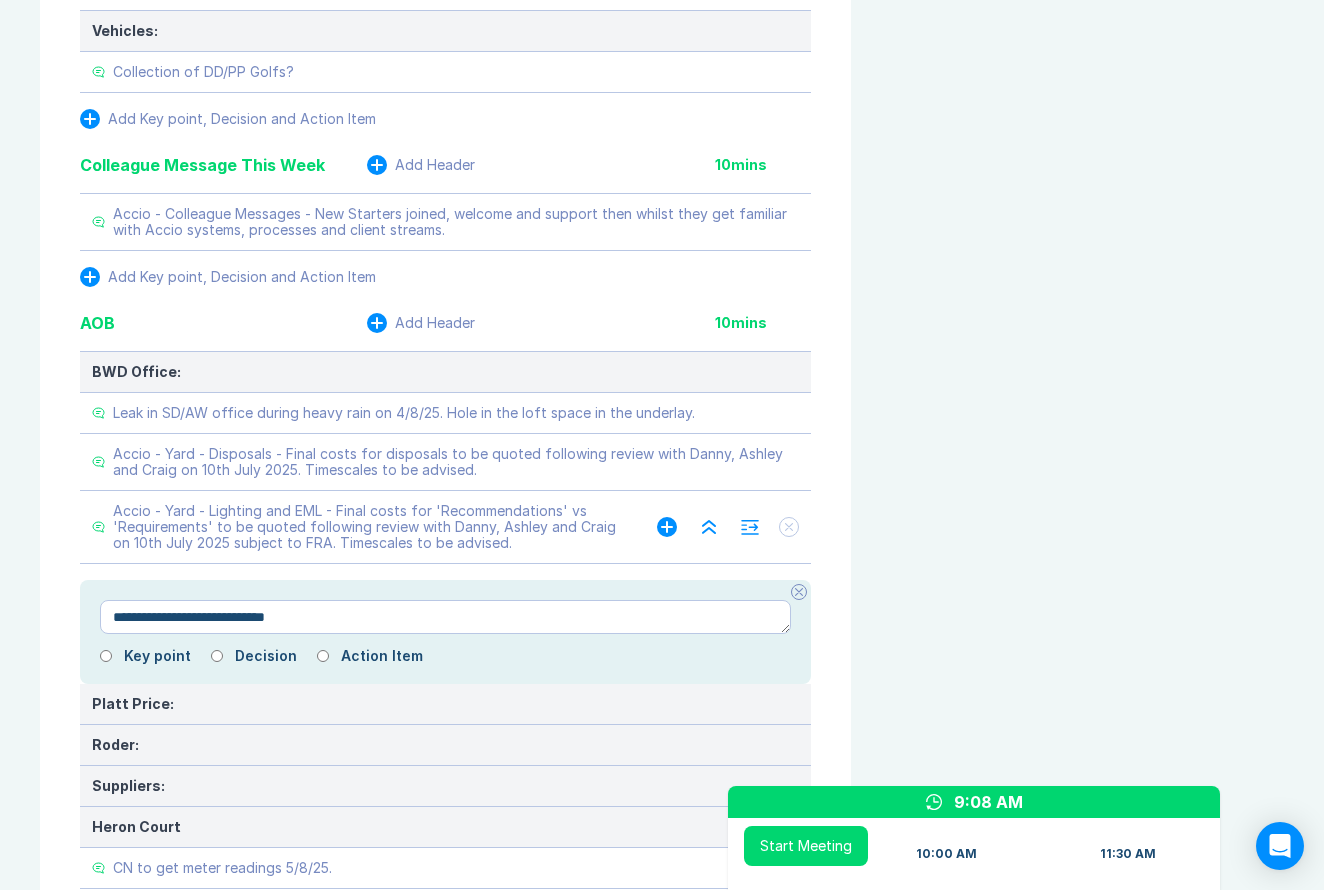 type on "*" 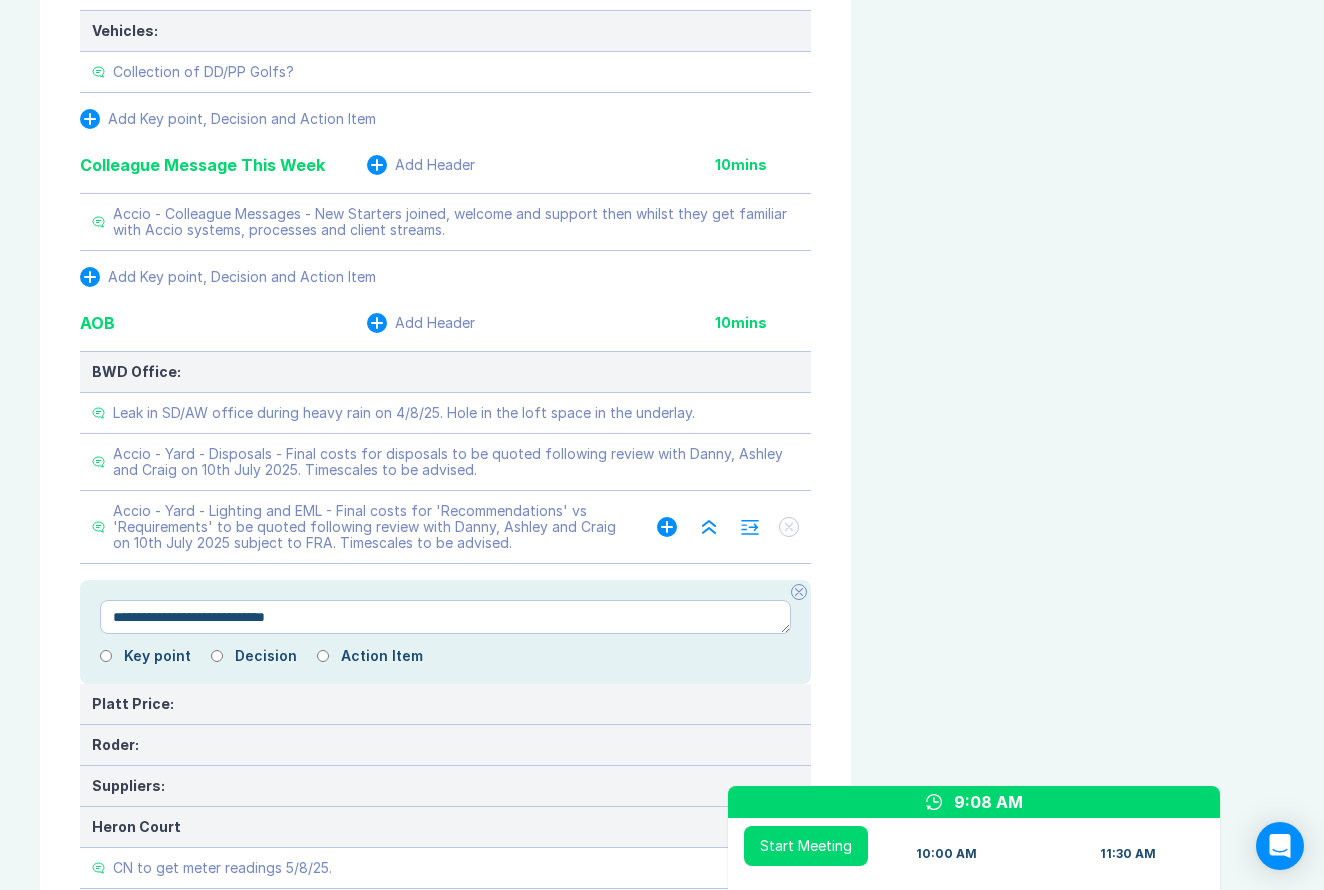 type on "**********" 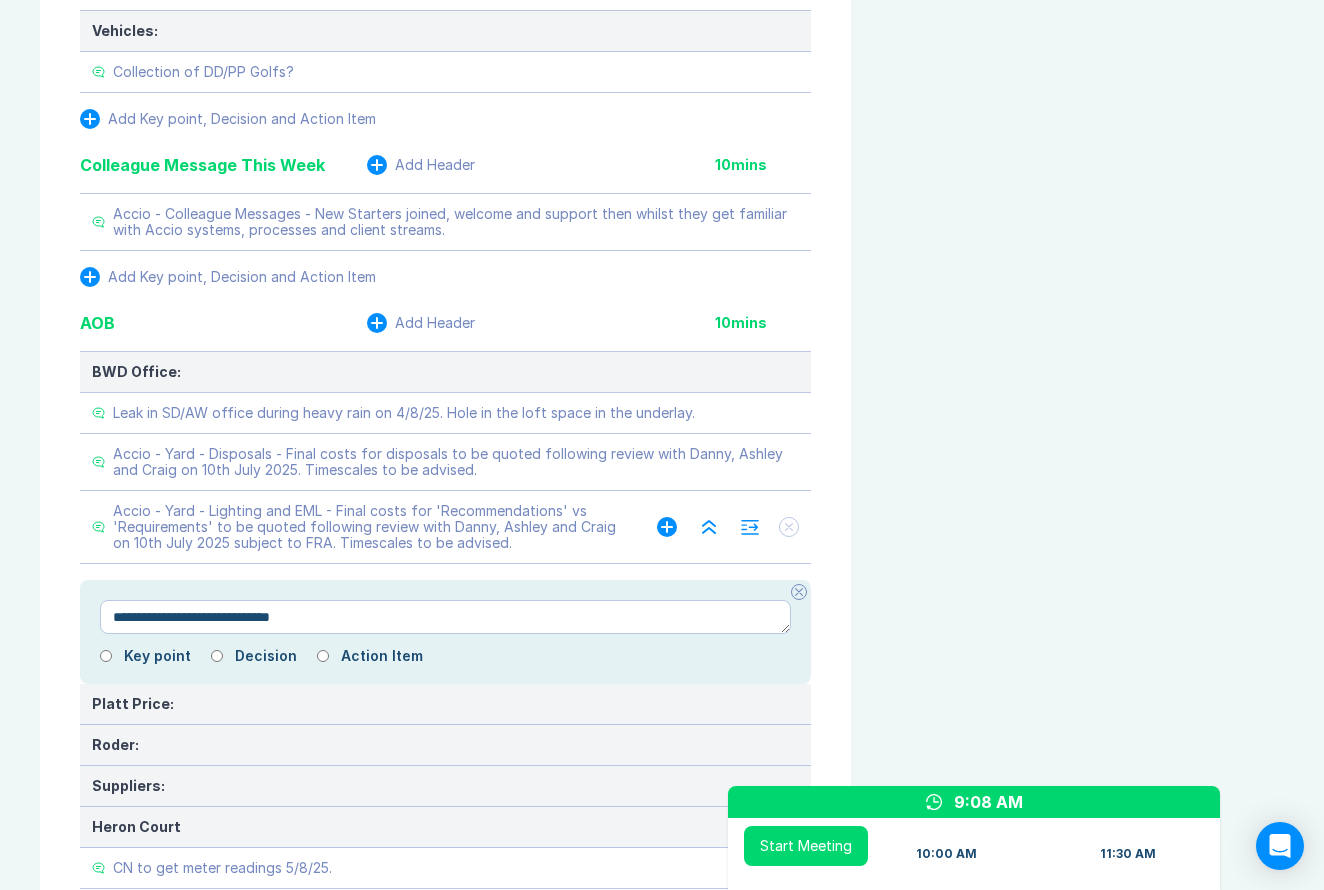 type on "*" 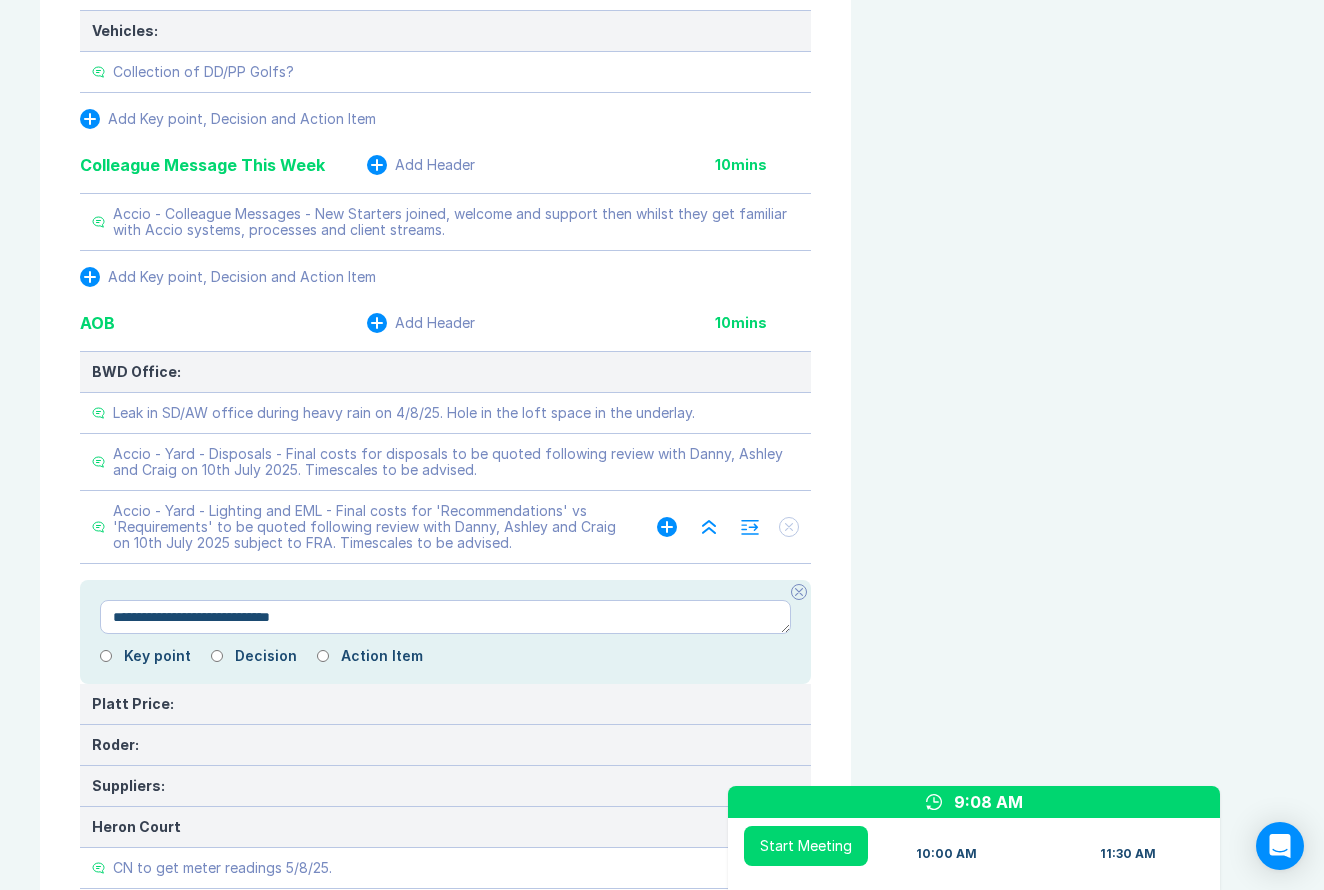 type on "**********" 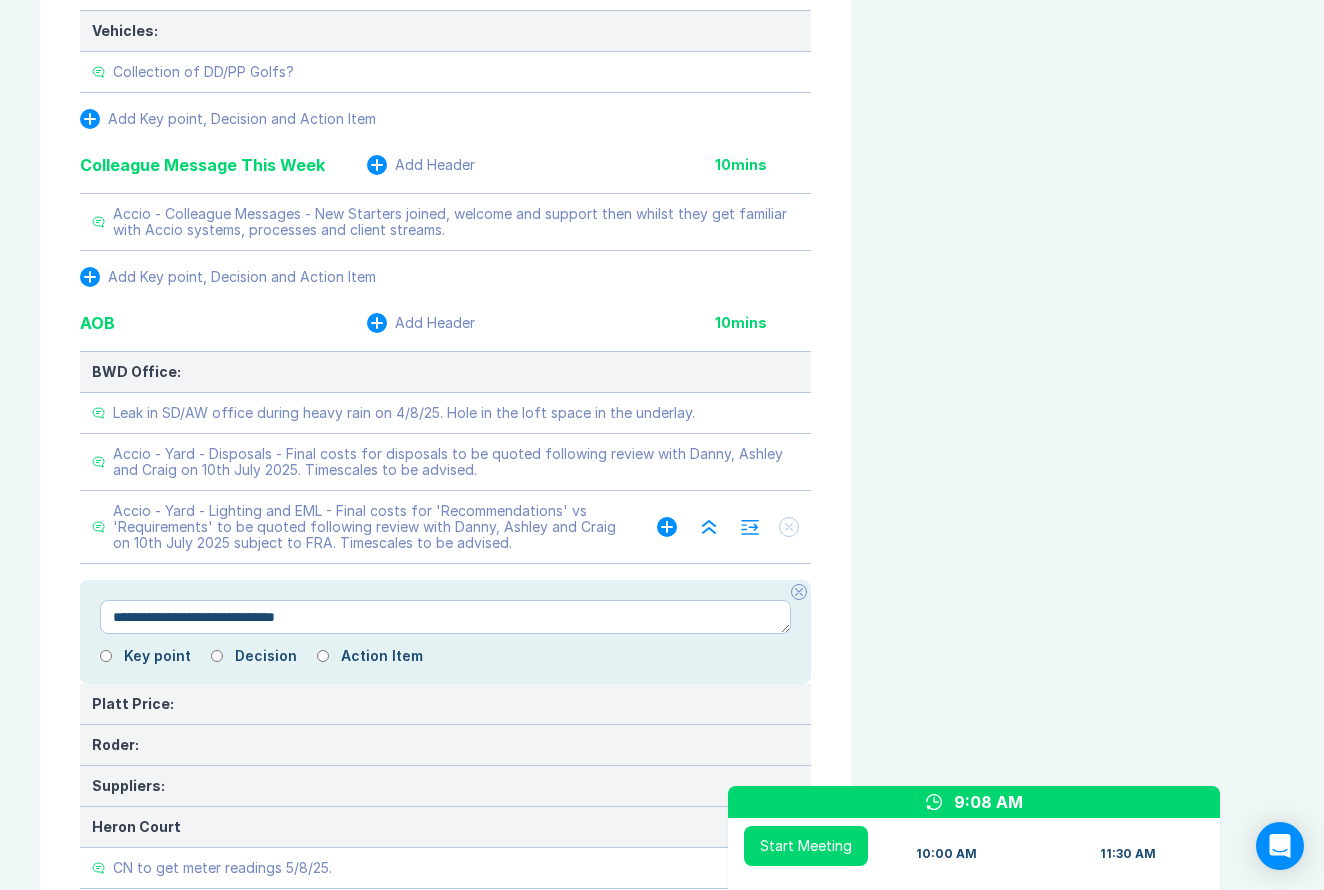type on "*" 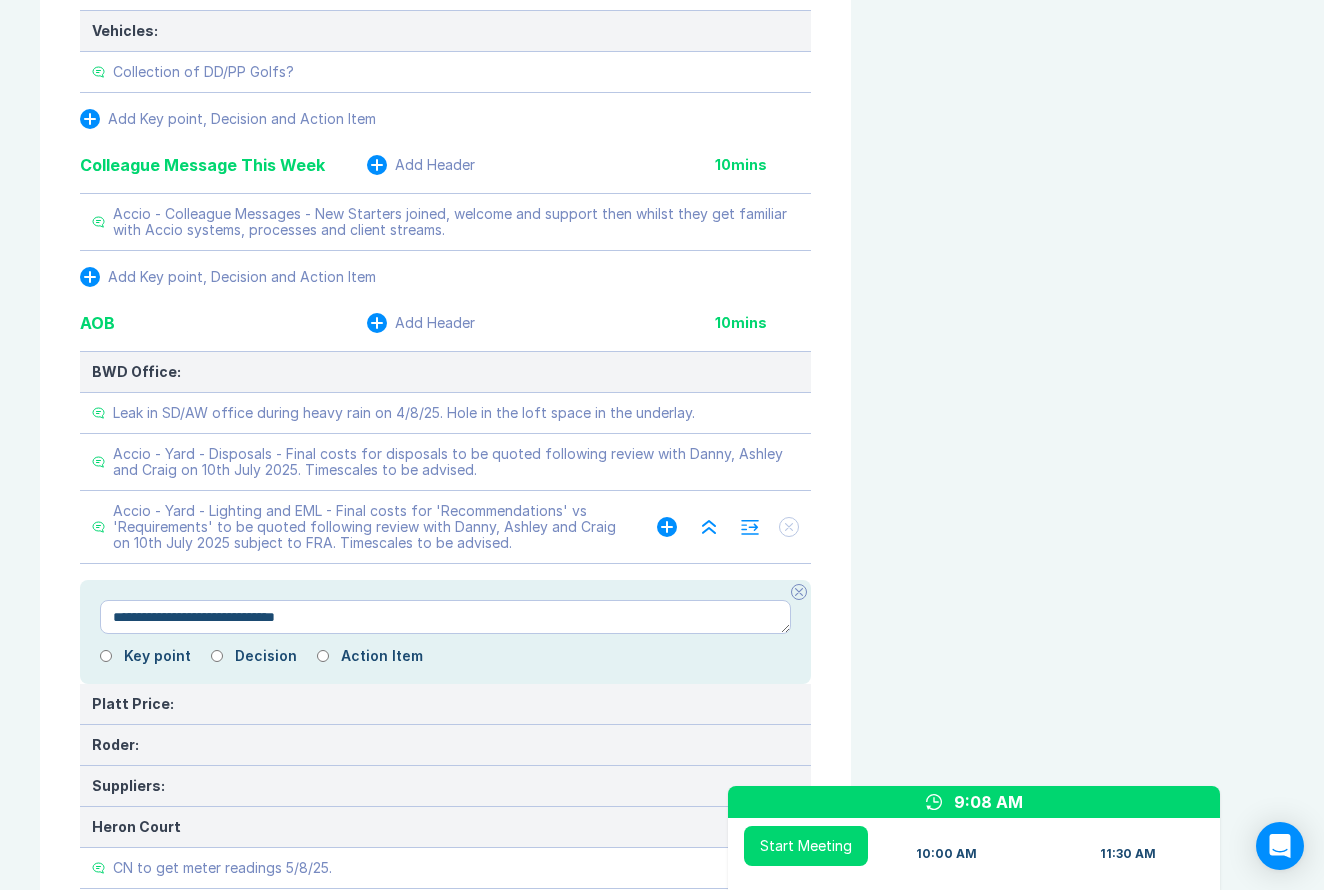 type on "**********" 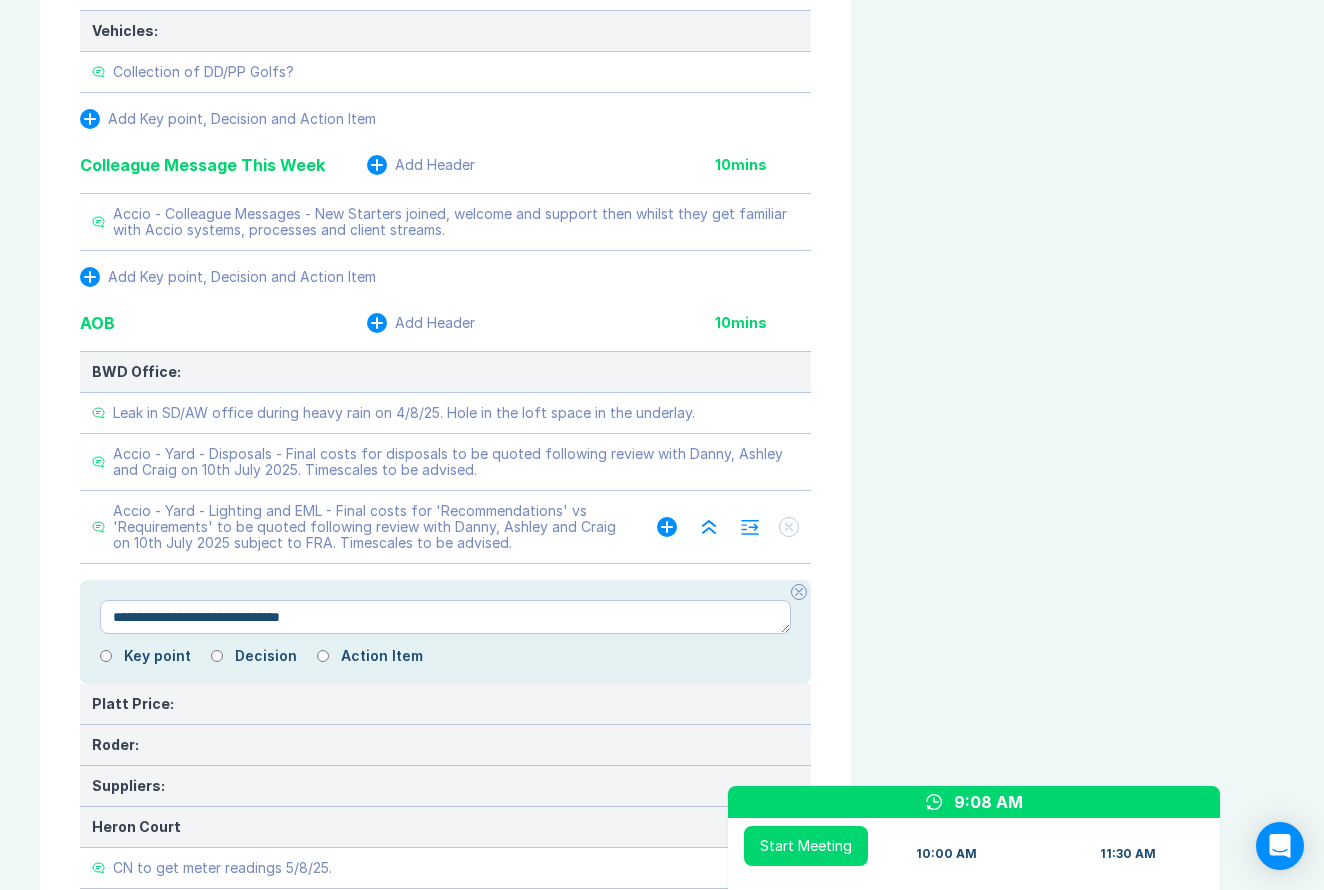 type on "*" 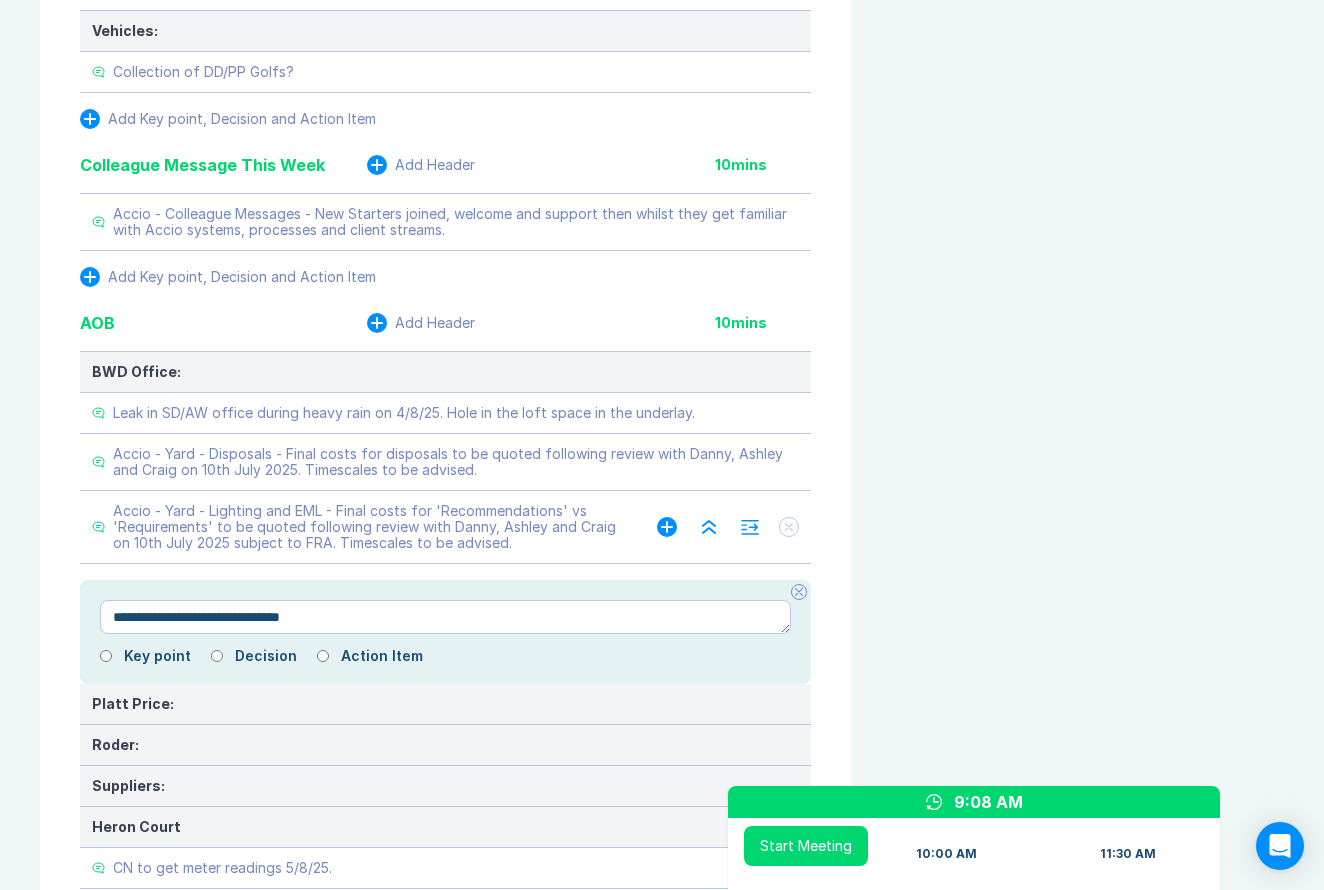 type on "**********" 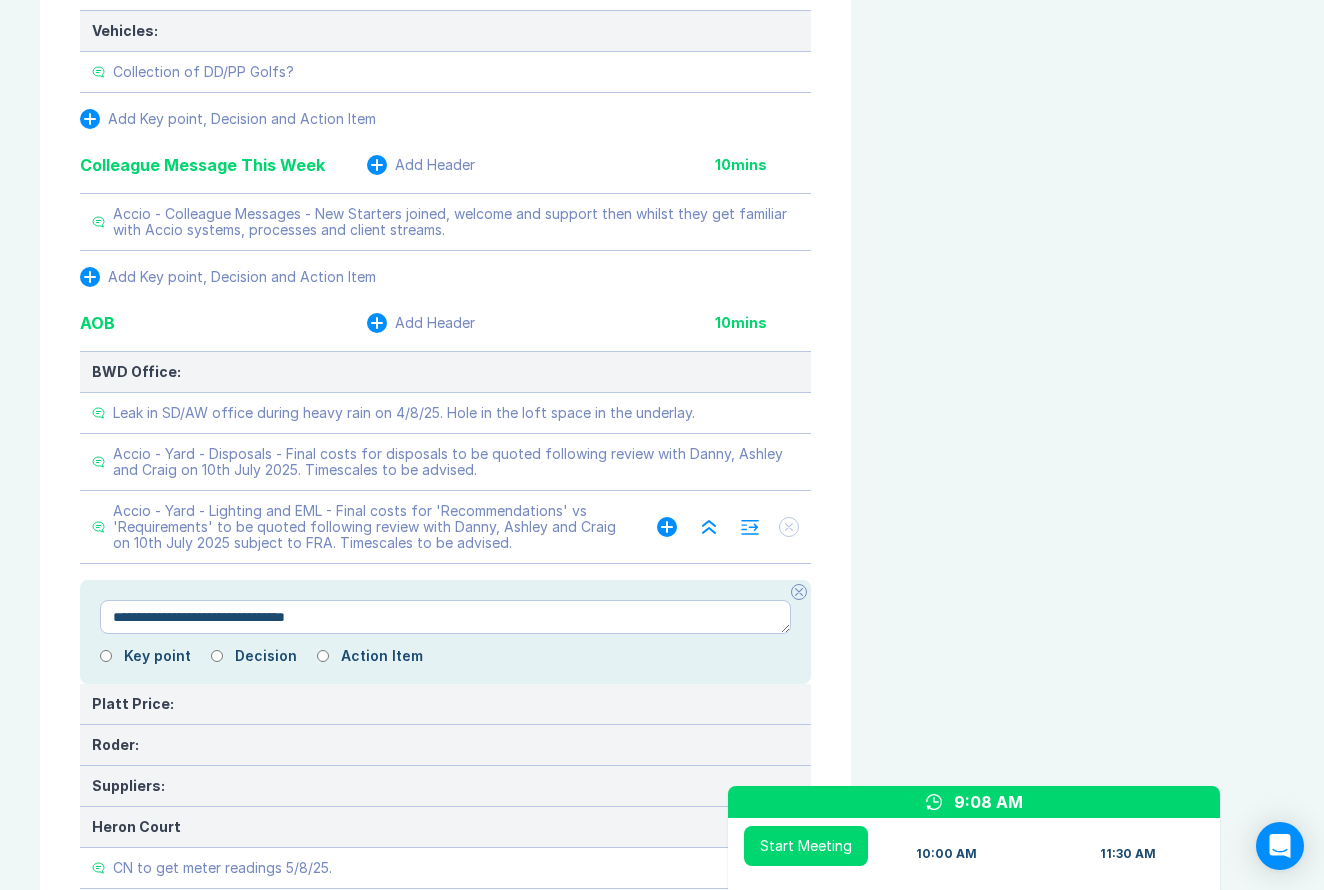 type on "*" 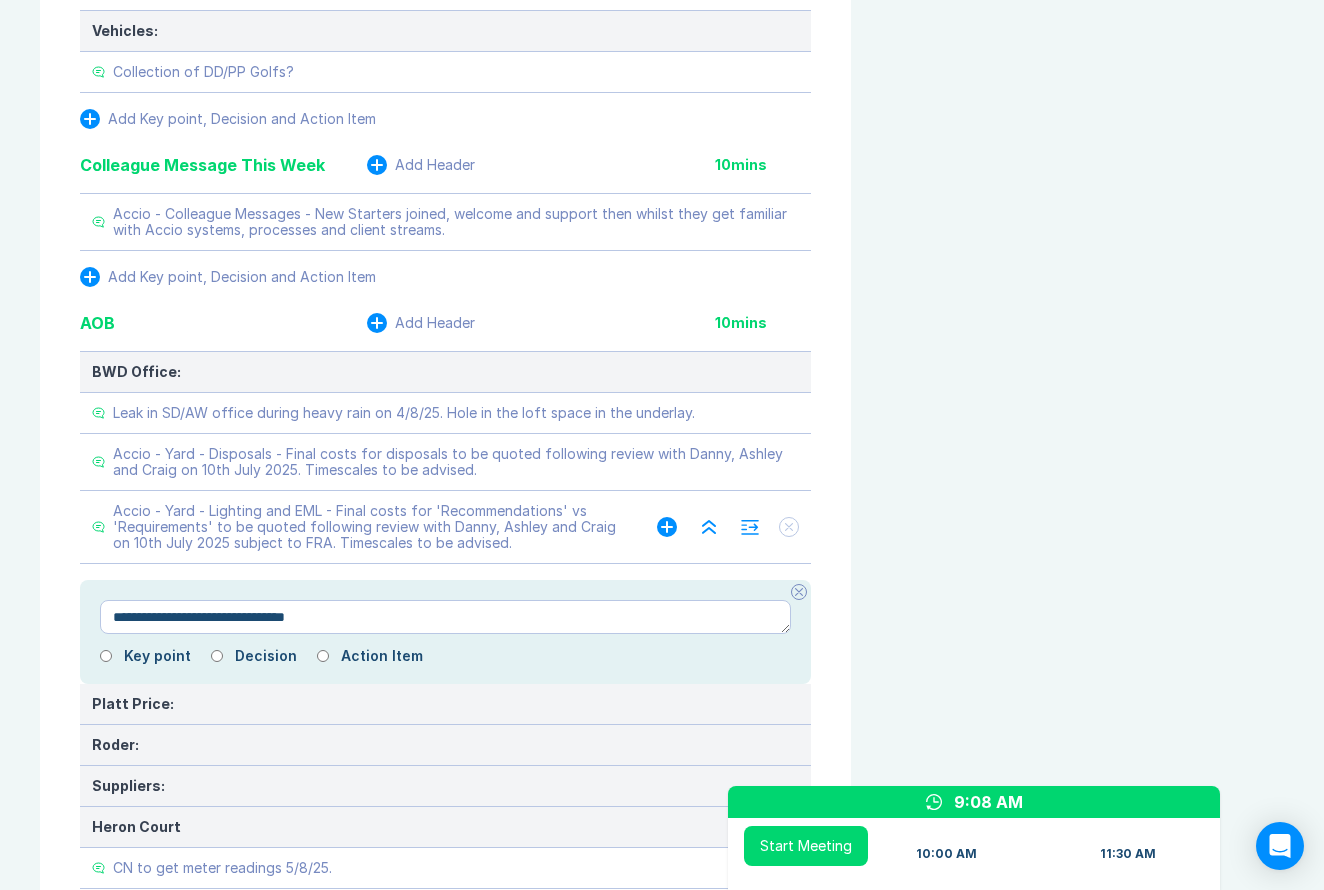 type on "**********" 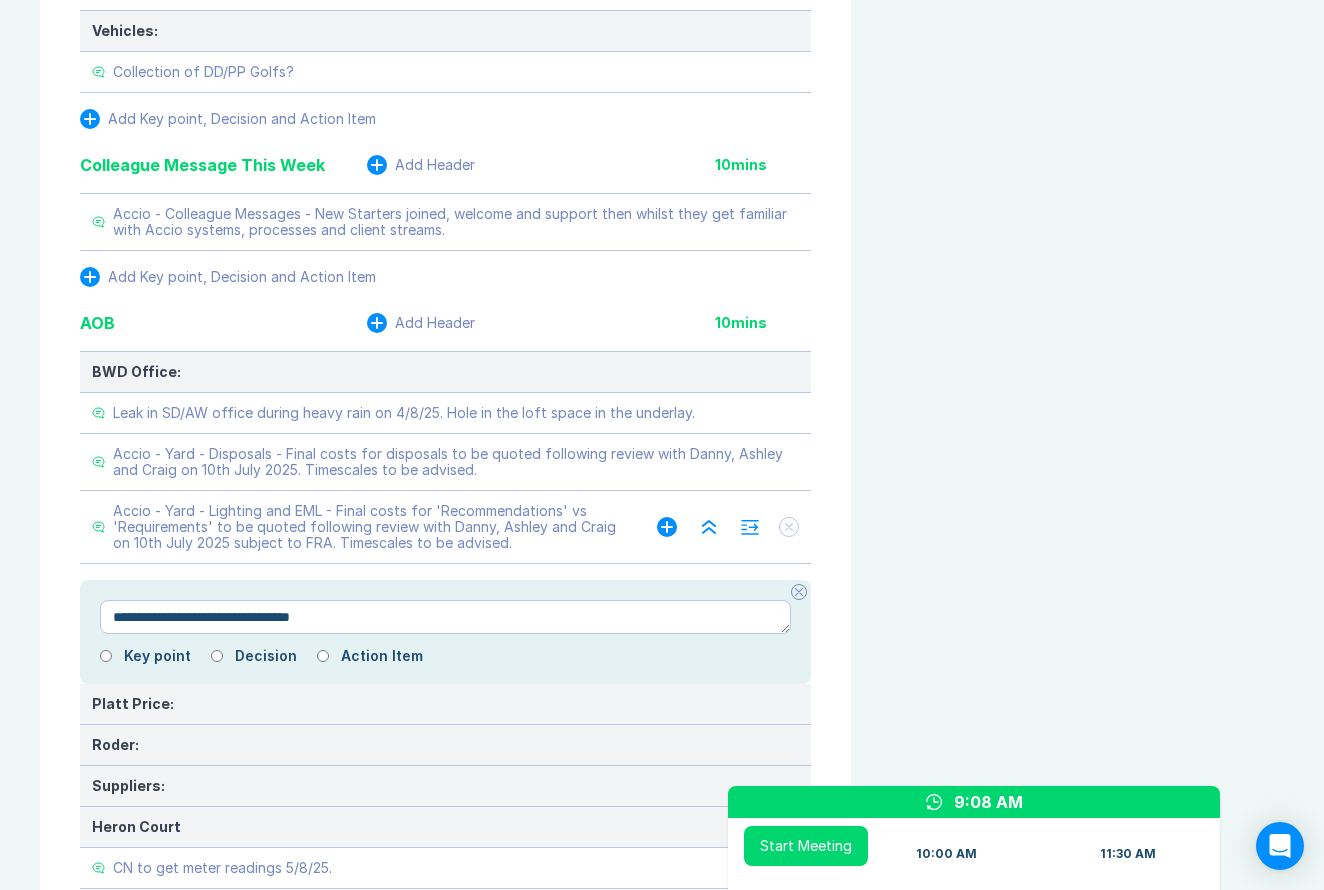 type on "*" 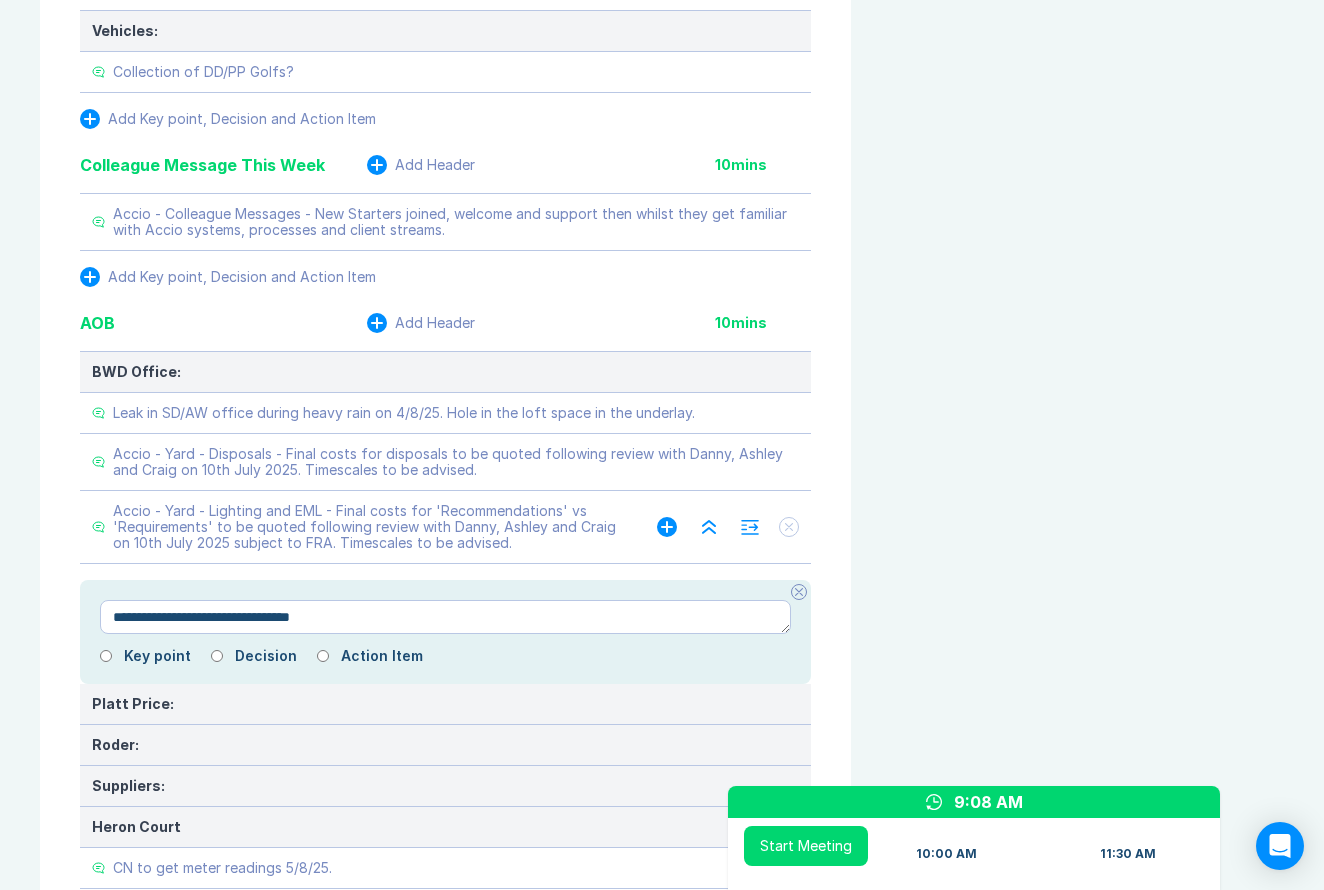 type on "**********" 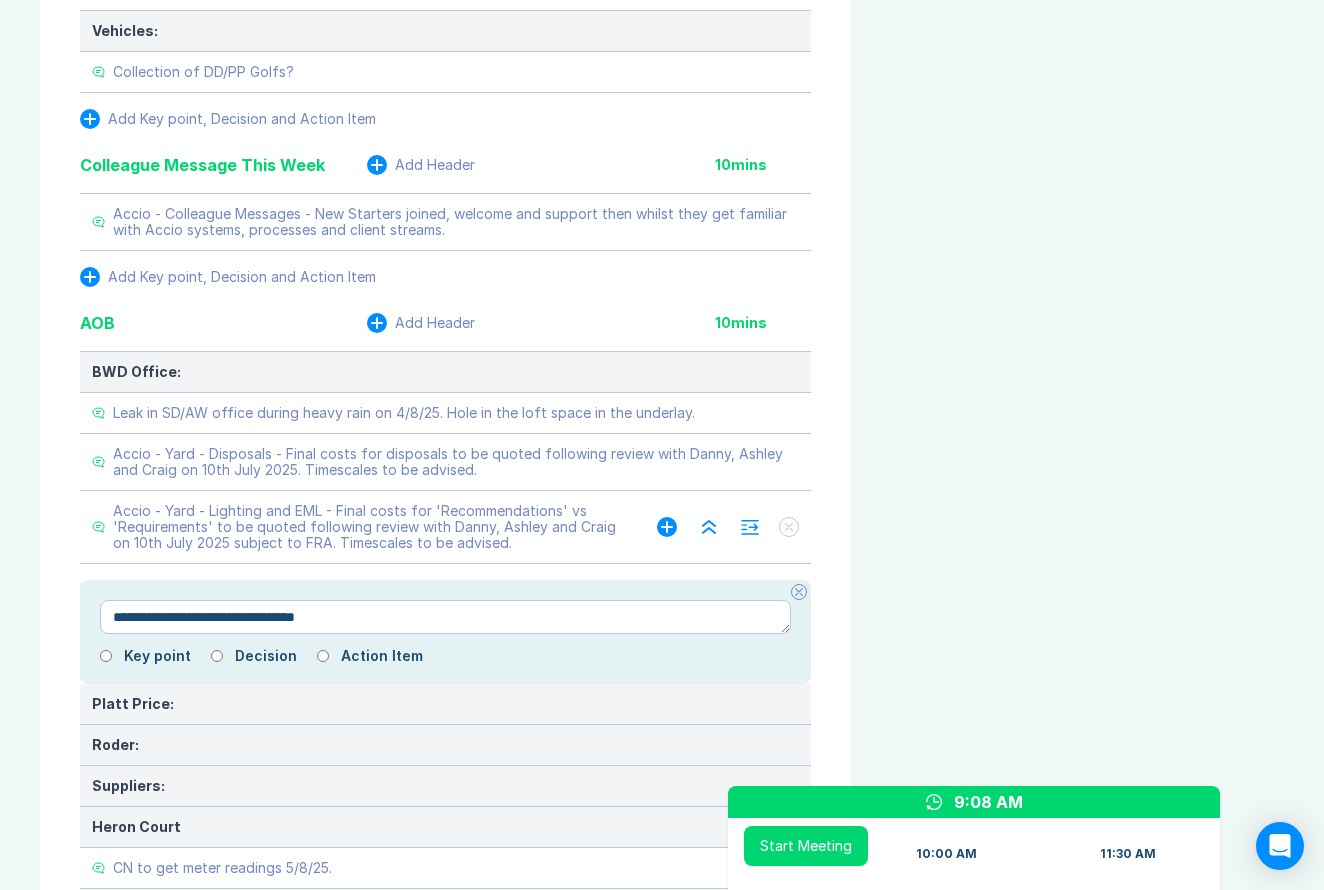type on "*" 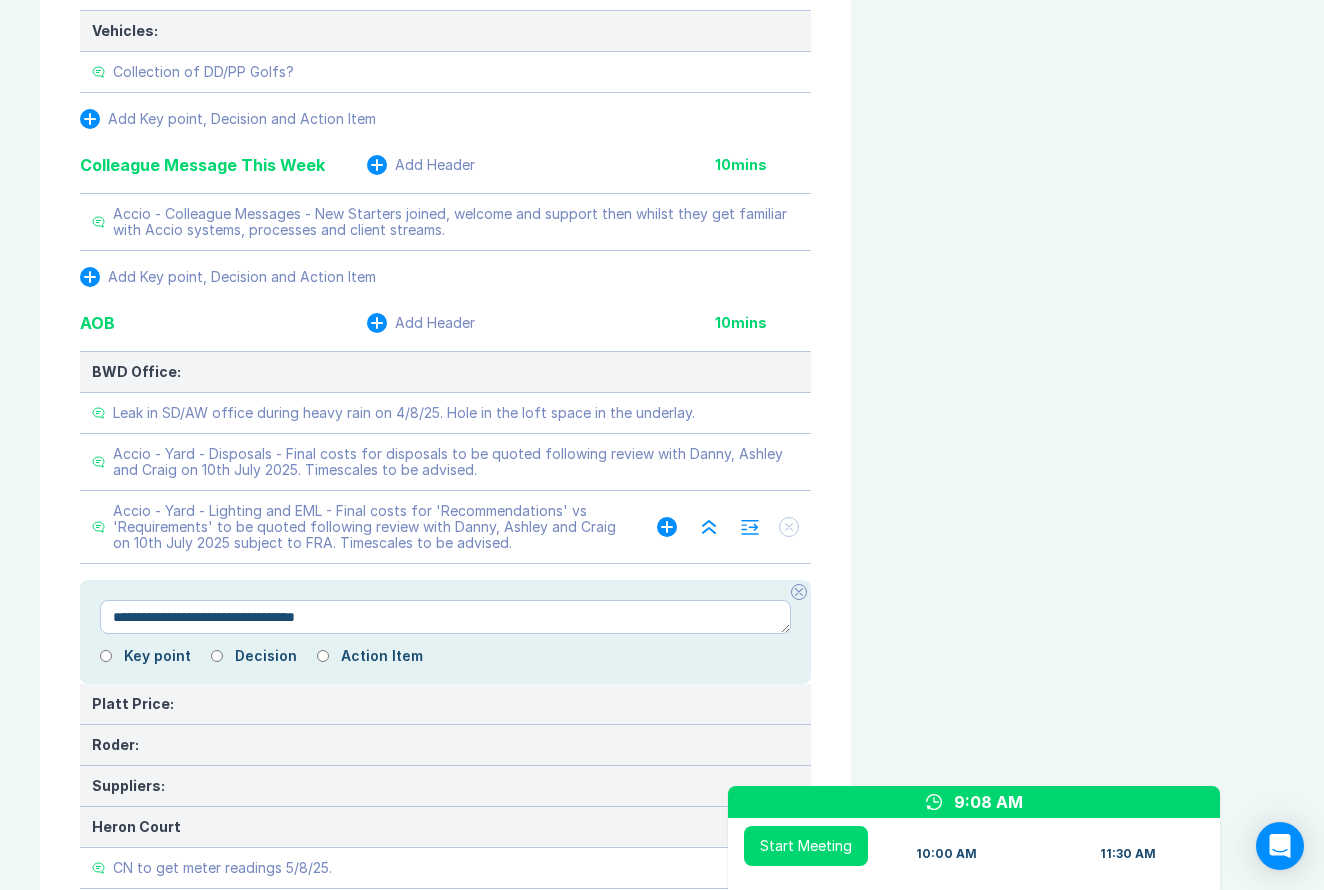 type on "**********" 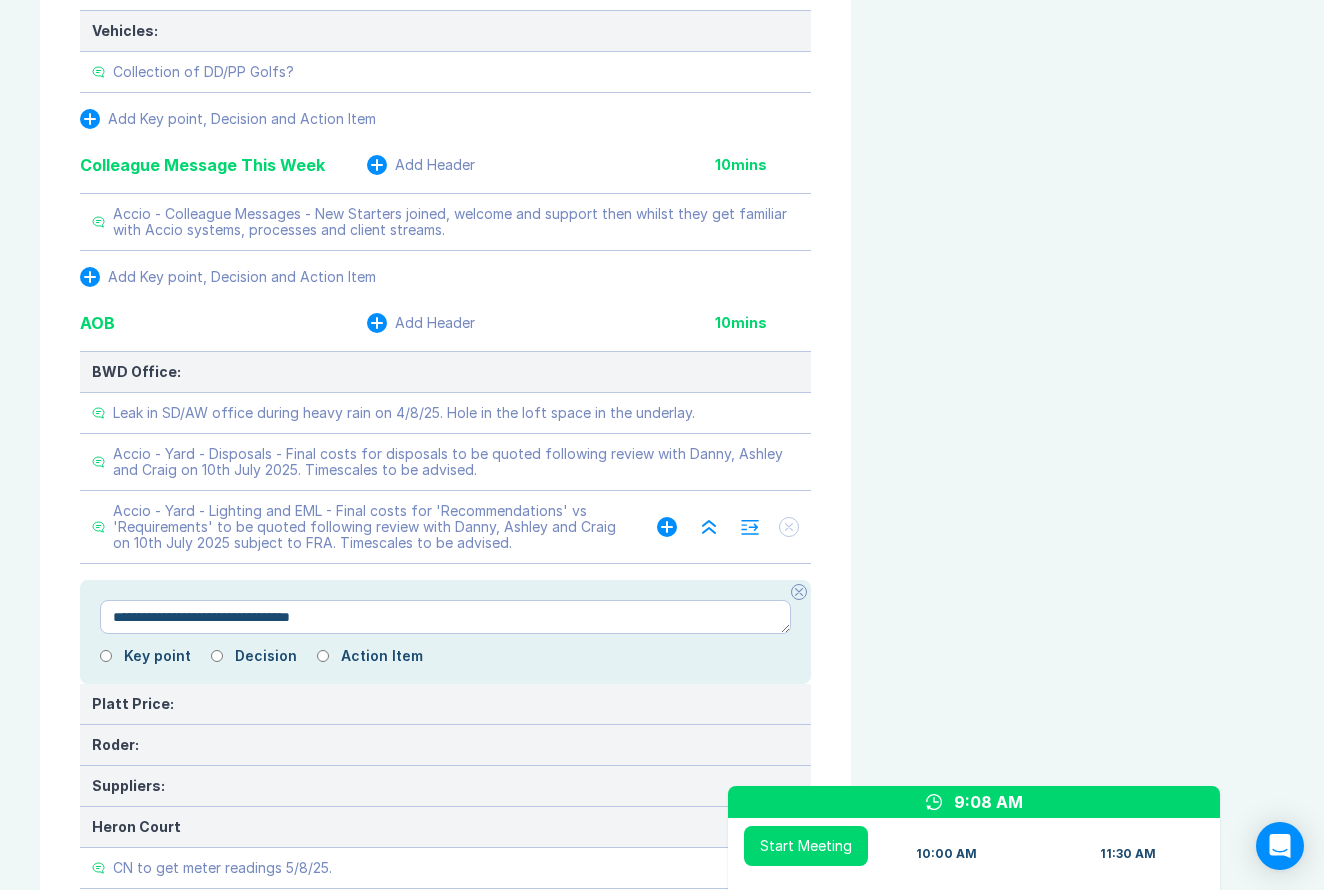 type on "*" 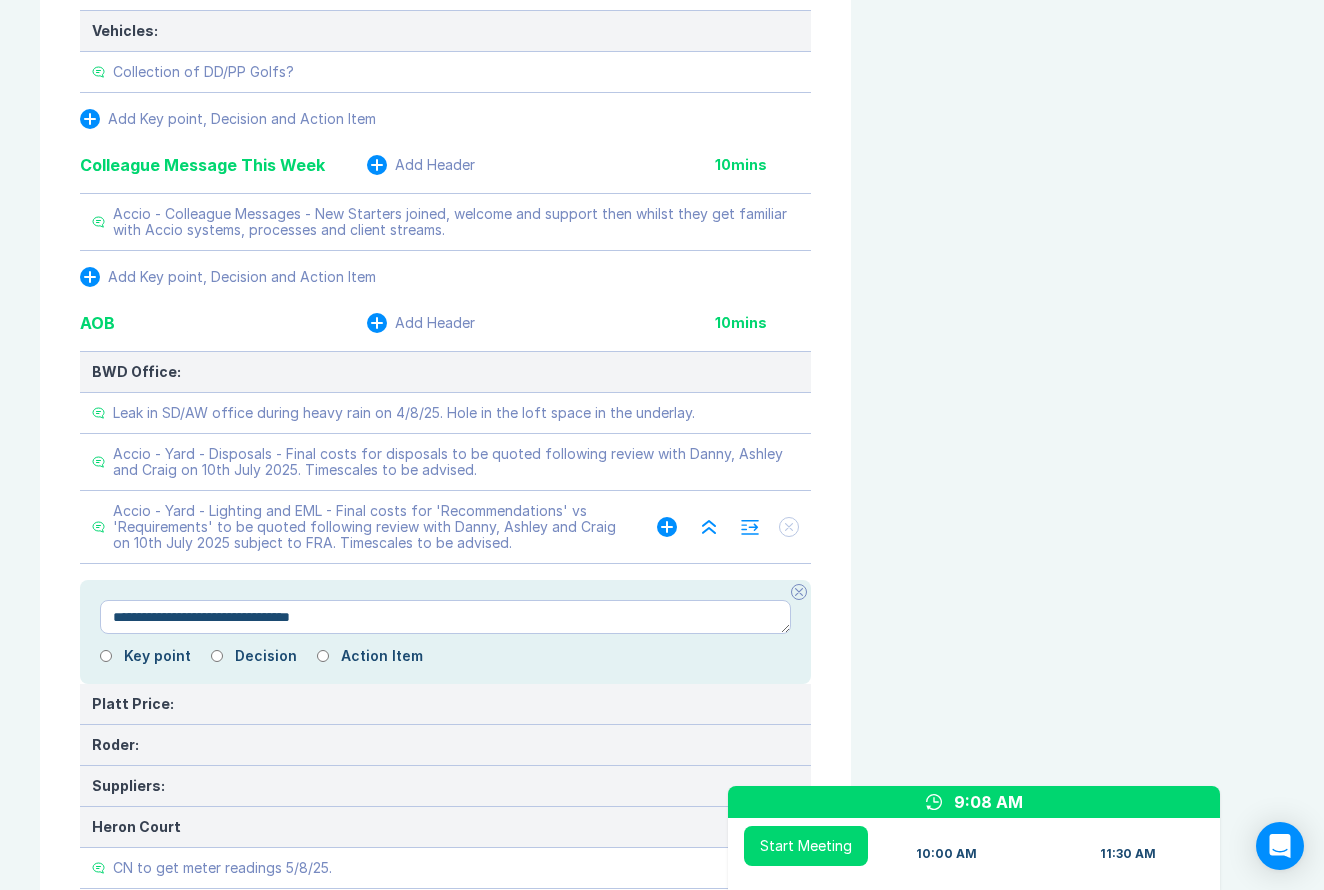 type on "**********" 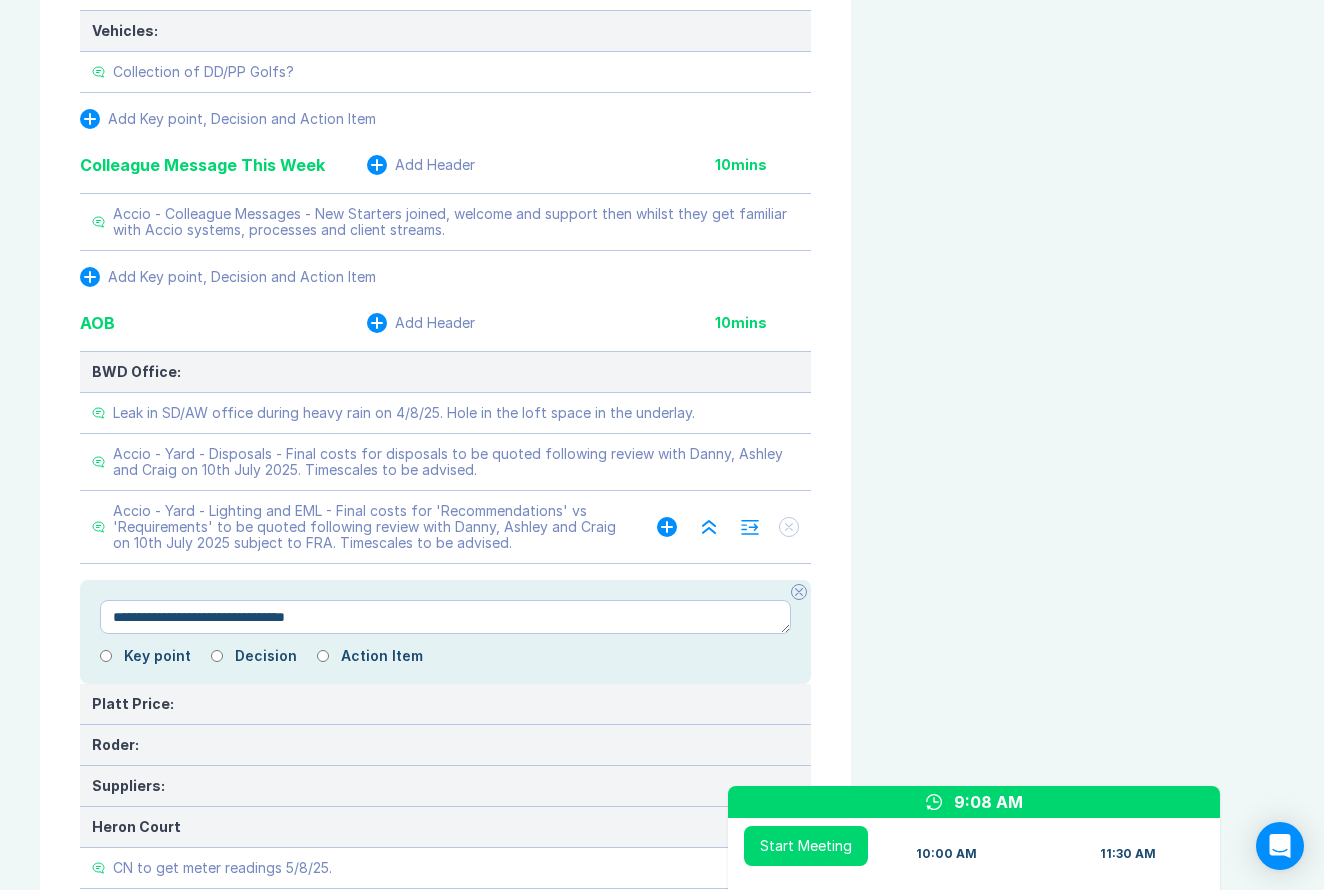 type on "*" 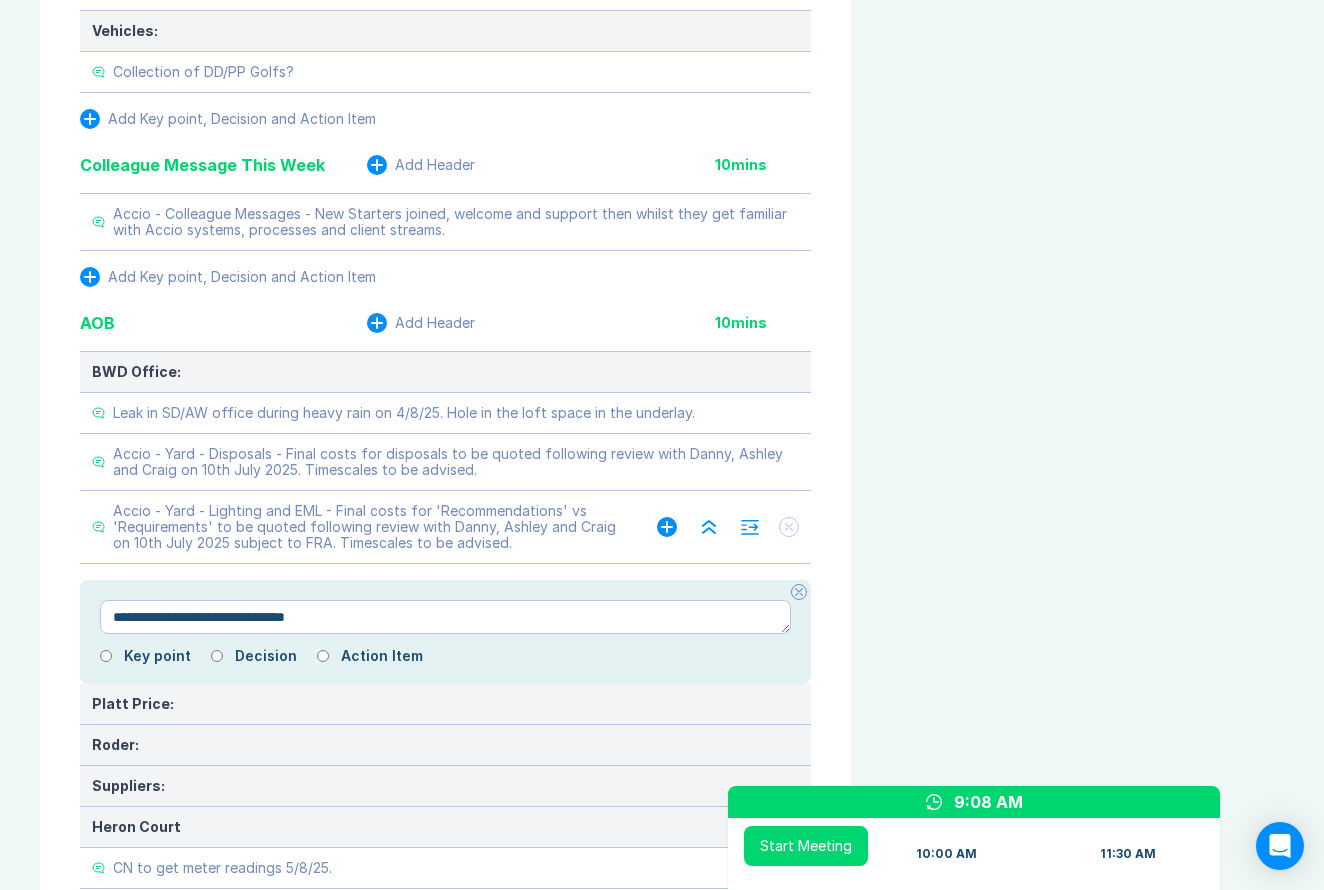 type on "**********" 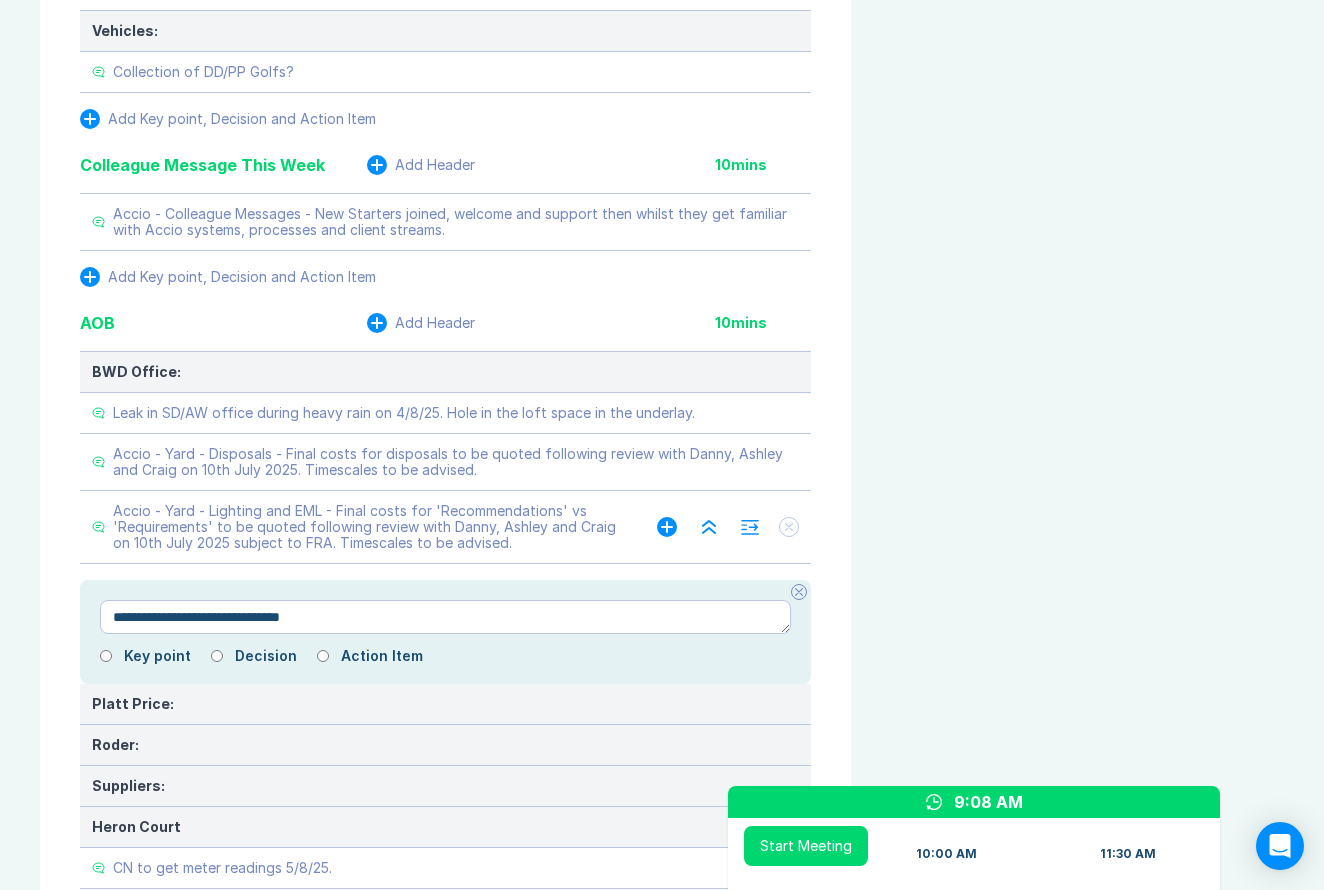 type on "*" 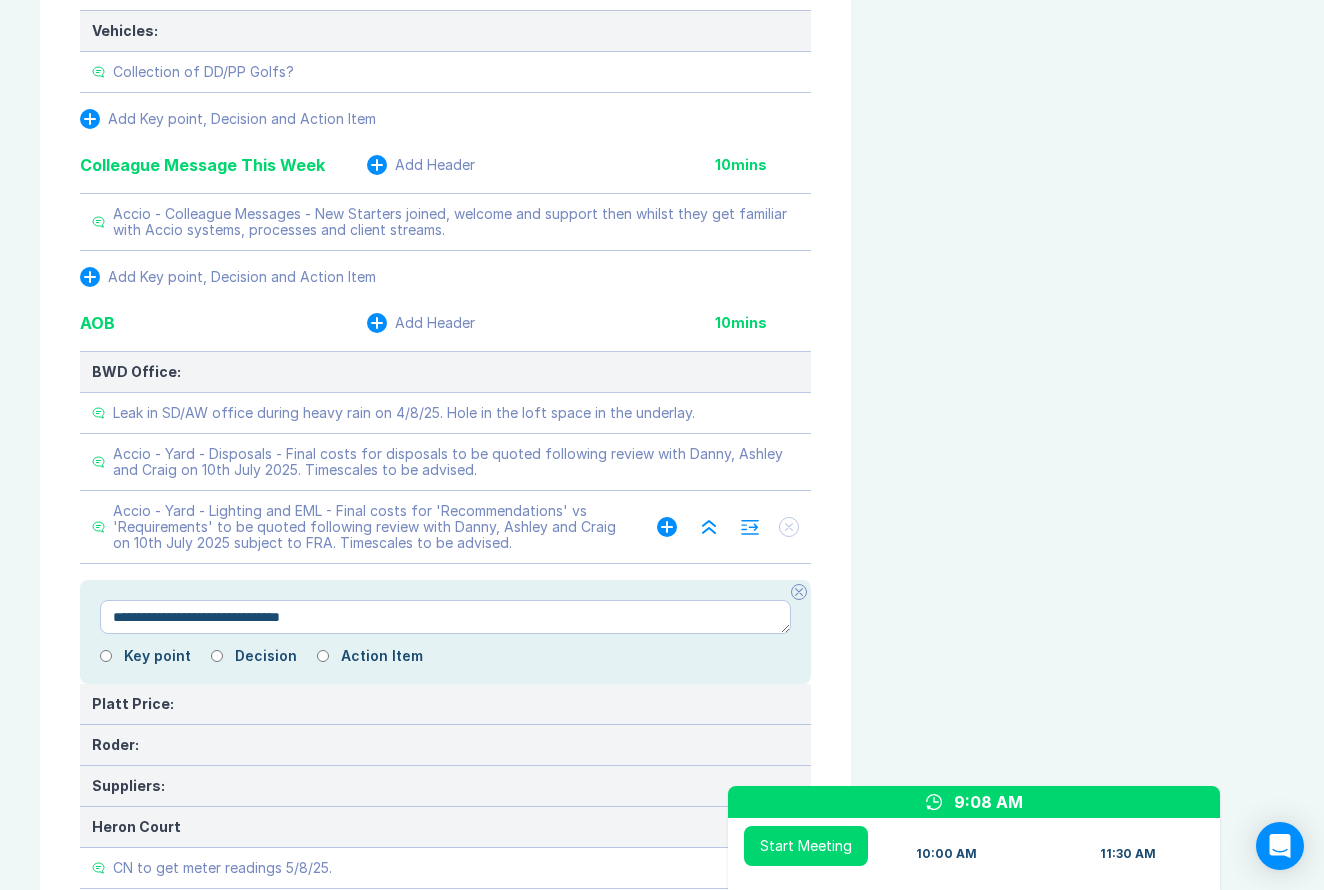 type on "**********" 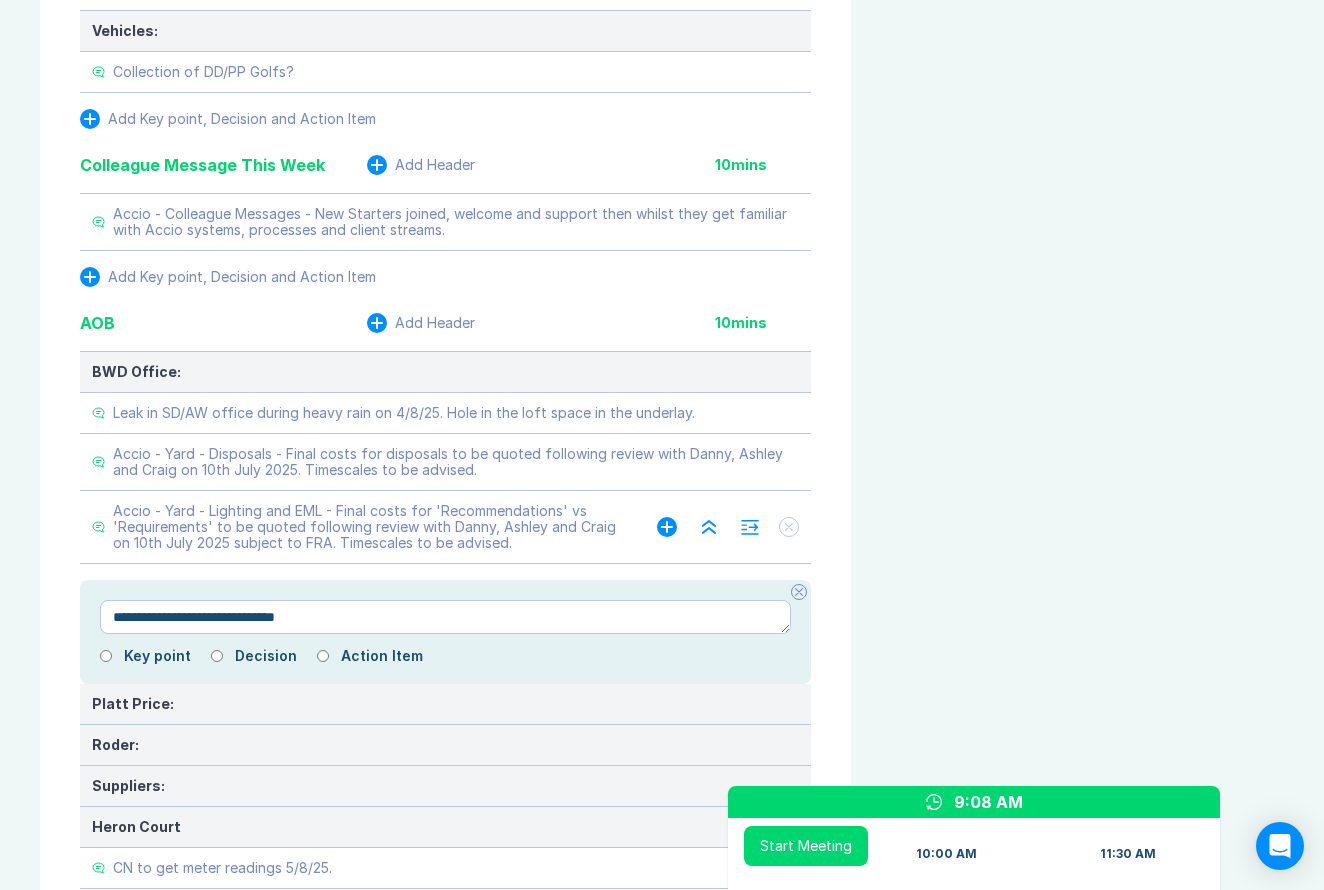 type on "*" 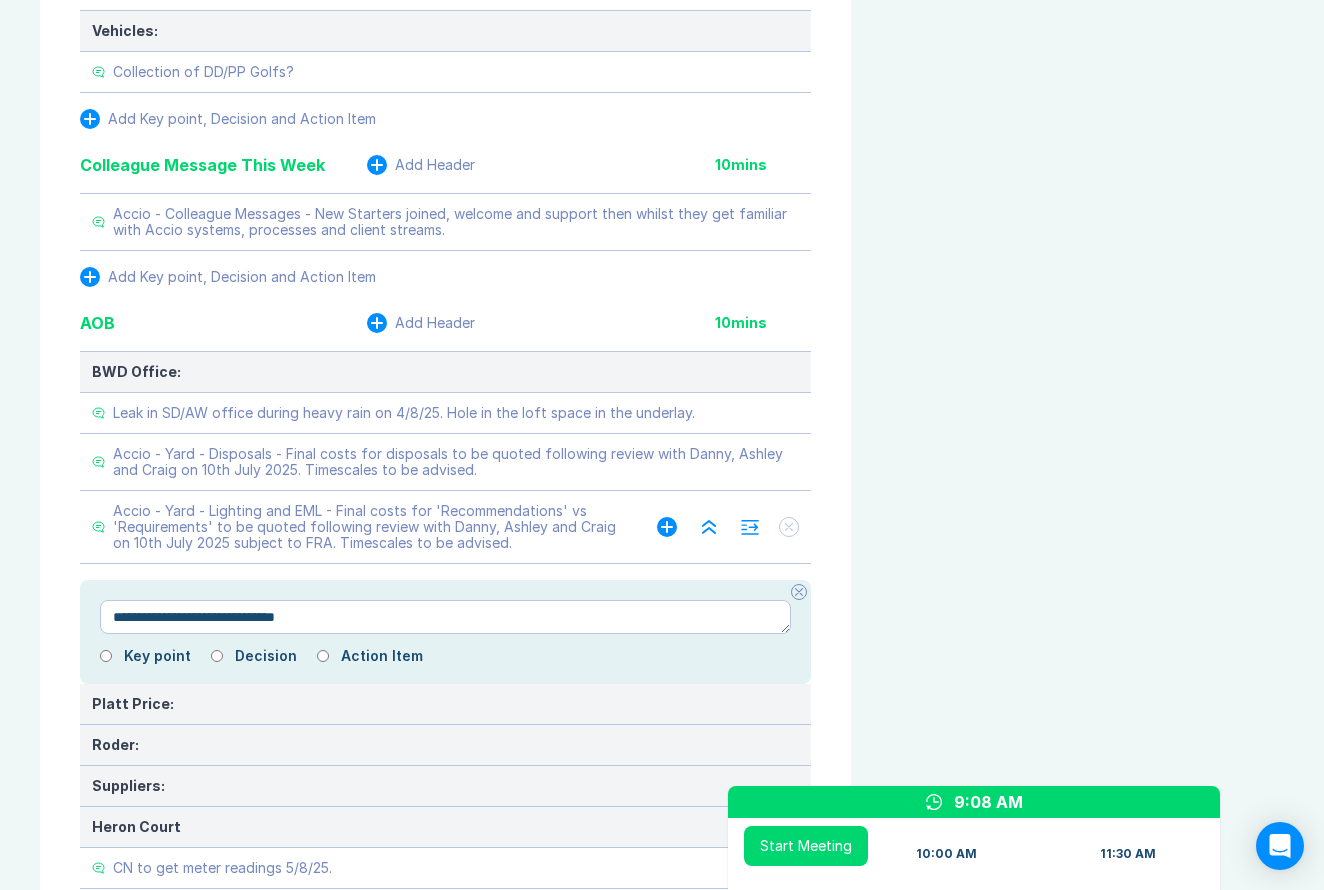 type on "**********" 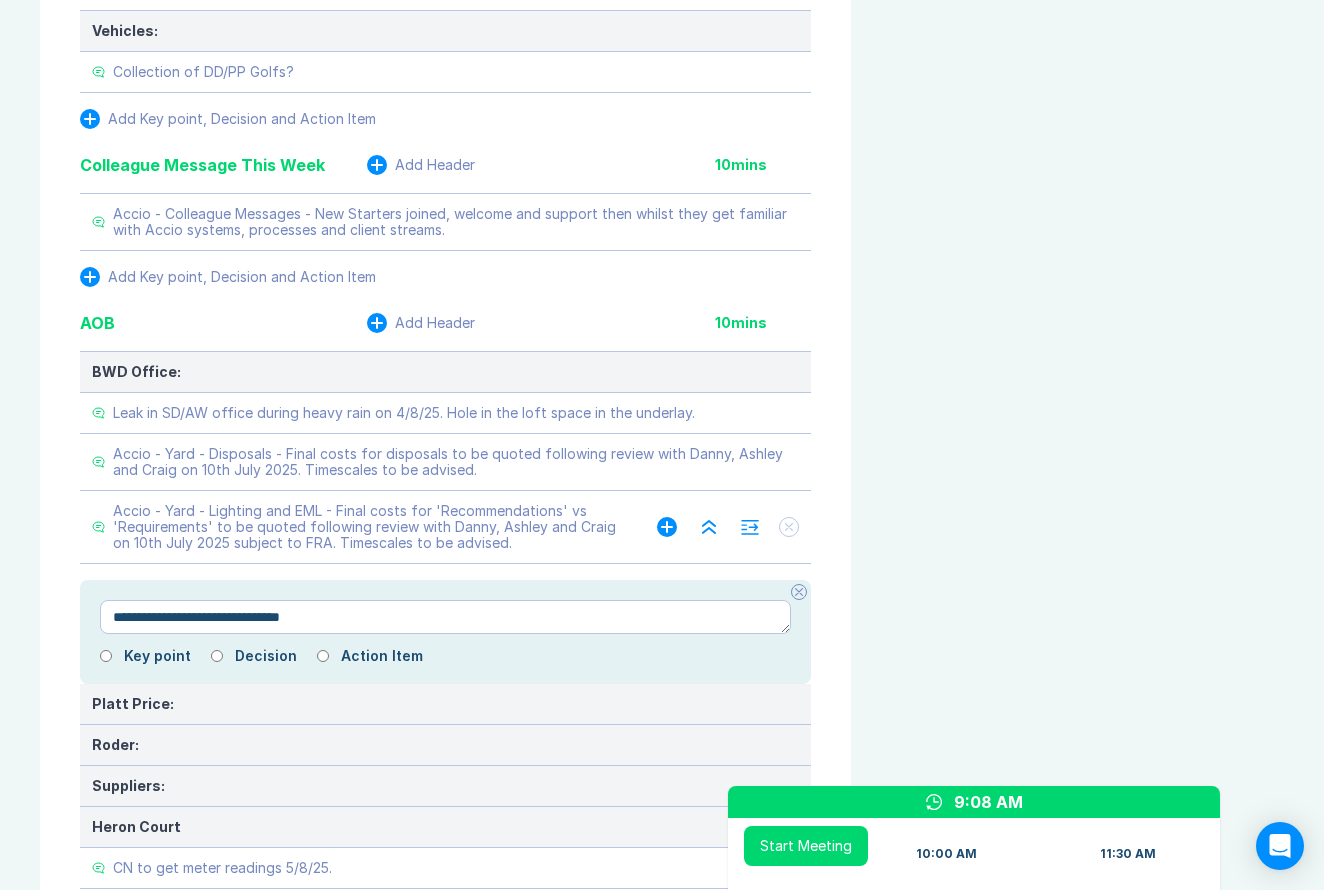 type on "*" 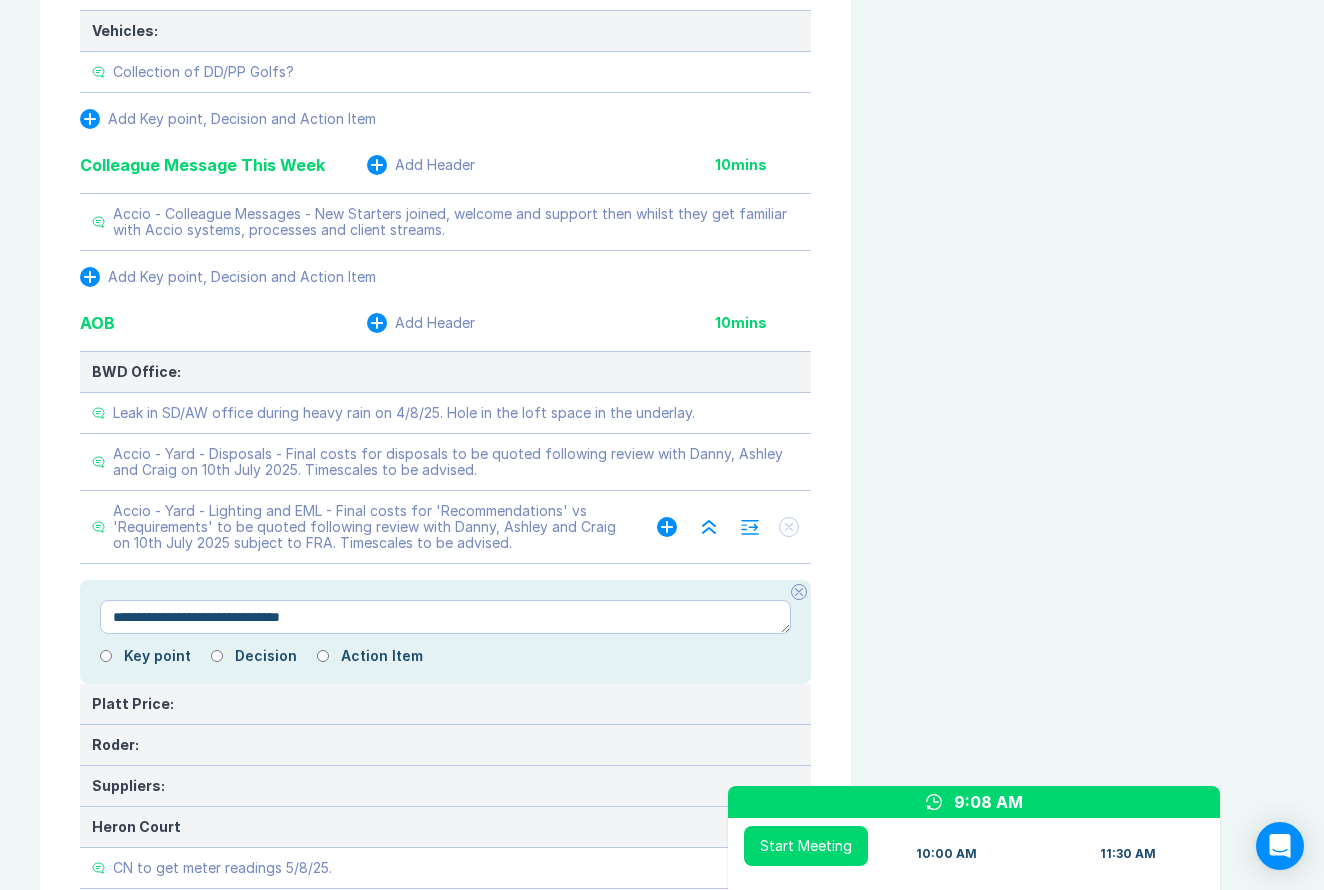 type on "**********" 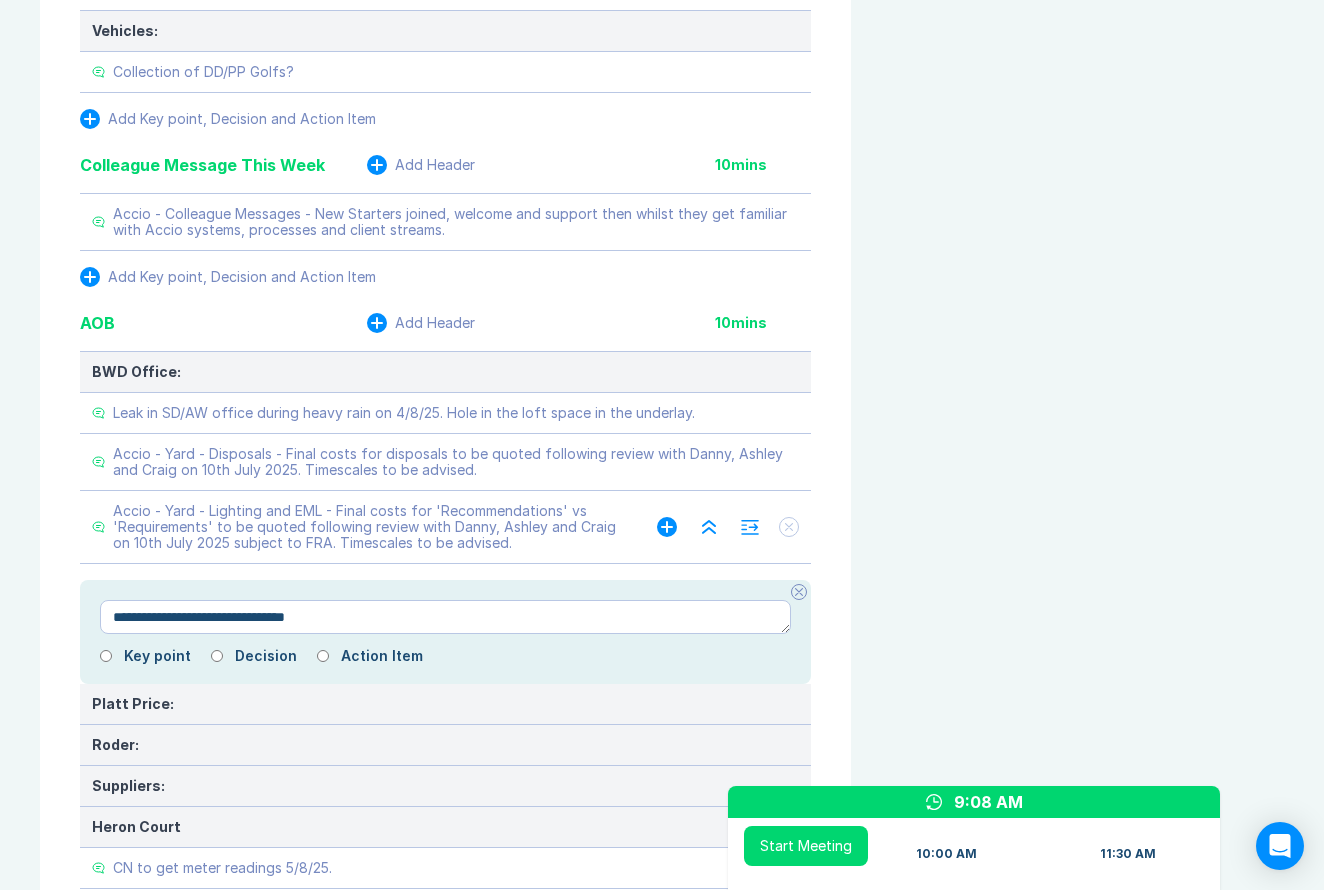 type on "*" 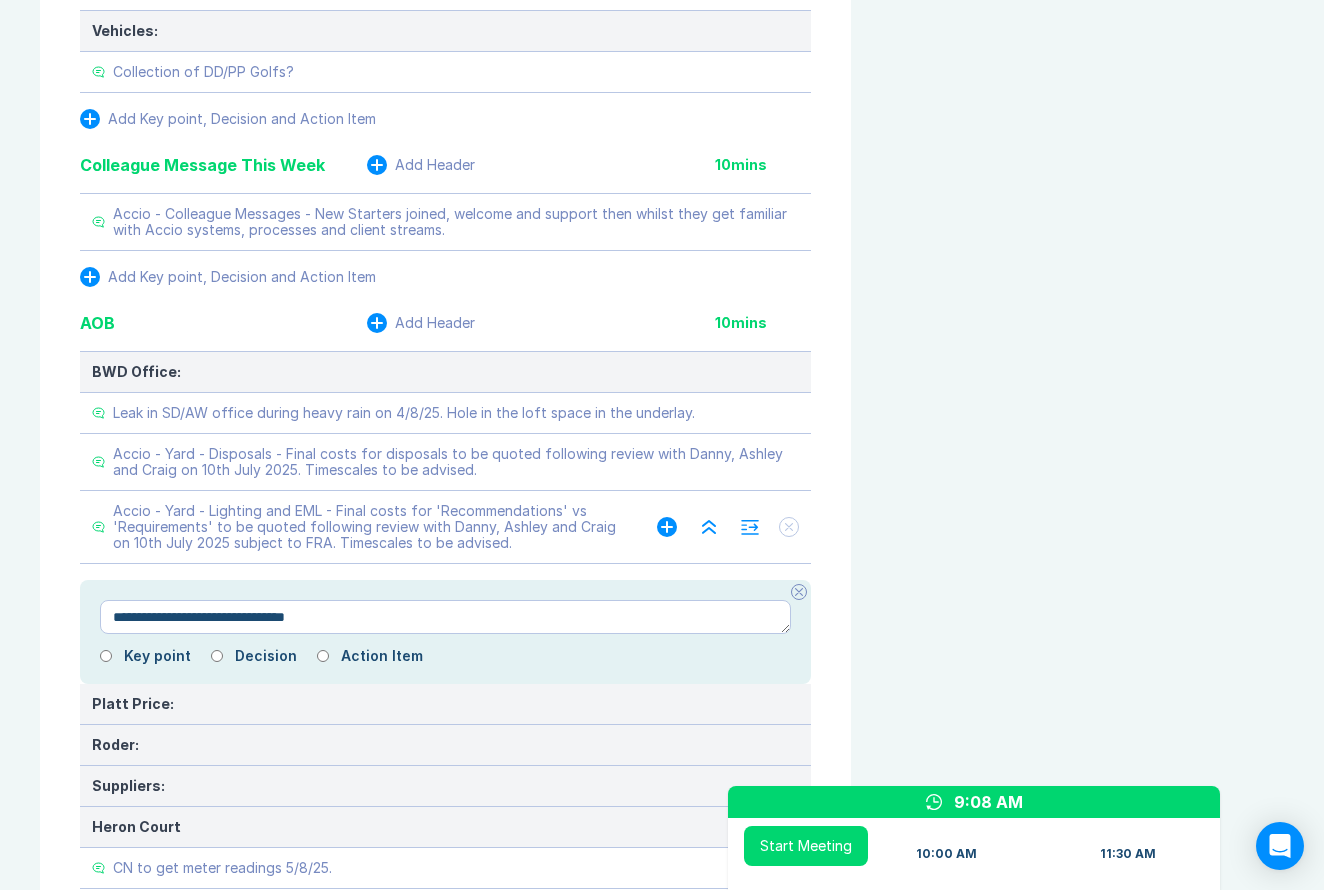 type on "**********" 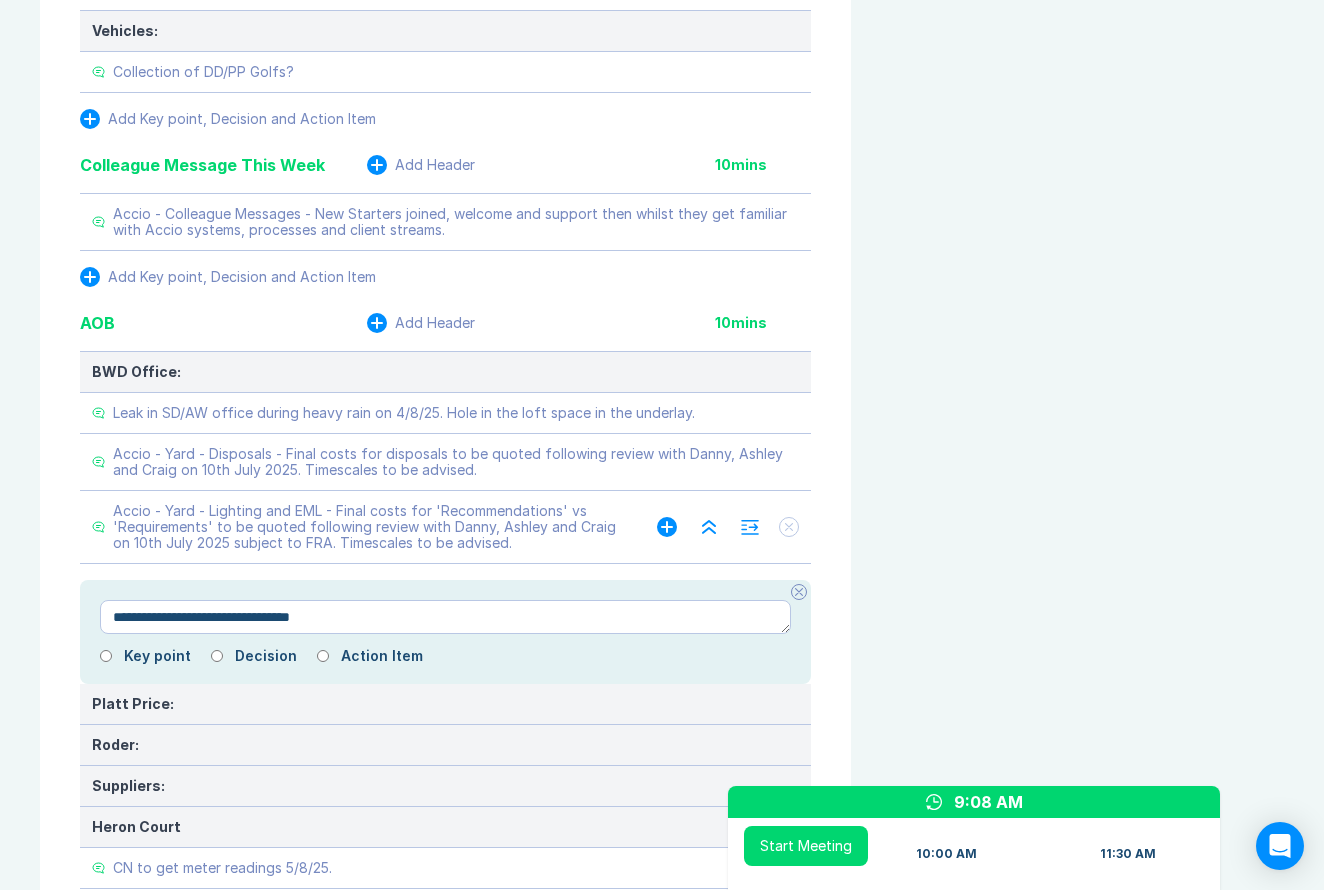 type on "*" 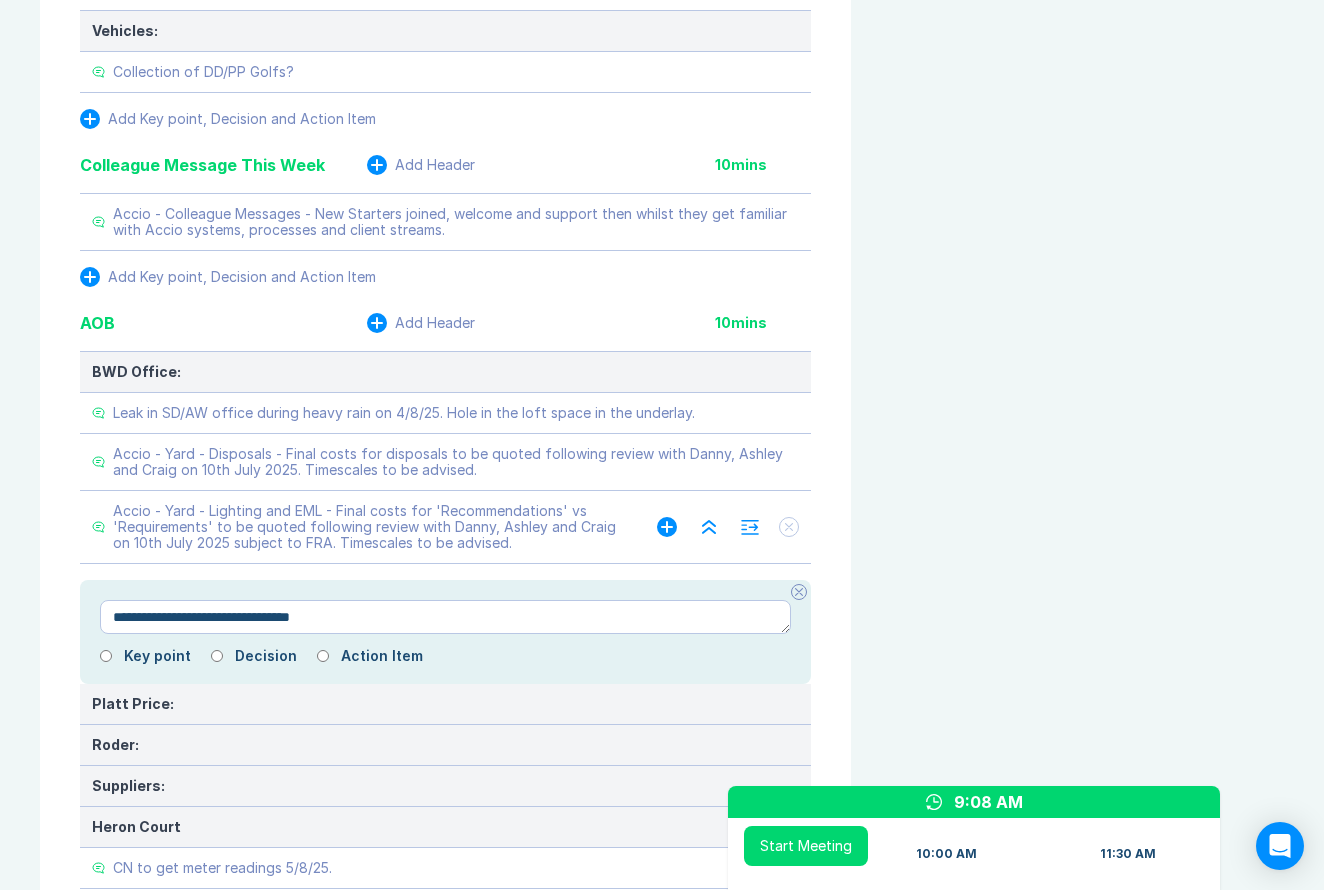 type on "**********" 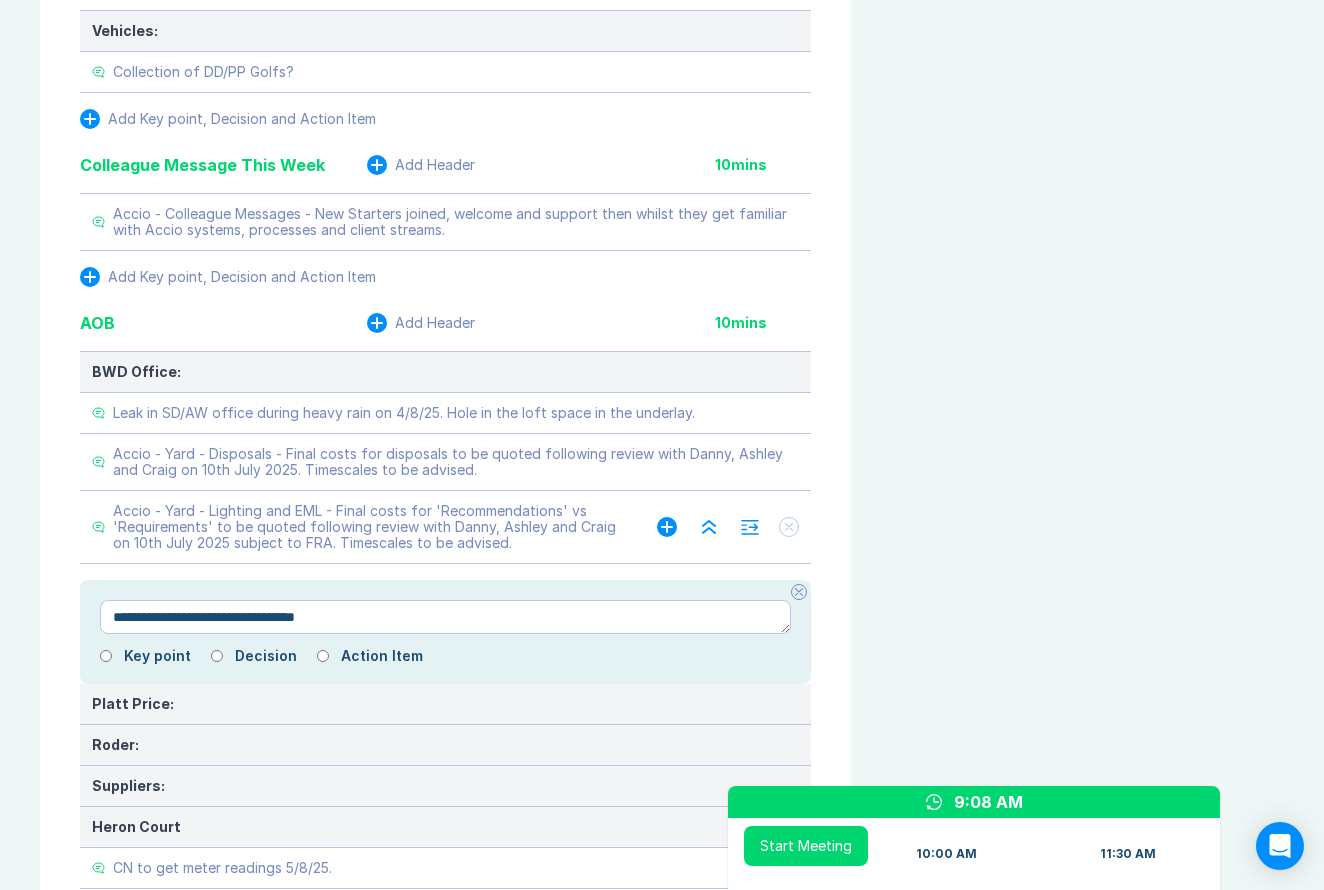 type on "*" 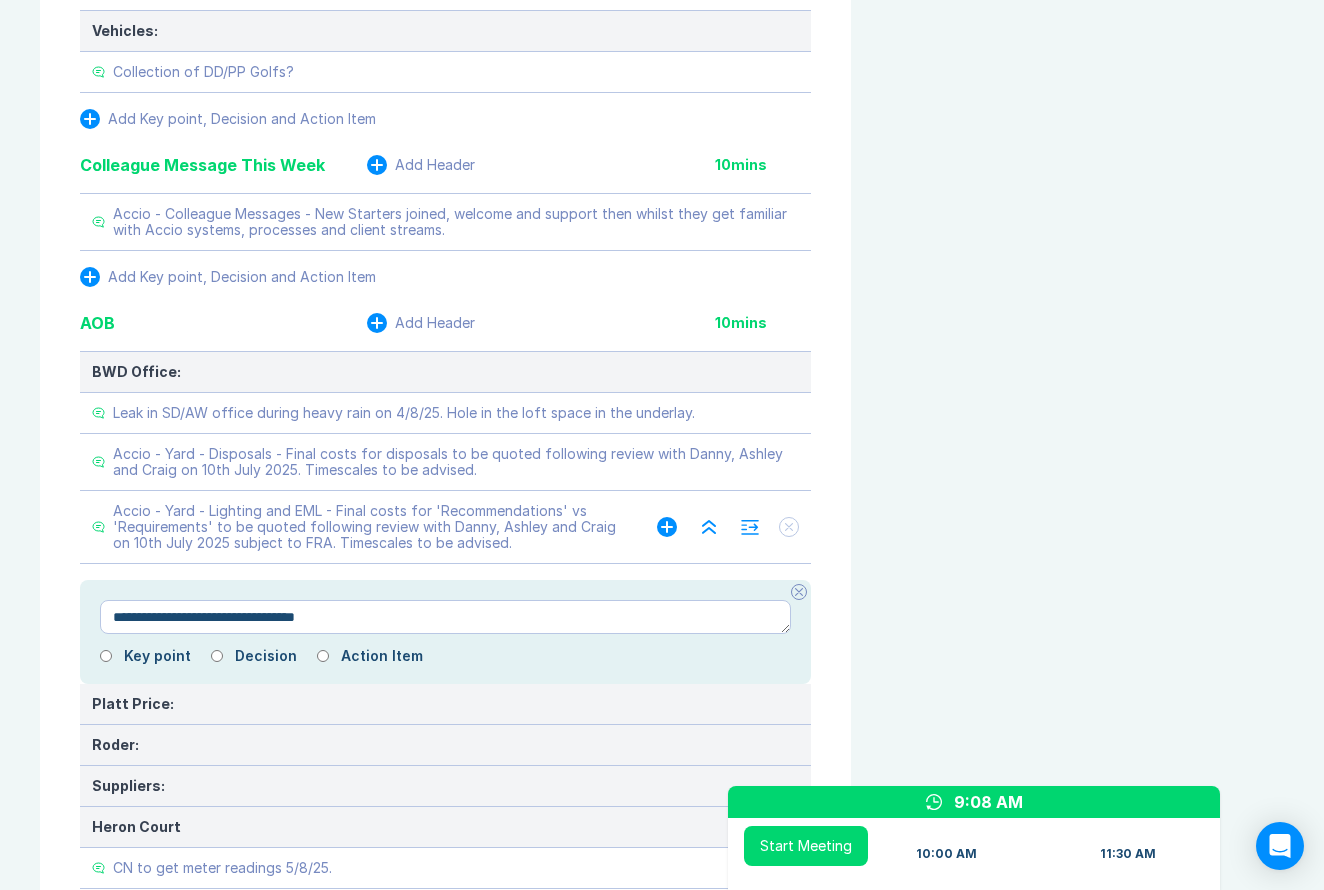 type on "**********" 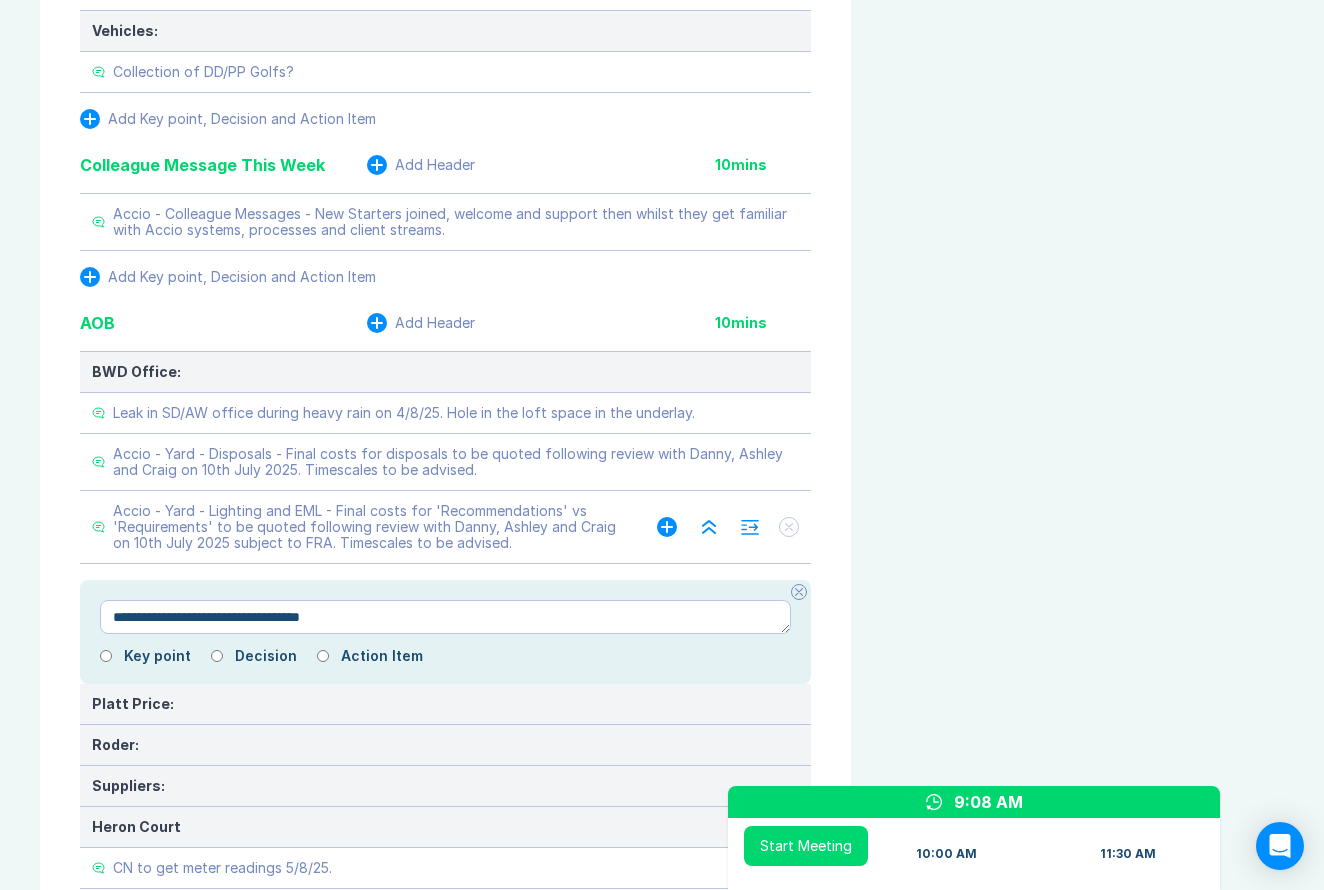 type on "*" 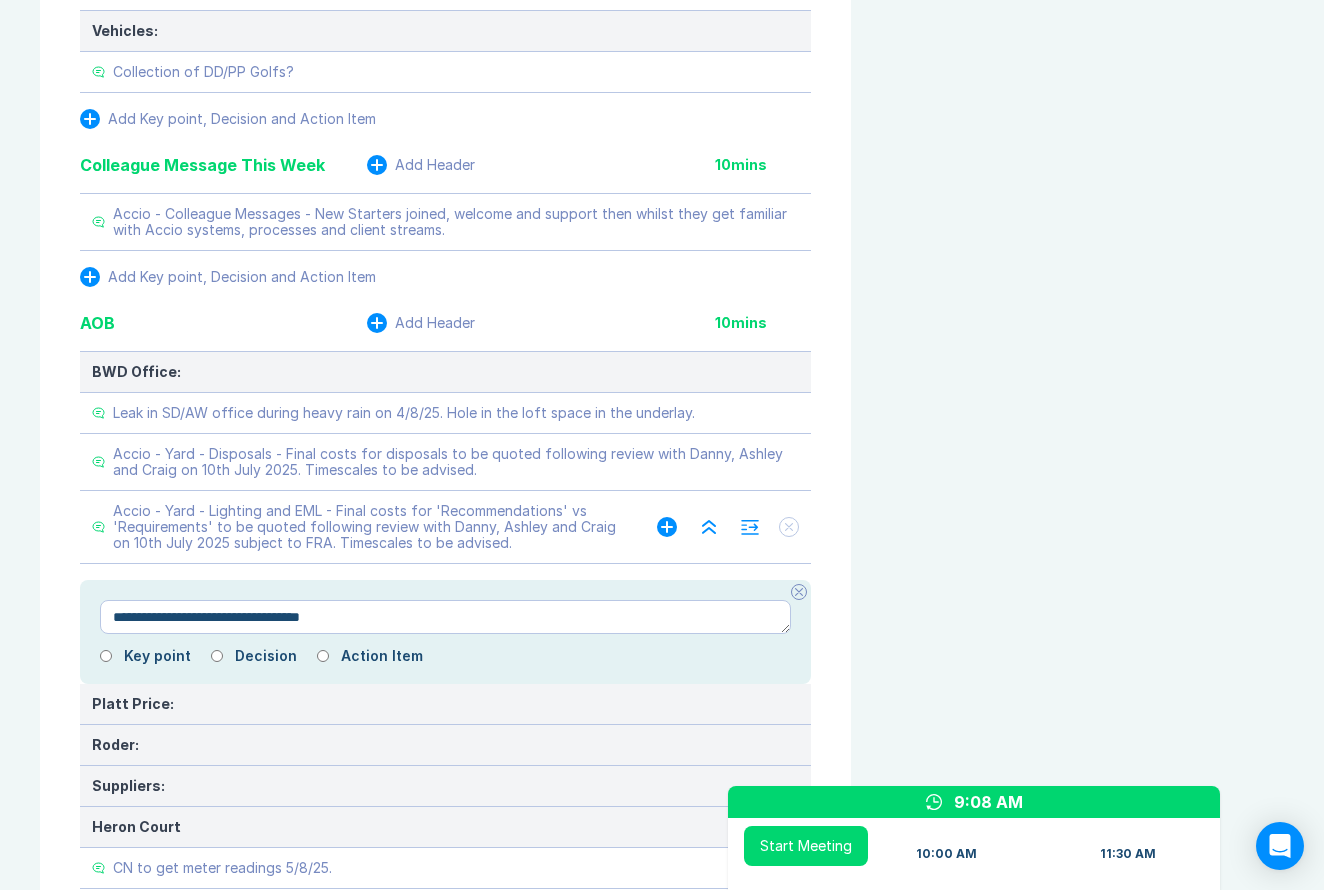 type on "**********" 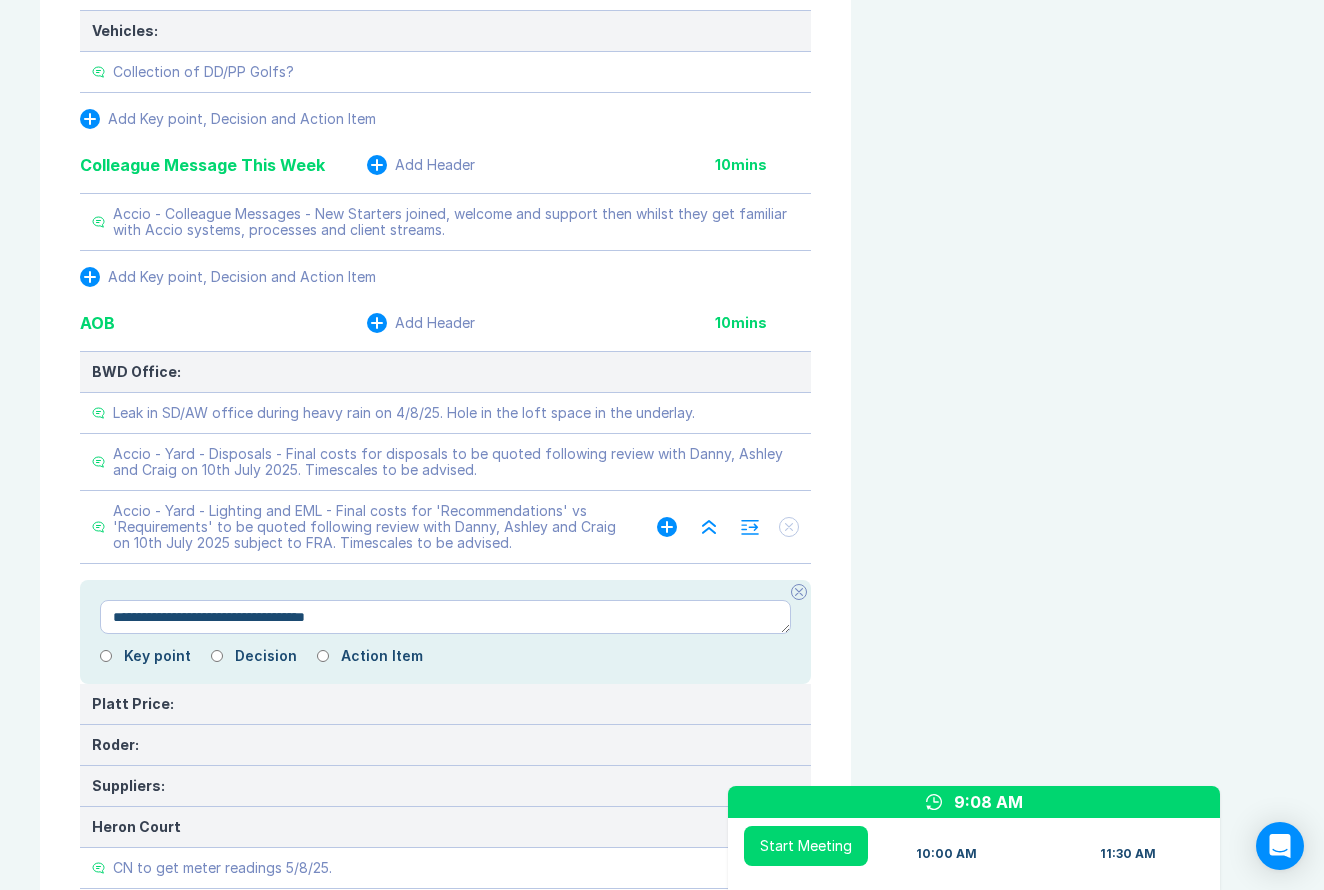 type on "*" 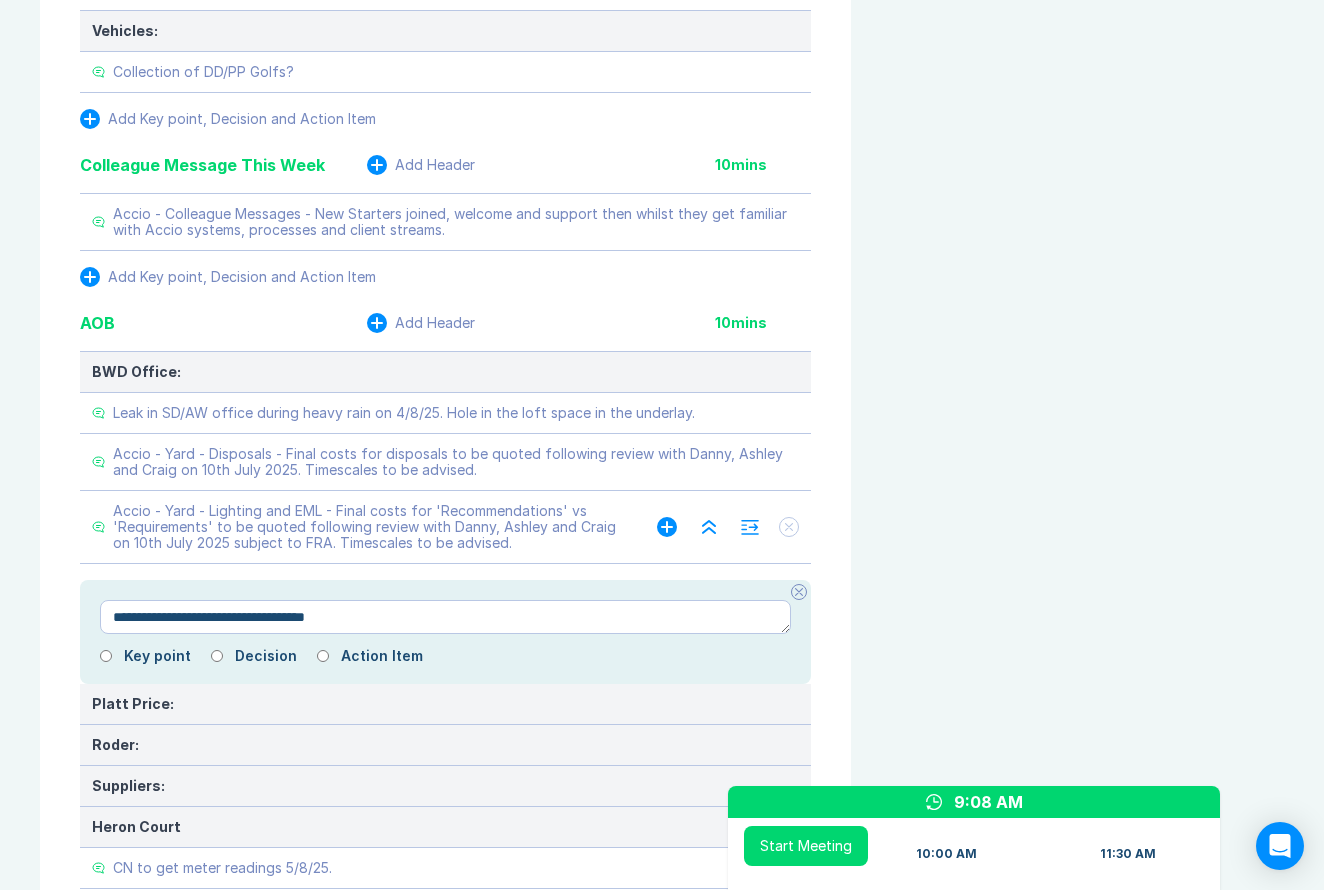 type on "**********" 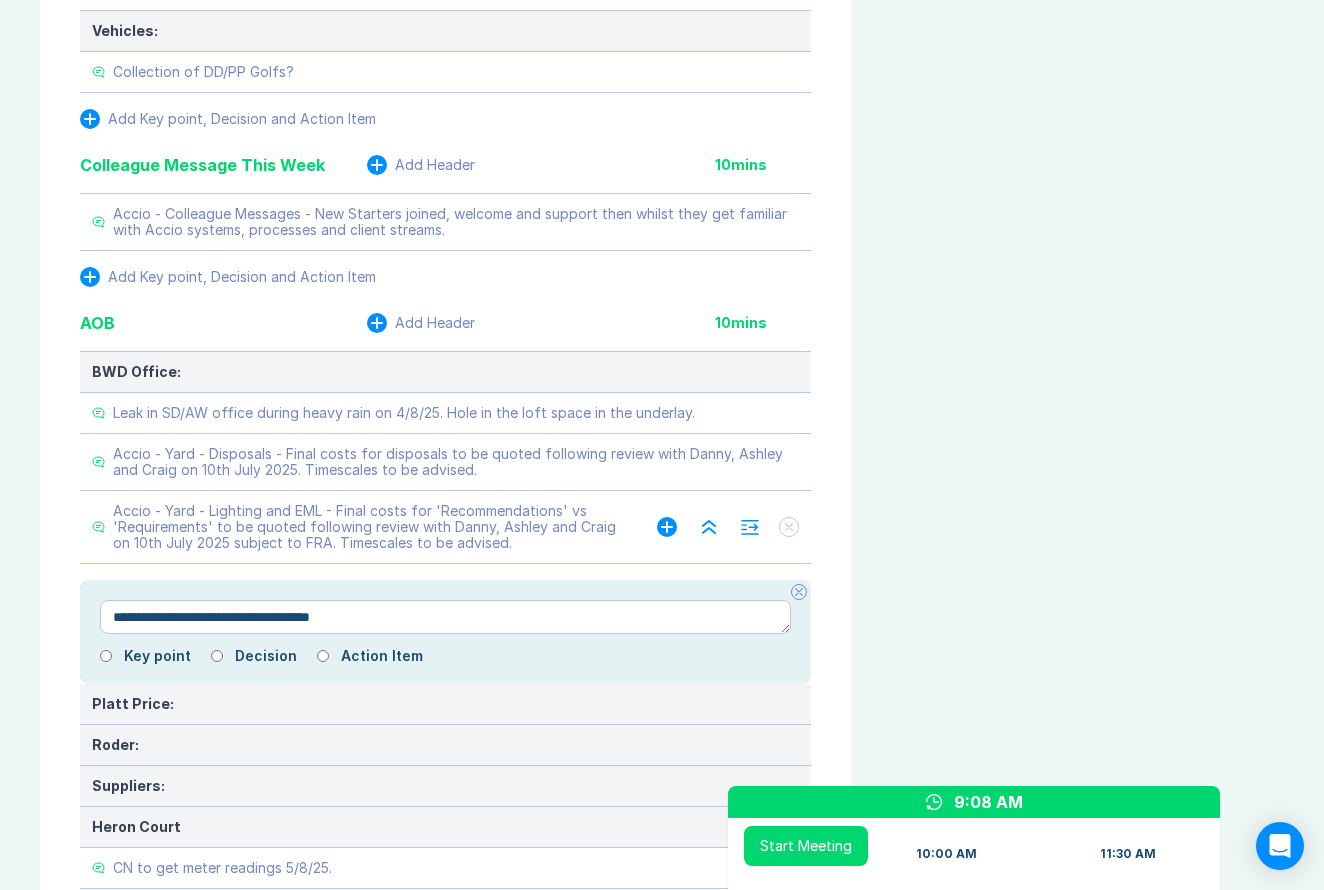 type on "*" 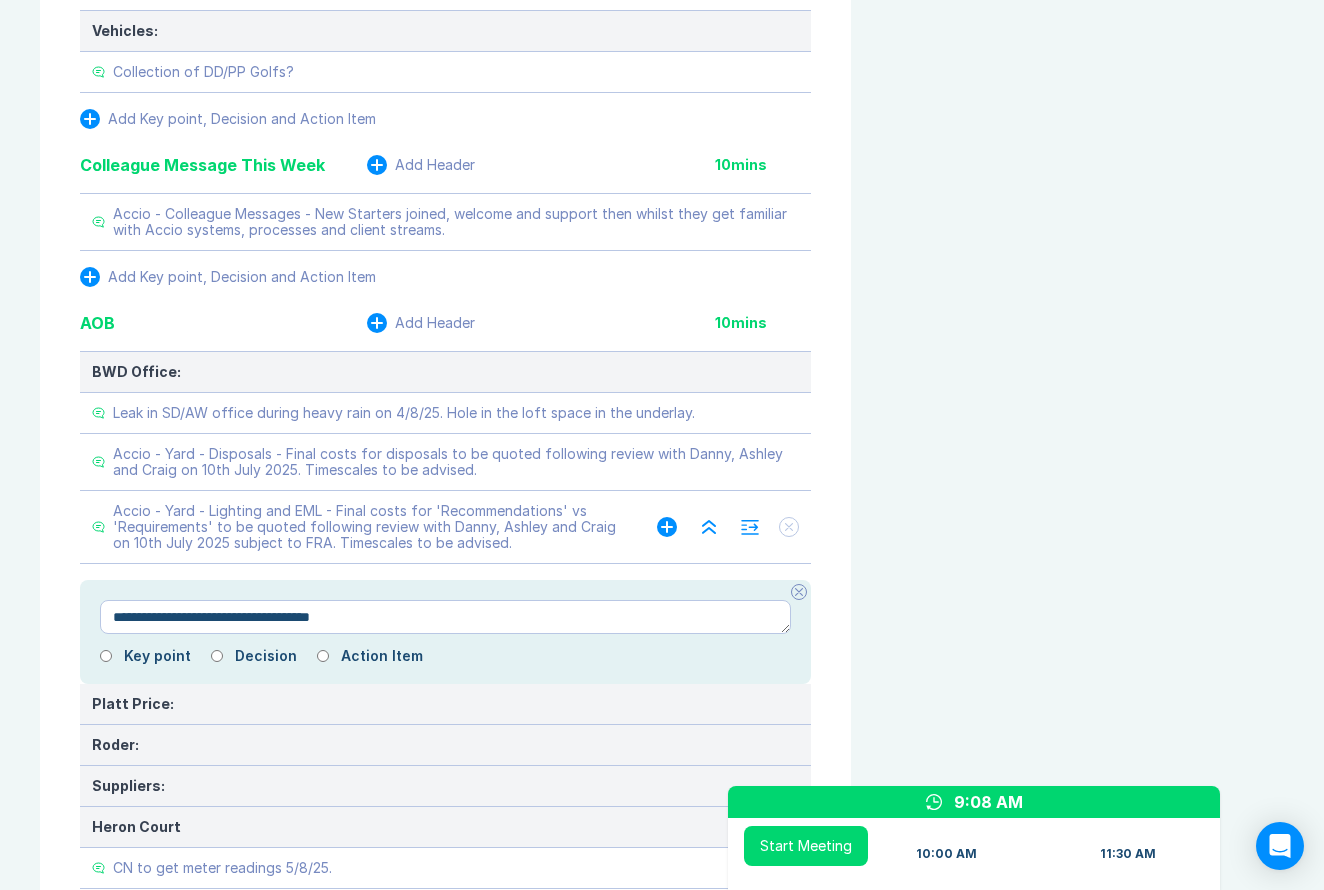 type on "**********" 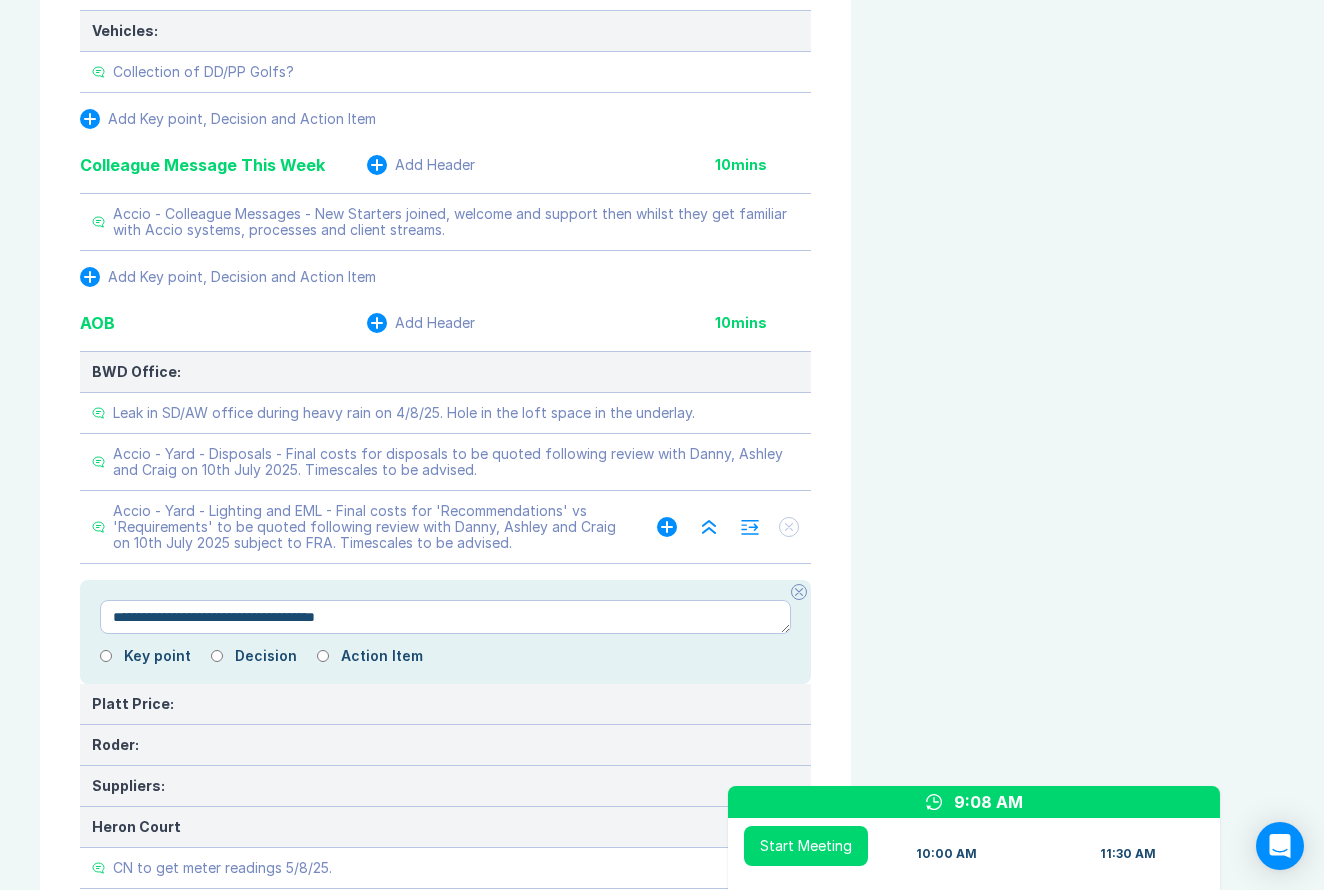 type on "*" 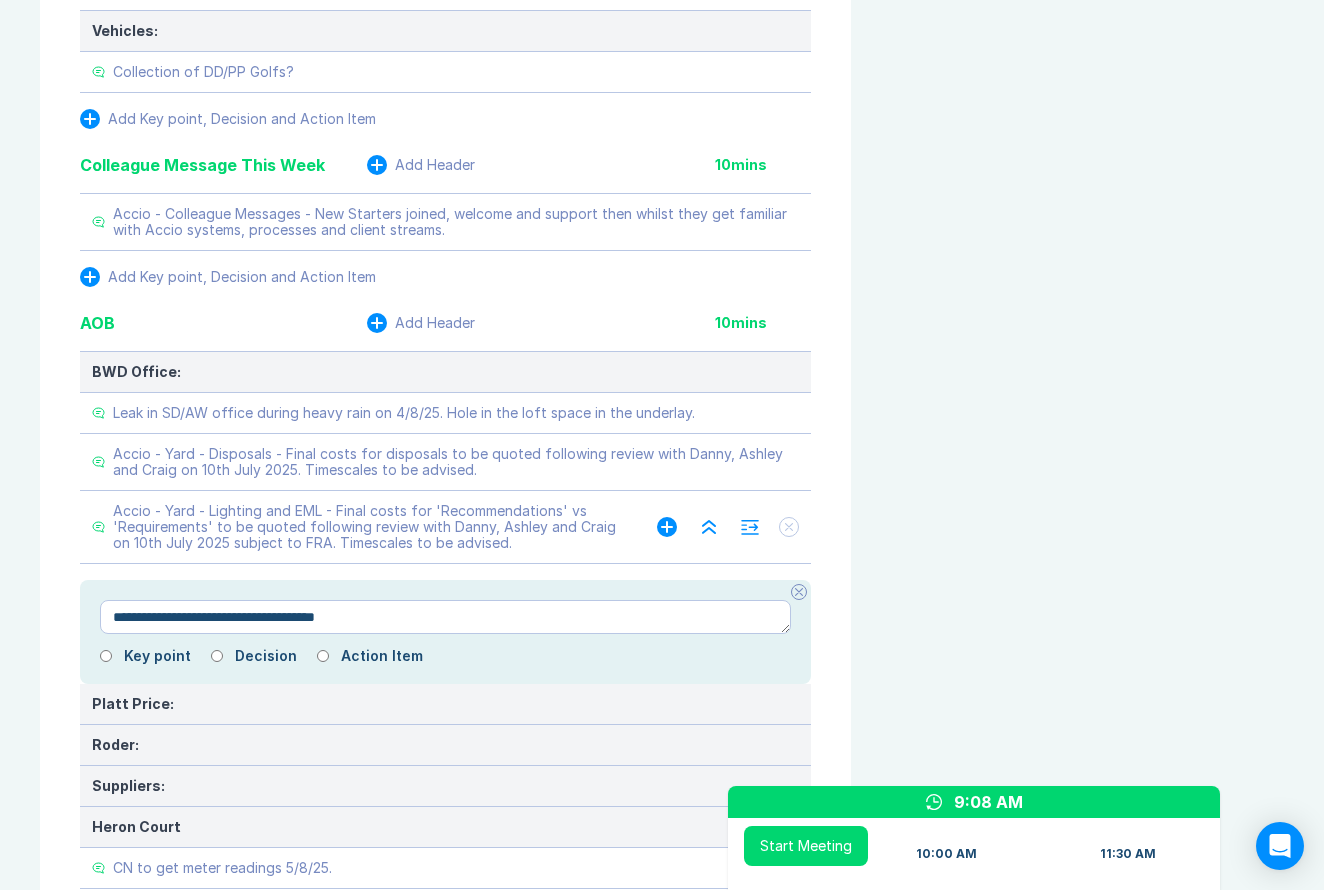 type on "**********" 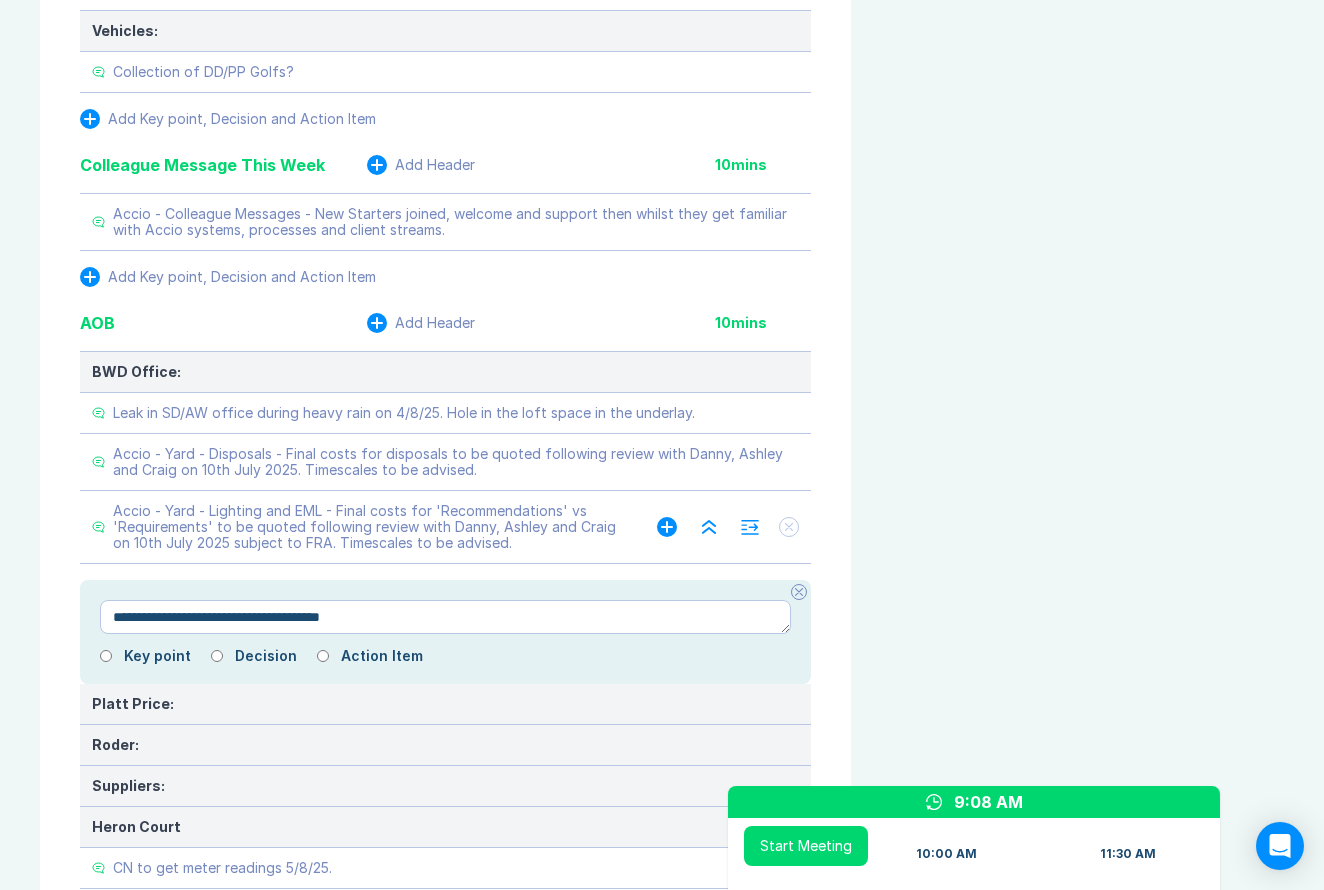 type on "*" 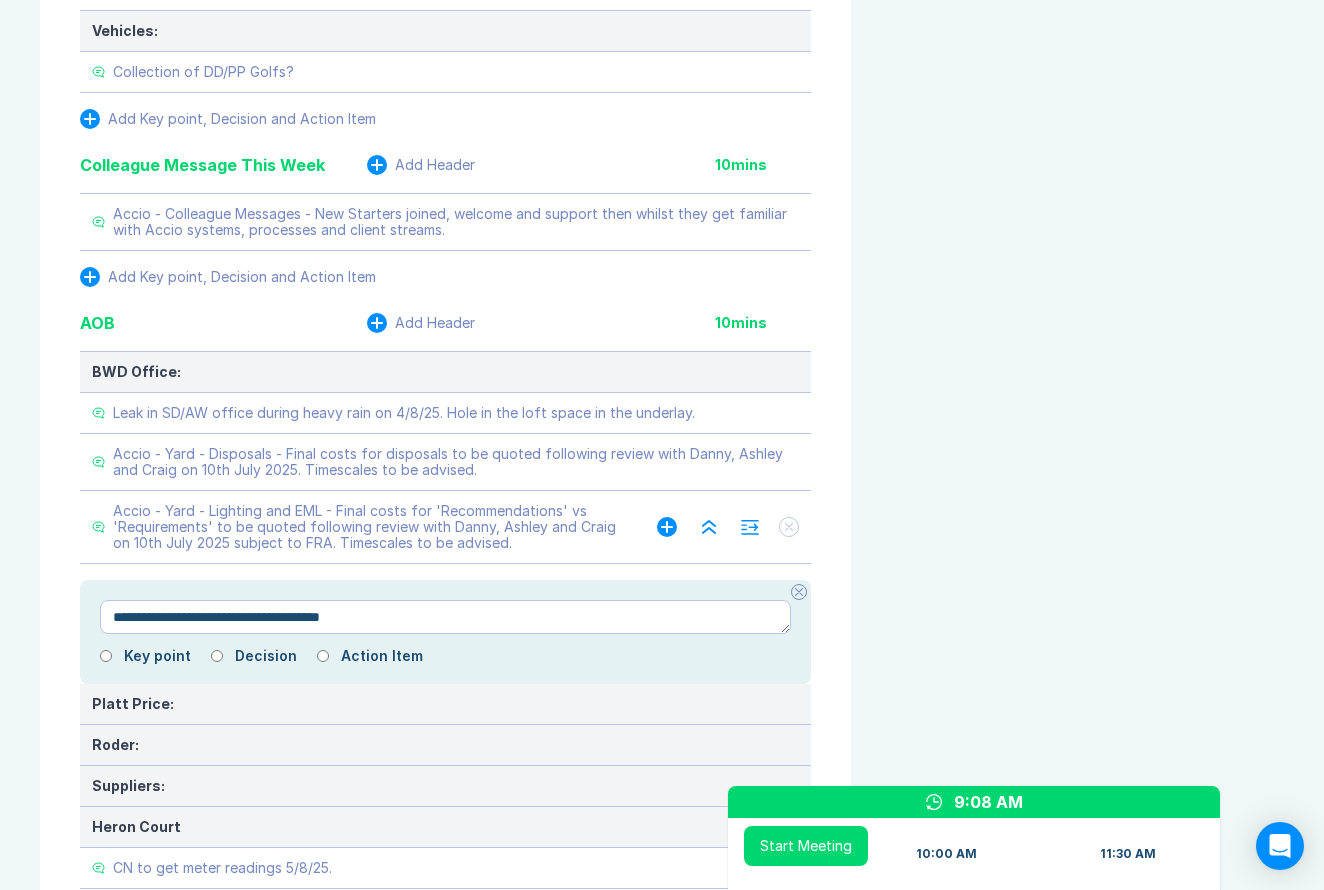 type on "**********" 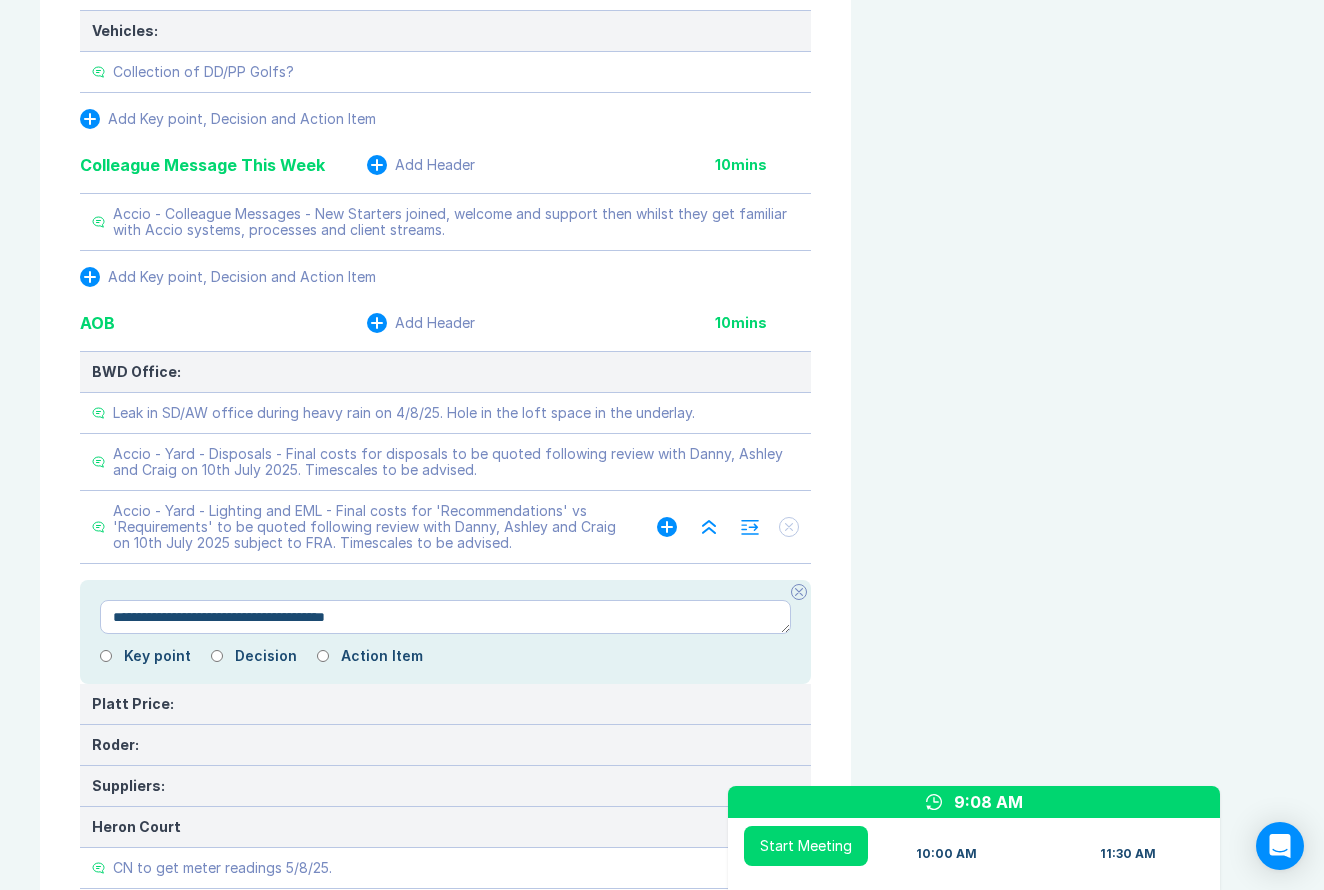 type on "*" 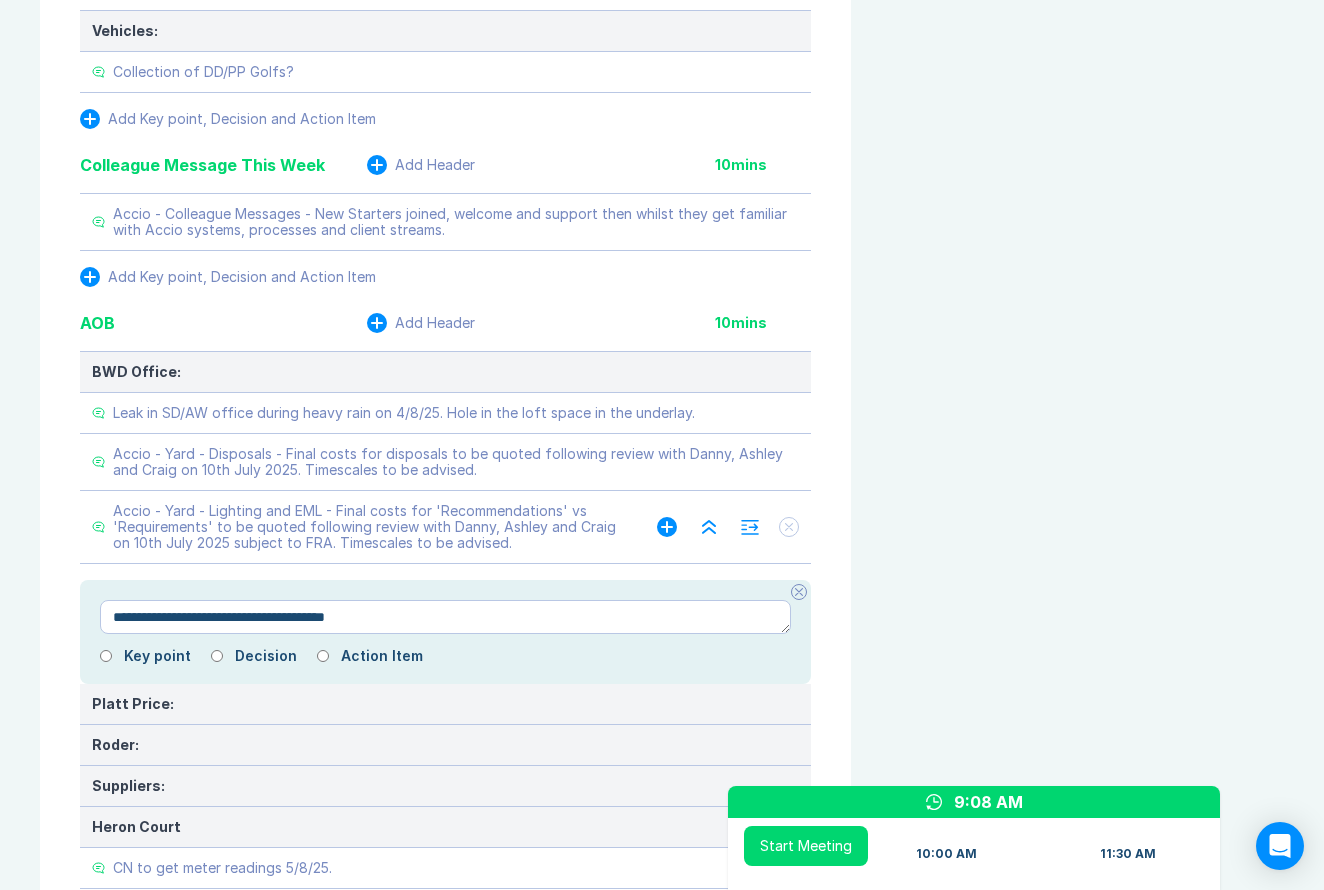type on "**********" 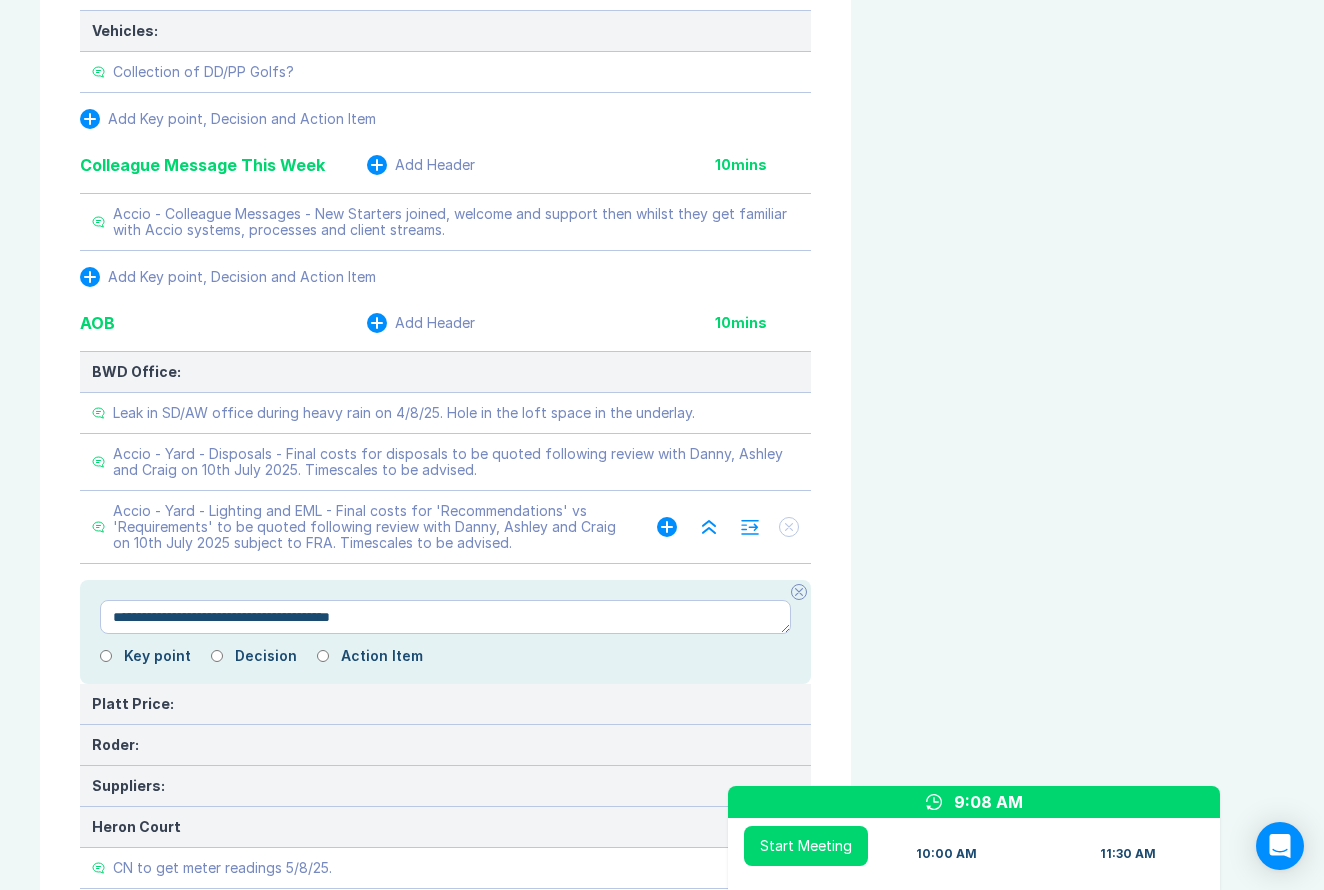 type on "*" 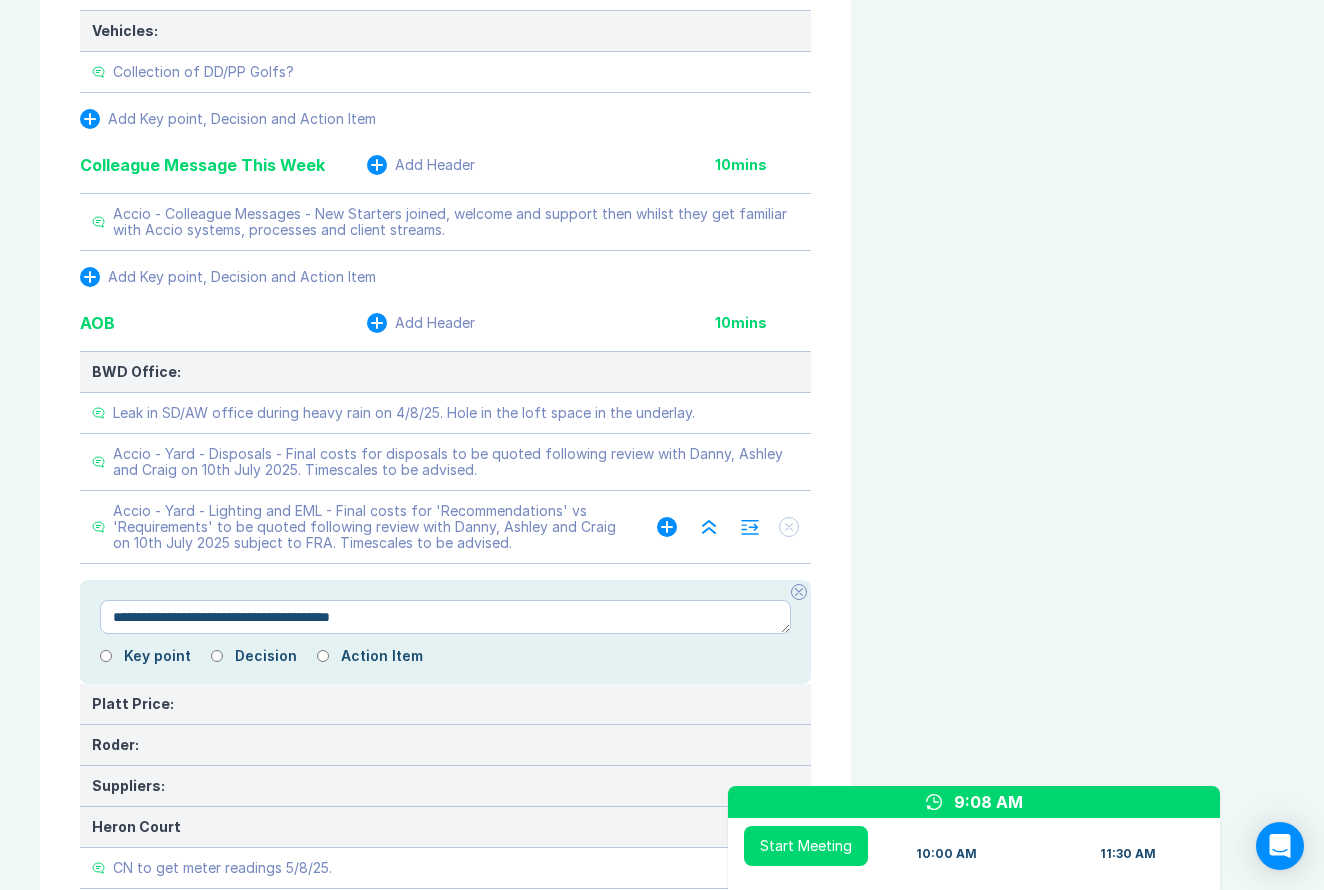 type on "**********" 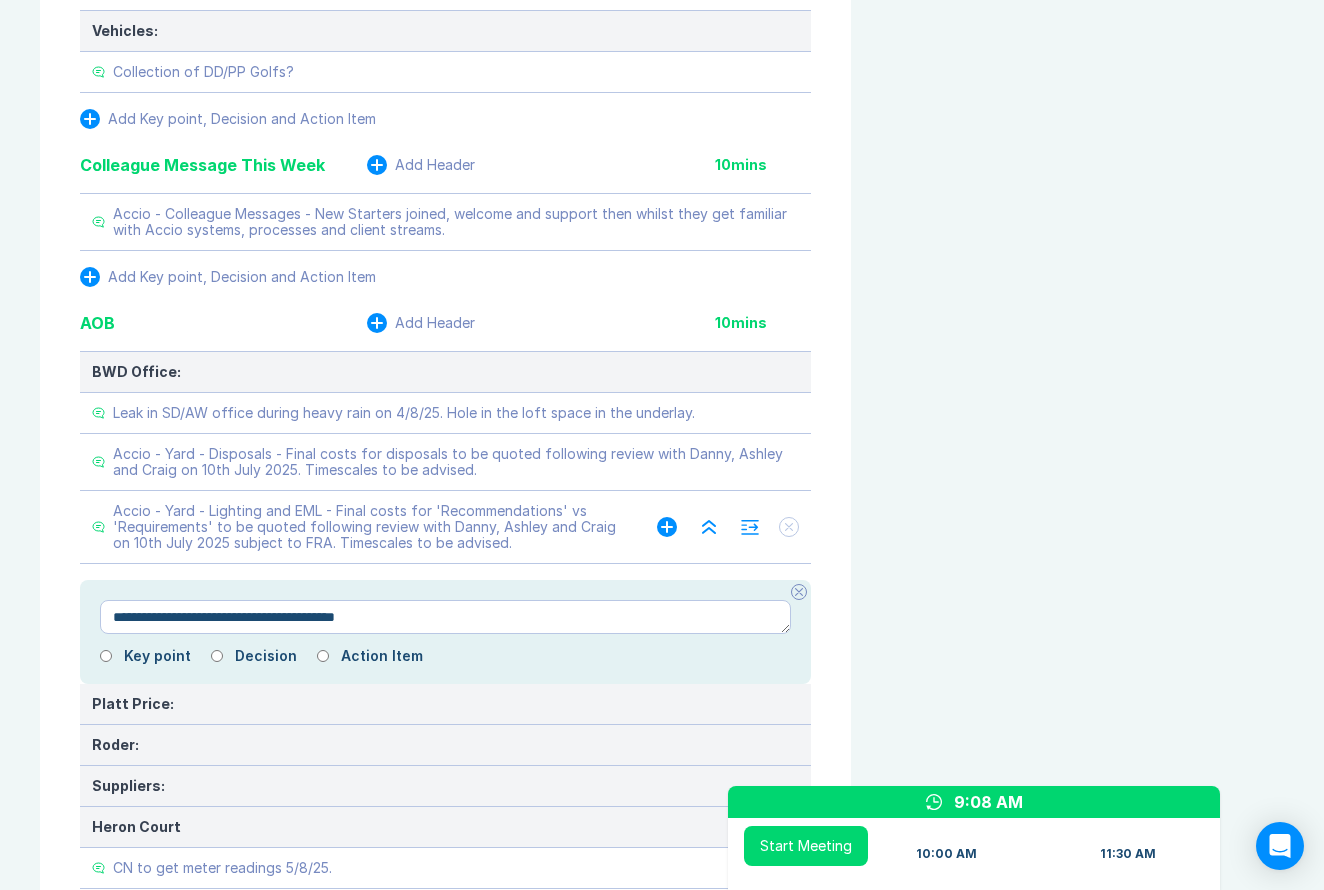 type on "*" 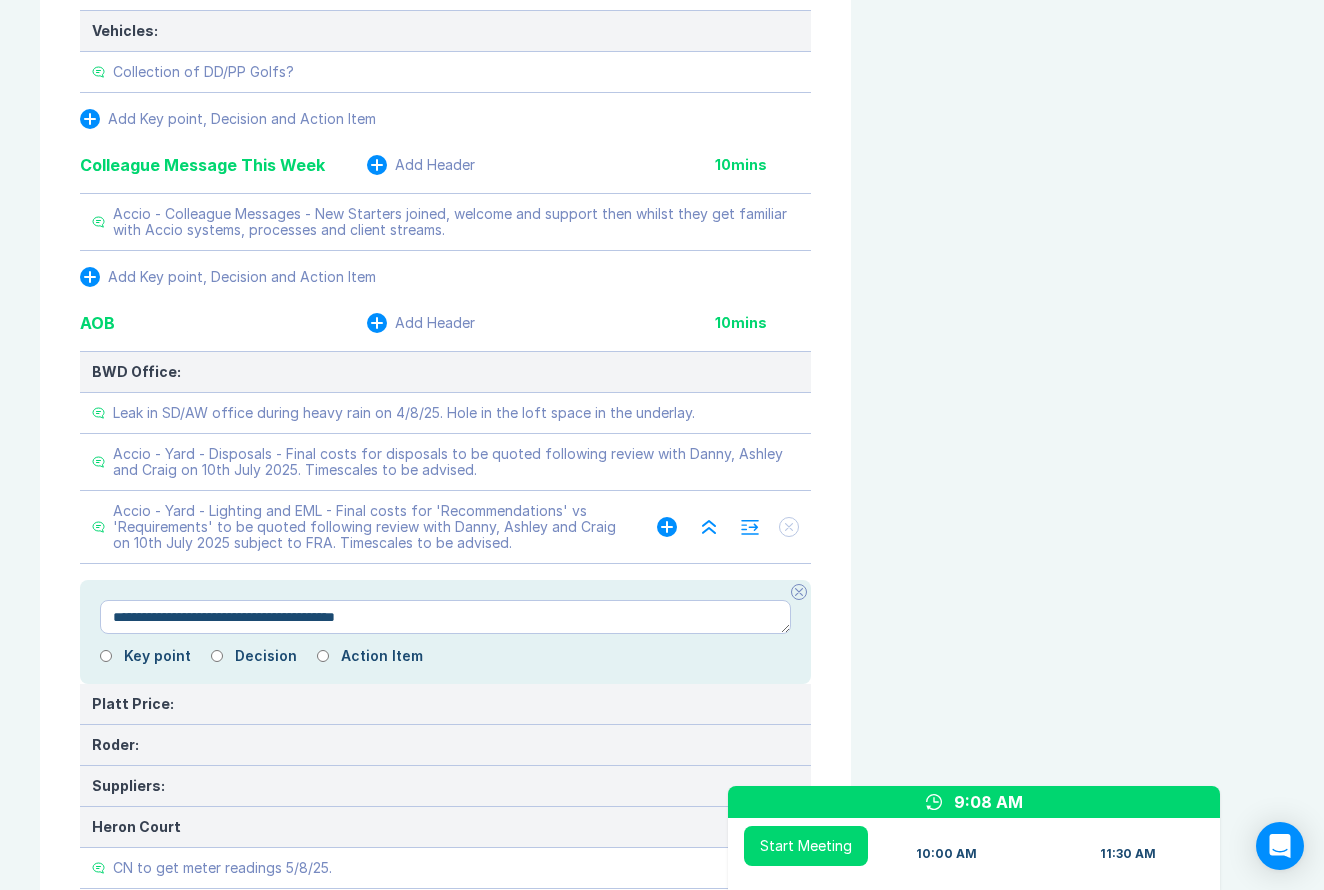 type on "**********" 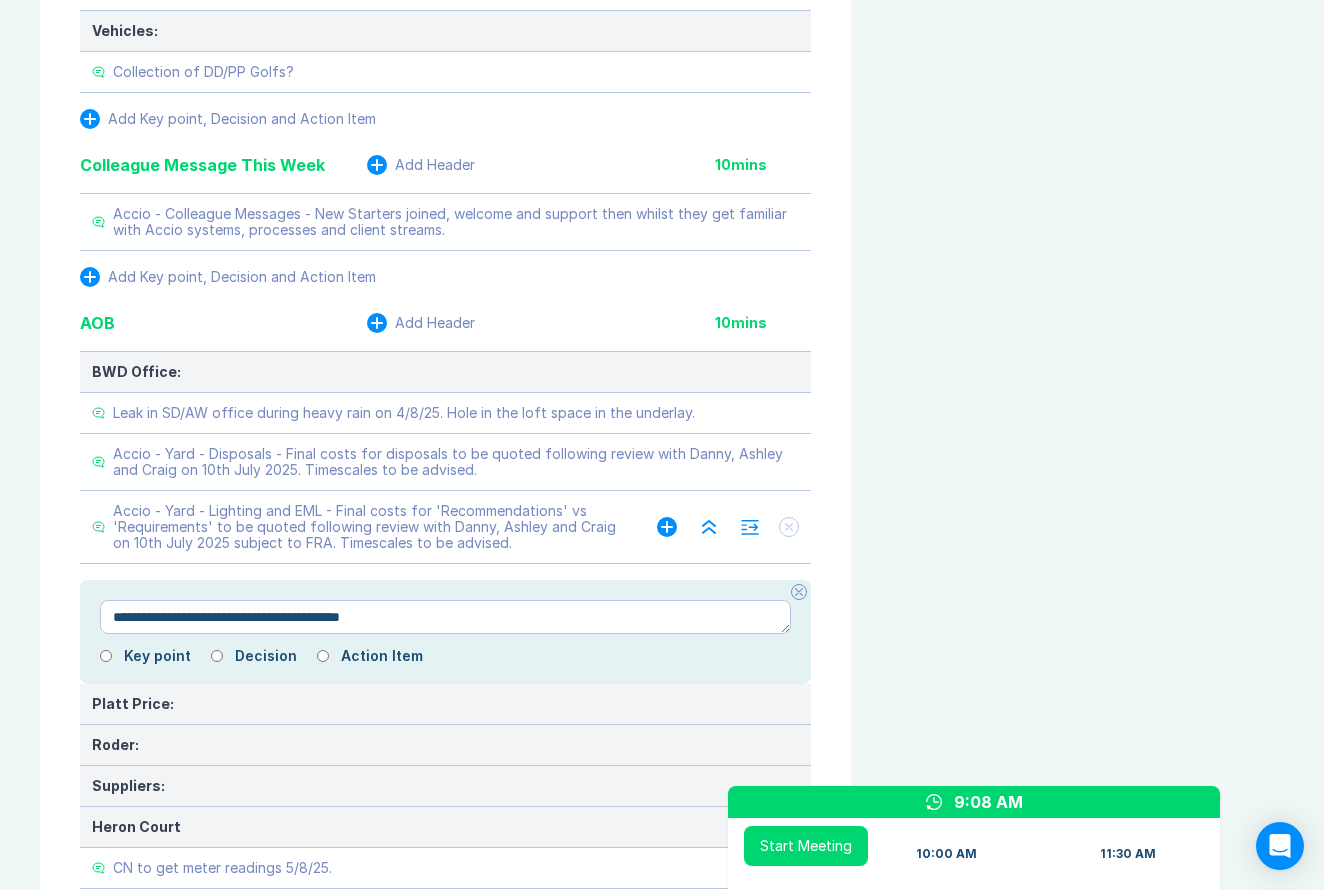 type on "*" 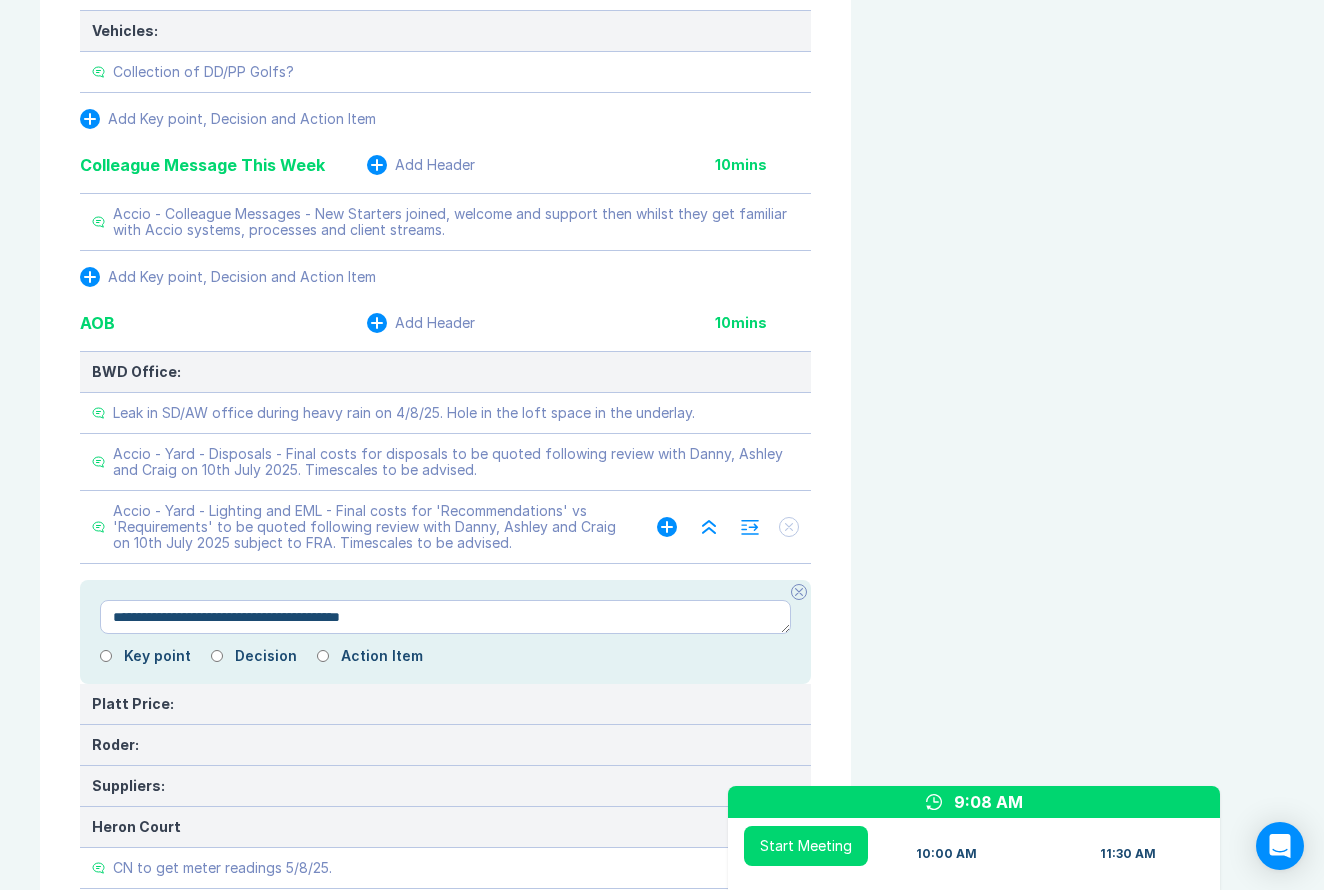 type on "**********" 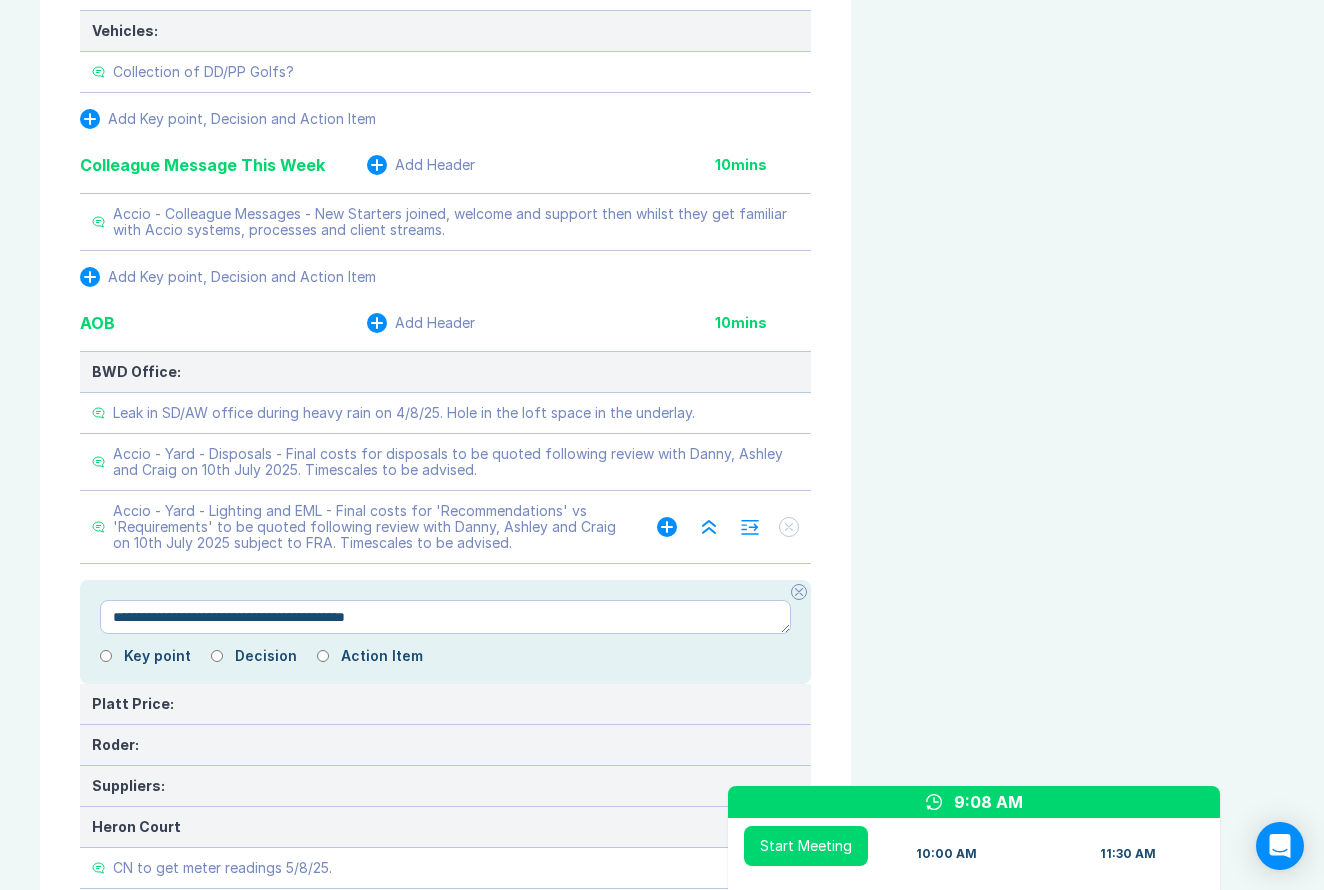 type on "*" 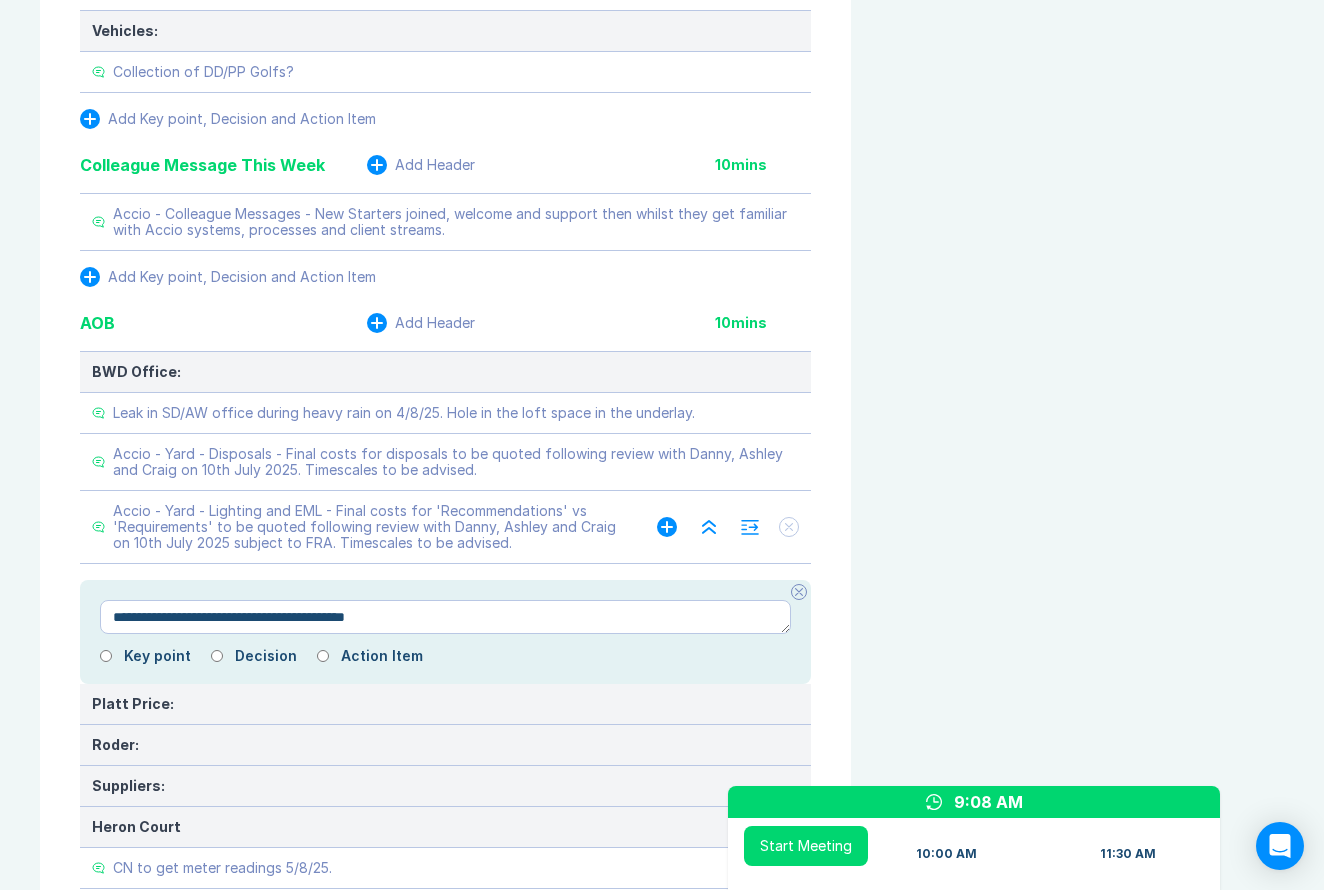 type on "**********" 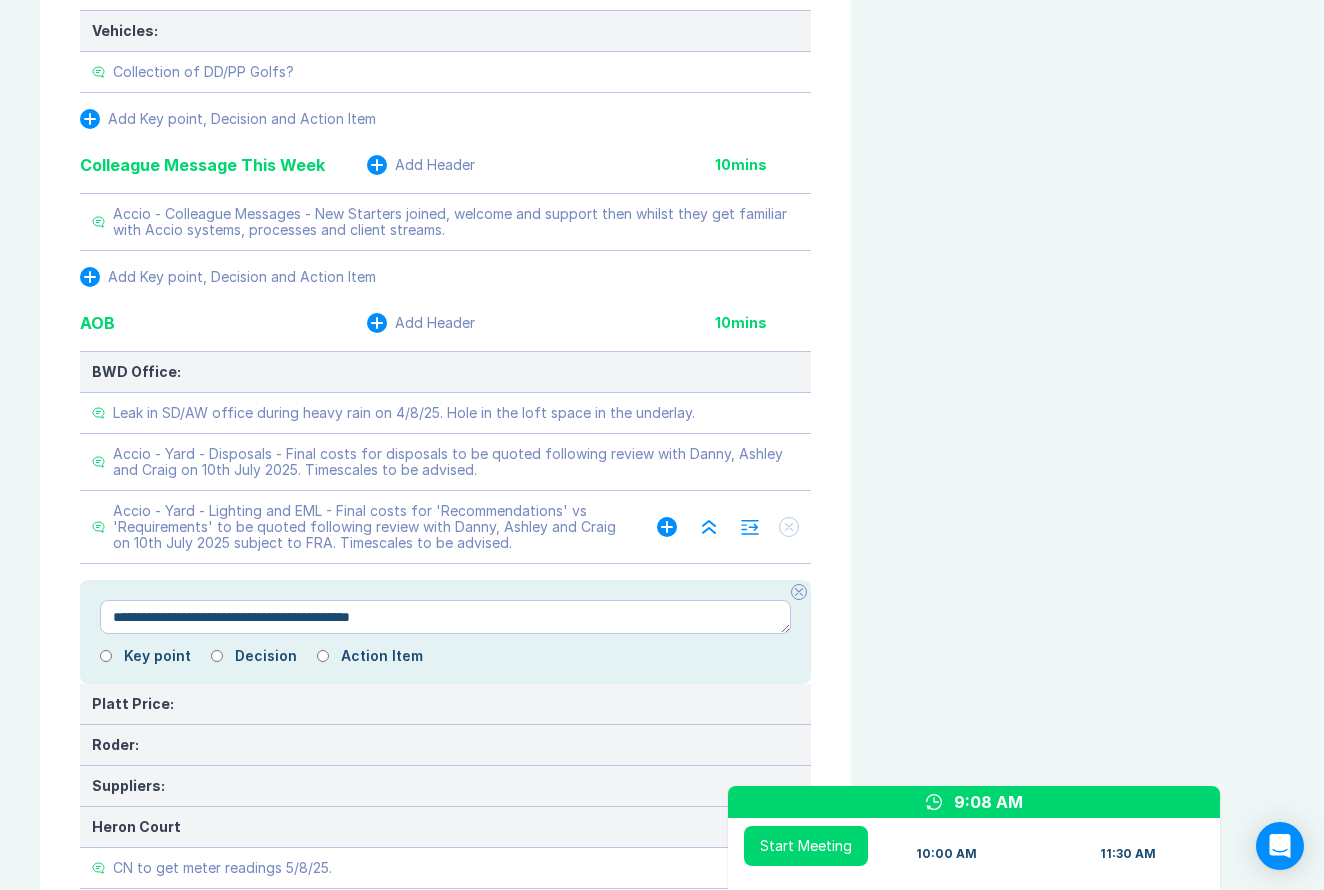 type on "*" 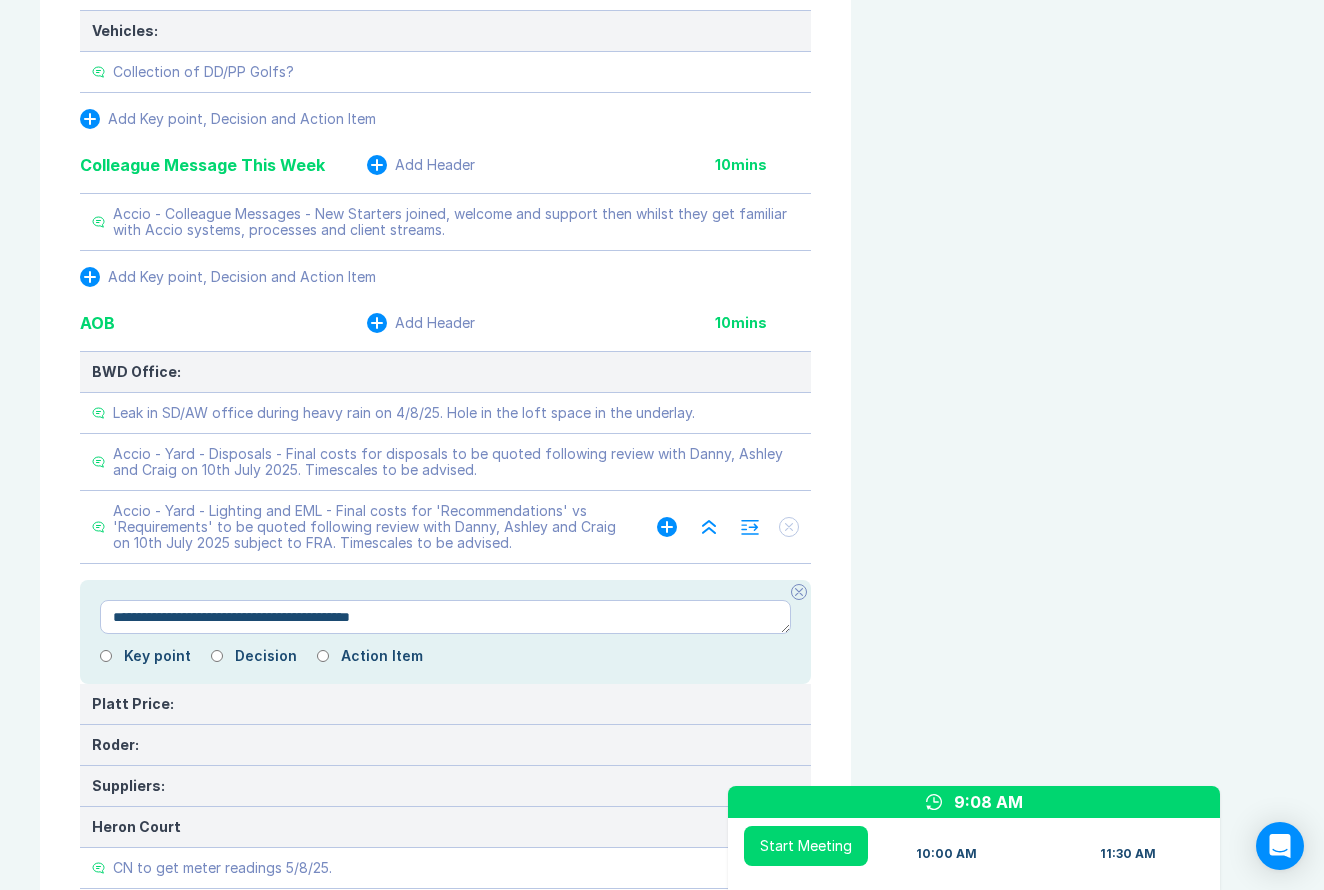 type on "**********" 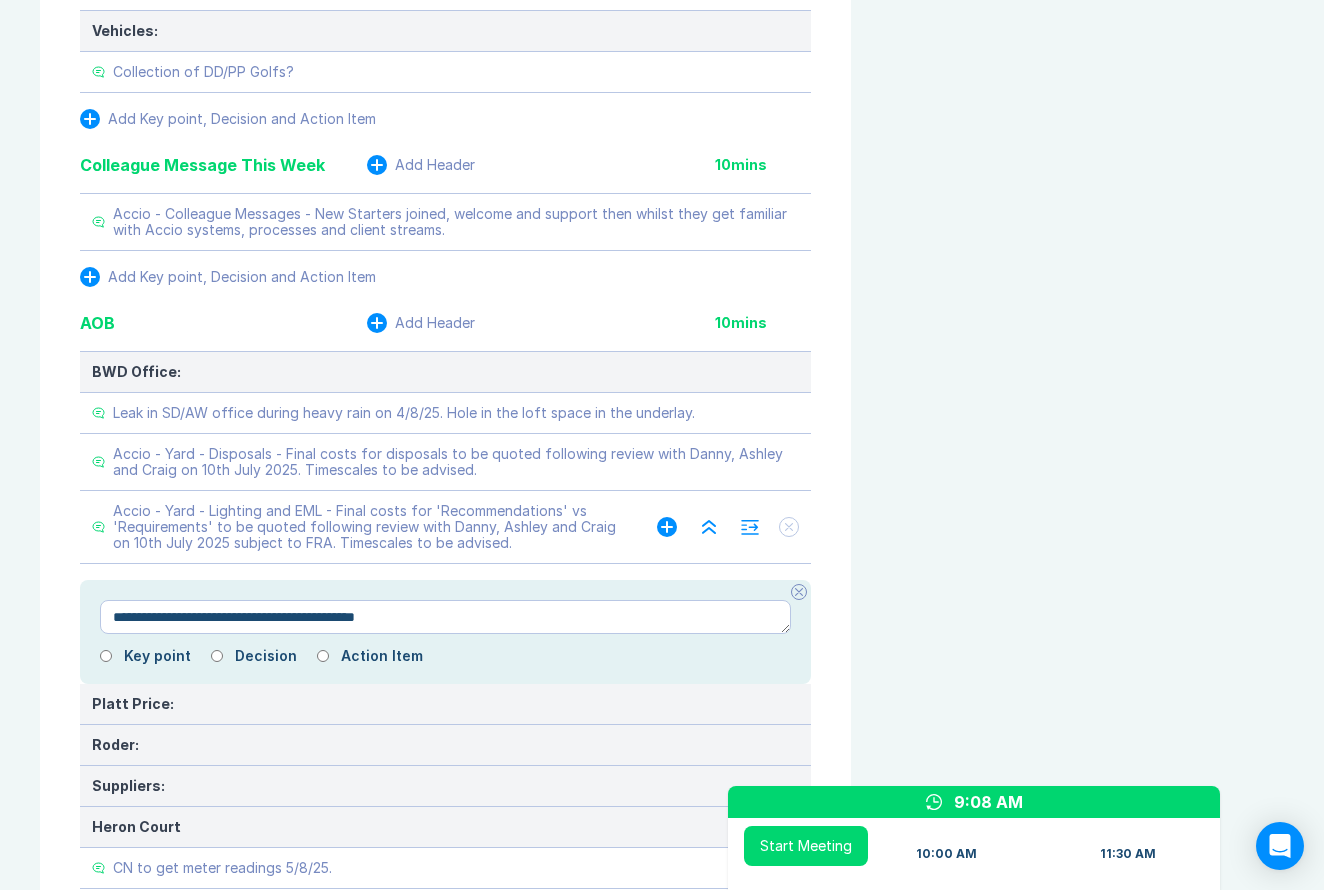 type on "*" 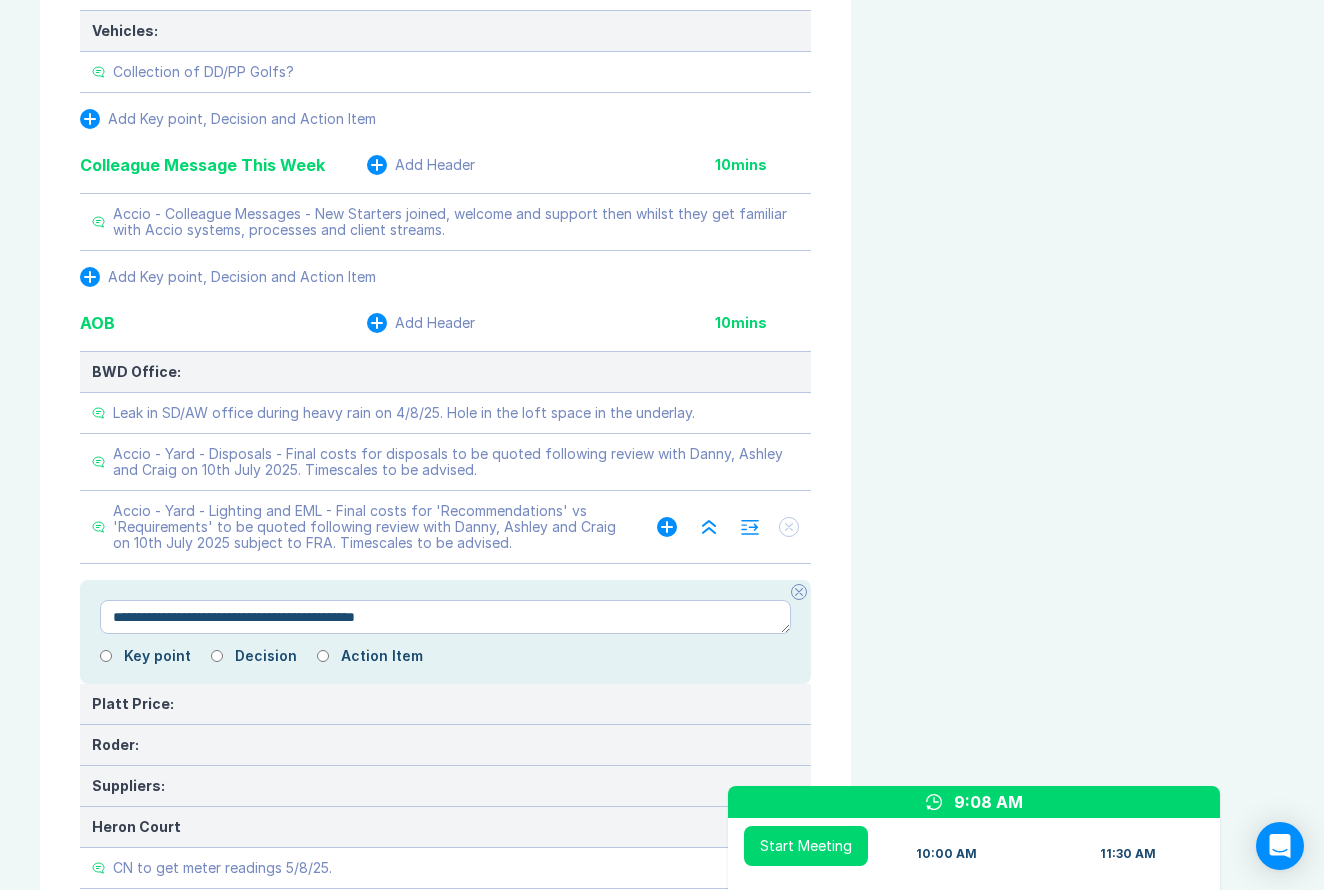 type on "**********" 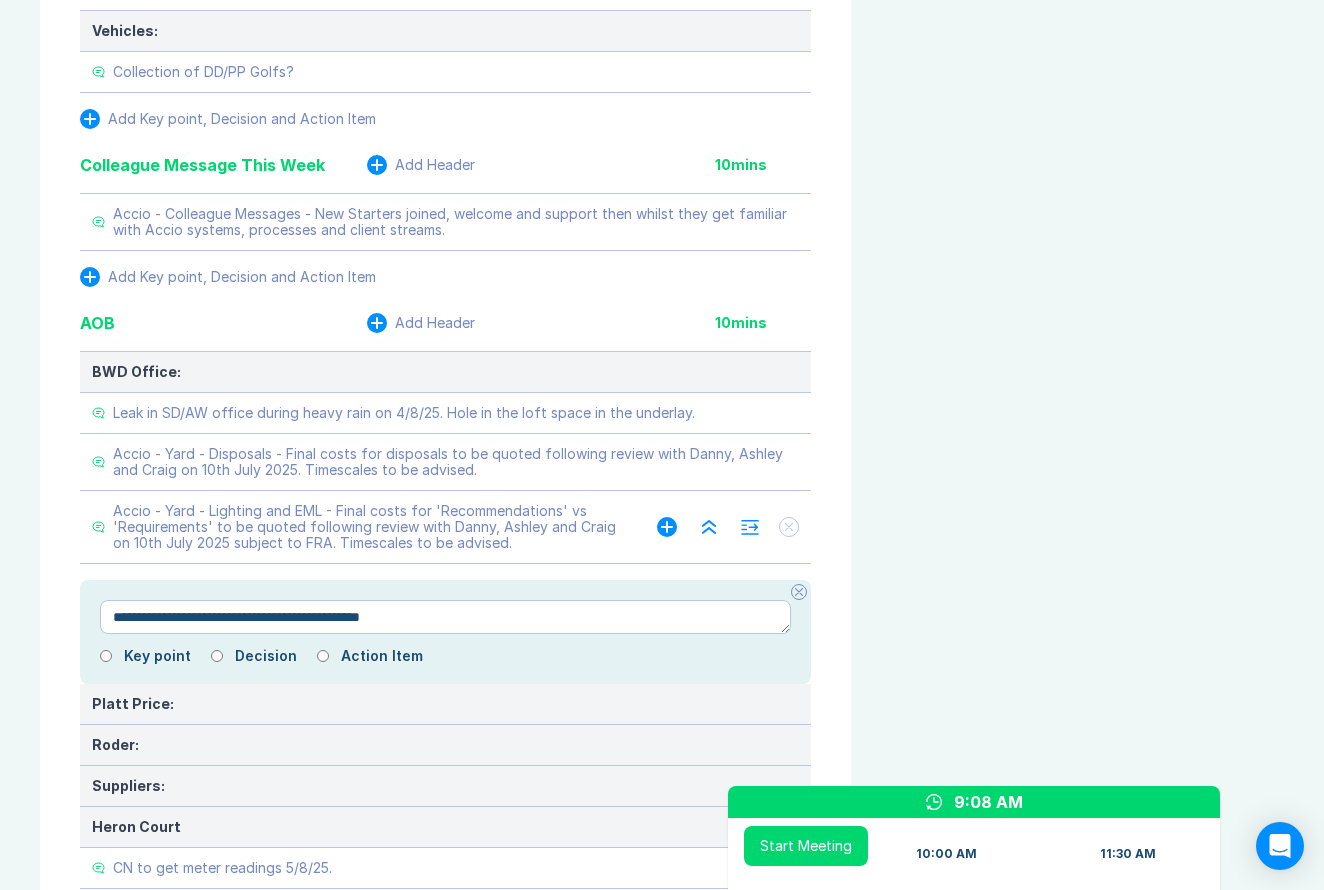 type on "*" 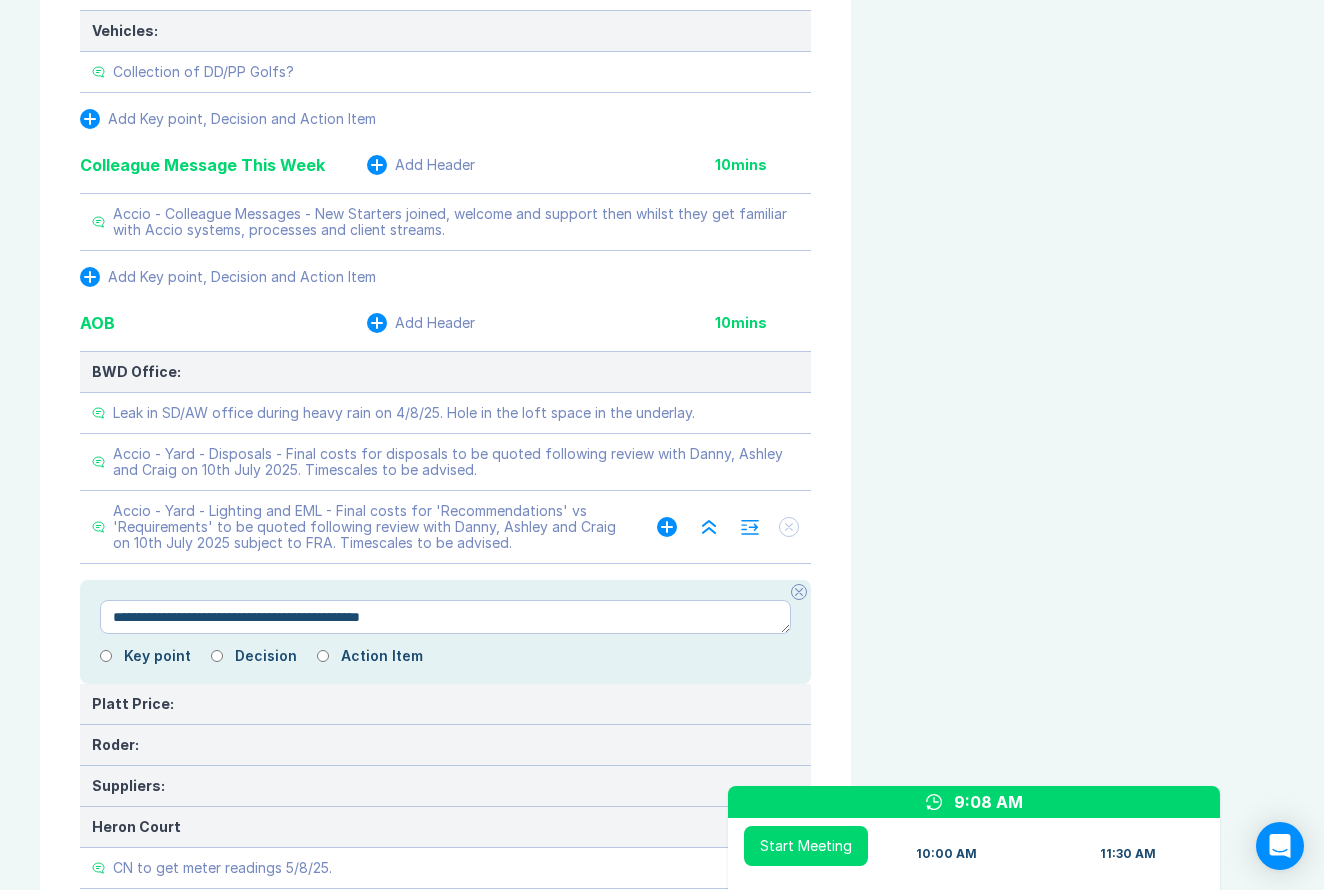 type on "**********" 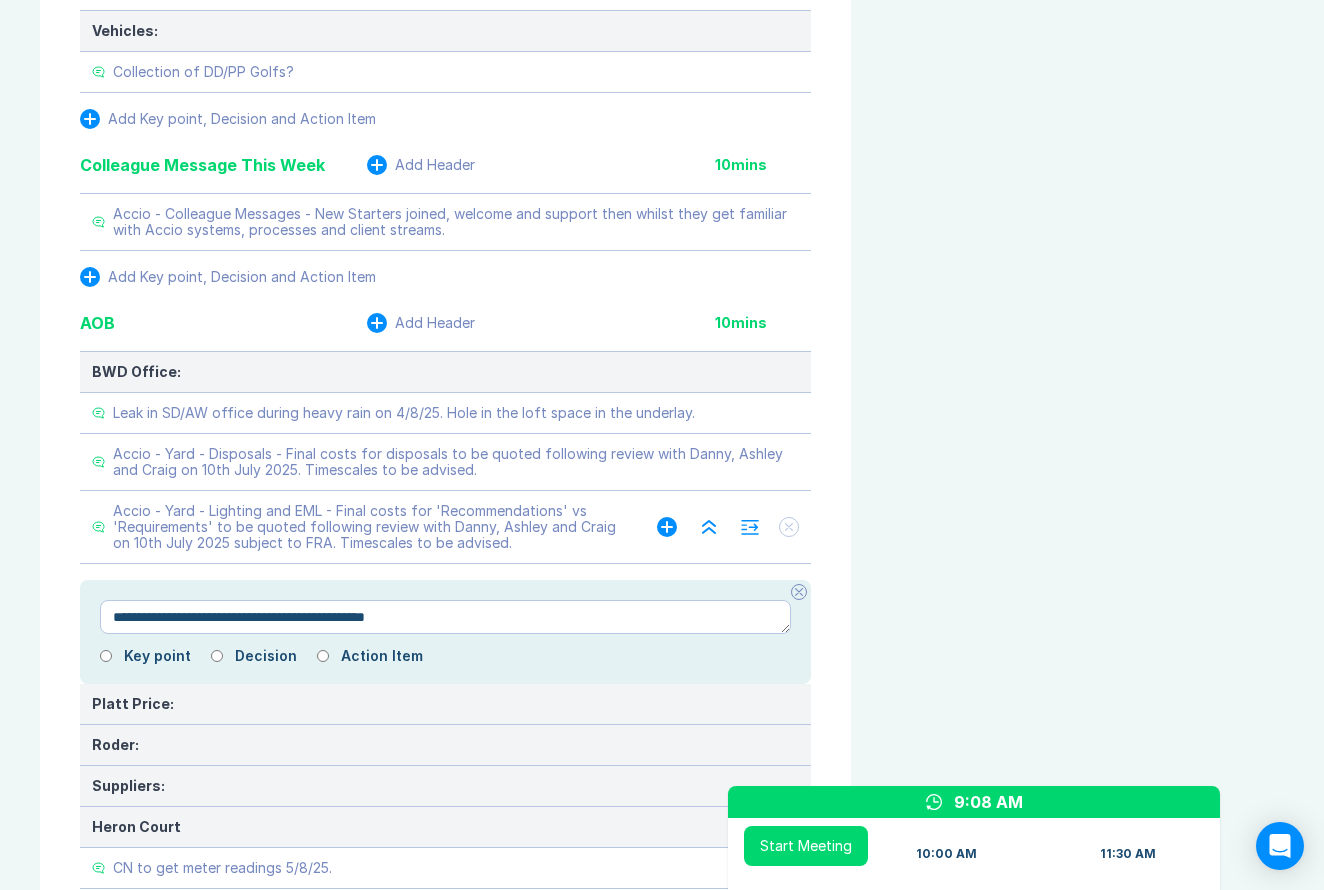 type on "*" 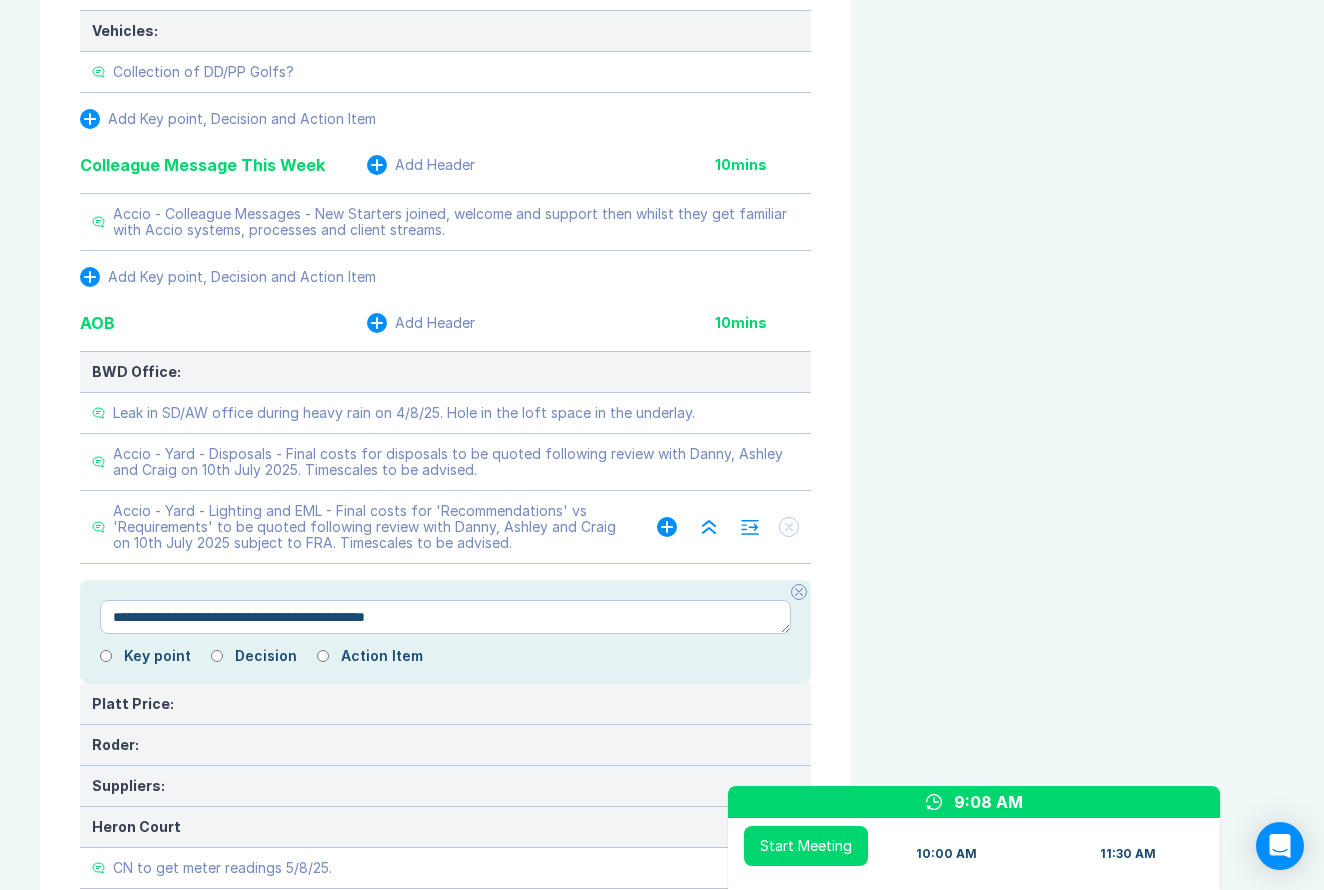 type on "**********" 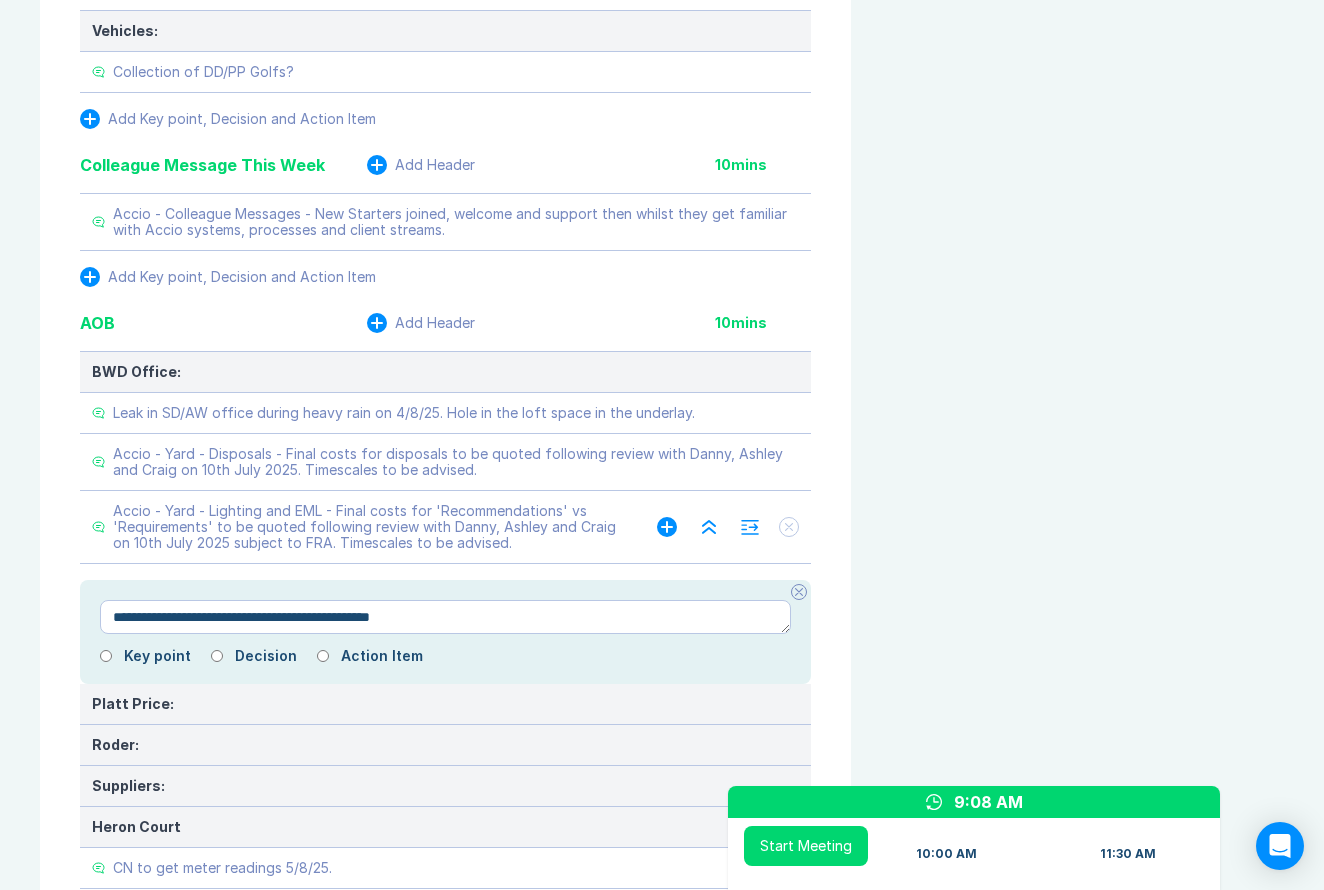 type on "*" 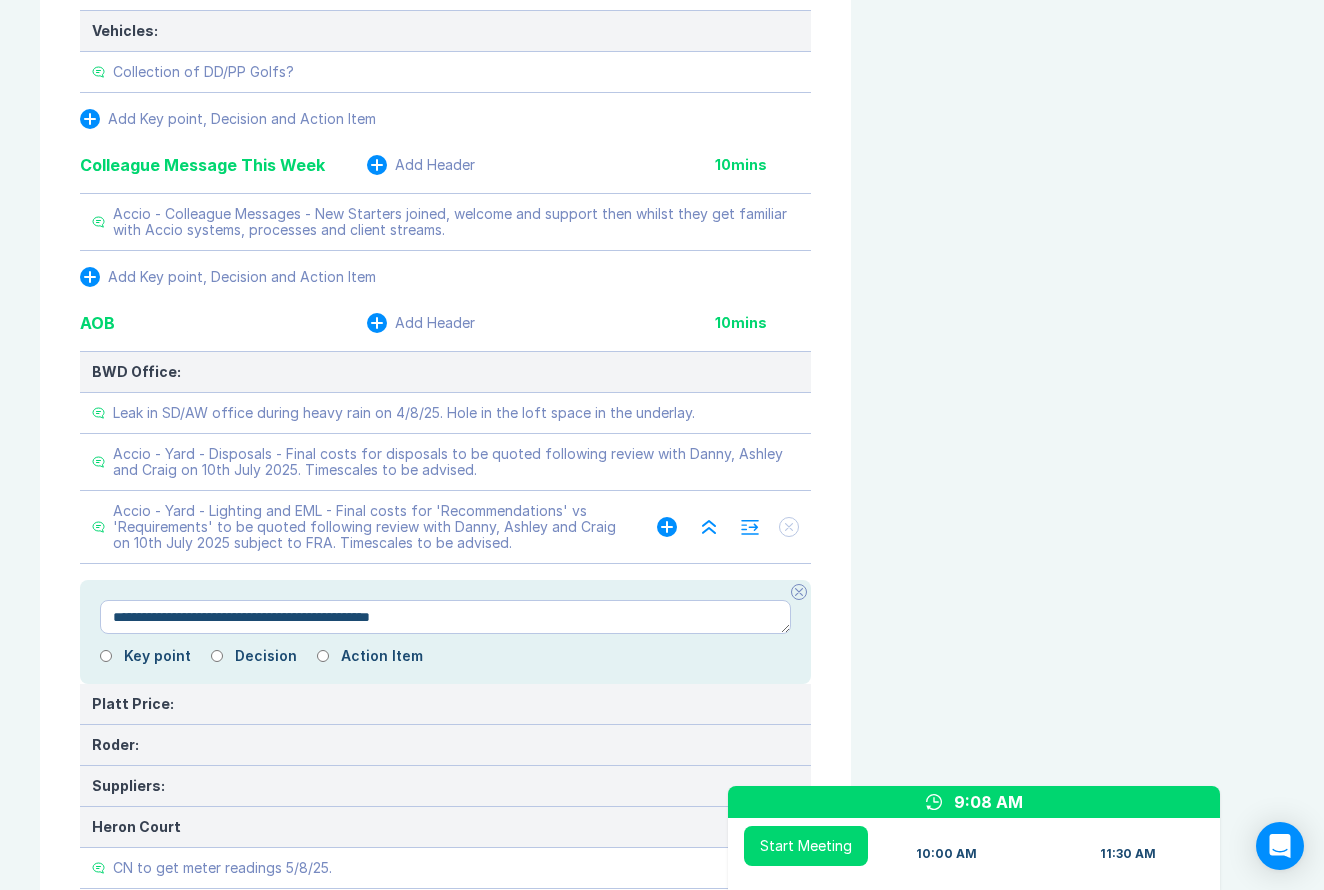 type on "**********" 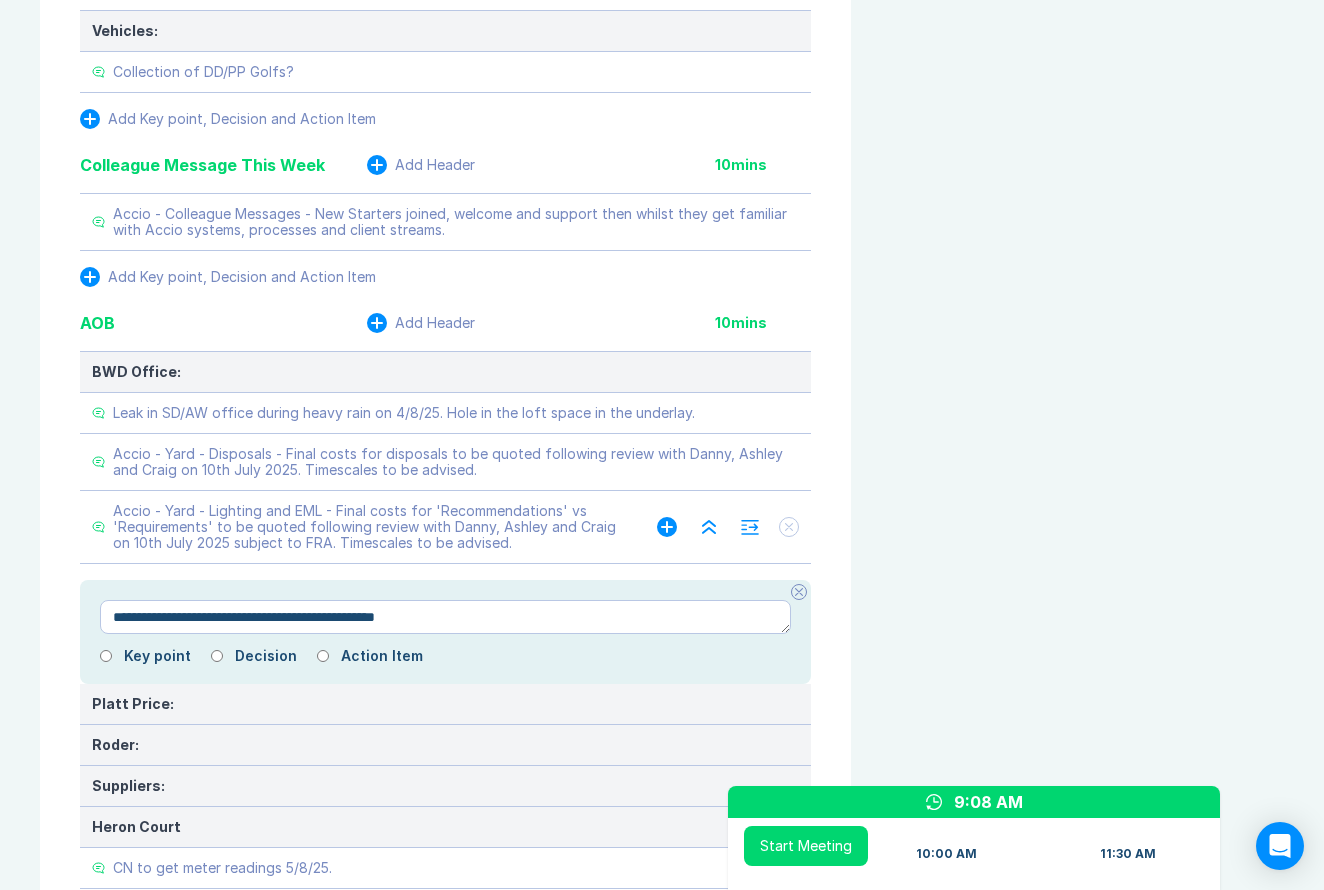 type on "*" 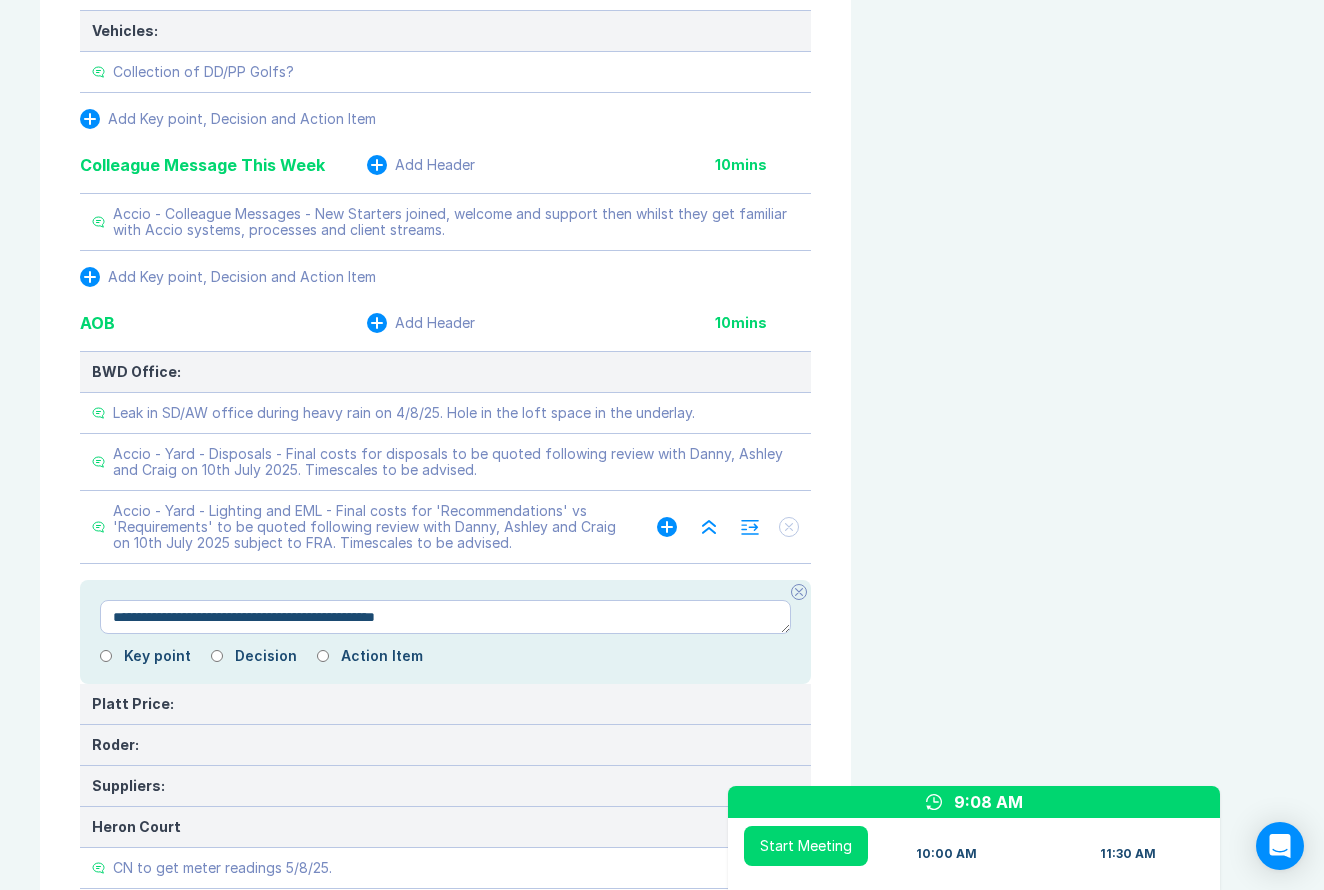 type on "**********" 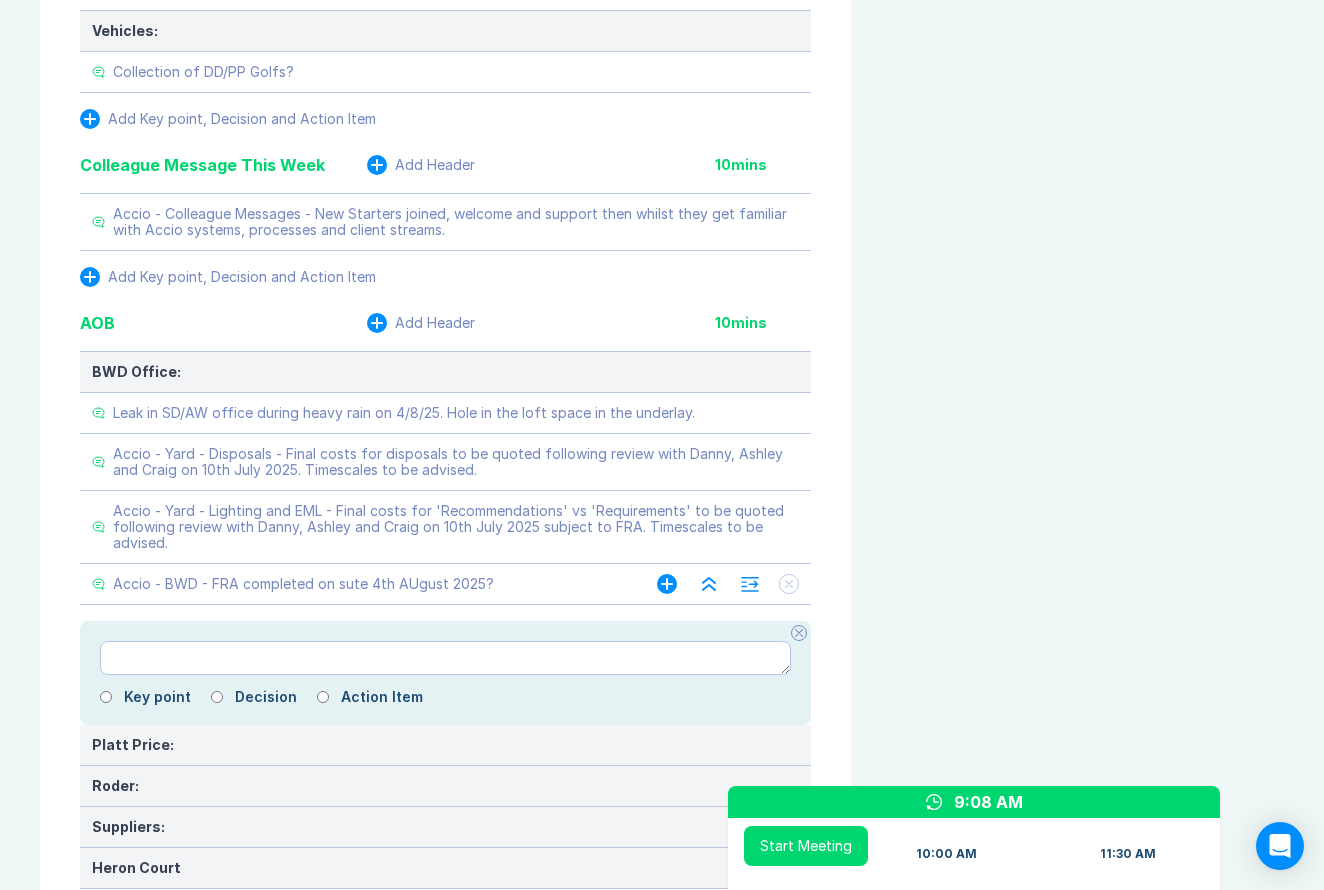 click on "Accio - BWD - FRA completed on sute 4th AUgust 2025?" at bounding box center [303, 584] 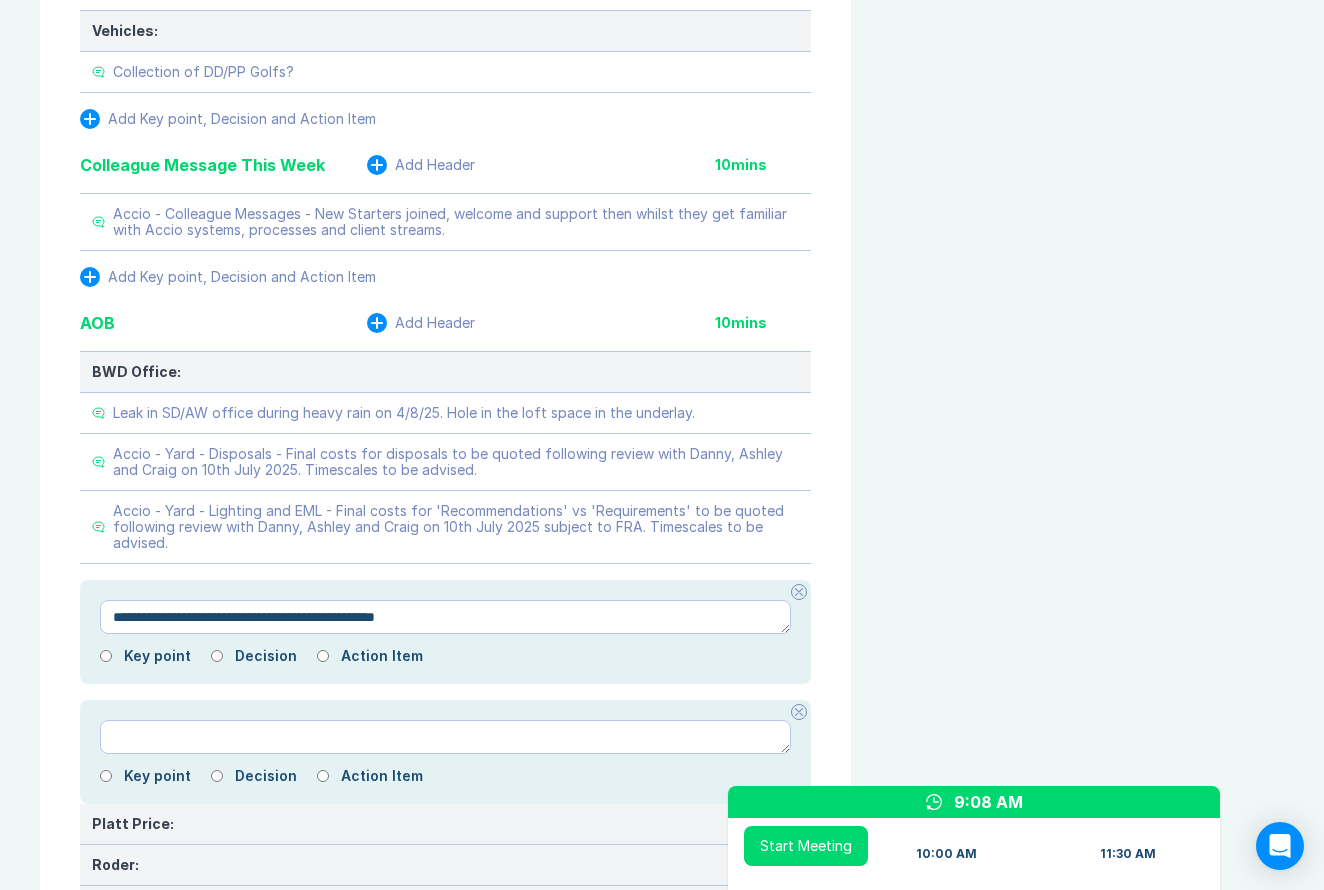 click on "**********" at bounding box center (445, 617) 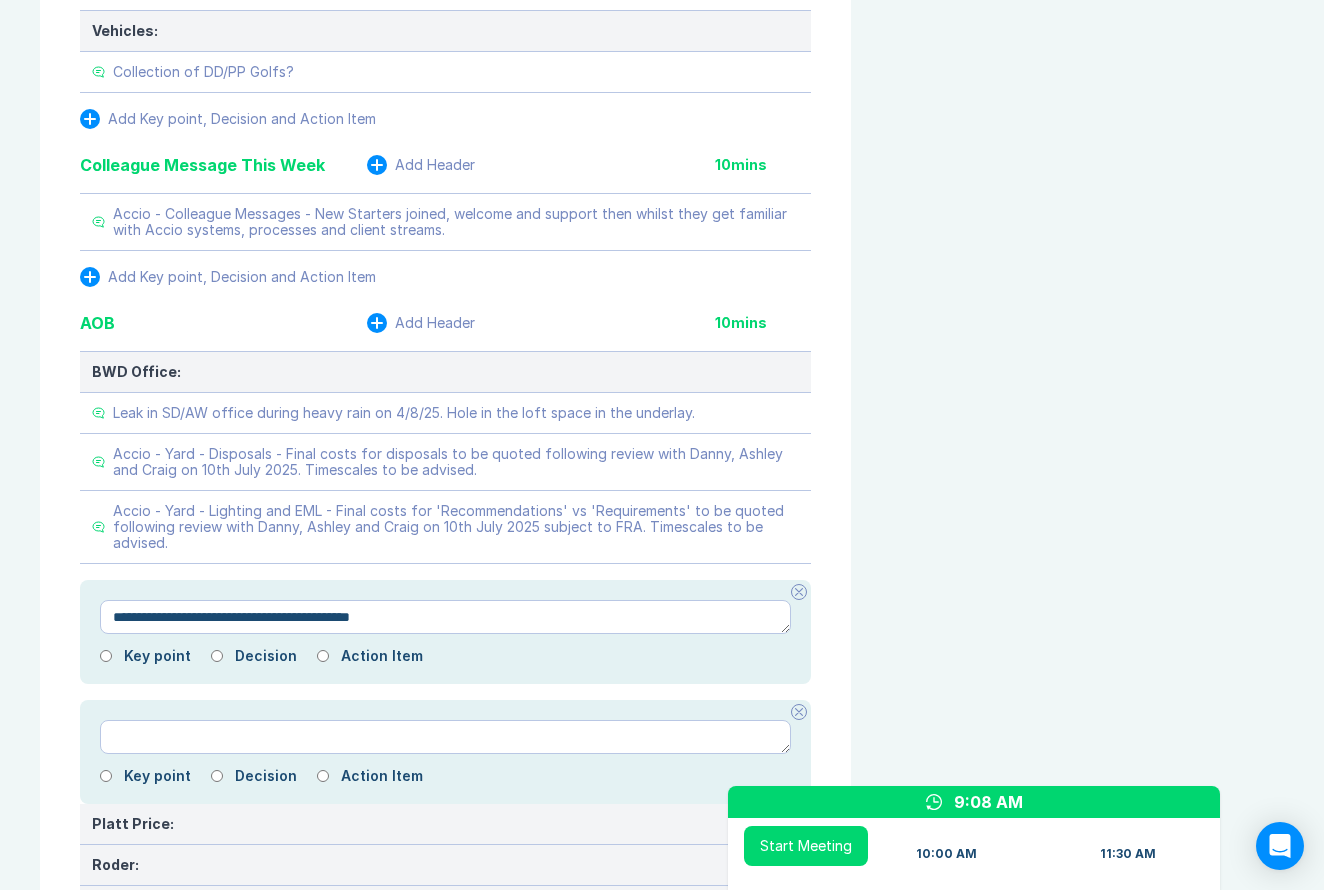 type on "*" 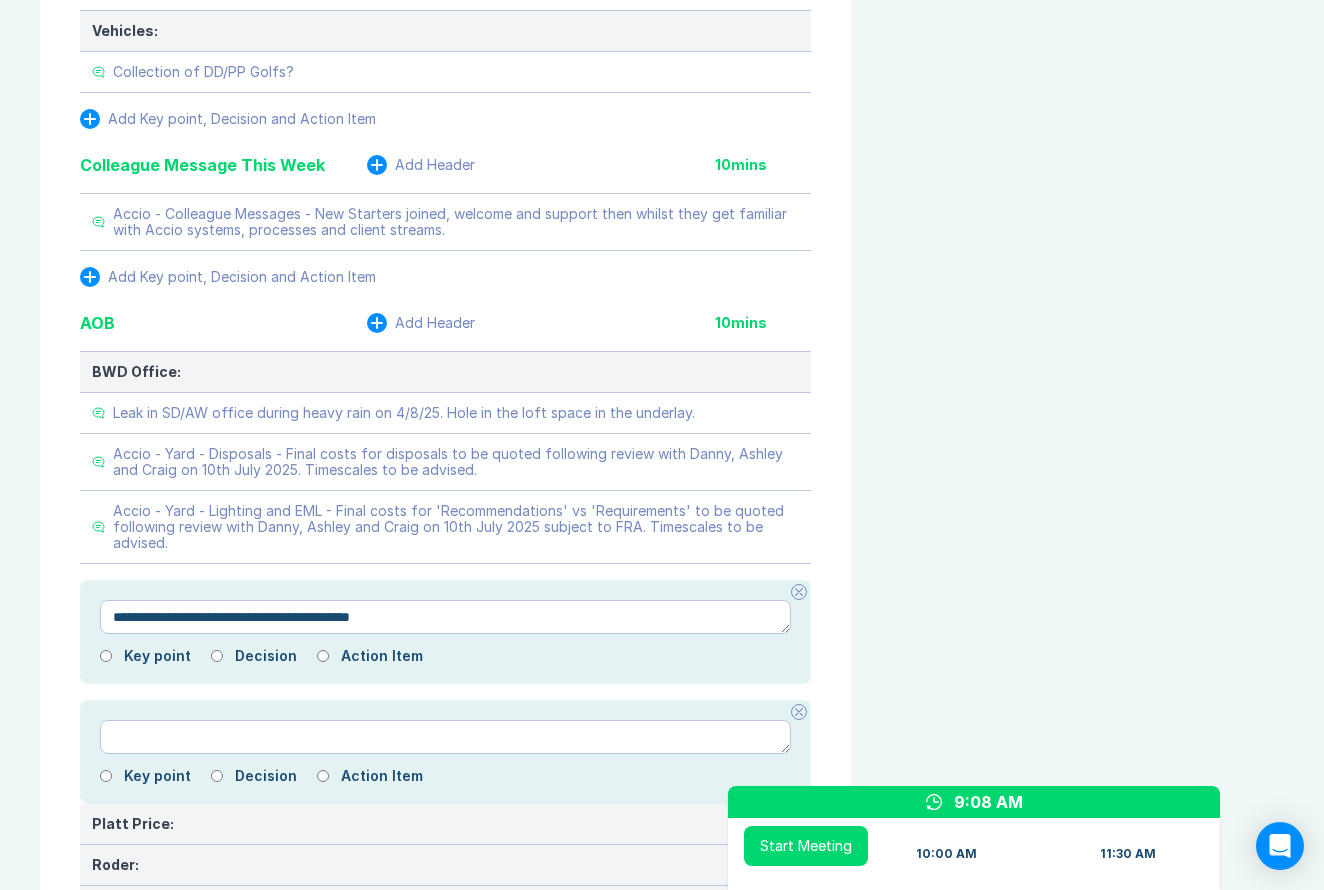 type on "**********" 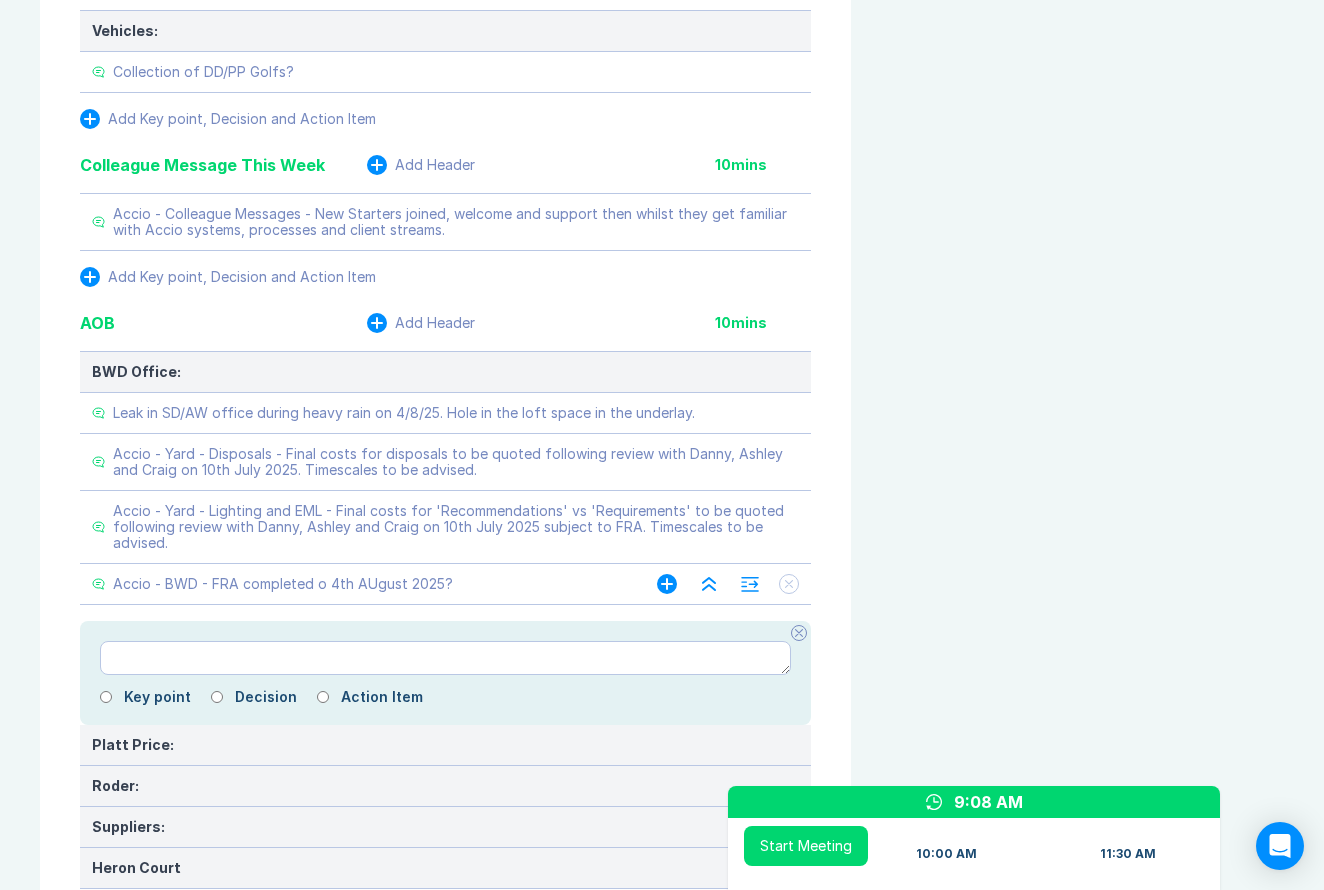 click on "Accio - BWD - FRA completed o 4th AUgust 2025?" at bounding box center [283, 584] 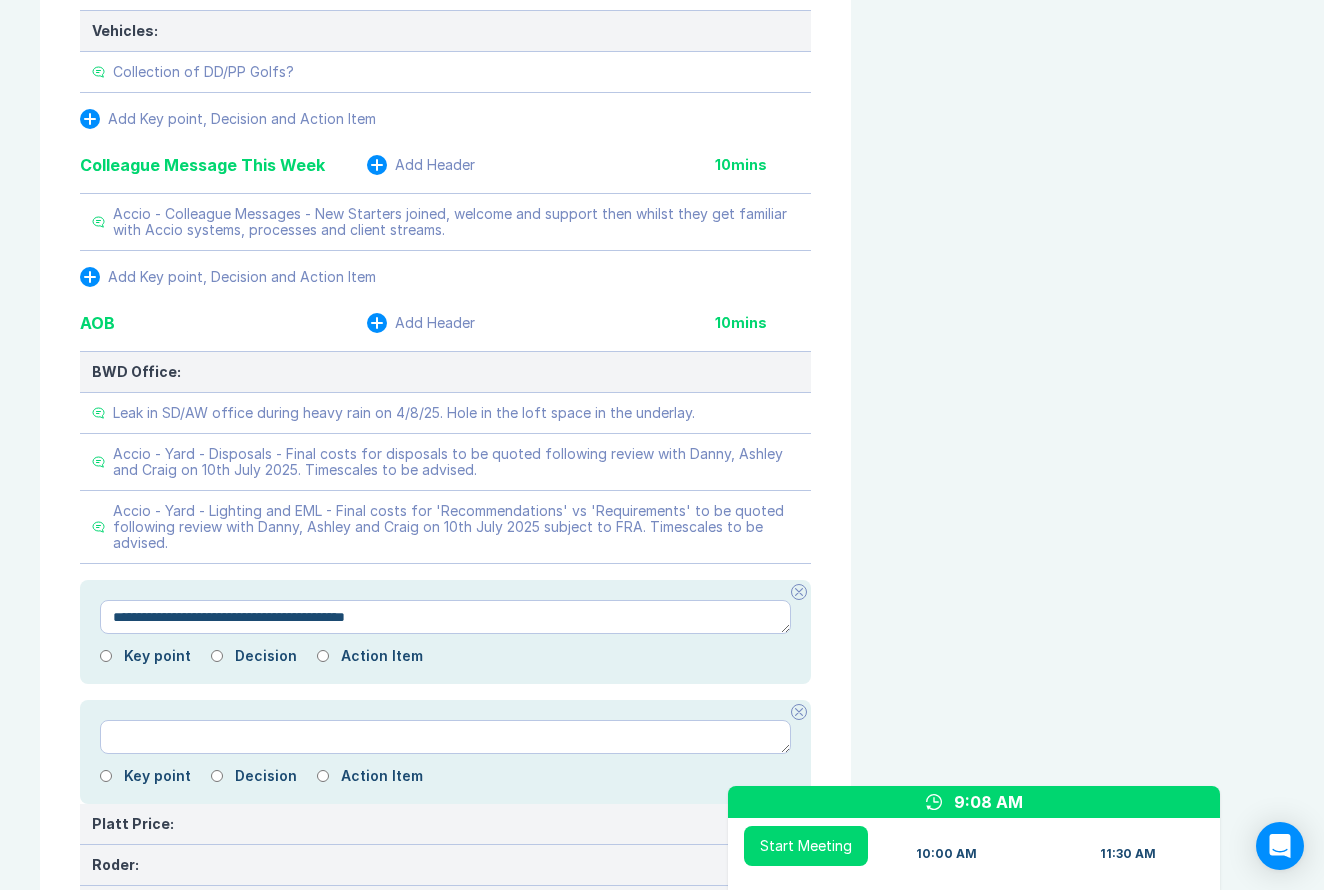 click on "**********" at bounding box center (445, 617) 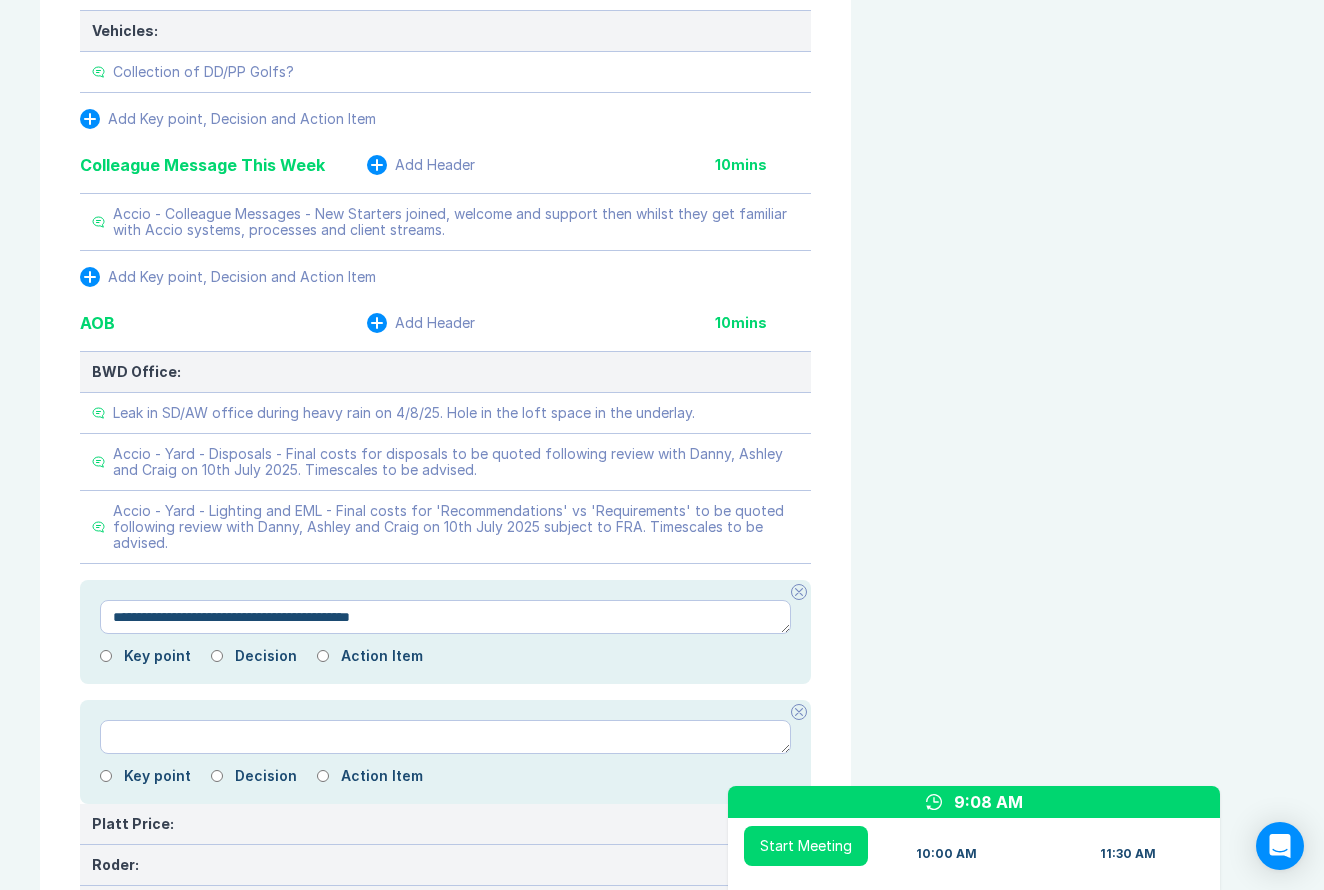 click on "**********" at bounding box center [445, 617] 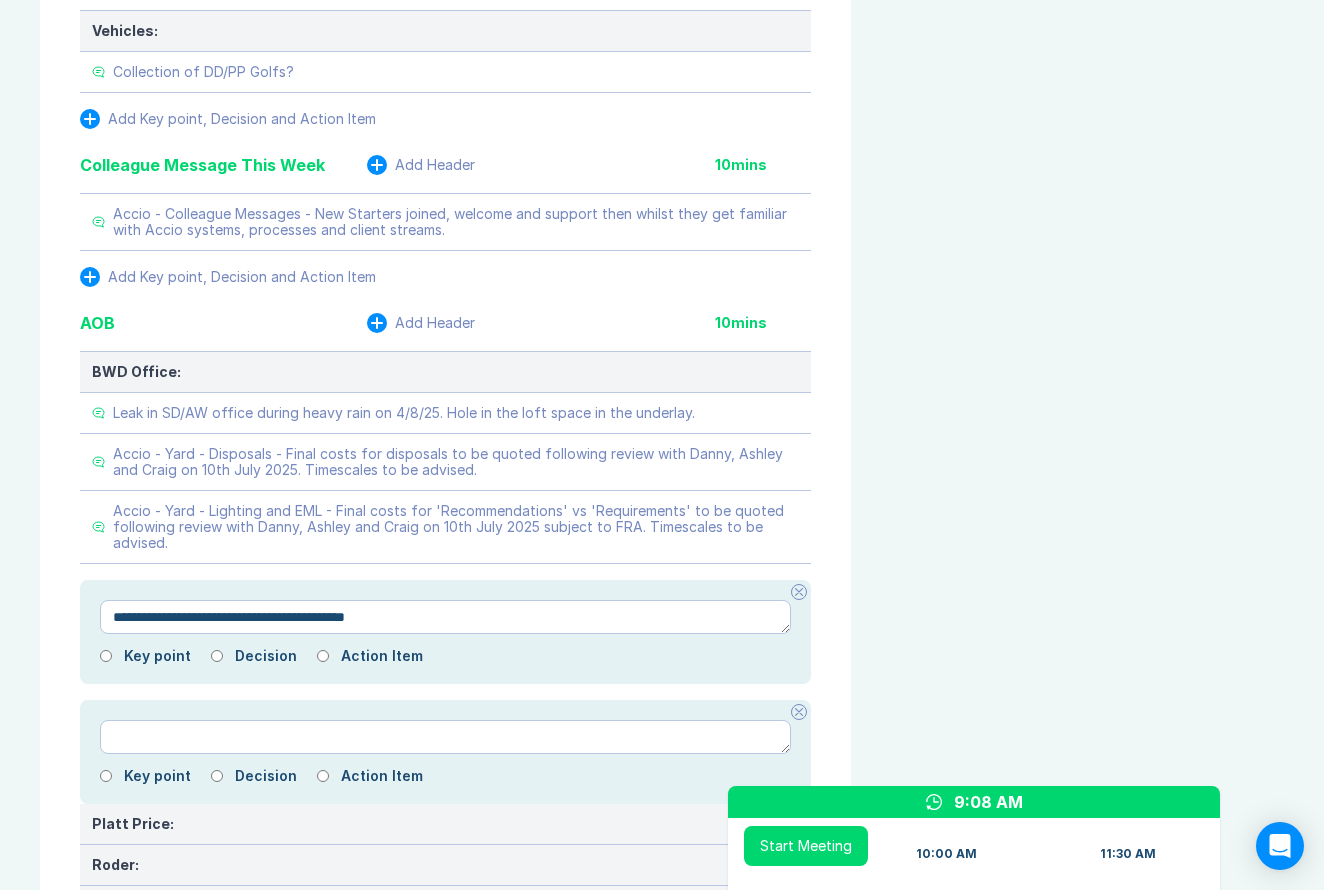type on "*" 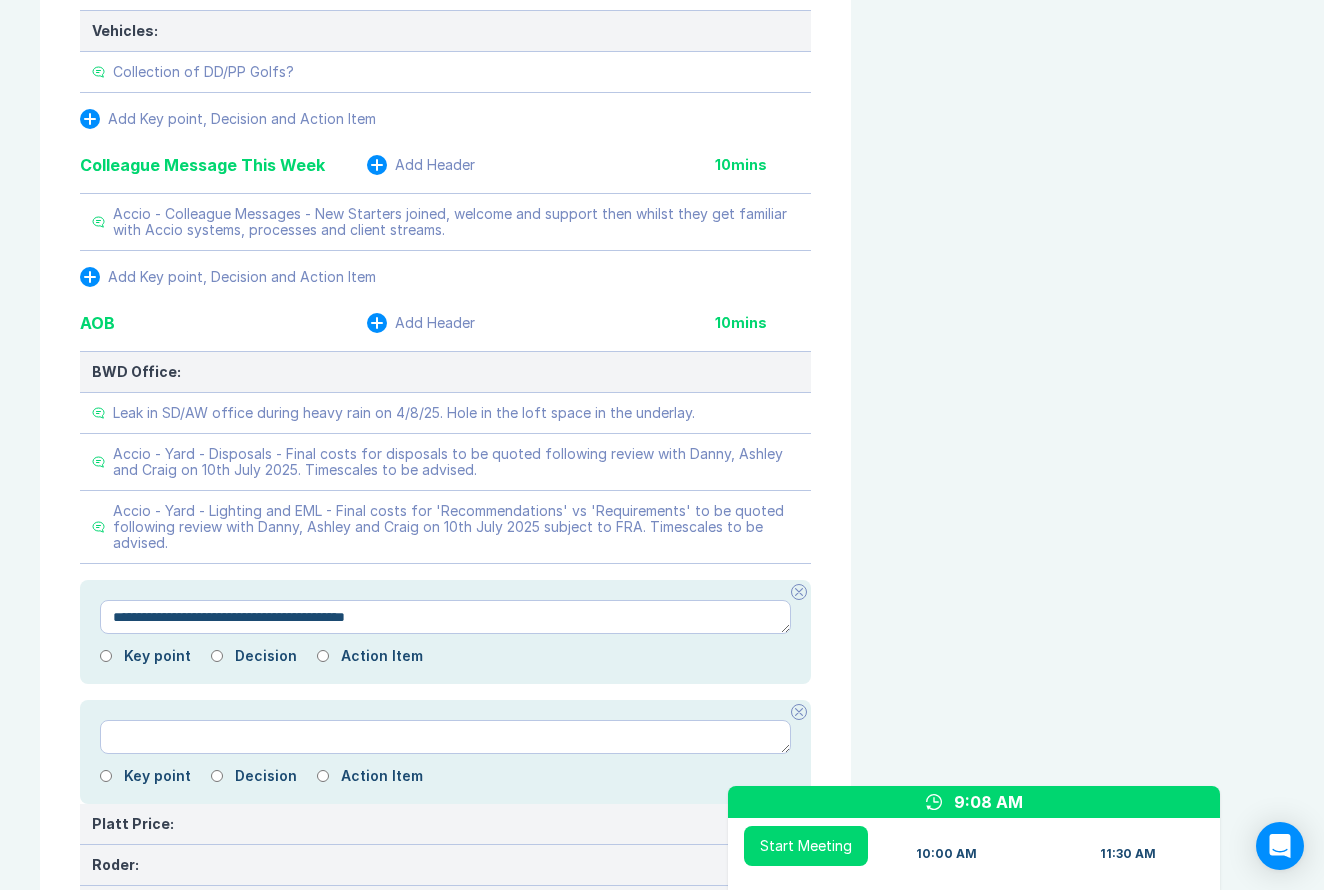 type on "**********" 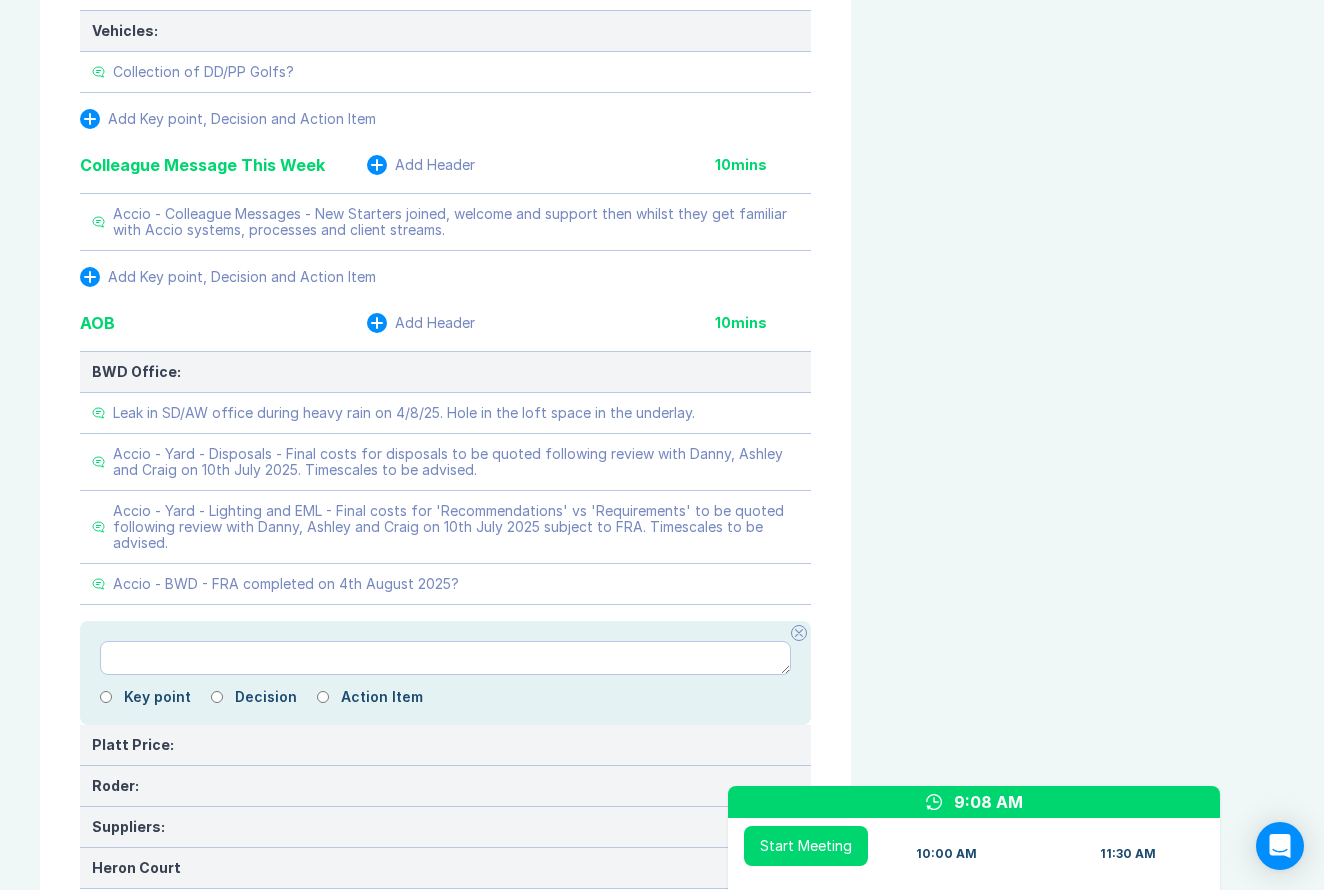 click at bounding box center (799, 633) 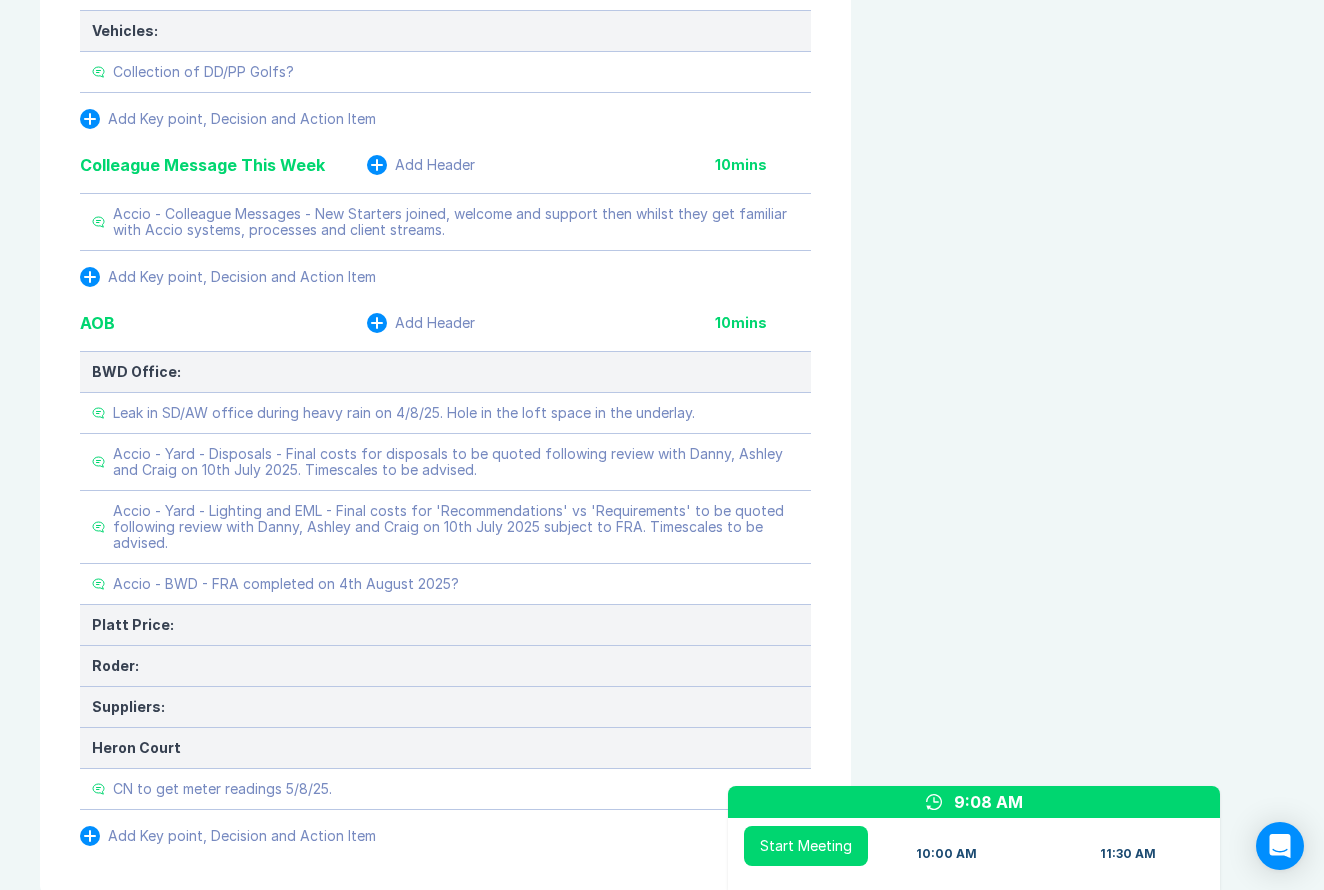 click on "Meeting Notes Edit Agenda Duplicate Notes Review Last Meeting Next Steps Add Header 10  mins Add Key point, Decision and Action Item Marketing & Key Client Management Add Header 10  mins Marketing: Key Client Management: IVC - Framework - Contracts reviewed and comments sent back to MAC, awaiting update / final contracts for signing. Add Key point, Decision and Action Item Delivery Programme - As Pipeline, key items only: Add Header 10  mins HSS: HSS Hire - Brookers Hitchin - Strip Out - Danny planning works and will manage mindful of PM's being inducted. All PCI, CPP and Orders drafted and issued for works to commence on 7th August 2025. HSS Hire - Treforest - Roller Shutter Bay 1 Upgrade - Danny chased Arrow for Leo to put some pressure on, Leo to chase again today. HSS Hire - Southampton - Roof Repairs - Unit 1 - Leo to review following SMT review meeting. Awaiting confirmation of site visit for design team meeting. HSS IT Dept - Manchester CDC - NET2 Amendments - Attendance TBC, Danny to review. Amazon: I" at bounding box center (662, 42853) 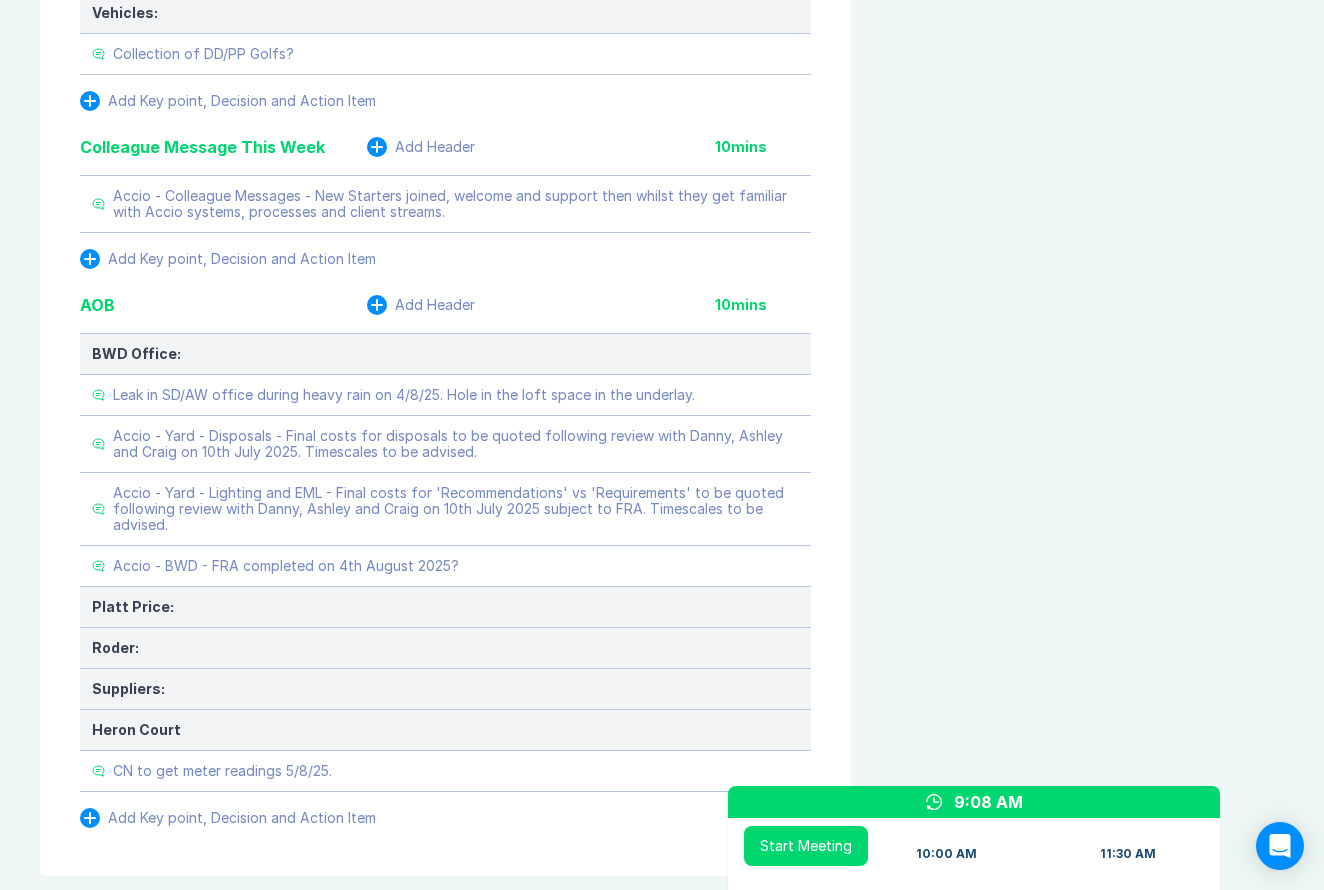click on "Meeting Notes Edit Agenda Duplicate Notes Review Last Meeting Next Steps Add Header 10  mins Add Key point, Decision and Action Item Marketing & Key Client Management Add Header 10  mins Marketing: Key Client Management: IVC - Framework - Contracts reviewed and comments sent back to MAC, awaiting update / final contracts for signing. Add Key point, Decision and Action Item Delivery Programme - As Pipeline, key items only: Add Header 10  mins HSS: HSS Hire - Brookers Hitchin - Strip Out - Danny planning works and will manage mindful of PM's being inducted. All PCI, CPP and Orders drafted and issued for works to commence on 7th August 2025. HSS Hire - Treforest - Roller Shutter Bay 1 Upgrade - Danny chased Arrow for Leo to put some pressure on, Leo to chase again today. HSS Hire - Southampton - Roof Repairs - Unit 1 - Leo to review following SMT review meeting. Awaiting confirmation of site visit for design team meeting. HSS IT Dept - Manchester CDC - NET2 Amendments - Attendance TBC, Danny to review. Amazon: I" at bounding box center [662, 42835] 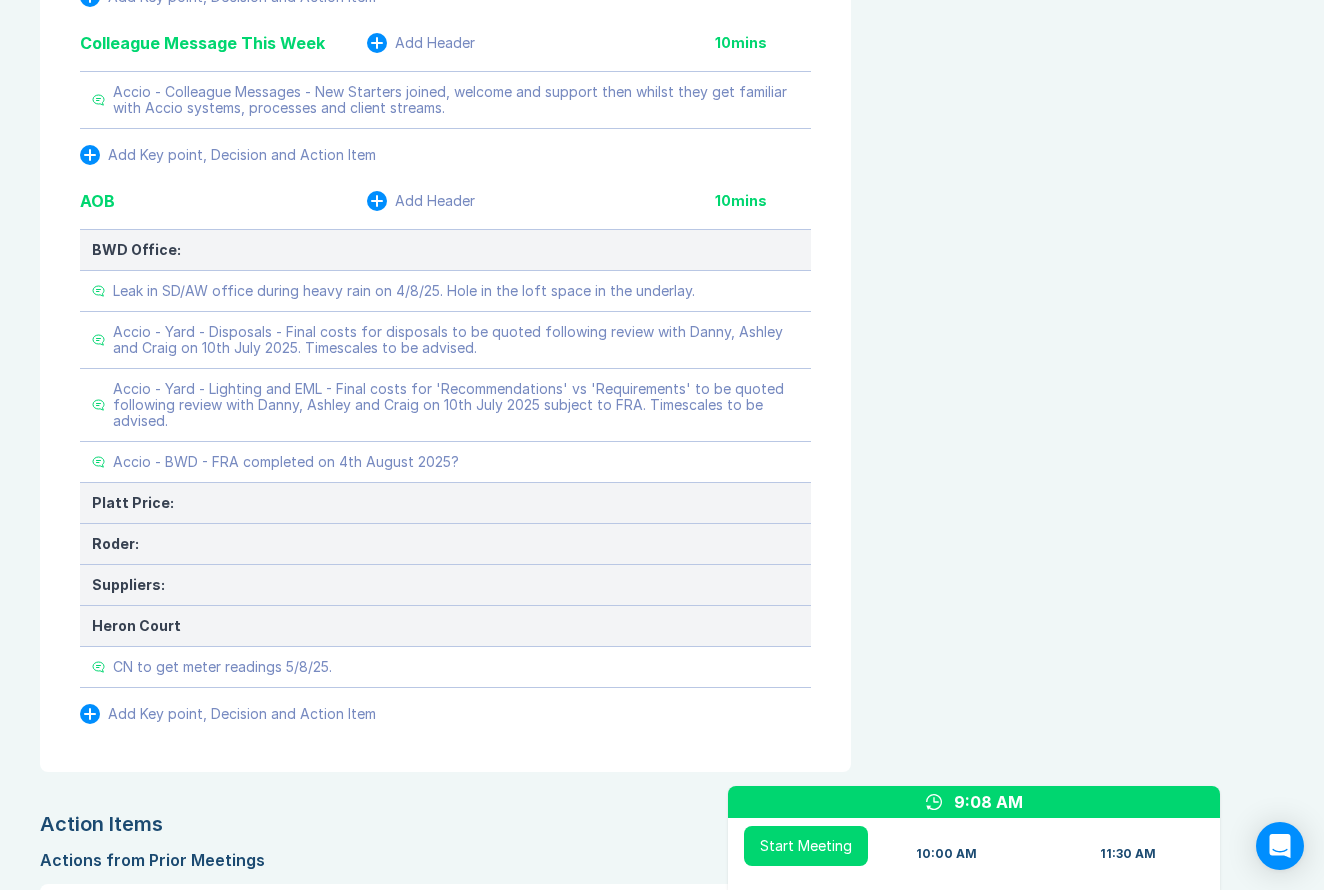 scroll, scrollTop: 4512, scrollLeft: 0, axis: vertical 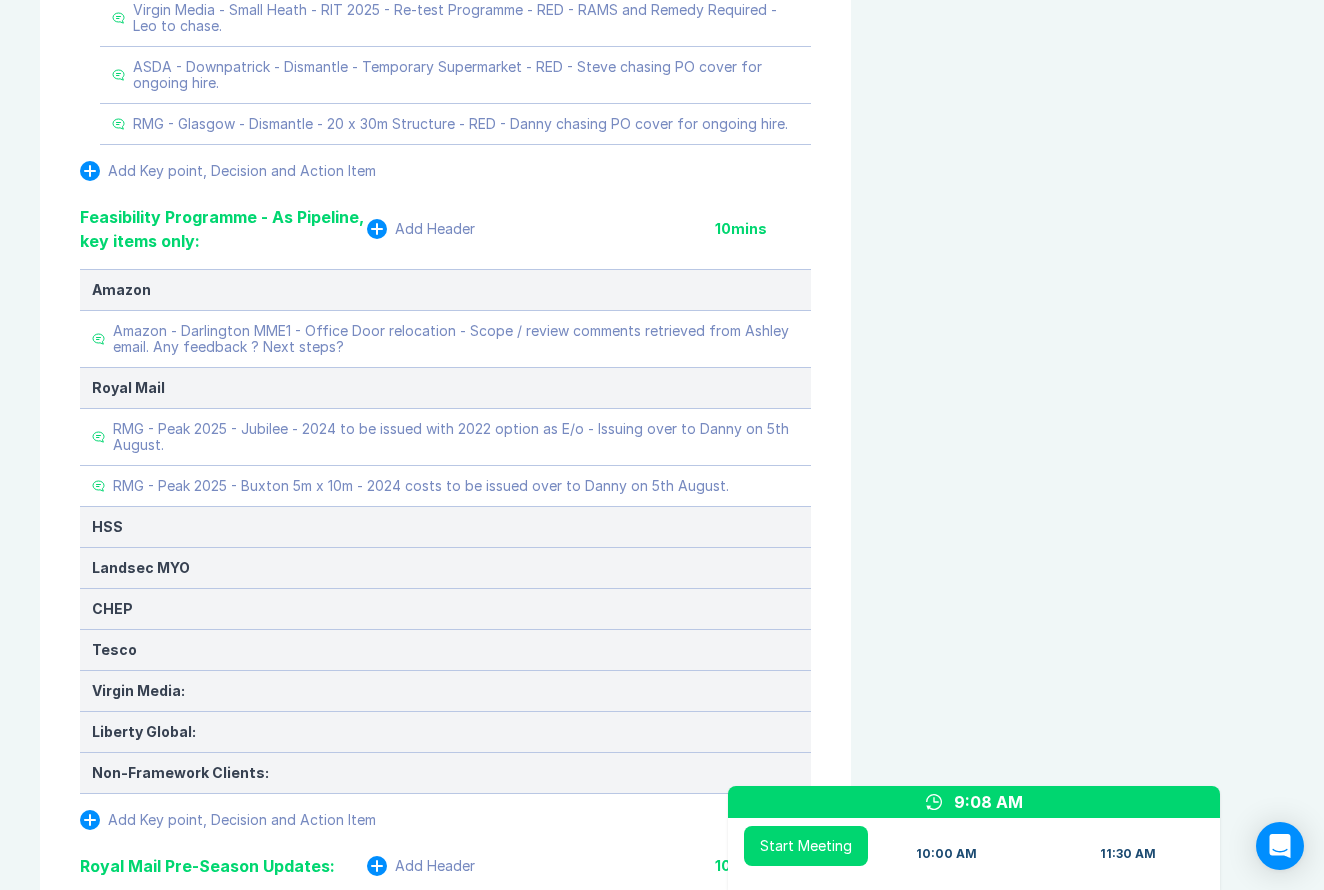 click on "Agenda View Invite Resend Agenda Meeting Goals
To pick up a draggable item, press the space bar.
While dragging, use the arrow keys to move the item.
Press space again to drop the item in its new position, or press escape to cancel.
Attendance Uncheck all Attendee email D Danny Sisson Organizer 37 / 37  ( 100 %) A Ashley Walters 36 / 36  ( 100 %) I Iain Parnell 36 / 37  ( 97 %) R Richard Rust 29 / 37  ( 78 %) S Scott Drewery 37 / 37  ( 100 %) Meeting History Link to Previous Meetings Series Average 52 ~ 0 mins late 88 mins , ~ 0 mins over Jul 29 50 90 mins Jul 22 58 90 mins Jul 15 50 90 mins Load  3  older Upcoming  Aug 12 Parking Lot Parking Lot History Nothing To Show Documents & Images  Upload File(s) 4MB max per file Drag file(s) to upload" at bounding box center (1087, 44557) 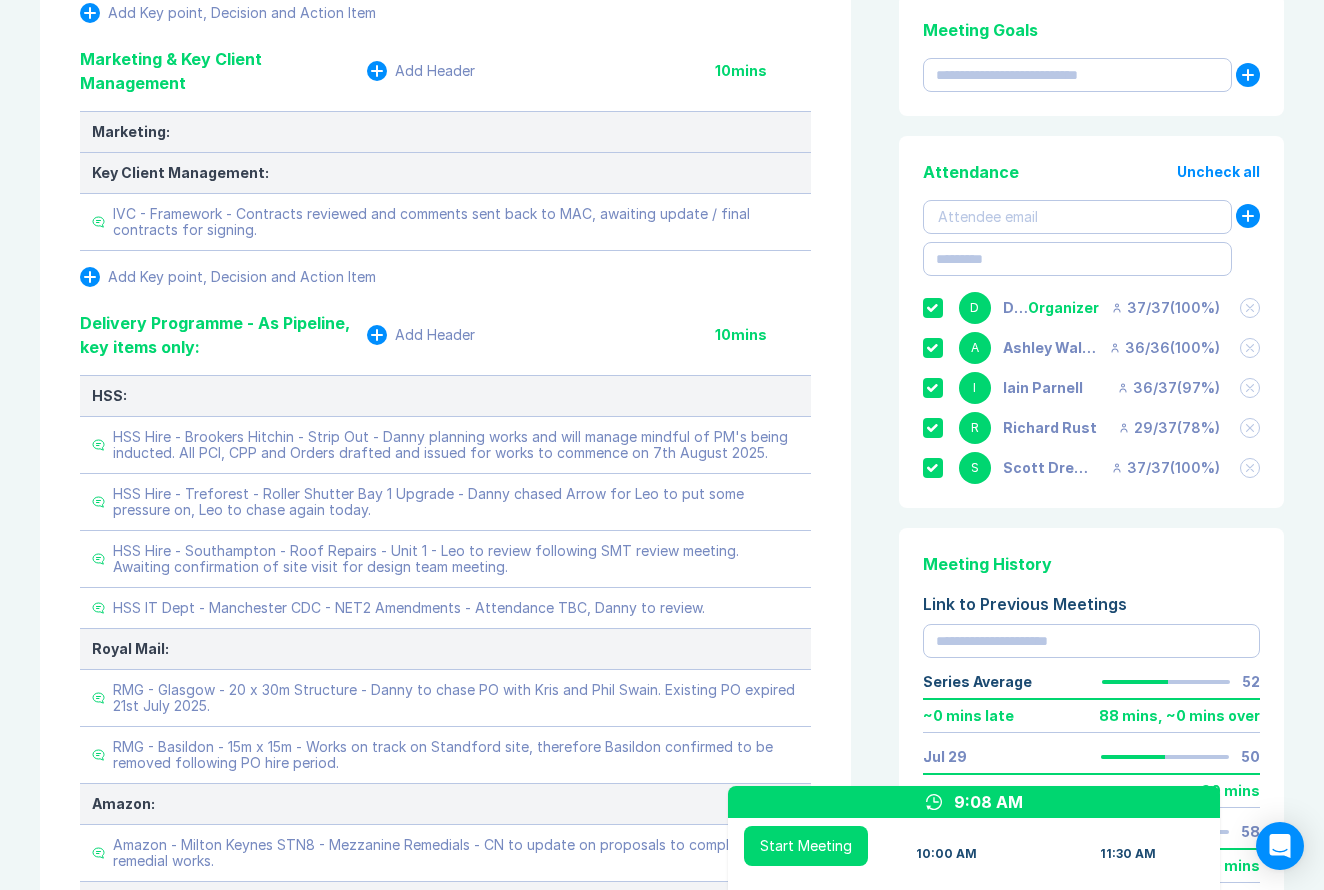scroll, scrollTop: 472, scrollLeft: 0, axis: vertical 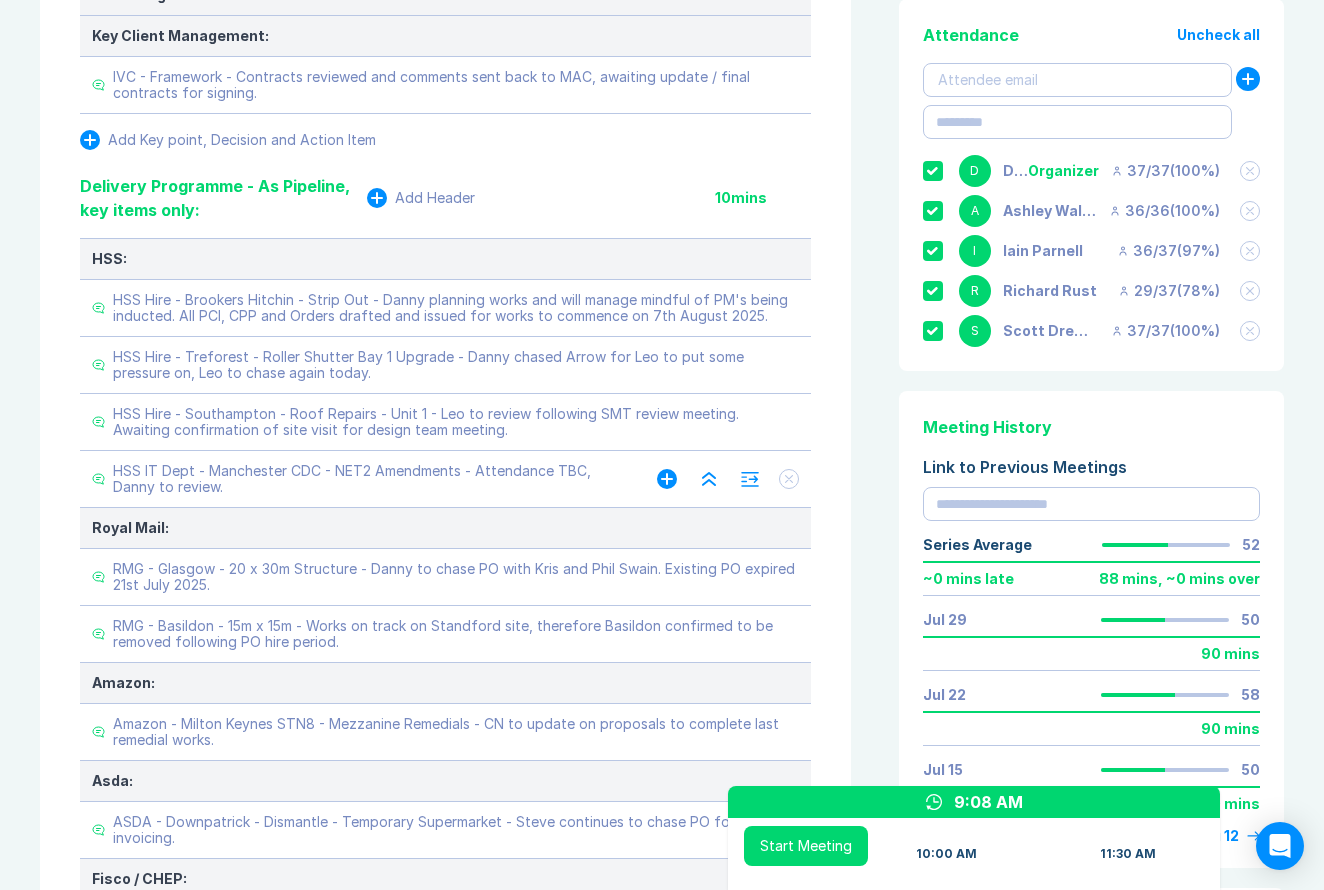 click at bounding box center [728, 479] 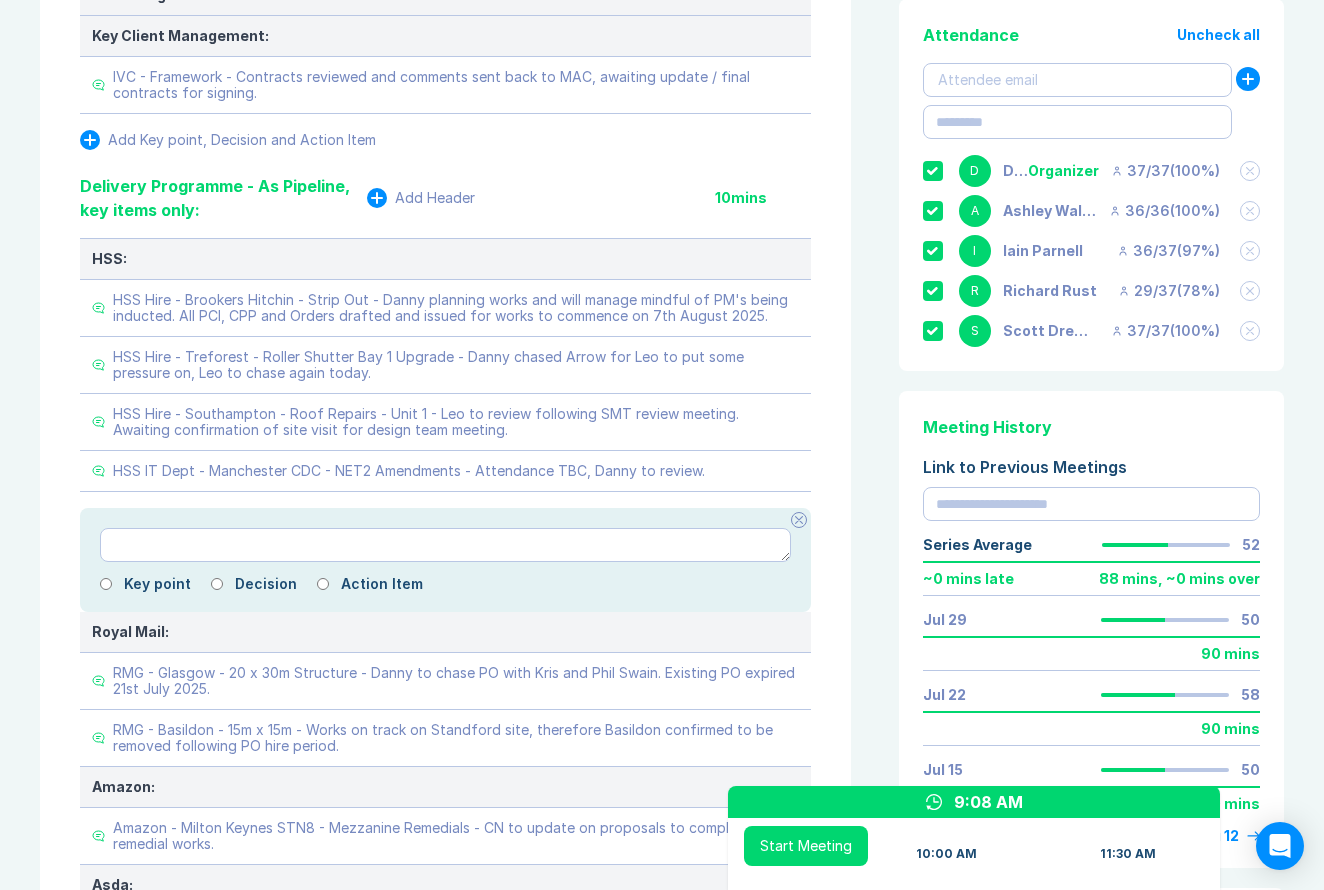 click at bounding box center [445, 545] 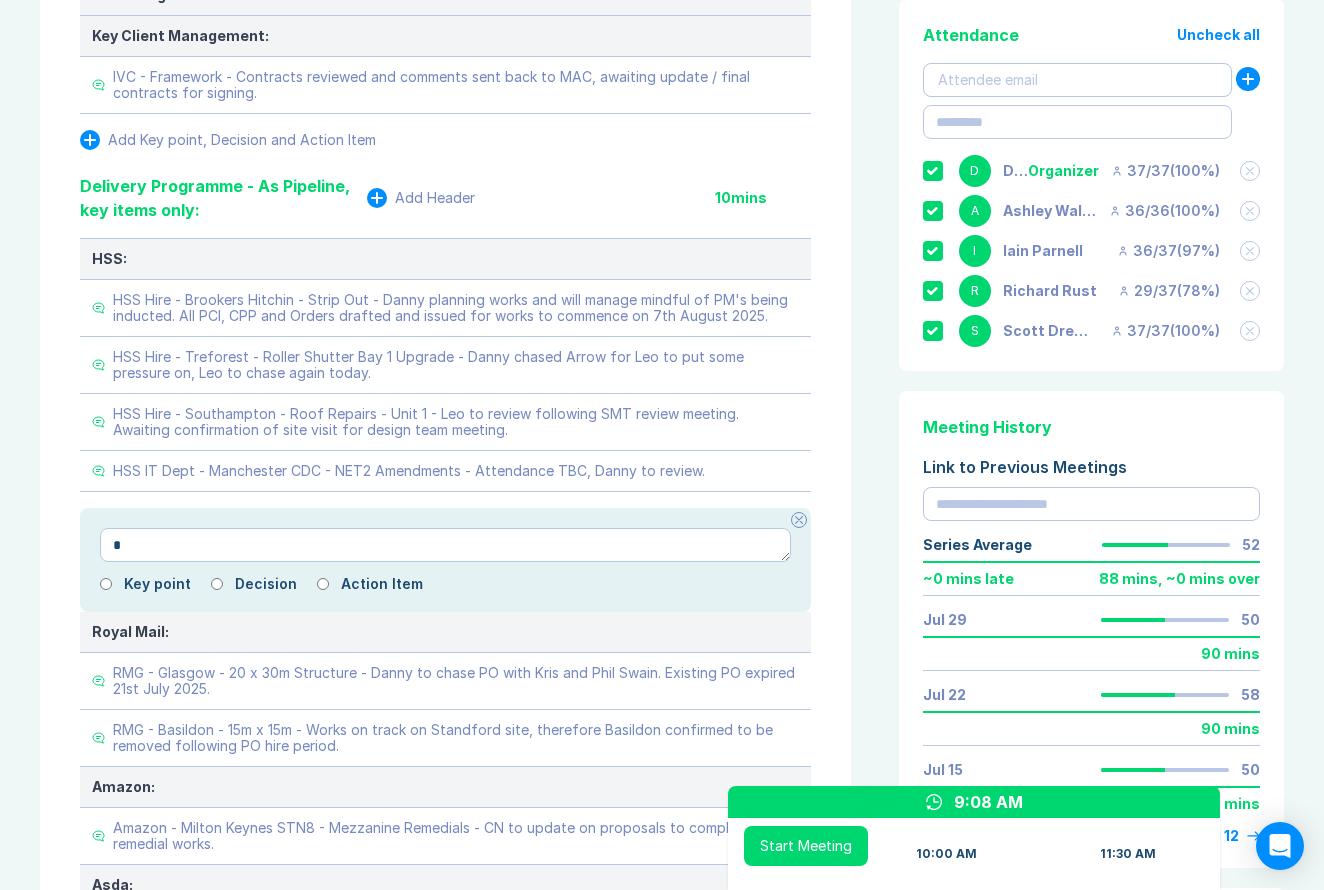 type on "*" 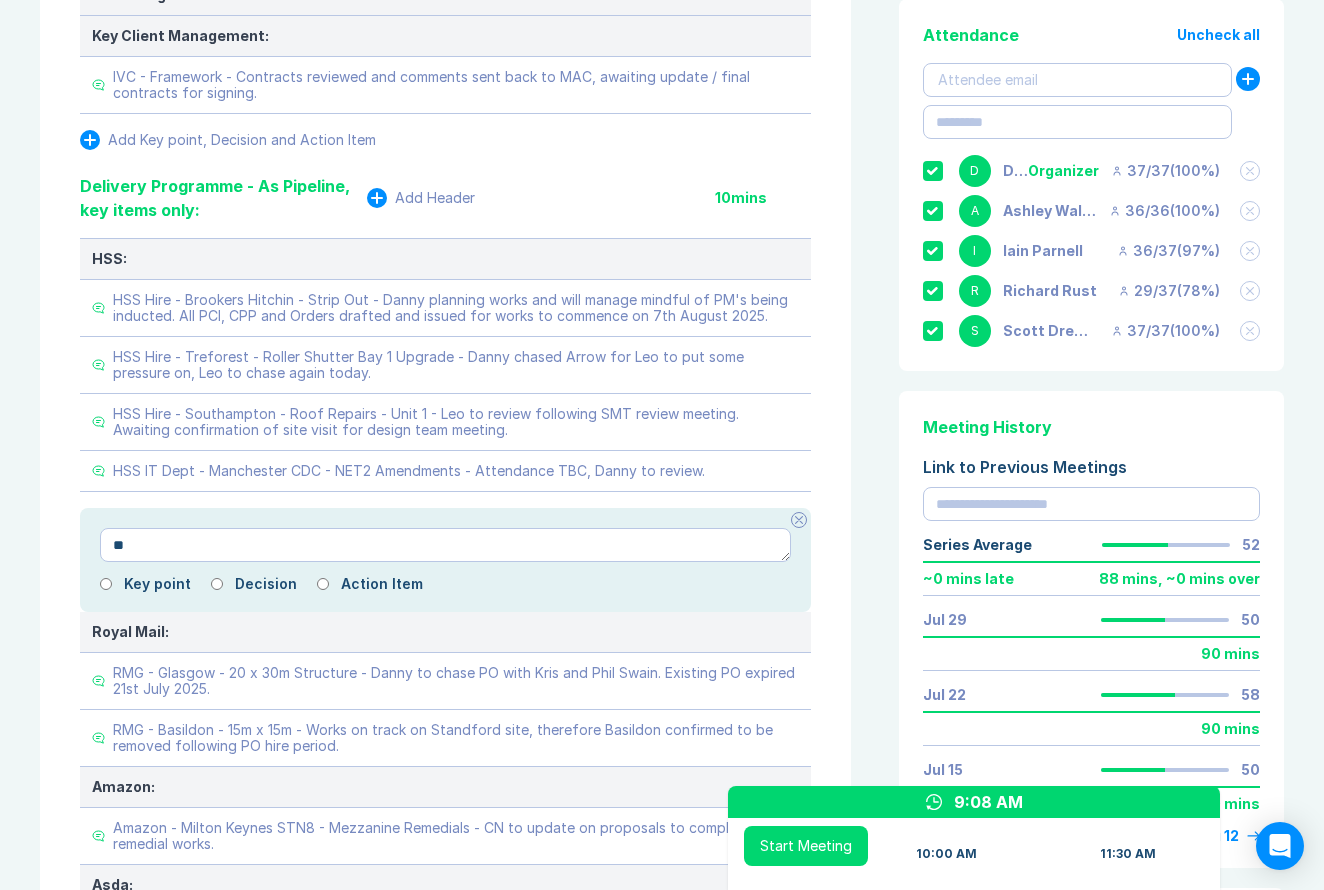 type on "*" 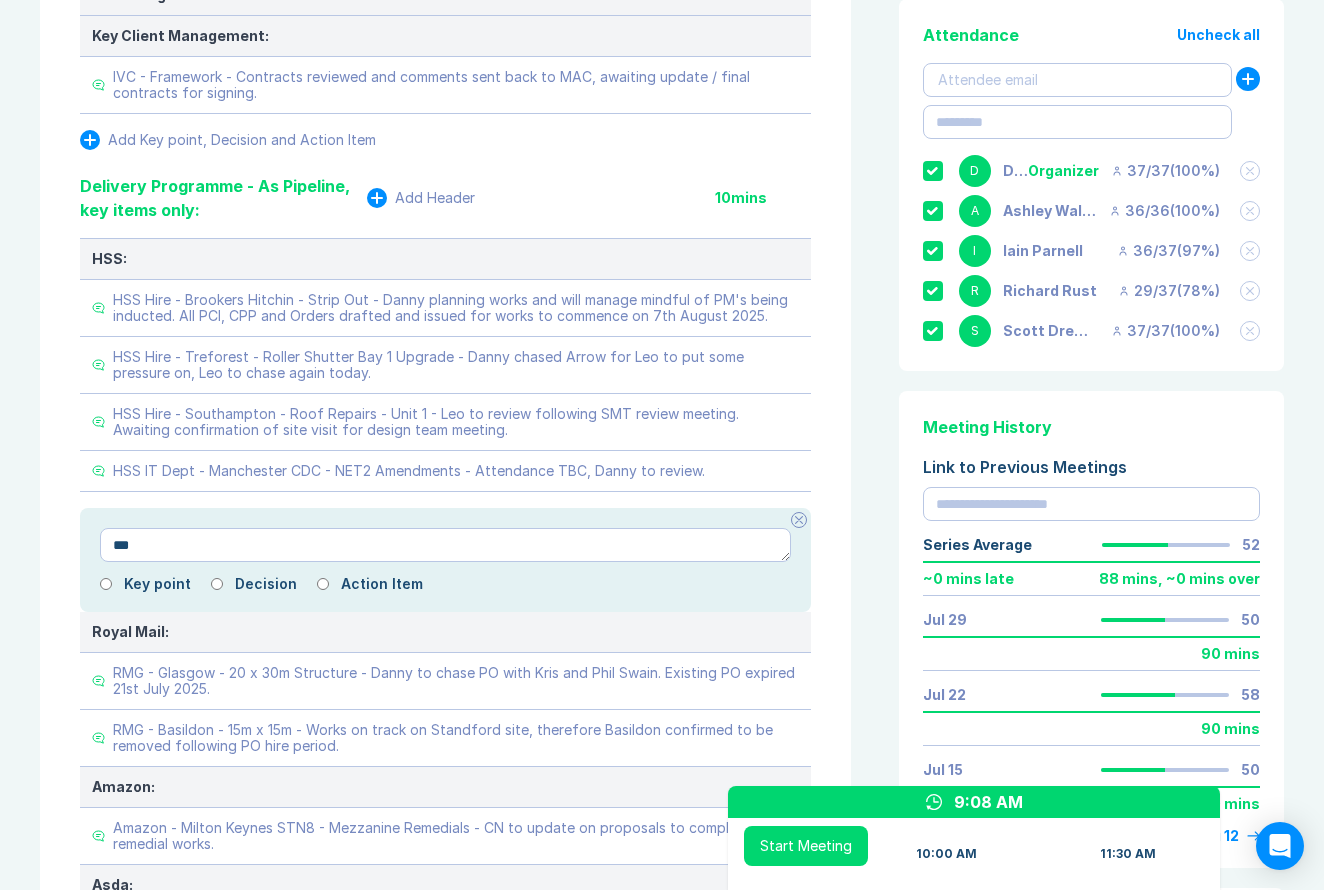 type on "*" 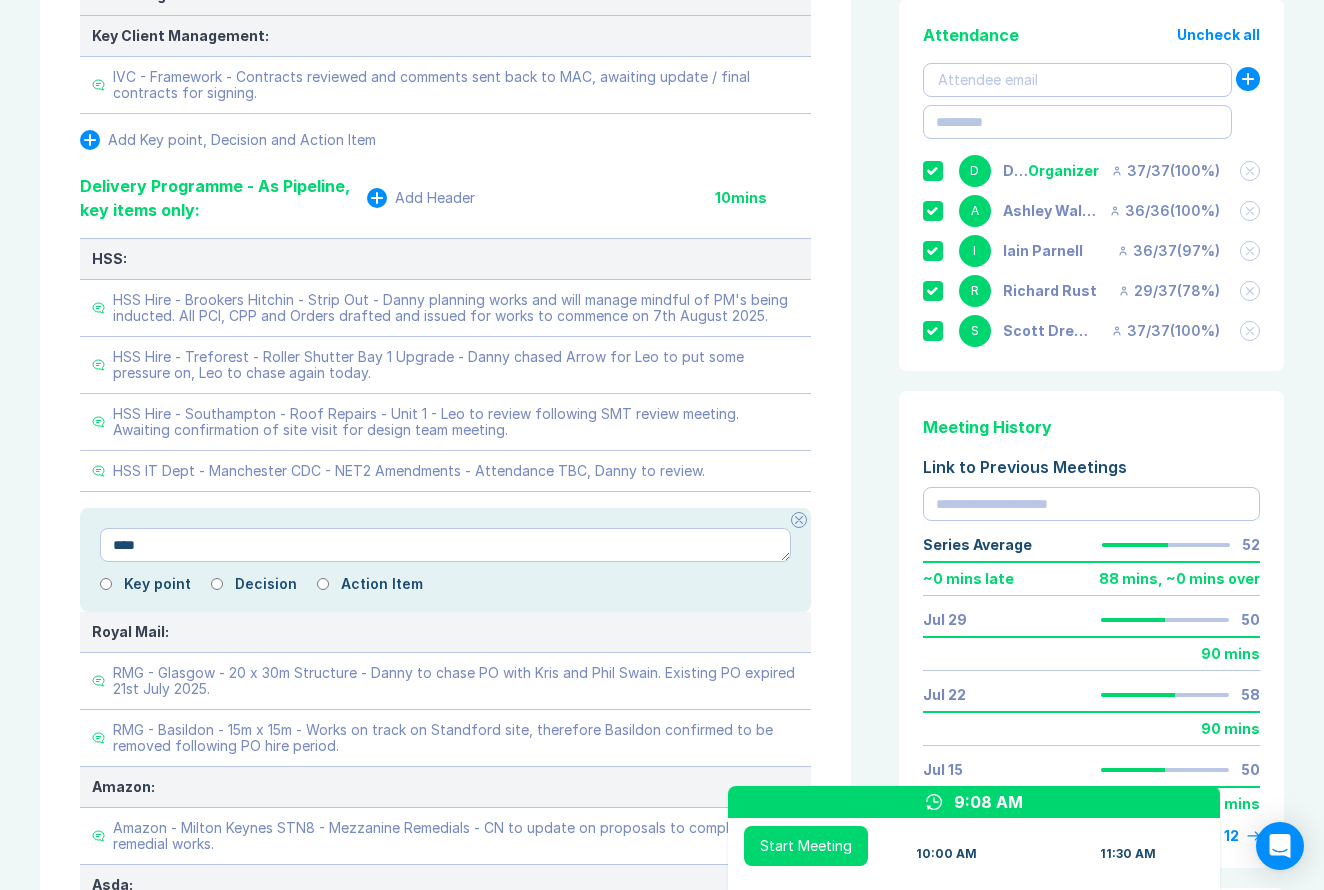 type on "*" 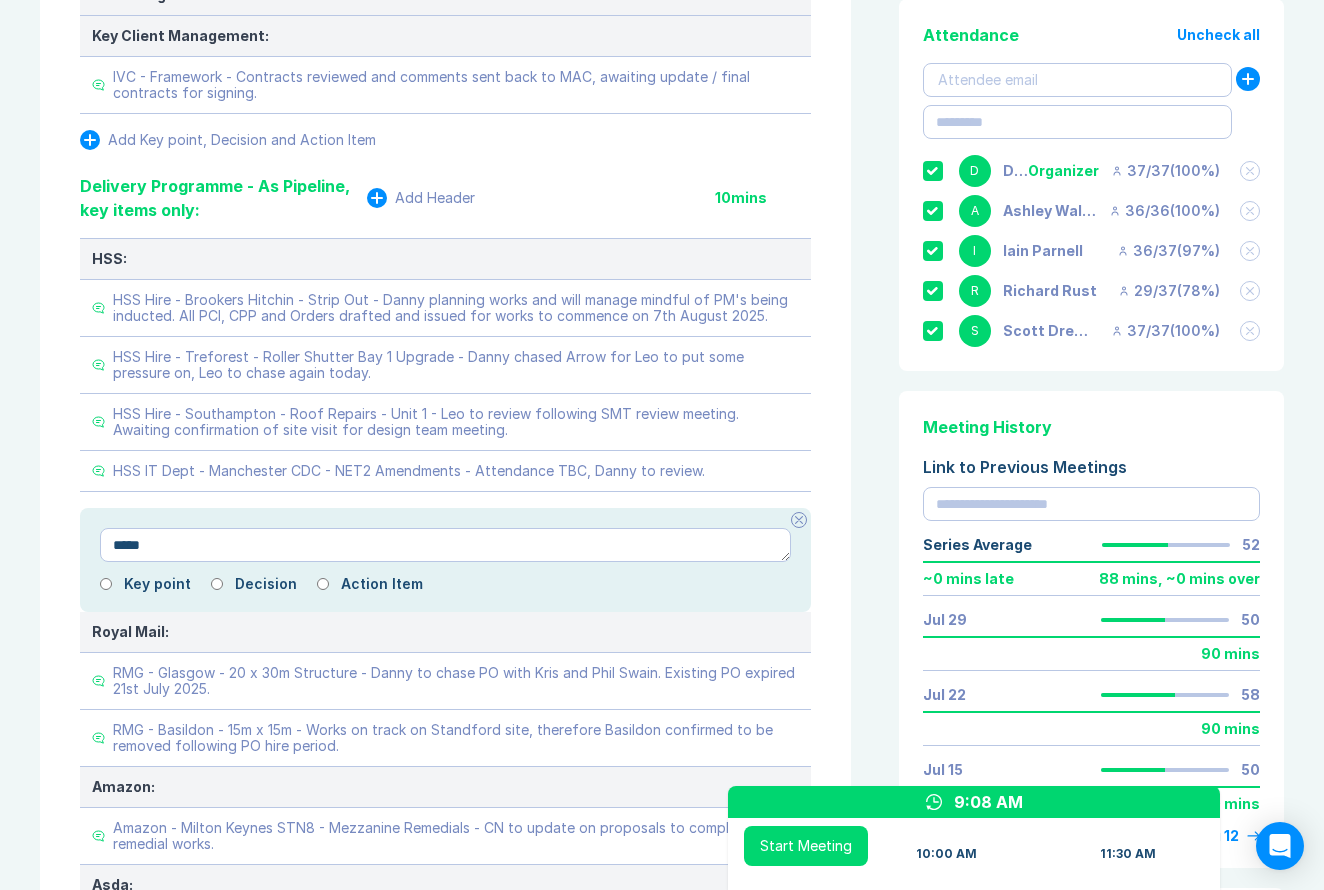 type on "*" 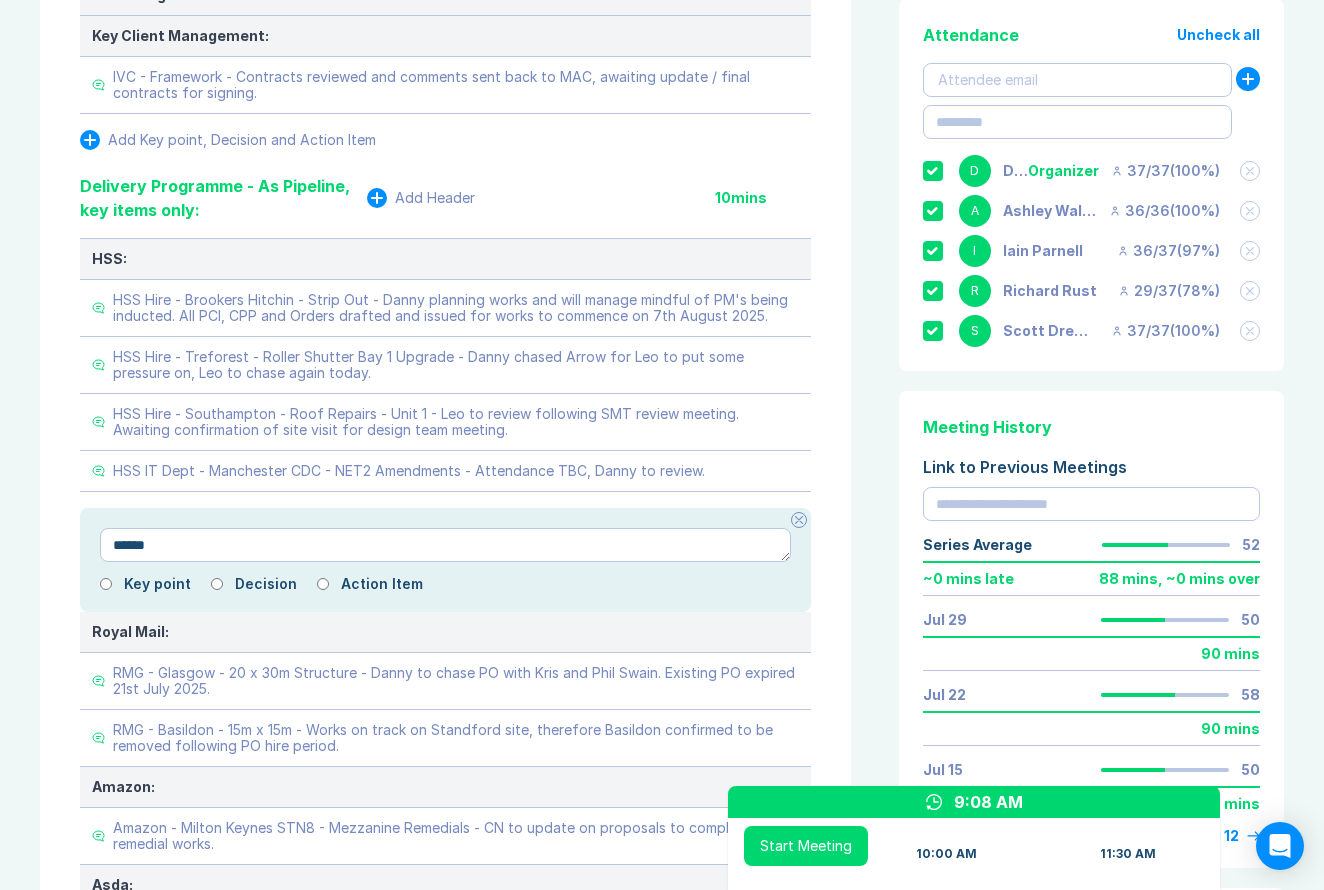 type on "*" 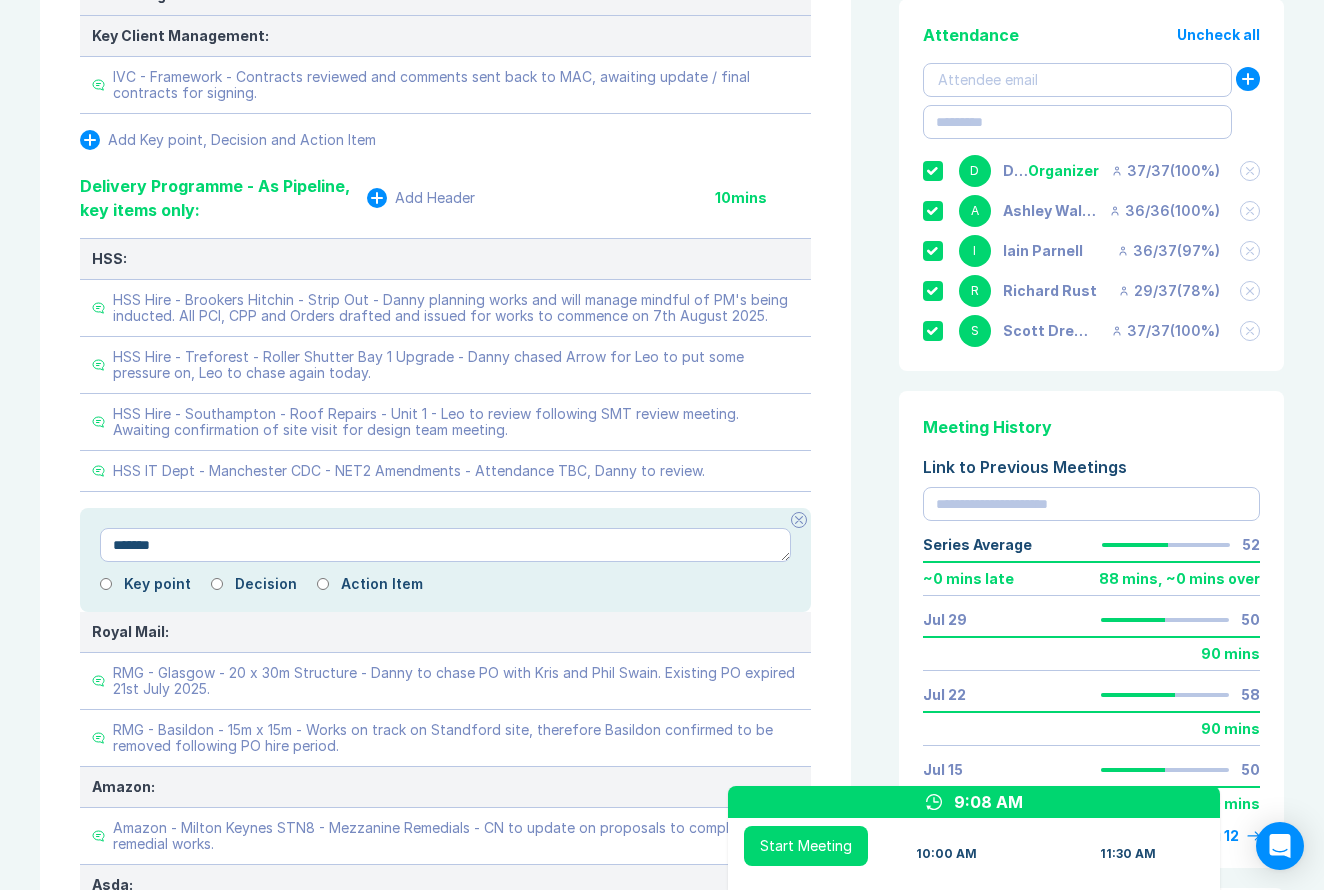 type on "*" 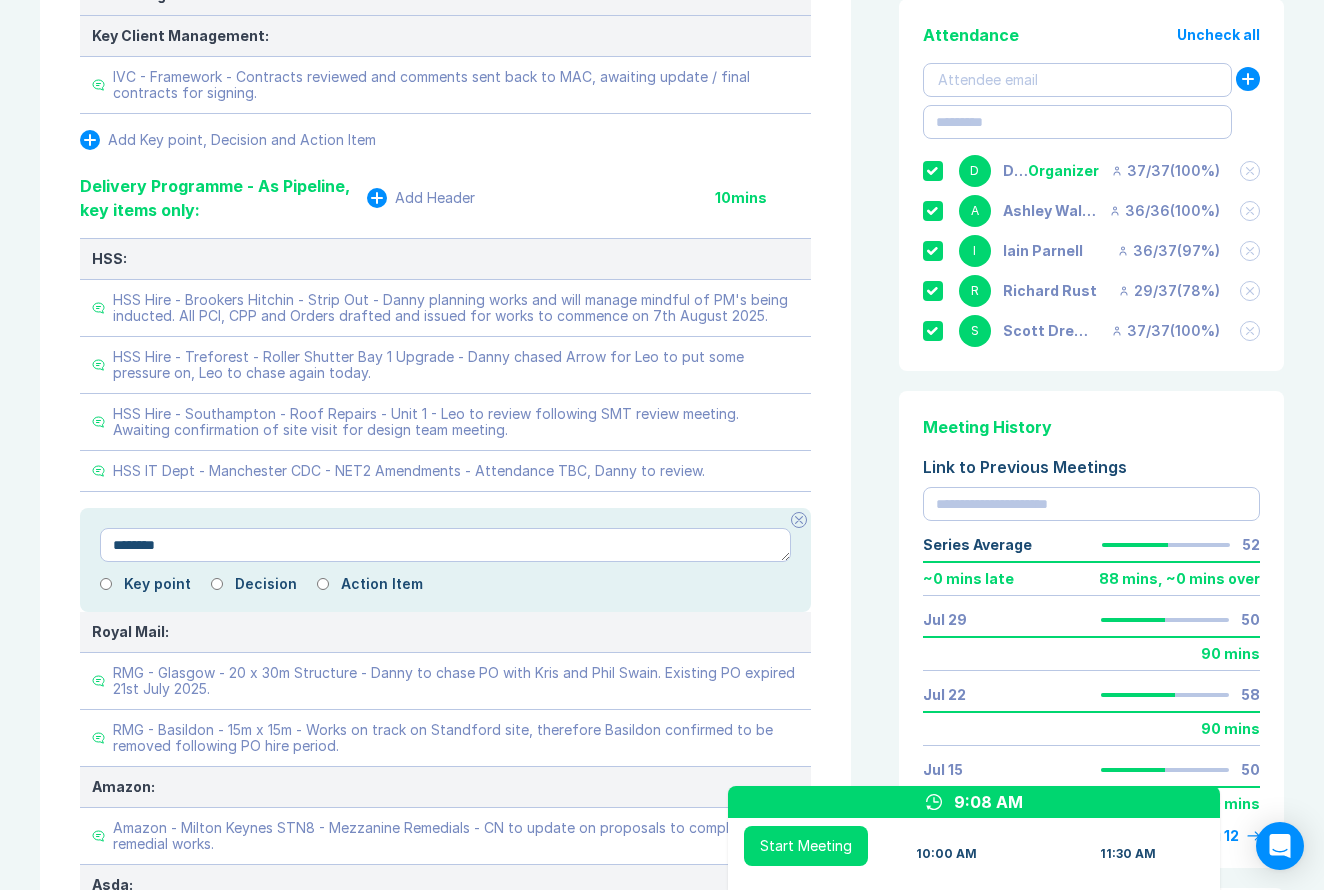 type on "*" 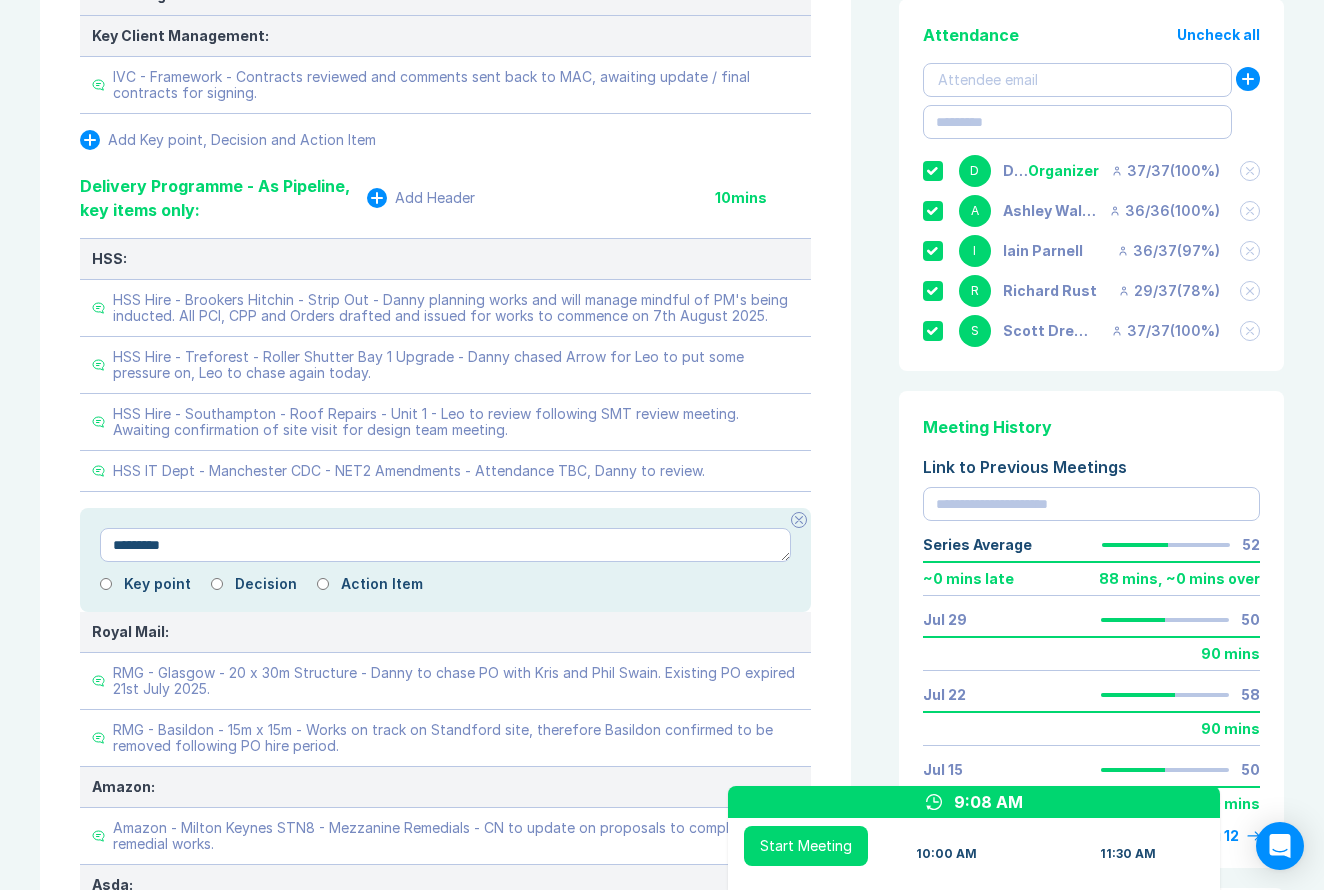 type on "*" 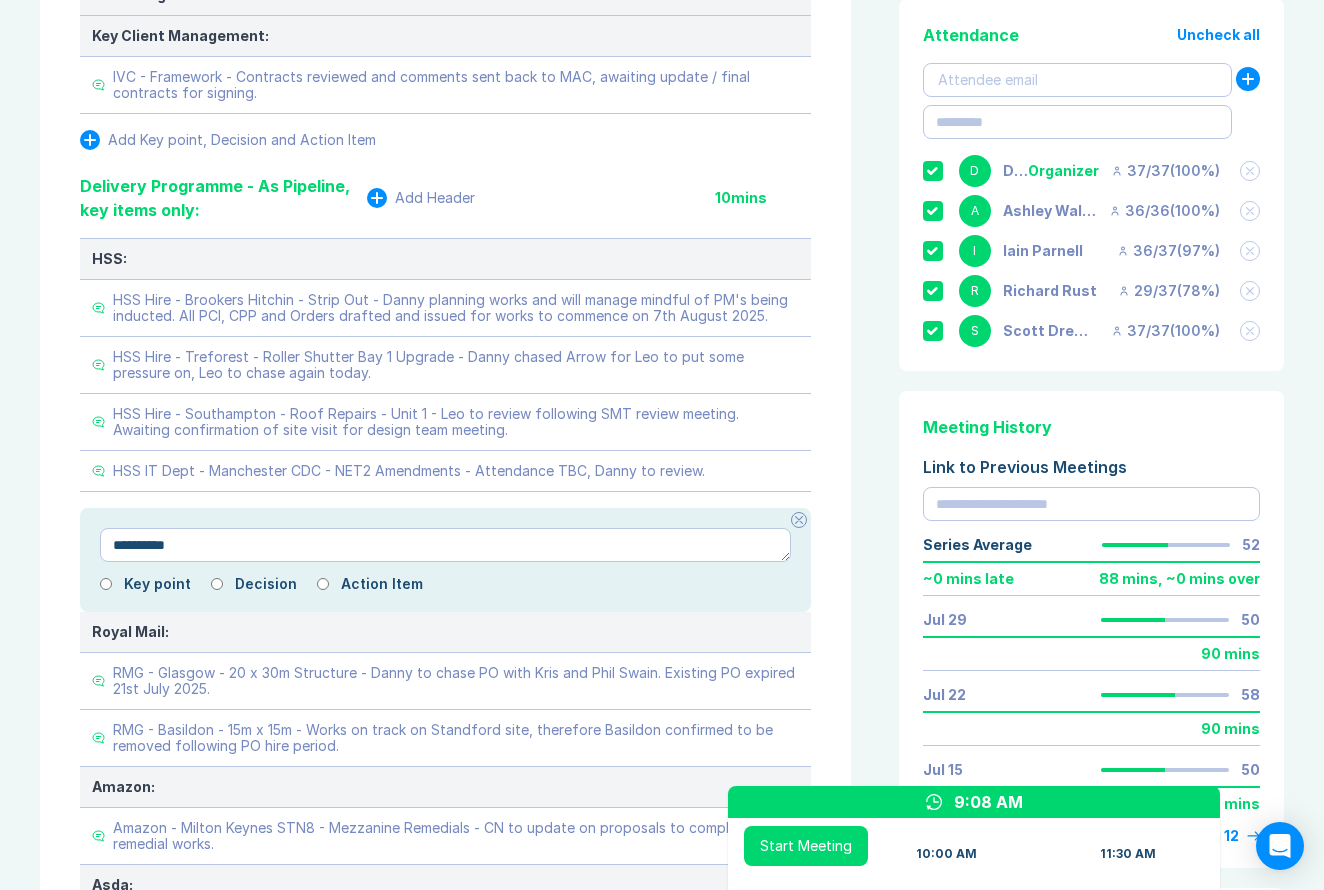 type on "*" 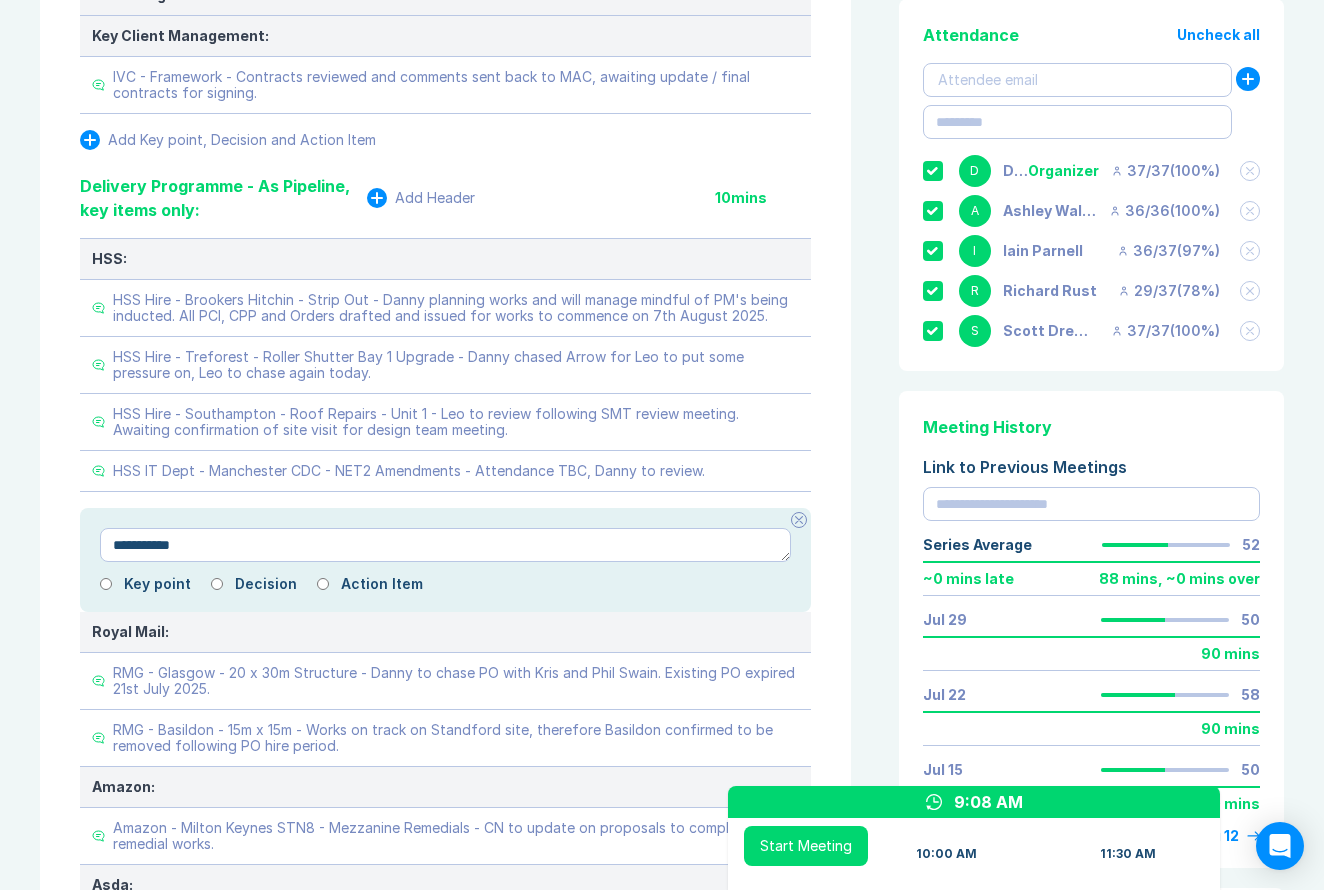 type on "*" 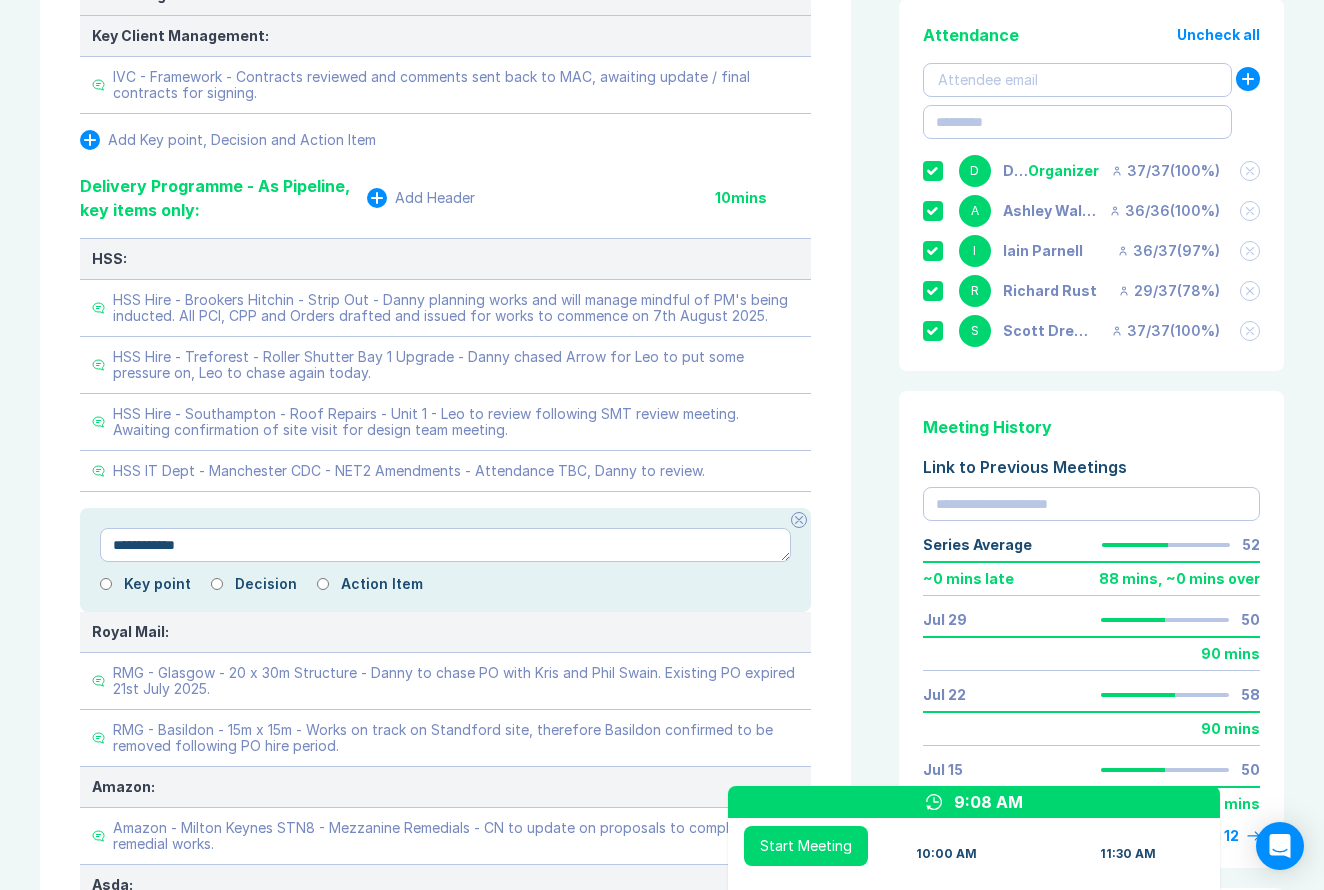 type on "*" 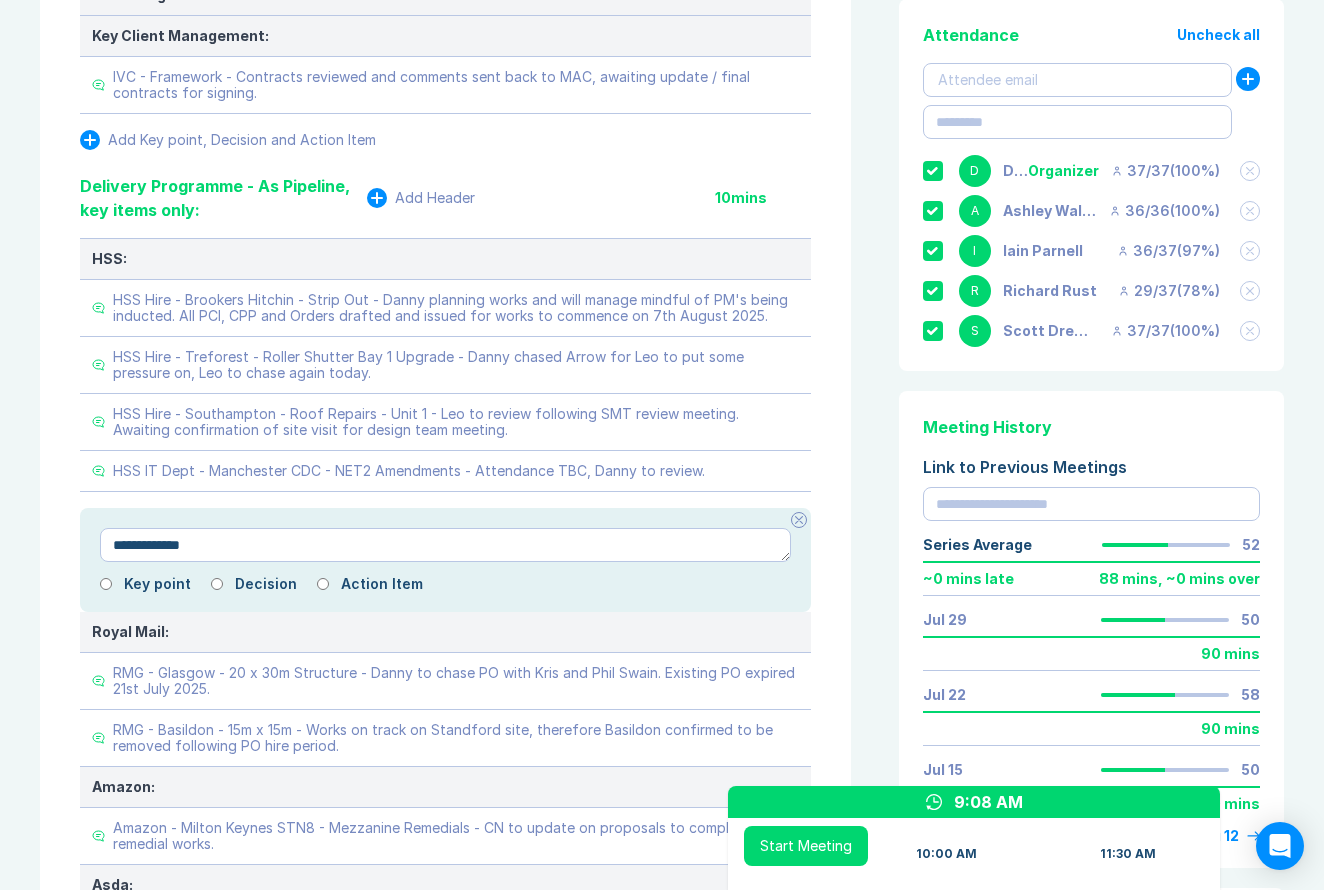 type 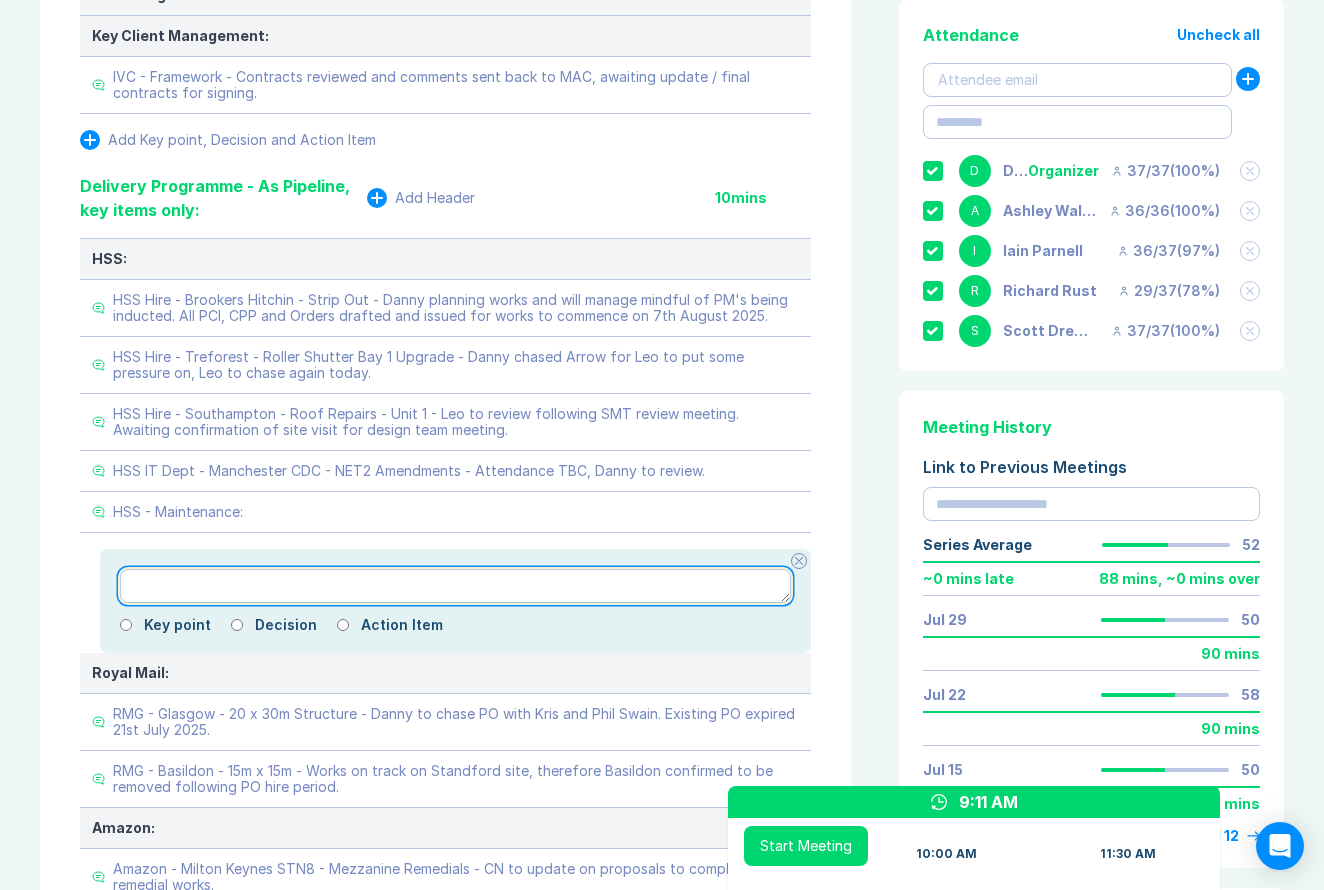 paste on "**********" 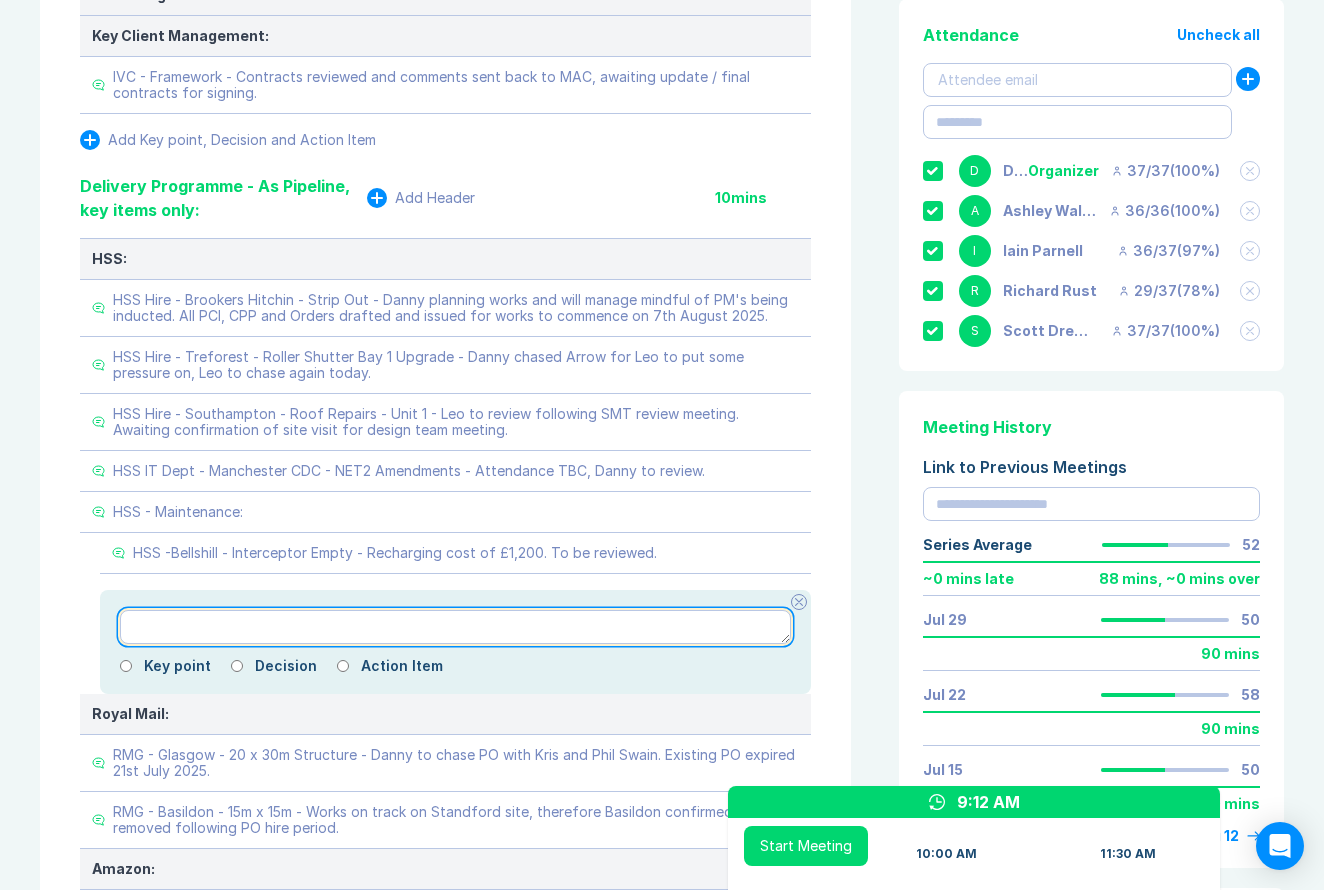 paste on "**********" 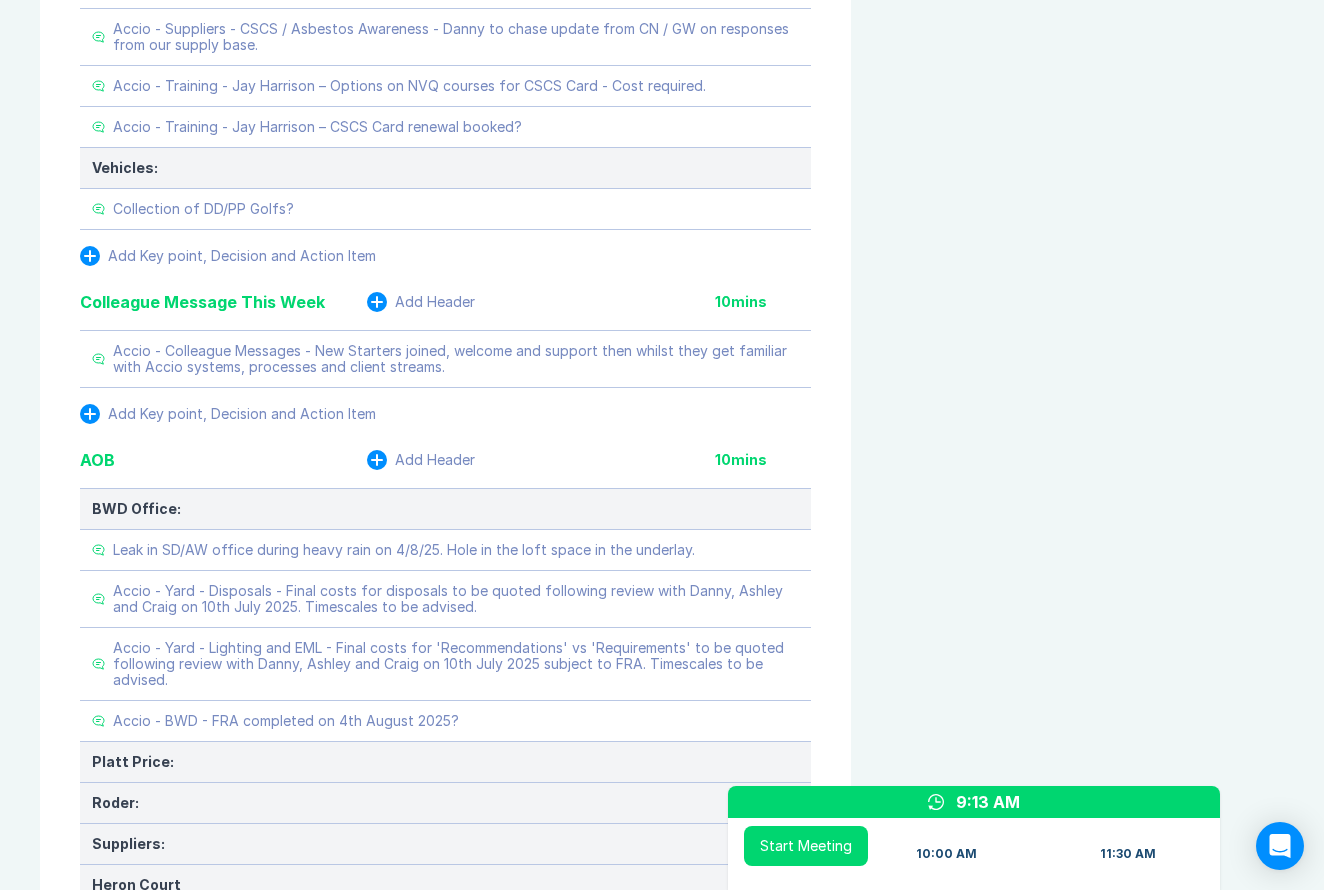 scroll, scrollTop: 4510, scrollLeft: 0, axis: vertical 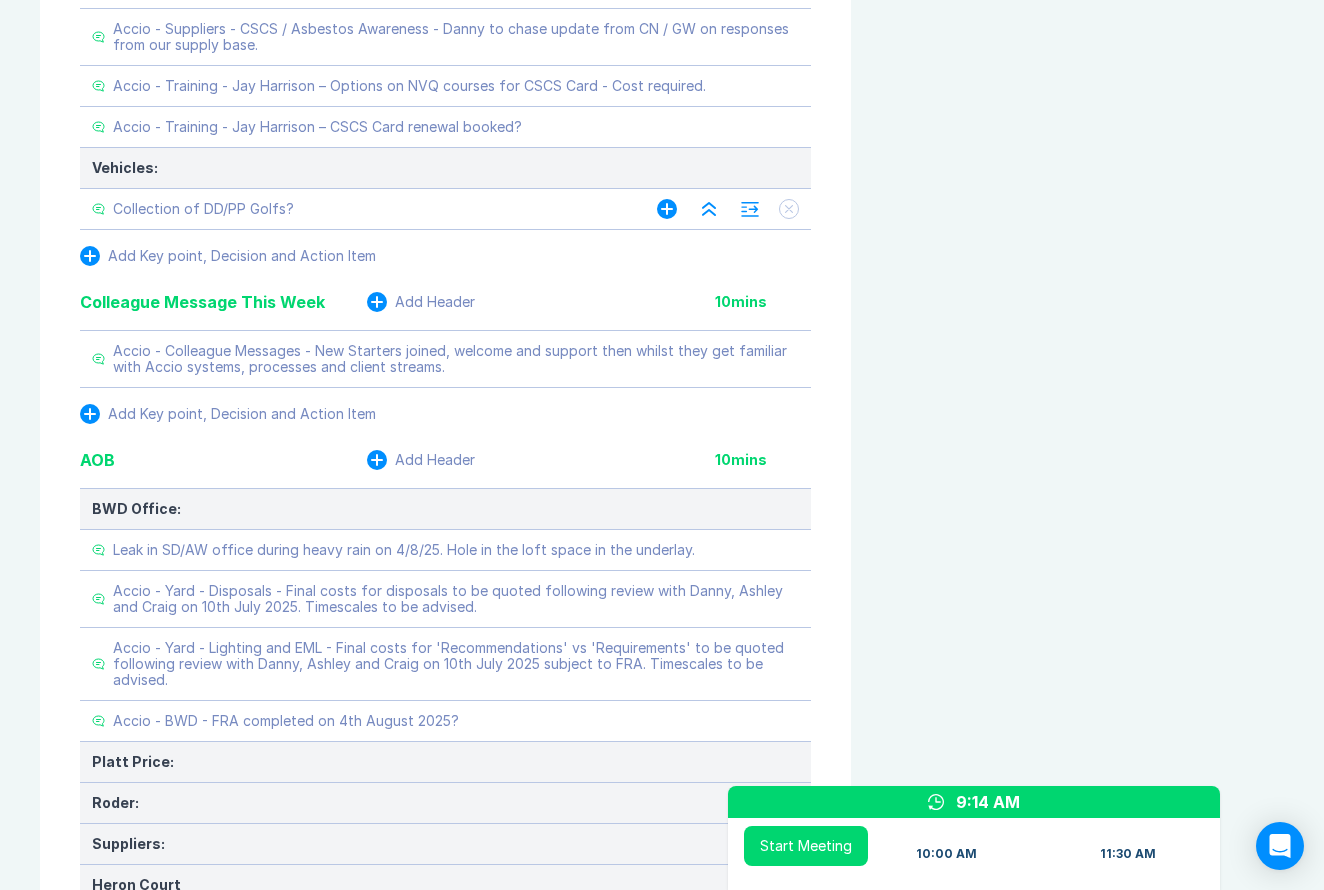 click 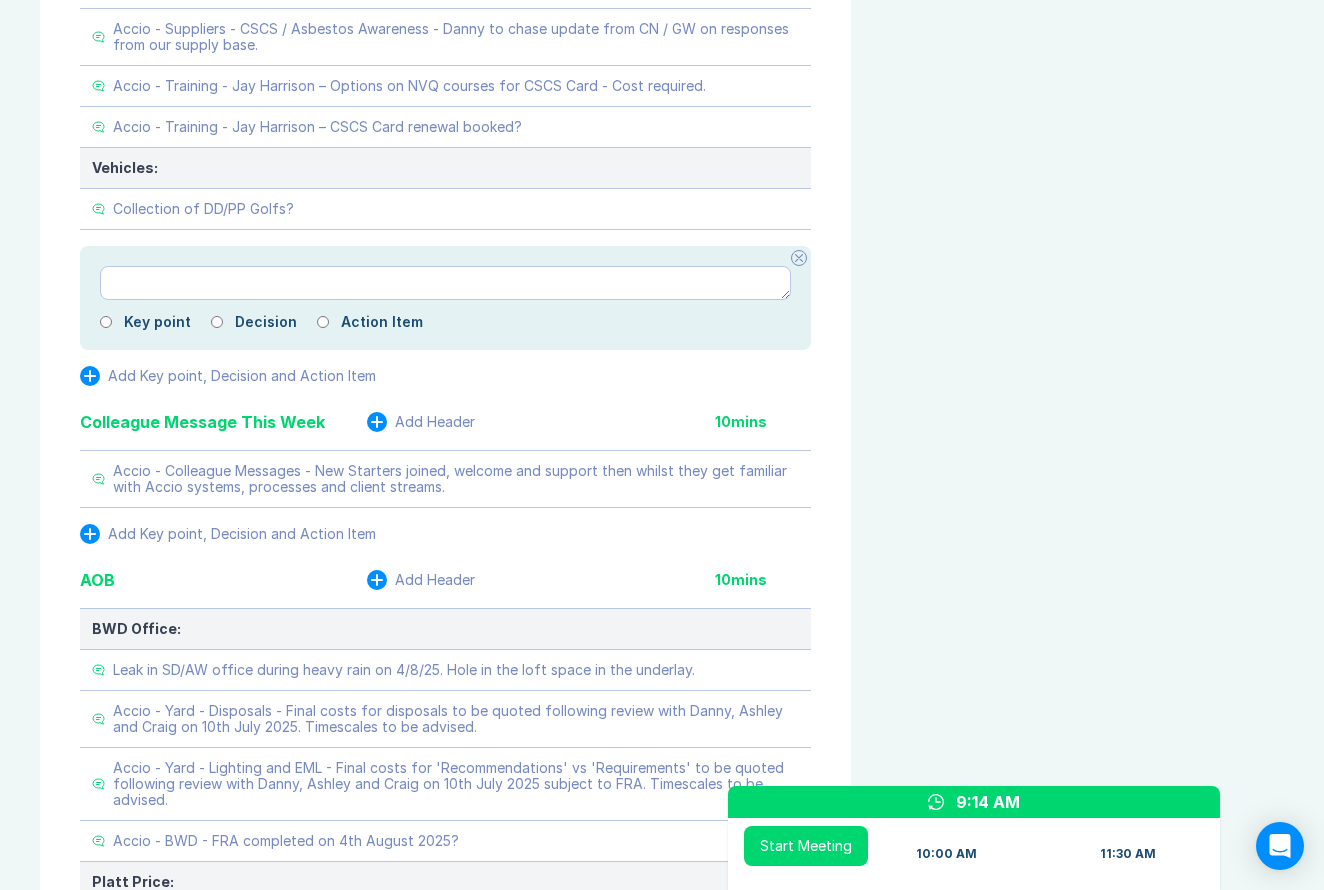 click at bounding box center [445, 283] 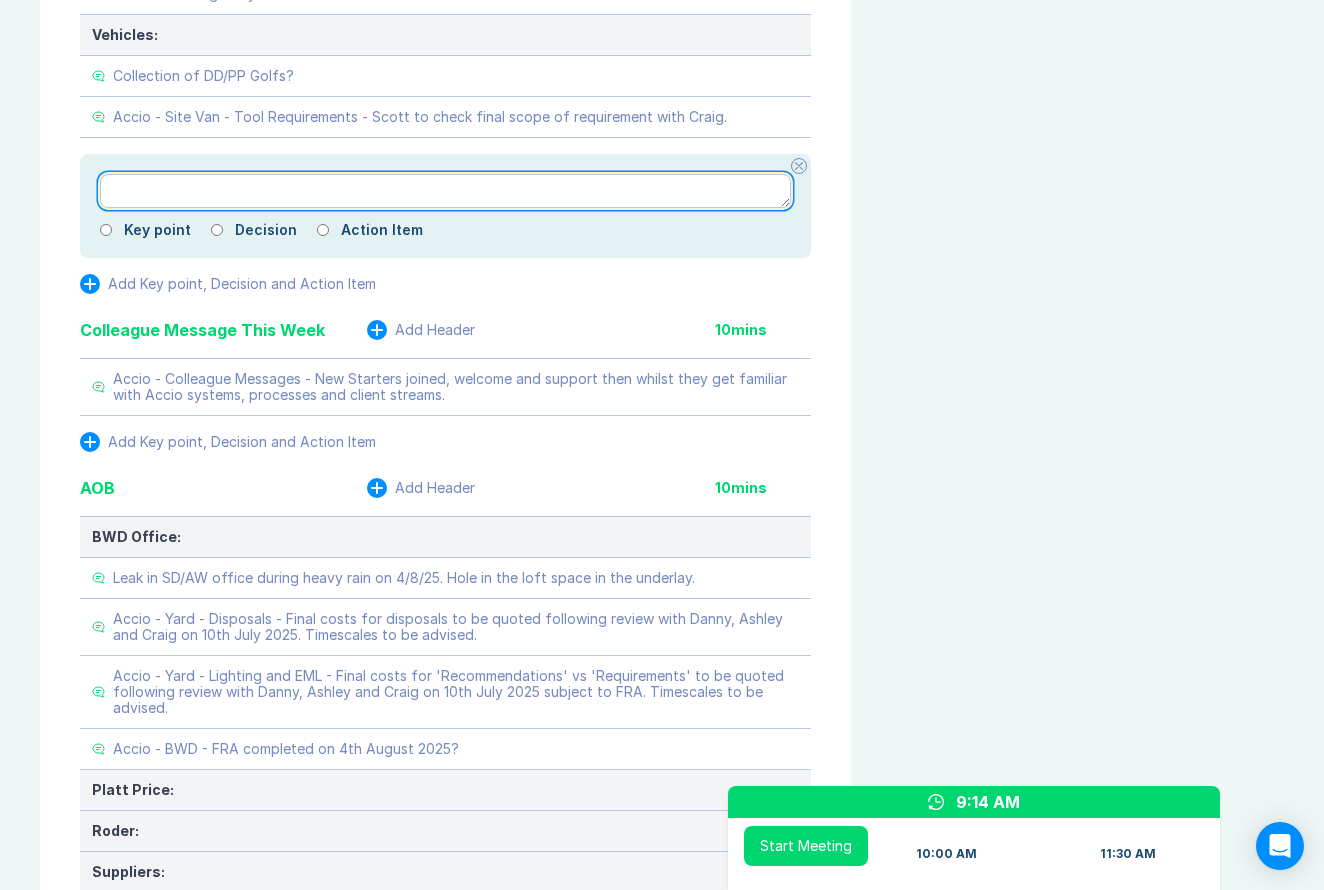 scroll, scrollTop: 4214, scrollLeft: 0, axis: vertical 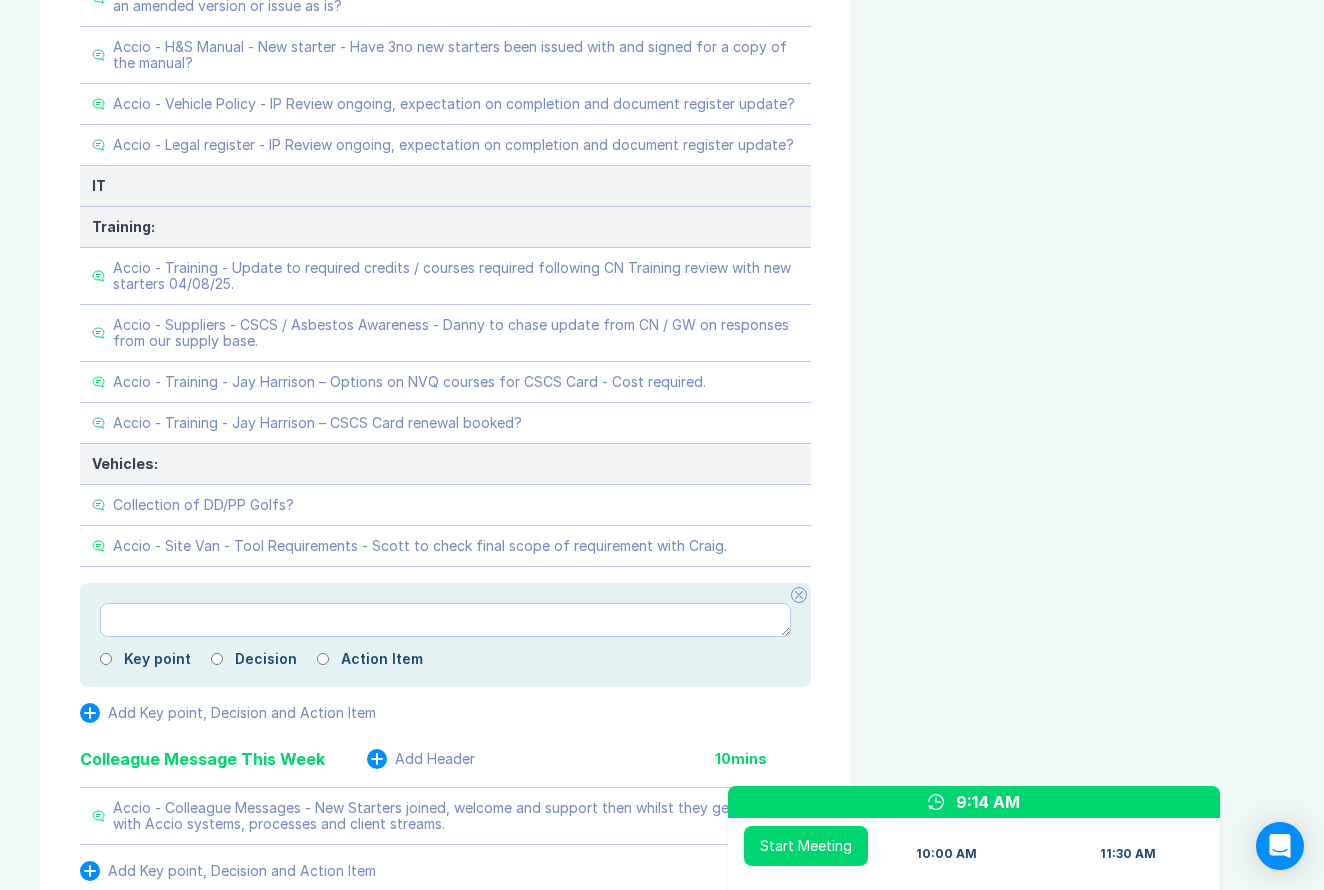 click 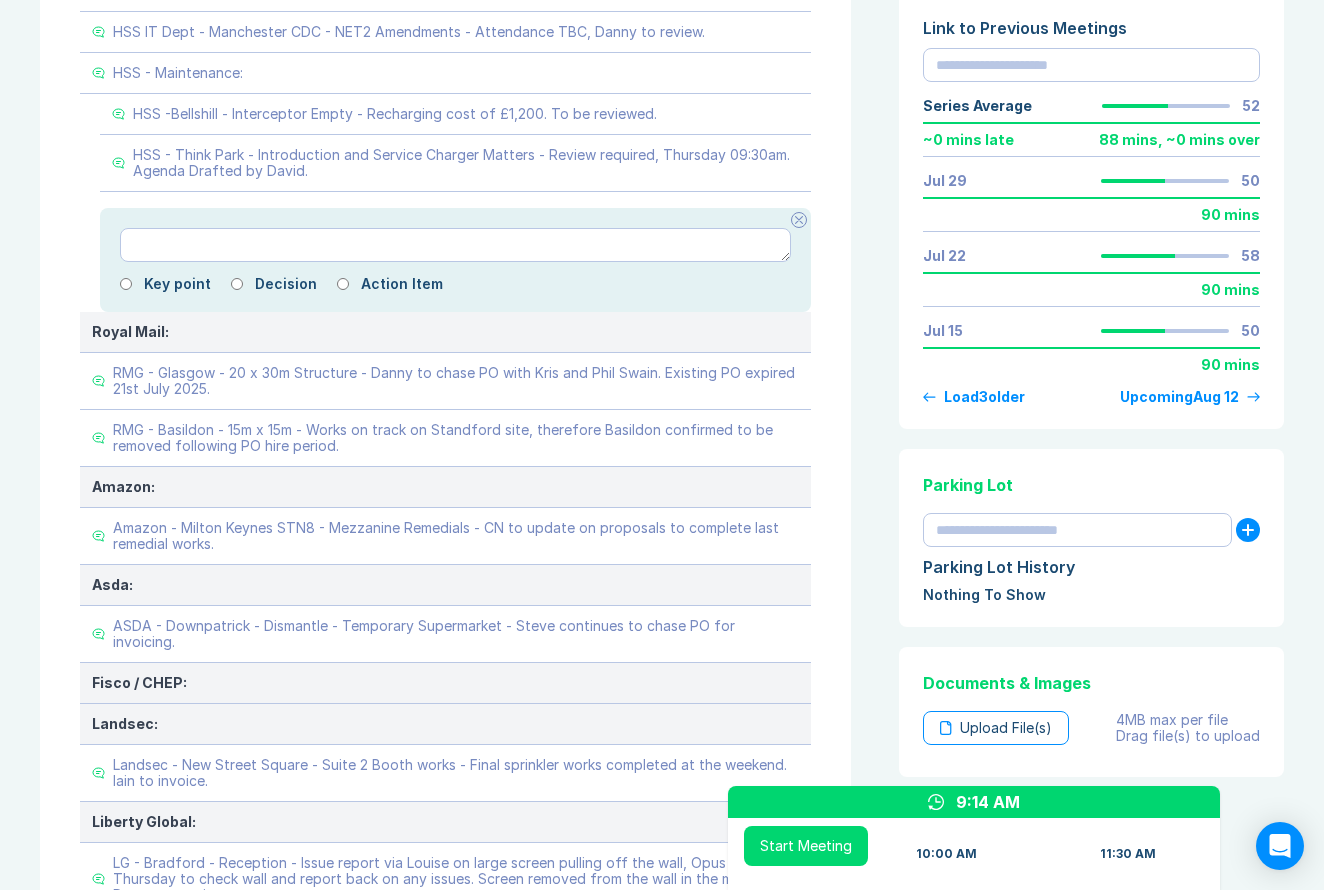 scroll, scrollTop: 704, scrollLeft: 0, axis: vertical 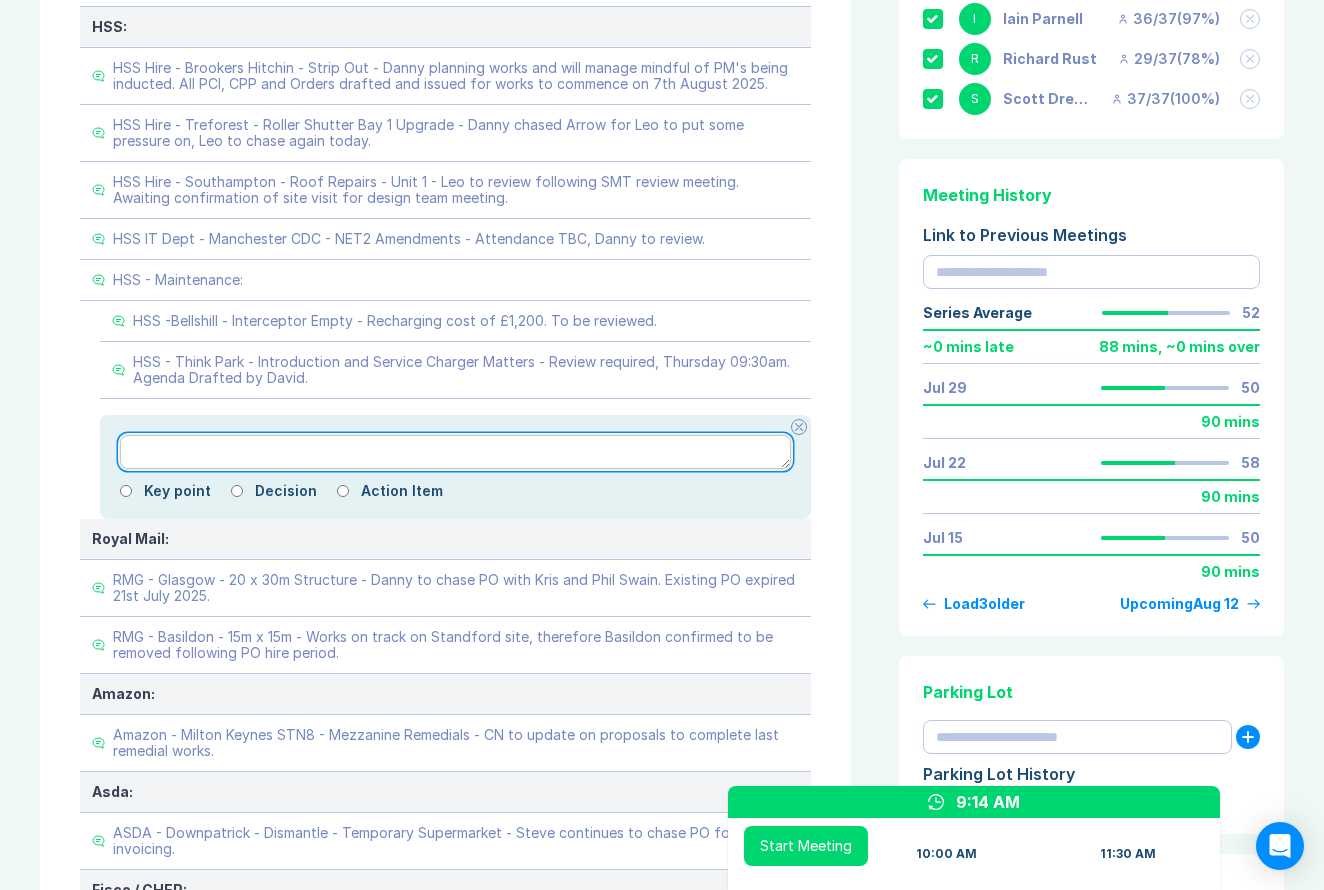 click at bounding box center [455, 452] 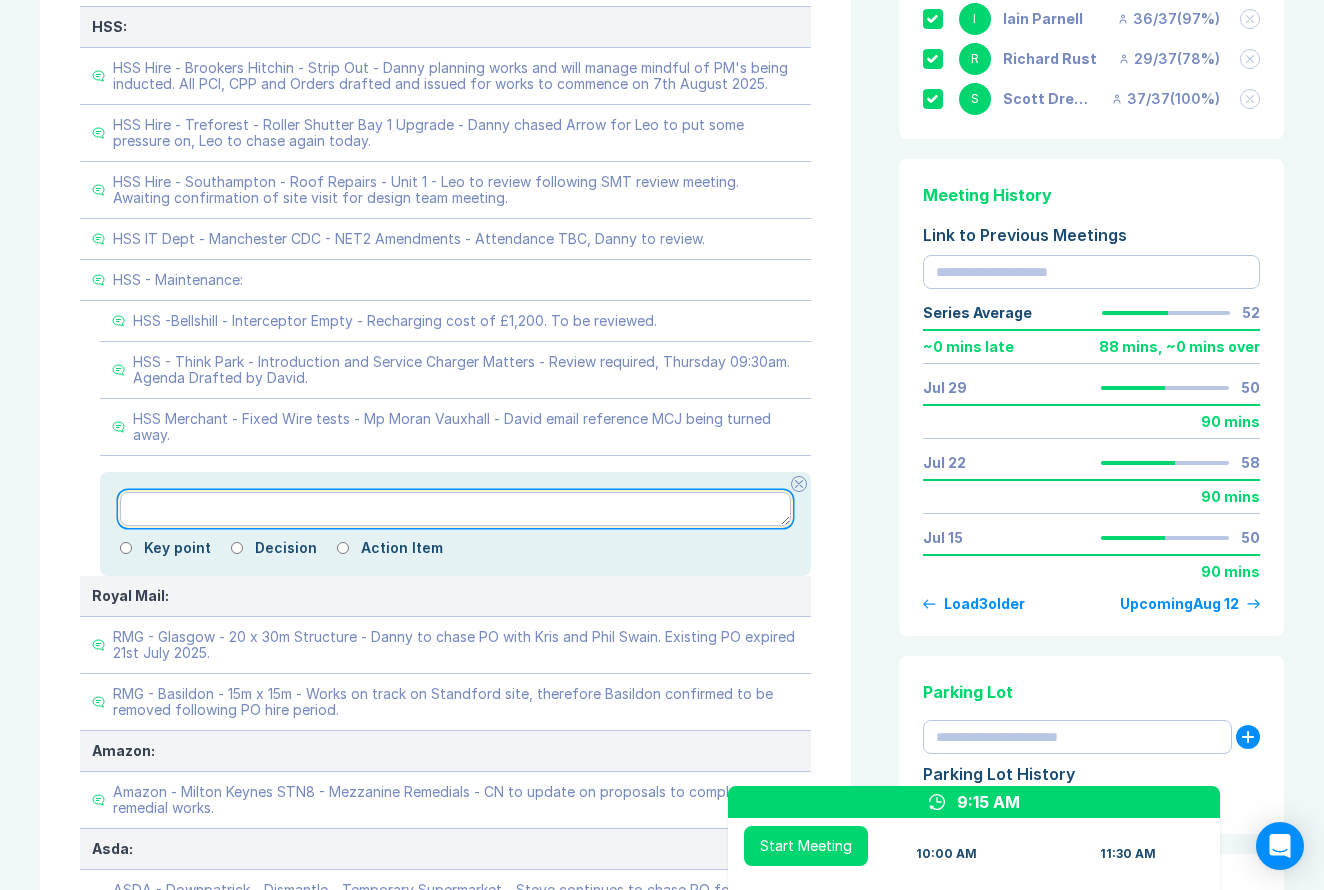 paste on "**********" 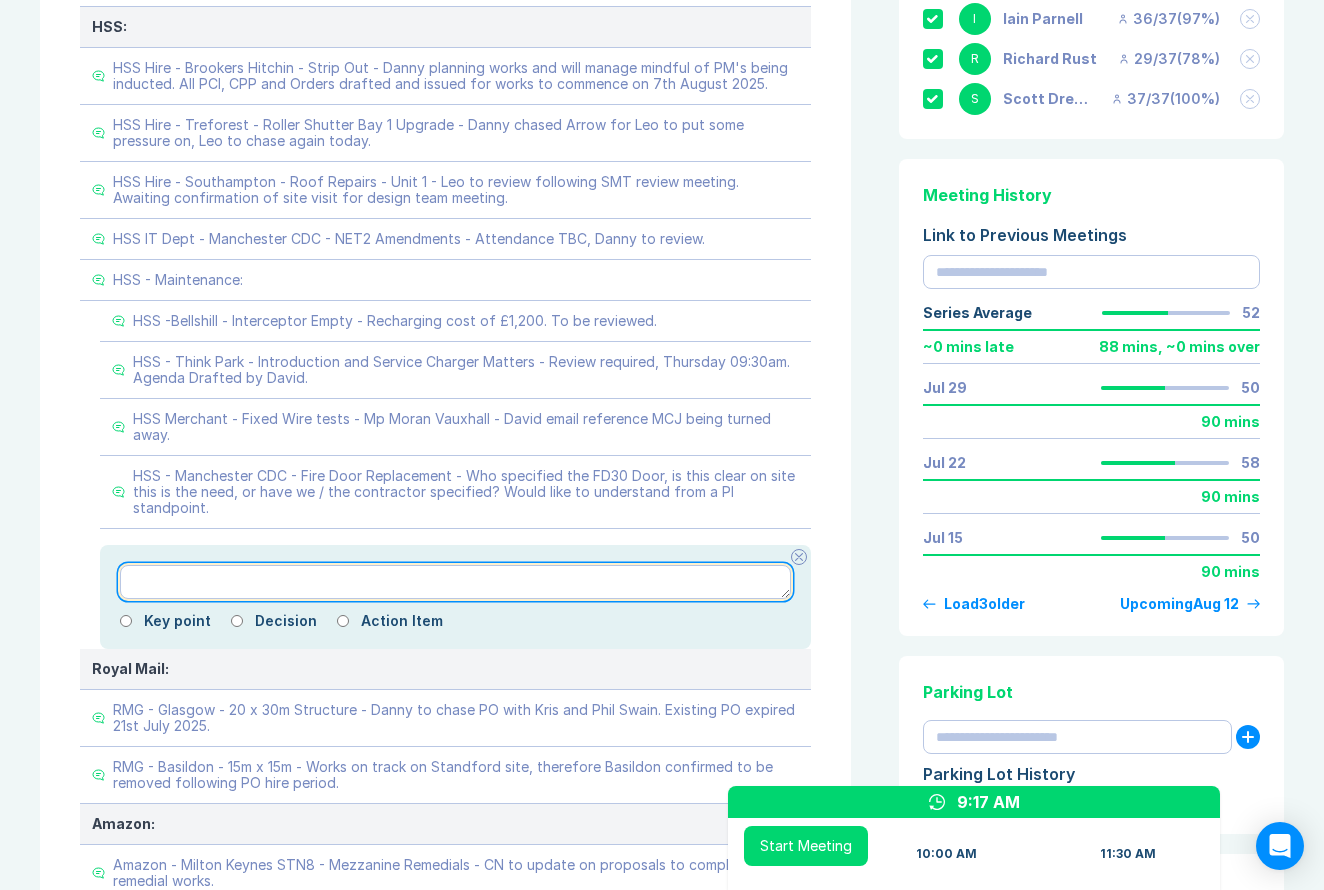 paste on "**********" 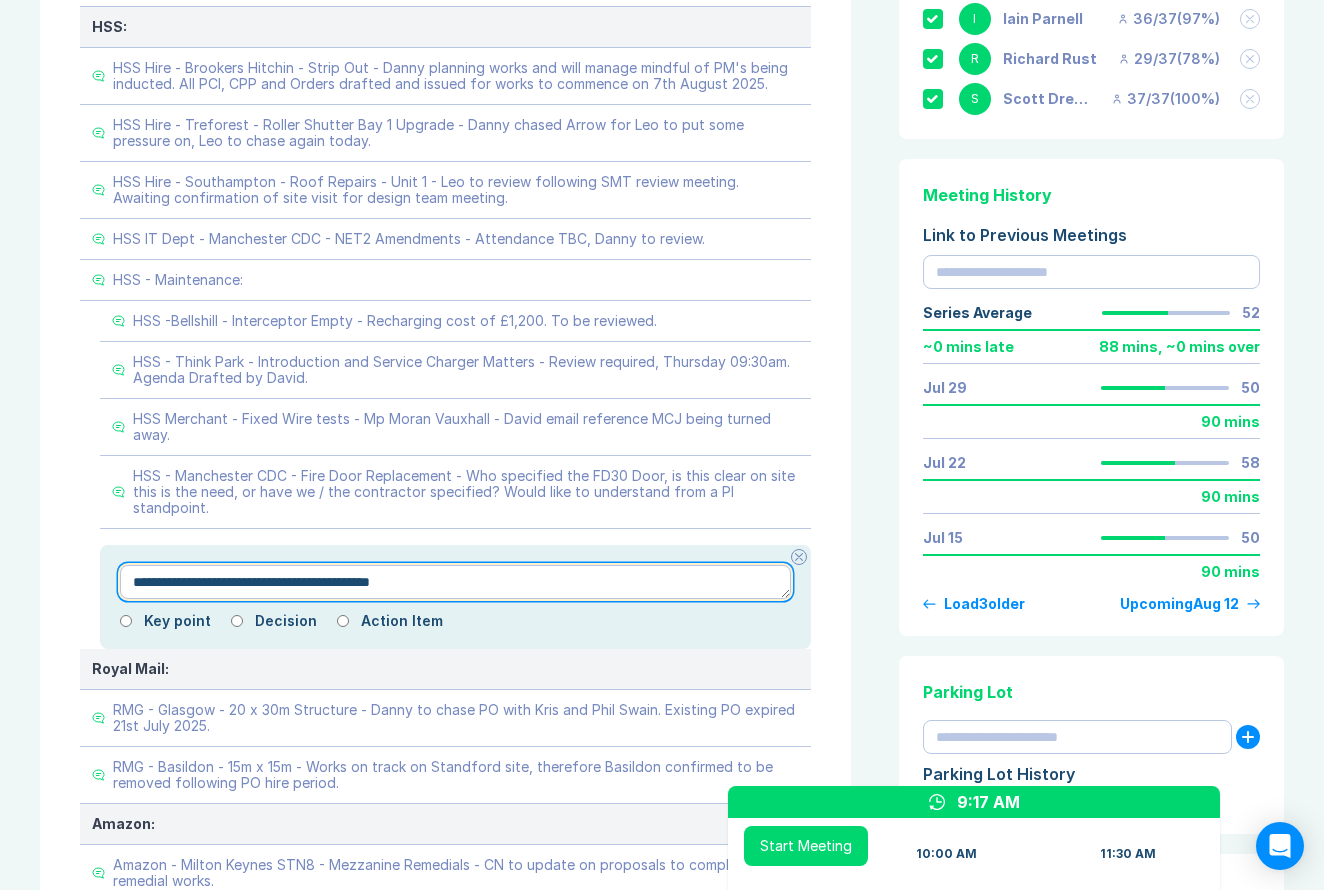 paste on "**********" 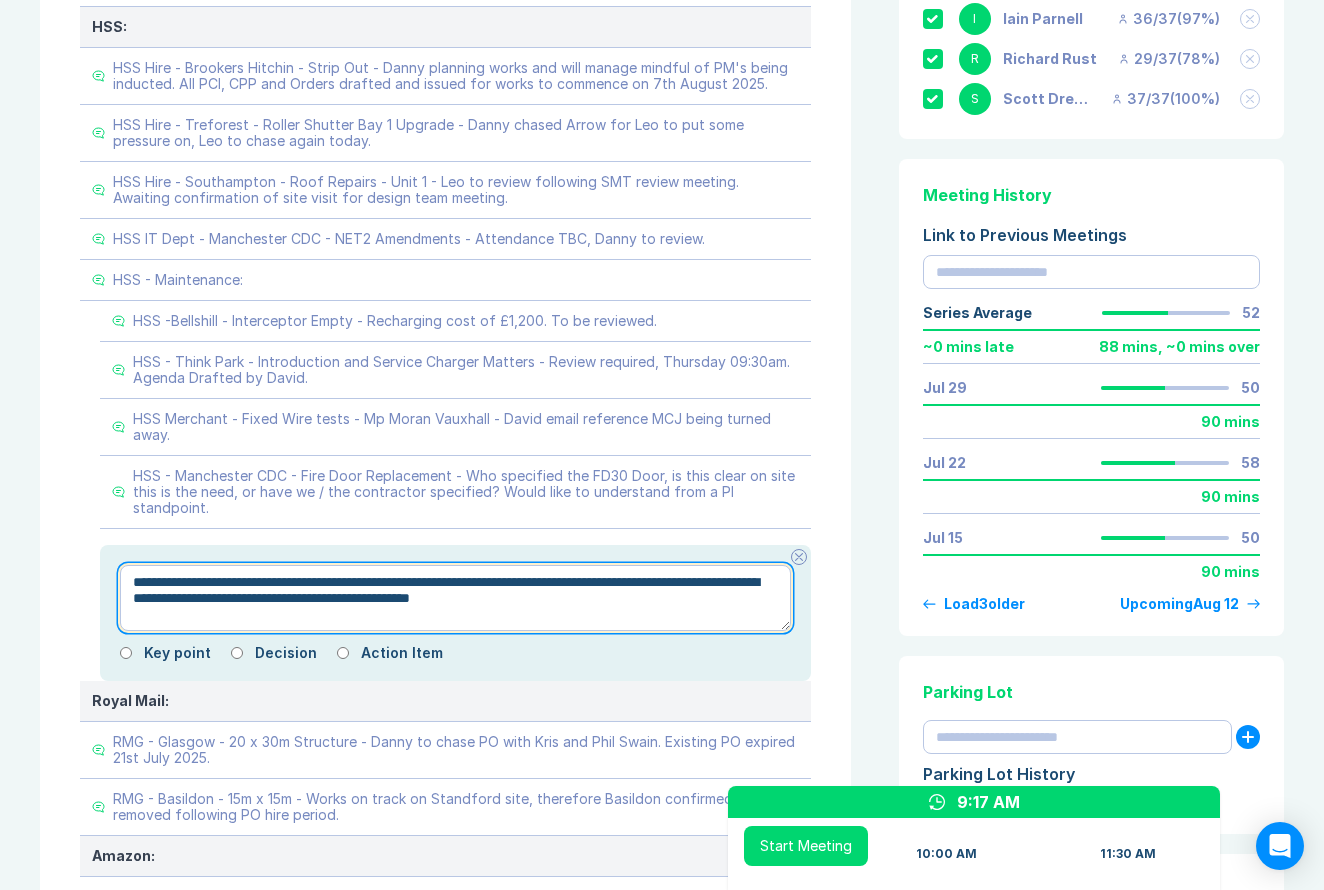 click on "**********" at bounding box center [455, 598] 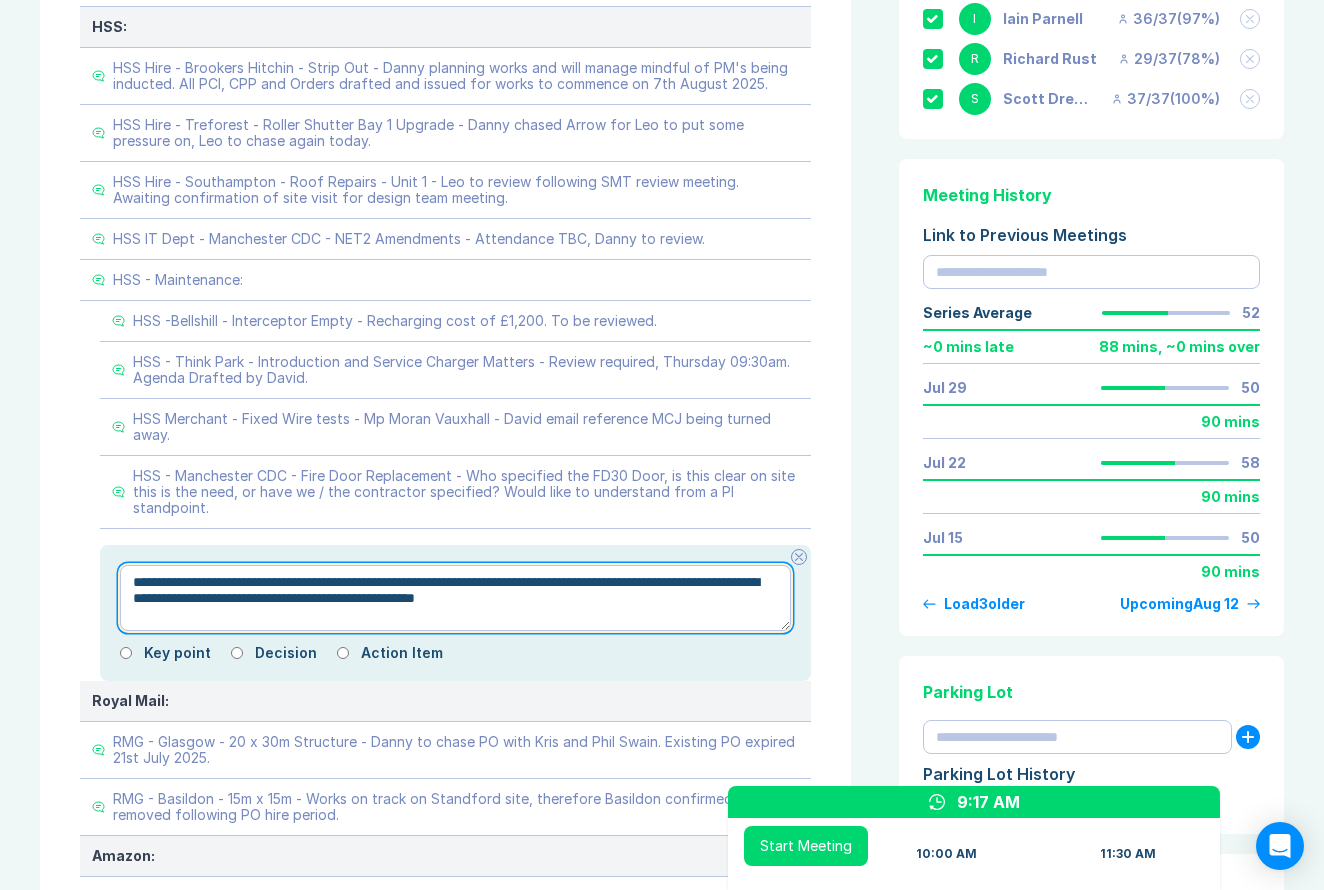click on "**********" at bounding box center [455, 598] 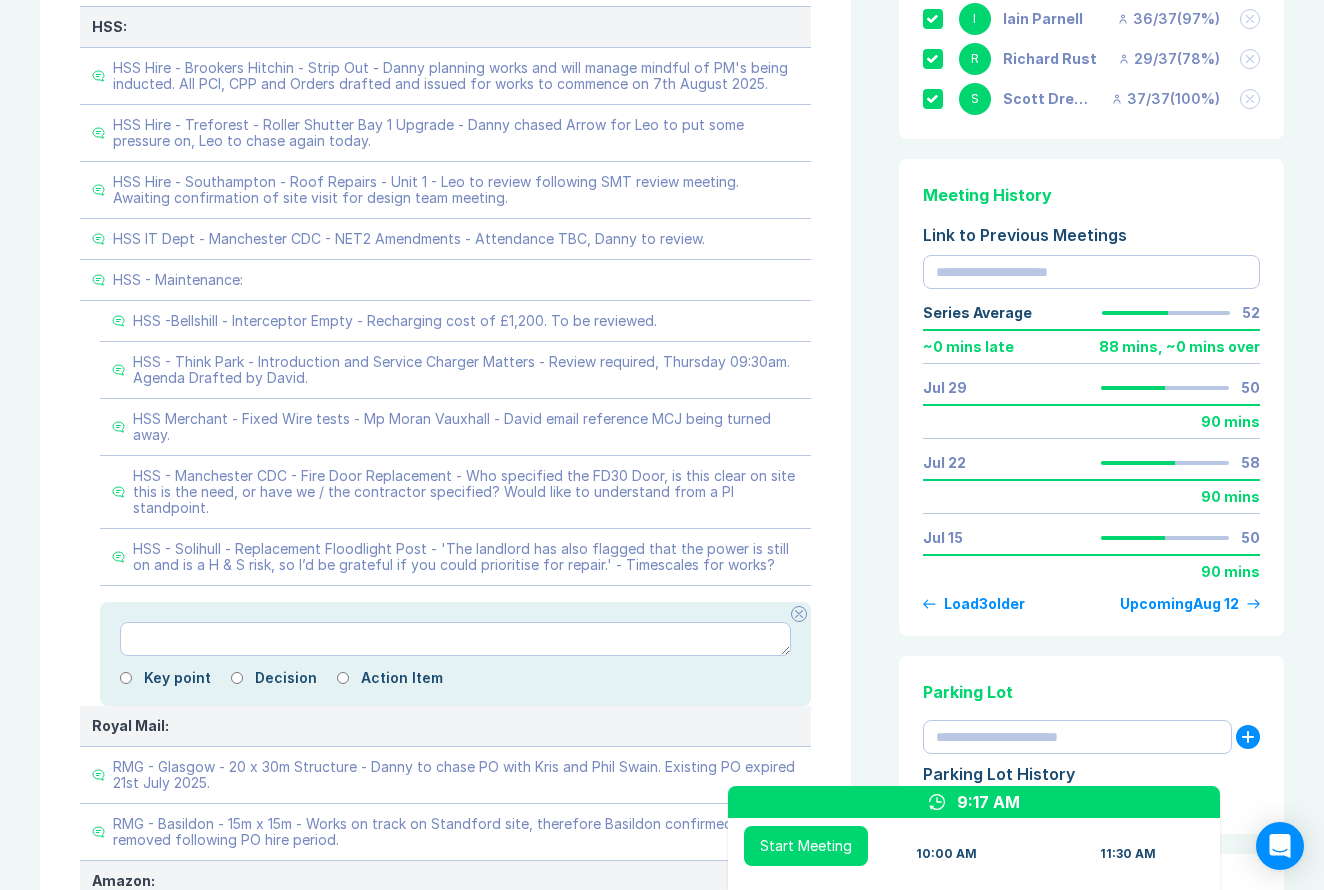 click 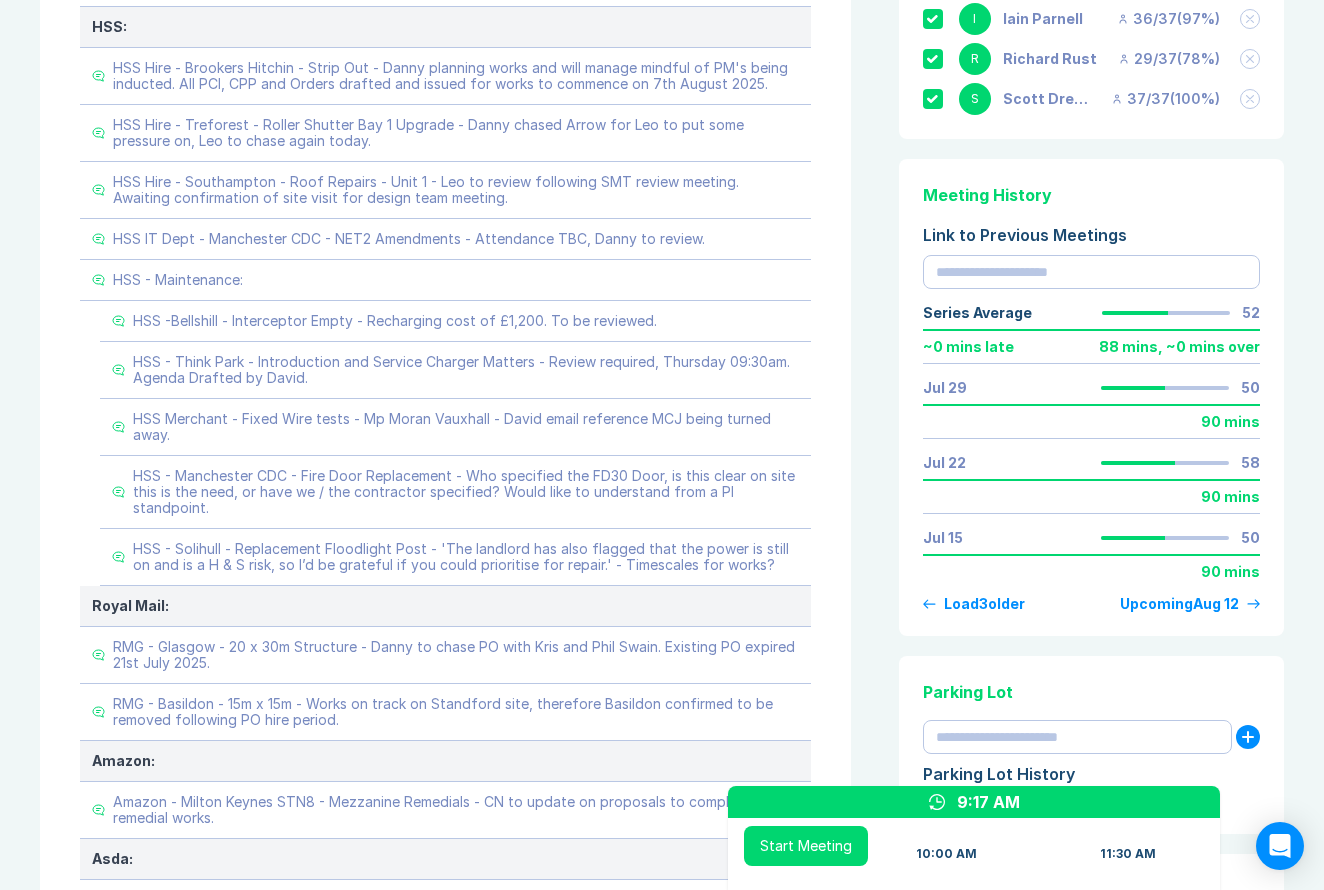 click on "Meeting Notes Edit Agenda Duplicate Notes Review Last Meeting Next Steps Add Header 10  mins Add Key point, Decision and Action Item Marketing & Key Client Management Add Header 10  mins Marketing: Key Client Management: IVC - Framework - Contracts reviewed and comments sent back to MAC, awaiting update / final contracts for signing. Add Key point, Decision and Action Item Delivery Programme - As Pipeline, key items only: Add Header 10  mins HSS: HSS Hire - Brookers Hitchin - Strip Out - Danny planning works and will manage mindful of PM's being inducted. All PCI, CPP and Orders drafted and issued for works to commence on 7th August 2025. HSS Hire - Treforest - Roller Shutter Bay 1 Upgrade - Danny chased Arrow for Leo to put some pressure on, Leo to chase again today. HSS Hire - Southampton - Roof Repairs - Unit 1 - Leo to review following SMT review meeting. Awaiting confirmation of site visit for design team meeting. HSS IT Dept - Manchester CDC - NET2 Amendments - Attendance TBC, Danny to review. Amazon: I" at bounding box center [449, 46721] 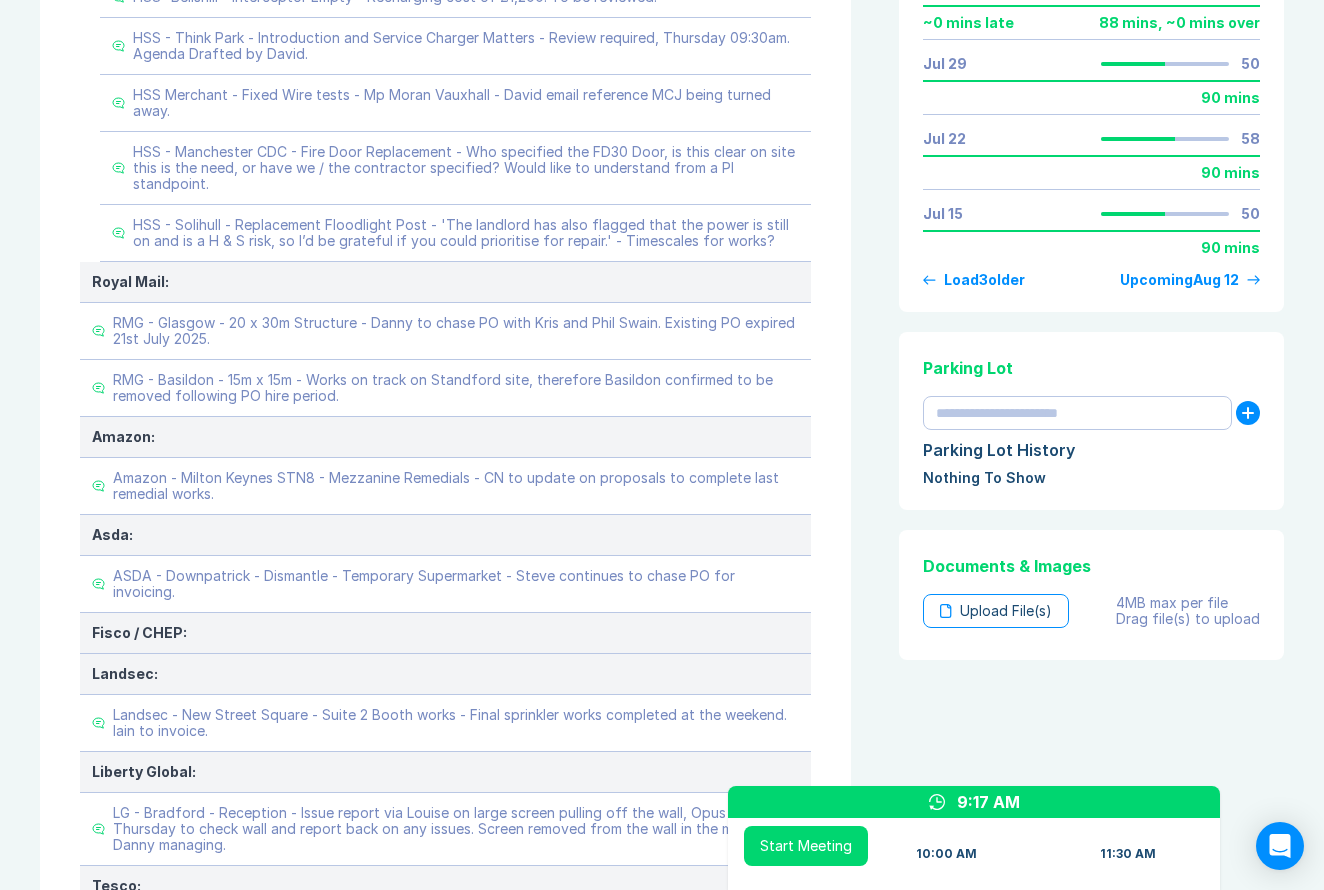 scroll, scrollTop: 1093, scrollLeft: 0, axis: vertical 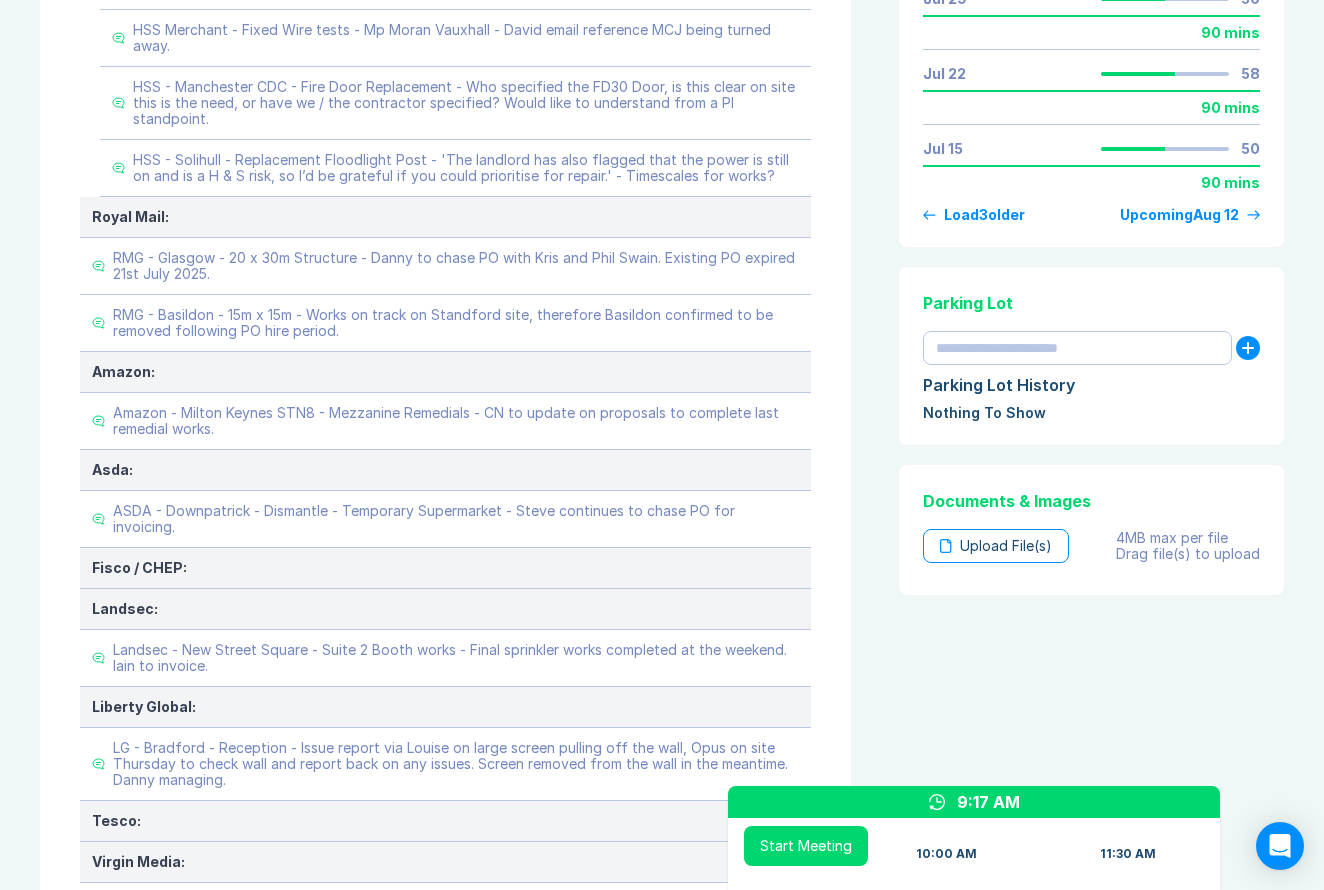click on "Meeting Notes Edit Agenda Duplicate Notes Review Last Meeting Next Steps Add Header 10  mins Add Key point, Decision and Action Item Marketing & Key Client Management Add Header 10  mins Marketing: Key Client Management: IVC - Framework - Contracts reviewed and comments sent back to MAC, awaiting update / final contracts for signing. Add Key point, Decision and Action Item Delivery Programme - As Pipeline, key items only: Add Header 10  mins HSS: HSS Hire - Brookers Hitchin - Strip Out - Danny planning works and will manage mindful of PM's being inducted. All PCI, CPP and Orders drafted and issued for works to commence on 7th August 2025. HSS Hire - Treforest - Roller Shutter Bay 1 Upgrade - Danny chased Arrow for Leo to put some pressure on, Leo to chase again today. HSS Hire - Southampton - Roof Repairs - Unit 1 - Leo to review following SMT review meeting. Awaiting confirmation of site visit for design team meeting. HSS IT Dept - Manchester CDC - NET2 Amendments - Attendance TBC, Danny to review. Amazon: I" at bounding box center [662, 46332] 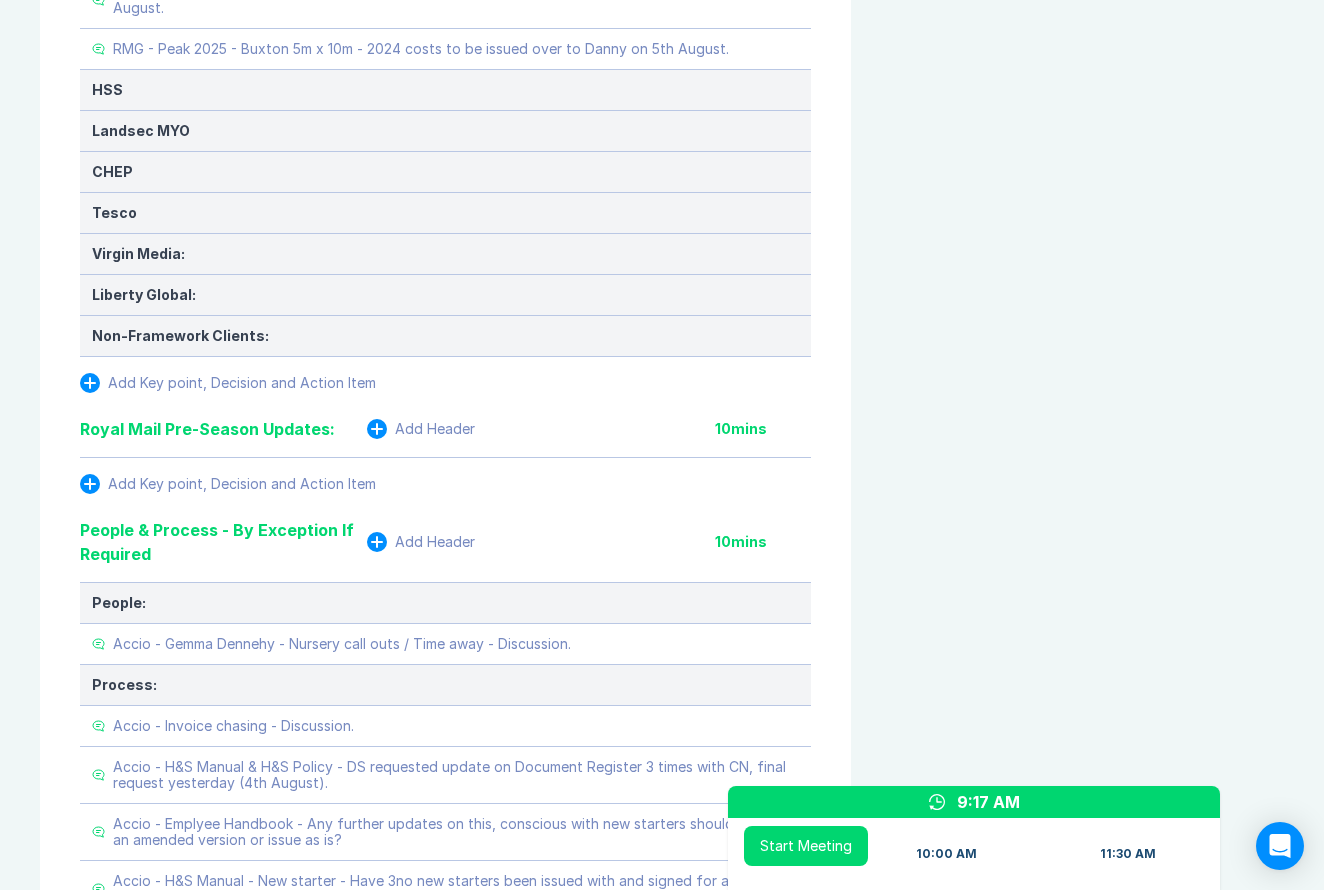 scroll, scrollTop: 3655, scrollLeft: 0, axis: vertical 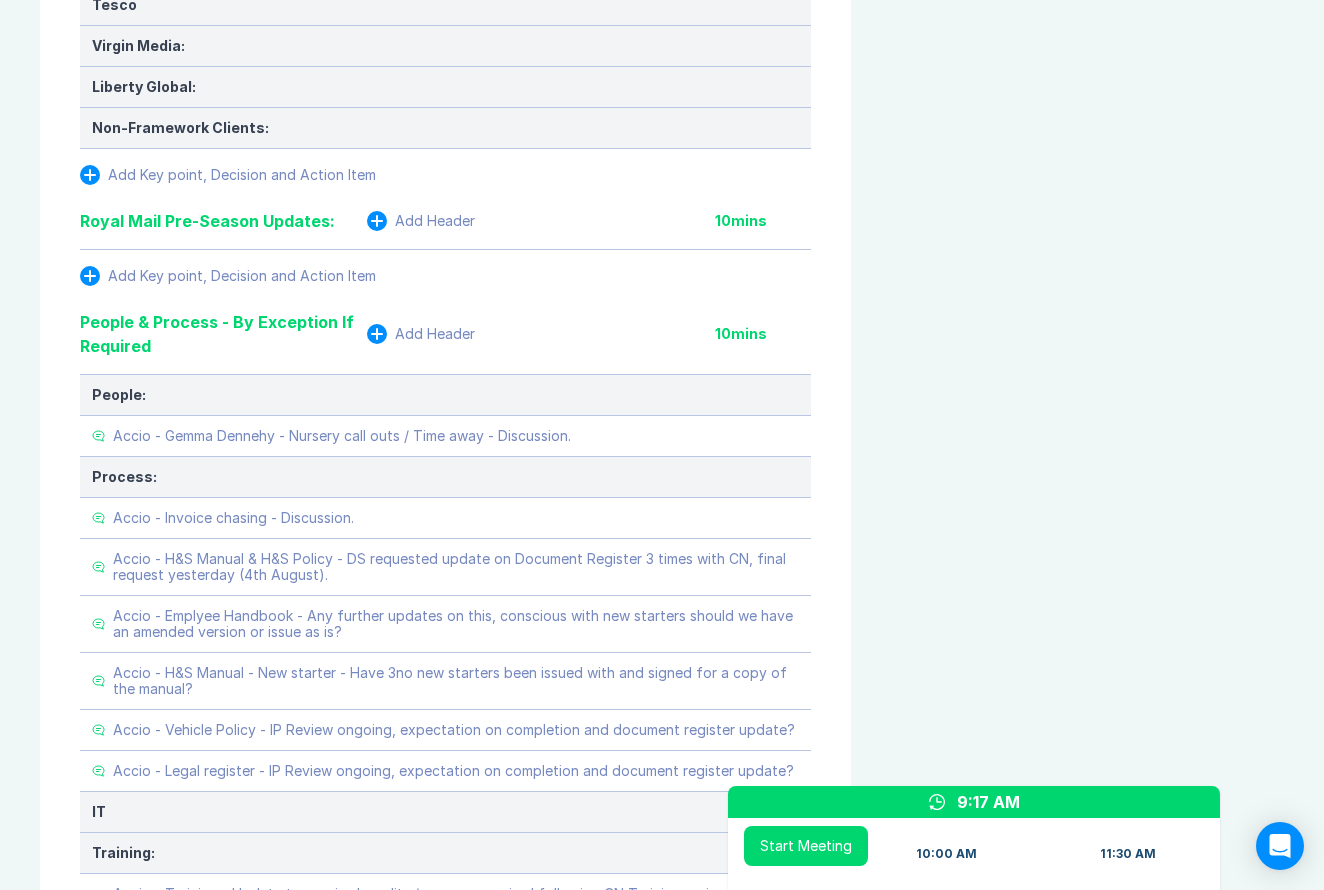 click on "Add Key point, Decision and Action Item" at bounding box center (242, 276) 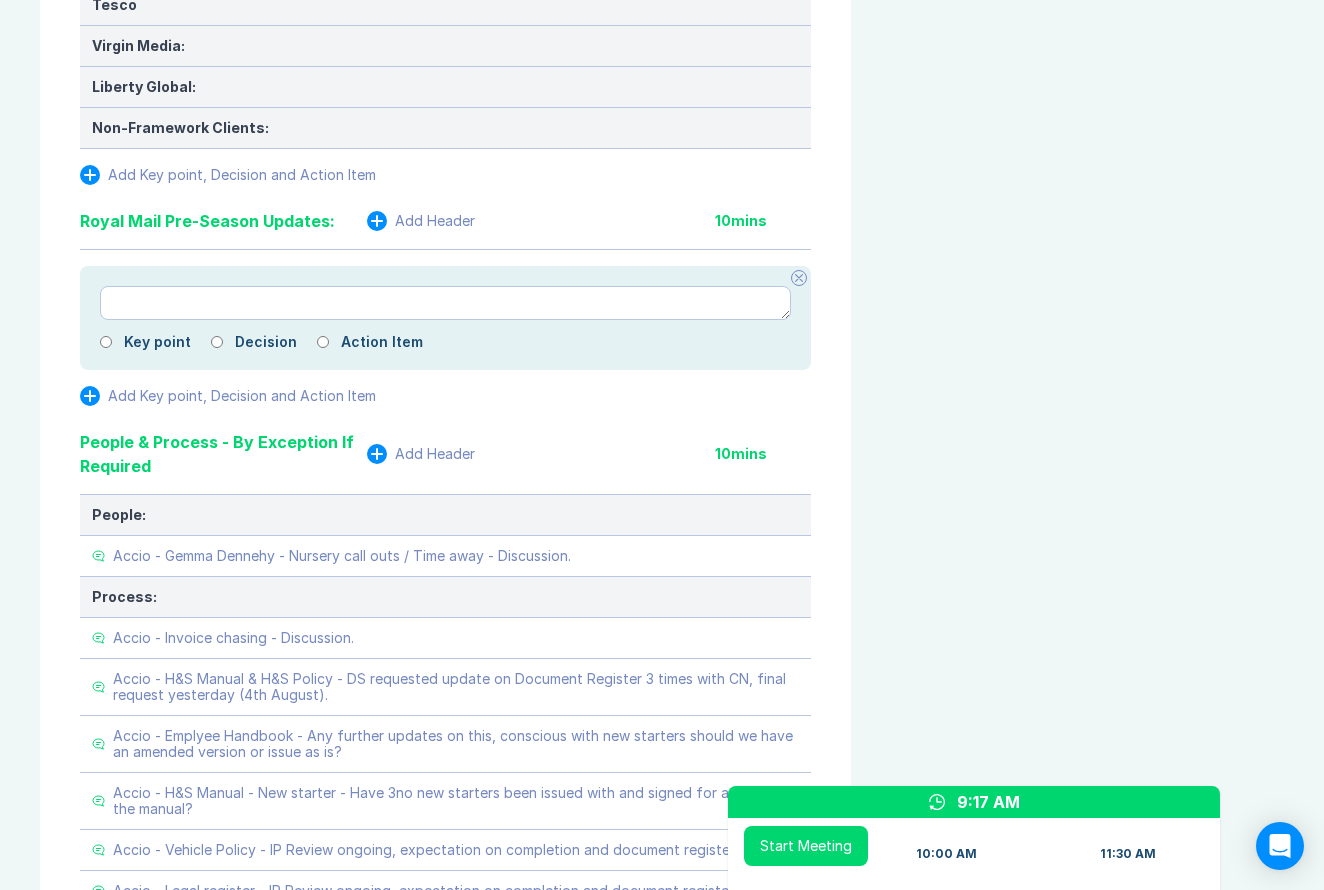 click at bounding box center (445, 303) 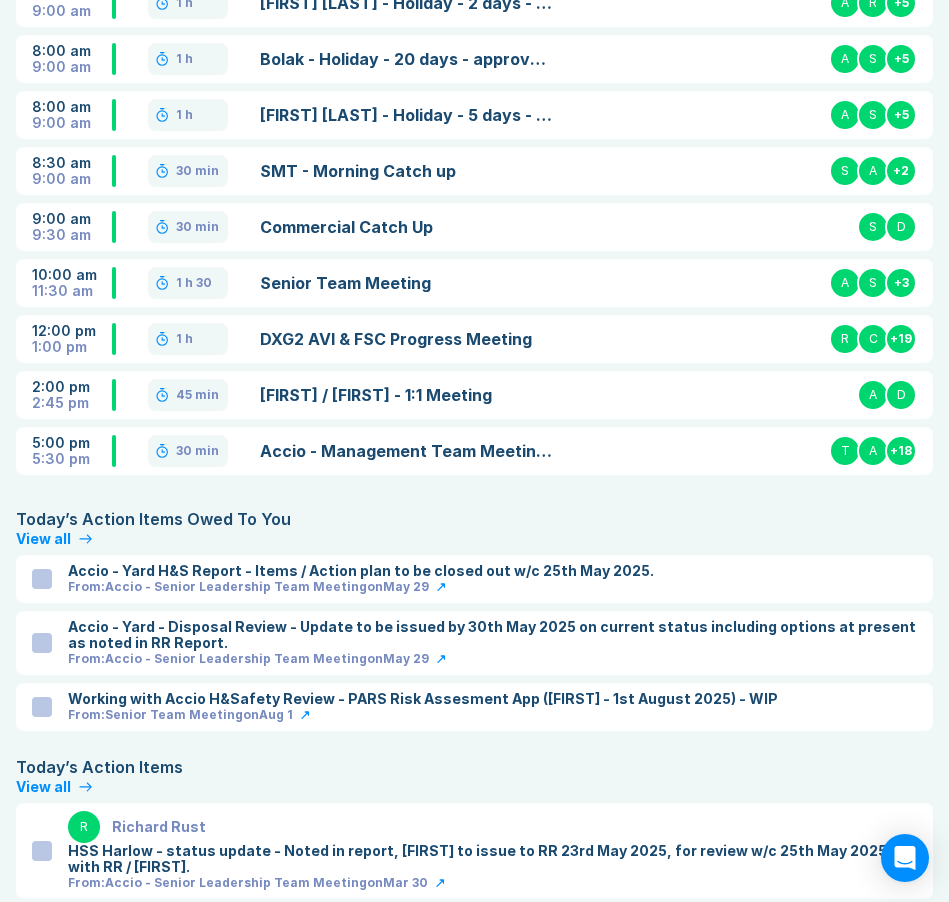 scroll, scrollTop: 781, scrollLeft: 0, axis: vertical 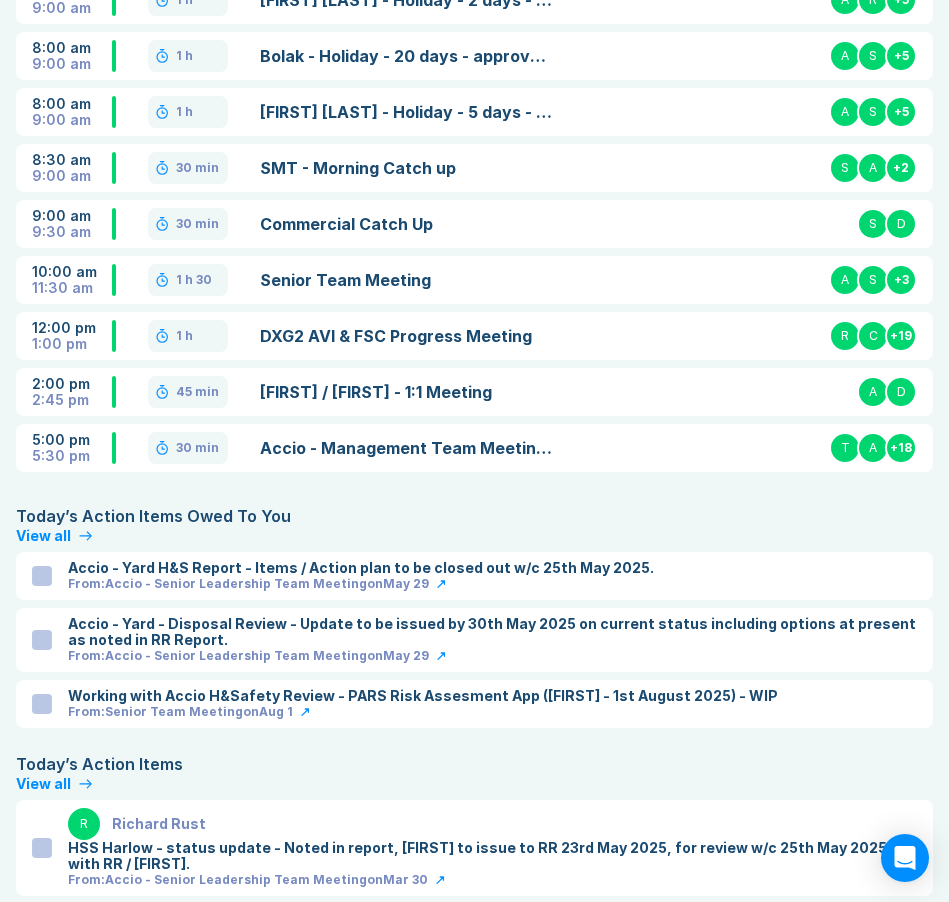 click on "Senior Team Meeting" at bounding box center (407, 280) 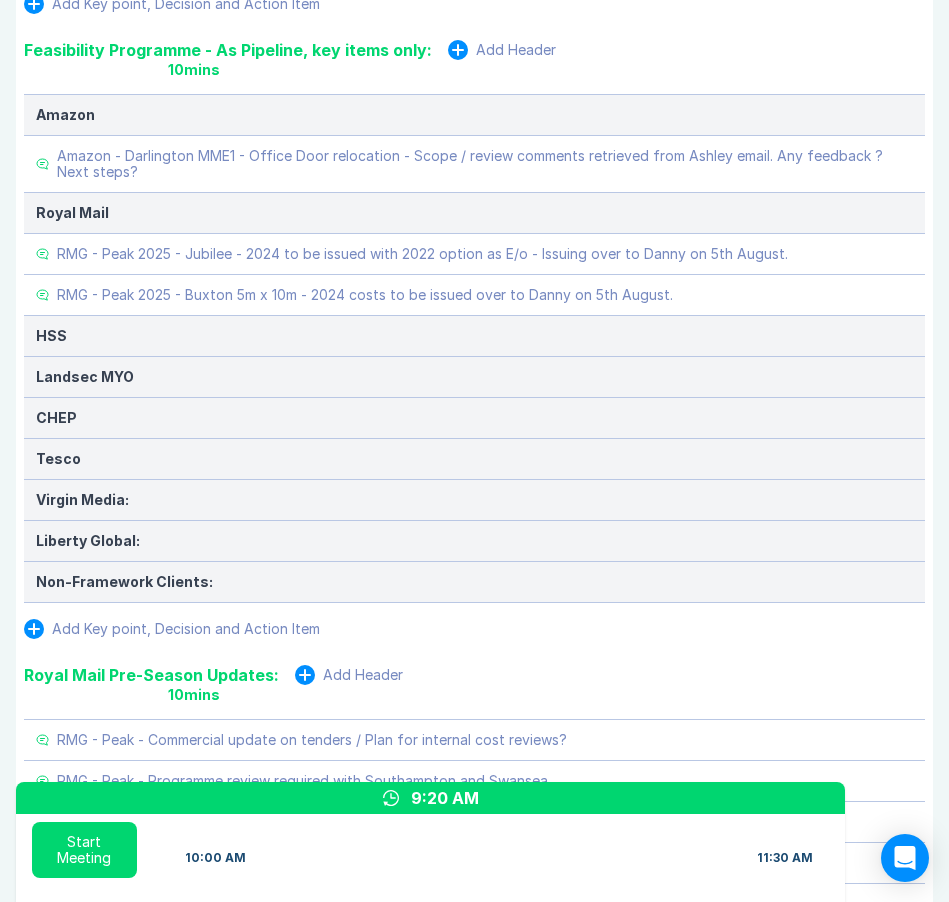 scroll, scrollTop: 2869, scrollLeft: 0, axis: vertical 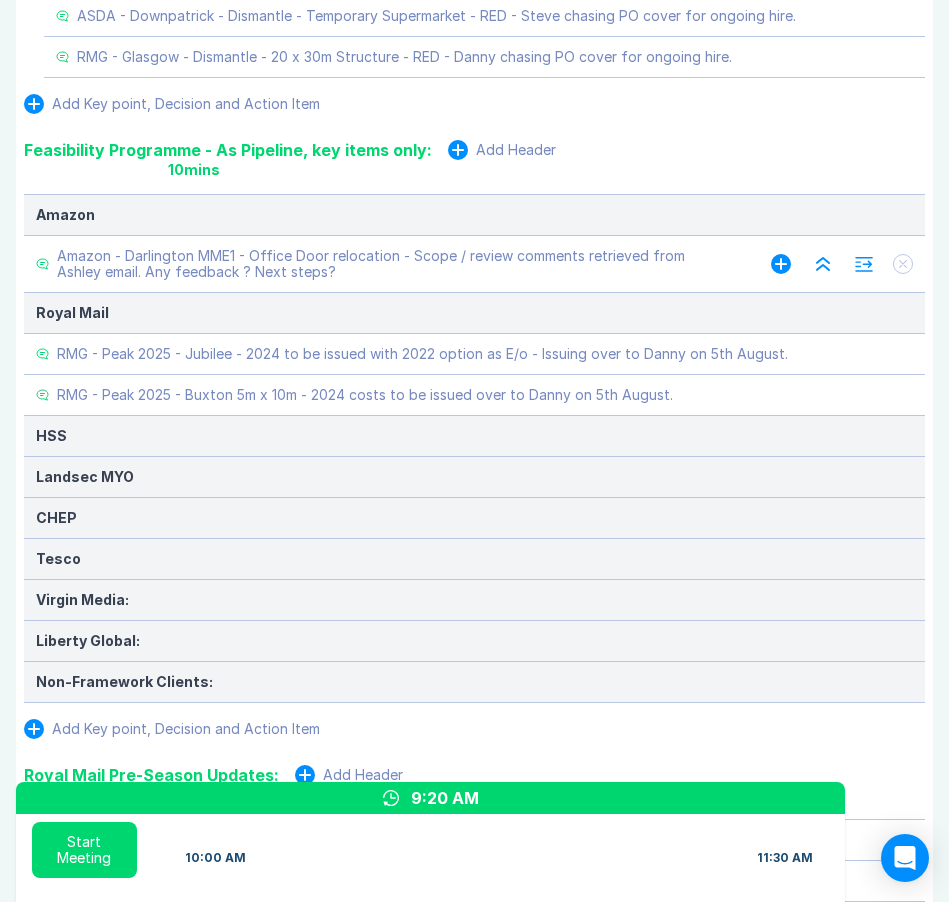 click 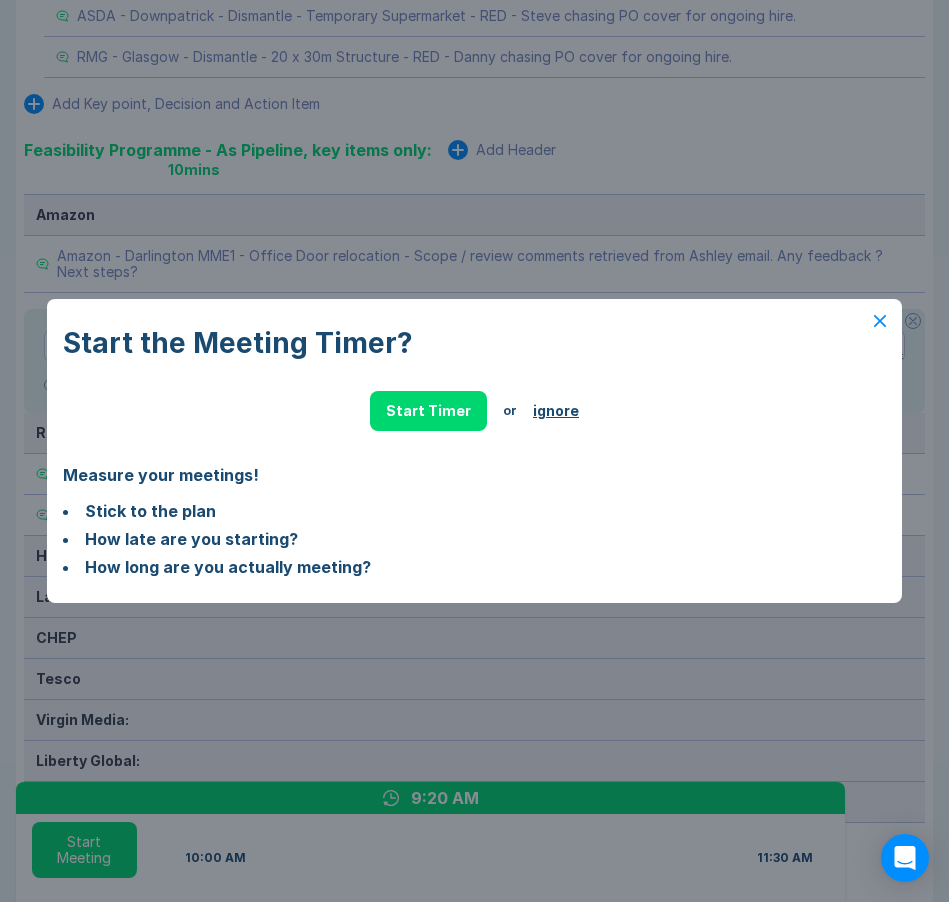 click on "ignore" at bounding box center [556, 411] 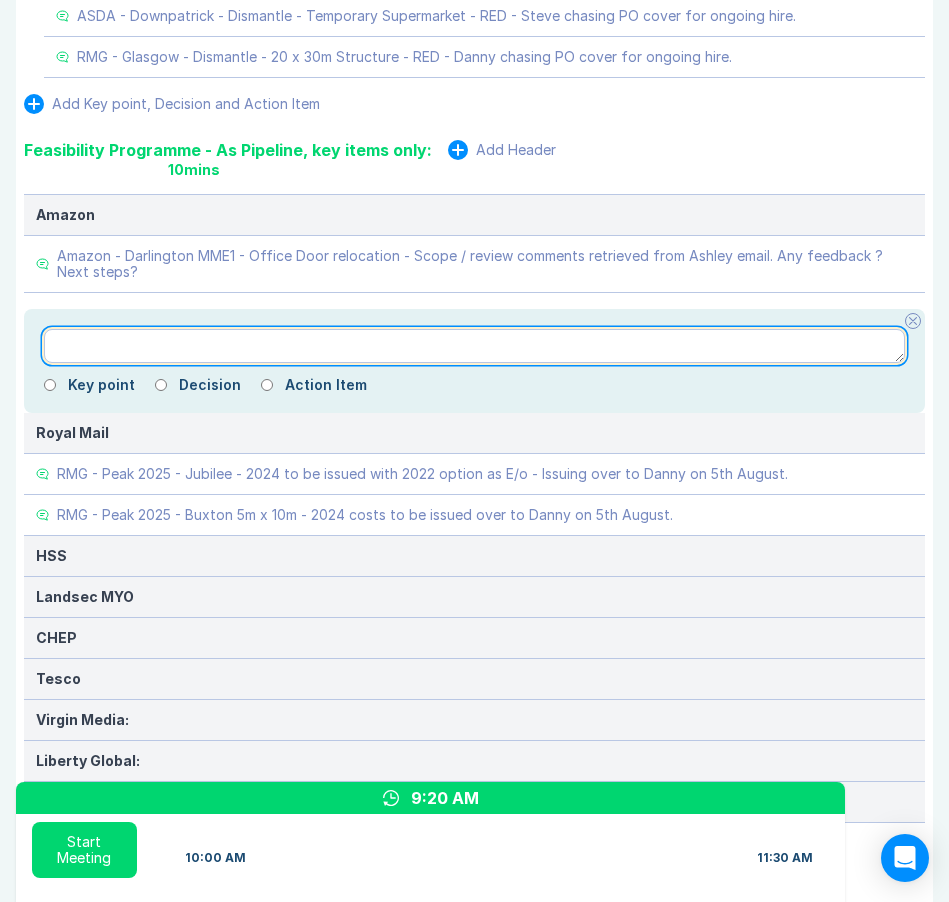 click at bounding box center (474, 346) 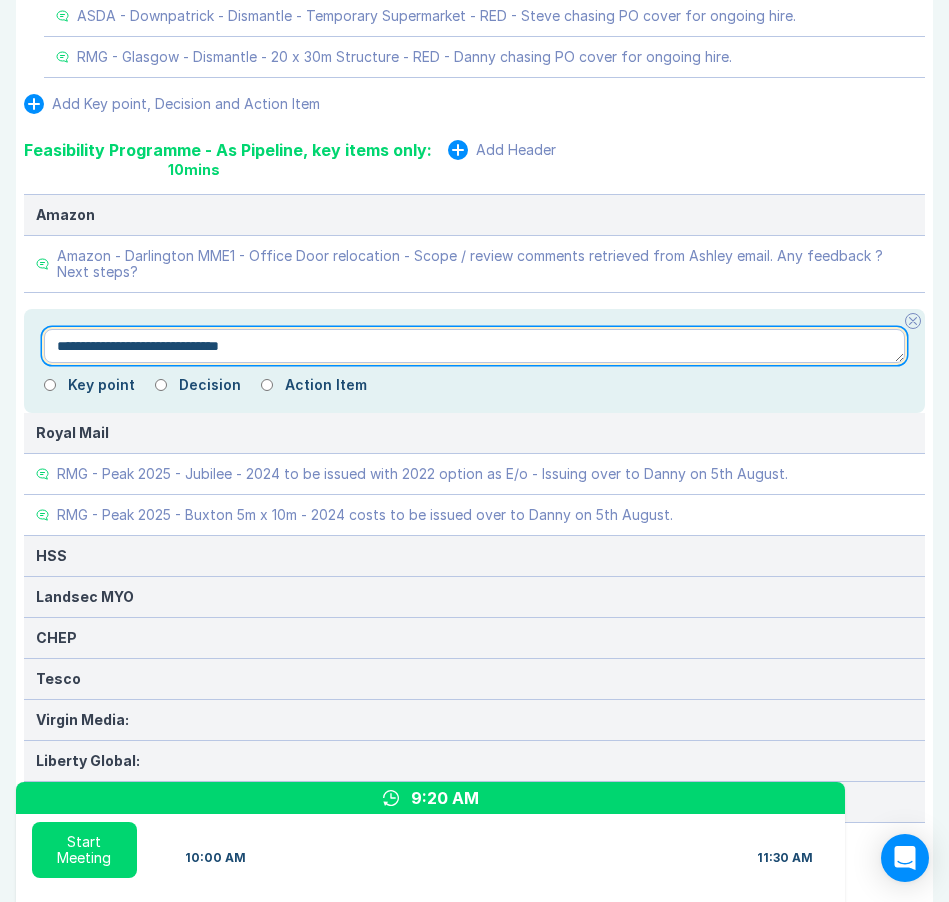 click on "**********" at bounding box center (474, 346) 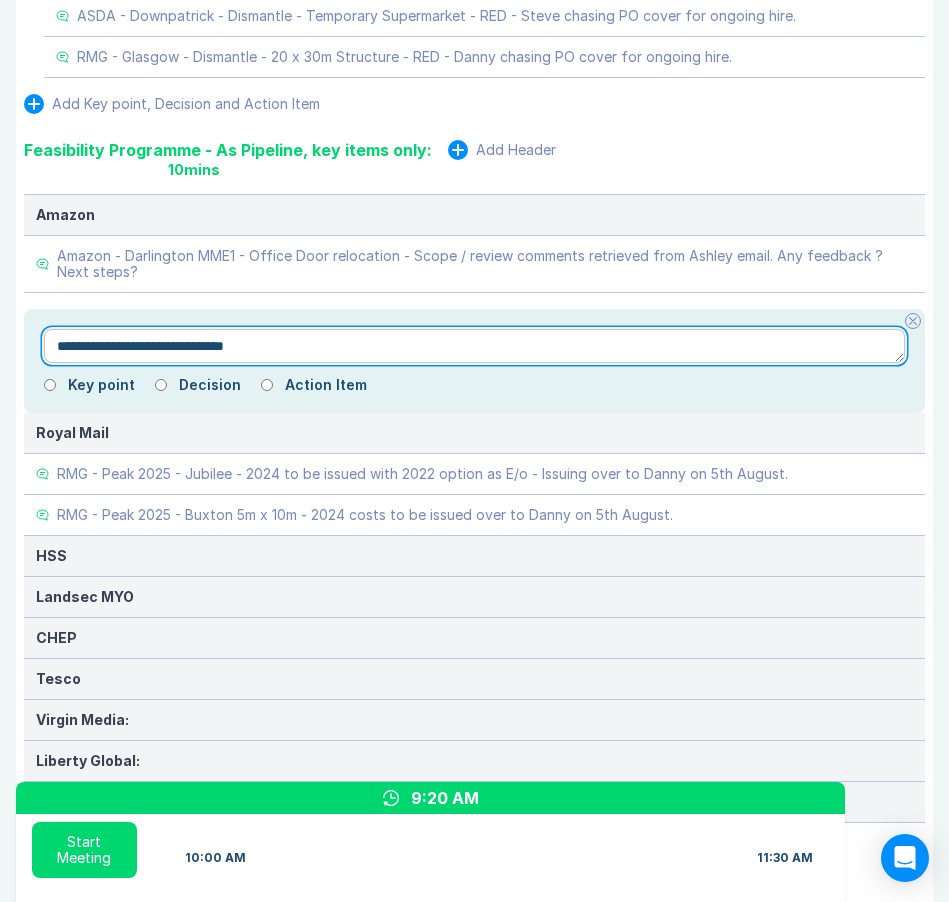 type on "*" 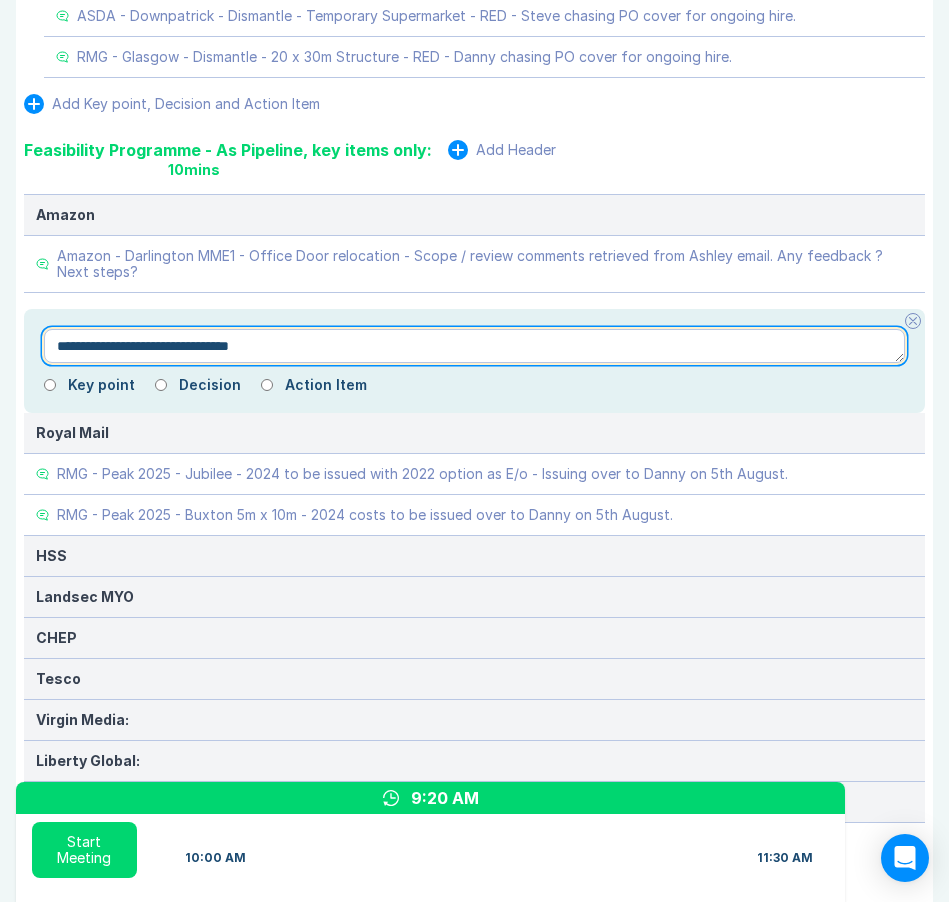type on "*" 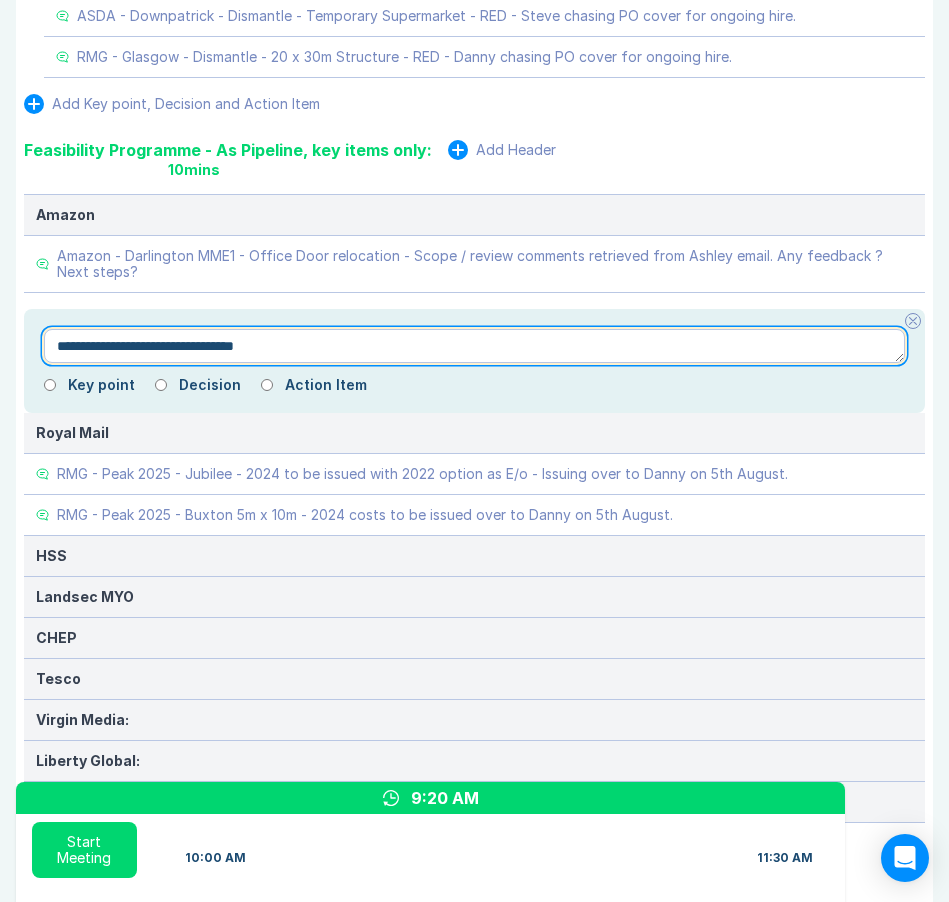 type on "*" 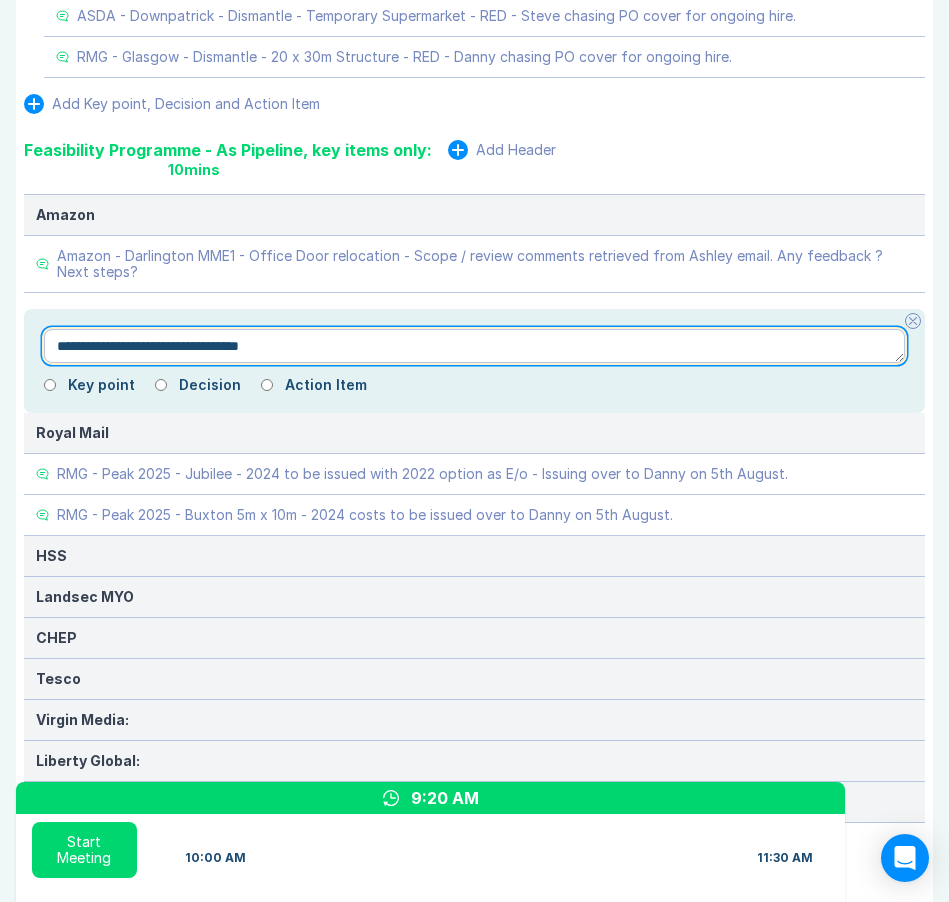 type on "*" 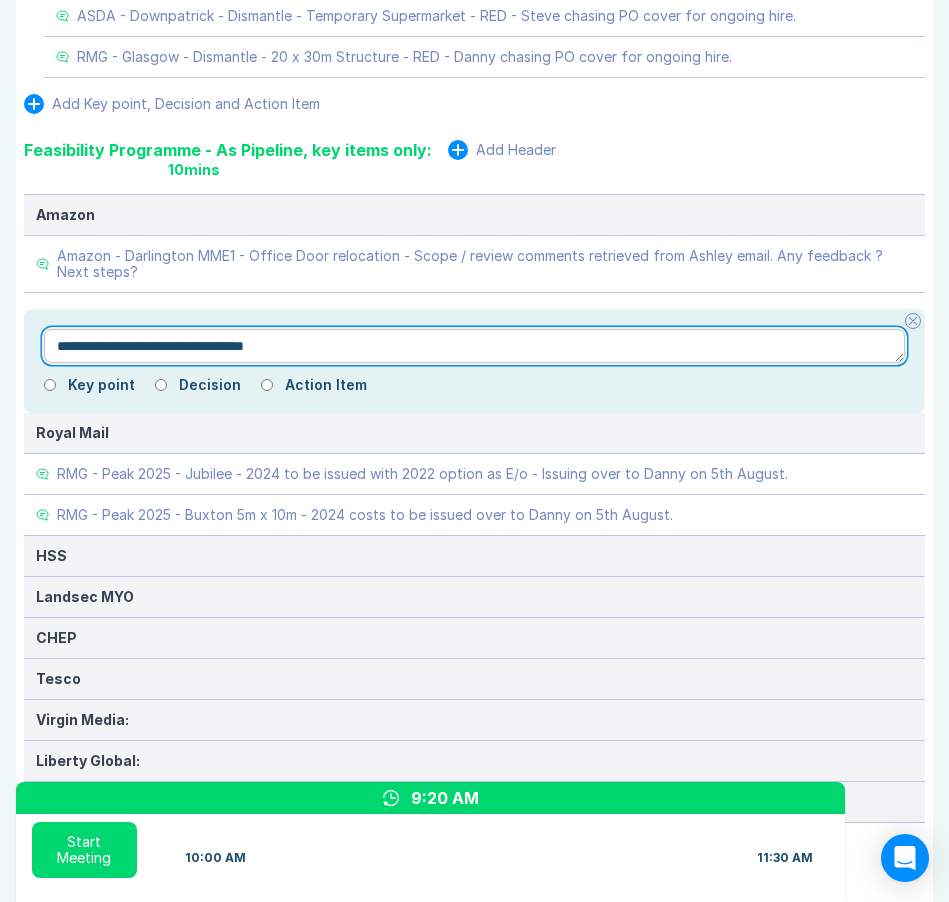 type on "*" 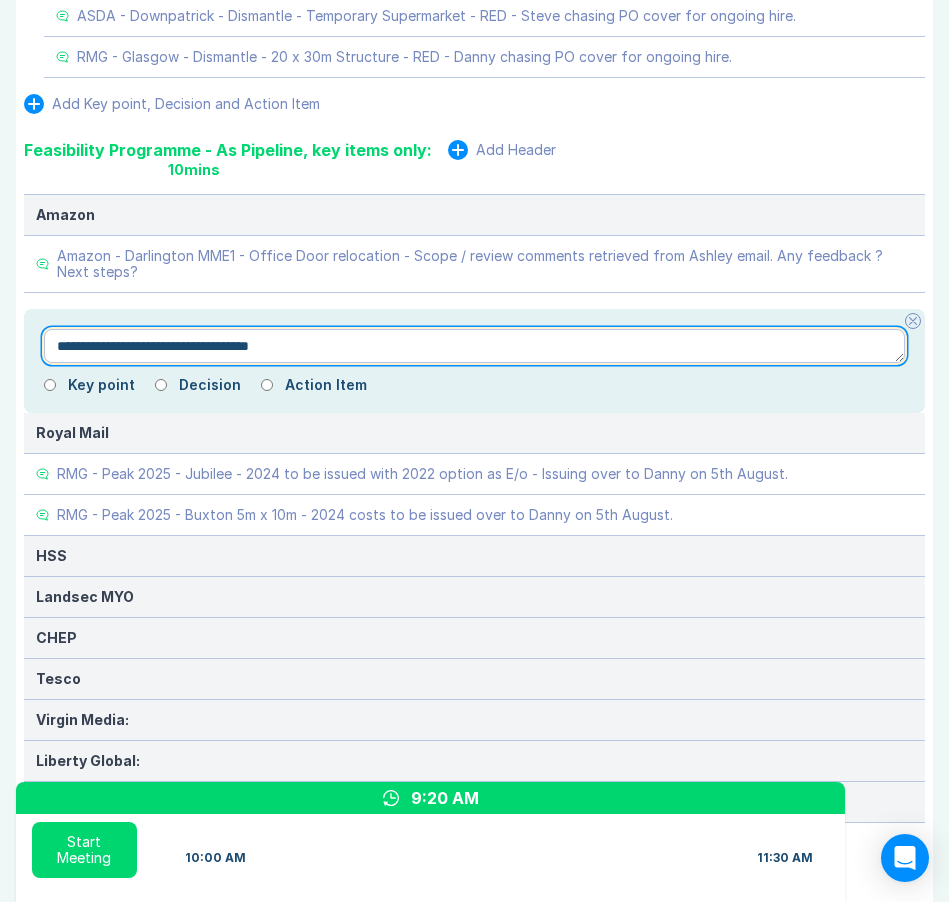 type on "*" 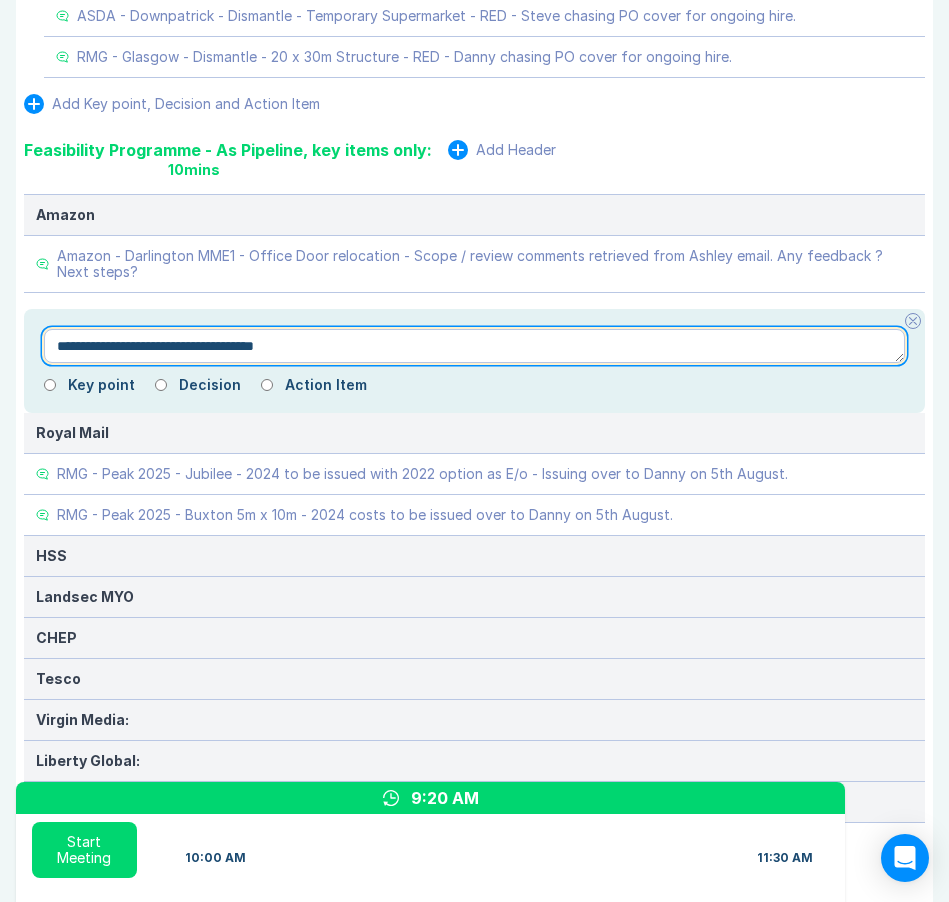 type on "*" 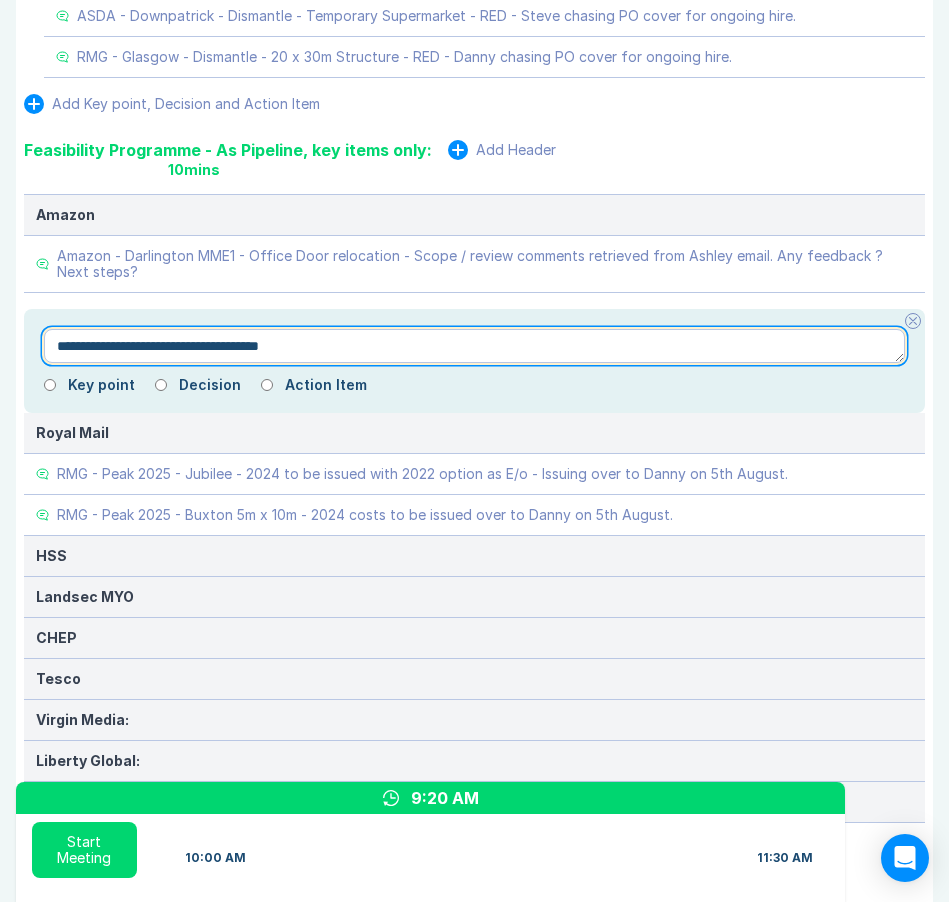 type on "*" 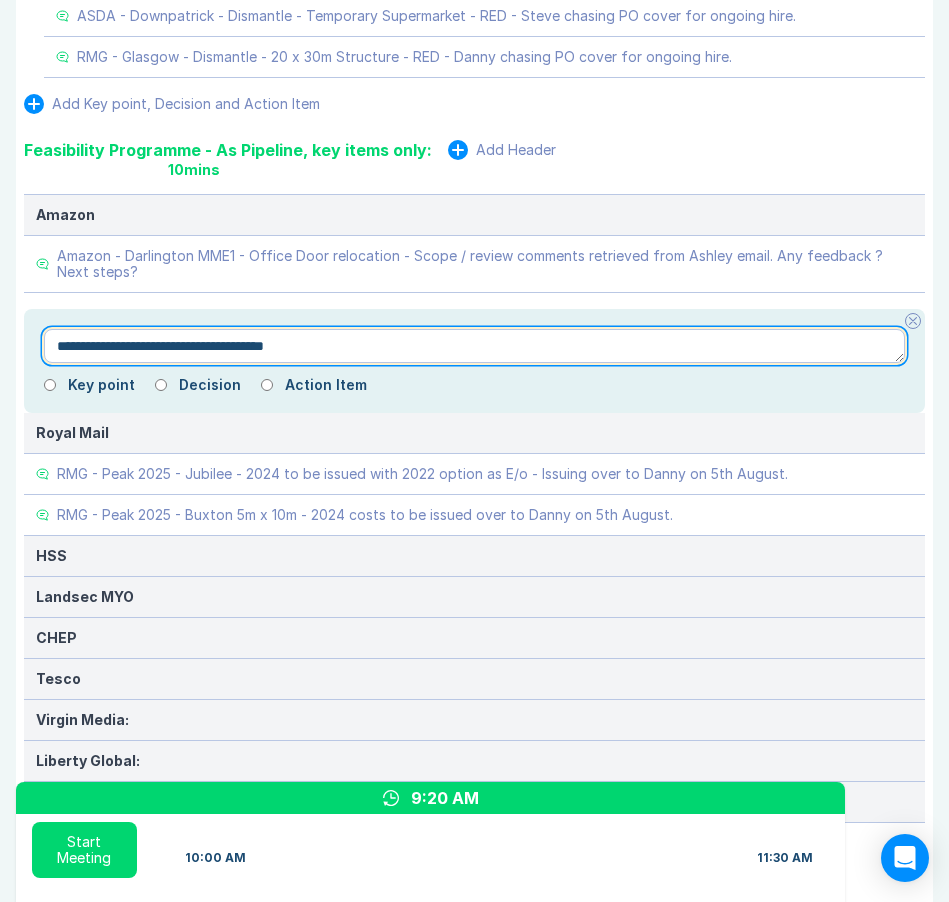 type on "*" 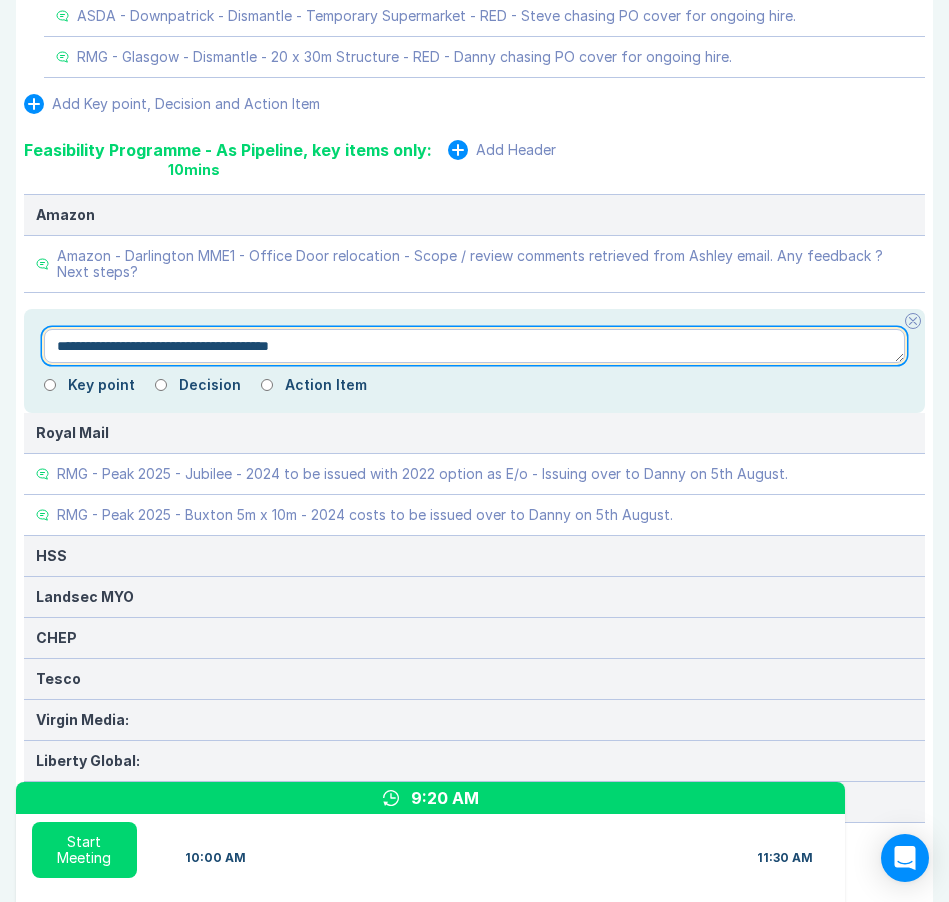 type on "*" 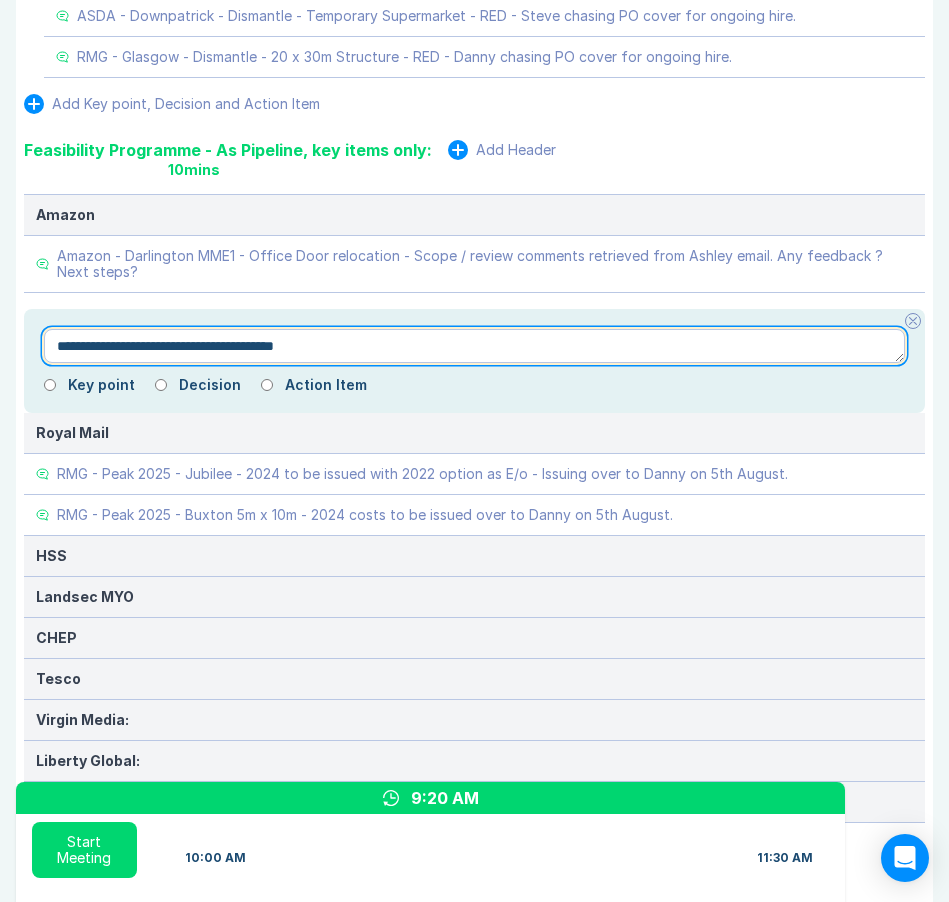 type on "*" 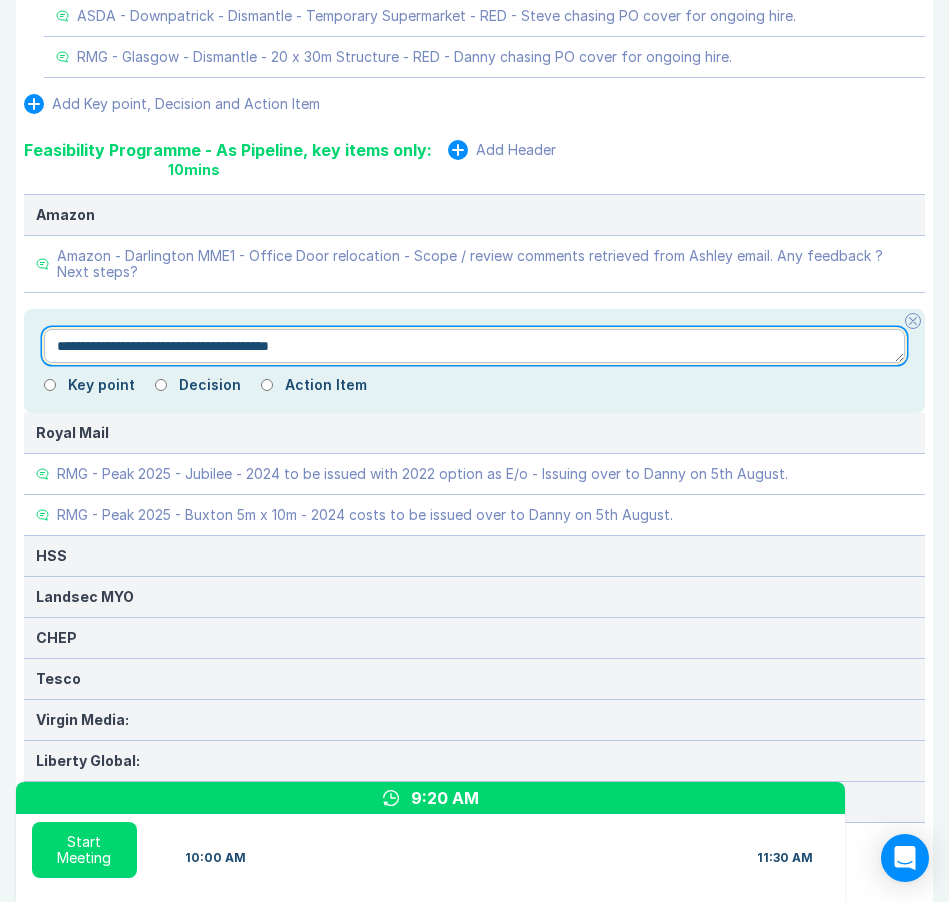 type on "*" 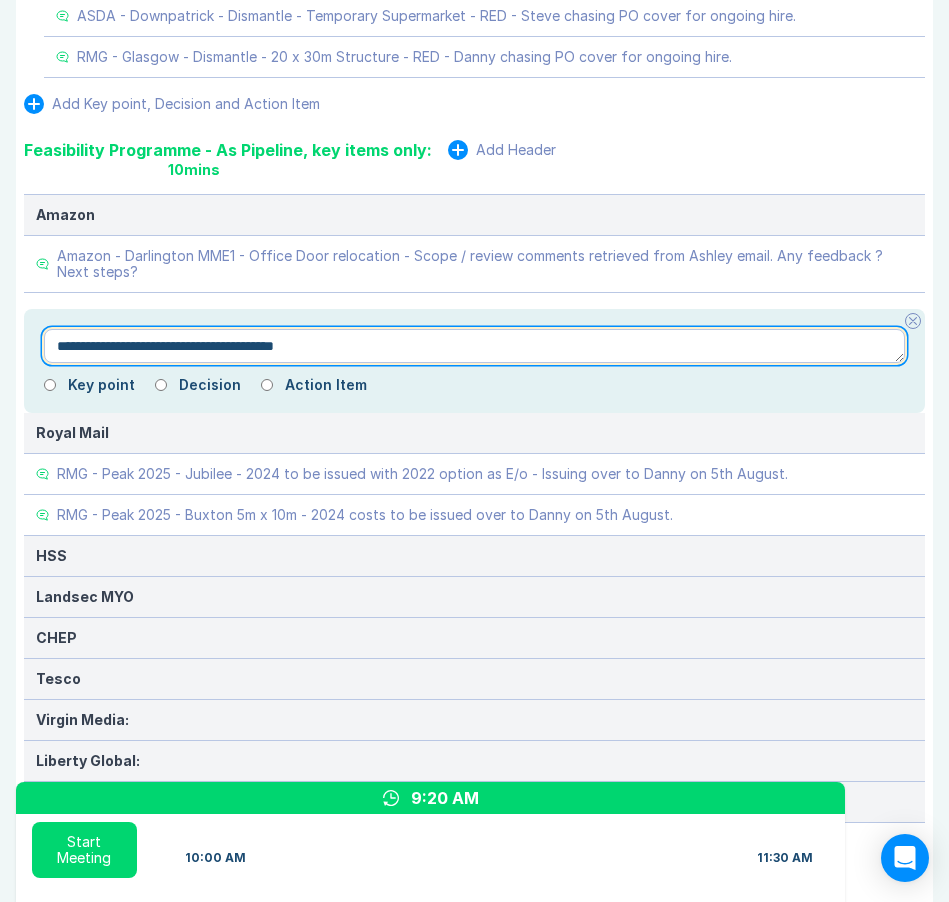 type on "*" 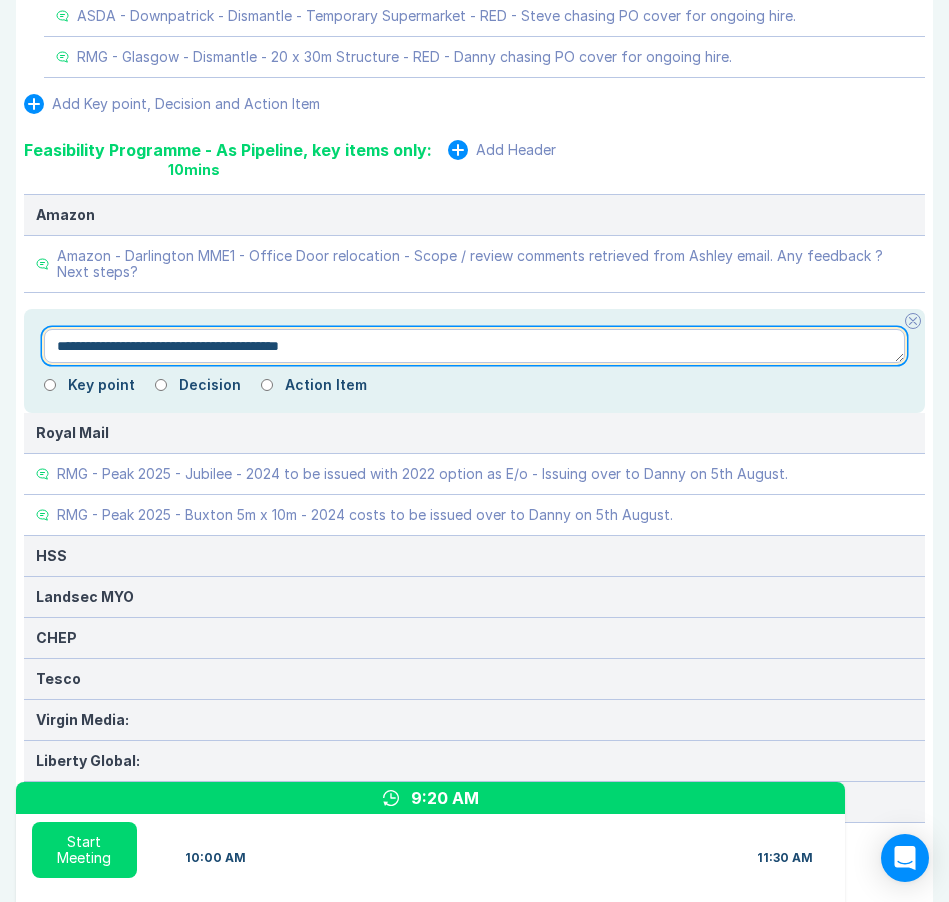 type on "*" 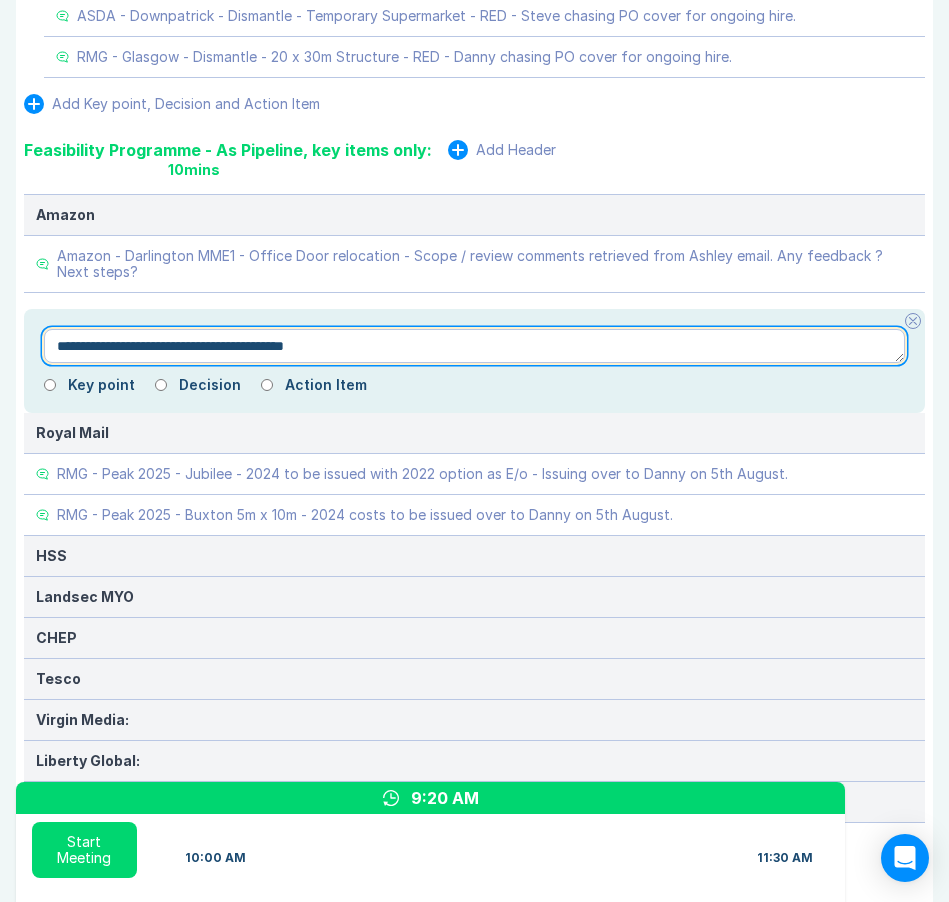 type on "*" 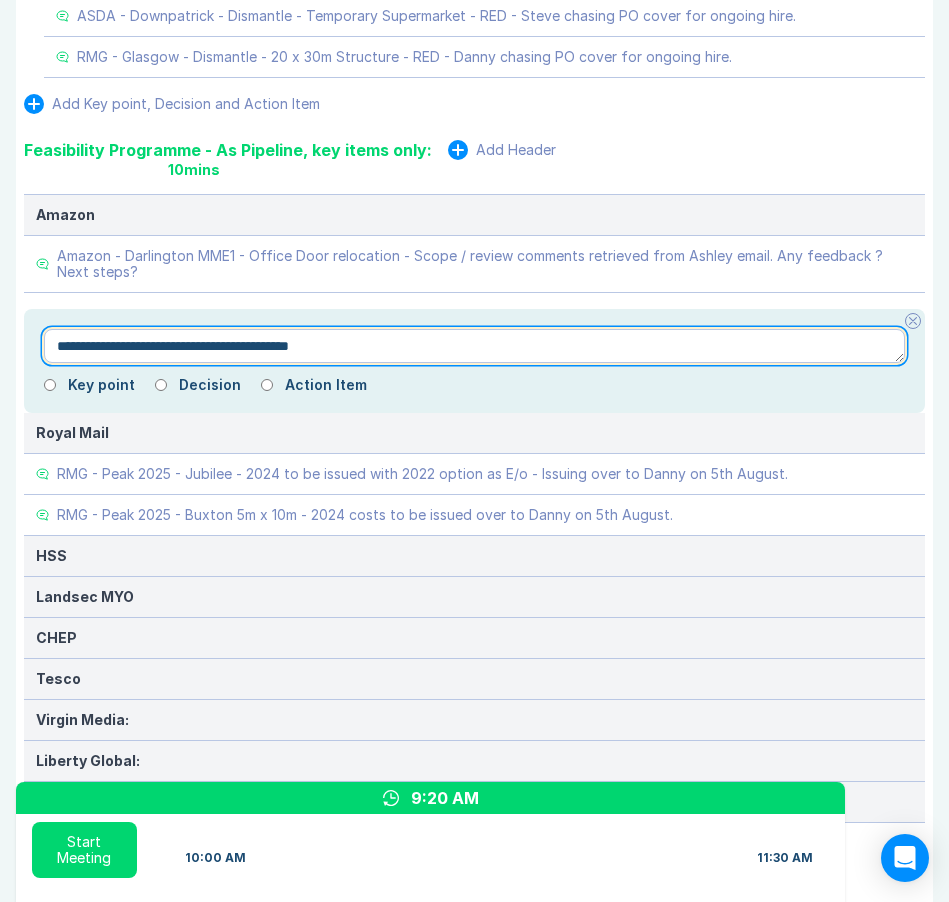type on "*" 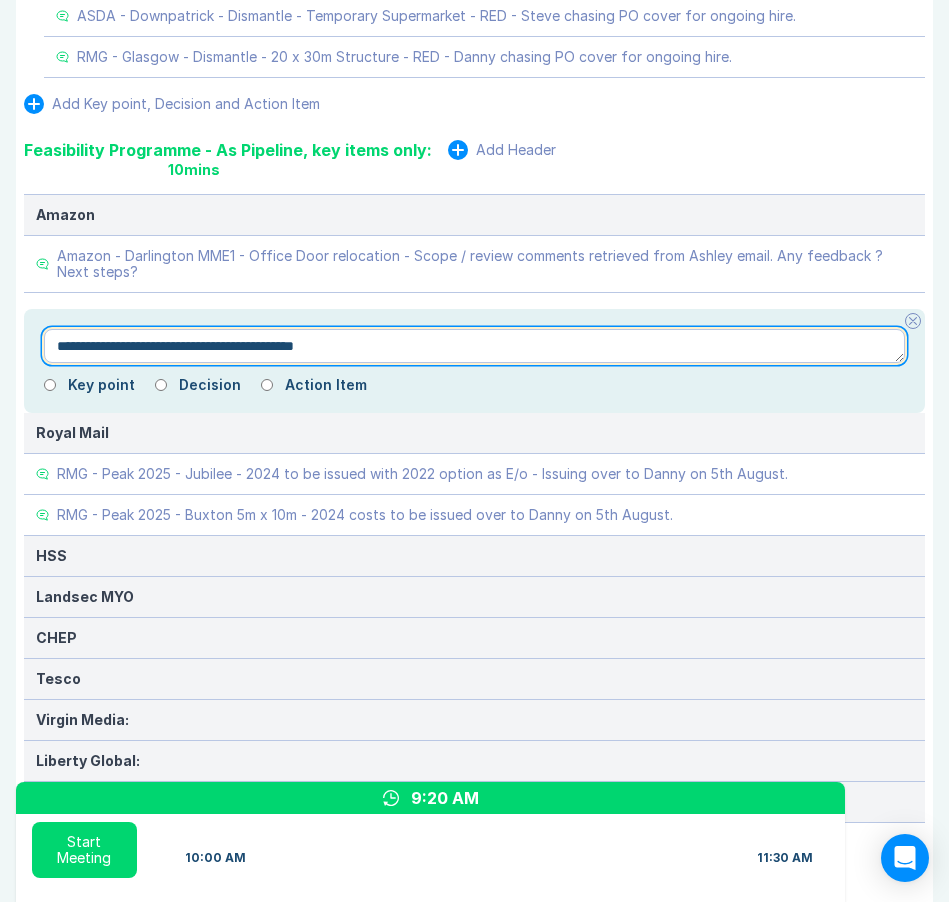 type on "*" 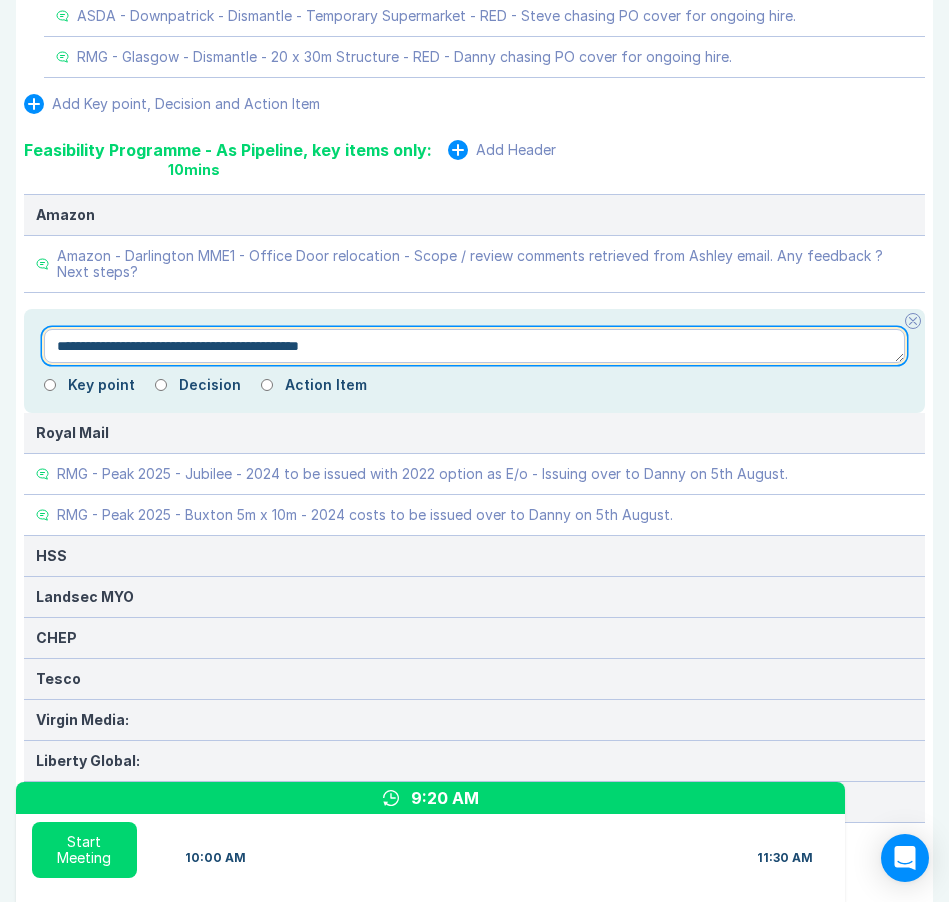 type on "*" 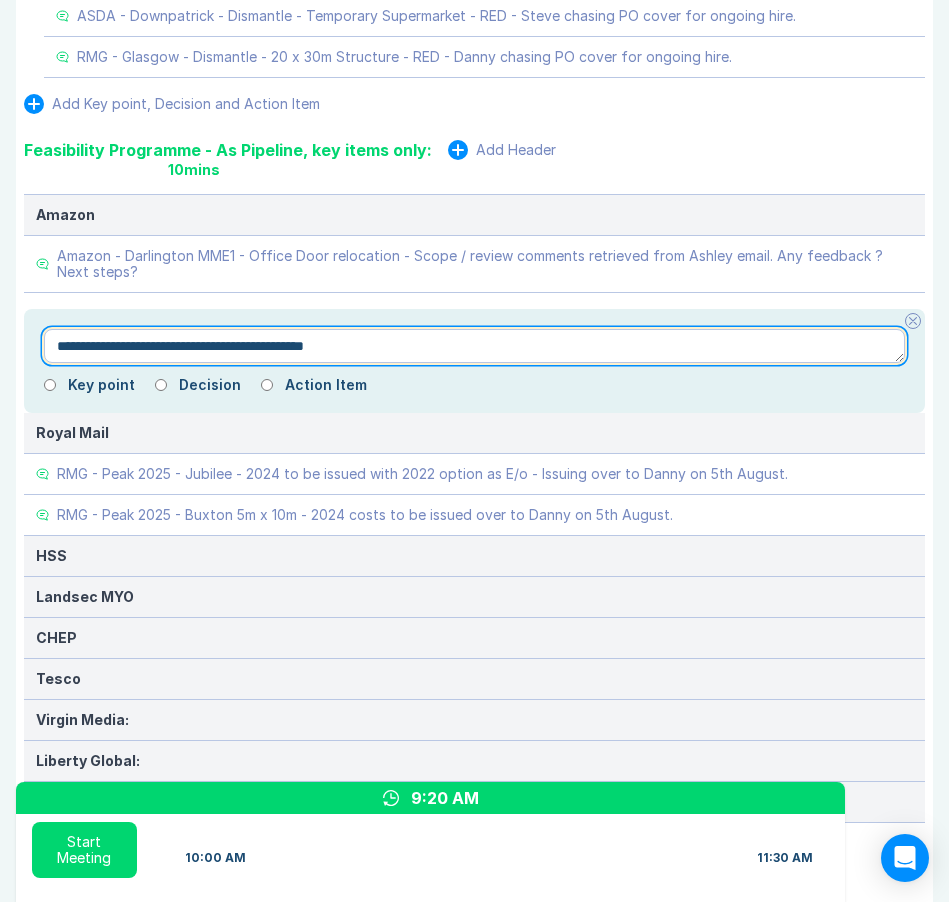 type on "*" 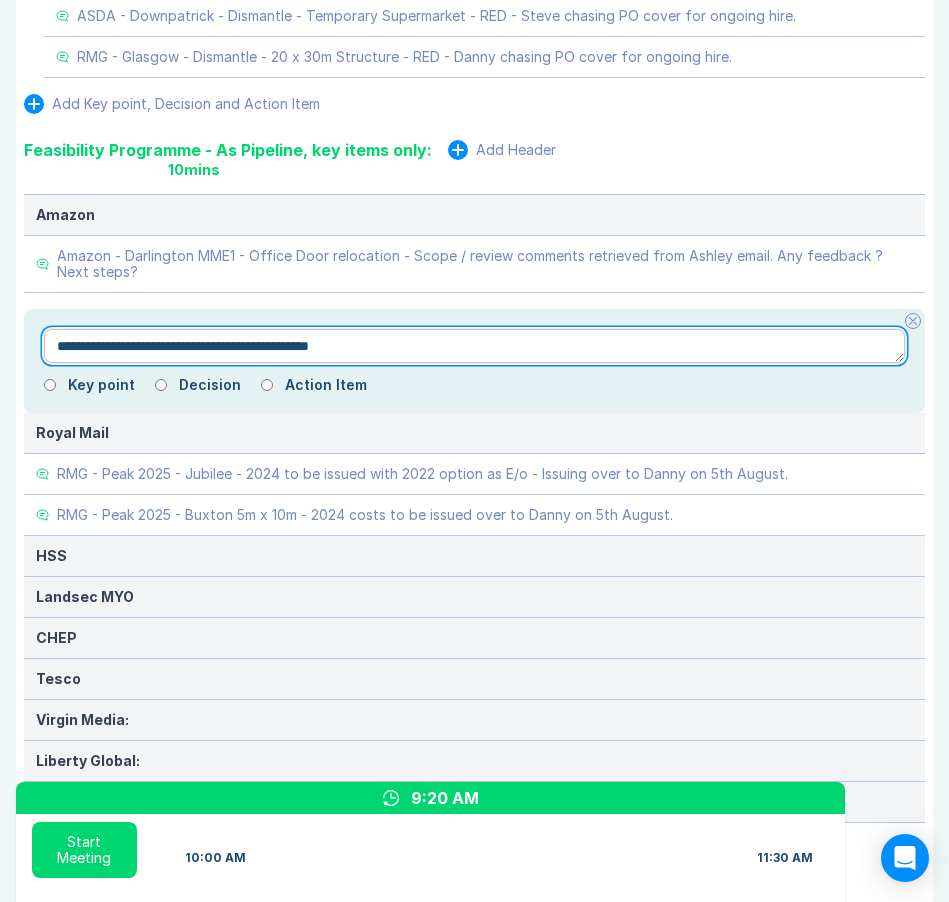type on "*" 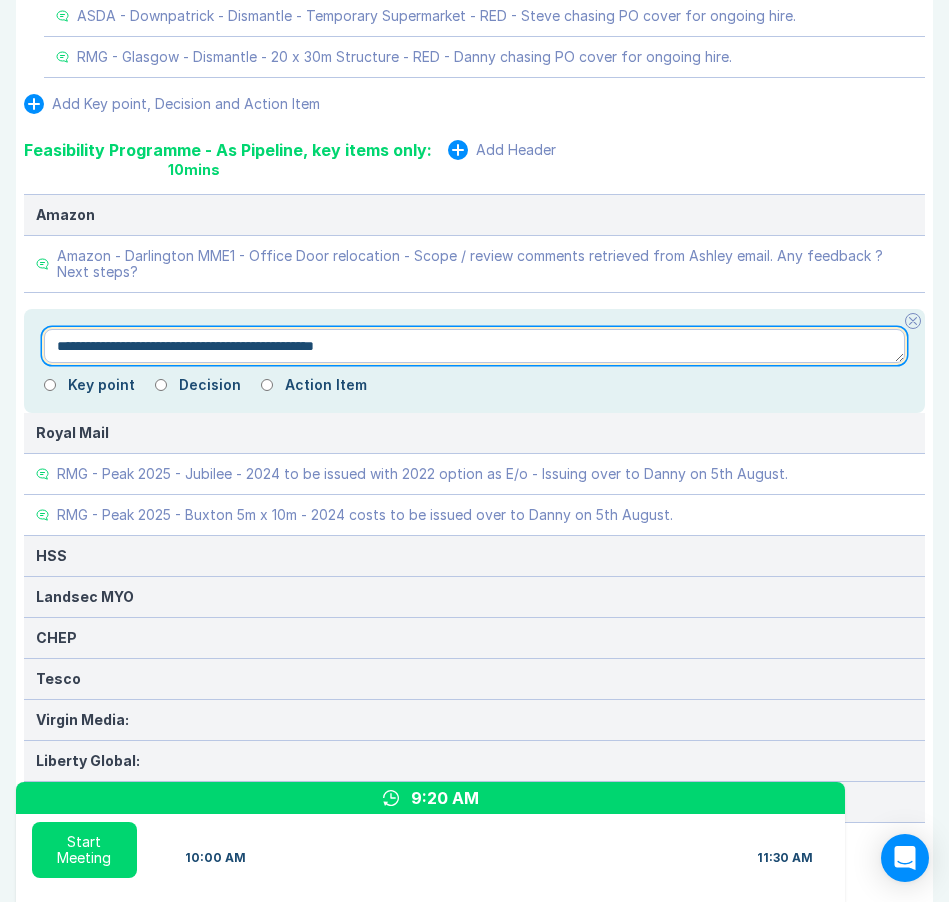type on "*" 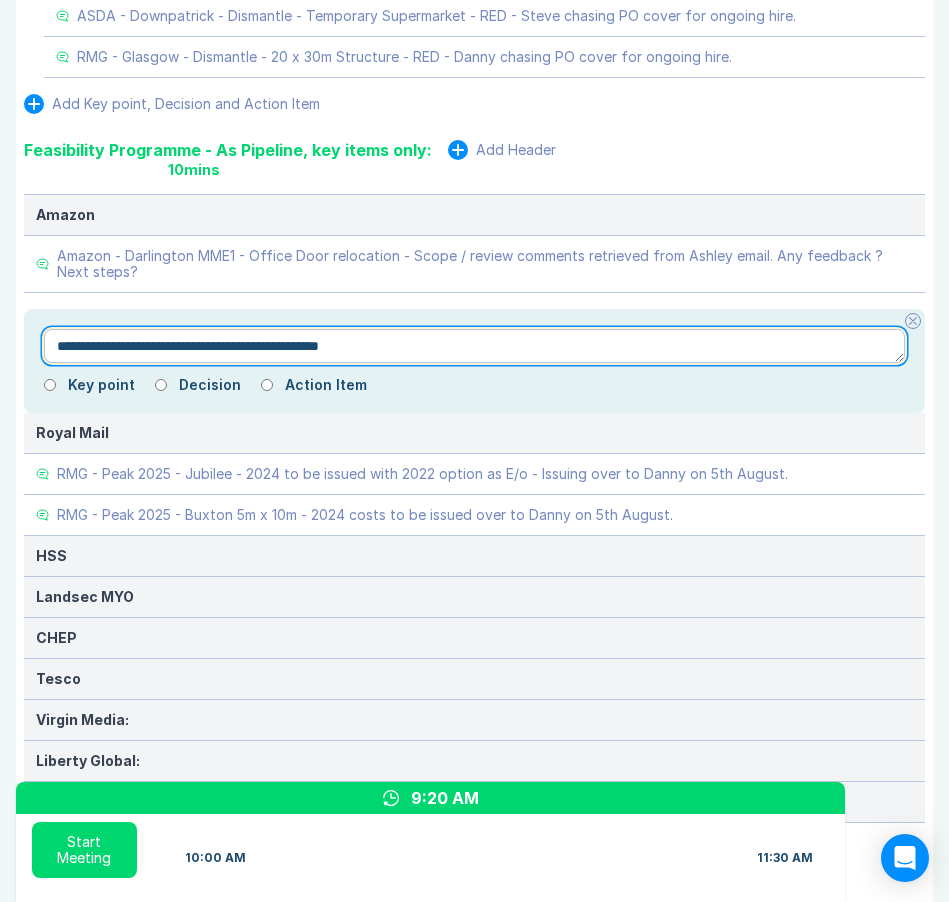 type on "*" 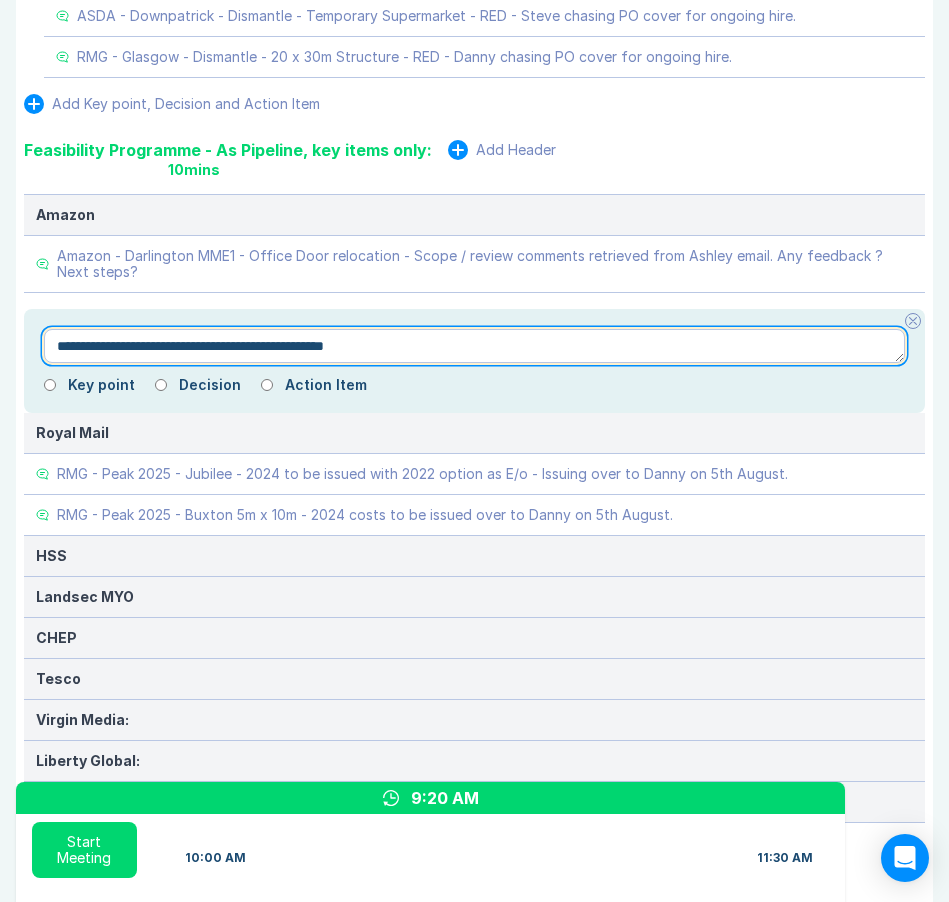 type on "*" 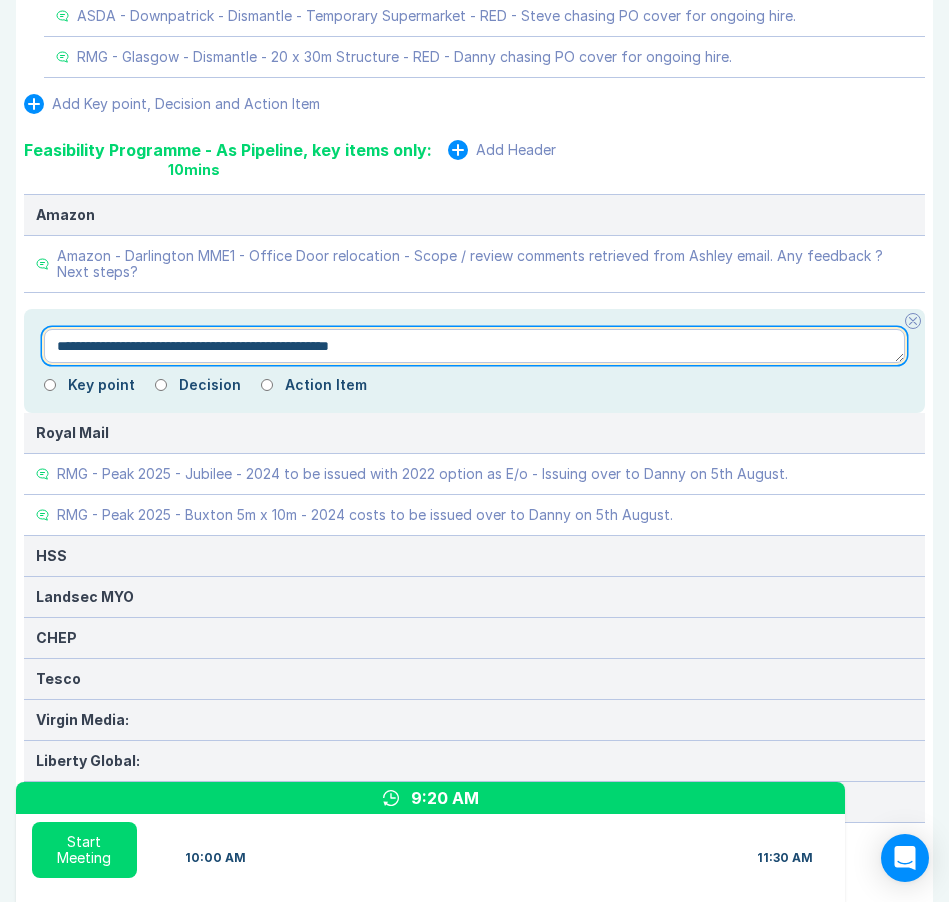 type on "*" 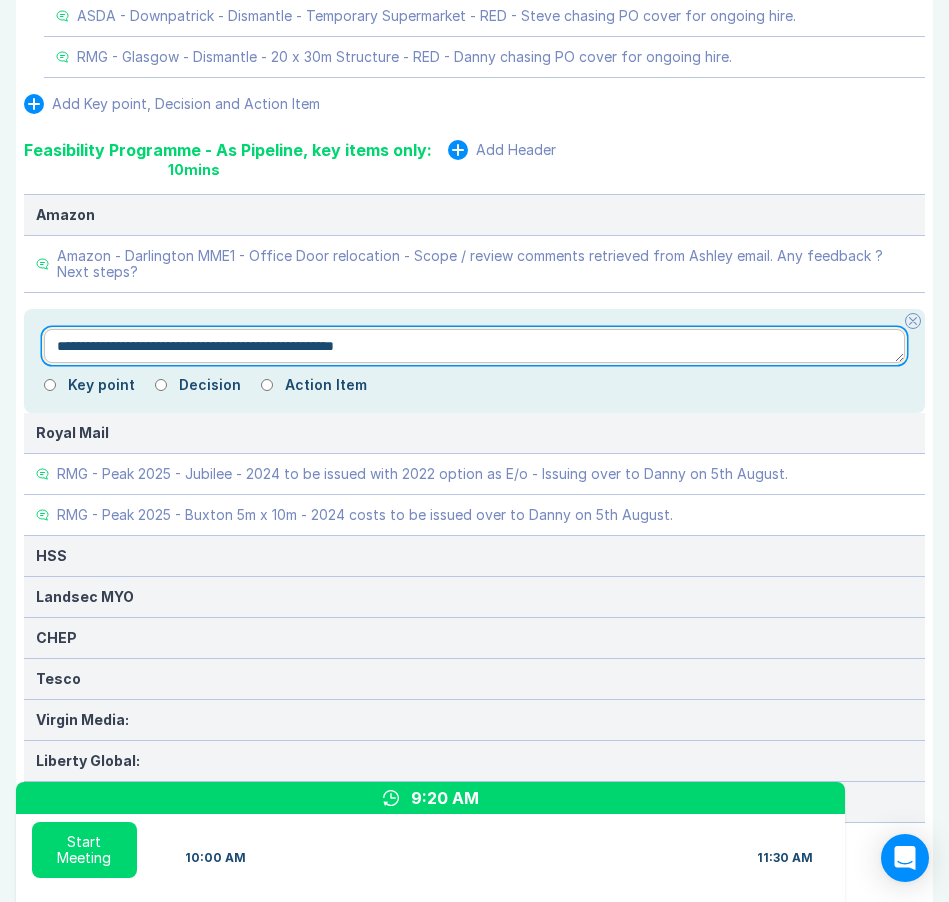 type on "*" 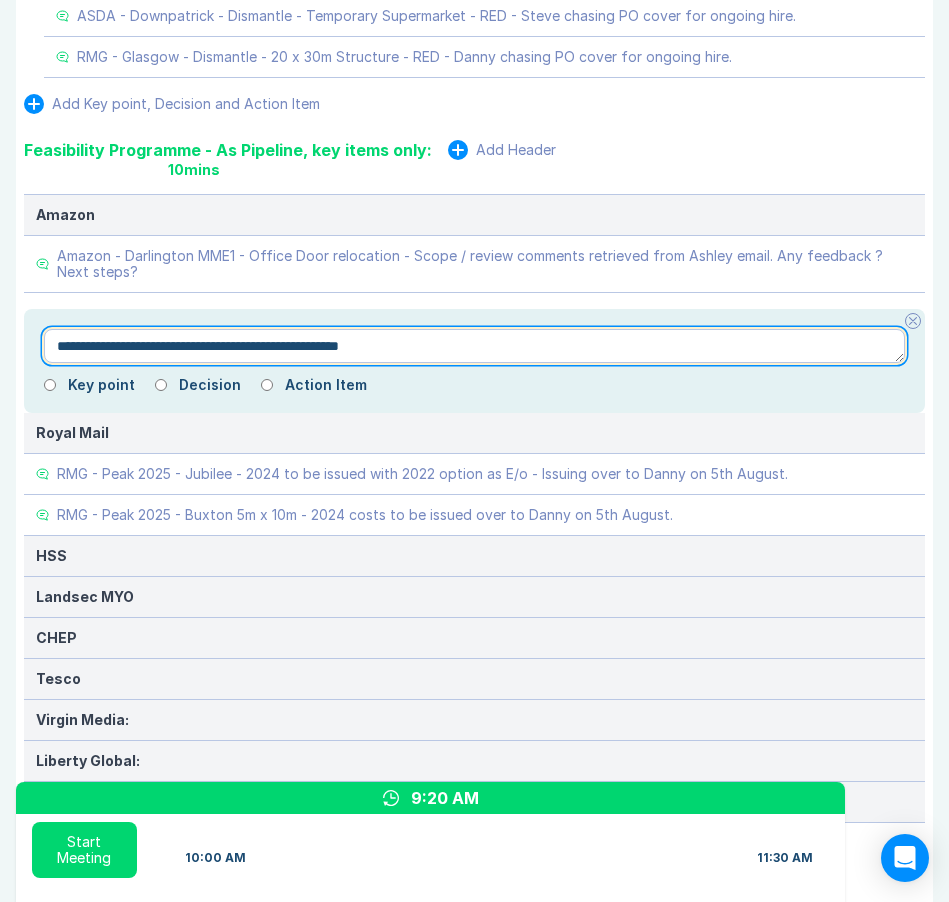 type on "*" 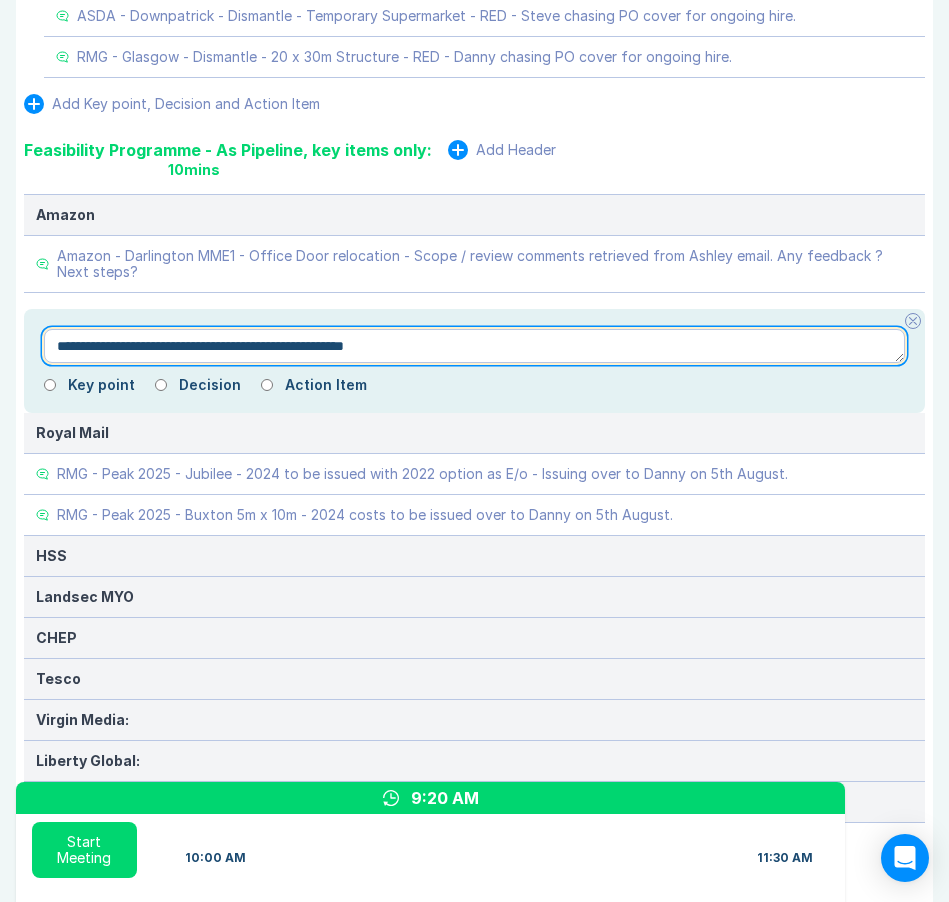 type on "*" 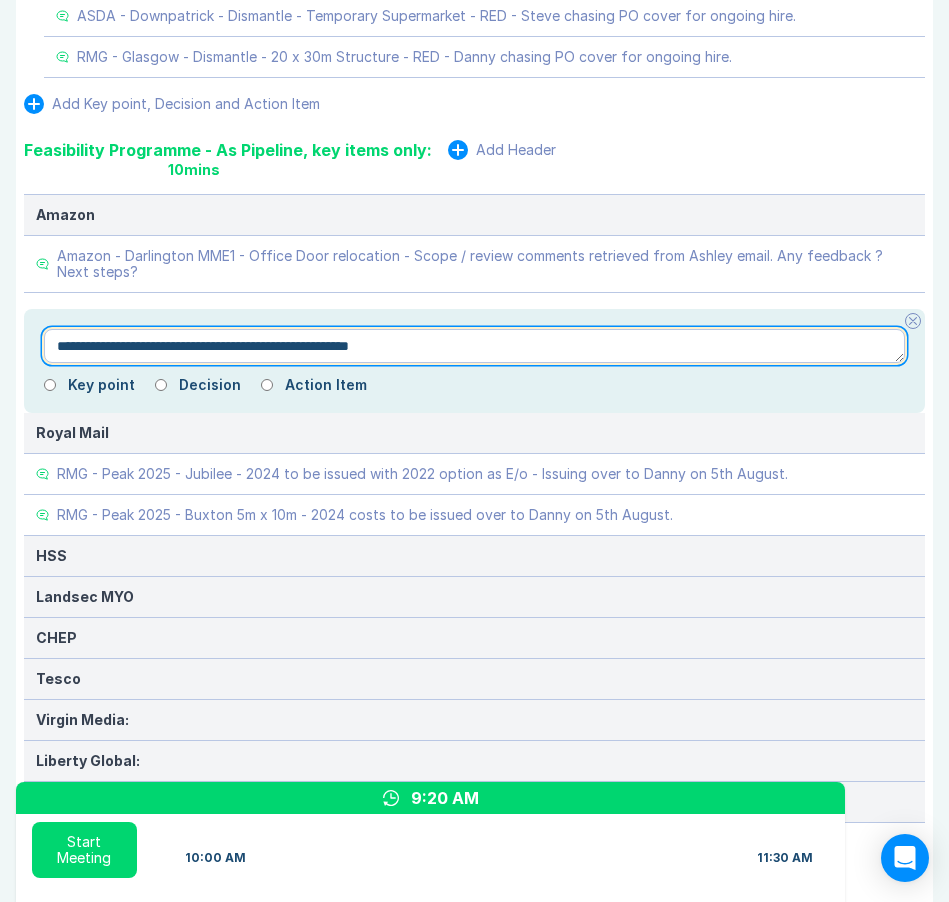 type on "*" 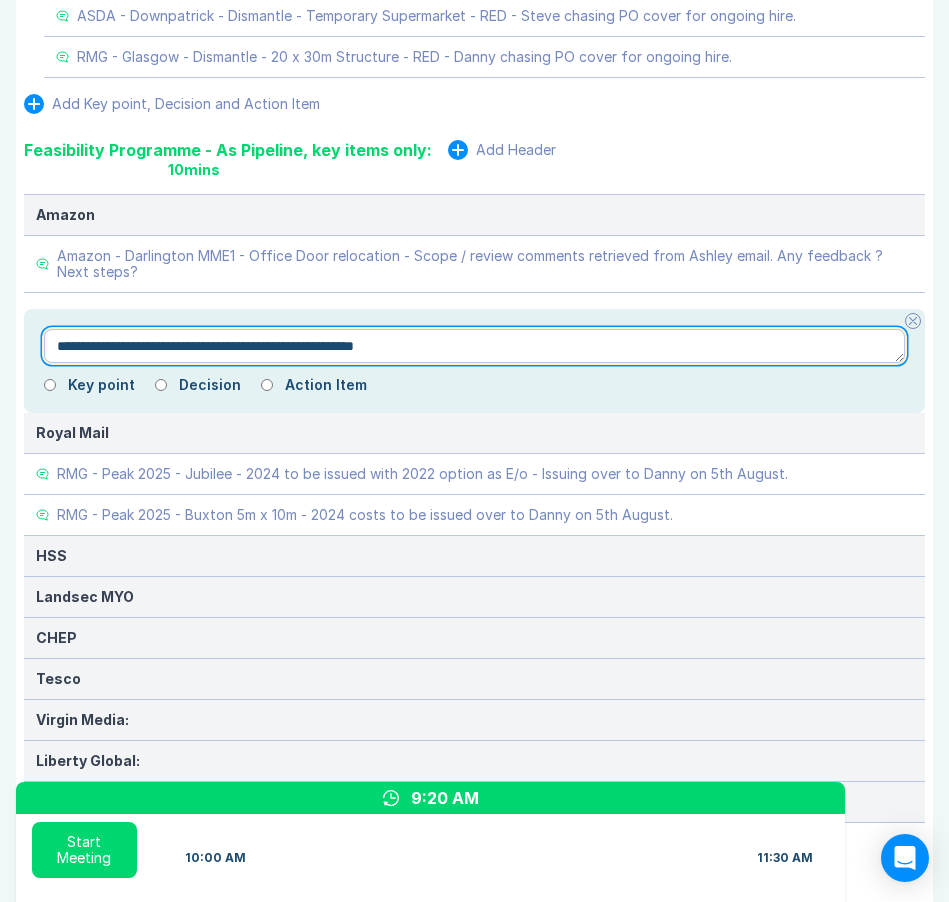 type on "*" 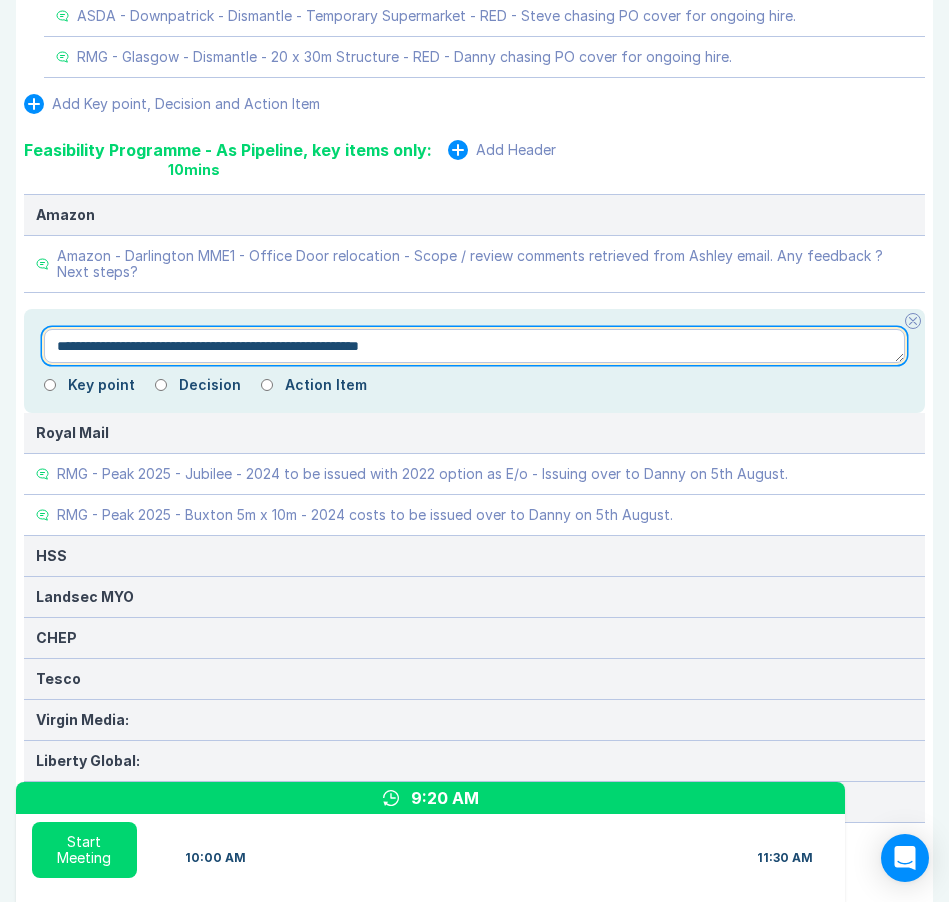 type on "*" 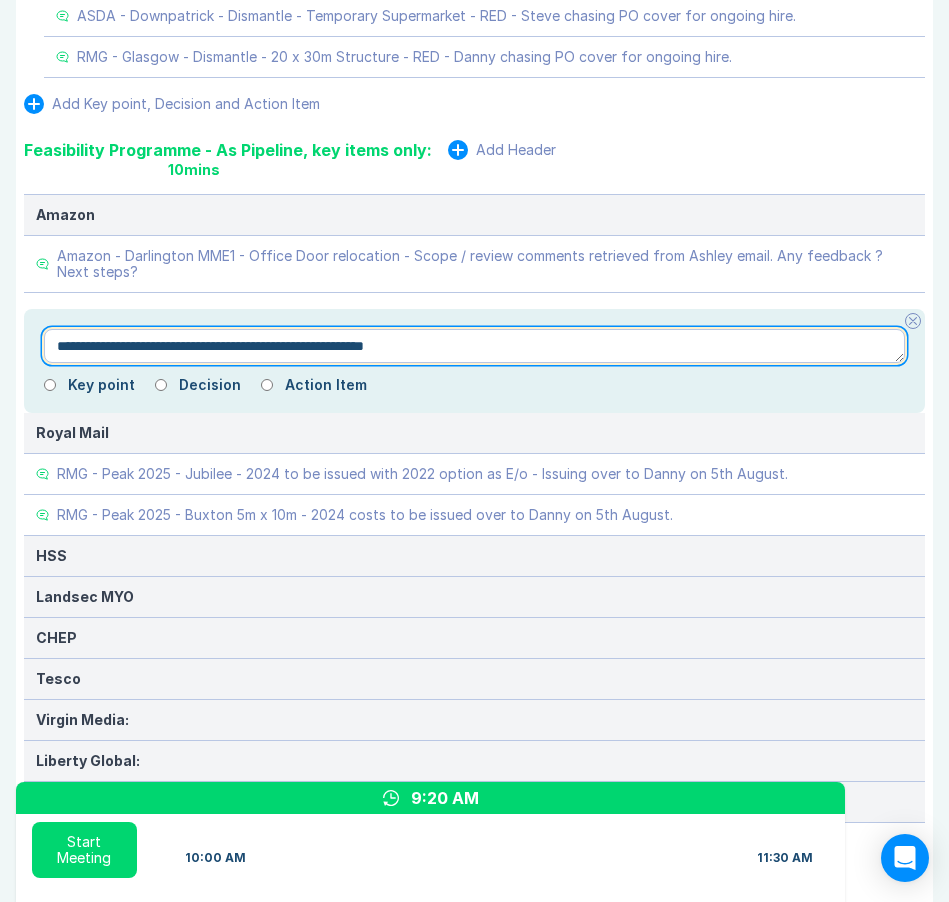type on "*" 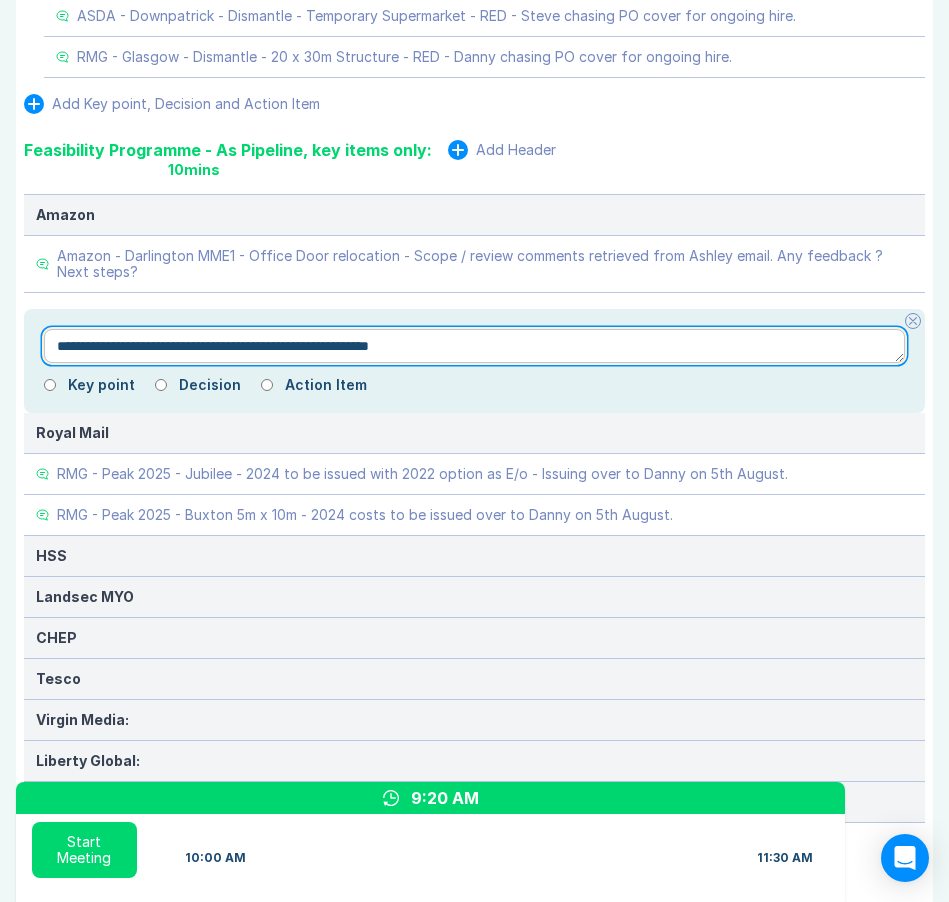 type on "*" 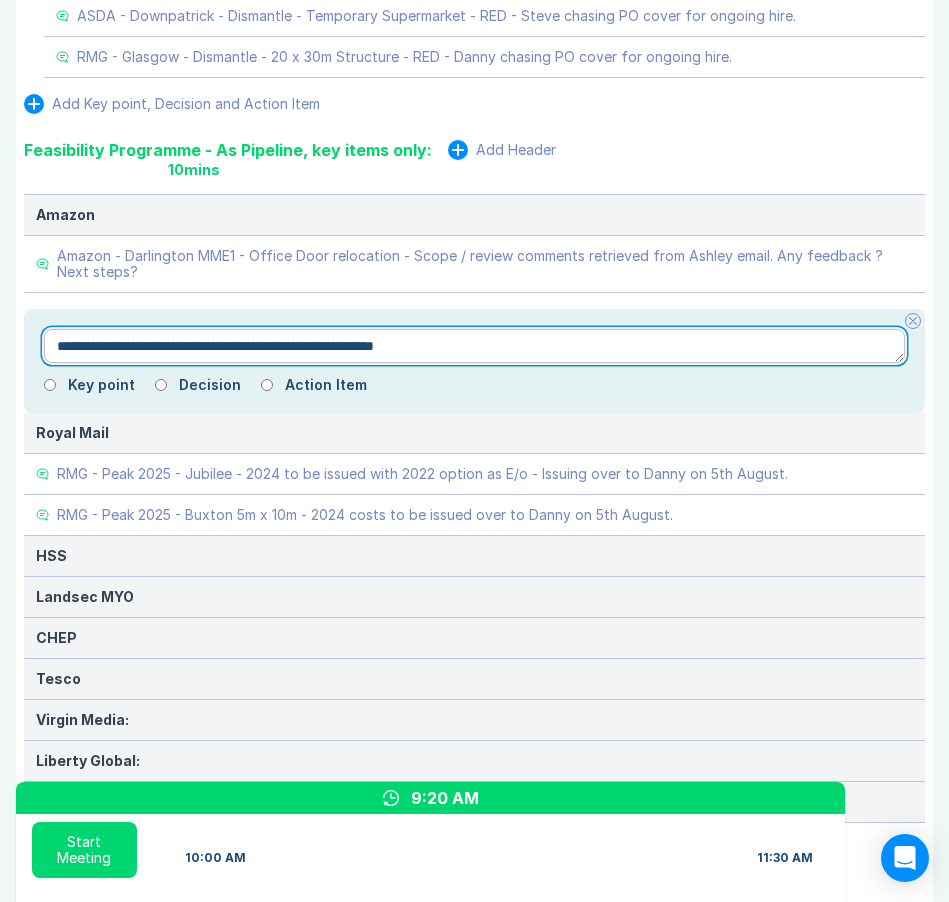 type on "*" 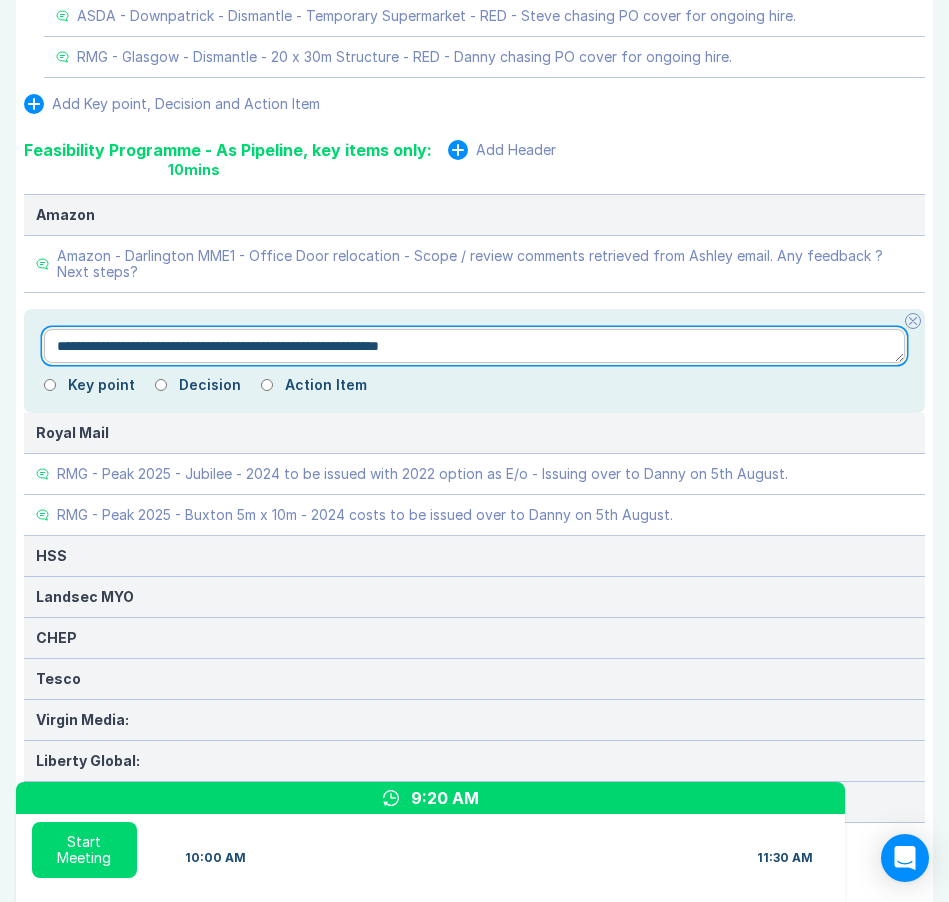 type on "*" 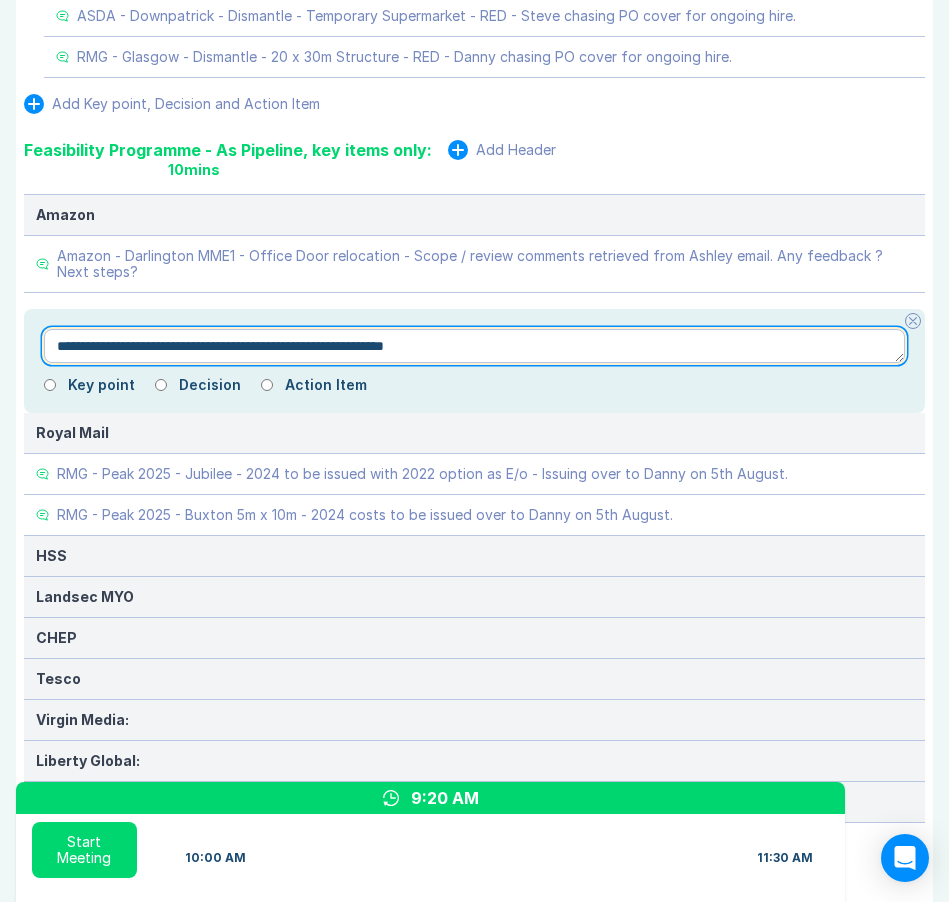 type on "*" 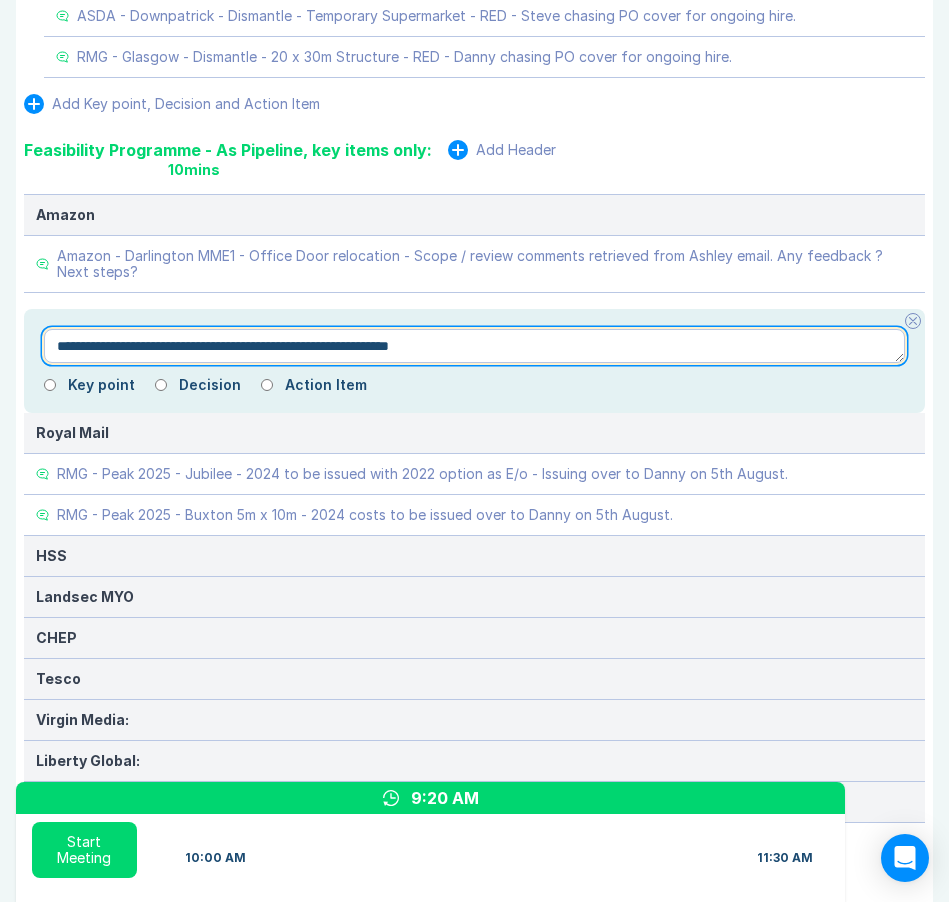 type on "*" 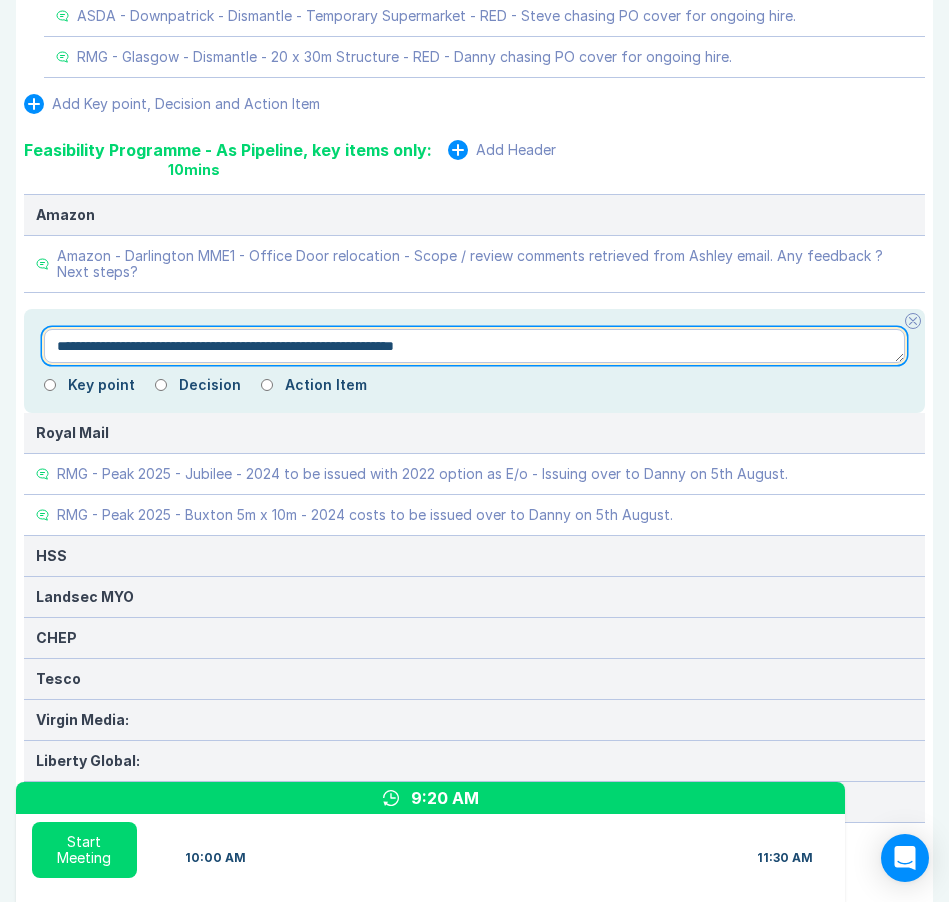type on "*" 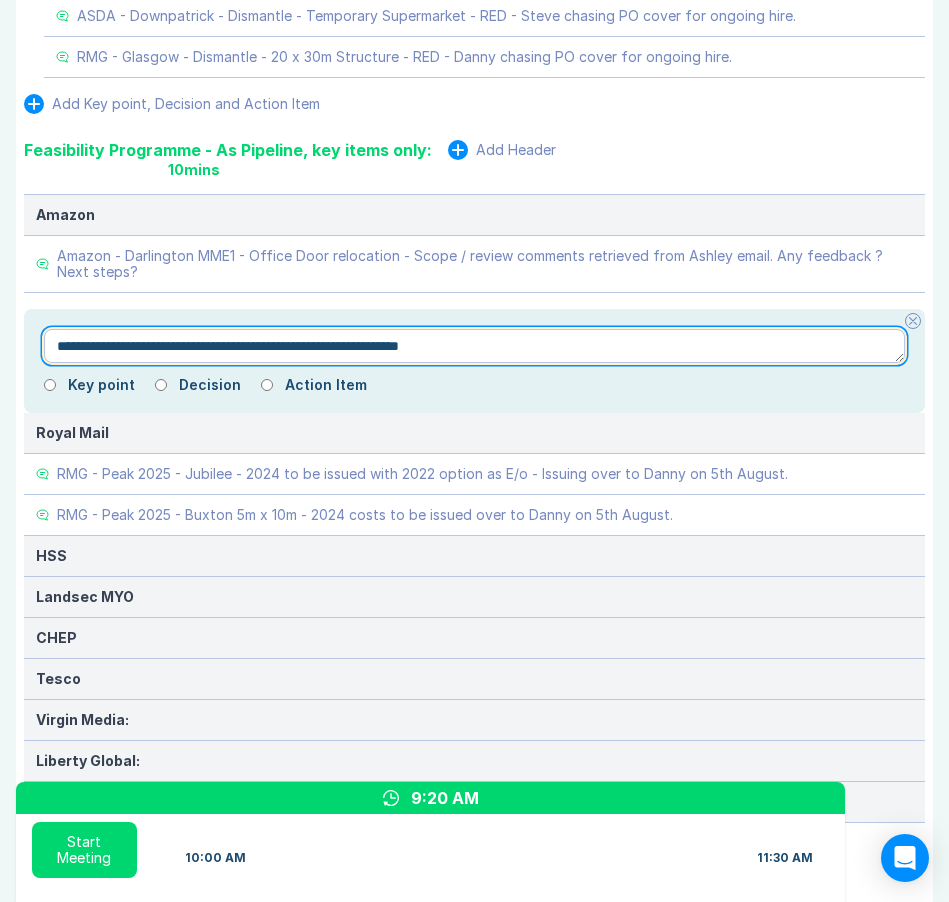 type on "*" 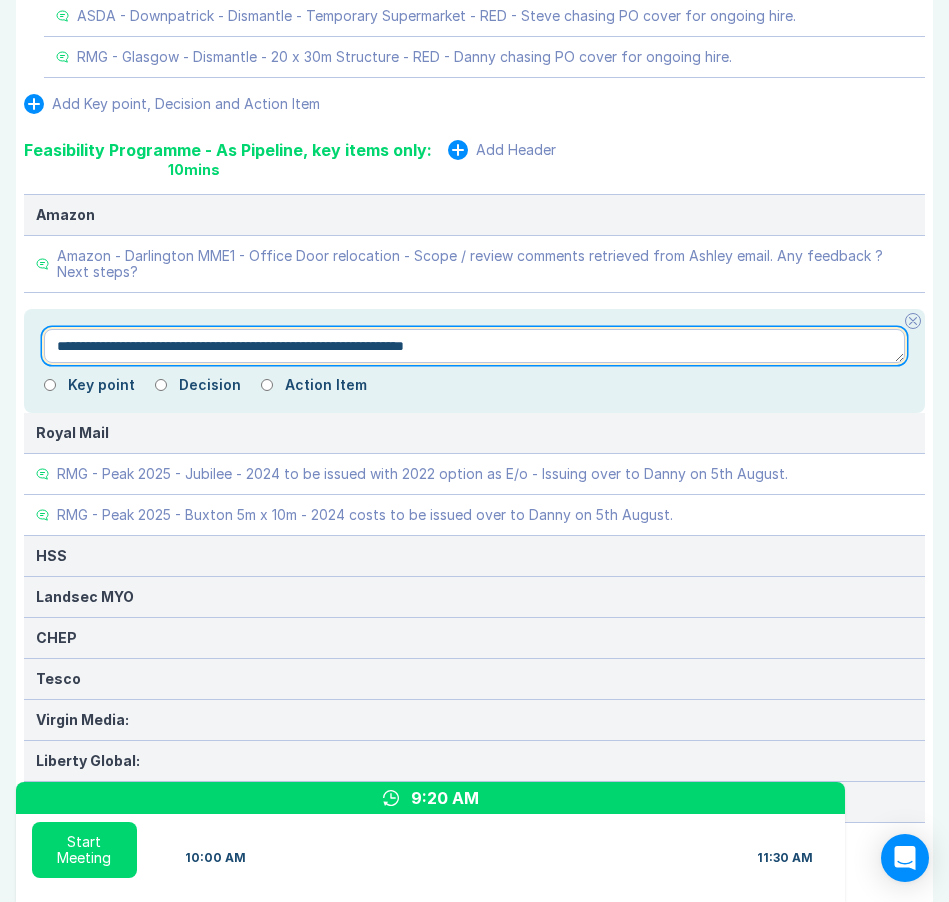 type on "*" 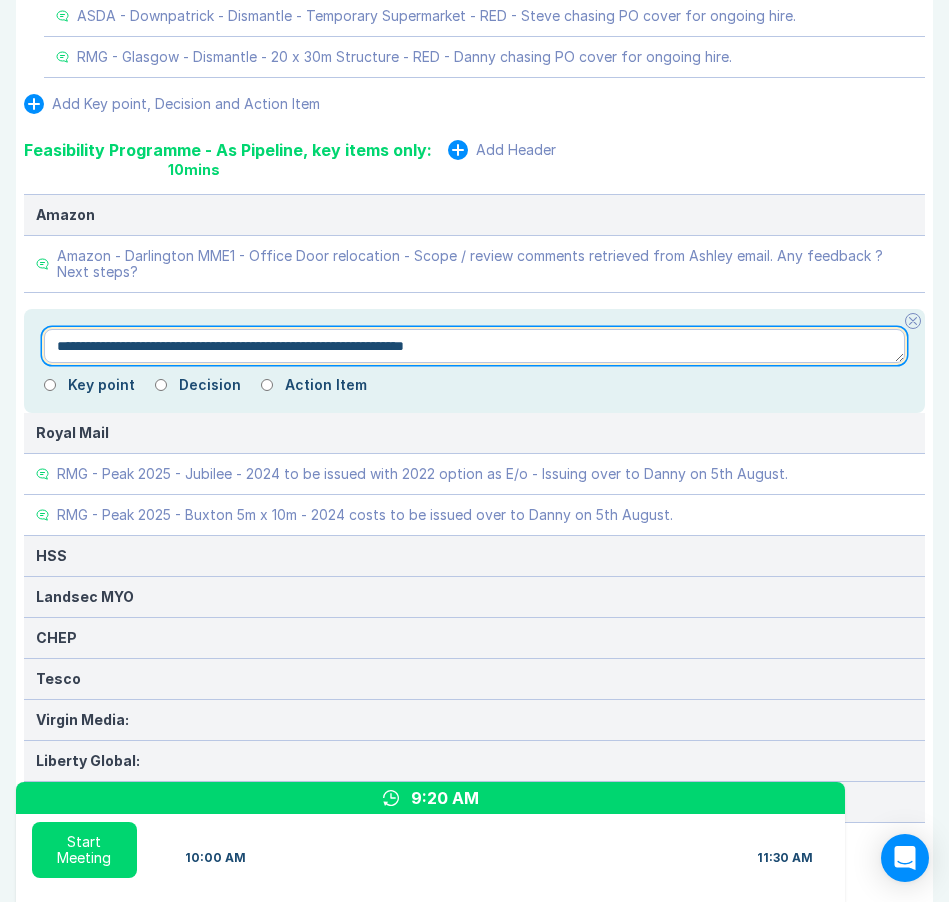type on "**********" 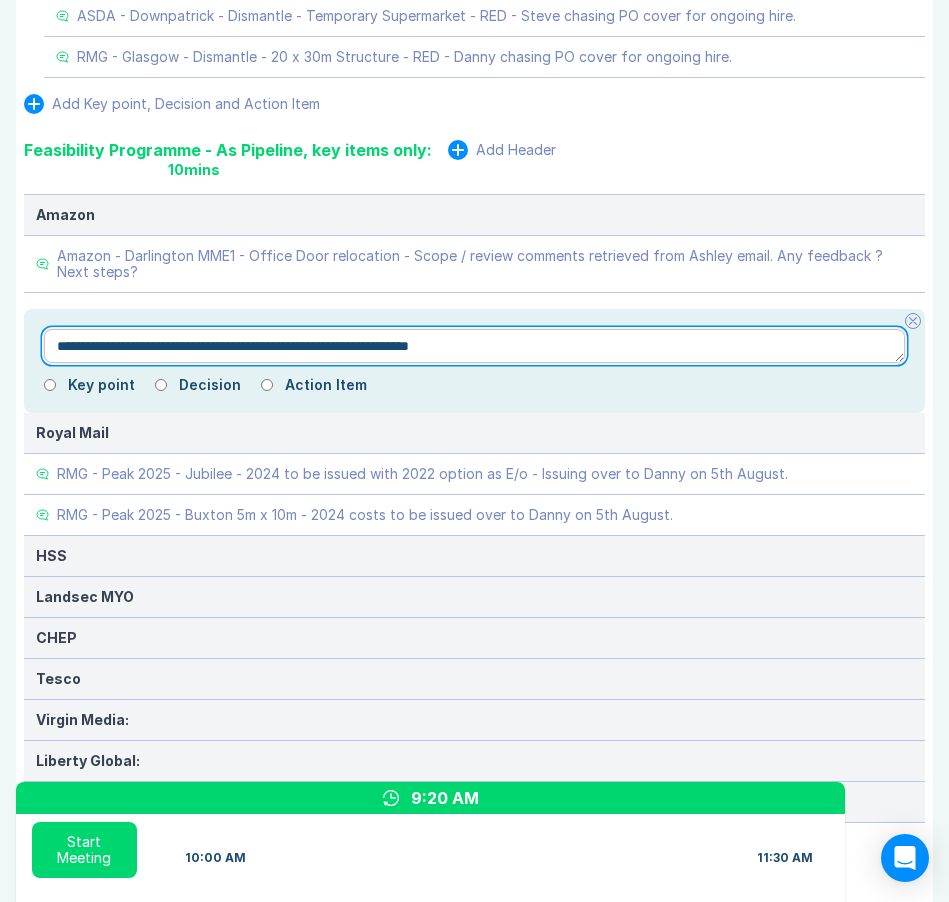 type on "*" 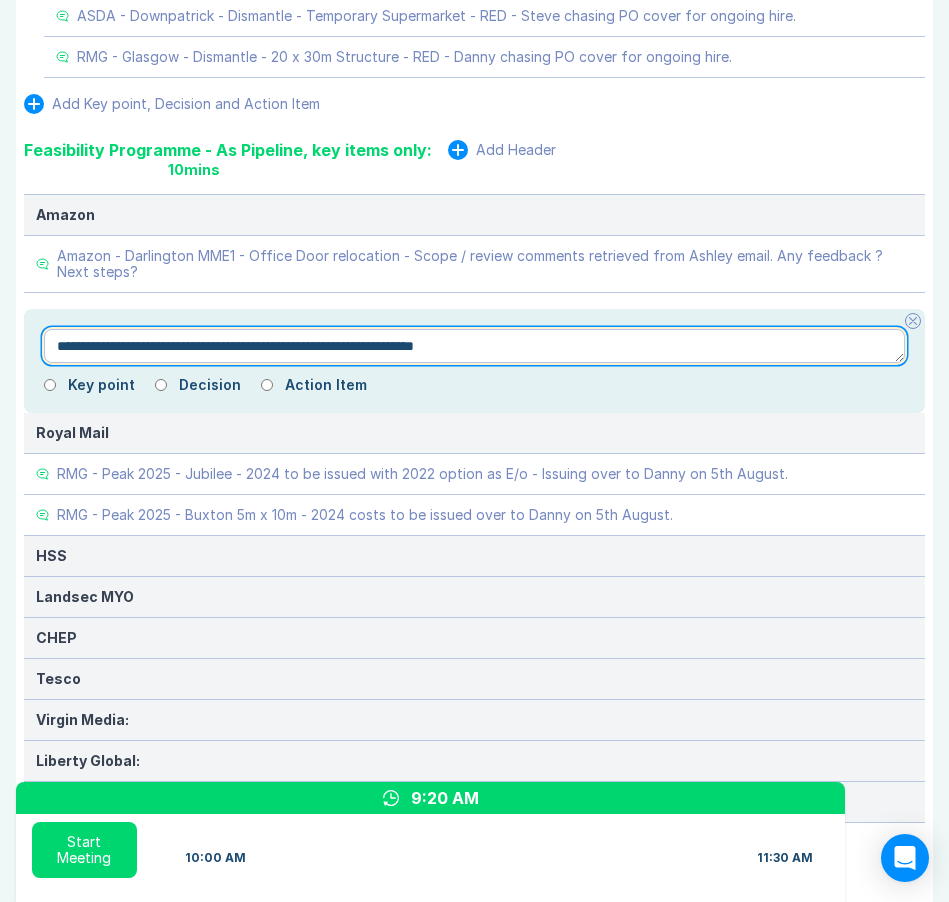 type on "*" 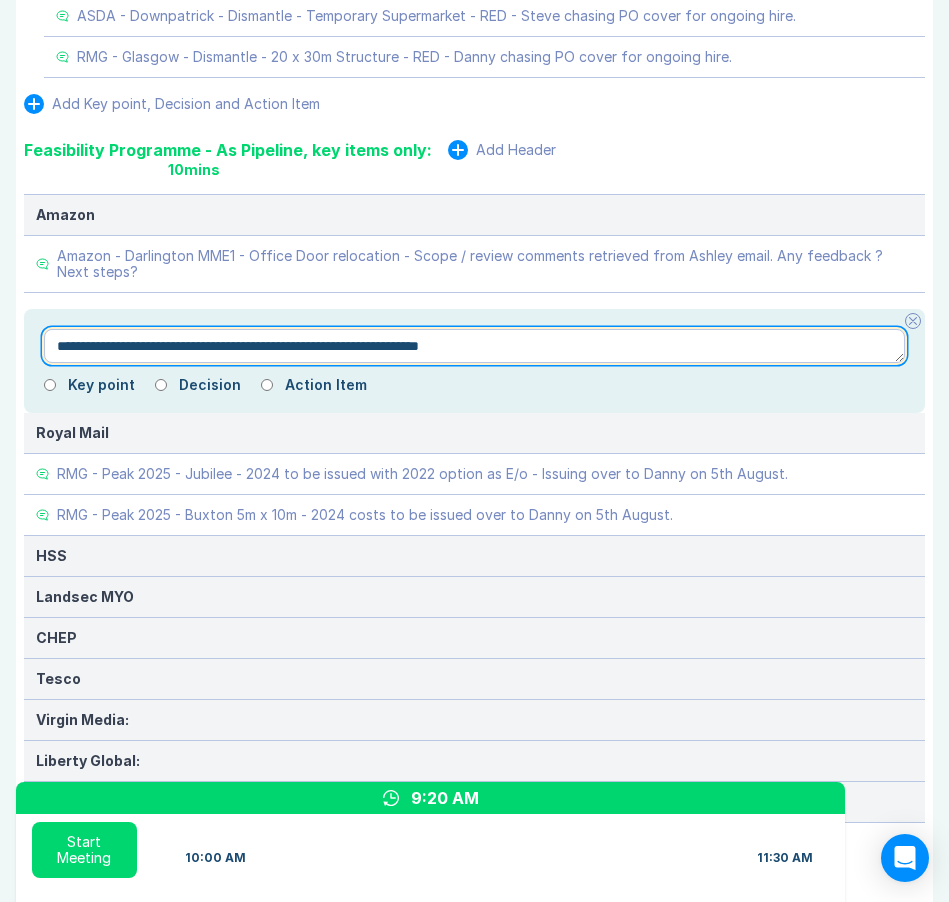 type on "*" 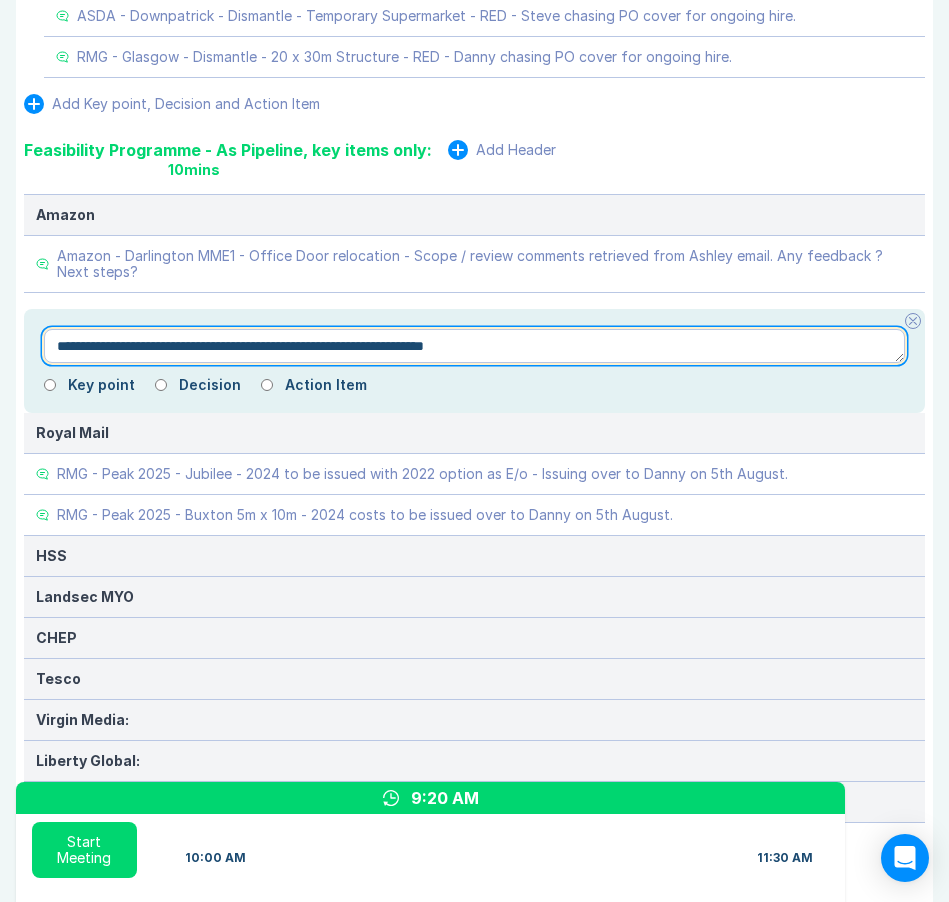 type on "*" 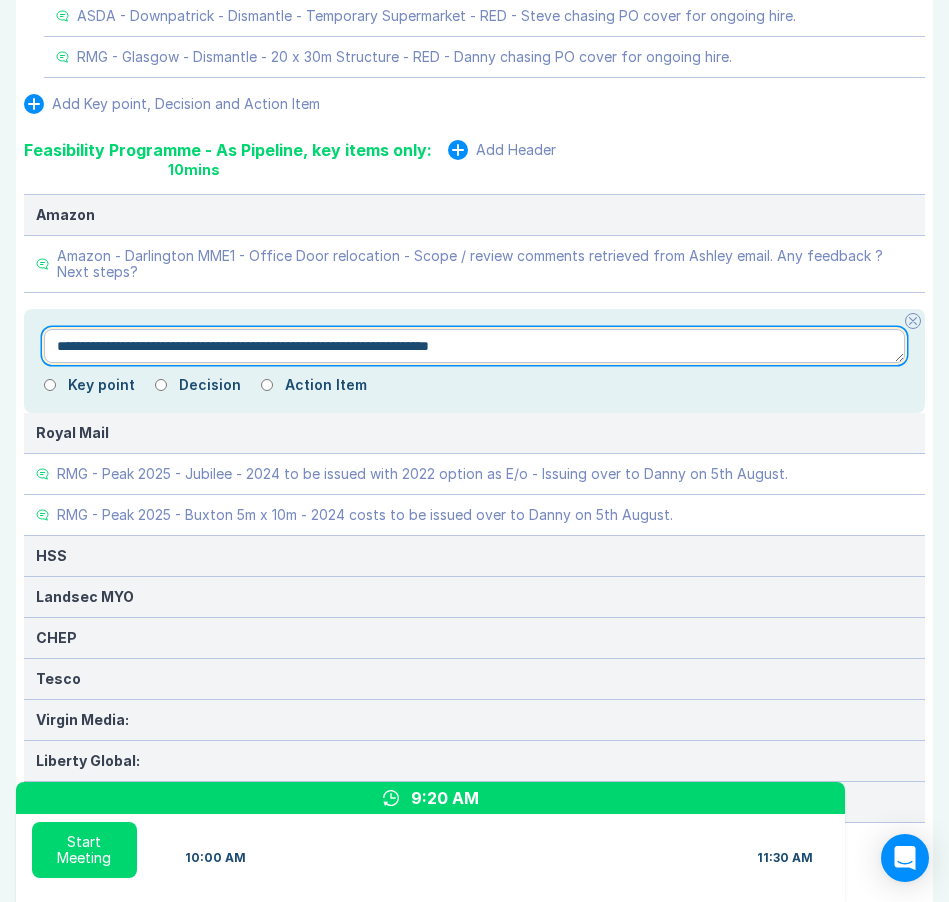 type on "*" 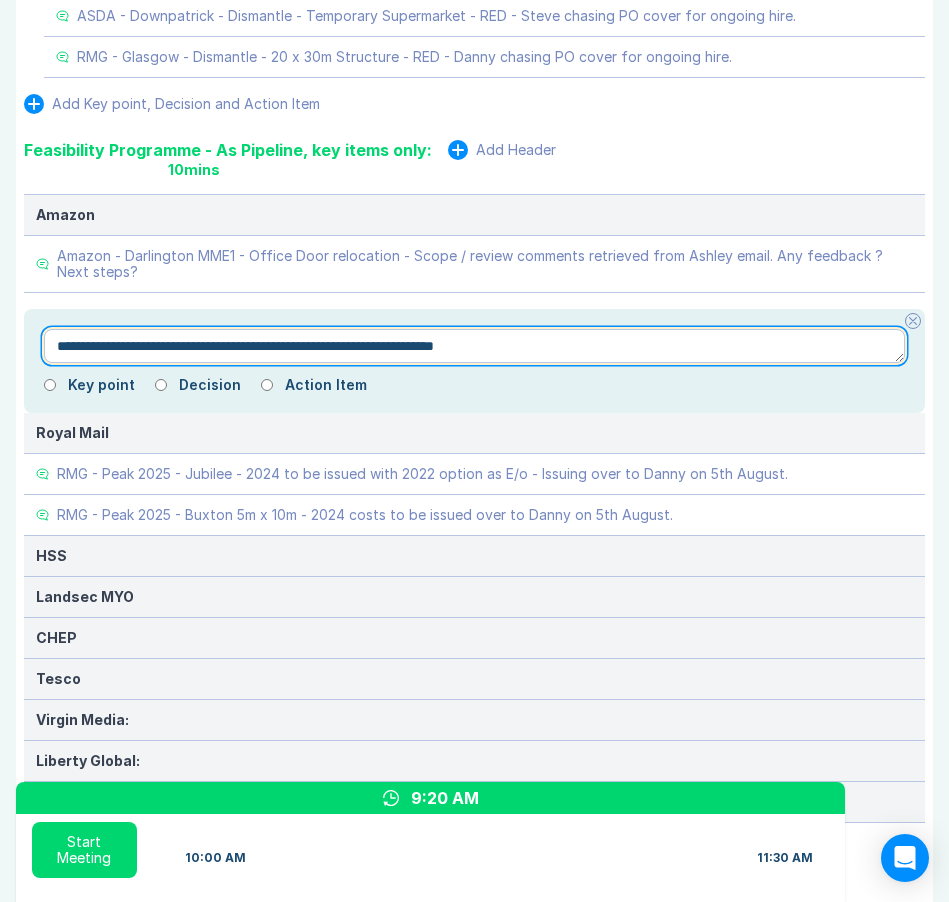 type on "*" 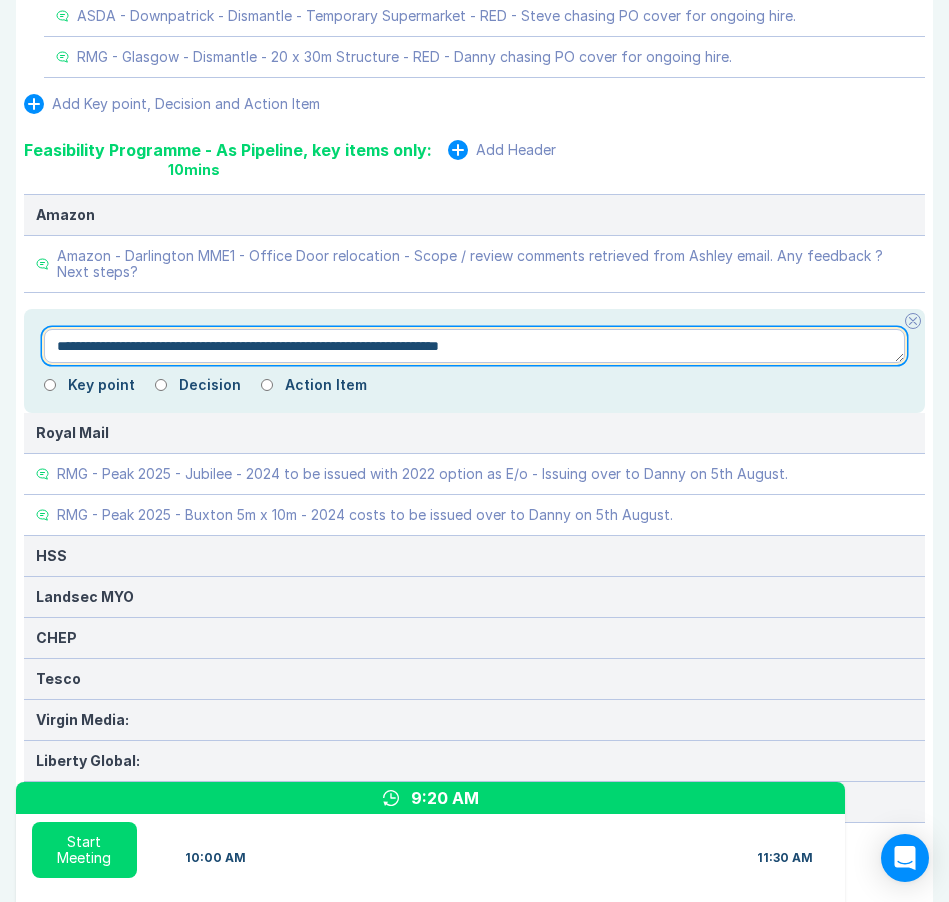 type on "*" 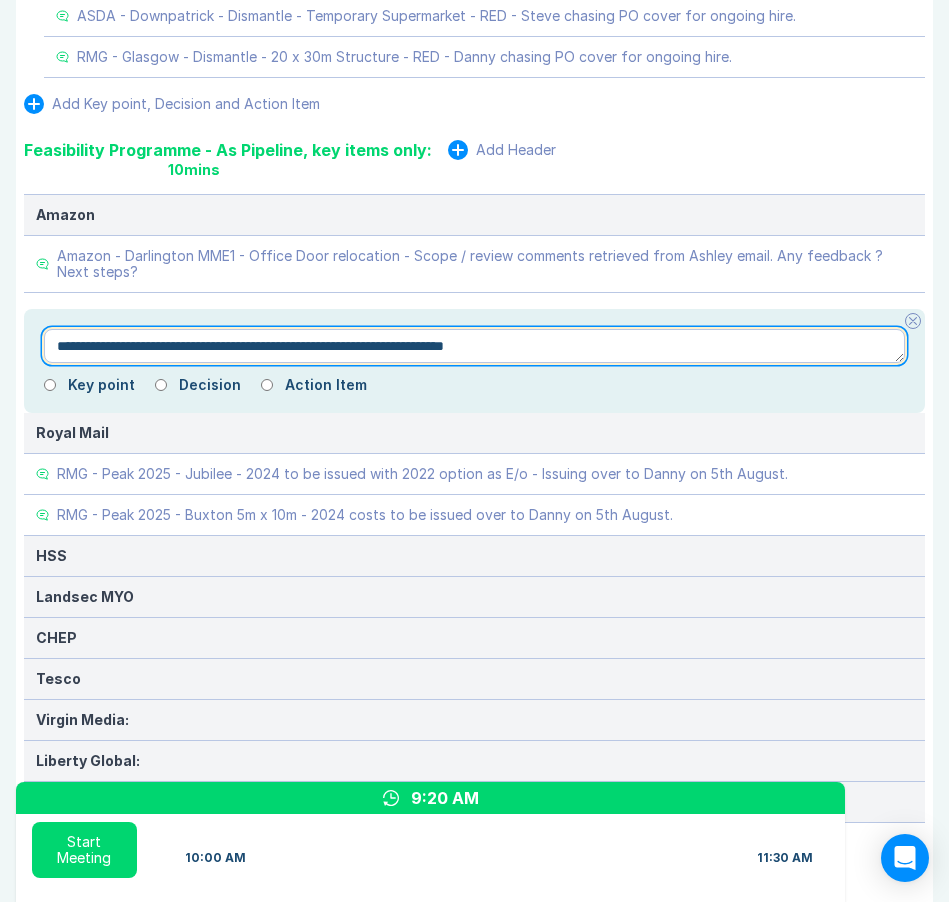 type on "*" 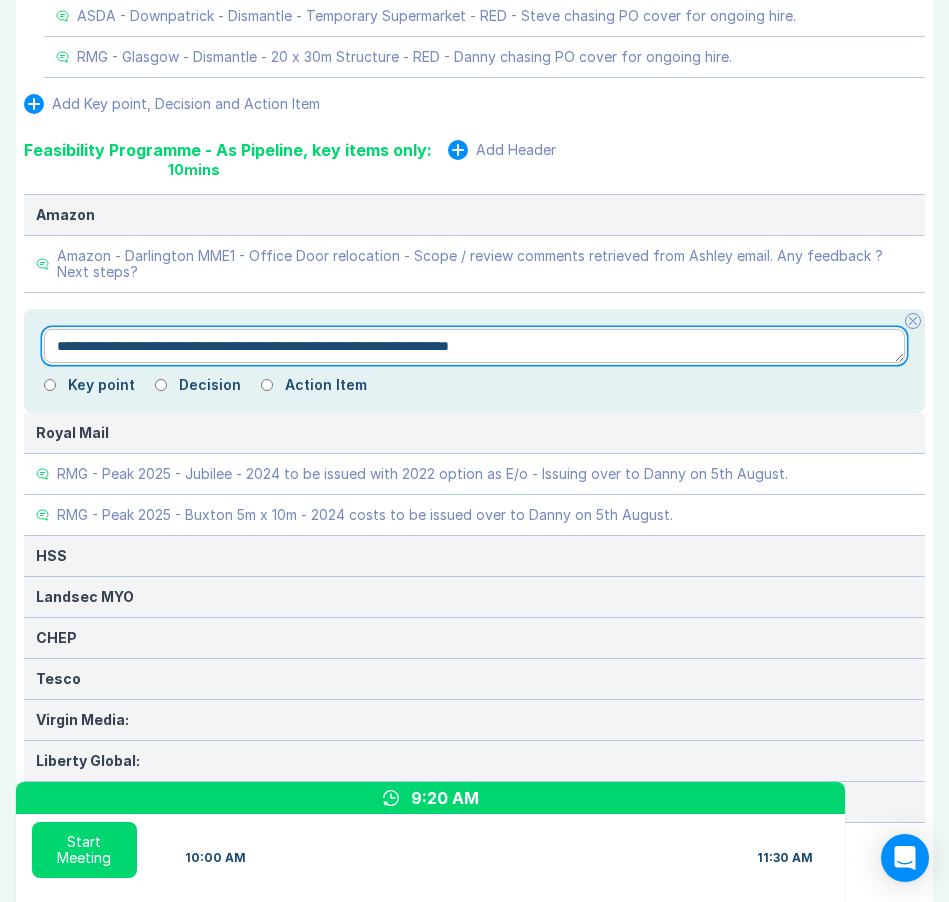 type on "*" 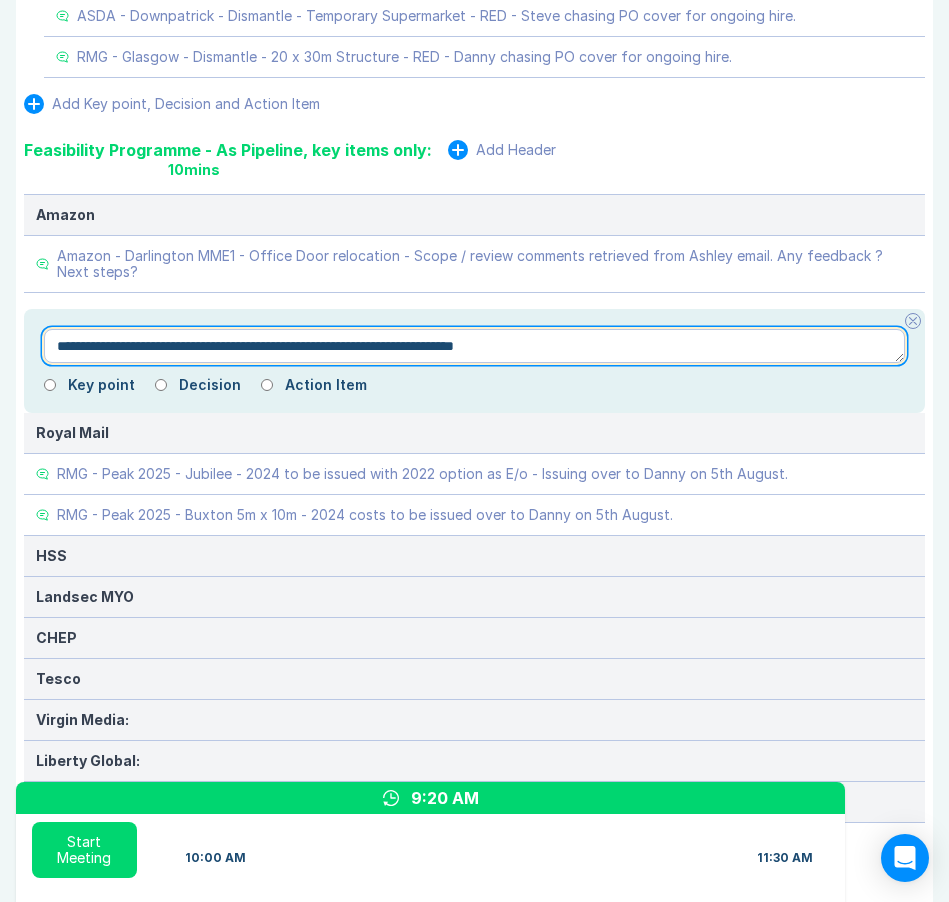 type on "*" 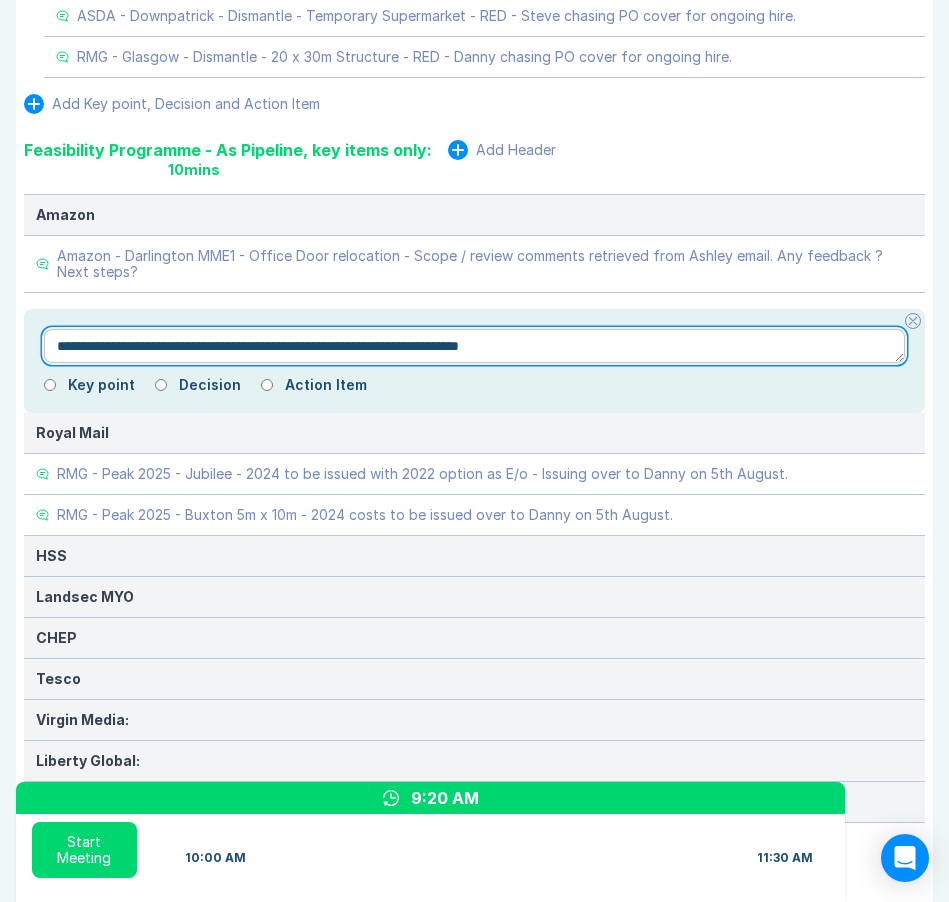 type on "*" 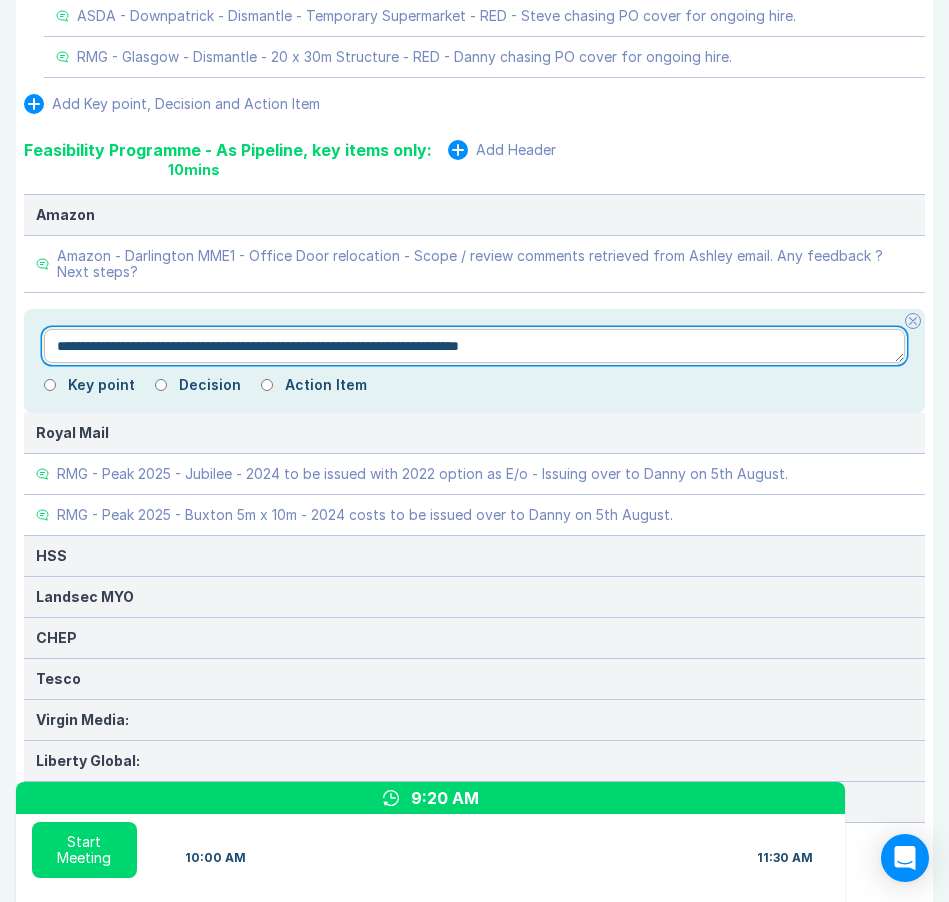 type on "**********" 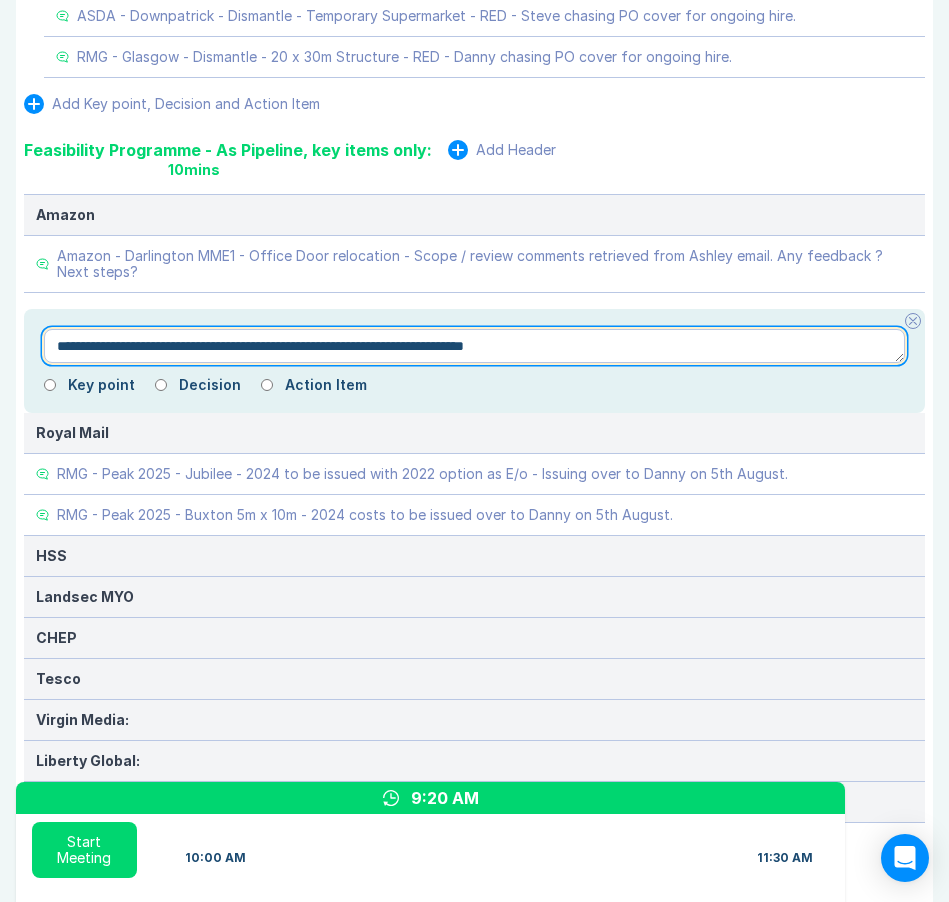type on "*" 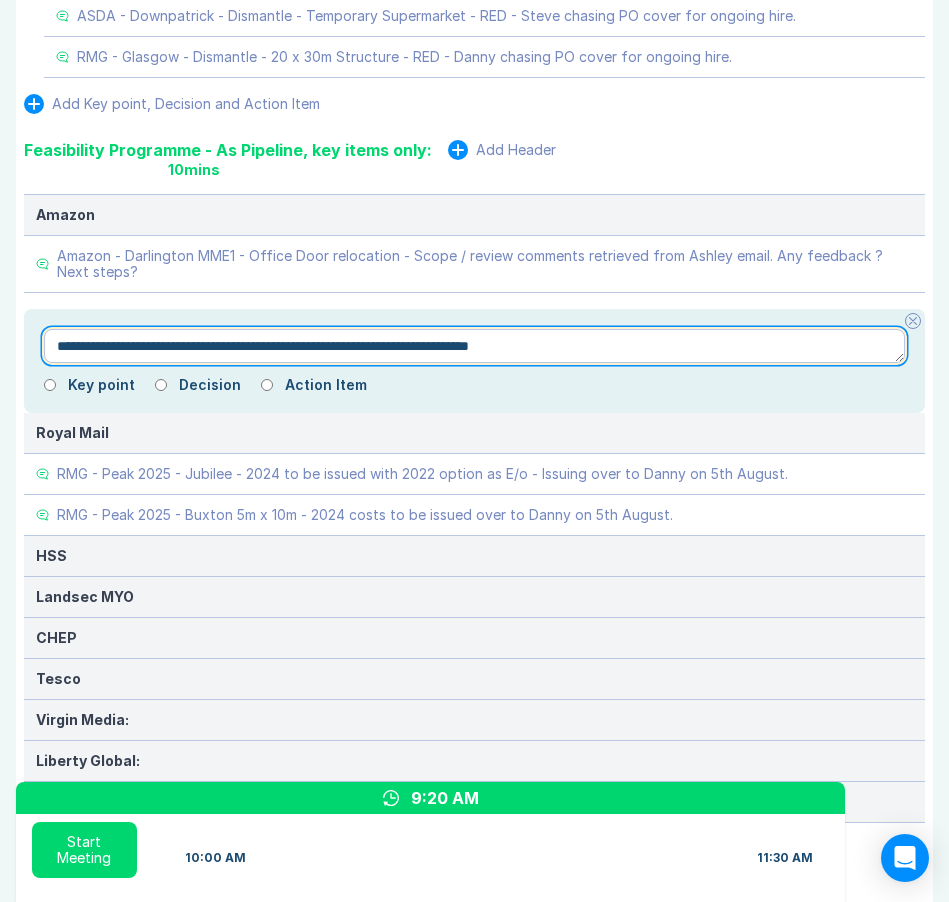 type on "*" 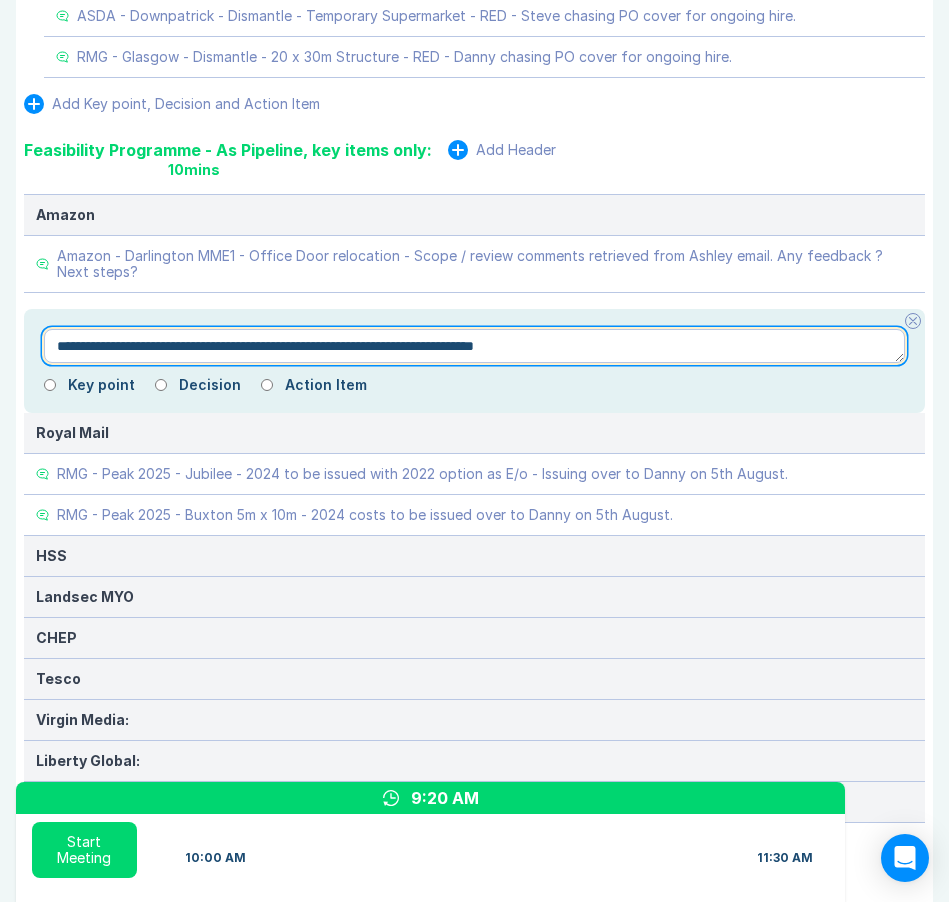 type on "*" 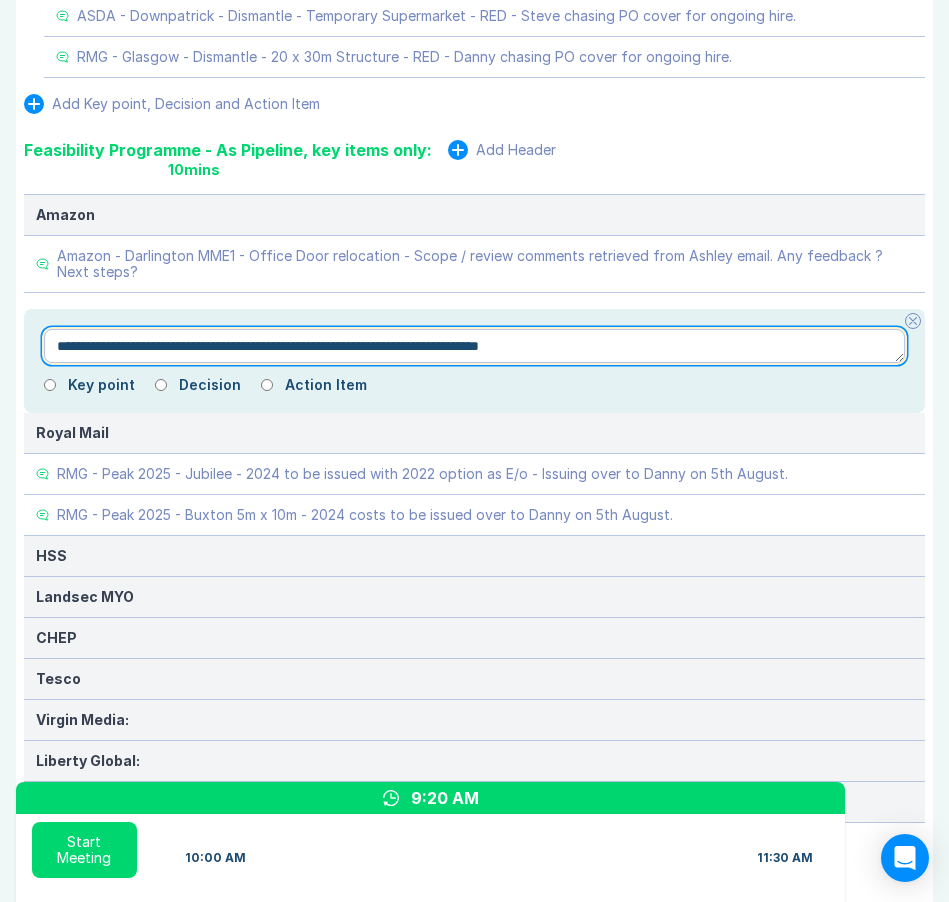 type on "*" 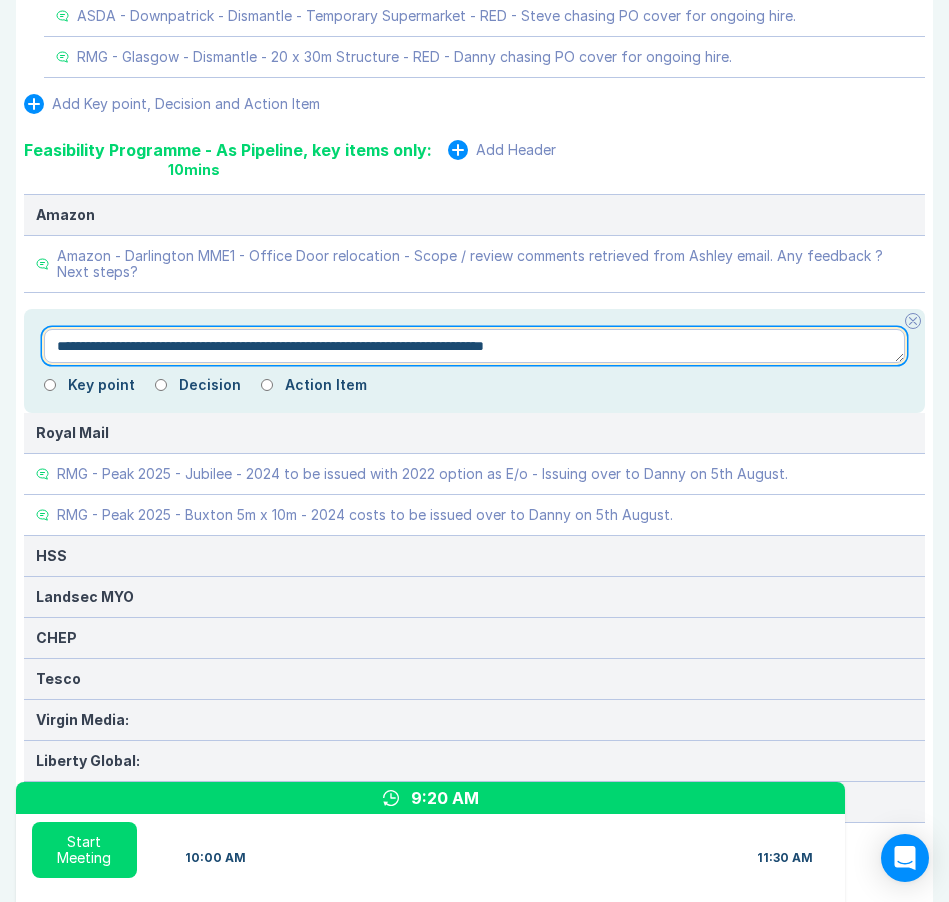type on "*" 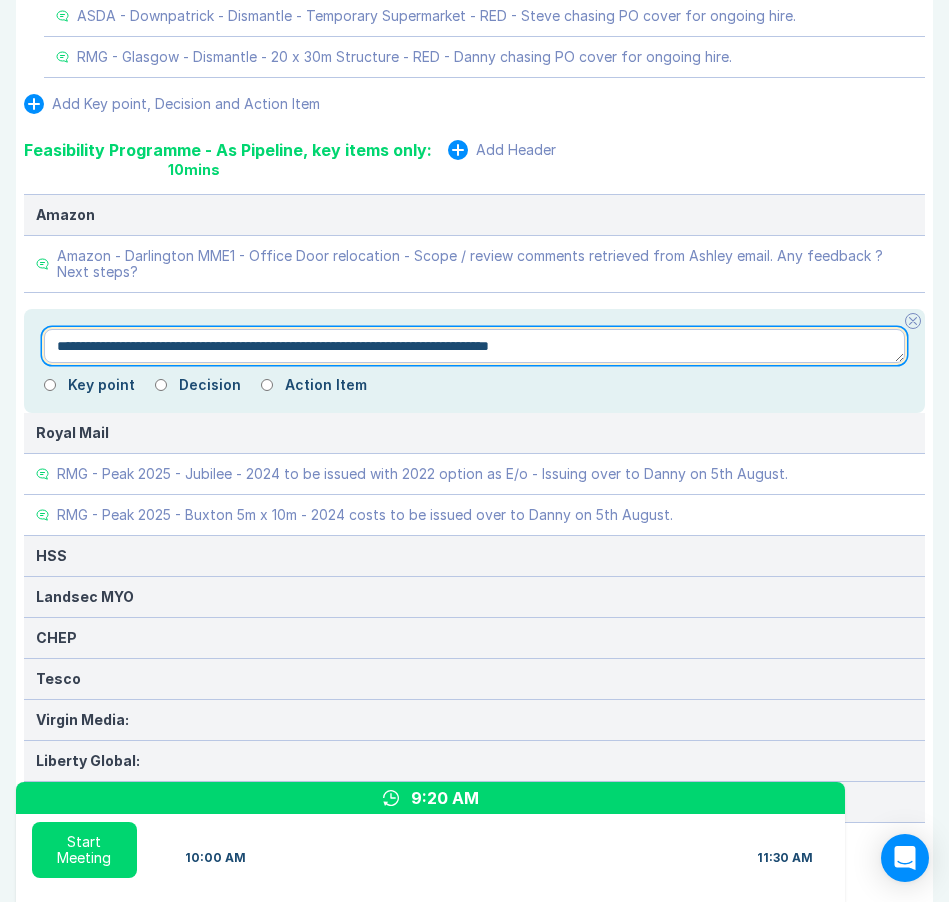 type on "*" 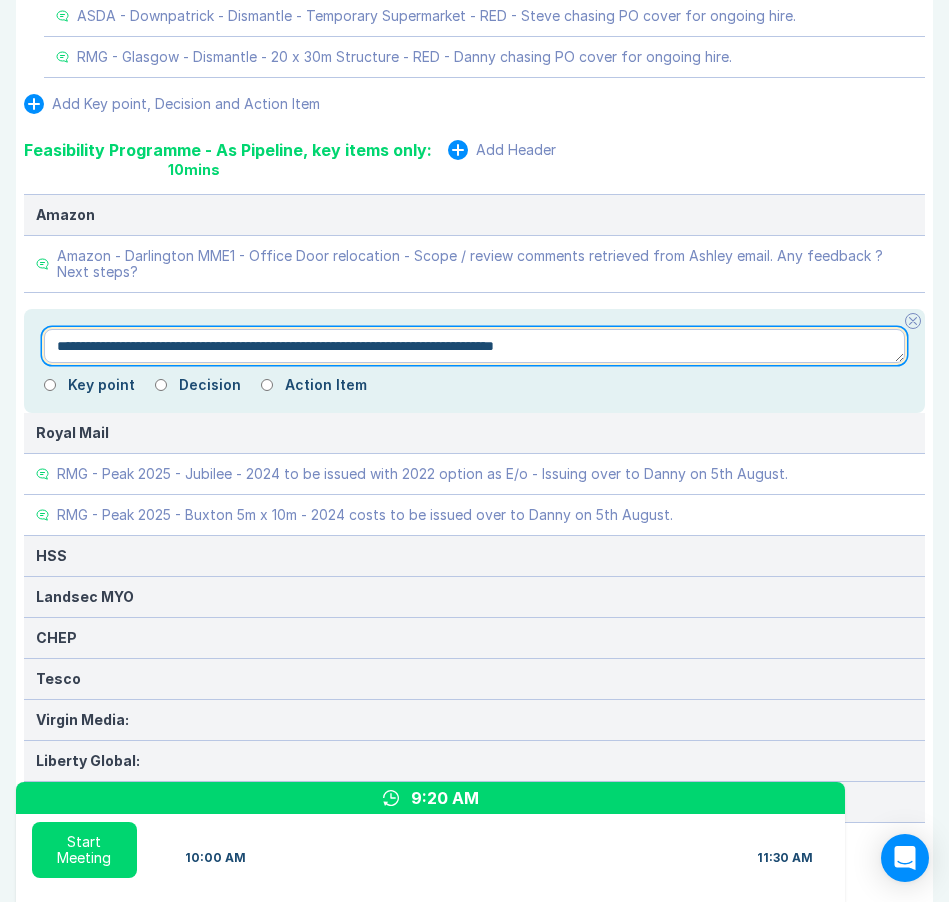 type on "*" 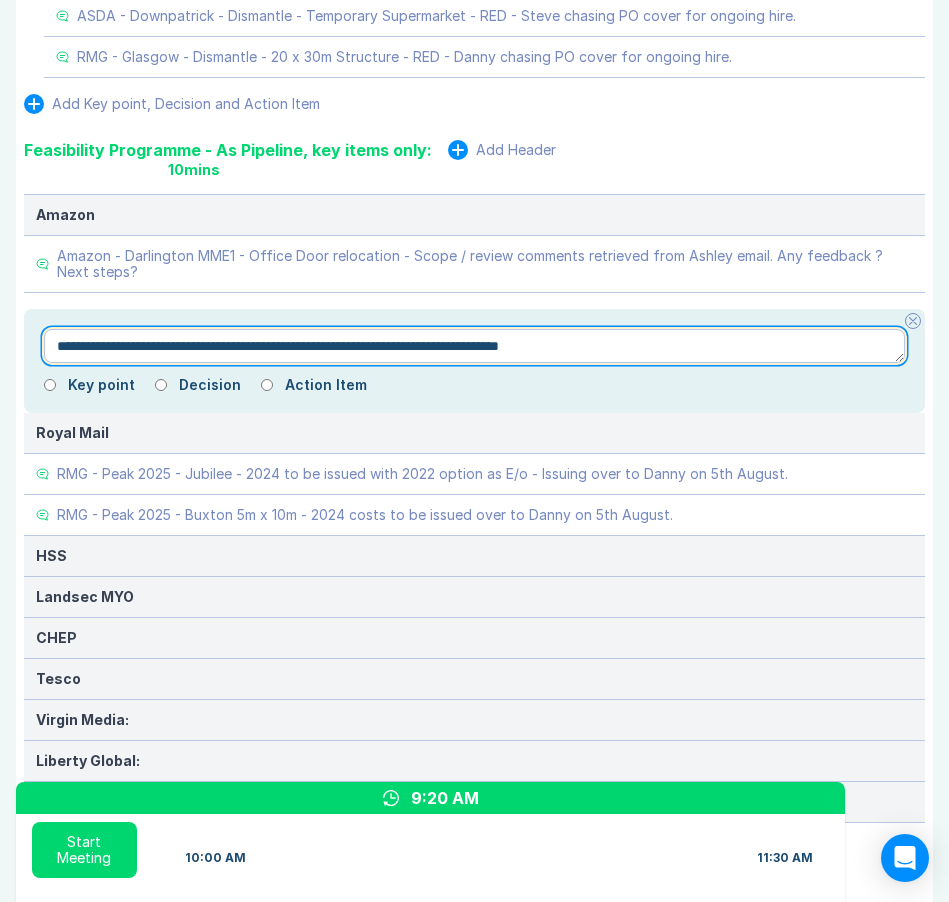 type on "*" 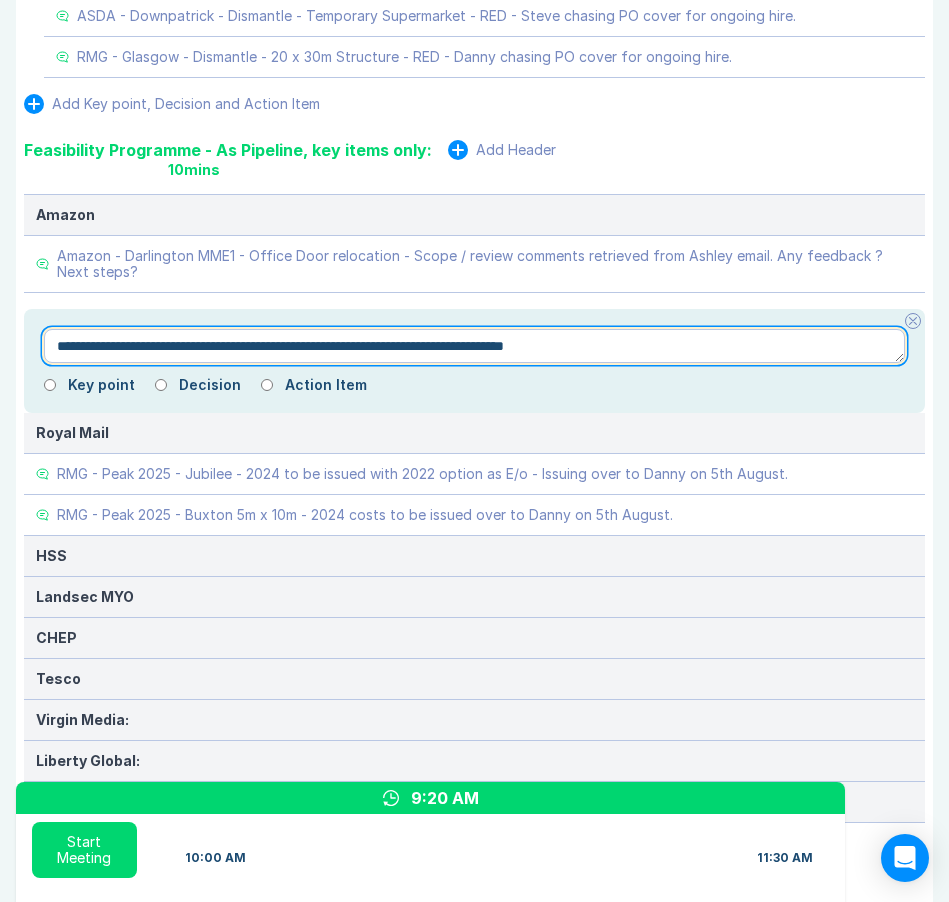 type on "*" 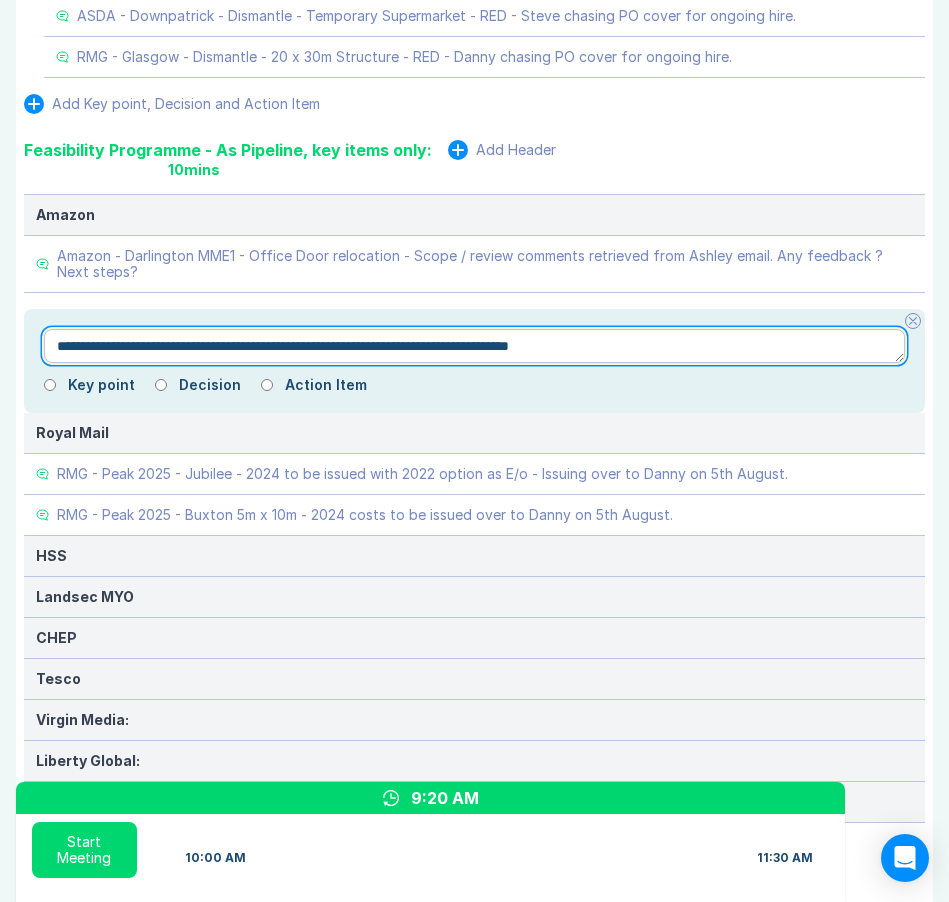 type on "*" 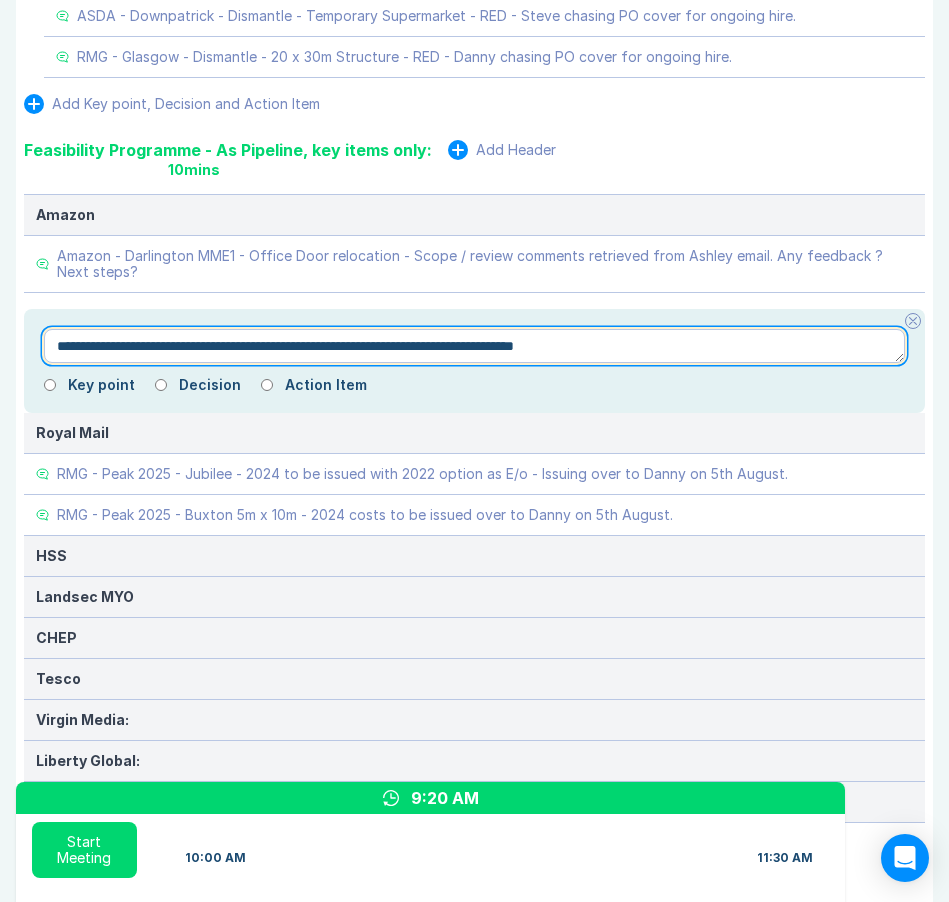 type on "*" 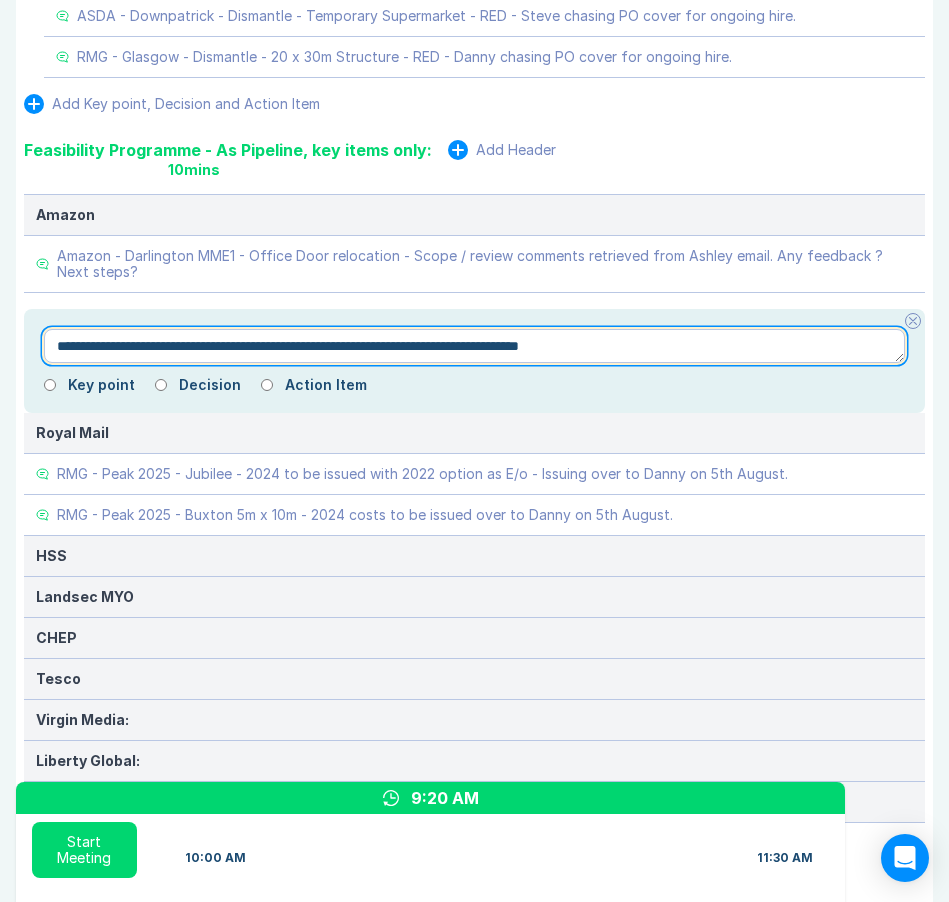 type on "*" 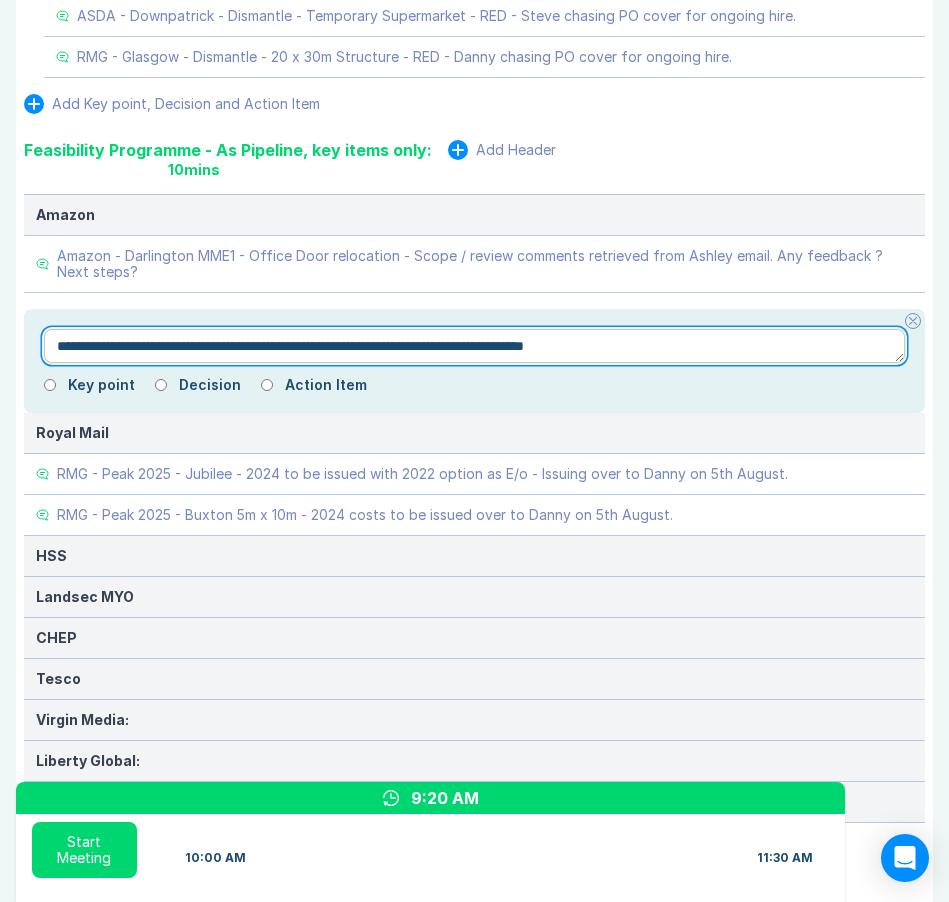 type on "*" 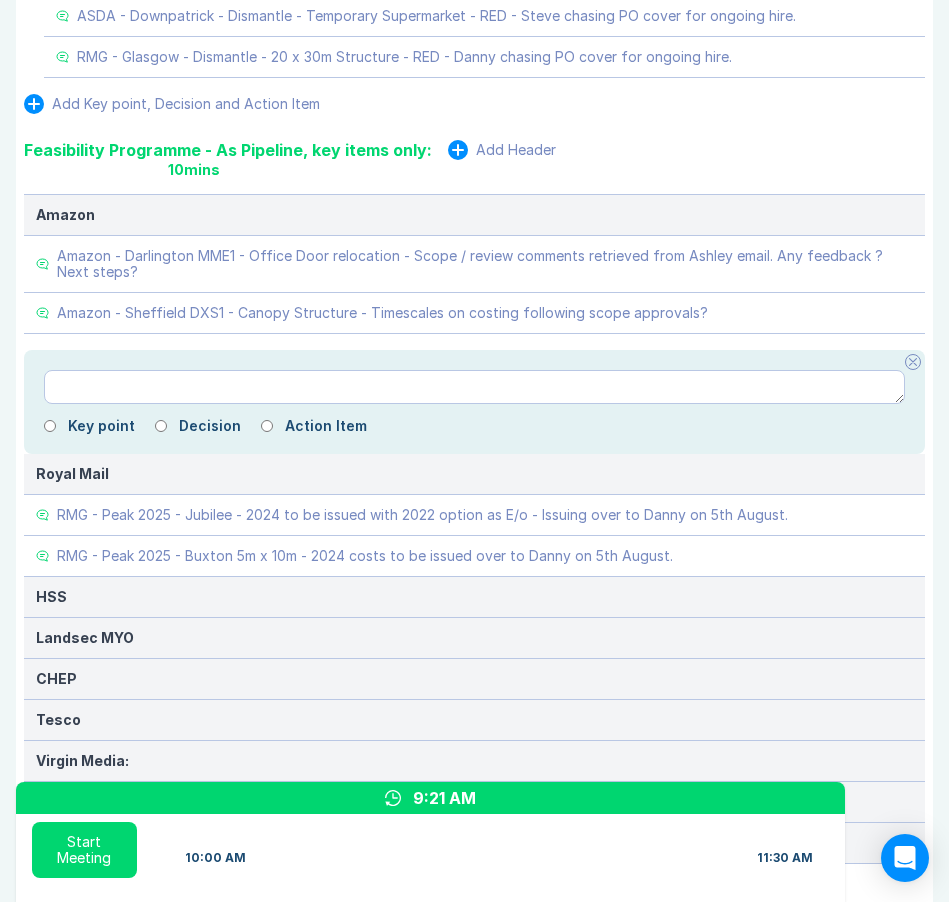 click at bounding box center (913, 362) 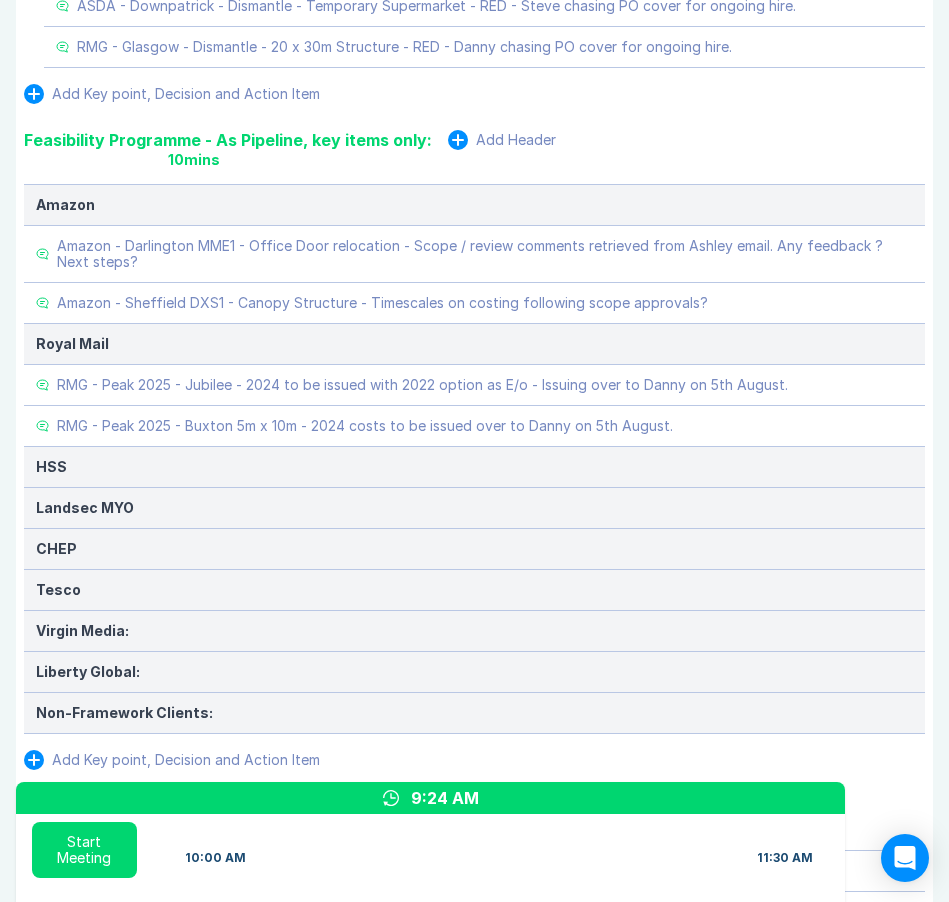 scroll, scrollTop: 2899, scrollLeft: 0, axis: vertical 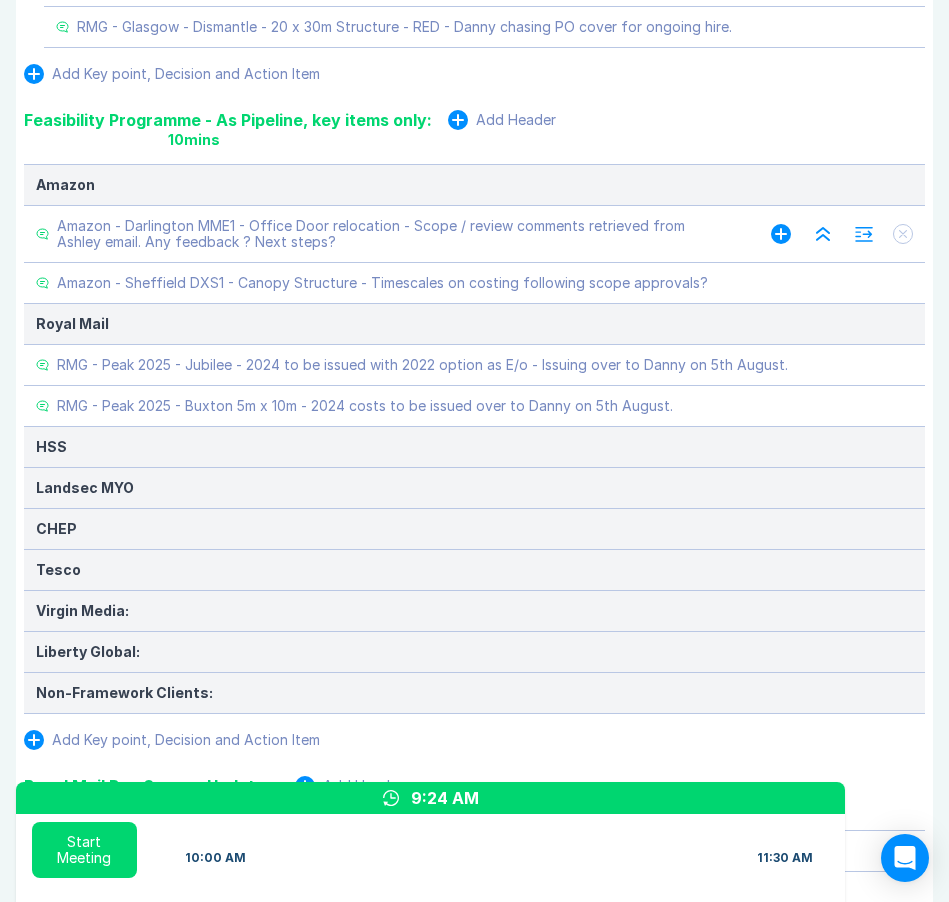 click on "Amazon - Darlington MME1 - Office Door relocation - Scope / review comments retrieved from Ashley email. Any feedback ? Next steps?" at bounding box center (394, 234) 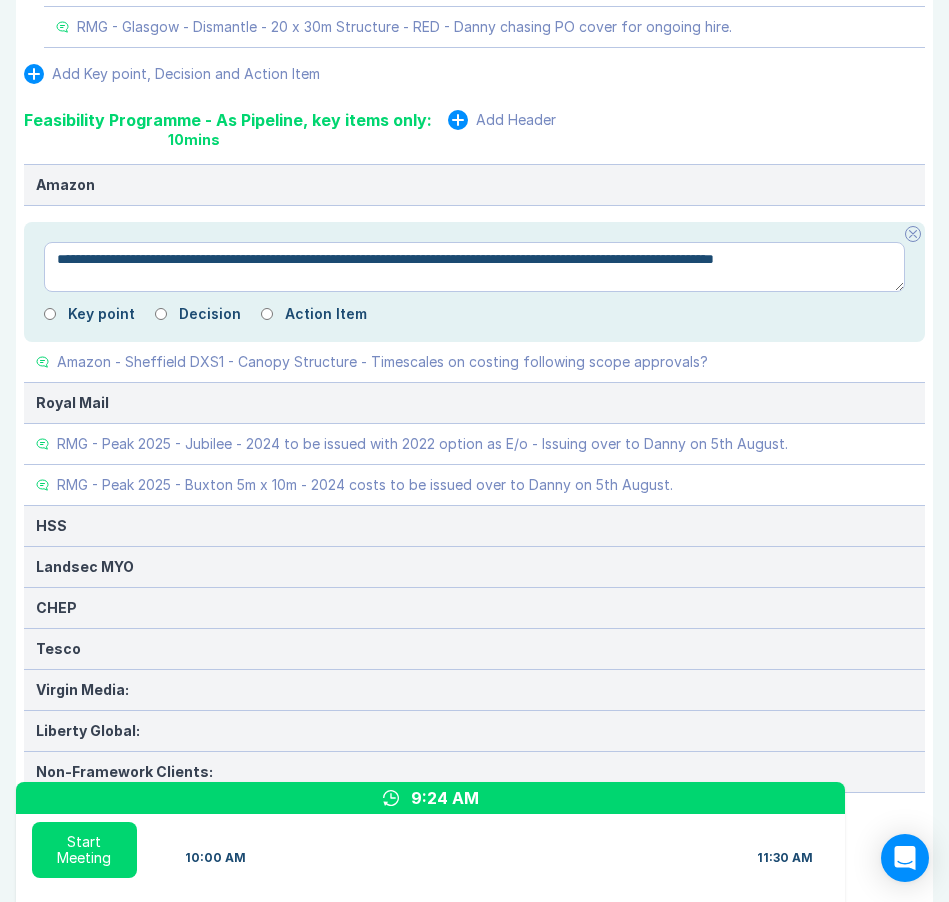 click on "**********" at bounding box center [474, 270] 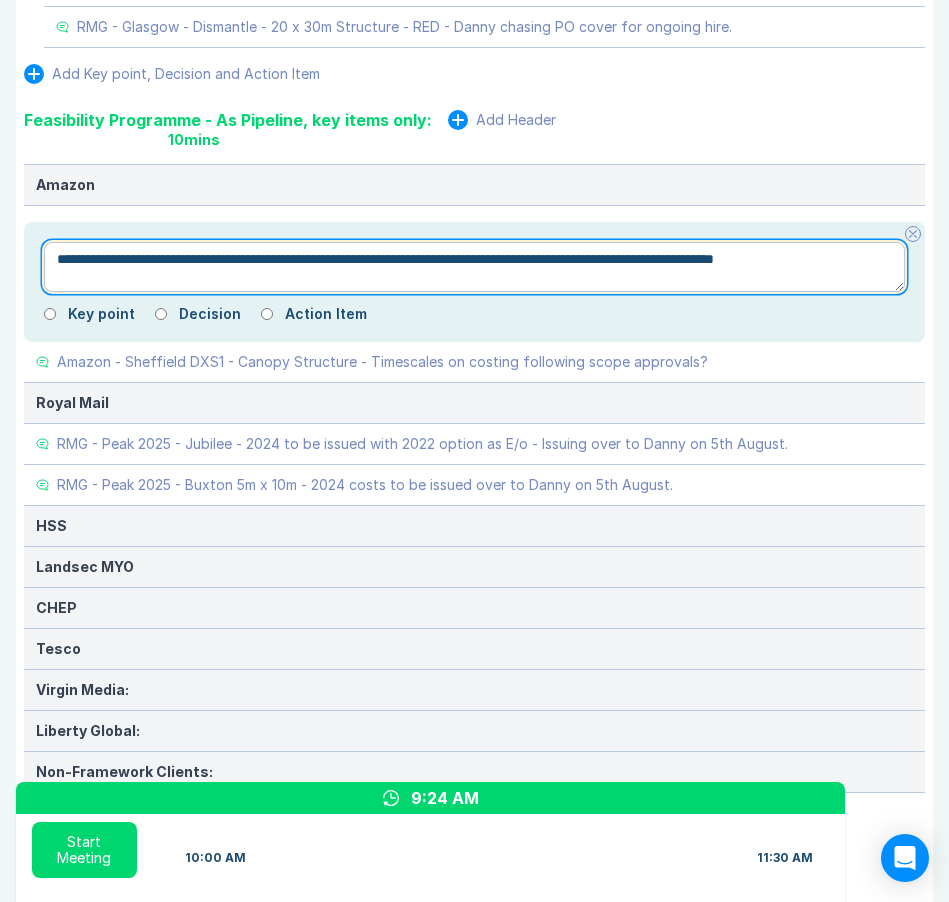 click on "**********" at bounding box center (474, 267) 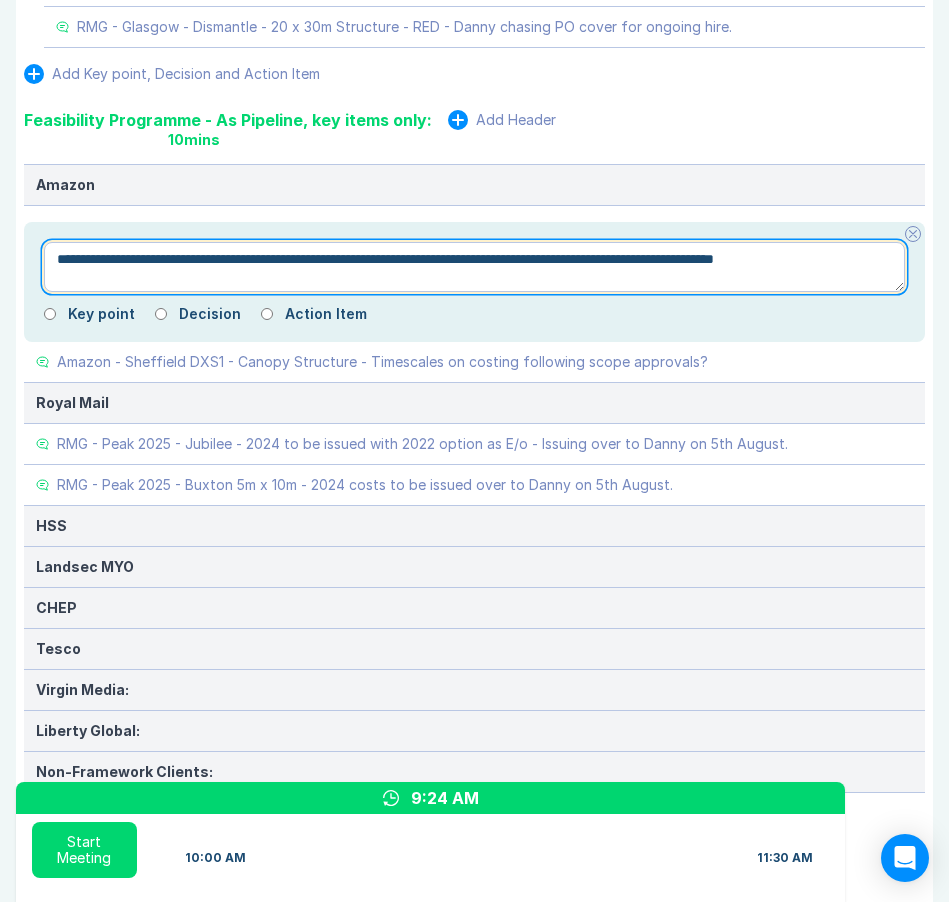 type on "*" 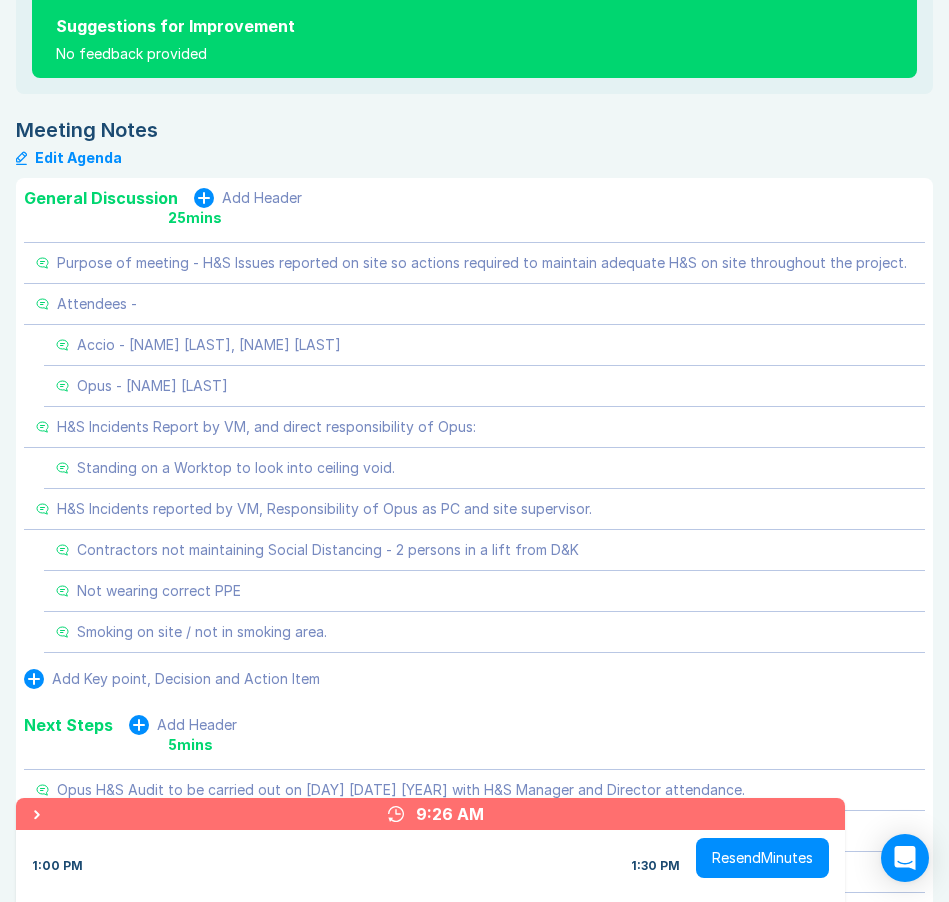 scroll, scrollTop: 0, scrollLeft: 0, axis: both 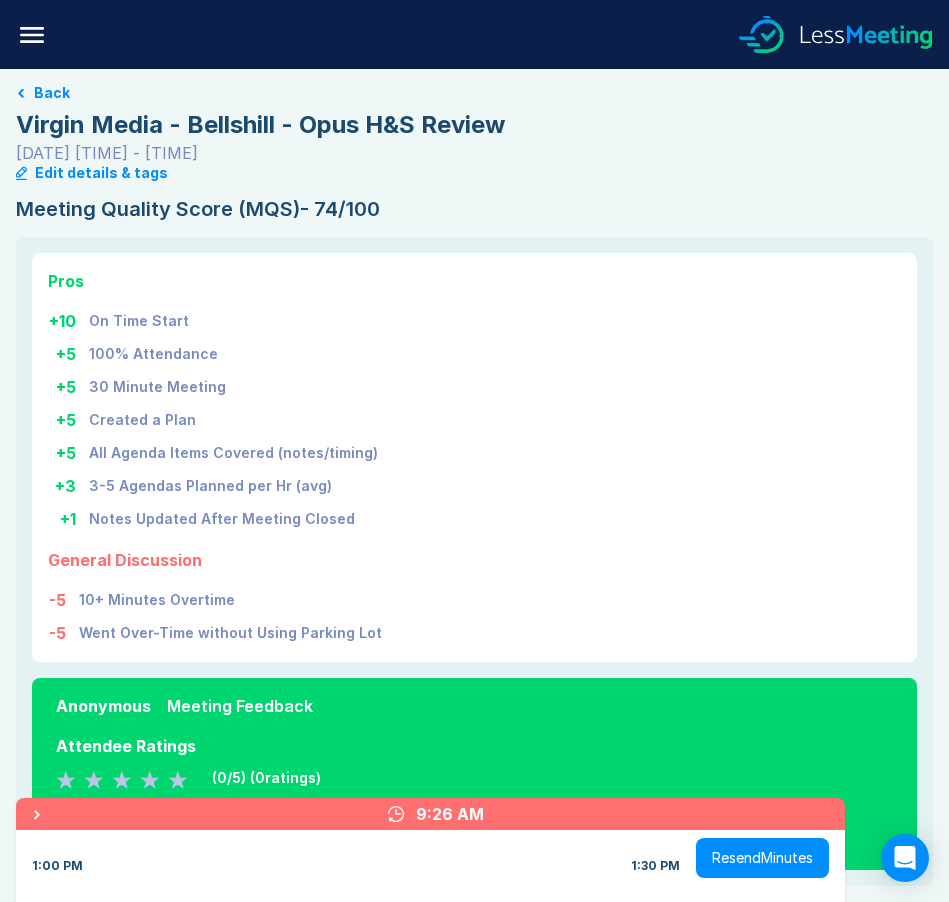 click on "Back" at bounding box center (52, 93) 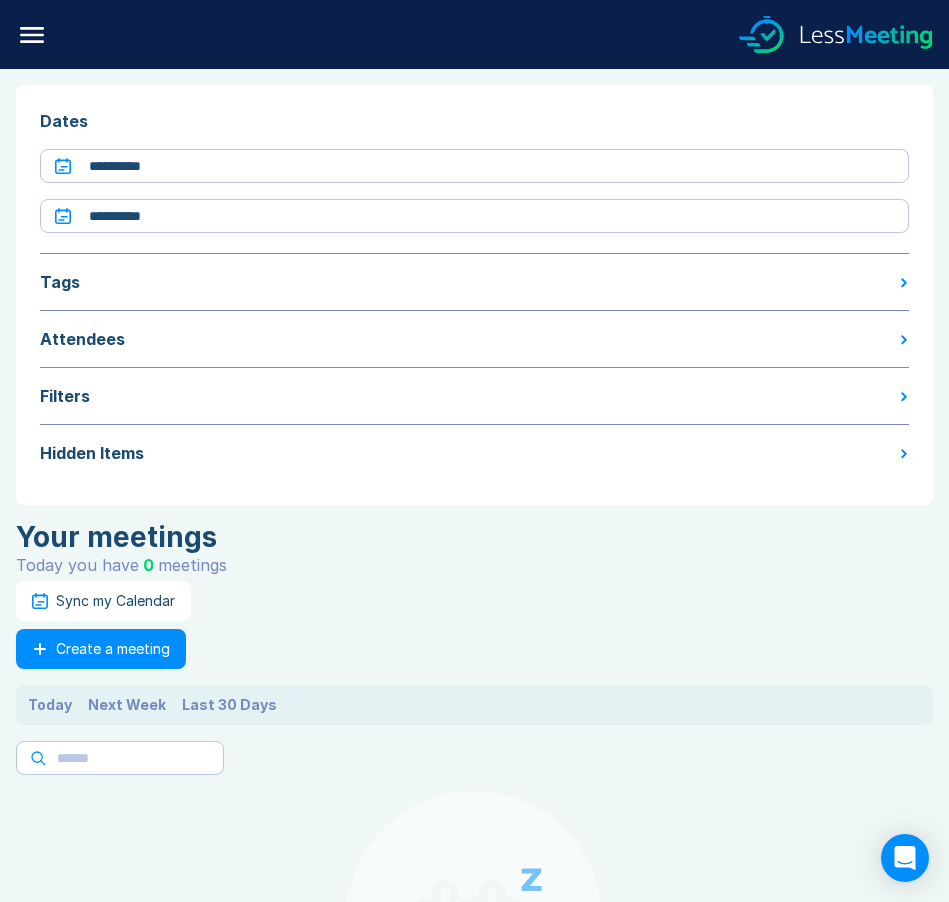 scroll, scrollTop: 0, scrollLeft: 0, axis: both 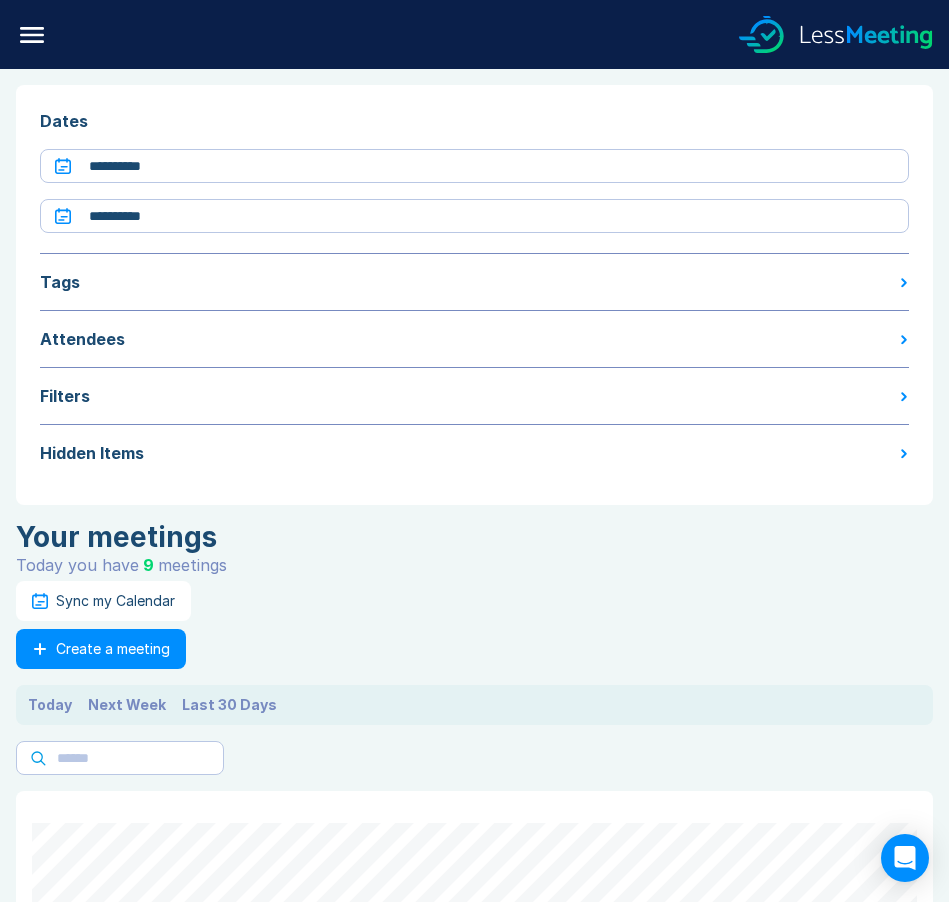 click 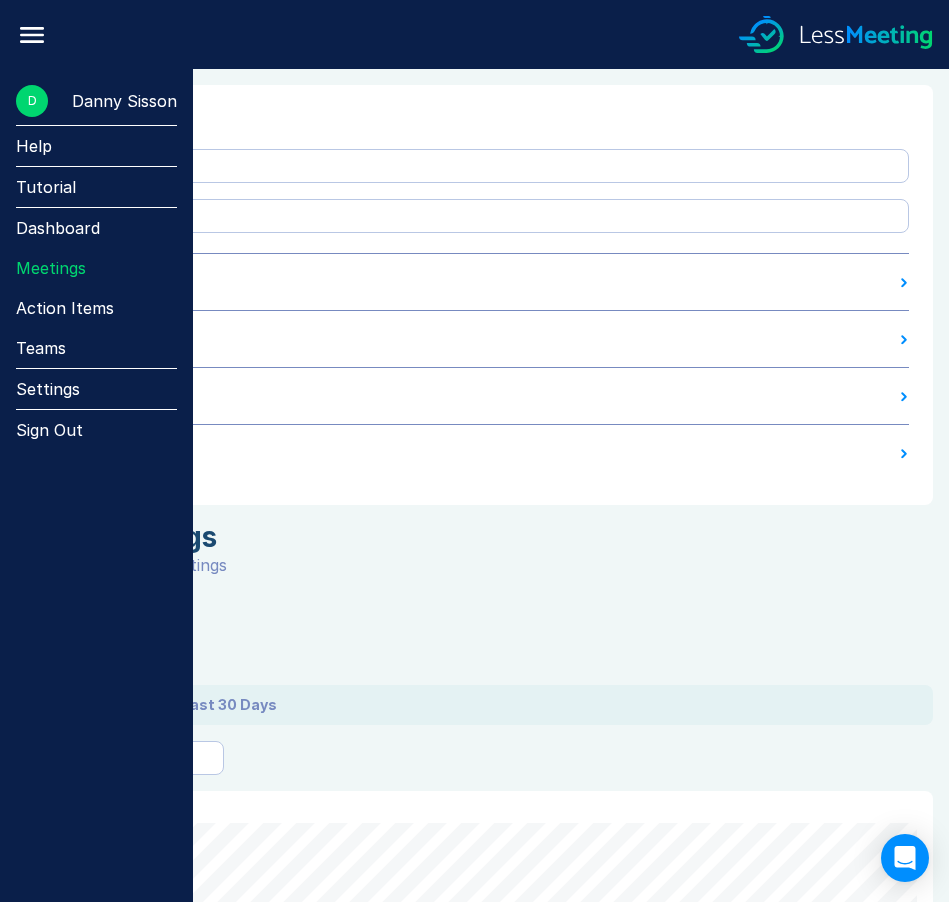 click on "Meetings" at bounding box center (96, 268) 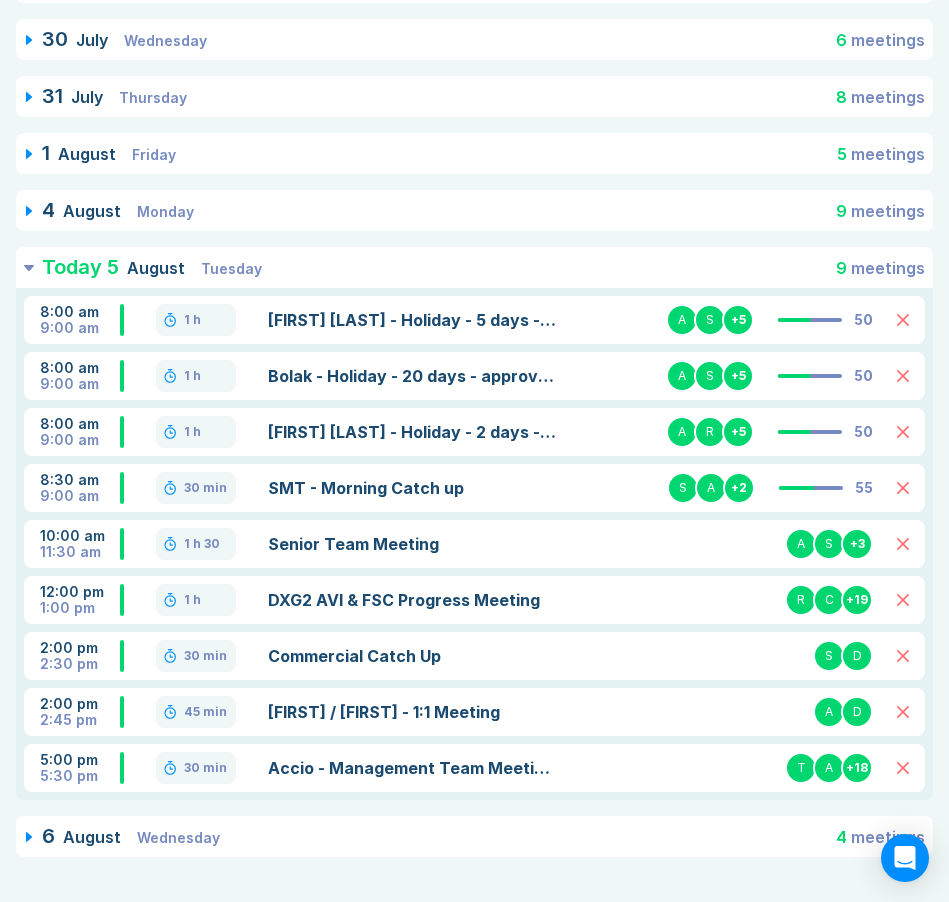 scroll, scrollTop: 1078, scrollLeft: 0, axis: vertical 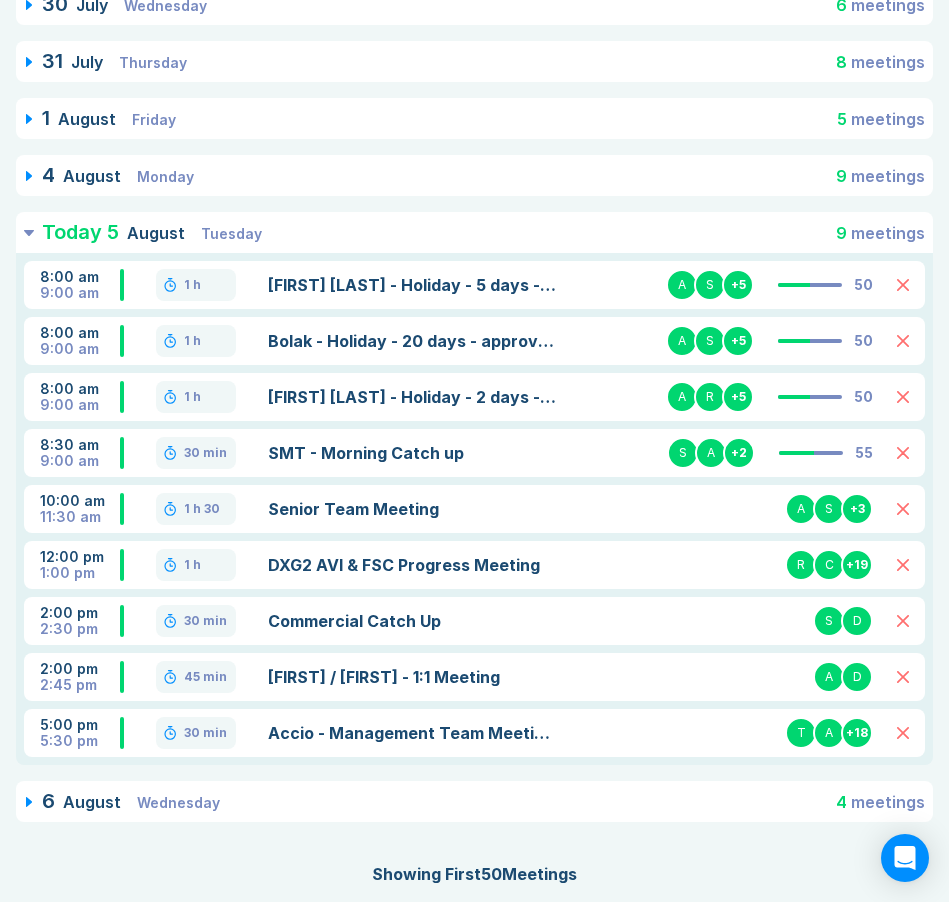 click on "10:00 am 11:30 am 1 h 30 Senior Team Meeting  A S + 3" at bounding box center (474, 509) 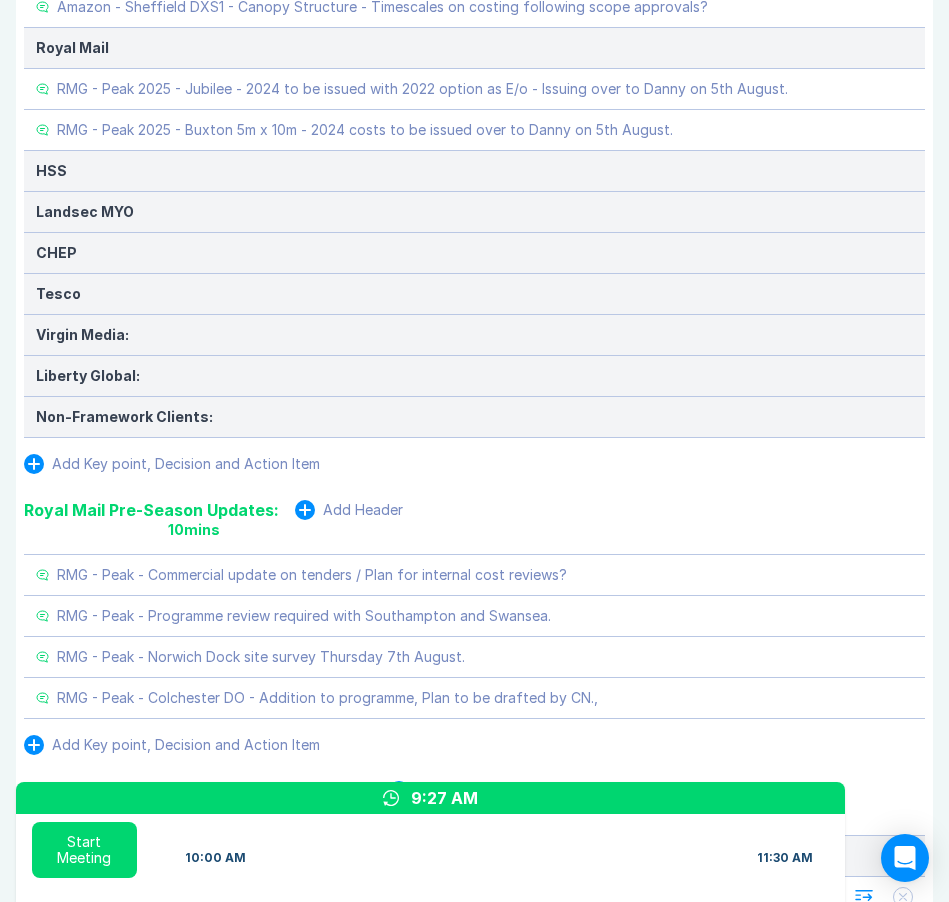 scroll, scrollTop: 3169, scrollLeft: 0, axis: vertical 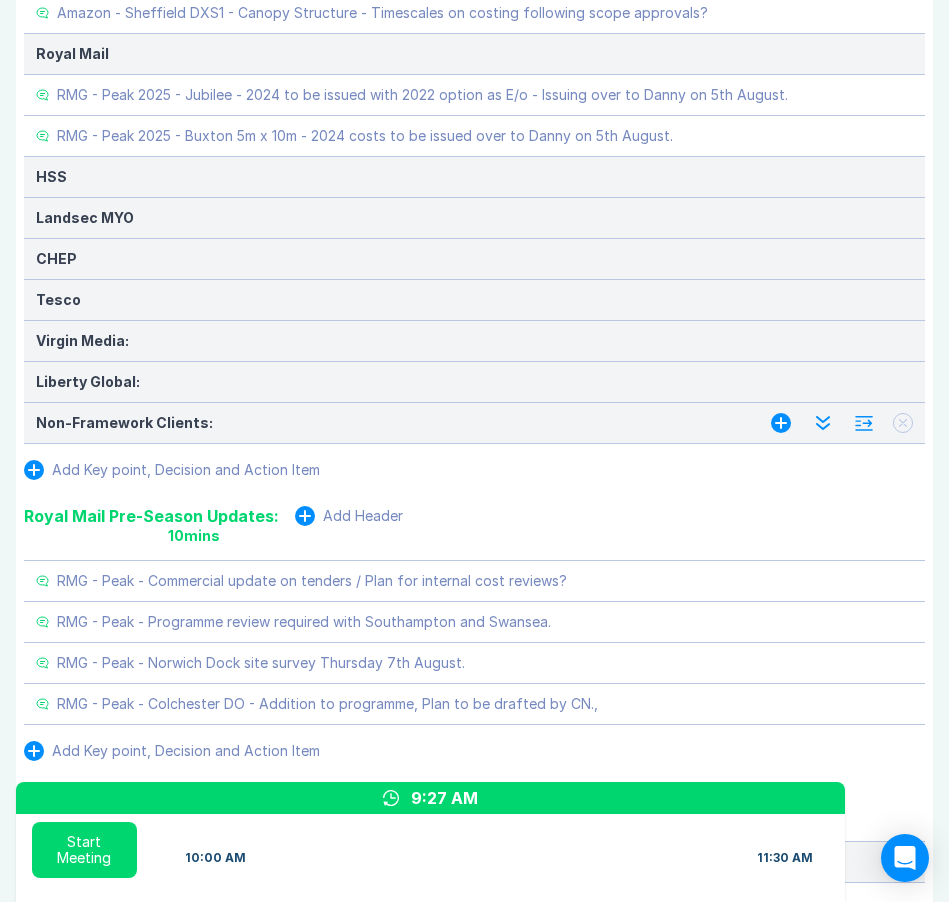 click 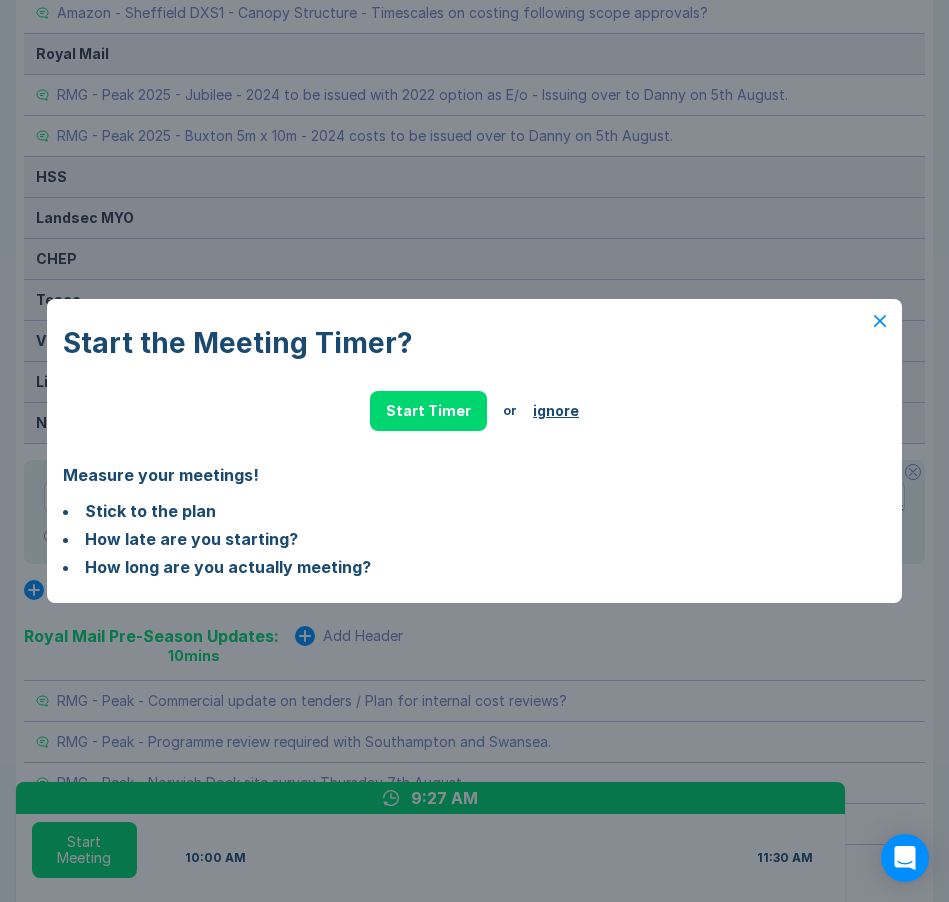 click on "ignore" at bounding box center (556, 411) 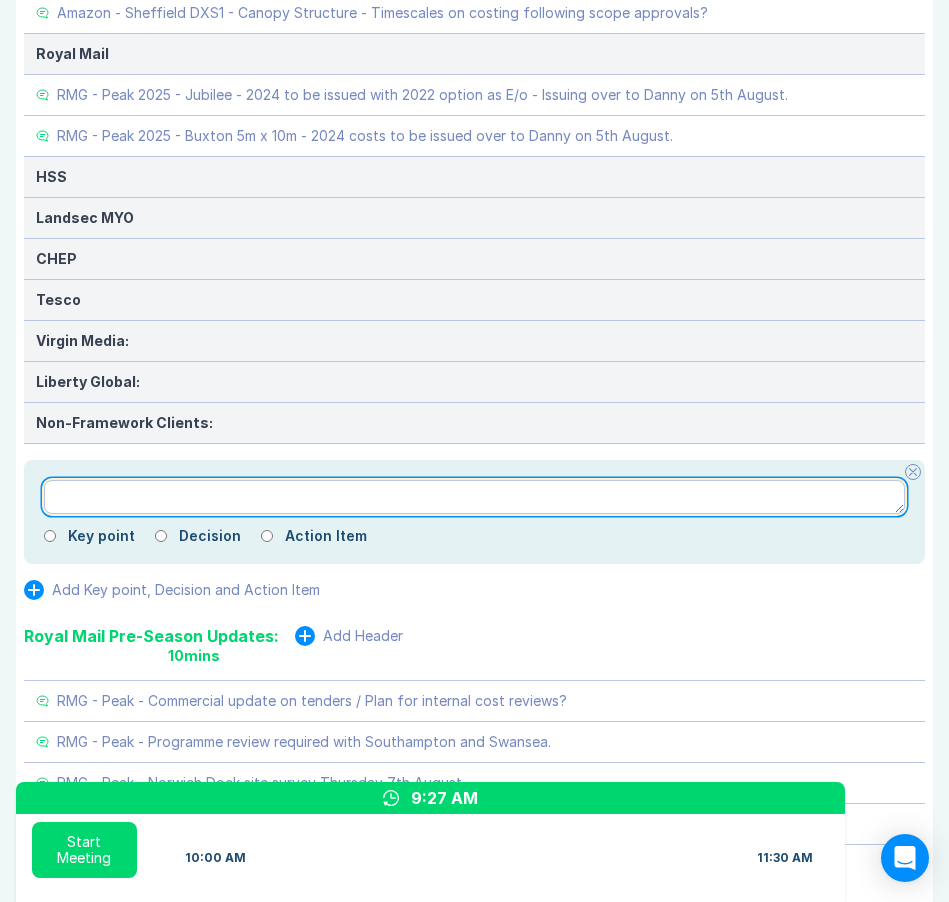 type on "*" 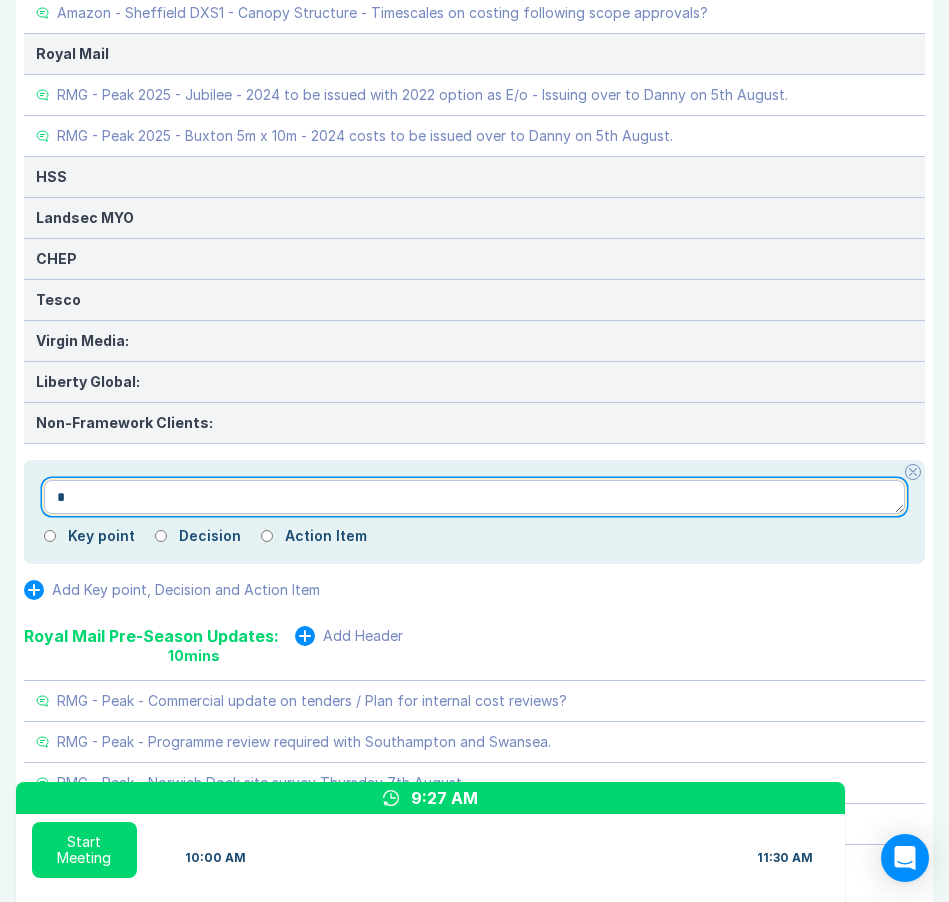 type on "*" 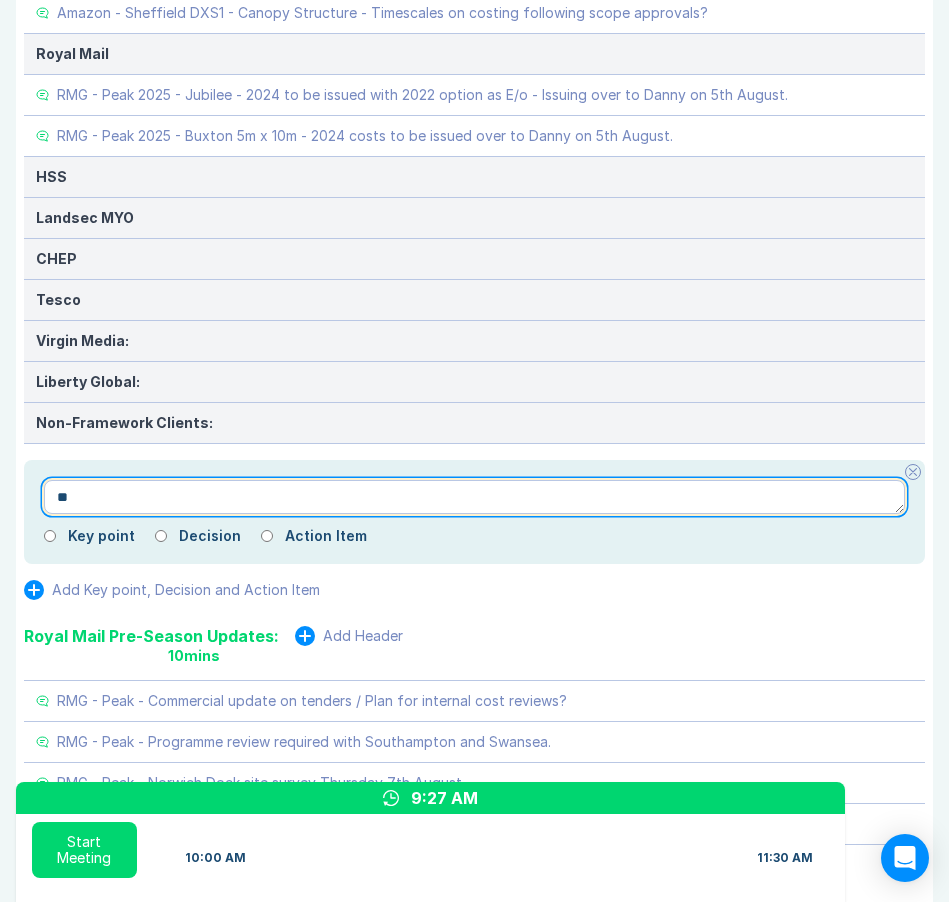 type on "*" 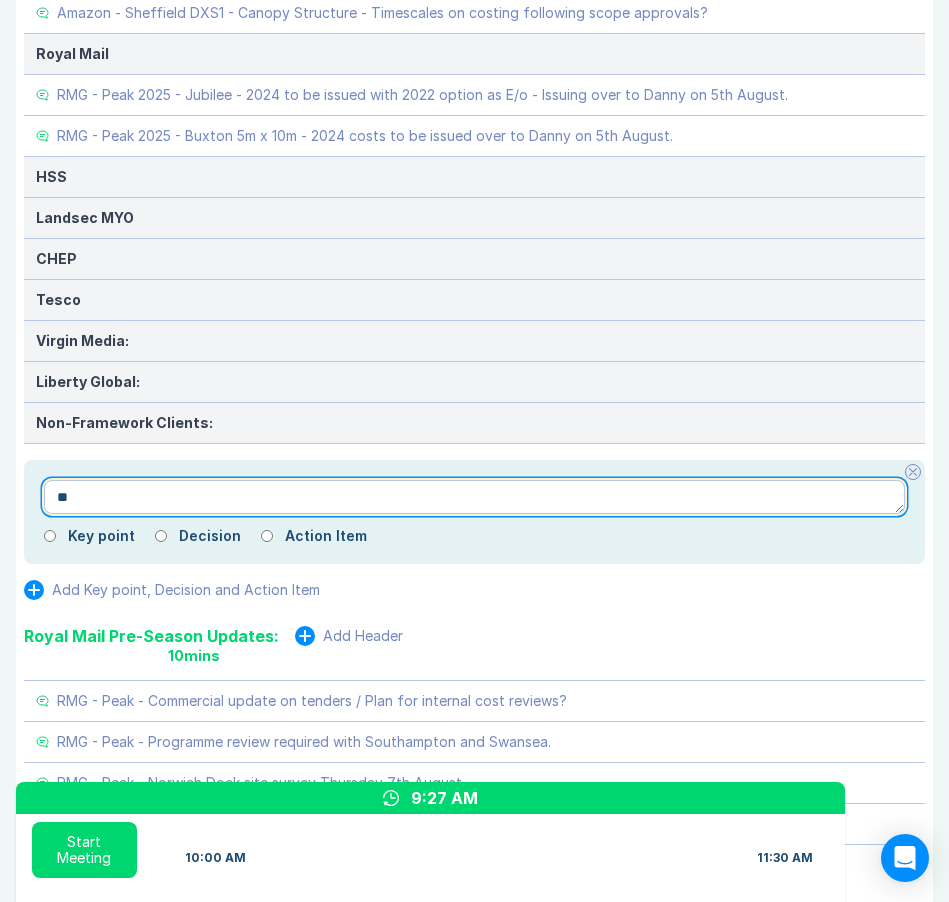 type on "***" 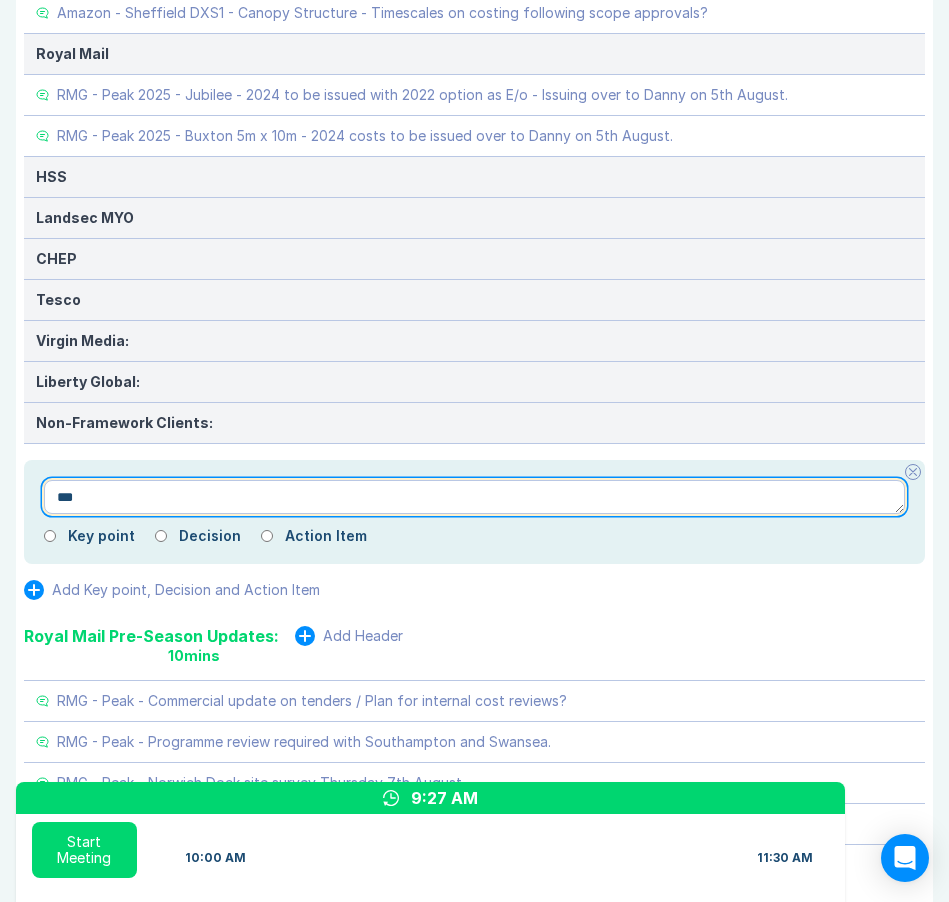type on "*" 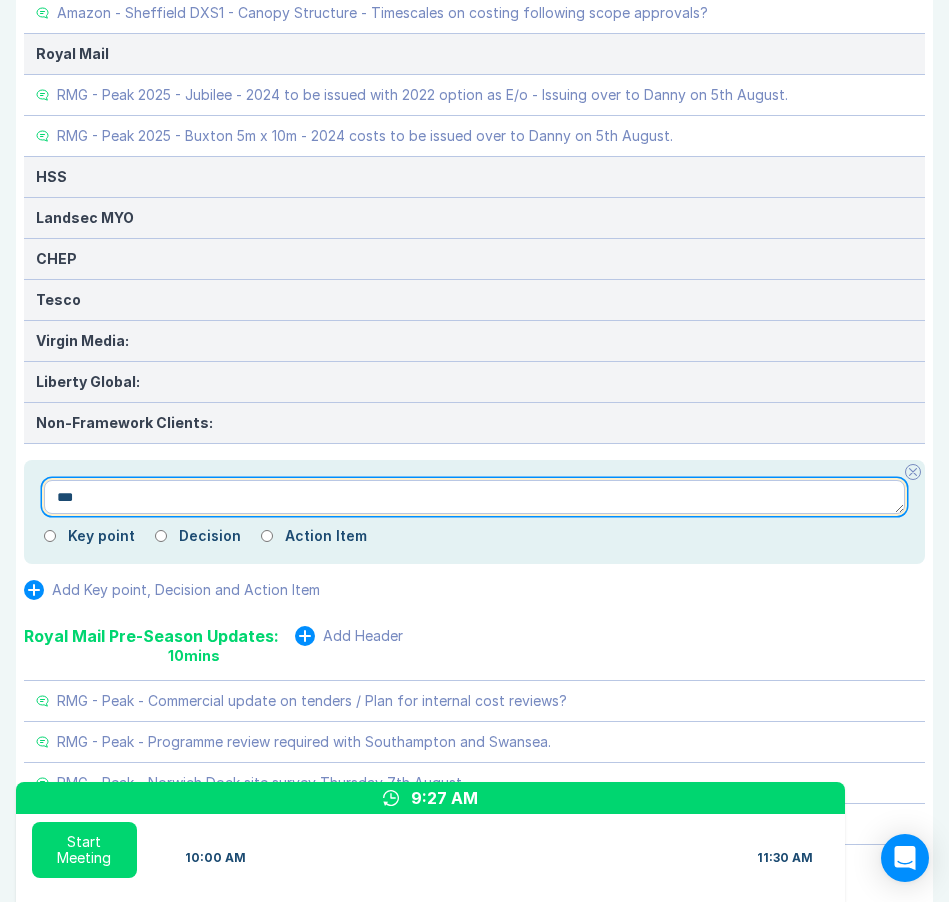 type on "***" 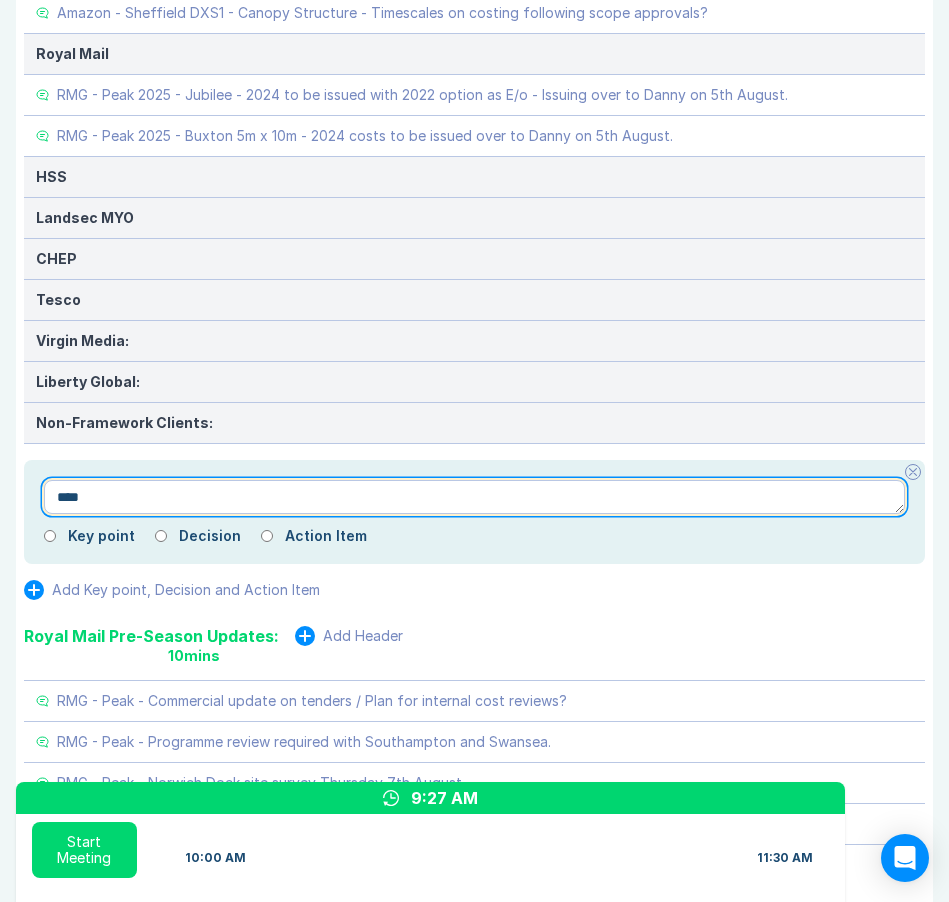 type on "*" 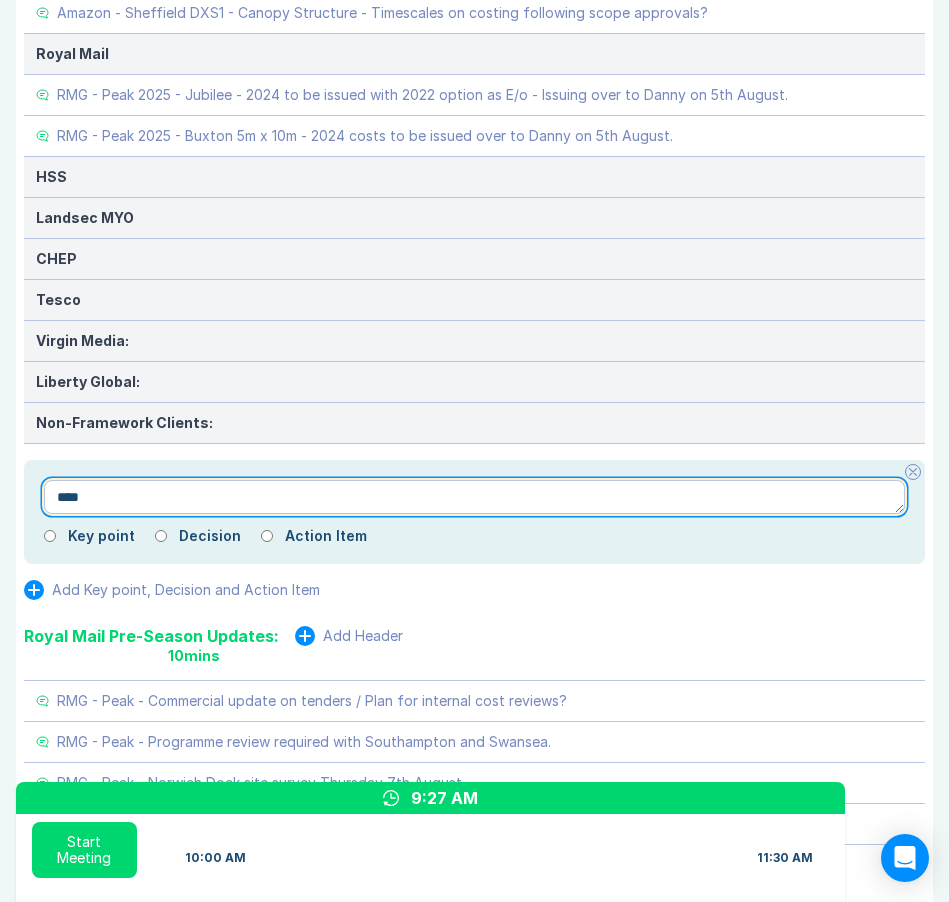 type on "*****" 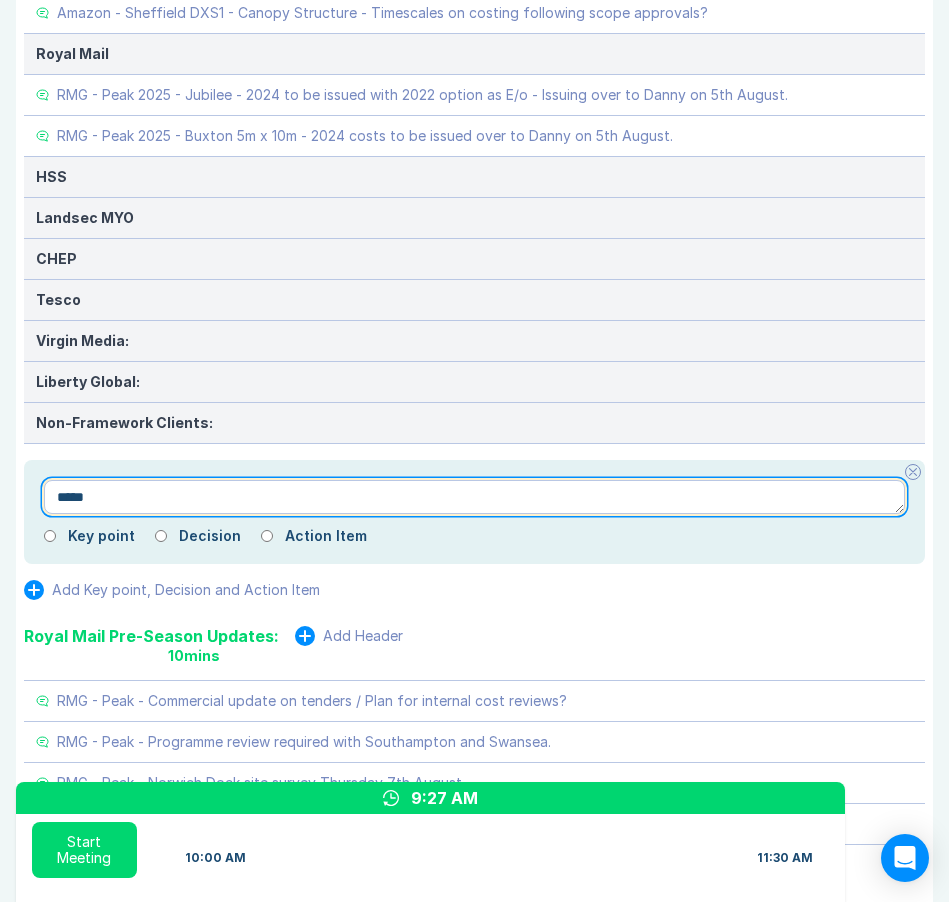type on "*" 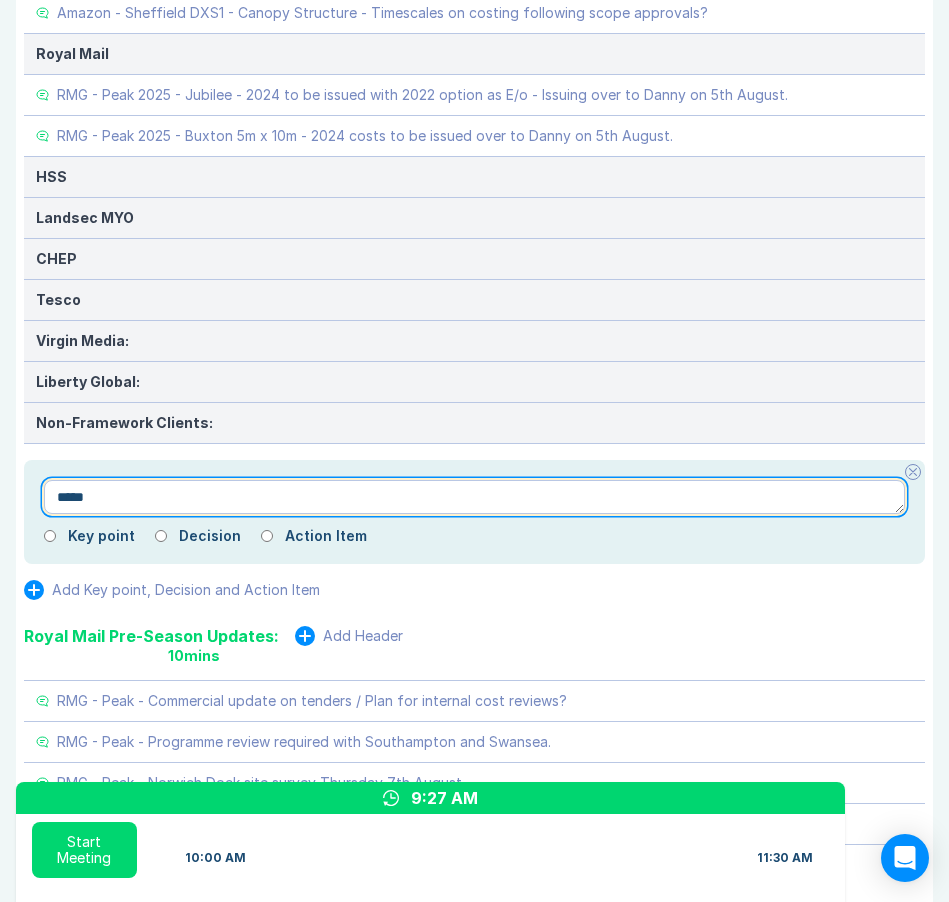 type on "******" 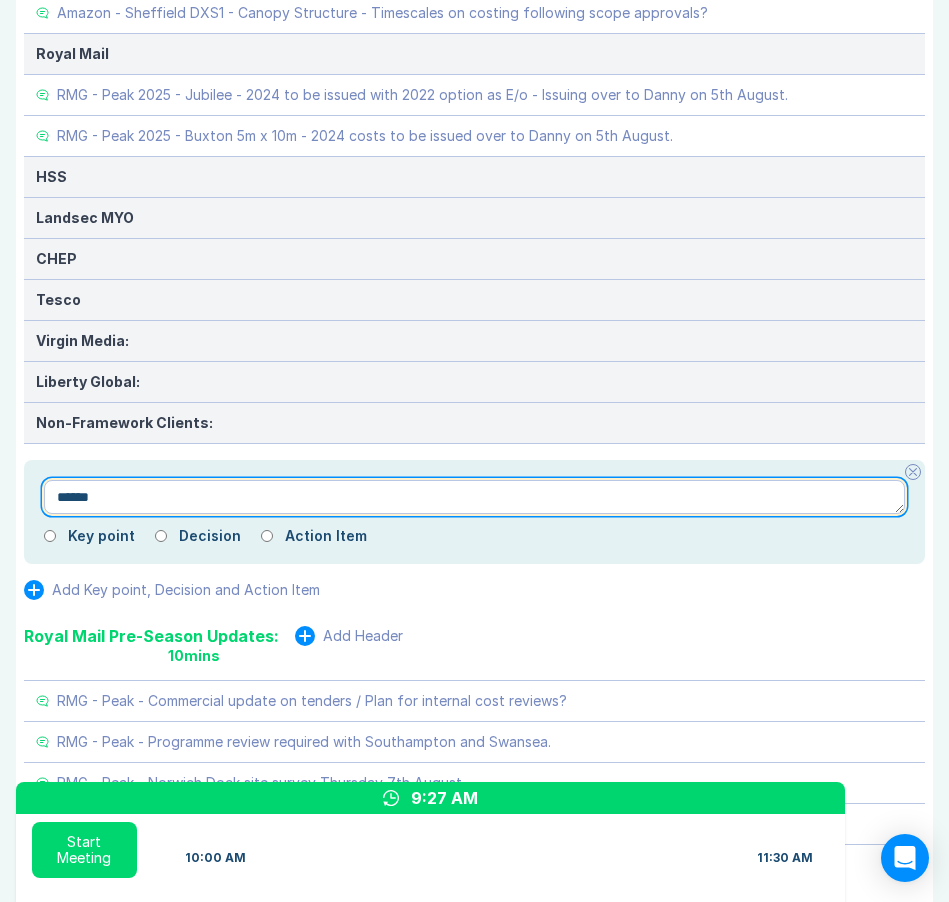 type on "*" 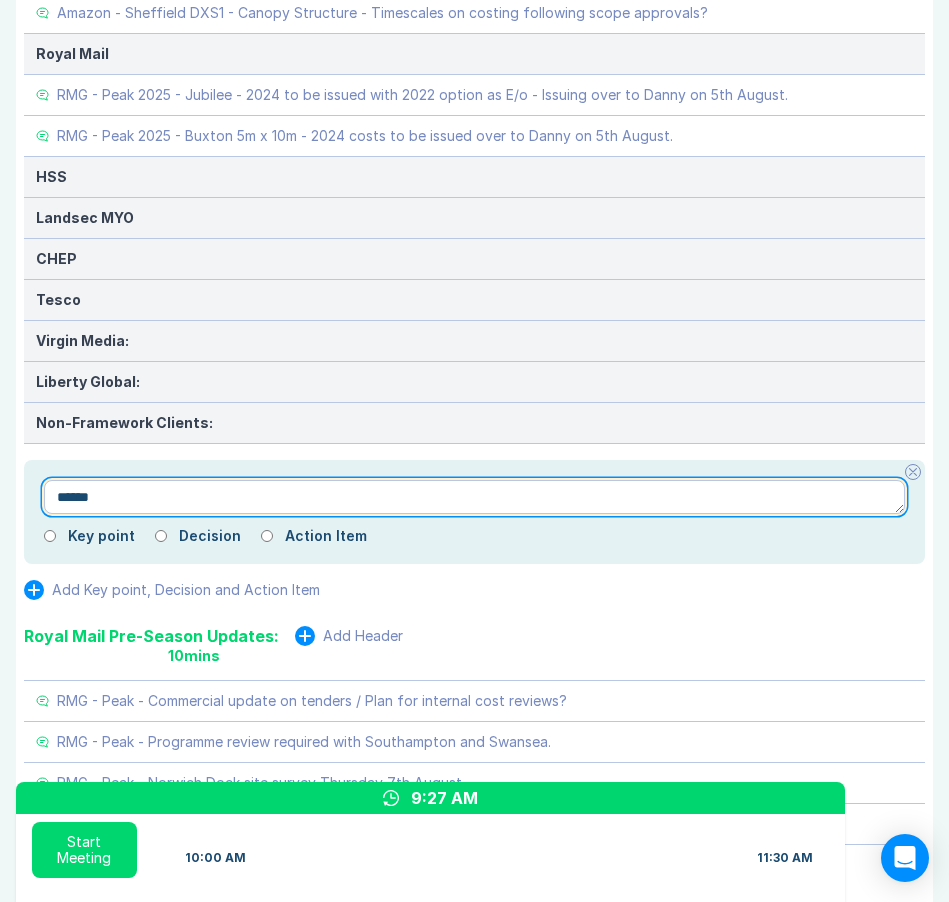 type on "*******" 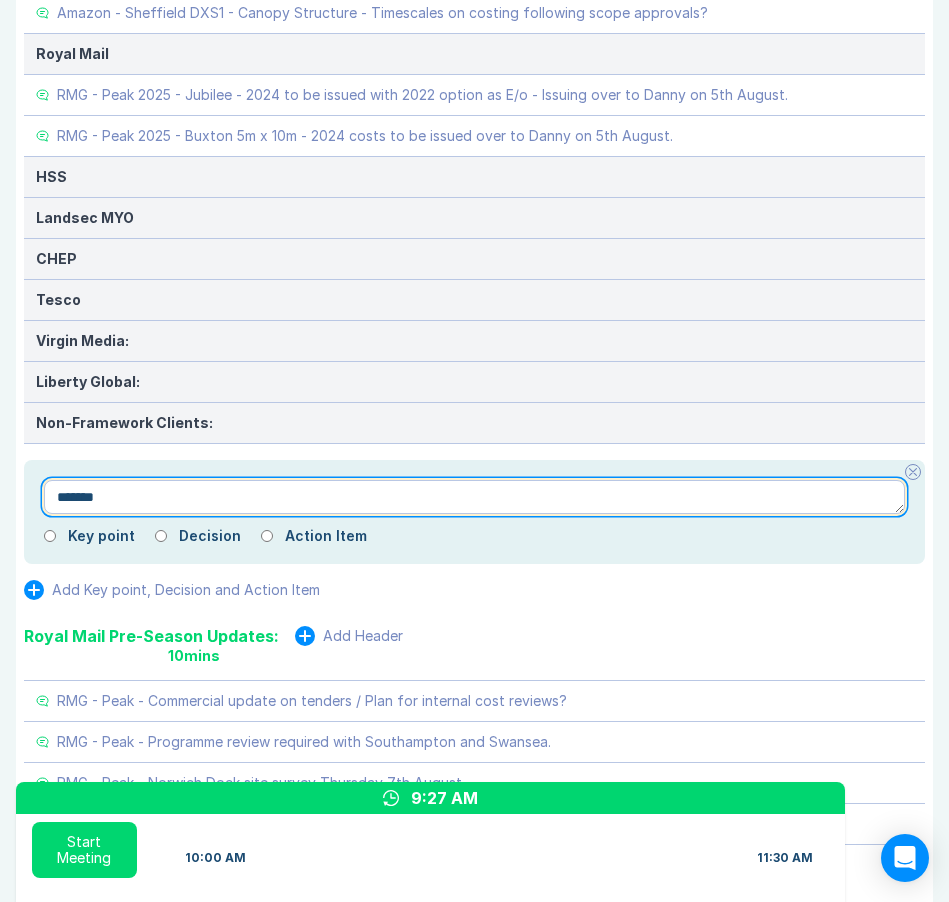 type on "*" 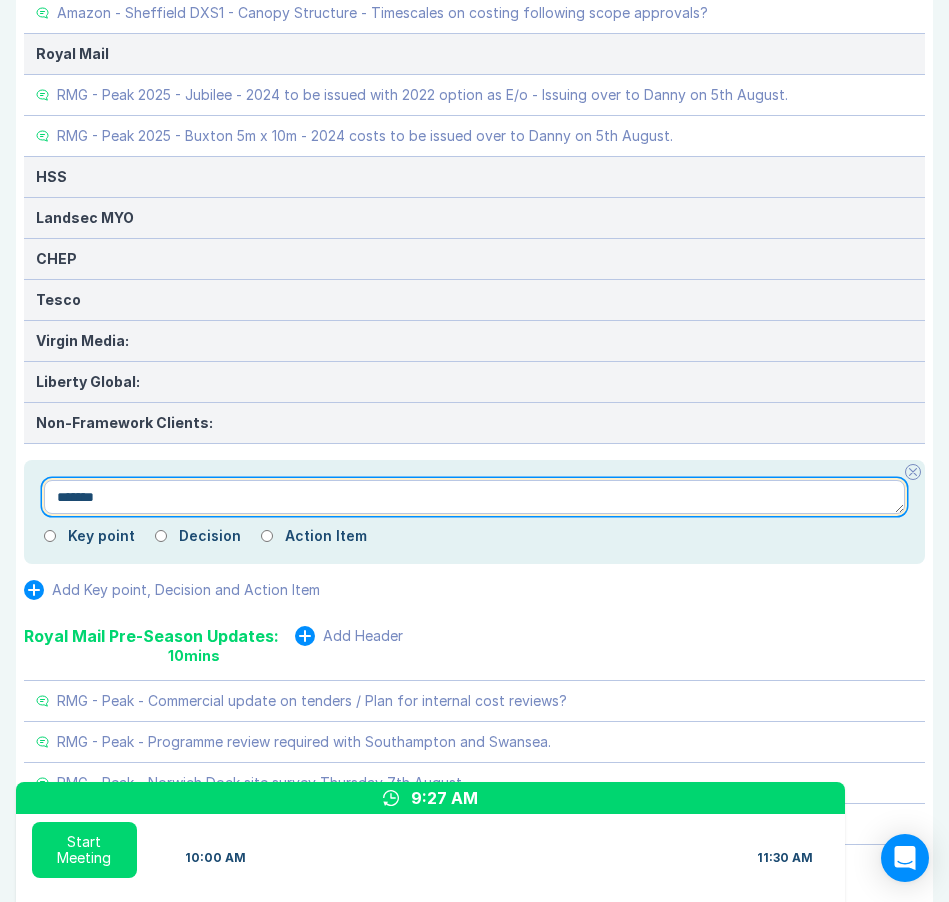 type on "*******" 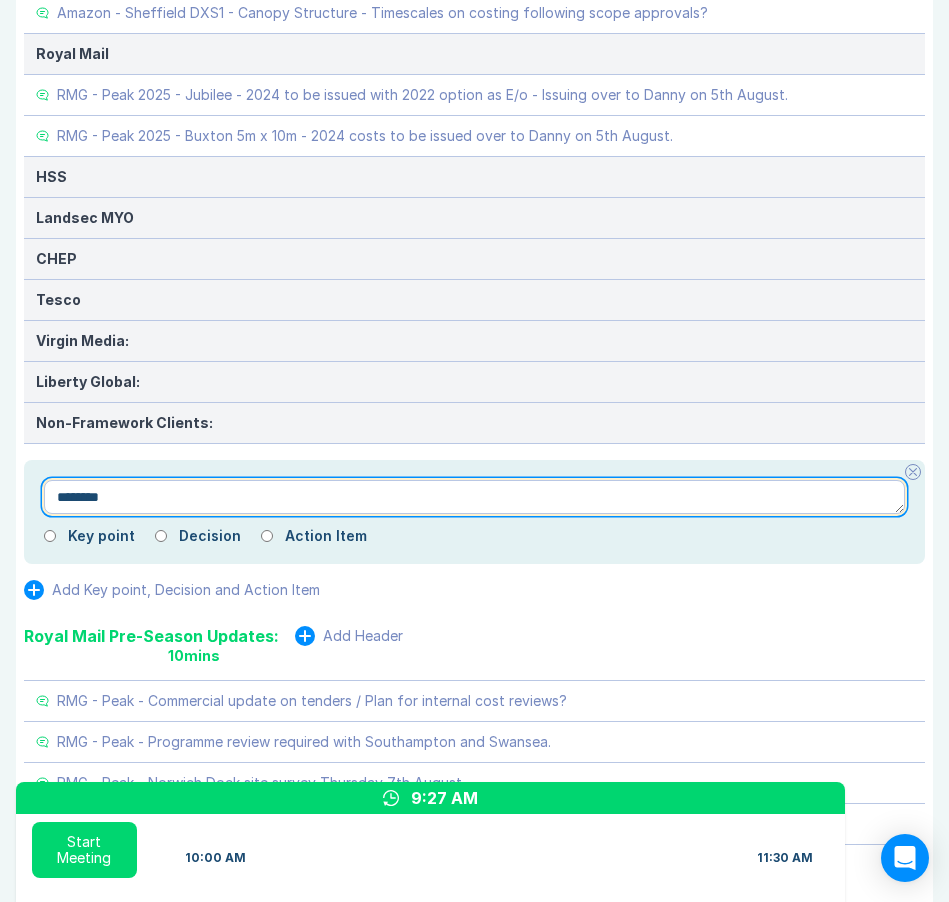 type on "*" 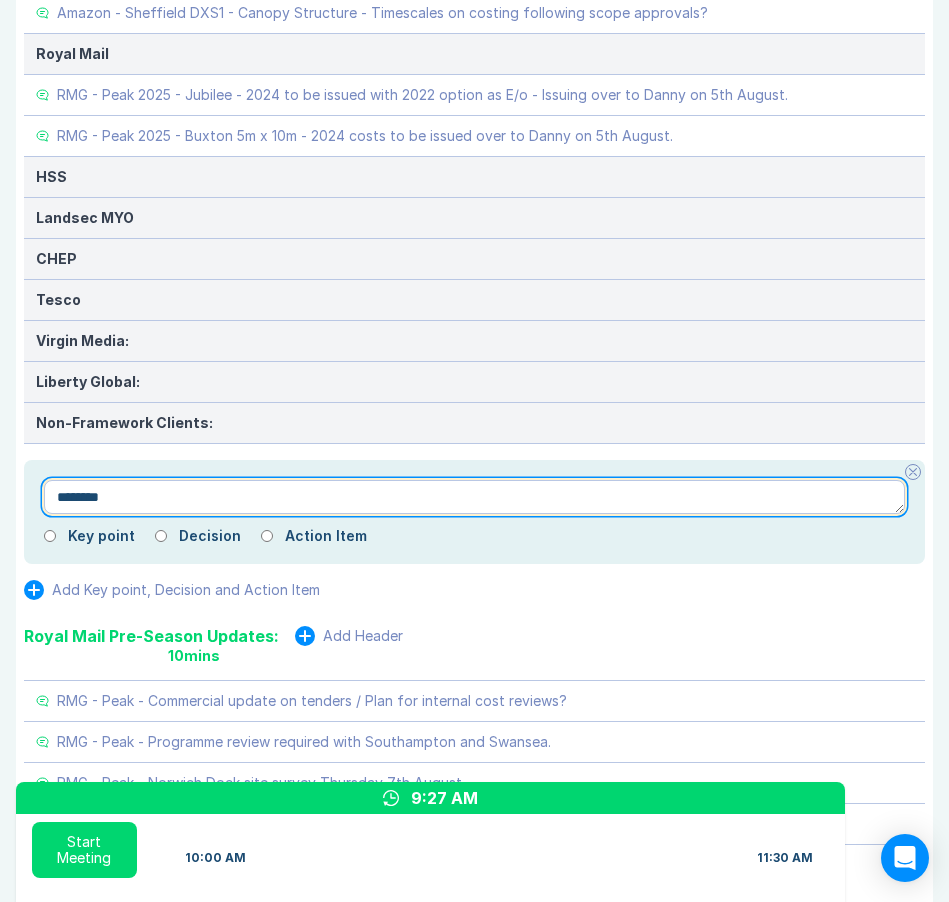 type on "*********" 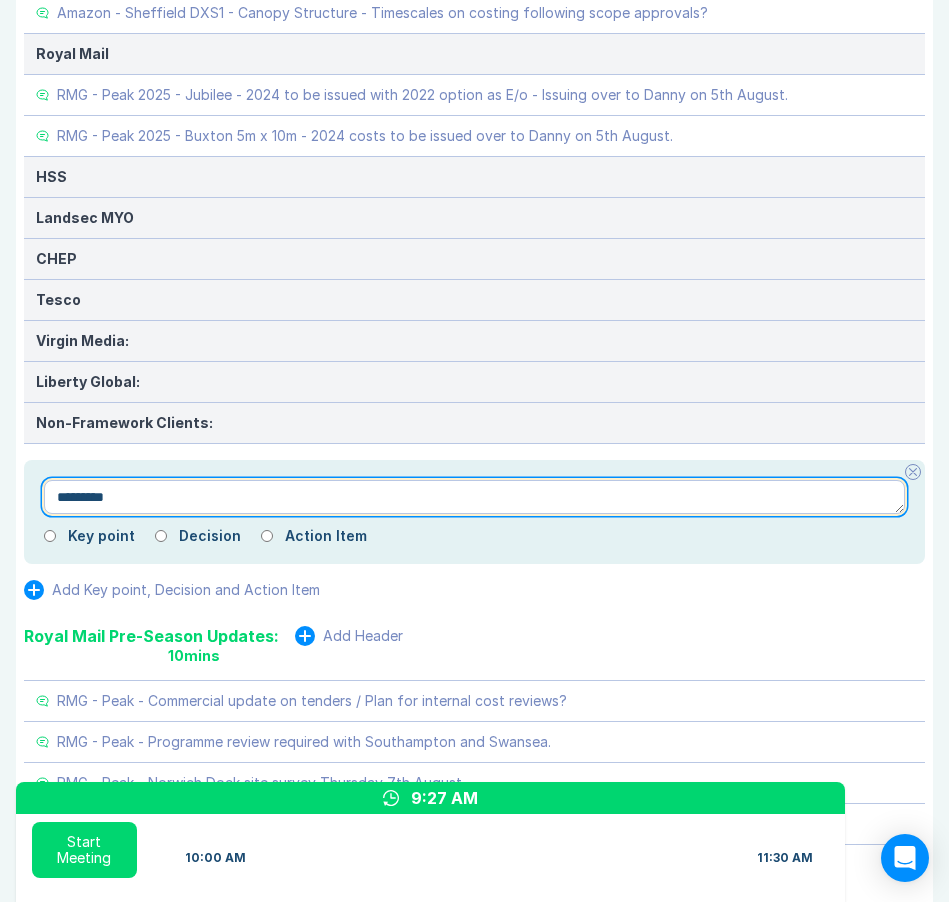 type on "*" 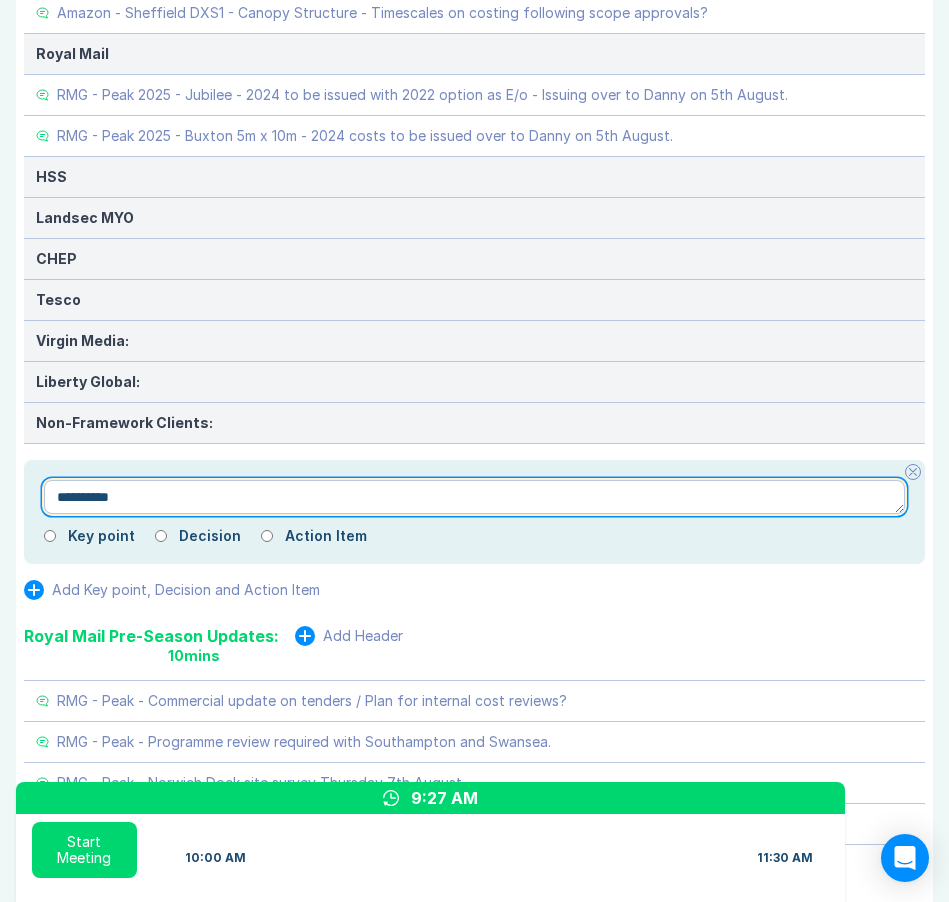 type on "*" 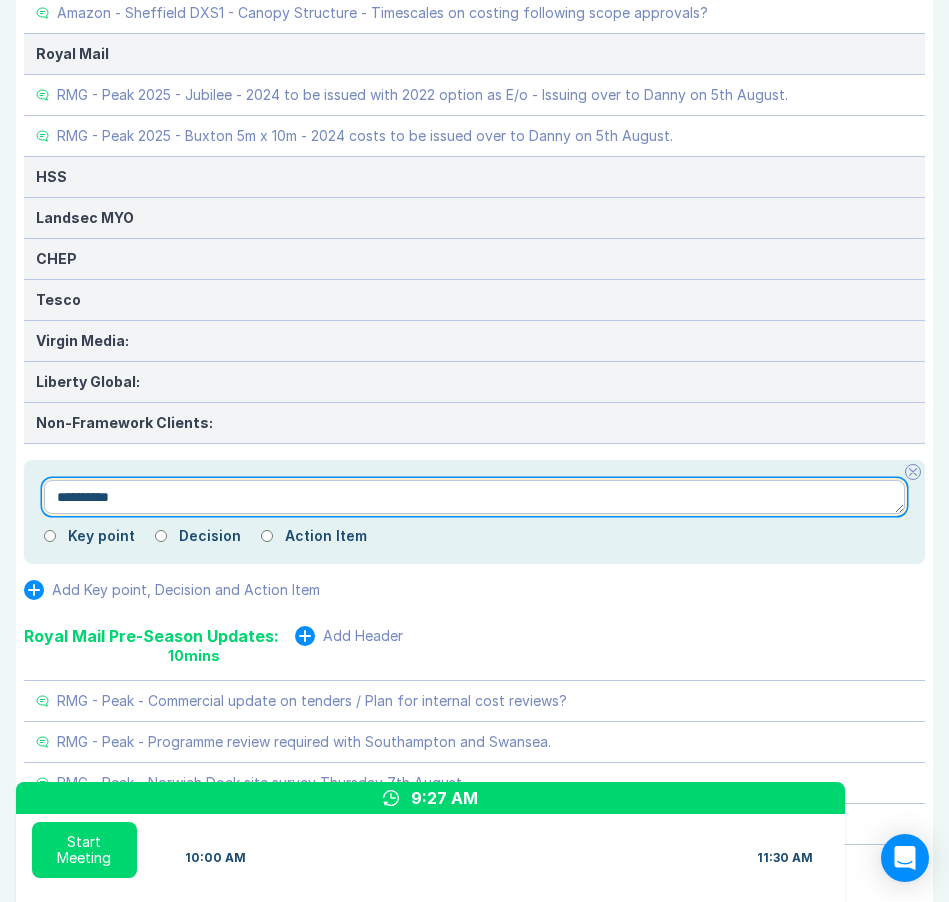 type on "**********" 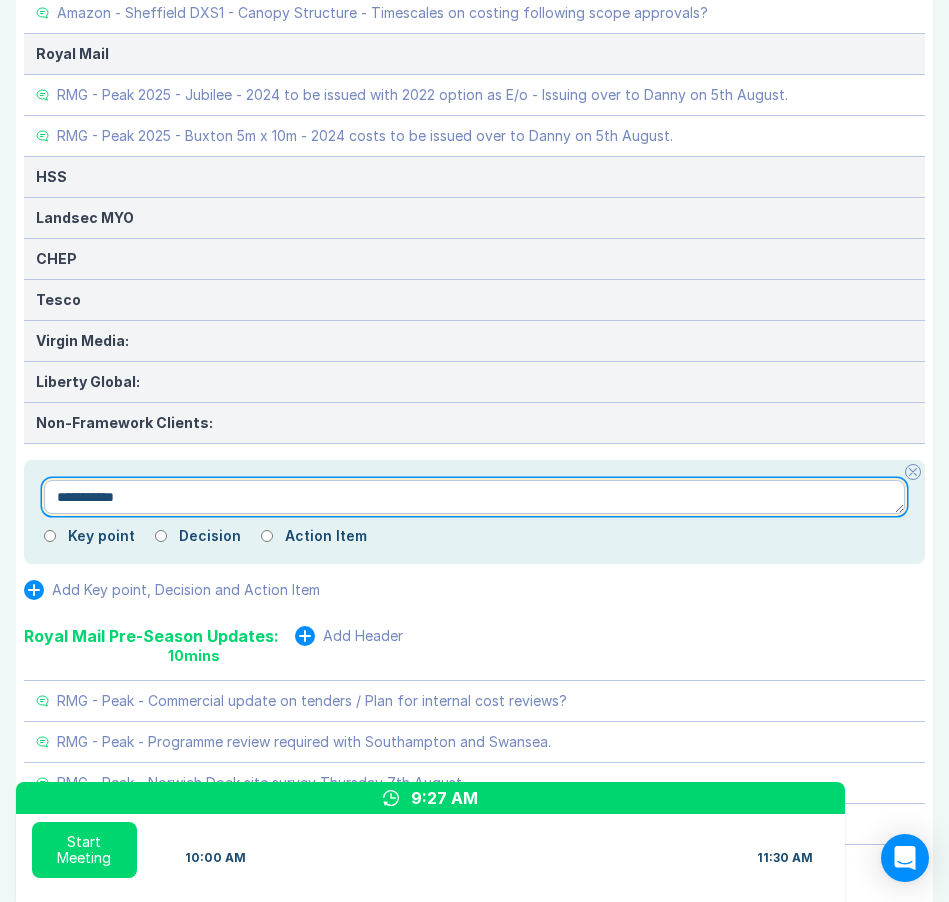 type on "*" 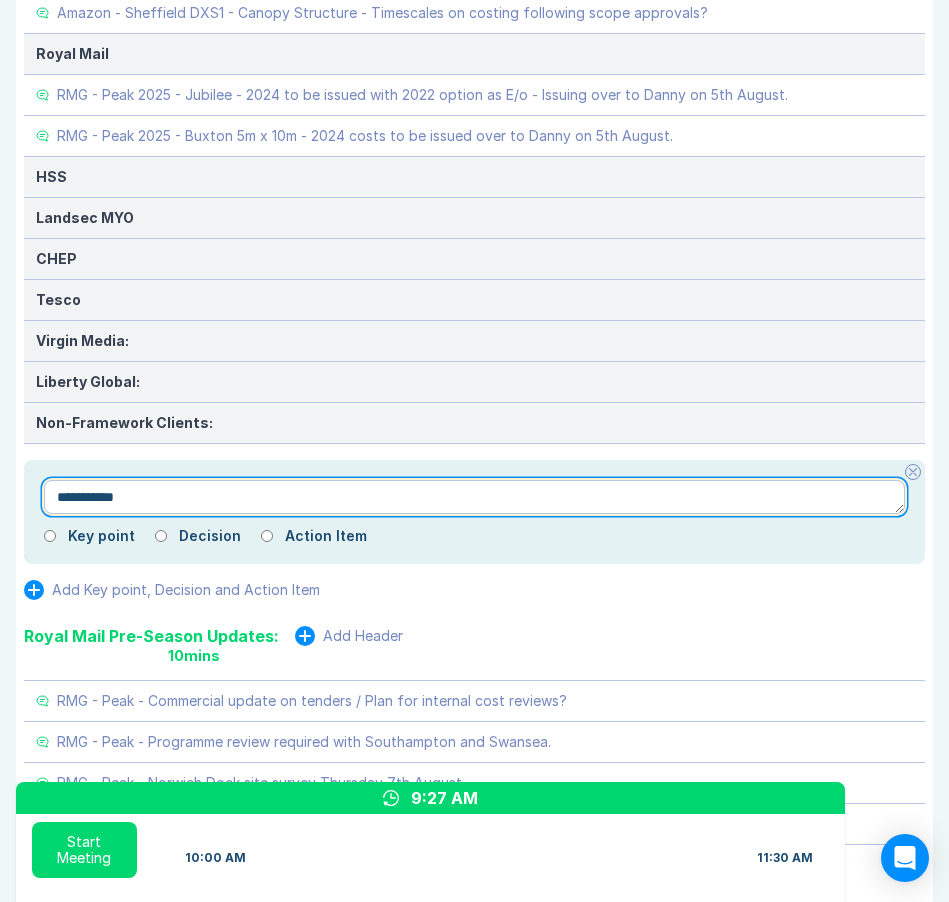 type on "**********" 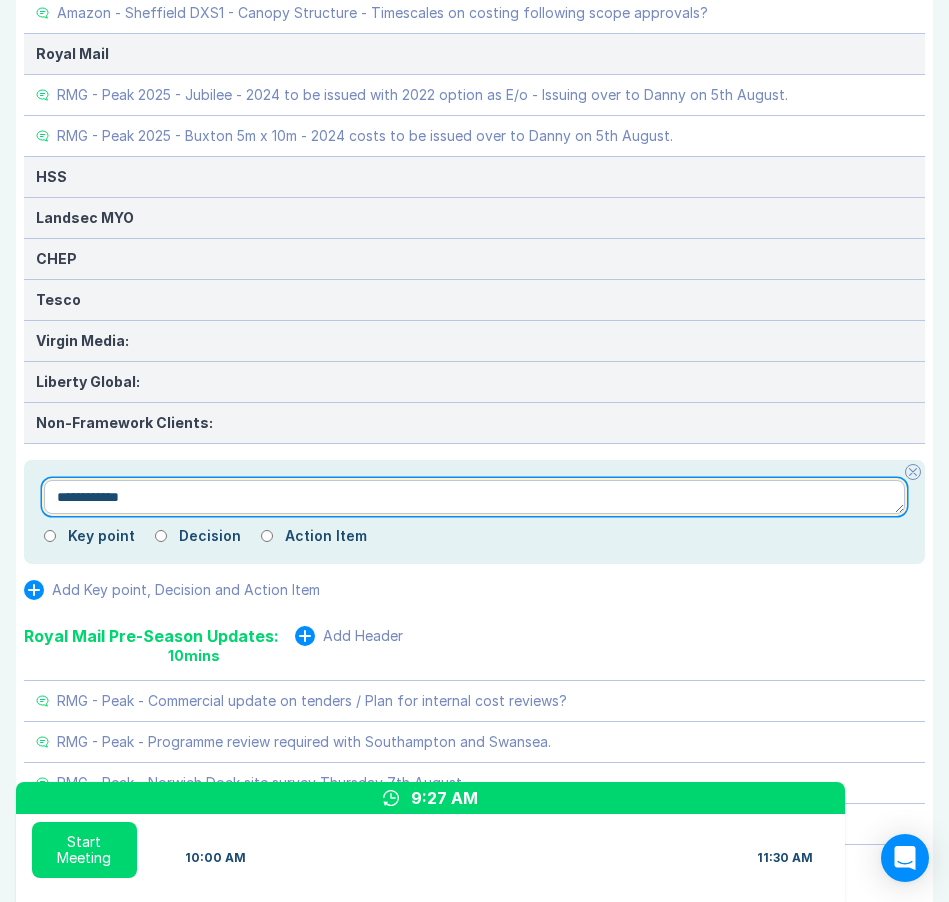 type on "*" 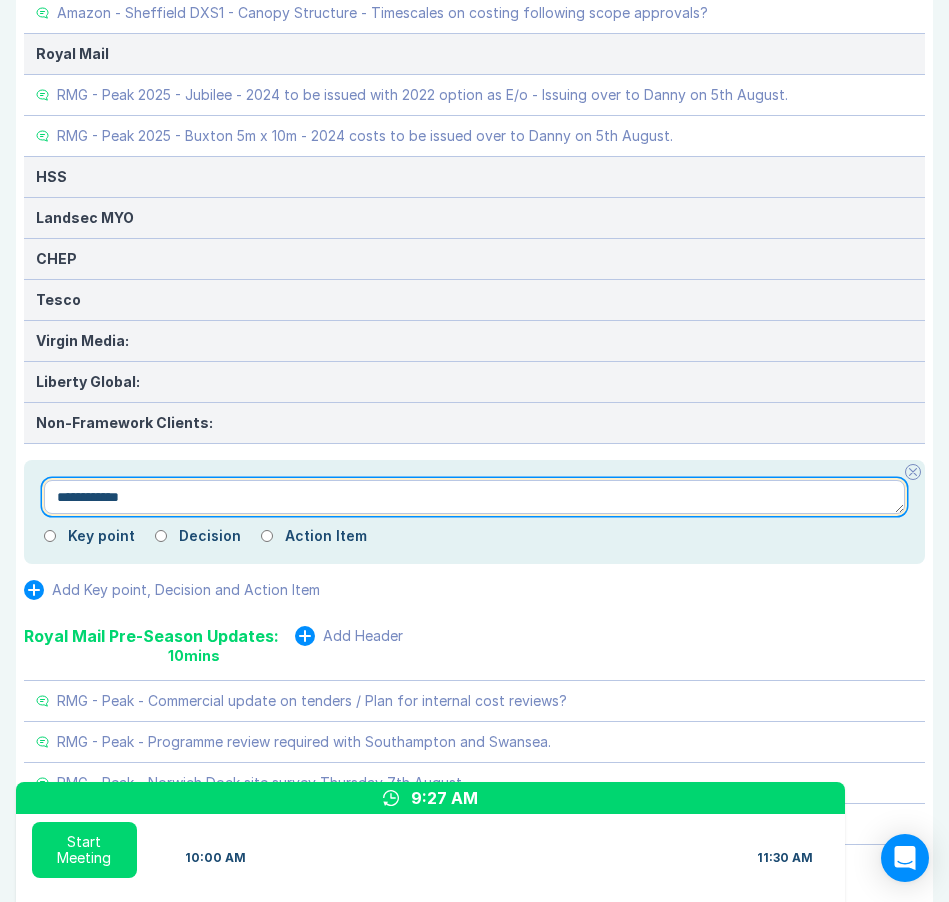 type on "**********" 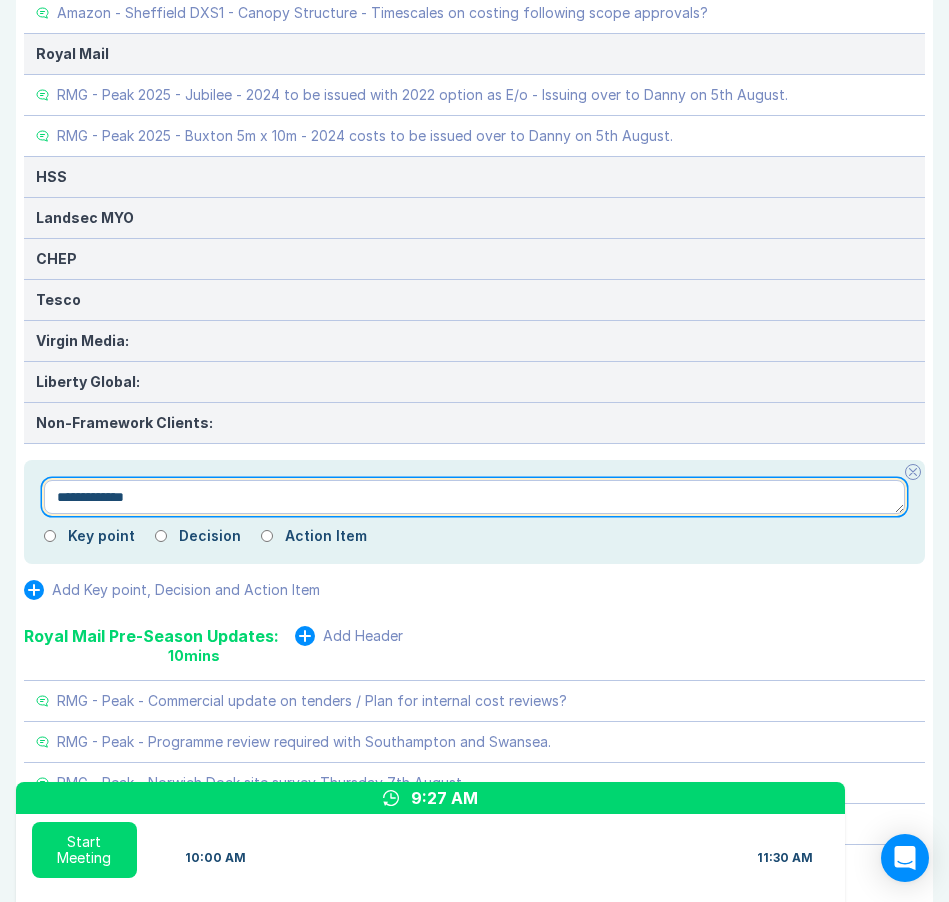 type on "*" 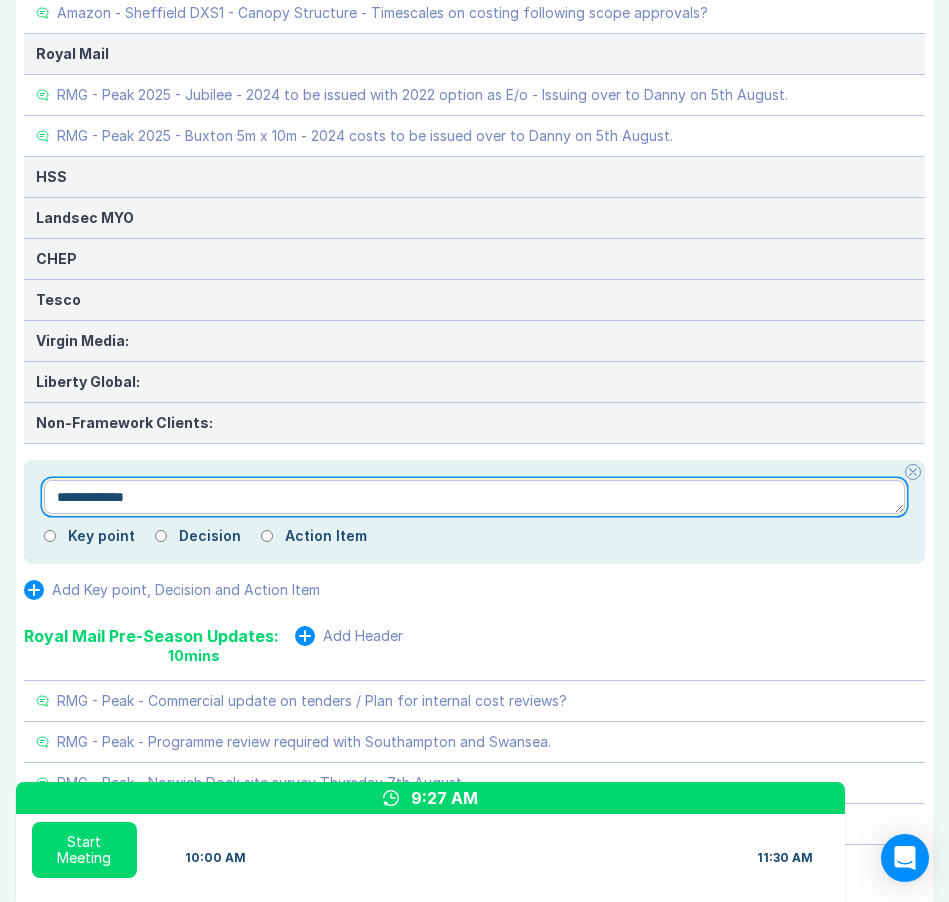type on "**********" 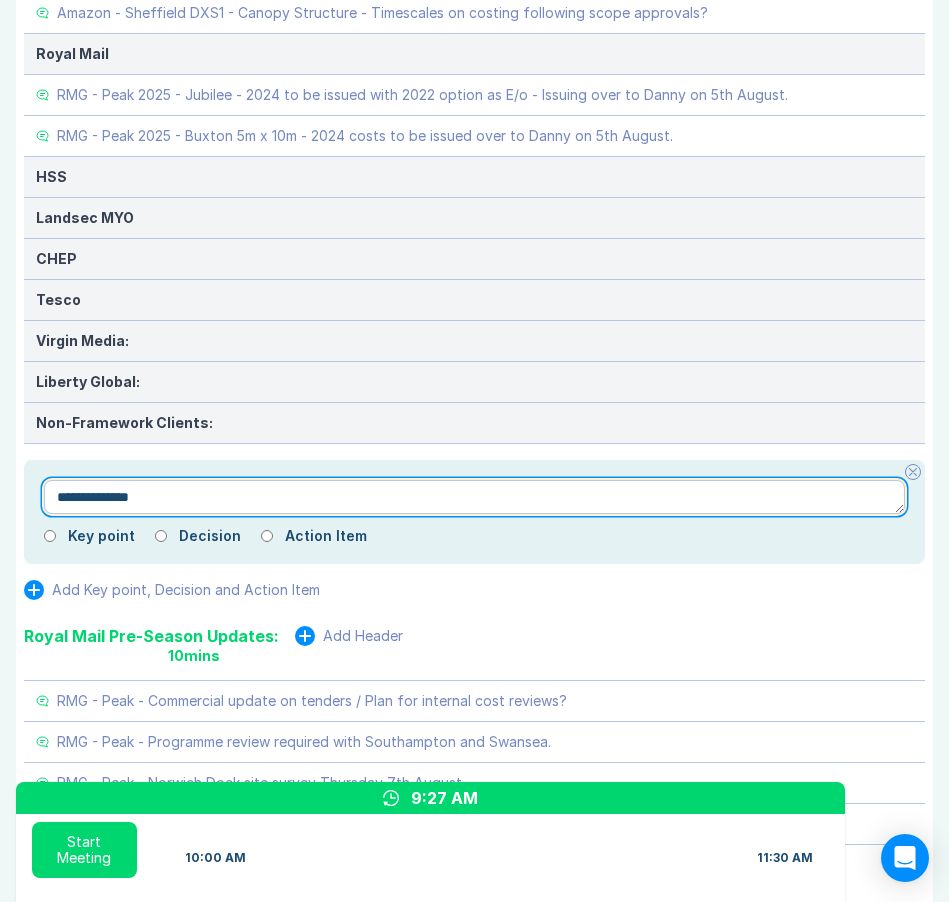 type on "*" 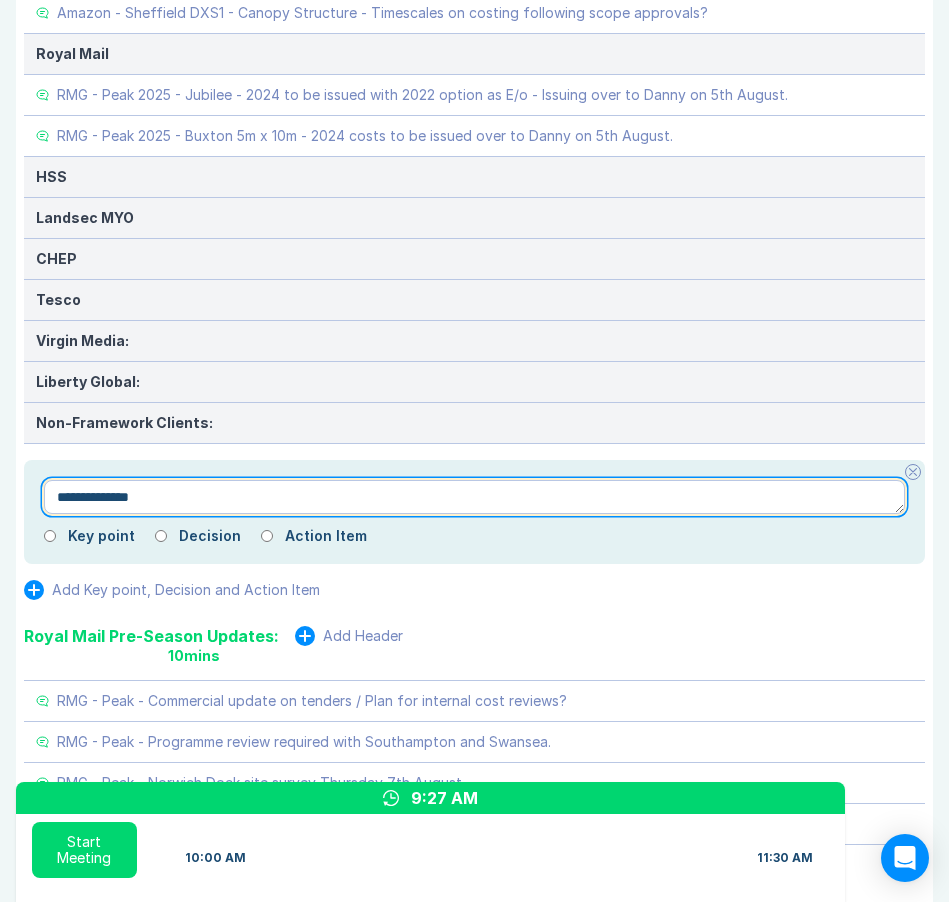 type on "**********" 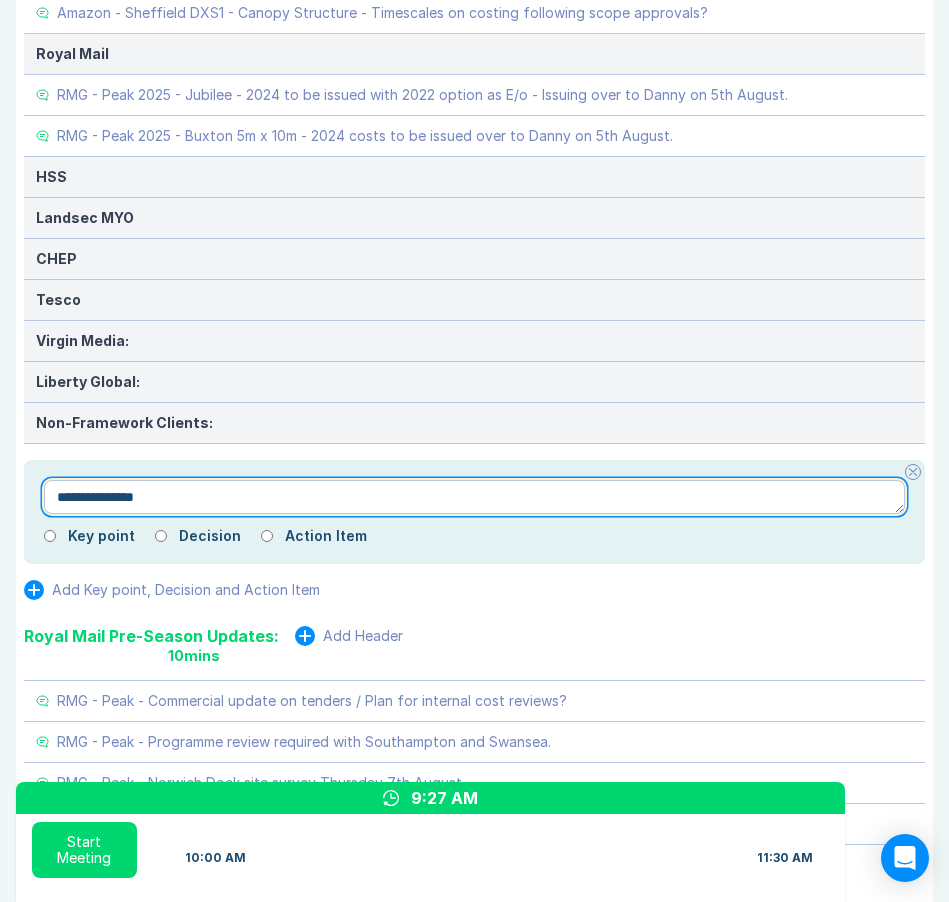 type on "*" 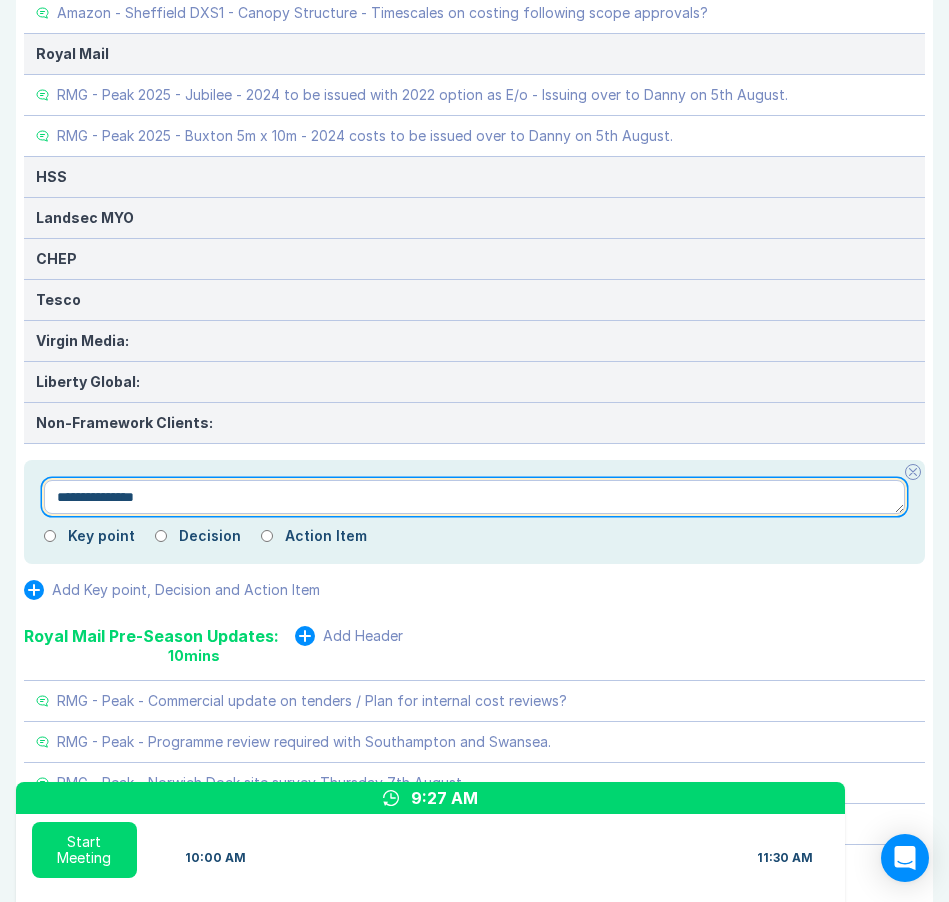 type on "**********" 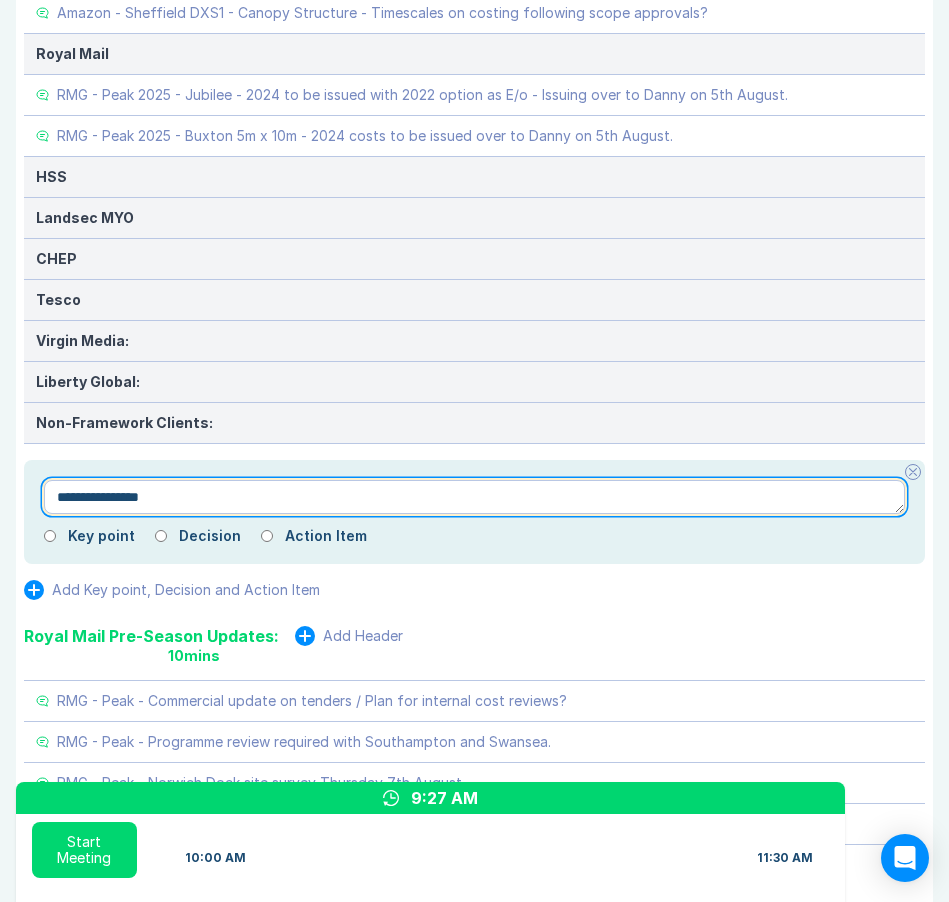 type on "*" 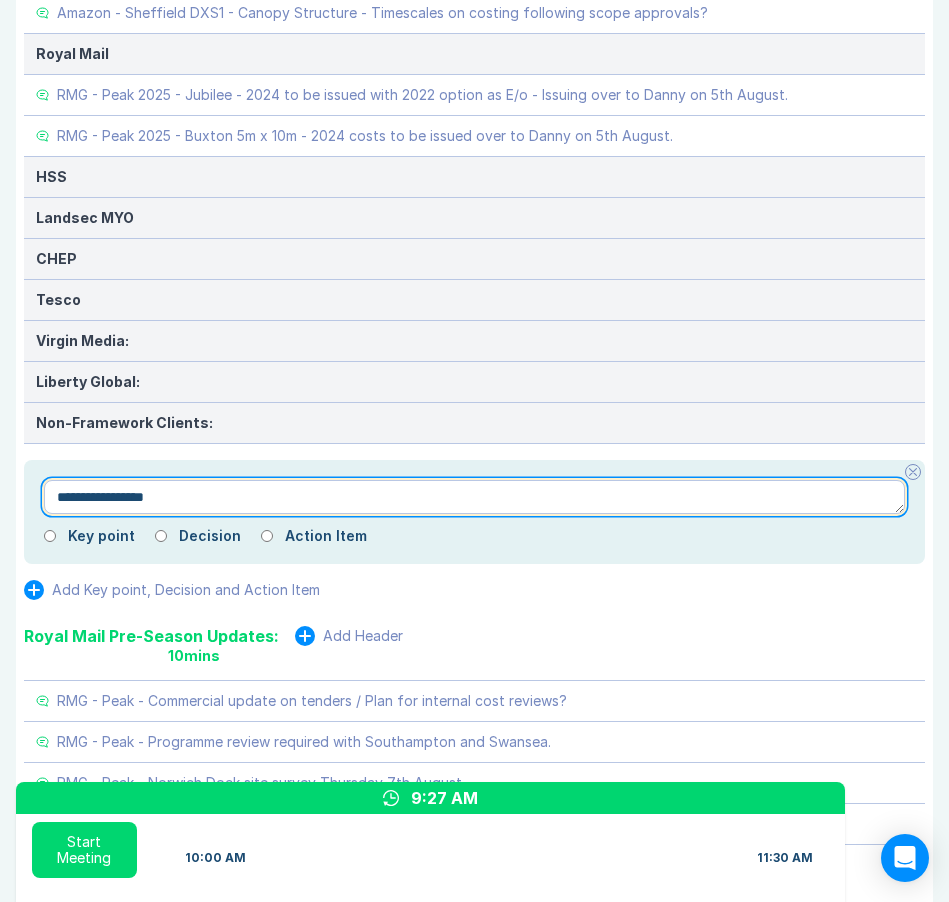 type on "*" 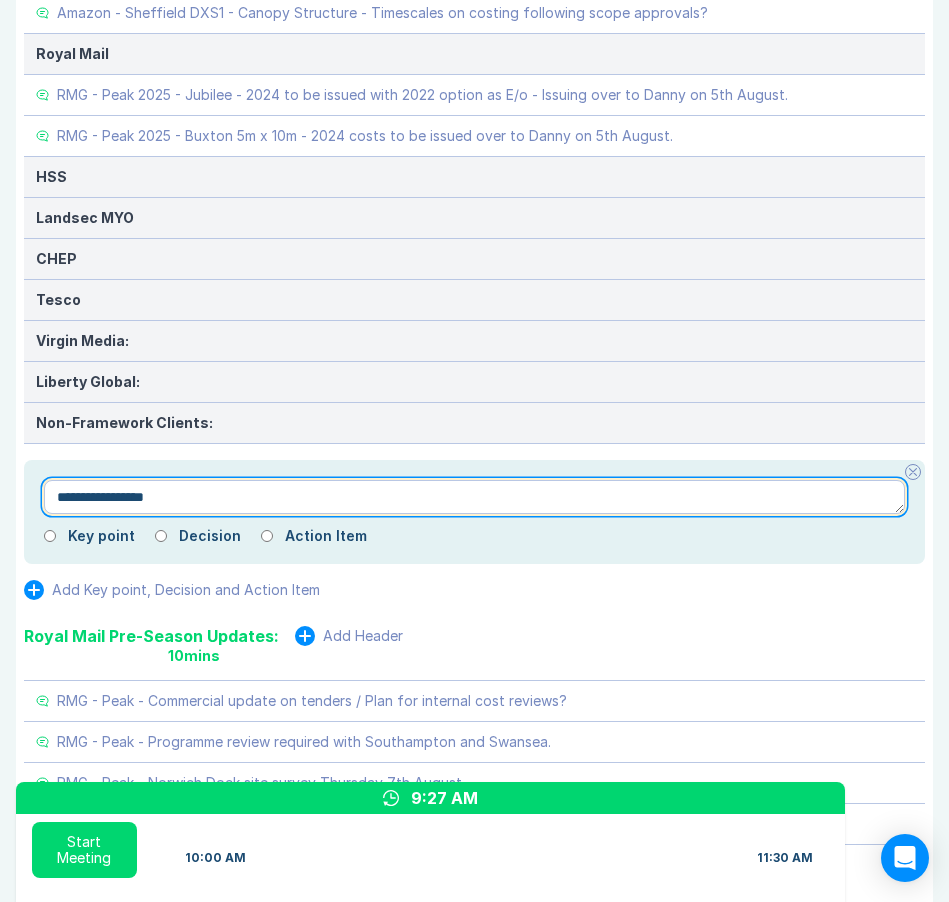 type on "**********" 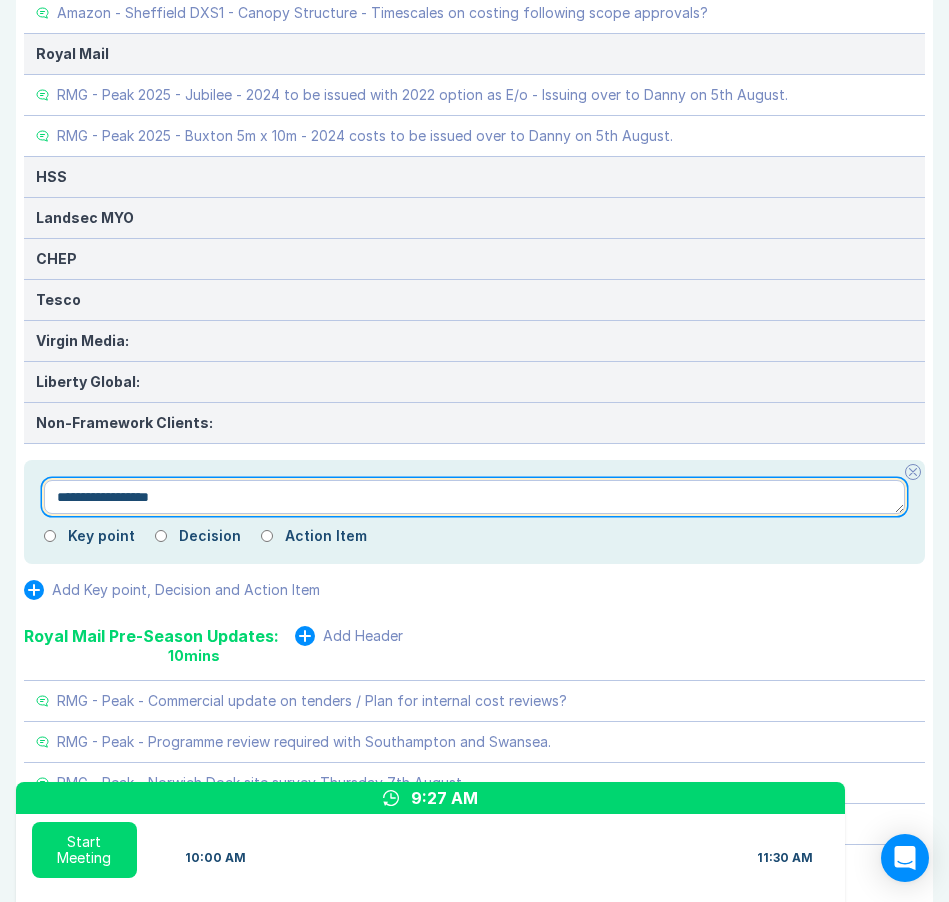 type on "*" 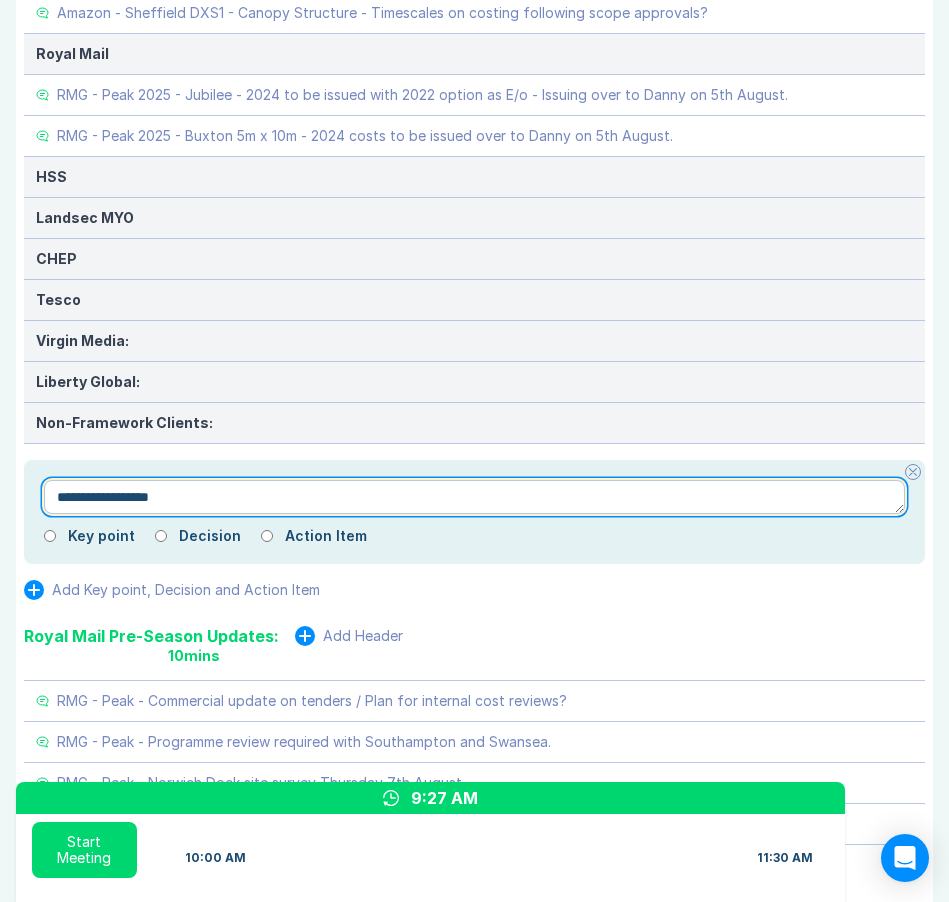 type on "**********" 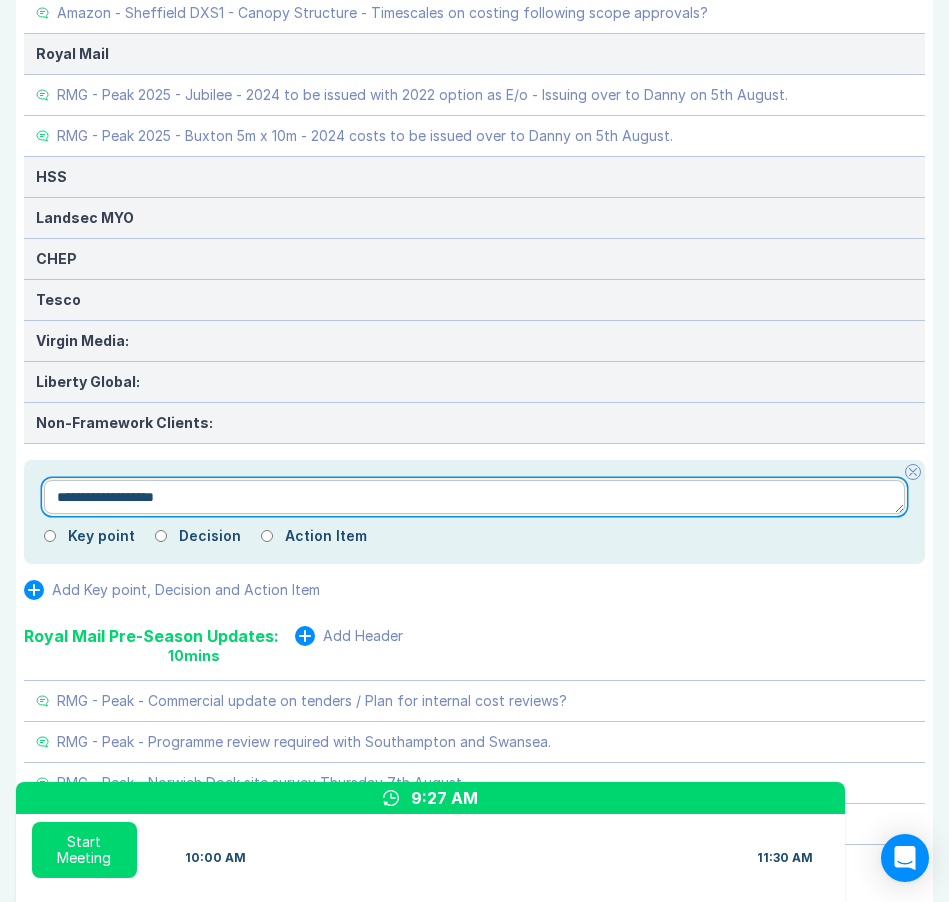 type on "*" 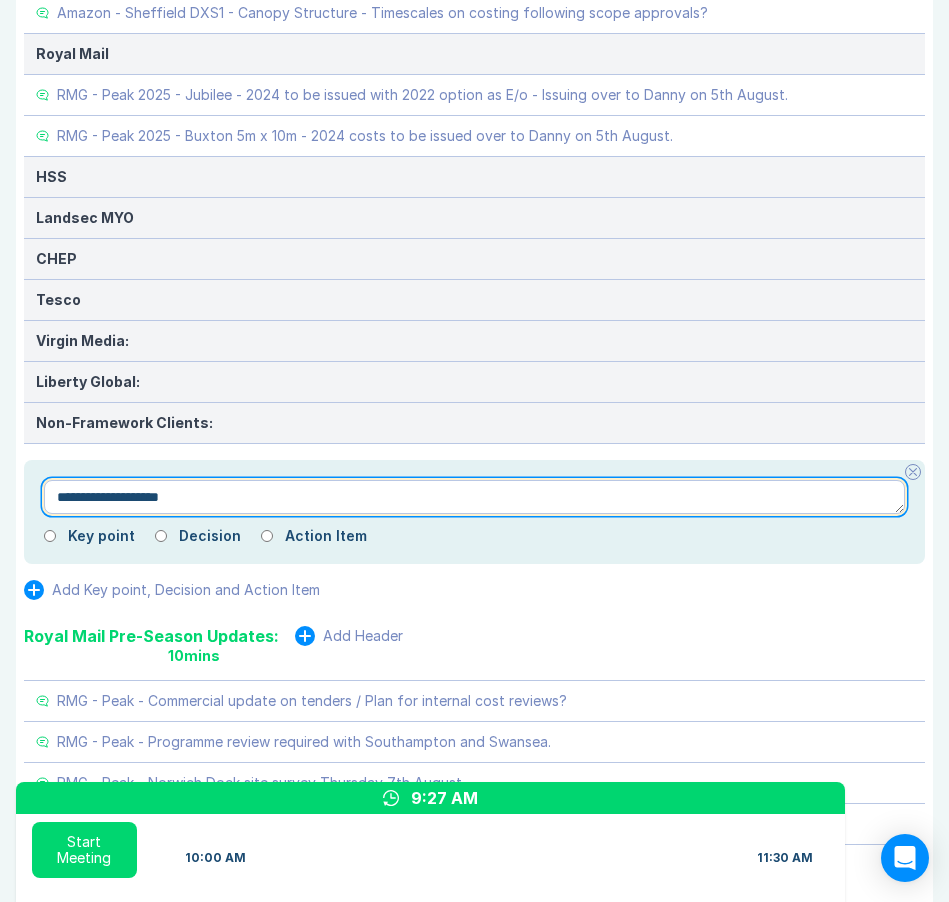 type on "*" 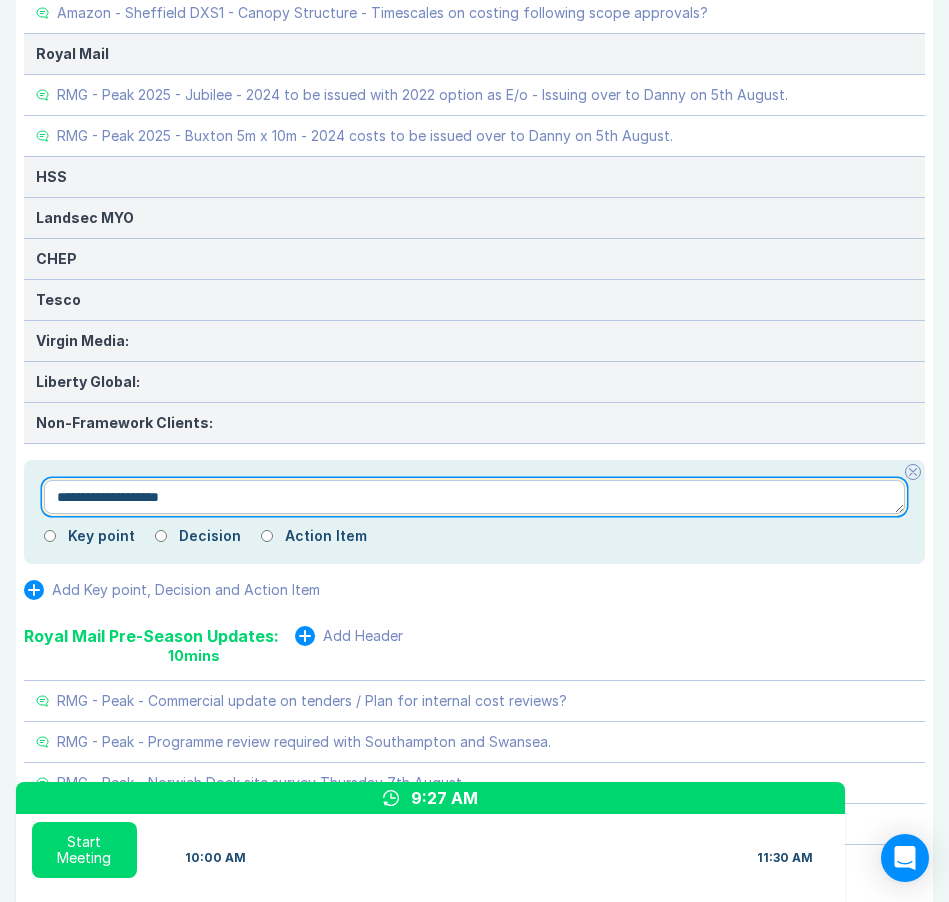 type on "**********" 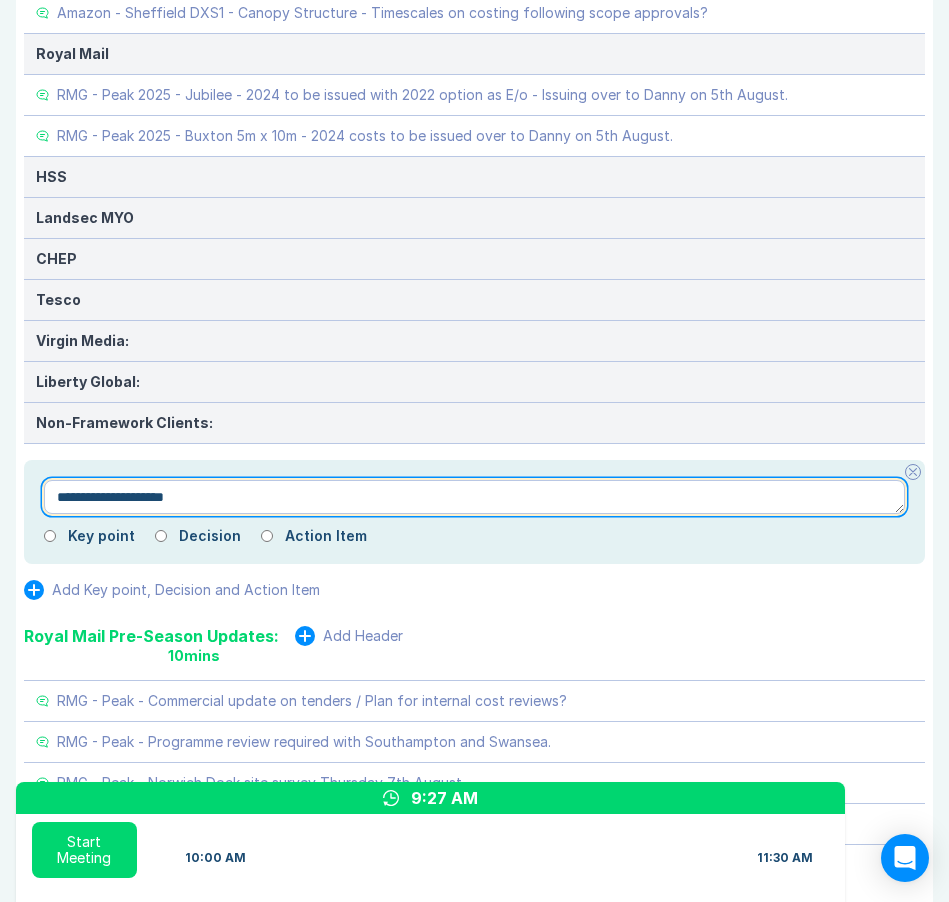 type on "*" 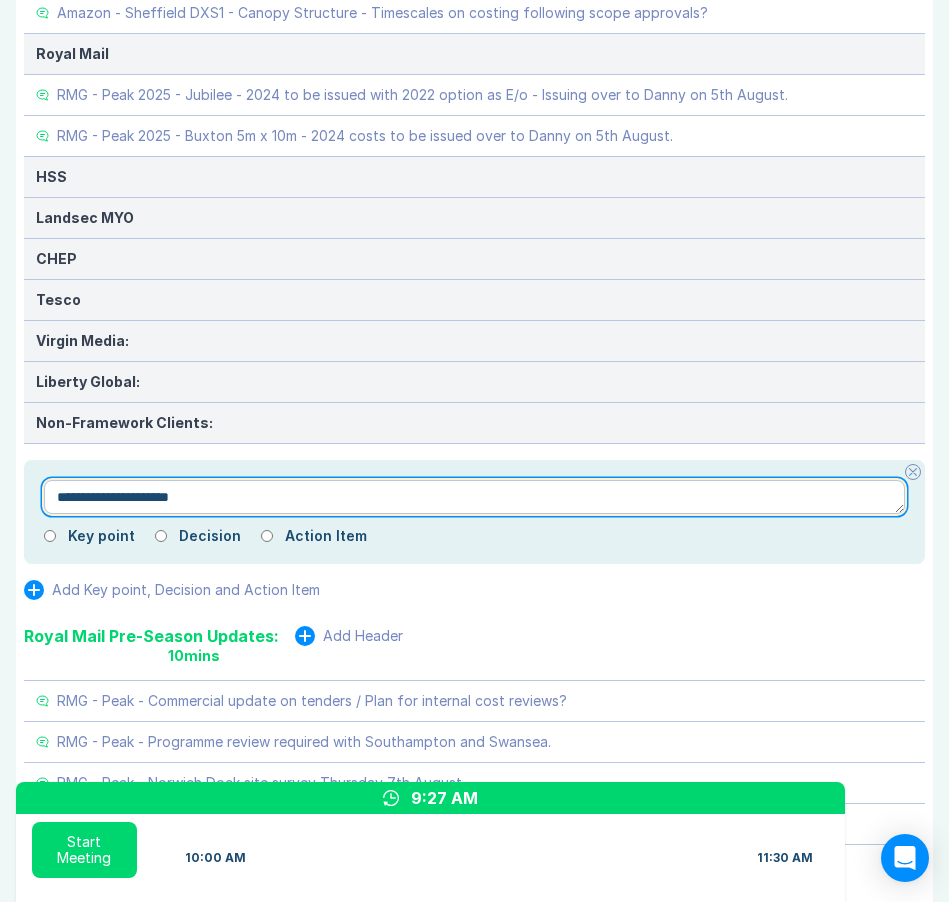 type on "*" 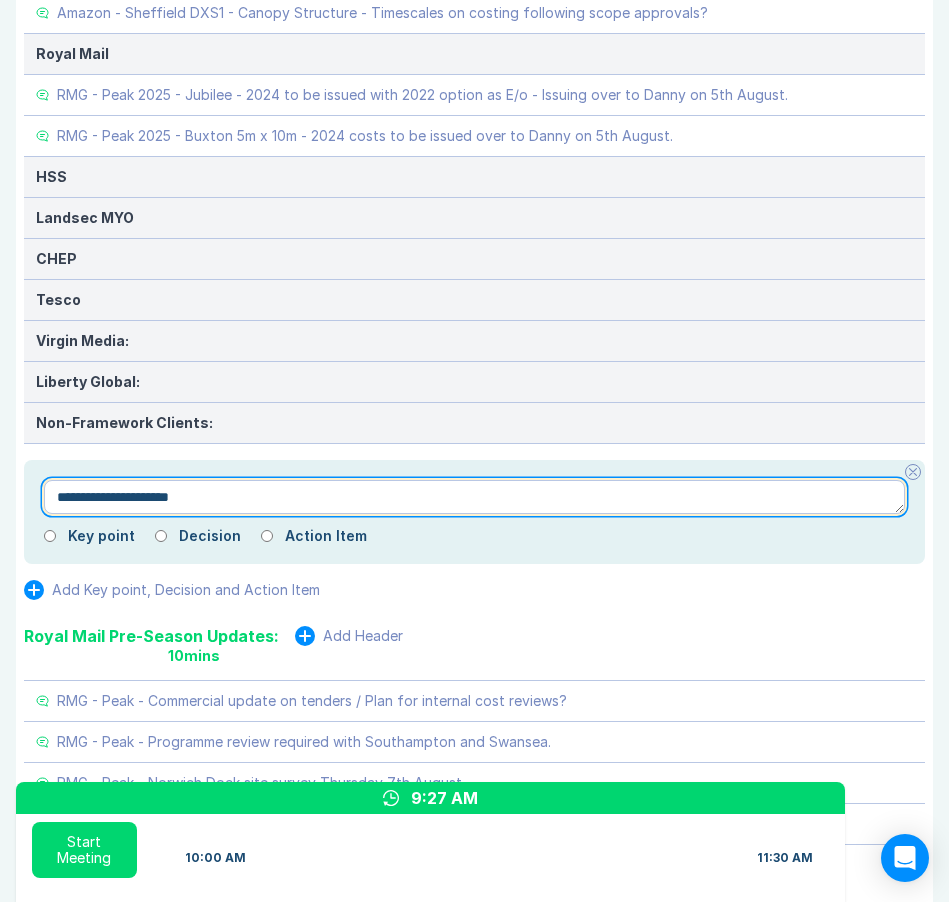 type on "**********" 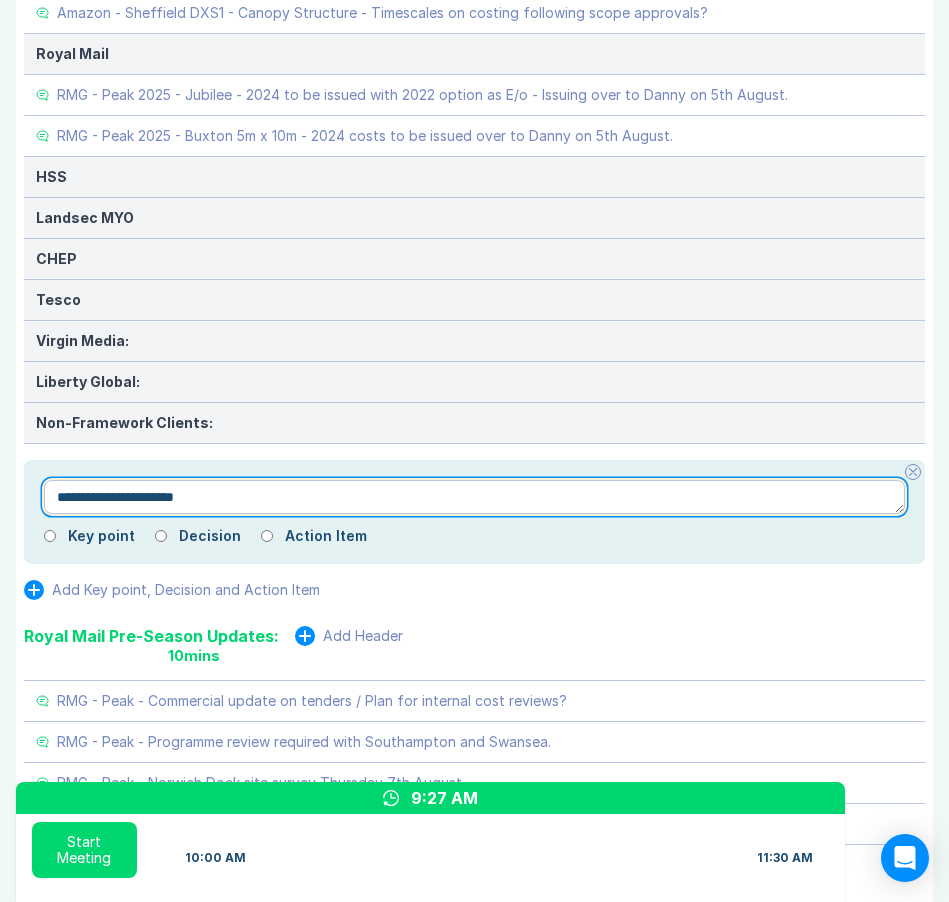 type on "*" 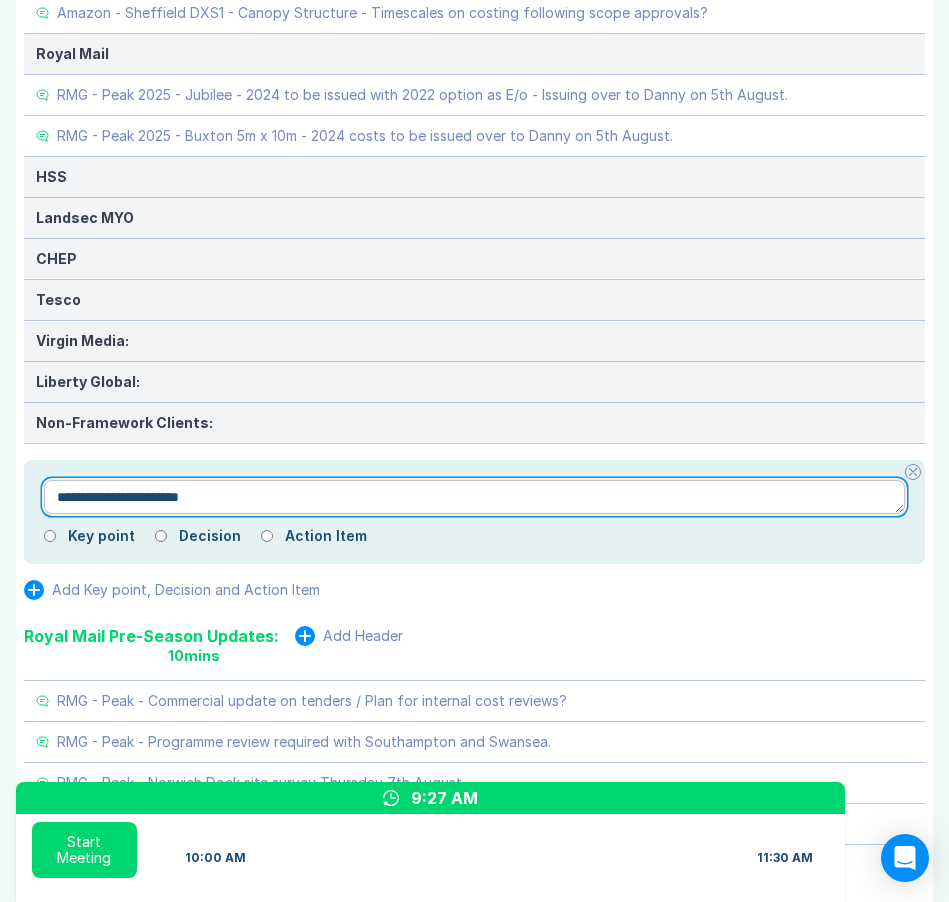 type on "*" 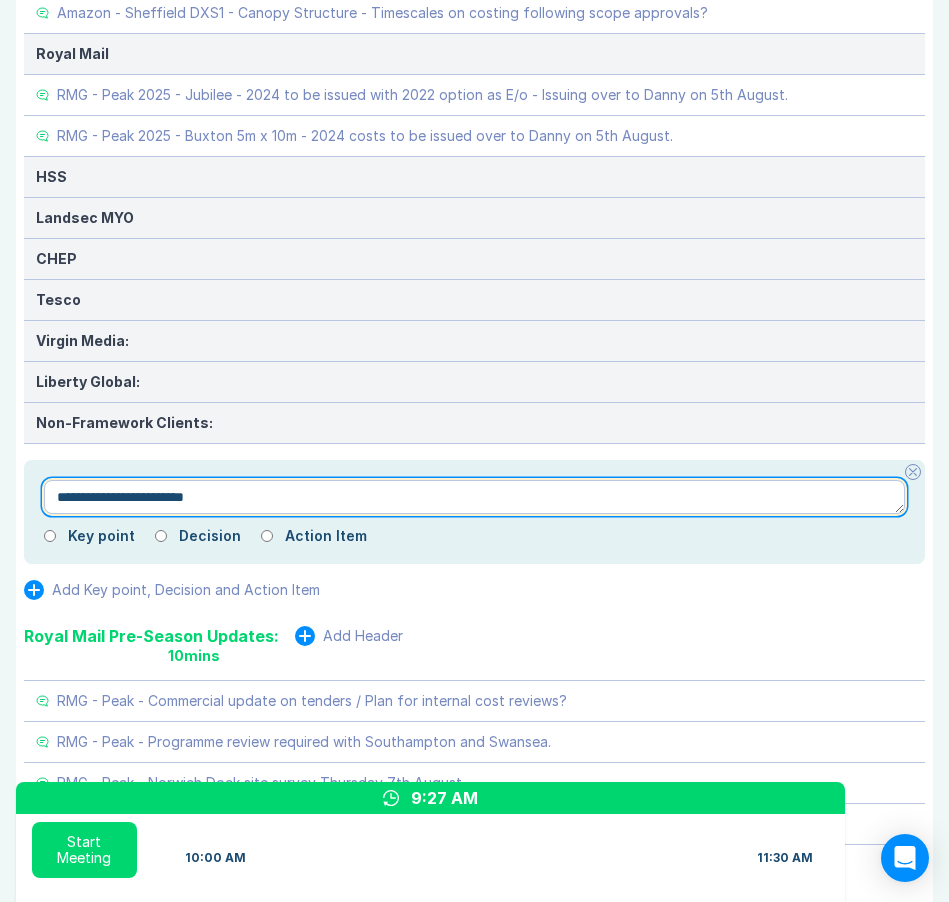 type on "*" 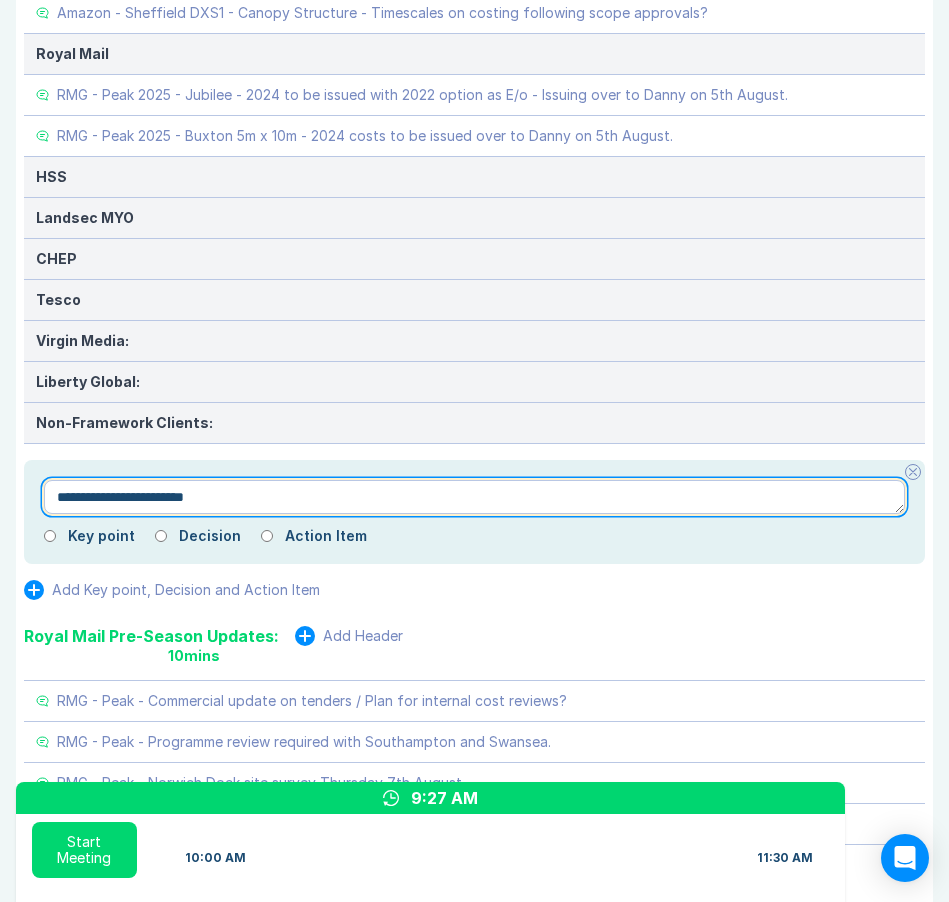 type on "**********" 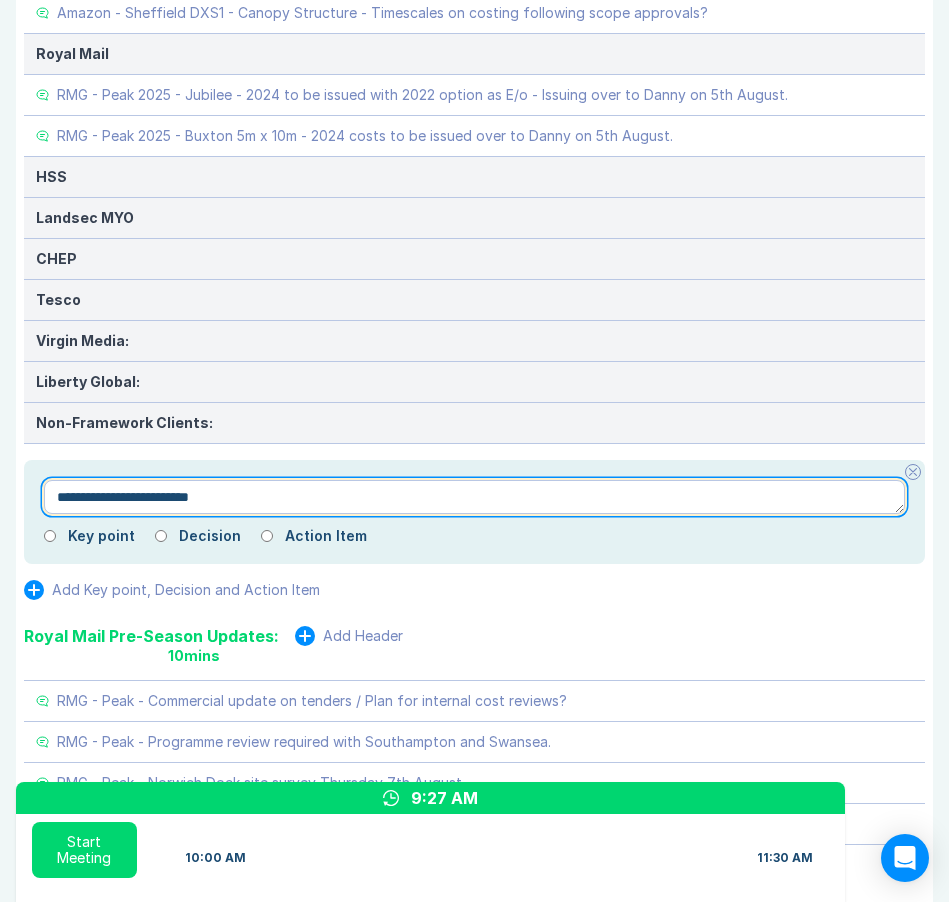 type on "*" 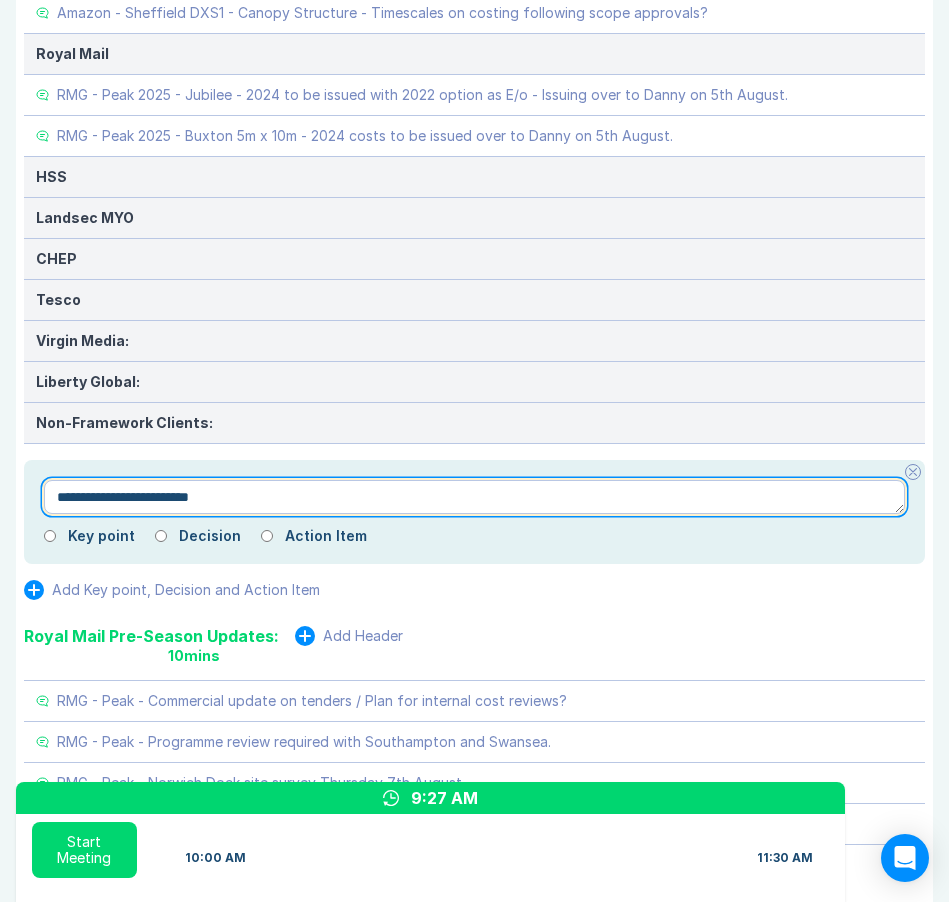 type on "**********" 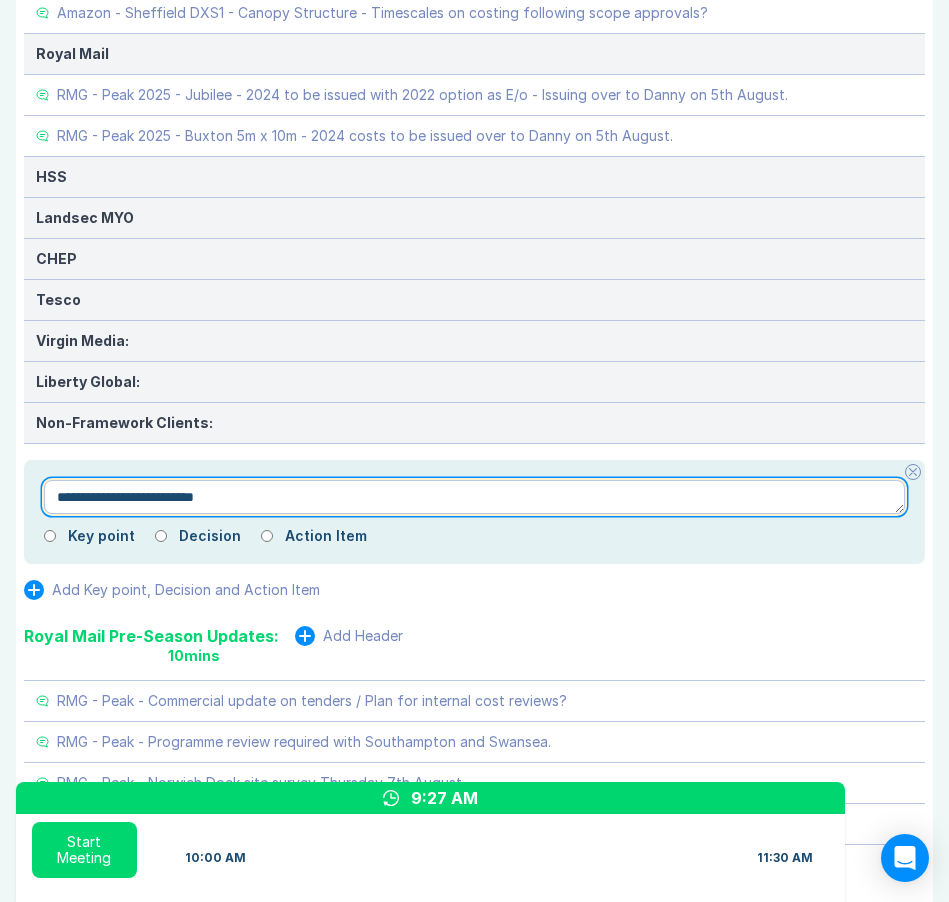 type on "*" 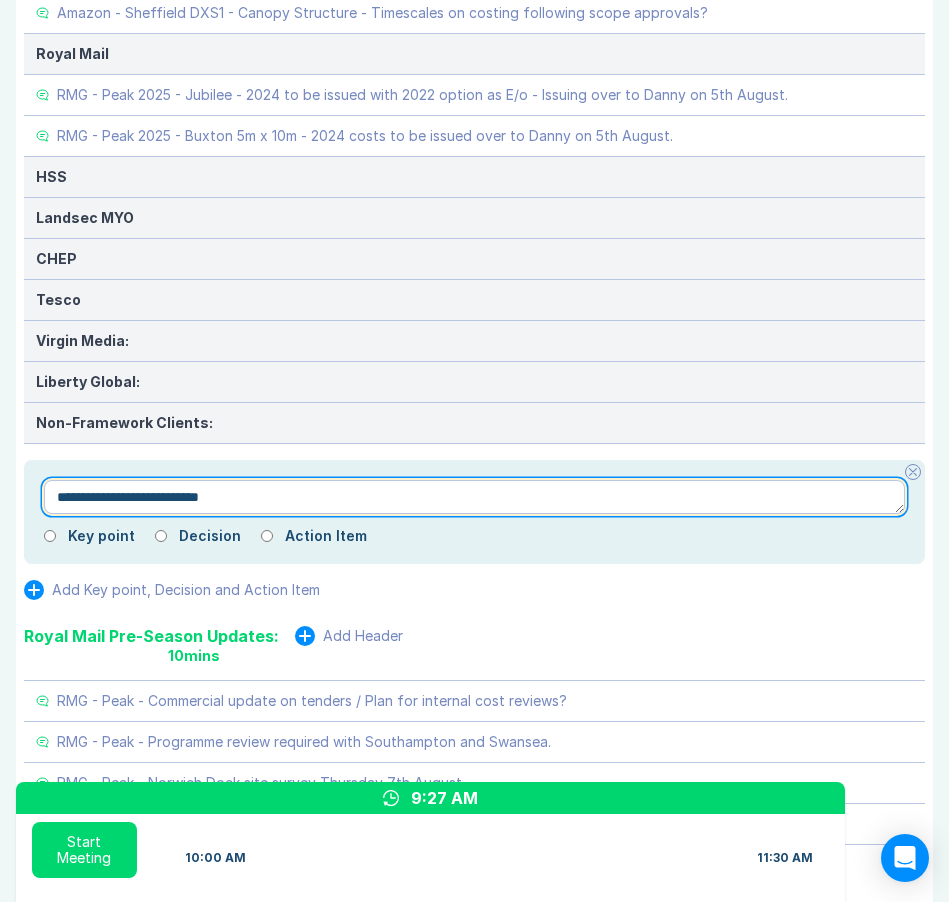 type on "*" 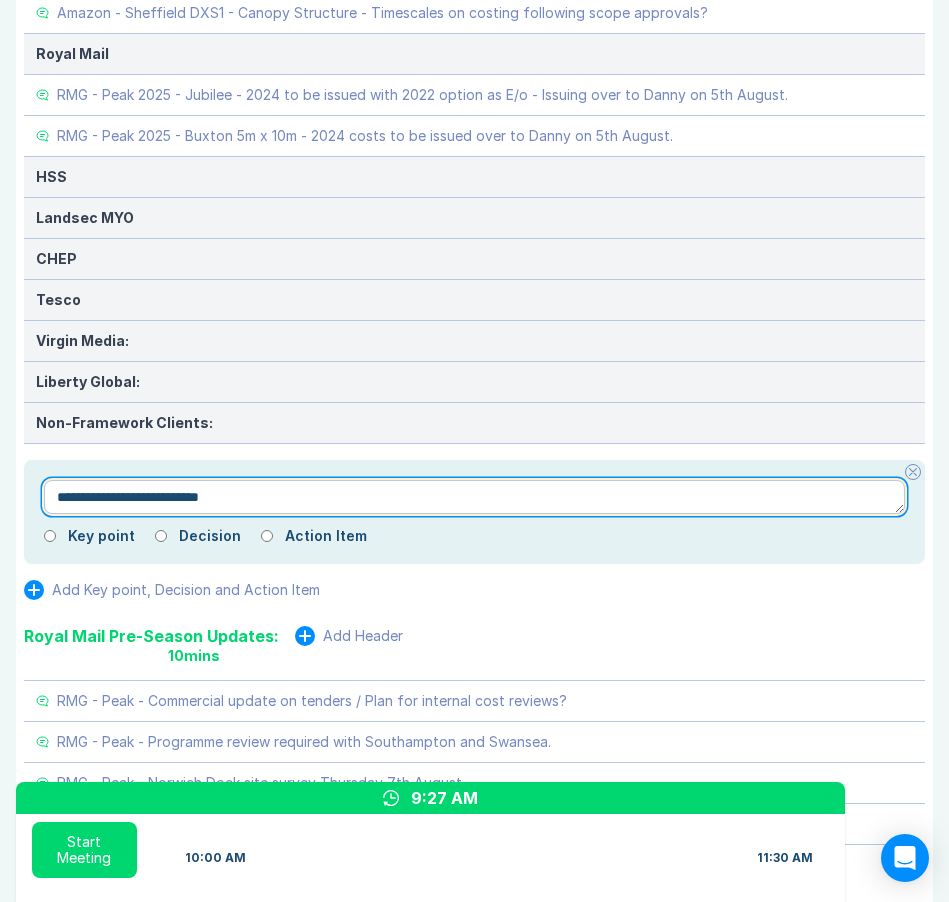 type on "**********" 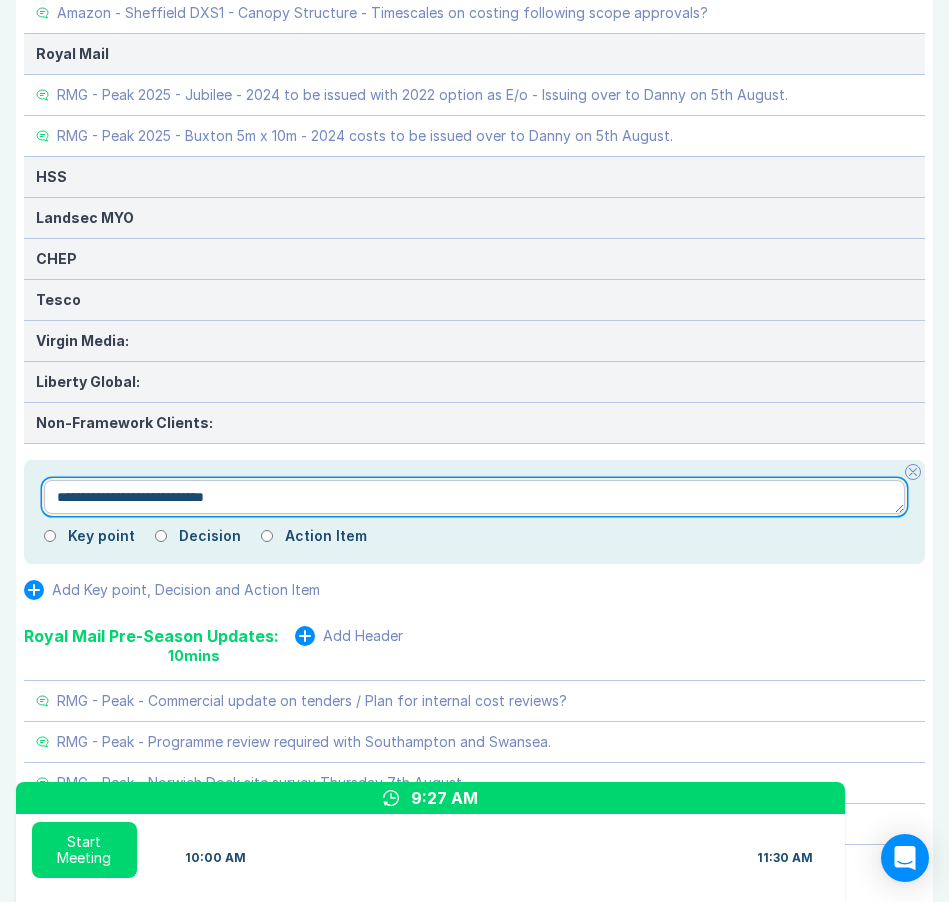 type on "*" 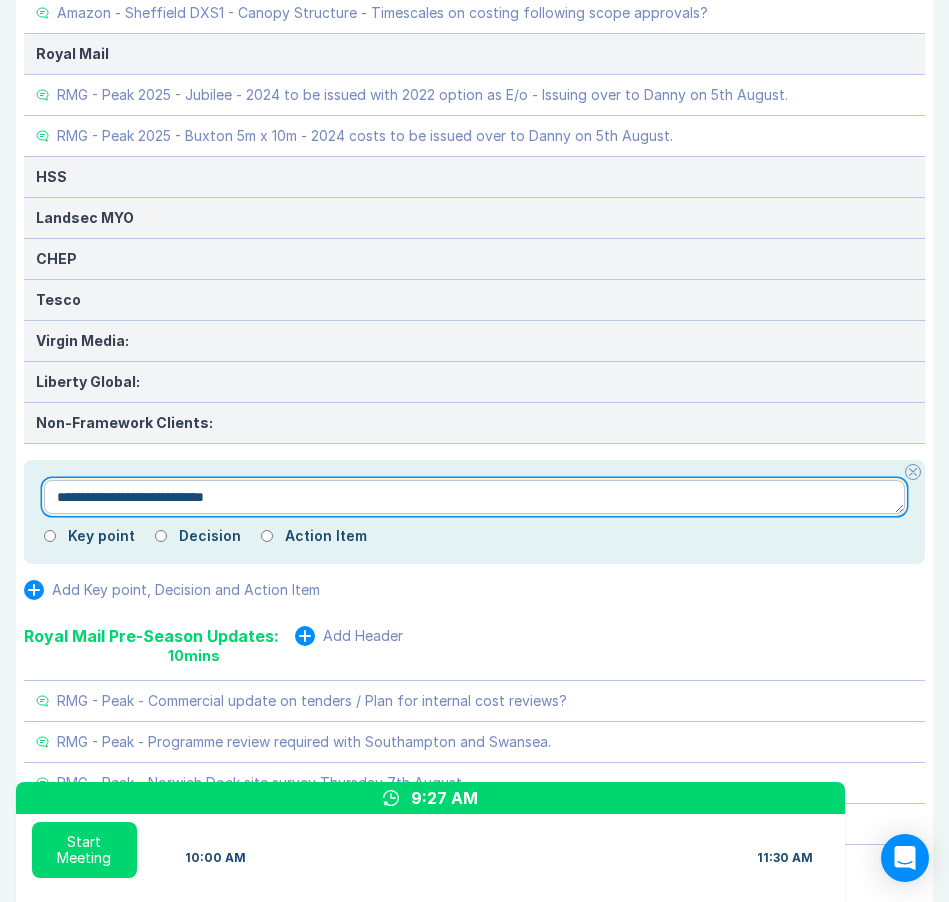 type on "**********" 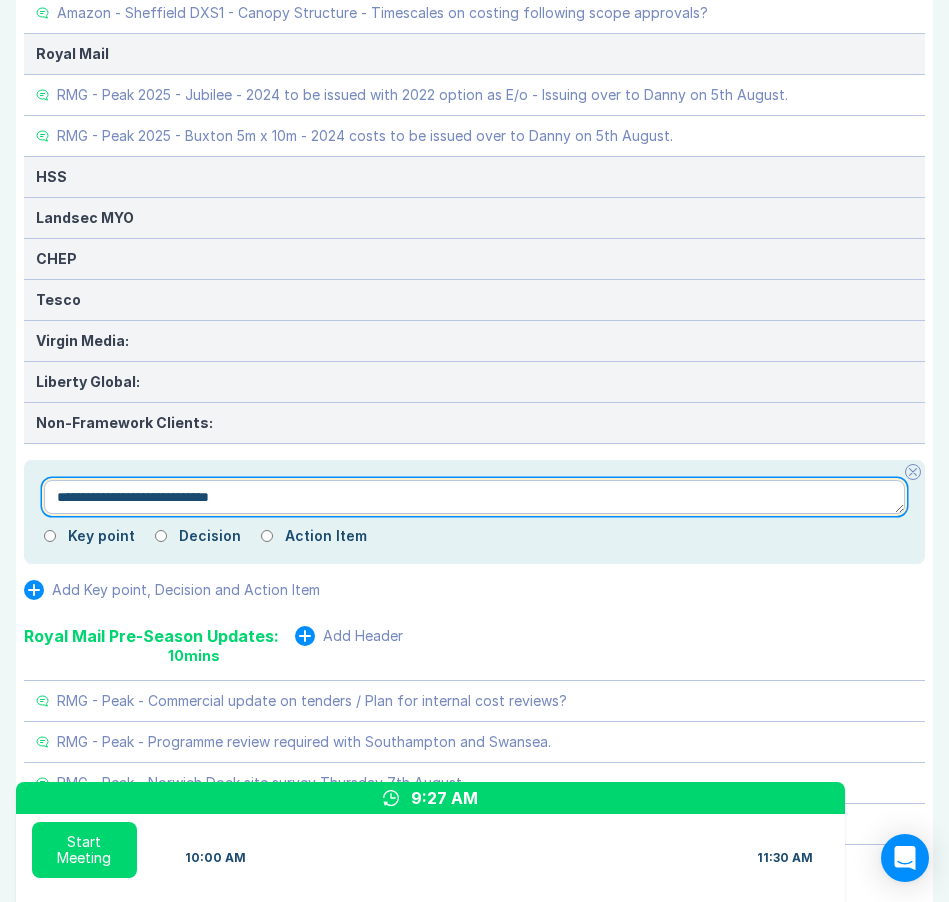 type on "*" 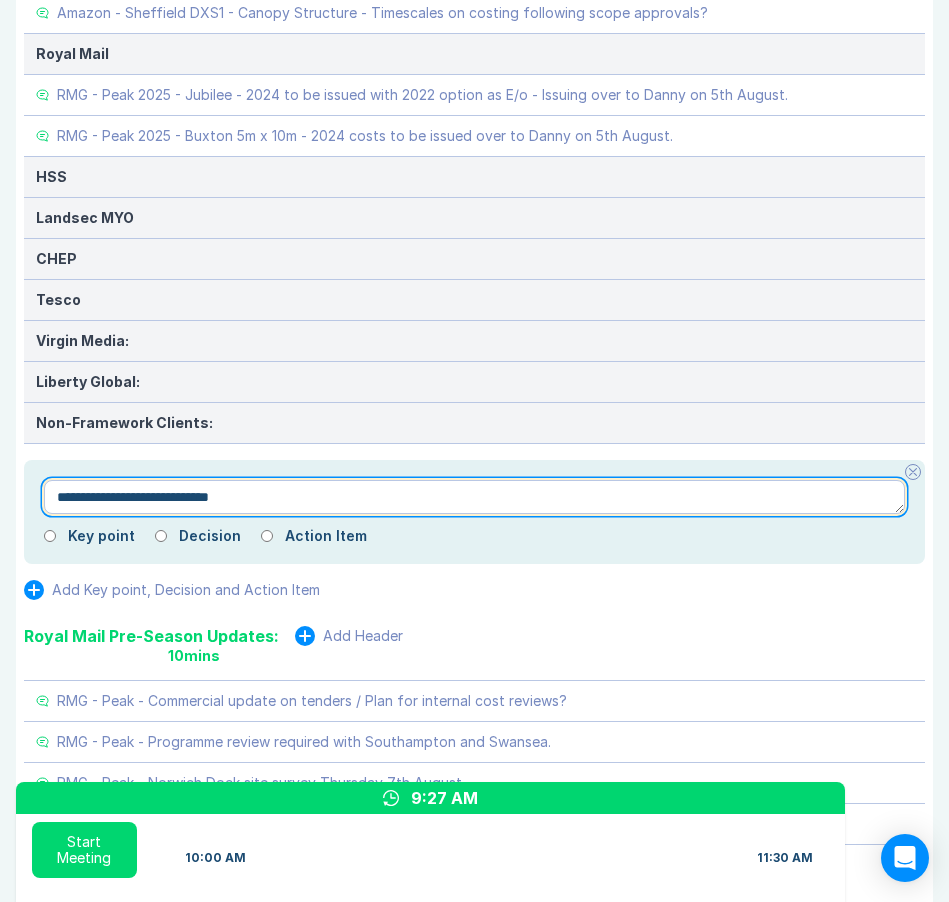 type on "**********" 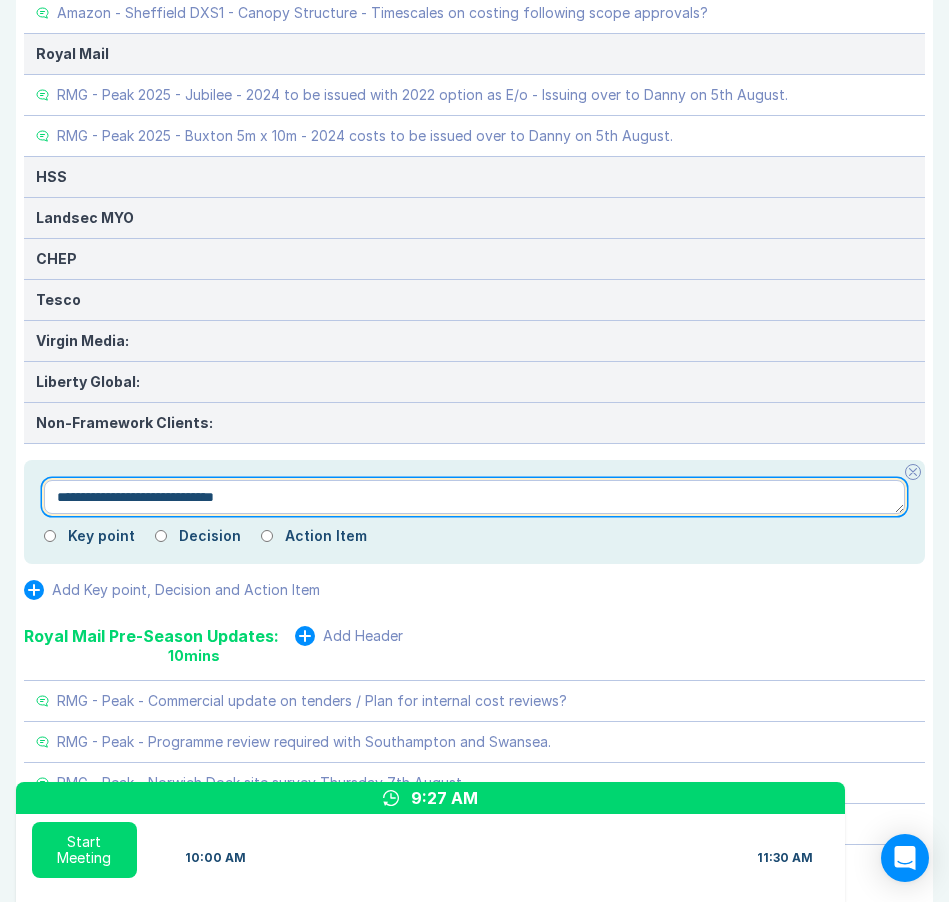 type on "*" 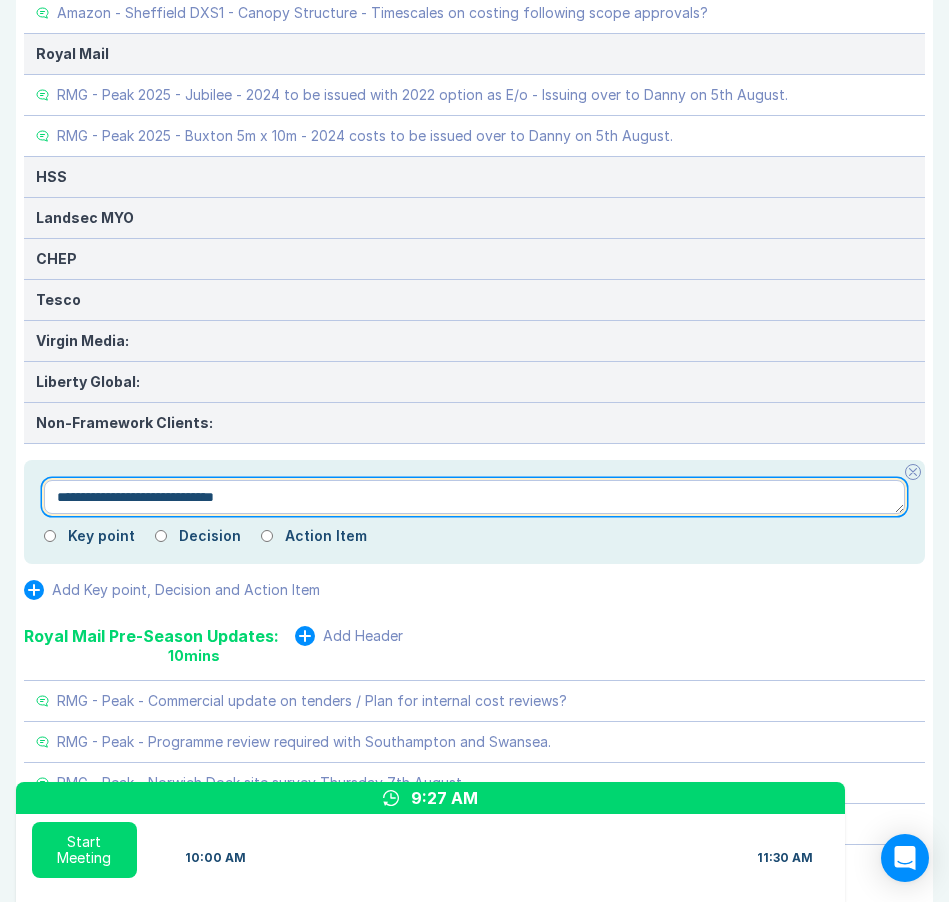 type on "**********" 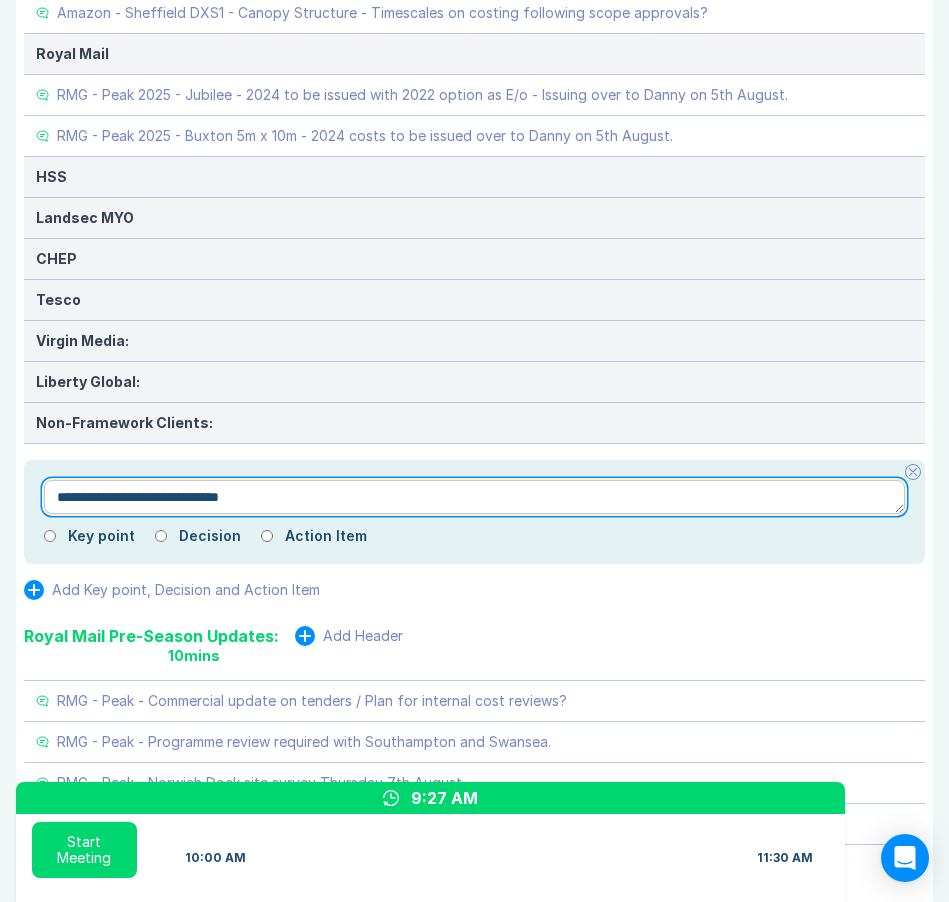 type on "*" 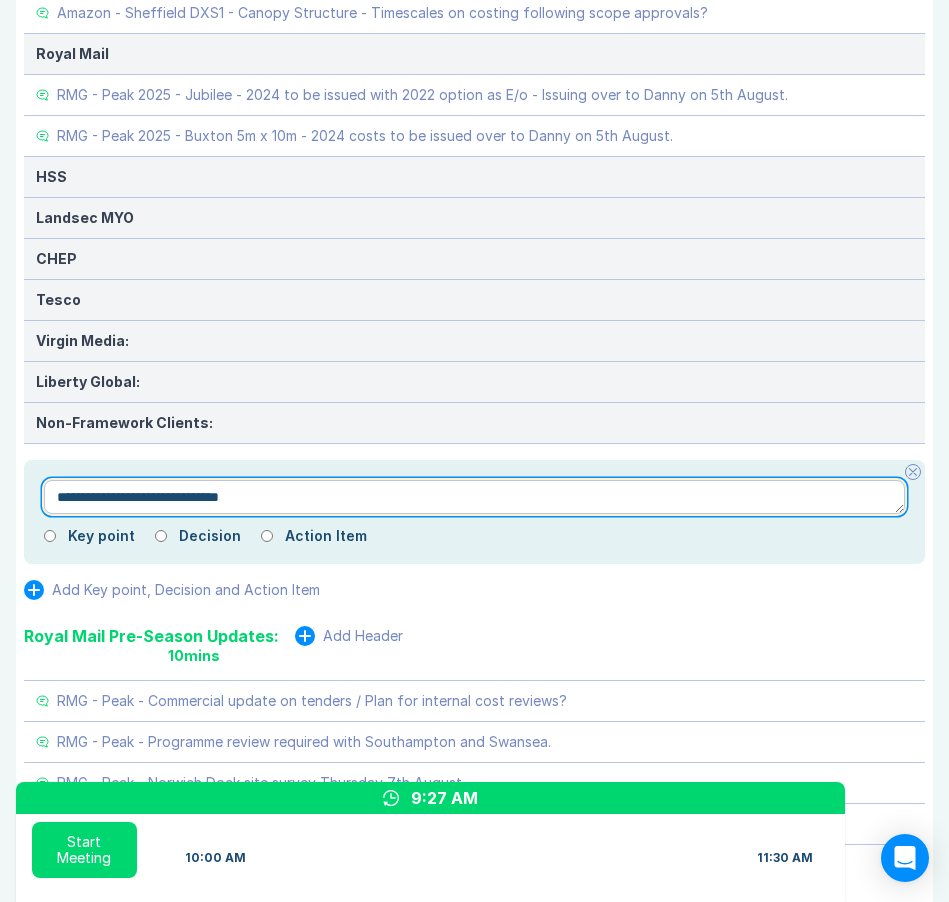 type on "**********" 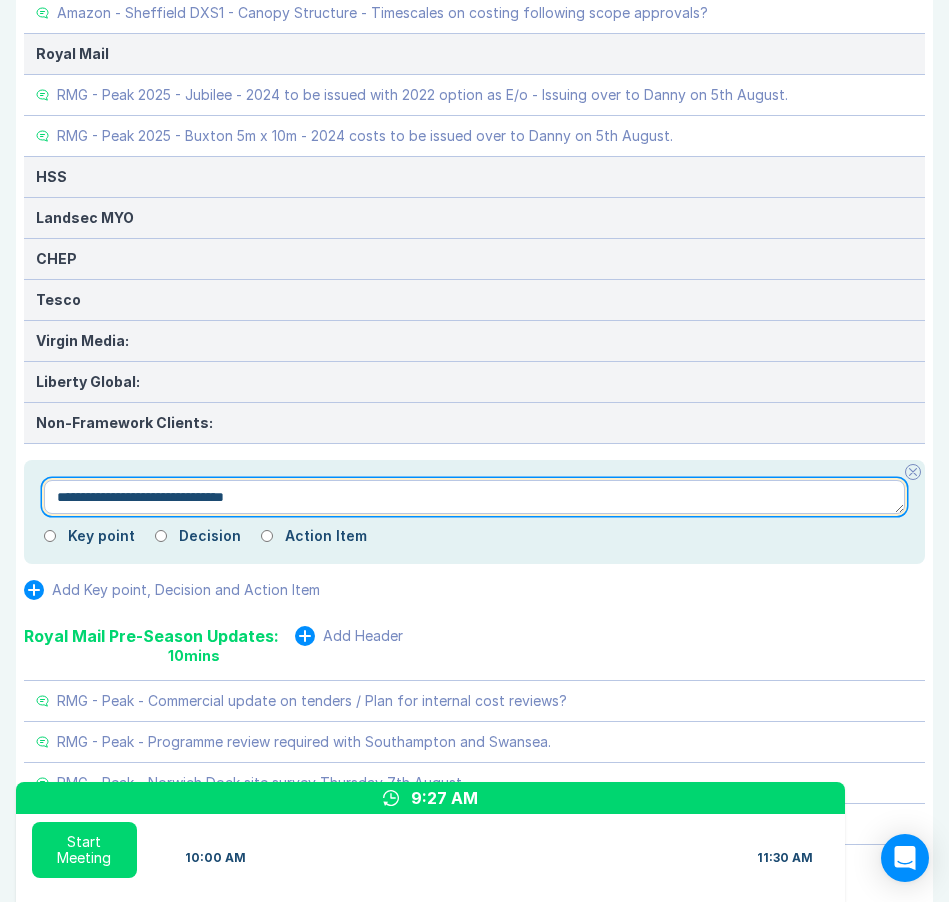 type on "*" 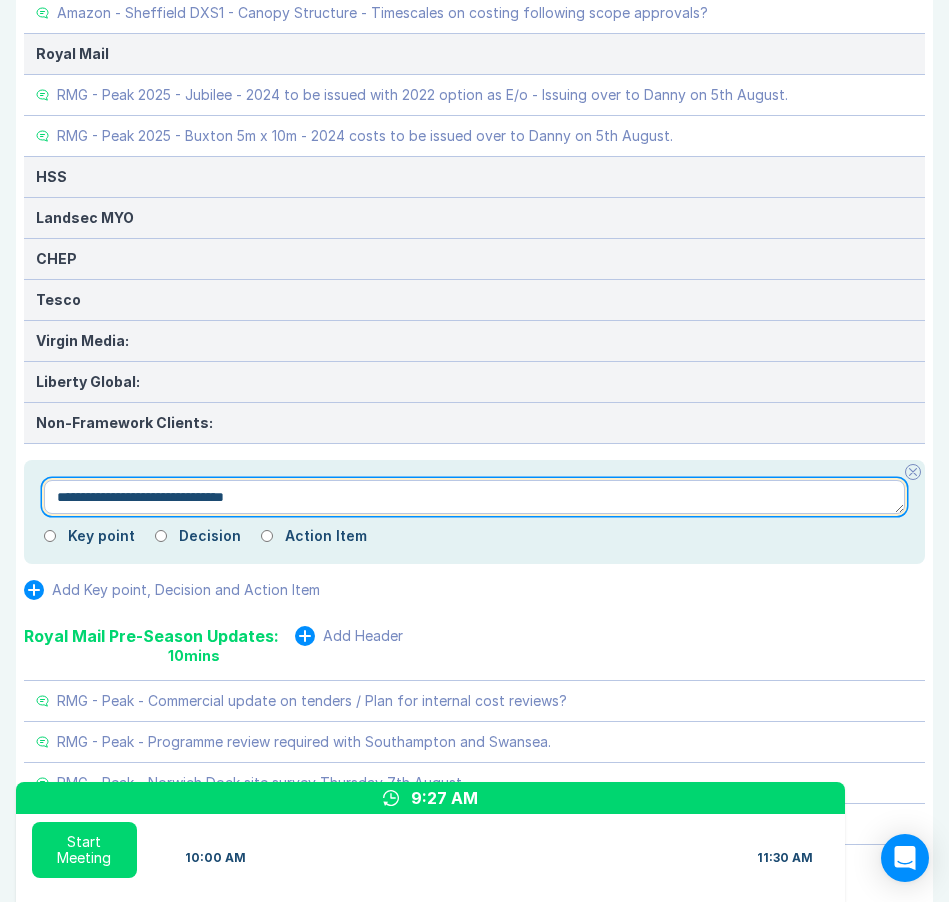 type on "**********" 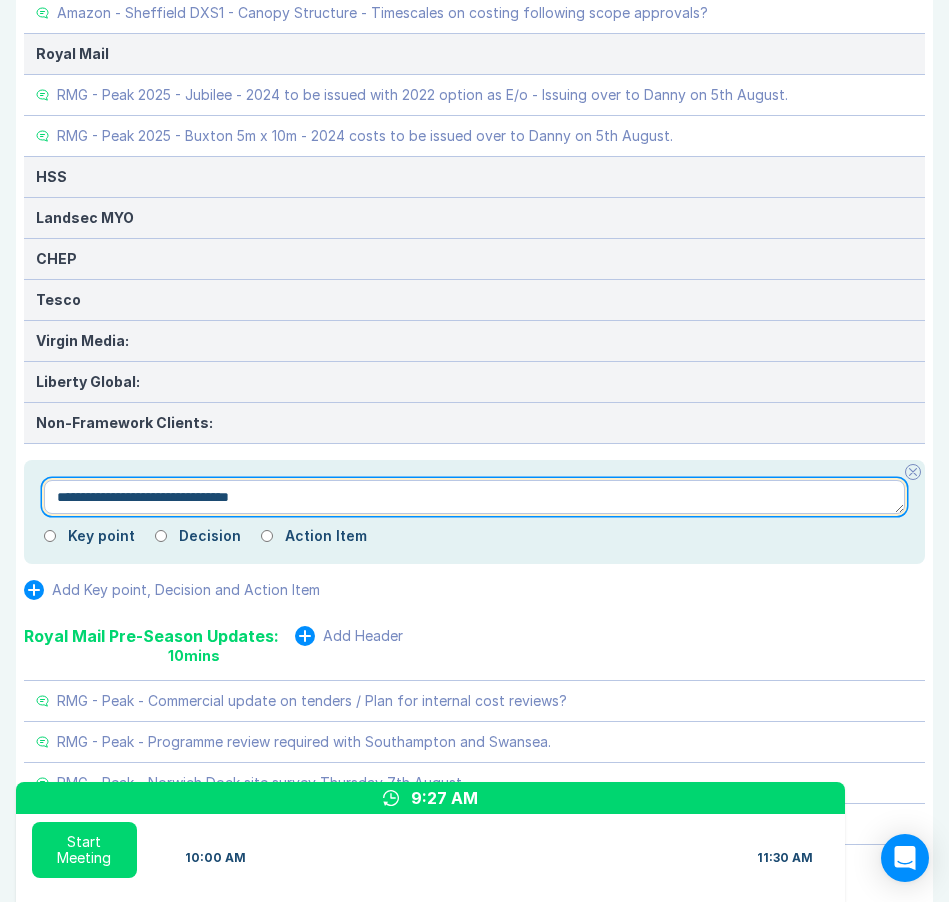 type on "*" 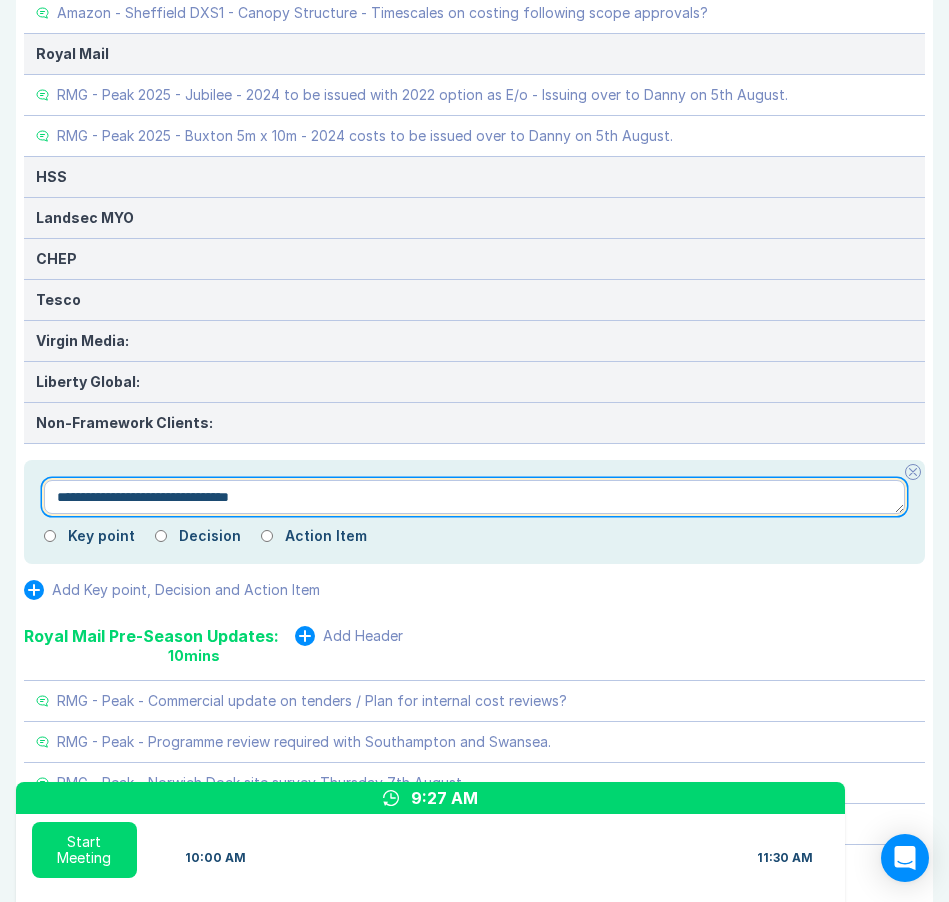 type on "**********" 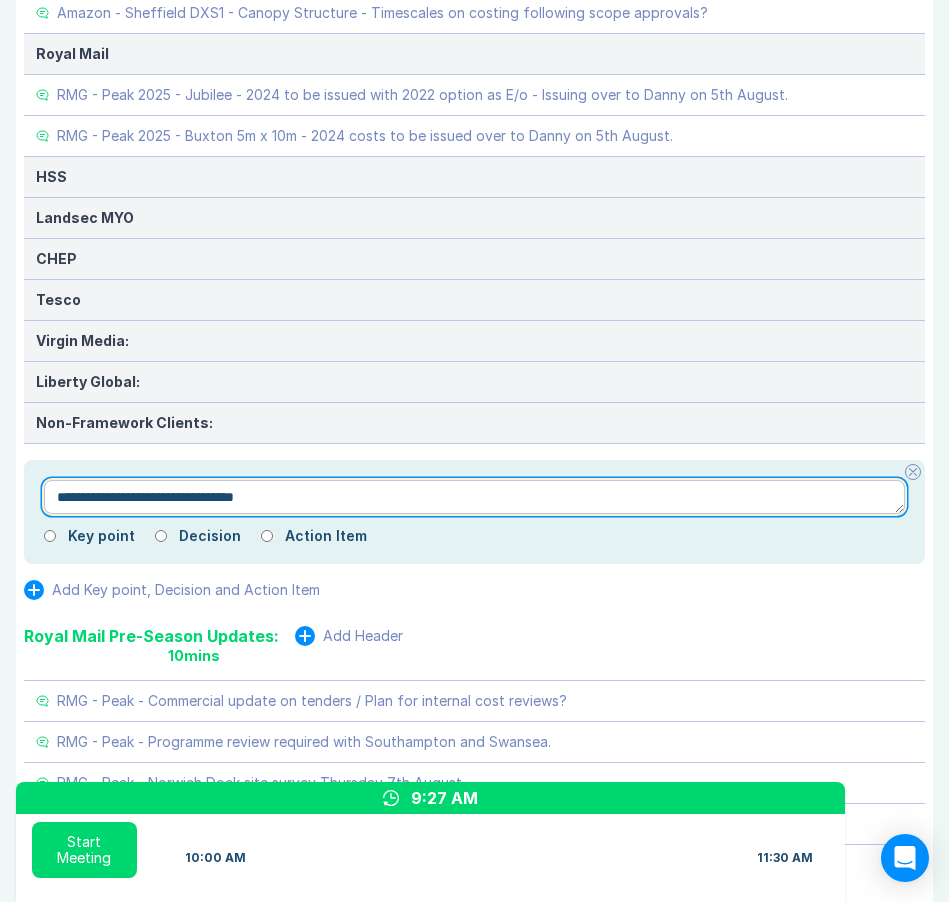 type on "*" 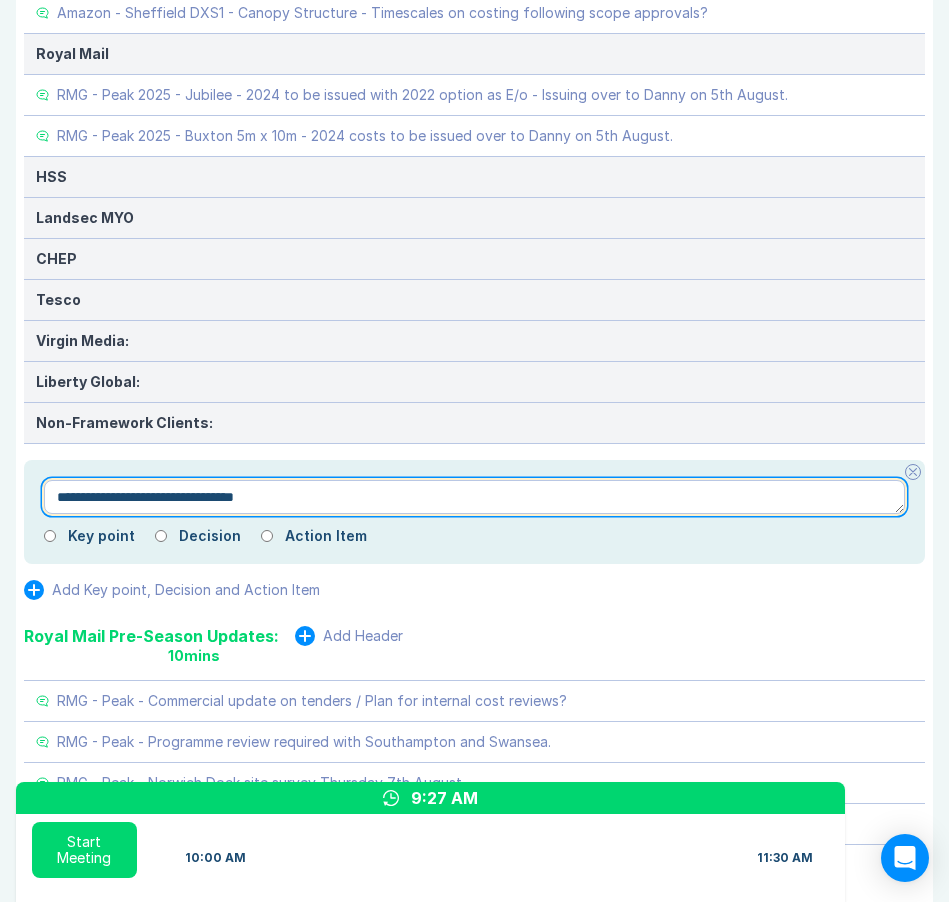 type on "**********" 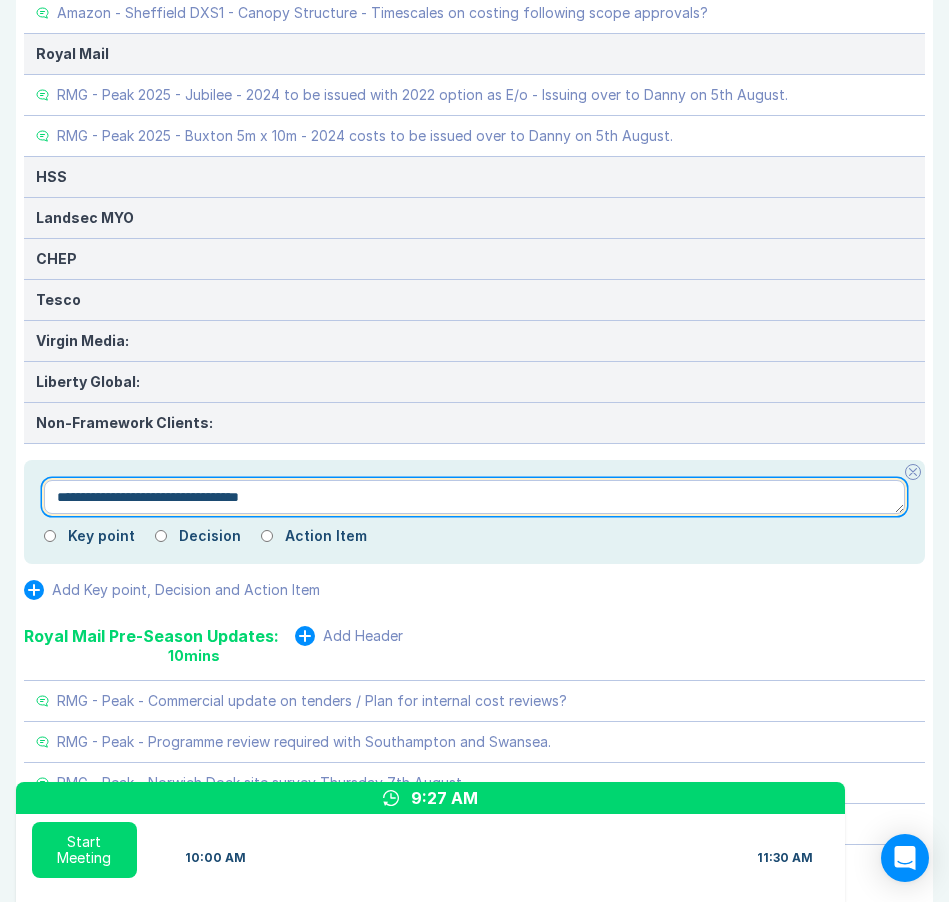 type on "*" 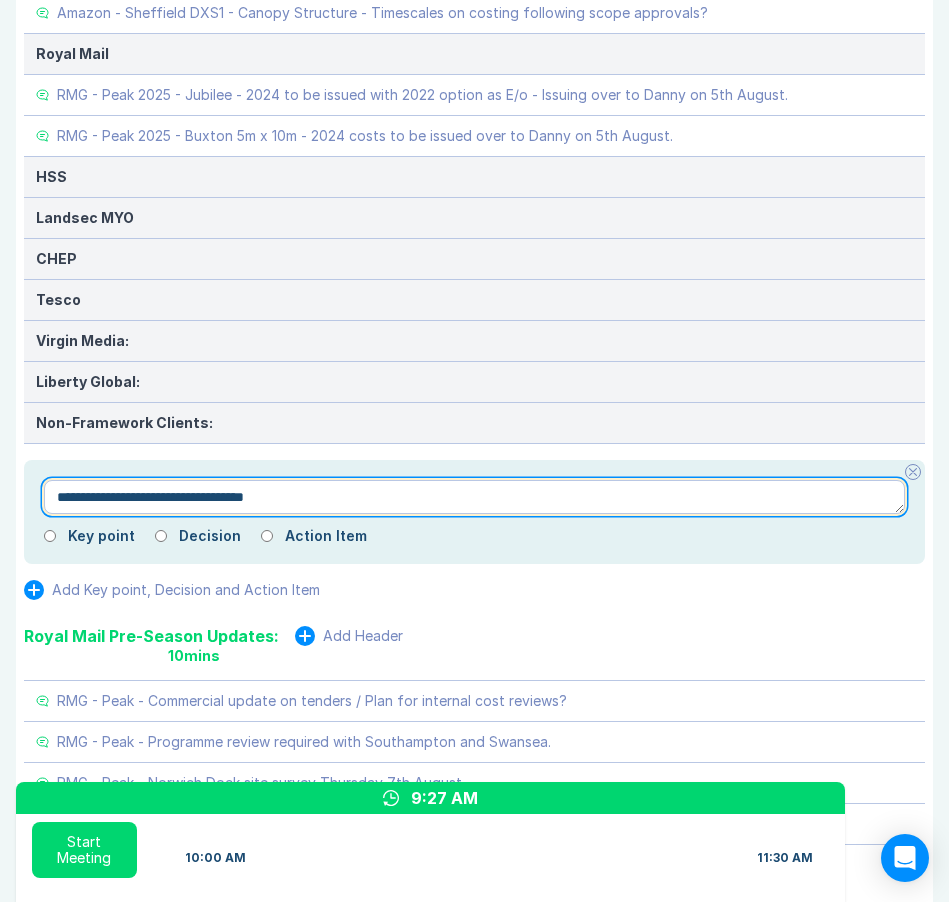 type on "*" 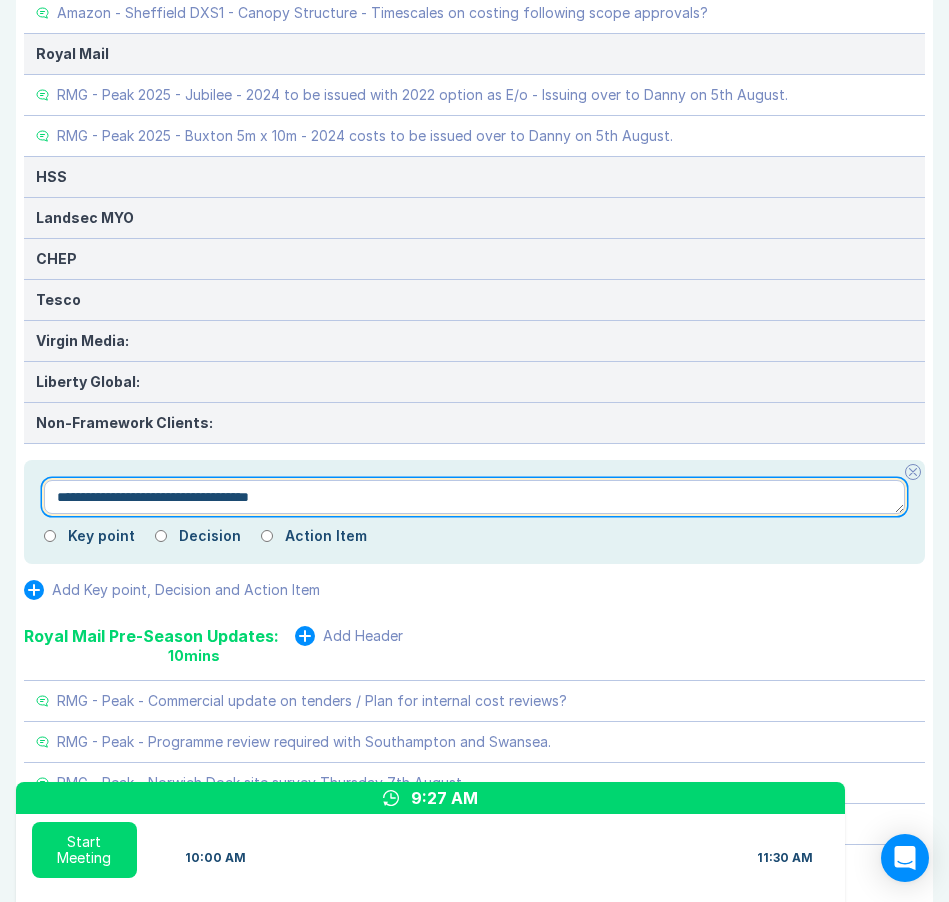 type on "*" 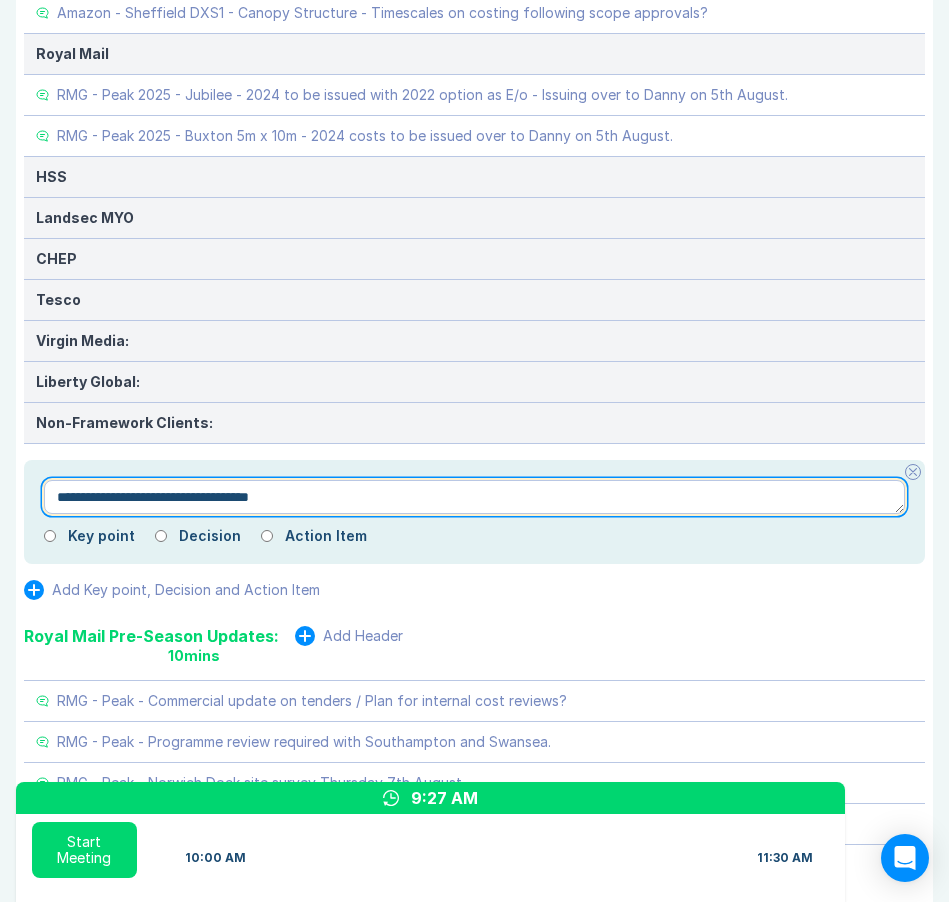 type on "**********" 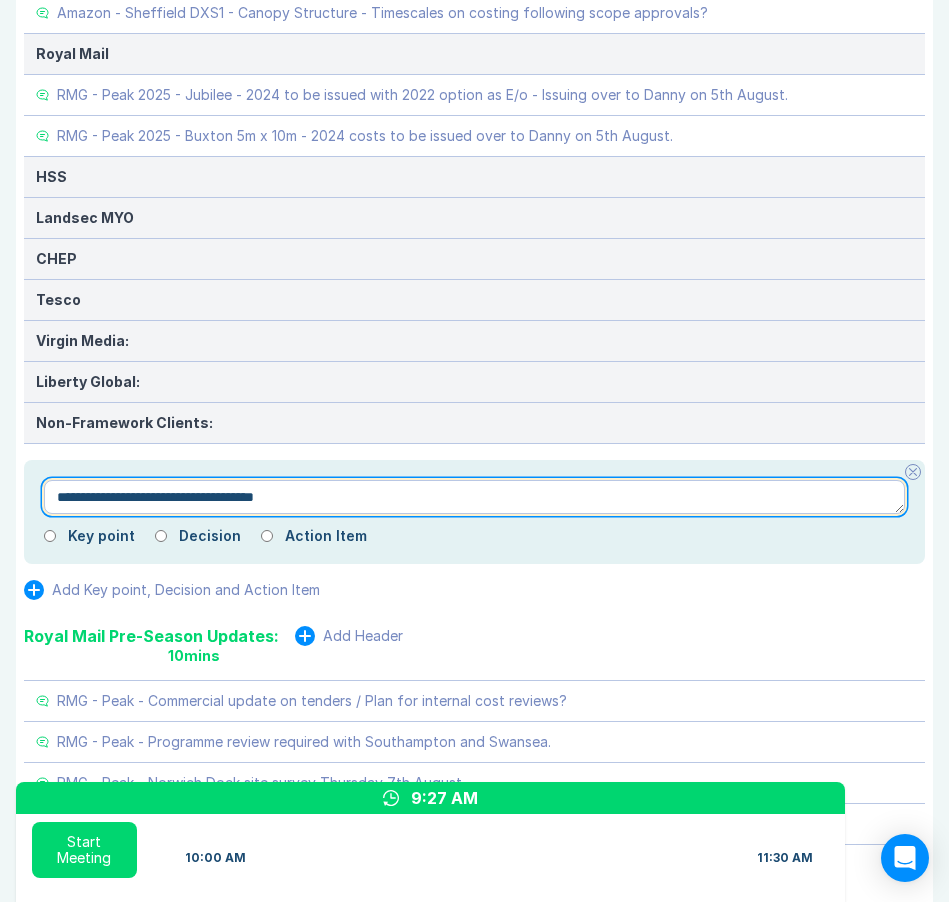 type on "*" 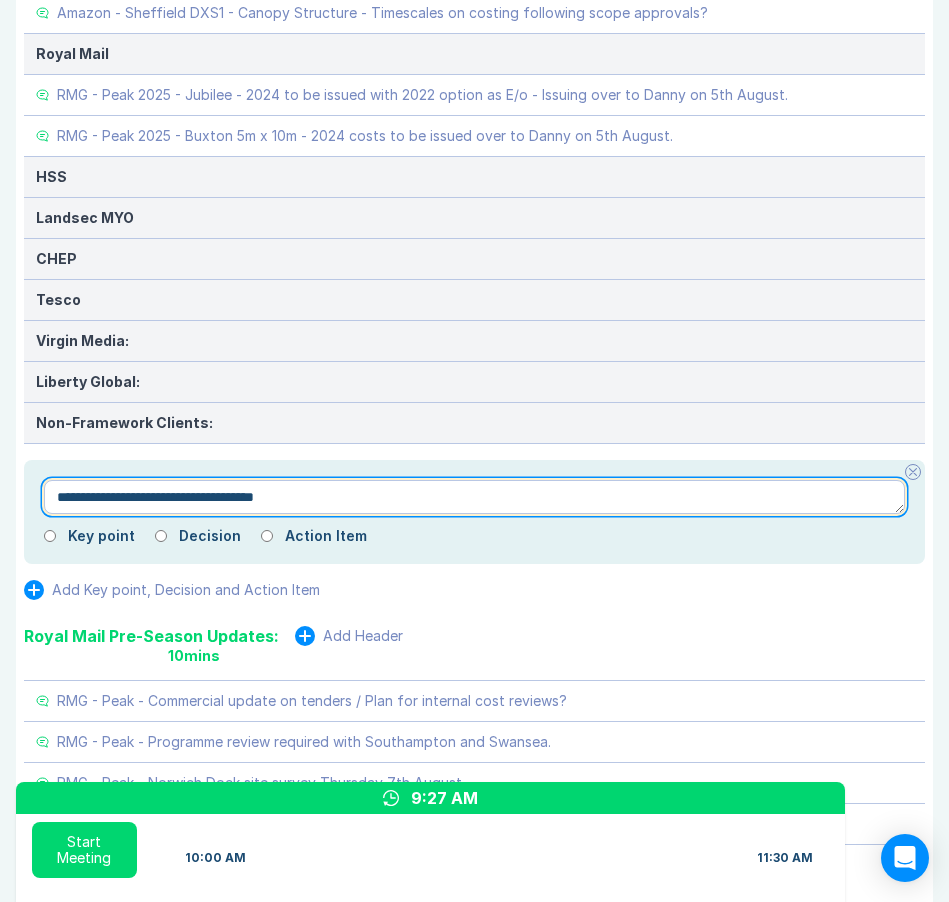 type on "**********" 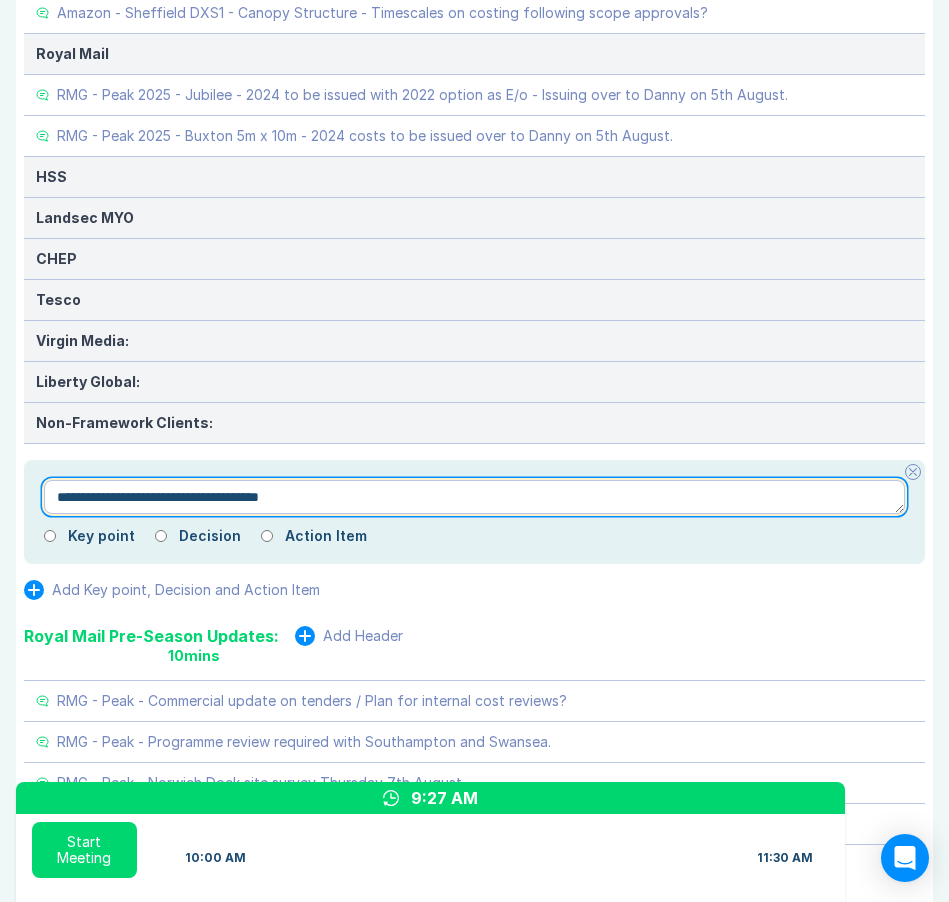 type on "*" 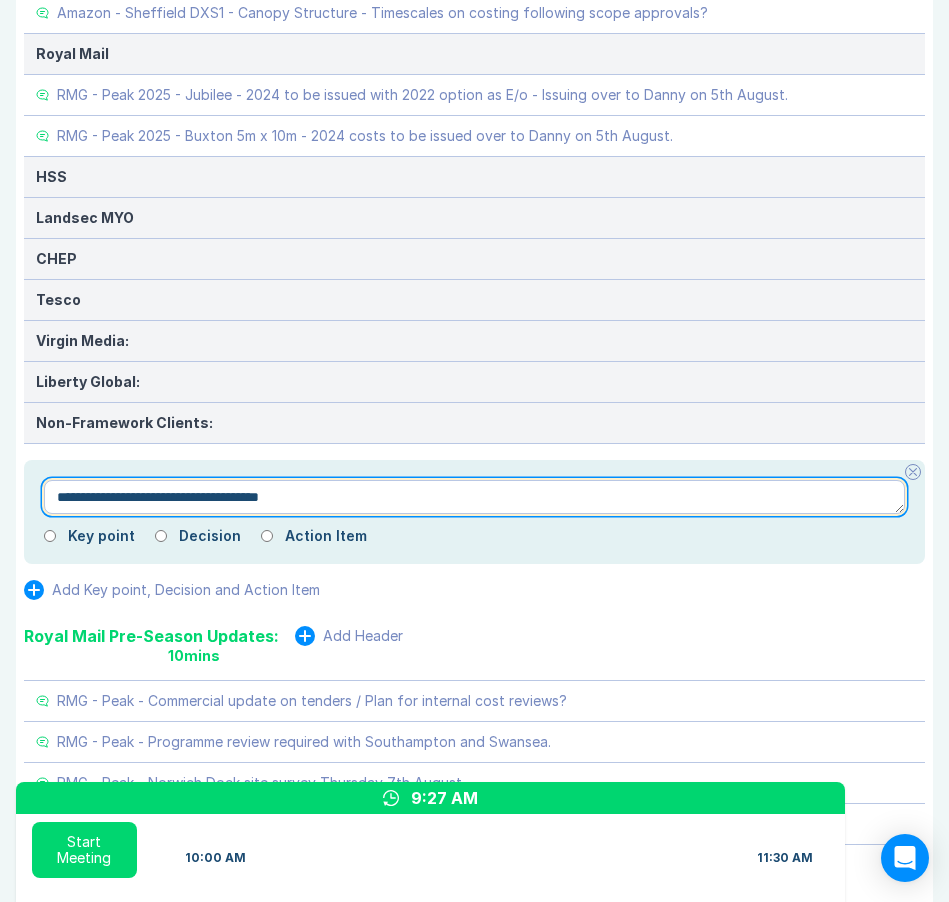type on "**********" 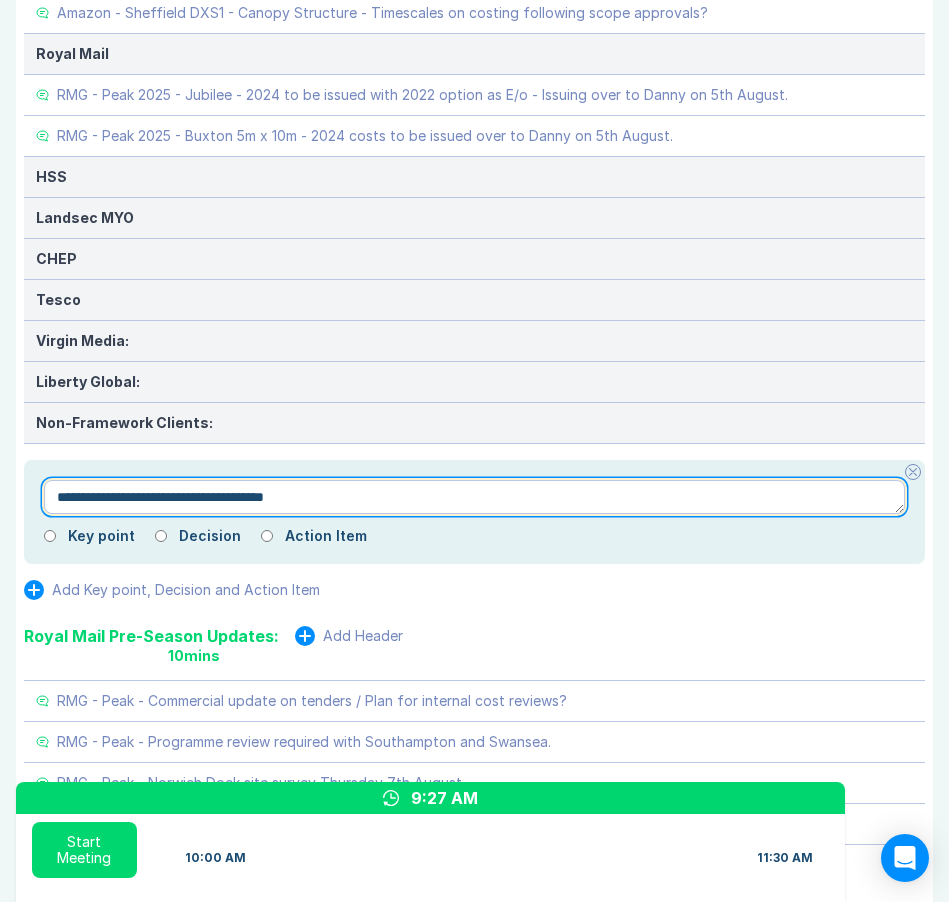 type on "*" 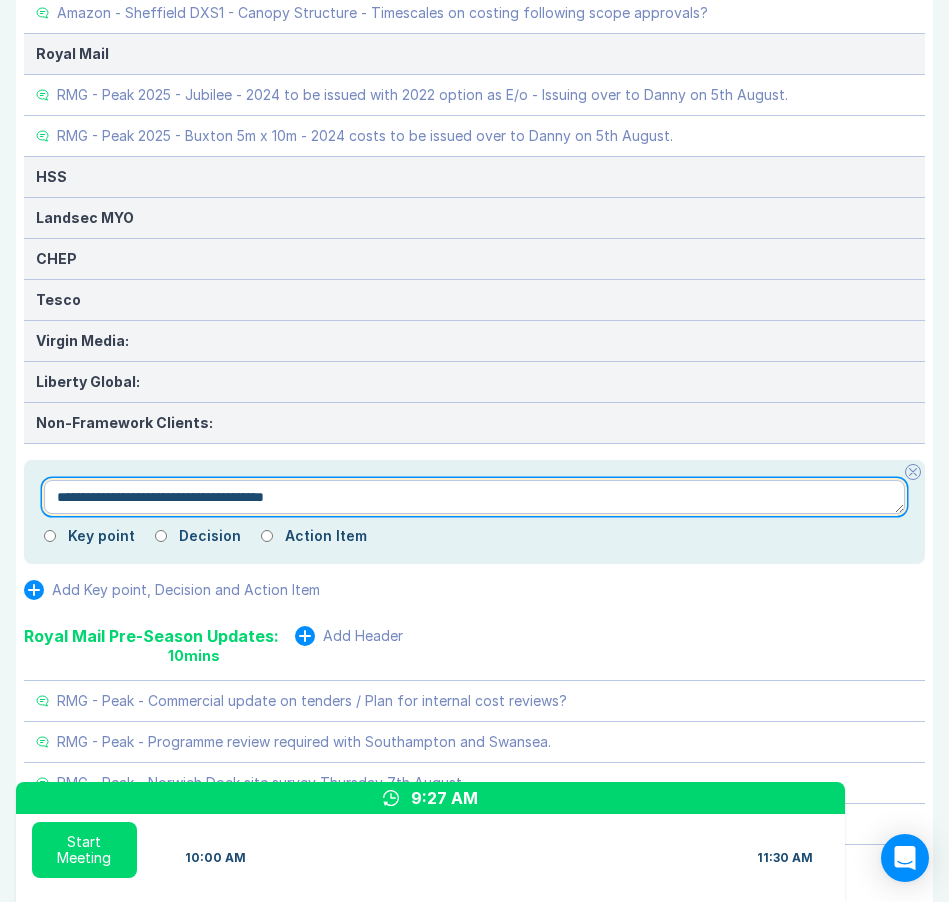 type on "**********" 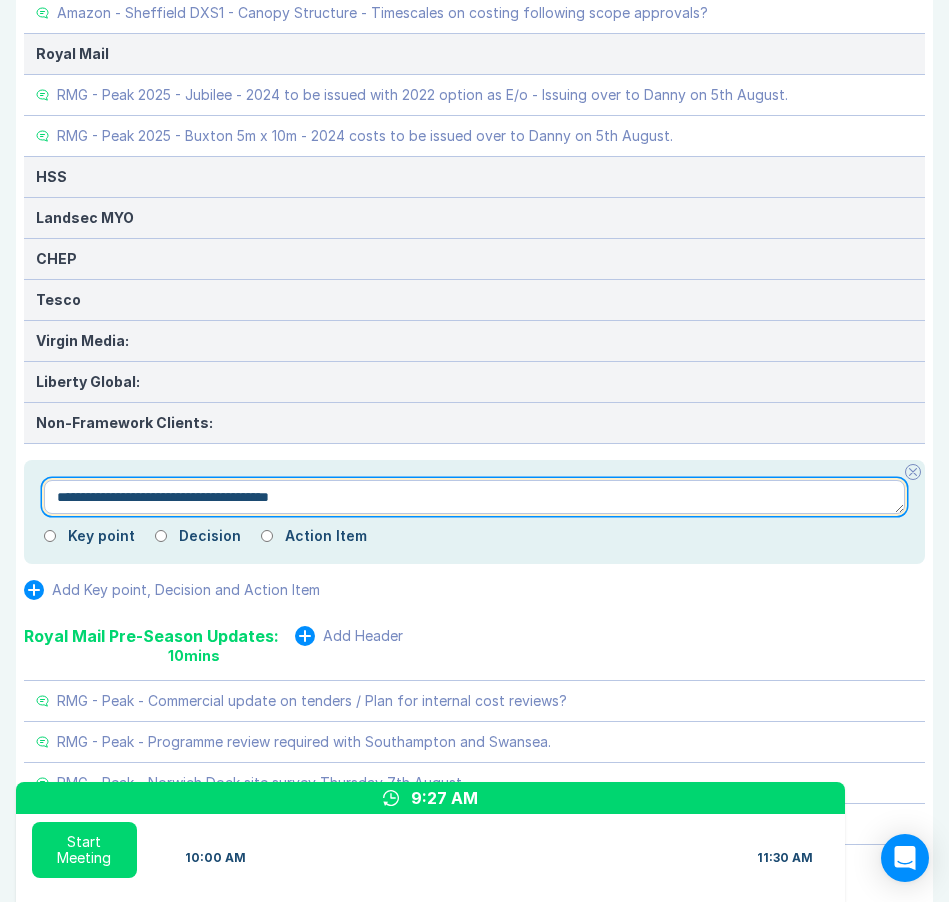 type on "*" 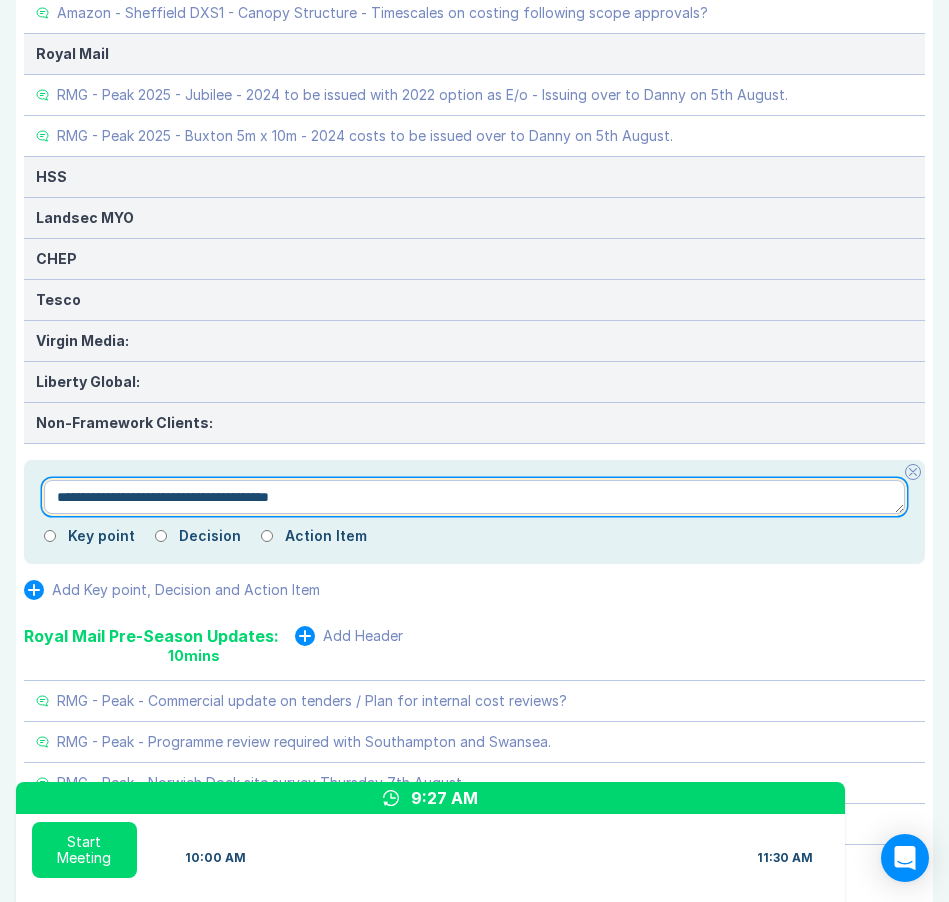 type on "**********" 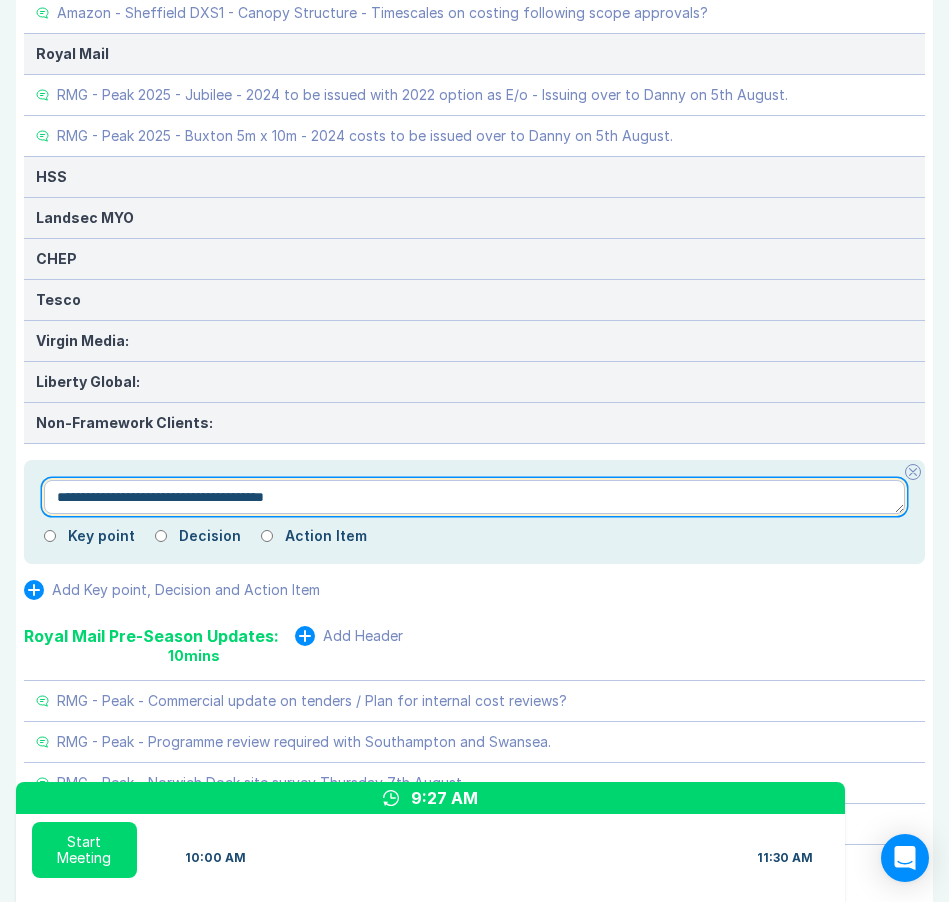 type on "*" 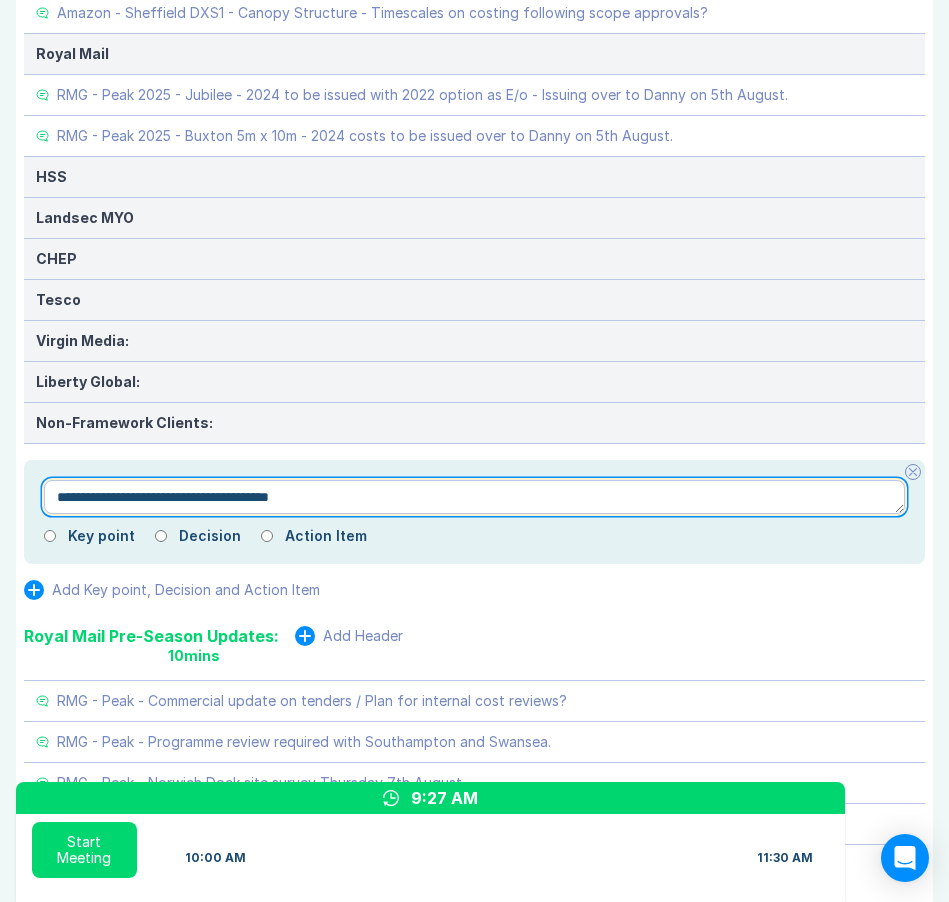 type on "*" 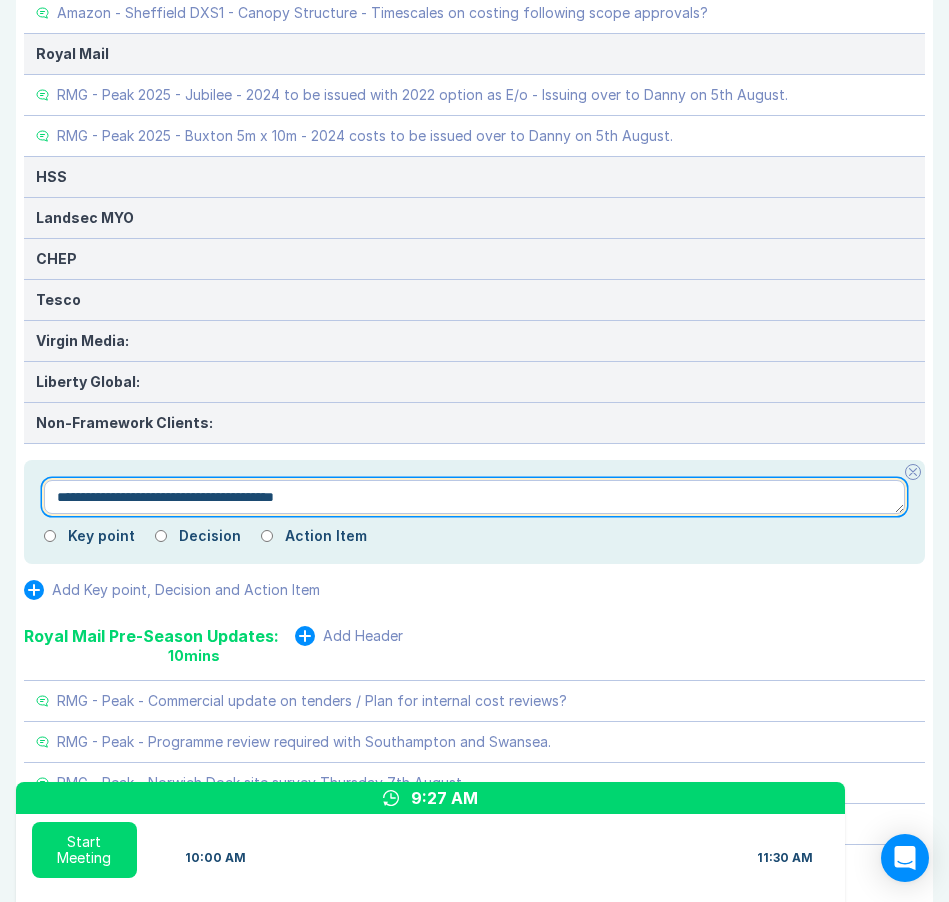 type on "*" 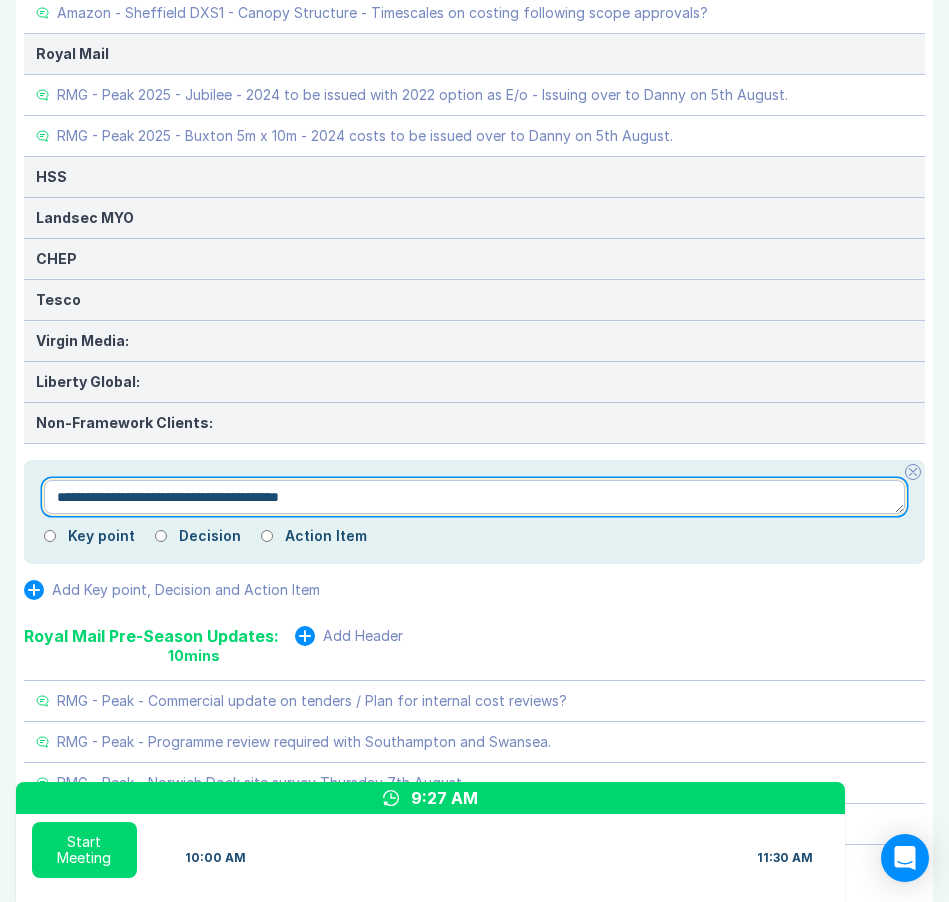 type on "*" 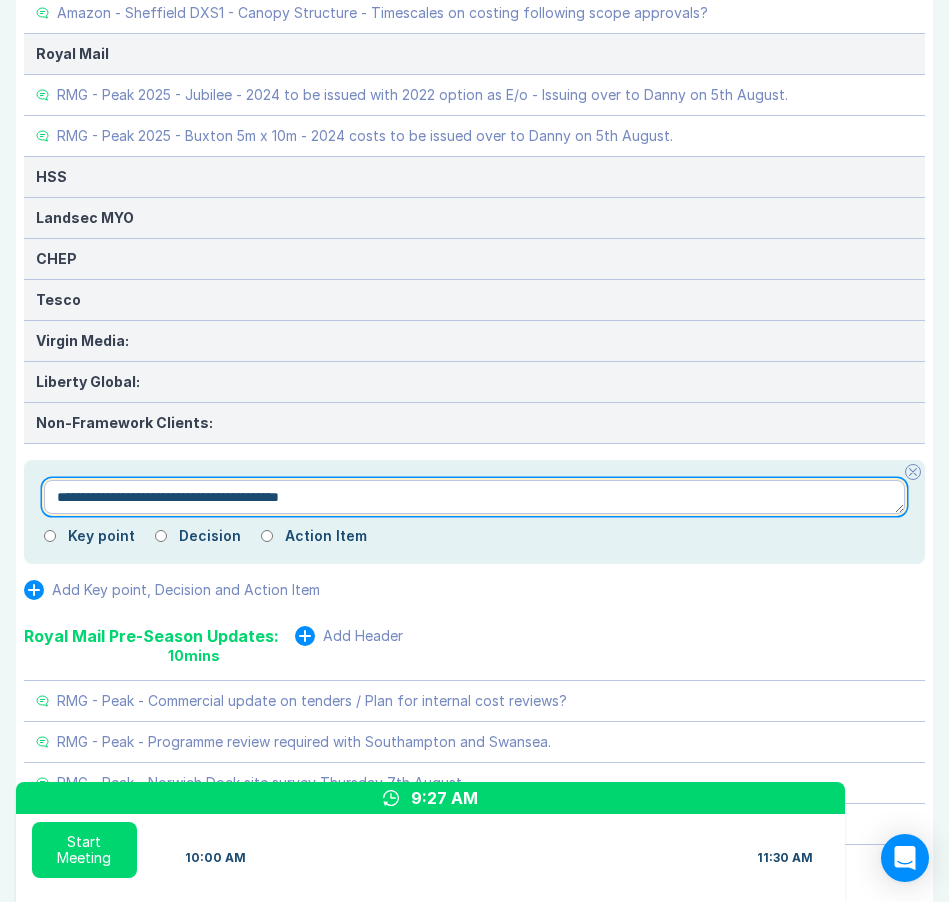 type on "**********" 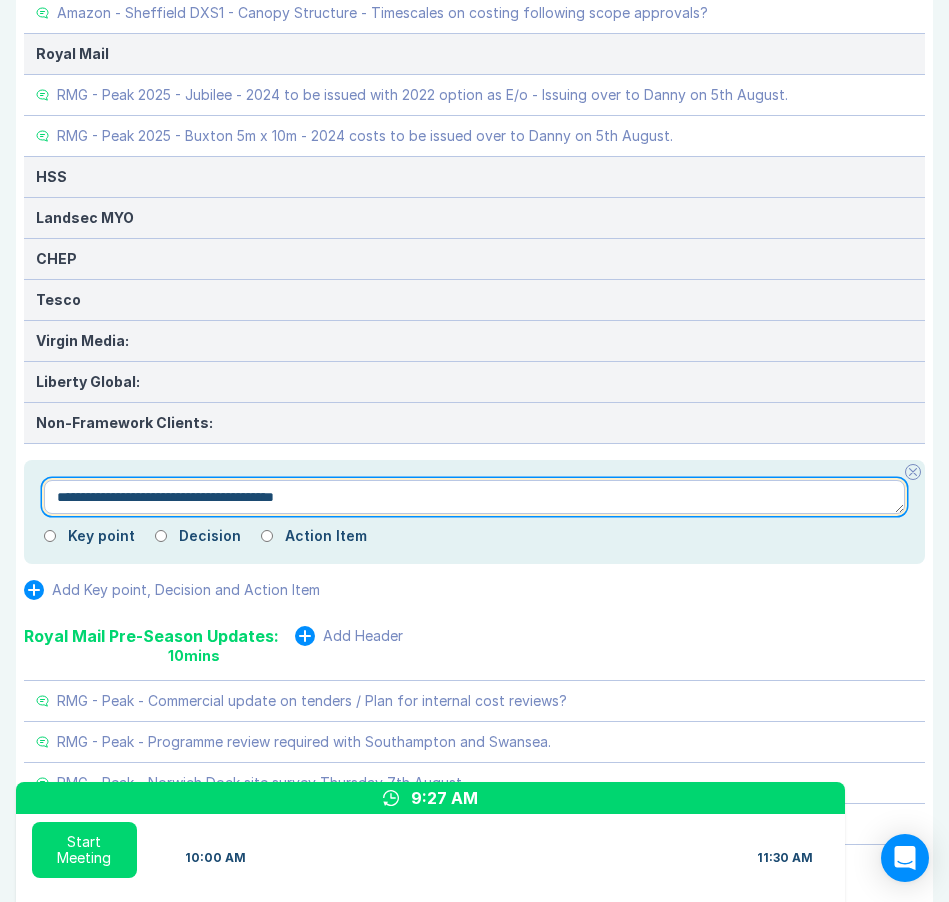 type on "*" 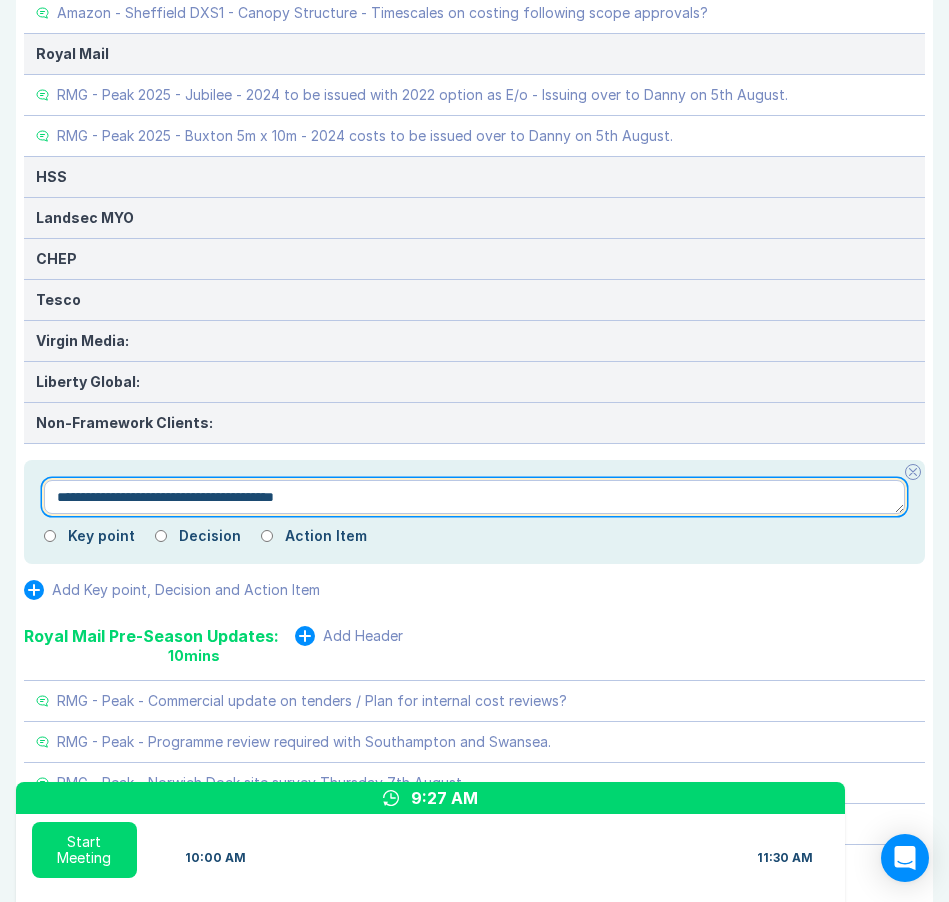type on "**********" 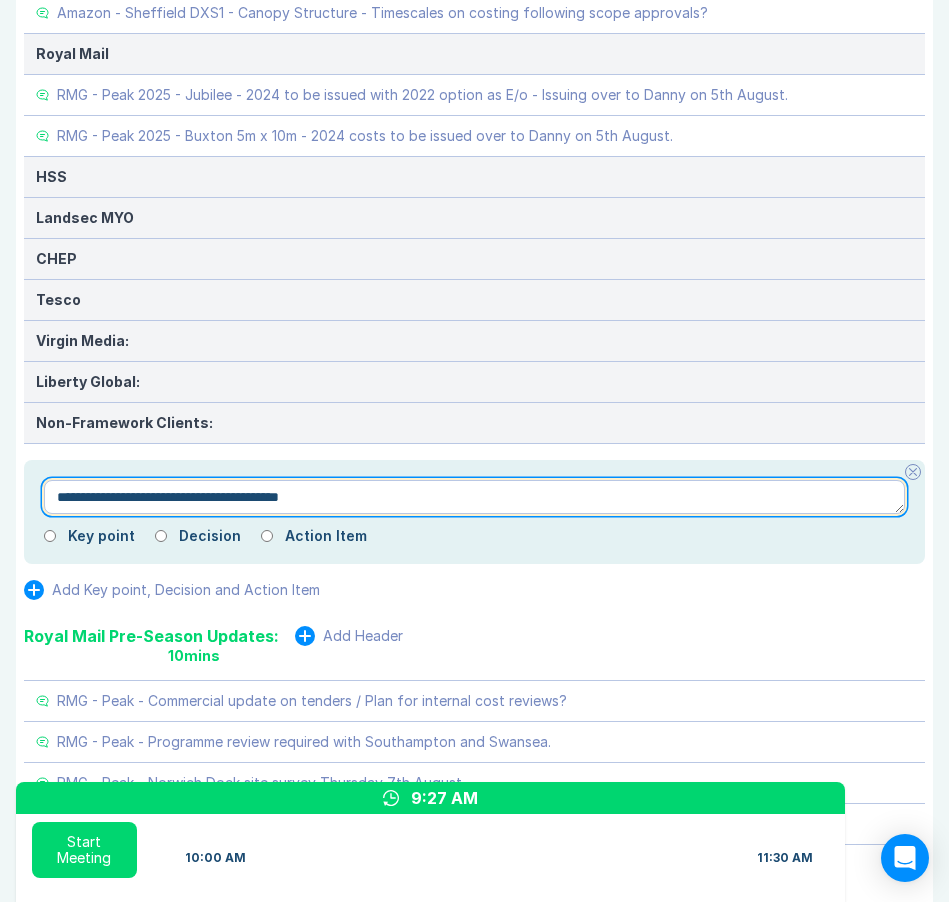 type on "*" 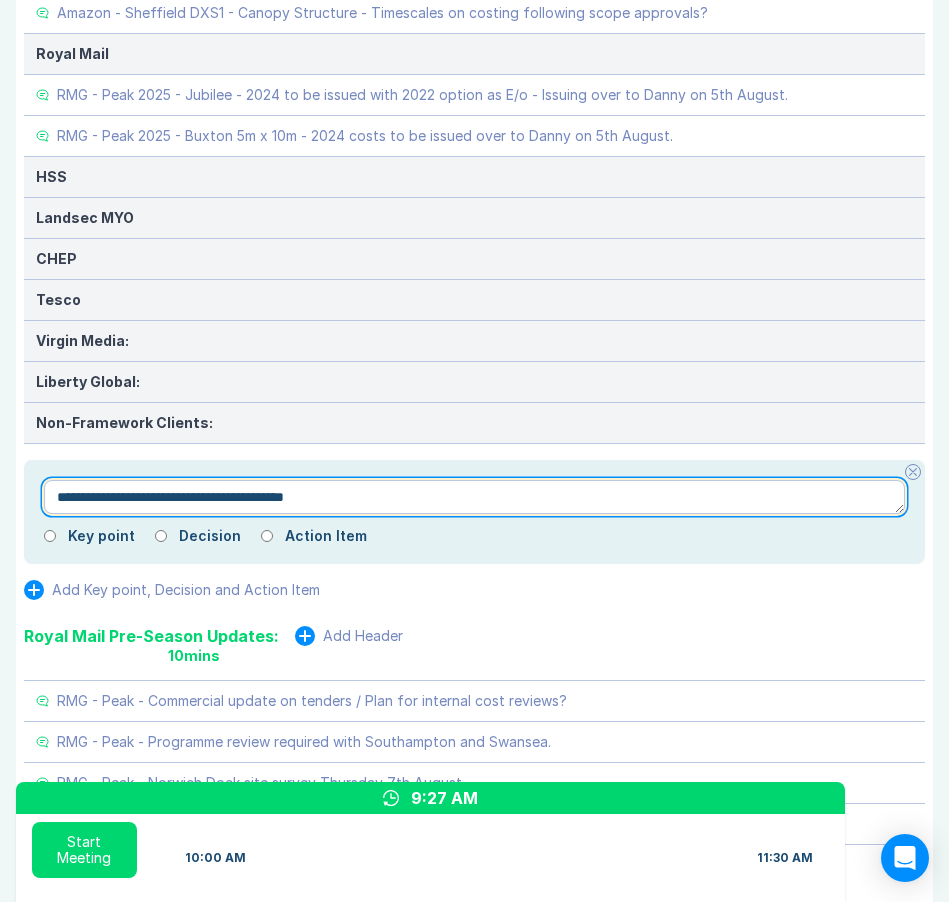type on "*" 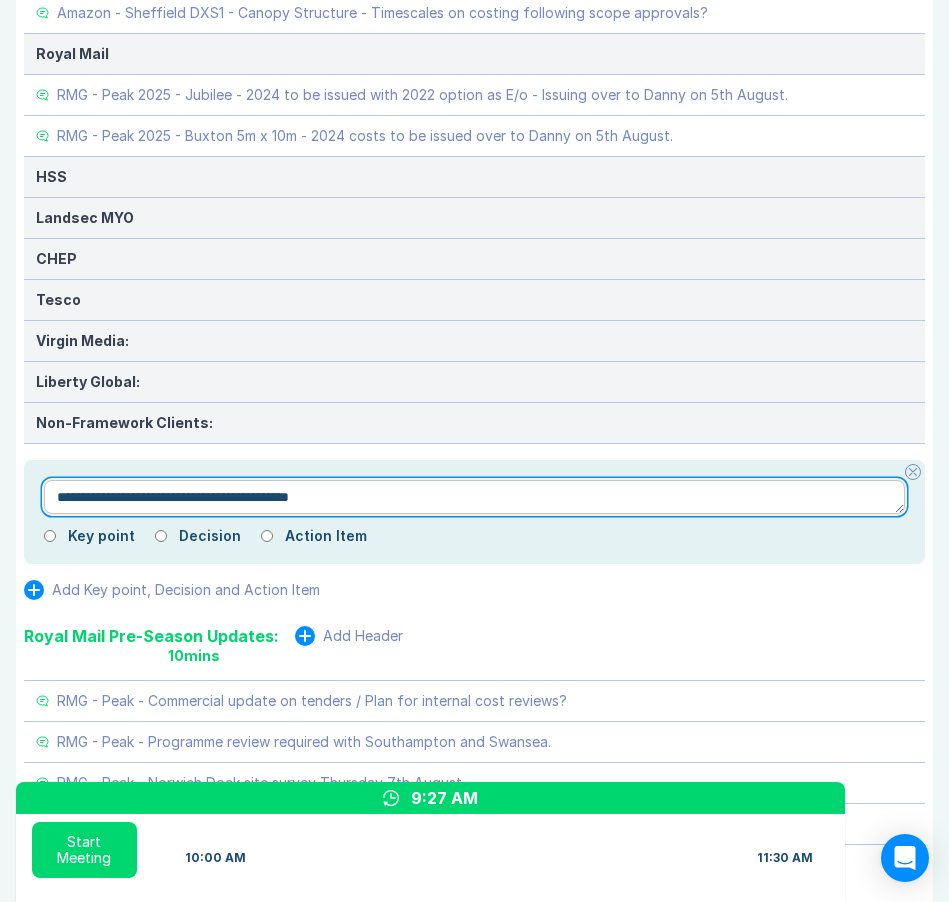 type on "*" 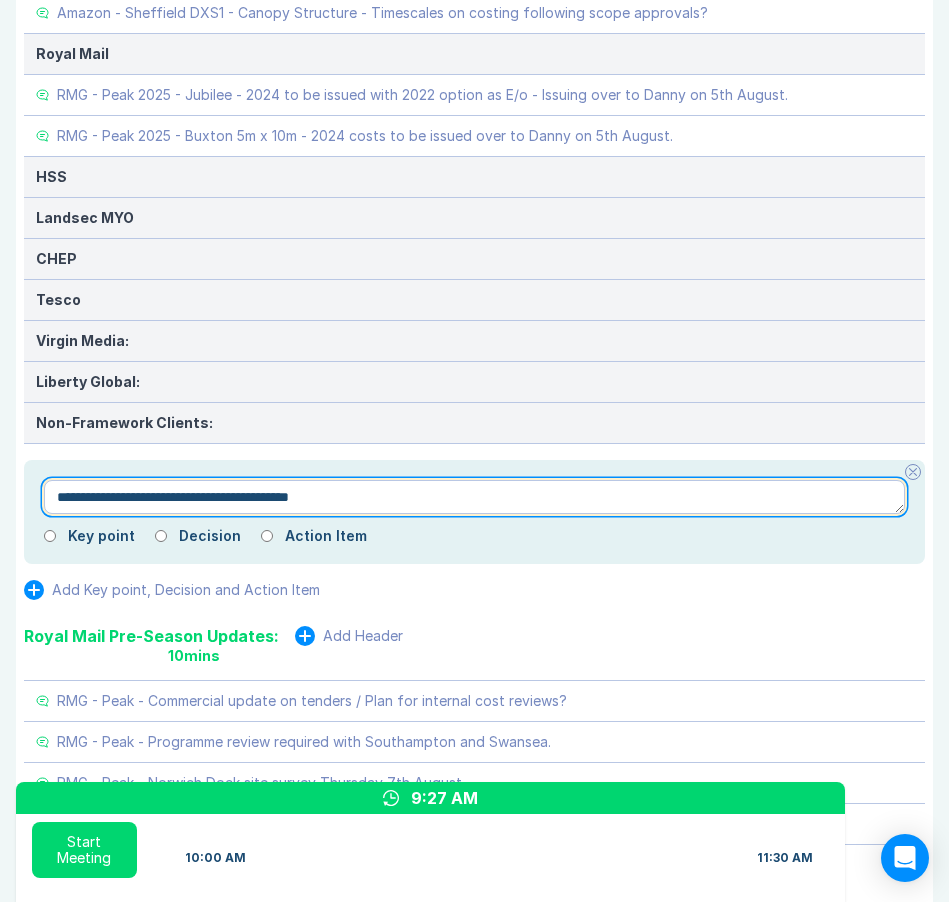 type on "**********" 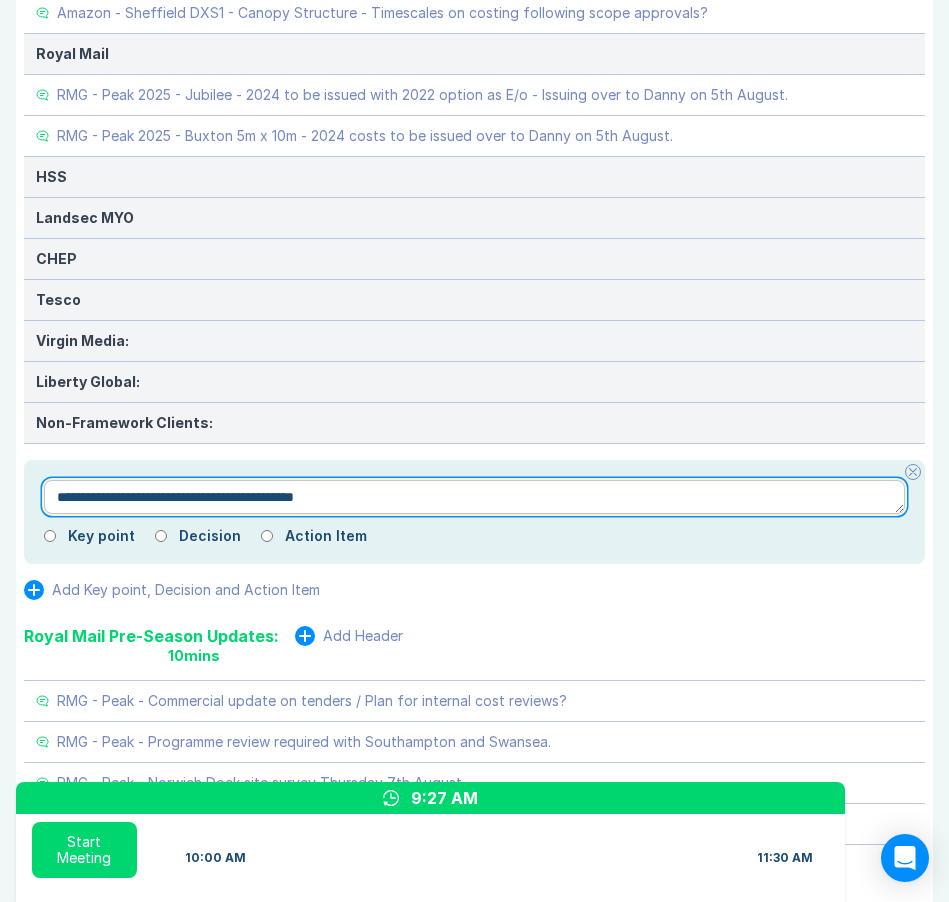 type on "*" 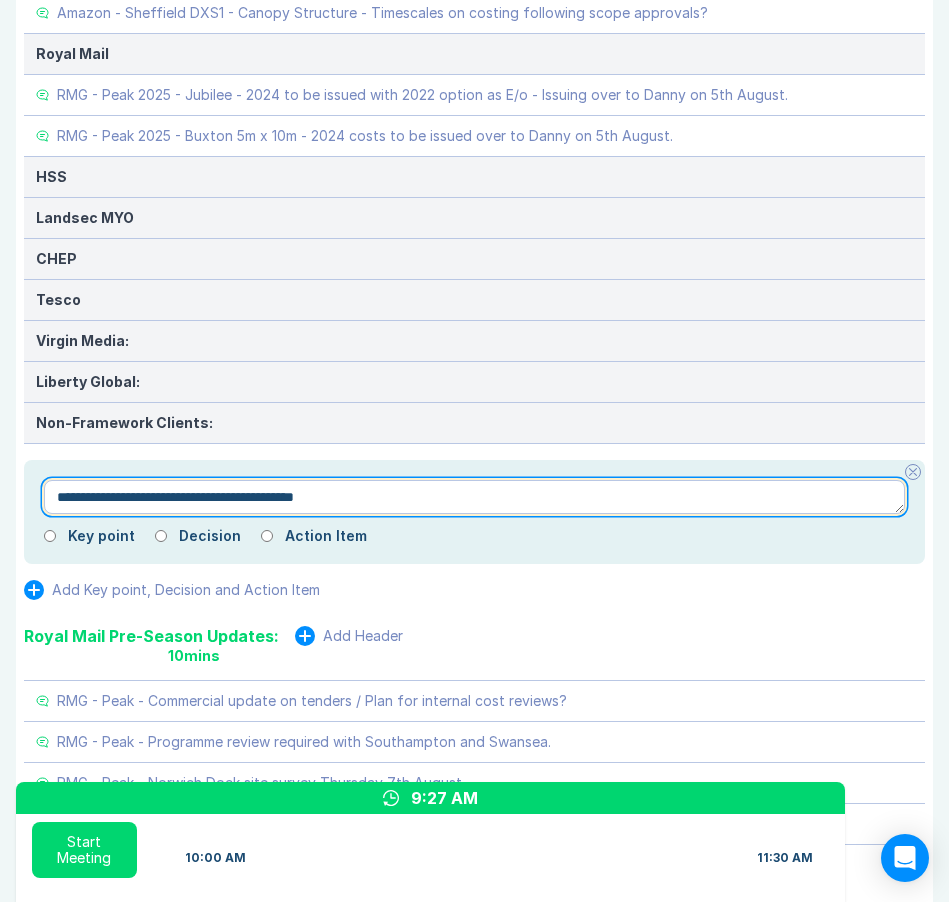 type on "**********" 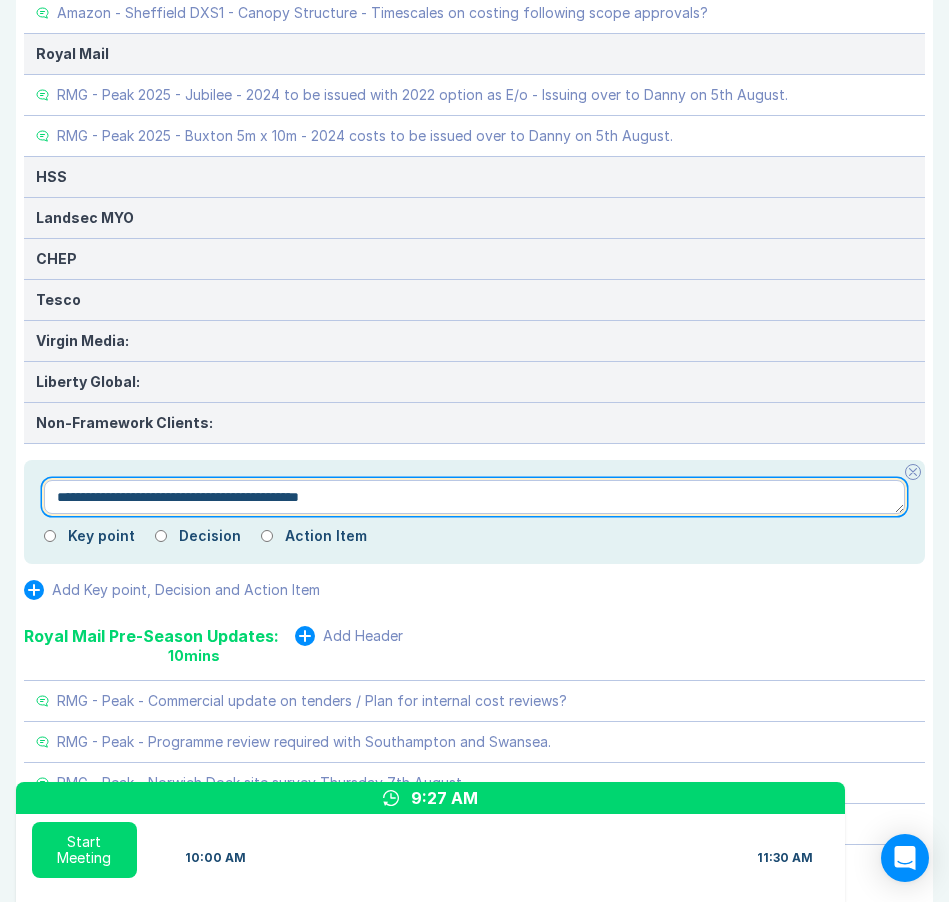 type on "*" 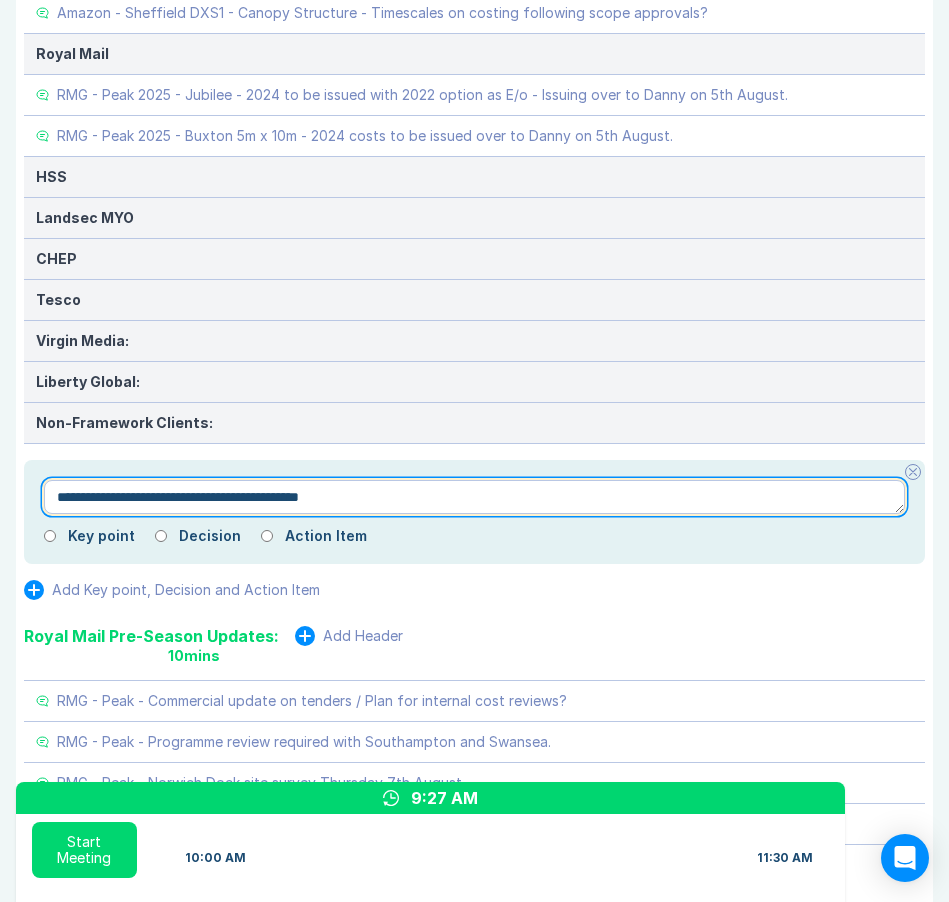 type on "**********" 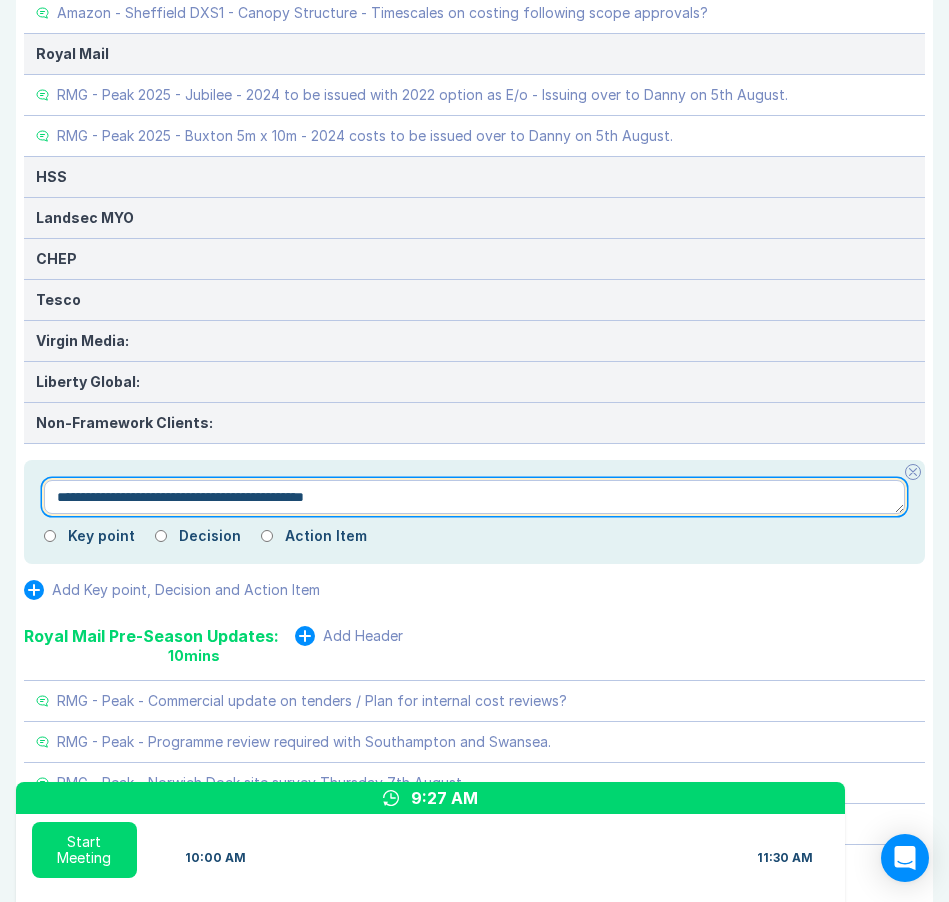 type on "*" 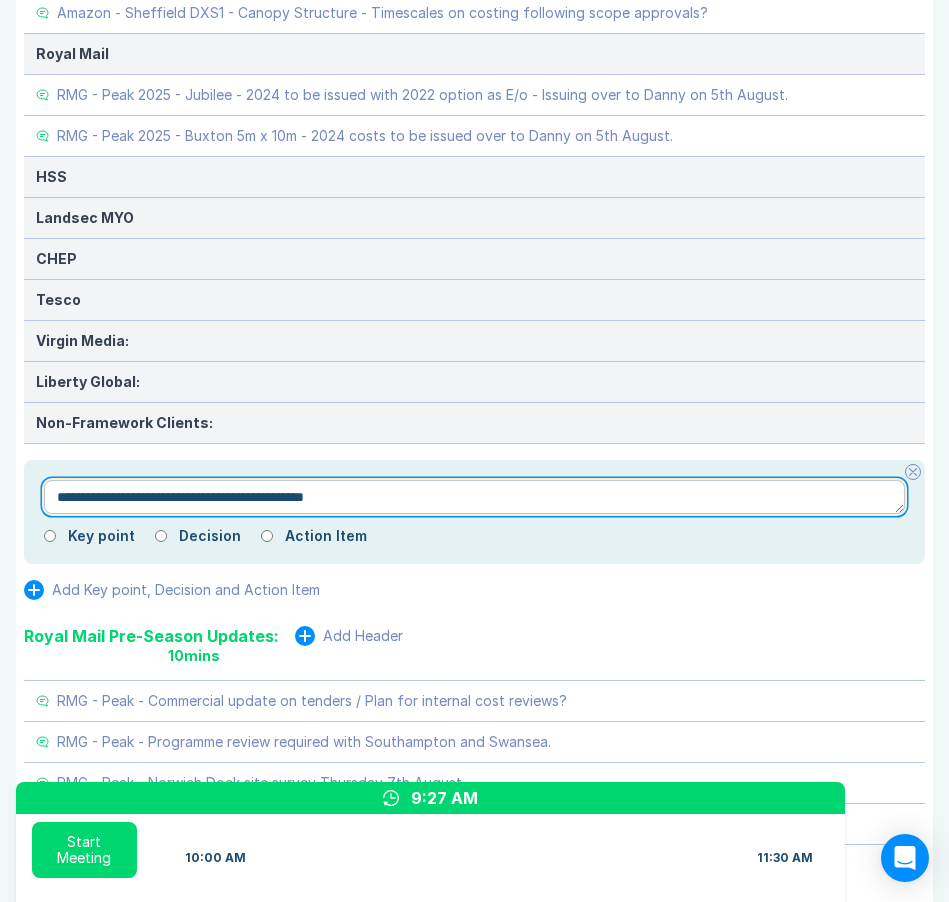 type on "**********" 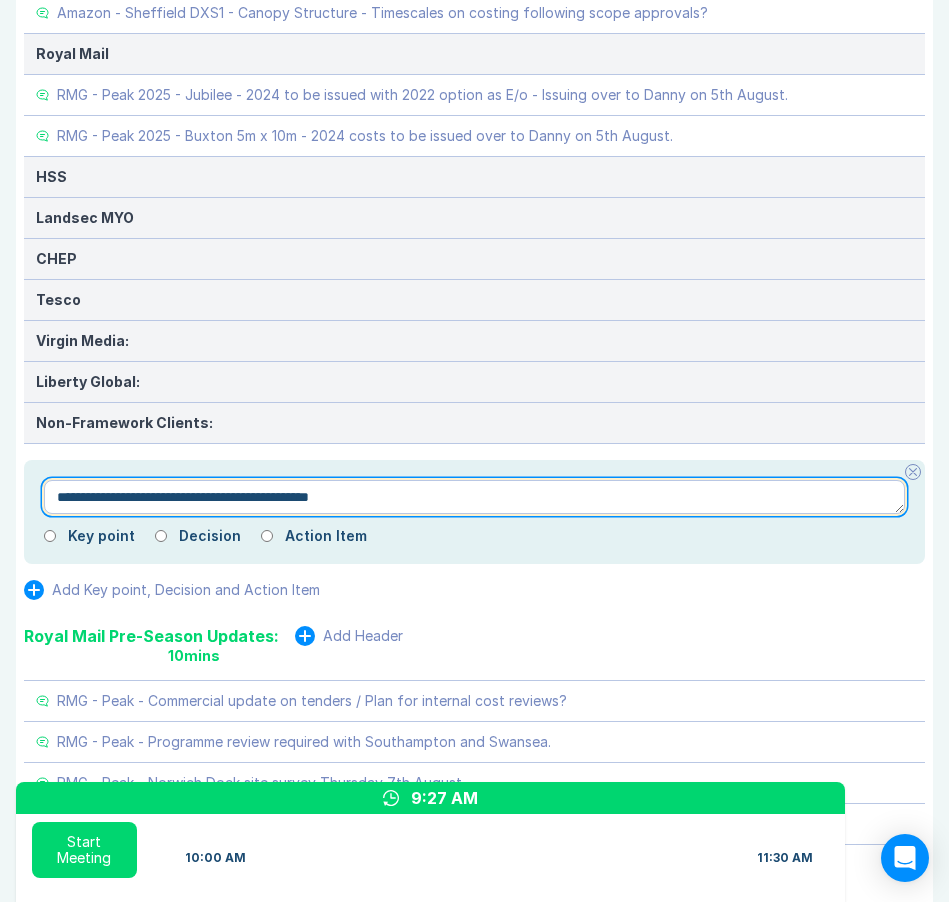 type on "*" 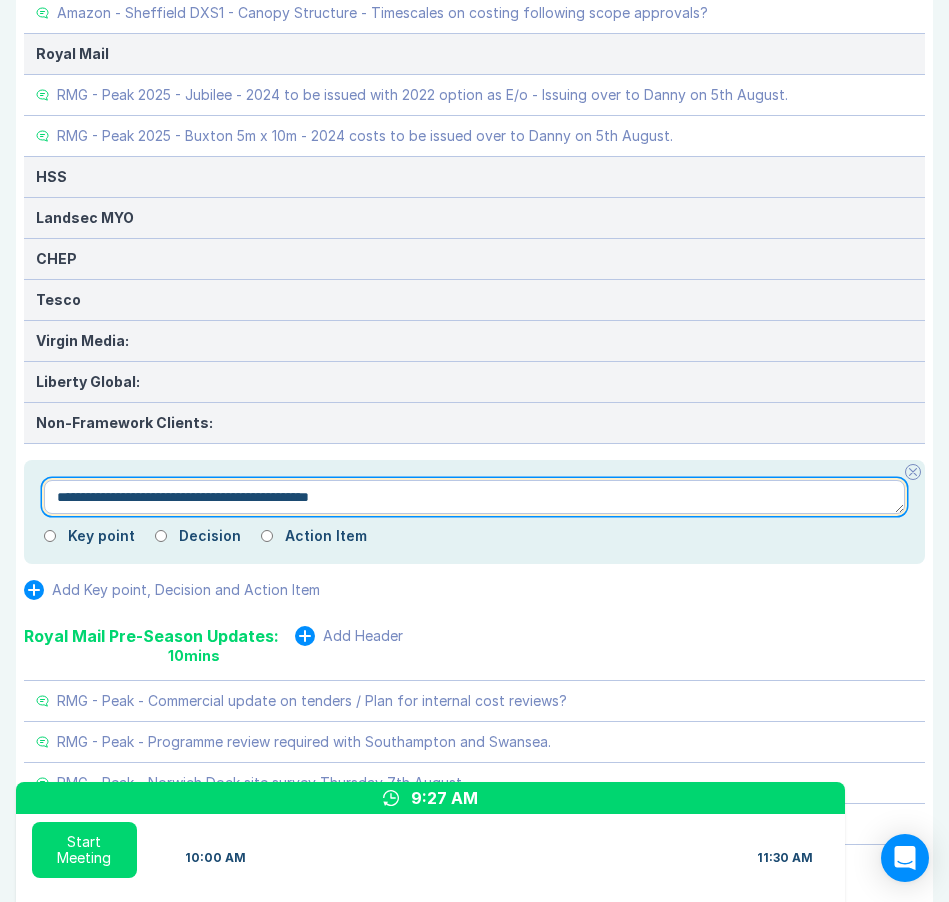 type on "**********" 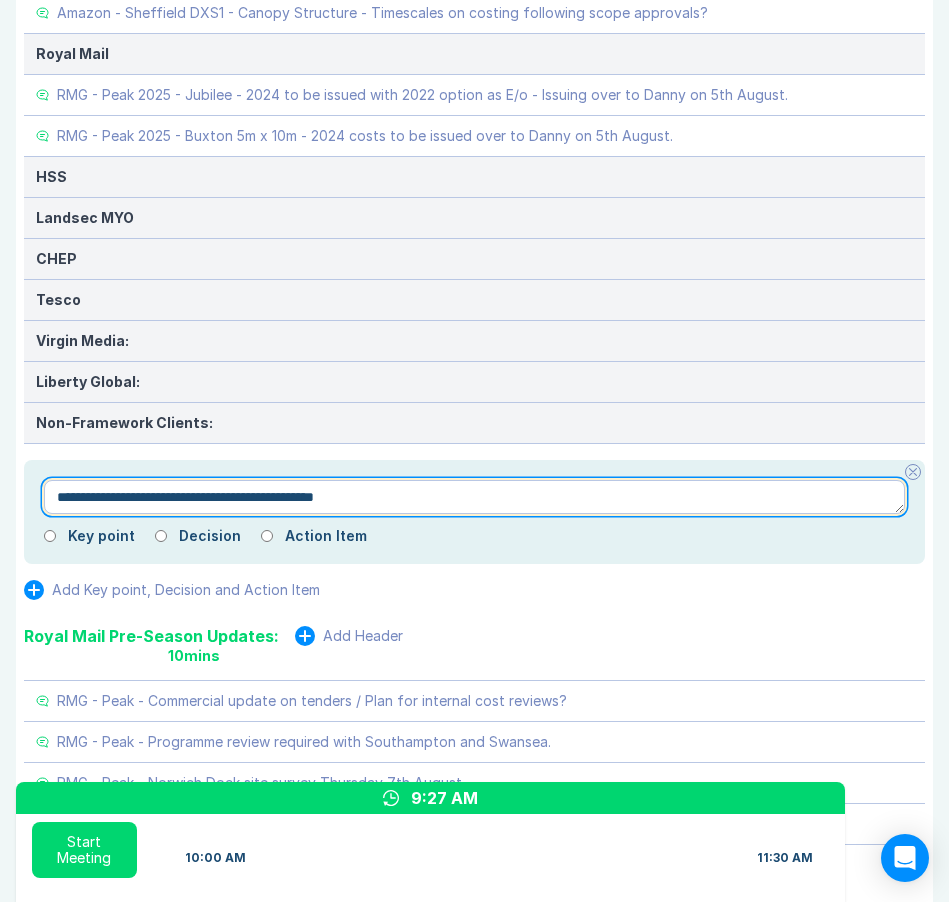 type on "*" 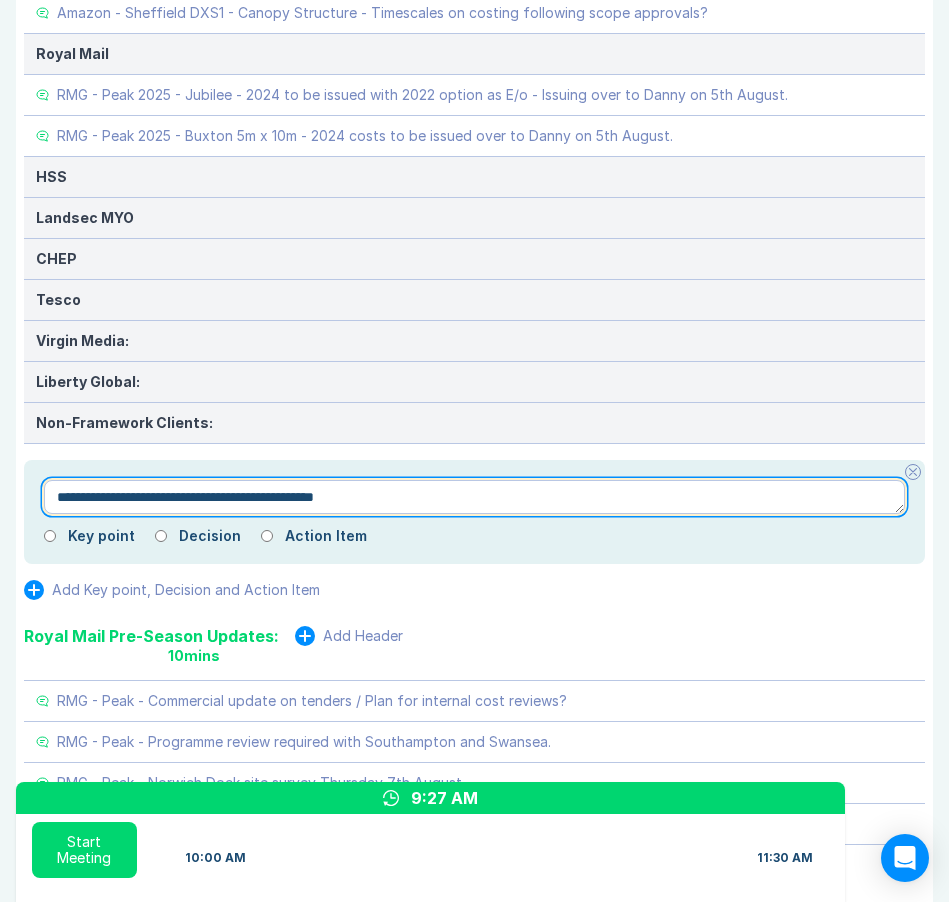 type on "**********" 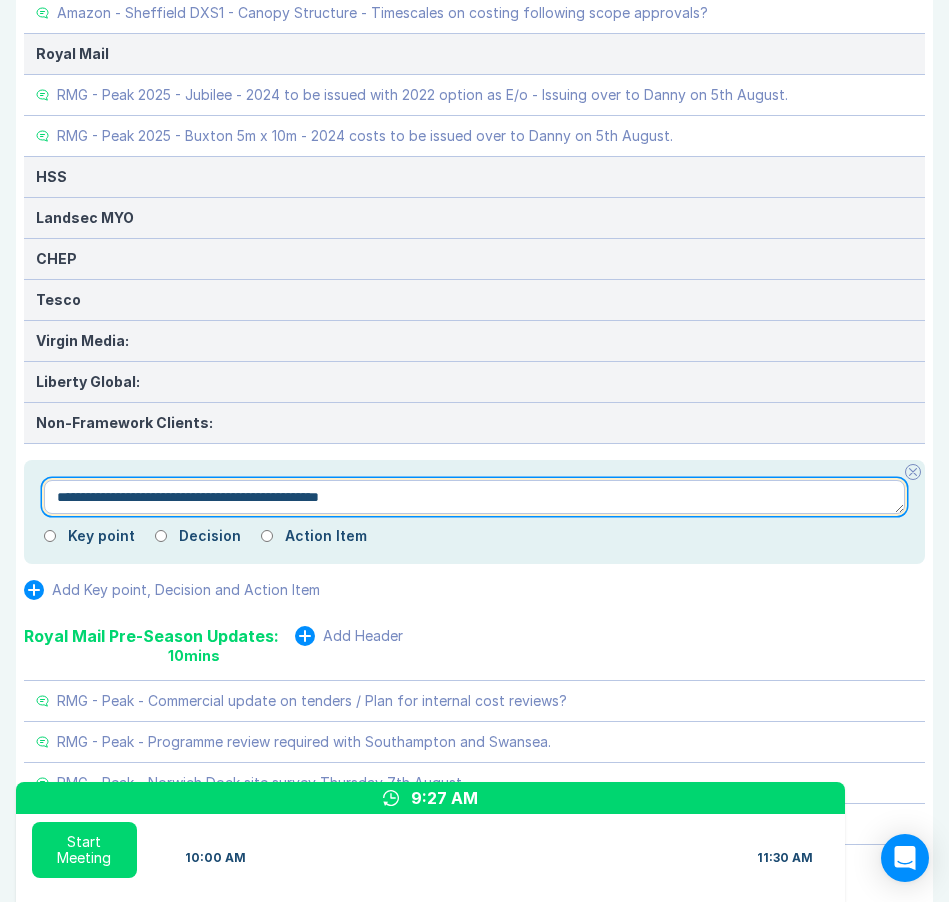 type on "*" 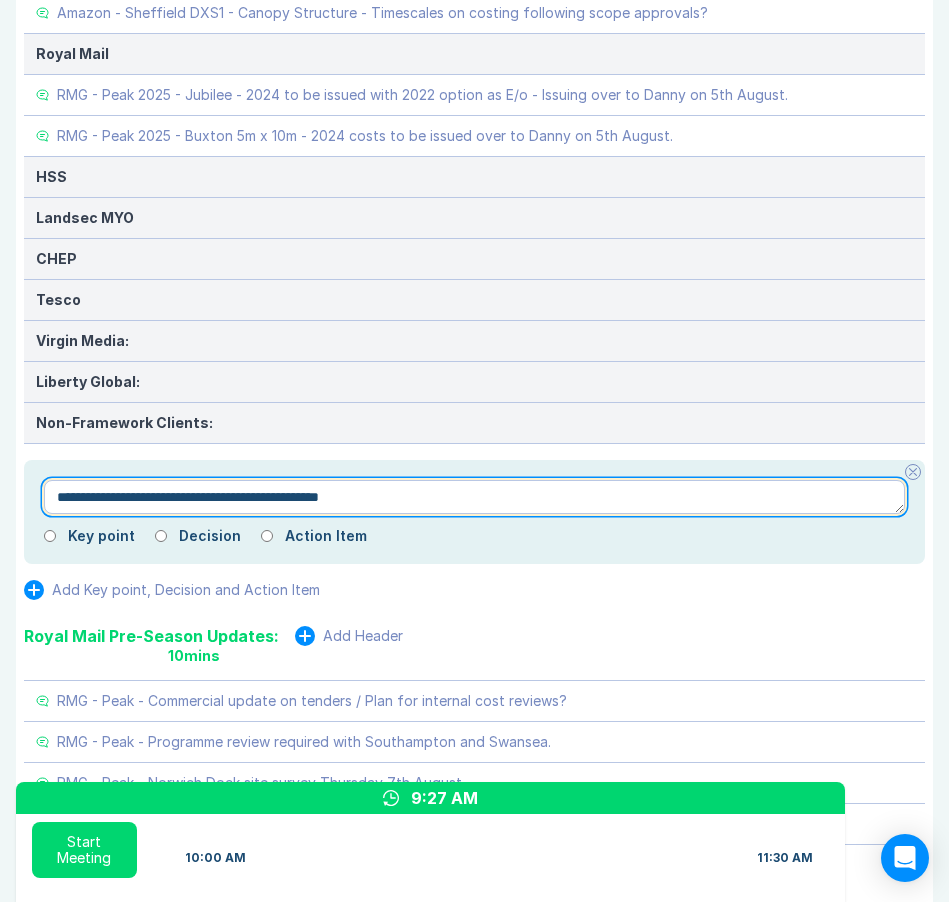 type on "**********" 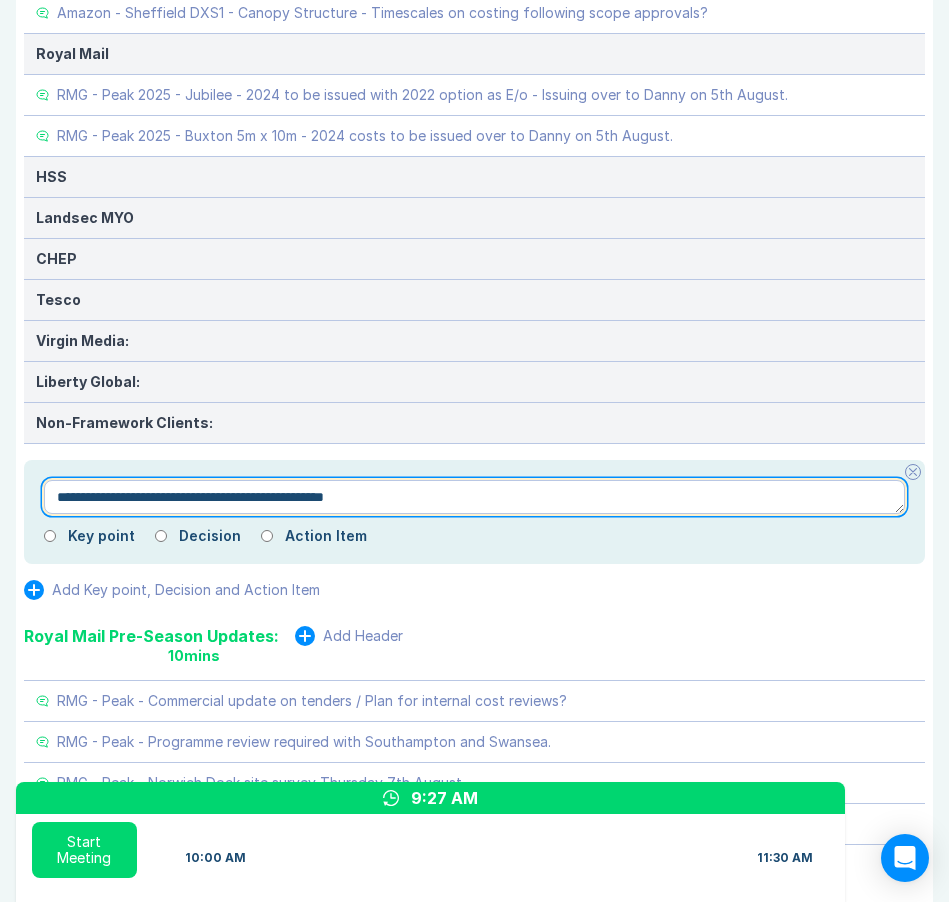 type on "*" 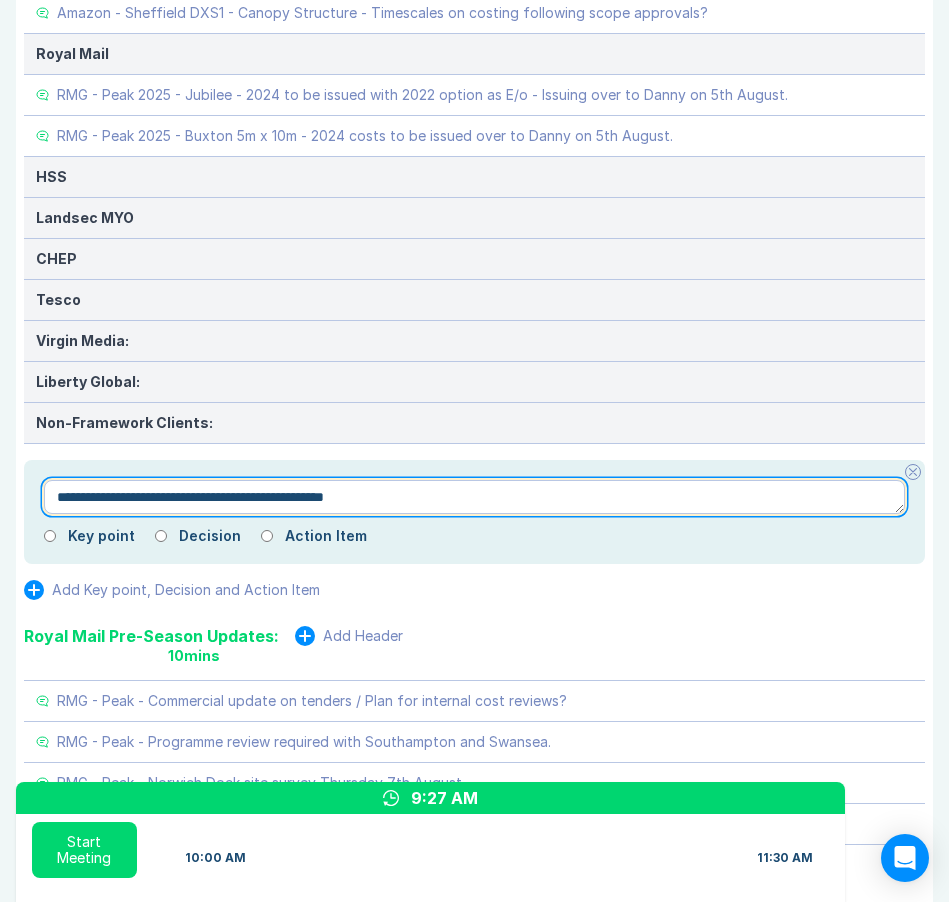 type on "**********" 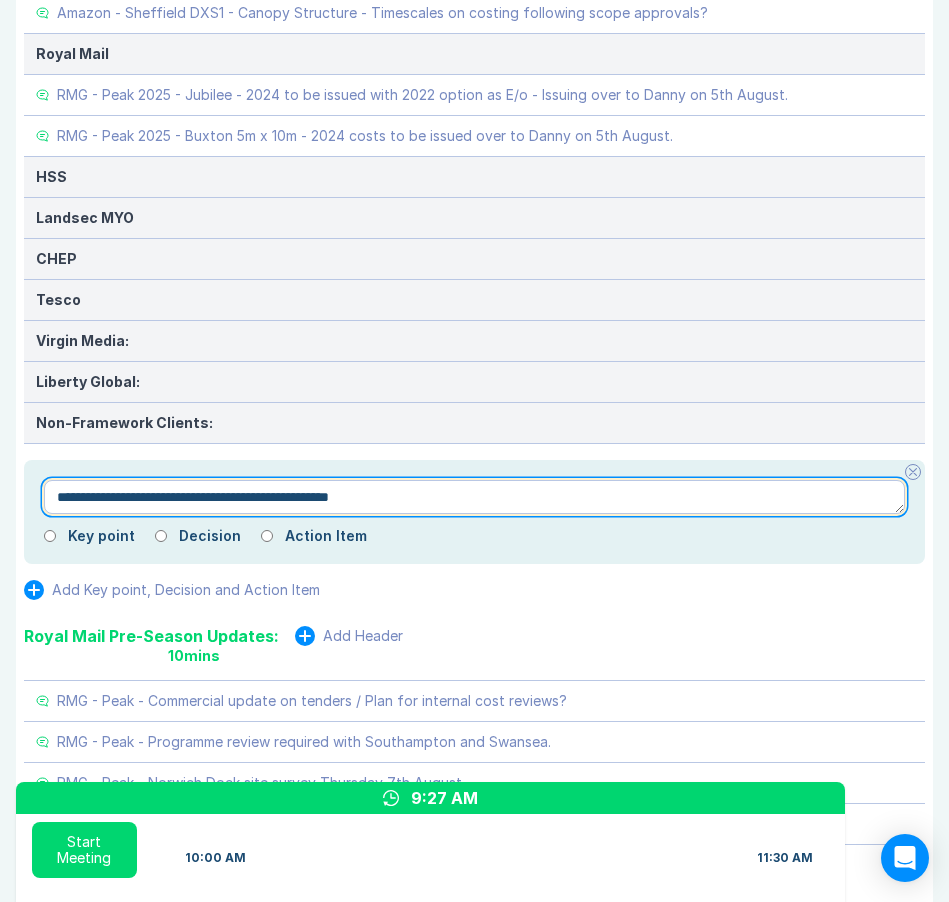 type on "*" 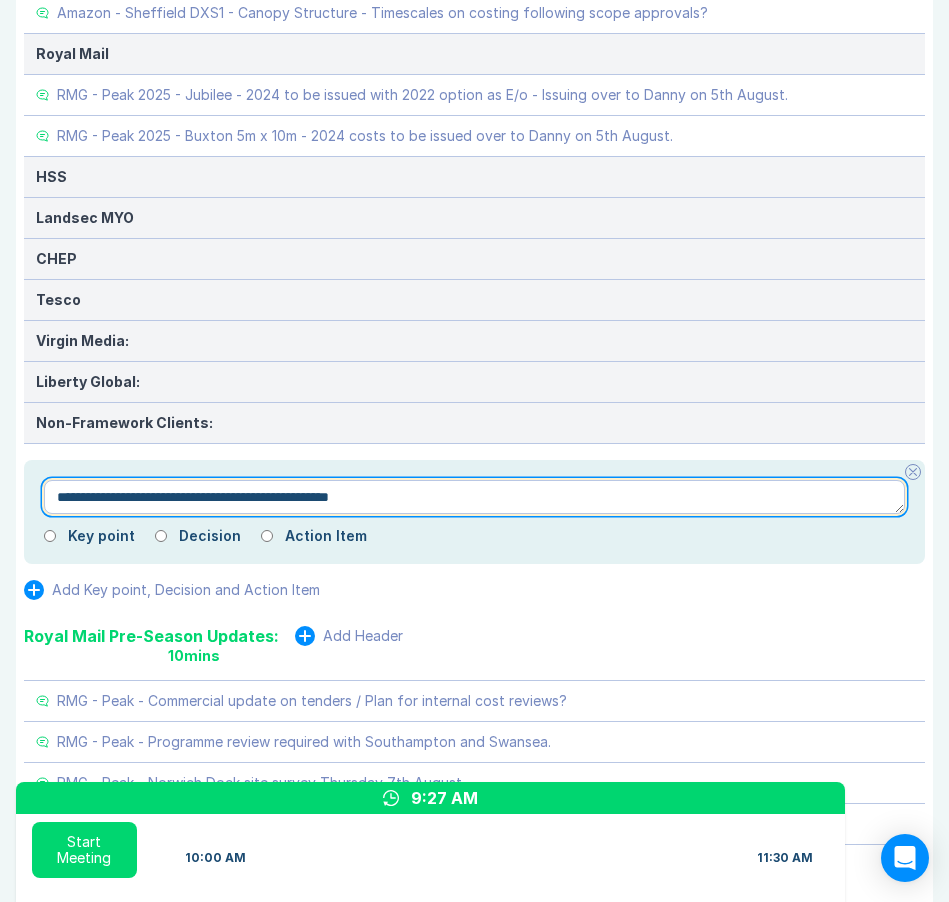 type on "**********" 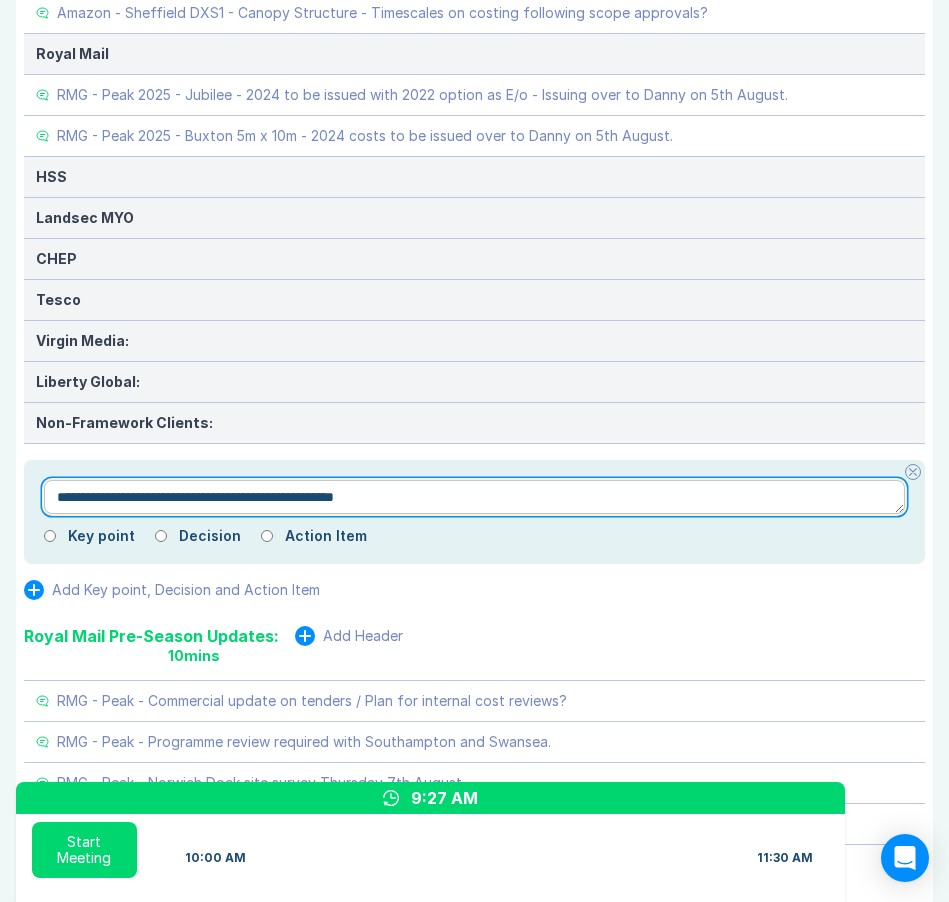 type on "*" 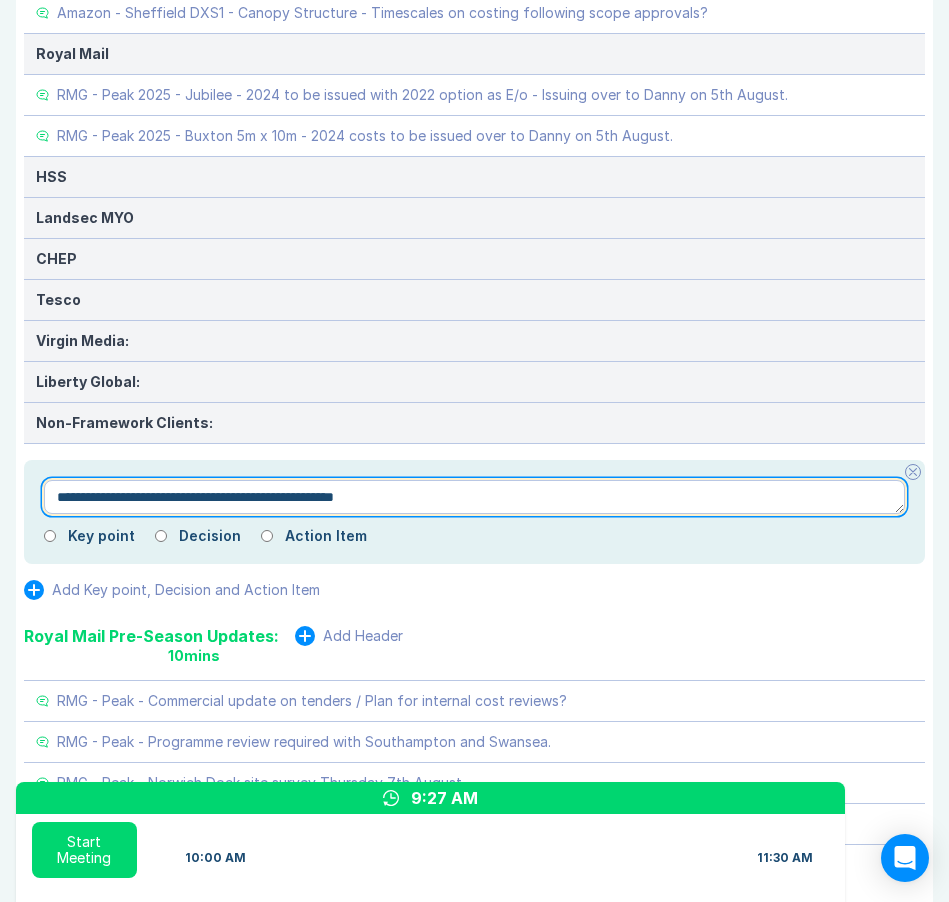 type on "**********" 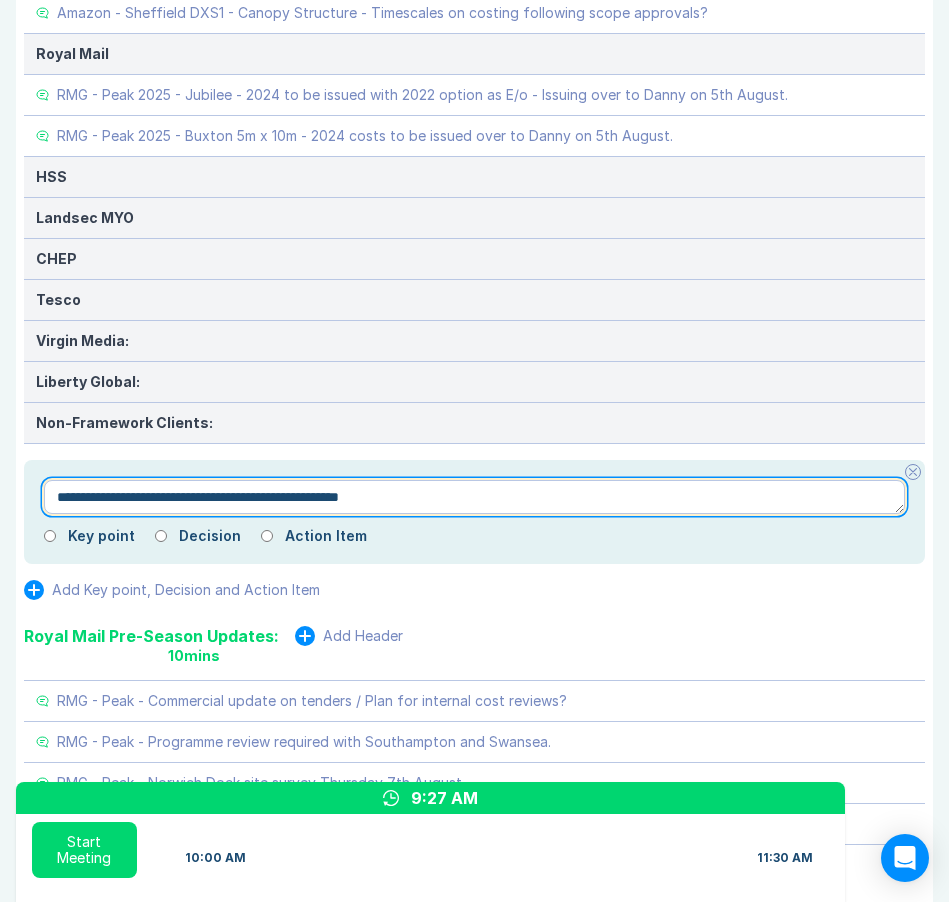 type on "*" 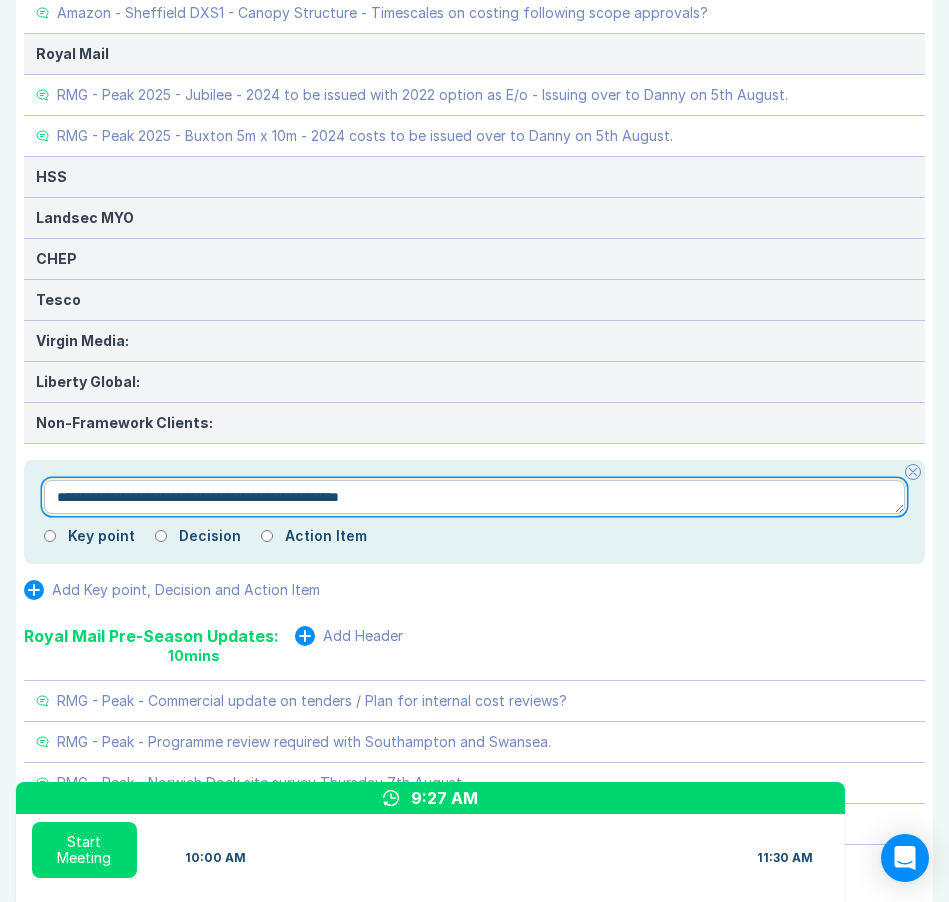 type on "**********" 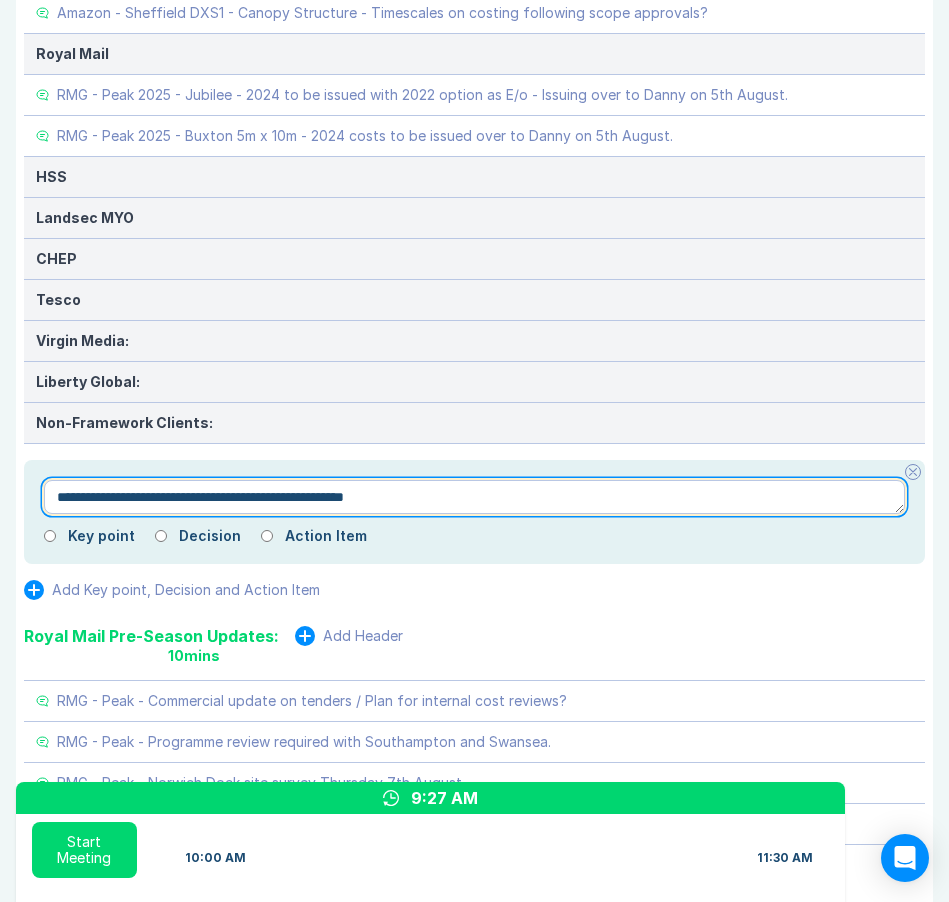 type on "*" 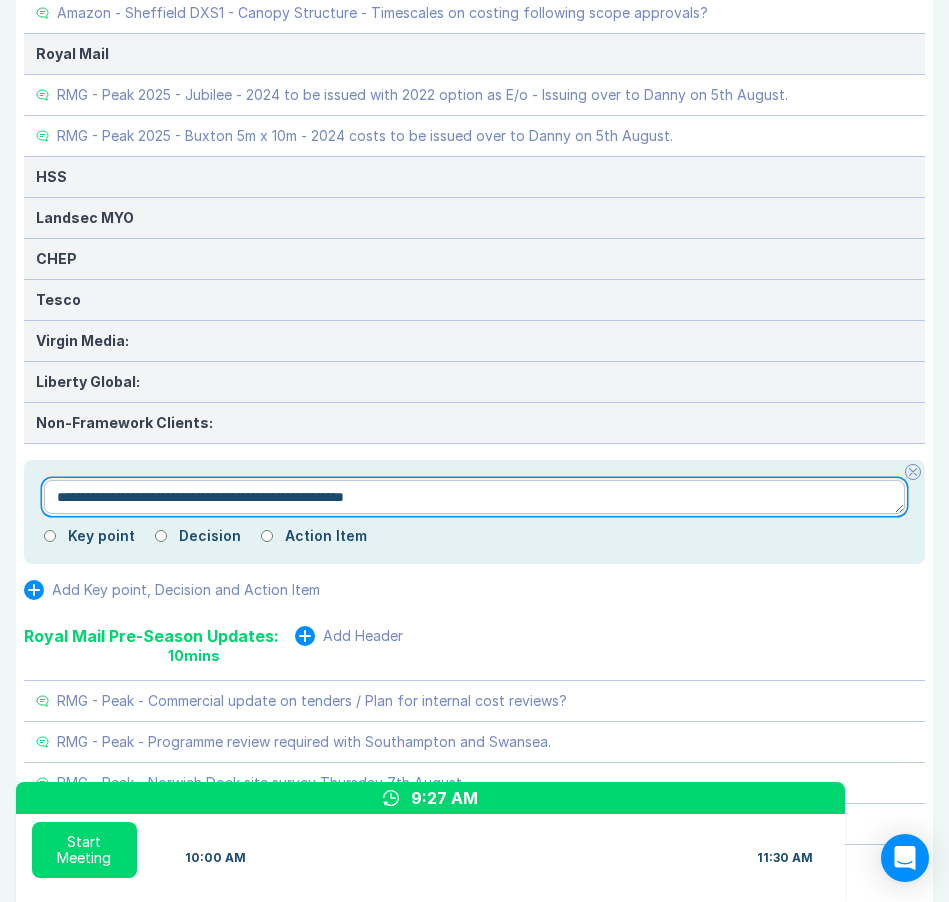 type on "**********" 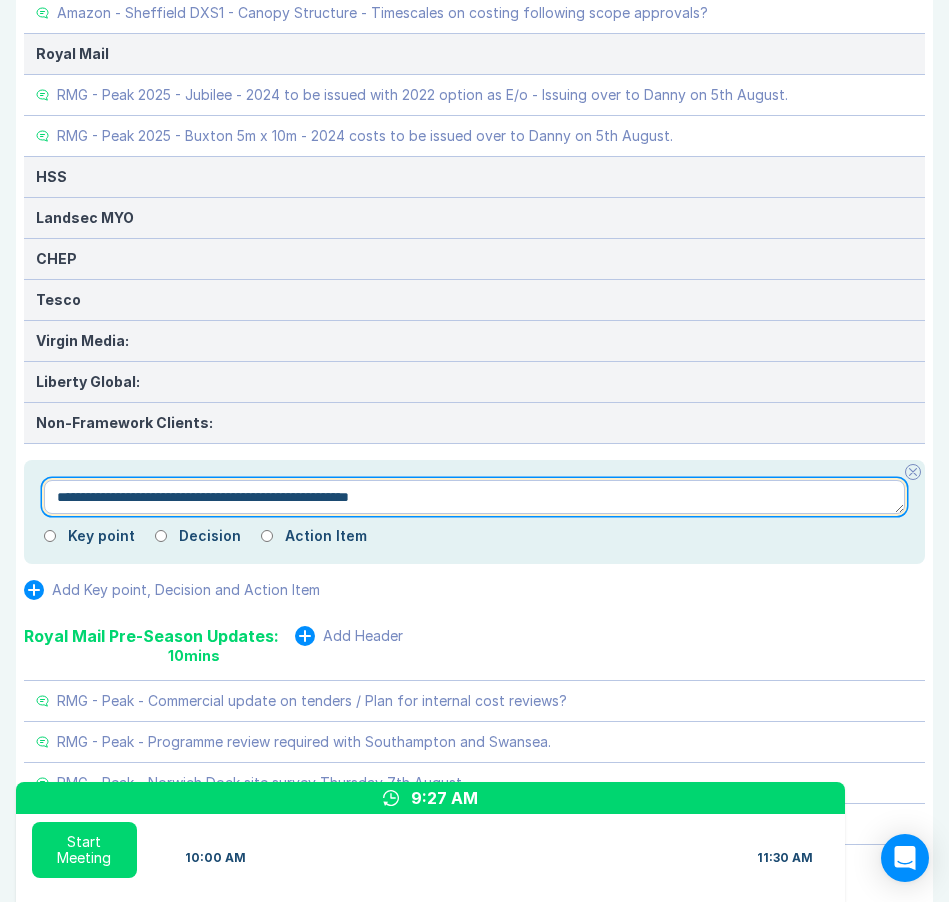 type on "*" 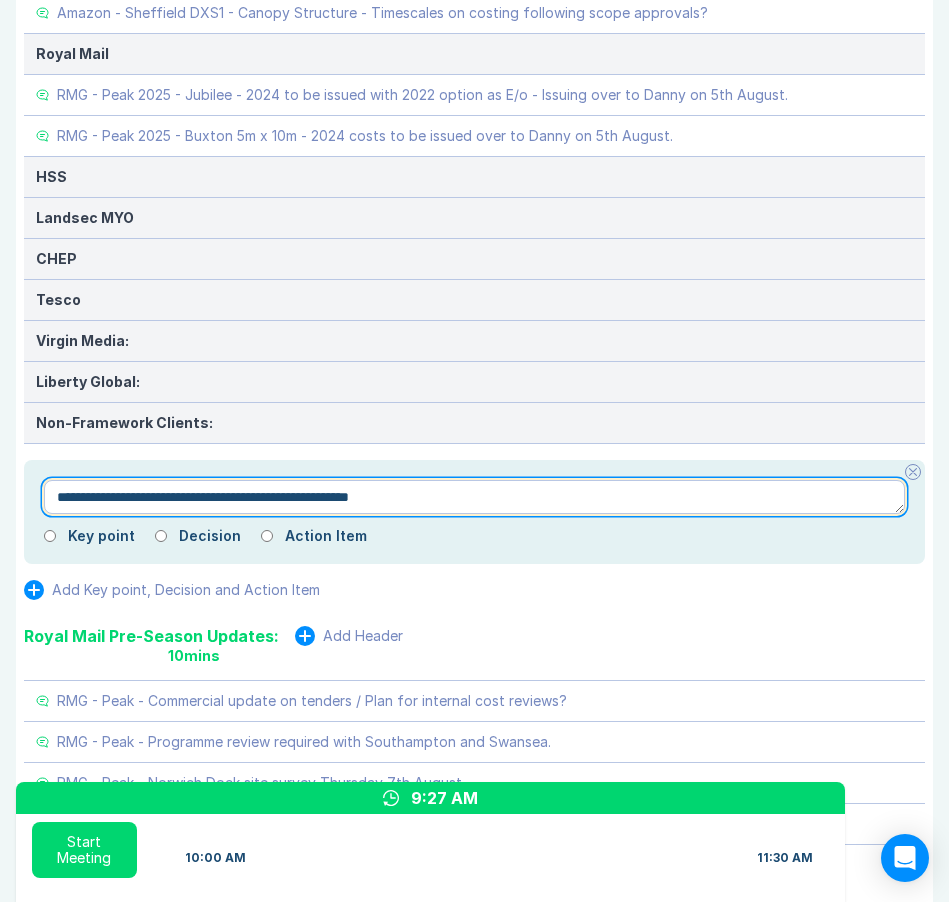 type on "**********" 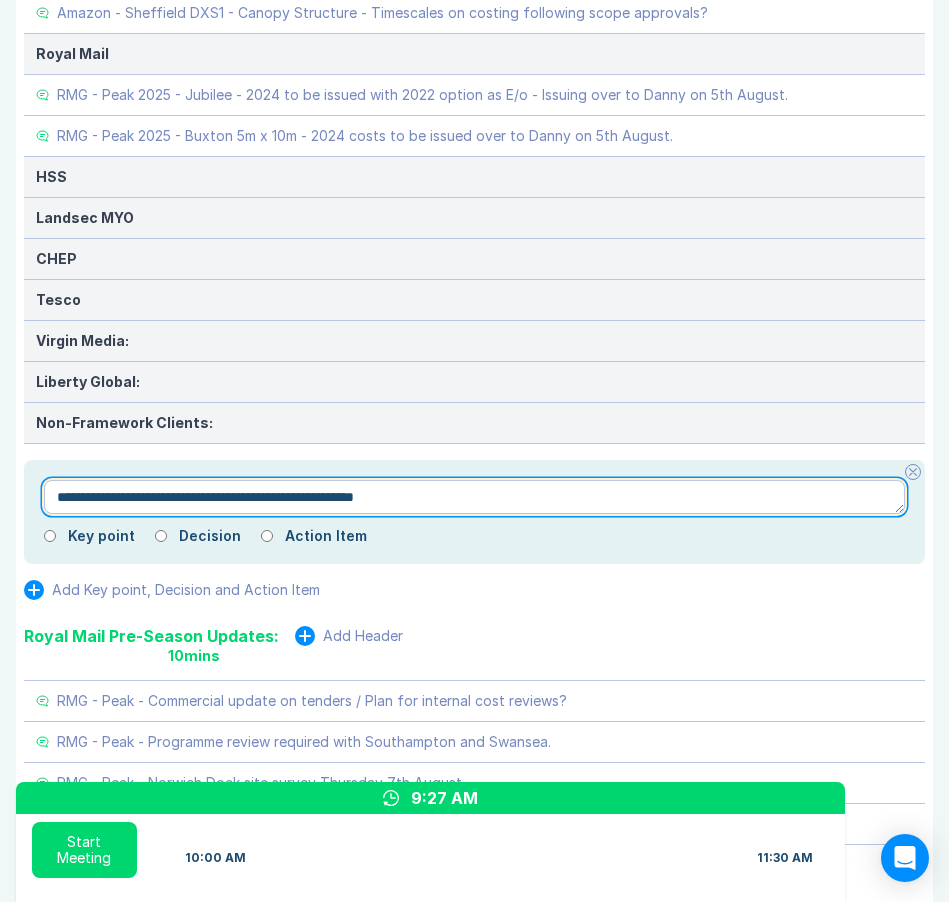 type on "*" 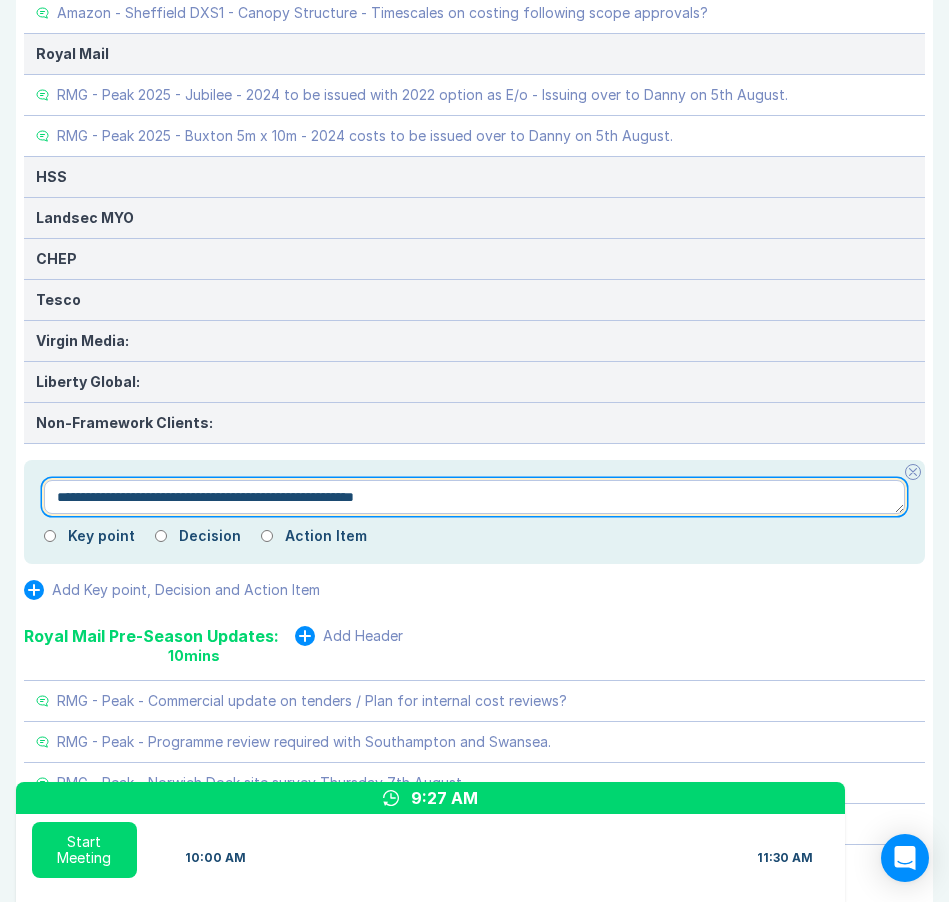 type on "**********" 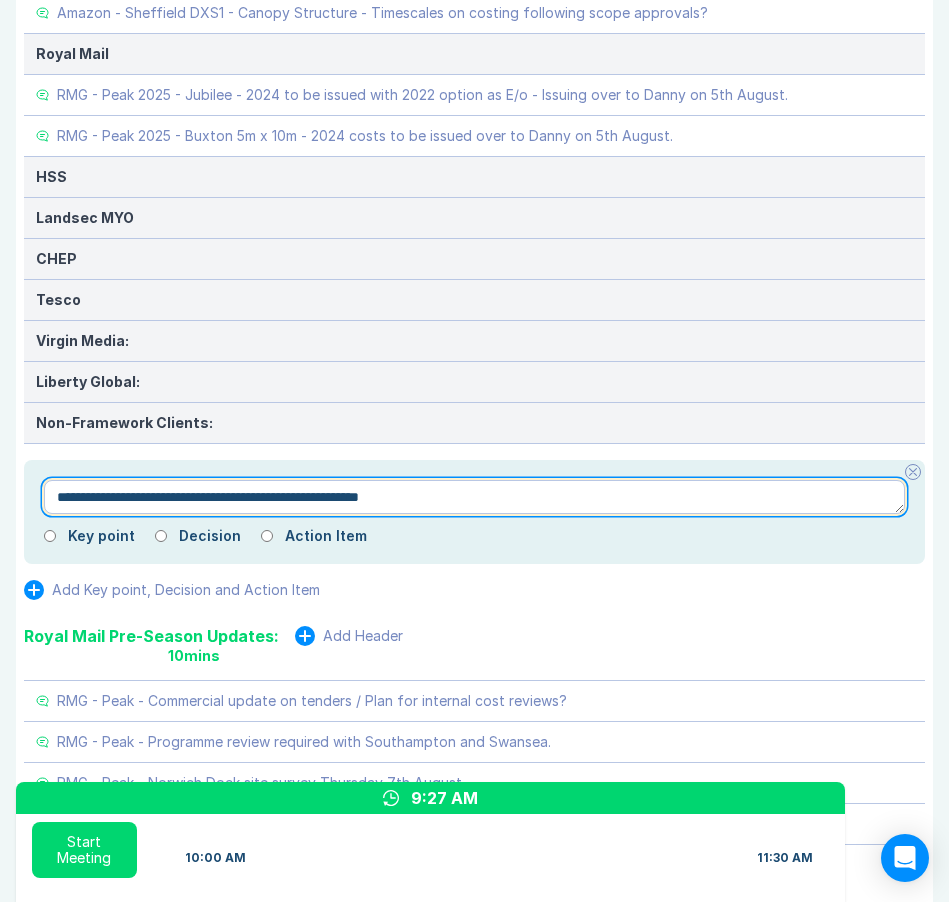 type on "*" 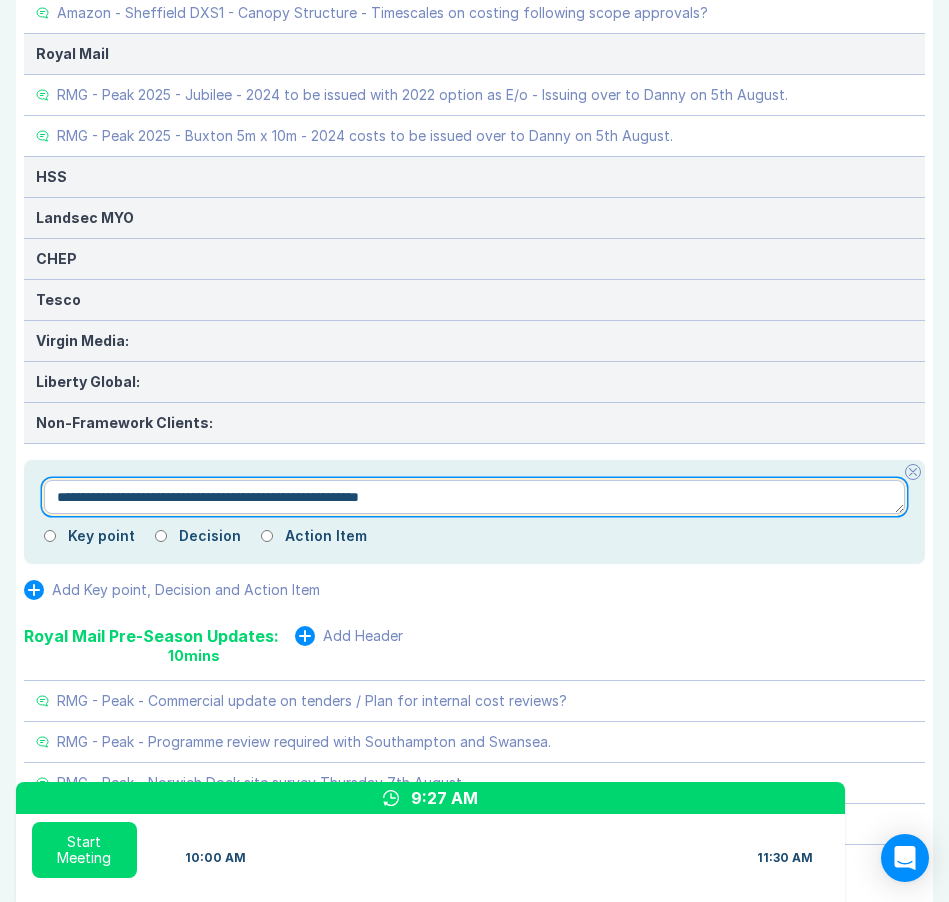 type on "**********" 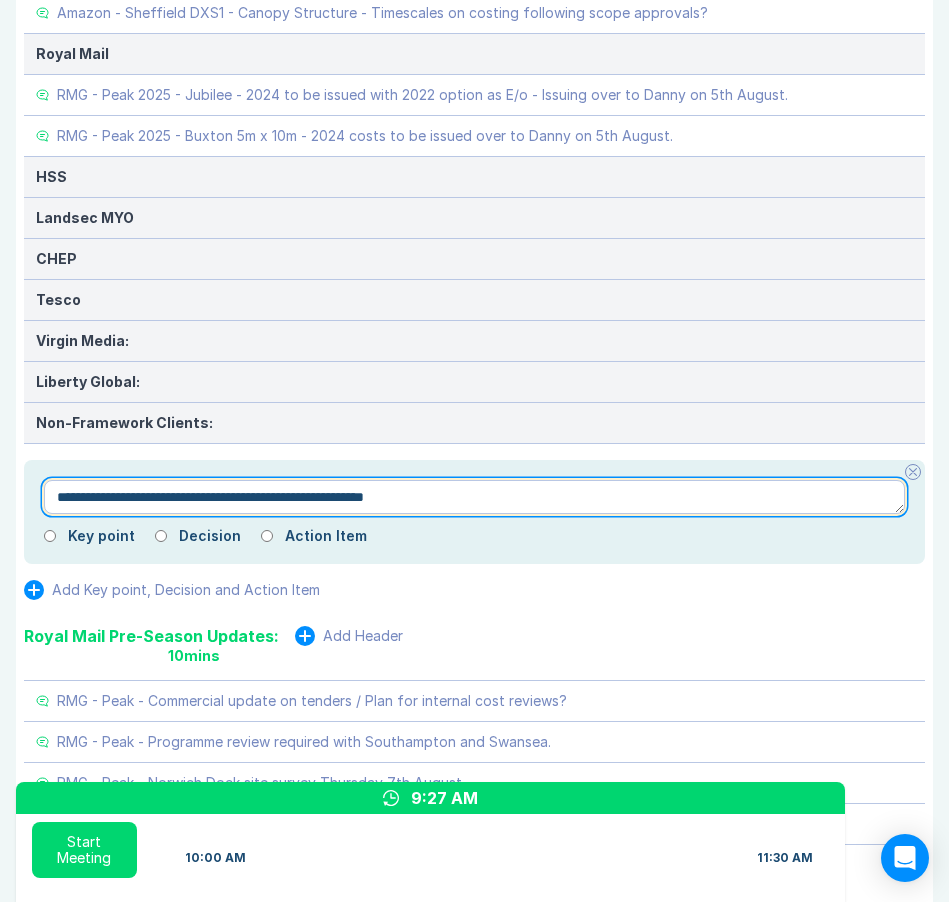type on "*" 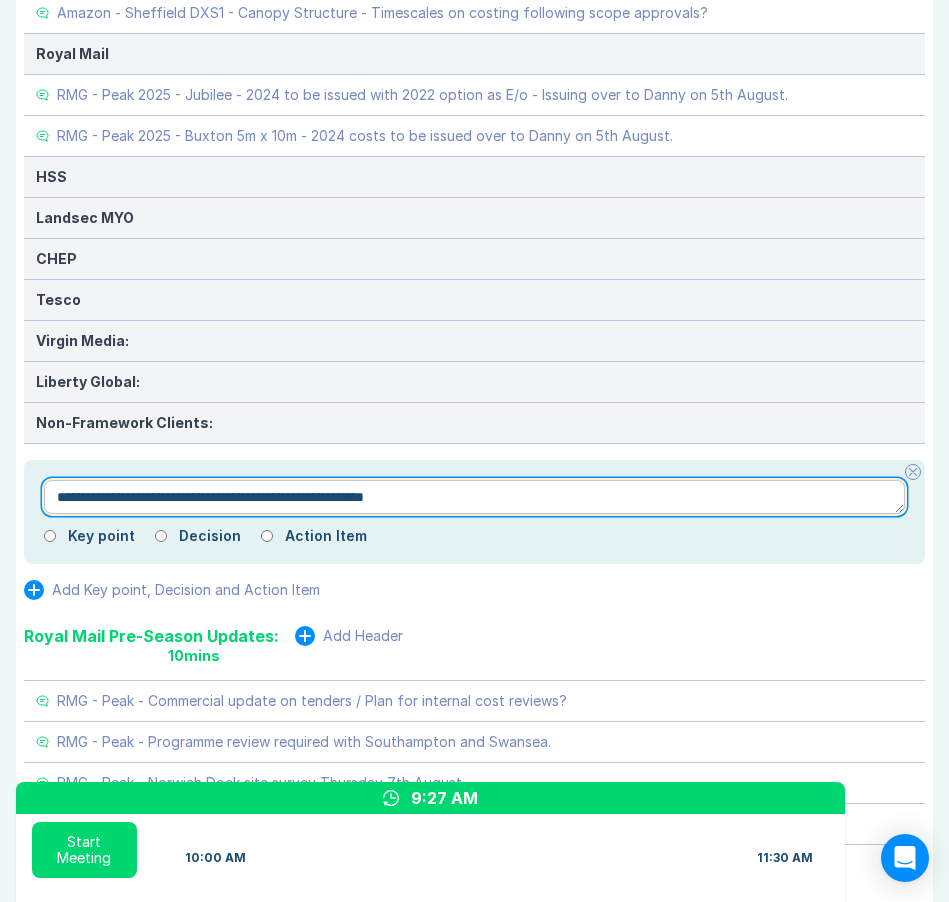 type on "**********" 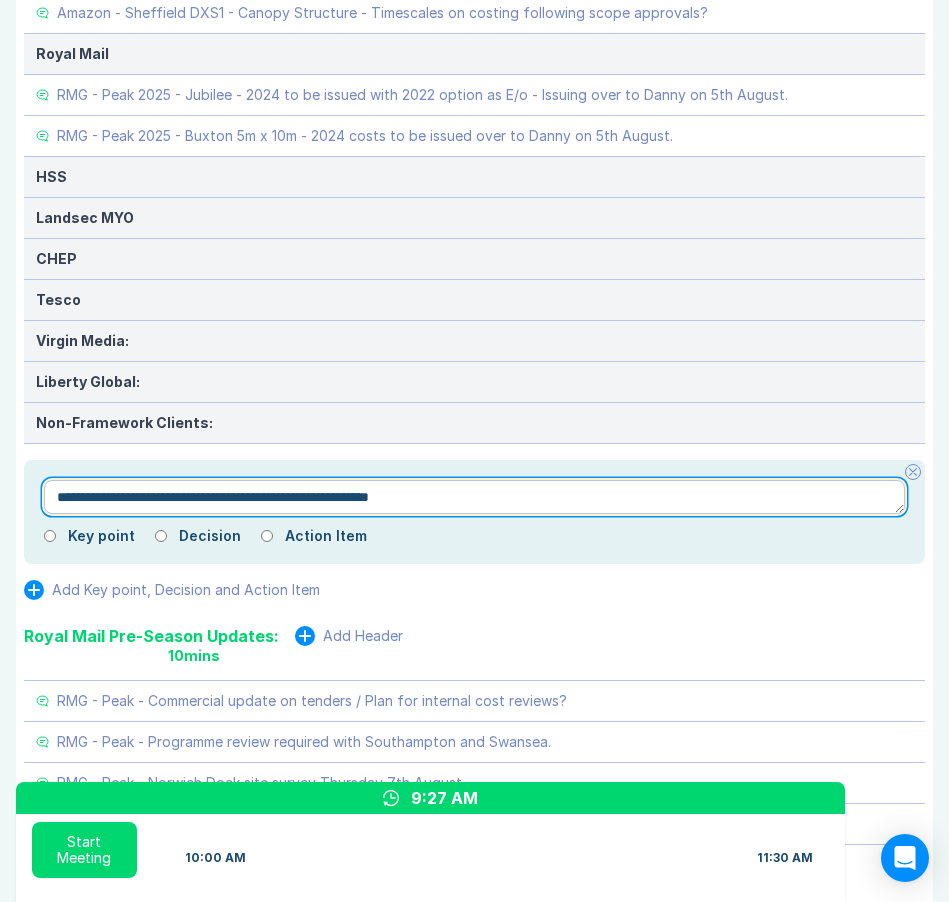 type on "*" 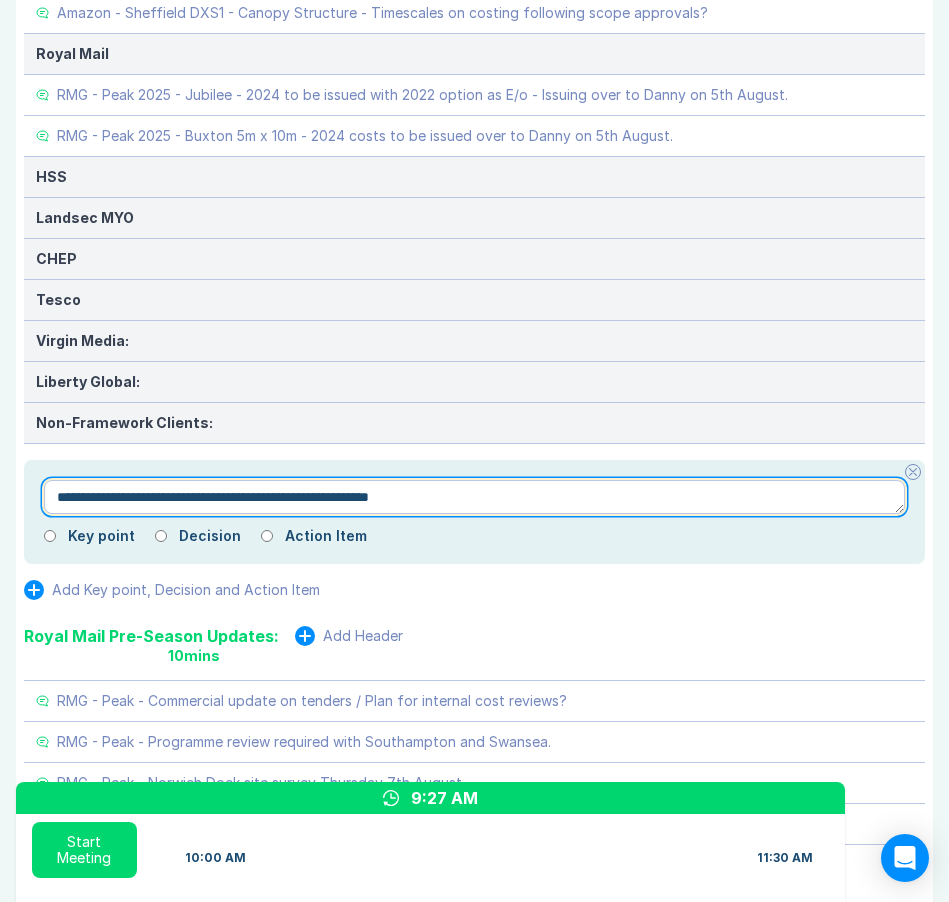 type on "**********" 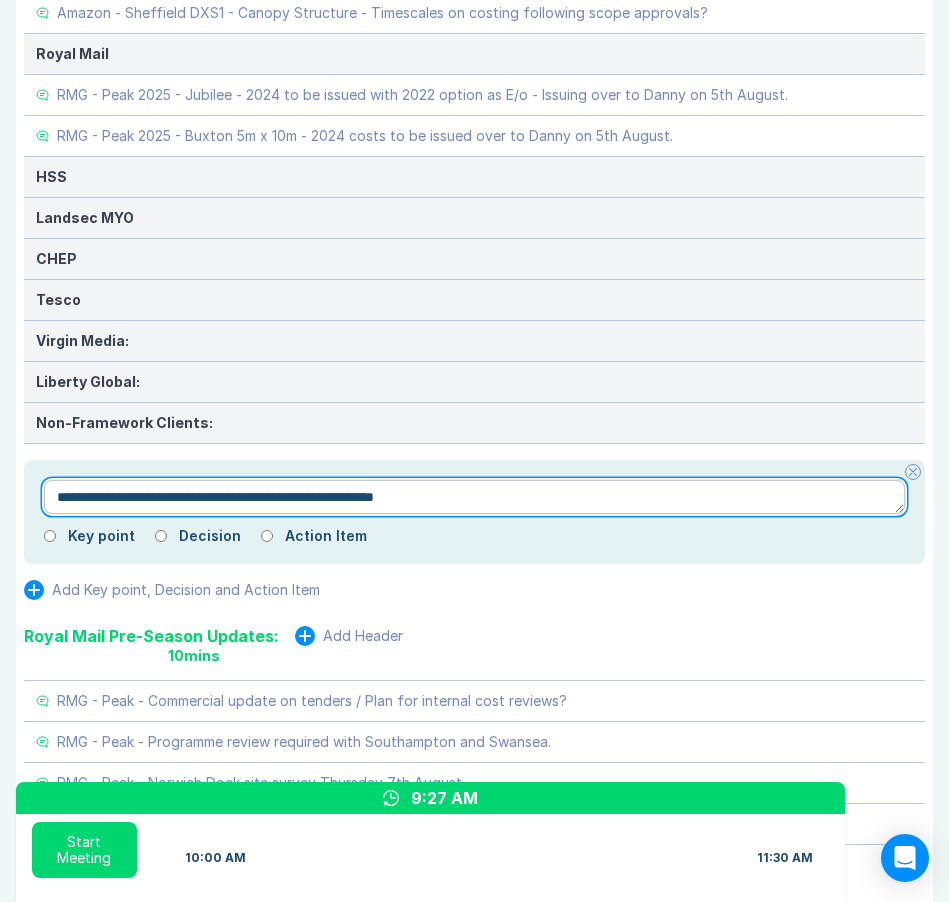 type on "*" 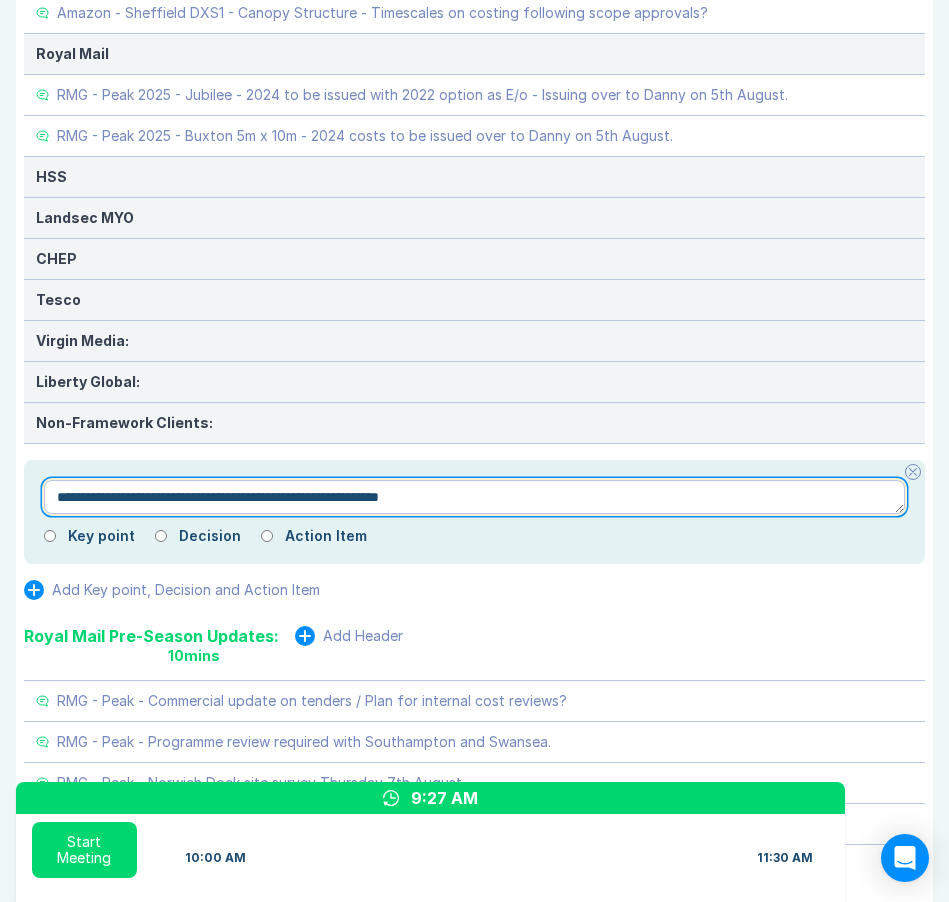 type on "*" 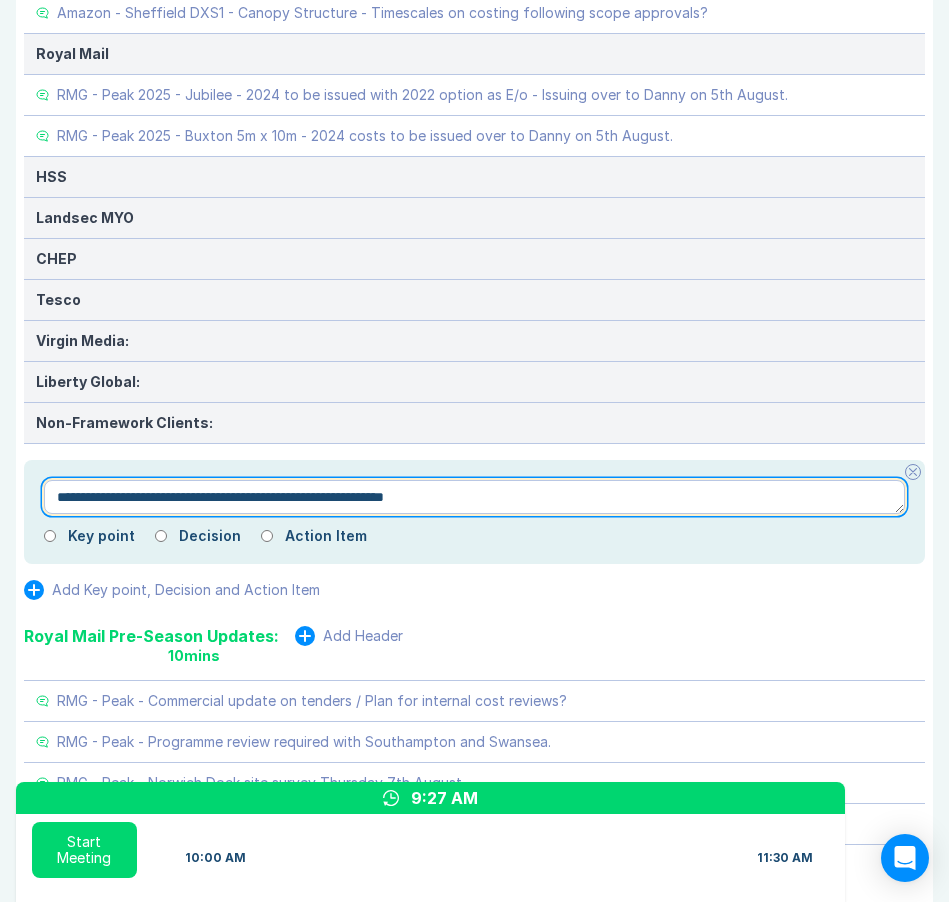 type on "*" 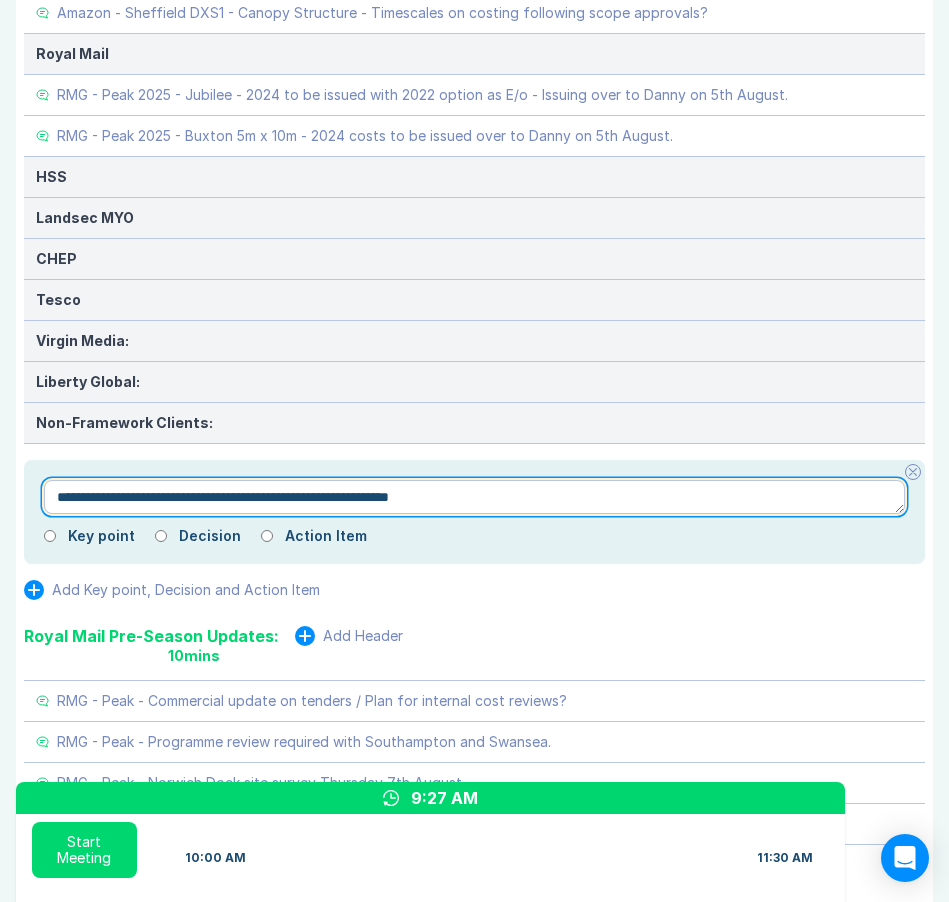 type on "*" 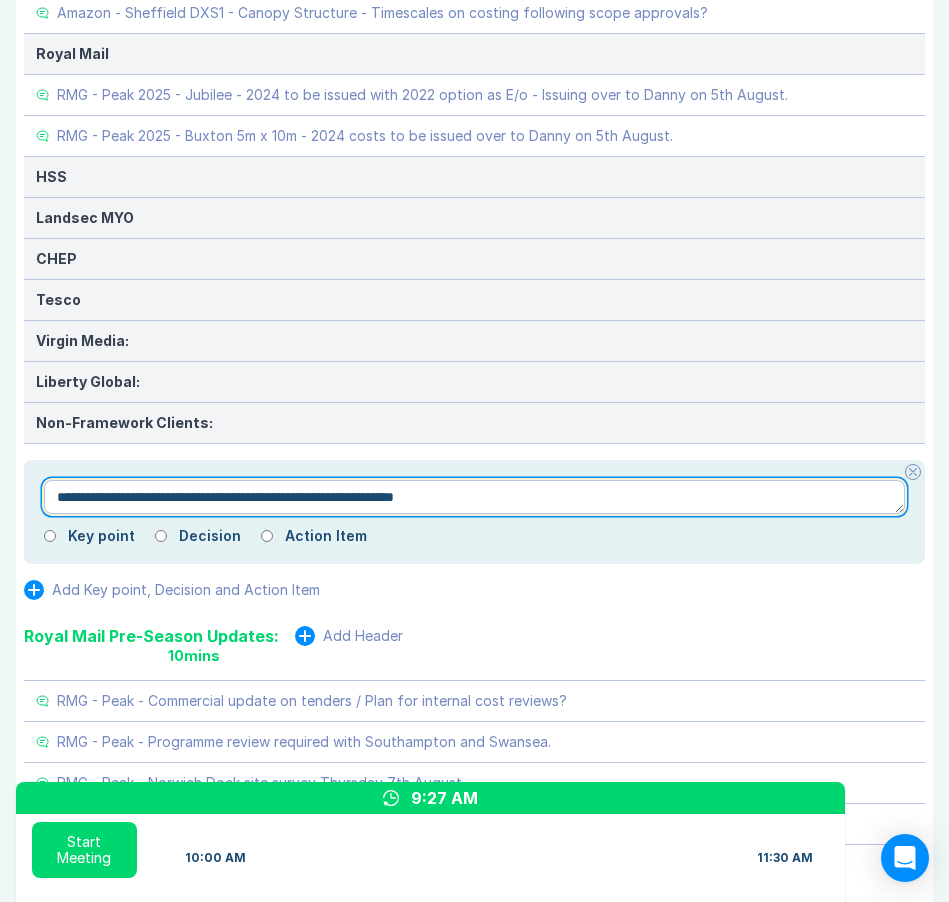 type on "*" 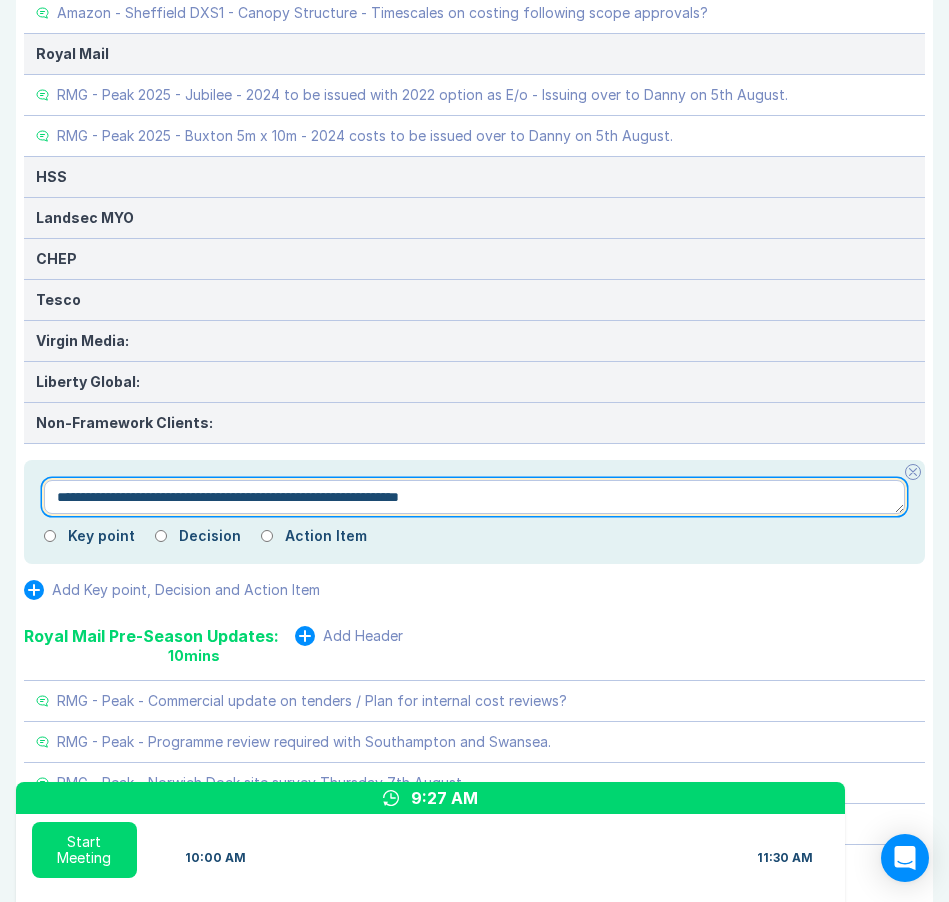 type on "*" 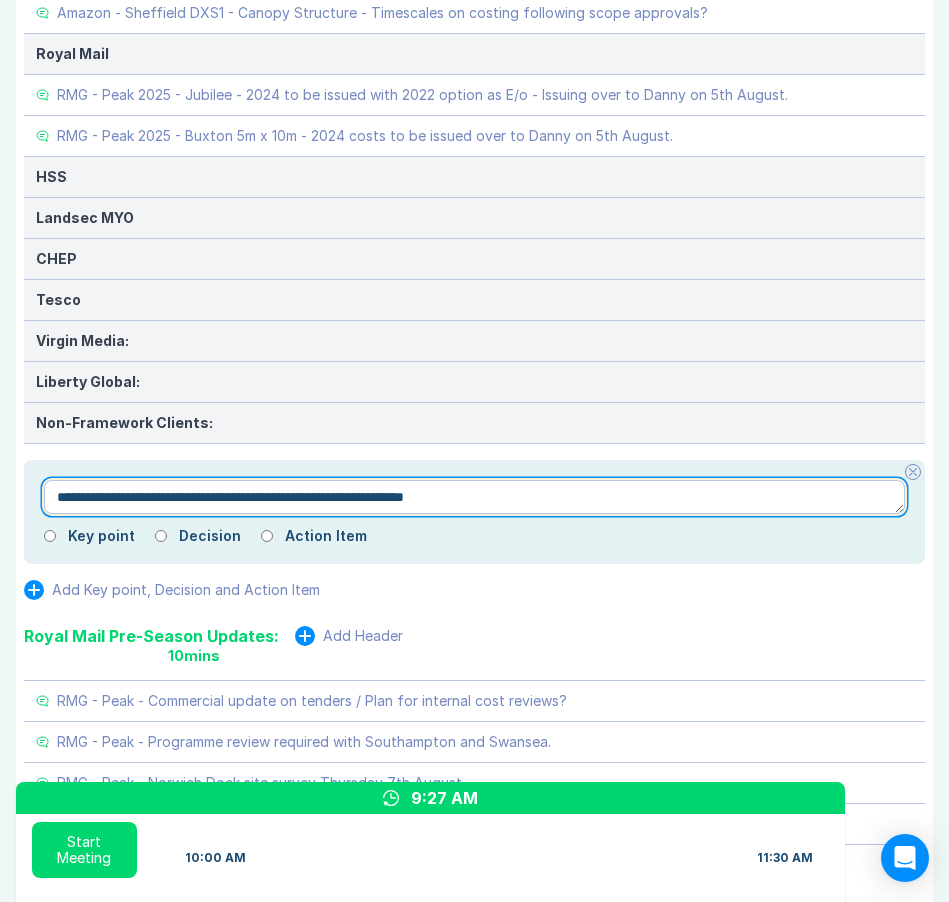 type on "*" 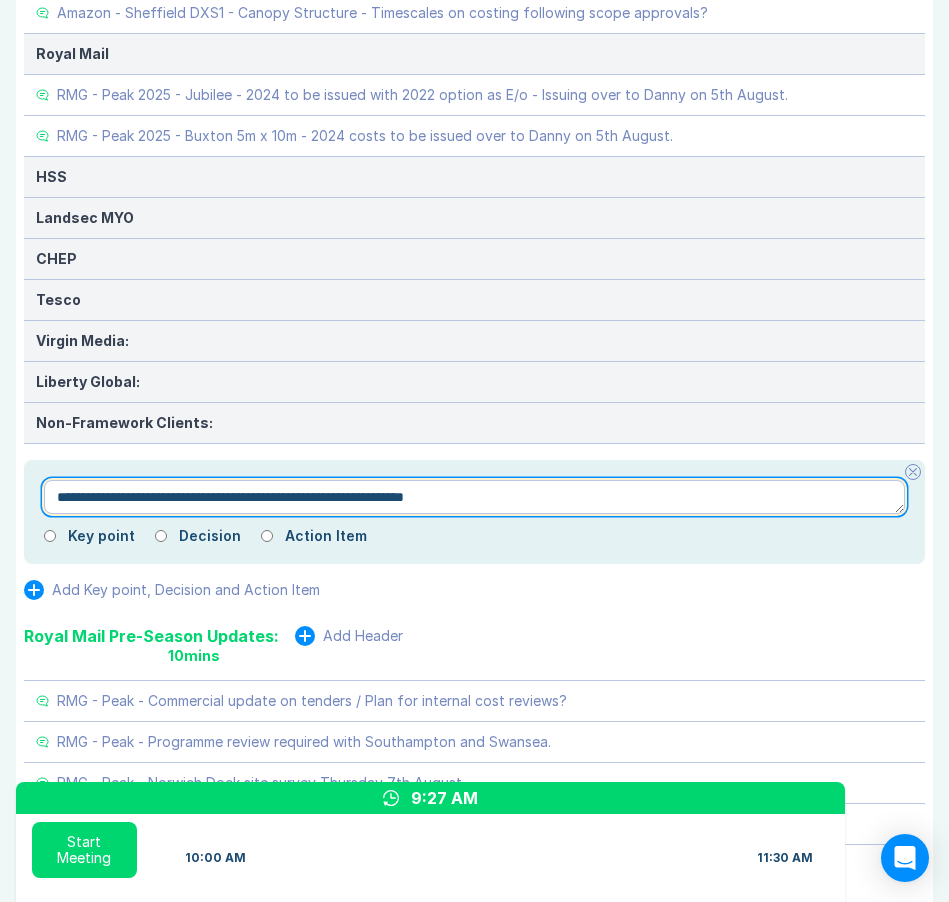 type on "**********" 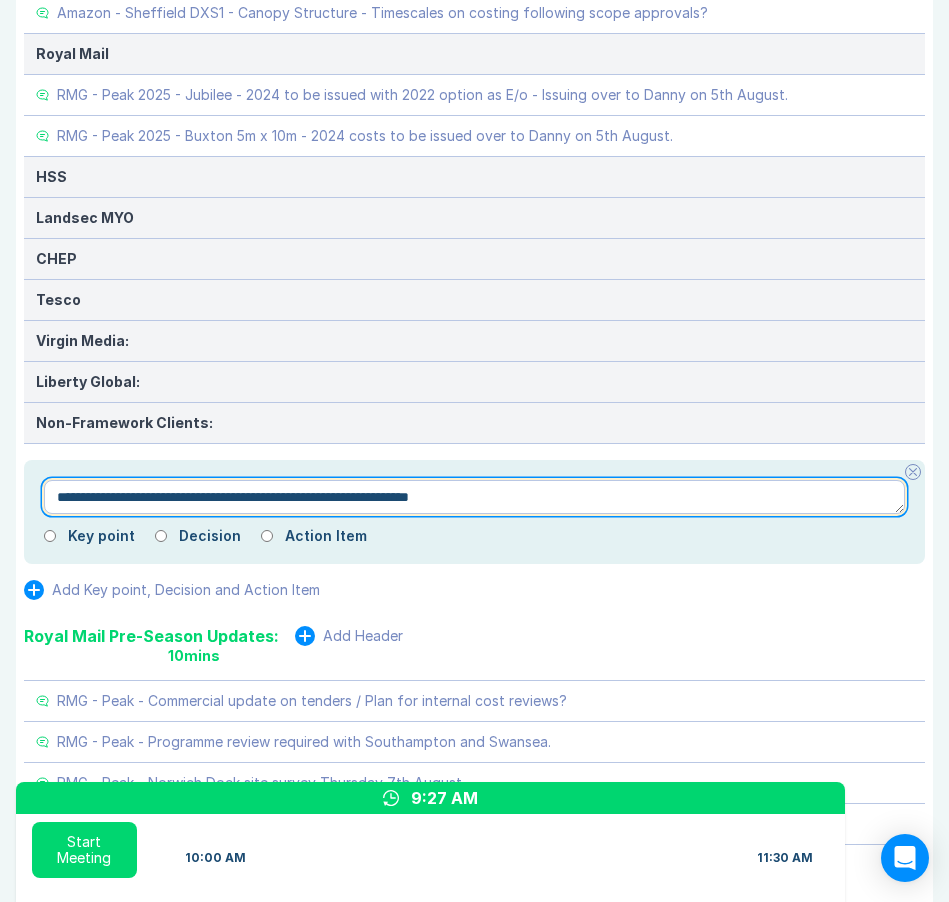 type on "*" 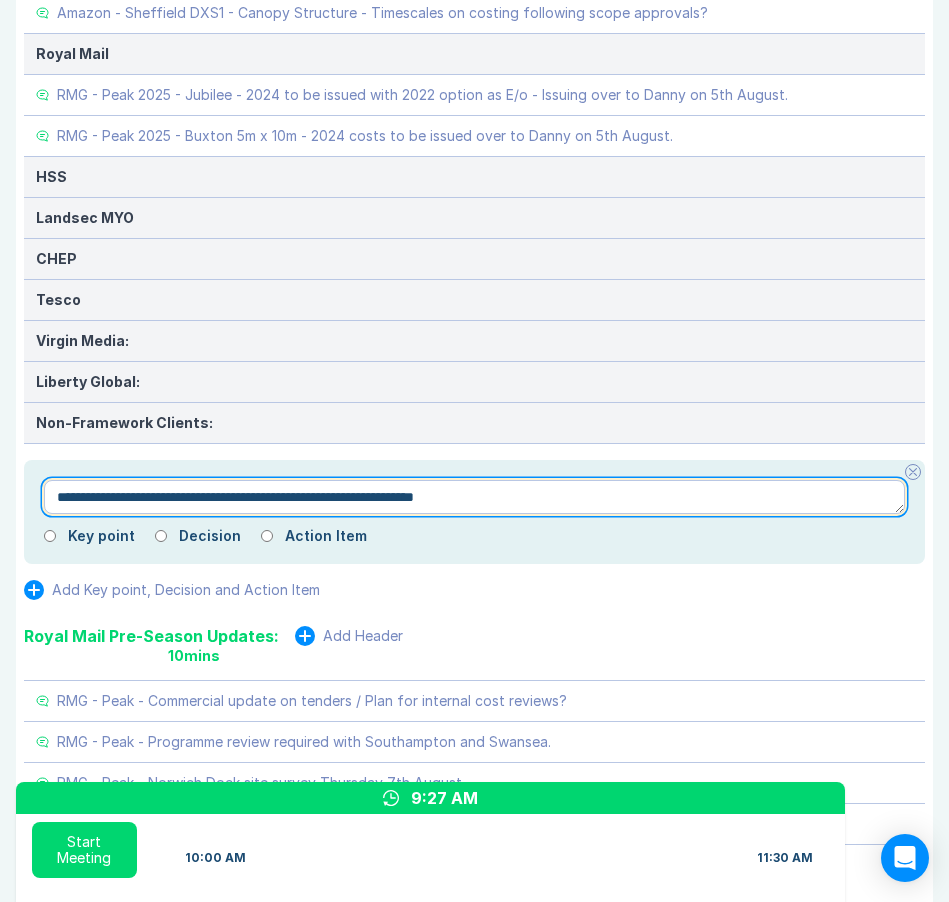type on "*" 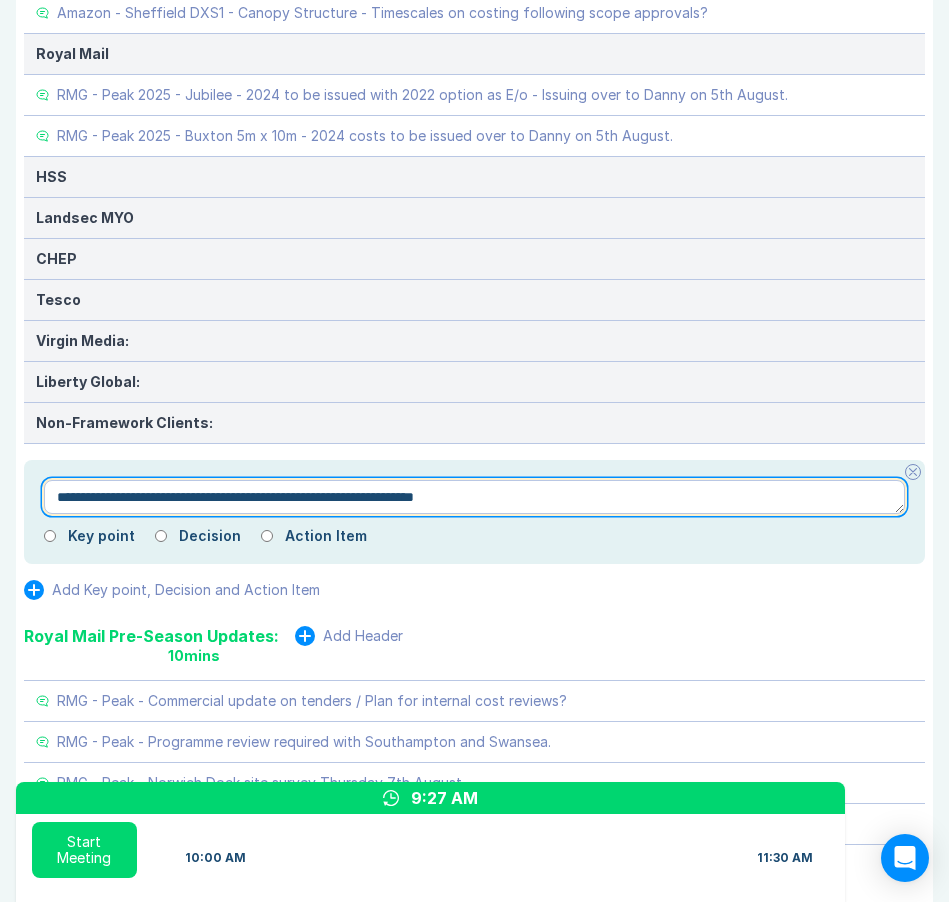 type on "**********" 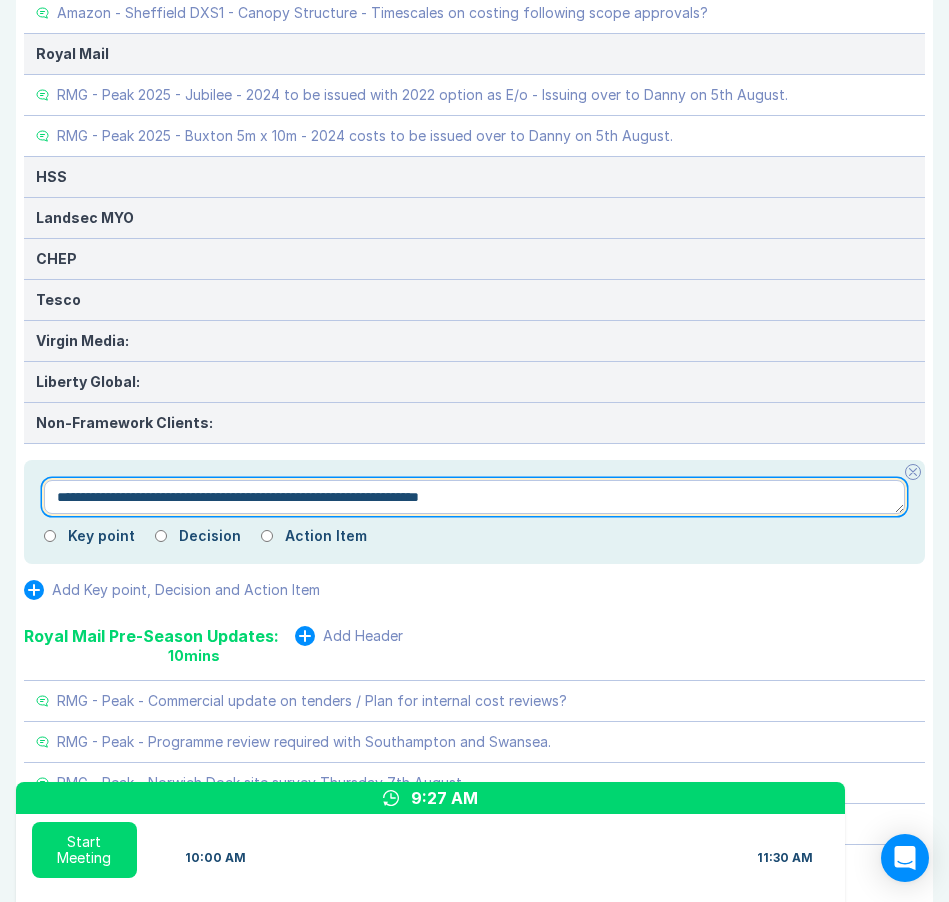 type on "*" 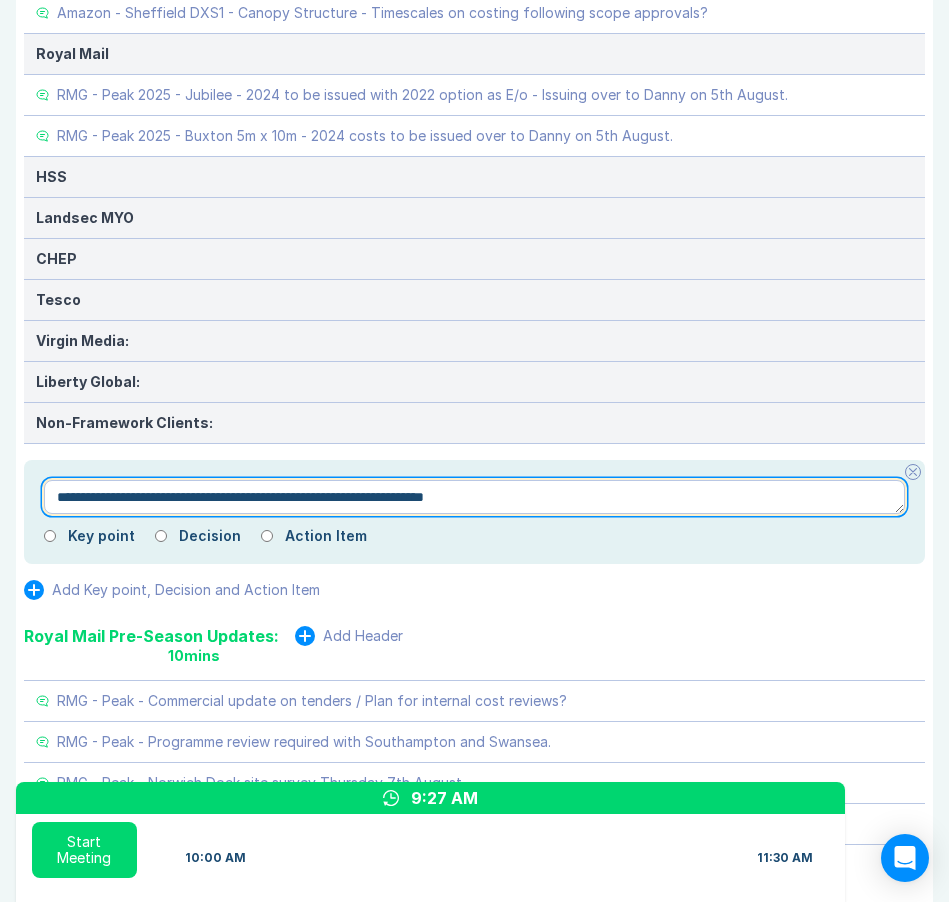 type on "*" 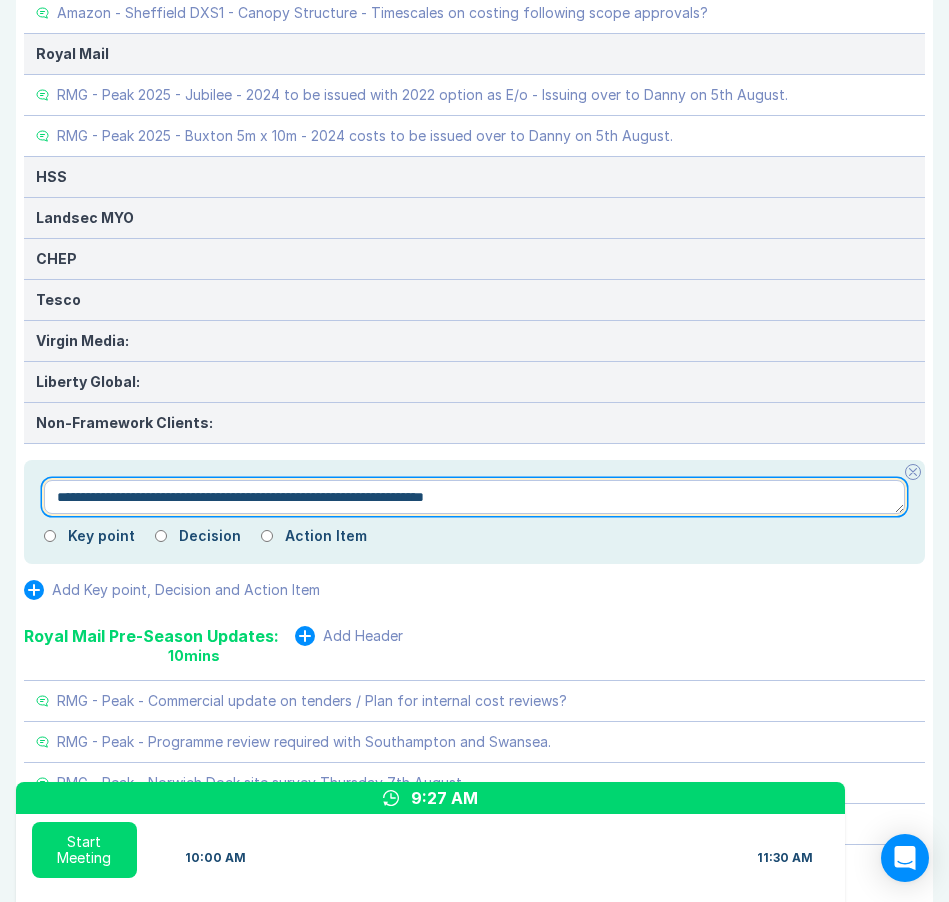 type on "**********" 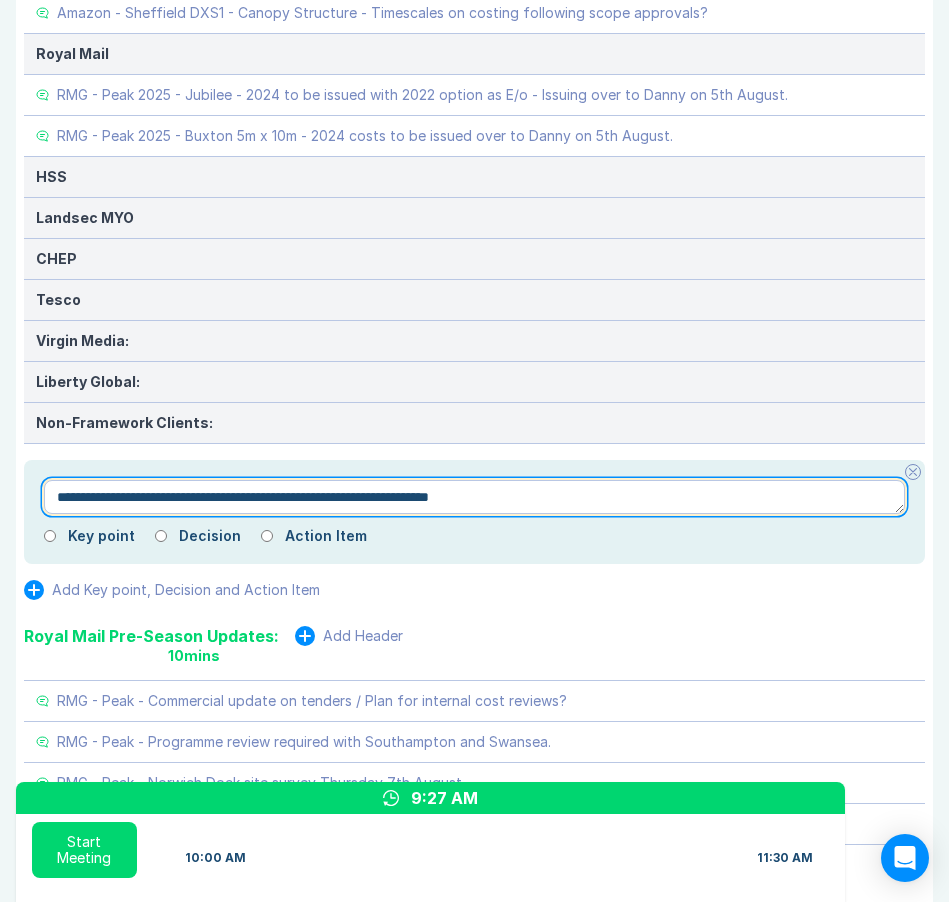type on "*" 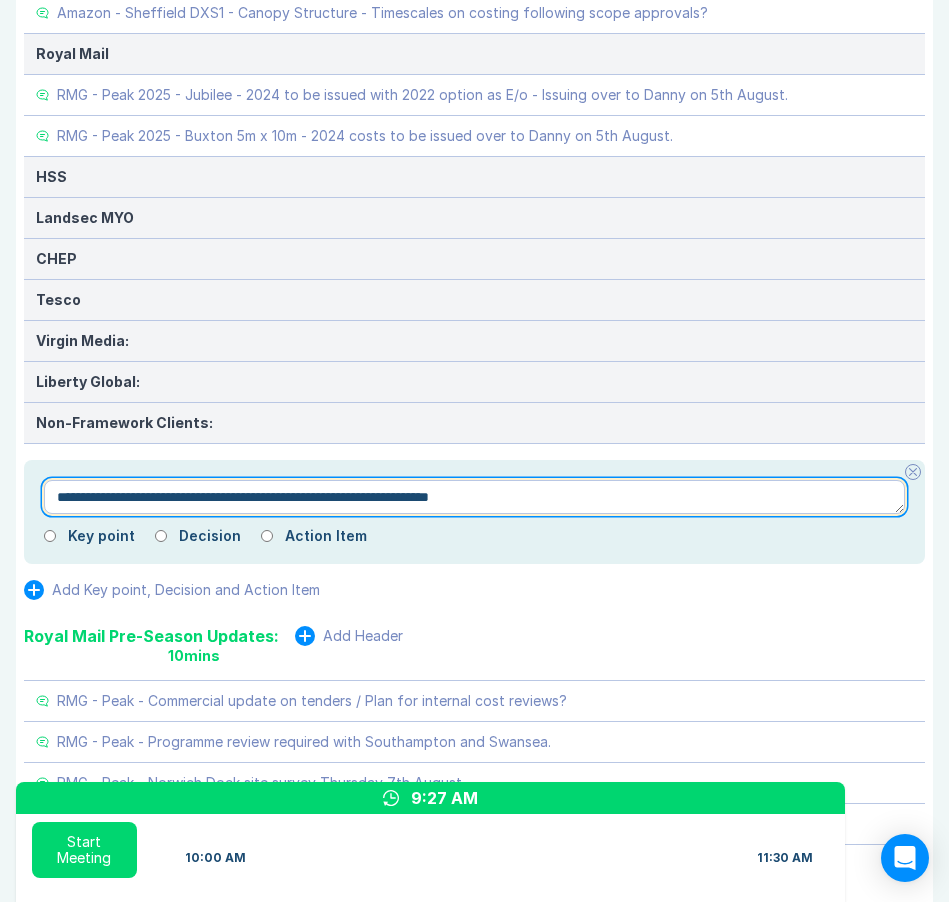 type on "**********" 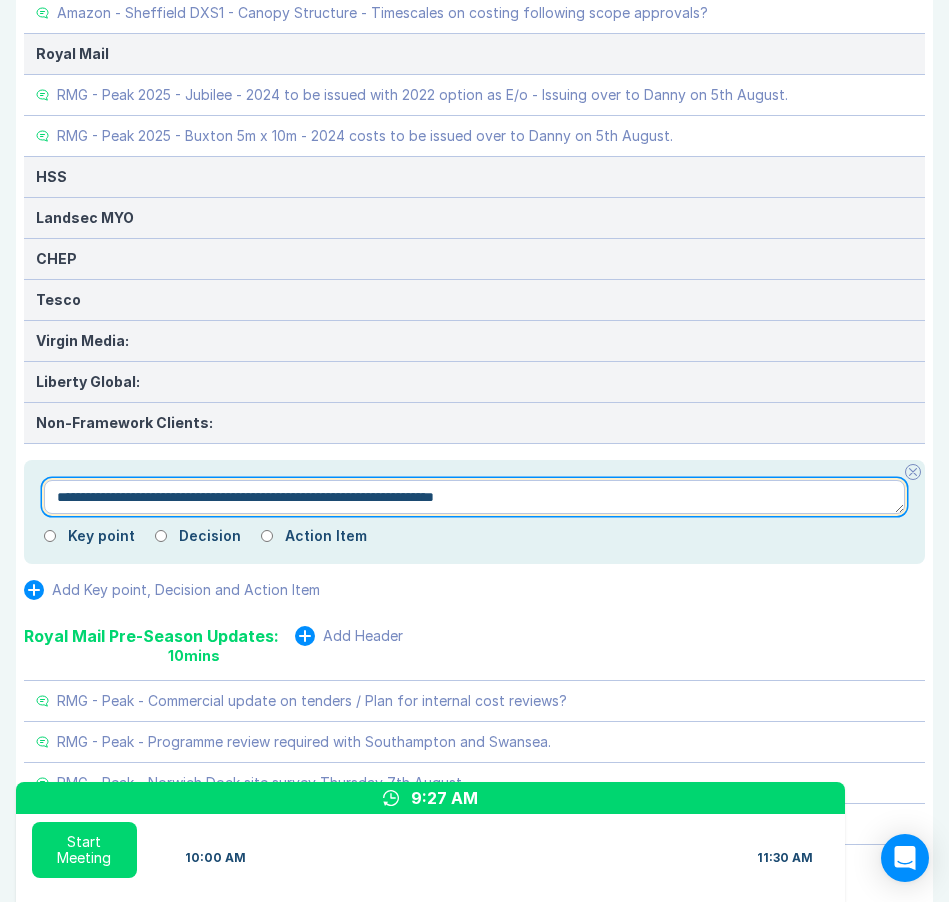 type on "*" 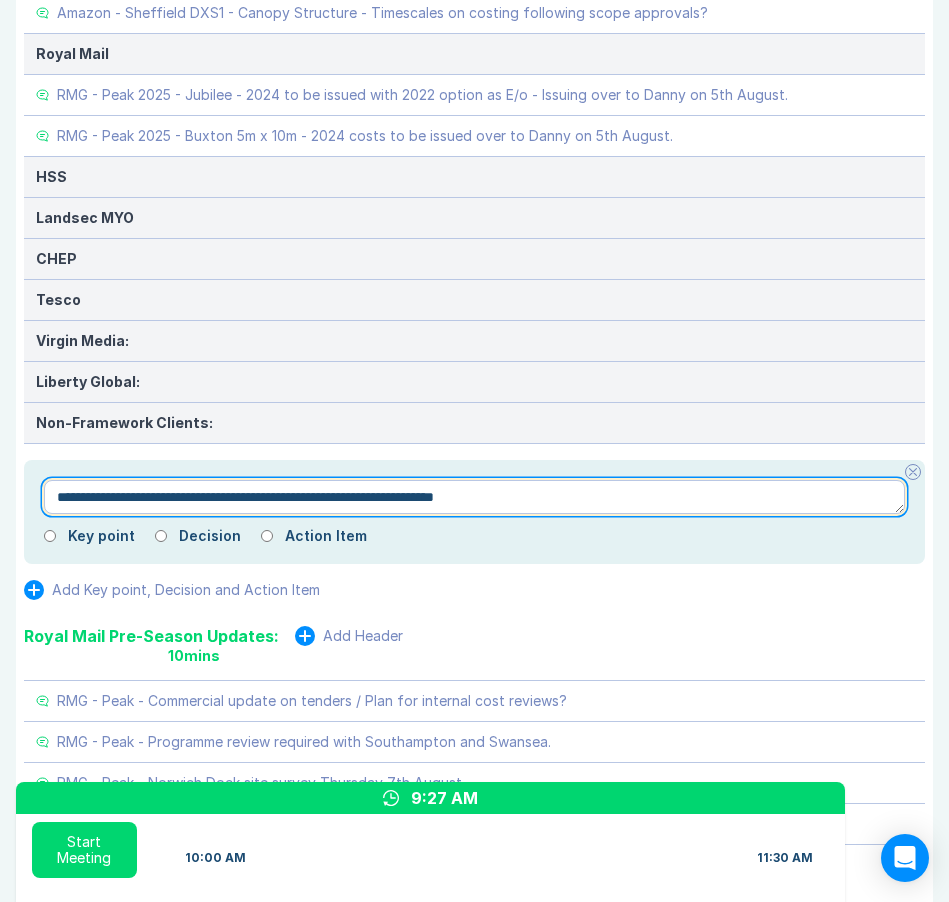 type on "**********" 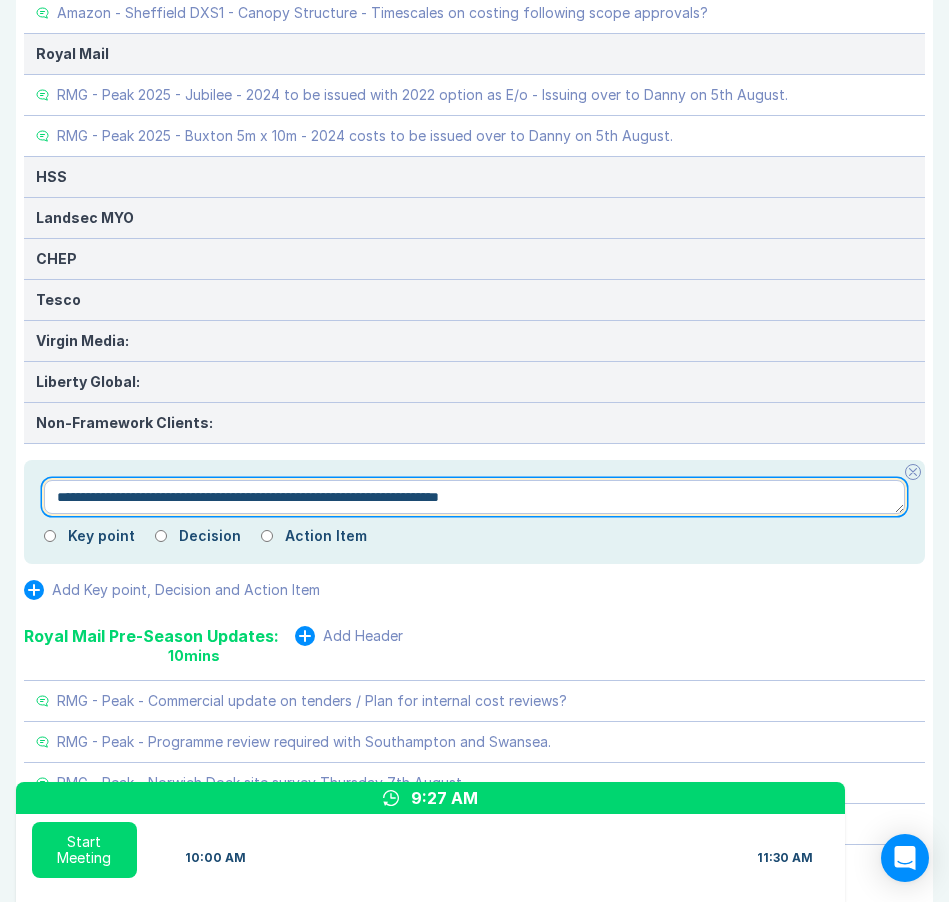 type on "*" 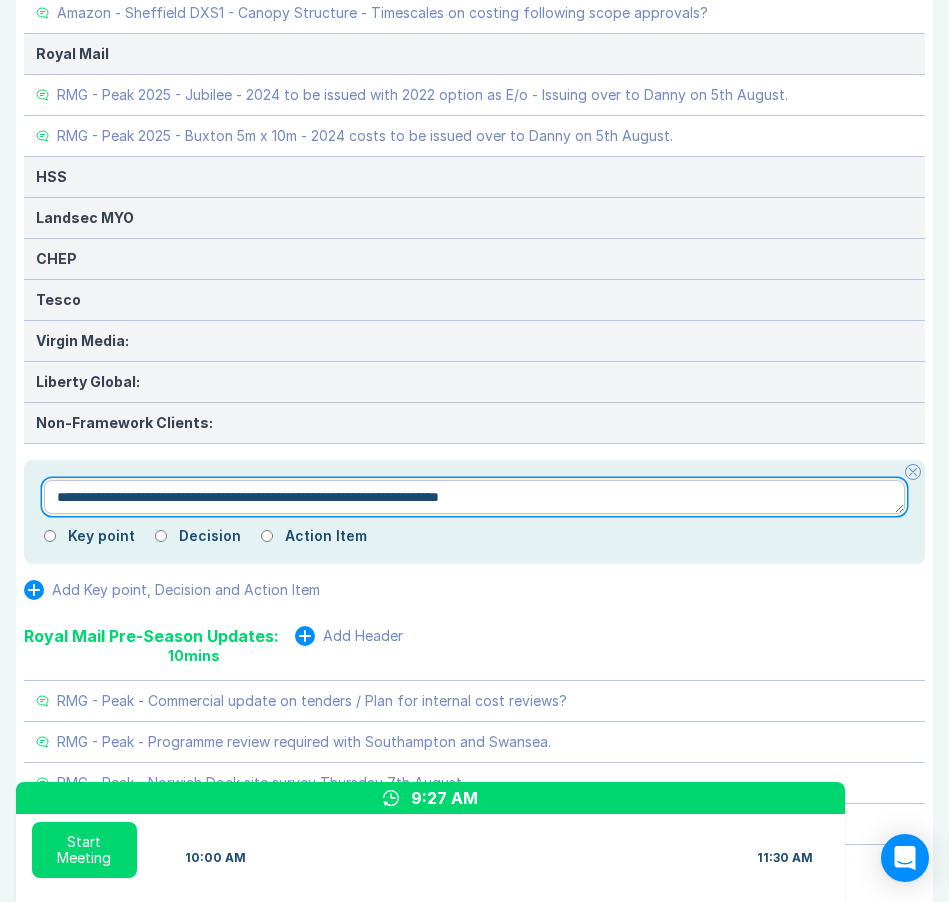 type on "**********" 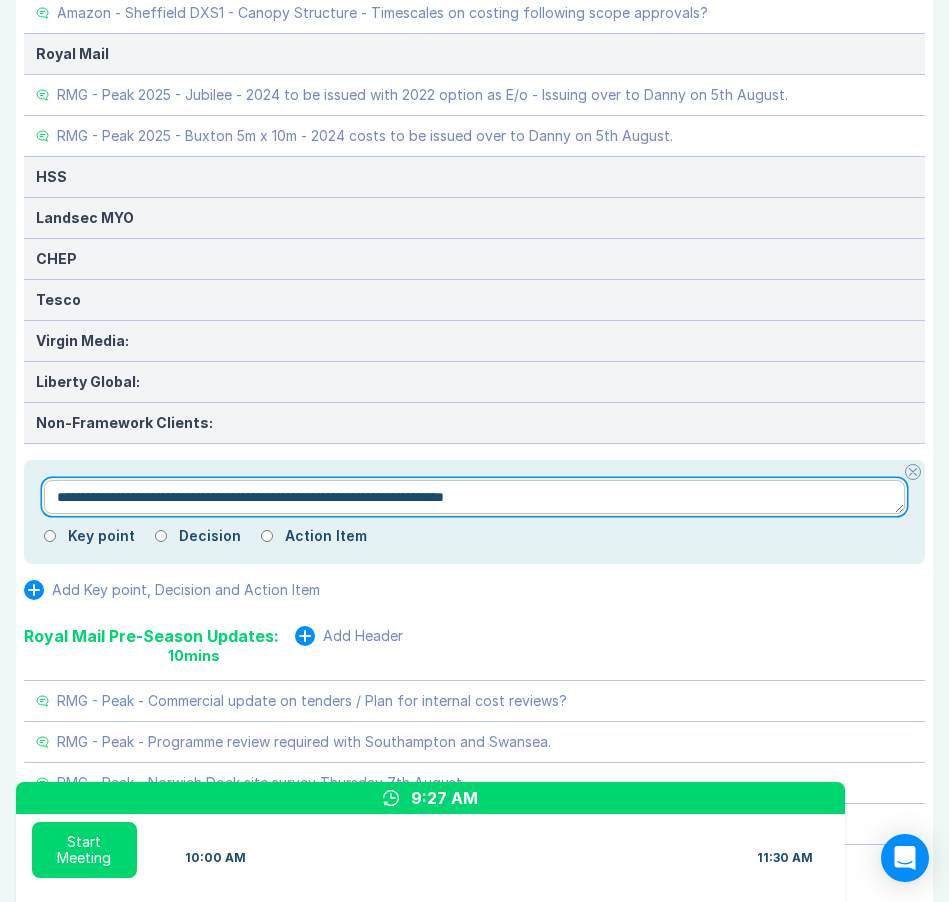 type on "*" 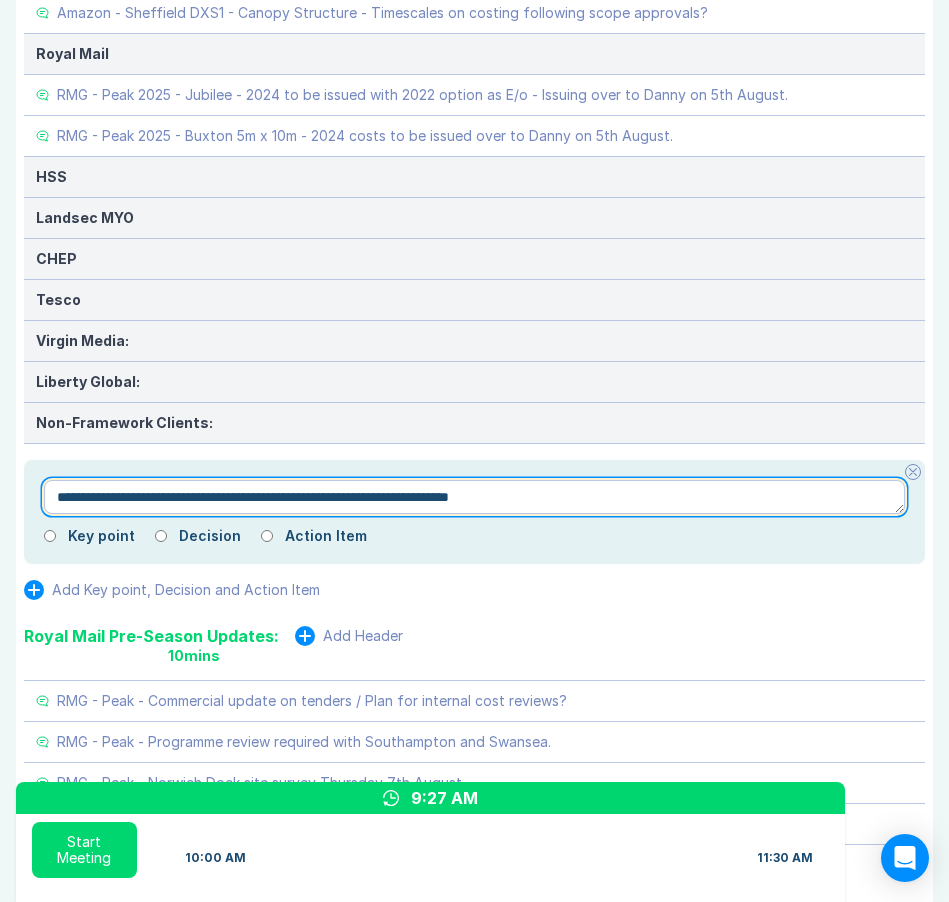 type on "*" 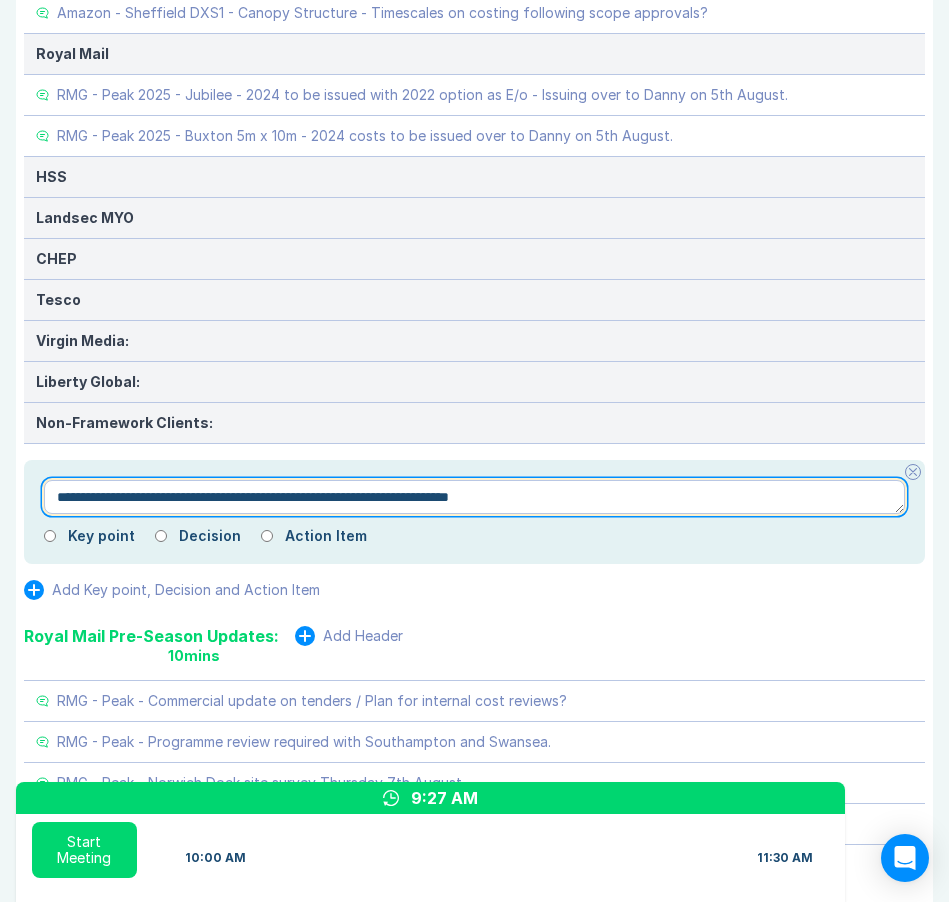 type on "**********" 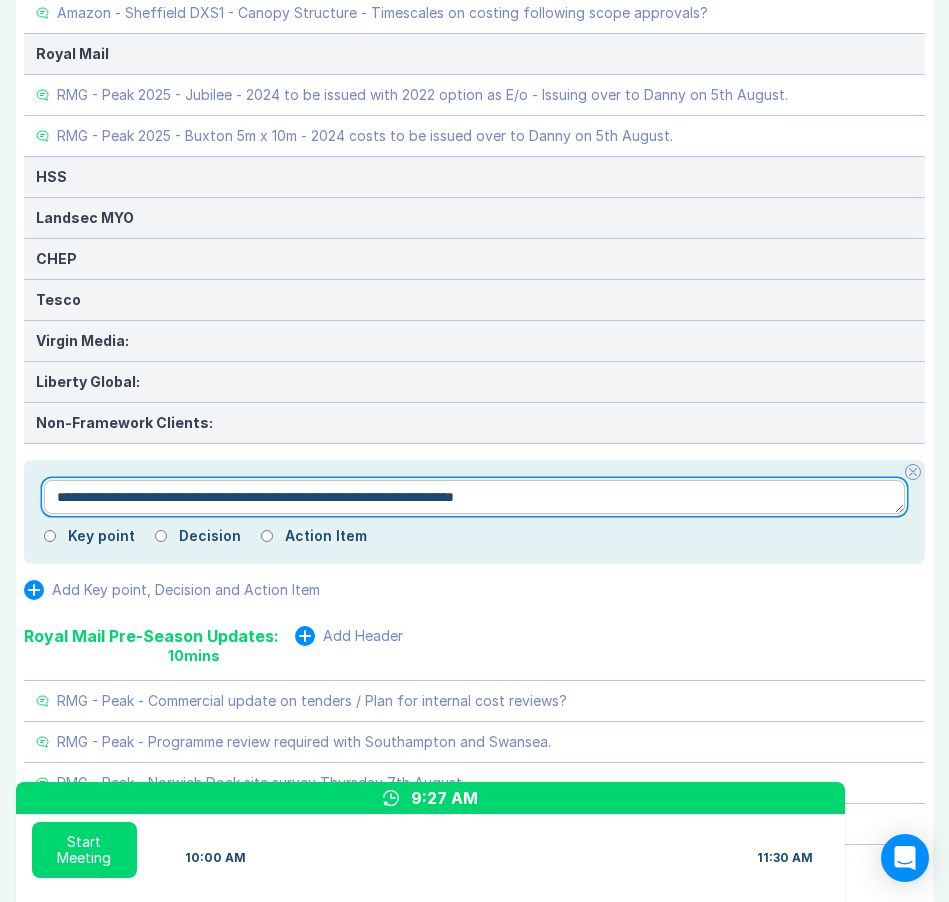 type on "*" 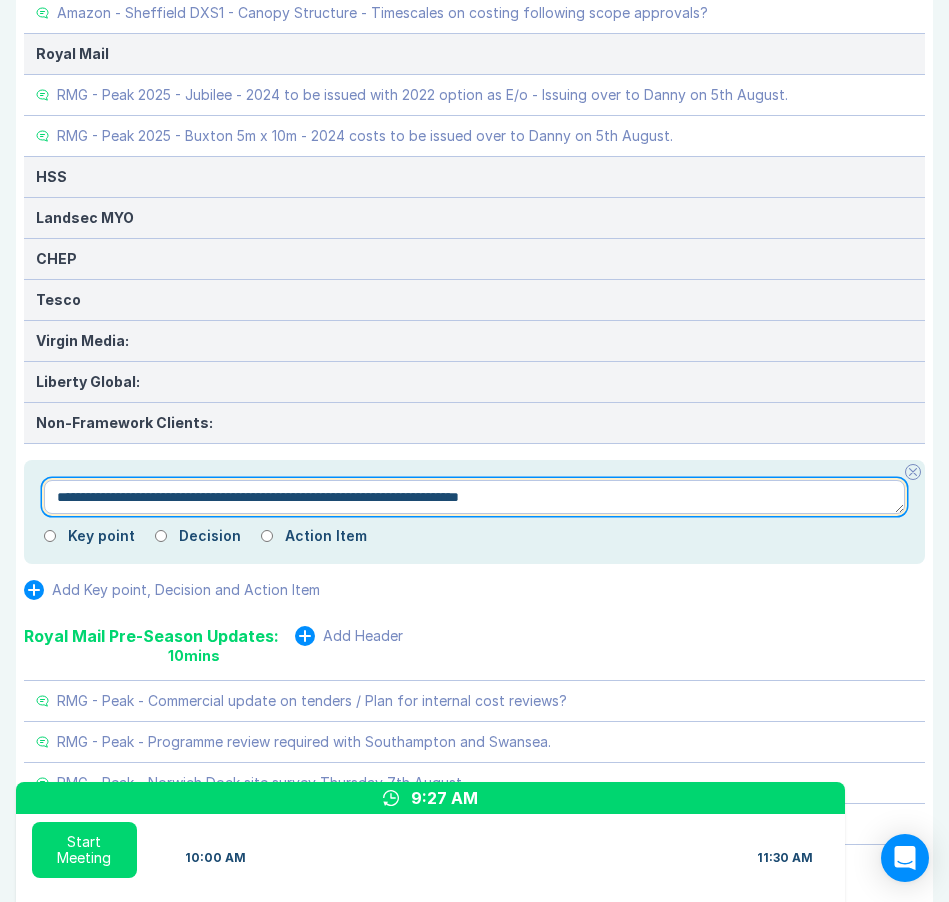 type on "*" 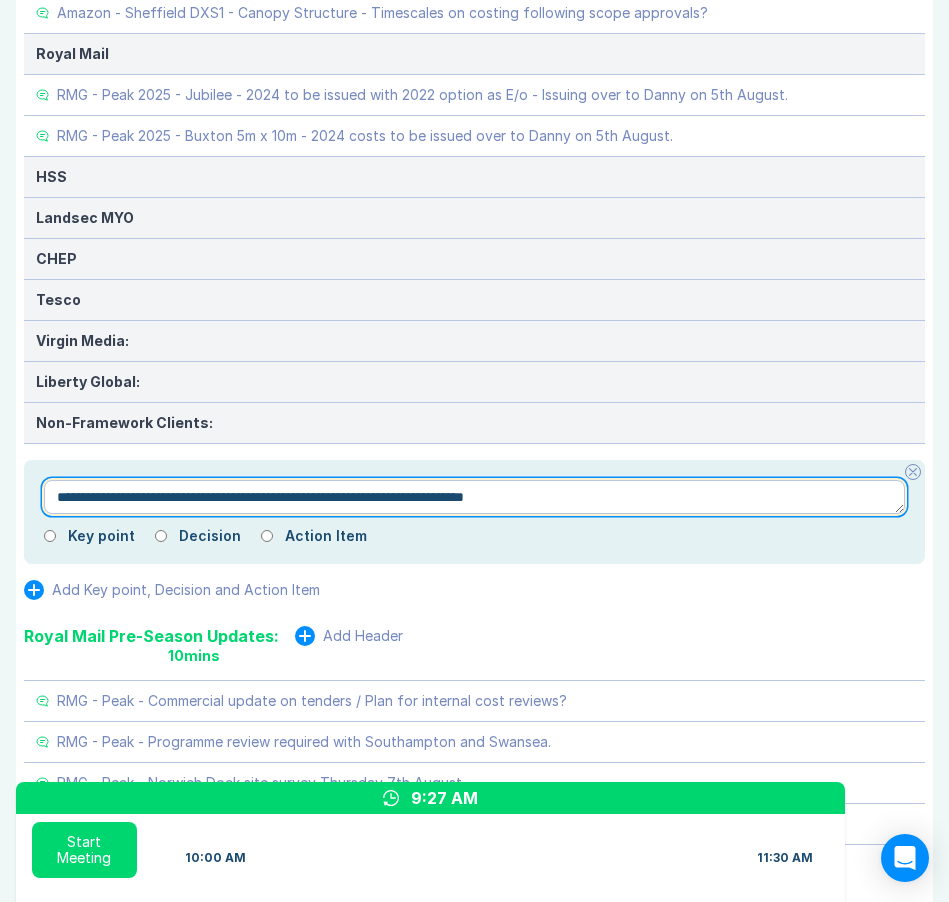 type on "*" 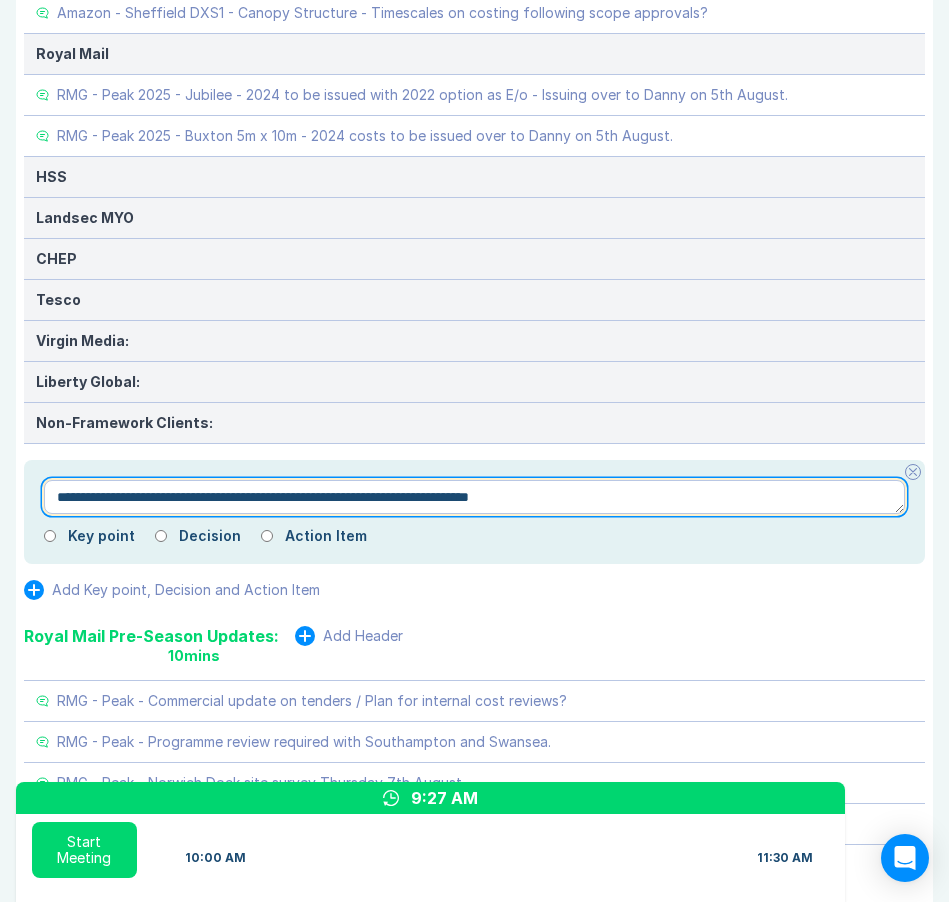 type on "*" 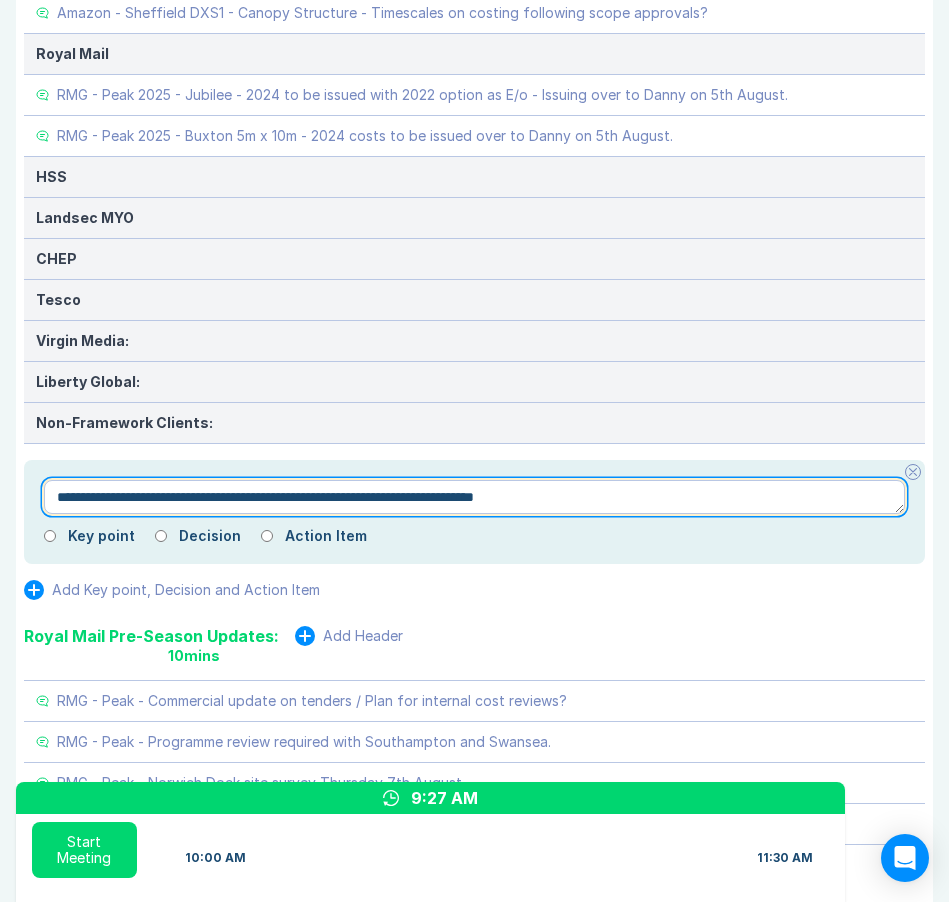 type on "*" 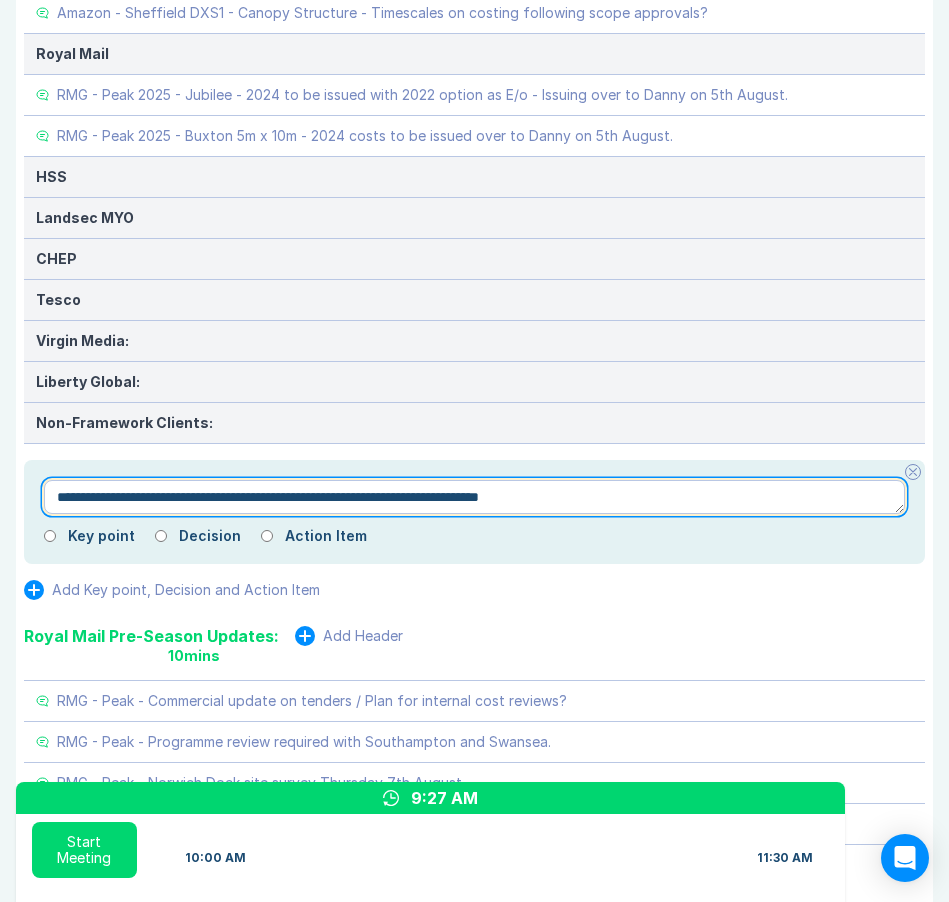 type on "*" 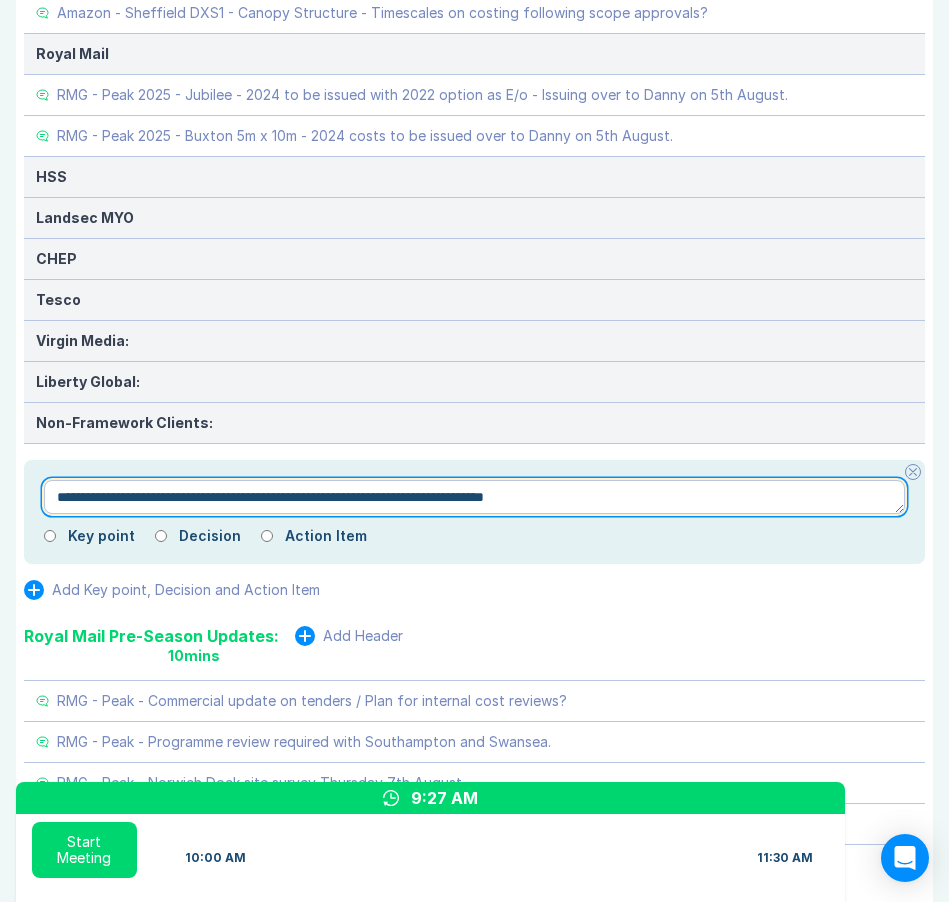 type on "*" 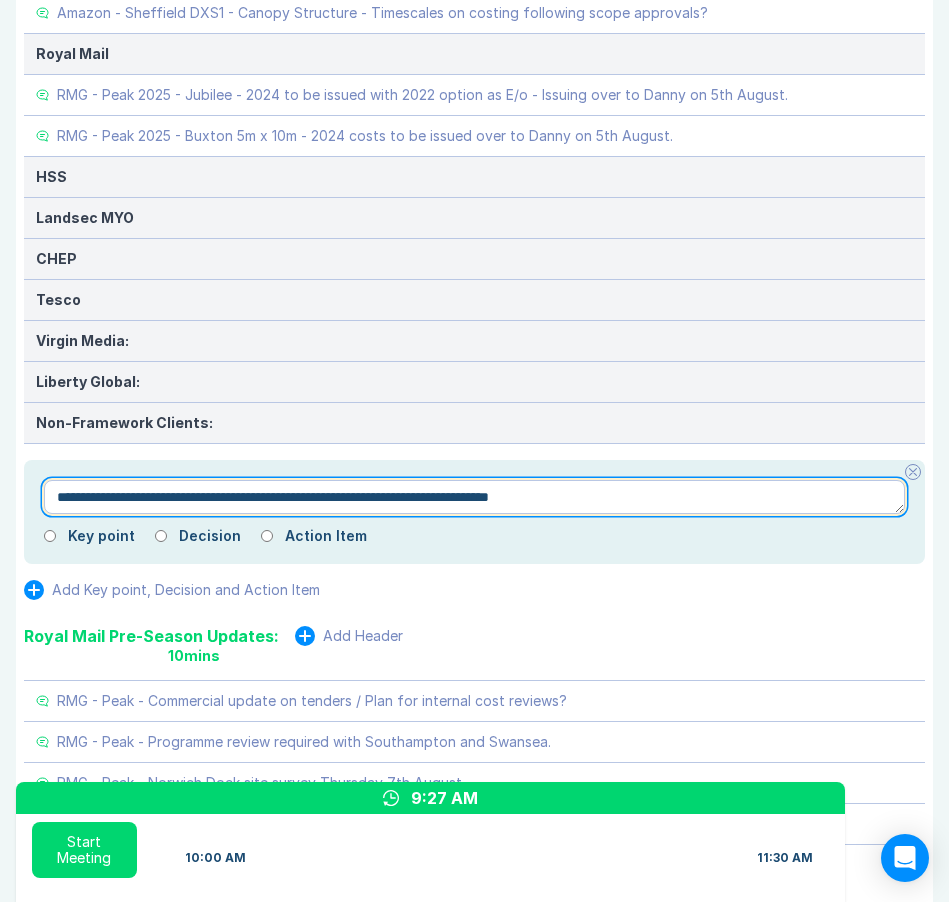 type on "*" 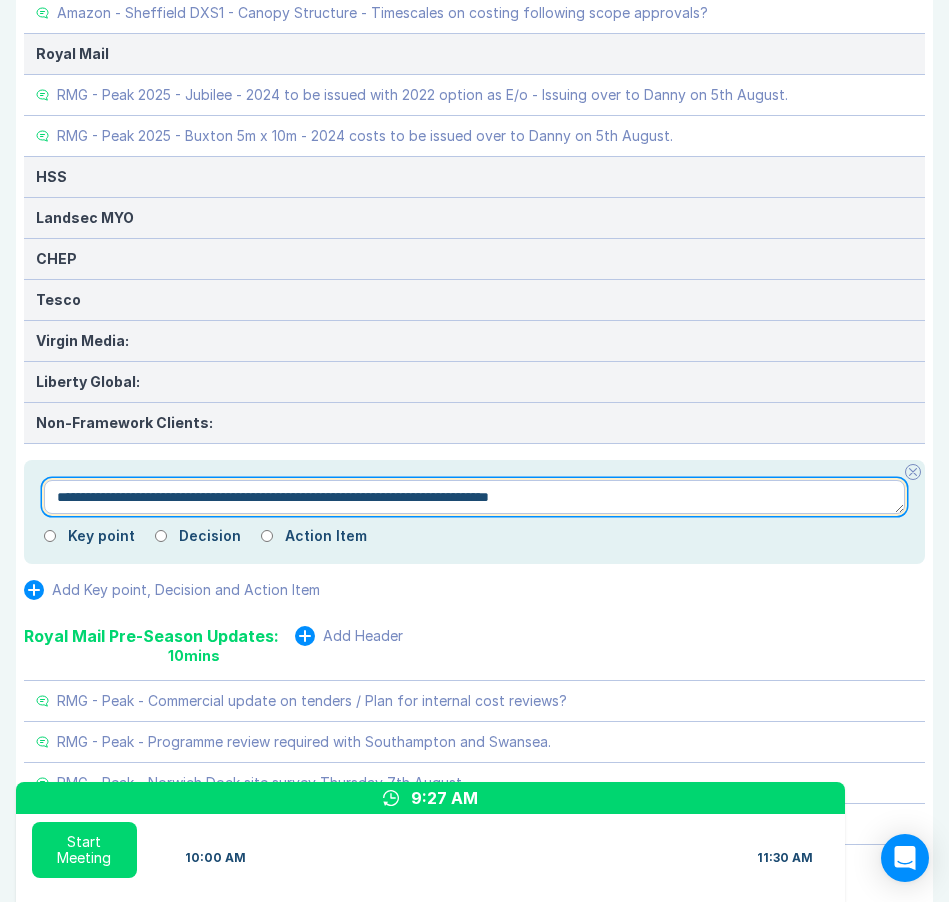 type on "**********" 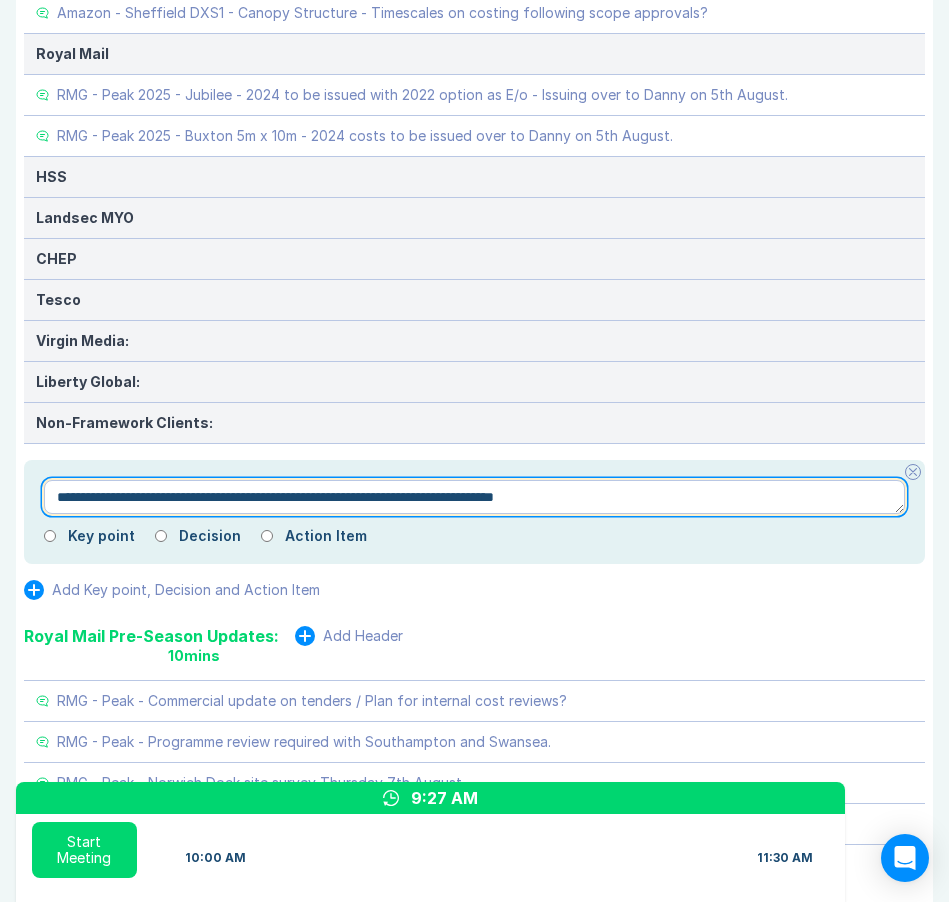 type on "*" 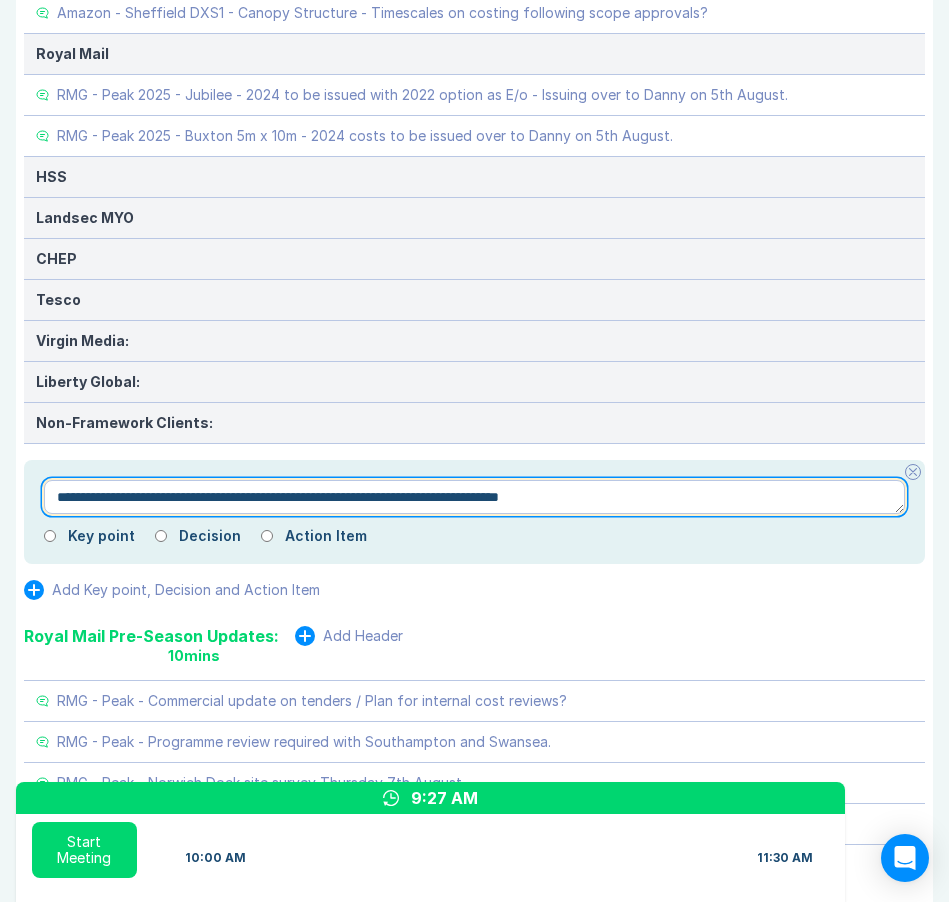 type on "*" 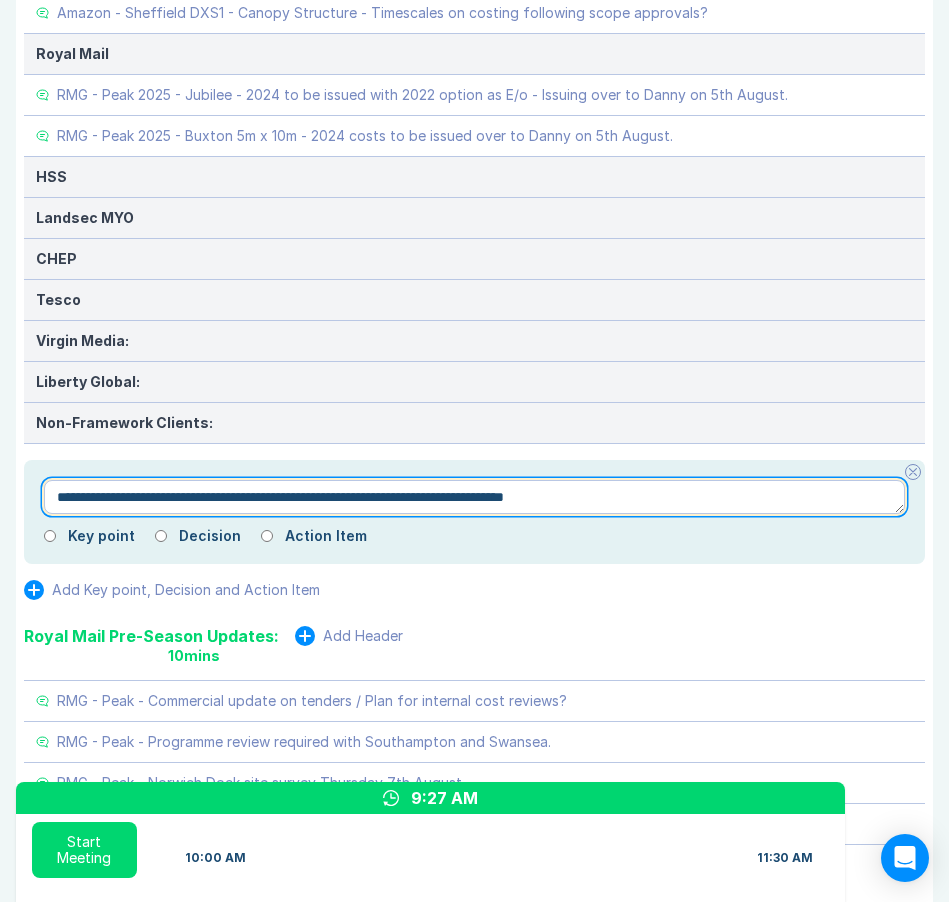 type on "*" 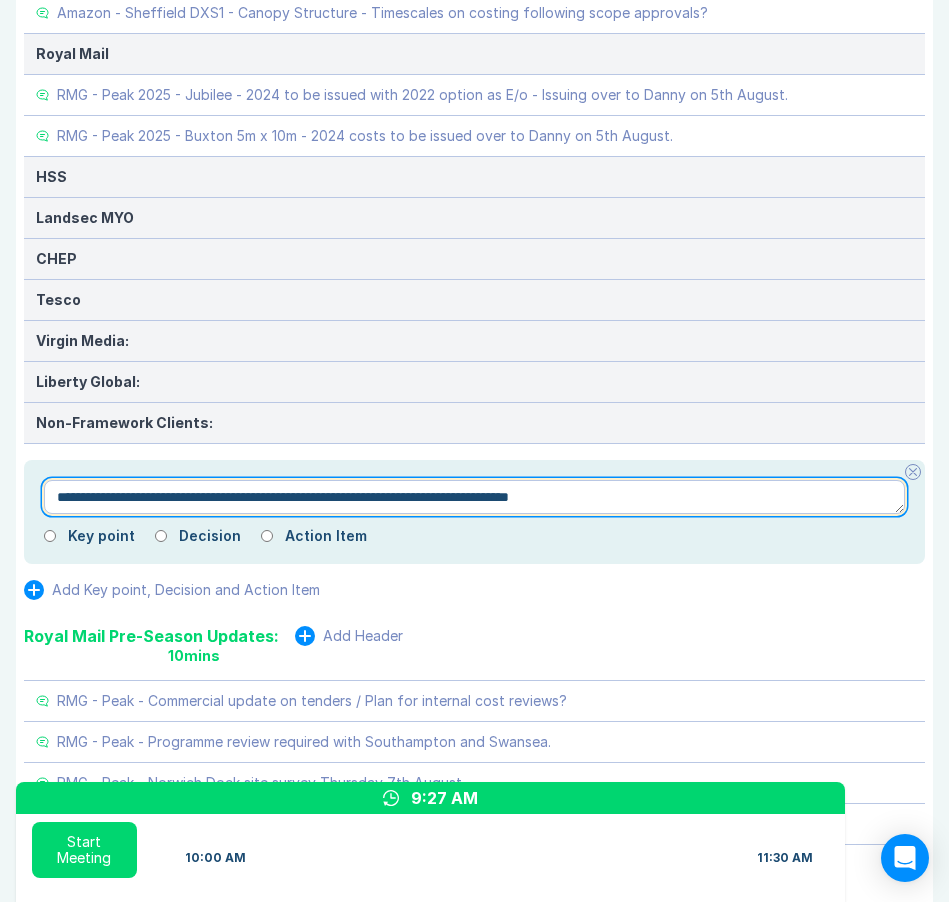 type on "*" 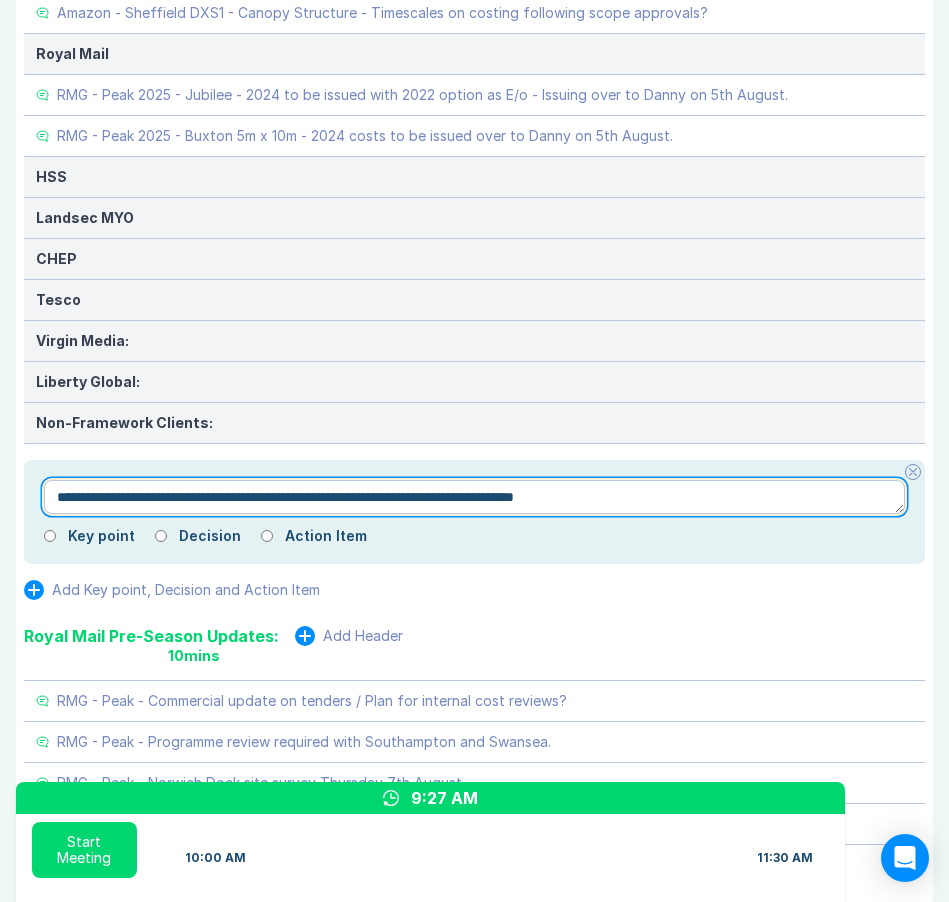 type on "*" 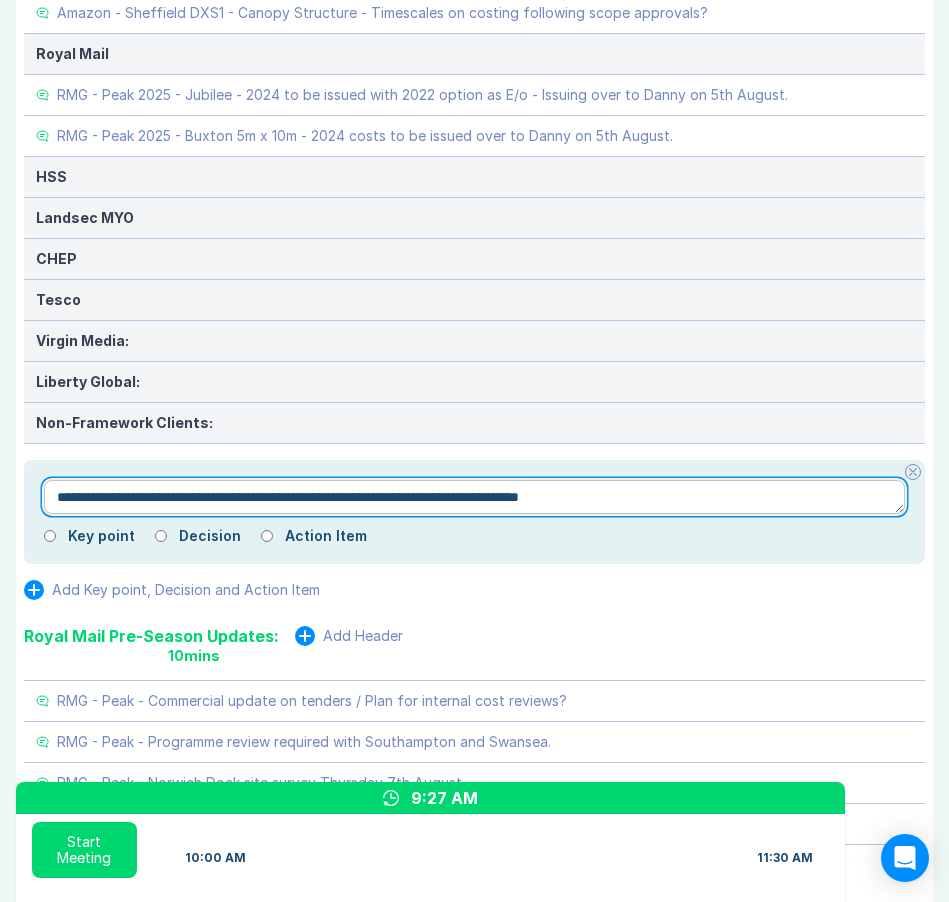 type on "*" 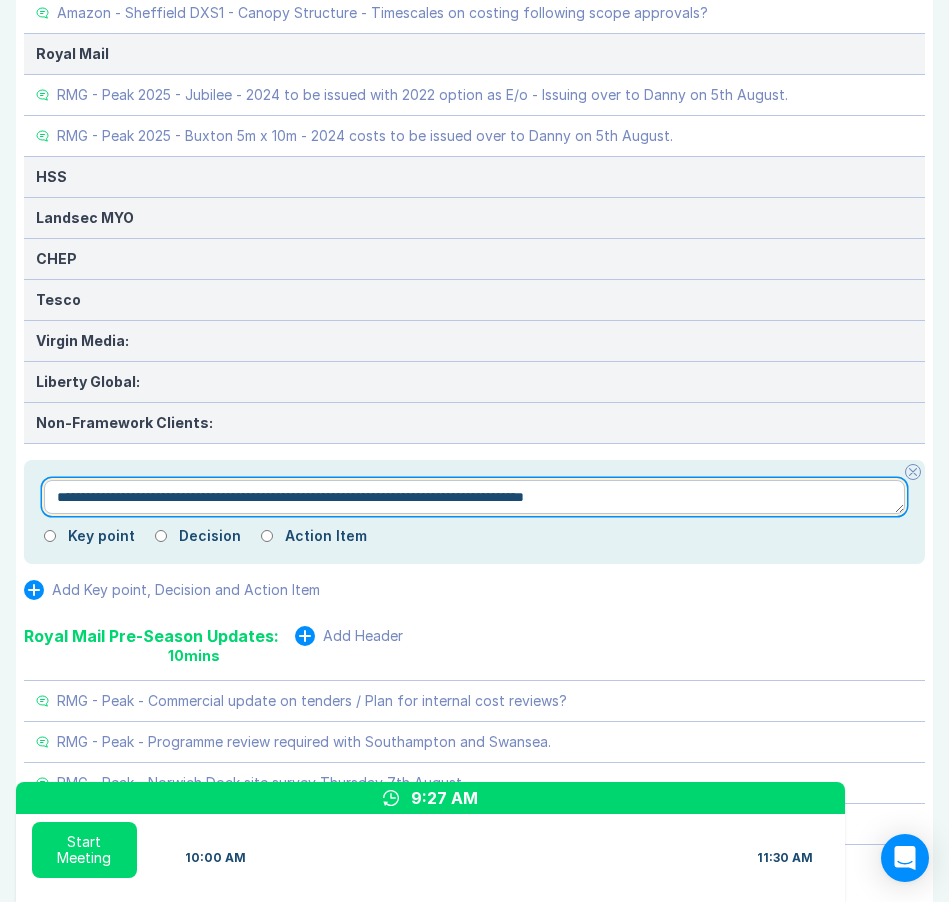 type on "*" 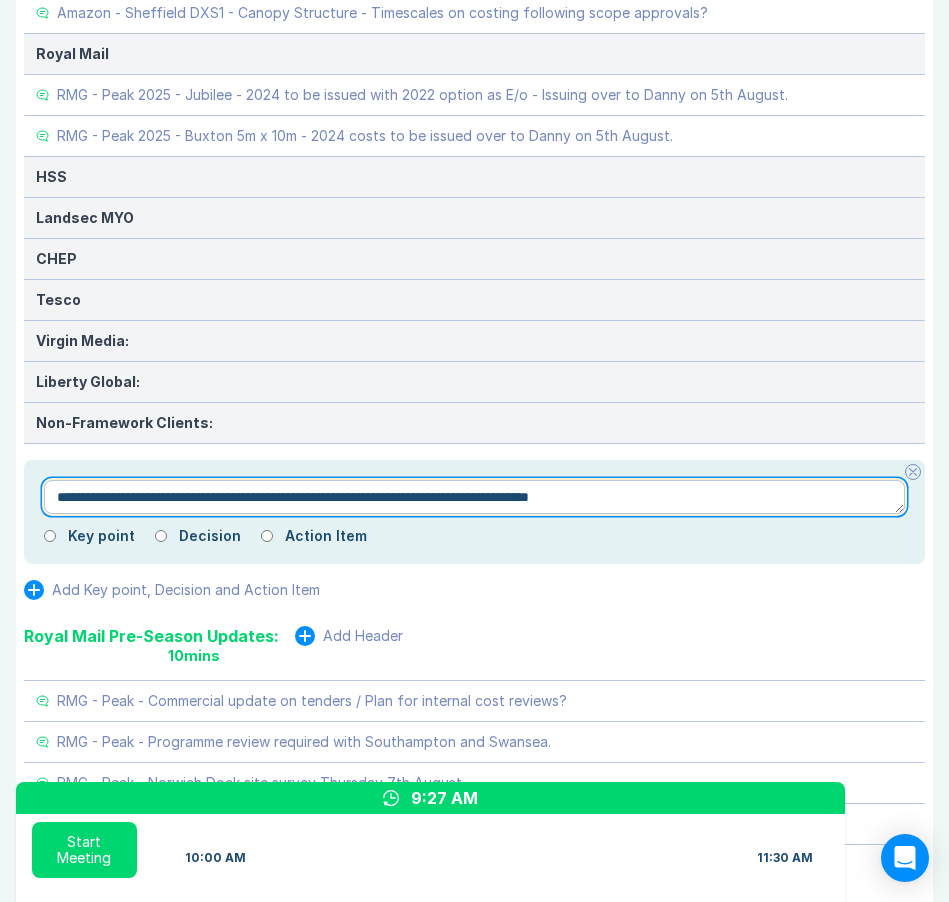type on "*" 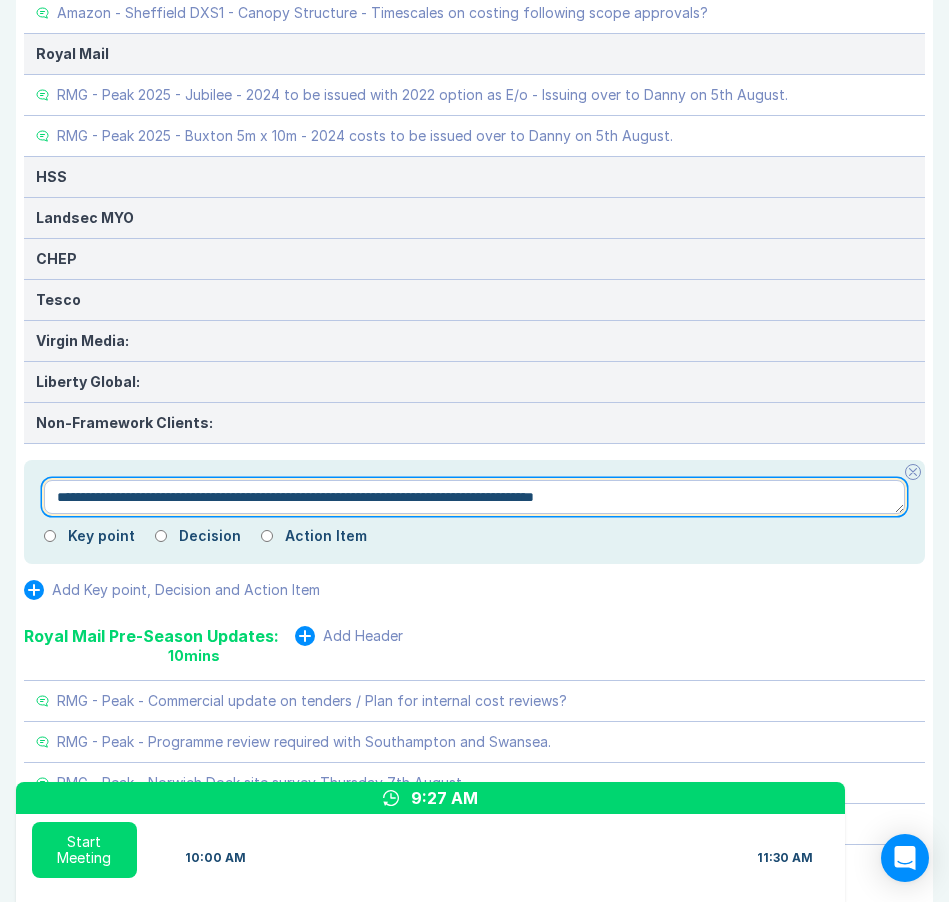 type on "*" 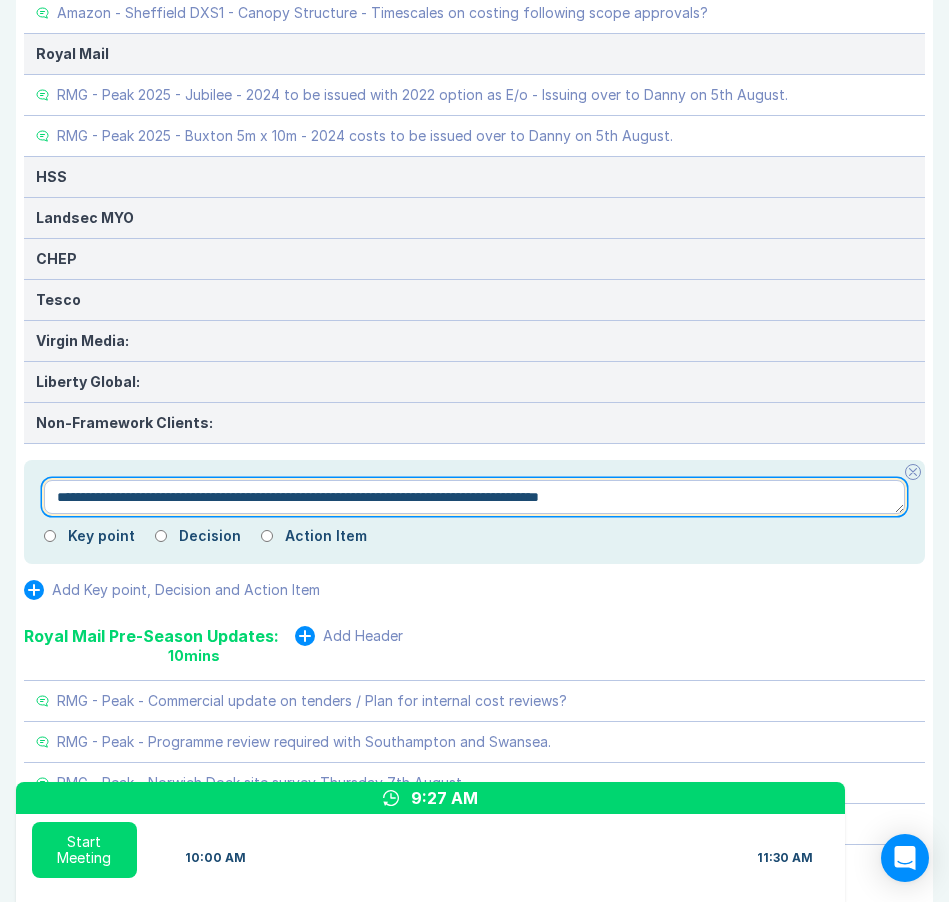 type 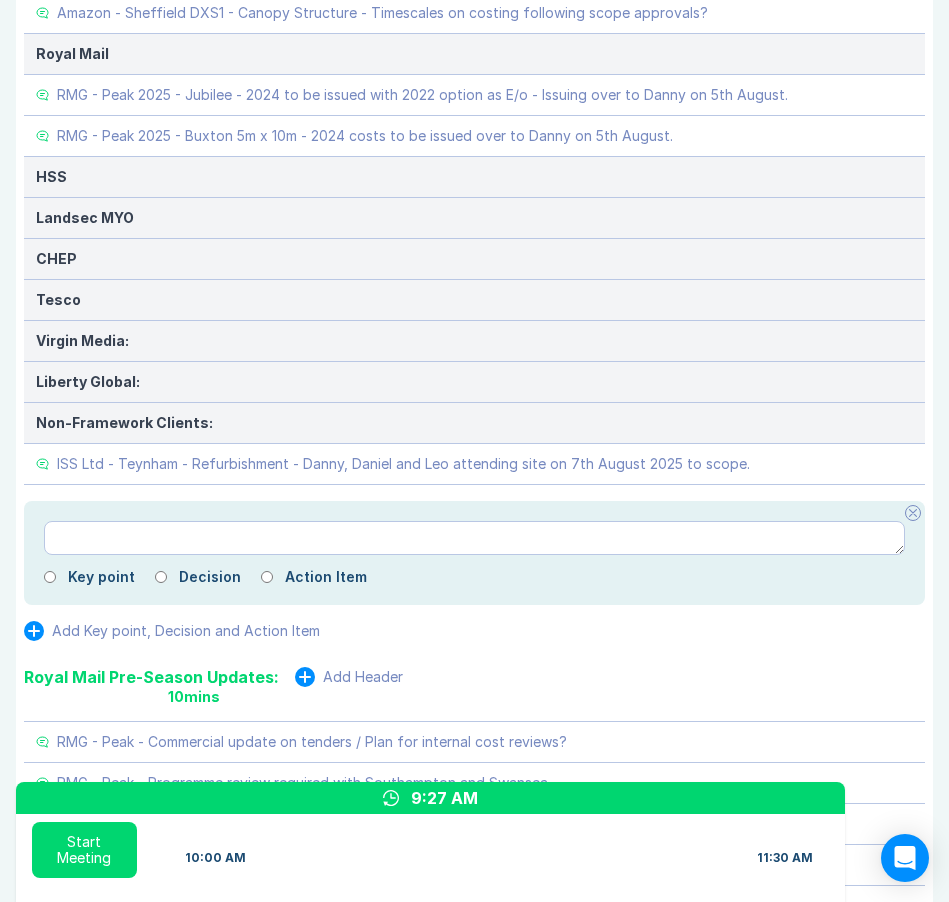 click 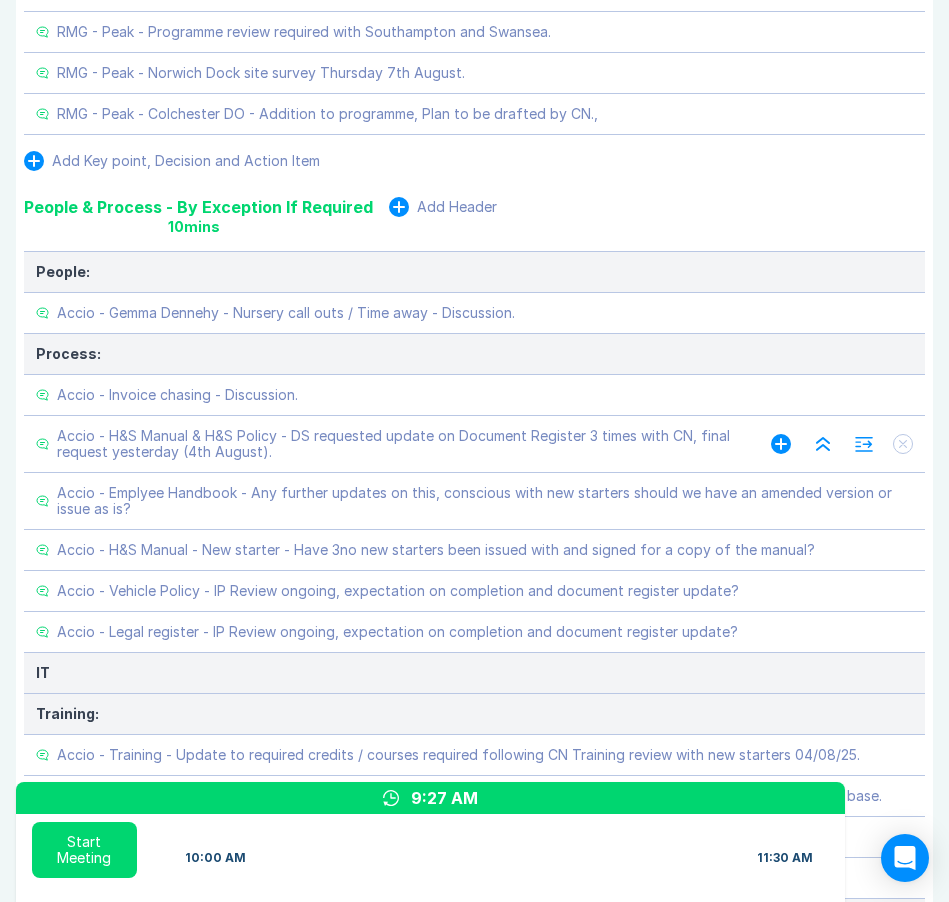 scroll, scrollTop: 3931, scrollLeft: 0, axis: vertical 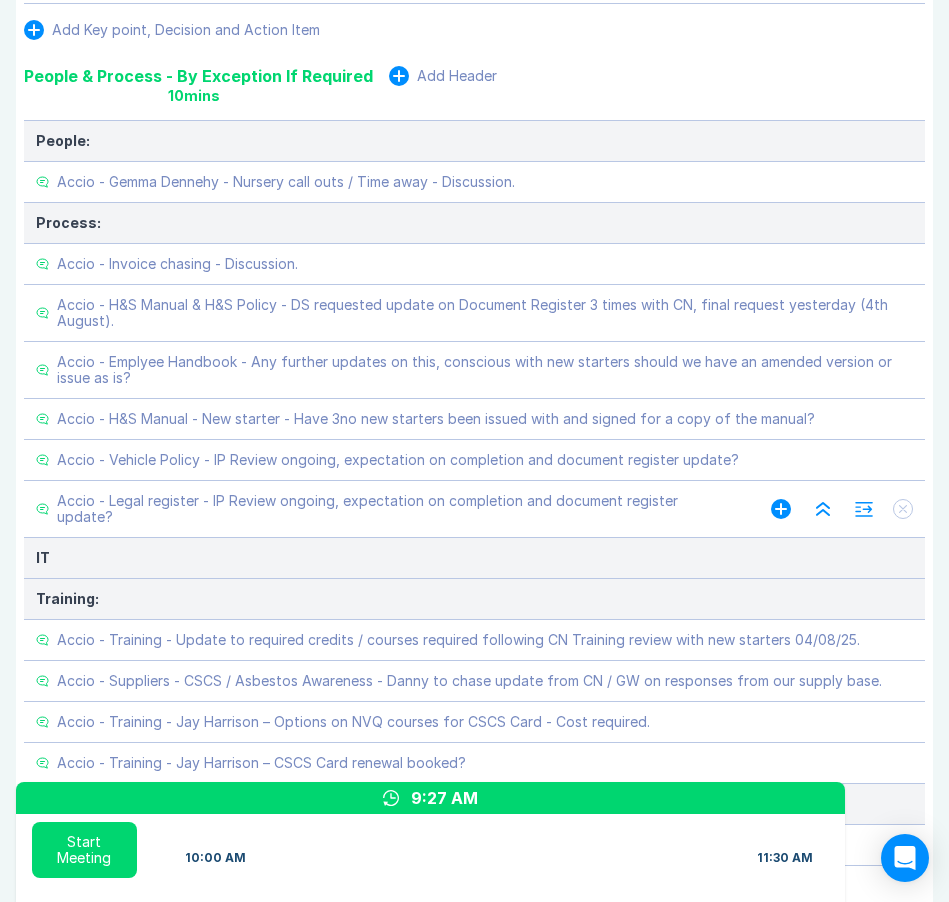 click 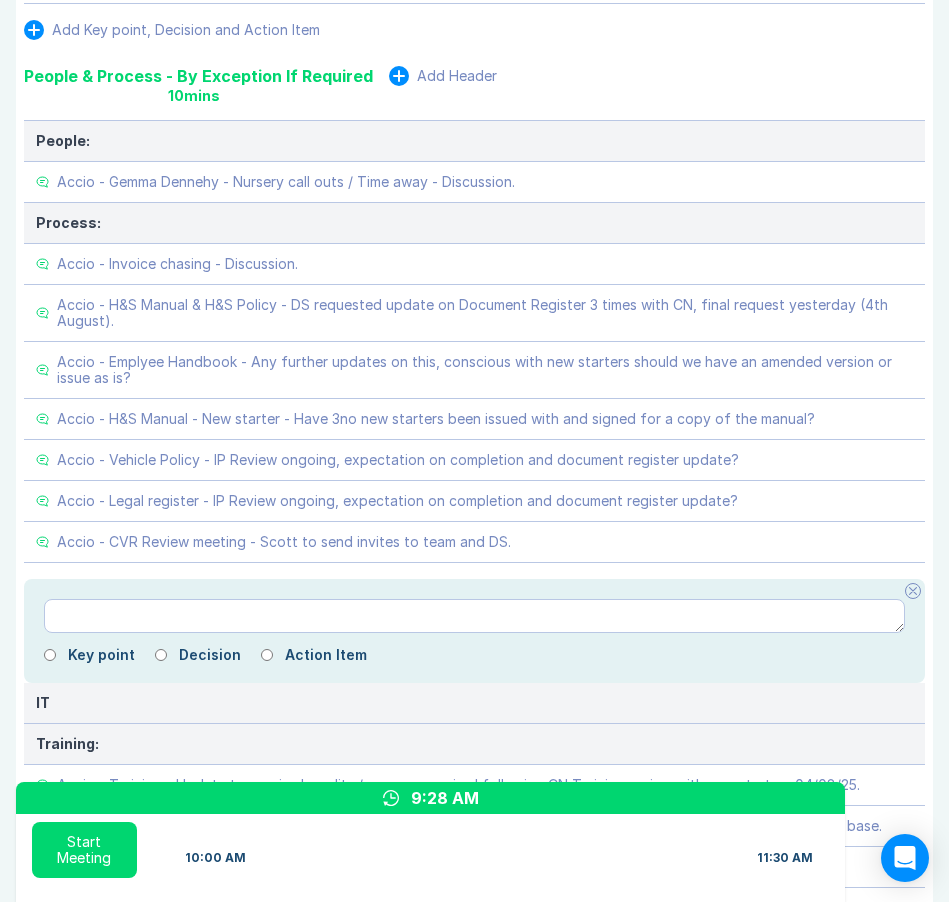 click 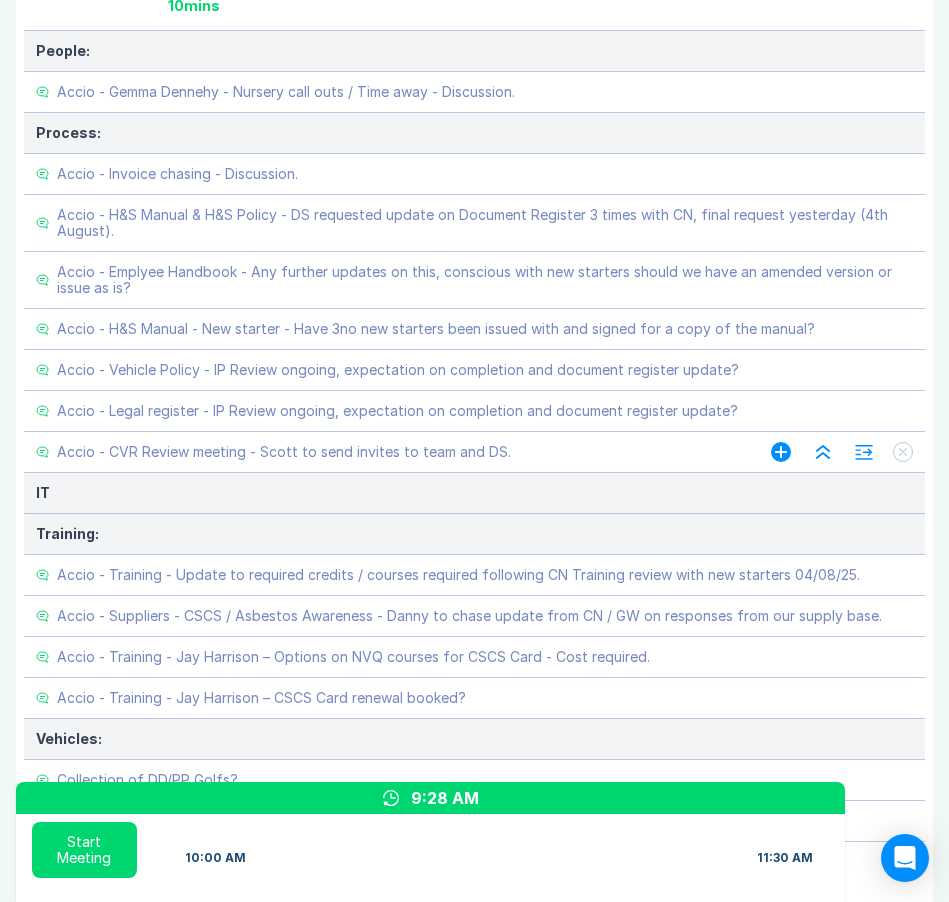 scroll, scrollTop: 4246, scrollLeft: 0, axis: vertical 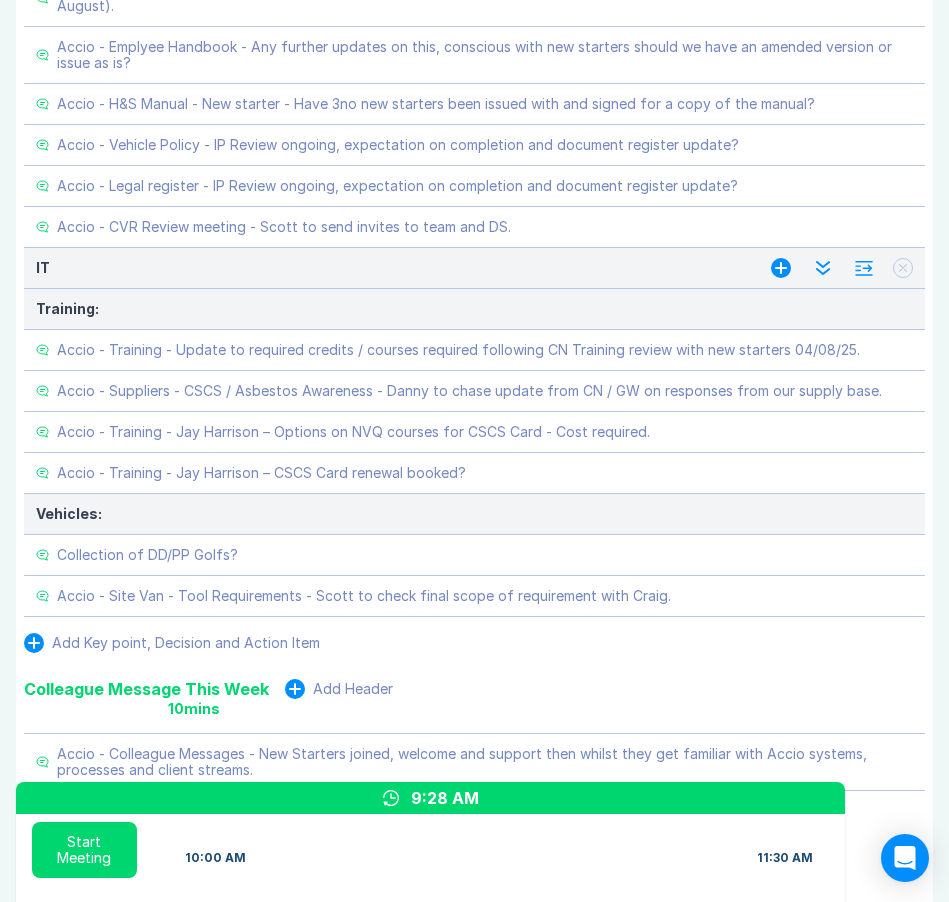 click at bounding box center [842, 268] 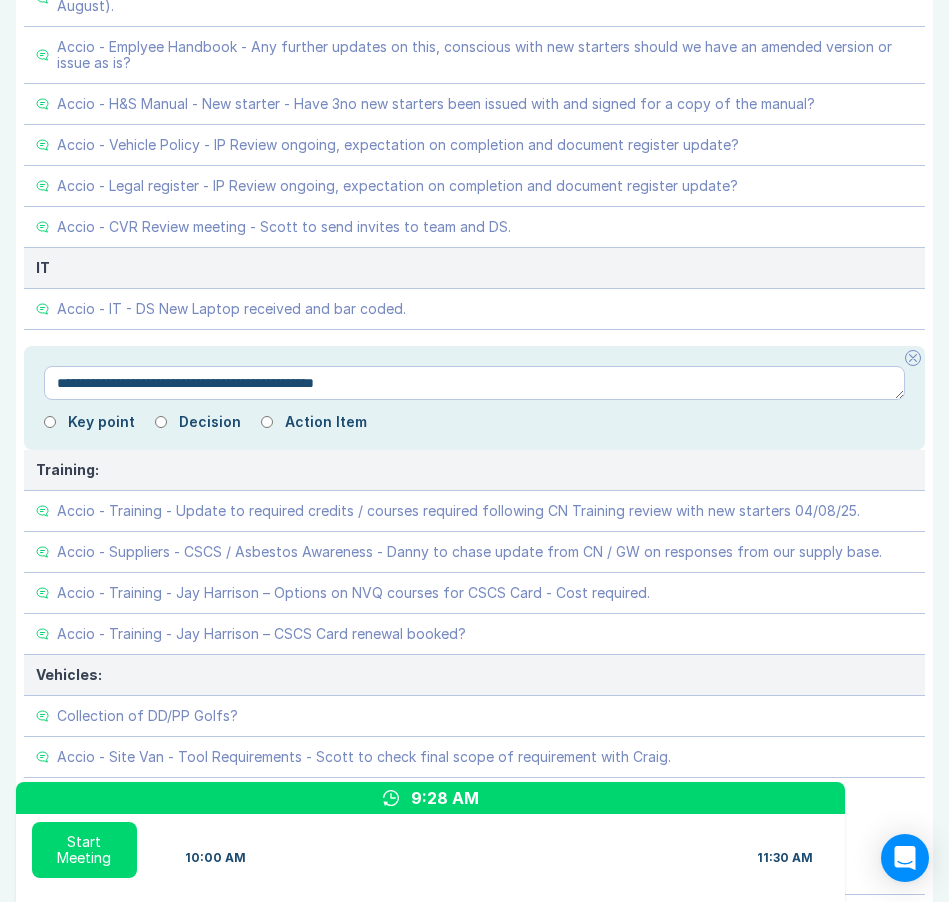 click on "**********" at bounding box center [474, 383] 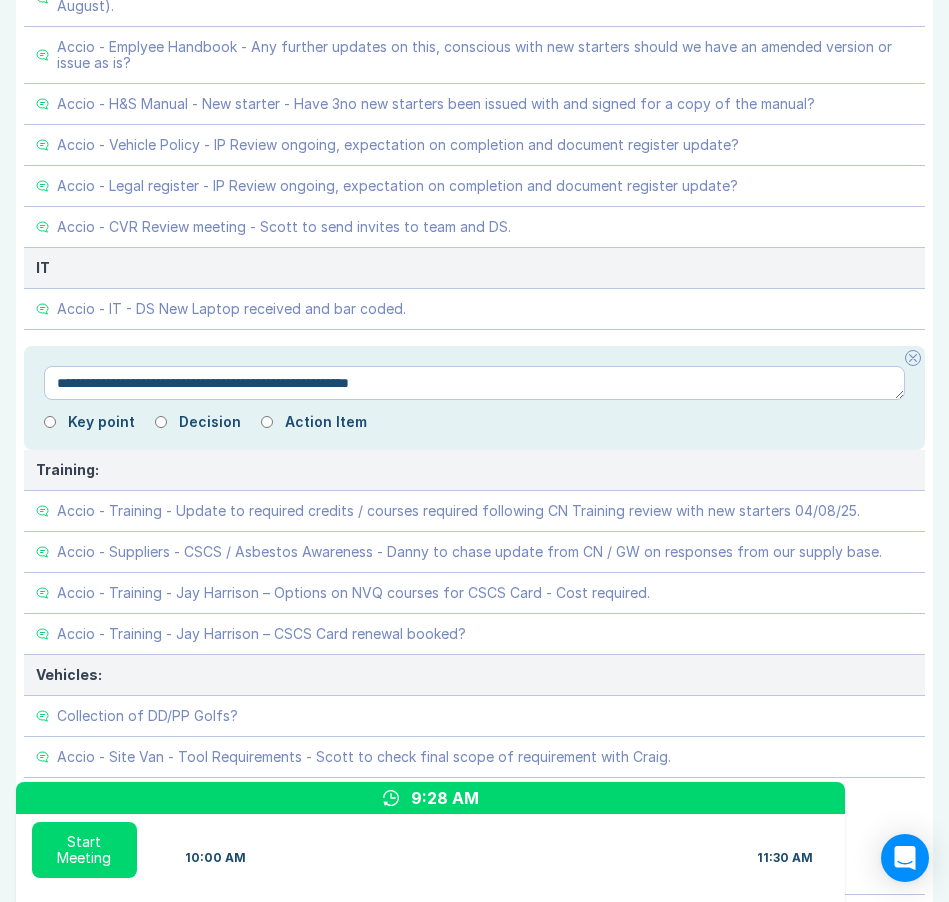 click on "**********" at bounding box center [474, 383] 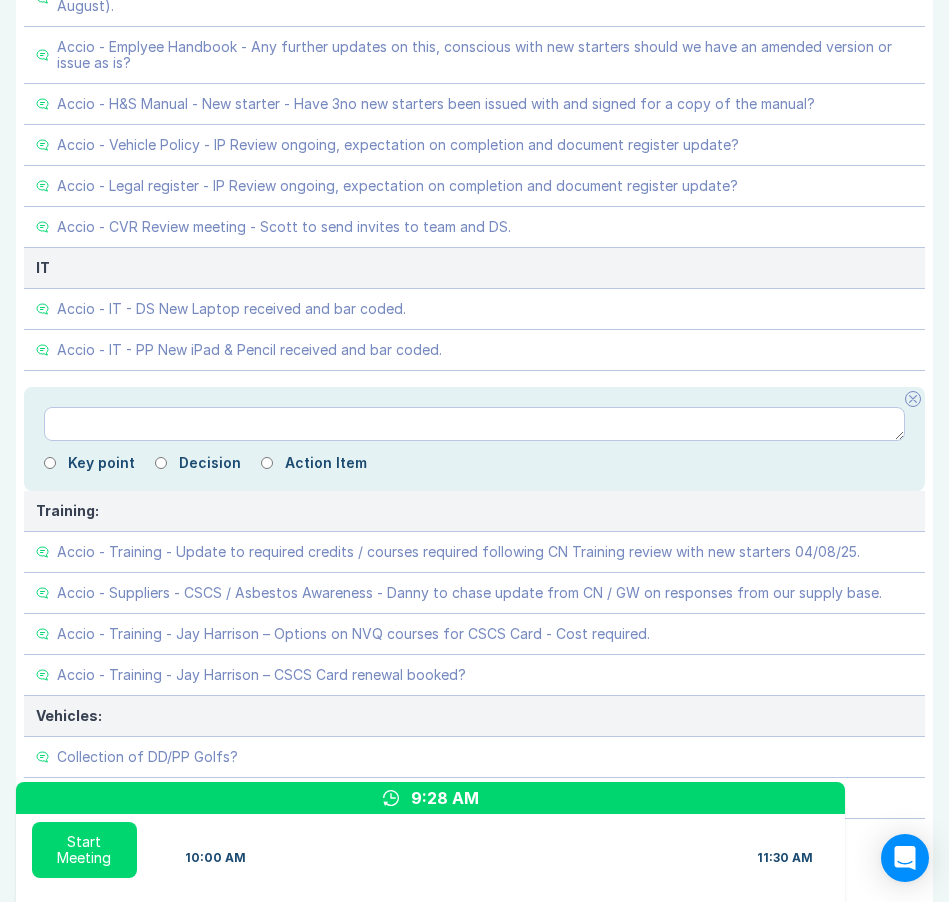 click 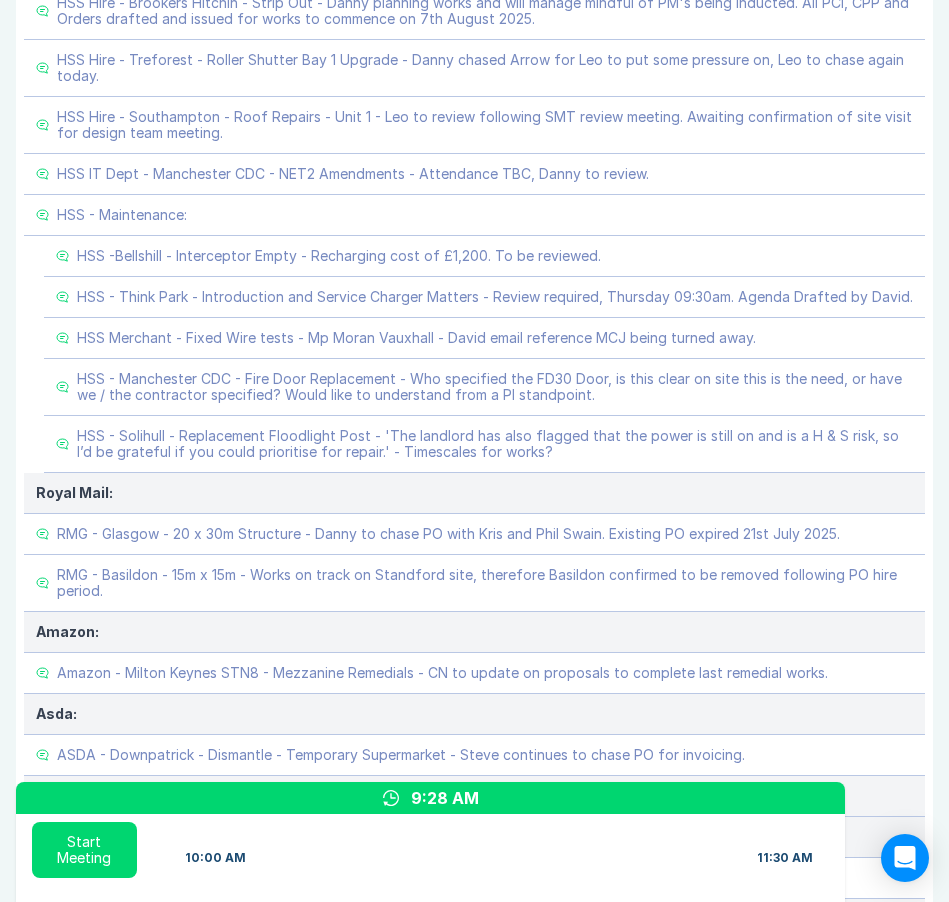scroll, scrollTop: 535, scrollLeft: 0, axis: vertical 